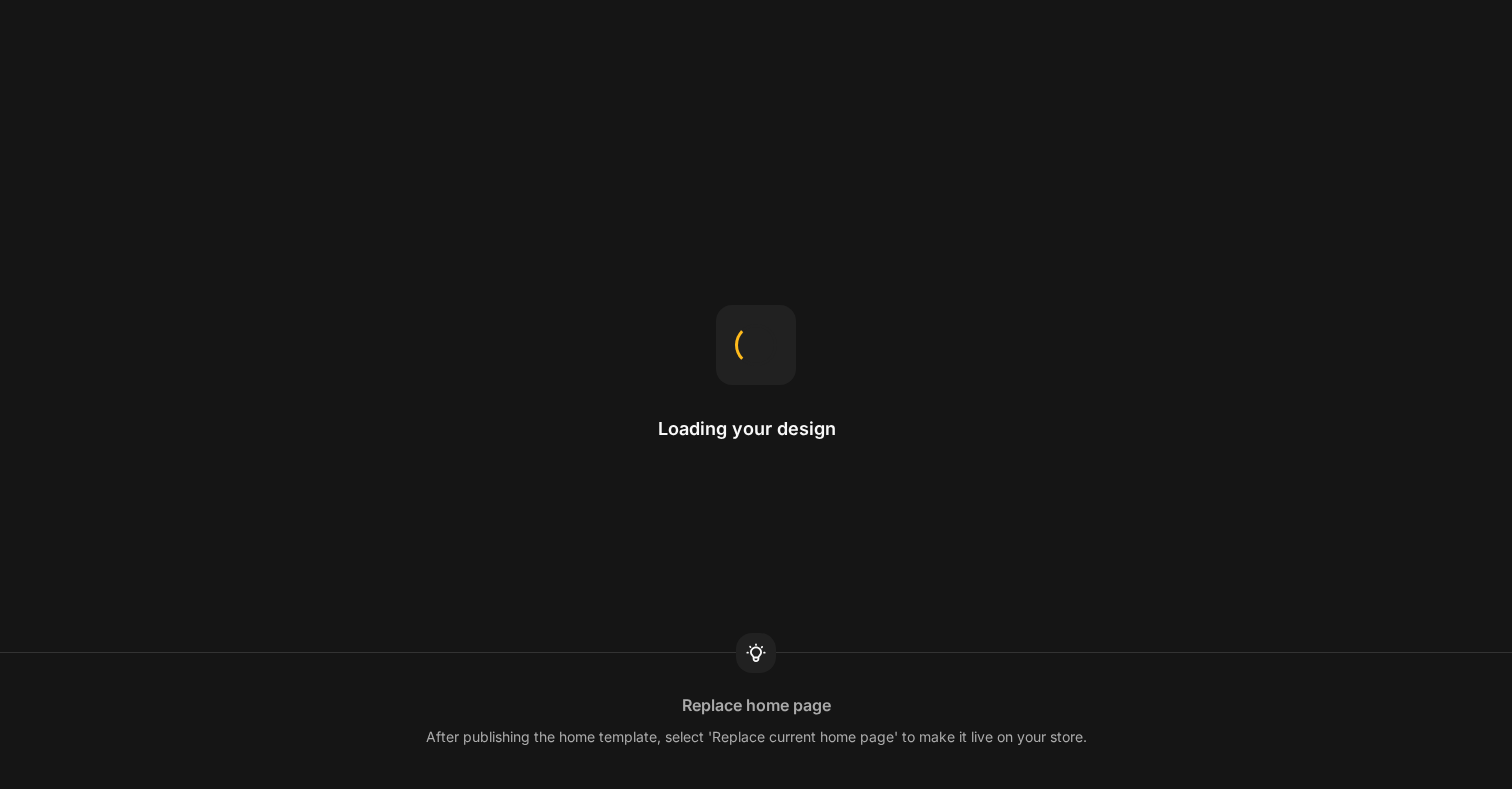 scroll, scrollTop: 0, scrollLeft: 0, axis: both 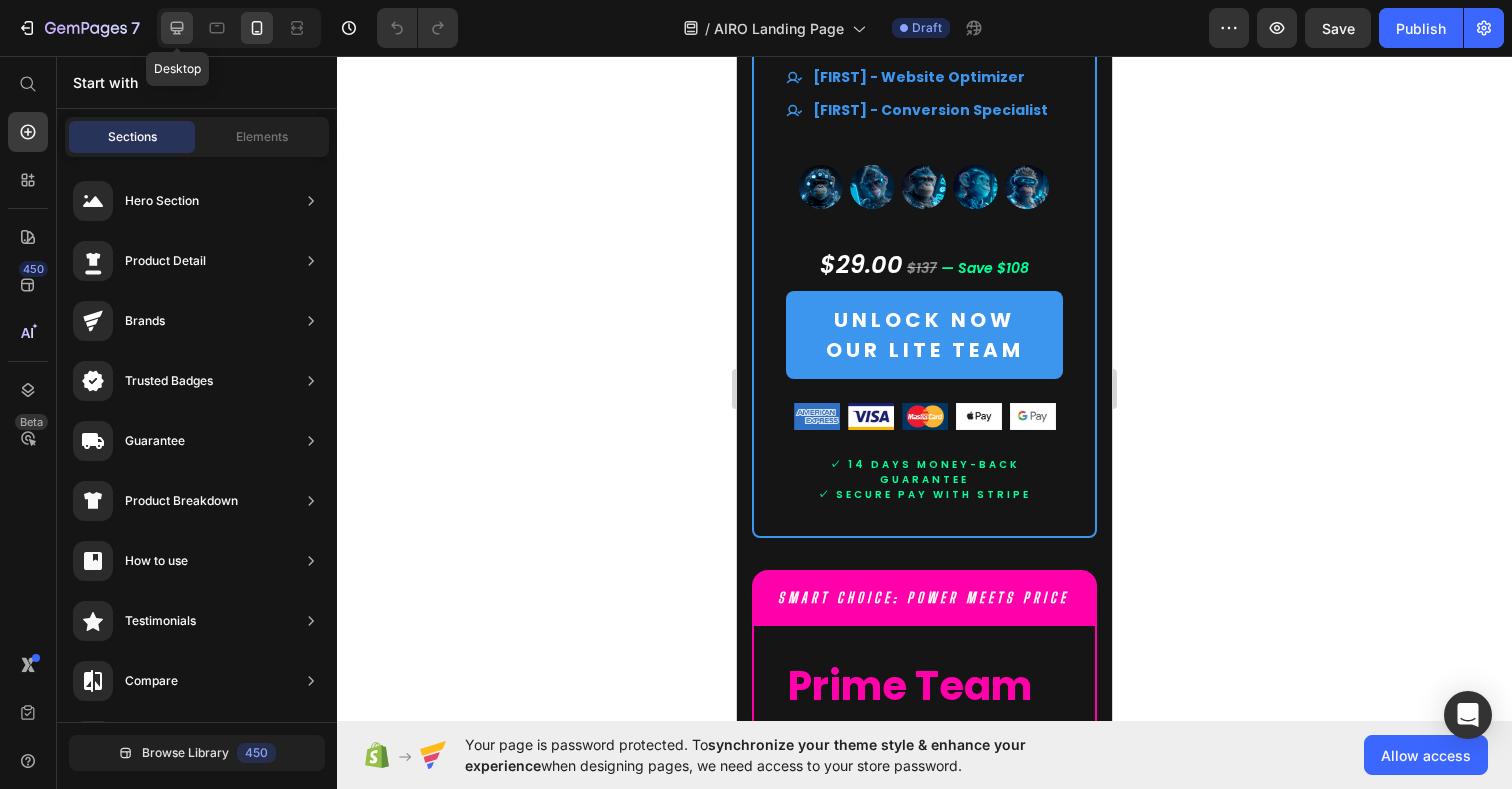 click 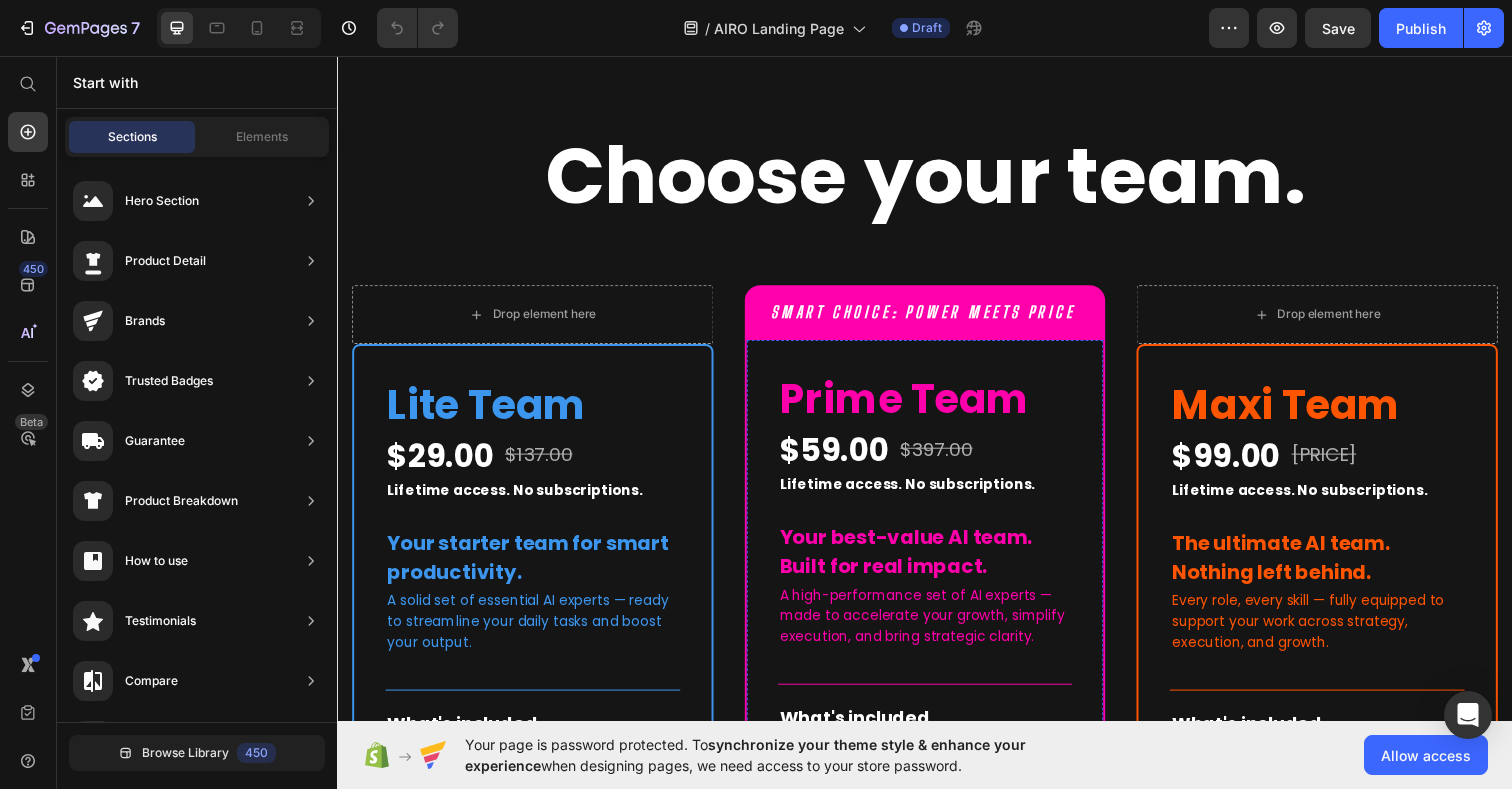 scroll, scrollTop: 11070, scrollLeft: 0, axis: vertical 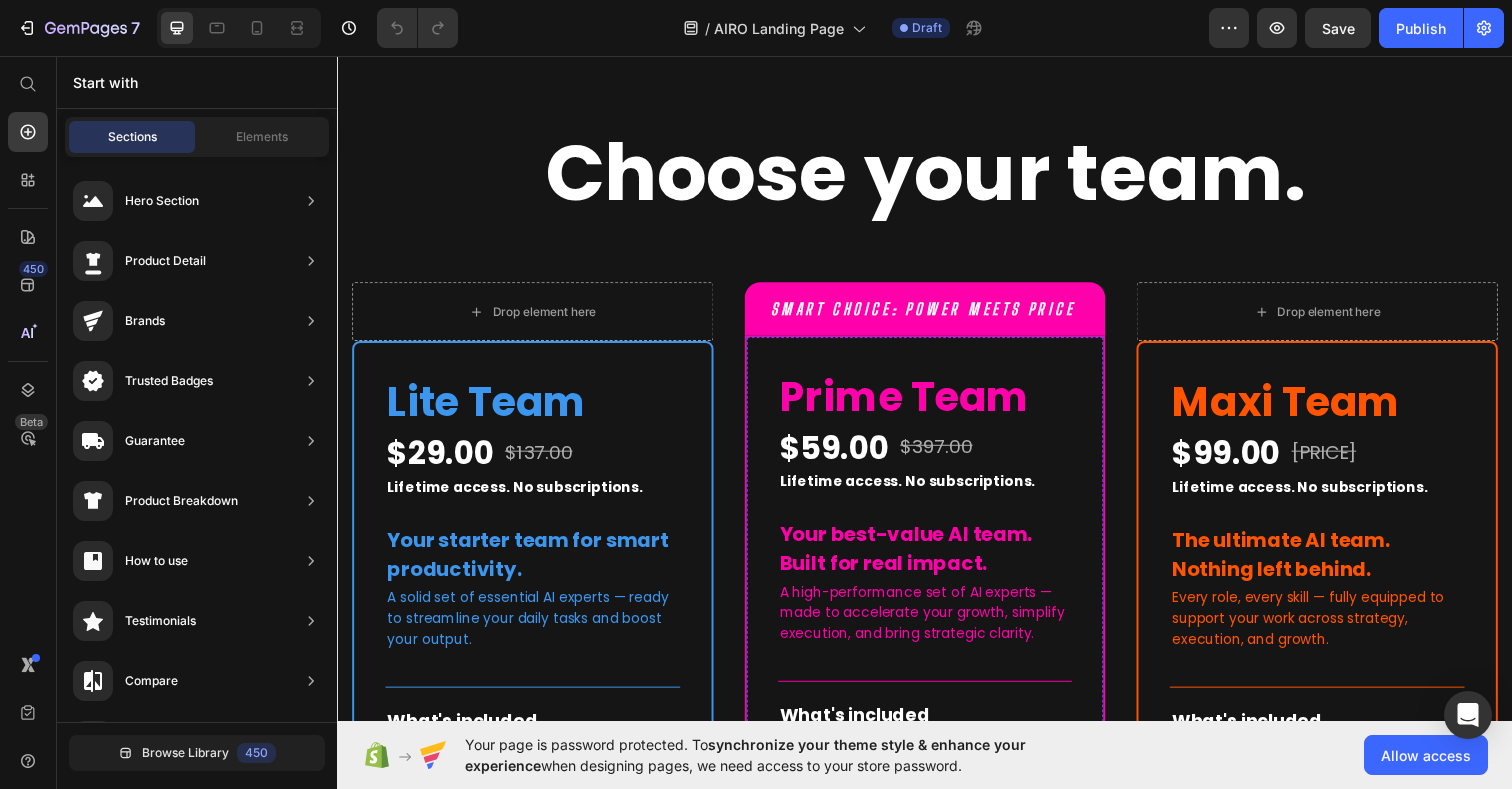 click on "$397.00 (P) Price" at bounding box center [949, 456] 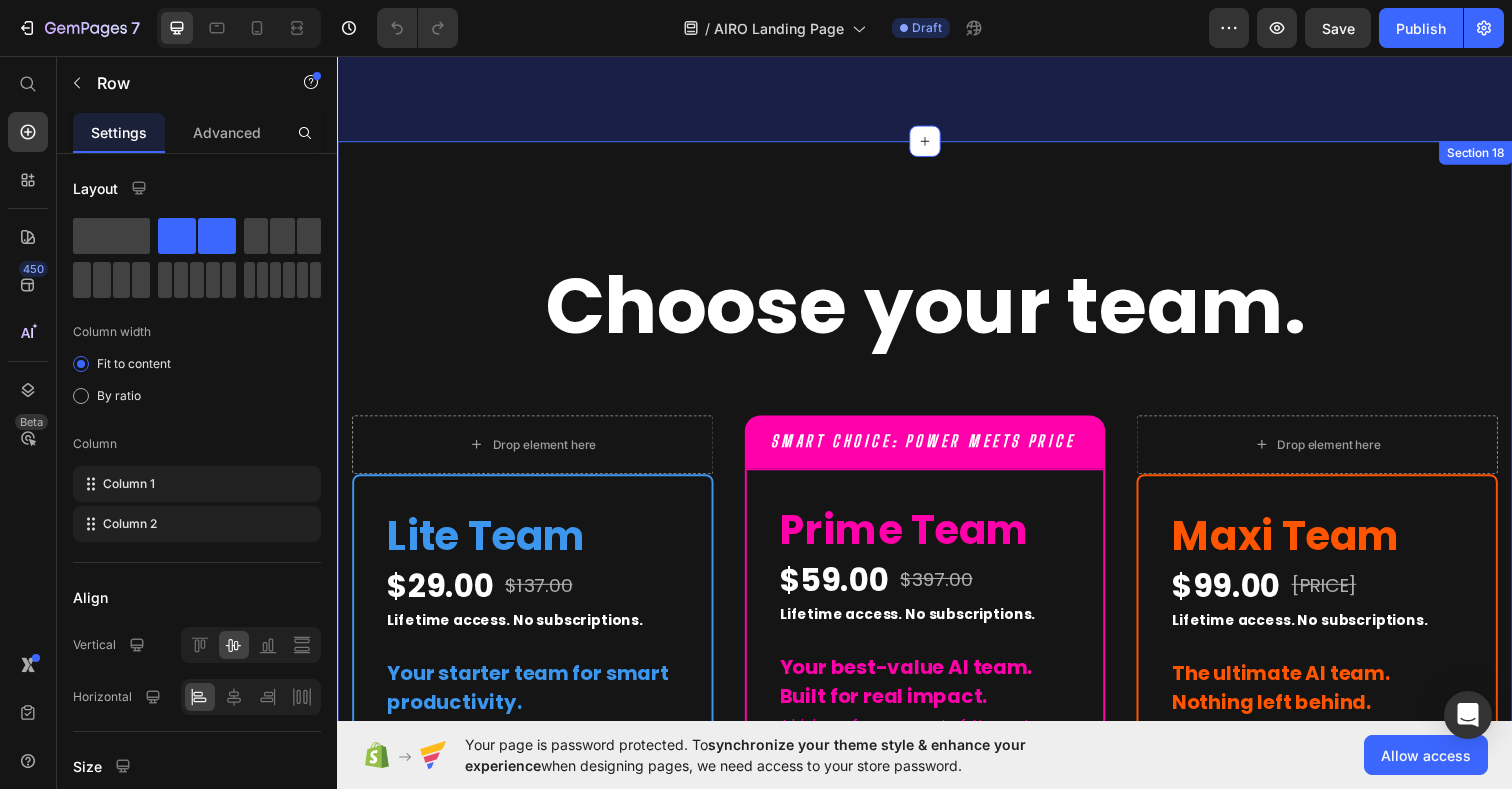 scroll, scrollTop: 8598, scrollLeft: 0, axis: vertical 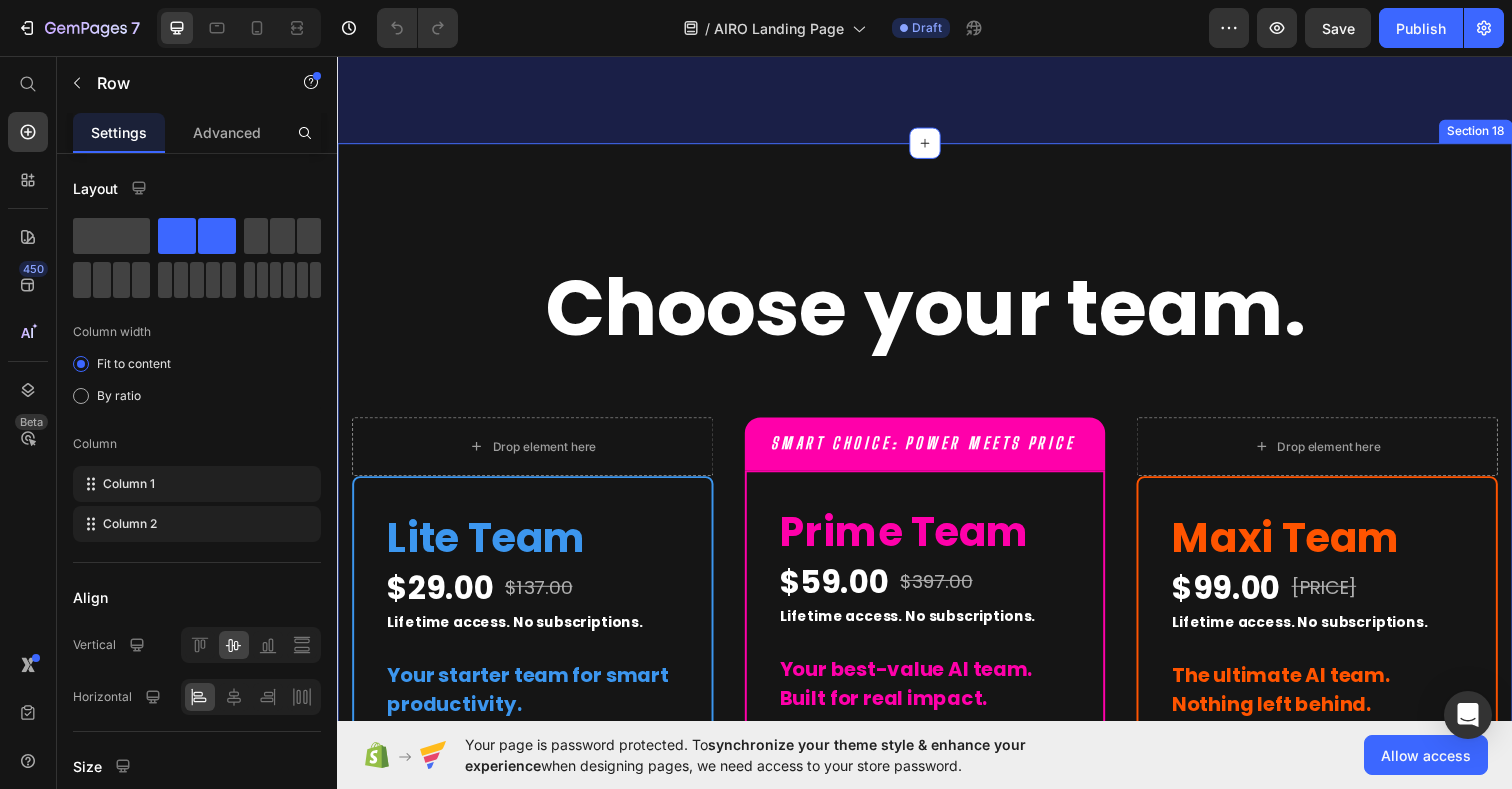 click on "Choose your team. Heading Row
Drop element here Row Lite Team Heading $29.00 (P) Price $137.00 (P) Price Row Lifetime access. No subscriptions. Text Block Your starter team for smart productivity. Text Block A solid set of essential AI experts — ready to streamline your daily tasks and boost your output. Text Block                Title Line What's included Text Block
Smart launchpad. Your AI team, one click away.
Advanced, tested prompts — tailored to each Assistant, ready to use and customize.
Powered by ChatGPT — works with Free or Plus.
Multilingual support. No barriers. Item List                Title Line All members of our  Lite Team Text Block
Mike - Social Media Strategist
Ava - Content Scheduler
Noah - Email Ally
Zaya - Website Optimizer
Ben - Conversion Specialist Item List (P) Images & Gallery $29.00   $137   — Save $108 Text block" at bounding box center [937, 1246] 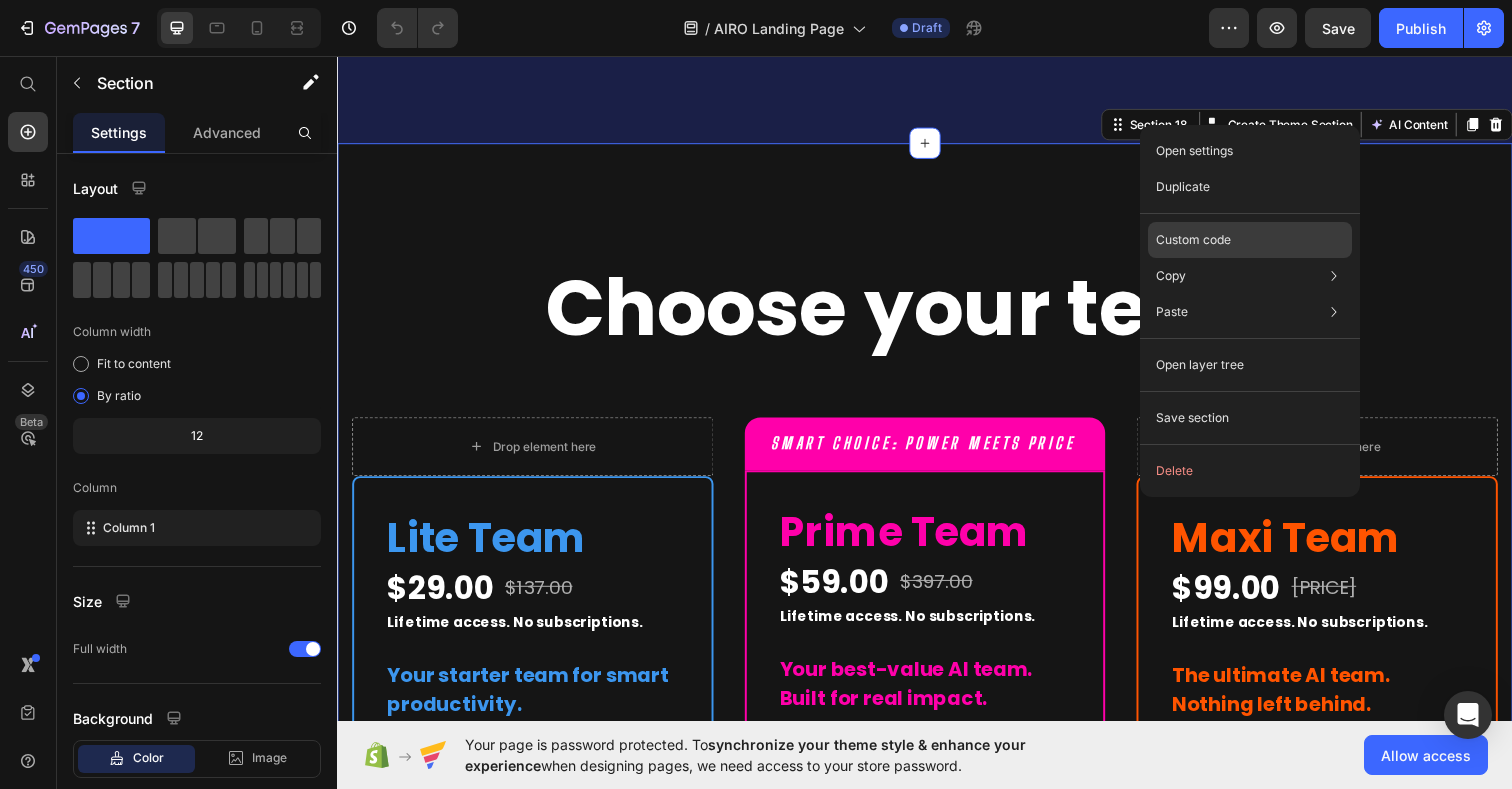 click on "Custom code" at bounding box center [1193, 240] 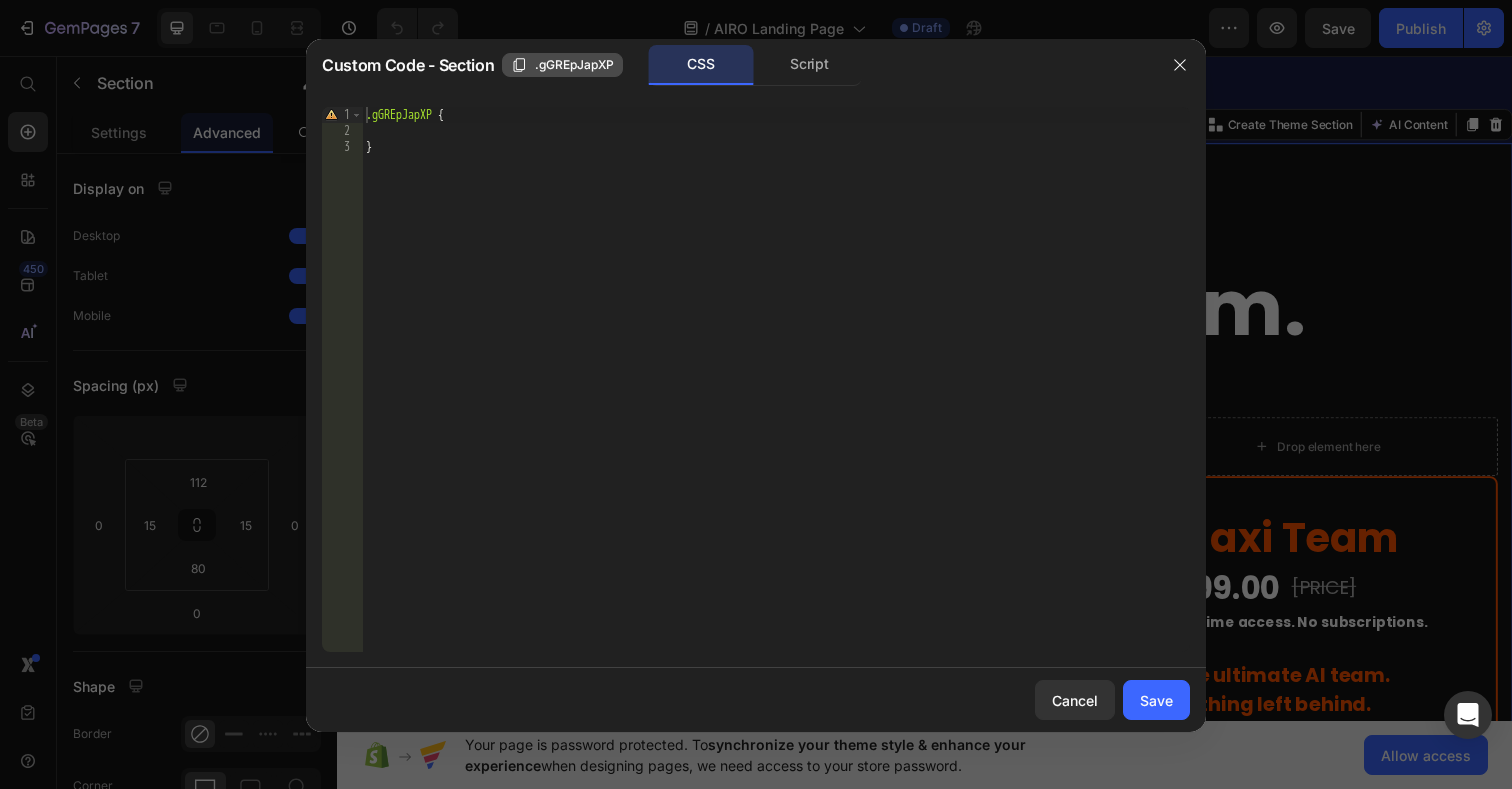click on ".gGREpJapXP" 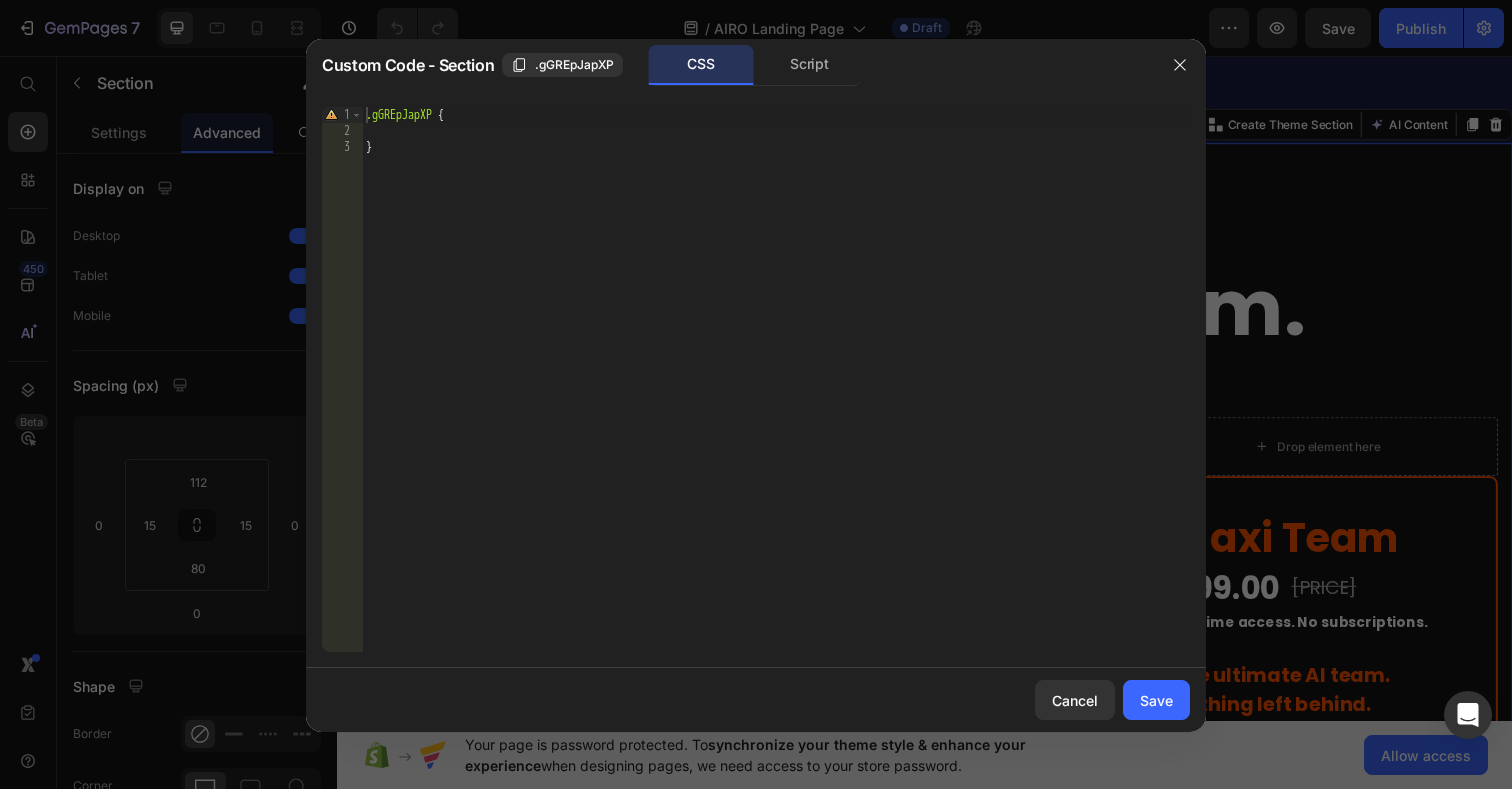 click at bounding box center (756, 394) 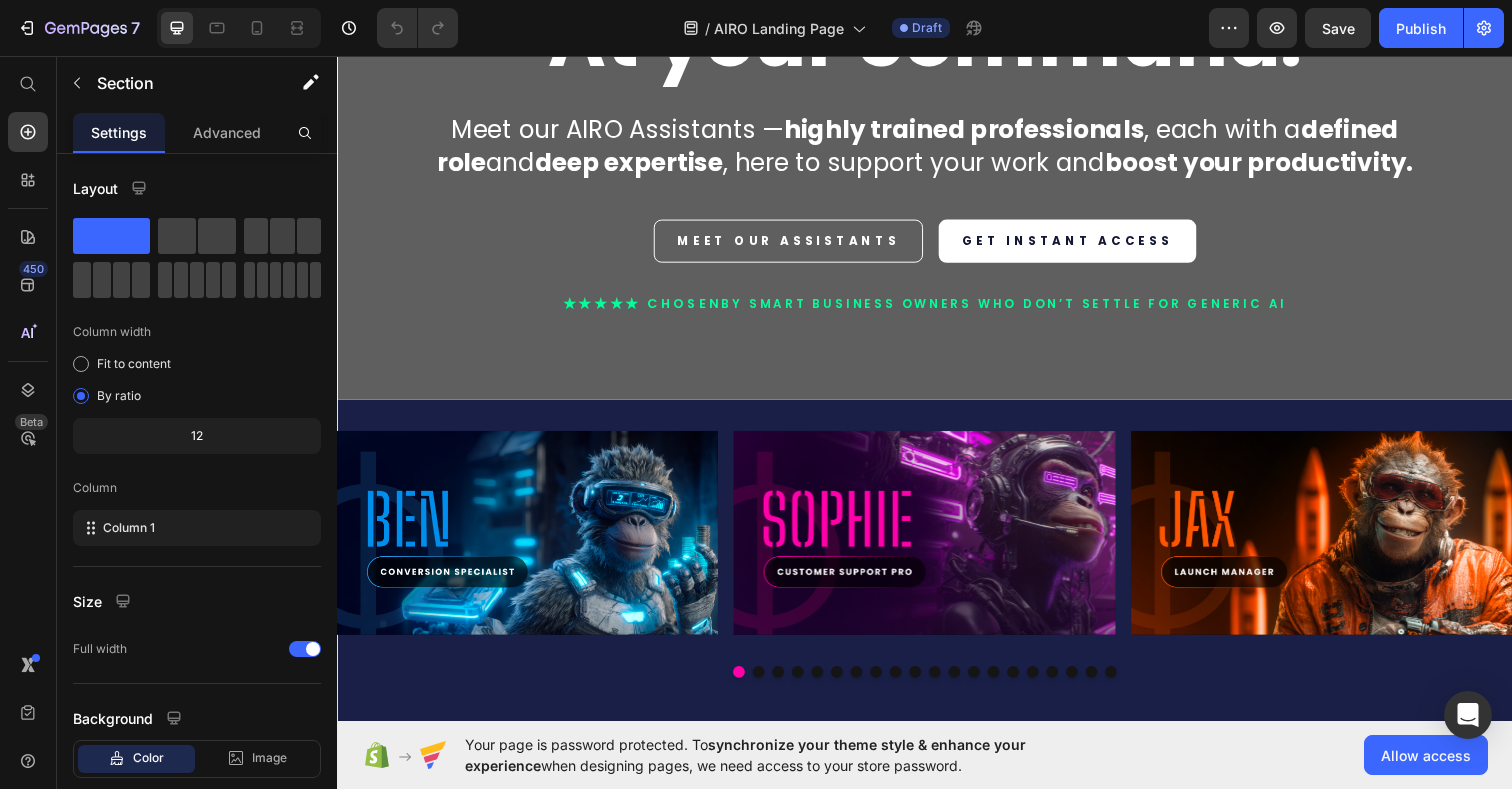 scroll, scrollTop: 0, scrollLeft: 0, axis: both 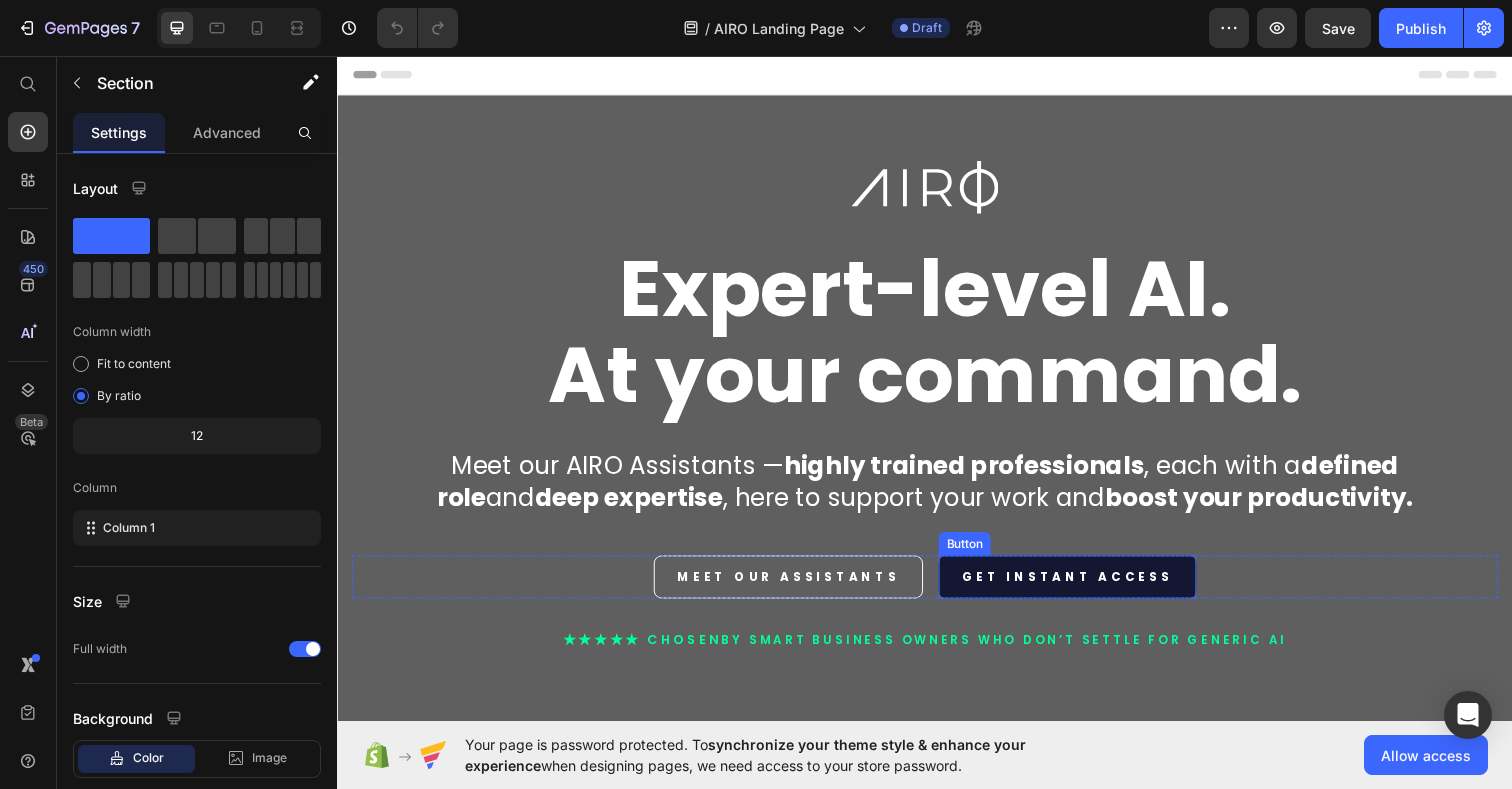 click on "GET INSTANT ACCESS" at bounding box center [1082, 588] 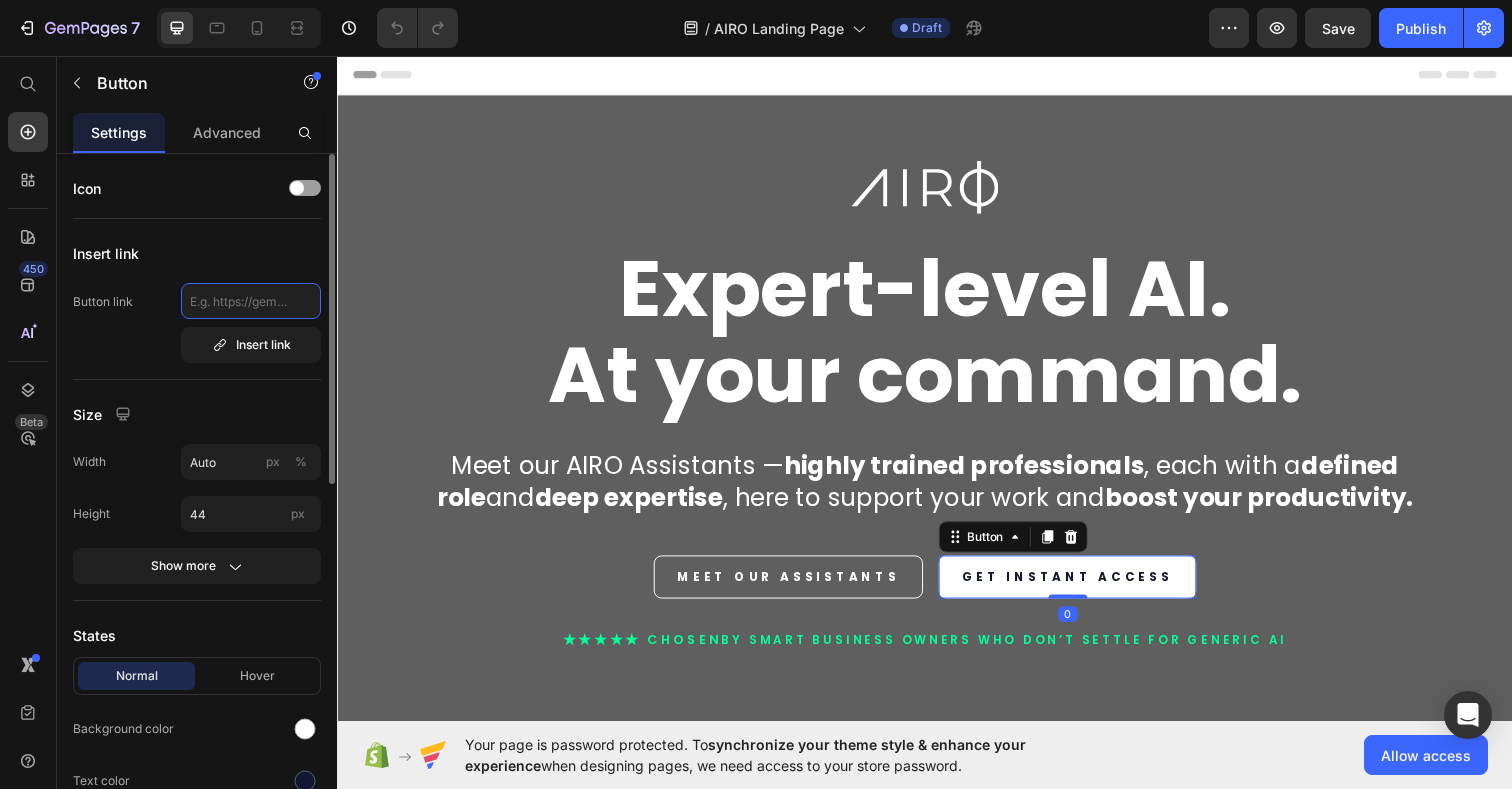 click 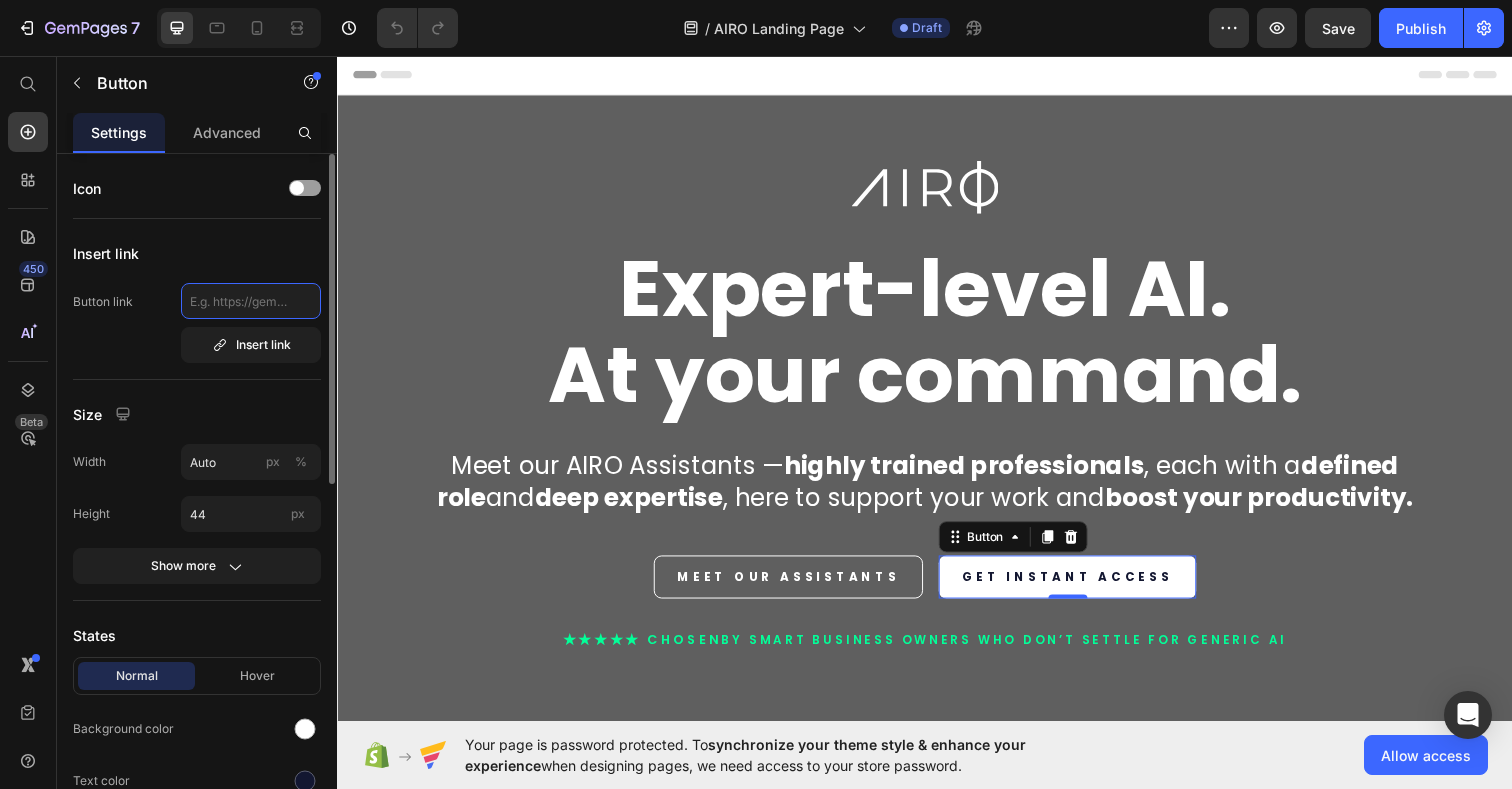 paste on ".gGREpJapXP" 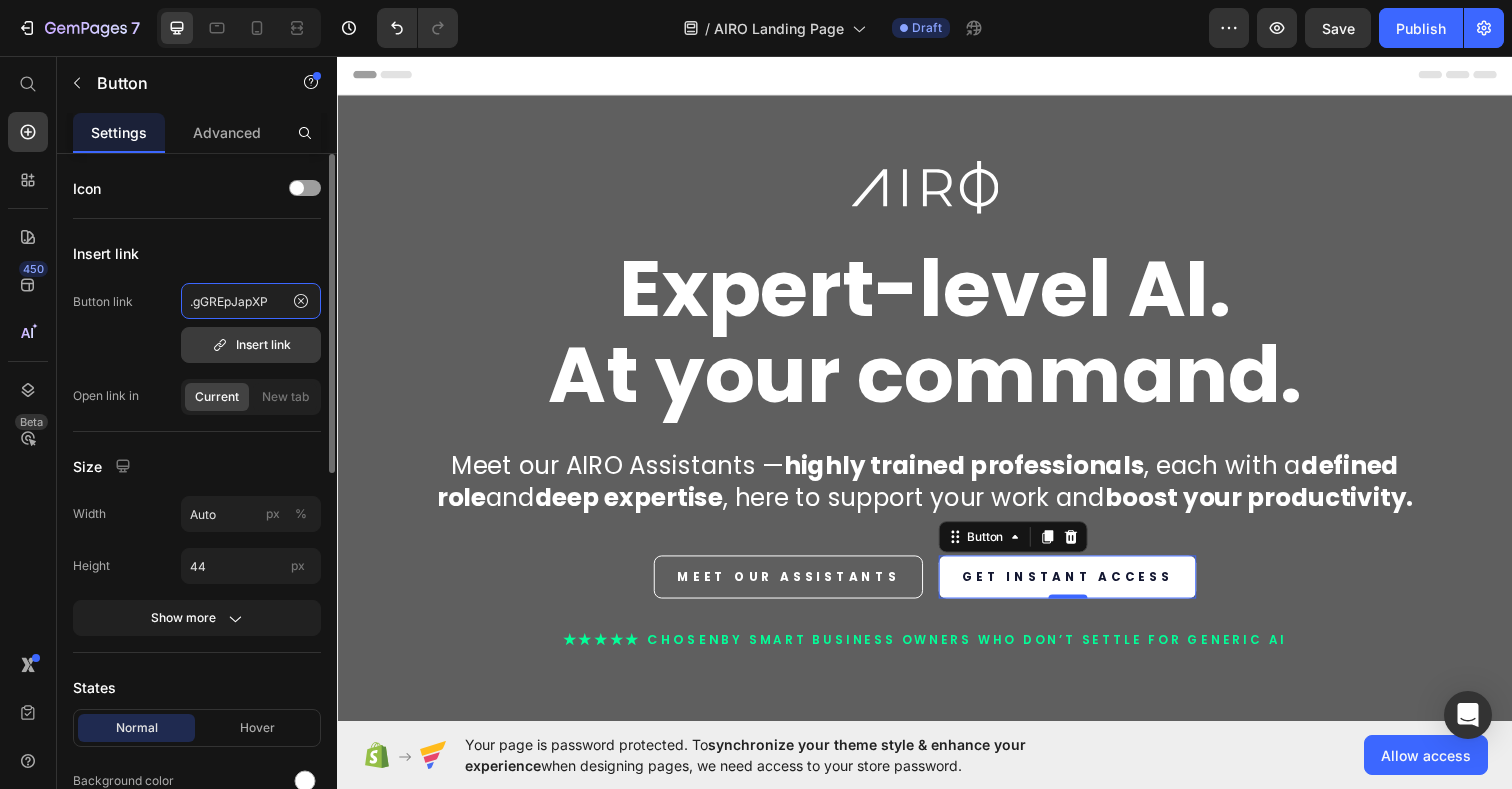 type on ".gGREpJapXP" 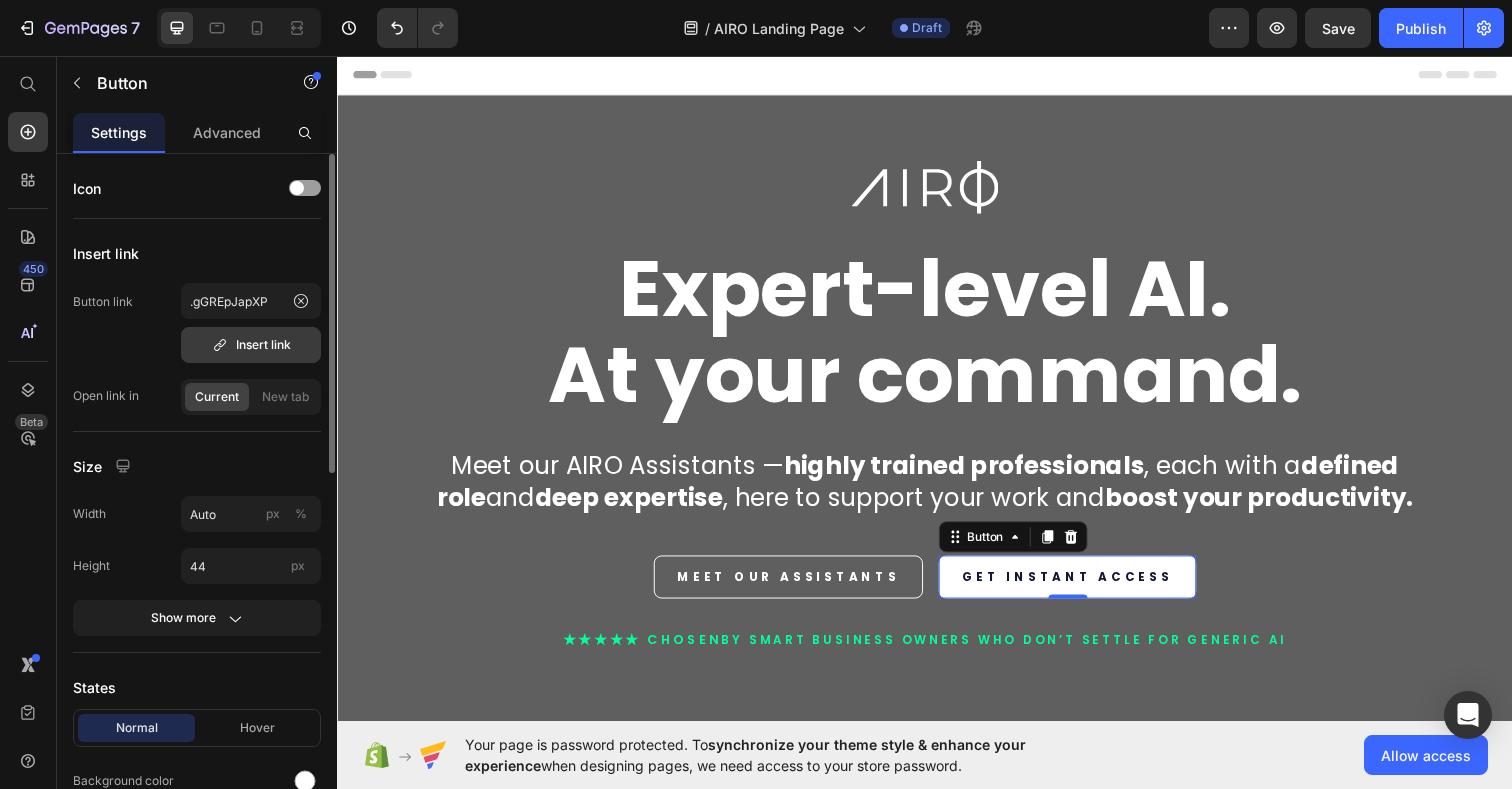 click on "Insert link" at bounding box center [251, 345] 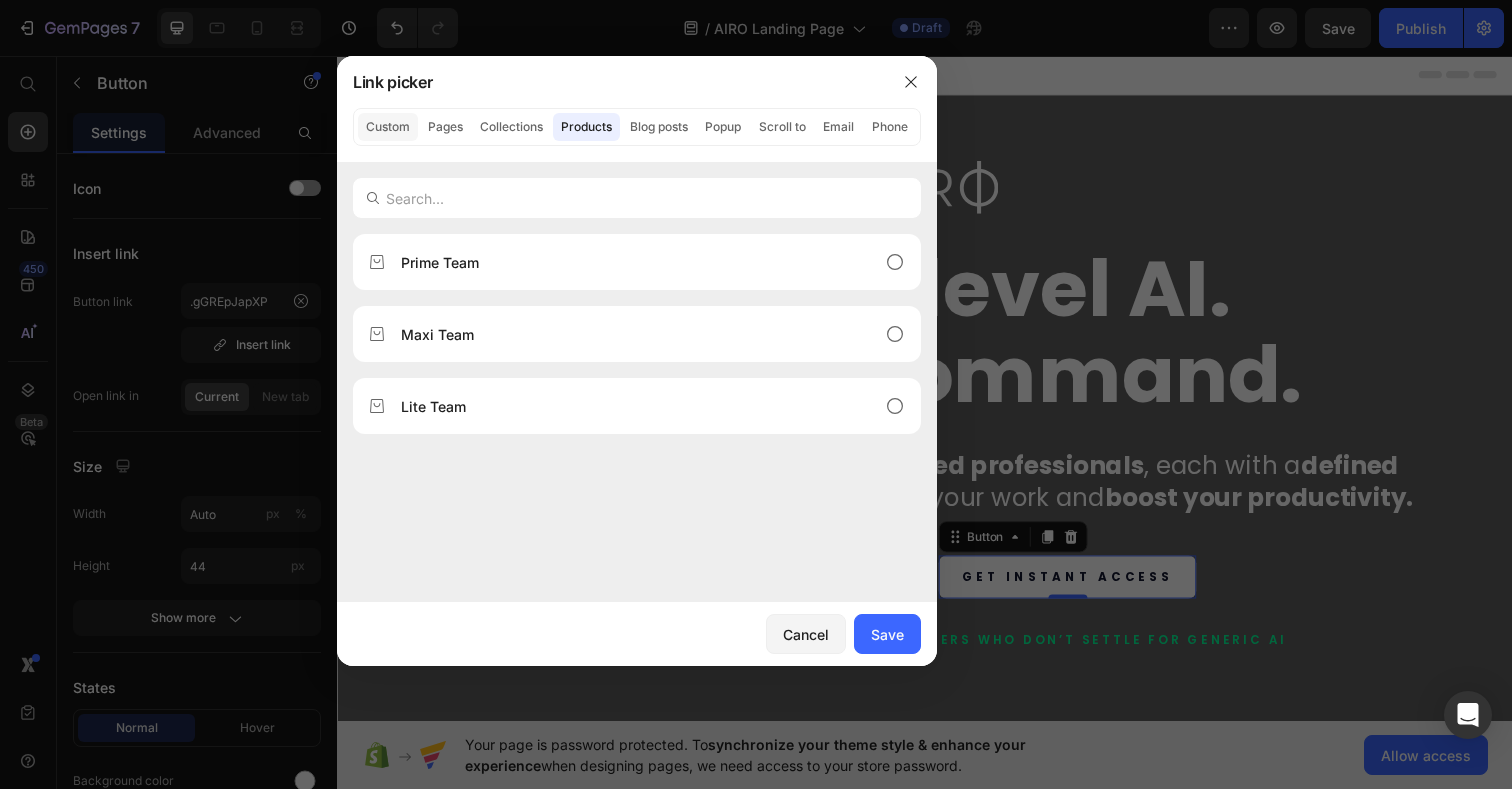 click on "Custom" 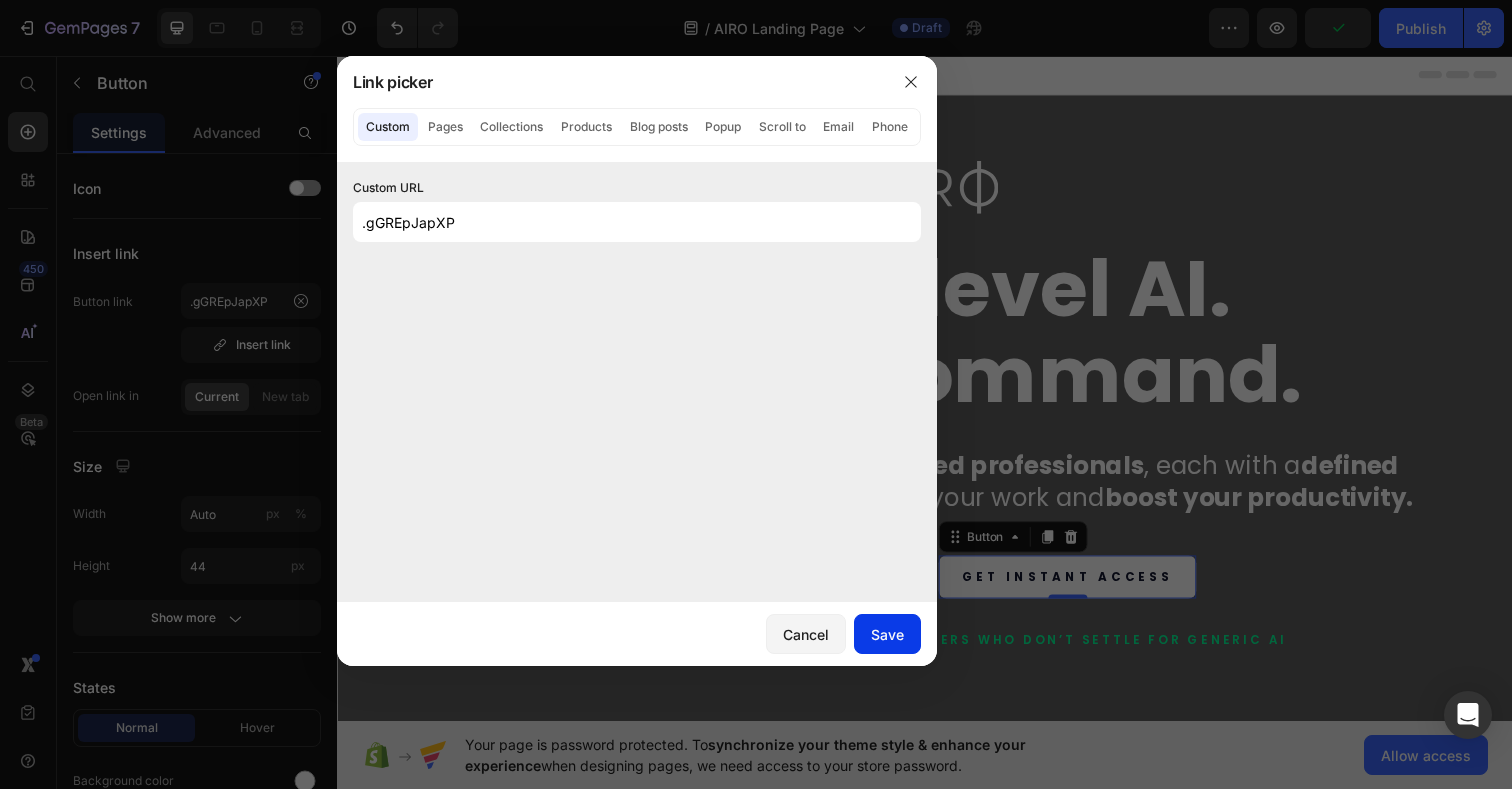 click on "Save" at bounding box center (887, 634) 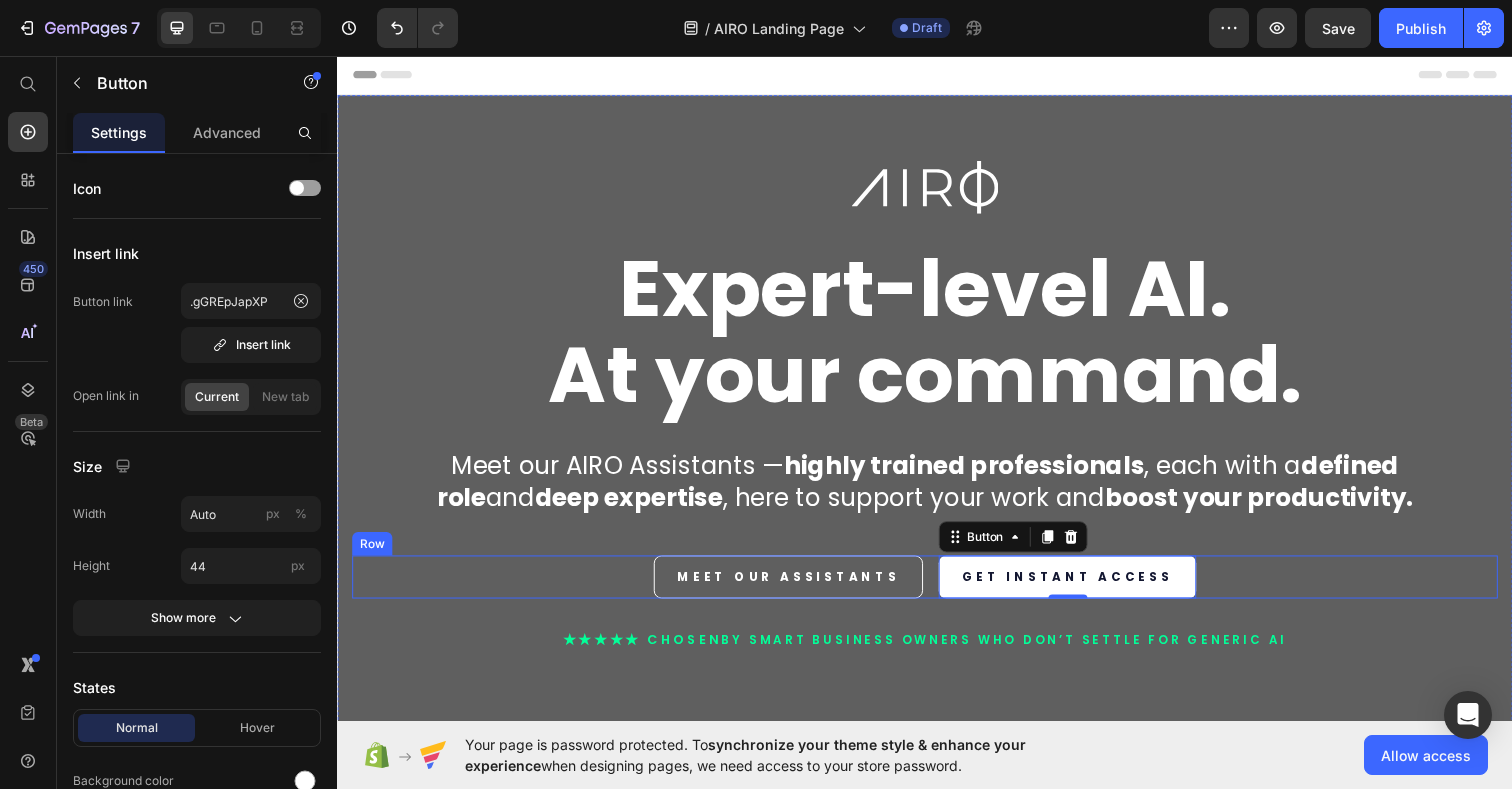 click on "MEET OUR ASSISTANTS Button GET INSTANT ACCESS Button   0 Row" at bounding box center [937, 588] 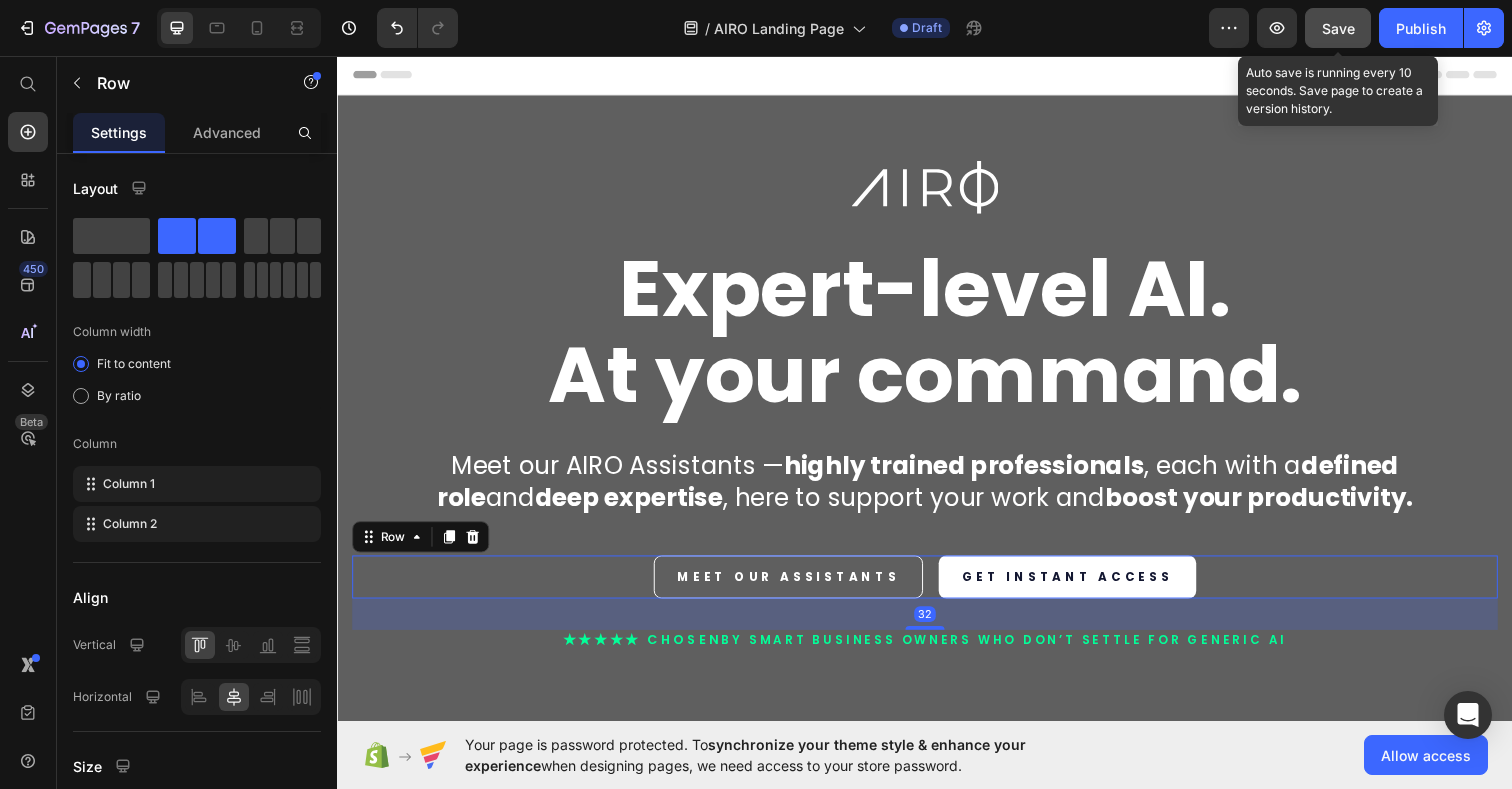 click on "Save" at bounding box center [1338, 28] 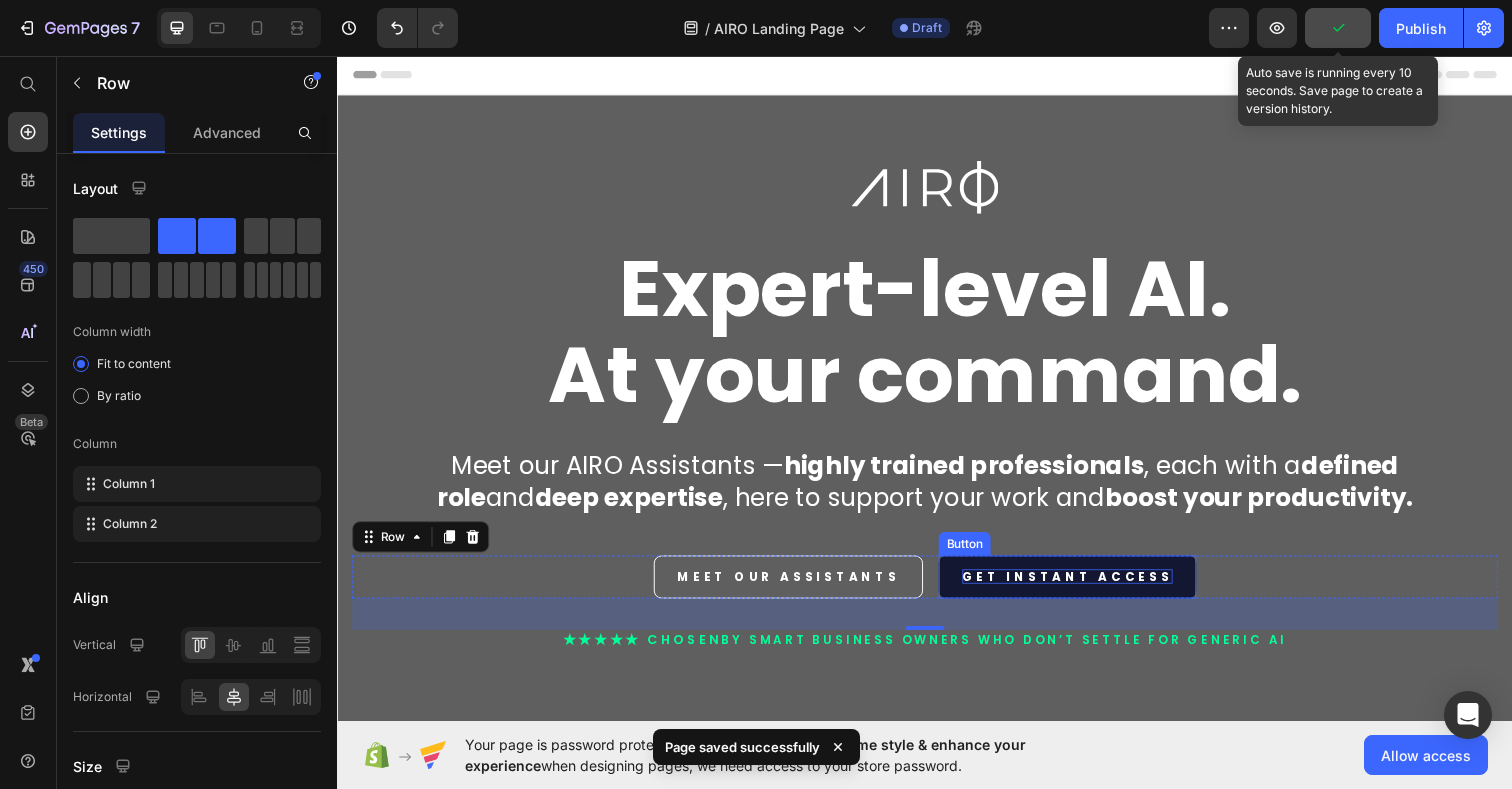 click on "GET INSTANT ACCESS" at bounding box center [1082, 588] 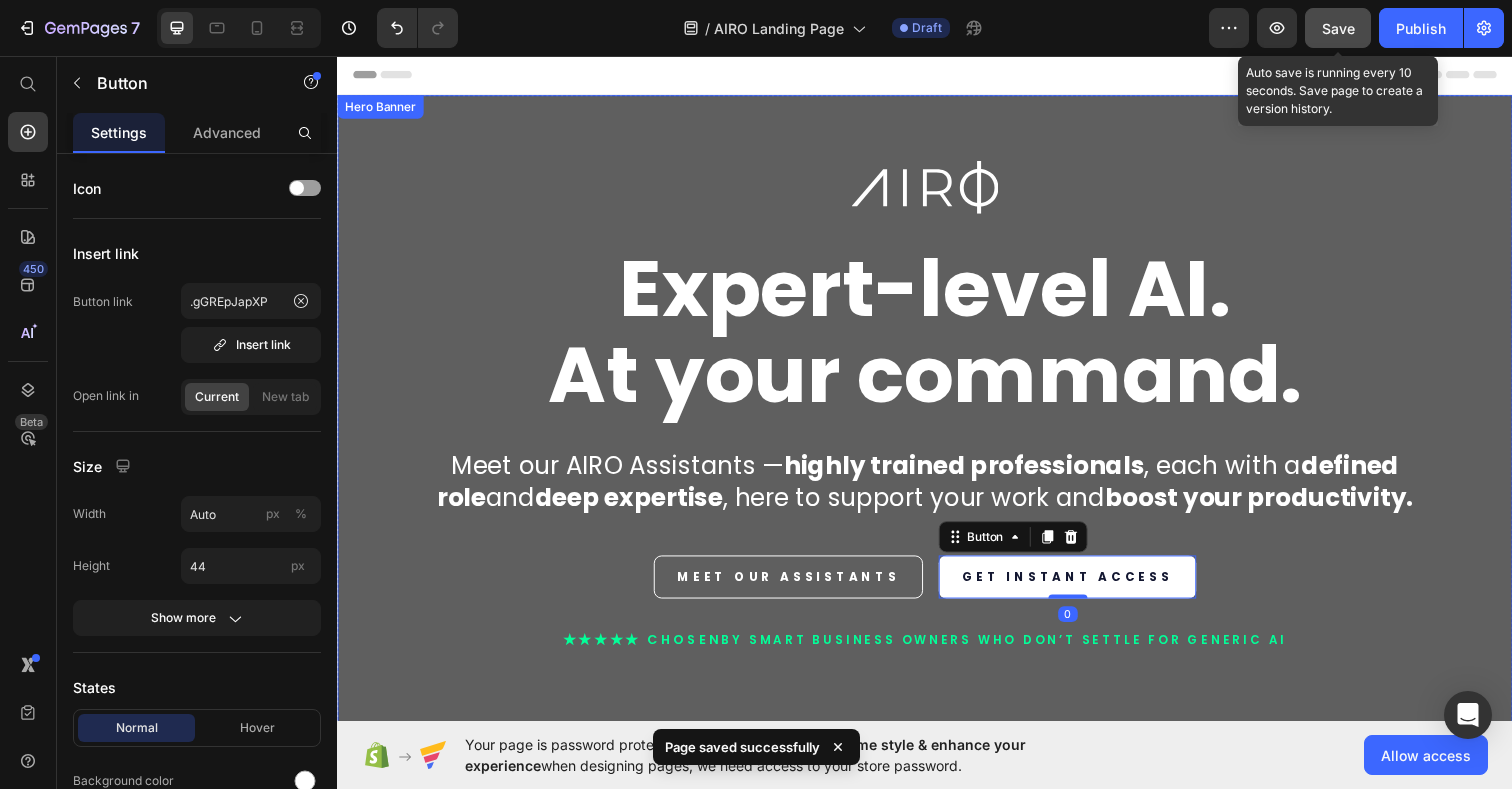 click on "Image Expert-level AI. At your command. Heading Meet our AIRO Assistants —  highly trained professionals , each with a  defined role  and  deep expertise , here to support your work and  boost your productivity. Text Block MEET OUR ASSISTANTS Button GET INSTANT ACCESS Button   0 Row ★★★★★ CHOSEN  by SMART BUSINESS OWNERS who don’t settle for generic AI Text Block Row" at bounding box center [937, 440] 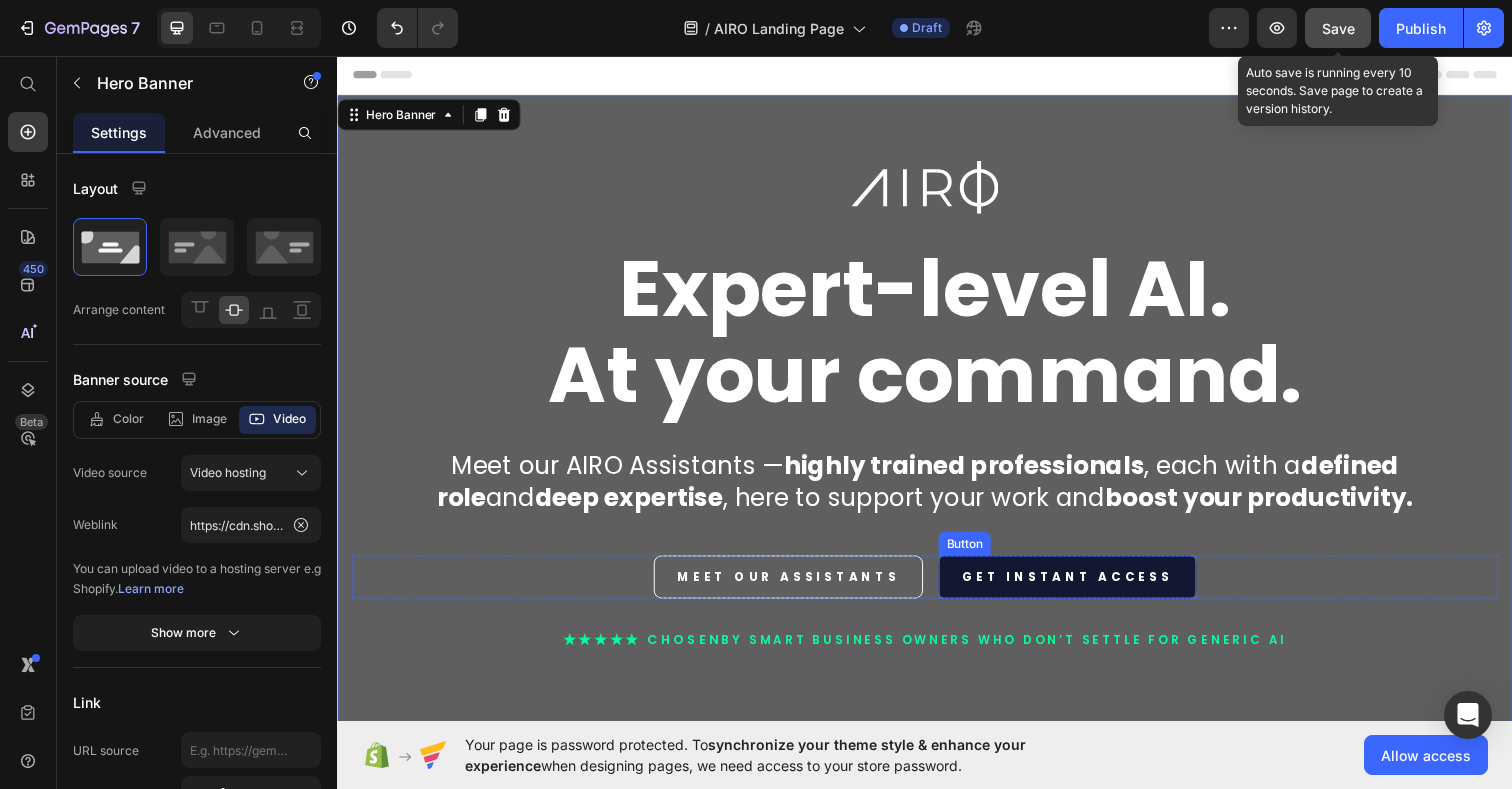 click on "GET INSTANT ACCESS" at bounding box center (1082, 588) 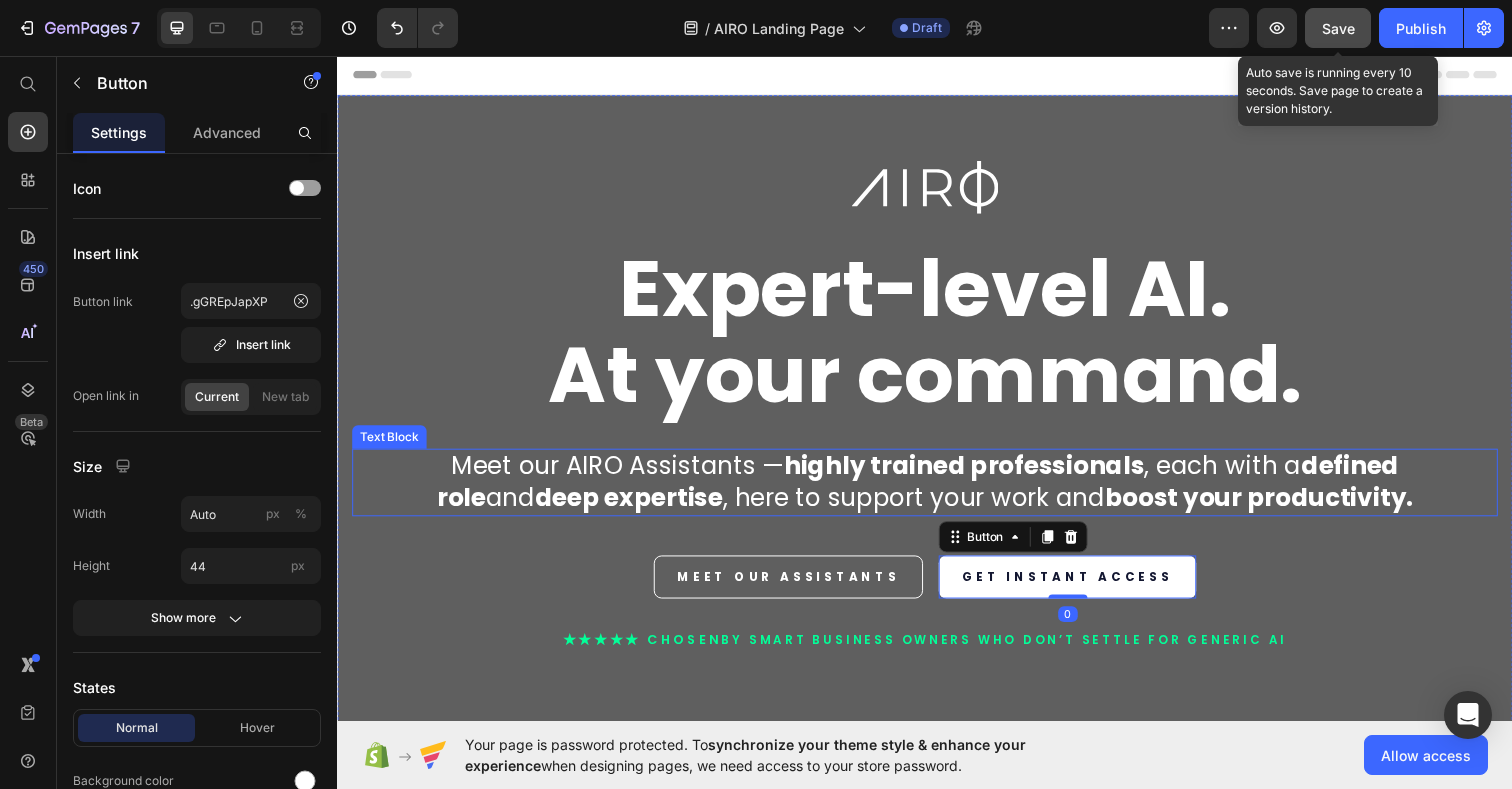click on "boost your productivity." at bounding box center (1278, 506) 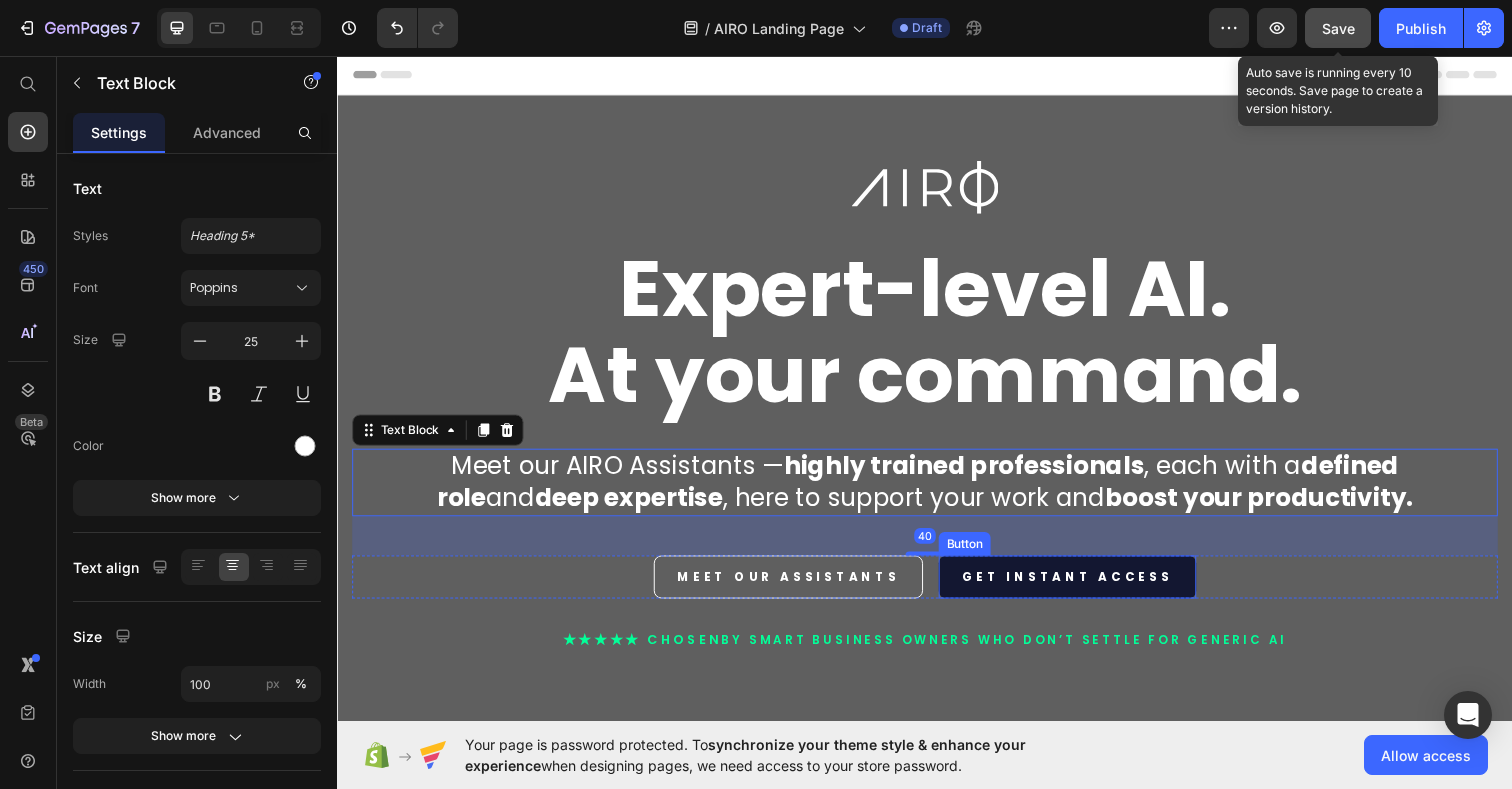 click on "GET INSTANT ACCESS" at bounding box center (1082, 588) 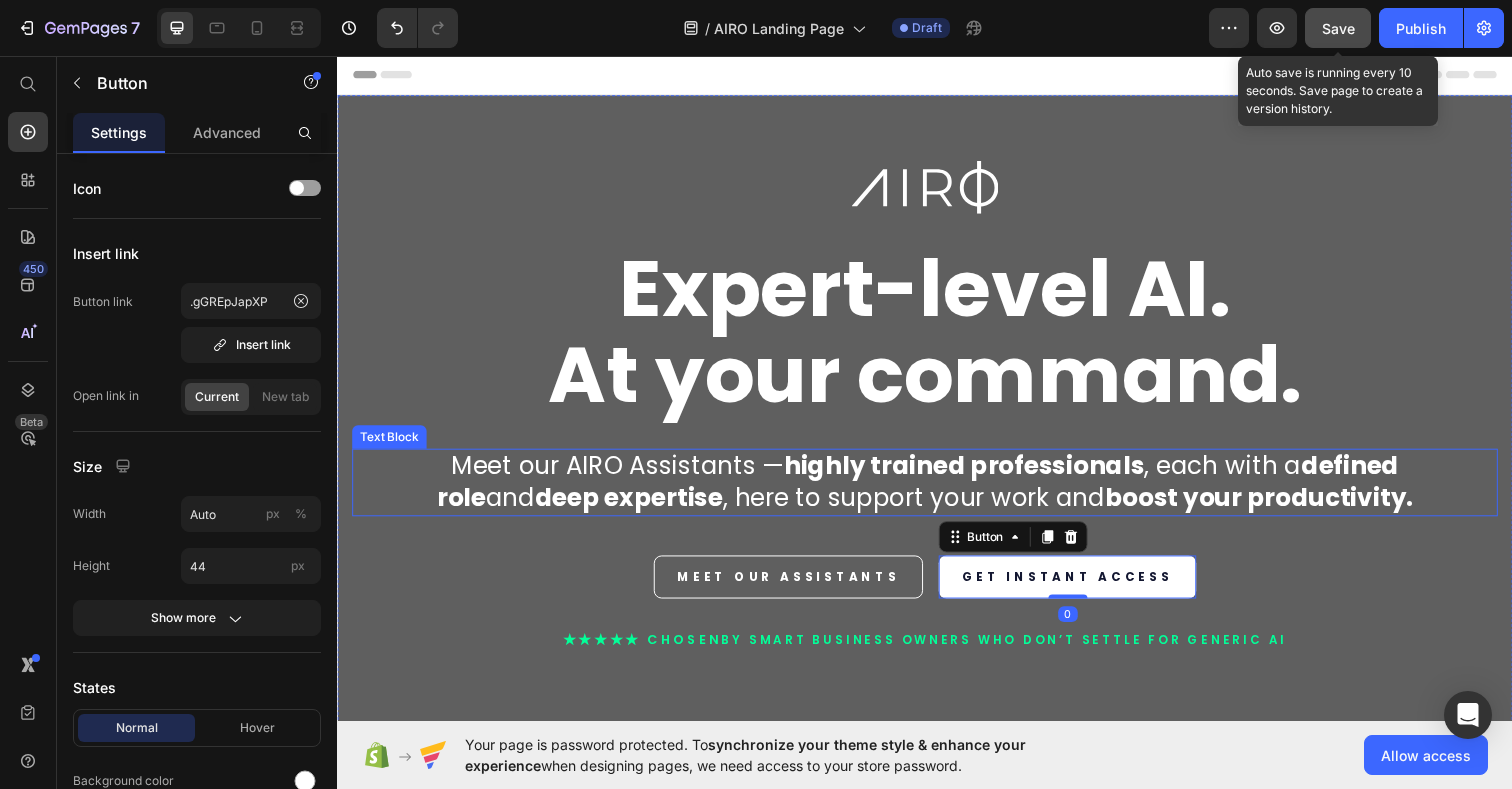 click on "boost your productivity." at bounding box center [1278, 506] 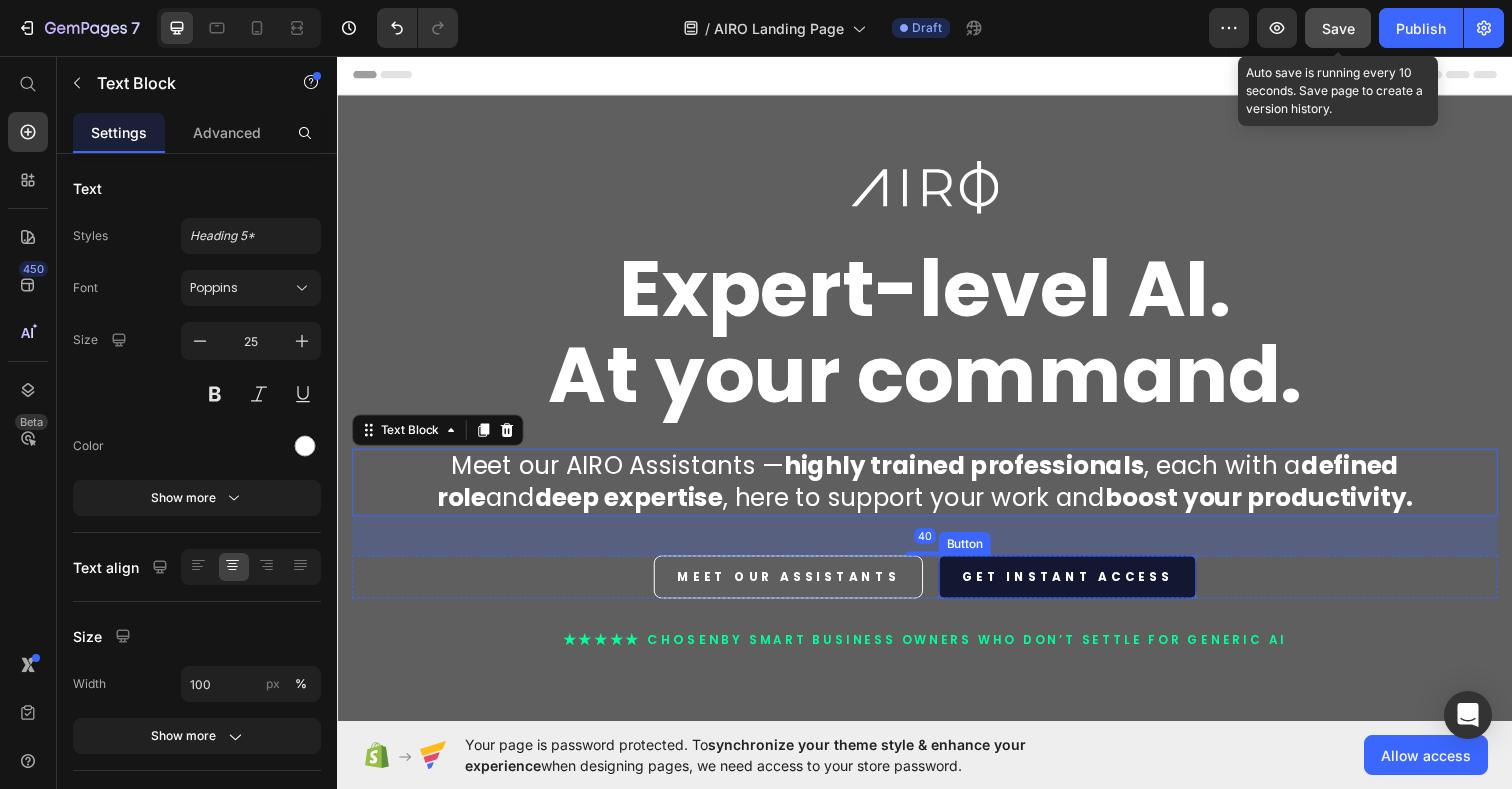 click on "GET INSTANT ACCESS" at bounding box center [1082, 588] 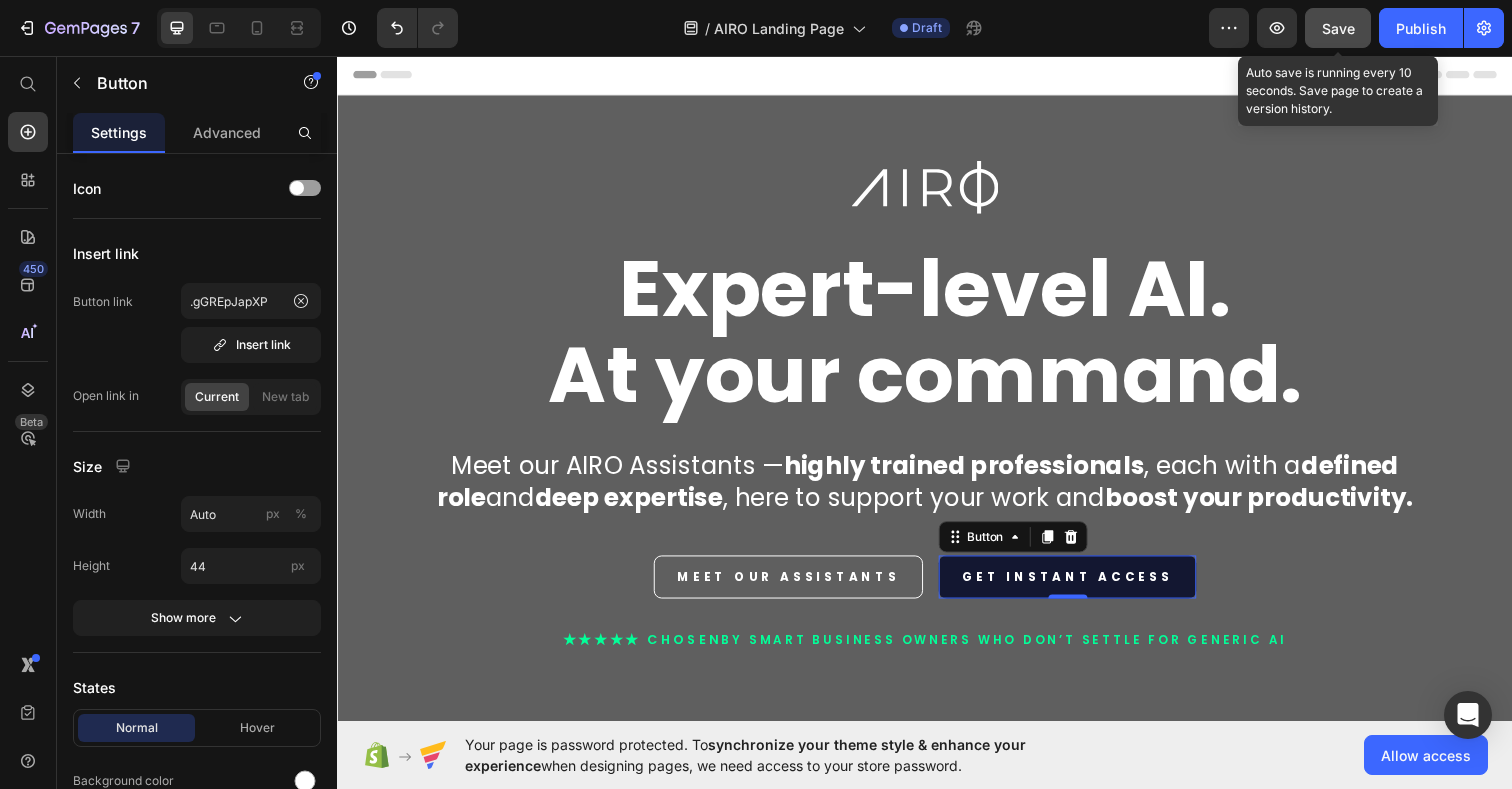 click on "GET INSTANT ACCESS" at bounding box center (1082, 588) 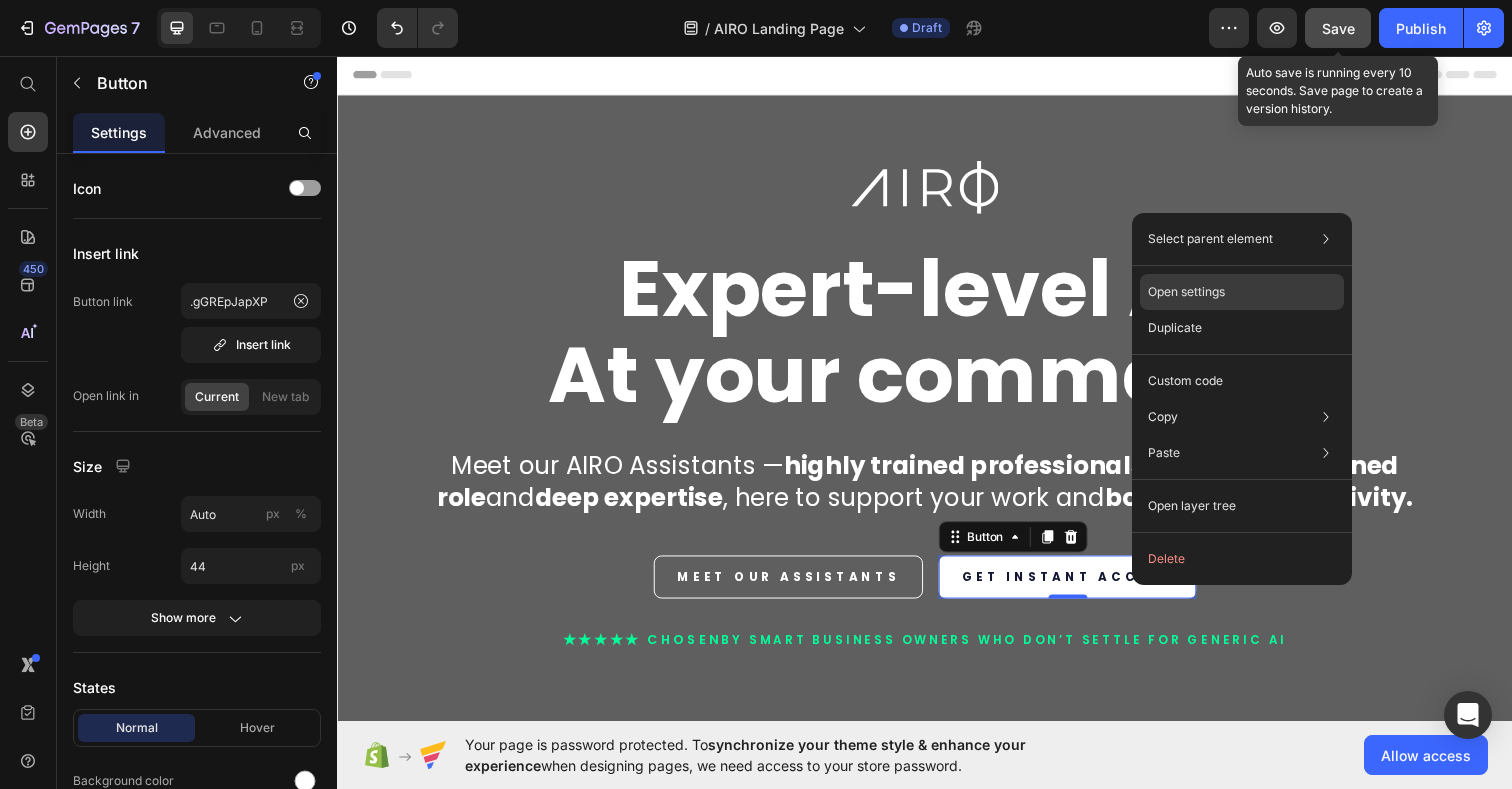 click on "Open settings" at bounding box center (1186, 292) 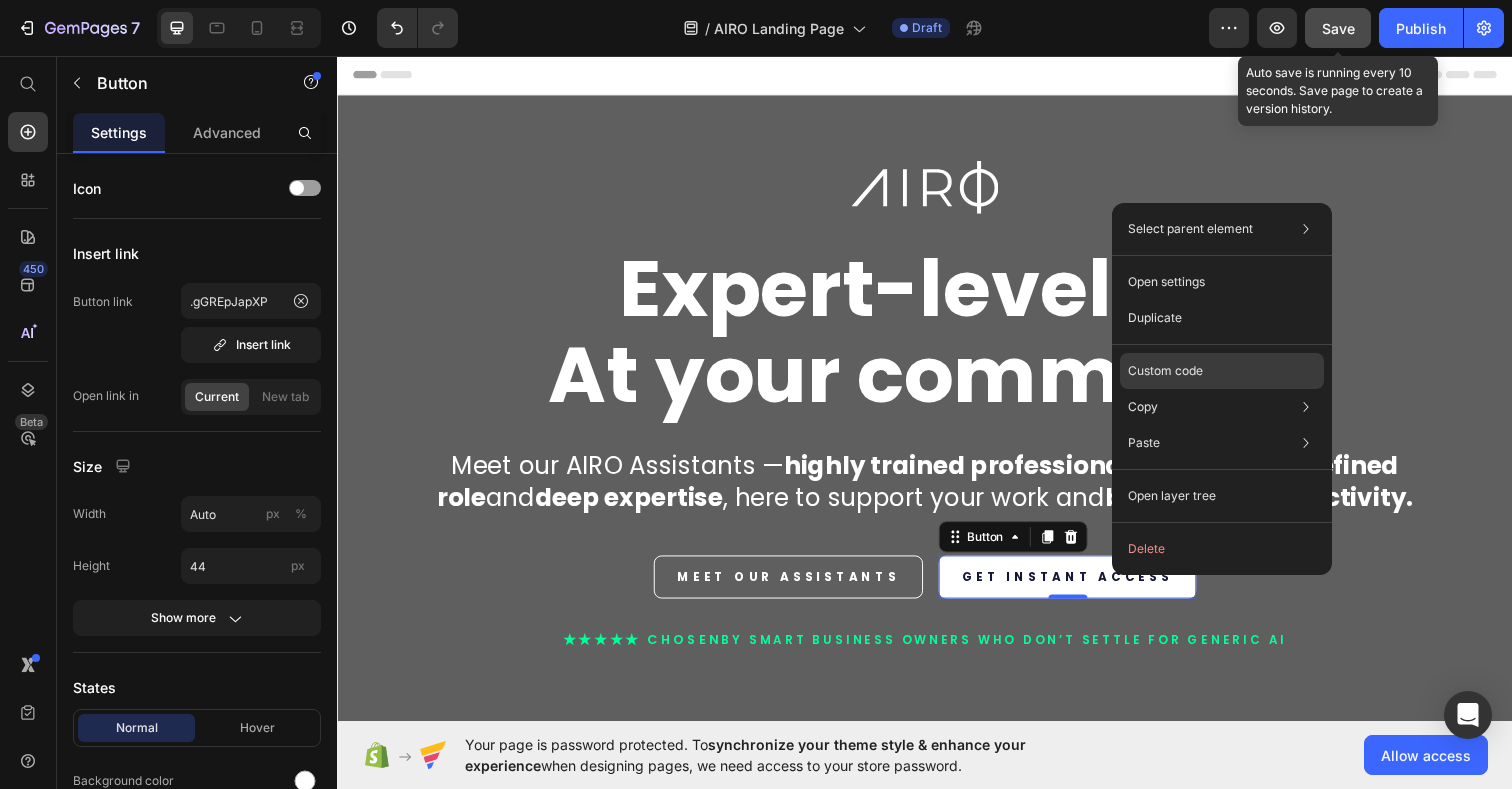 click on "Custom code" at bounding box center [1165, 371] 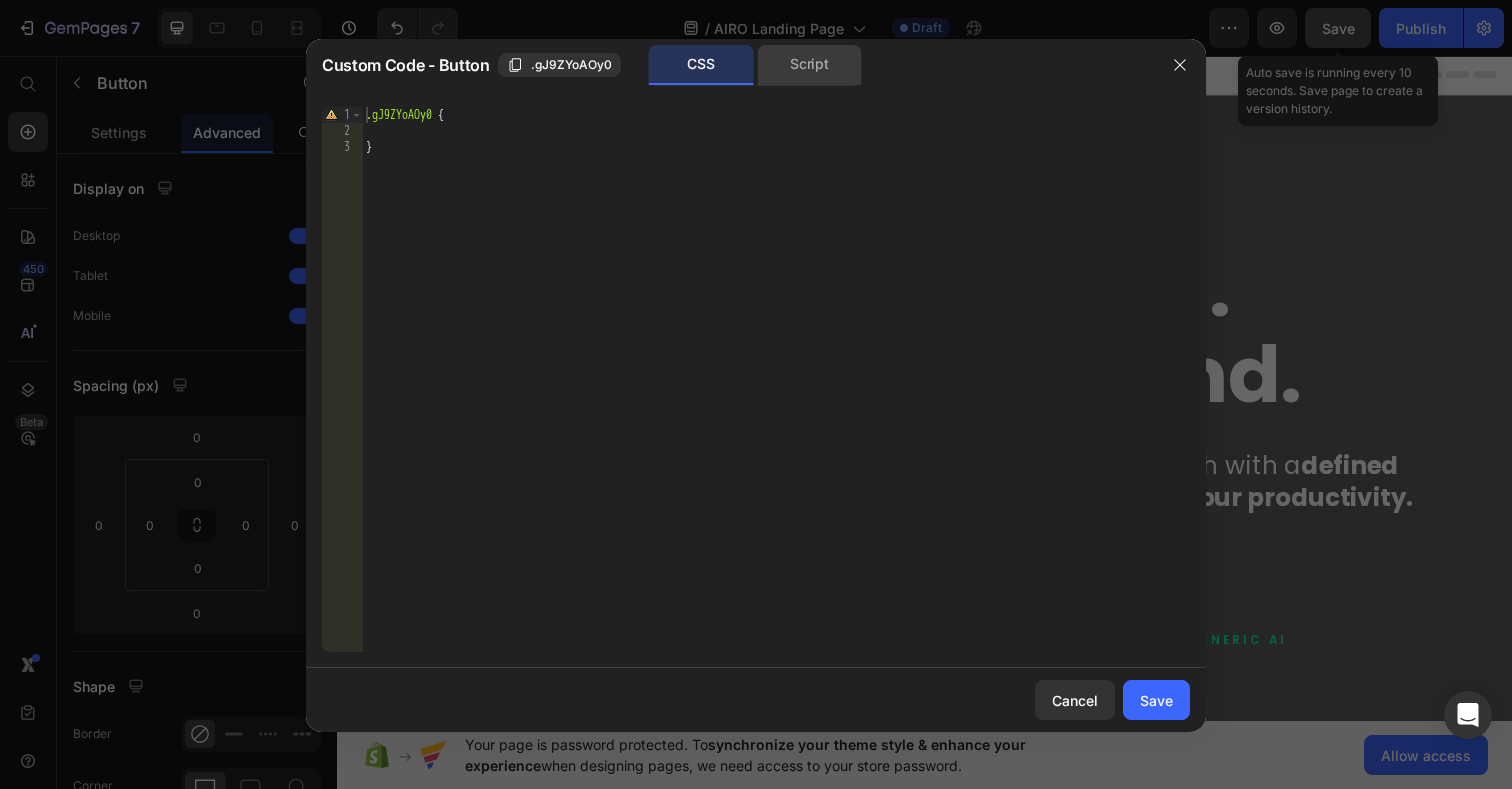 click on "Script" 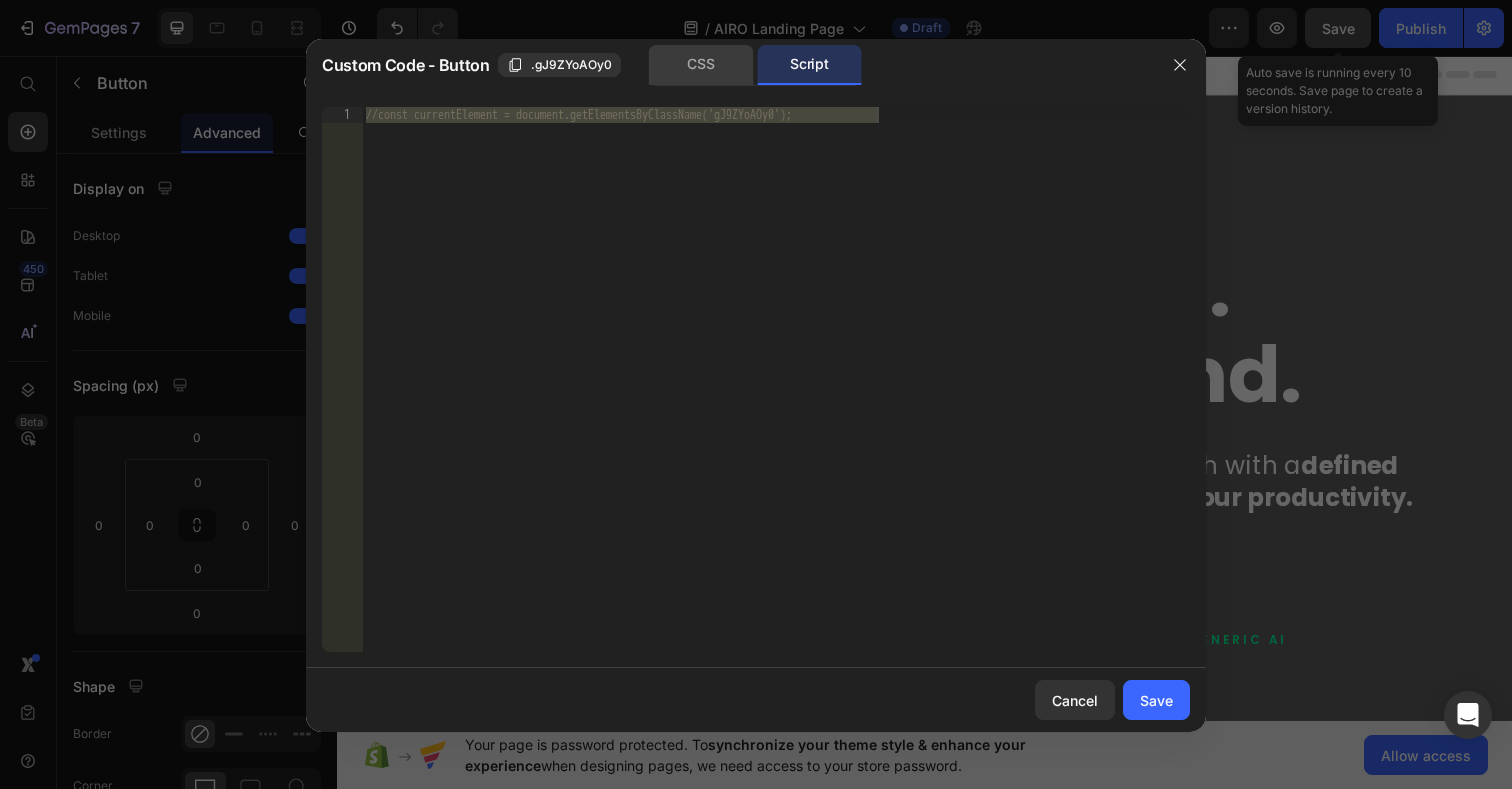 click on "CSS" 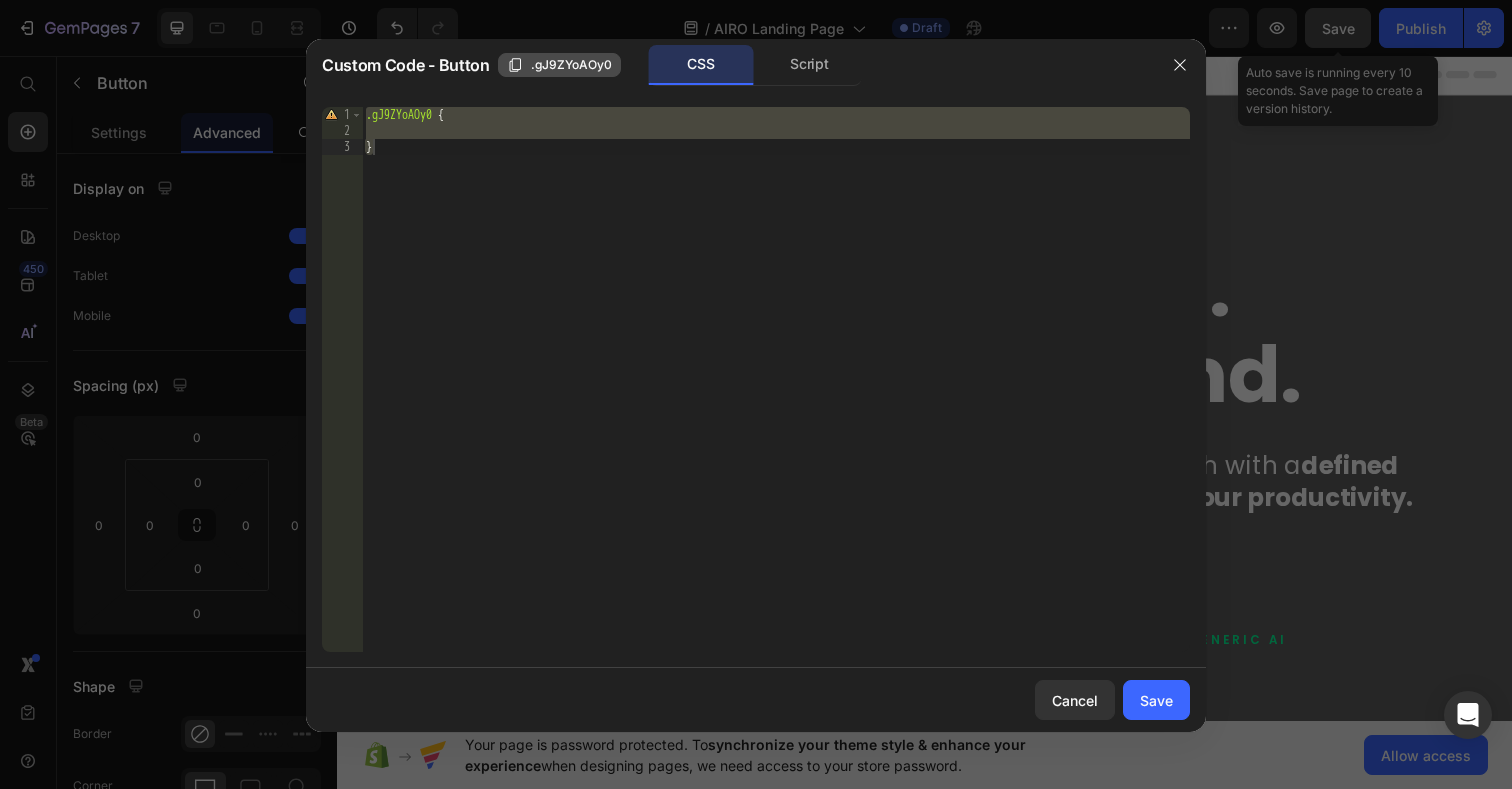click 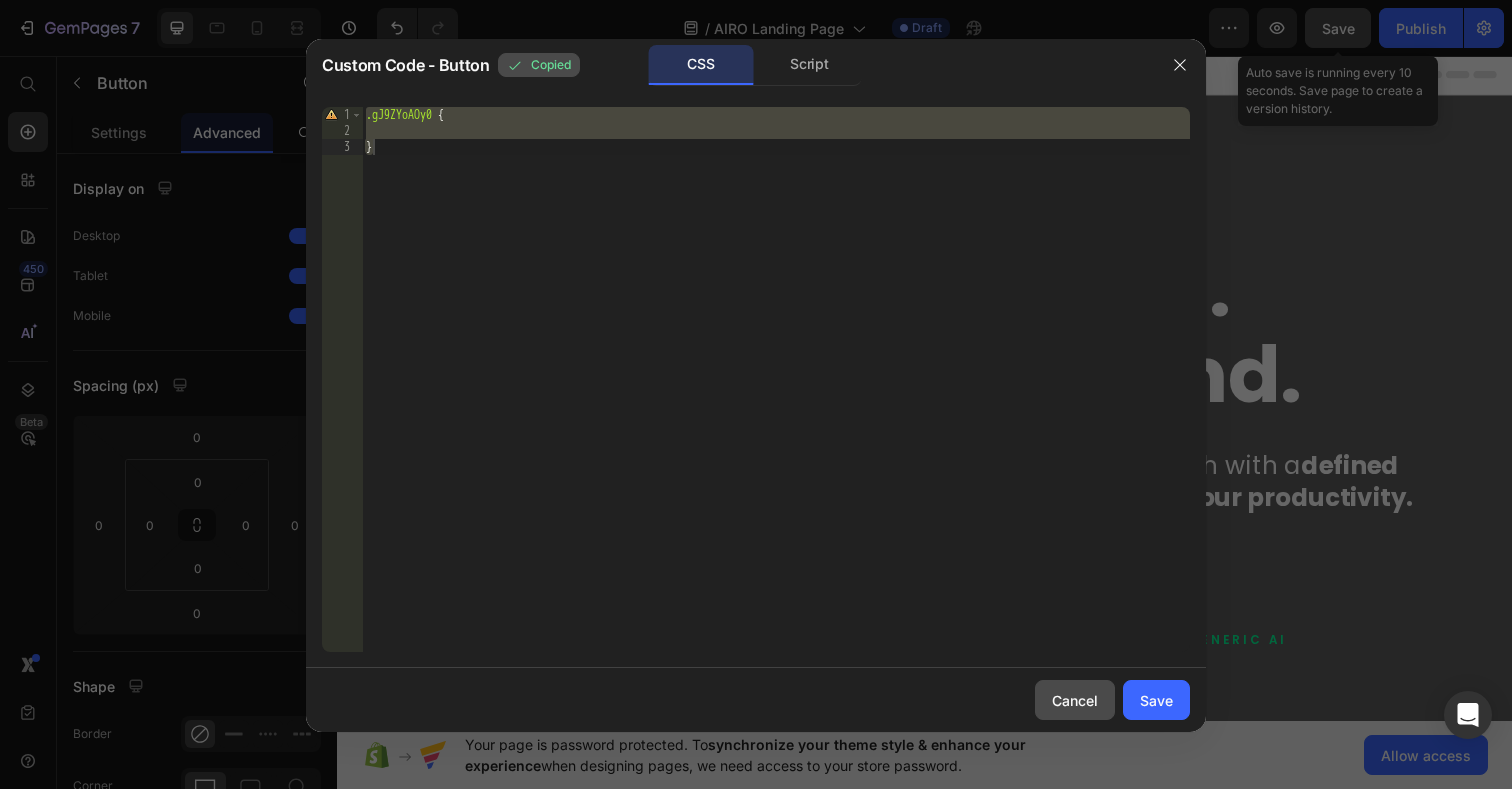 click on "Cancel" at bounding box center (1075, 700) 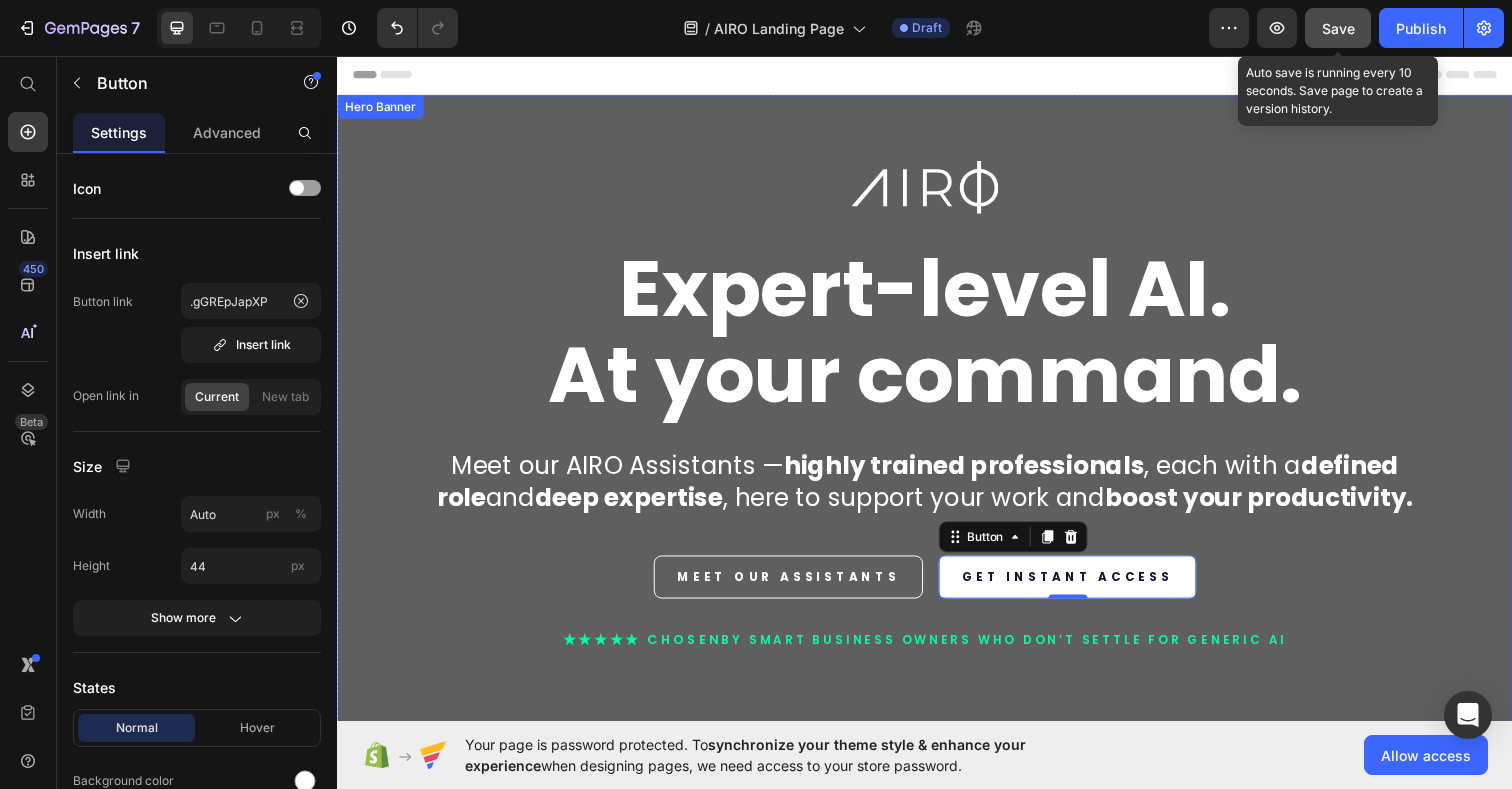 click on "Image Expert-level AI. At your command. Heading Meet our AIRO Assistants —  highly trained professionals , each with a  defined role  and  deep expertise , here to support your work and  boost your productivity. Text Block MEET OUR ASSISTANTS Button GET INSTANT ACCESS Button   0 Row ★★★★★ CHOSEN  by SMART BUSINESS OWNERS who don’t settle for generic AI Text Block Row" at bounding box center [937, 440] 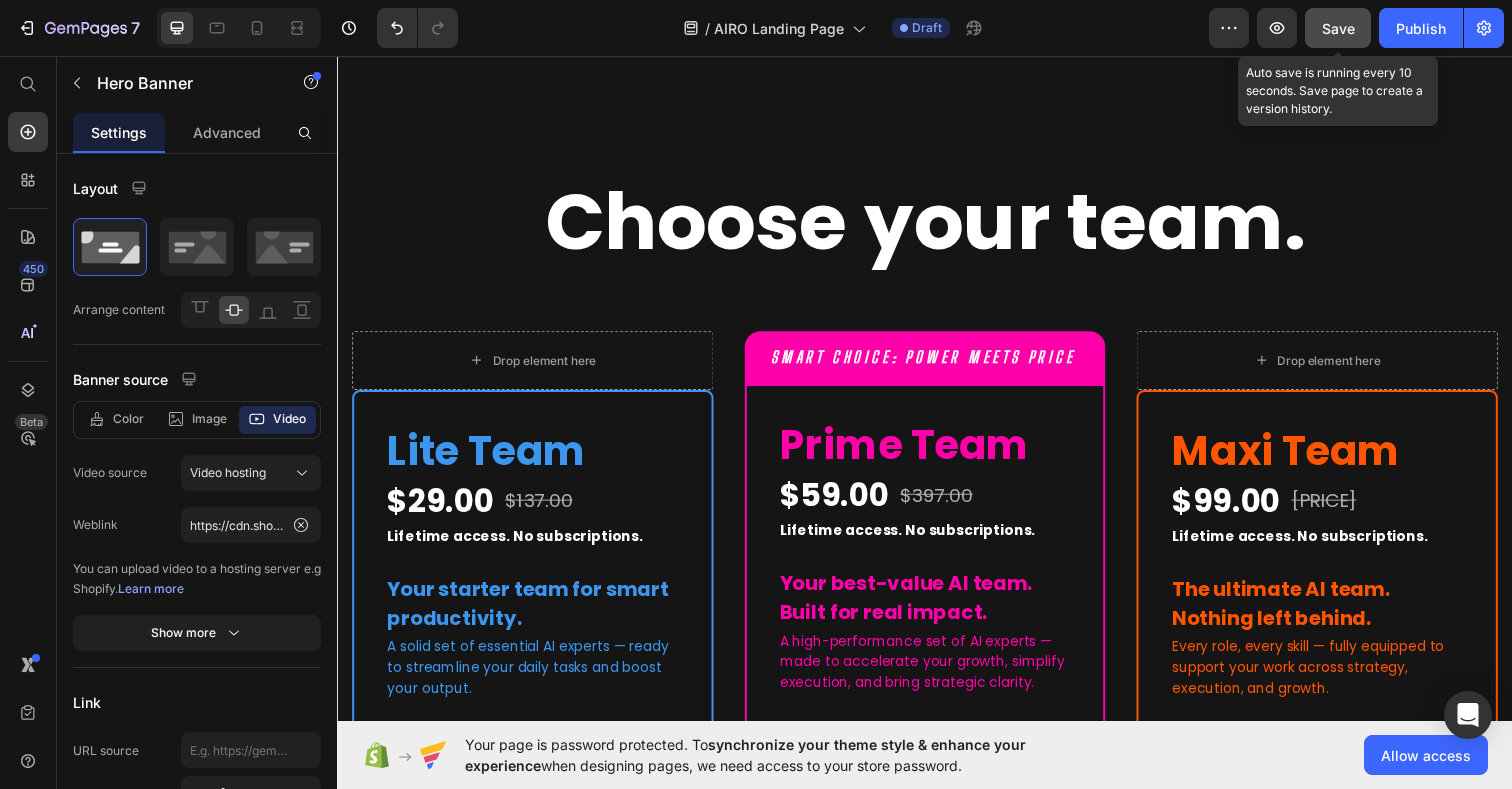 scroll, scrollTop: 8685, scrollLeft: 0, axis: vertical 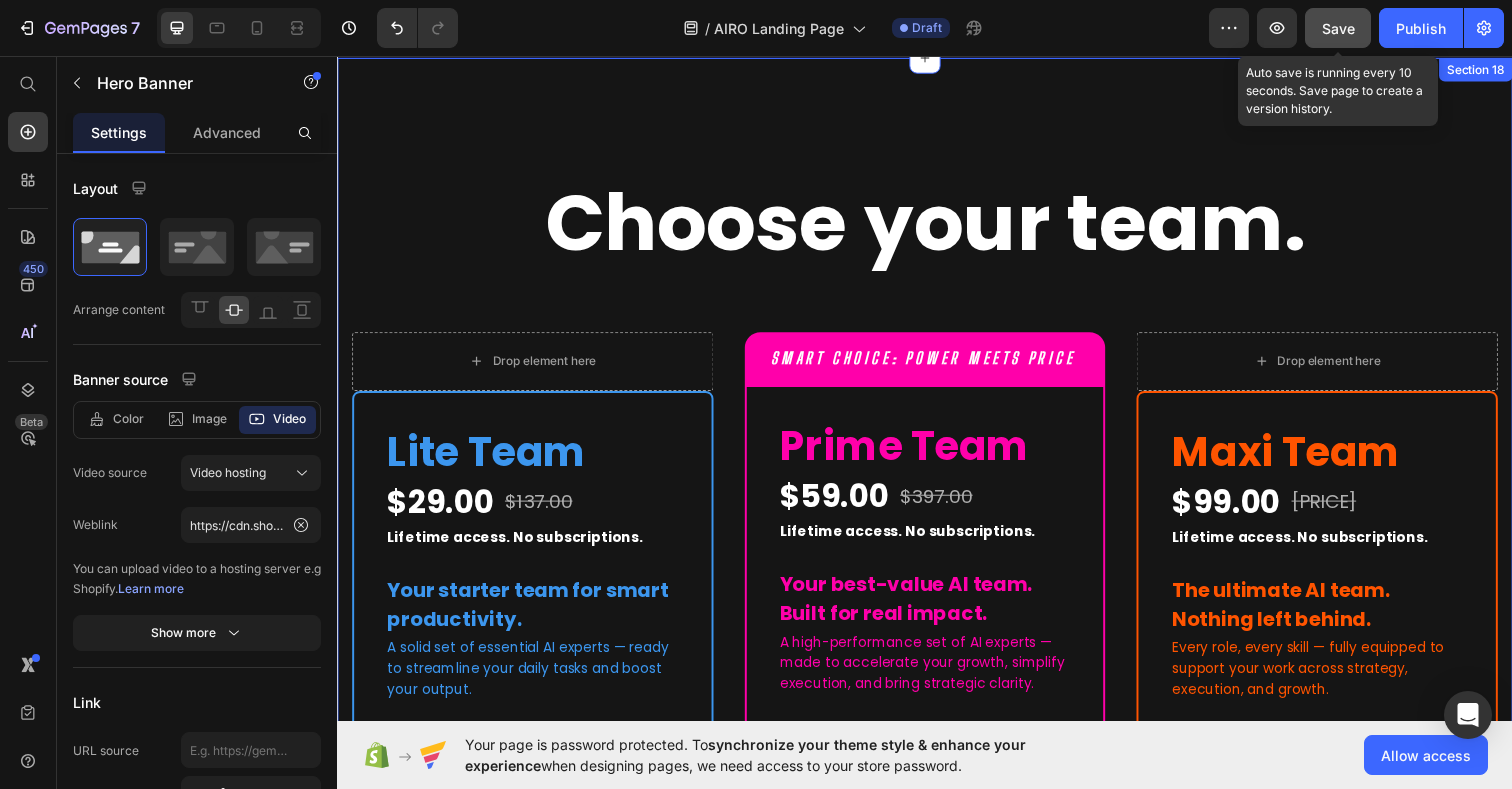 click on "Choose your team. Heading Row
Drop element here Row Lite Team Heading $29.00 (P) Price $137.00 (P) Price Row Lifetime access. No subscriptions. Text Block Your starter team for smart productivity. Text Block A solid set of essential AI experts — ready to streamline your daily tasks and boost your output. Text Block                Title Line What's included Text Block
Smart launchpad. Your AI team, one click away.
Advanced, tested prompts — tailored to each Assistant, ready to use and customize.
Powered by ChatGPT — works with Free or Plus.
Multilingual support. No barriers. Item List                Title Line All members of our  Lite Team Text Block
Mike - Social Media Strategist
Ava - Content Scheduler
Noah - Email Ally
Zaya - Website Optimizer
Ben - Conversion Specialist Item List (P) Images & Gallery $29.00   $137   — Save $108 Text block" at bounding box center [937, 1159] 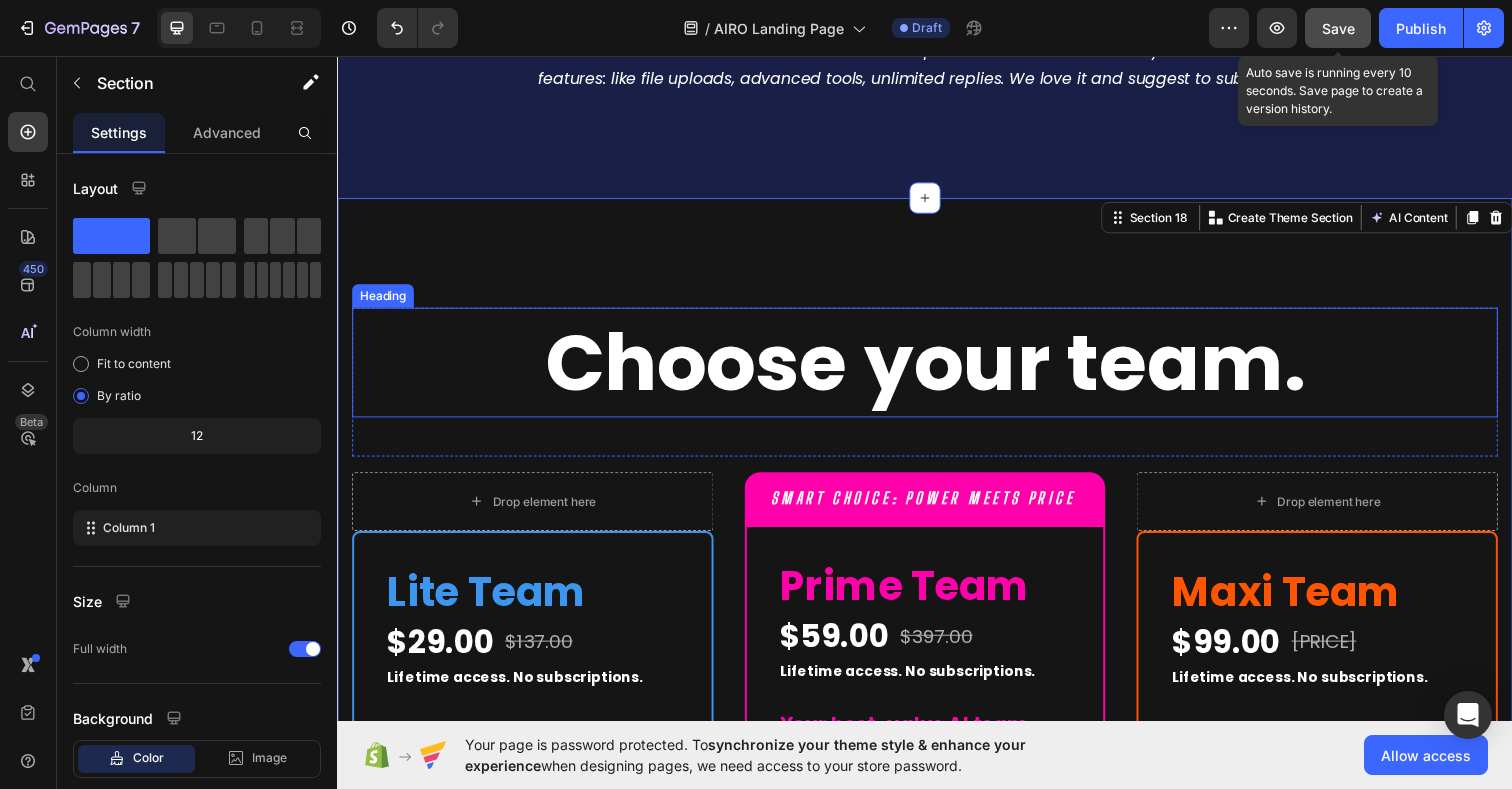 scroll, scrollTop: 8535, scrollLeft: 0, axis: vertical 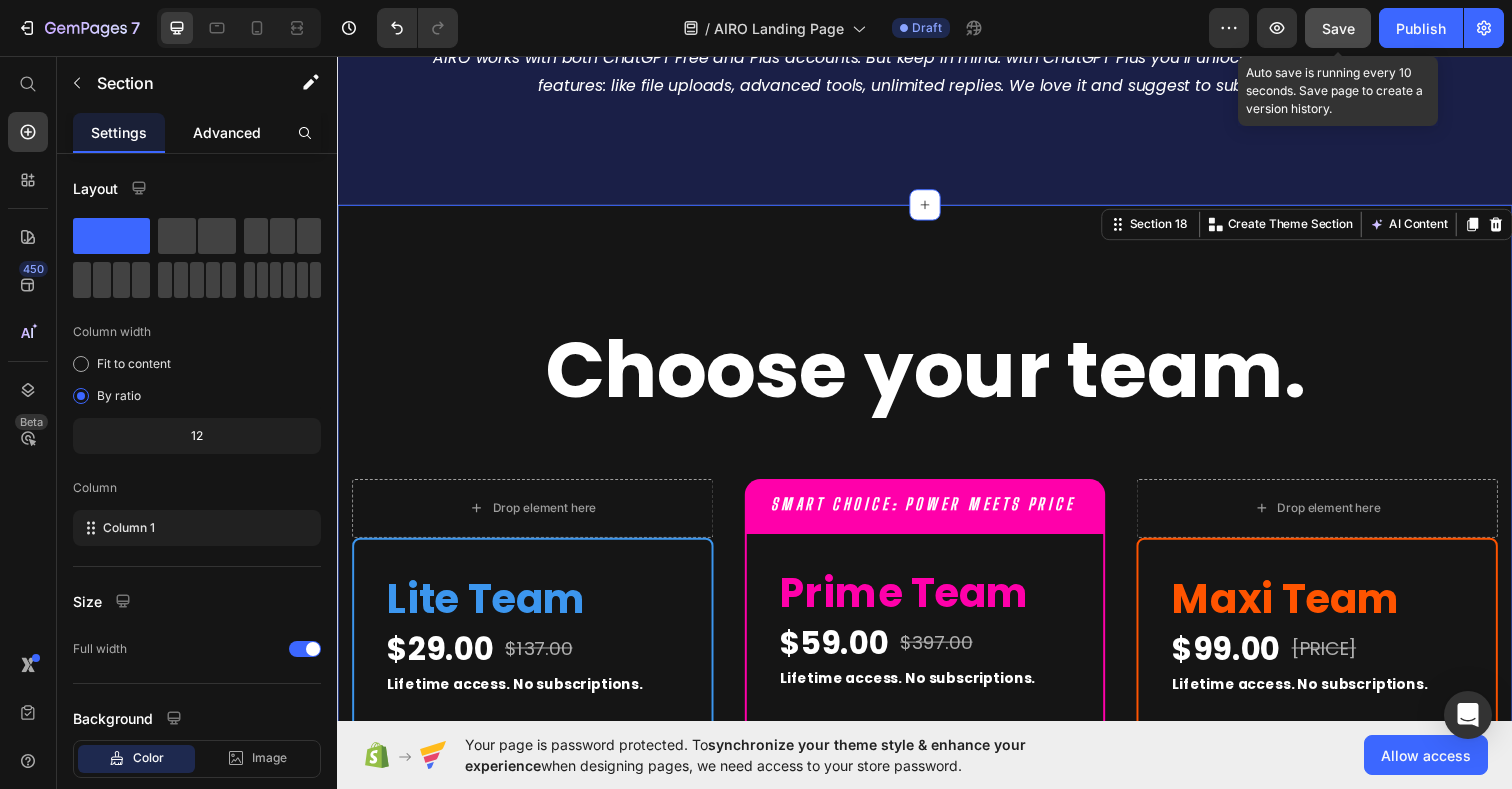 click on "Advanced" at bounding box center [227, 132] 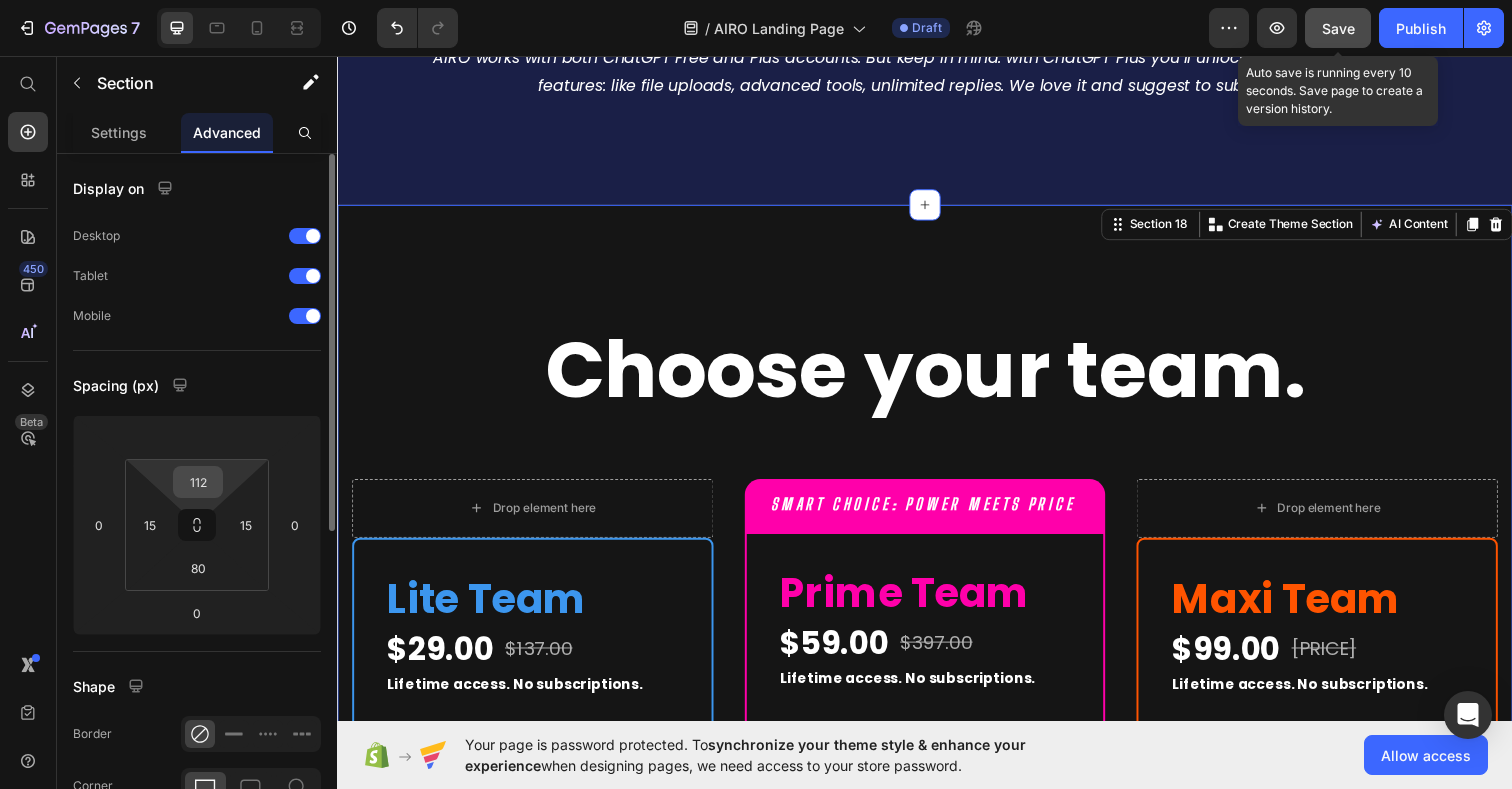 click on "112" at bounding box center [198, 482] 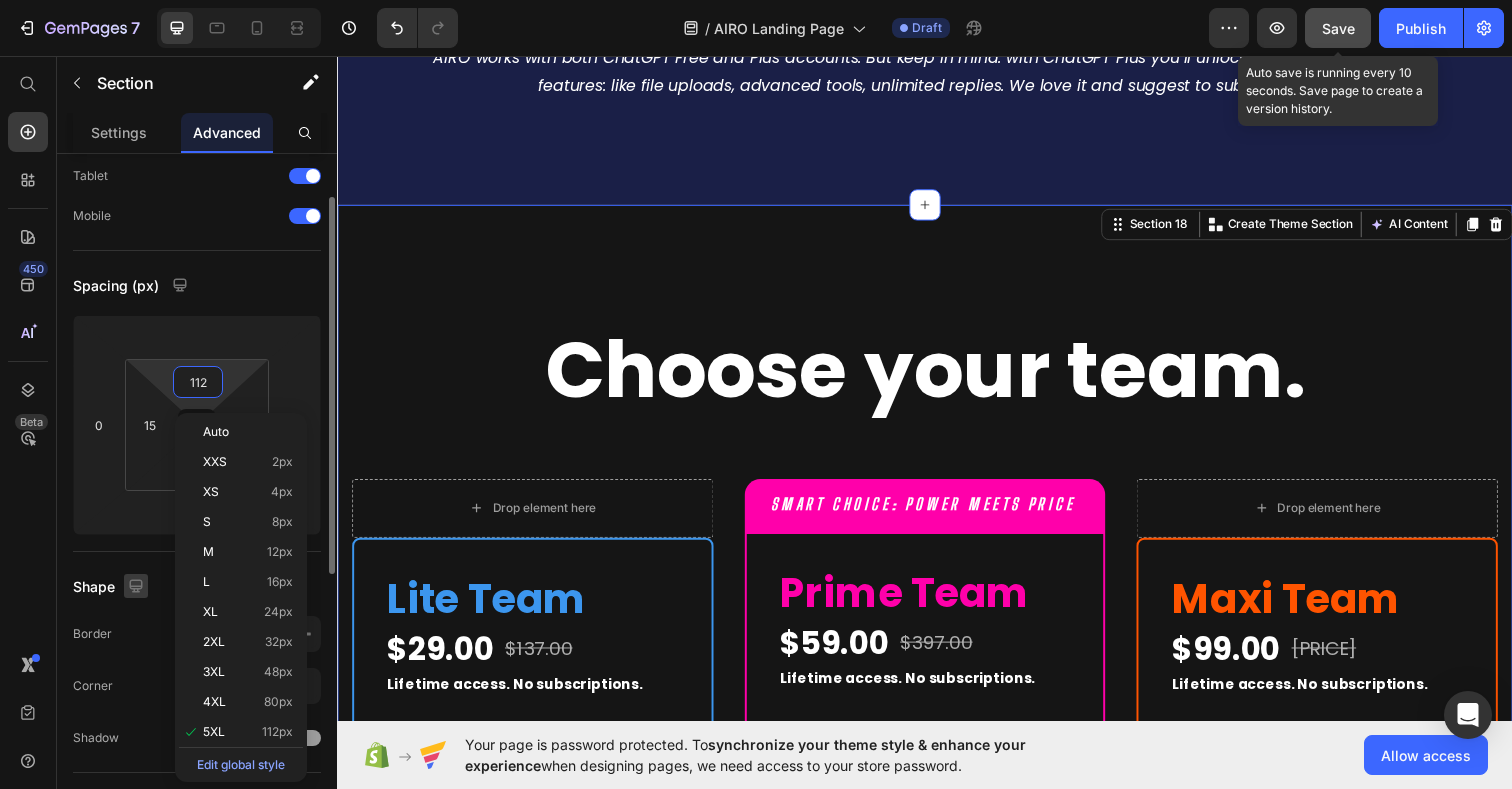 scroll, scrollTop: 125, scrollLeft: 0, axis: vertical 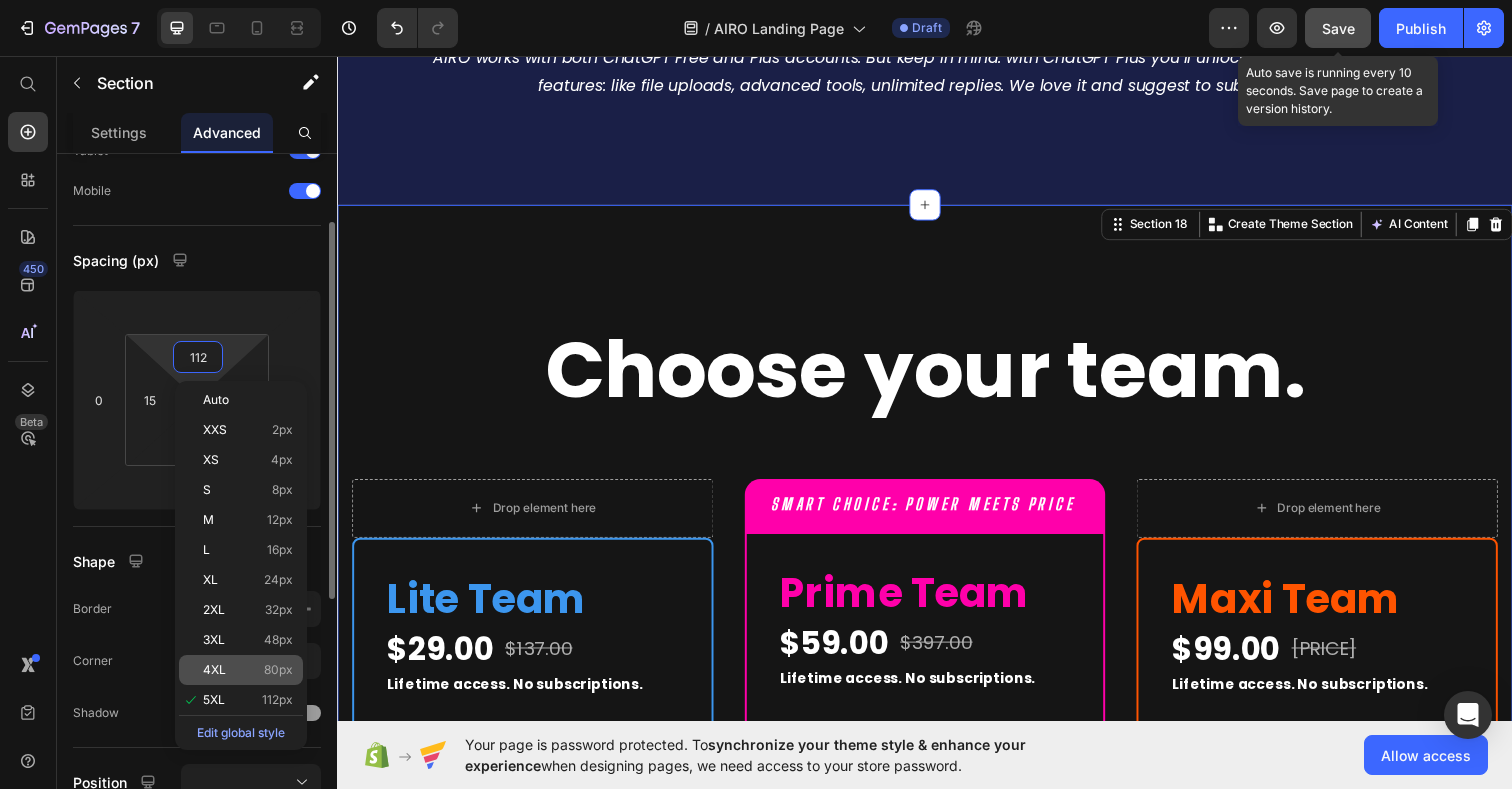 click on "4XL 80px" at bounding box center (248, 670) 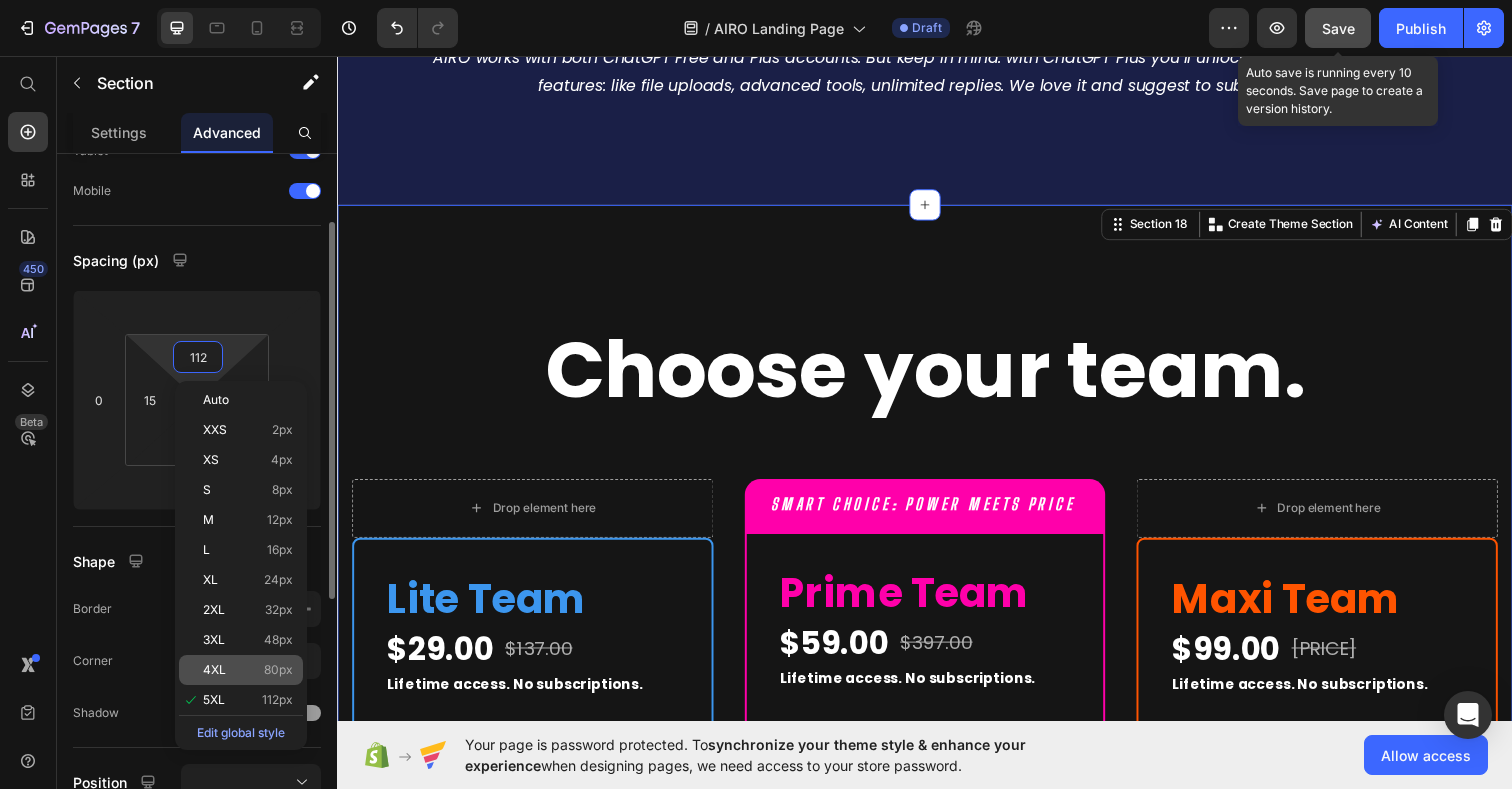 type on "80" 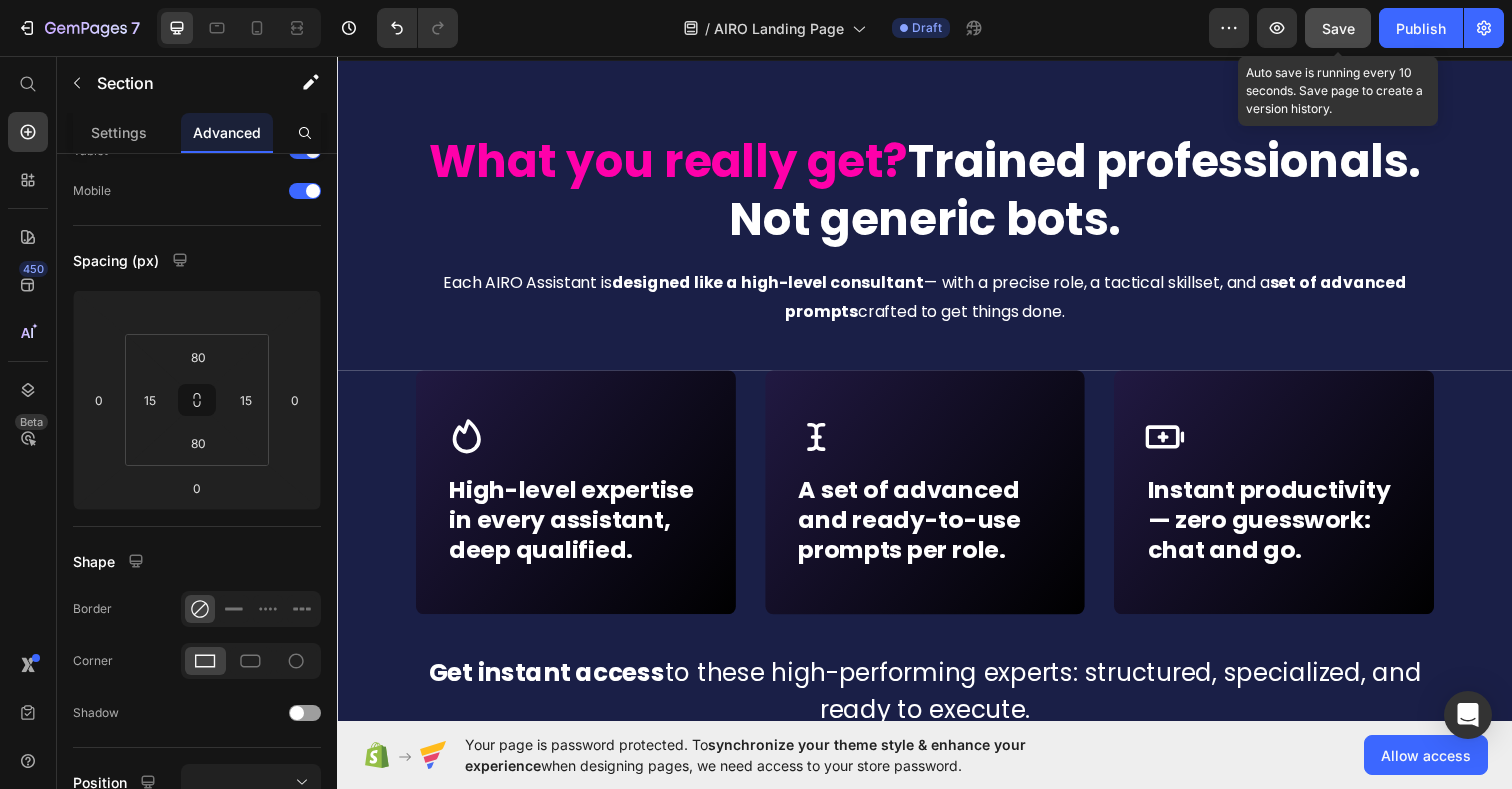 scroll, scrollTop: 5059, scrollLeft: 0, axis: vertical 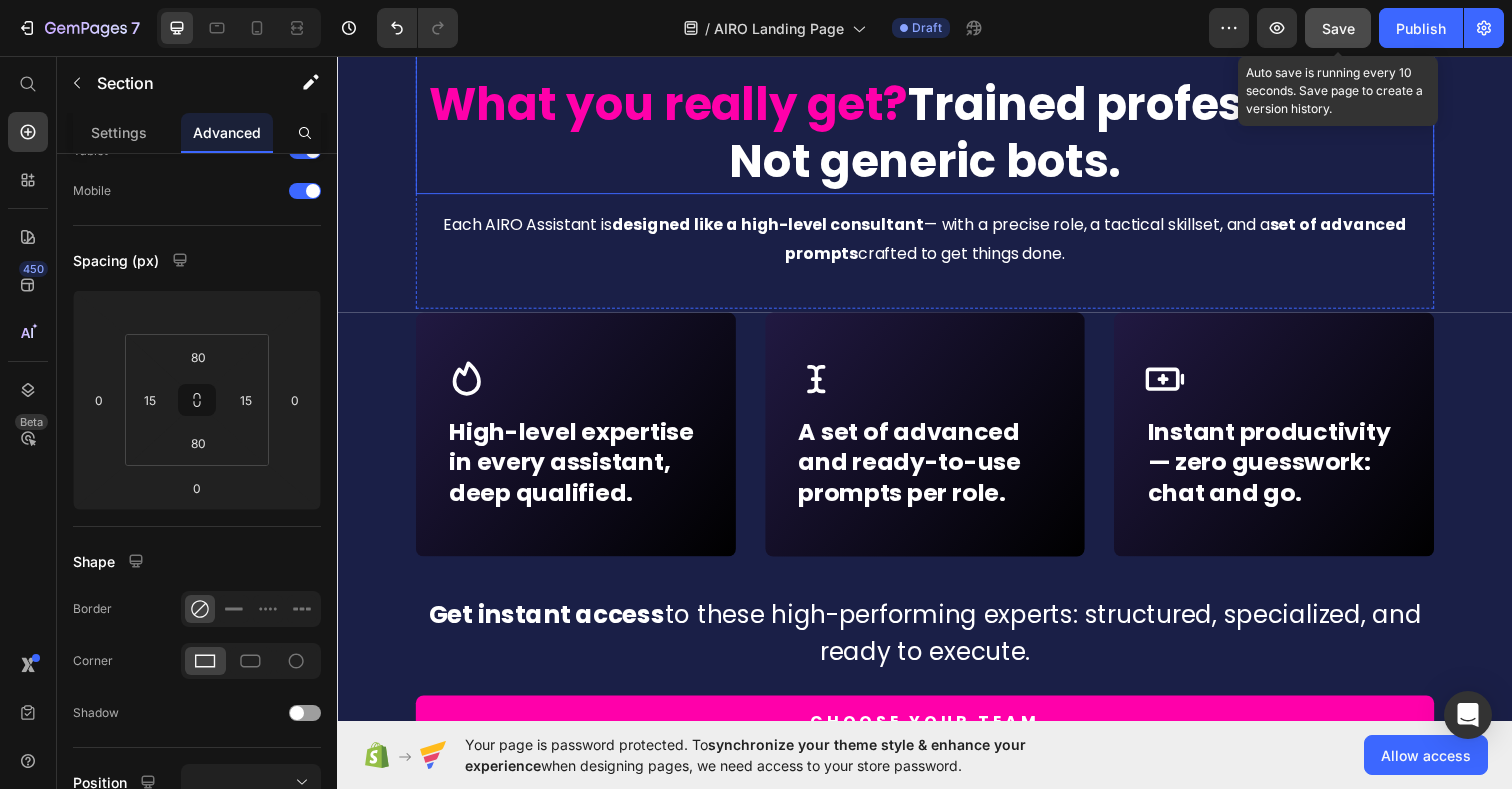 click on "Trained professionals. Not generic bots." at bounding box center [1090, 135] 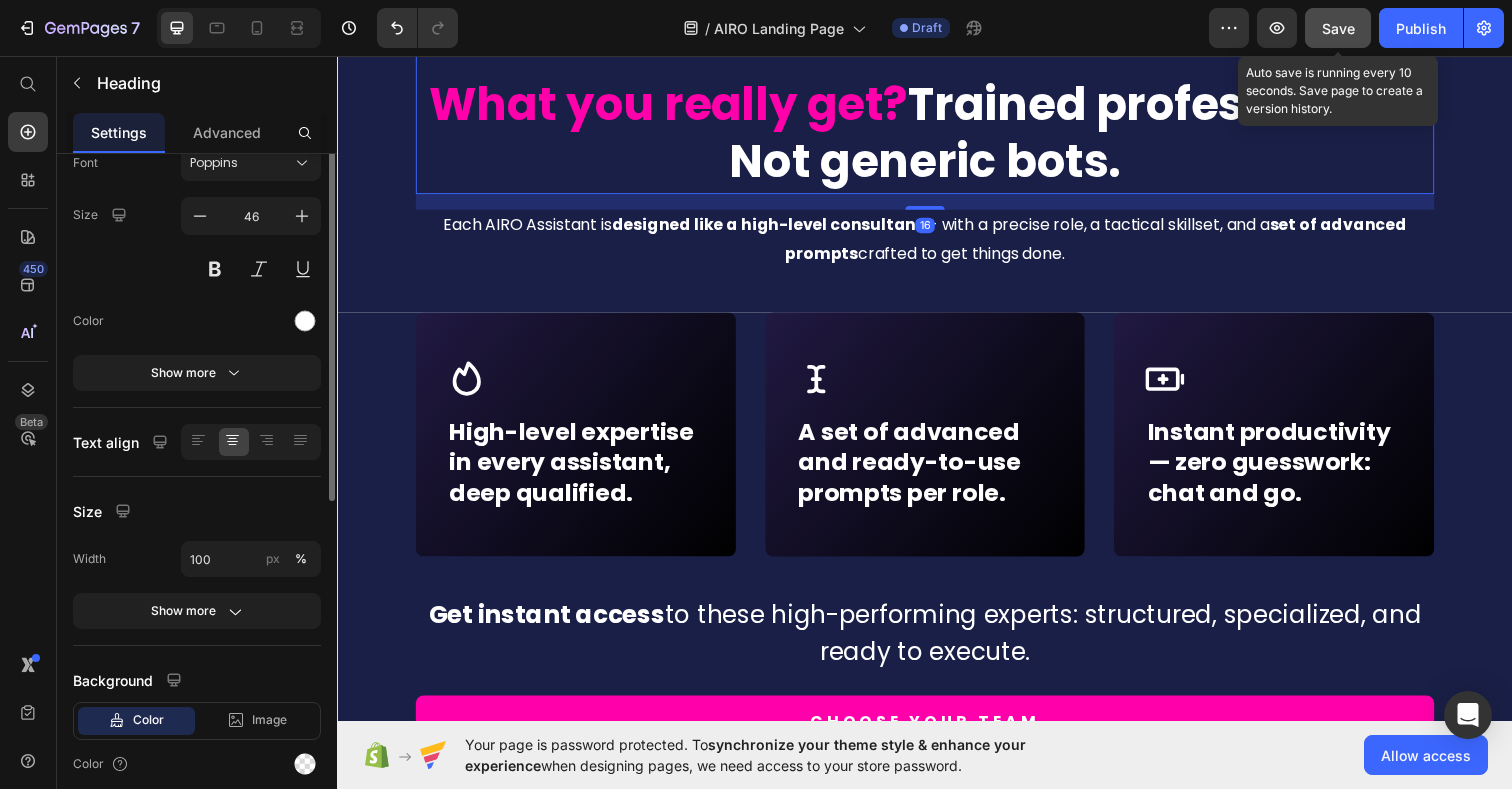 scroll, scrollTop: 0, scrollLeft: 0, axis: both 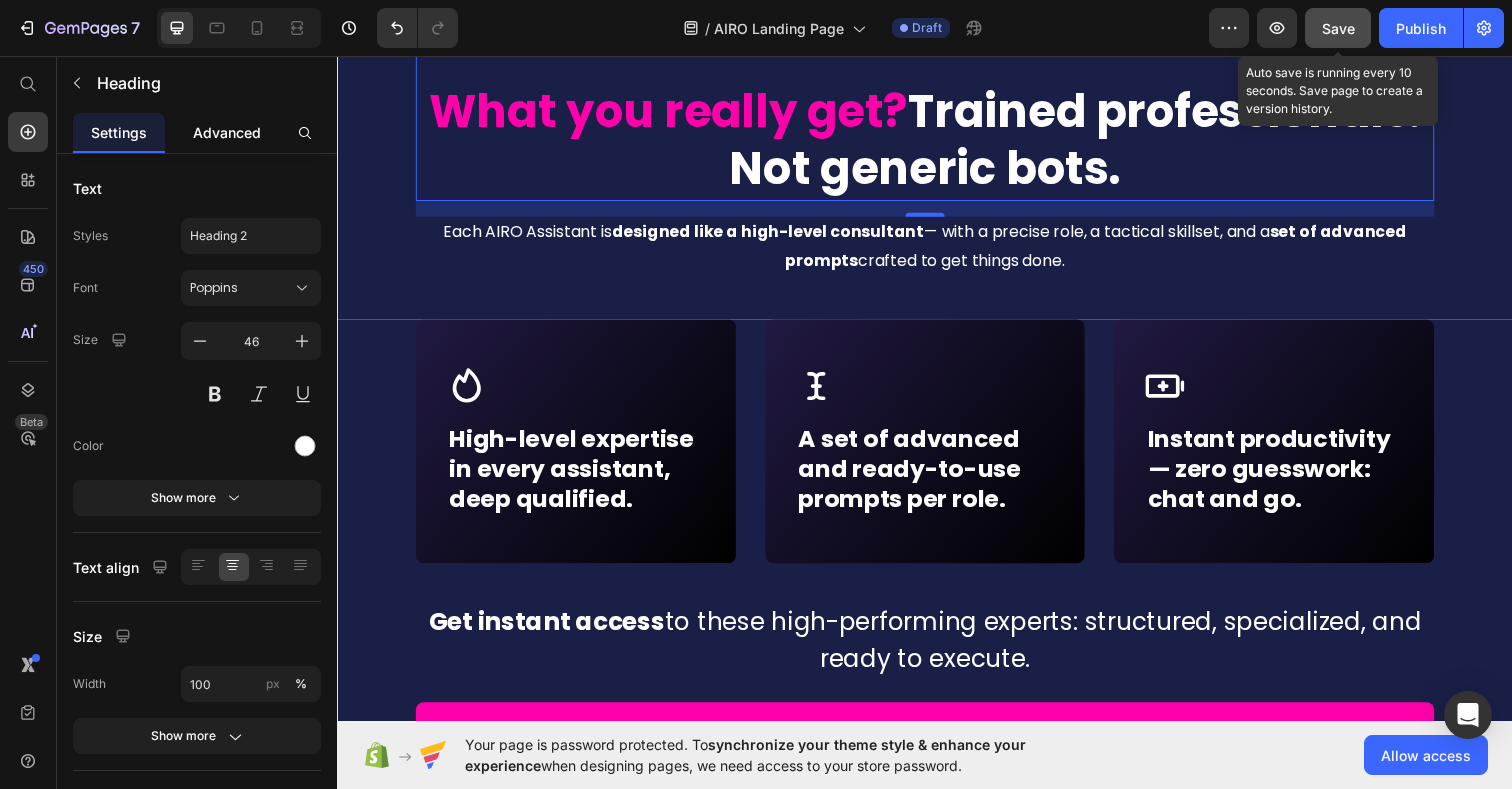 click on "Advanced" at bounding box center (227, 132) 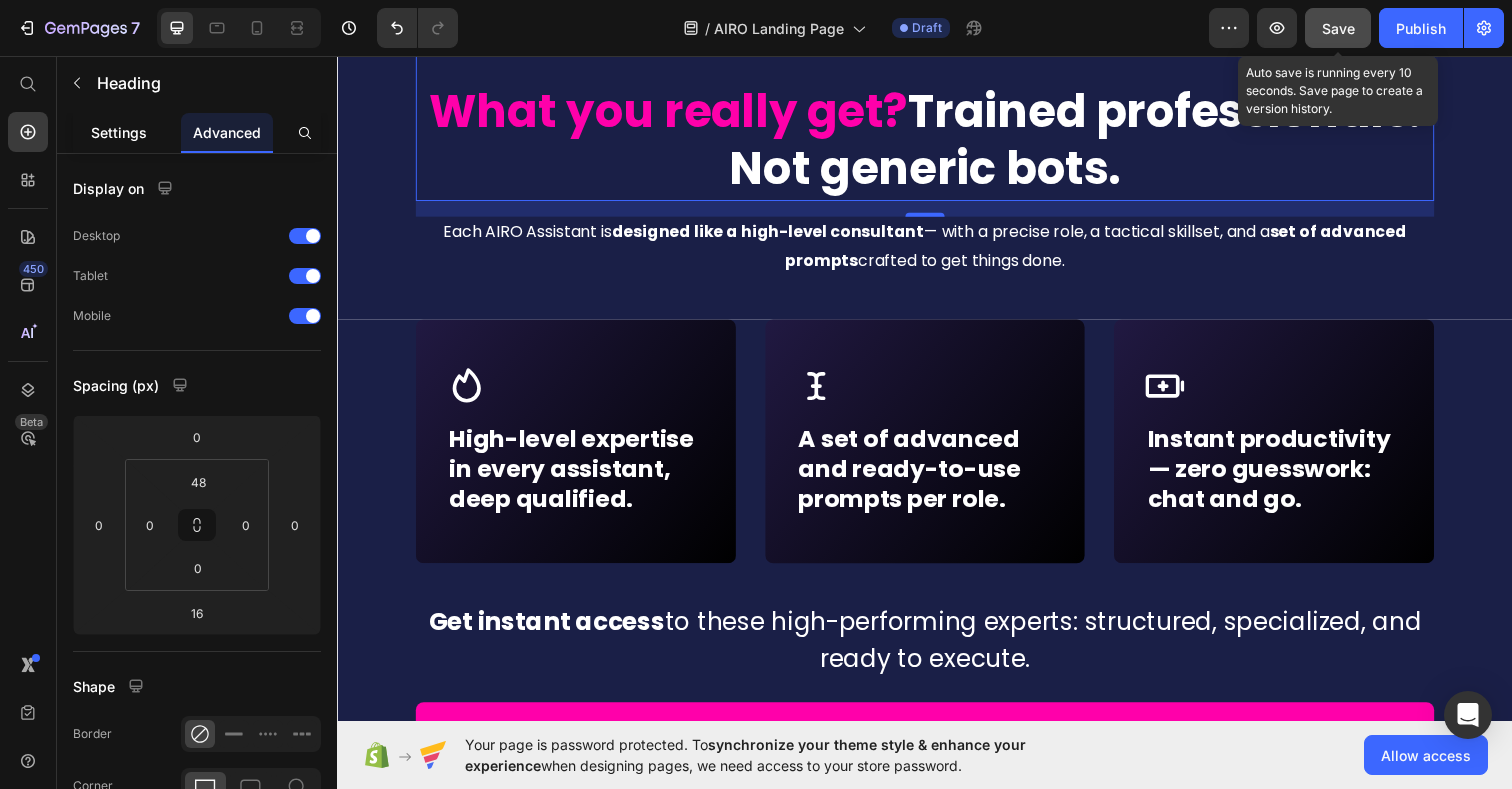 click on "Settings" 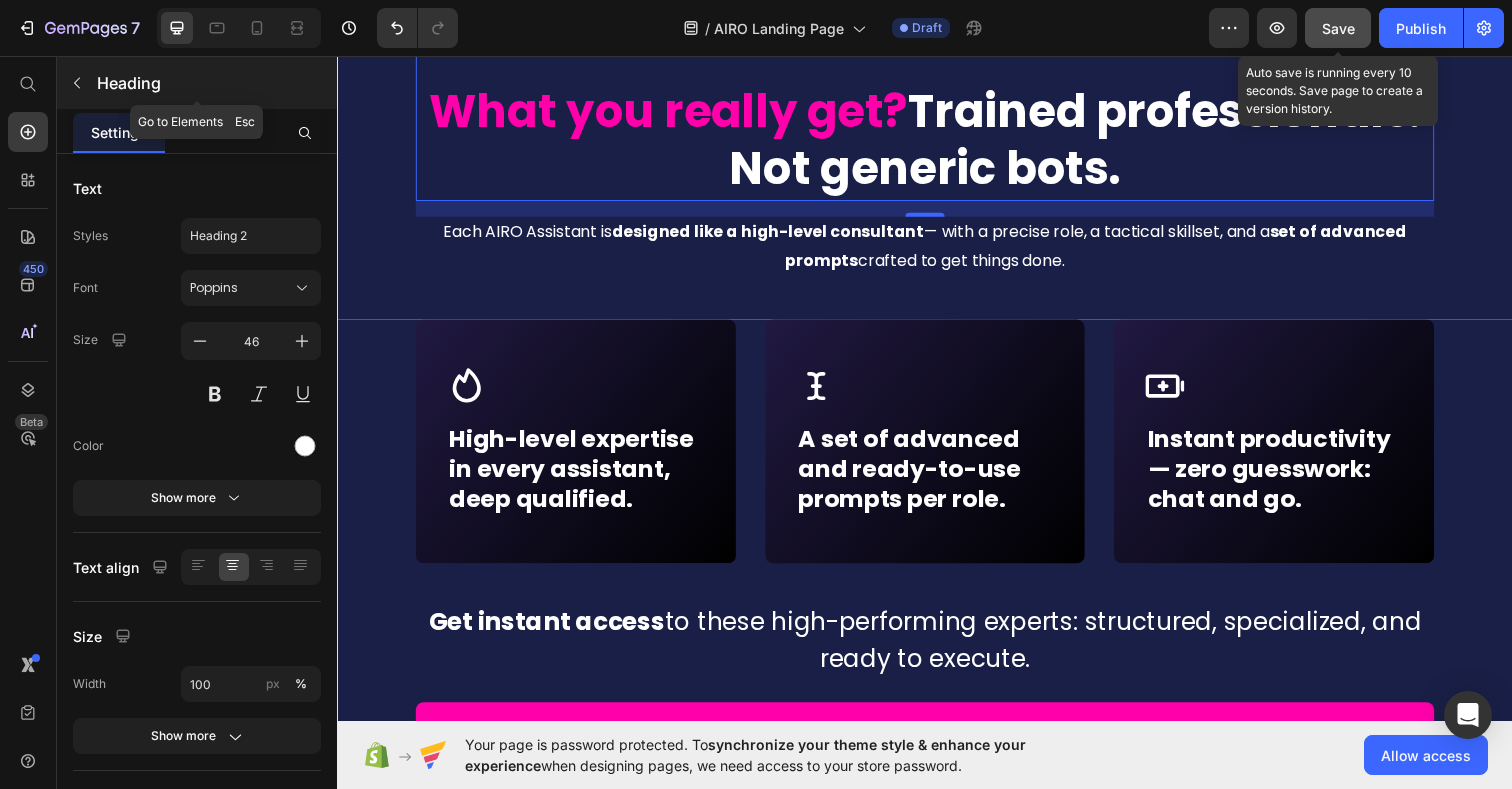 click 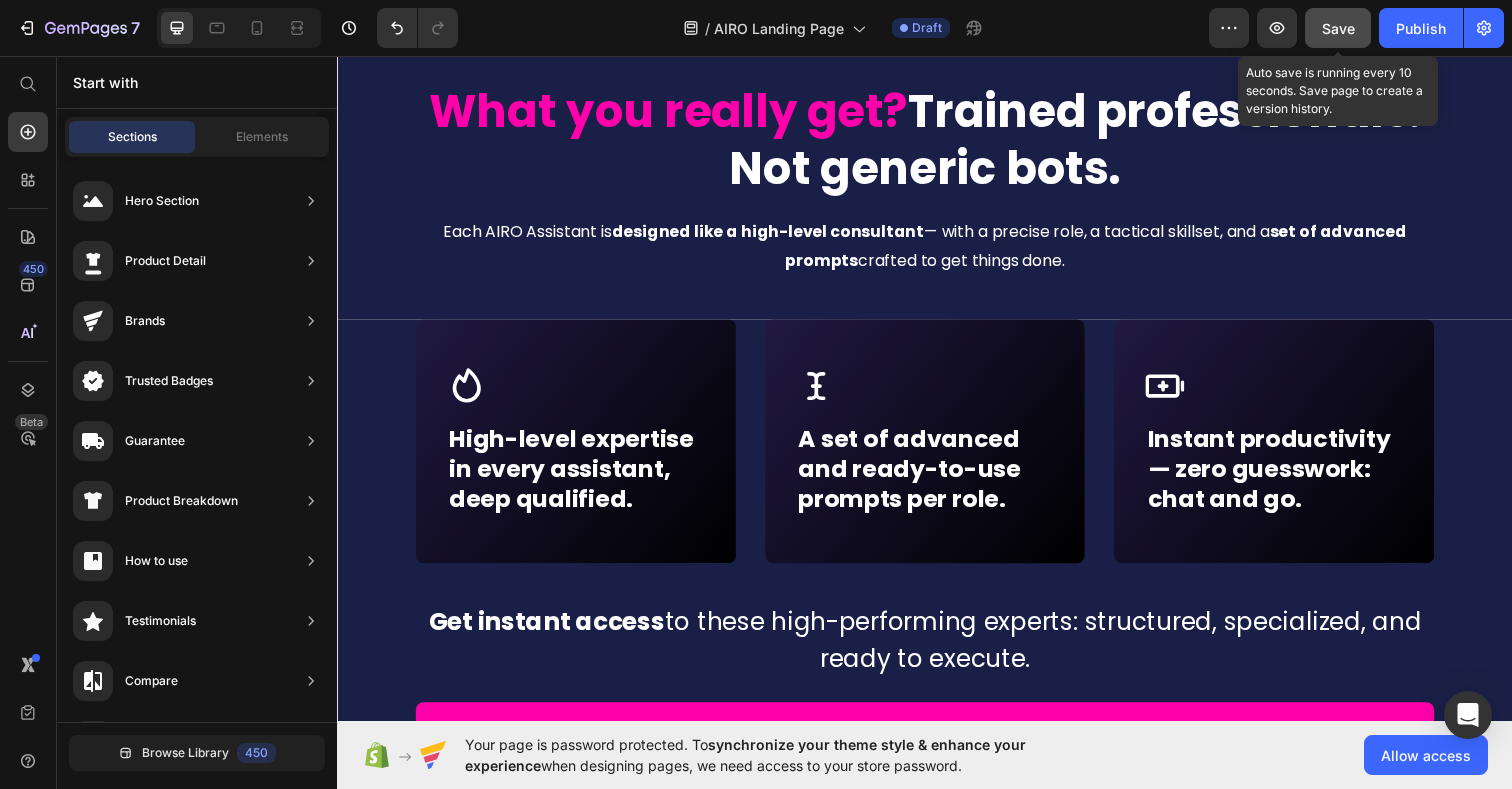 click on "Sections" at bounding box center [132, 137] 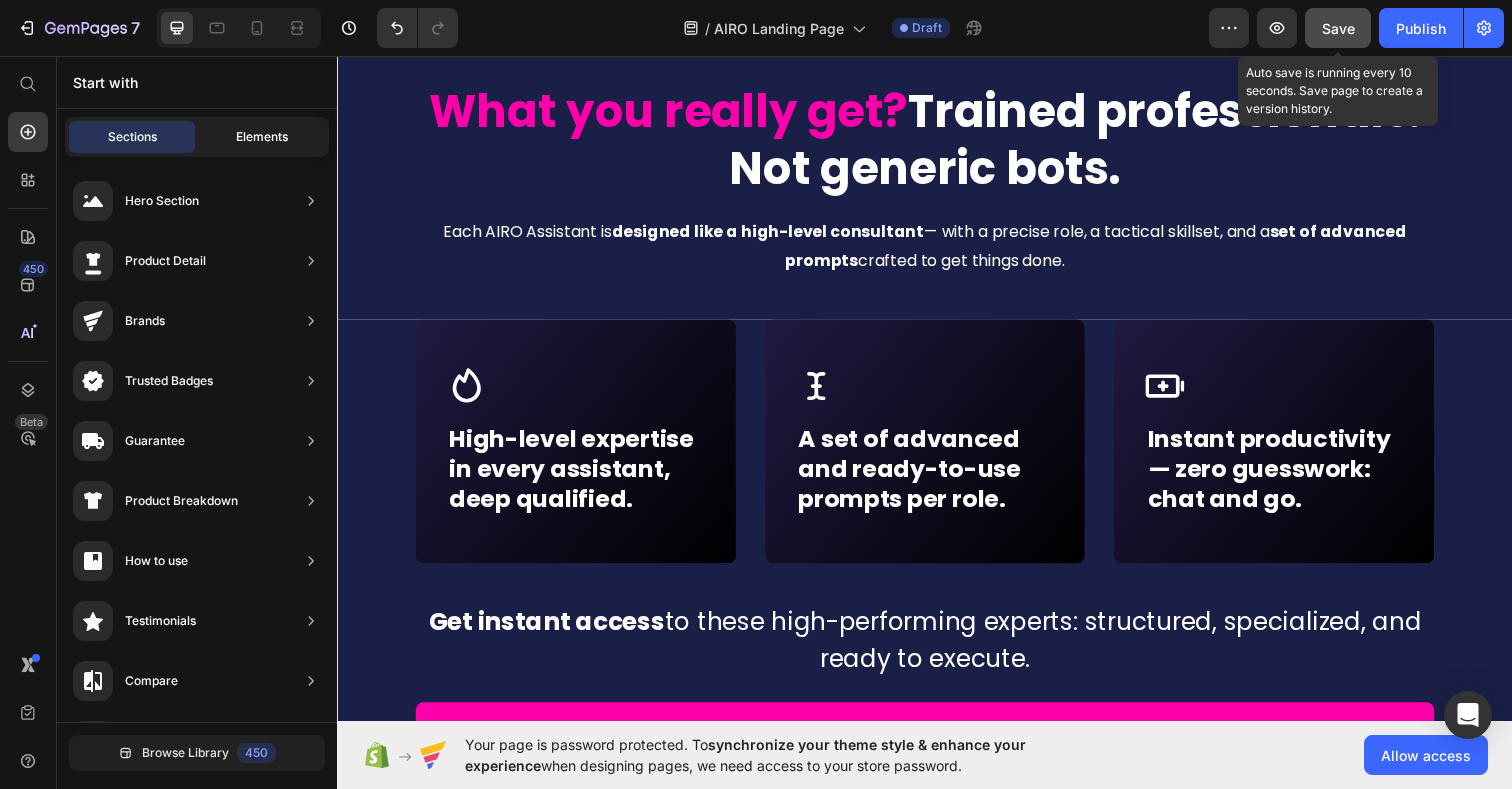 click on "Elements" at bounding box center [262, 137] 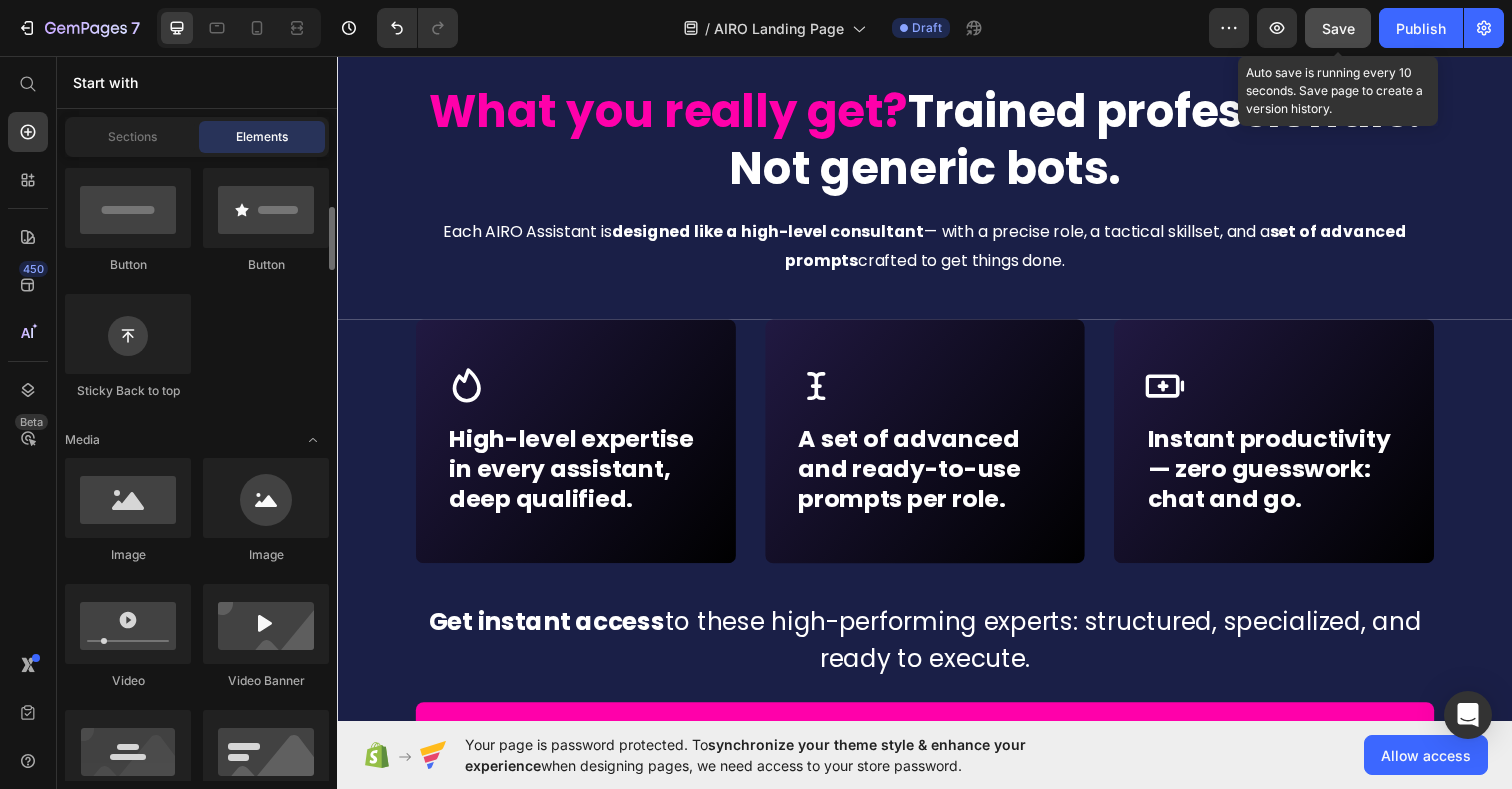 scroll, scrollTop: 491, scrollLeft: 0, axis: vertical 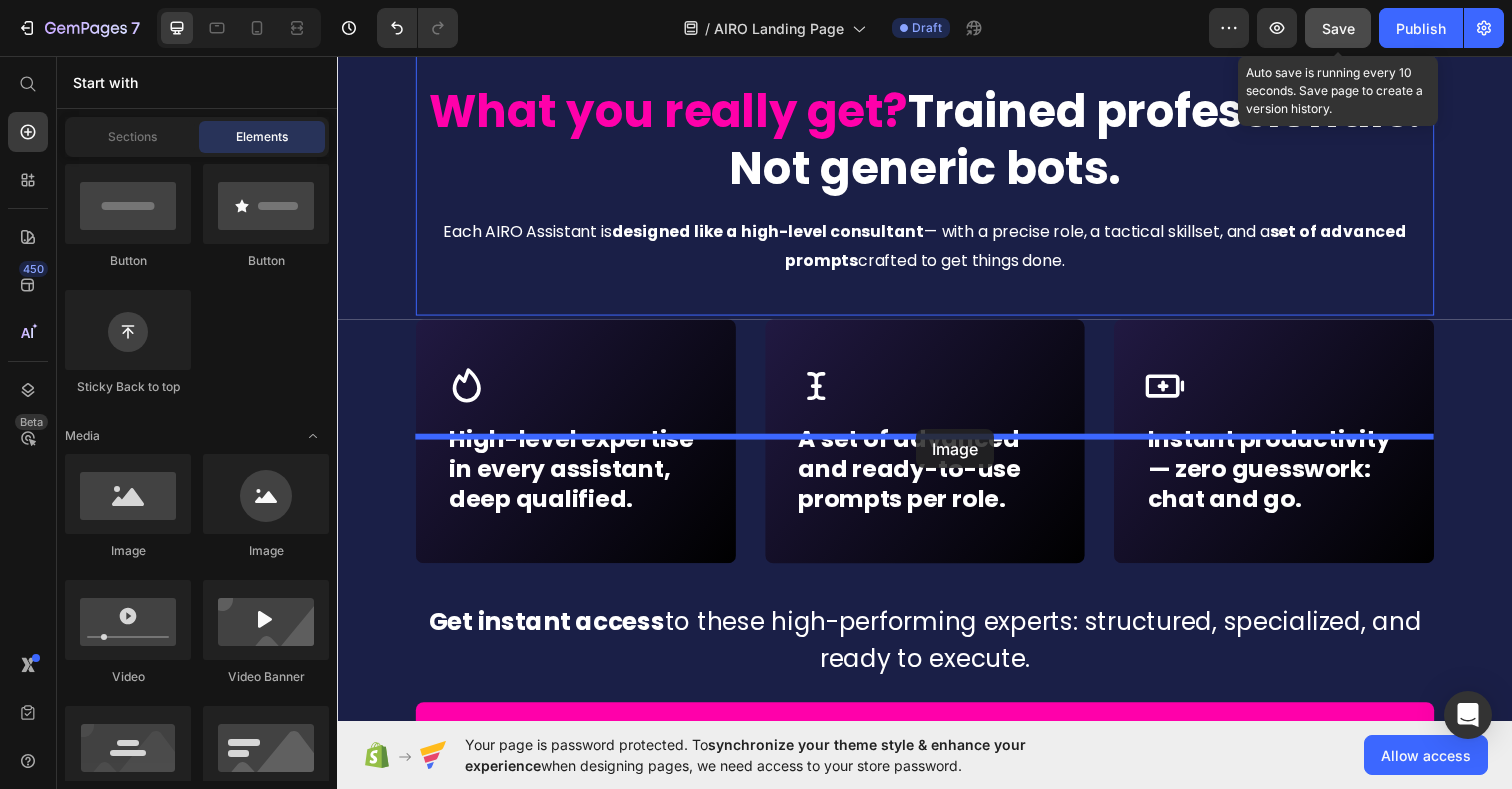 drag, startPoint x: 491, startPoint y: 571, endPoint x: 928, endPoint y: 437, distance: 457.08313 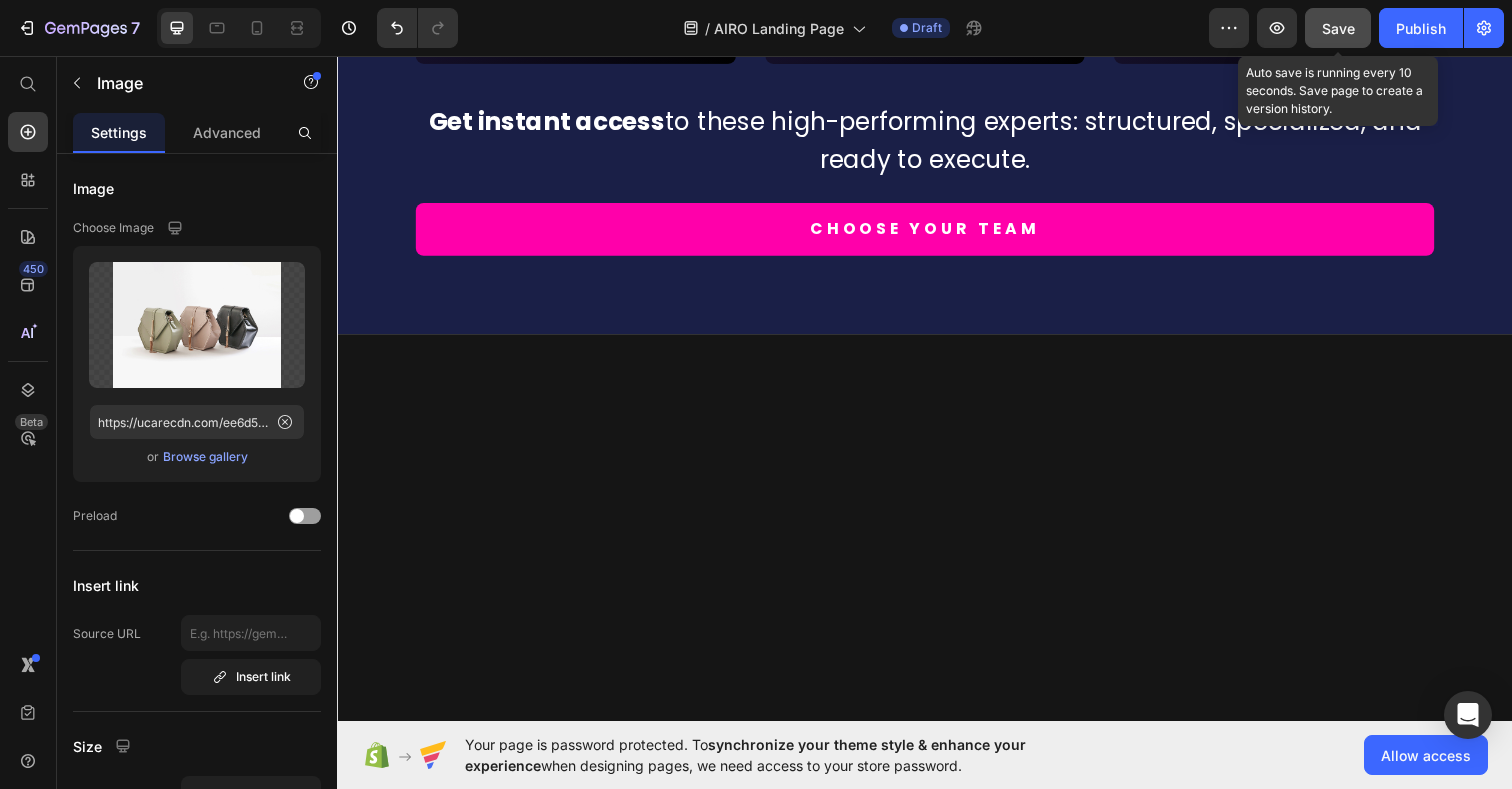 scroll, scrollTop: 5565, scrollLeft: 0, axis: vertical 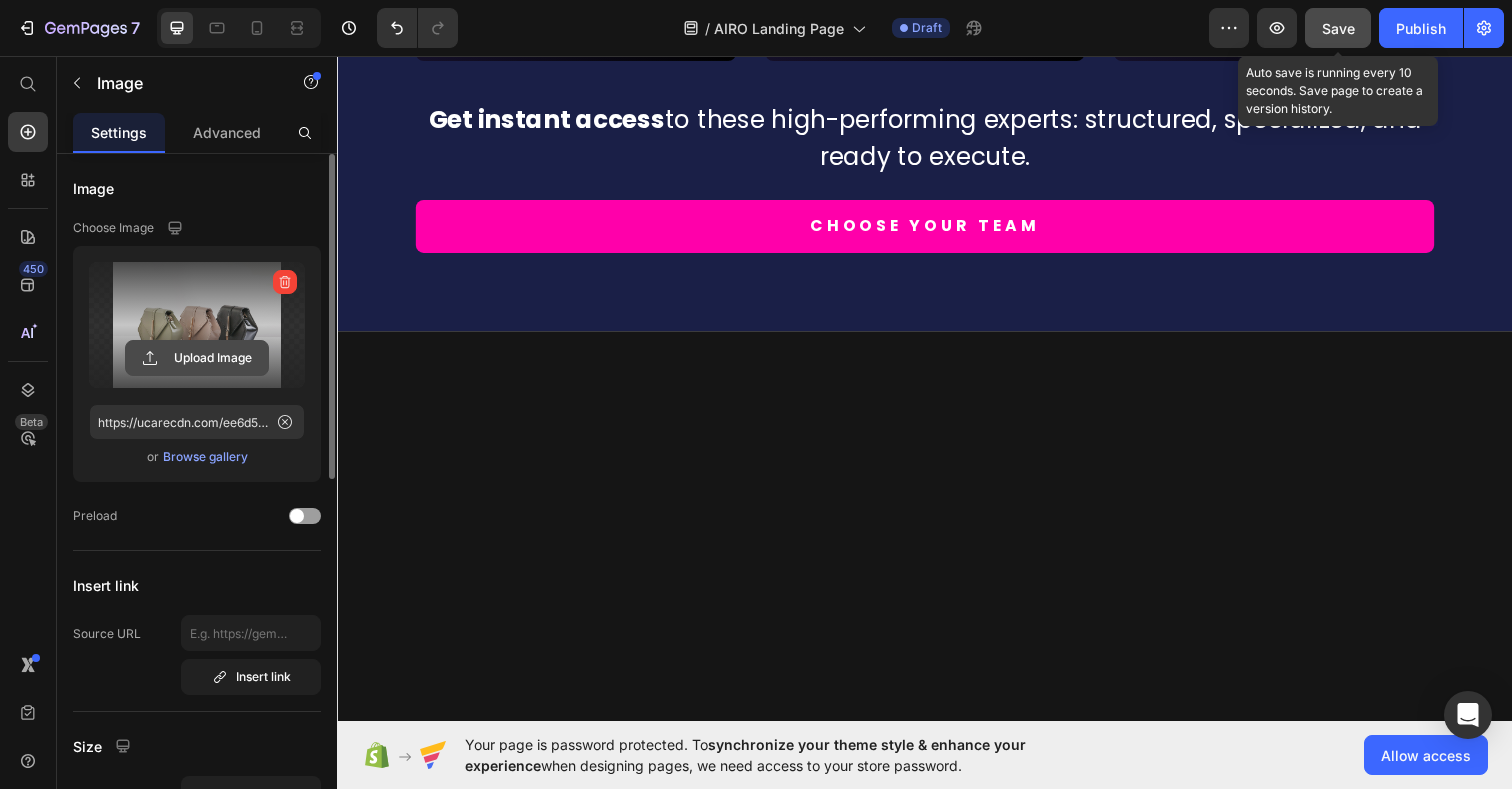 click 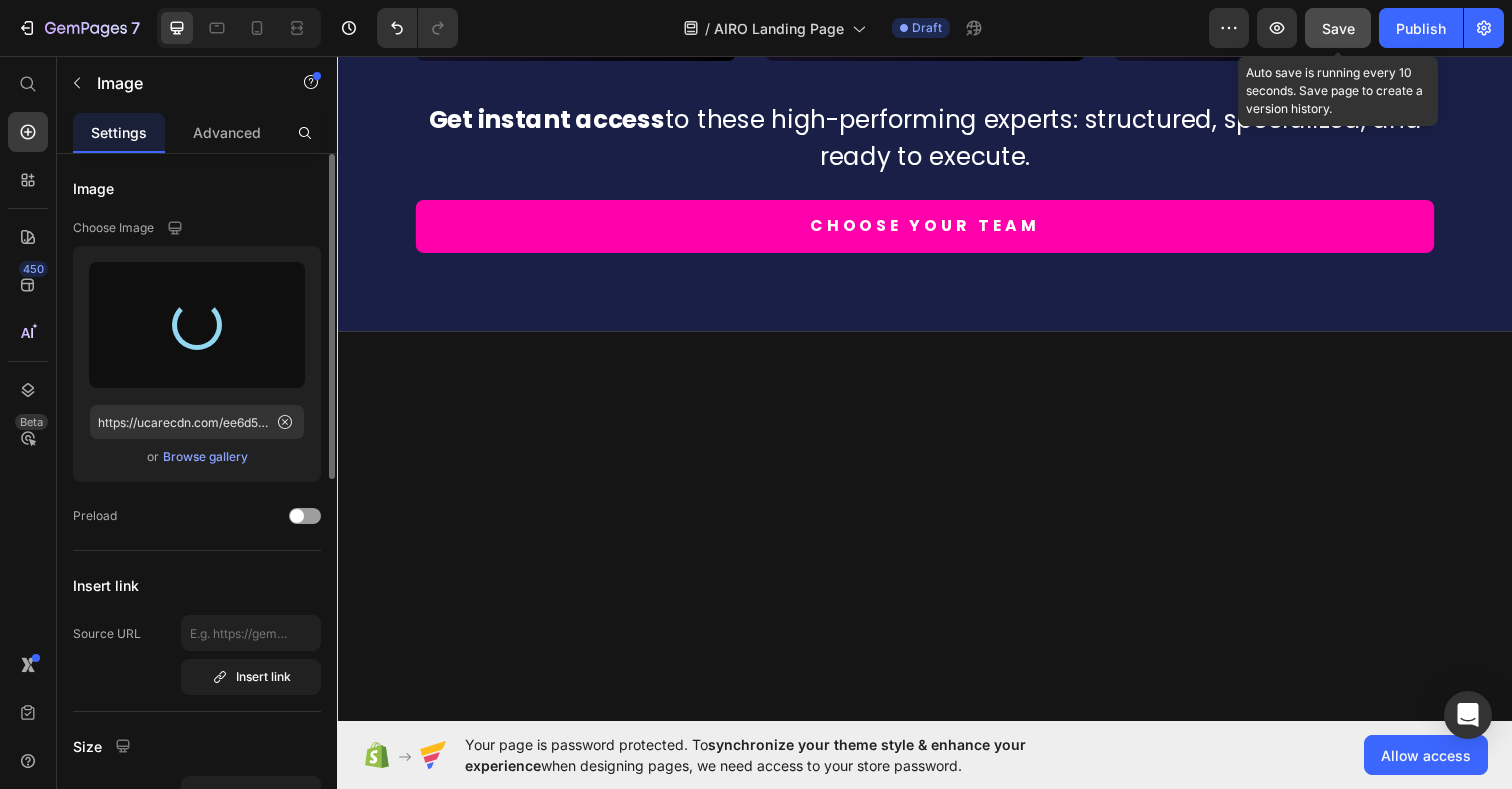 type on "https://cdn.shopify.com/s/files/1/0924/1975/2313/files/gempages_574669605969068900-9acd92d5-5b03-403c-a1a6-2f465c4e5848.png" 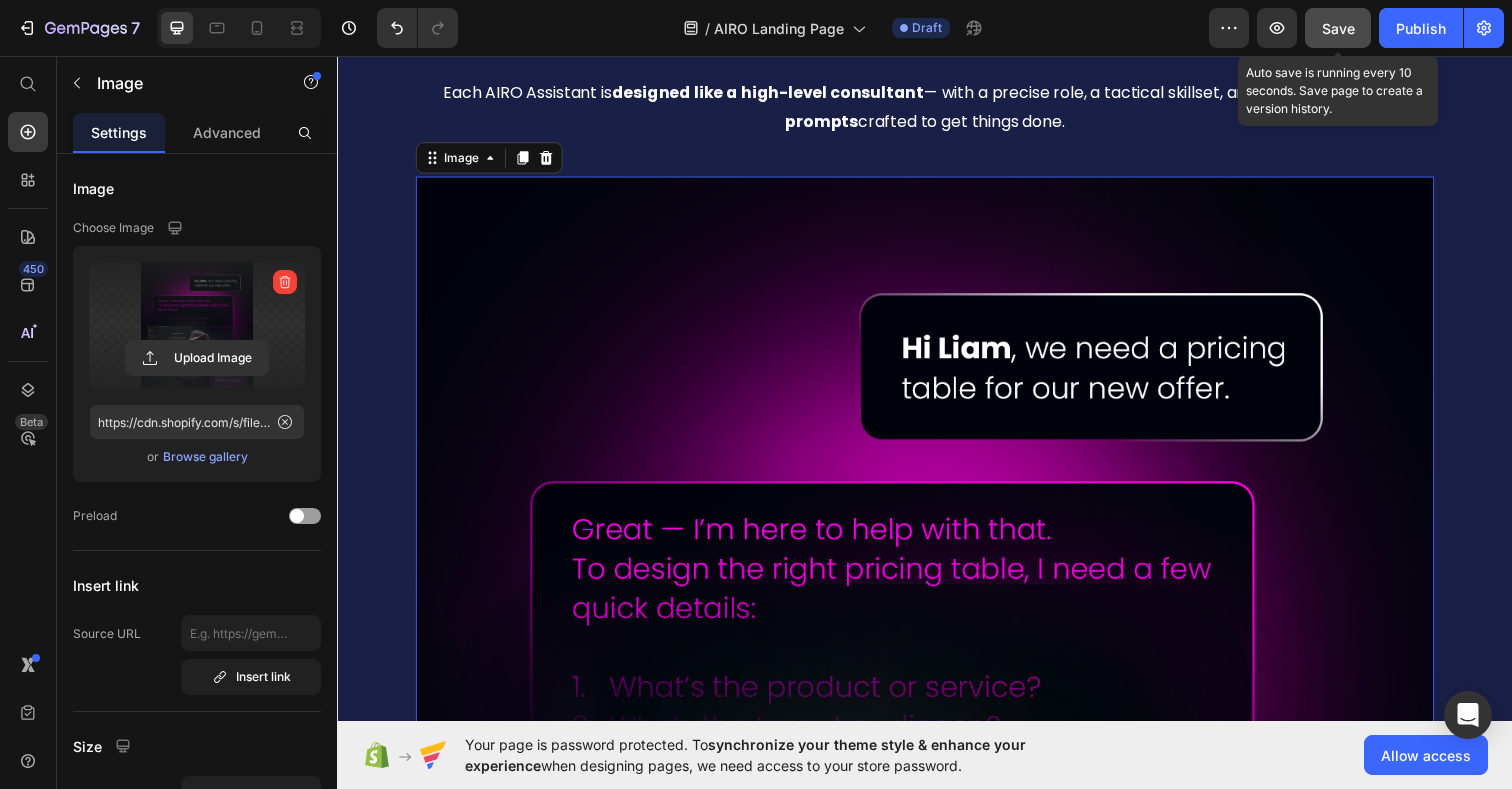 scroll, scrollTop: 5171, scrollLeft: 0, axis: vertical 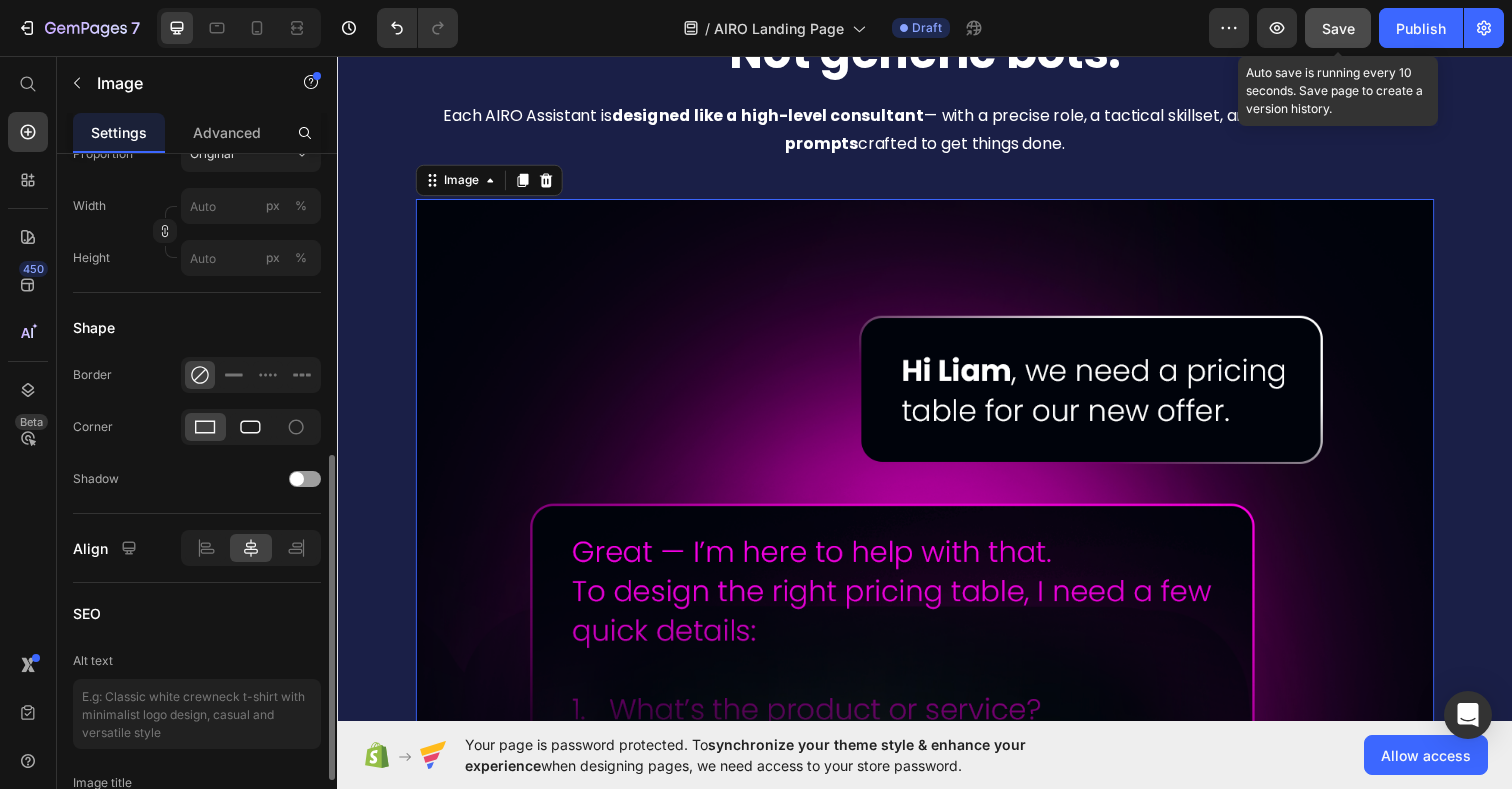 click 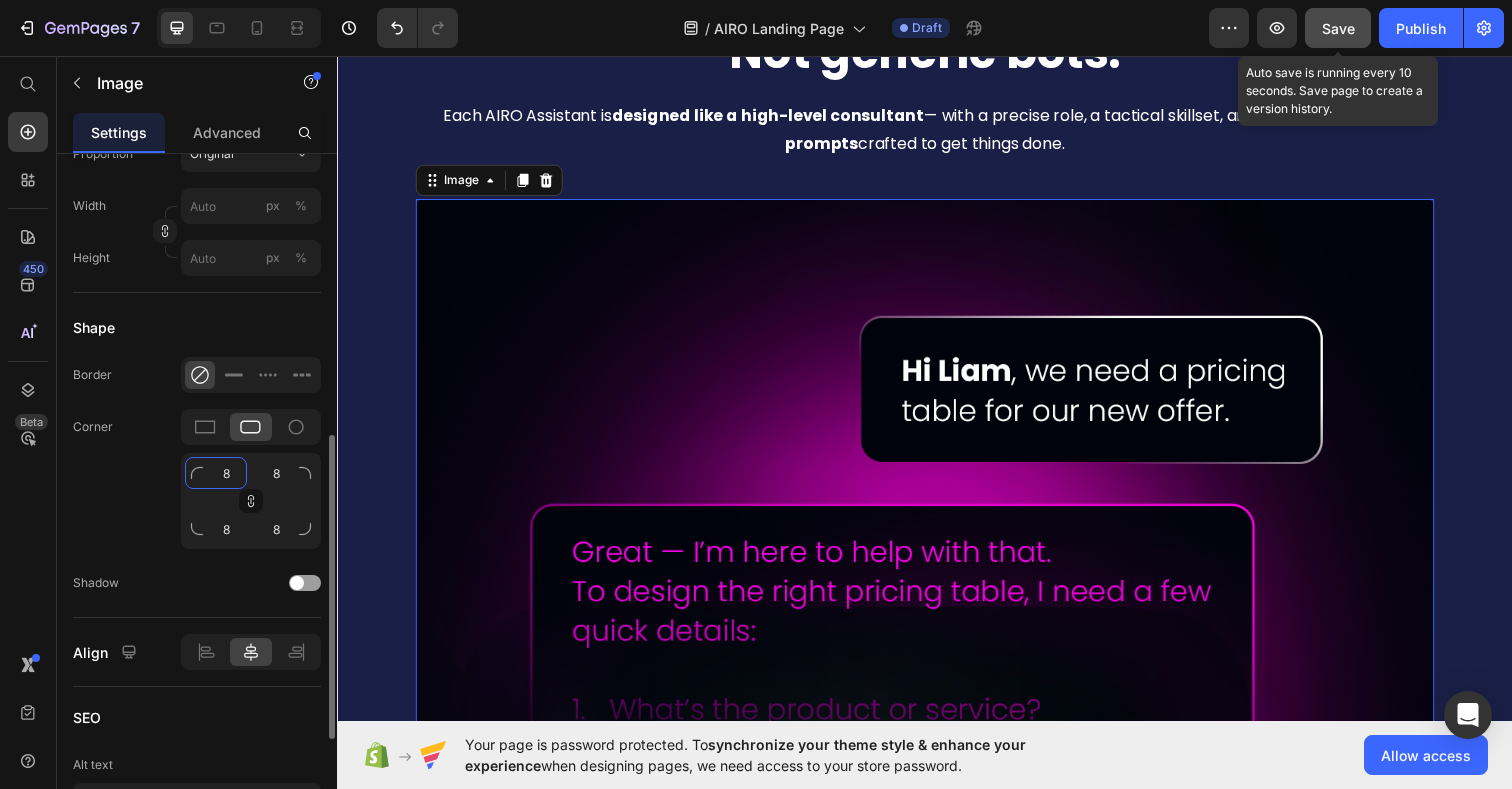 click on "8" 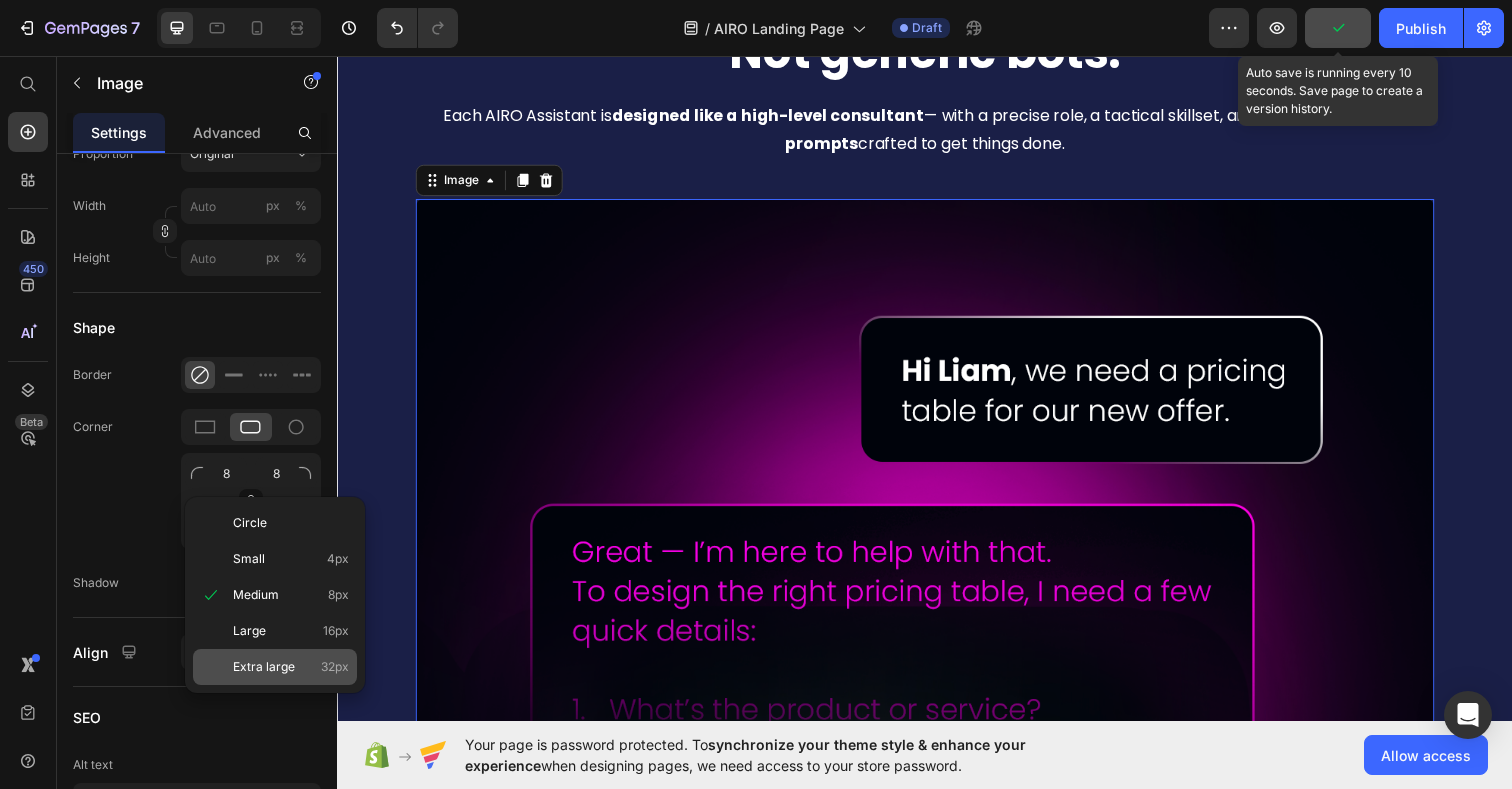 click on "Extra large" at bounding box center [264, 667] 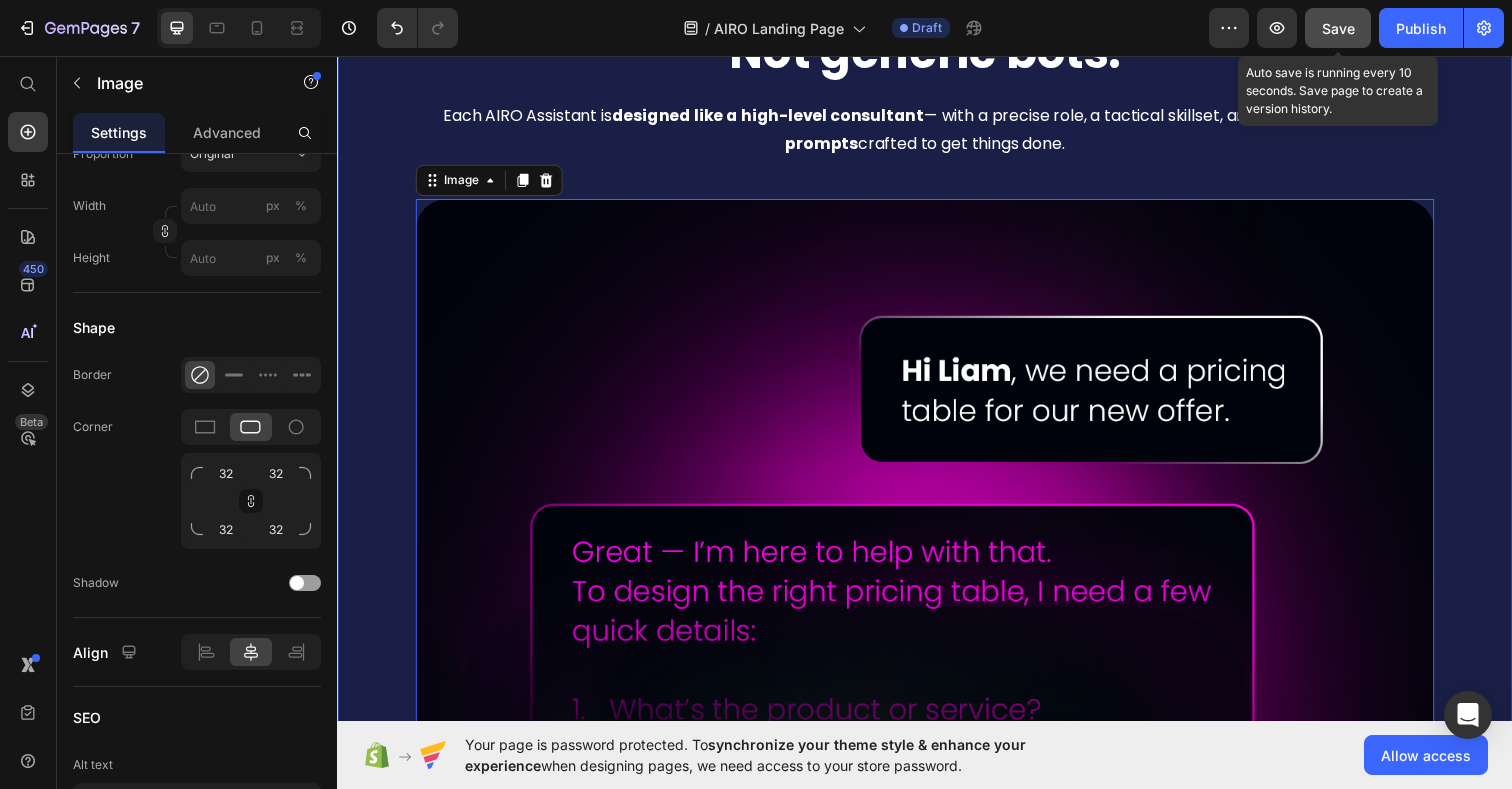 click on "What you really get?  Trained professionals. Not generic bots. Heading Each AIRO Assistant is  designed like a high-level consultant  — with a precise role, a tactical skillset, and a  set of advanced prompts  crafted to get things done. Text Block Image   0 Row Section 12" at bounding box center [937, 632] 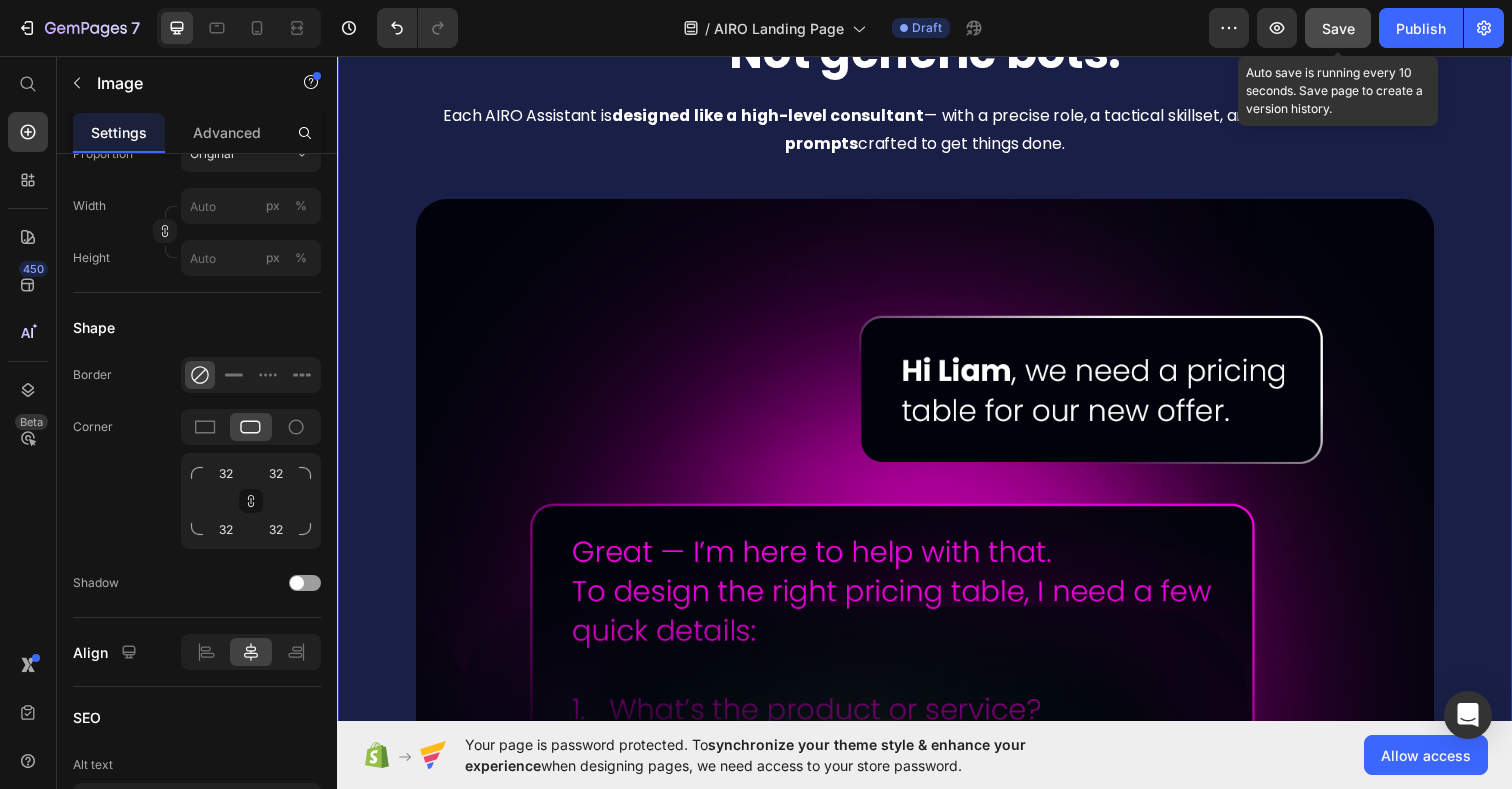 scroll, scrollTop: 0, scrollLeft: 0, axis: both 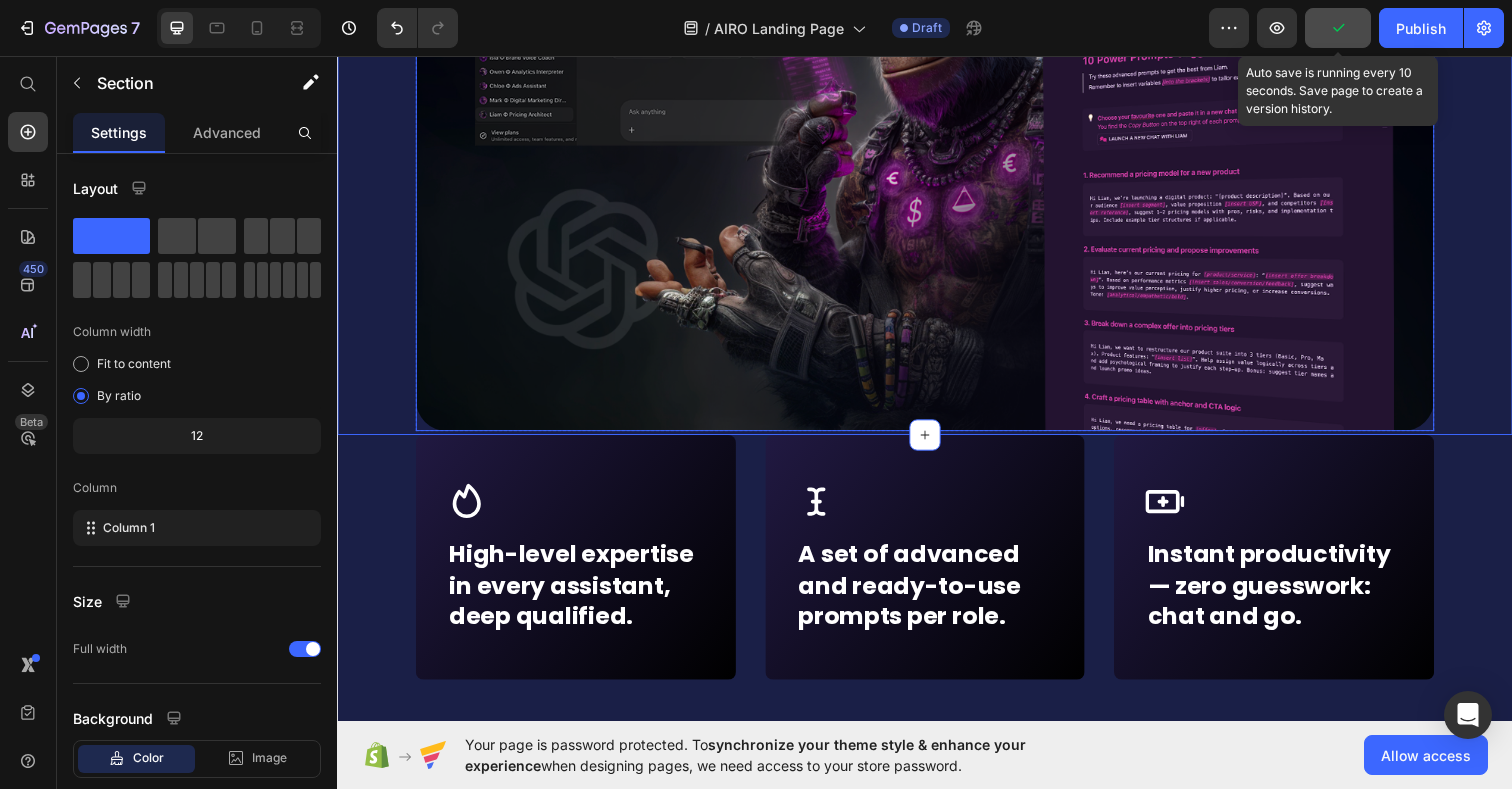 click at bounding box center [937, -145] 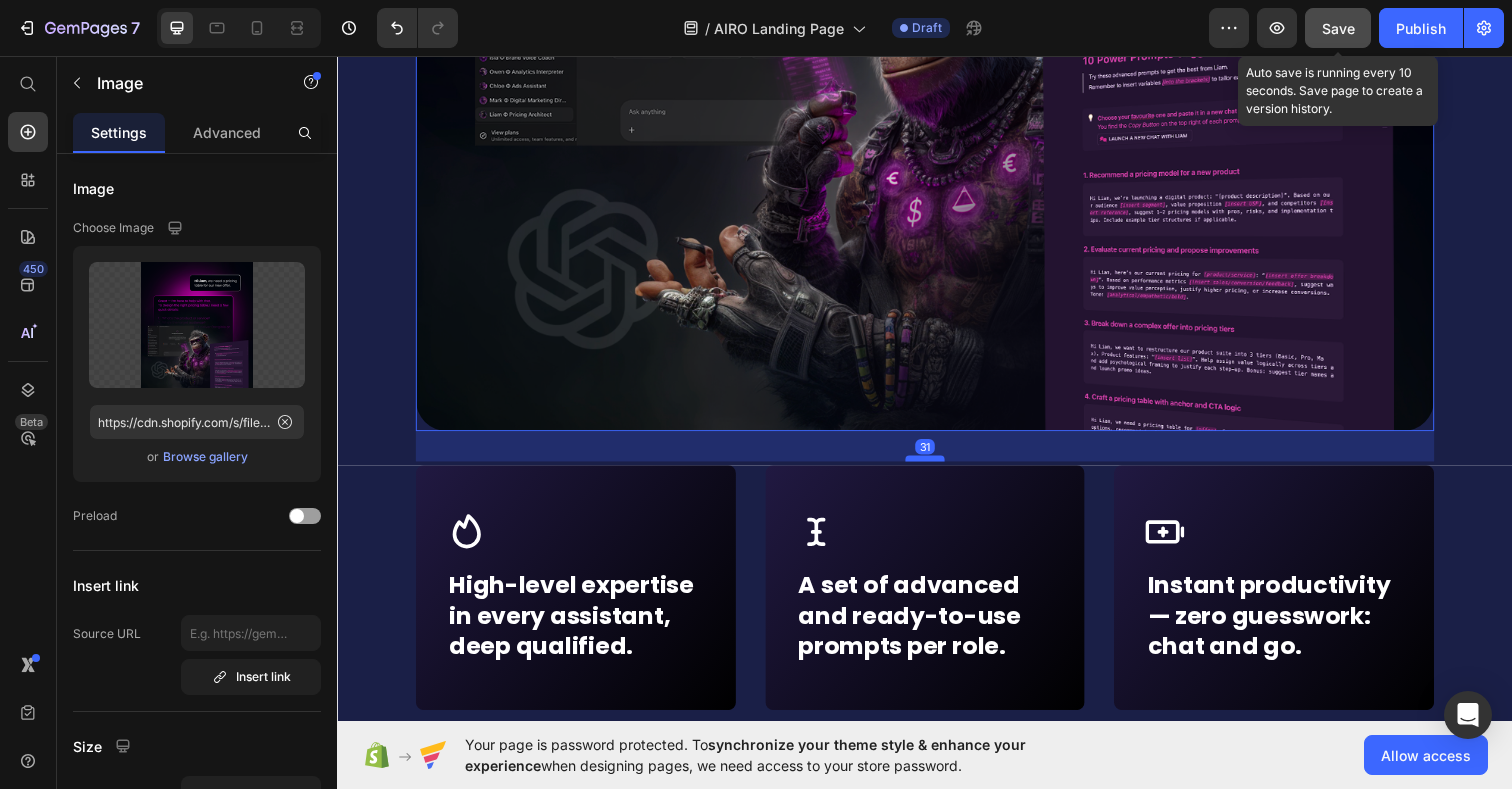 drag, startPoint x: 954, startPoint y: 438, endPoint x: 952, endPoint y: 469, distance: 31.06445 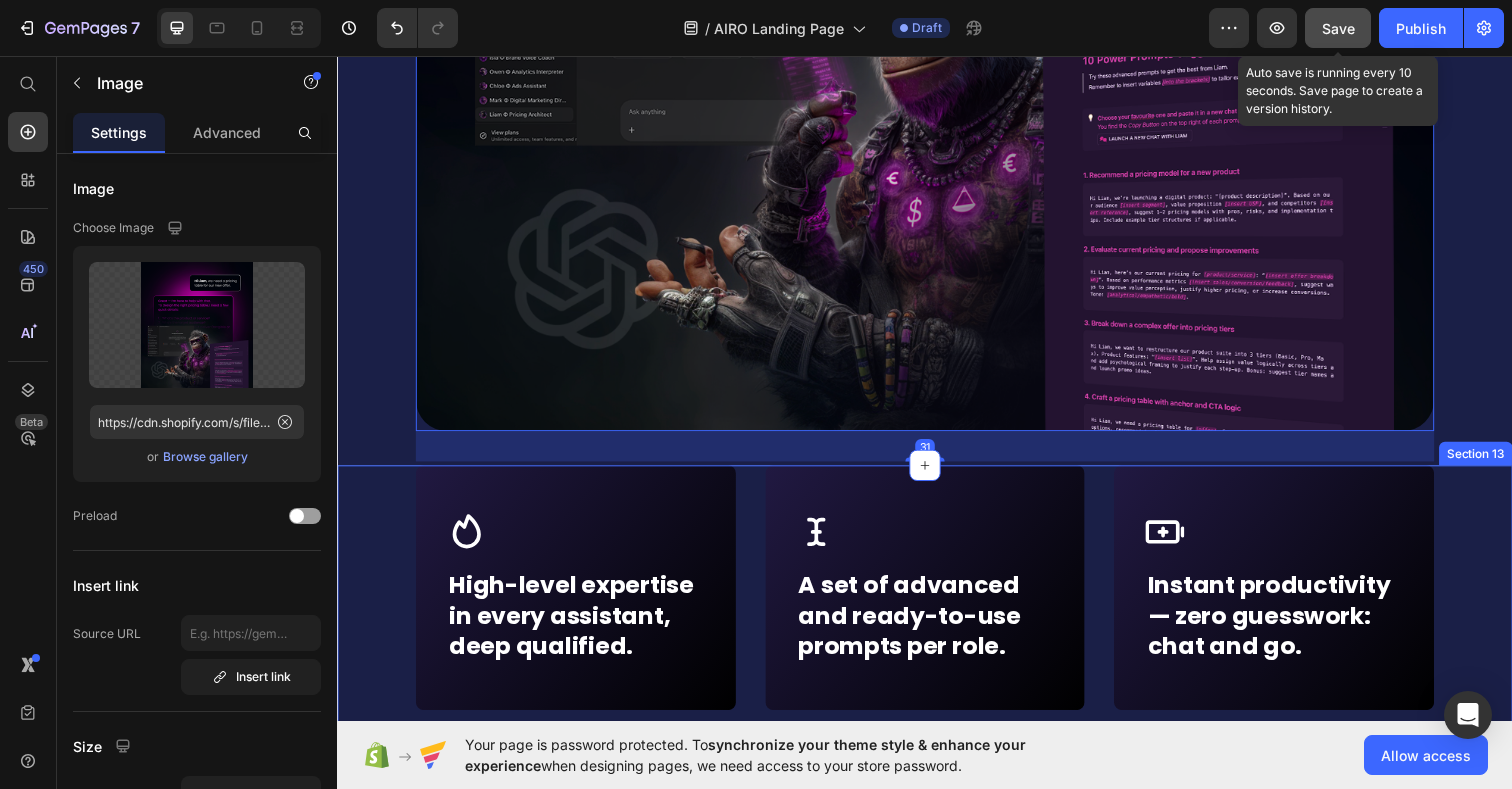 click on "Icon Row High-level expertise in every assistant, deep qualified. Text block Row
Icon Row A set of advanced and ready-to-use prompts per role. Text block Row
Icon Row Instant productivity — zero guesswork: chat and go. Text block Row Row Get instant access  to these high-performing experts: structured, specialized, and ready to execute. Heading CHOOSE YOUR TEAM Button Section 13" at bounding box center (937, 737) 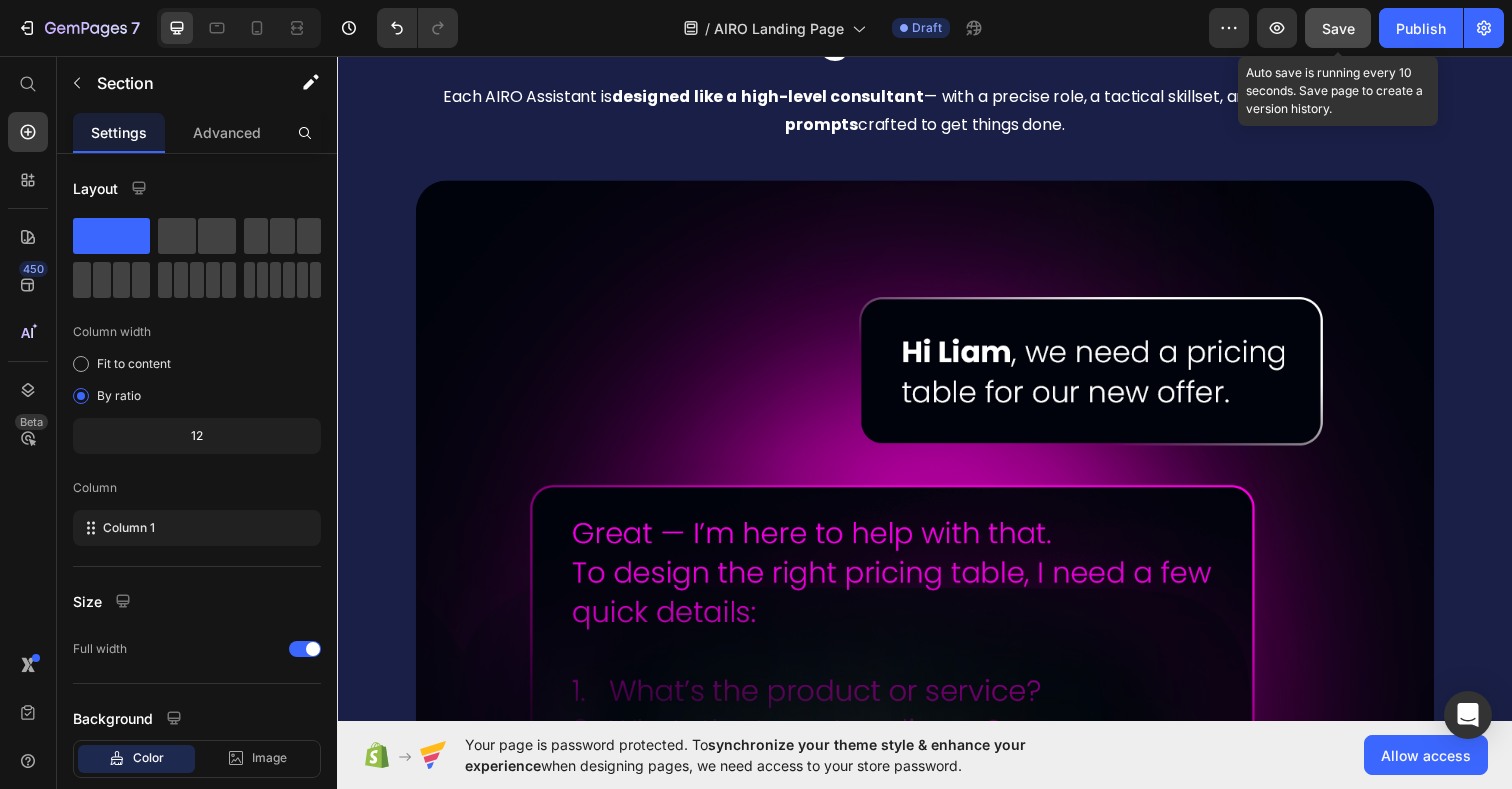 scroll, scrollTop: 5088, scrollLeft: 0, axis: vertical 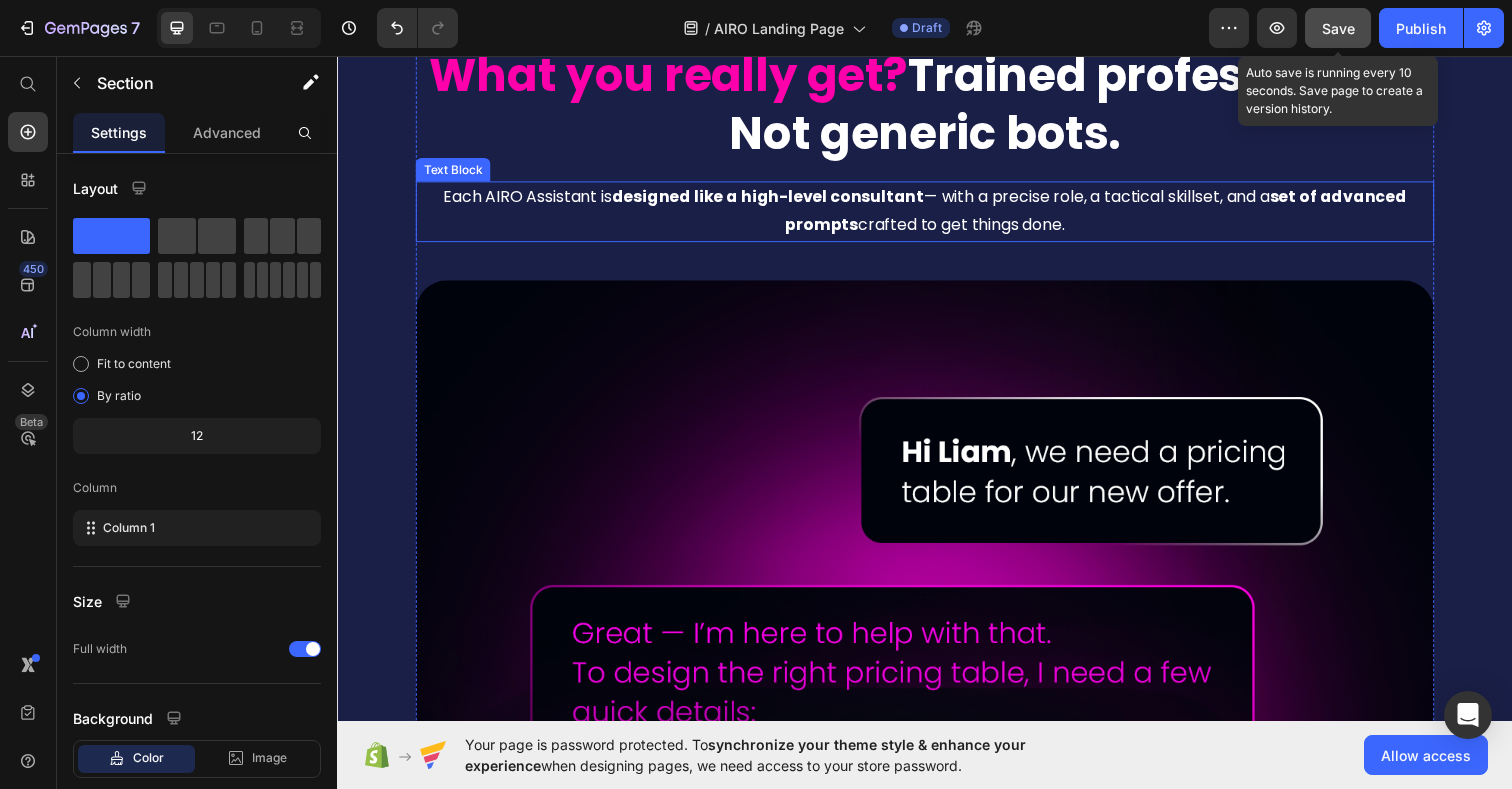 click on "Each AIRO Assistant is  designed like a high-level consultant  — with a precise role, a tactical skillset, and a  set of advanced prompts  crafted to get things done." at bounding box center [937, 215] 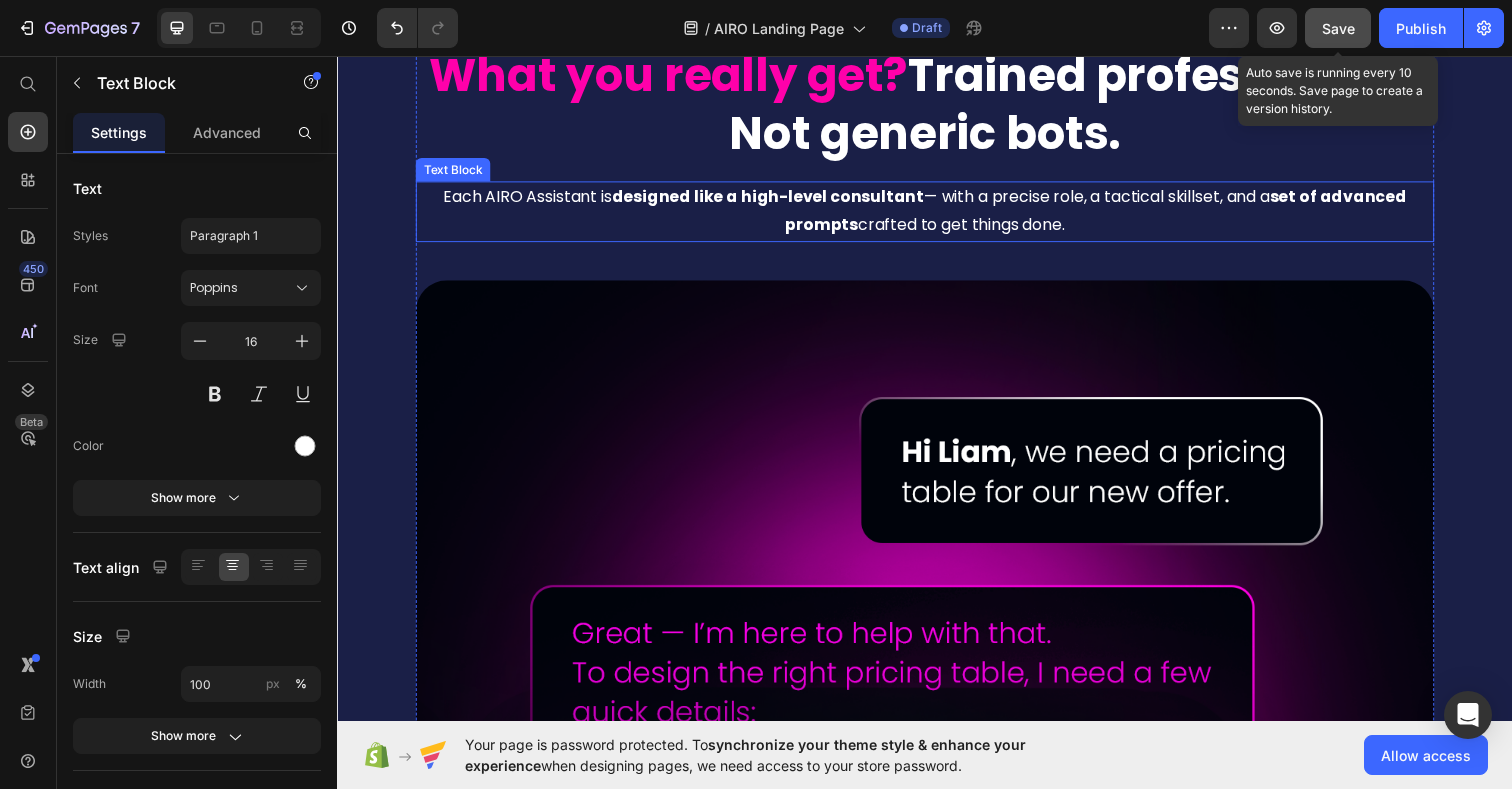 click on "Each AIRO Assistant is  designed like a high-level consultant  — with a precise role, a tactical skillset, and a  set of advanced prompts  crafted to get things done." at bounding box center (937, 215) 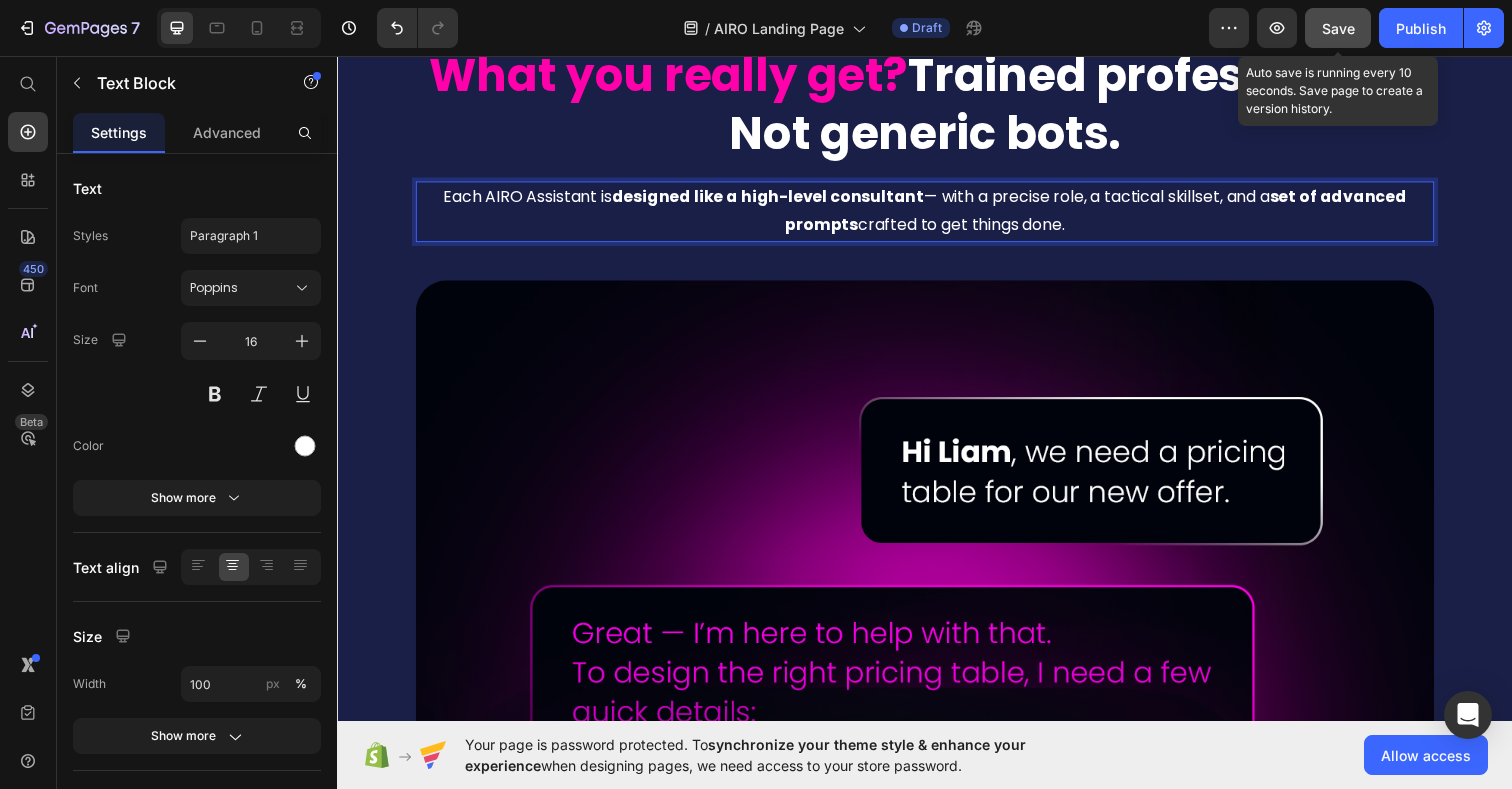 click on "Each AIRO Assistant is  designed like a high-level consultant  — with a precise role, a tactical skillset, and a  set of advanced prompts  crafted to get things done." at bounding box center (937, 215) 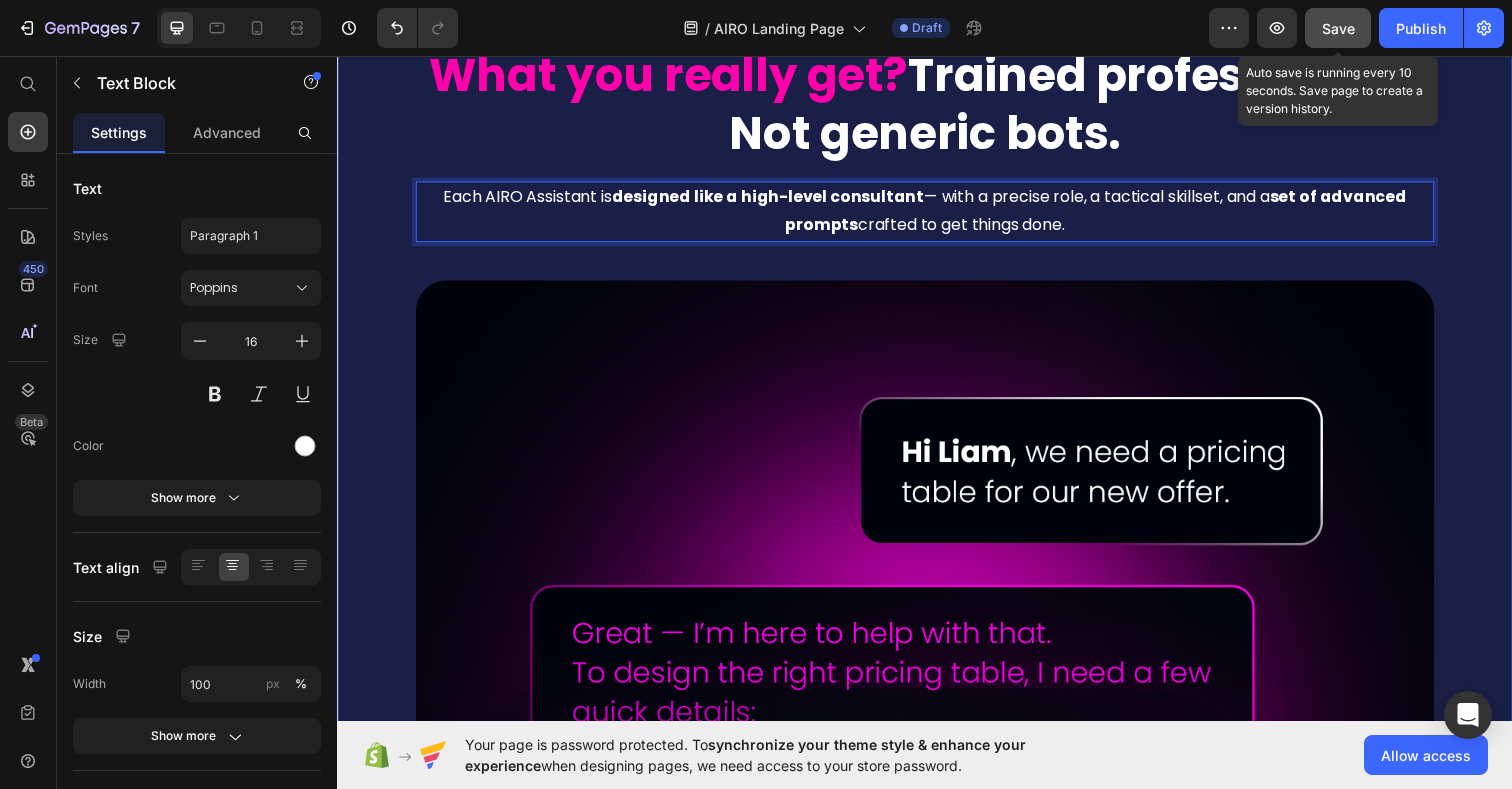 click on "What you really get?  Trained professionals. Not generic bots. Heading Each AIRO Assistant is  designed like a high-level consultant  — with a precise role, a tactical skillset, and a  set of advanced prompts  crafted to get things done. Text Block   39 Image Row Section 12" at bounding box center [937, 731] 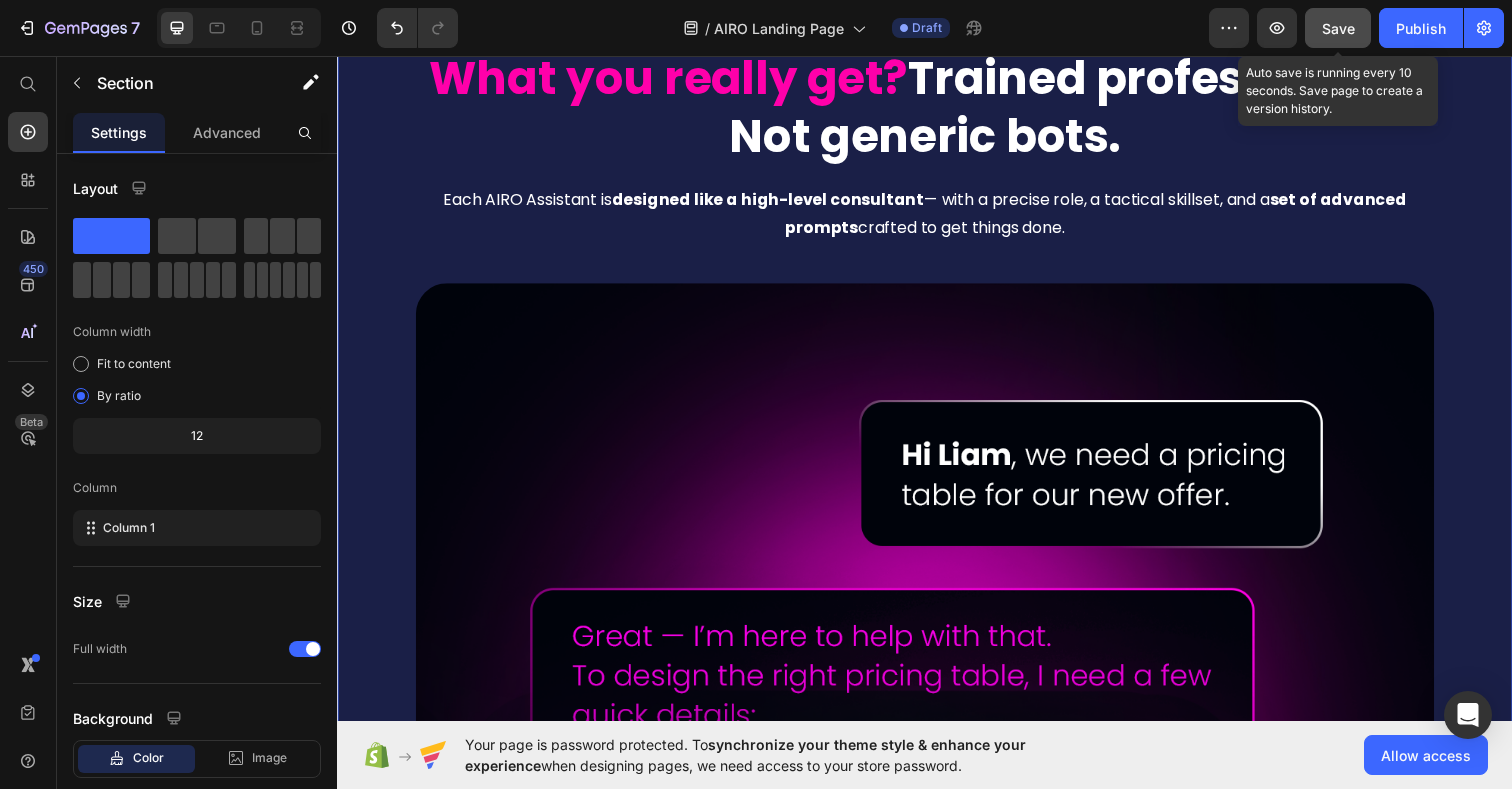 scroll, scrollTop: 5084, scrollLeft: 0, axis: vertical 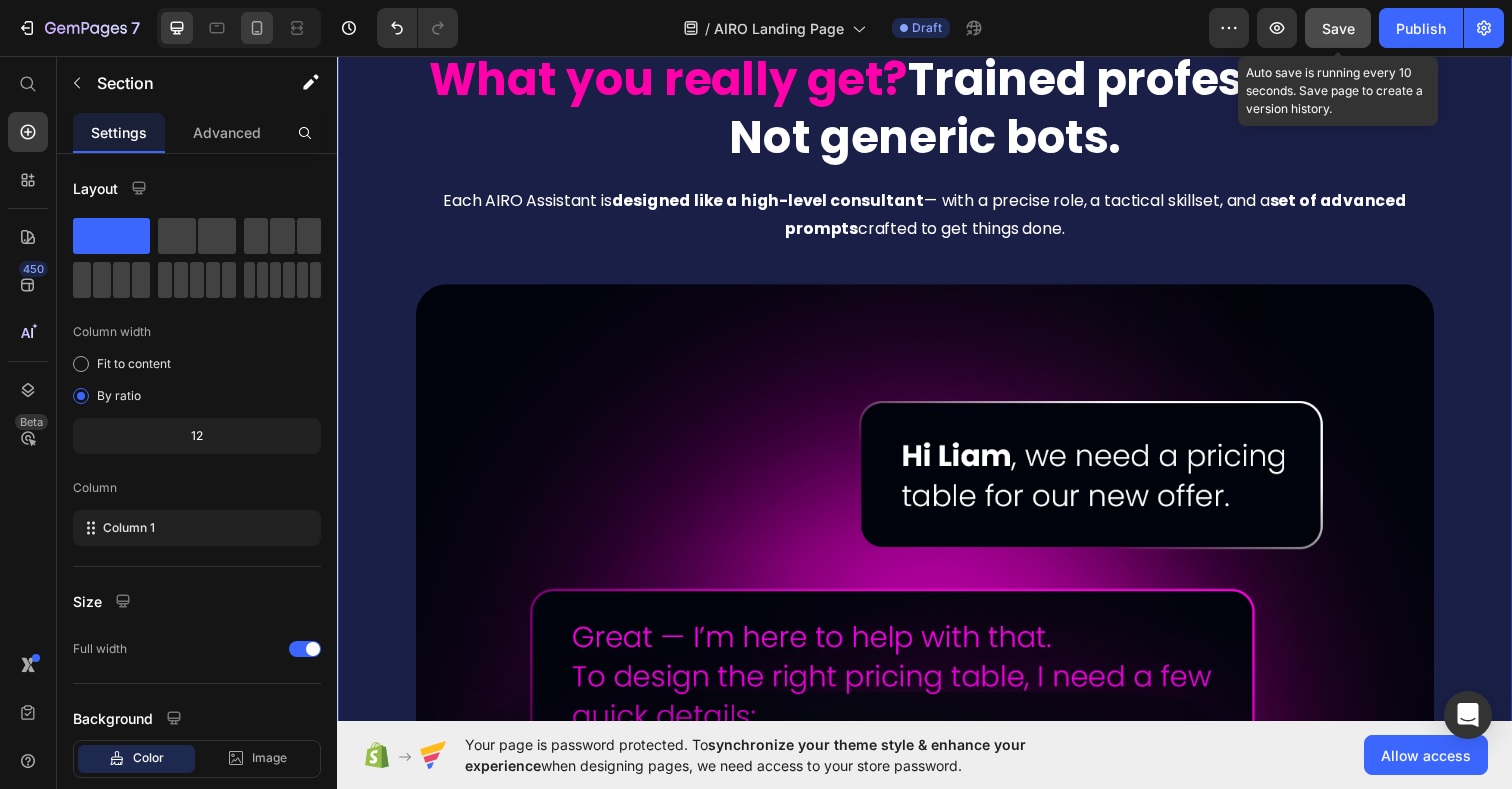 click 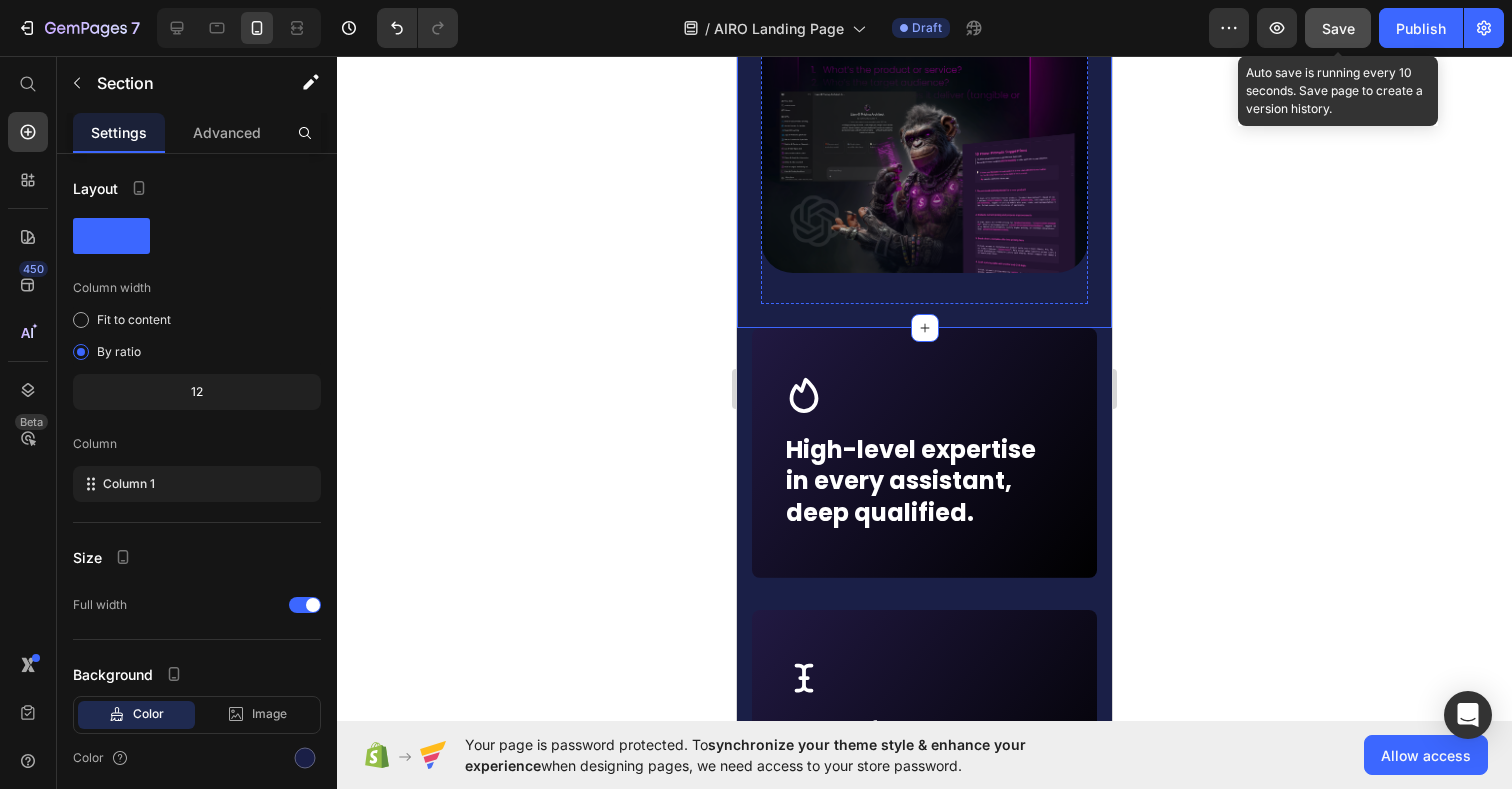 scroll, scrollTop: 5219, scrollLeft: 0, axis: vertical 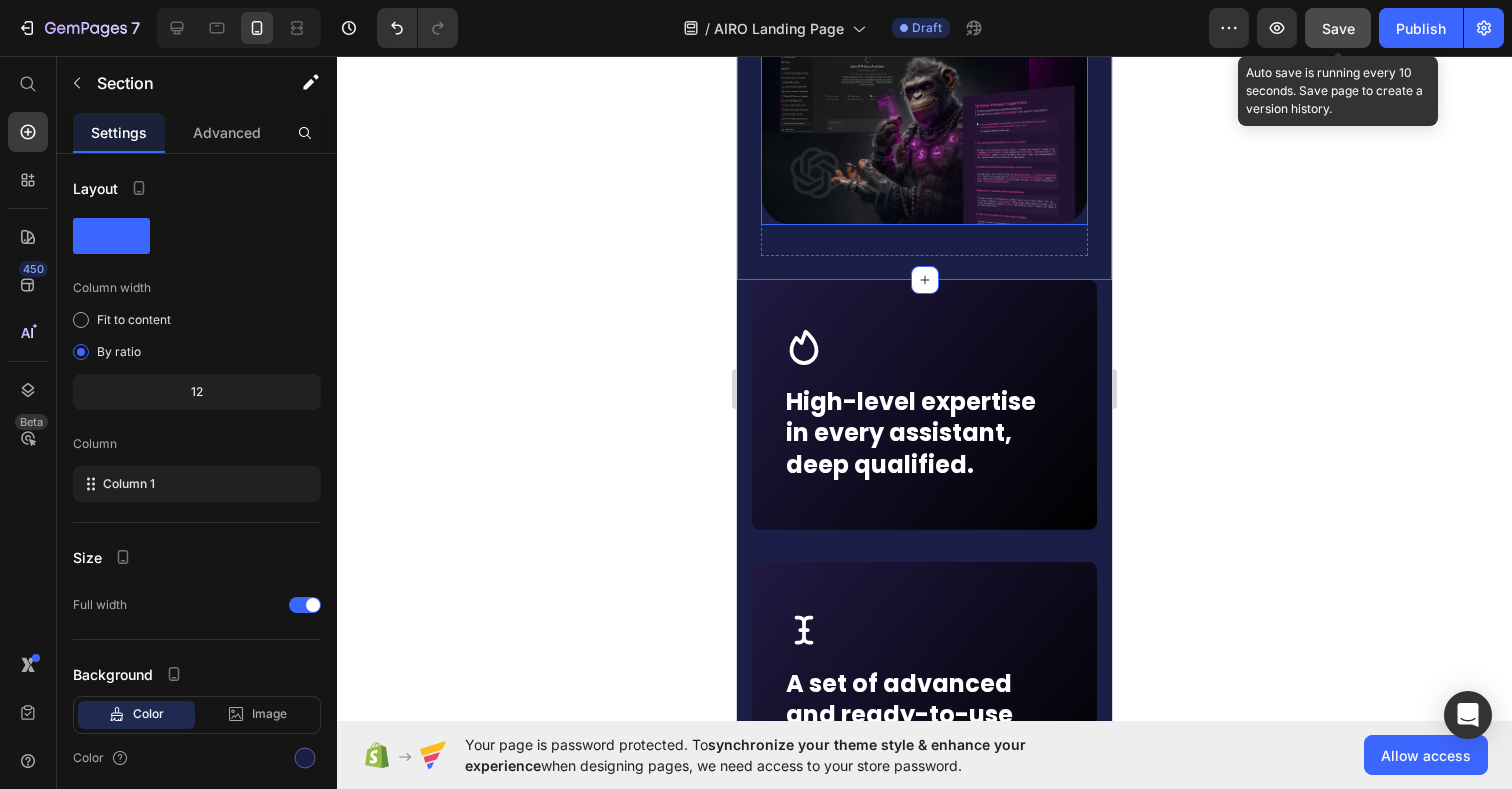 click at bounding box center (924, 41) 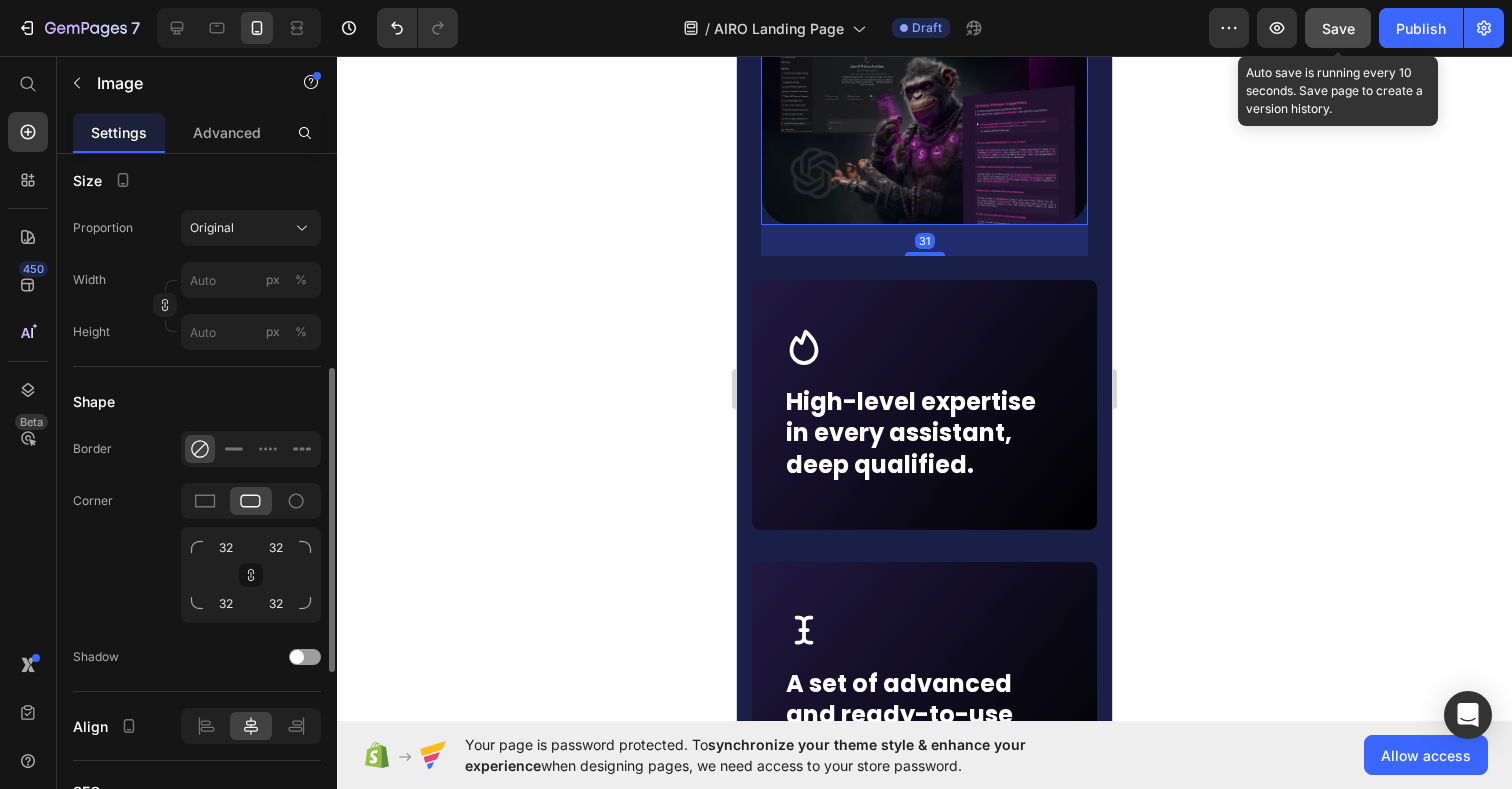 scroll, scrollTop: 610, scrollLeft: 0, axis: vertical 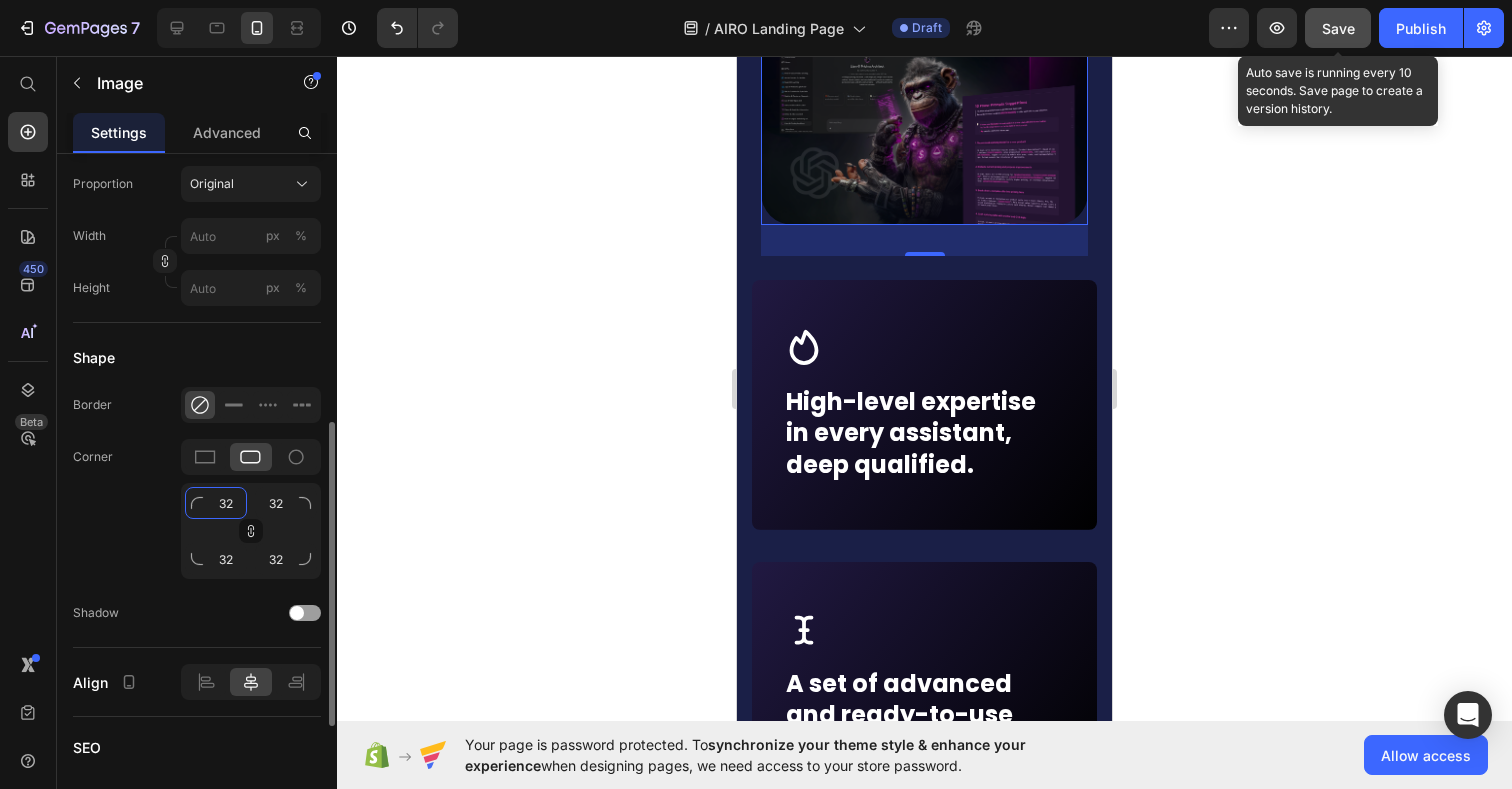 click on "32" 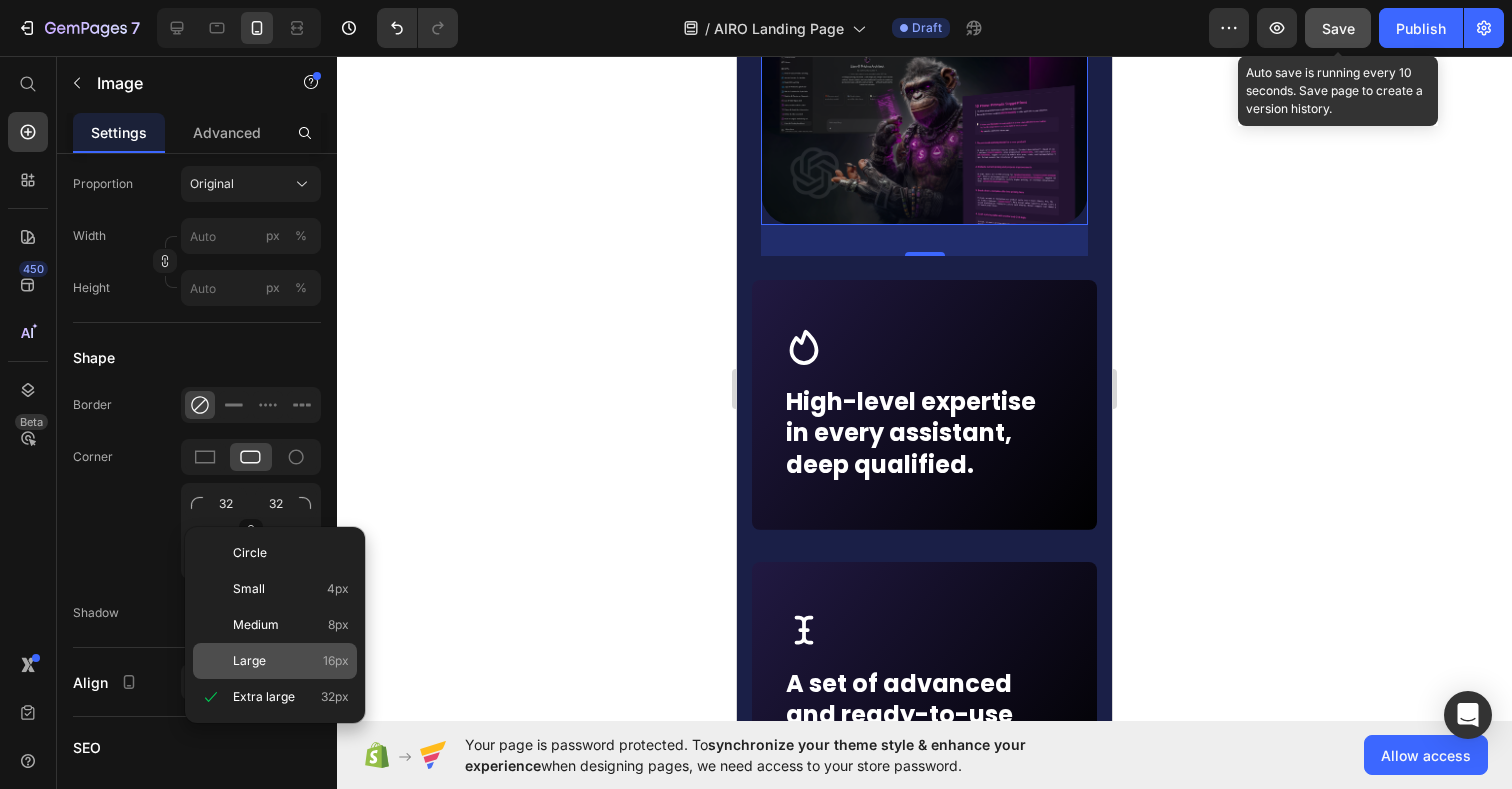click on "Large 16px" at bounding box center (291, 661) 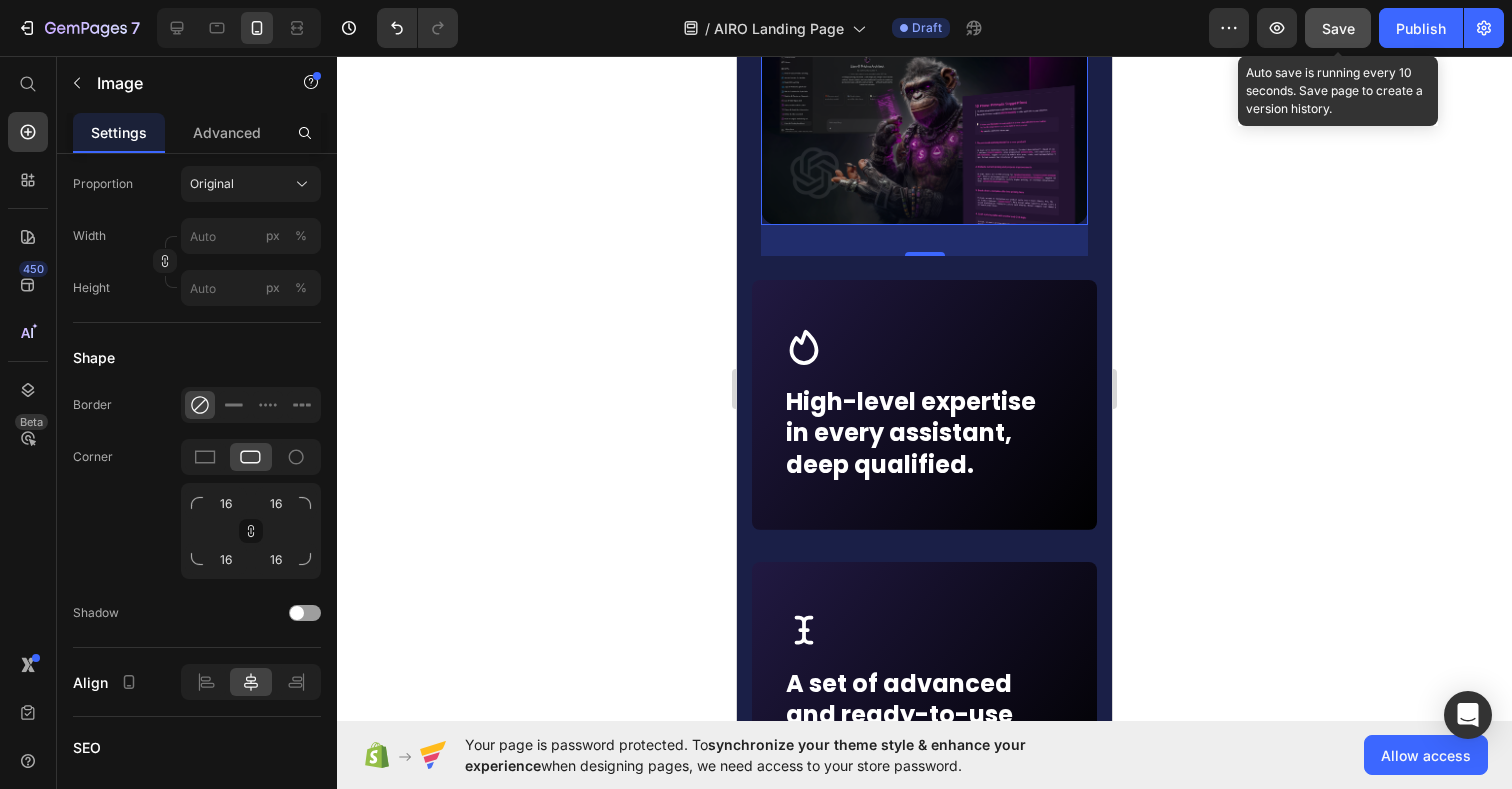 click 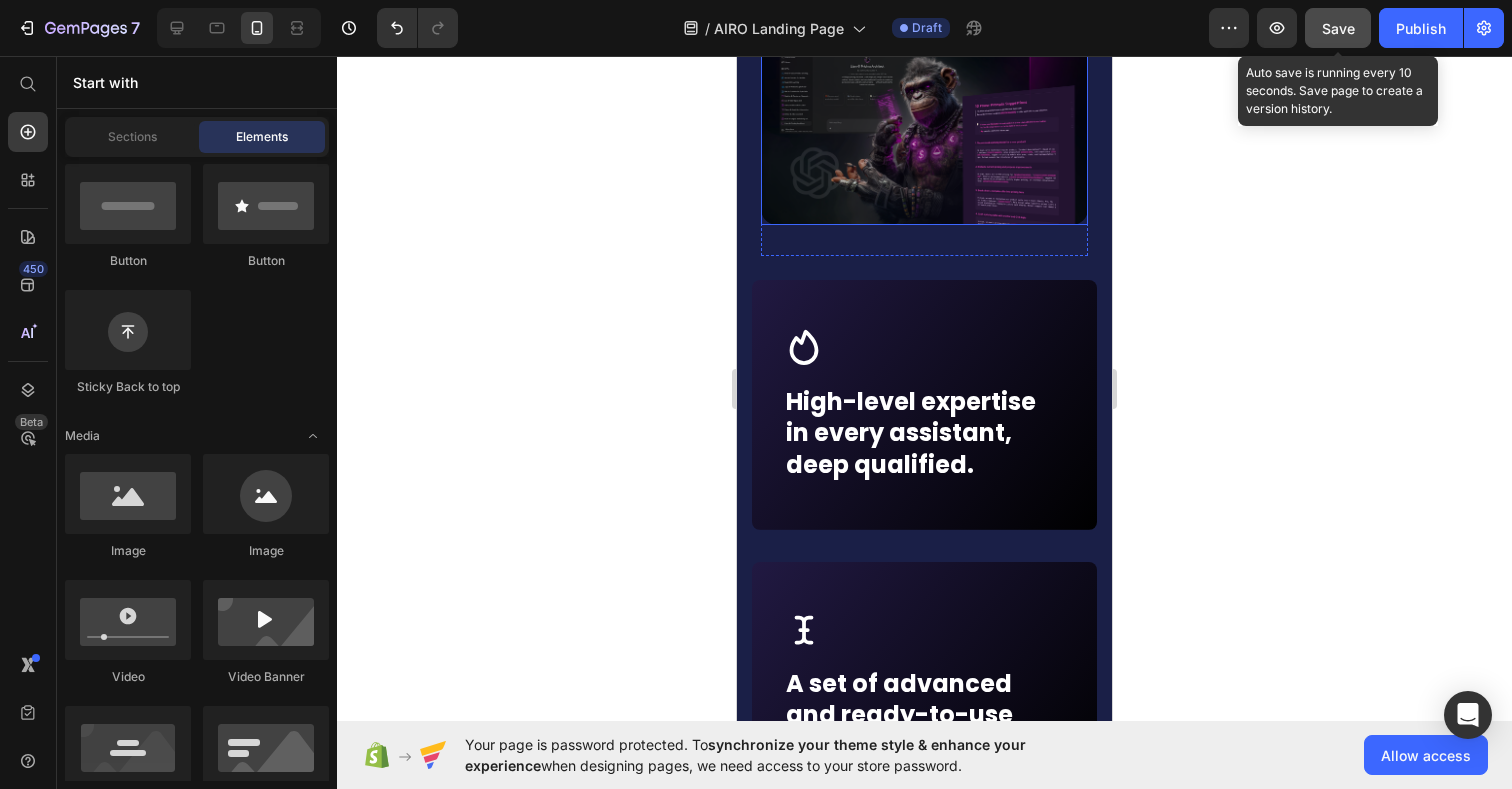 click at bounding box center [924, 41] 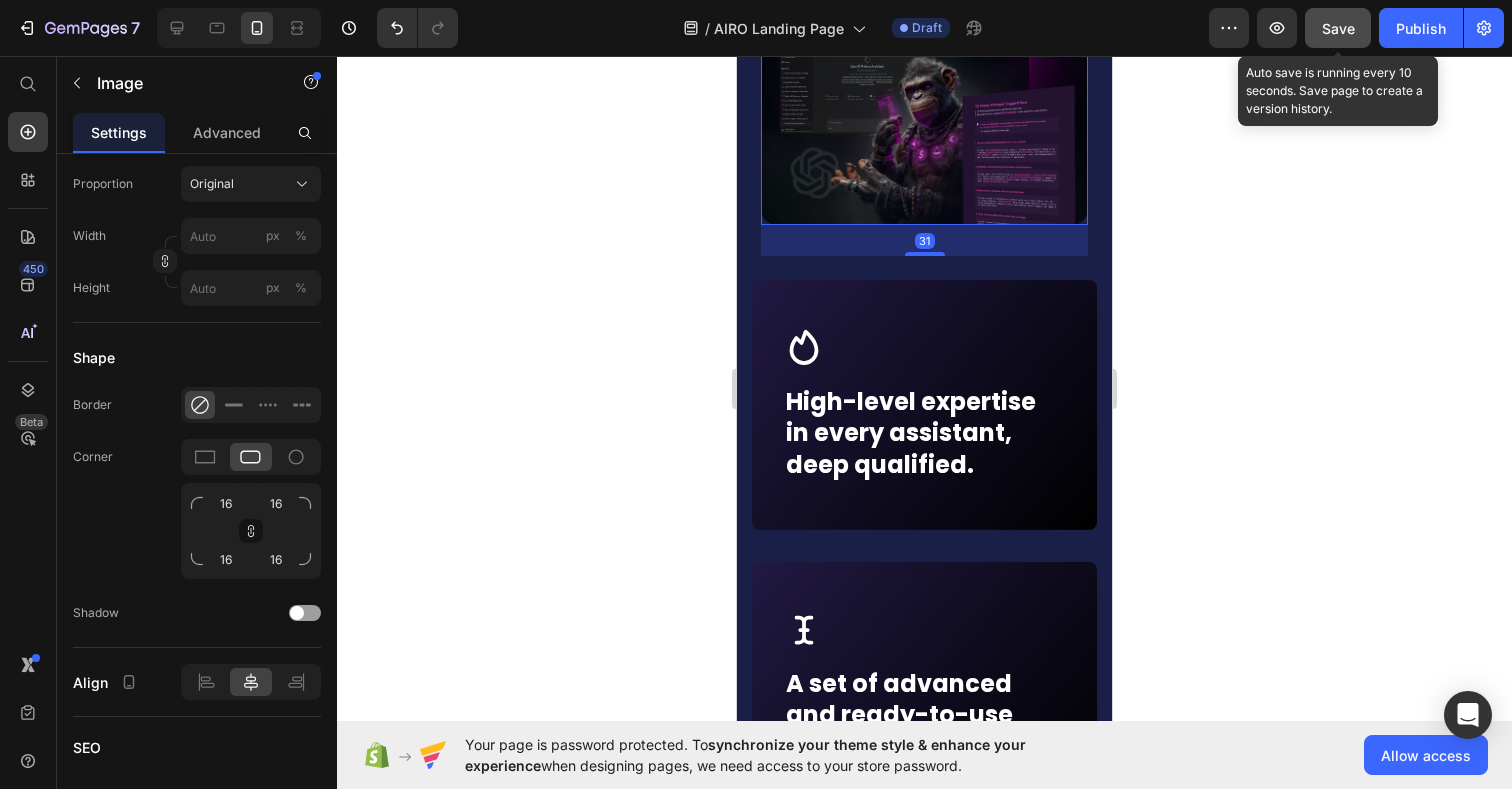 click 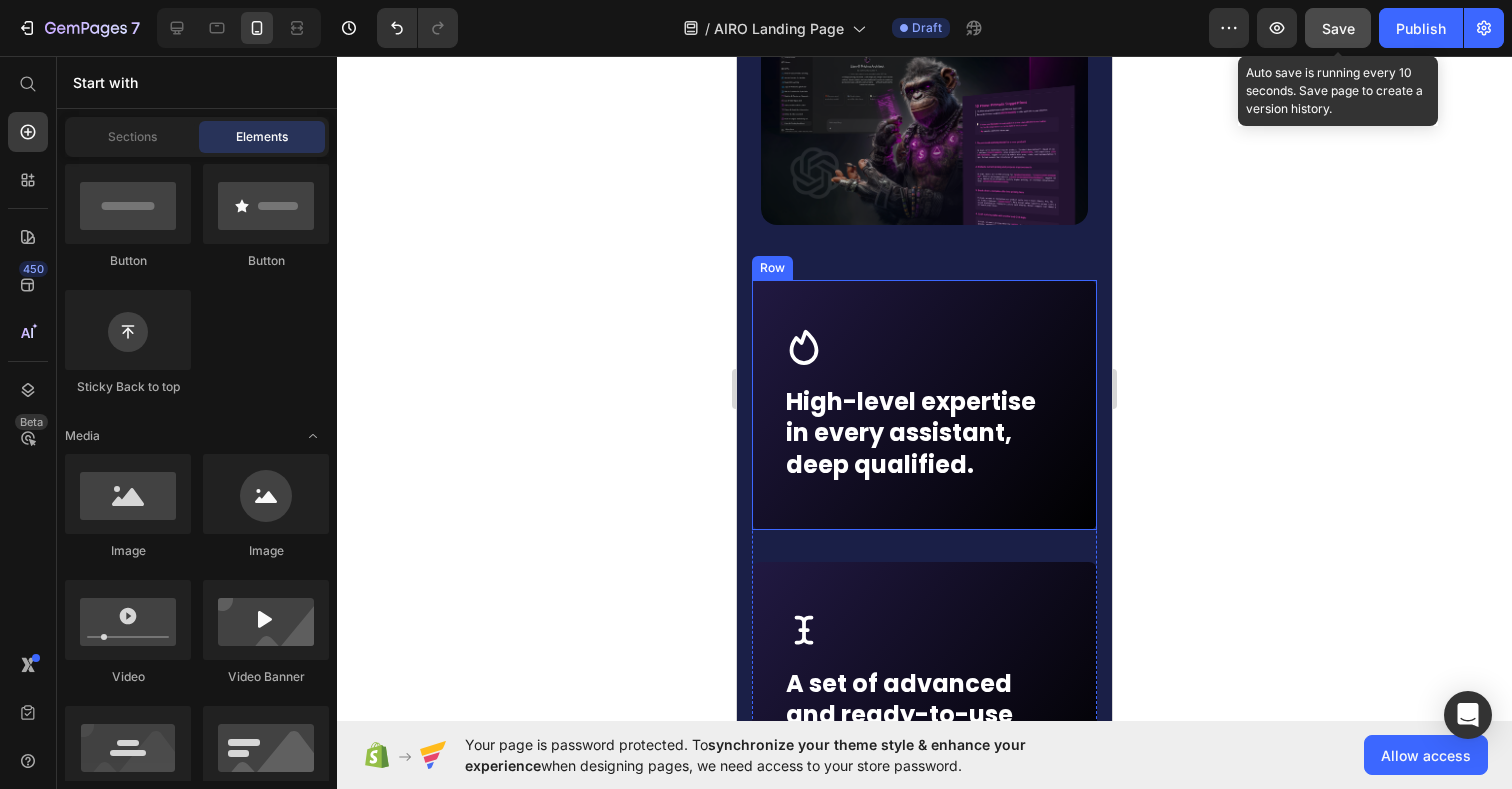 click on "Icon Row High-level expertise in every assistant, deep qualified. Text block Row" at bounding box center [924, 405] 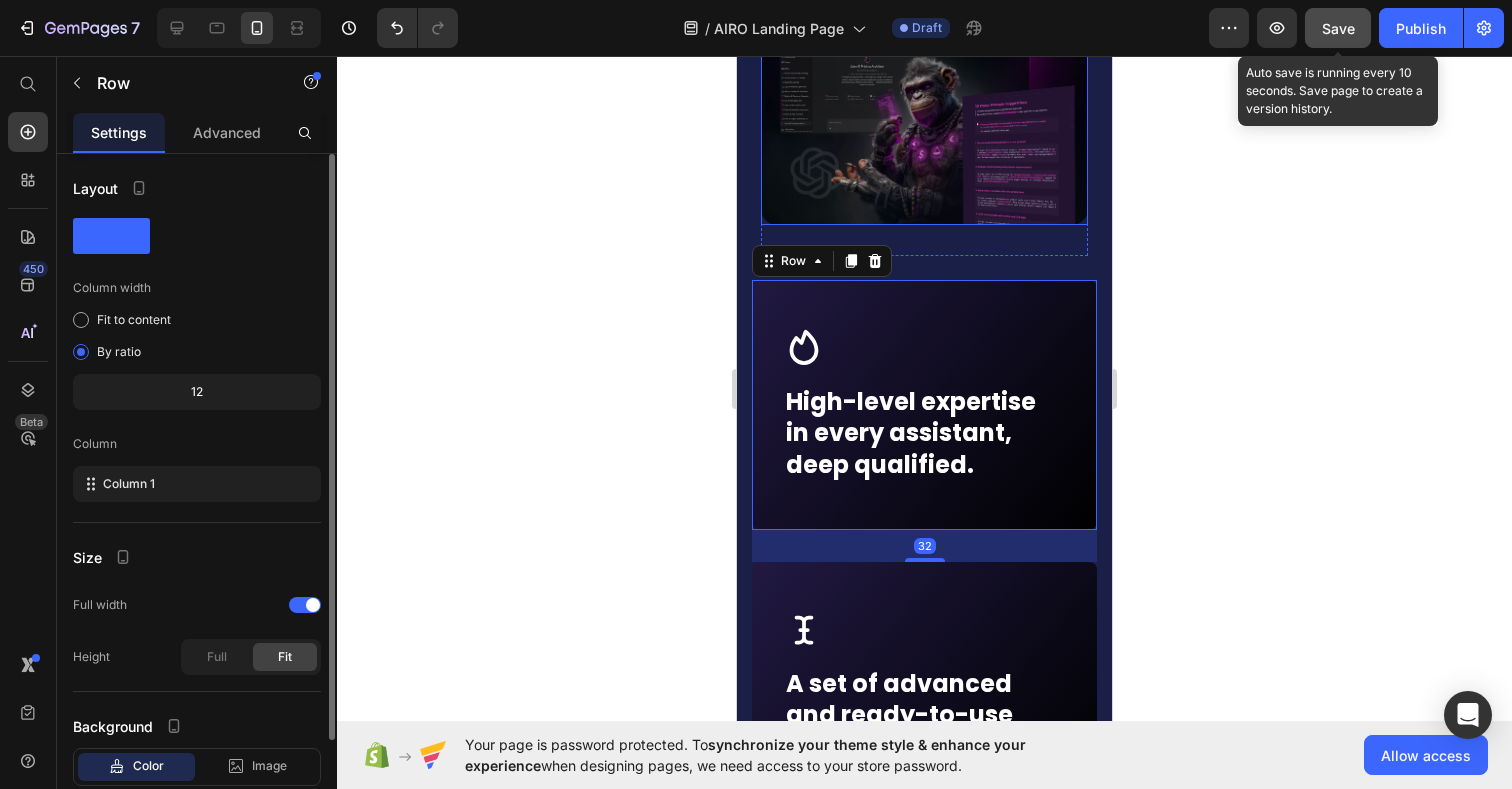 click at bounding box center (924, 41) 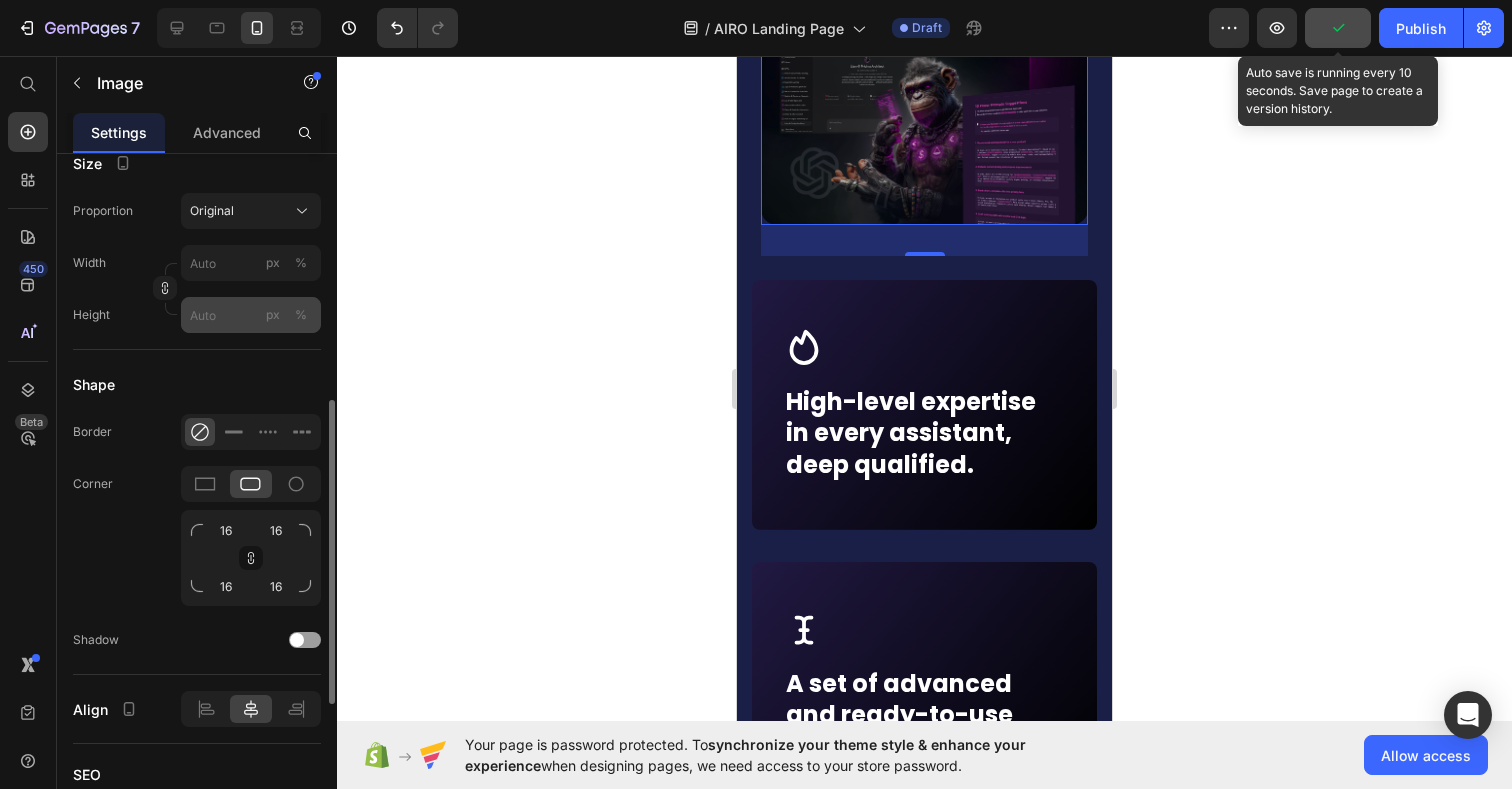 scroll, scrollTop: 608, scrollLeft: 0, axis: vertical 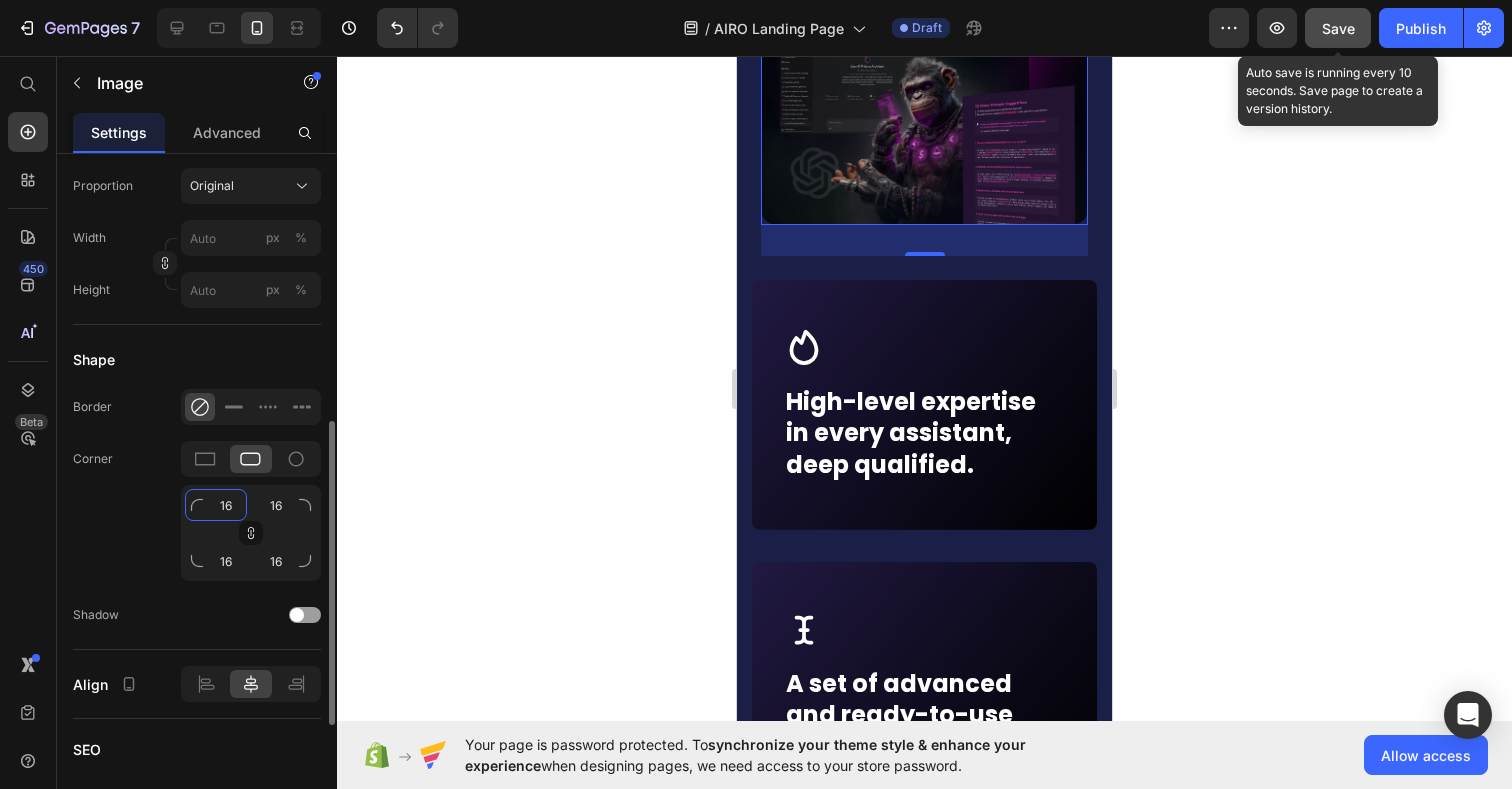 click on "16" 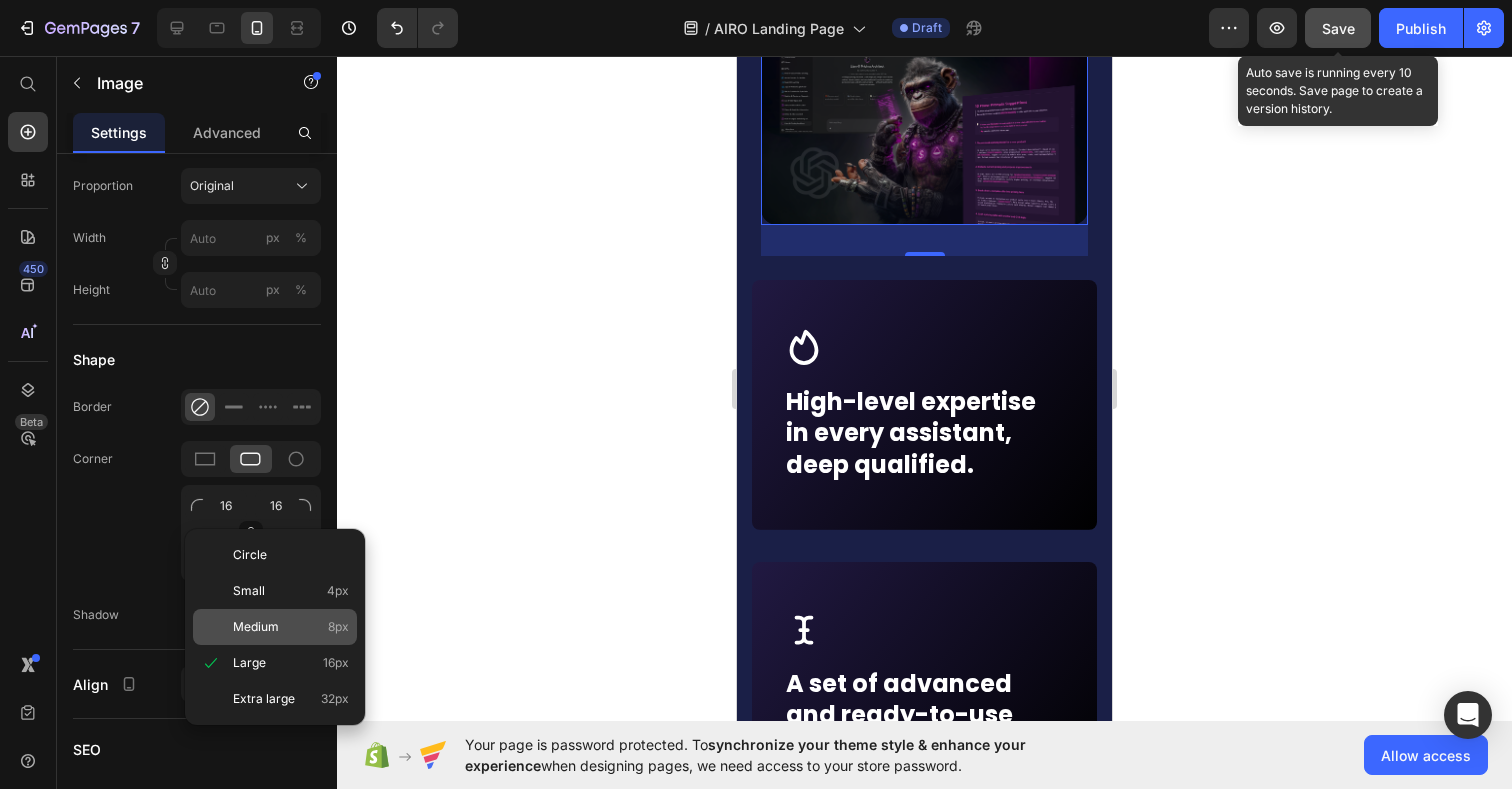 click on "Medium" at bounding box center [256, 627] 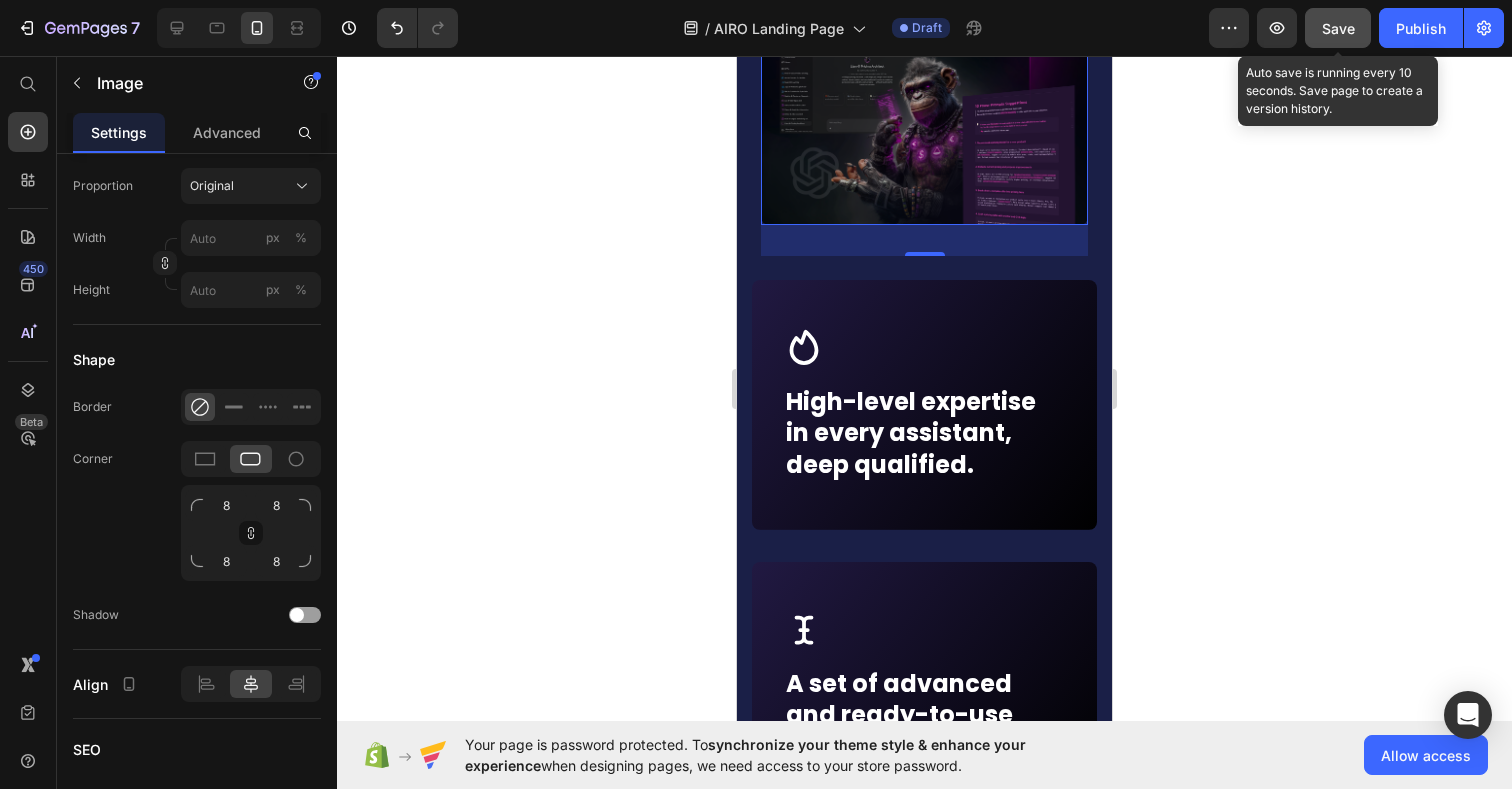 click 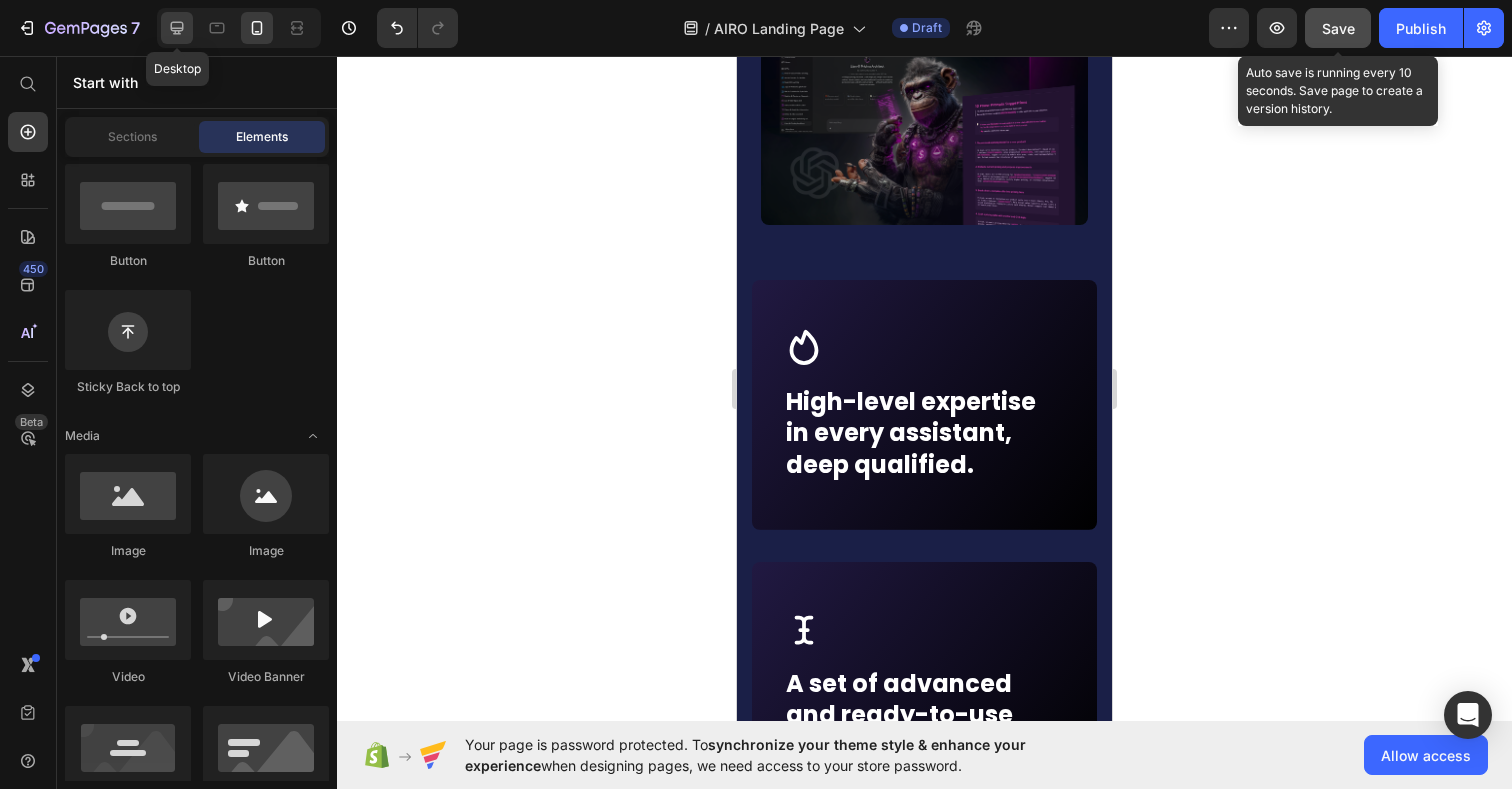 click 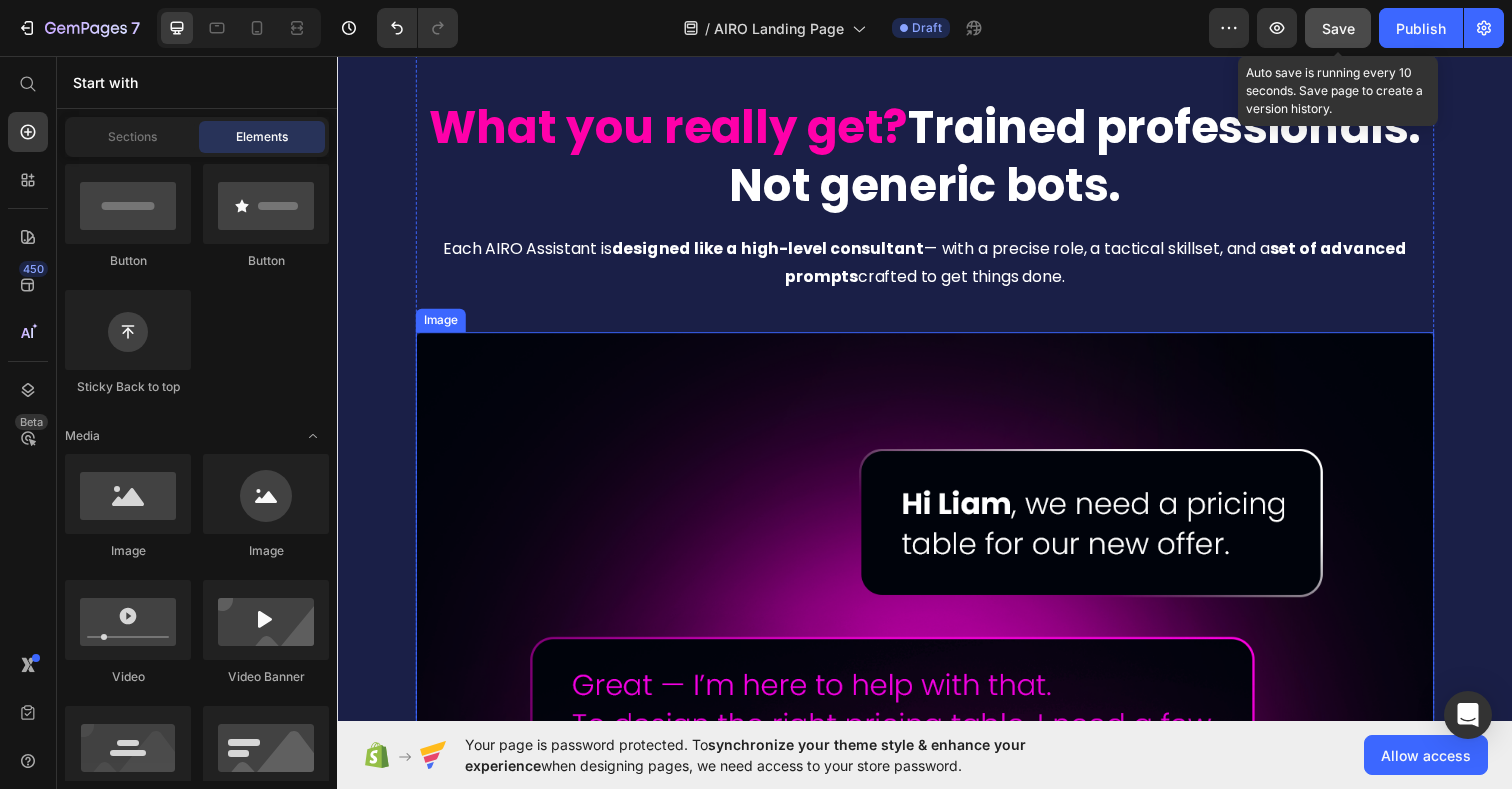 scroll, scrollTop: 5024, scrollLeft: 0, axis: vertical 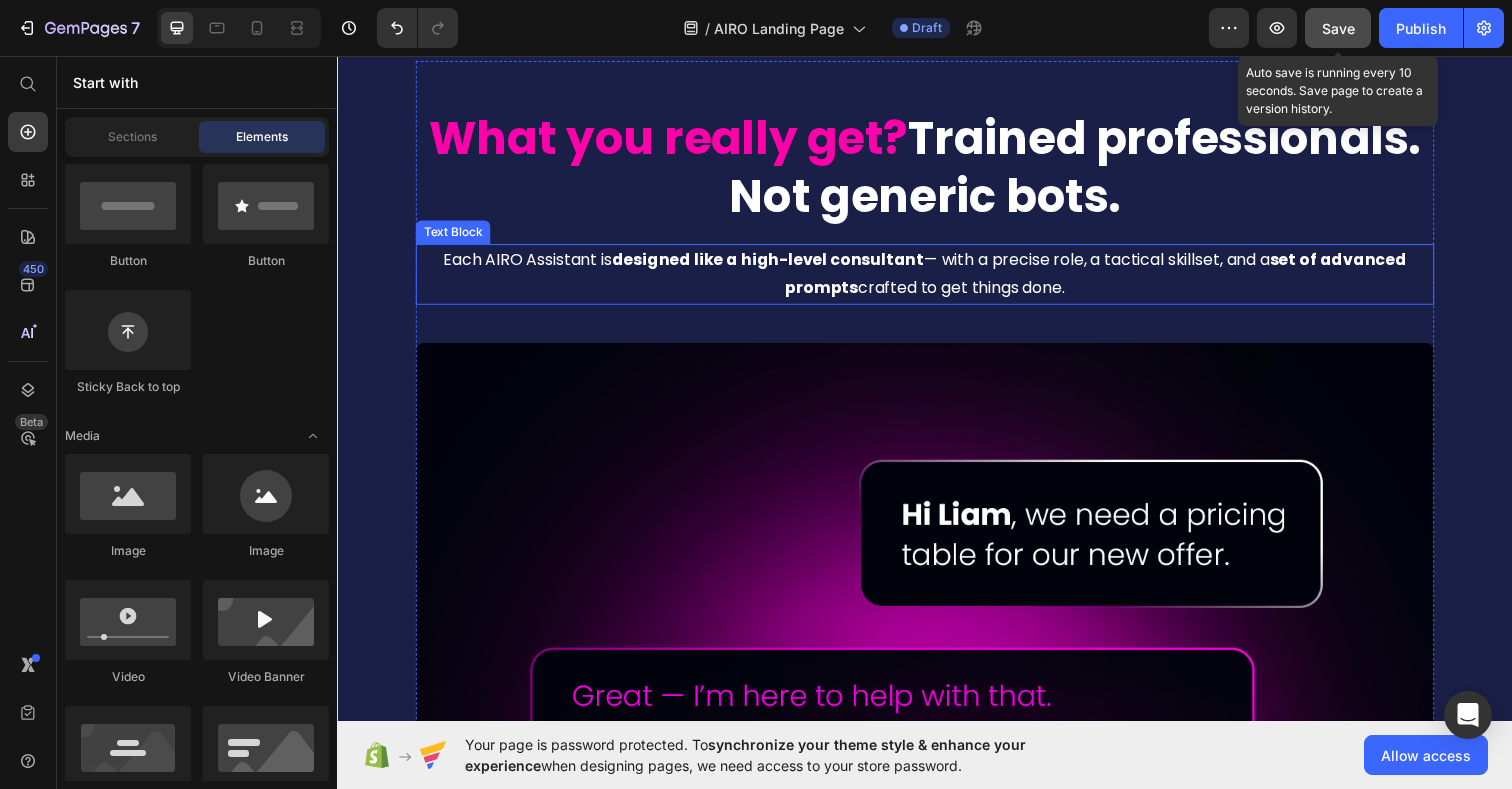 click on "Each AIRO Assistant is  designed like a high-level consultant  — with a precise role, a tactical skillset, and a  set of advanced prompts  crafted to get things done." at bounding box center [937, 279] 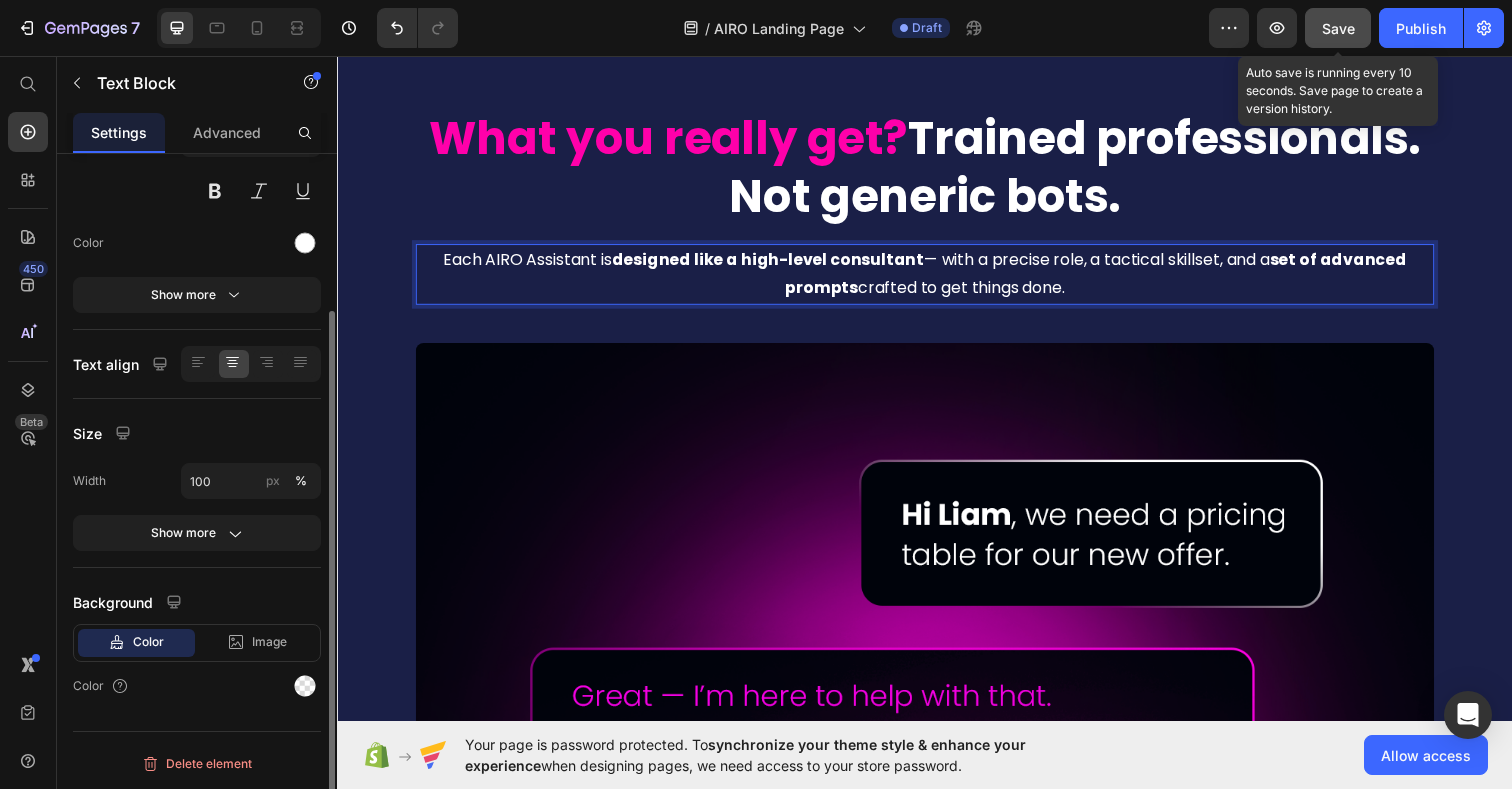 scroll, scrollTop: 0, scrollLeft: 0, axis: both 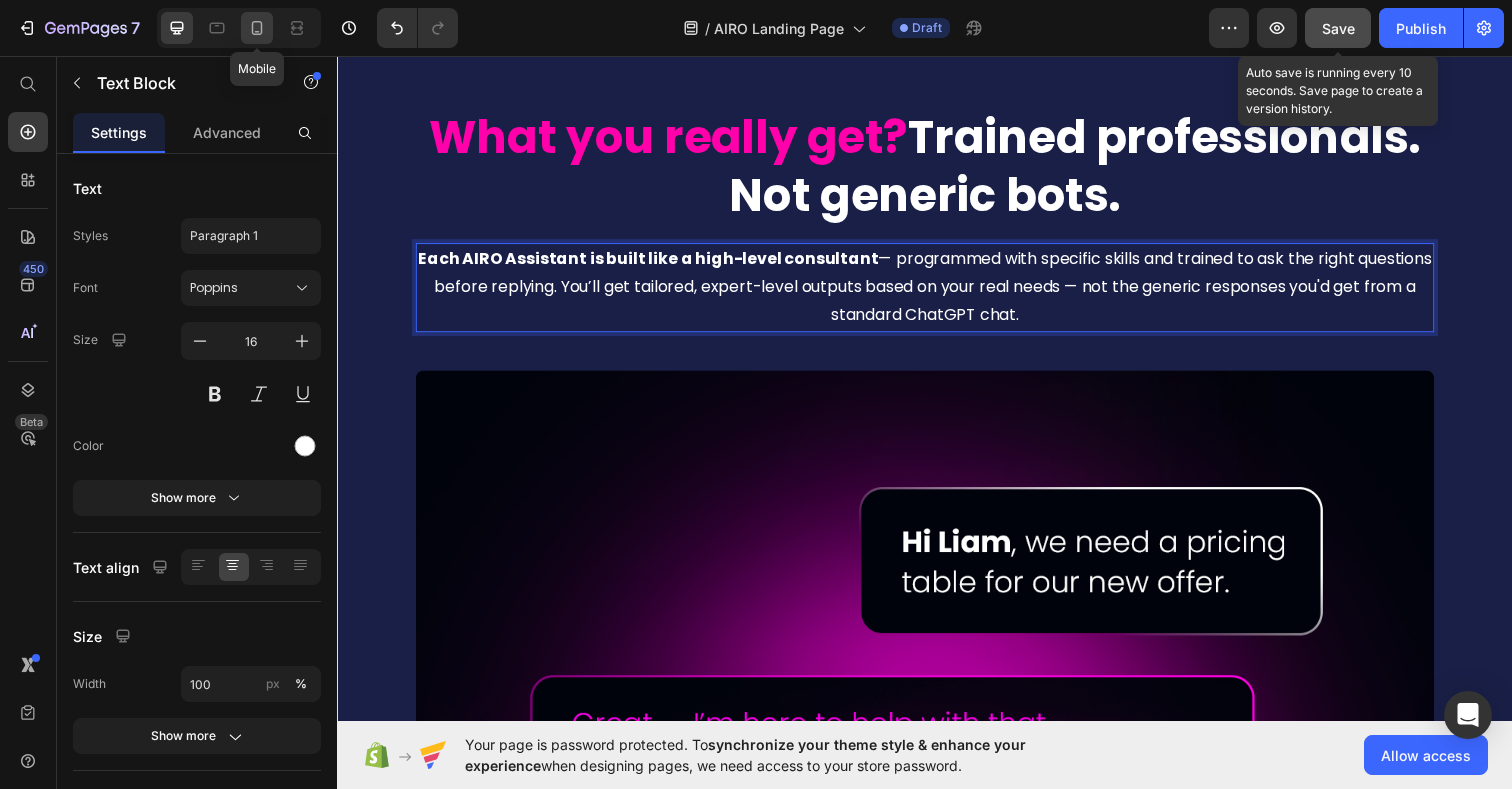 click 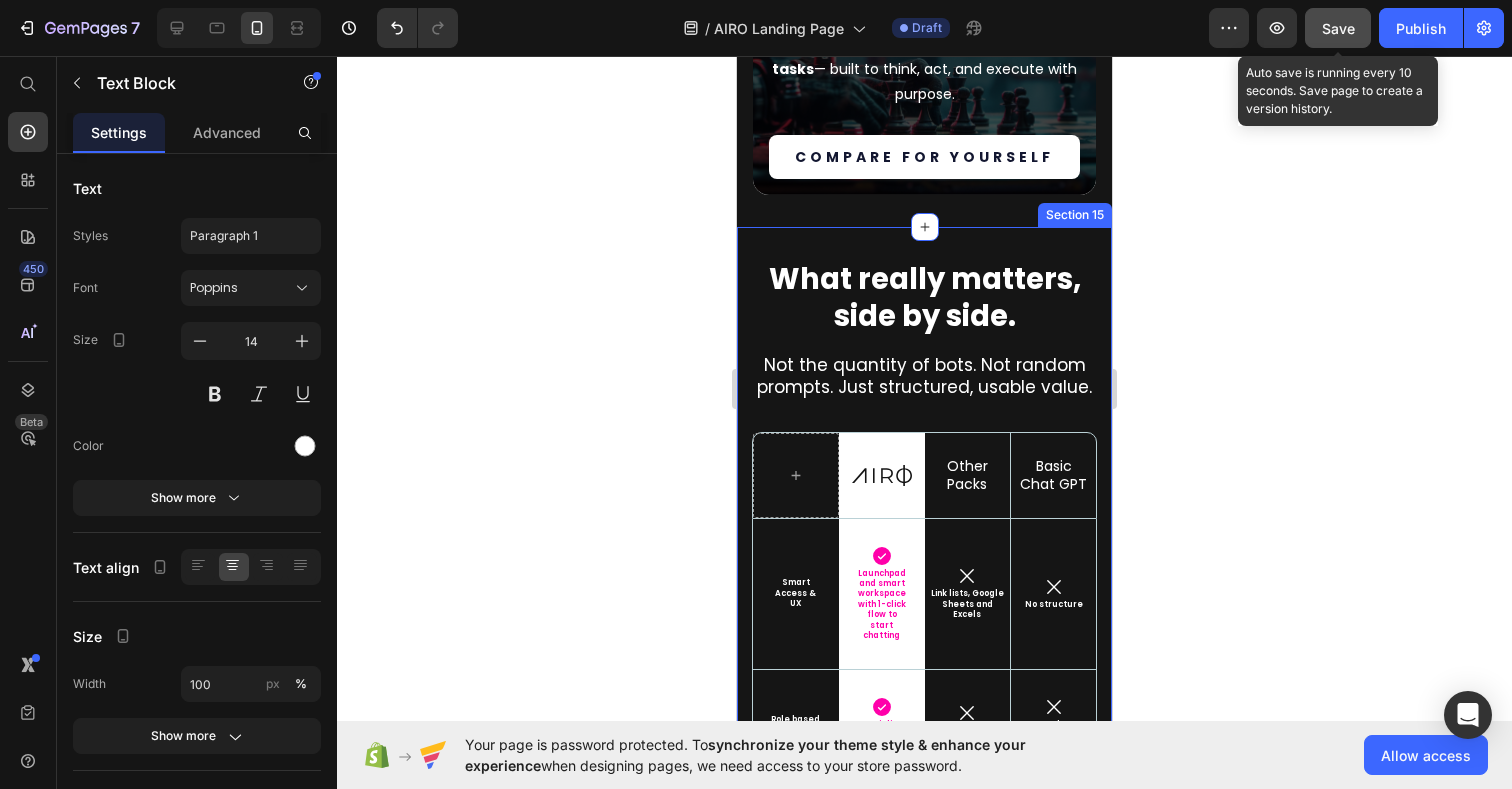 scroll, scrollTop: 7423, scrollLeft: 0, axis: vertical 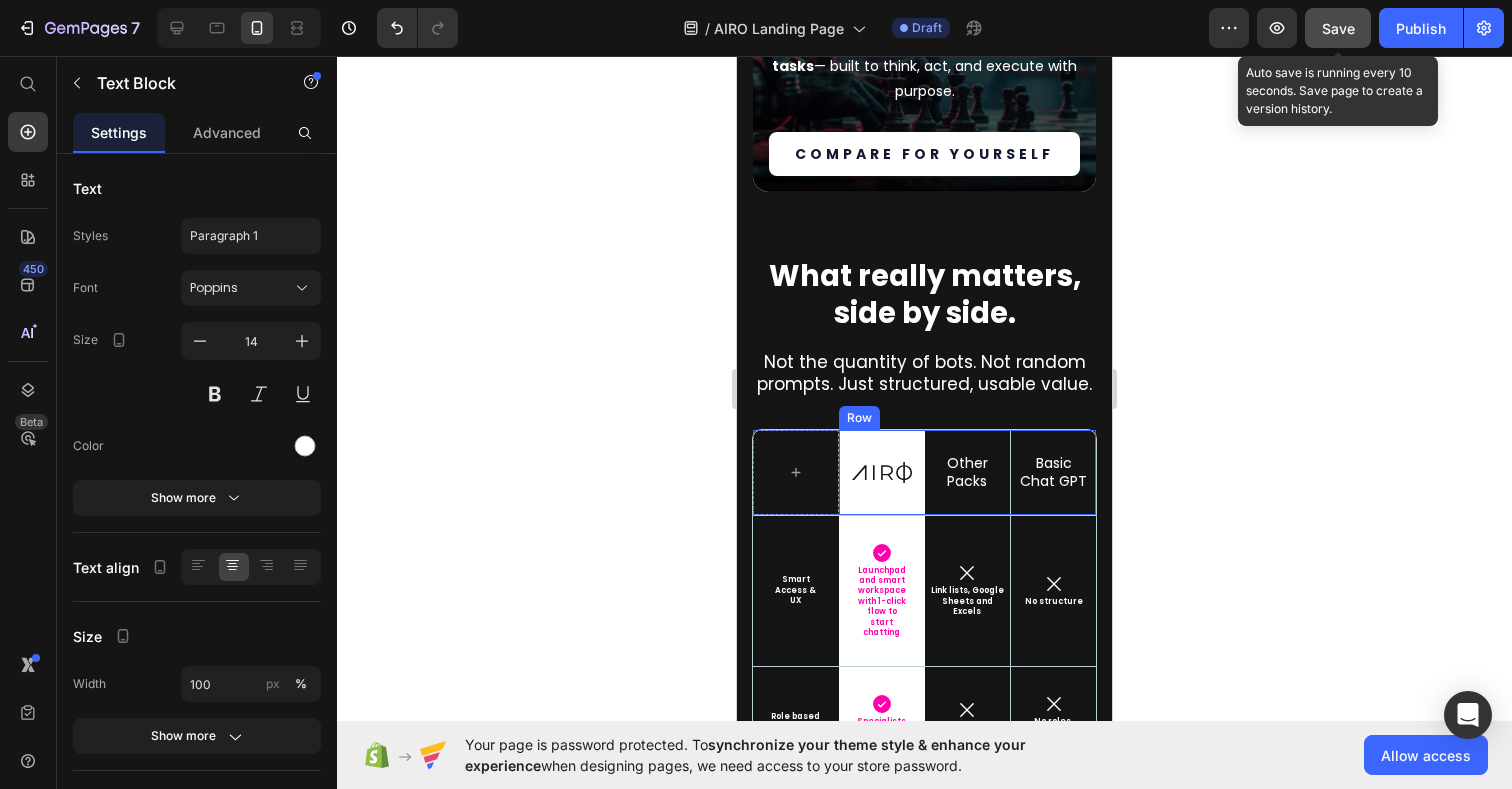 click on "Other Packs Text Block" at bounding box center (968, 472) 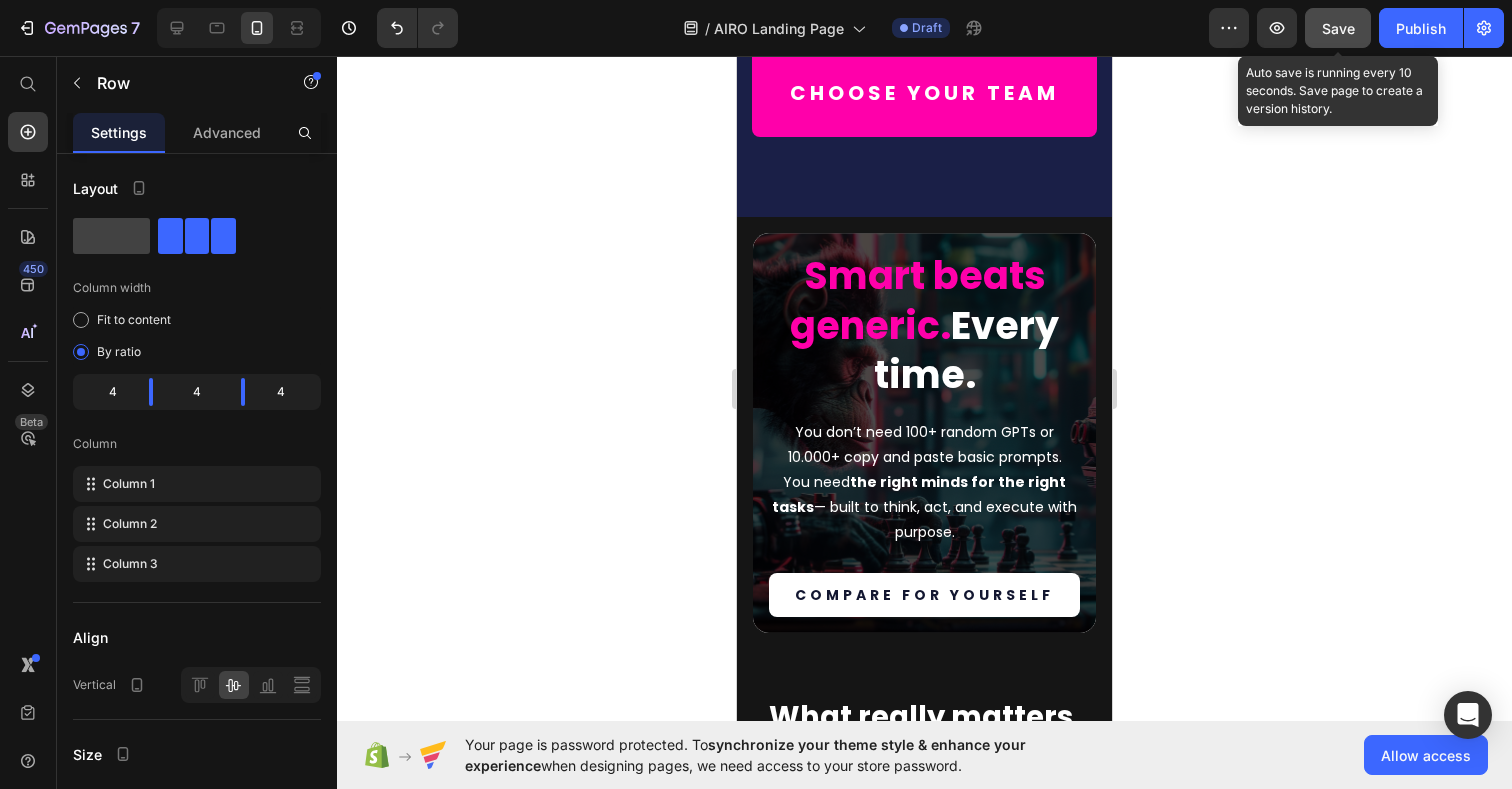 scroll, scrollTop: 6978, scrollLeft: 0, axis: vertical 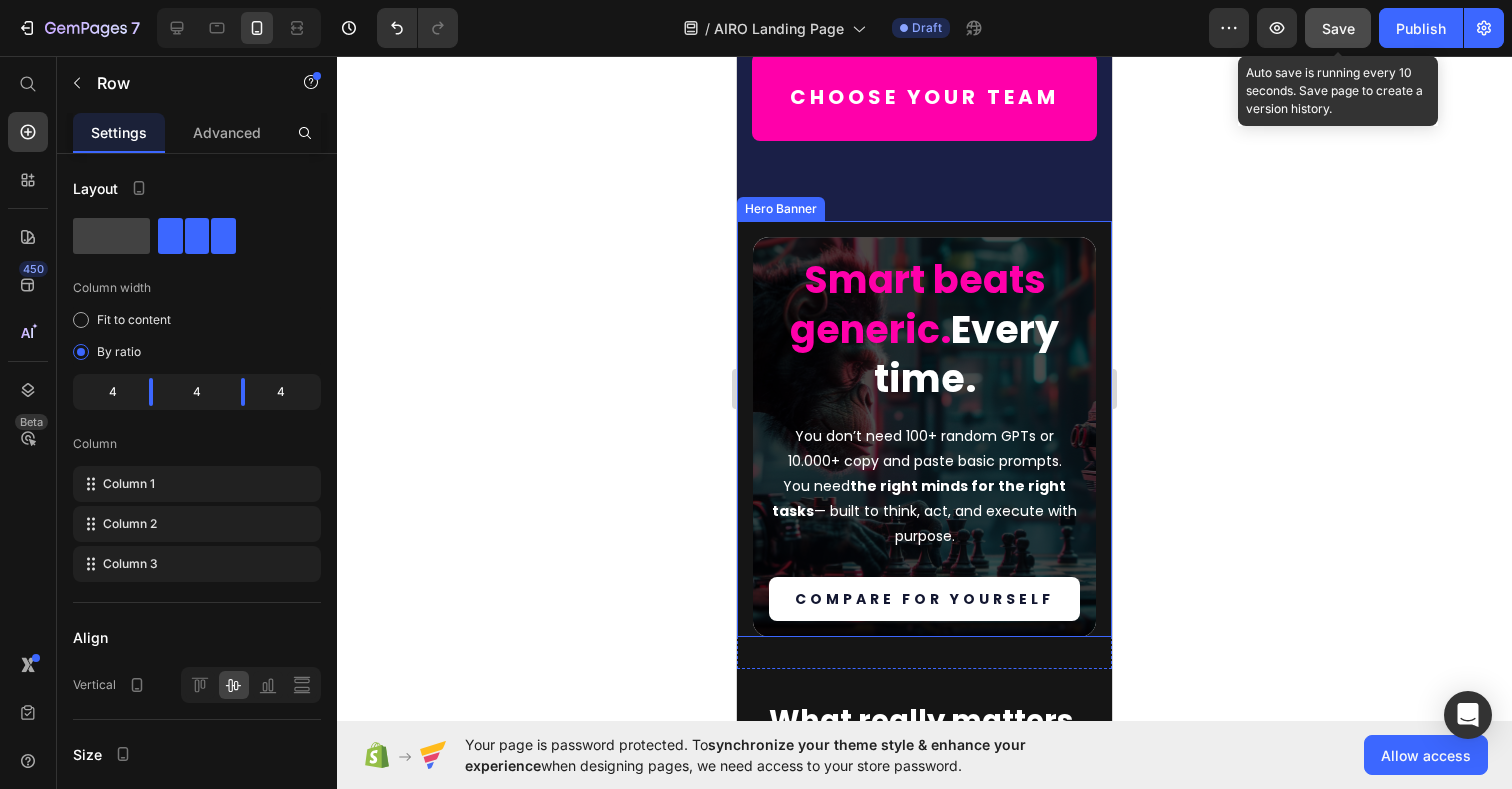 click on "Smart beats generic.  Every time. Heading You don’t need 100+ random GPTs or 10.000+ copy and paste basic prompts. You need  the right minds for the right tasks  — built to think, act, and execute with purpose. Text Block Compare for yourself Button" at bounding box center (924, 436) 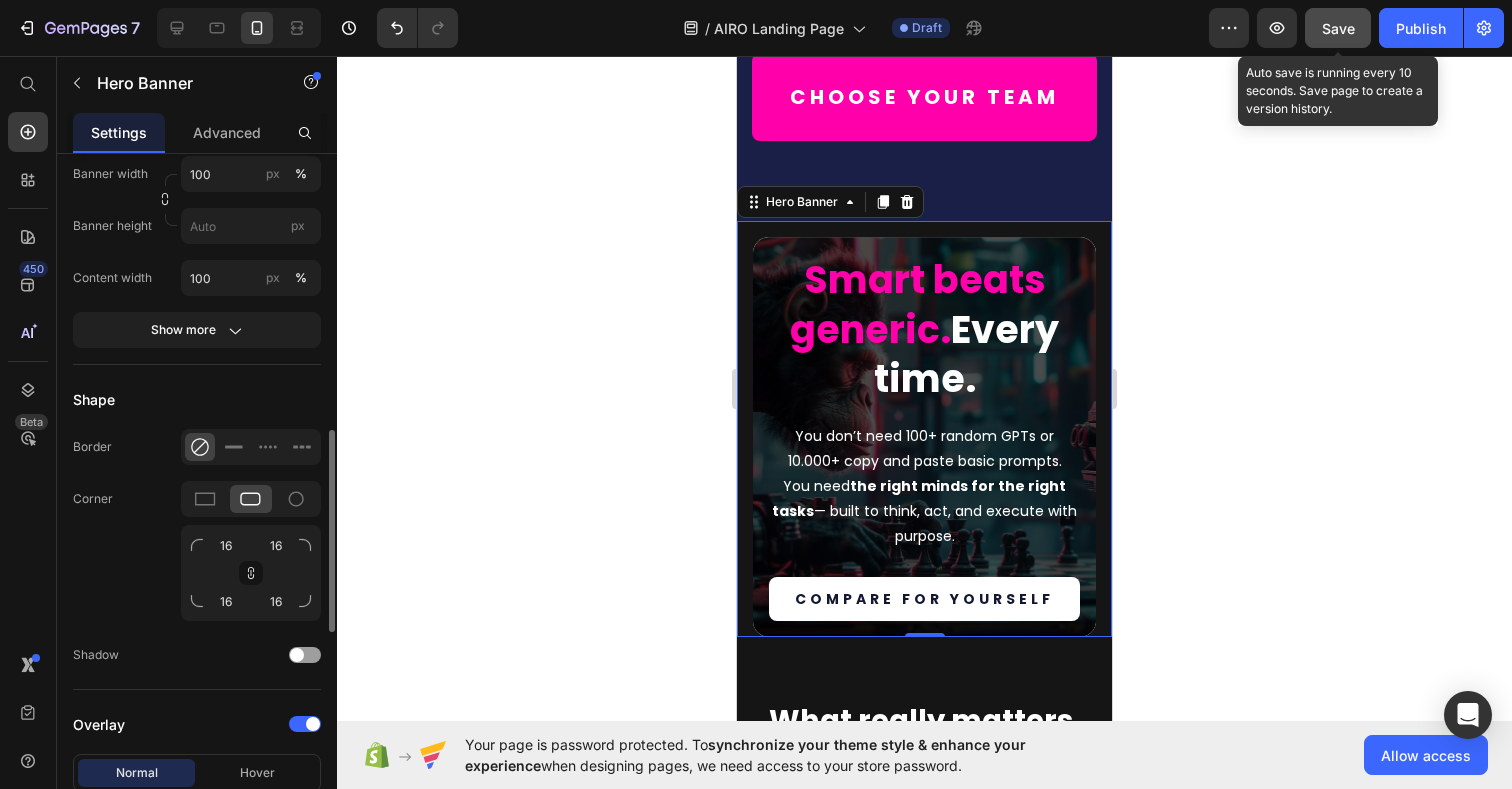 scroll, scrollTop: 972, scrollLeft: 0, axis: vertical 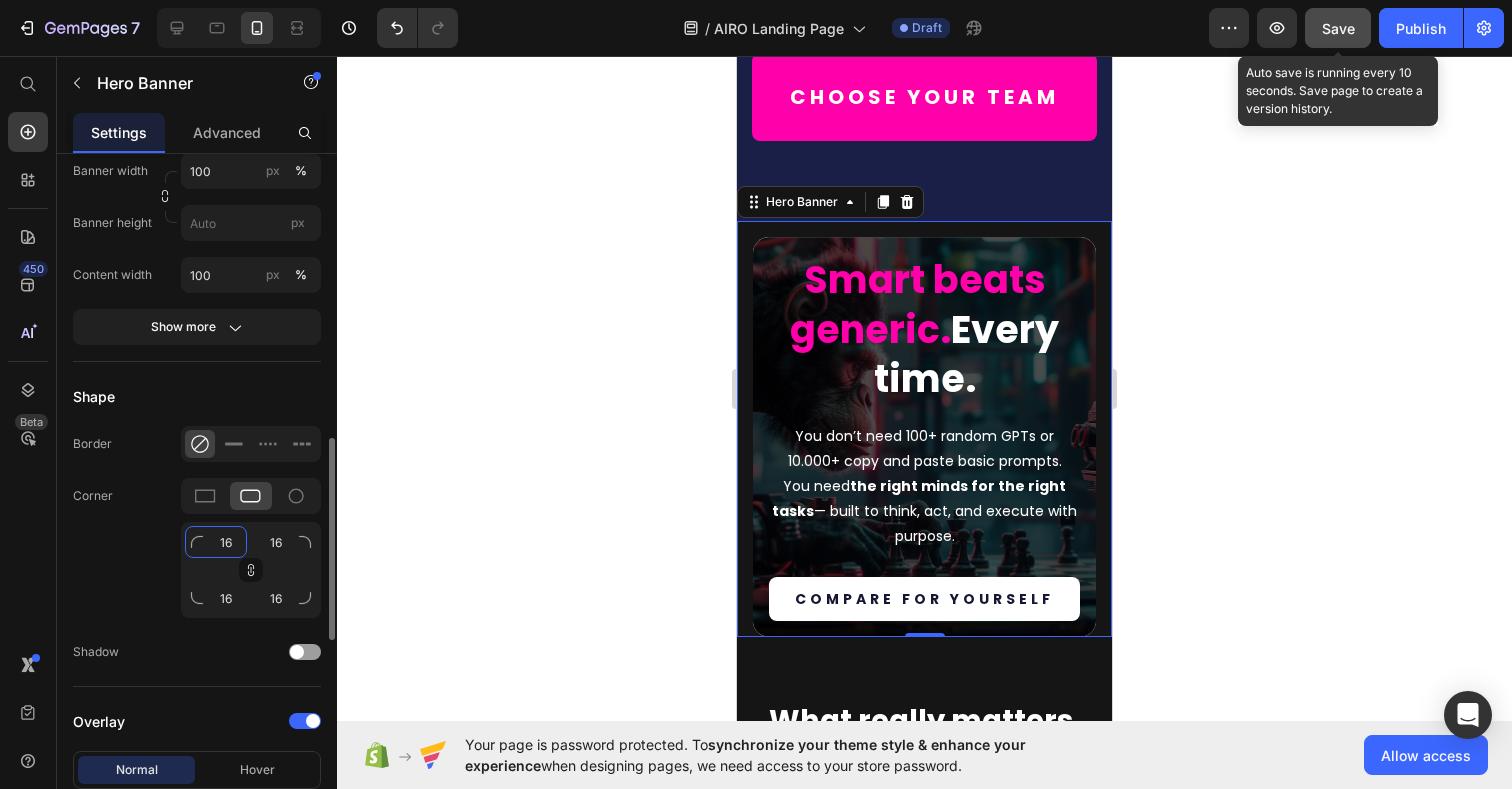 click on "16" 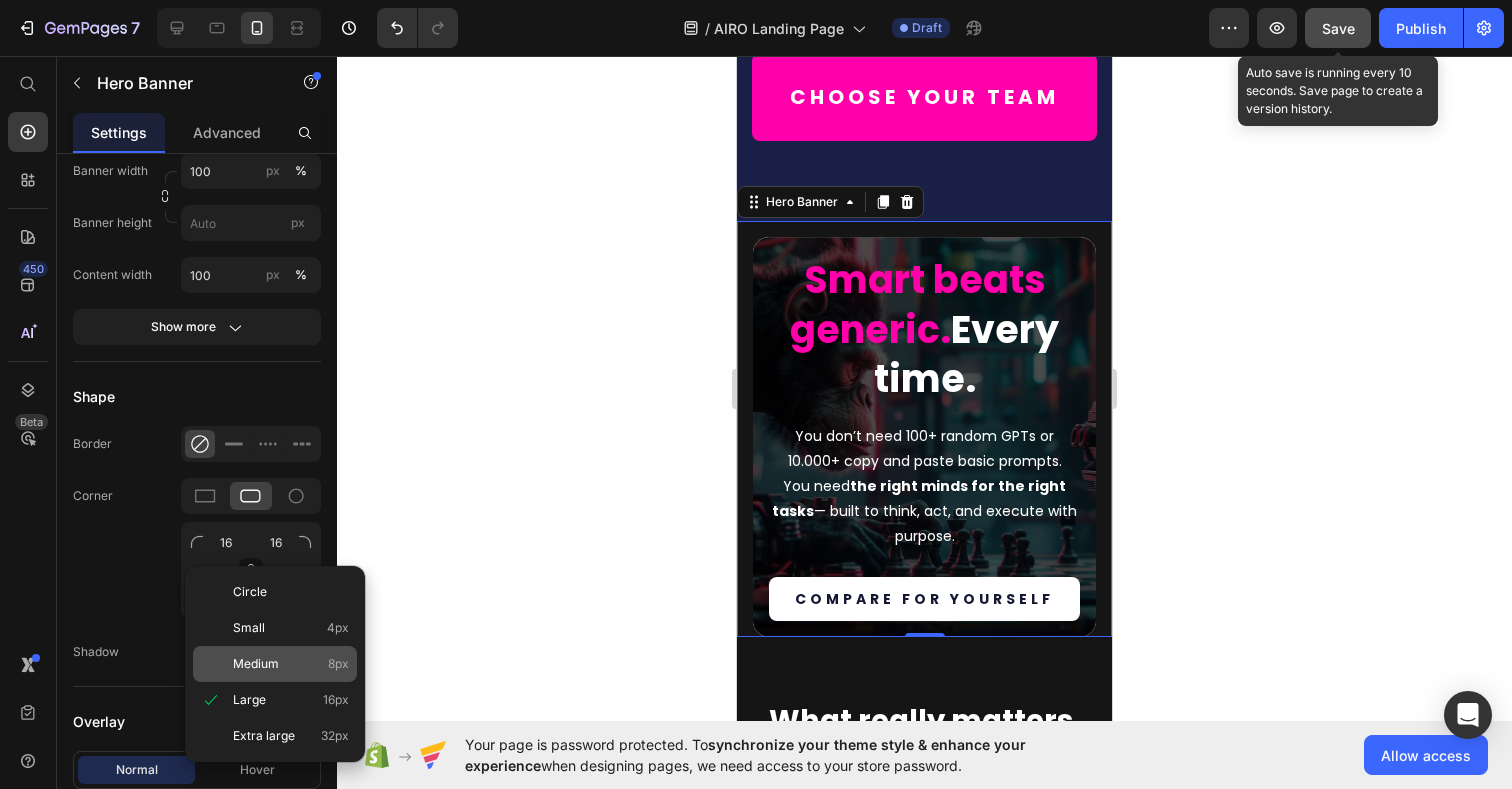 click on "Medium" at bounding box center [256, 664] 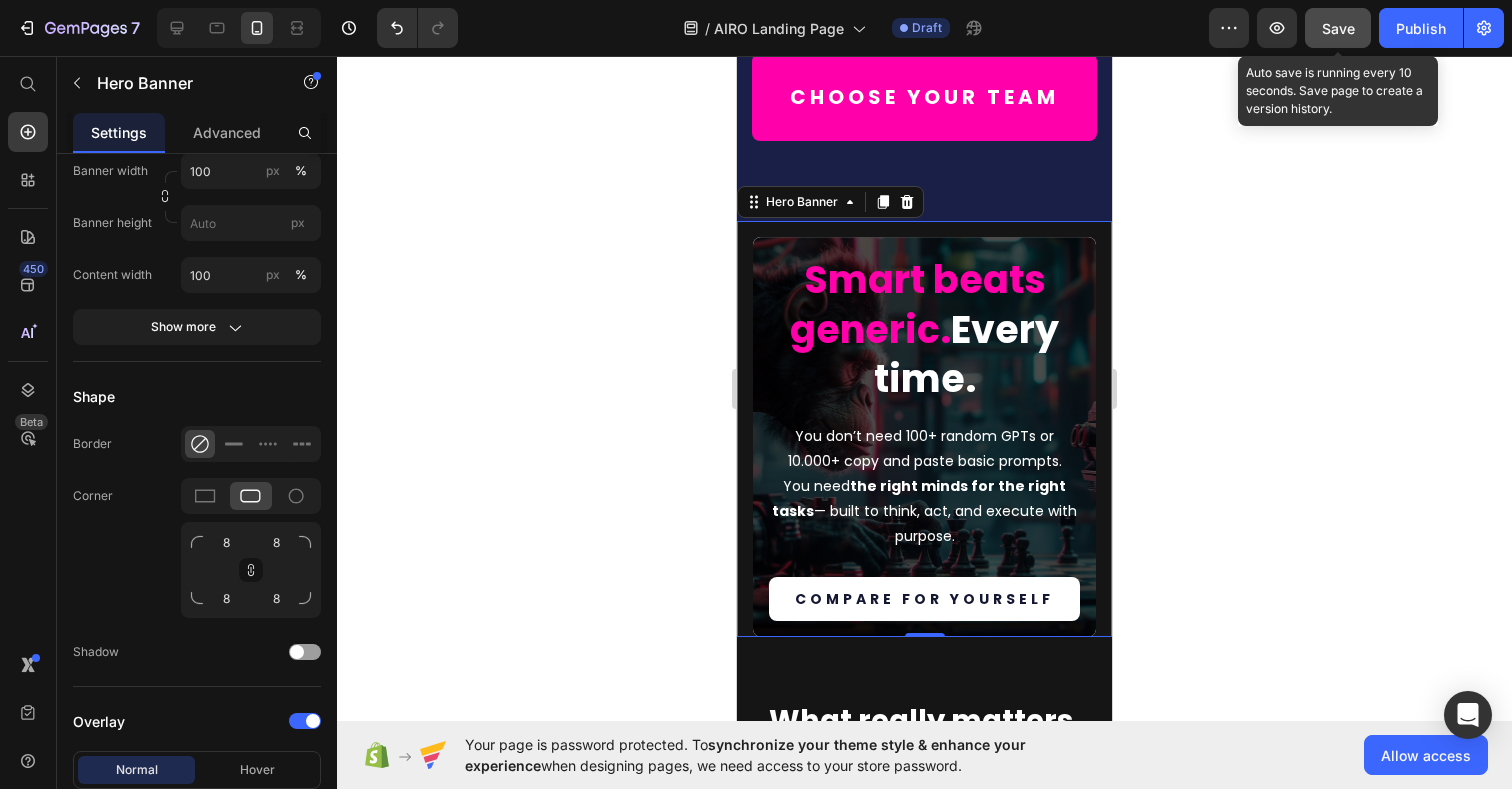 click 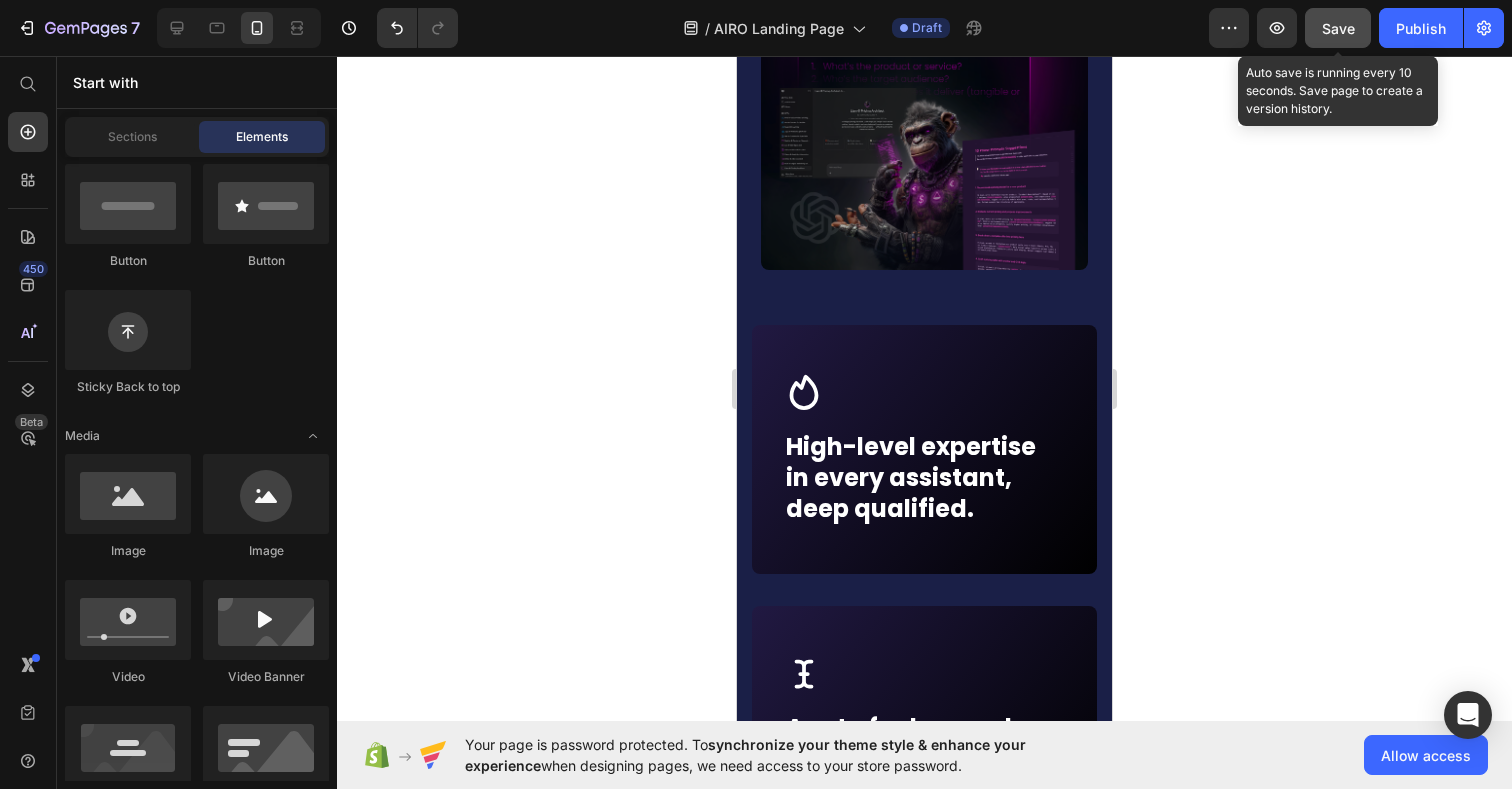 scroll, scrollTop: 5607, scrollLeft: 0, axis: vertical 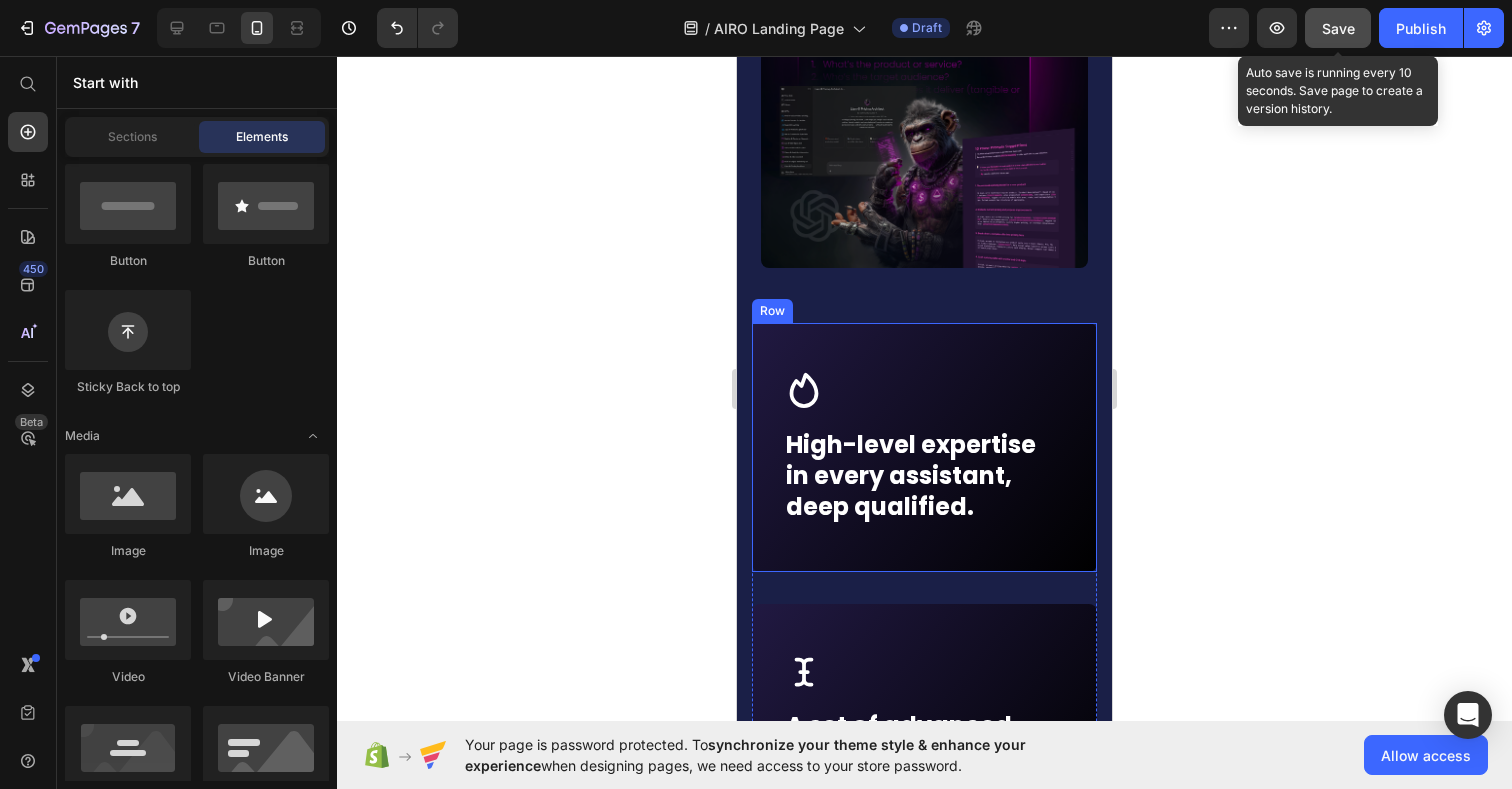 click on "Icon Row High-level expertise in every assistant, deep qualified. Text block Row" at bounding box center (924, 448) 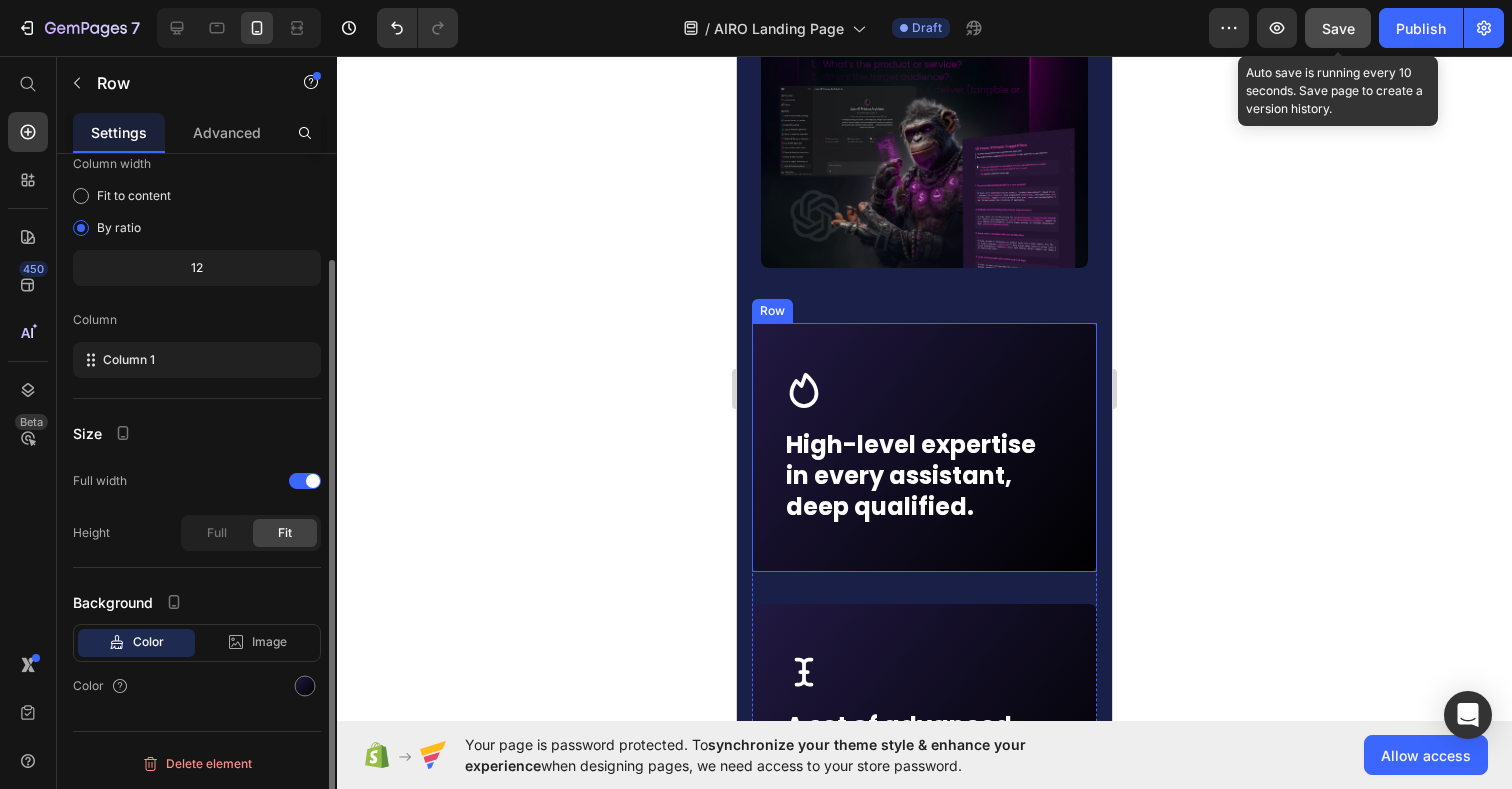 scroll, scrollTop: 0, scrollLeft: 0, axis: both 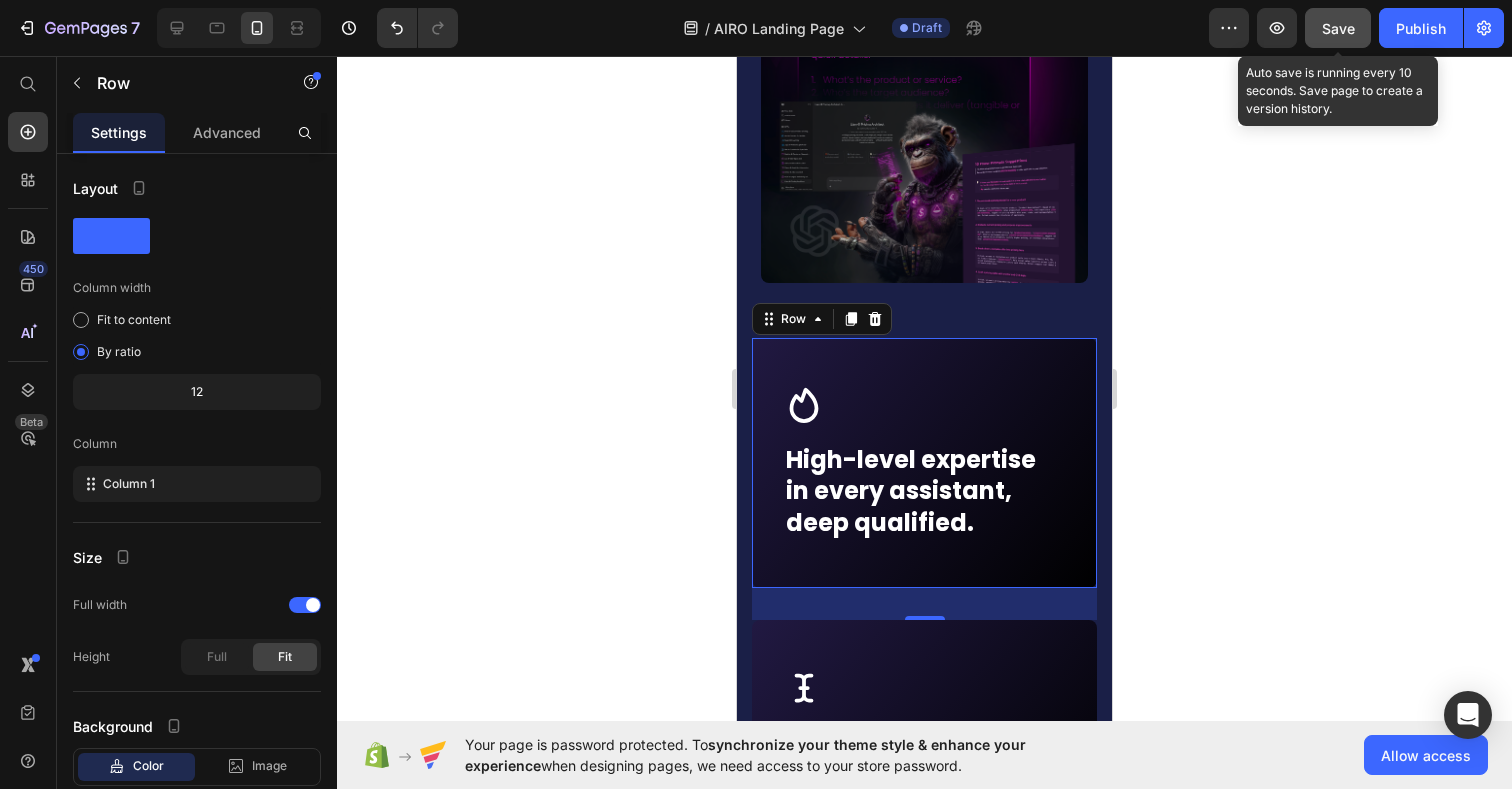 click 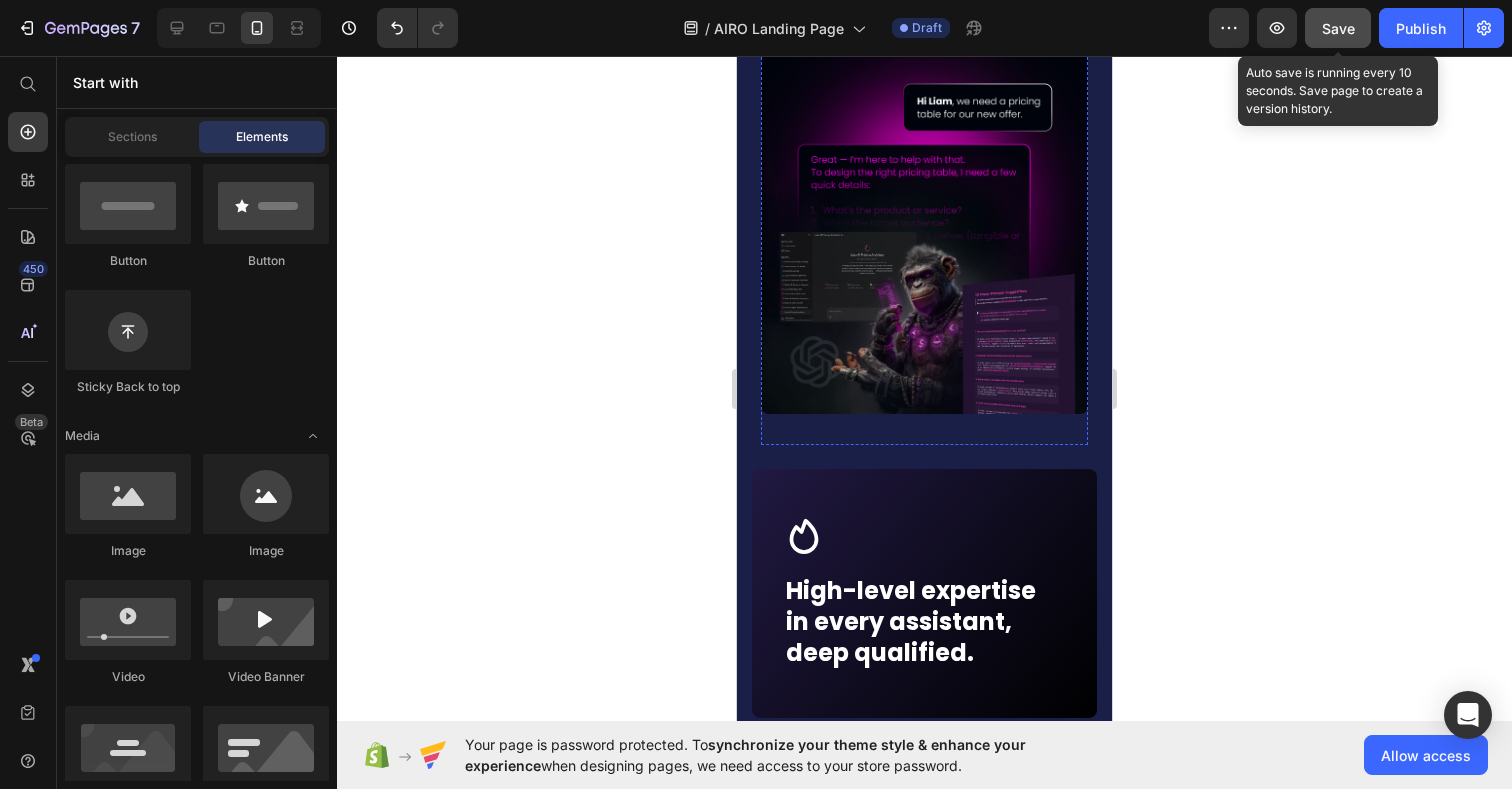 scroll, scrollTop: 5464, scrollLeft: 0, axis: vertical 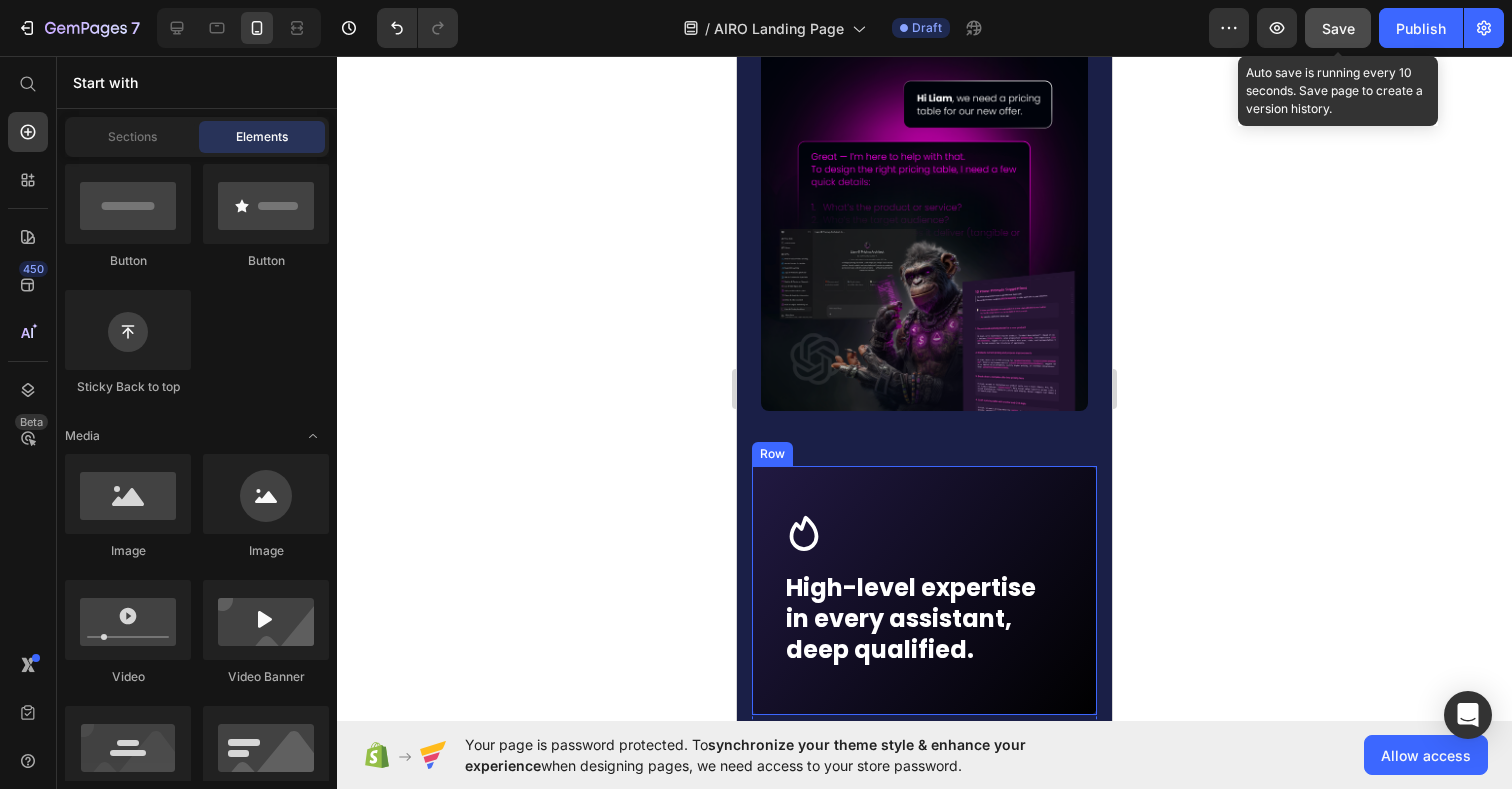 click on "Icon Row High-level expertise in every assistant, deep qualified. Text block Row" at bounding box center (924, 591) 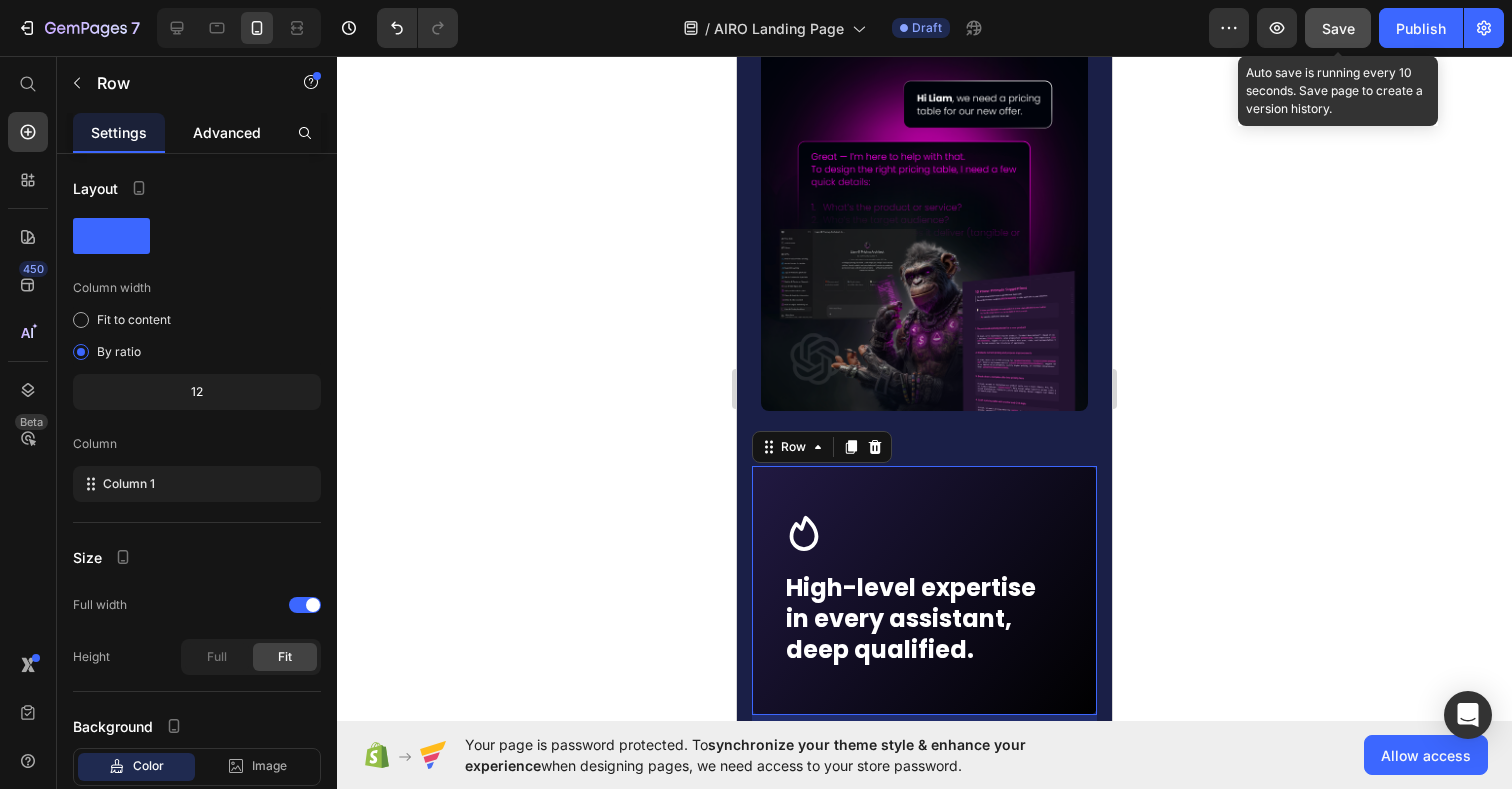 click on "Advanced" at bounding box center (227, 132) 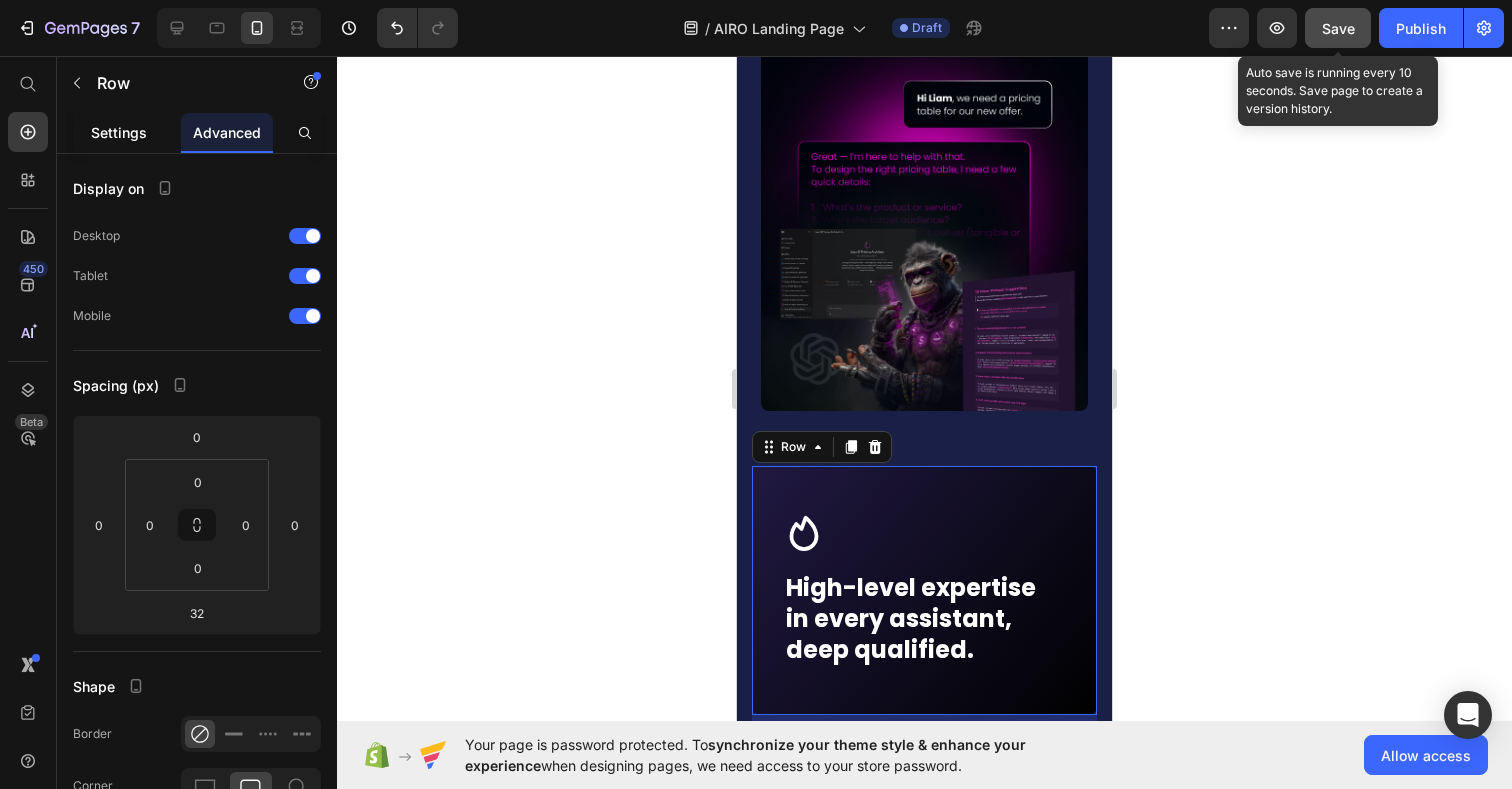 click on "Settings" at bounding box center (119, 132) 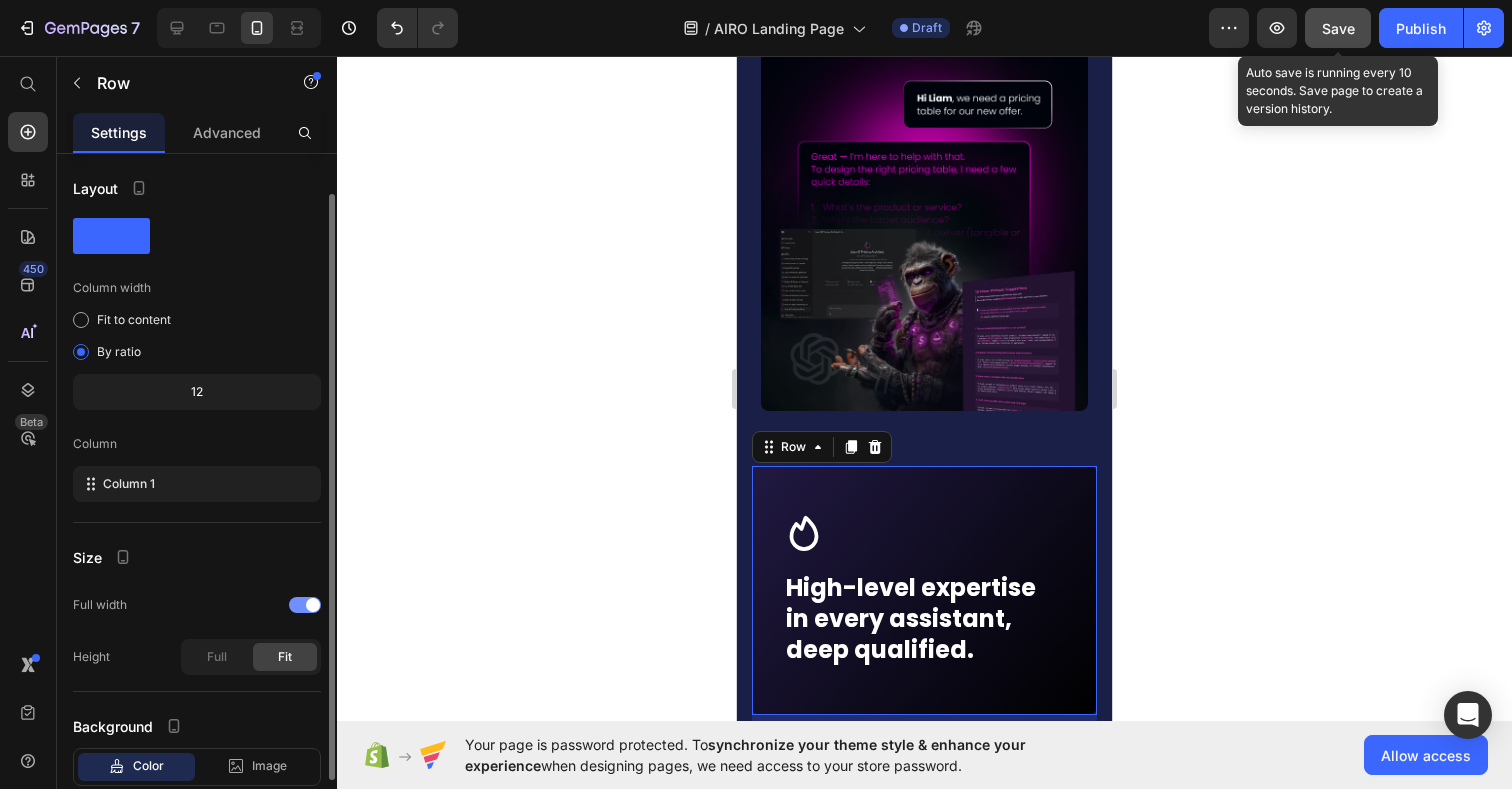 scroll, scrollTop: 124, scrollLeft: 0, axis: vertical 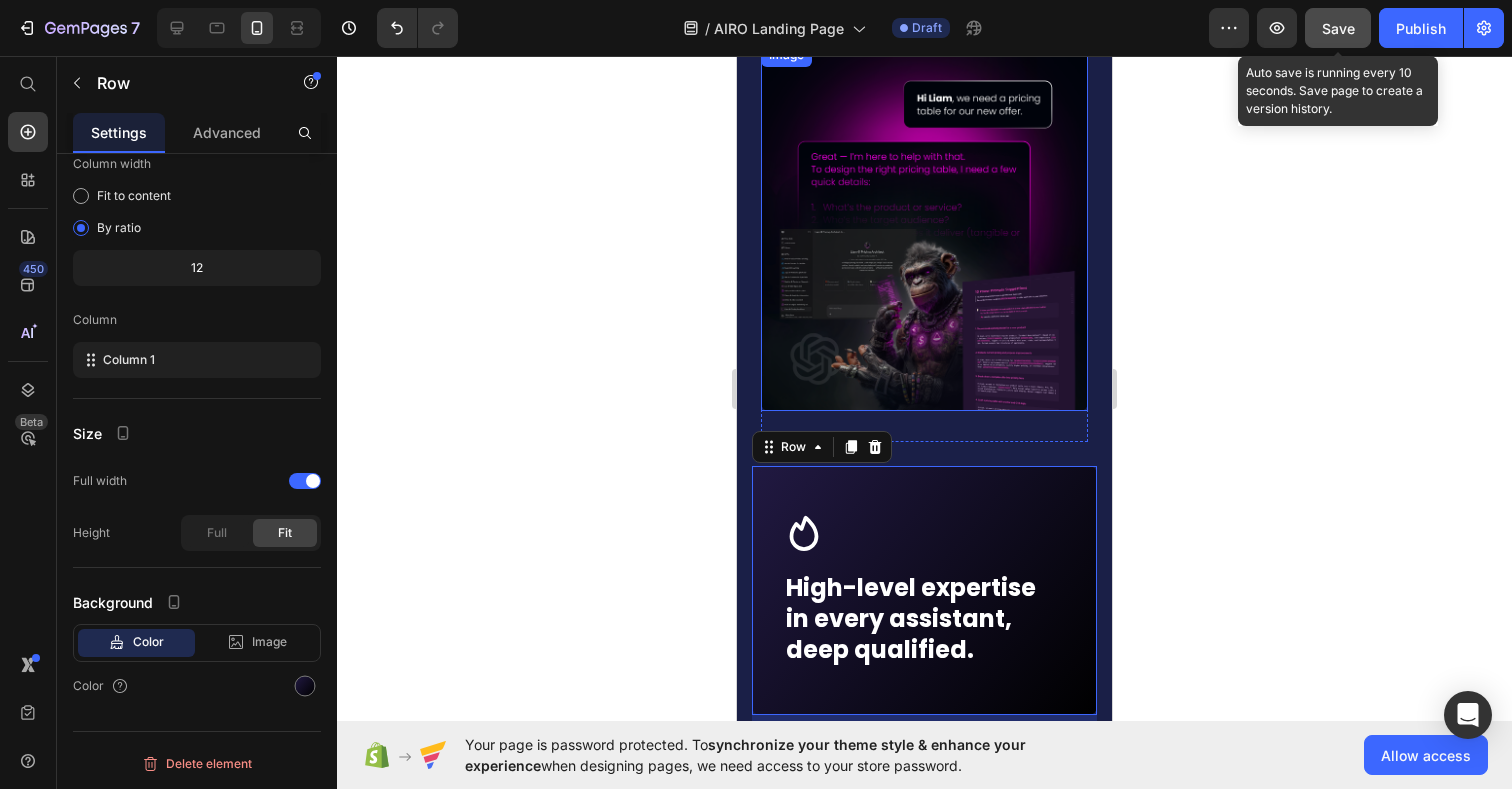 click at bounding box center [924, 226] 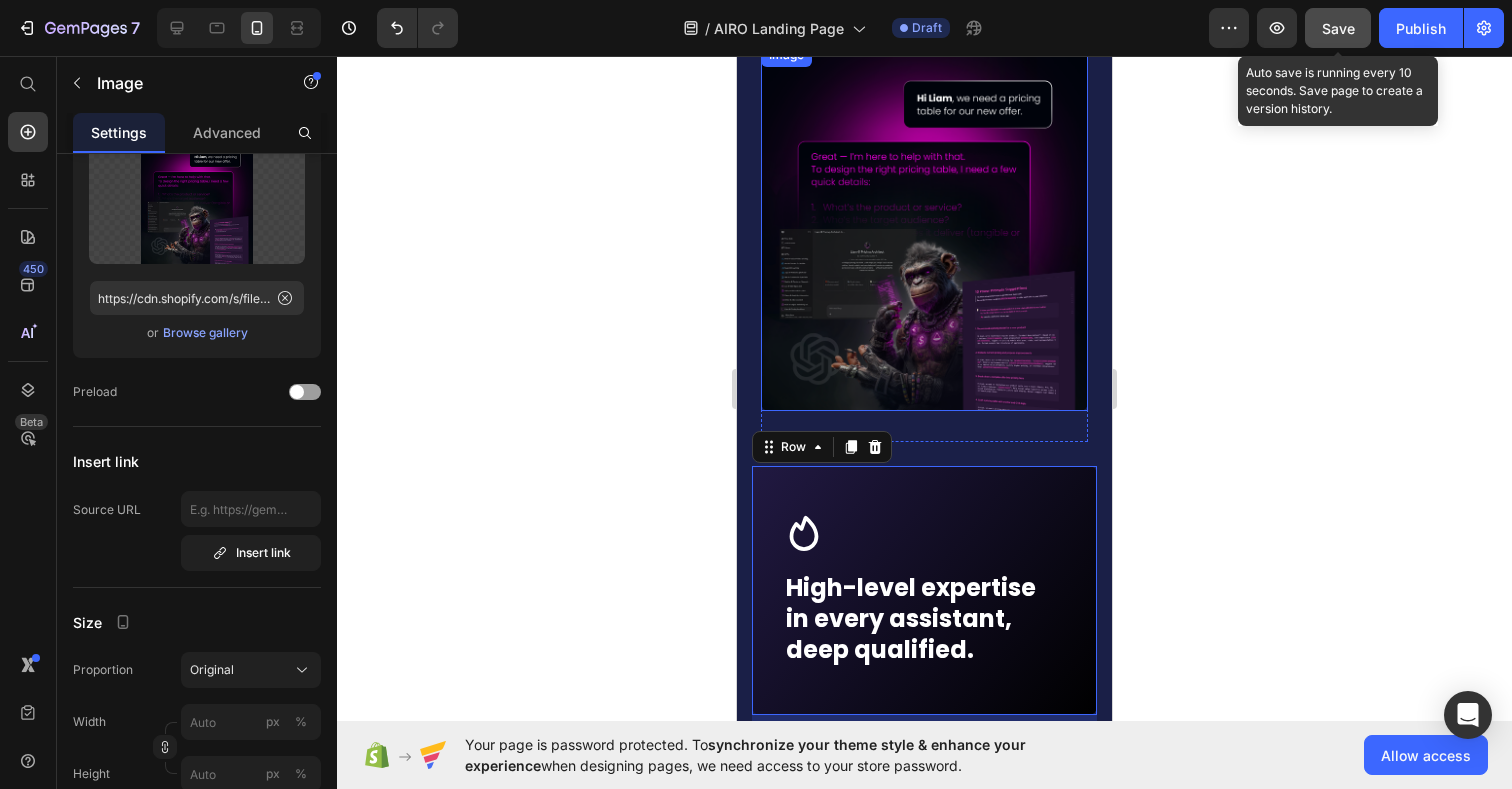 scroll, scrollTop: 0, scrollLeft: 0, axis: both 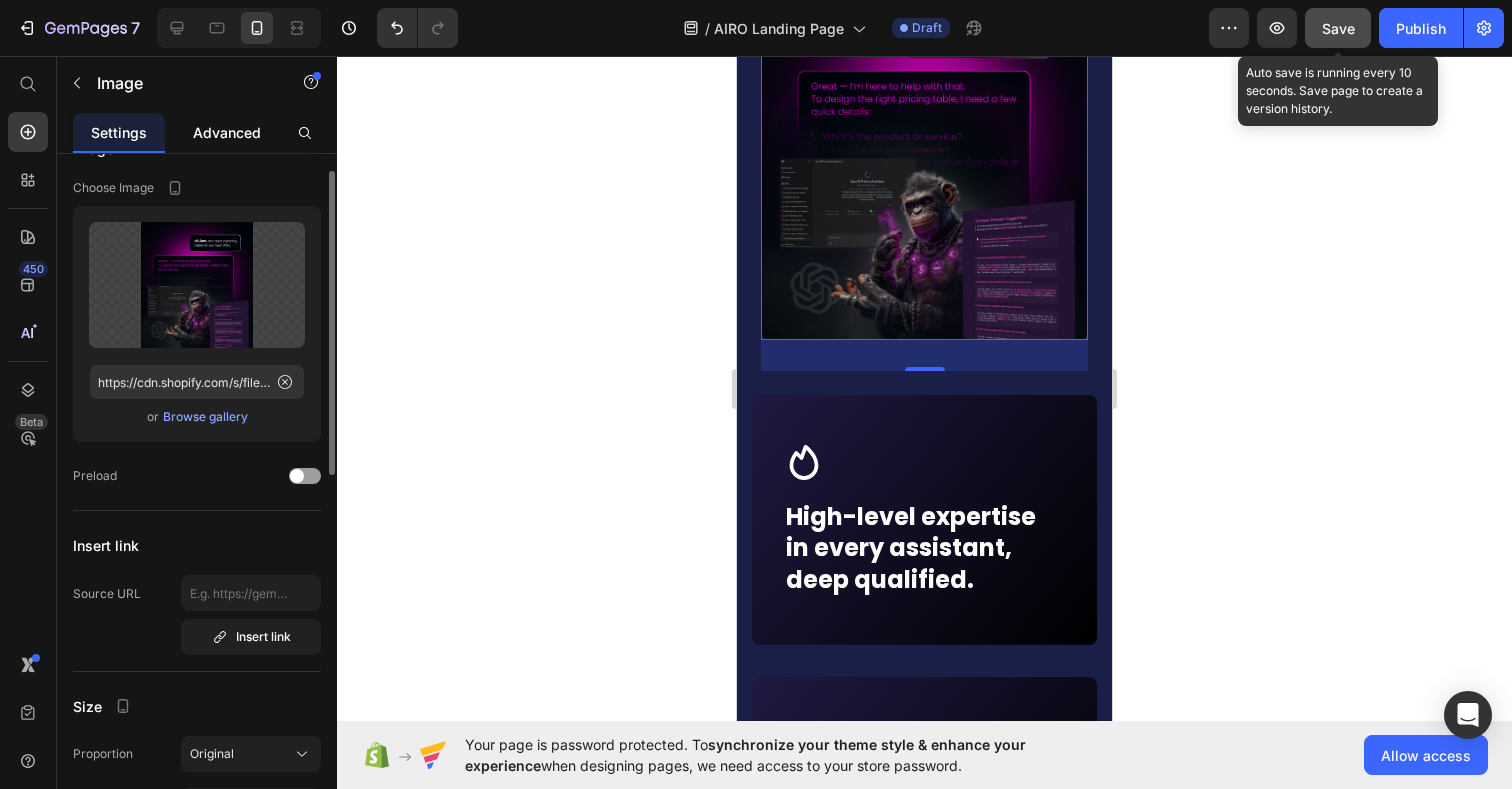 click on "Advanced" at bounding box center [227, 132] 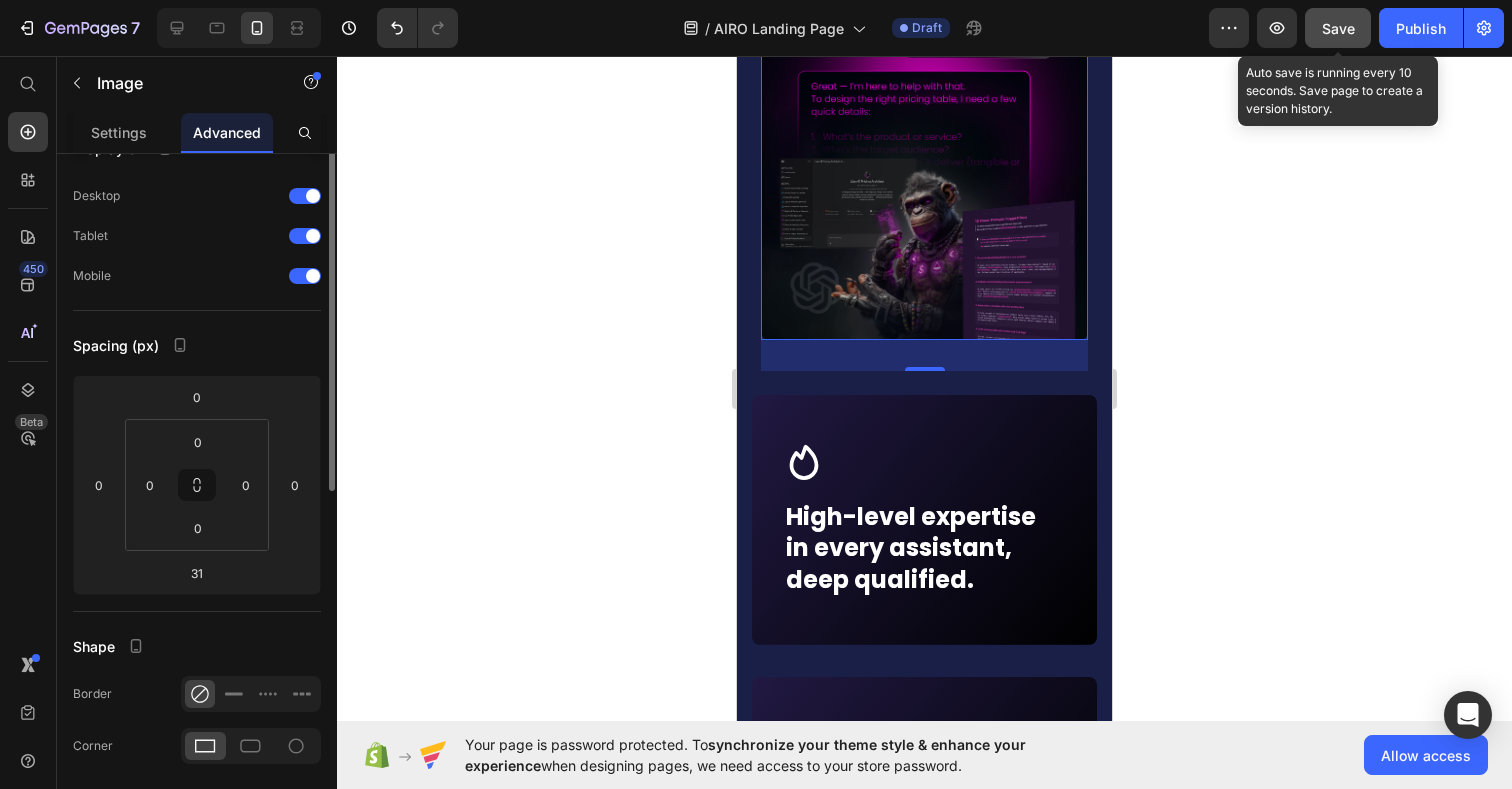 scroll, scrollTop: 0, scrollLeft: 0, axis: both 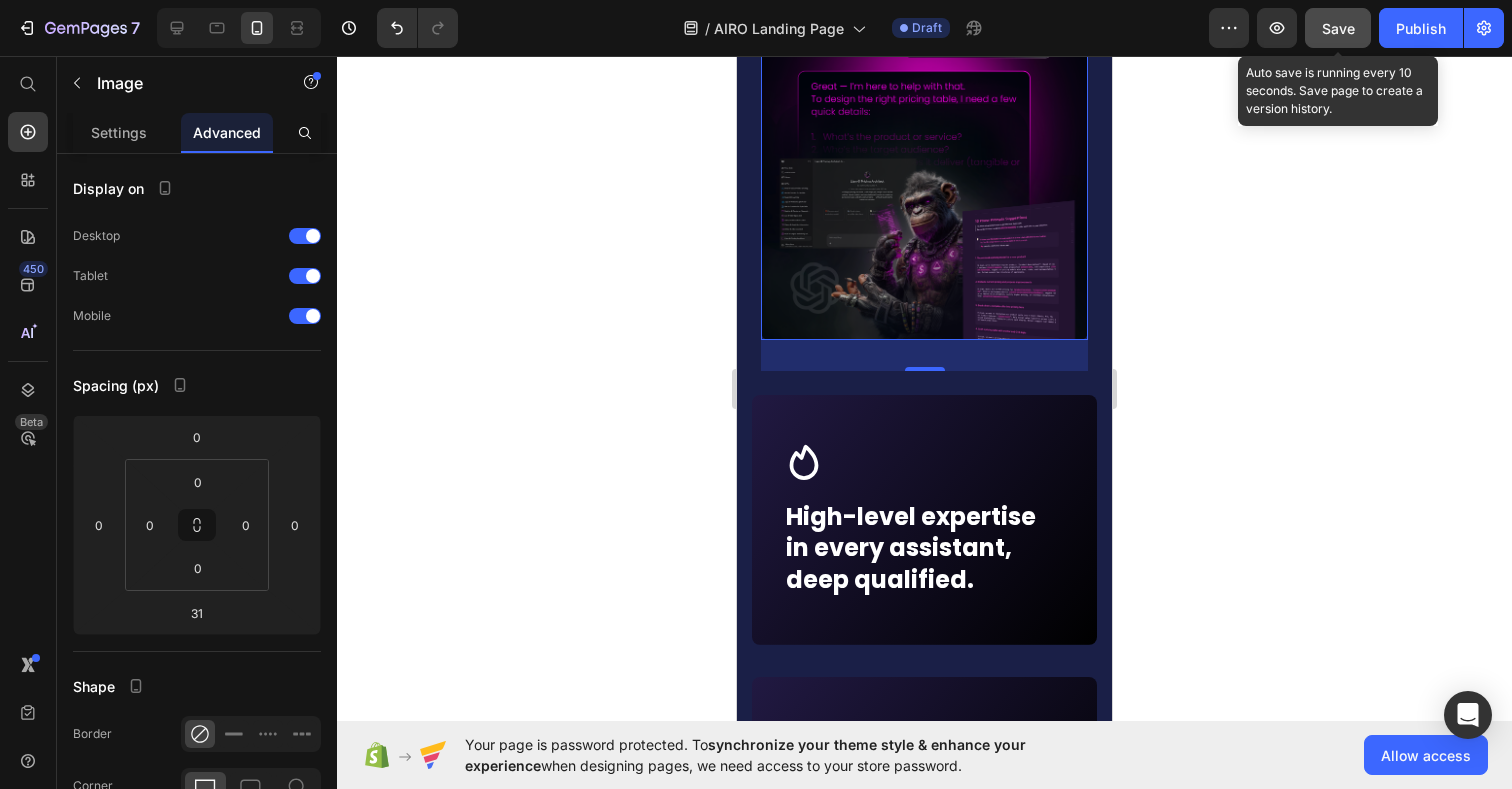click 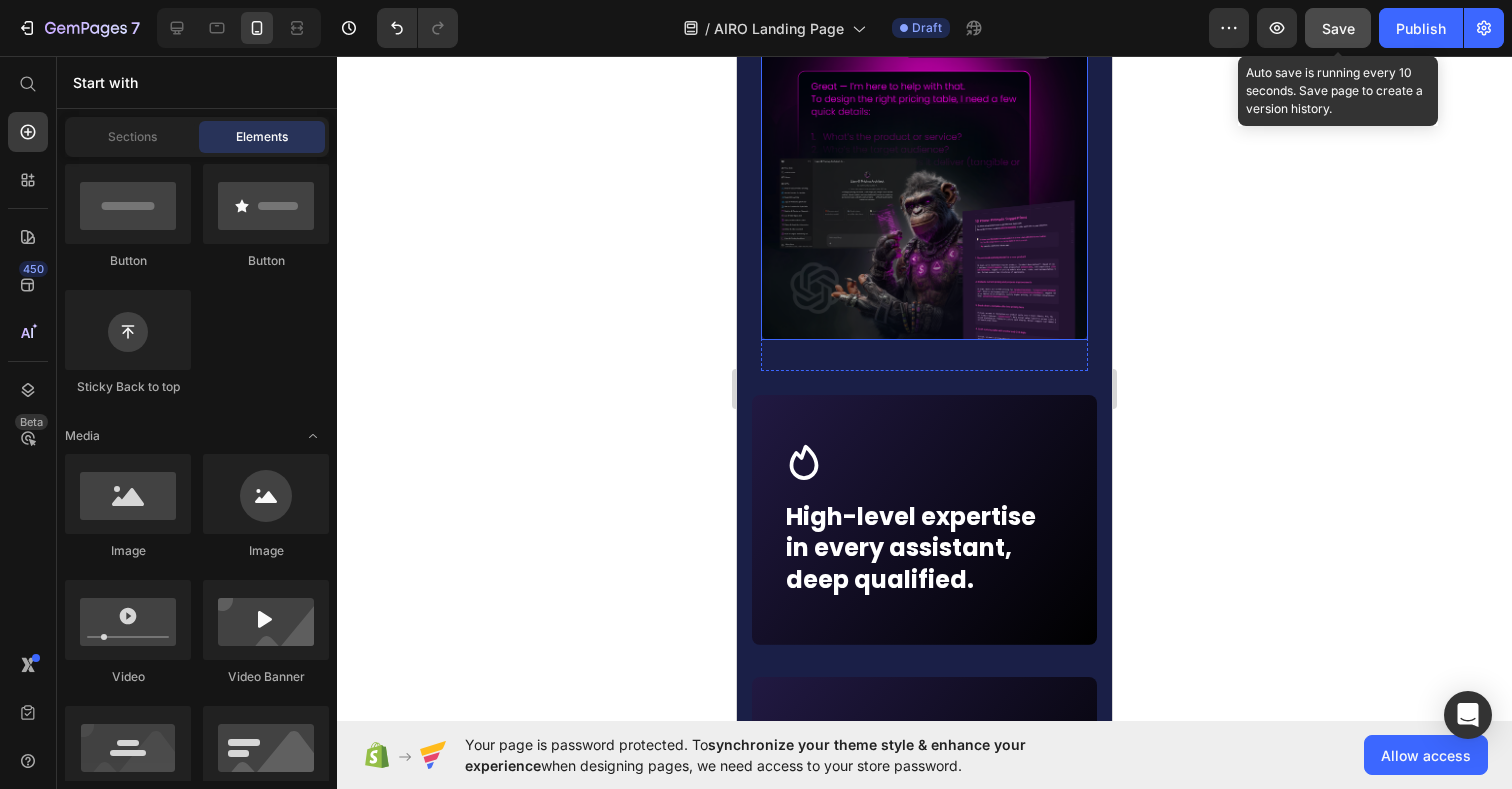 click at bounding box center (924, 156) 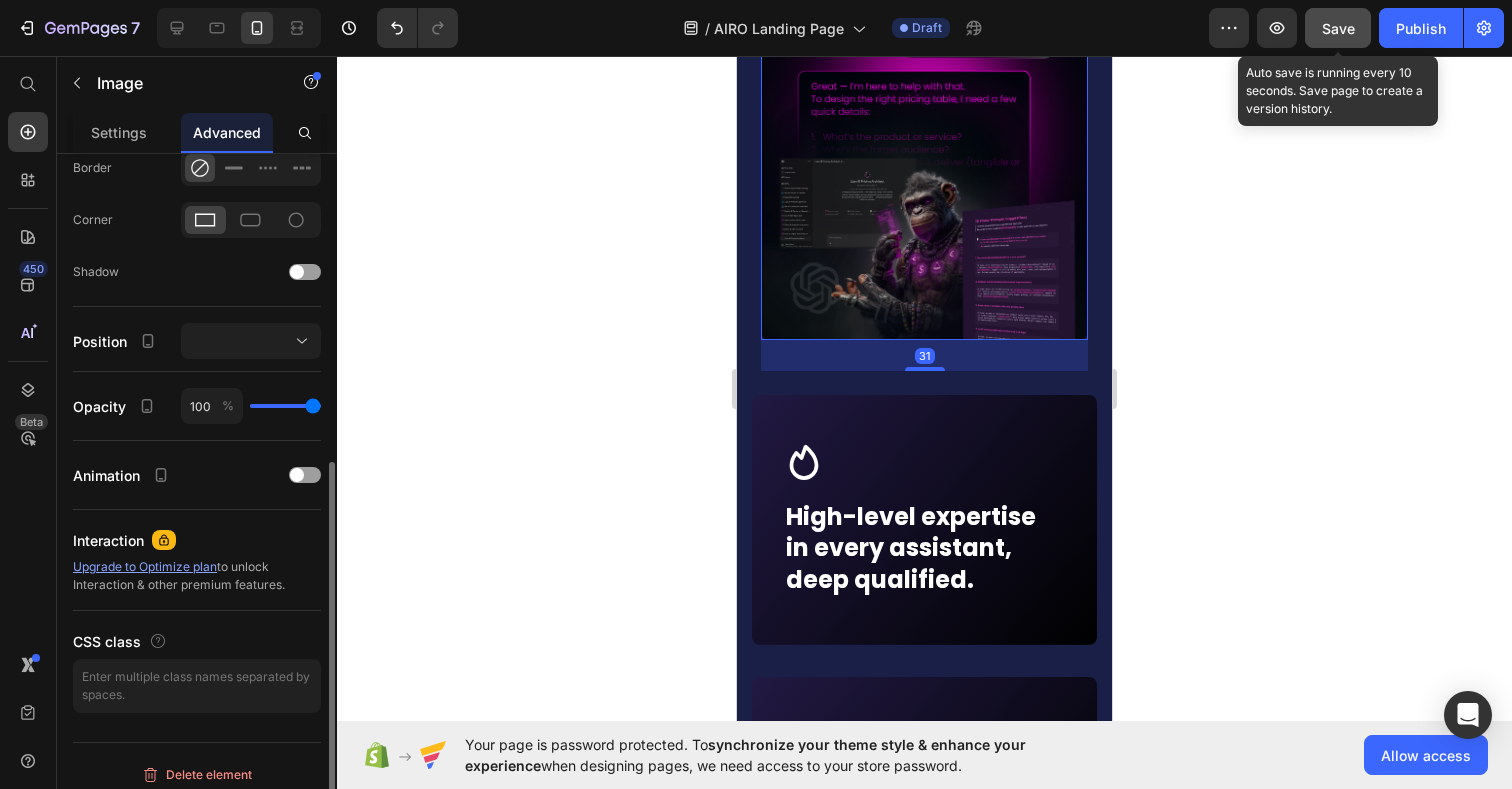 scroll, scrollTop: 567, scrollLeft: 0, axis: vertical 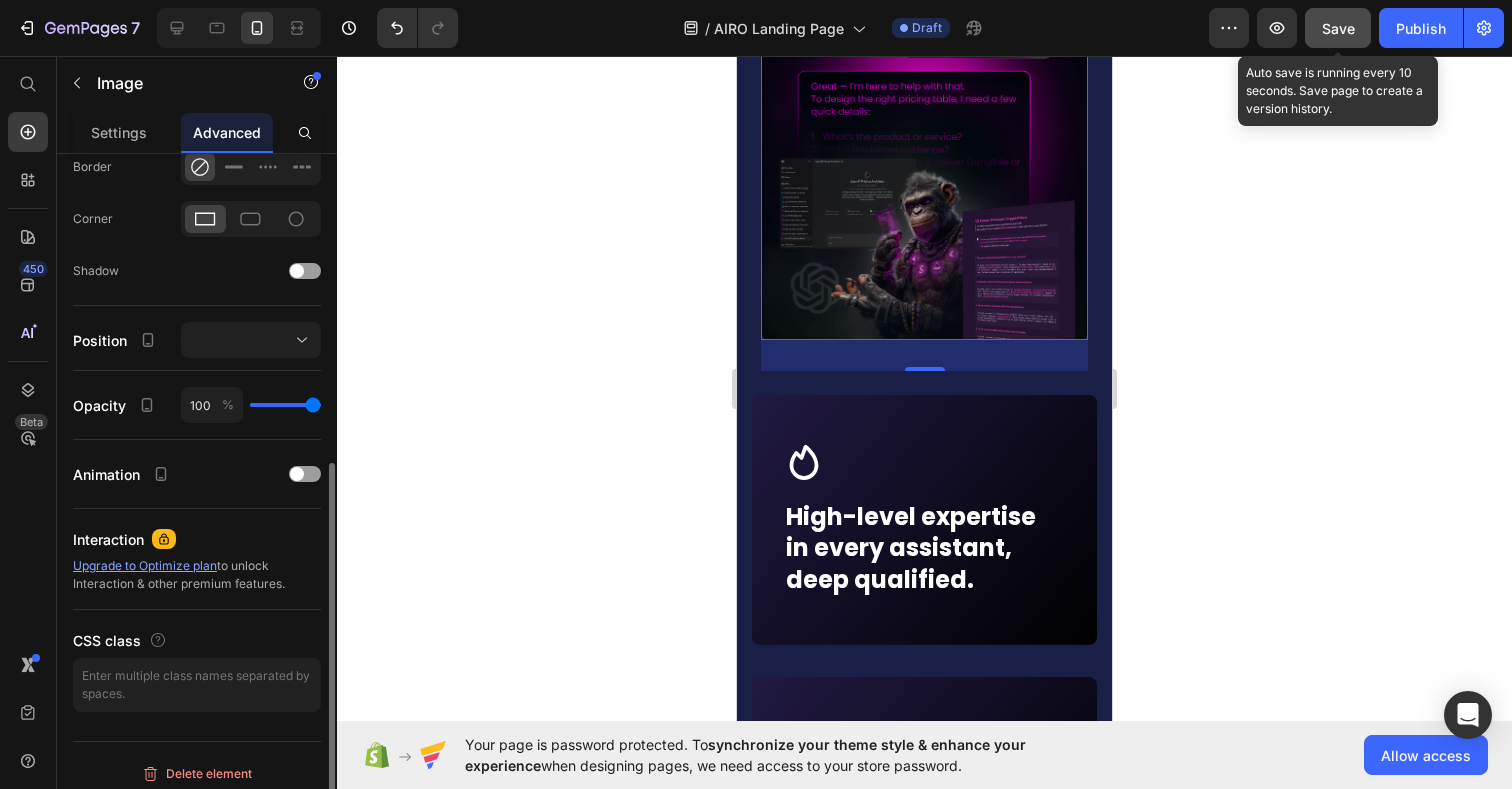 click on "Upgrade to Optimize plan" at bounding box center (145, 565) 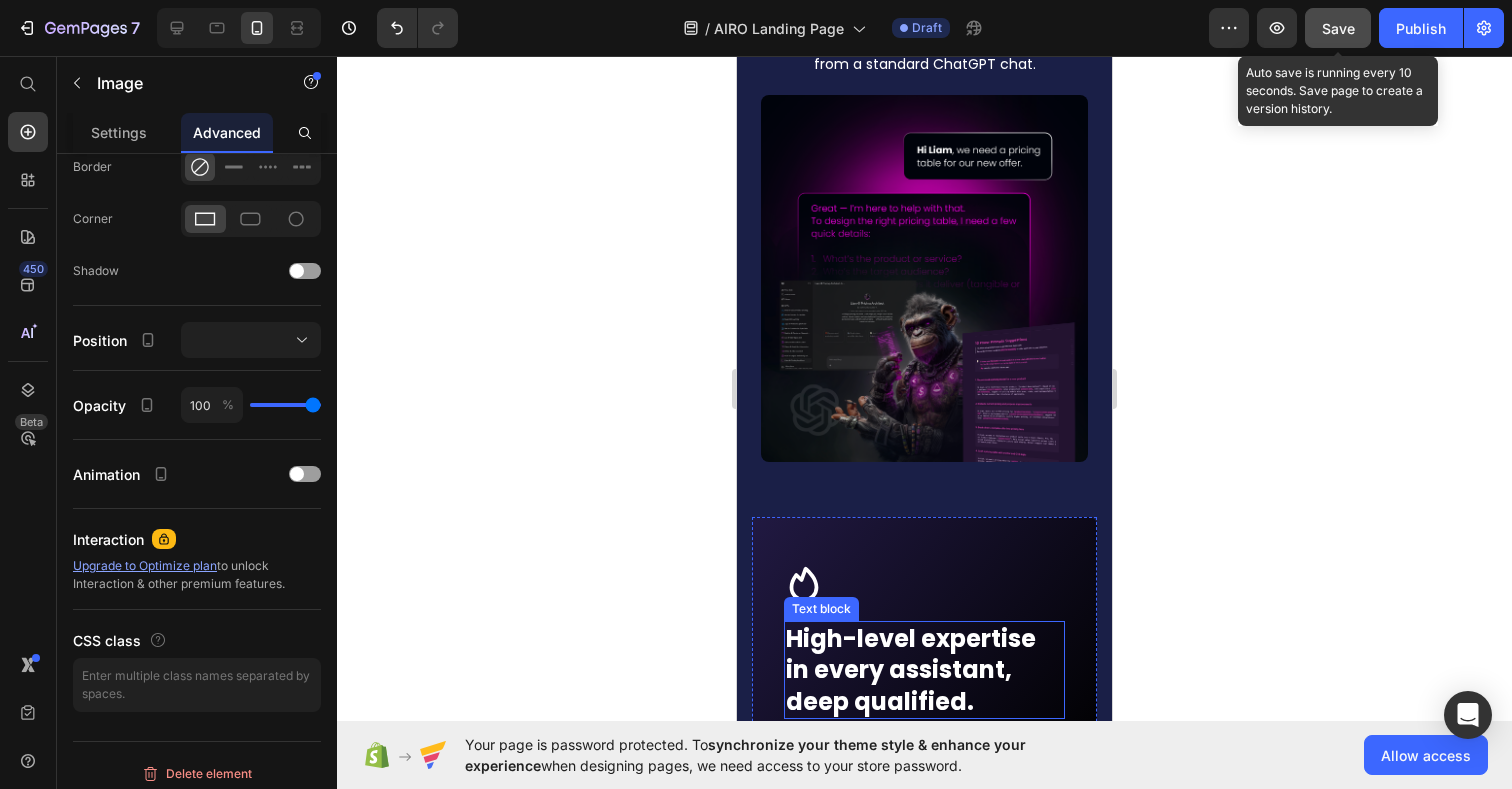 scroll, scrollTop: 5530, scrollLeft: 0, axis: vertical 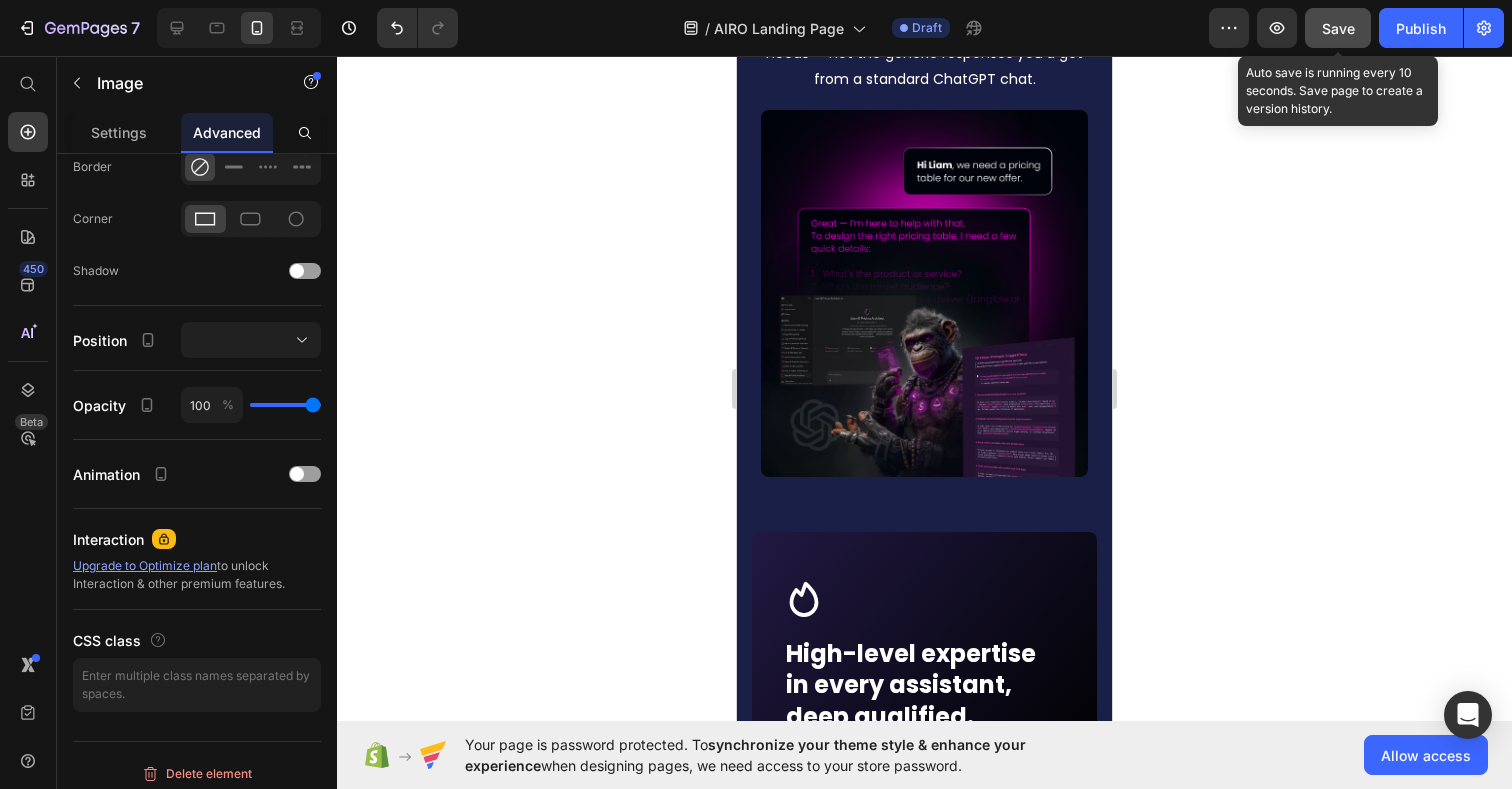 click at bounding box center (924, 293) 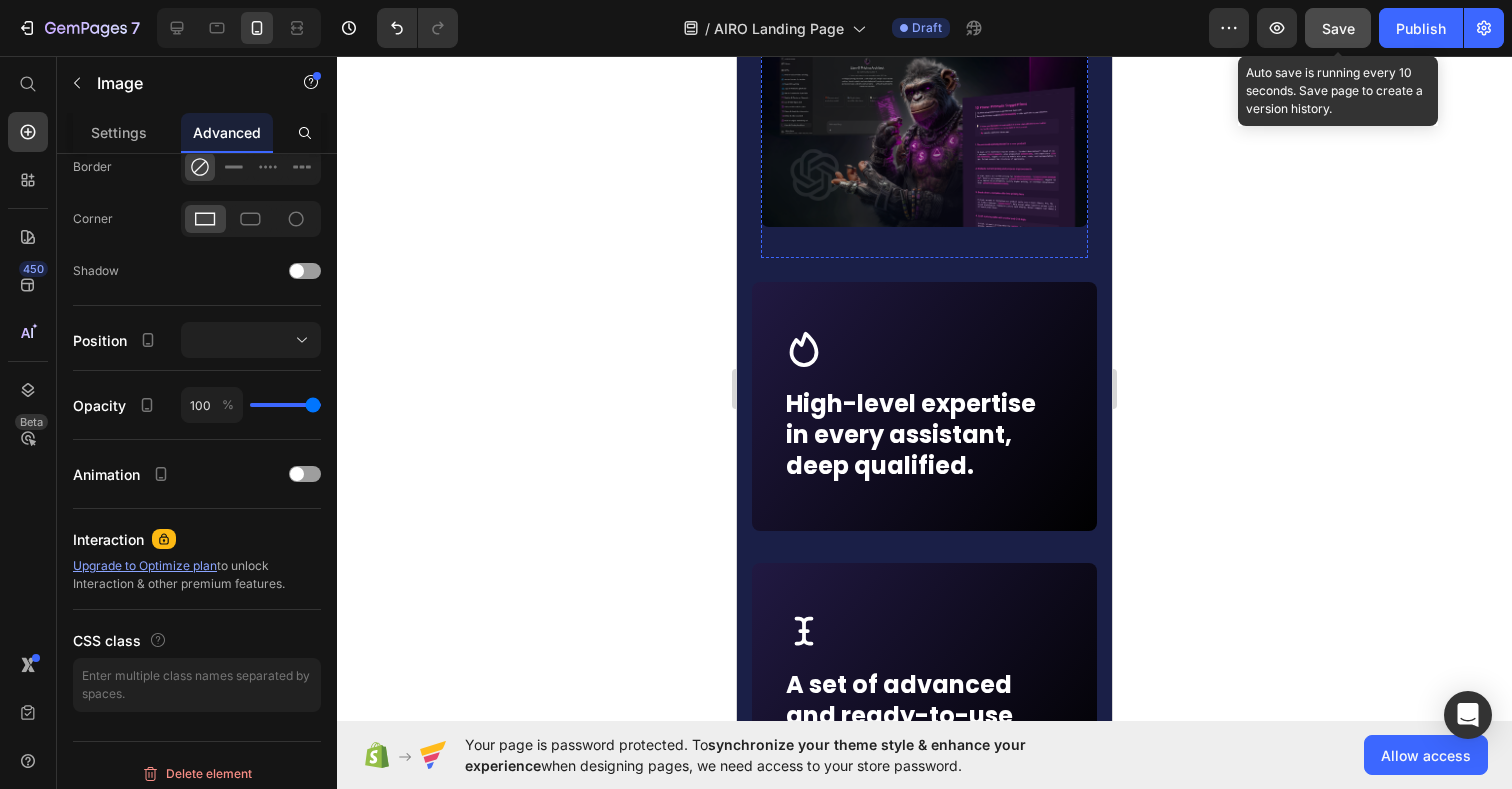 scroll, scrollTop: 5277, scrollLeft: 0, axis: vertical 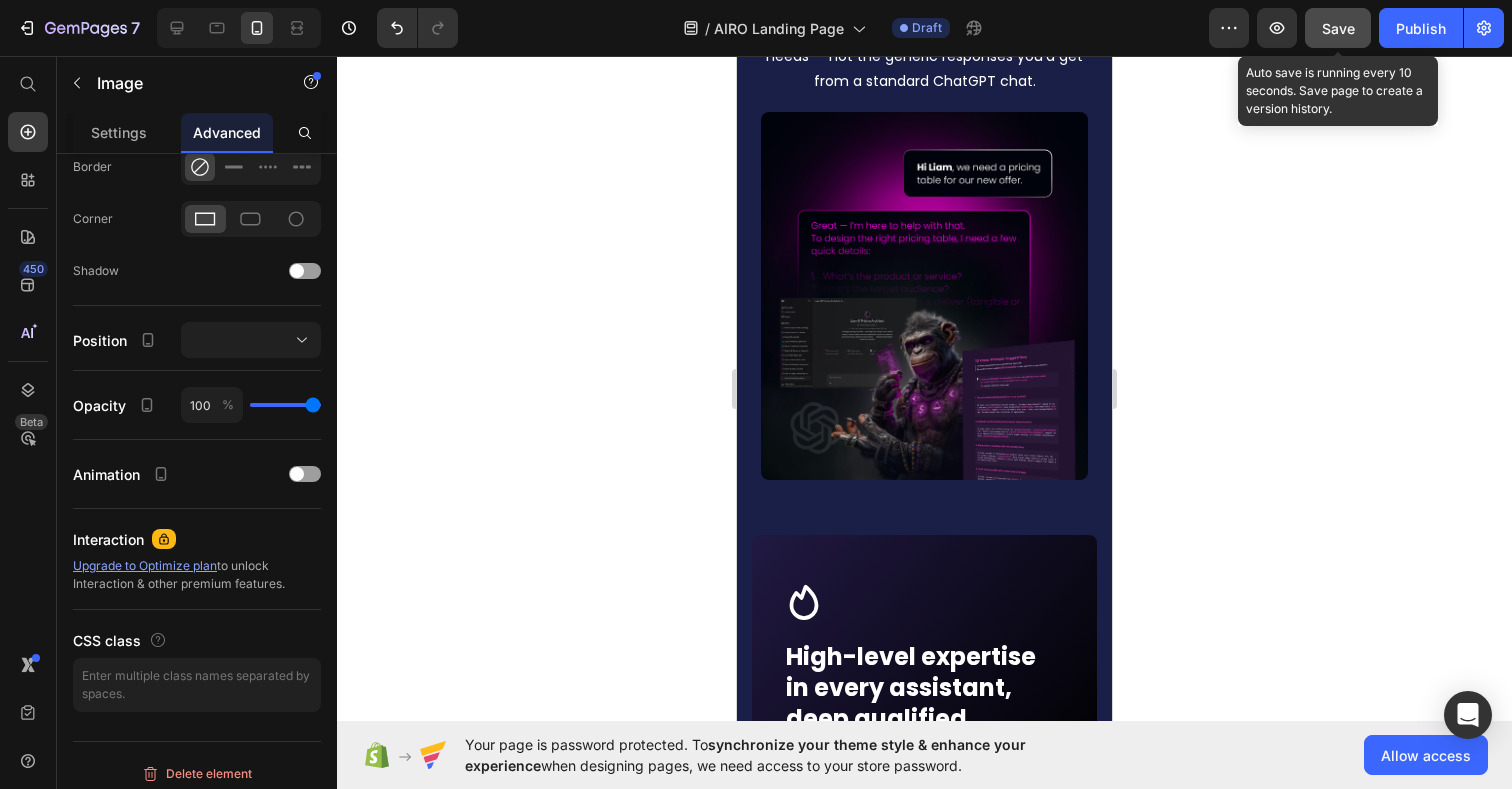 click at bounding box center (924, 295) 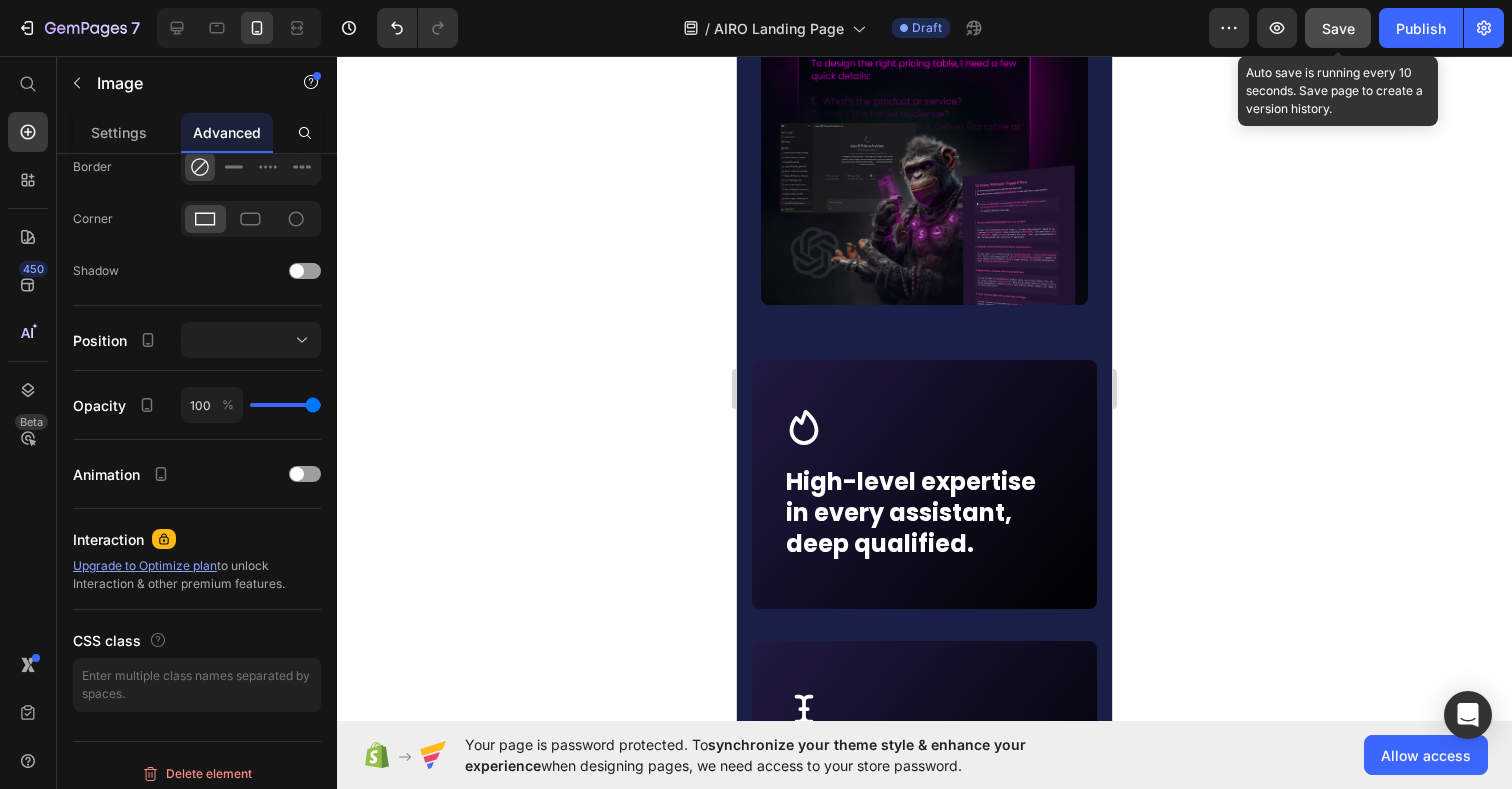 scroll, scrollTop: 5426, scrollLeft: 0, axis: vertical 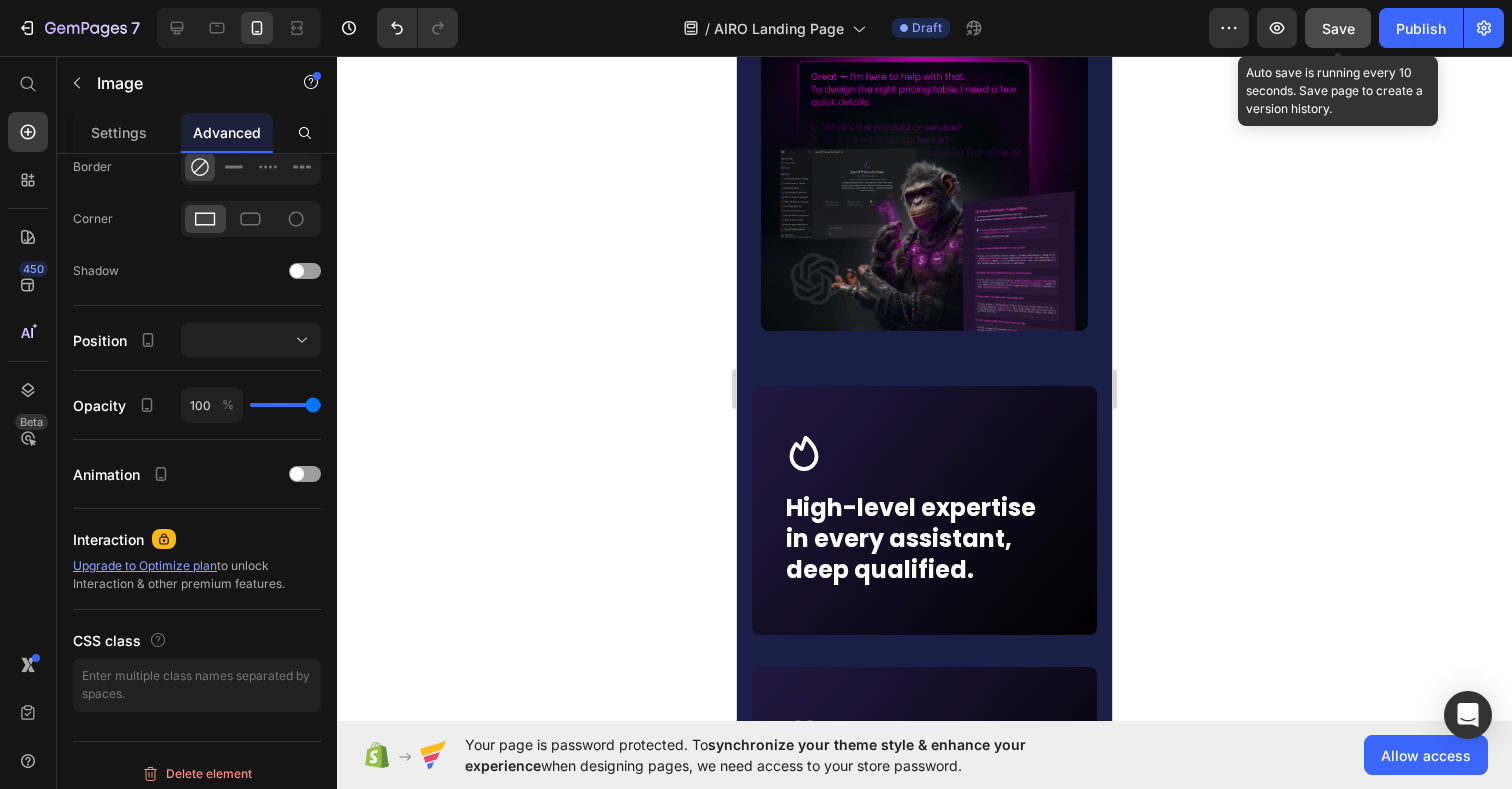 click at bounding box center [924, 146] 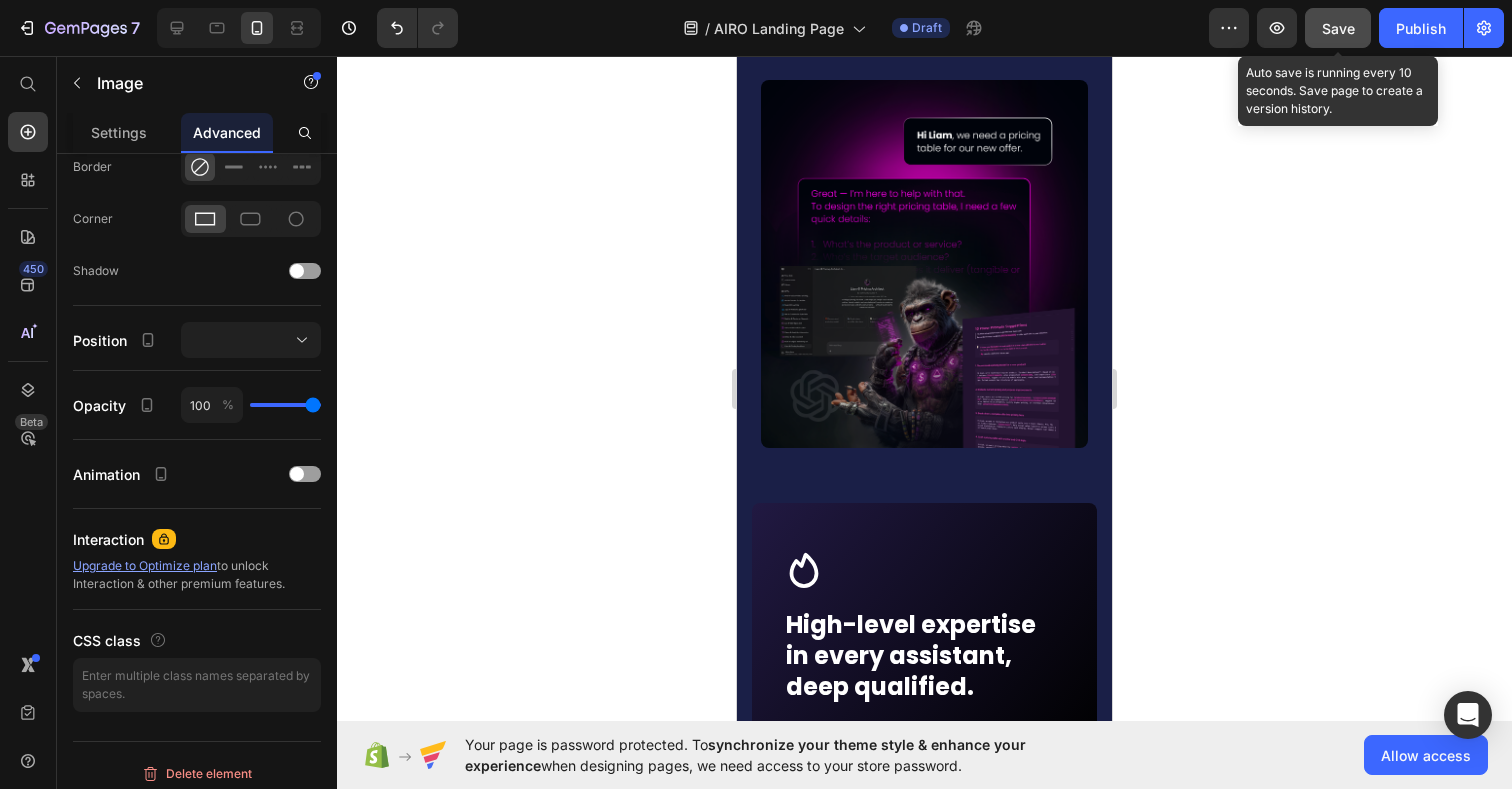 scroll, scrollTop: 5289, scrollLeft: 0, axis: vertical 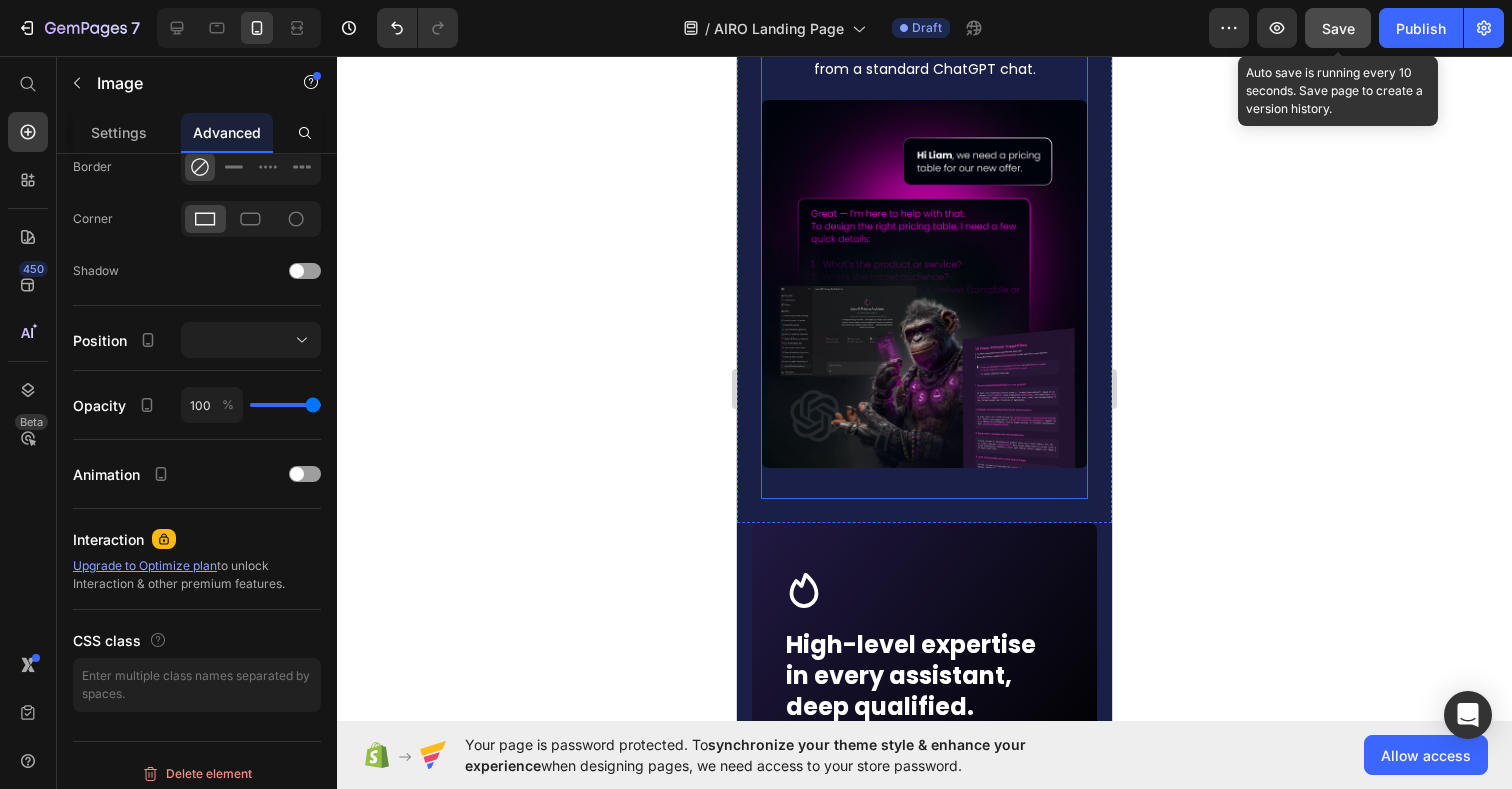 click on "What you really get?  Trained professionals. Not generic bots. Heading Each AIRO Assistant is built like a high-level consultant  — programmed with specific skills and trained to ask the right questions before replying. You’ll get tailored, expert-level outputs based on your real needs — not the generic responses you'd get from a standard ChatGPT chat. Text Block Image" at bounding box center [924, 37] 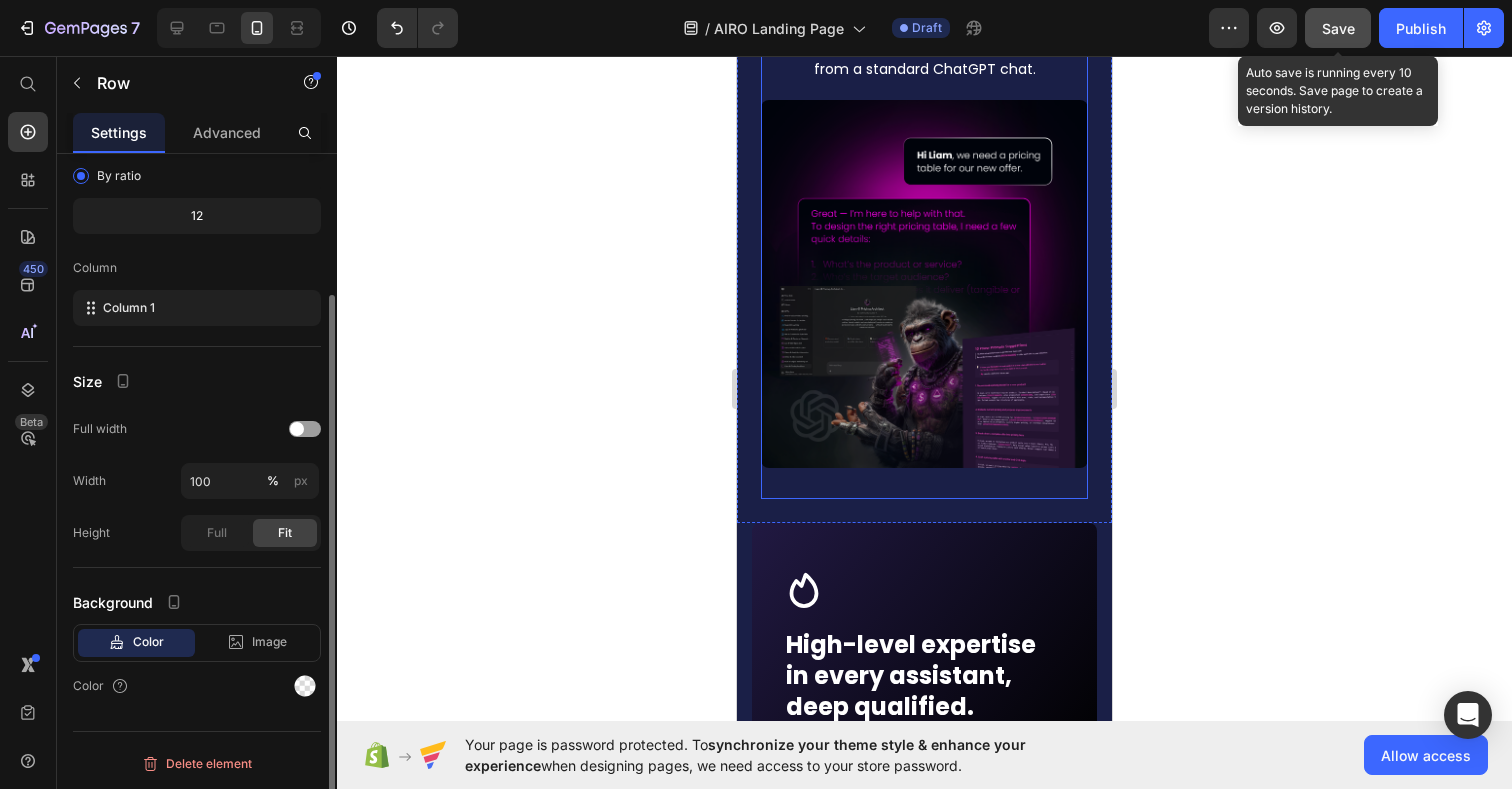 scroll, scrollTop: 0, scrollLeft: 0, axis: both 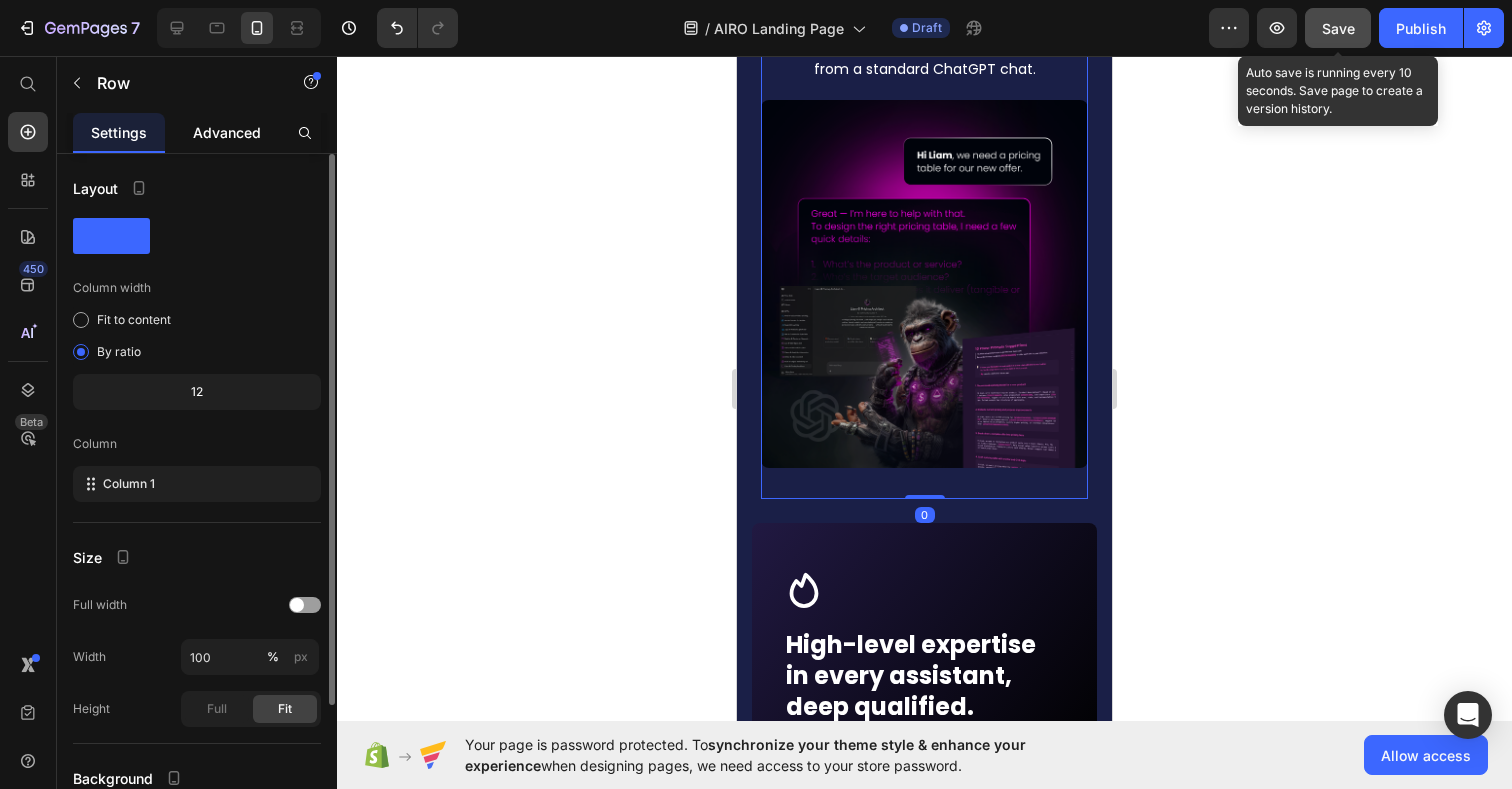click on "Advanced" at bounding box center [227, 132] 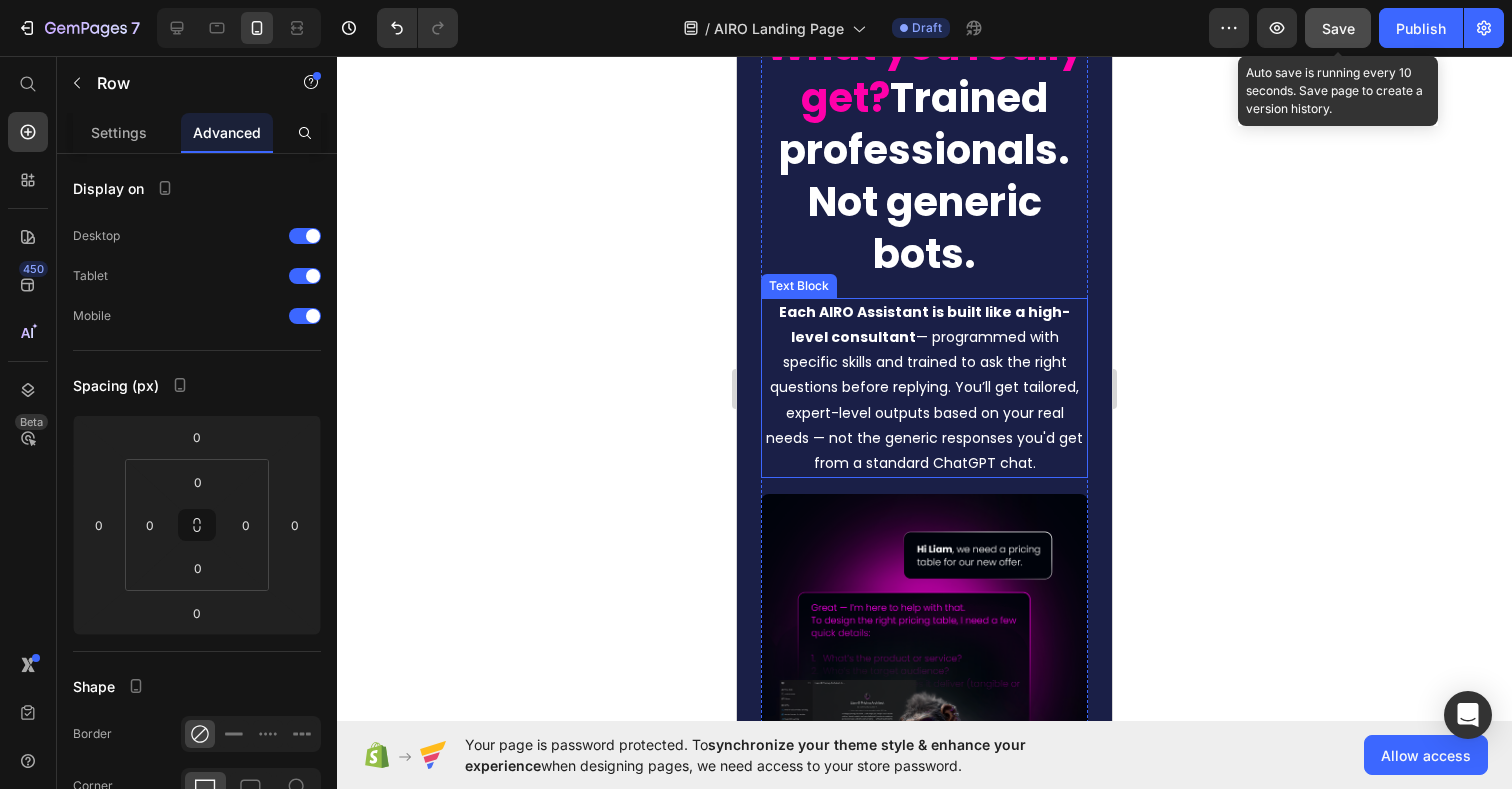 scroll, scrollTop: 4885, scrollLeft: 0, axis: vertical 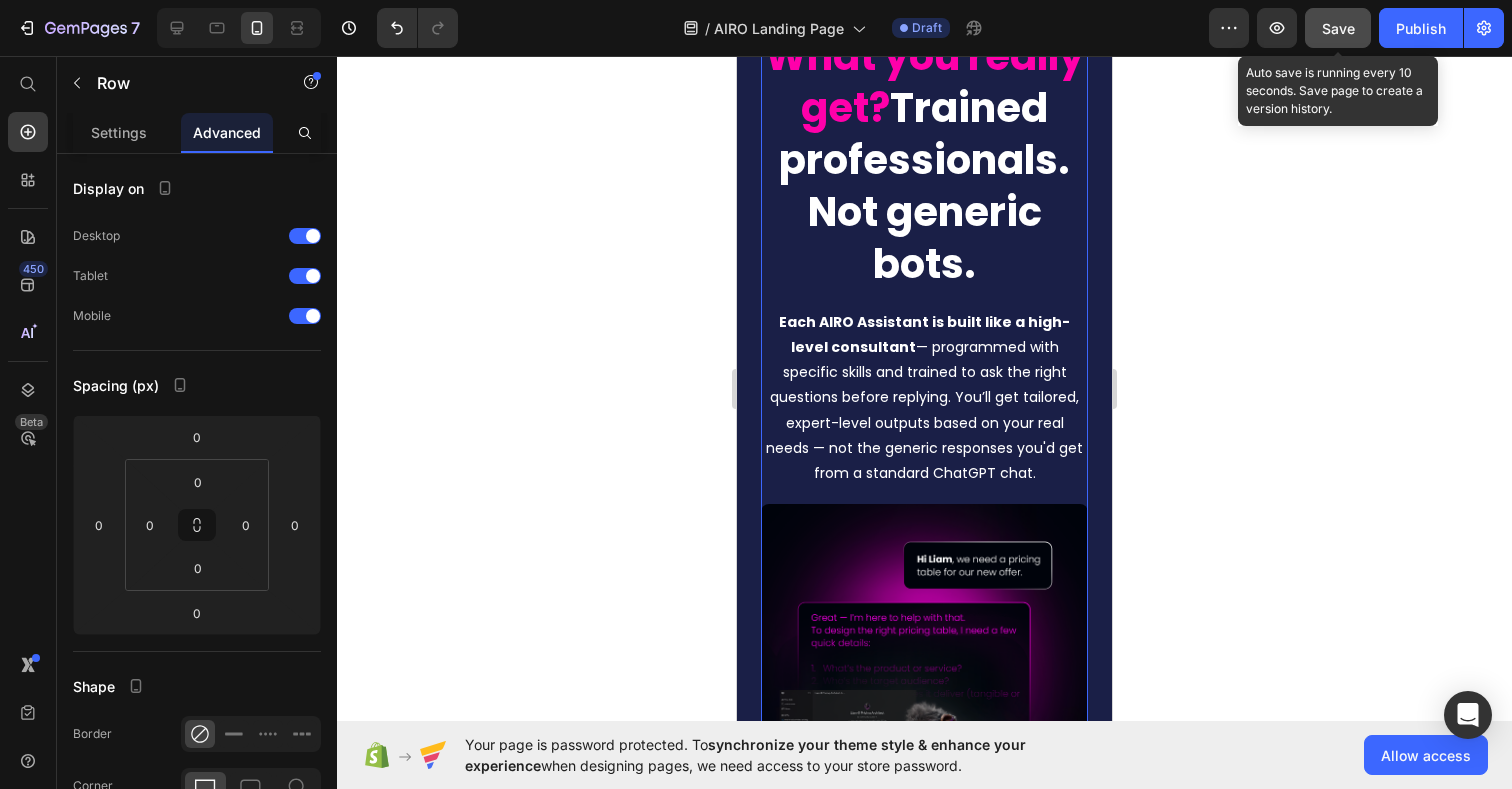 click on "Row" at bounding box center (802, 0) 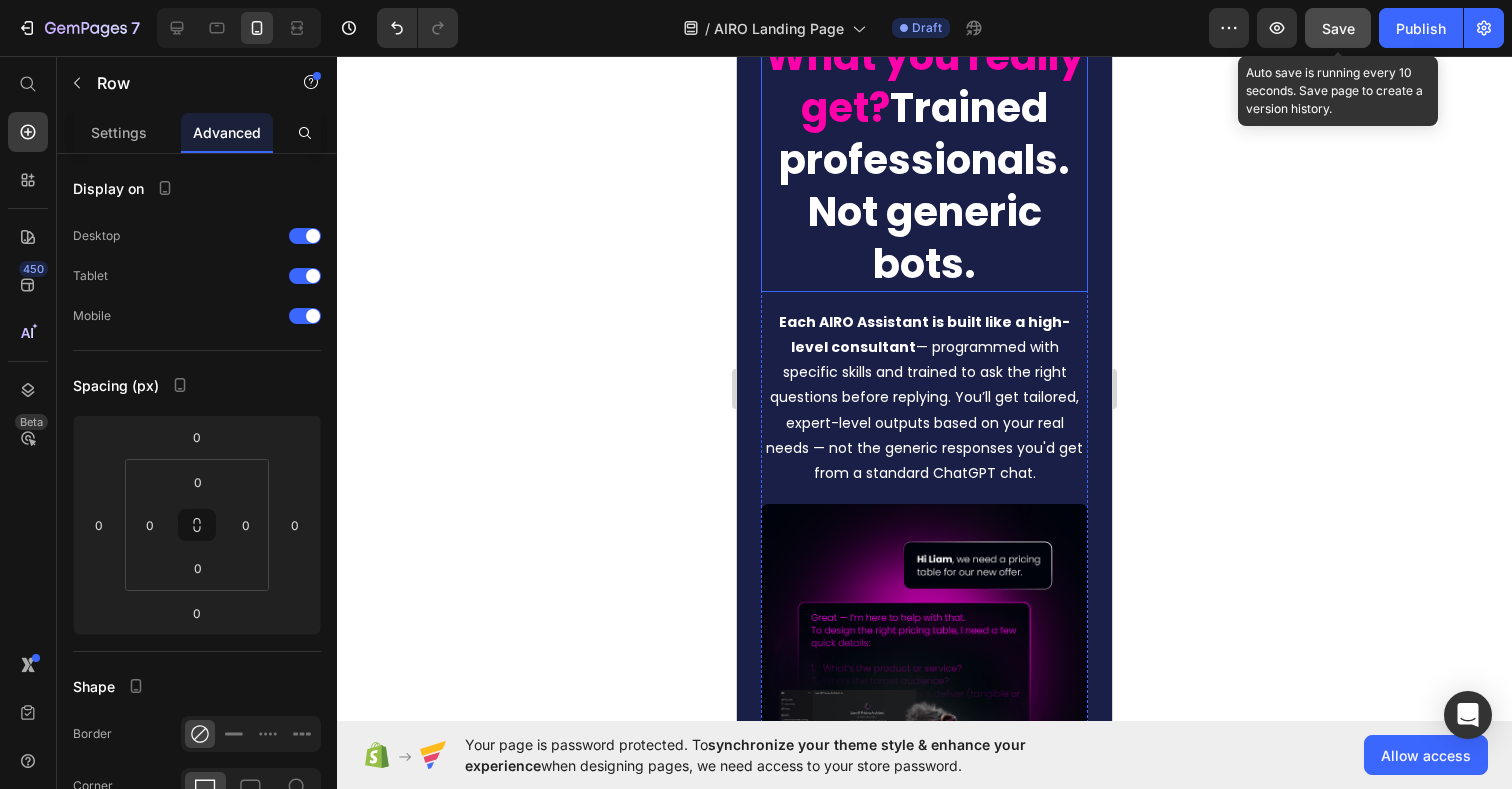click on "What you really get?  Trained professionals. Not generic bots. Heading" at bounding box center [924, 136] 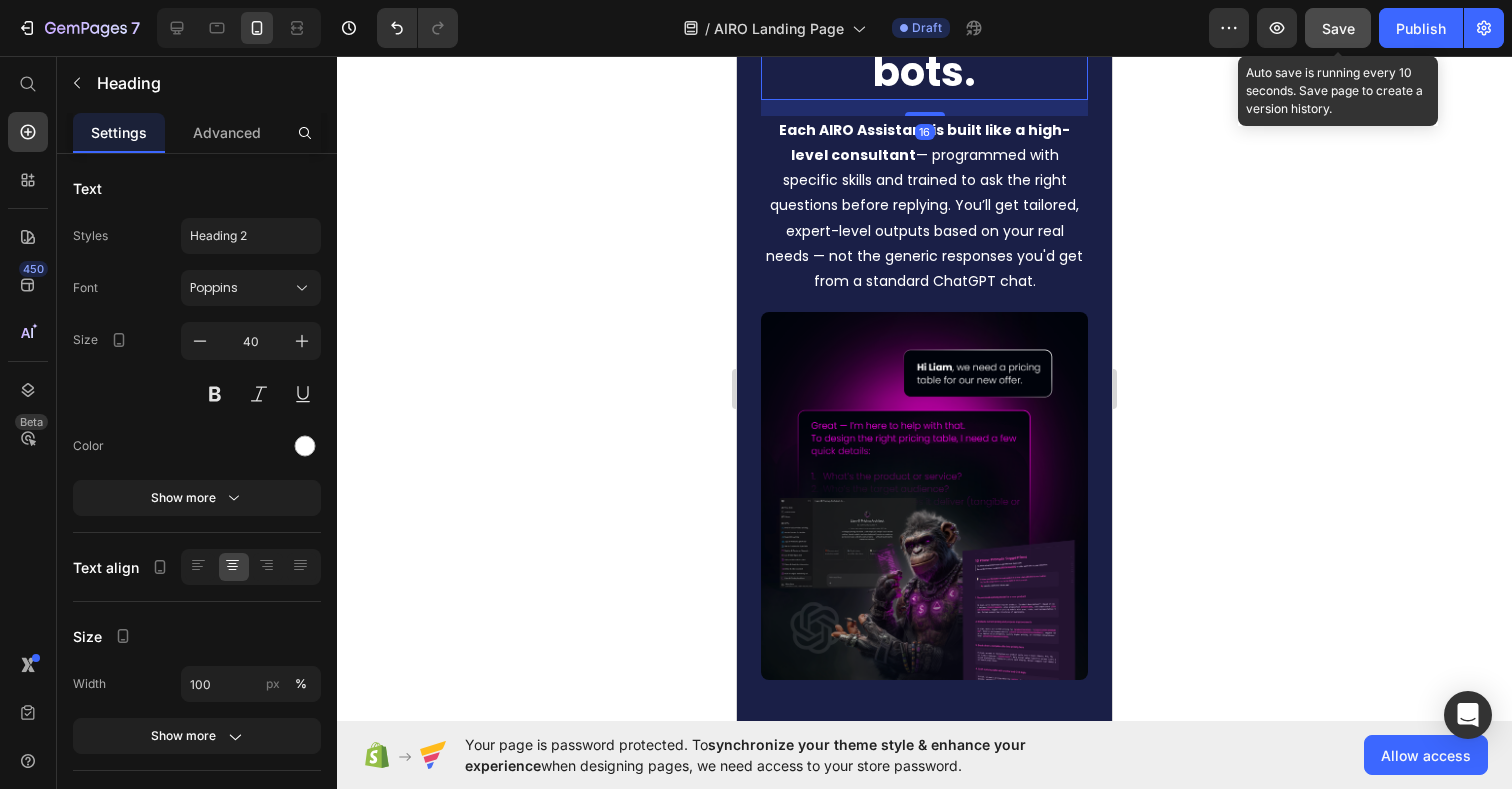 scroll, scrollTop: 5118, scrollLeft: 0, axis: vertical 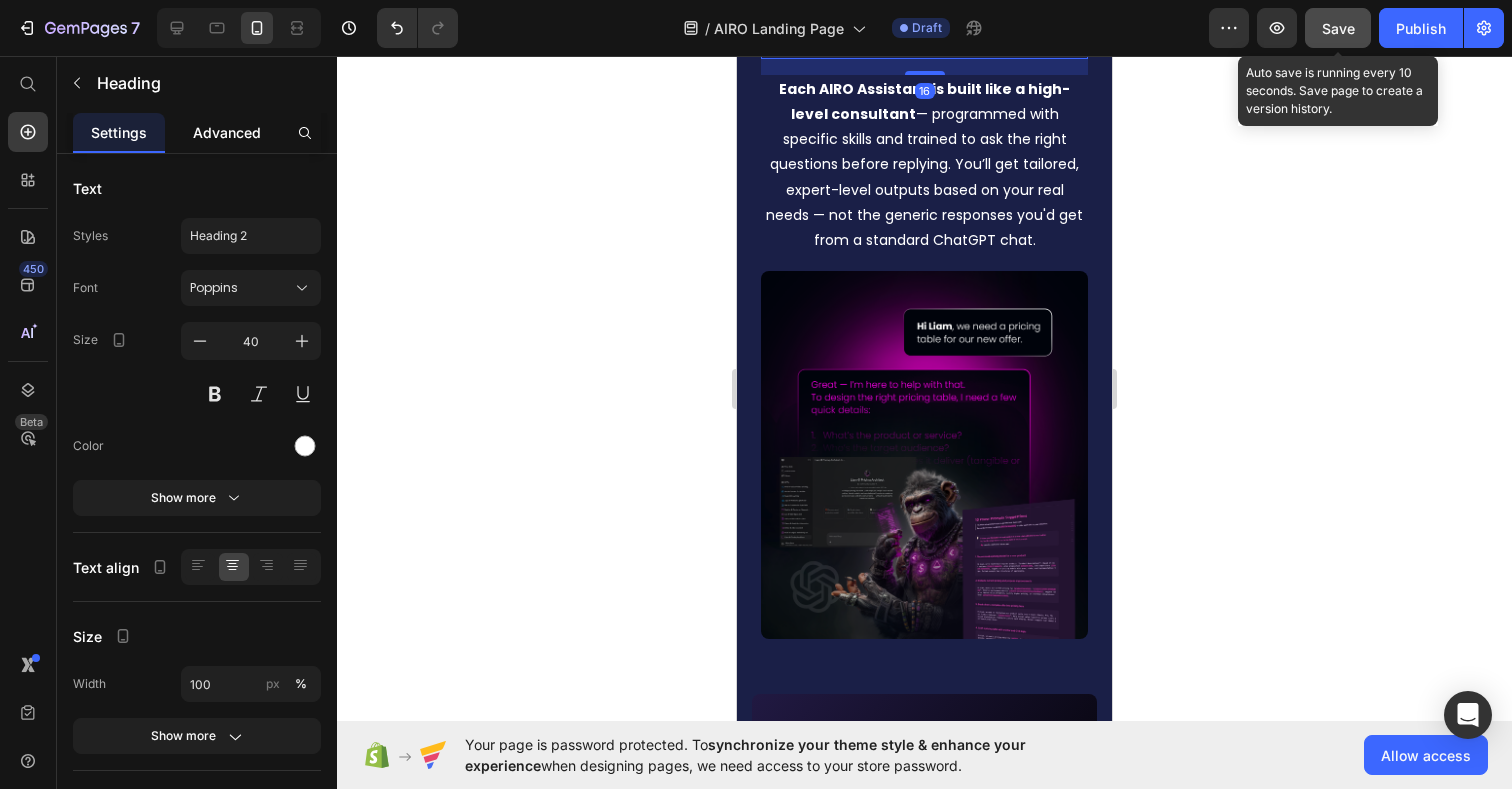 click on "Advanced" at bounding box center [227, 132] 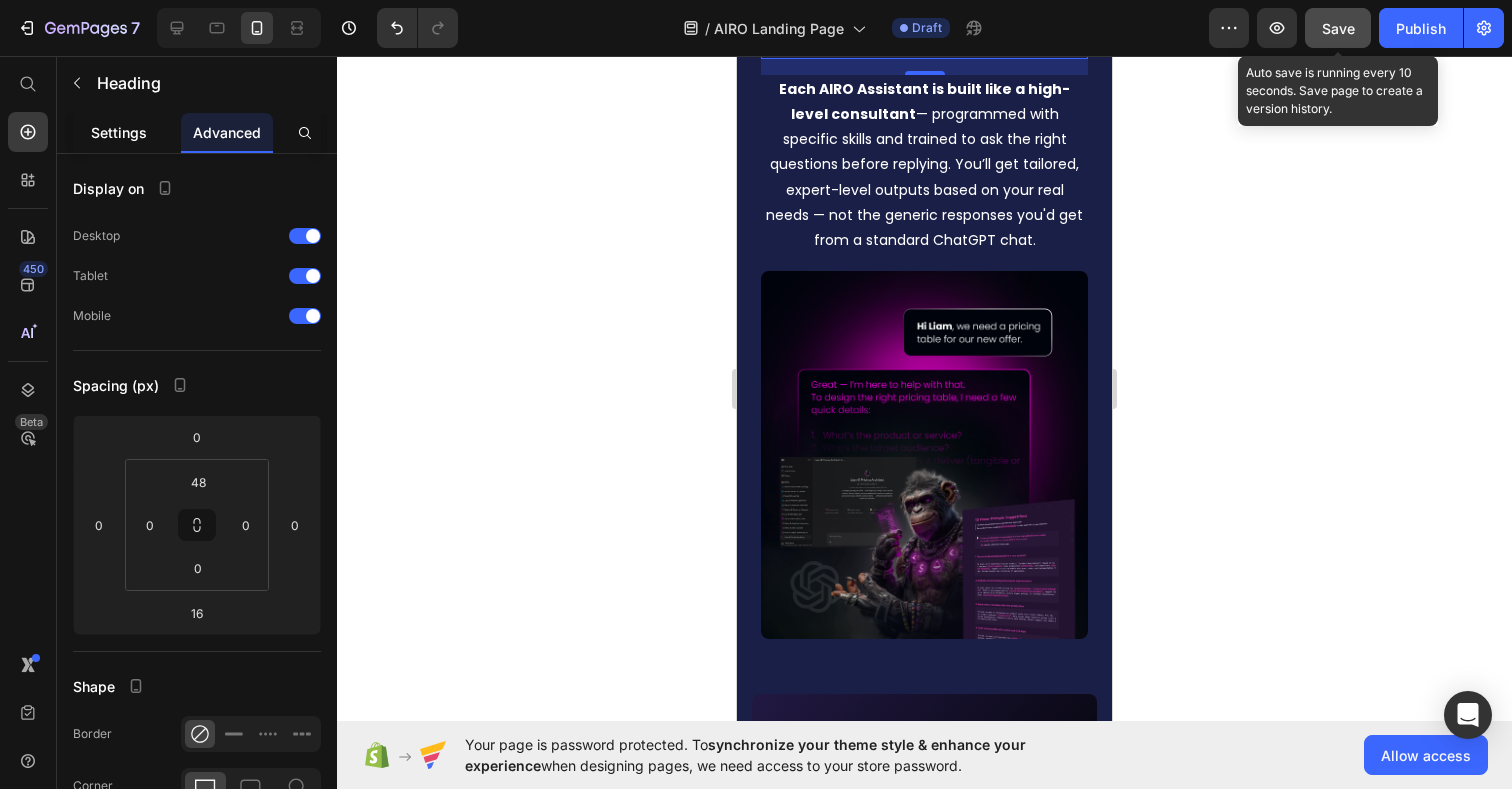 click on "Settings" at bounding box center (119, 132) 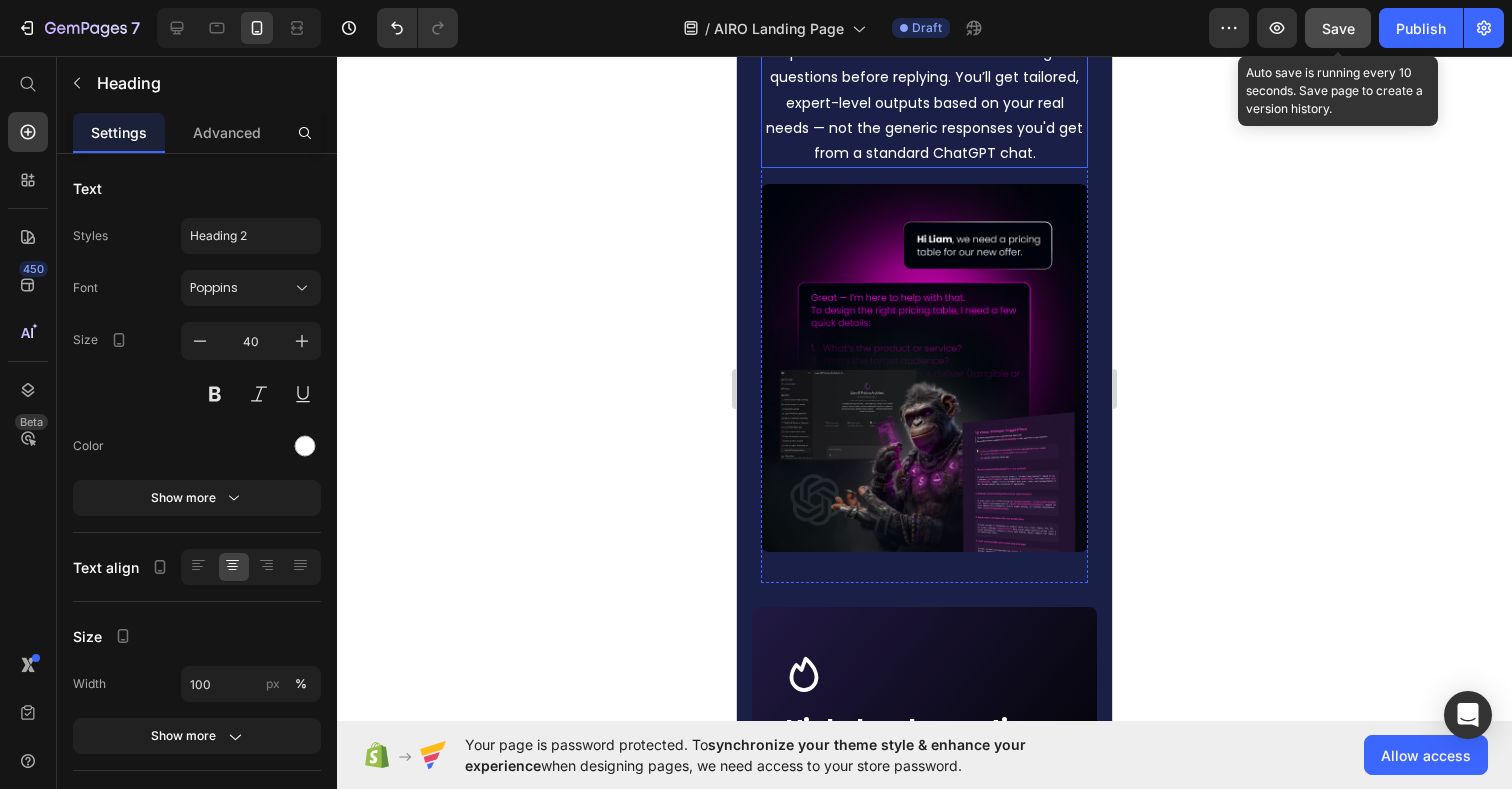 scroll, scrollTop: 5221, scrollLeft: 0, axis: vertical 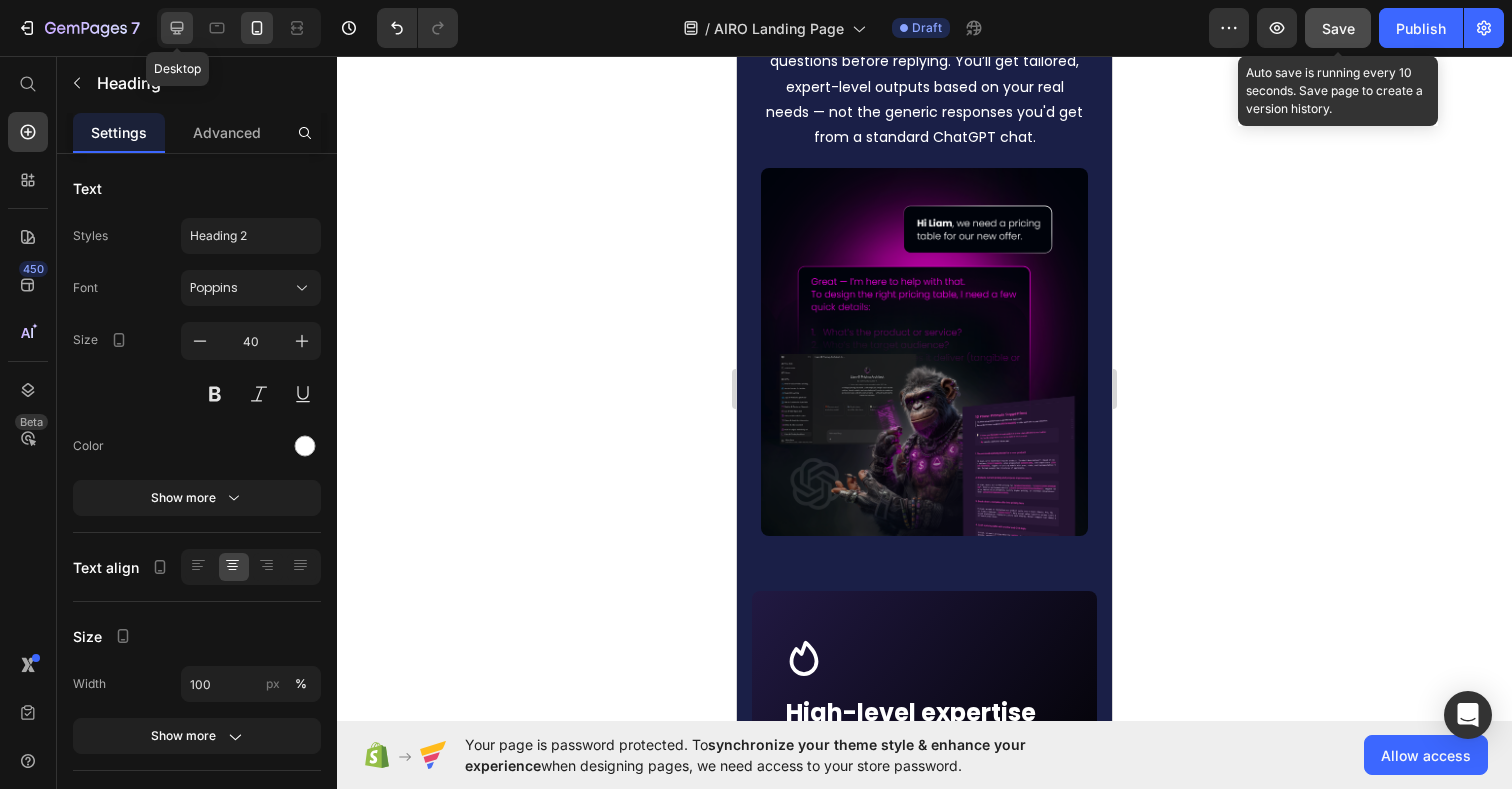 click 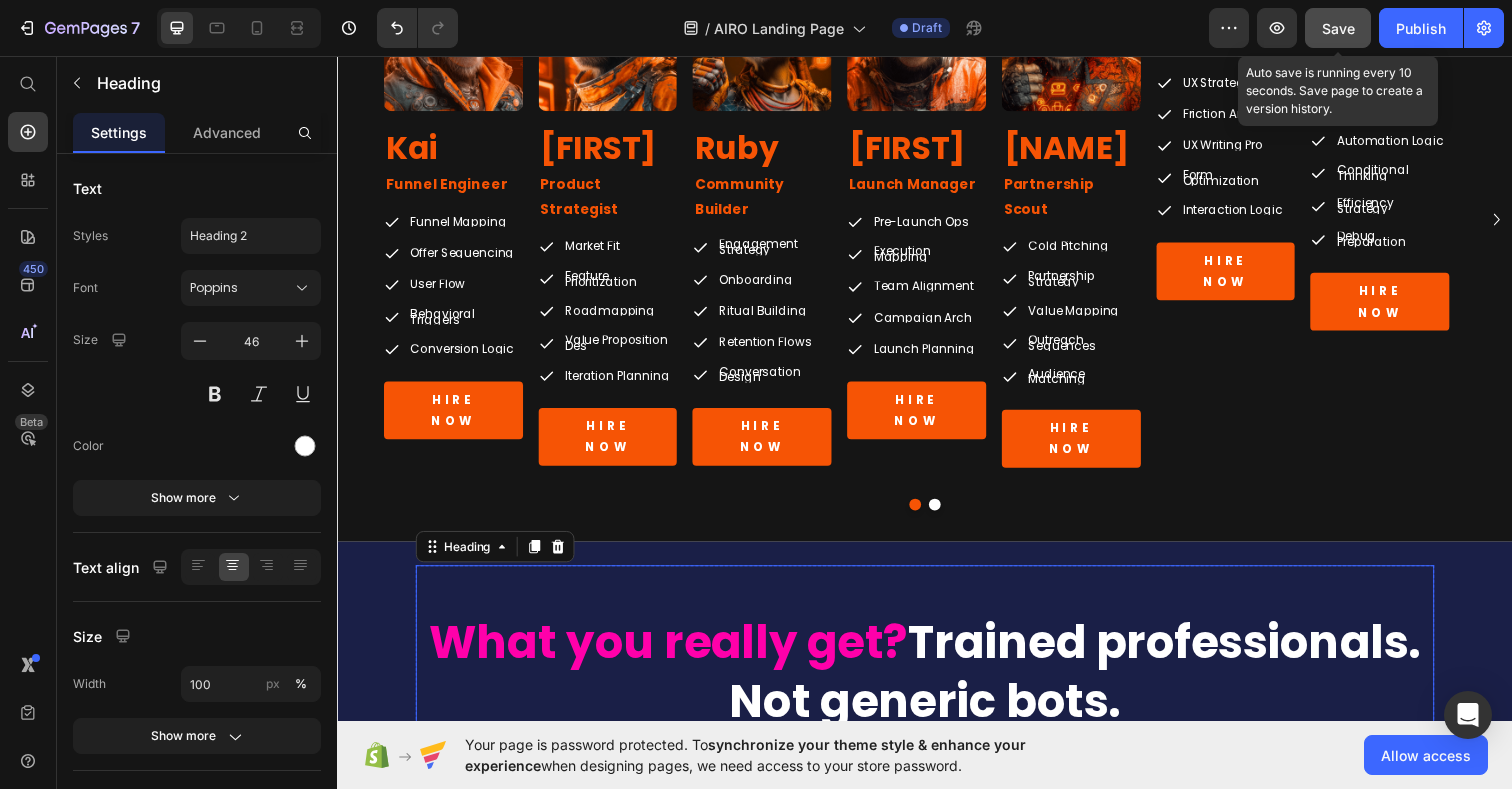 scroll, scrollTop: 4539, scrollLeft: 0, axis: vertical 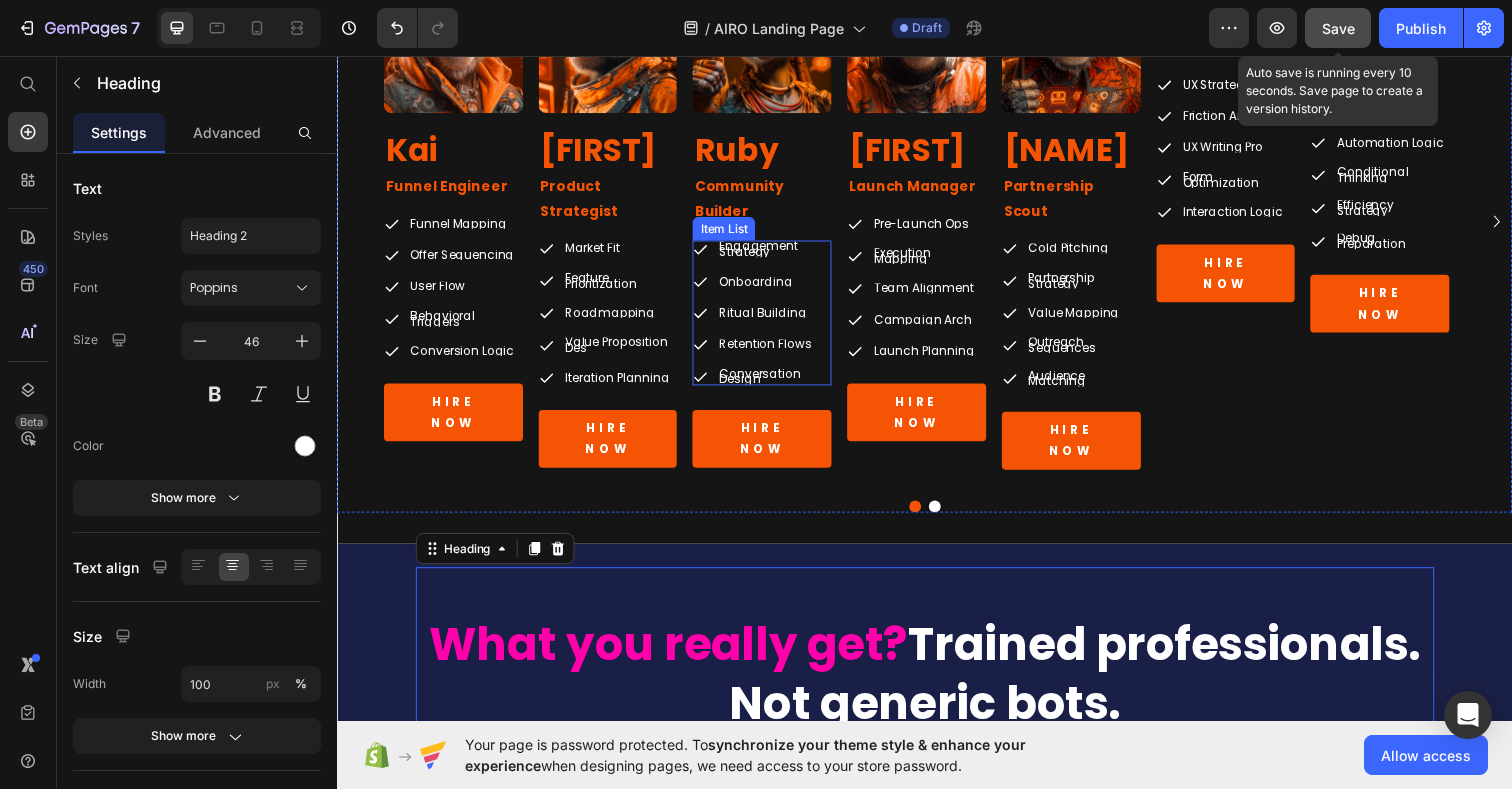 click on "Engagement Strategy" at bounding box center [783, 253] 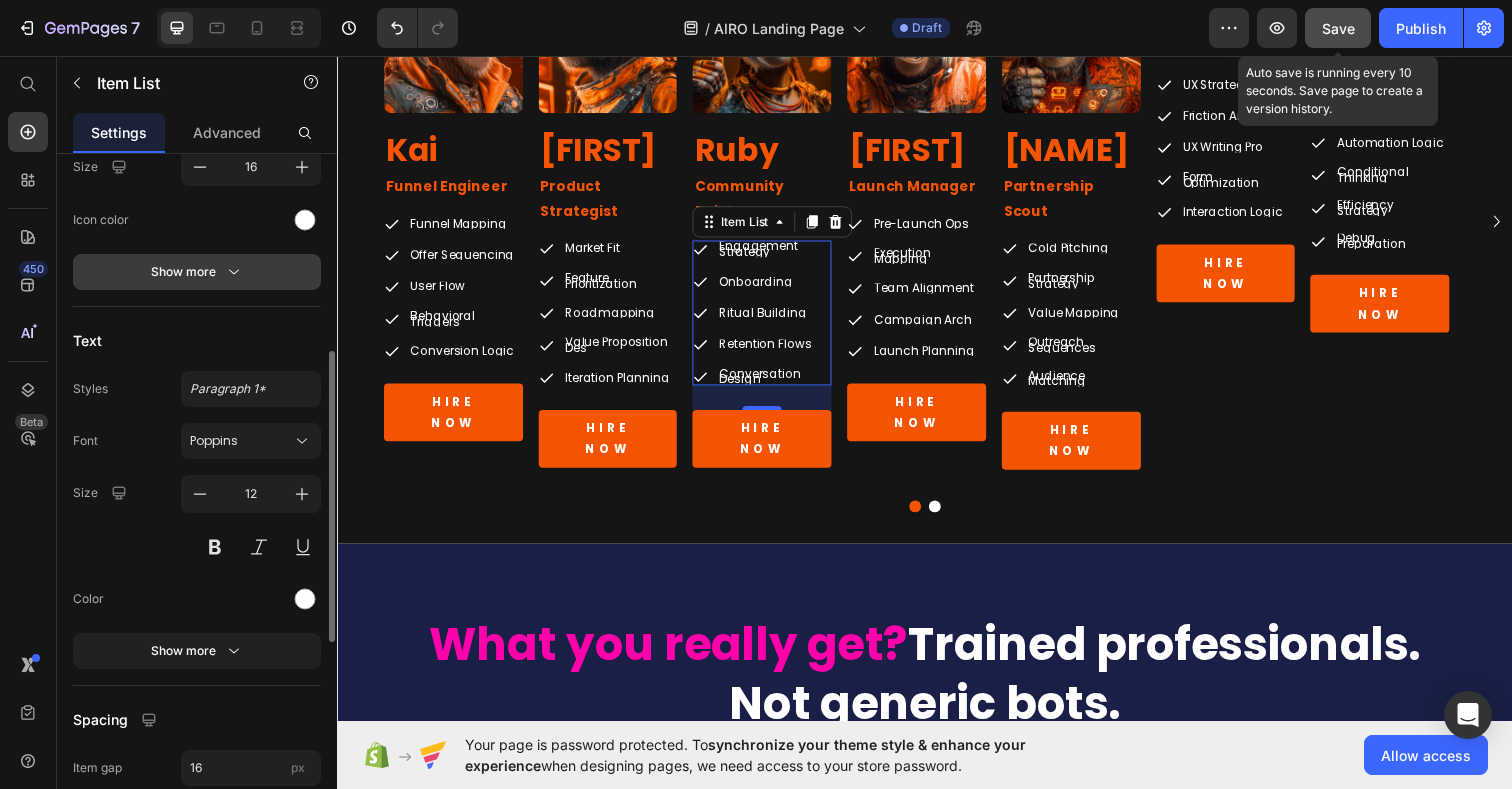 scroll, scrollTop: 539, scrollLeft: 0, axis: vertical 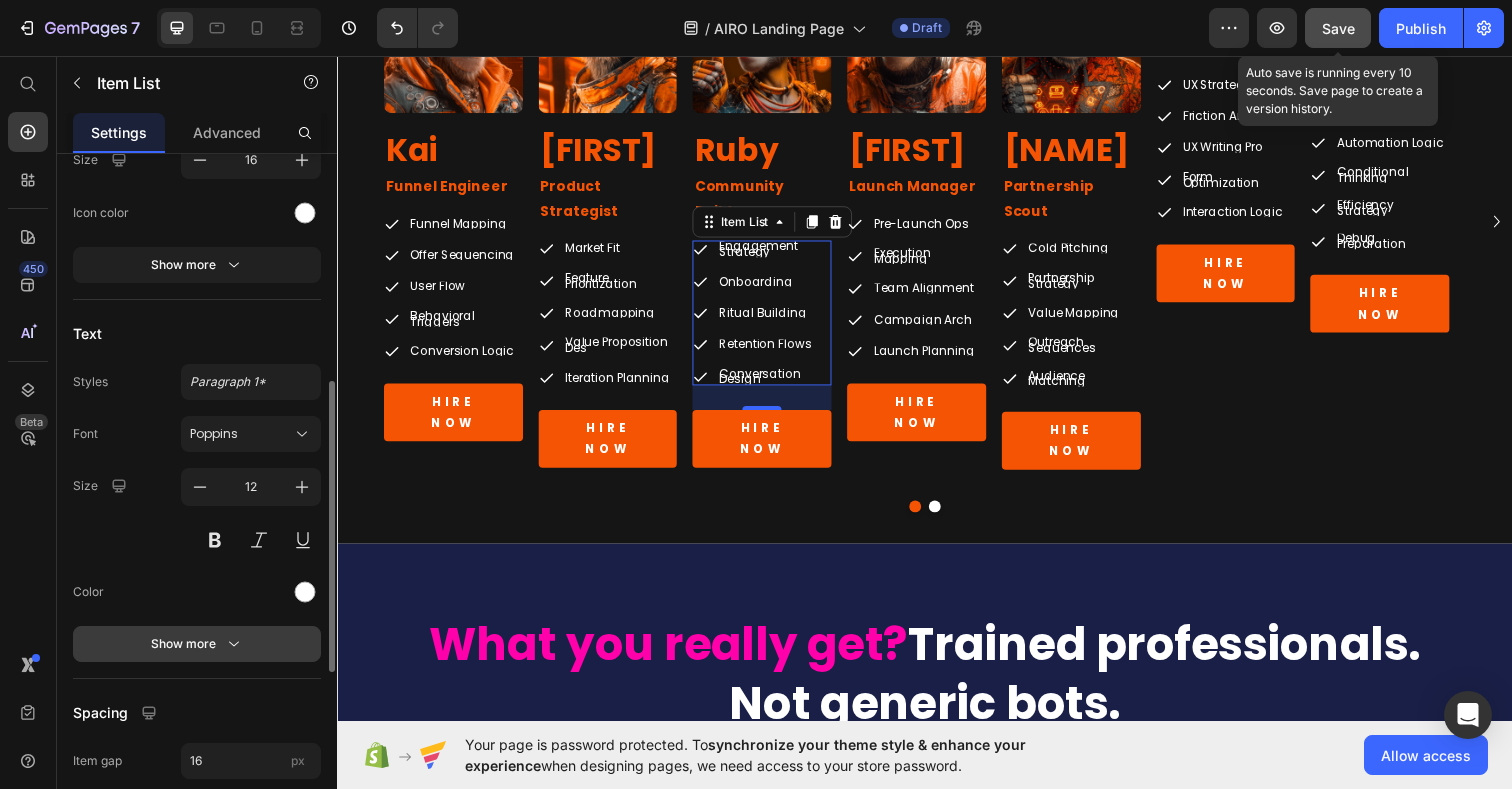 click on "Show more" at bounding box center (197, 644) 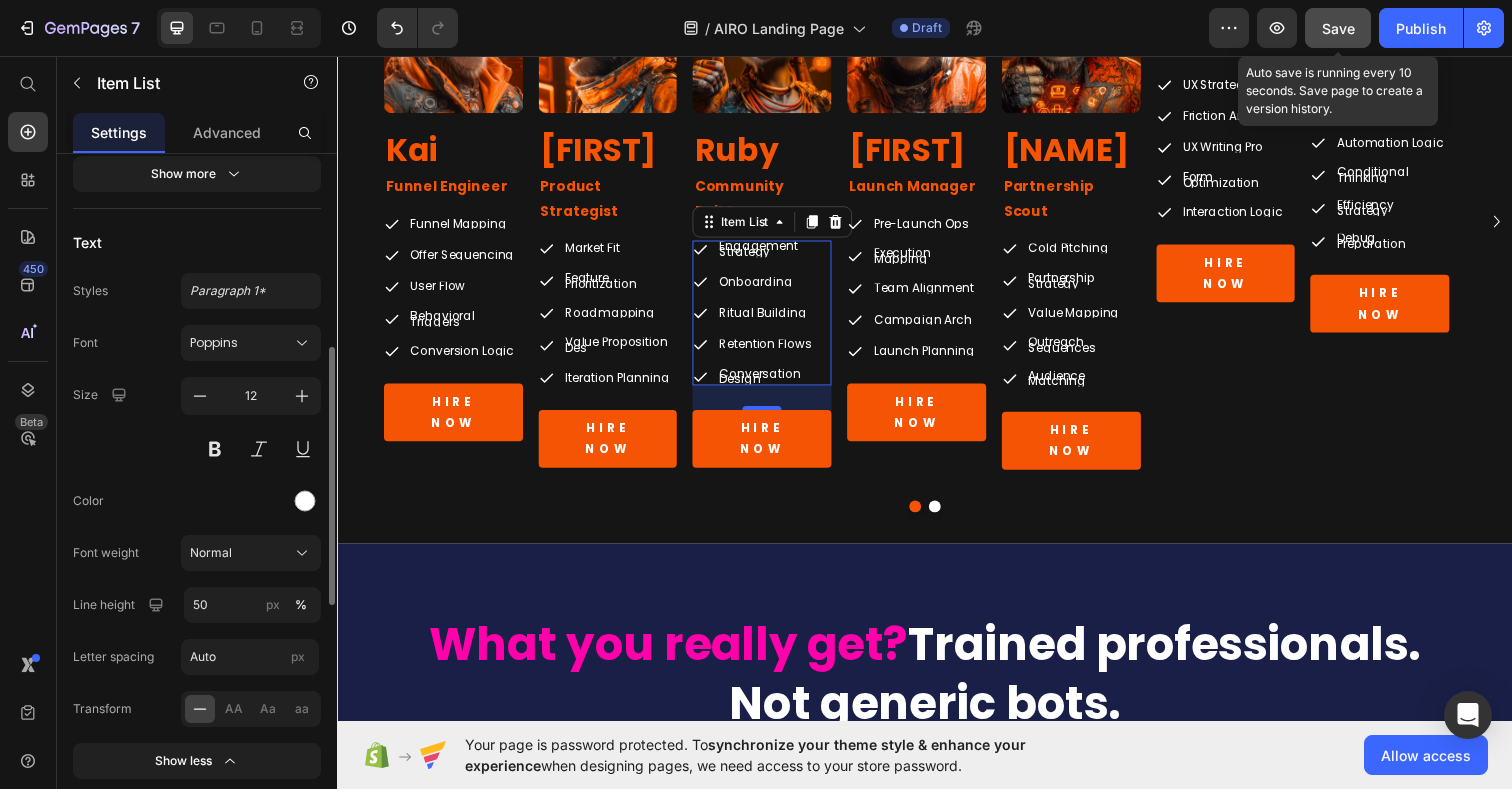 scroll, scrollTop: 642, scrollLeft: 0, axis: vertical 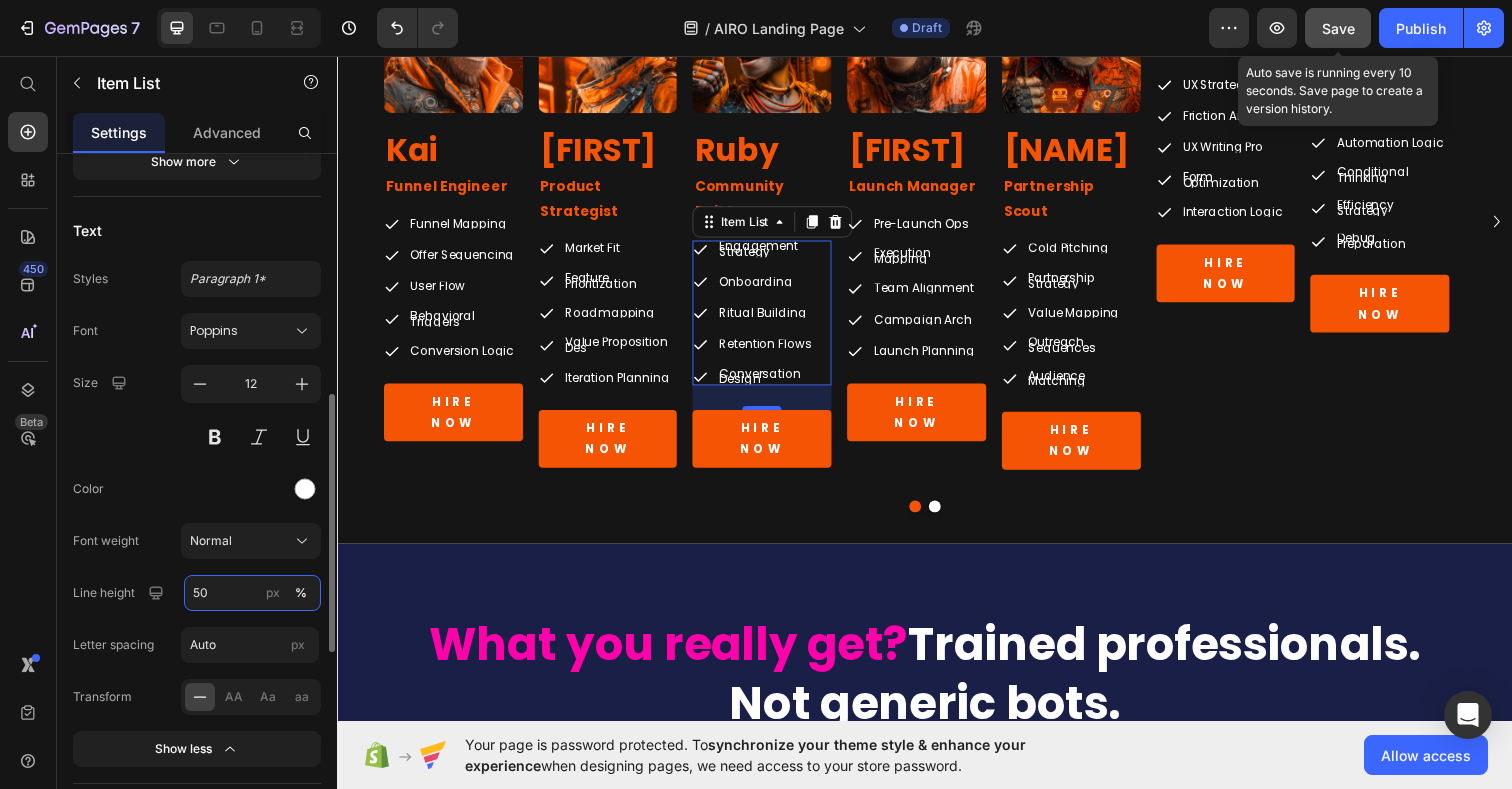 click on "50" at bounding box center (252, 593) 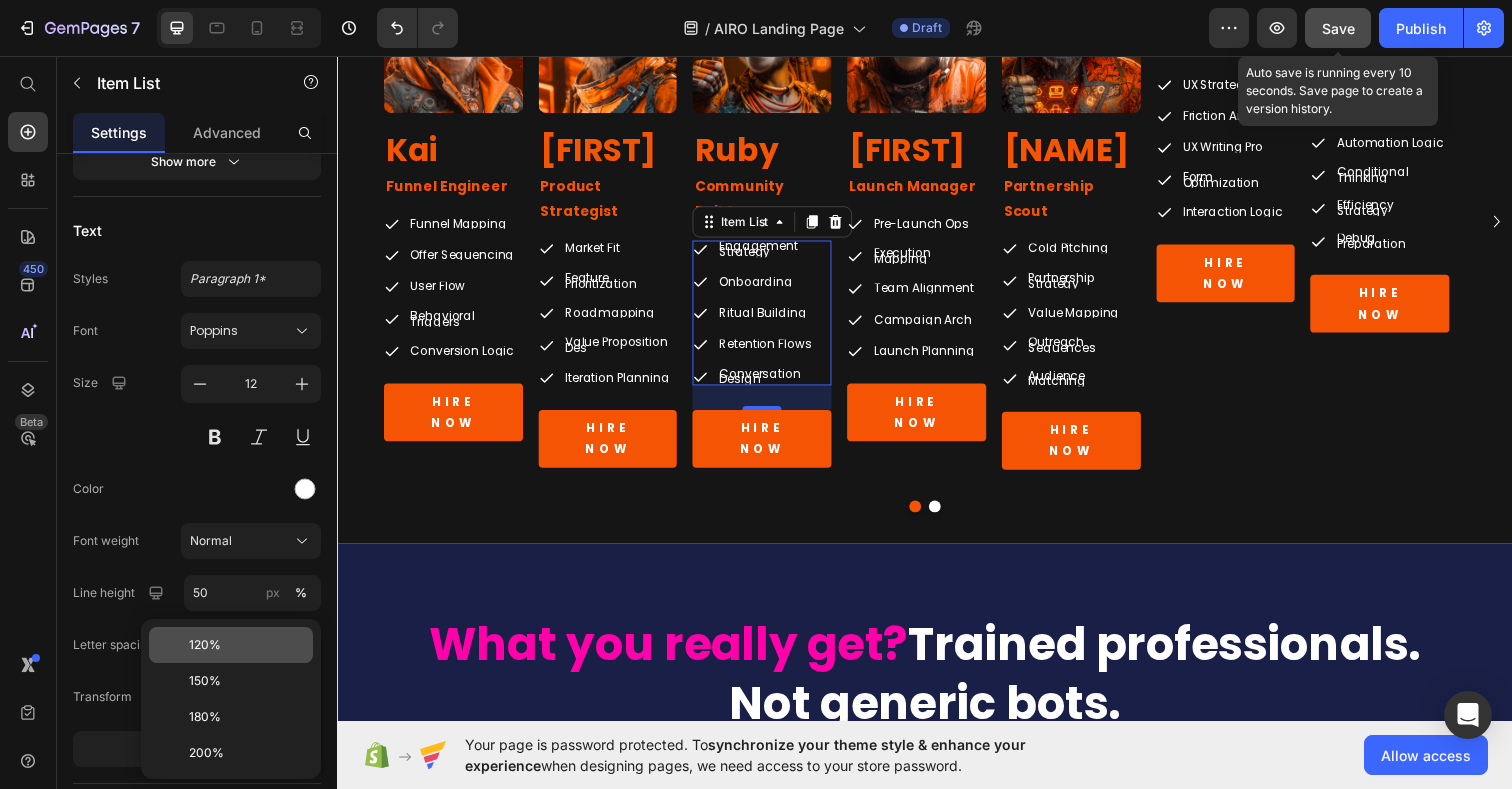 click on "120%" at bounding box center [247, 645] 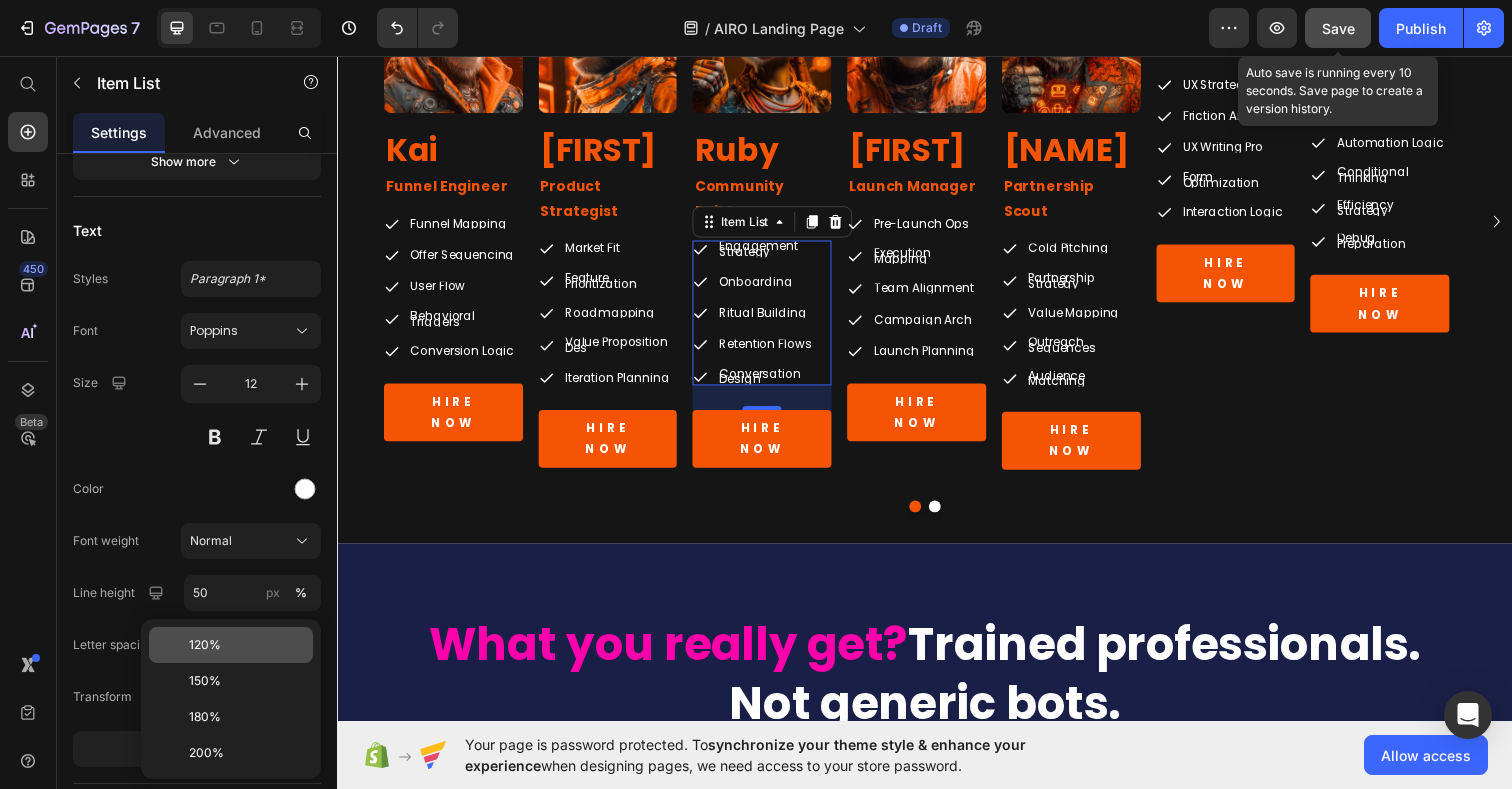type on "120" 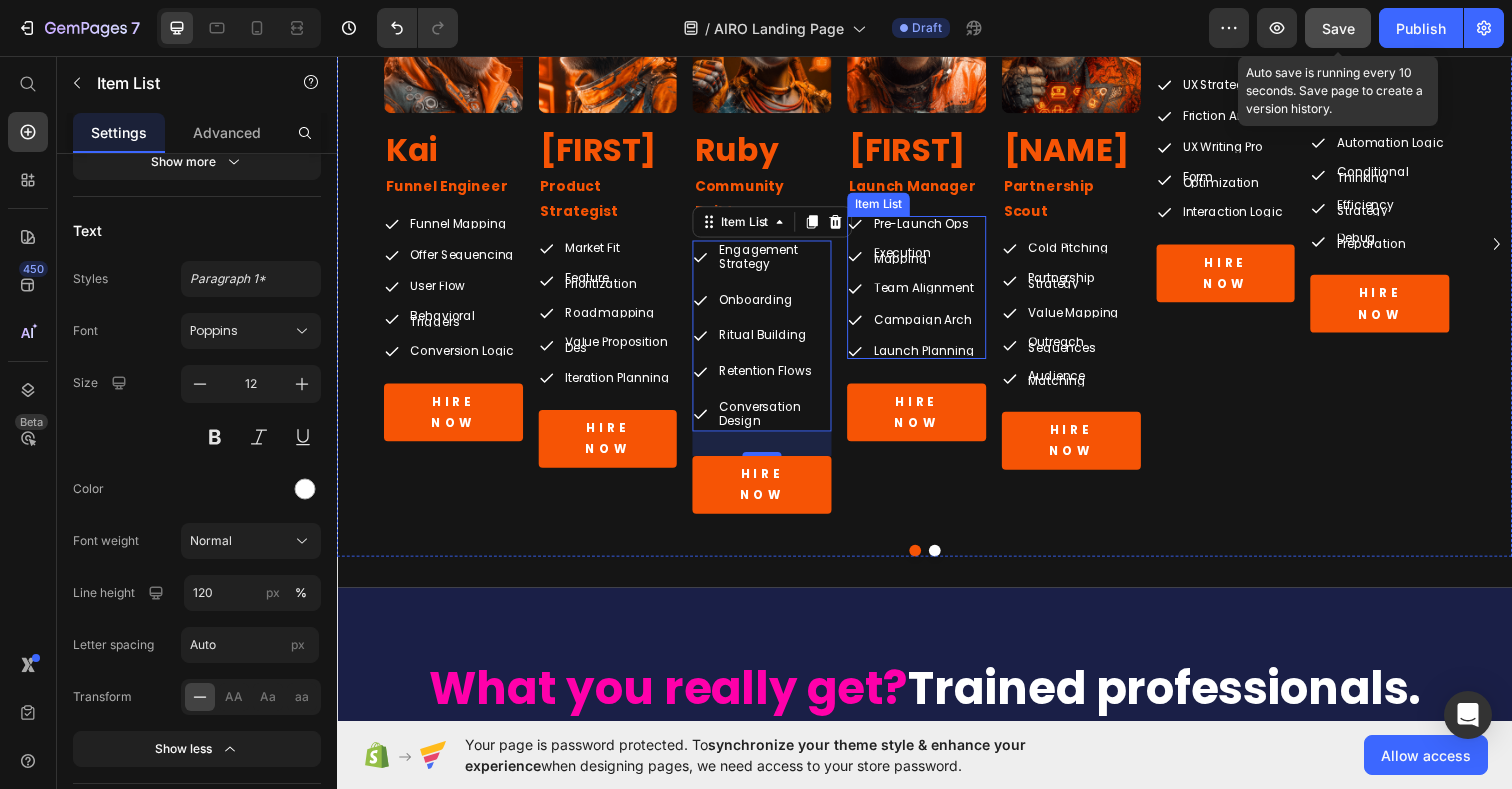 click on "Execution Mapping" at bounding box center (941, 260) 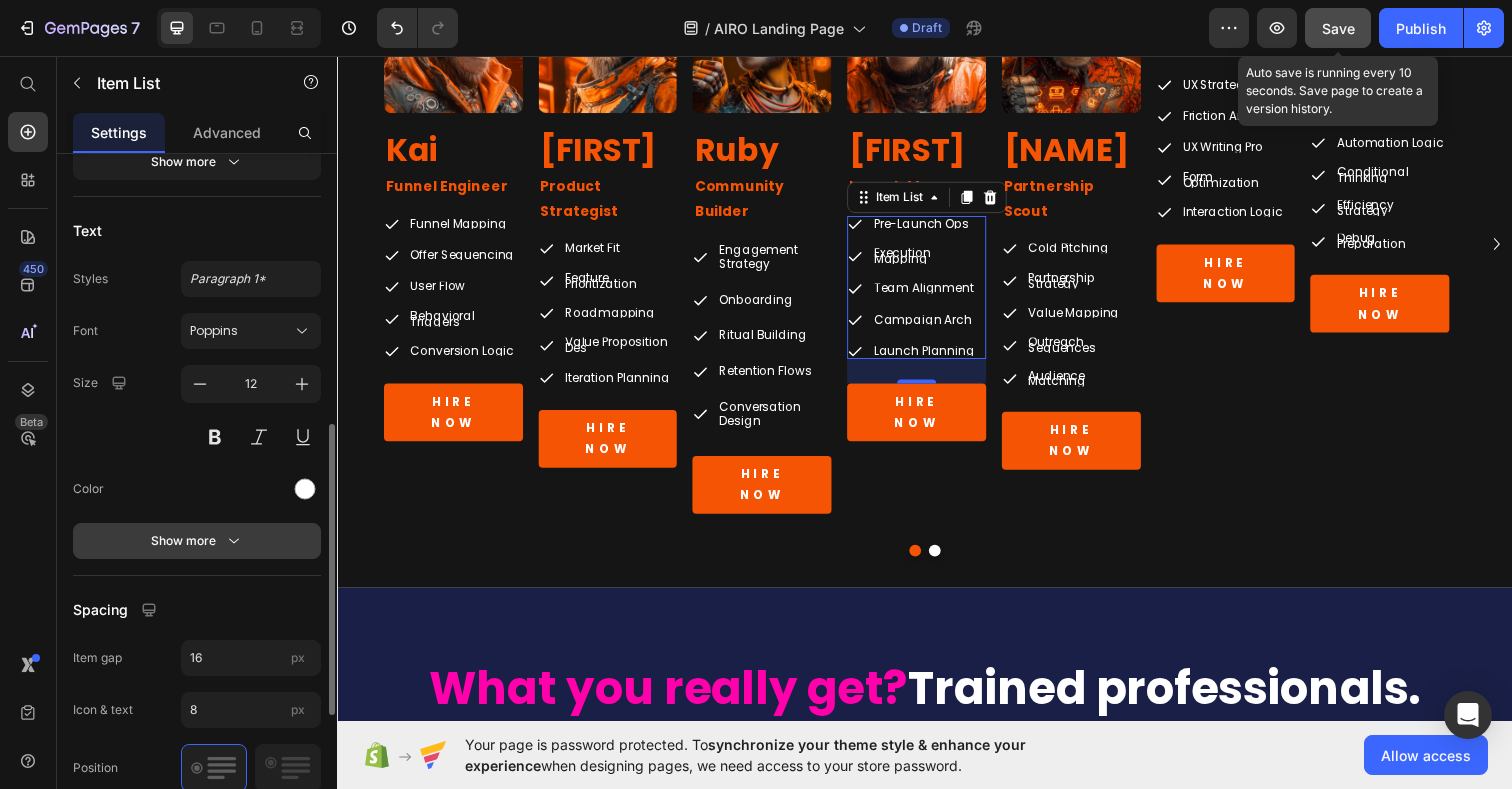 click on "Show more" at bounding box center (197, 541) 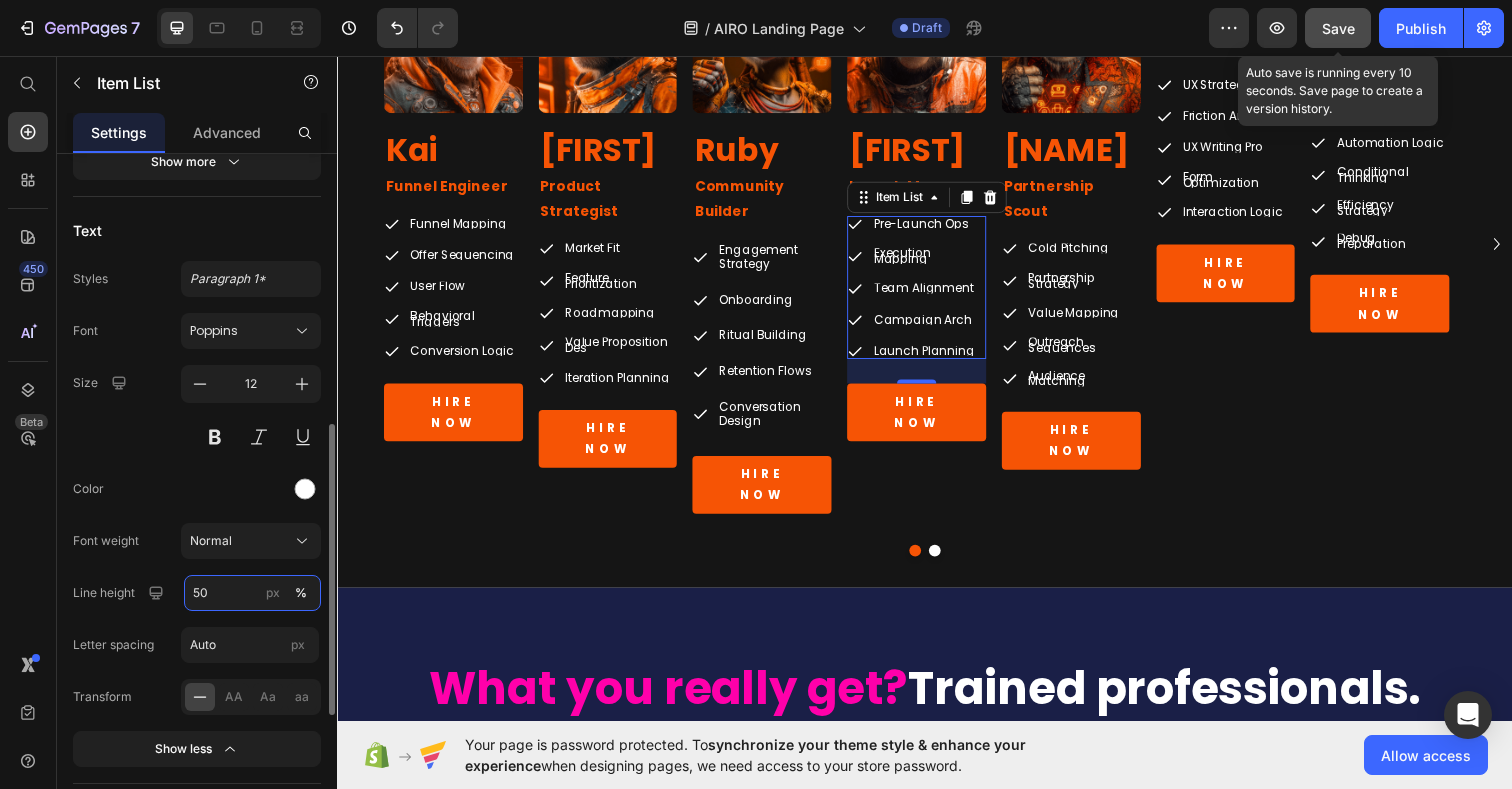 click on "50" at bounding box center (252, 593) 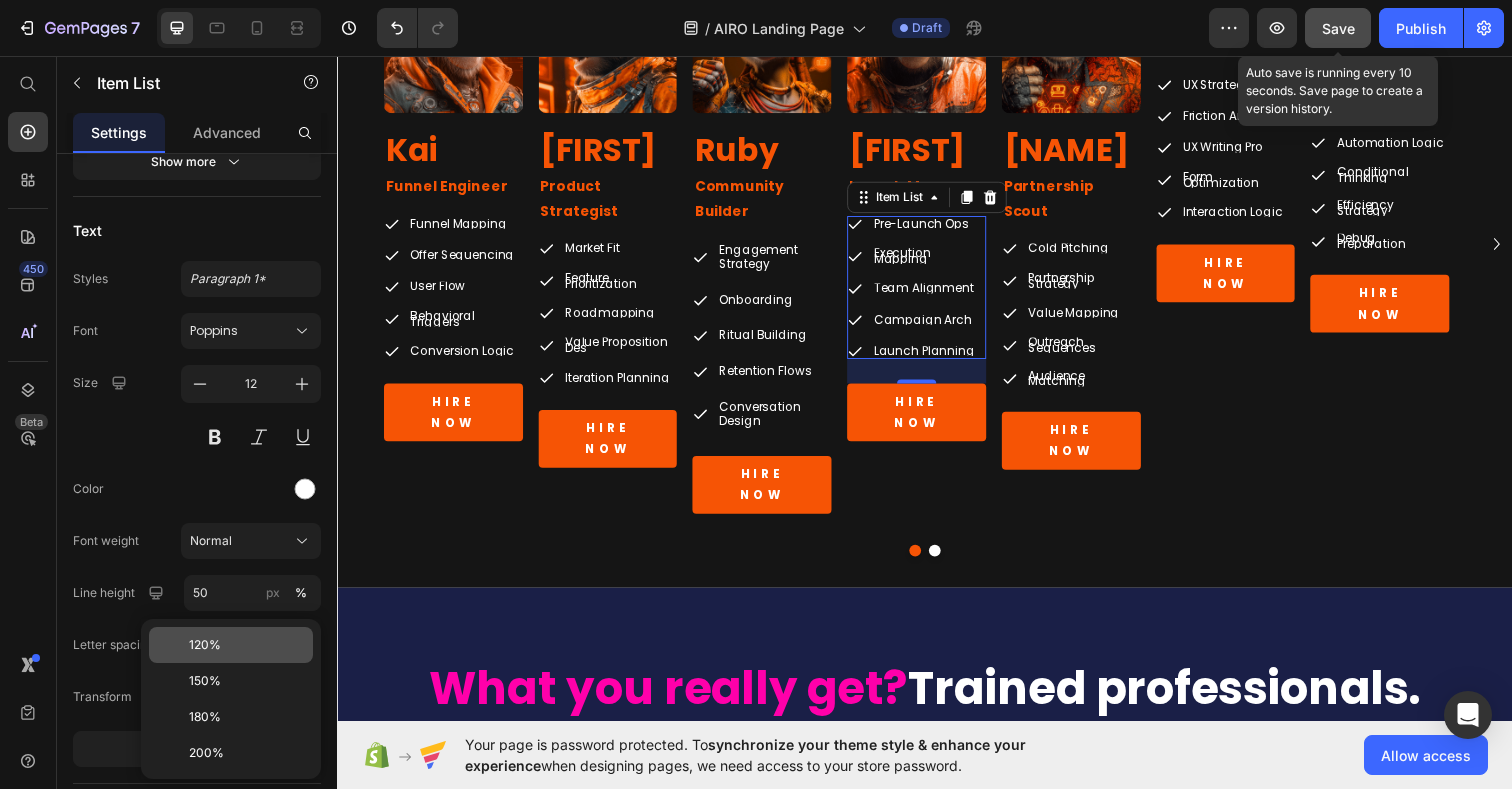 click on "120%" at bounding box center [247, 645] 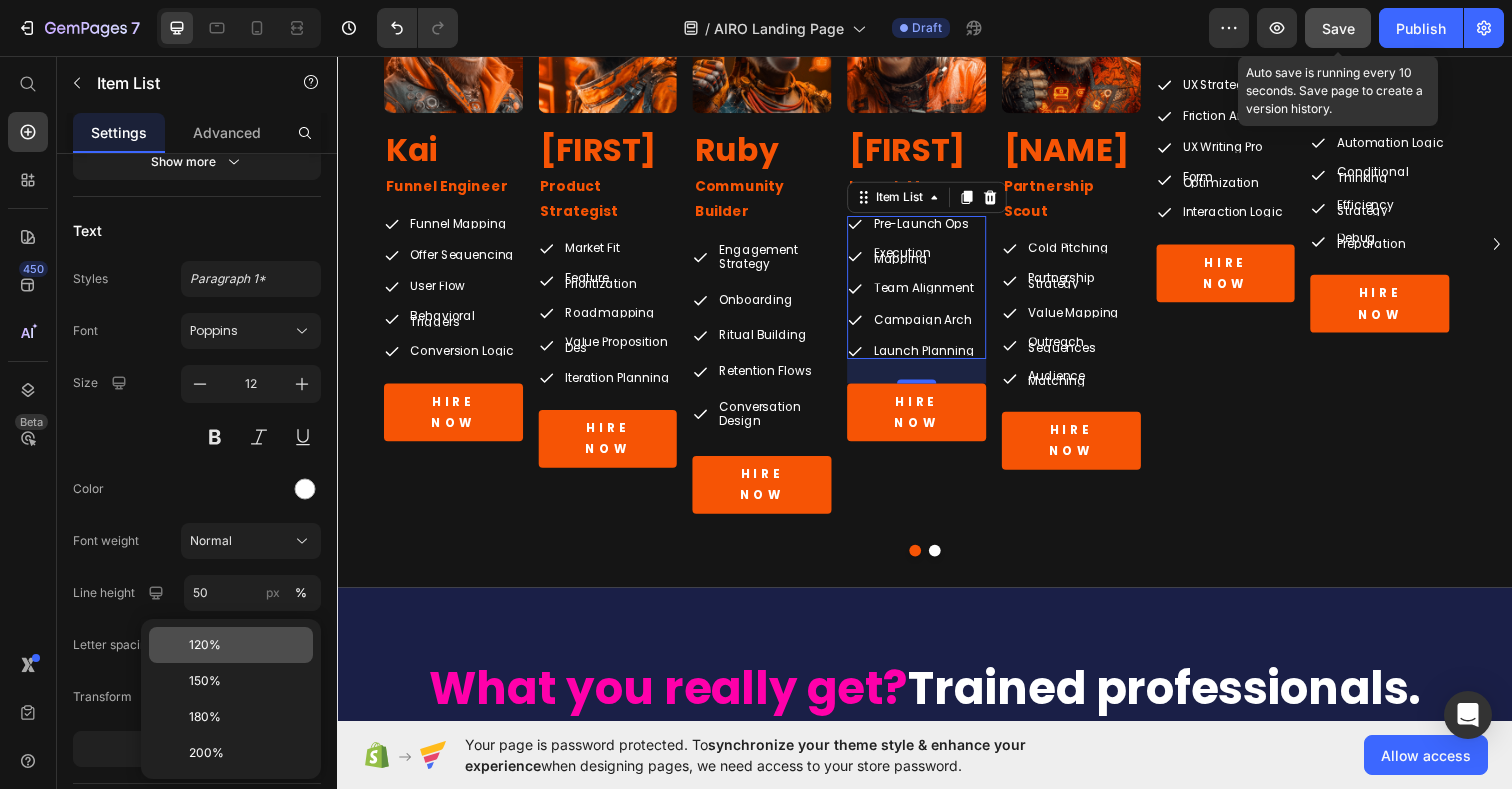 type on "120" 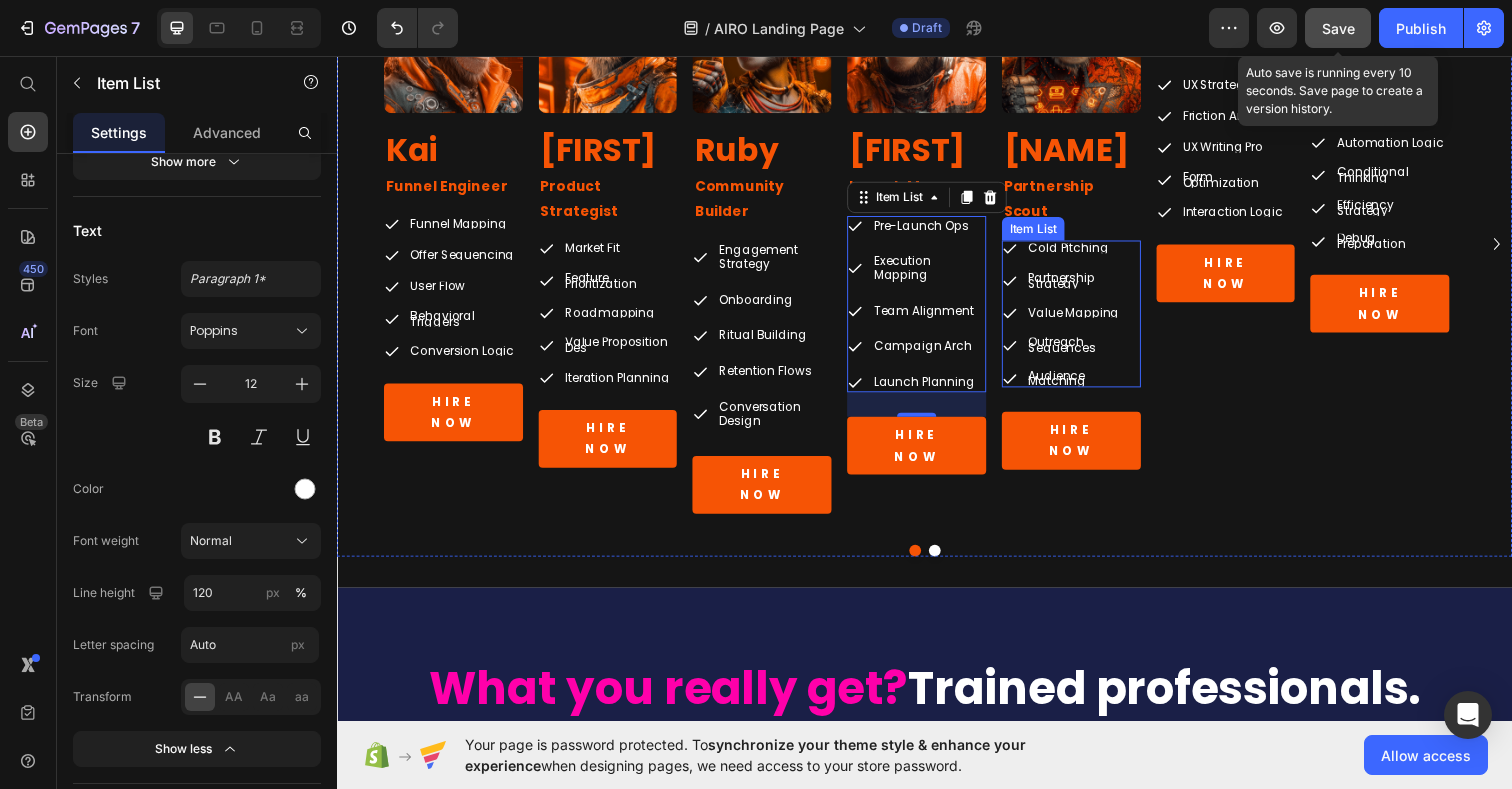 click on "[SERVICE]" at bounding box center [1099, 285] 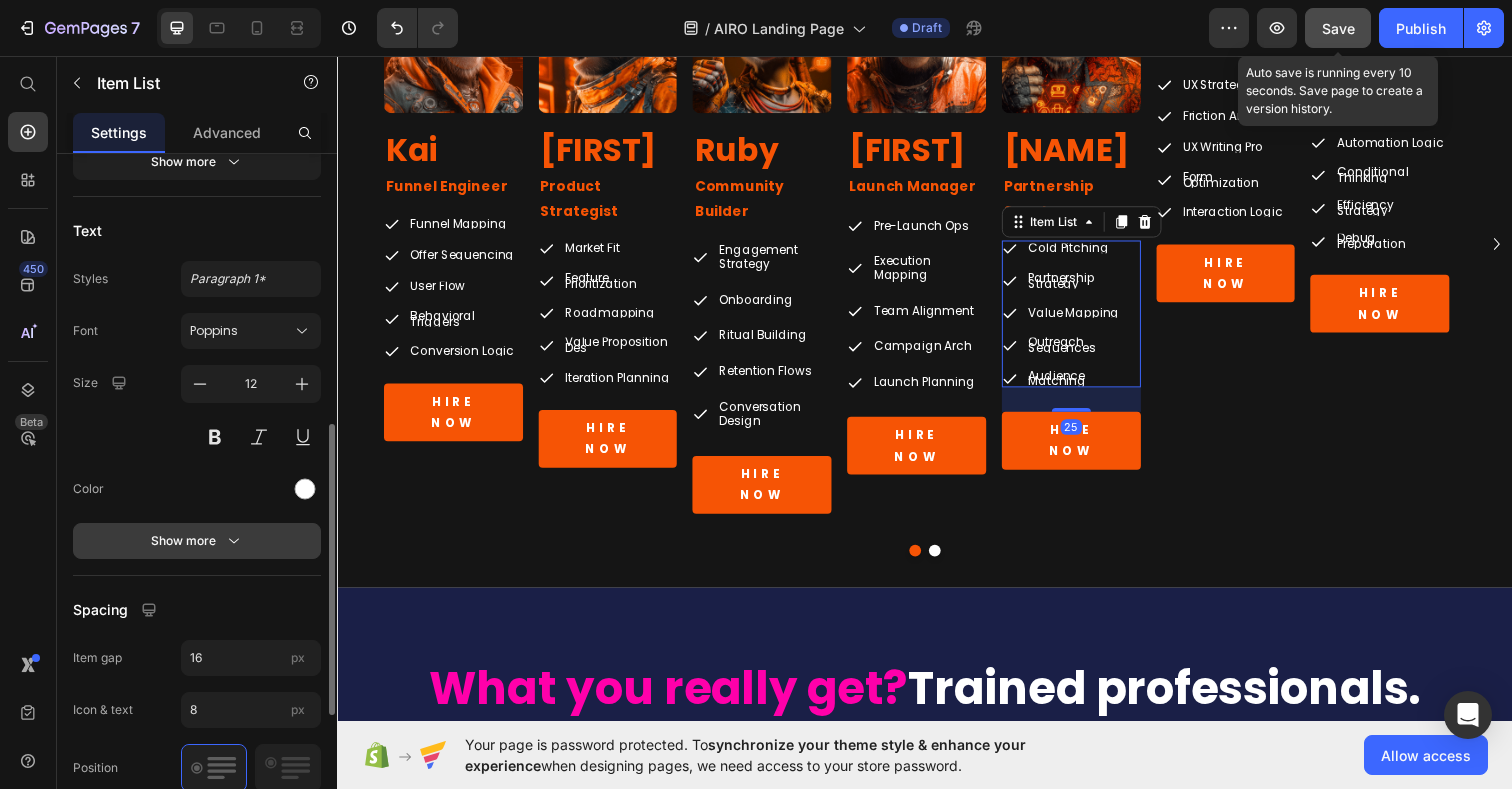 click 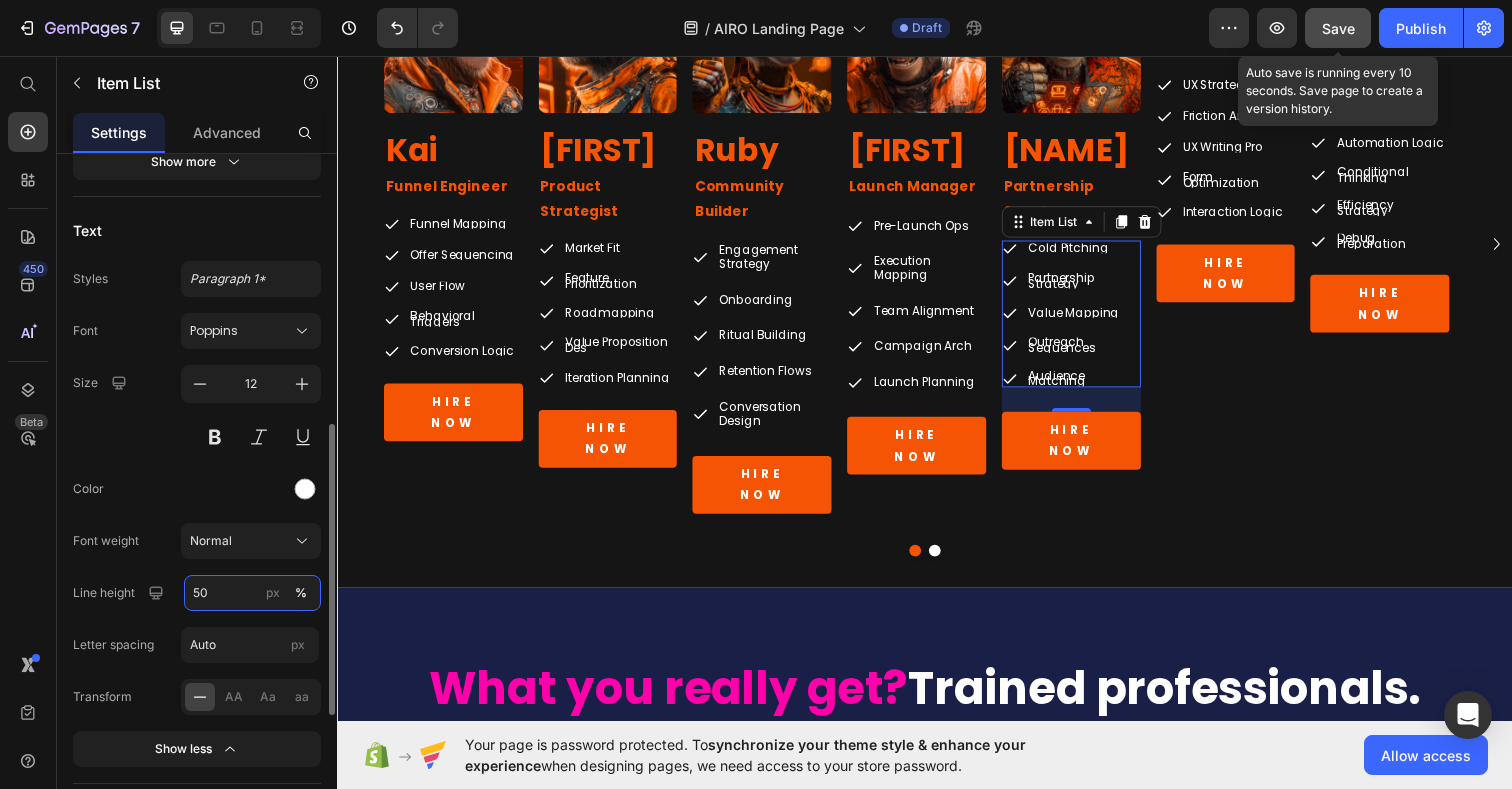 click on "50" at bounding box center (252, 593) 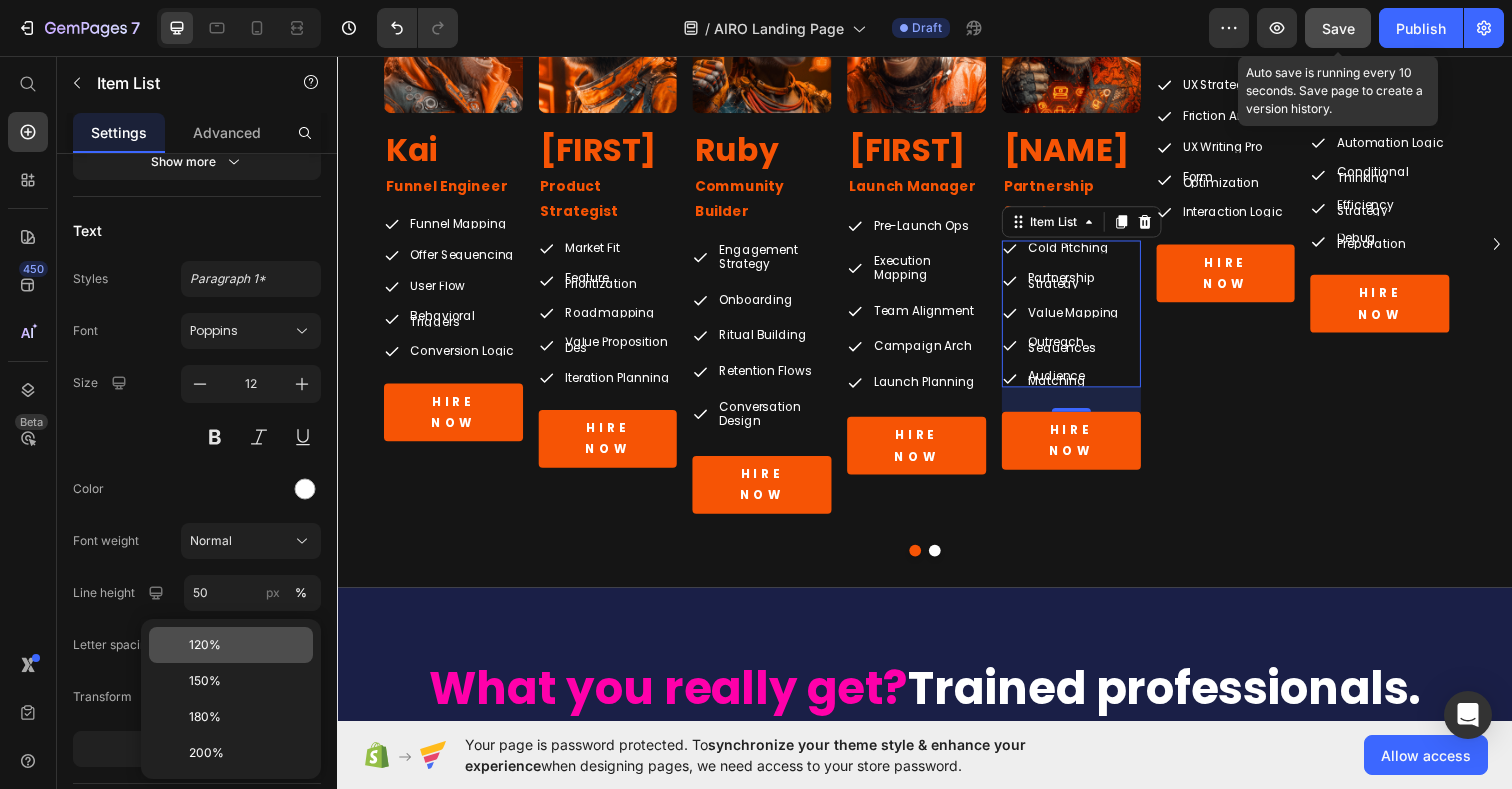 click on "120%" at bounding box center (205, 645) 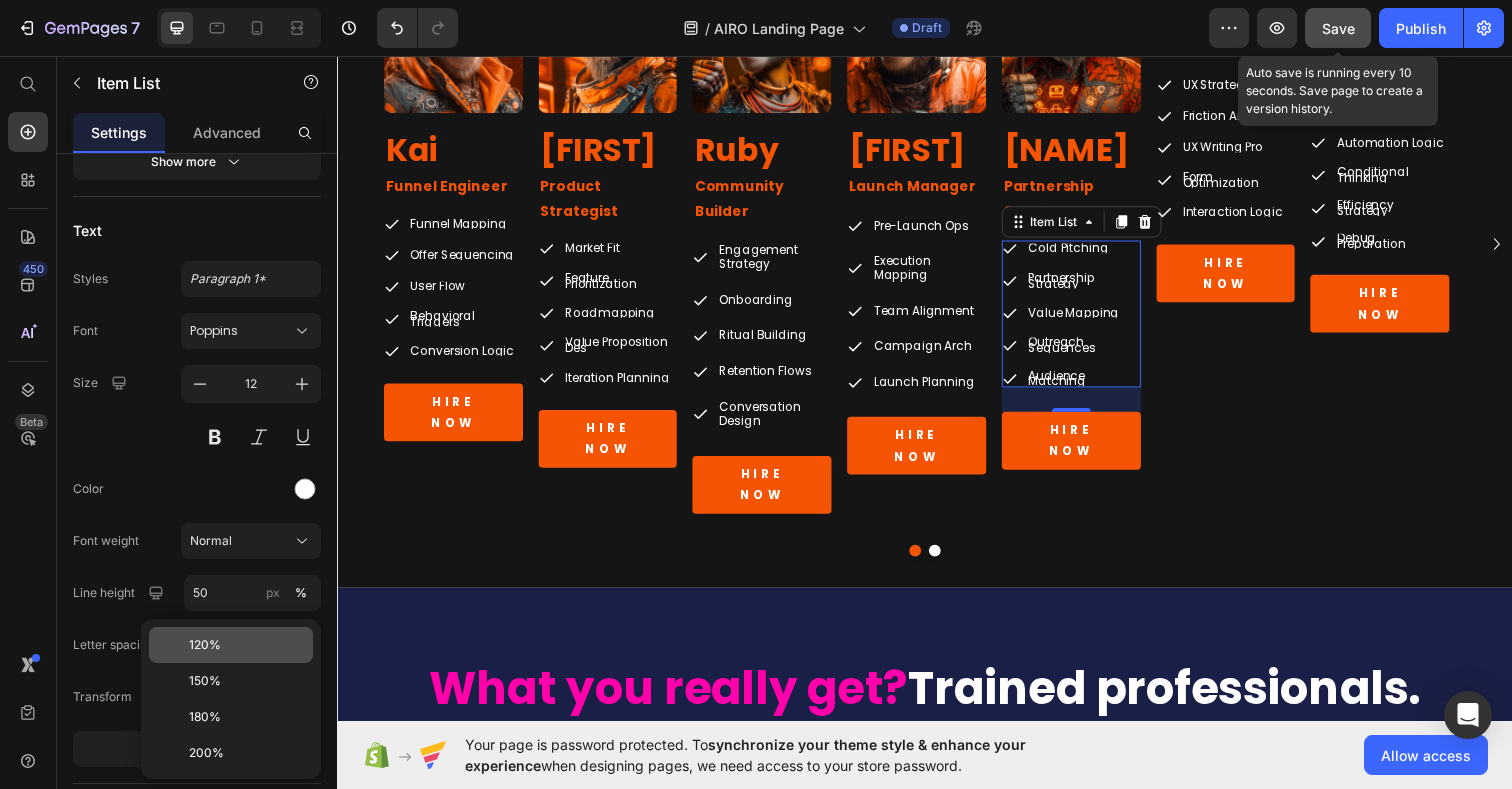 type on "120" 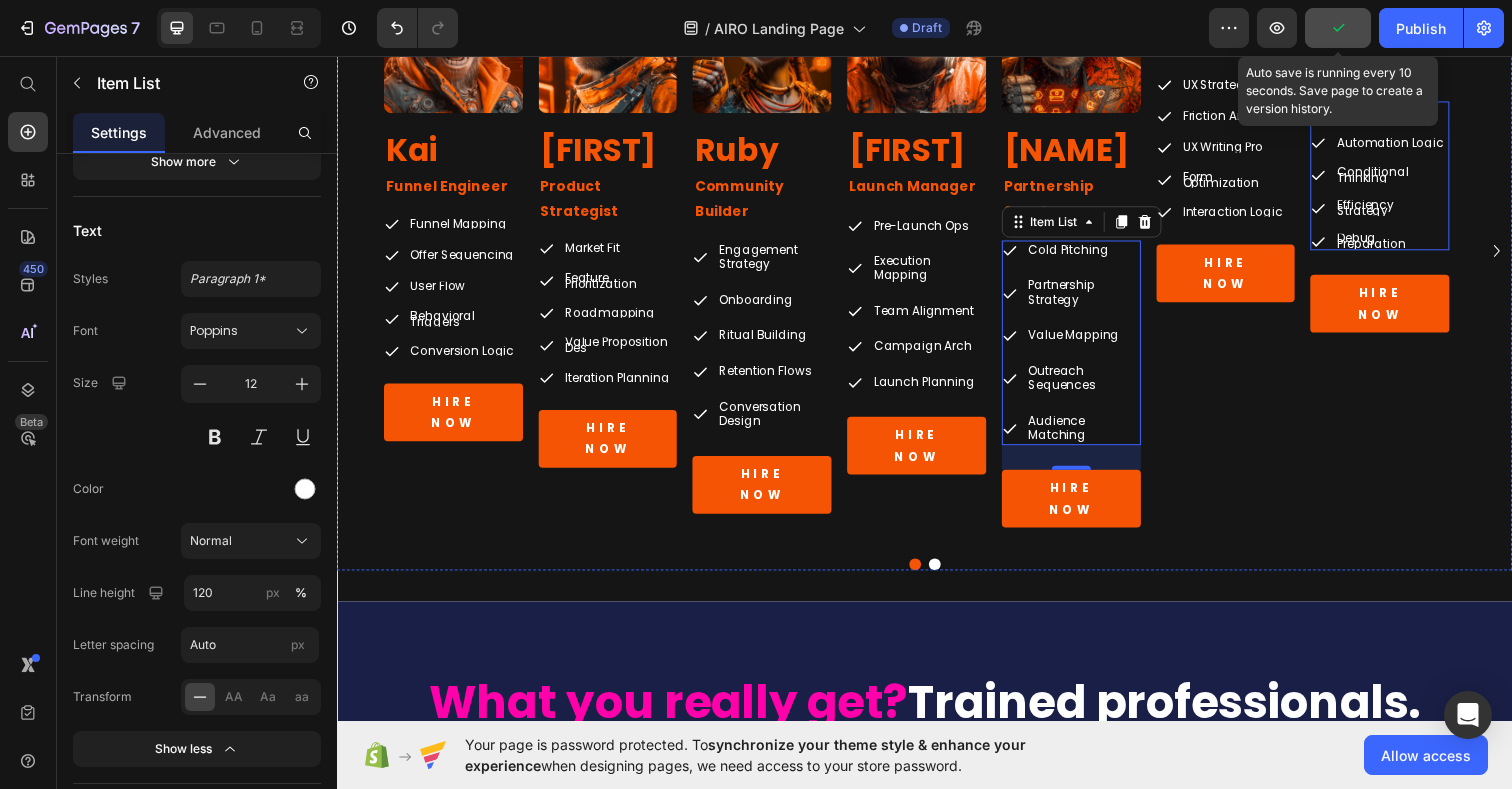 click on "Conditional Thinking" at bounding box center [1414, 177] 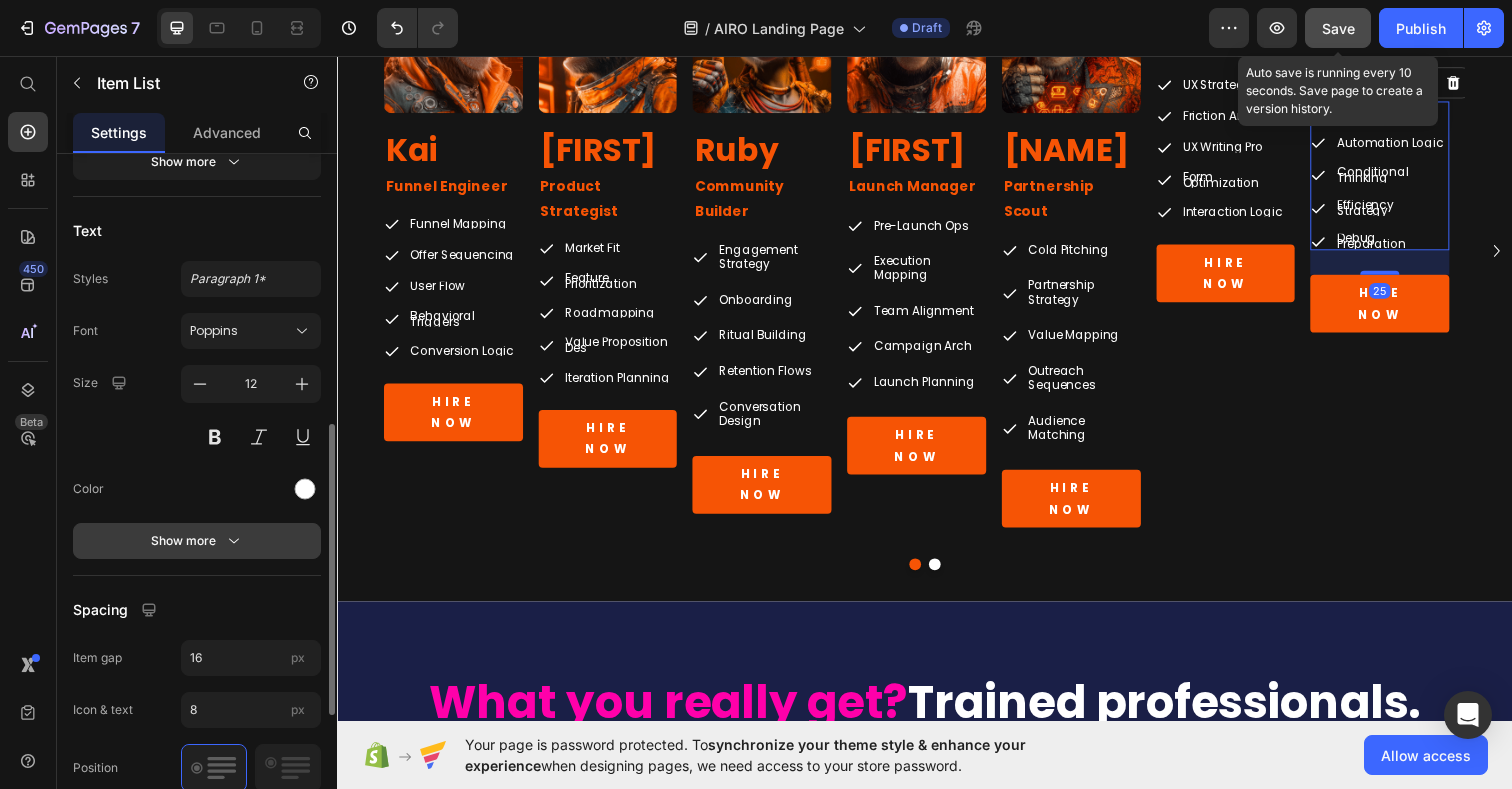 click 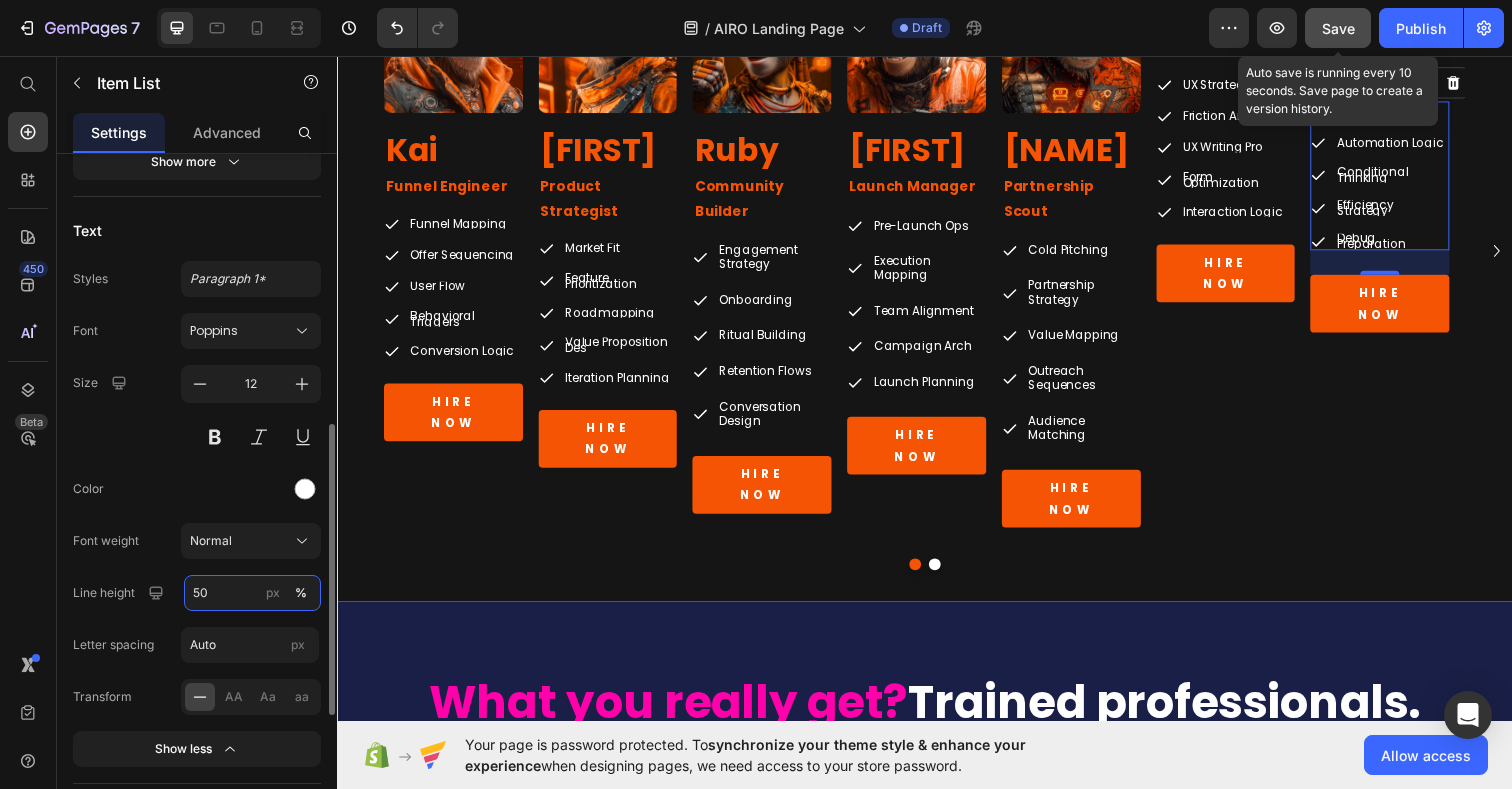 click on "50" at bounding box center [252, 593] 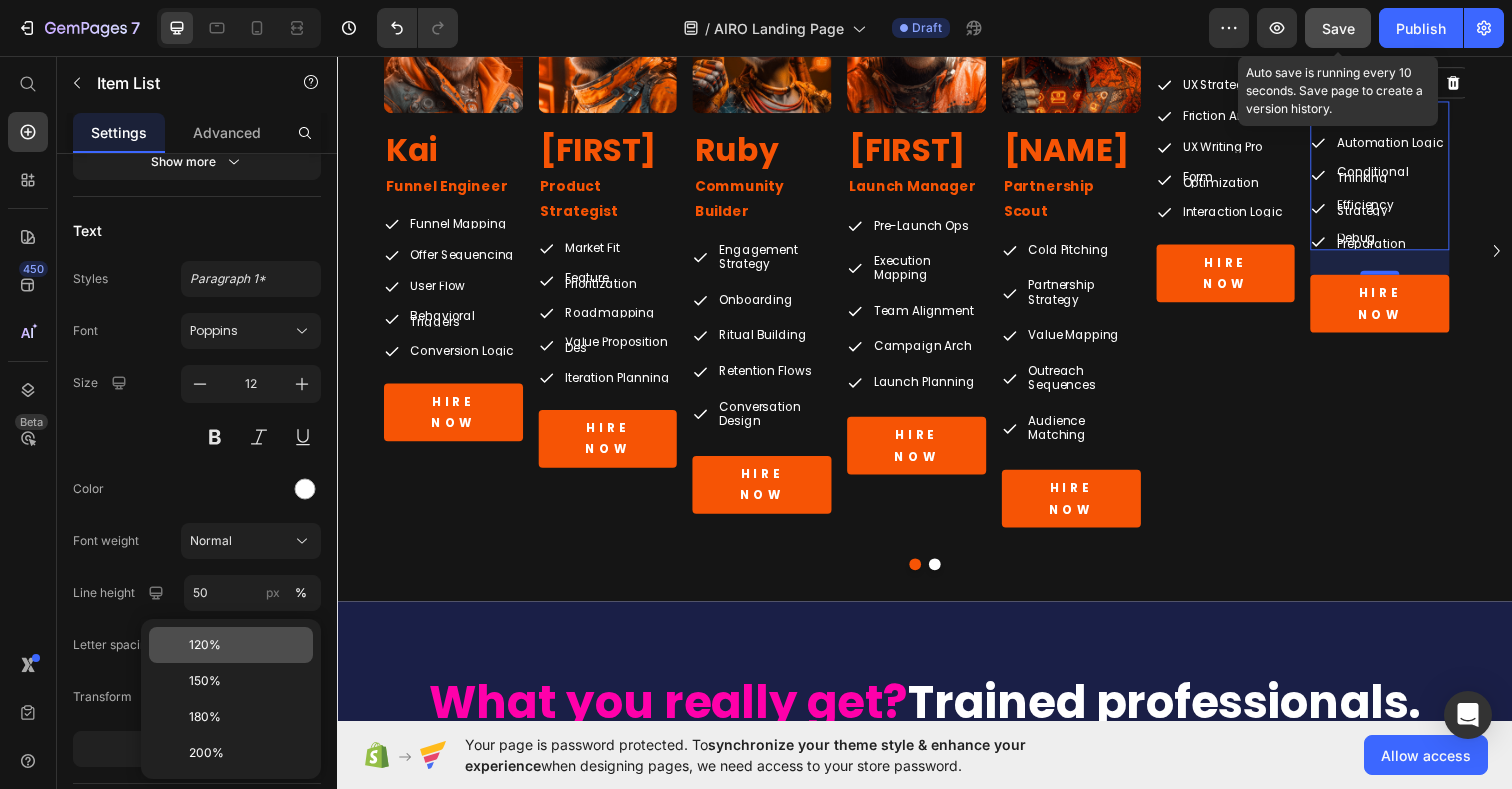 click on "120%" at bounding box center [205, 645] 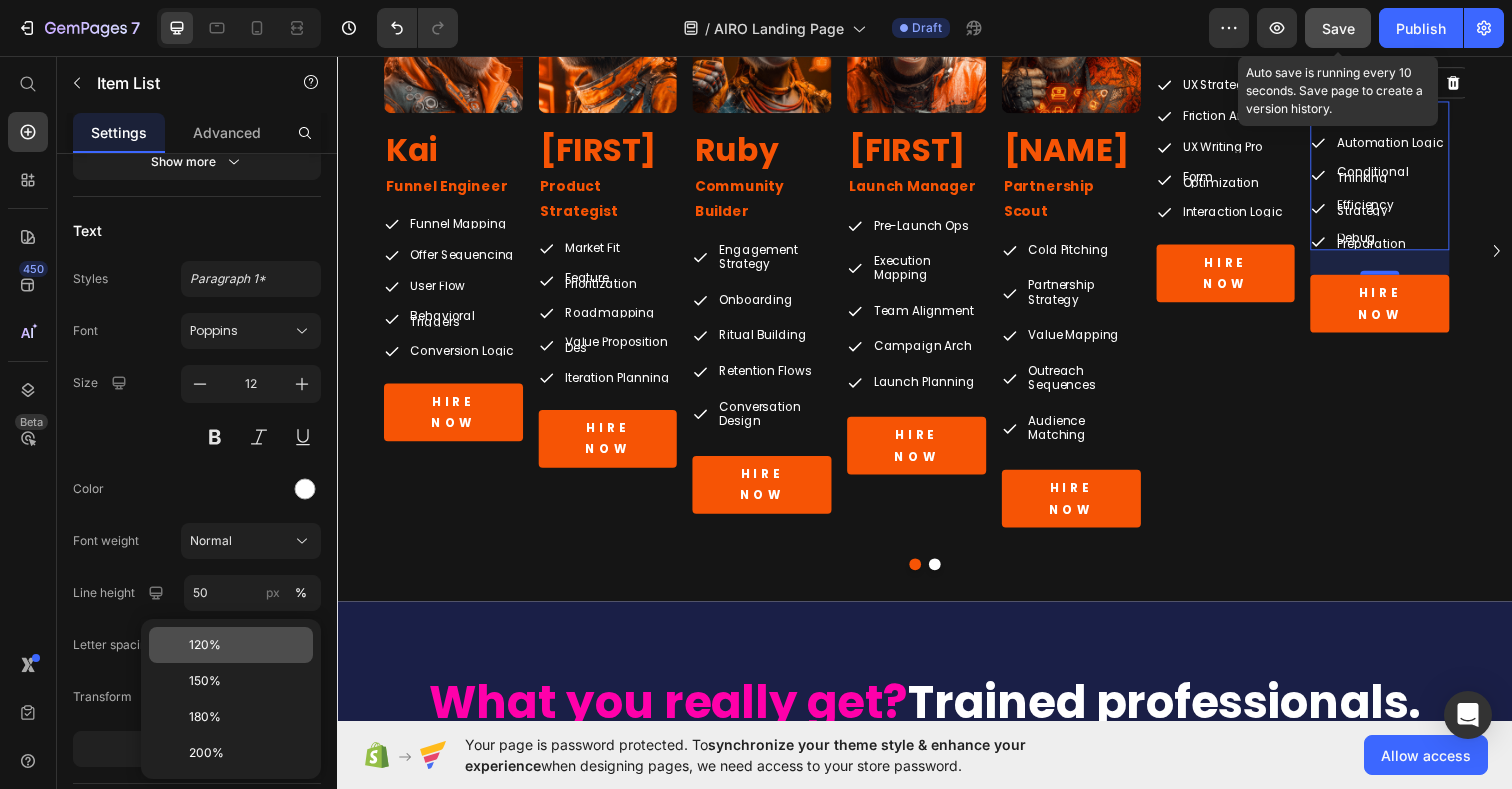 type on "120" 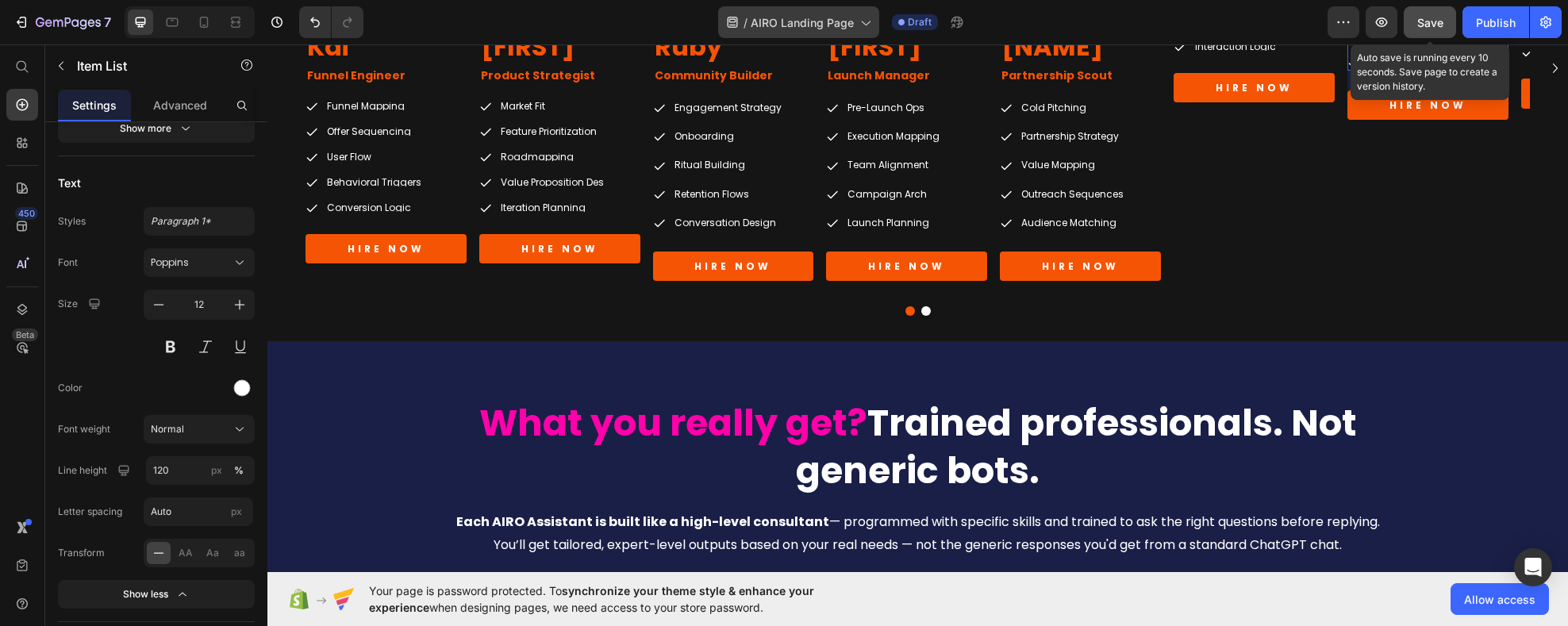 scroll, scrollTop: 3704, scrollLeft: 0, axis: vertical 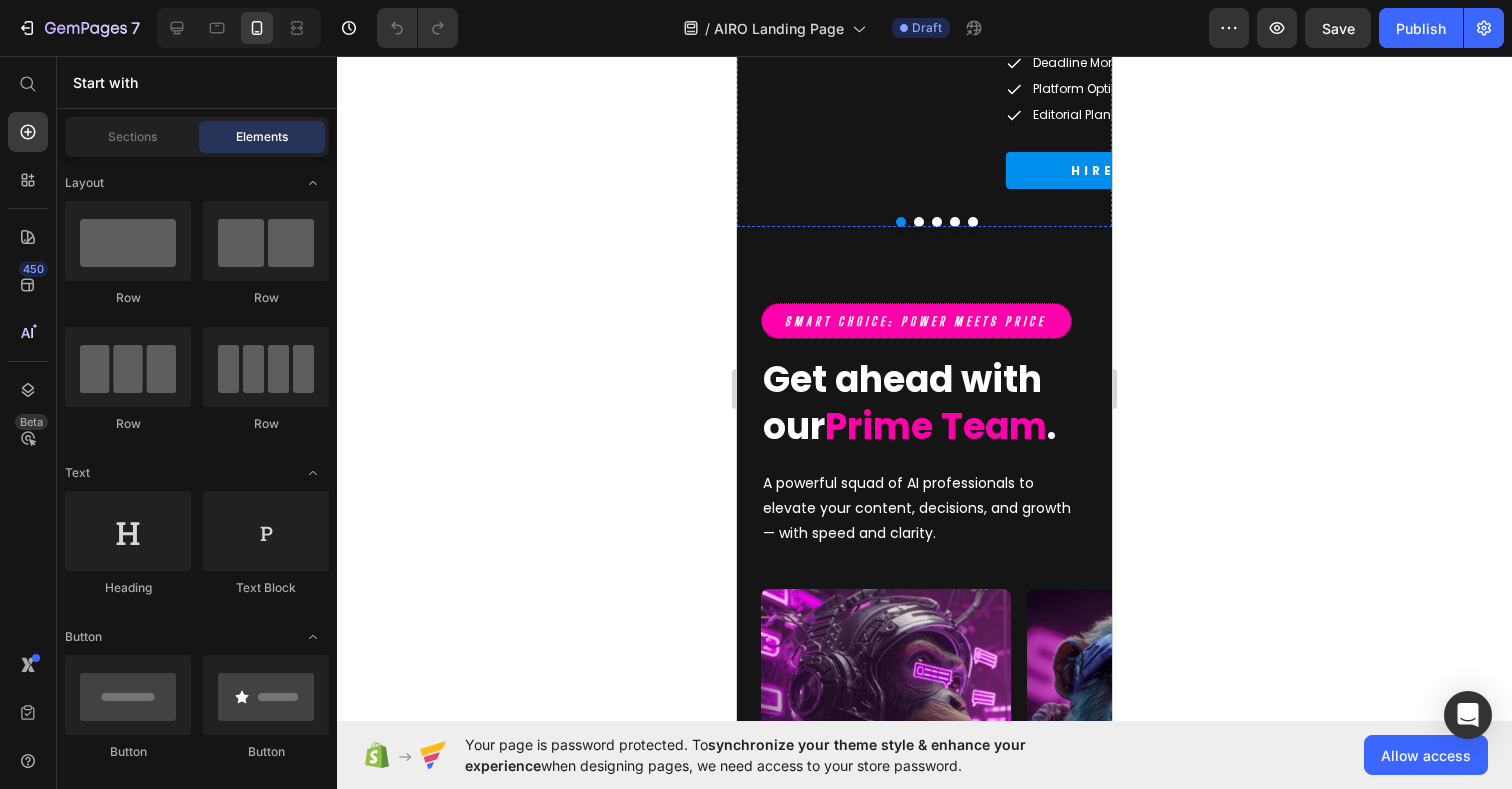 click on "[SERVICE]
[SERVICE]
[SERVICE]
[SERVICE]
[SERVICE]" at bounding box center (875, -166) 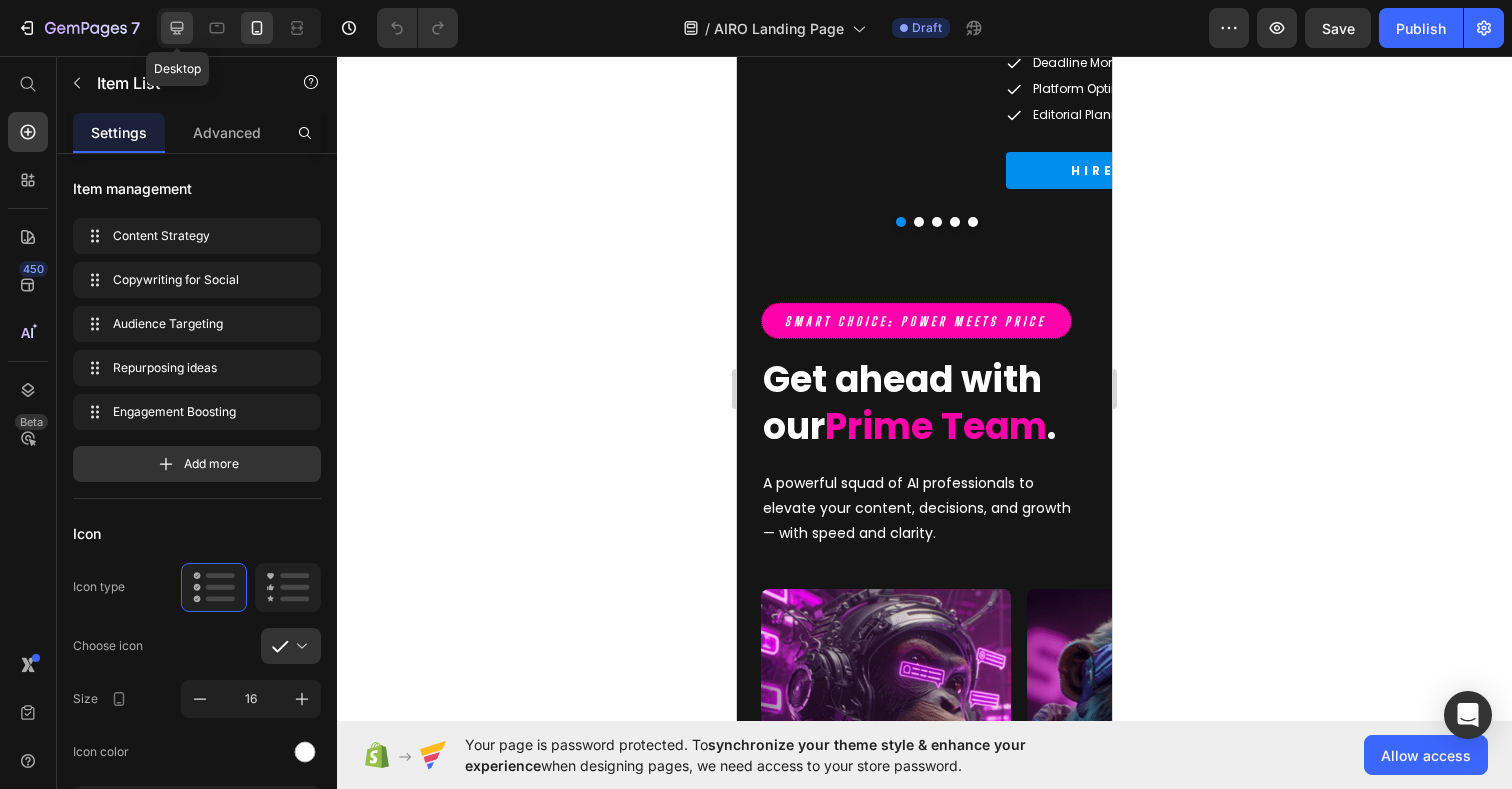 click 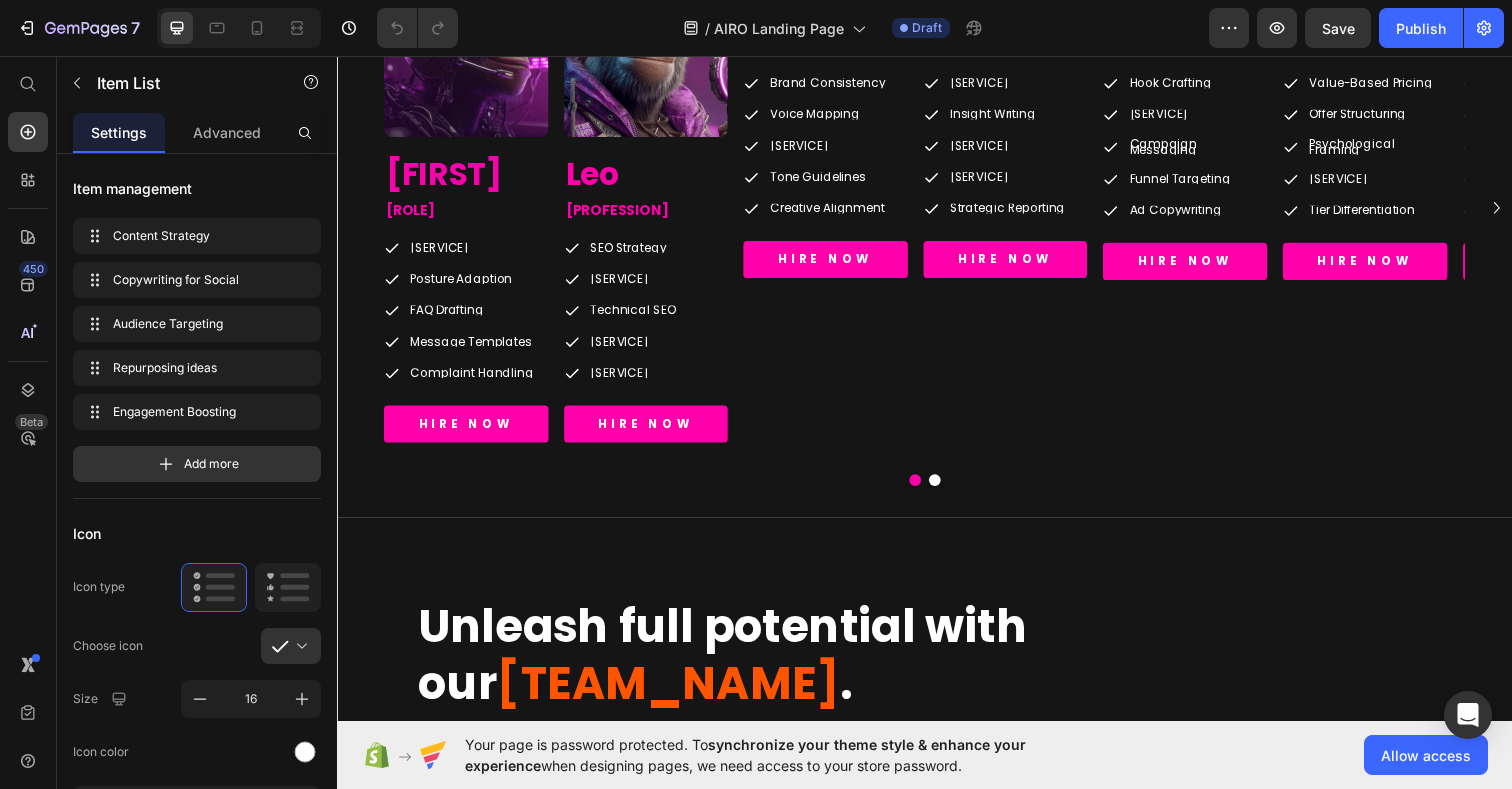 scroll, scrollTop: 4668, scrollLeft: 0, axis: vertical 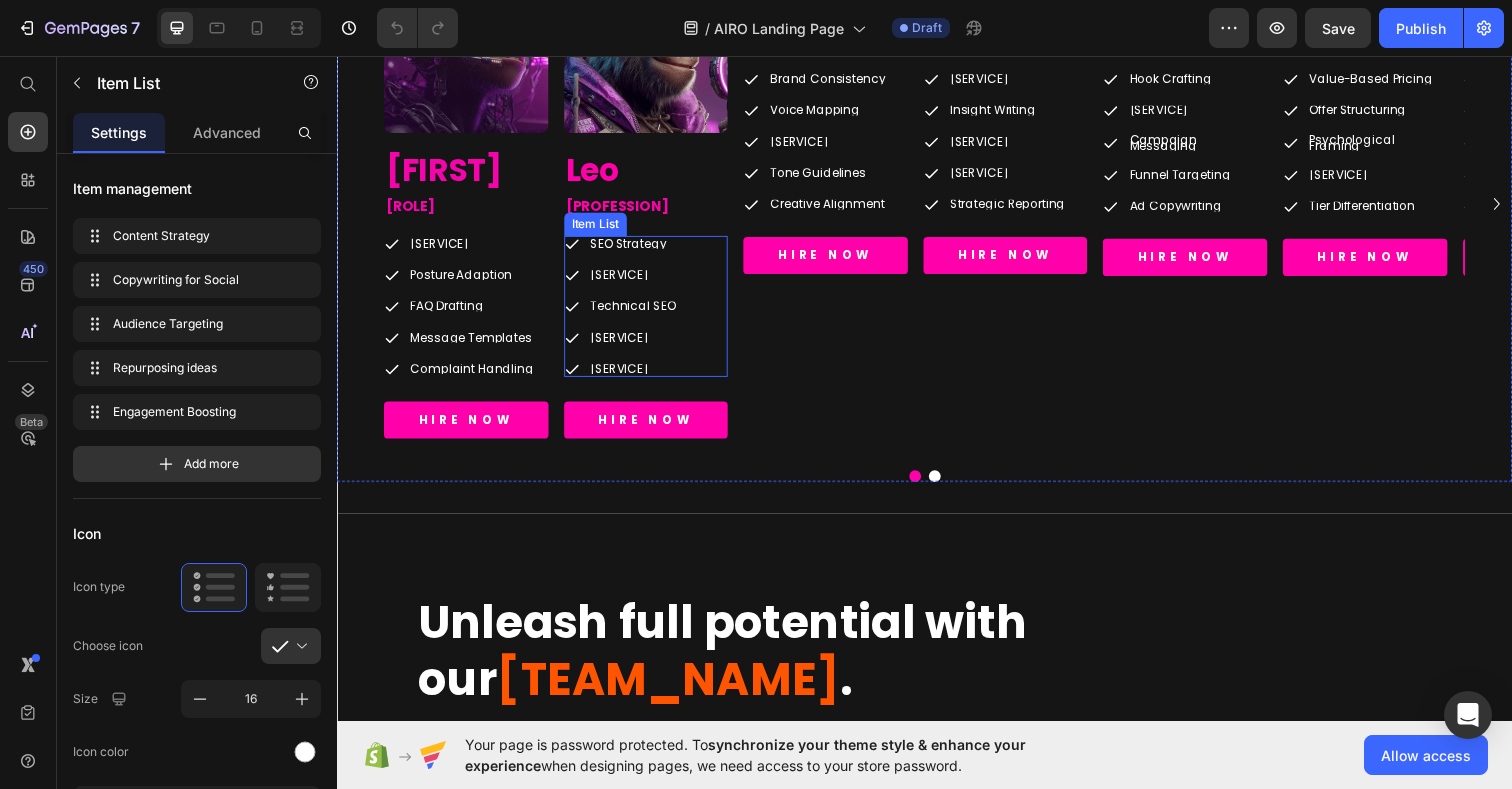 click on "[SERVICE]" at bounding box center (639, 376) 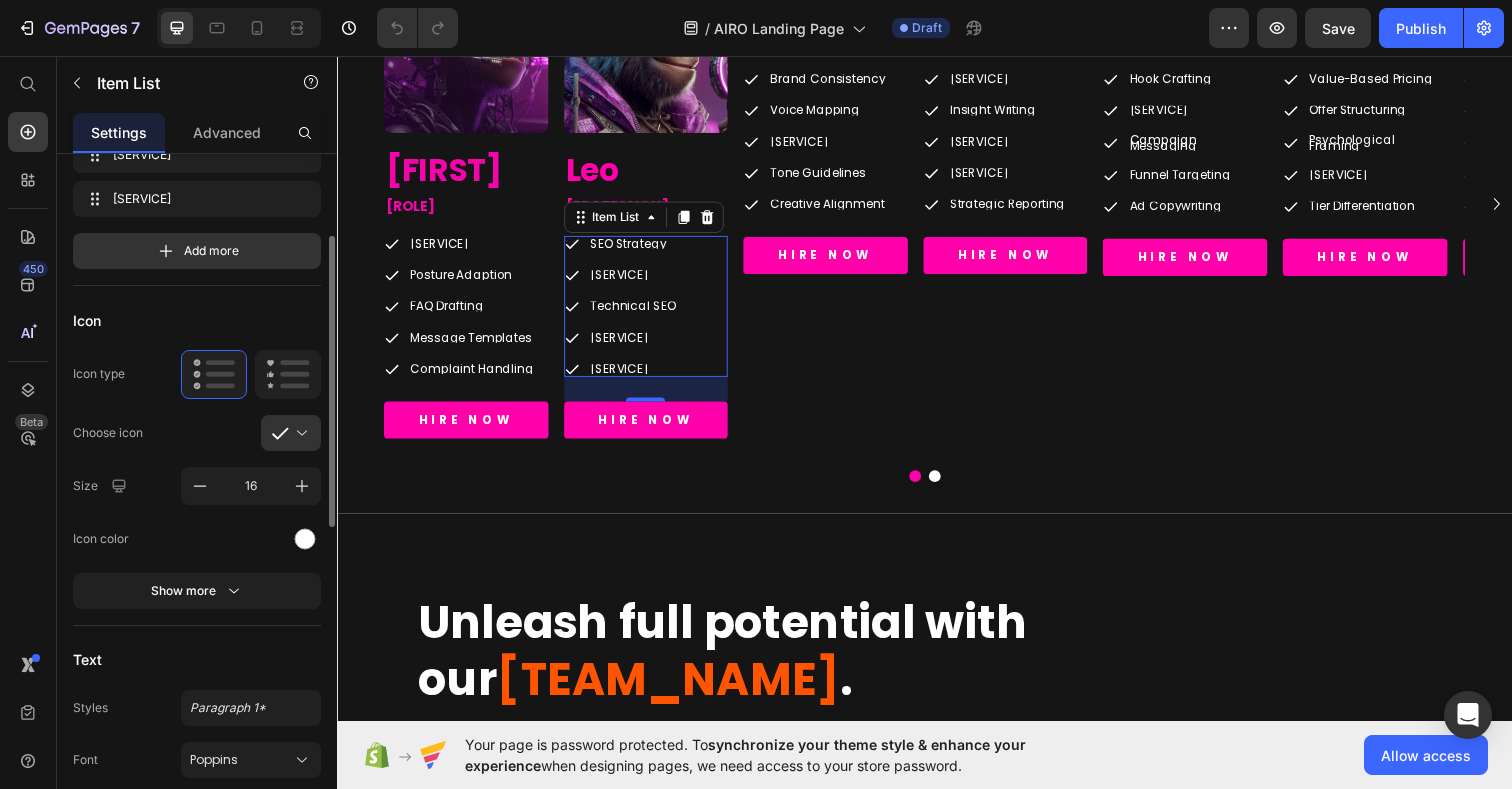 scroll, scrollTop: 219, scrollLeft: 0, axis: vertical 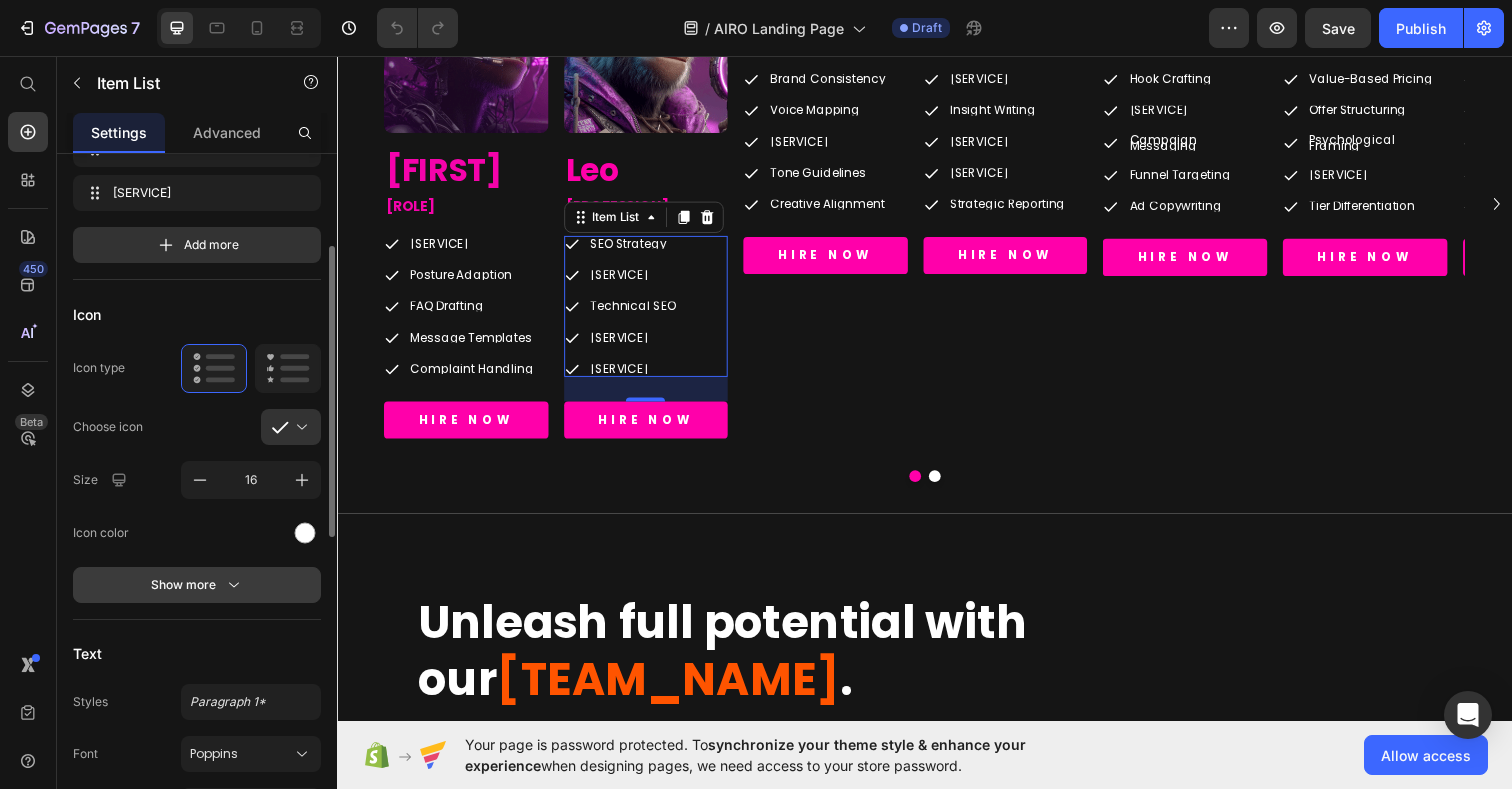 click on "Show more" at bounding box center (197, 585) 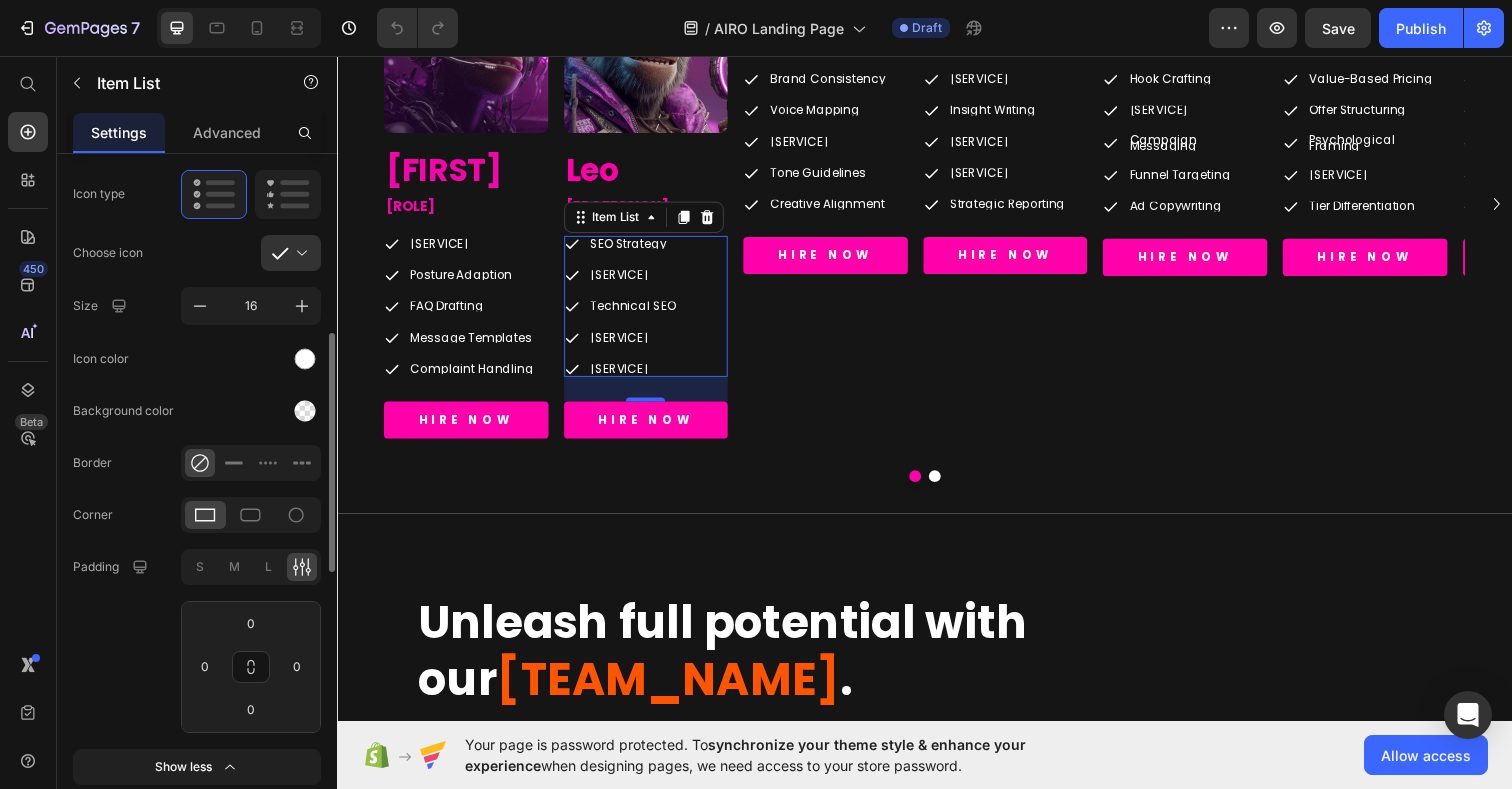 scroll, scrollTop: 582, scrollLeft: 0, axis: vertical 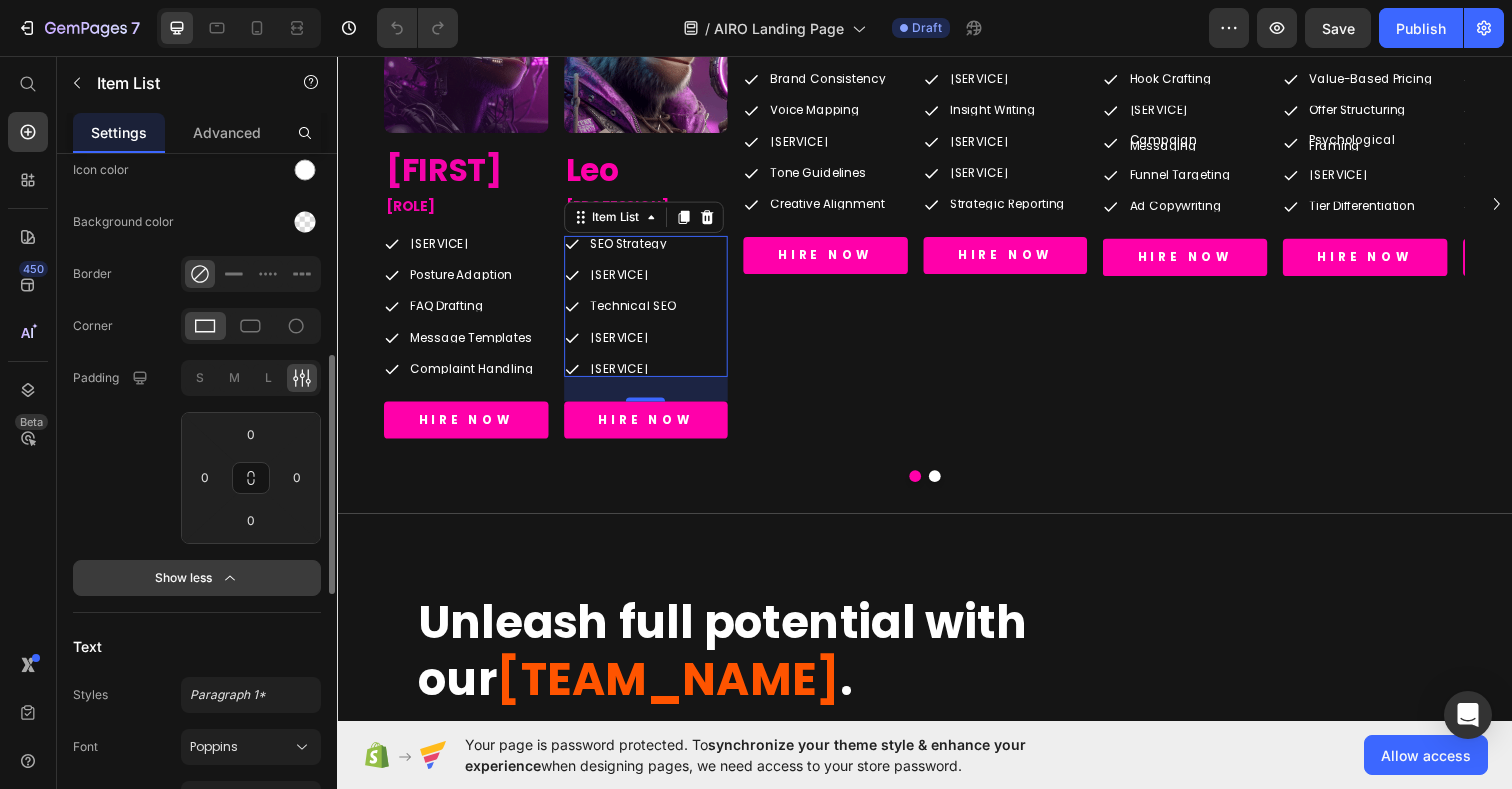click on "Show less" at bounding box center [197, 578] 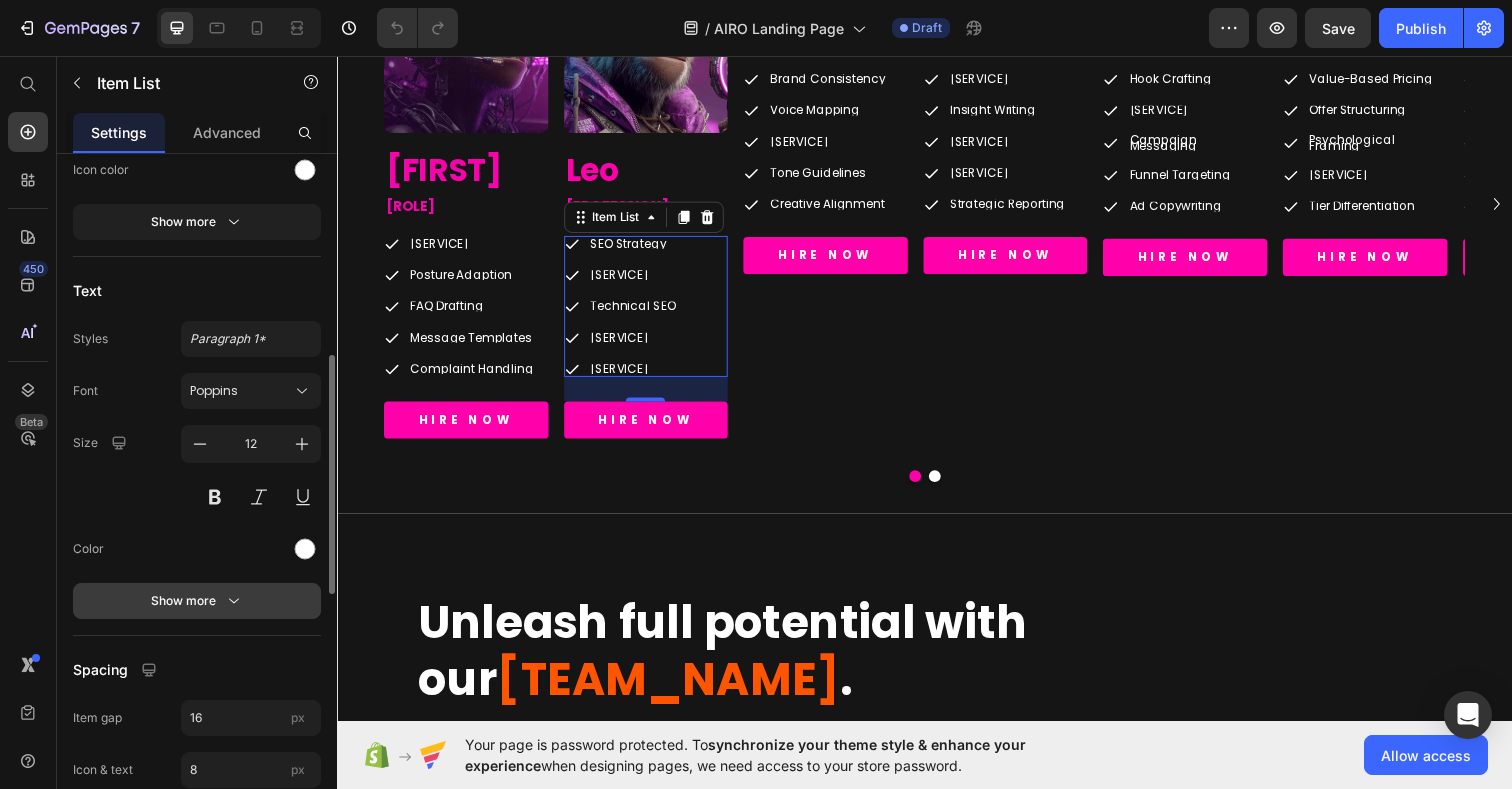 click on "Show more" at bounding box center [197, 601] 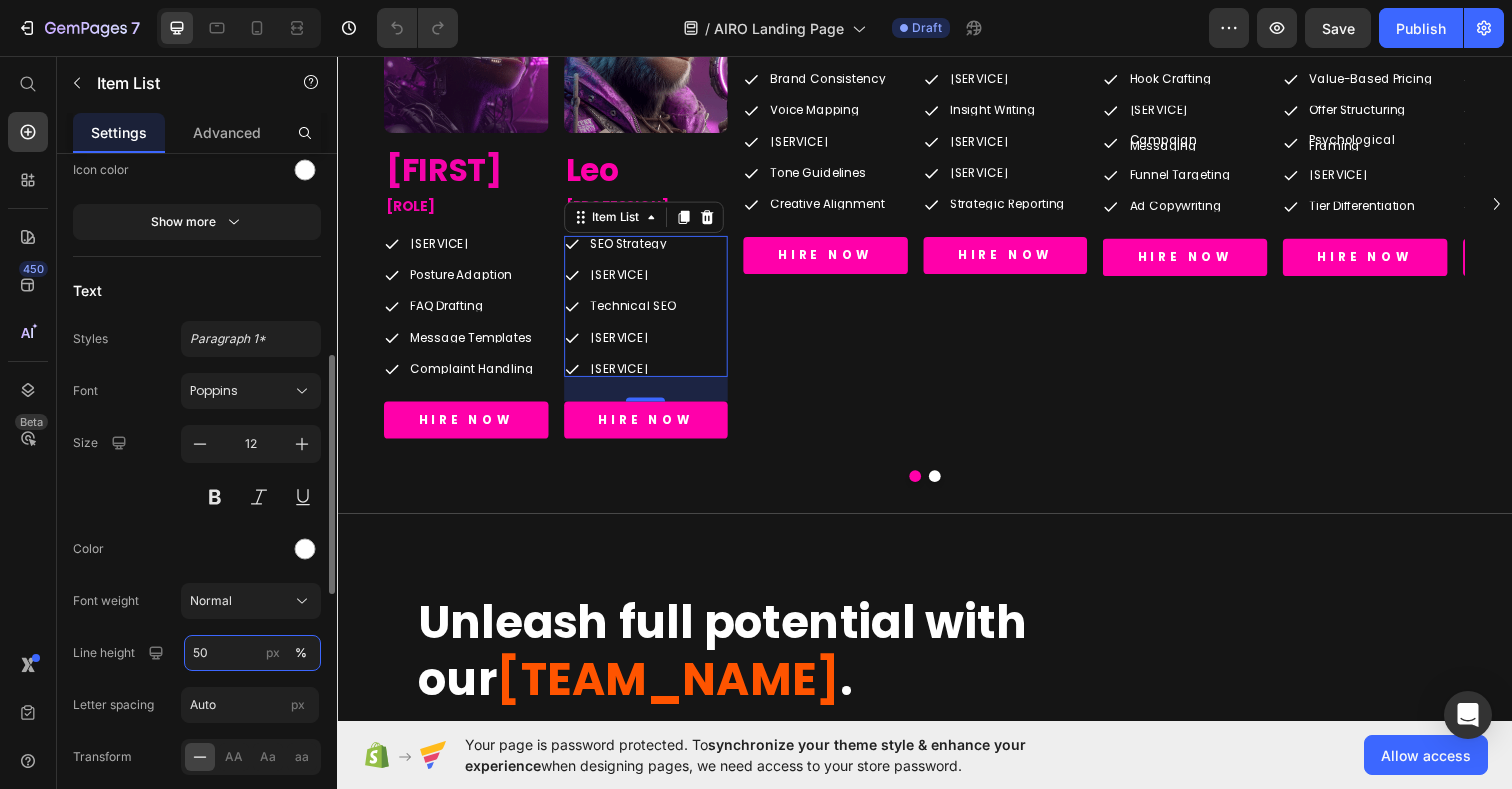 click on "50" at bounding box center (252, 653) 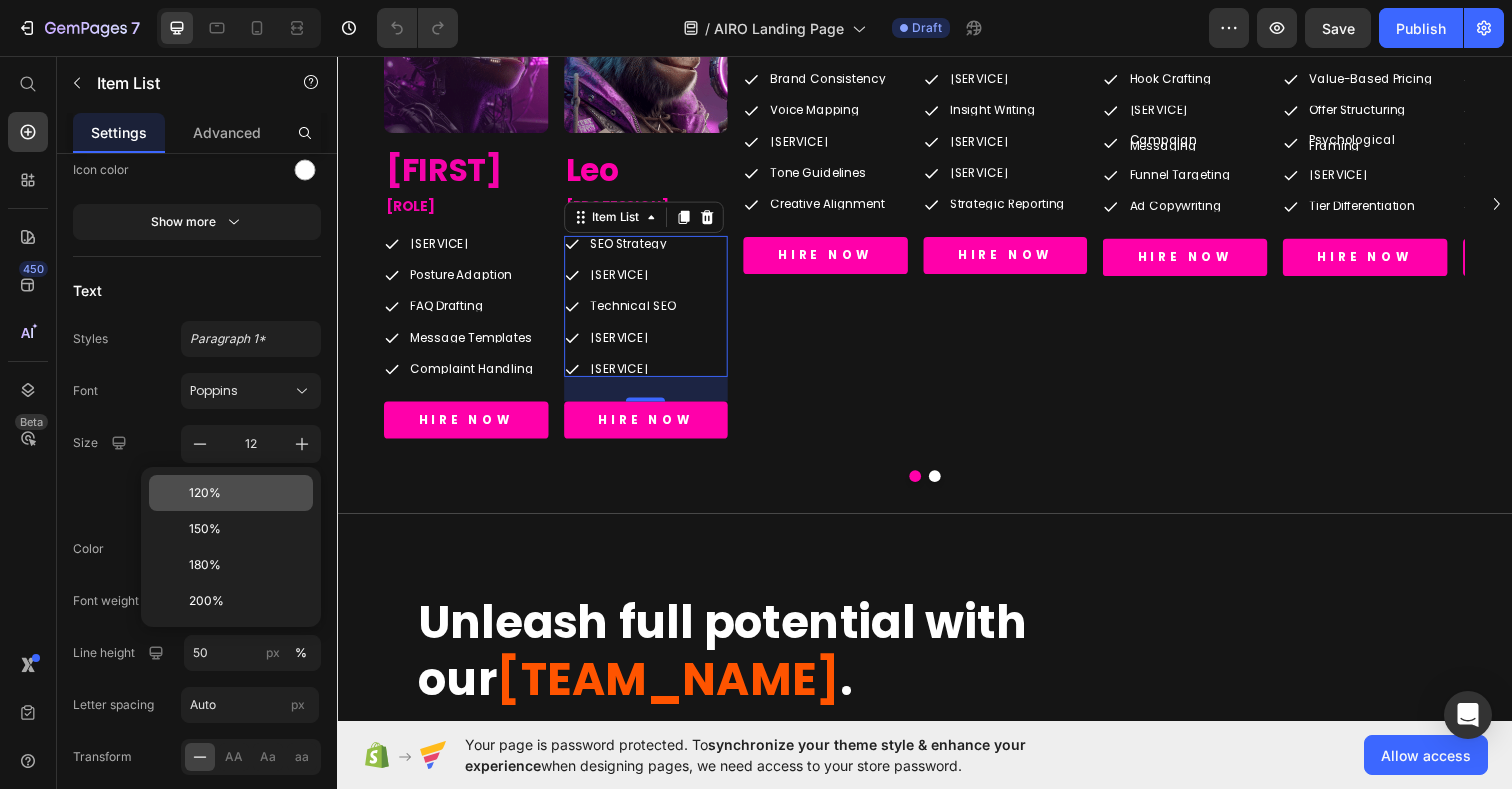 click on "120%" 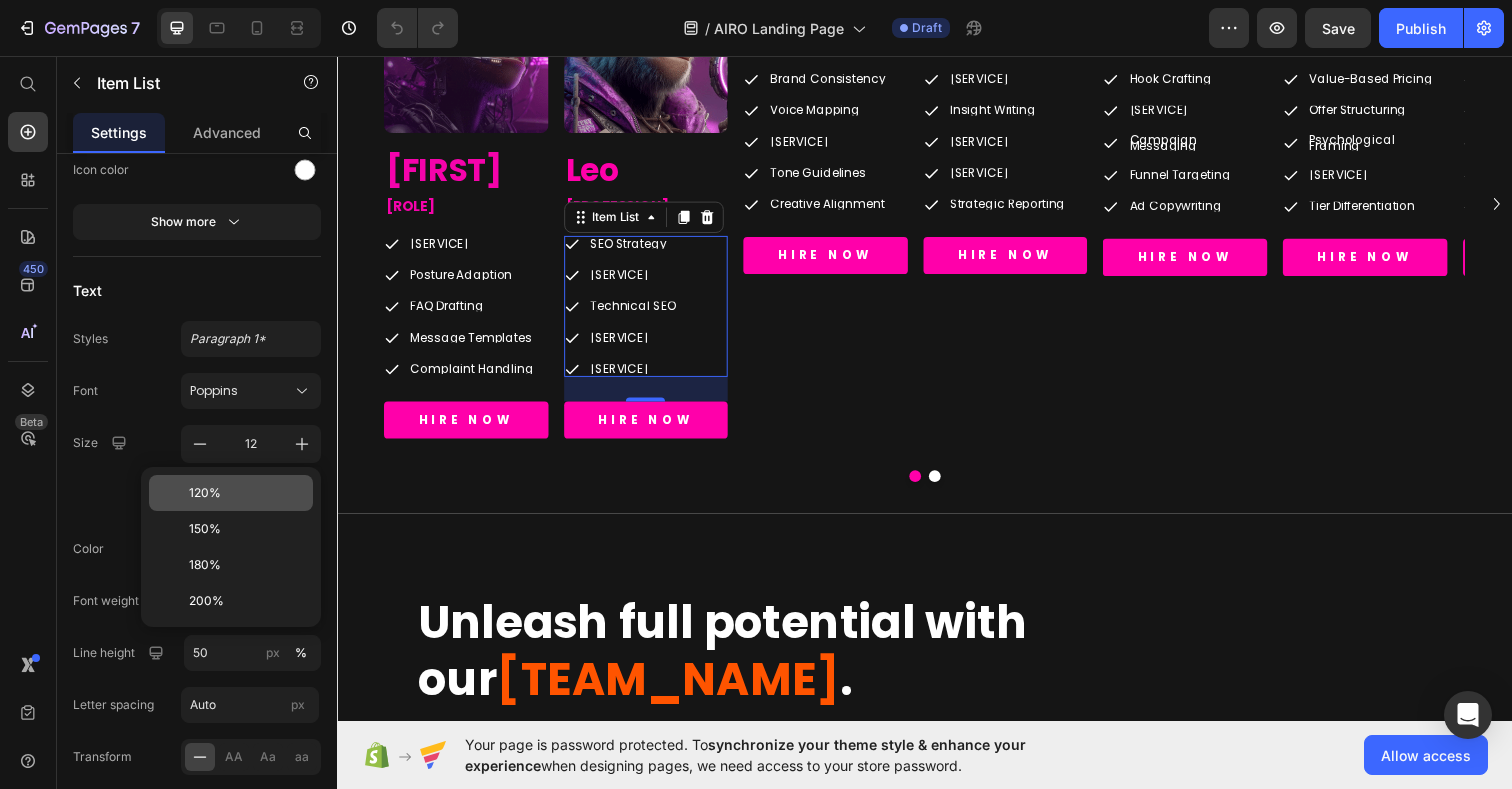 type on "120" 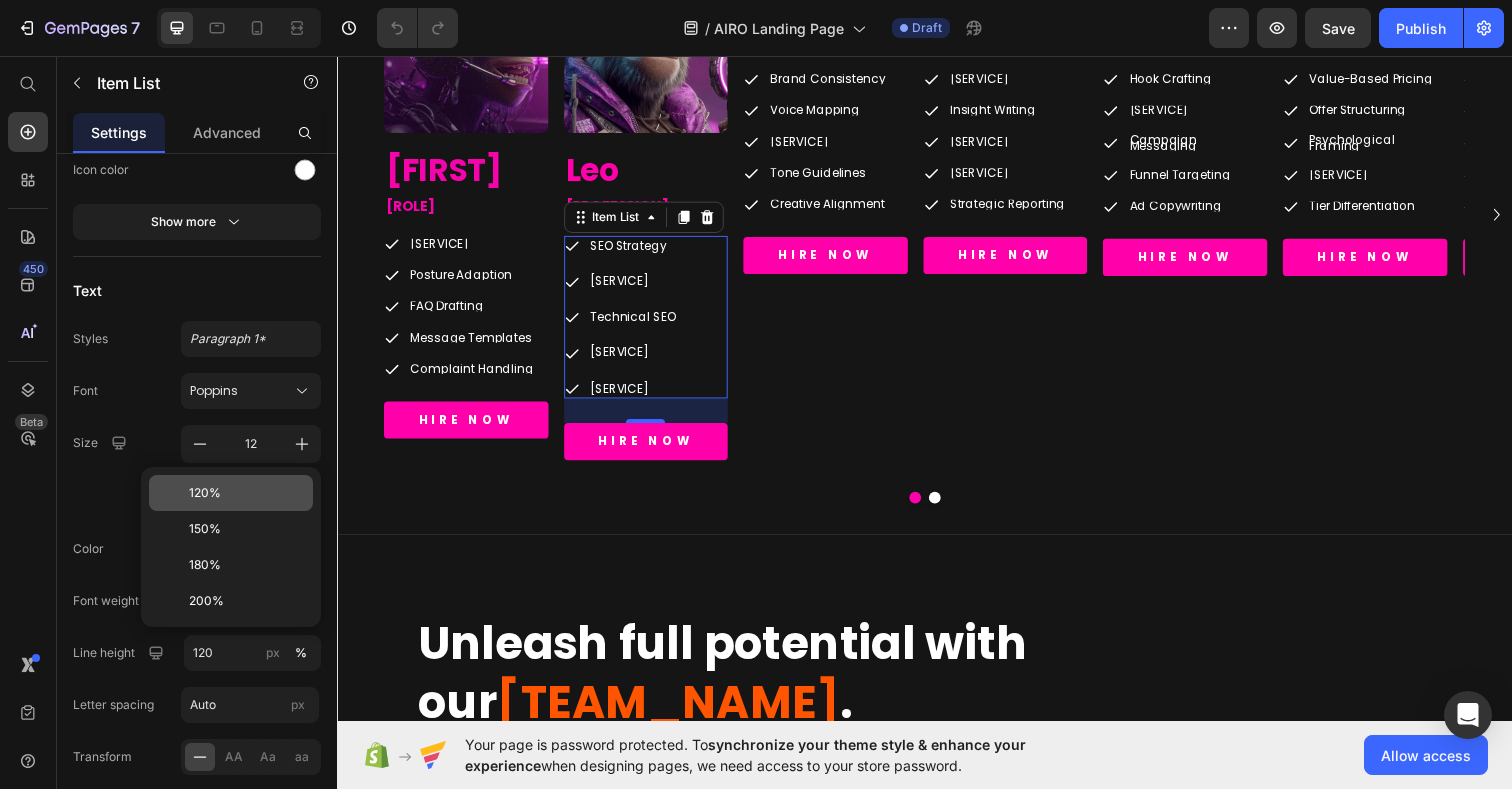 scroll, scrollTop: 4685, scrollLeft: 0, axis: vertical 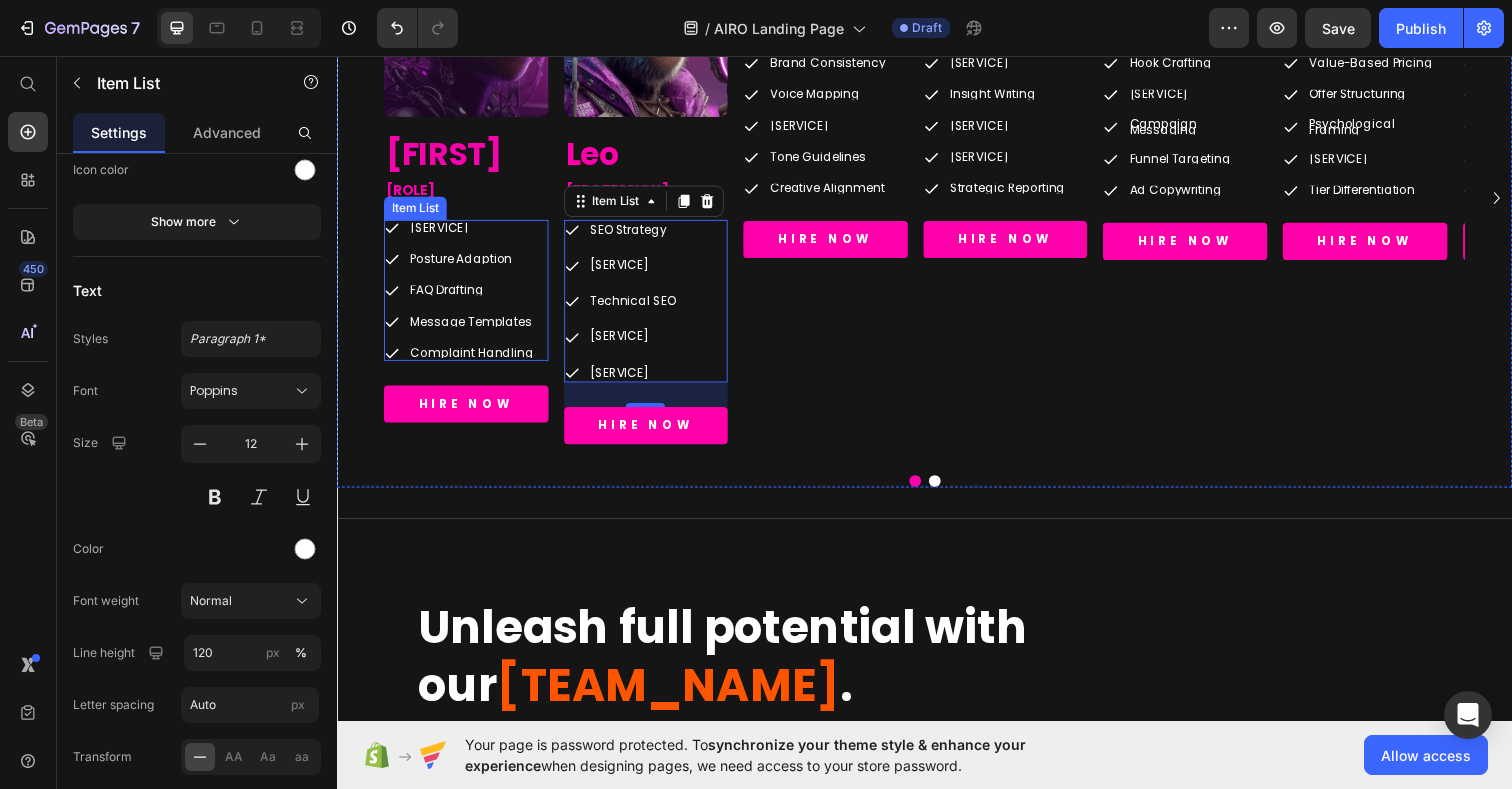 click on "[SERVICE]
[SERVICE]
[SERVICE]
[SERVICE]
[SERVICE]" at bounding box center (463, 295) 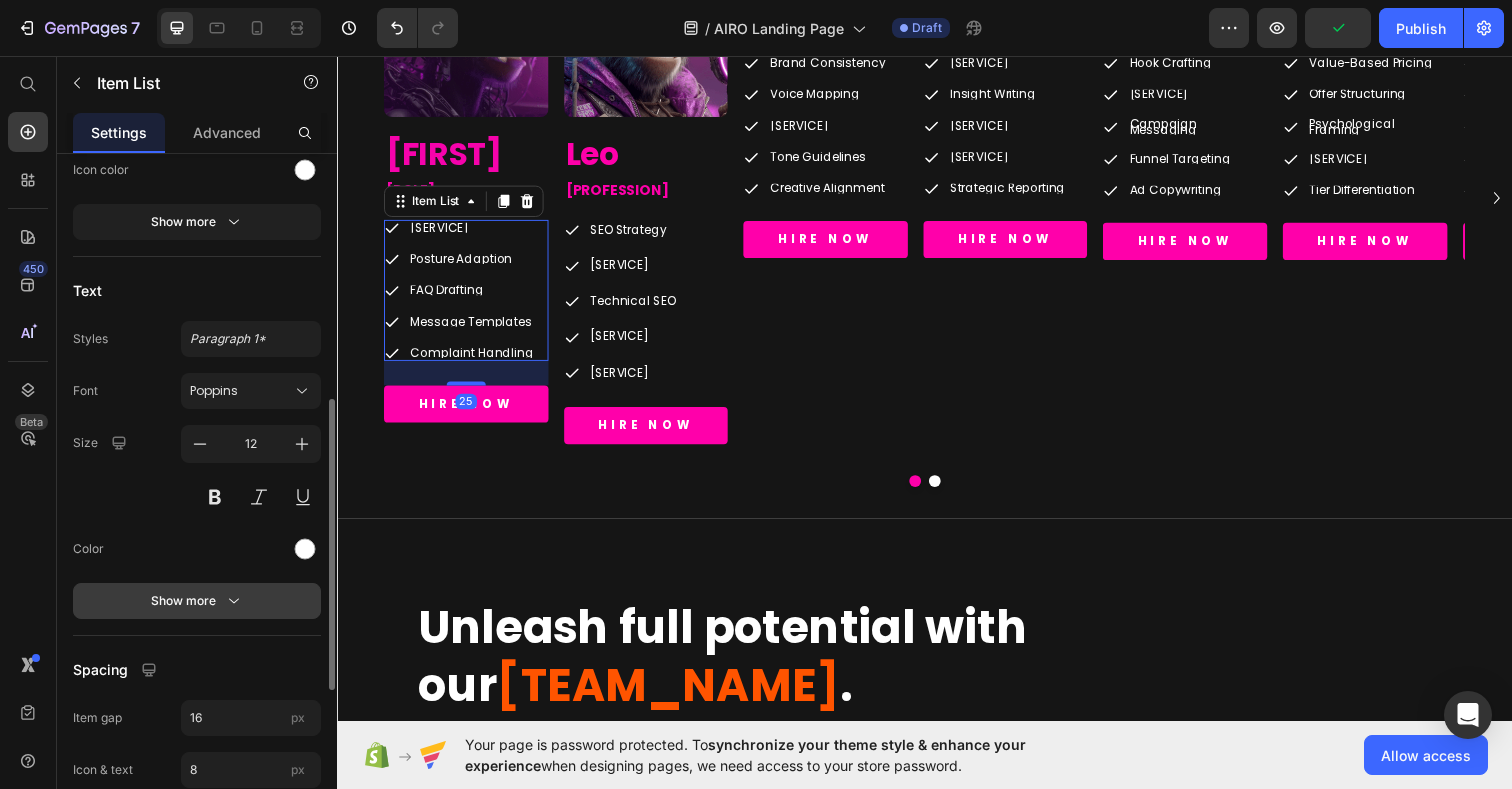 click on "Show more" at bounding box center [197, 601] 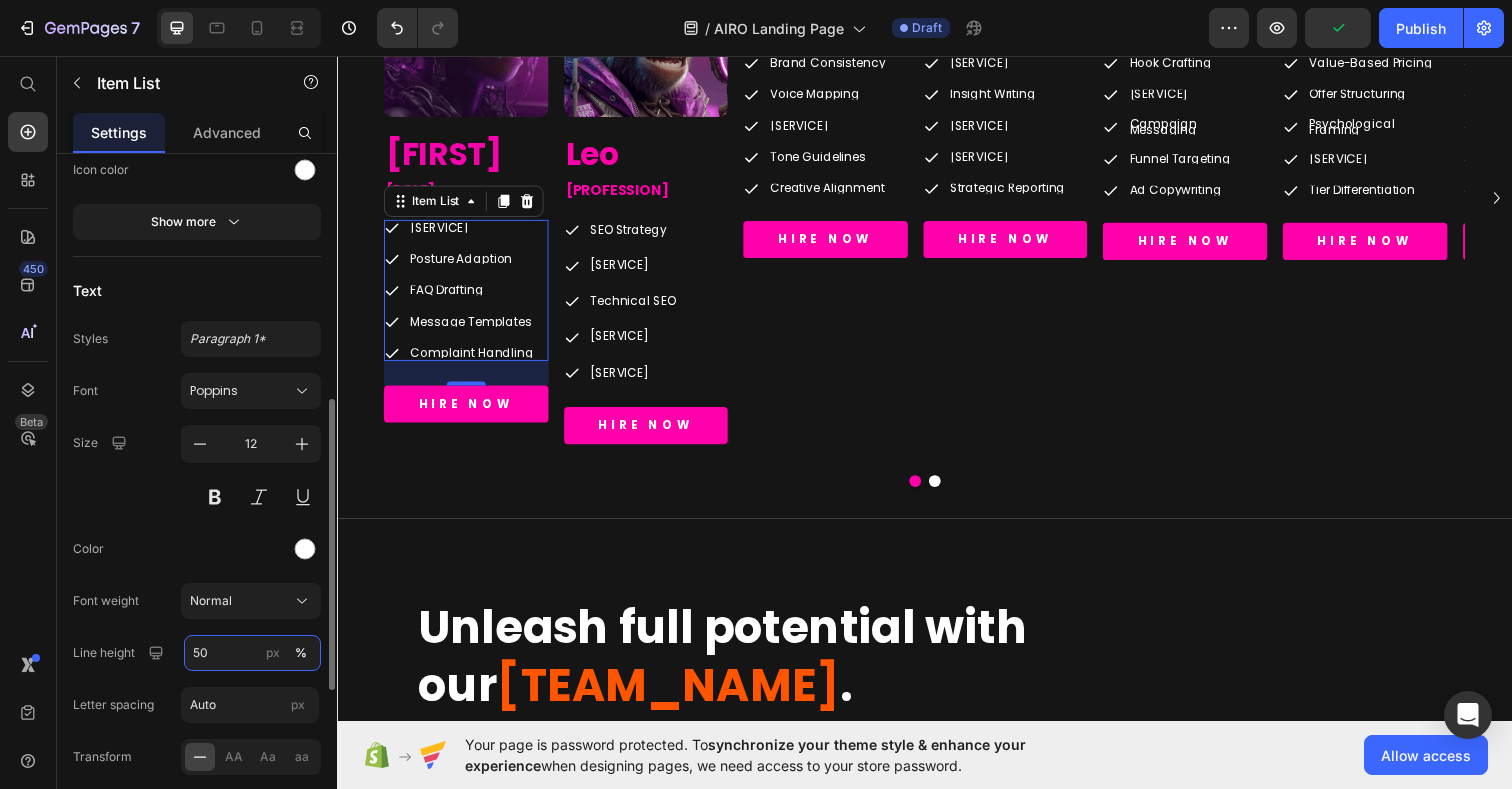 click on "50" at bounding box center [252, 653] 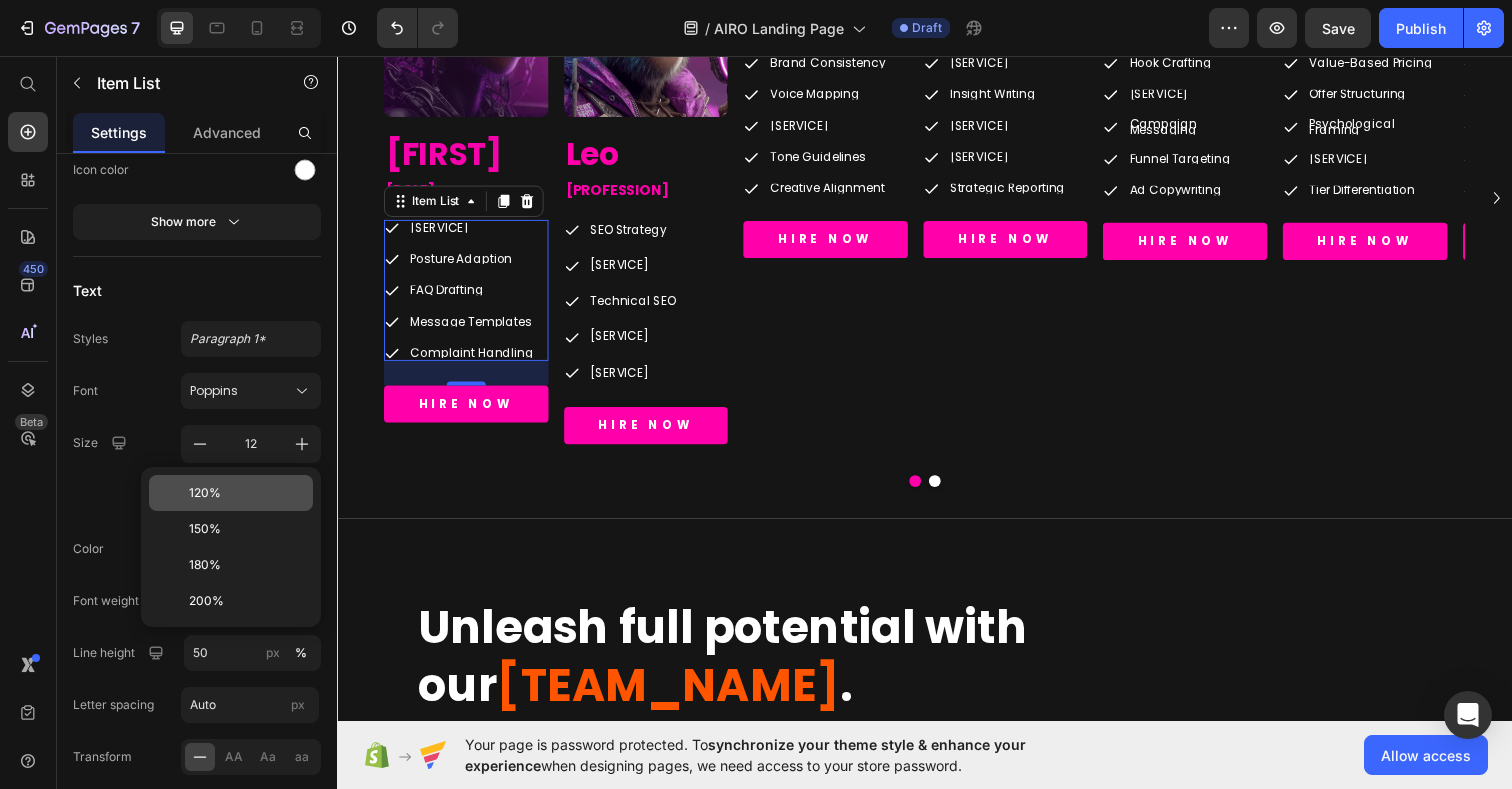 click on "120%" at bounding box center [205, 493] 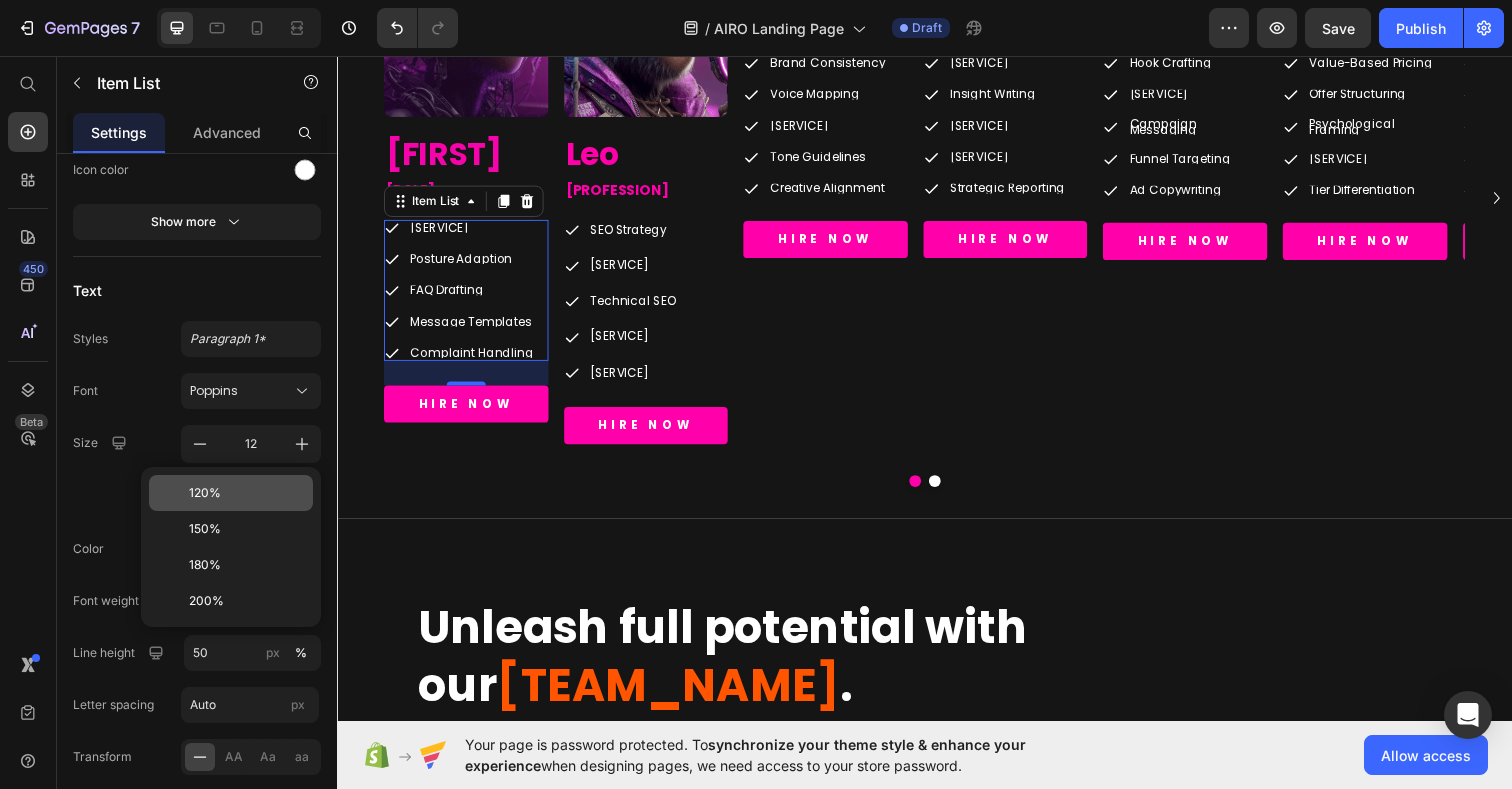 type on "120" 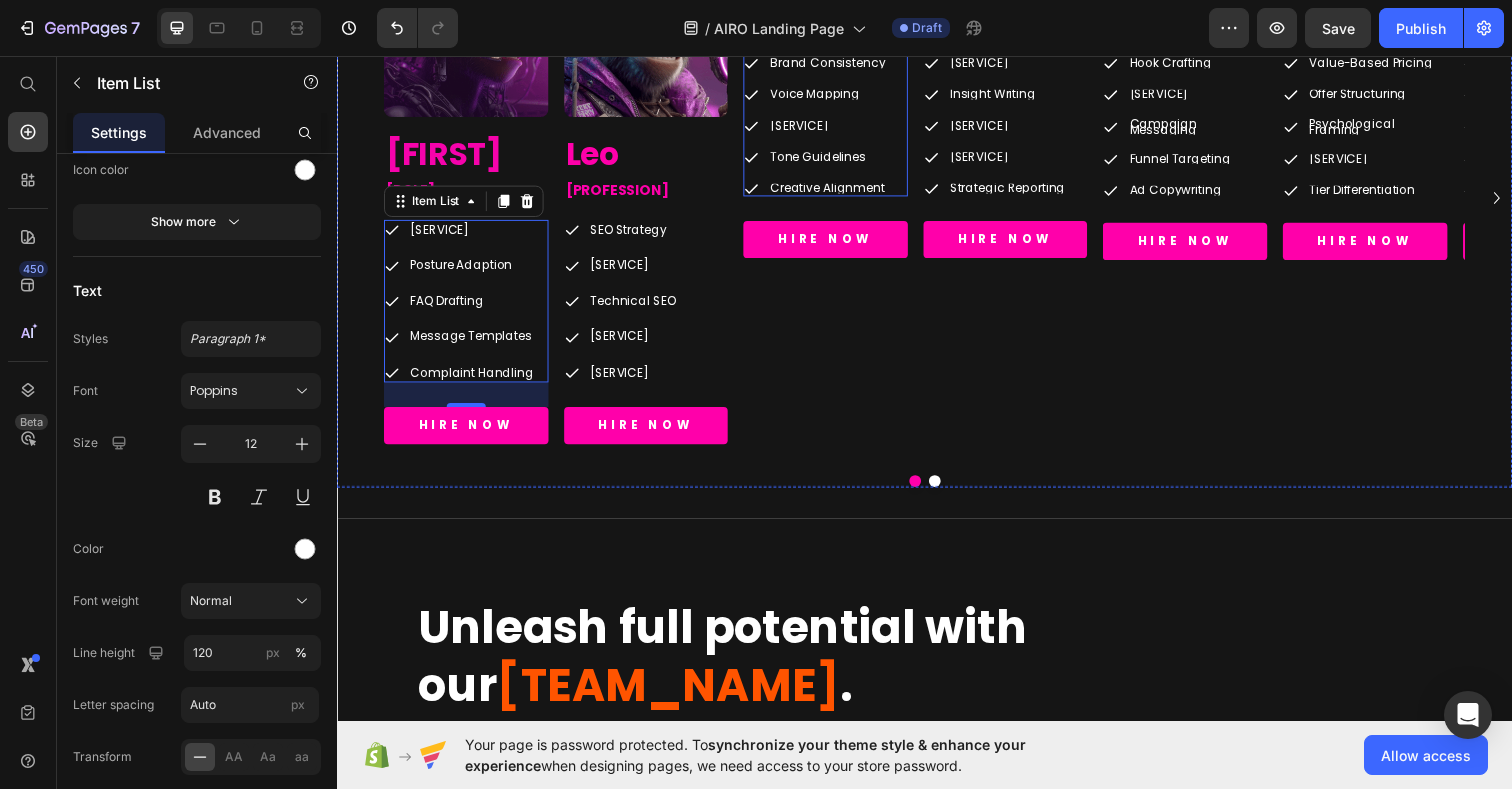 click on "[SERVICE]
[SERVICE]
[SERVICE]
[SERVICE]
[SERVICE]" at bounding box center (836, 127) 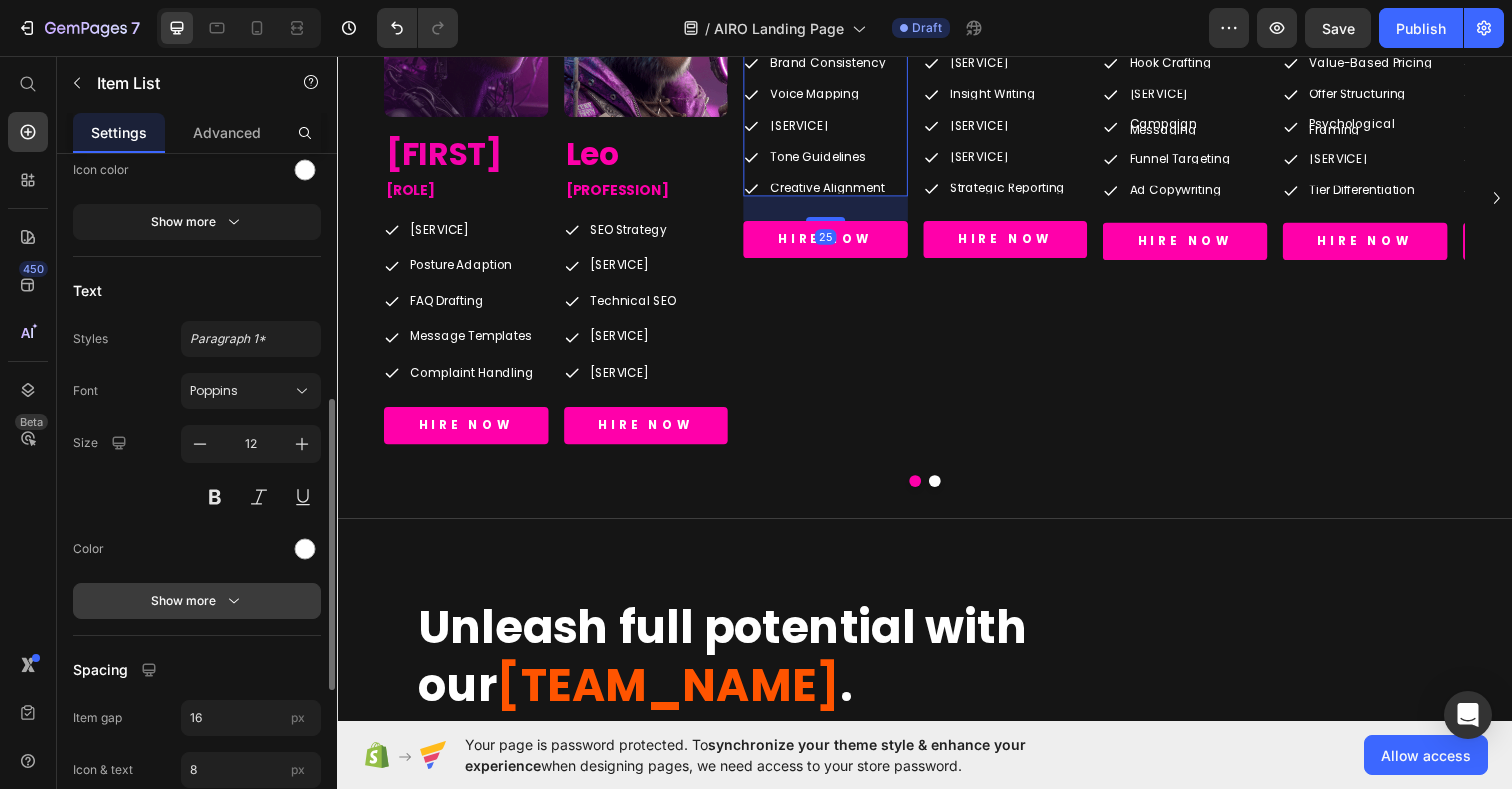 click on "Show more" at bounding box center [197, 601] 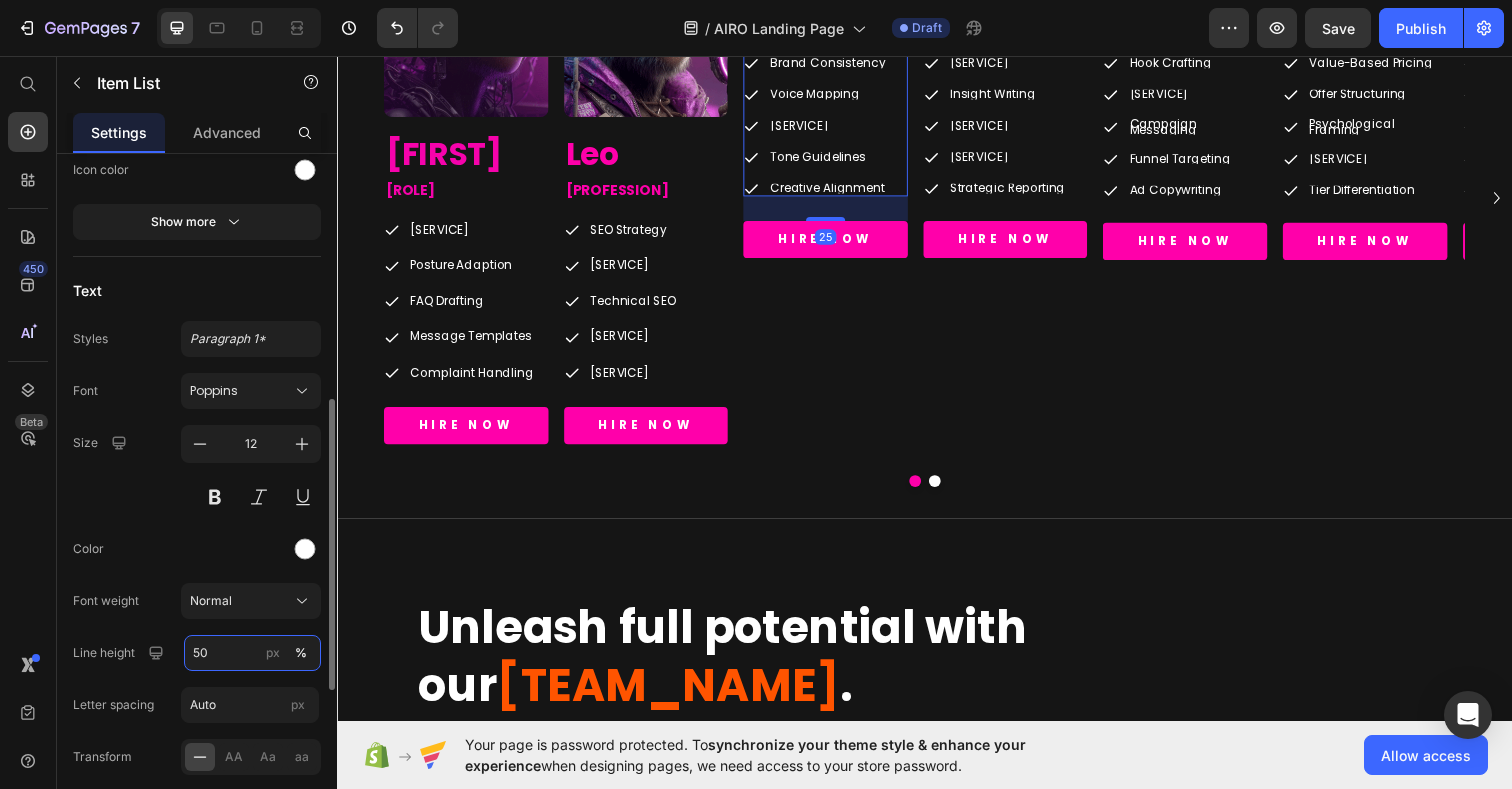 click on "50" at bounding box center [252, 653] 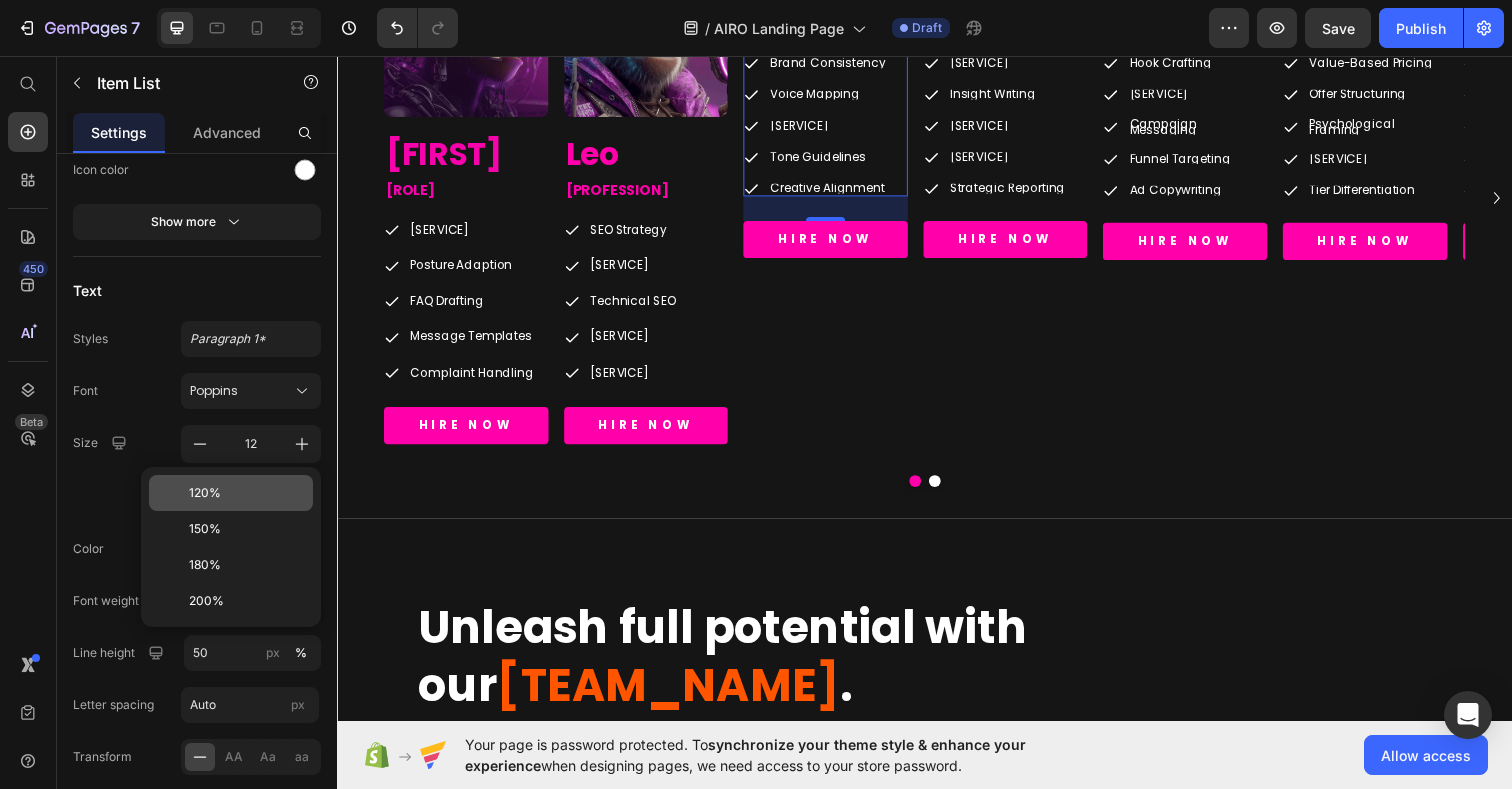 click on "120%" 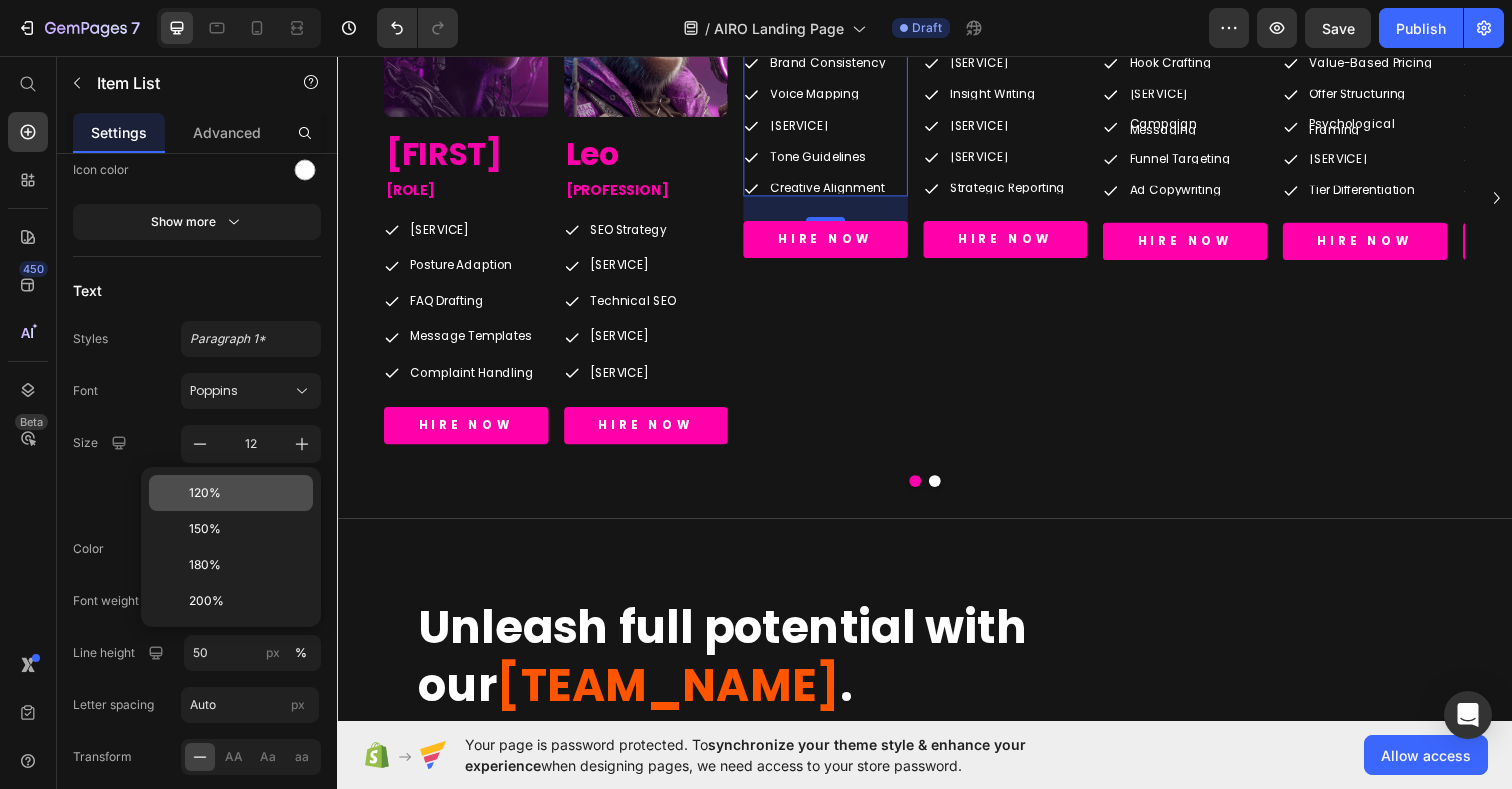 type on "120" 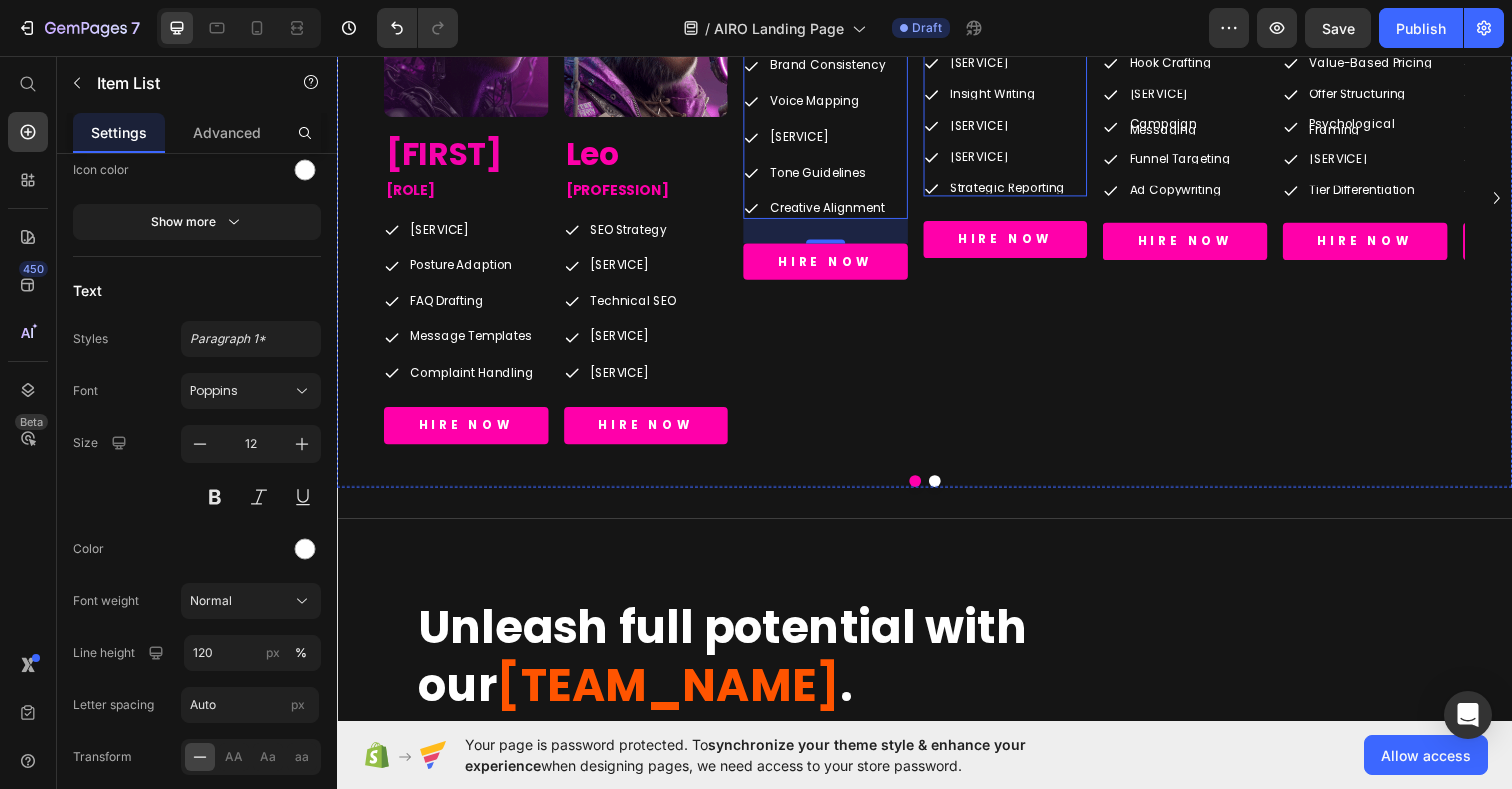 click on "Data Interpretation
Insight Writing
UX Analytics
Funnel Diagnosis
Strategic Reporting" at bounding box center [1020, 127] 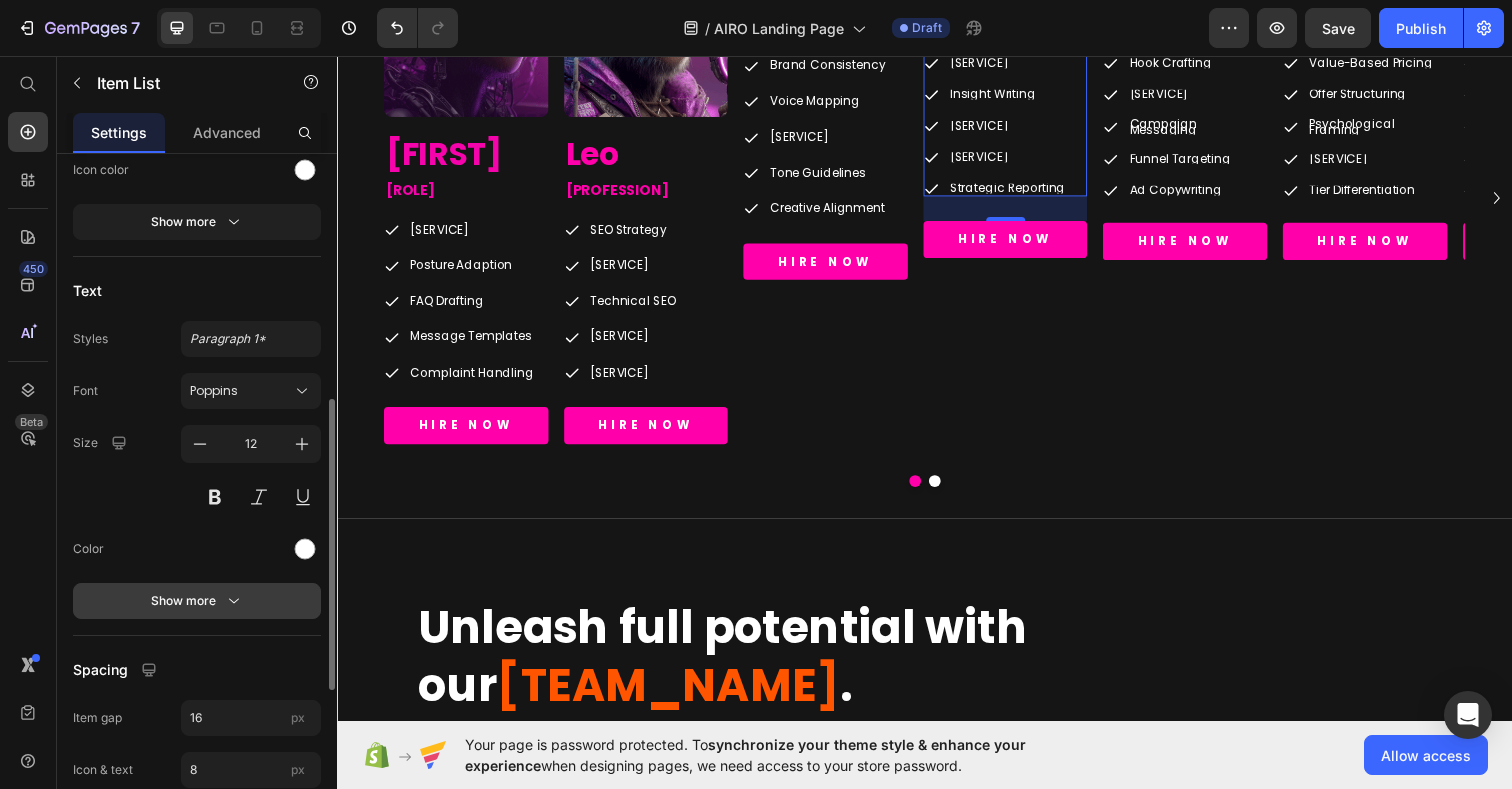 click on "Show more" at bounding box center [197, 601] 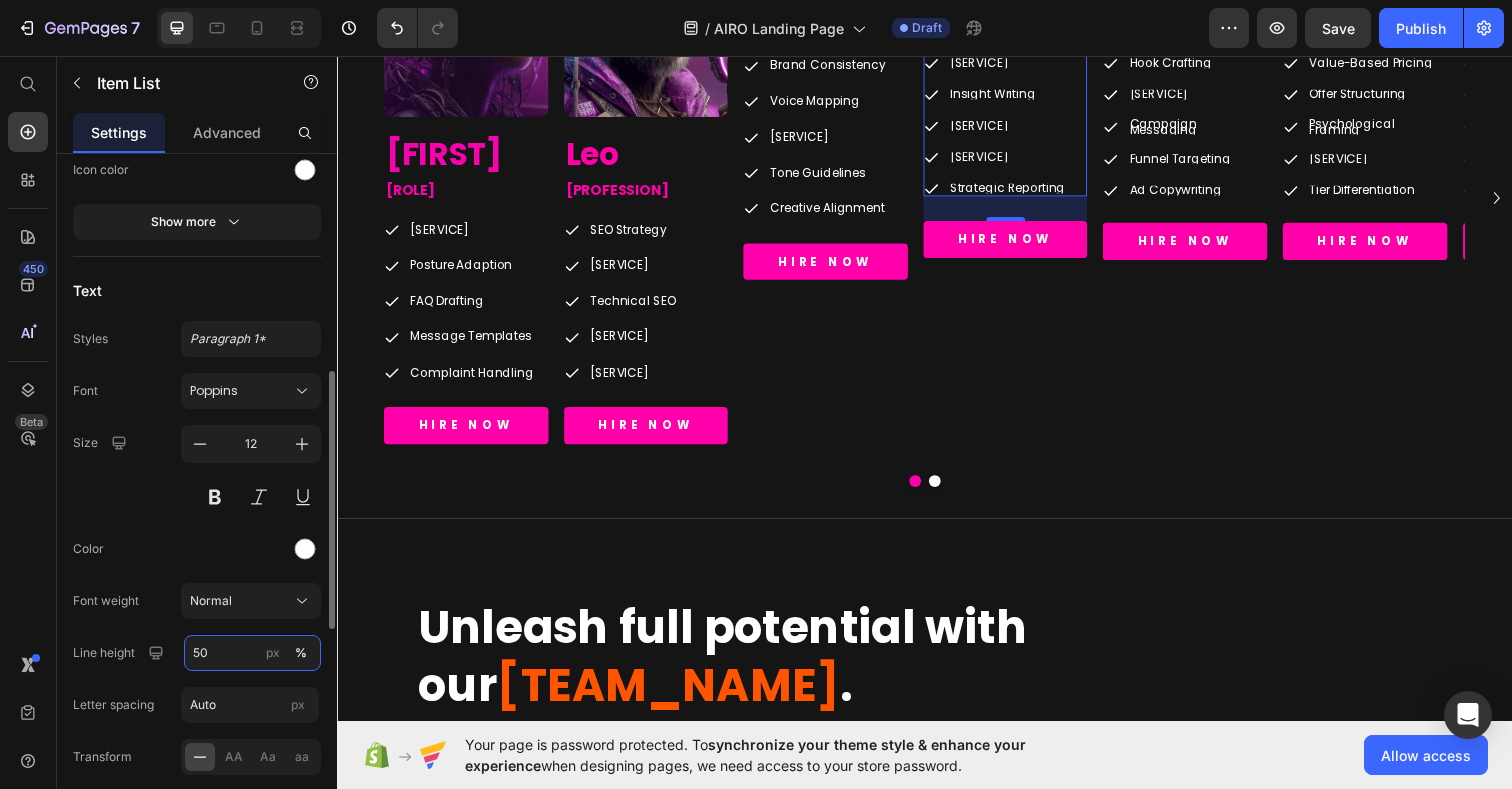 click on "50" at bounding box center [252, 653] 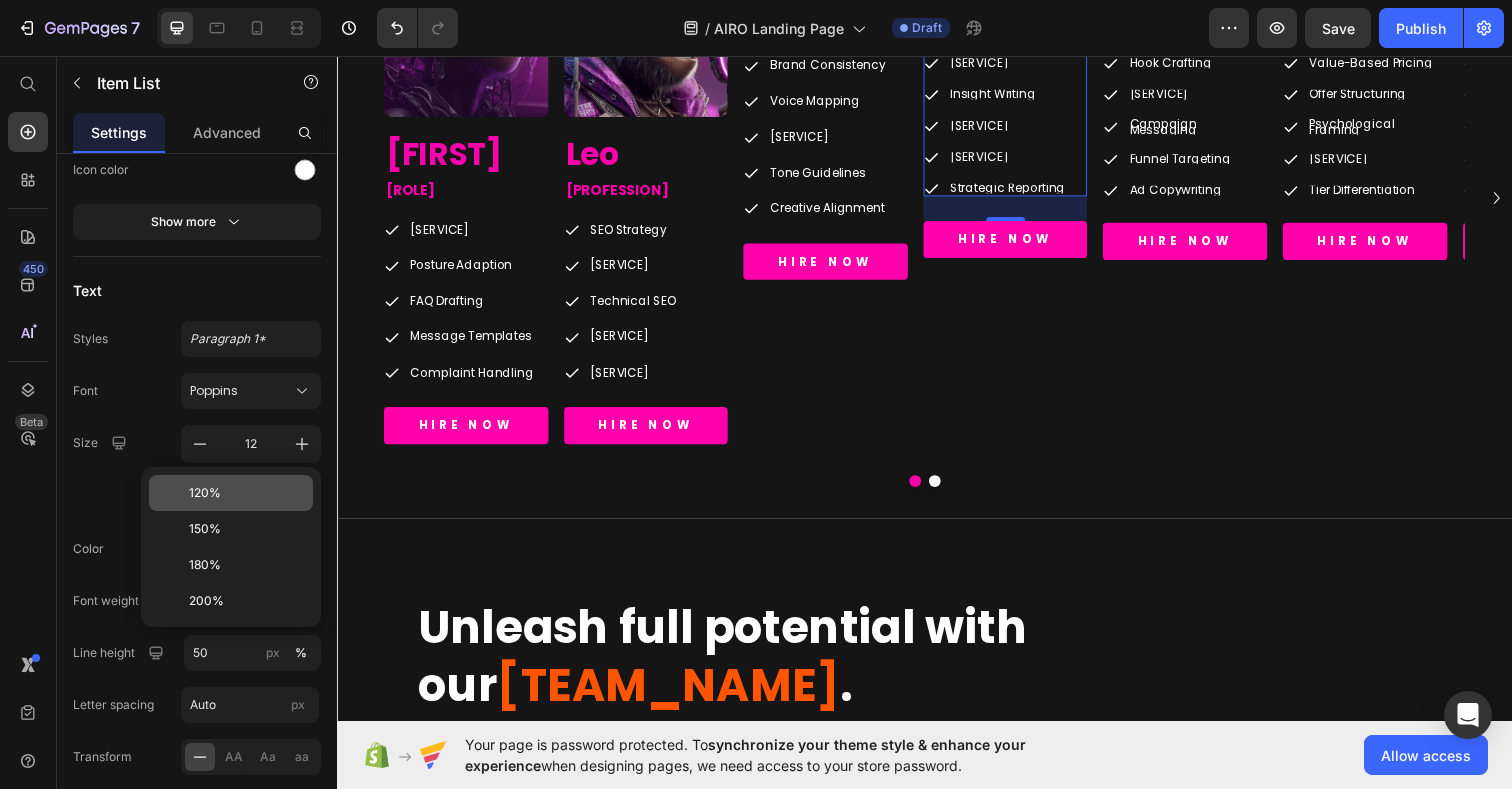 click on "120%" at bounding box center [205, 493] 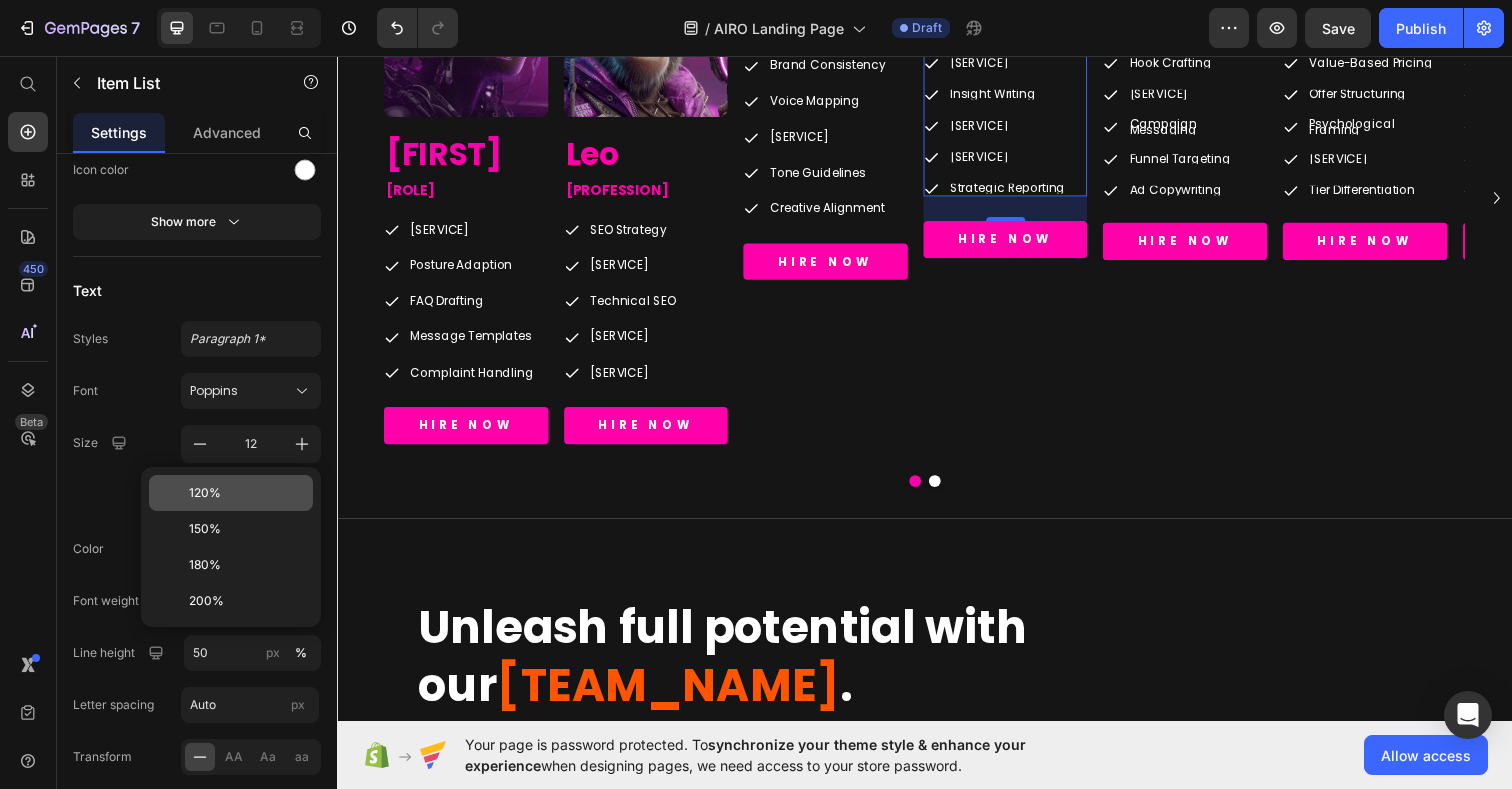 type on "120" 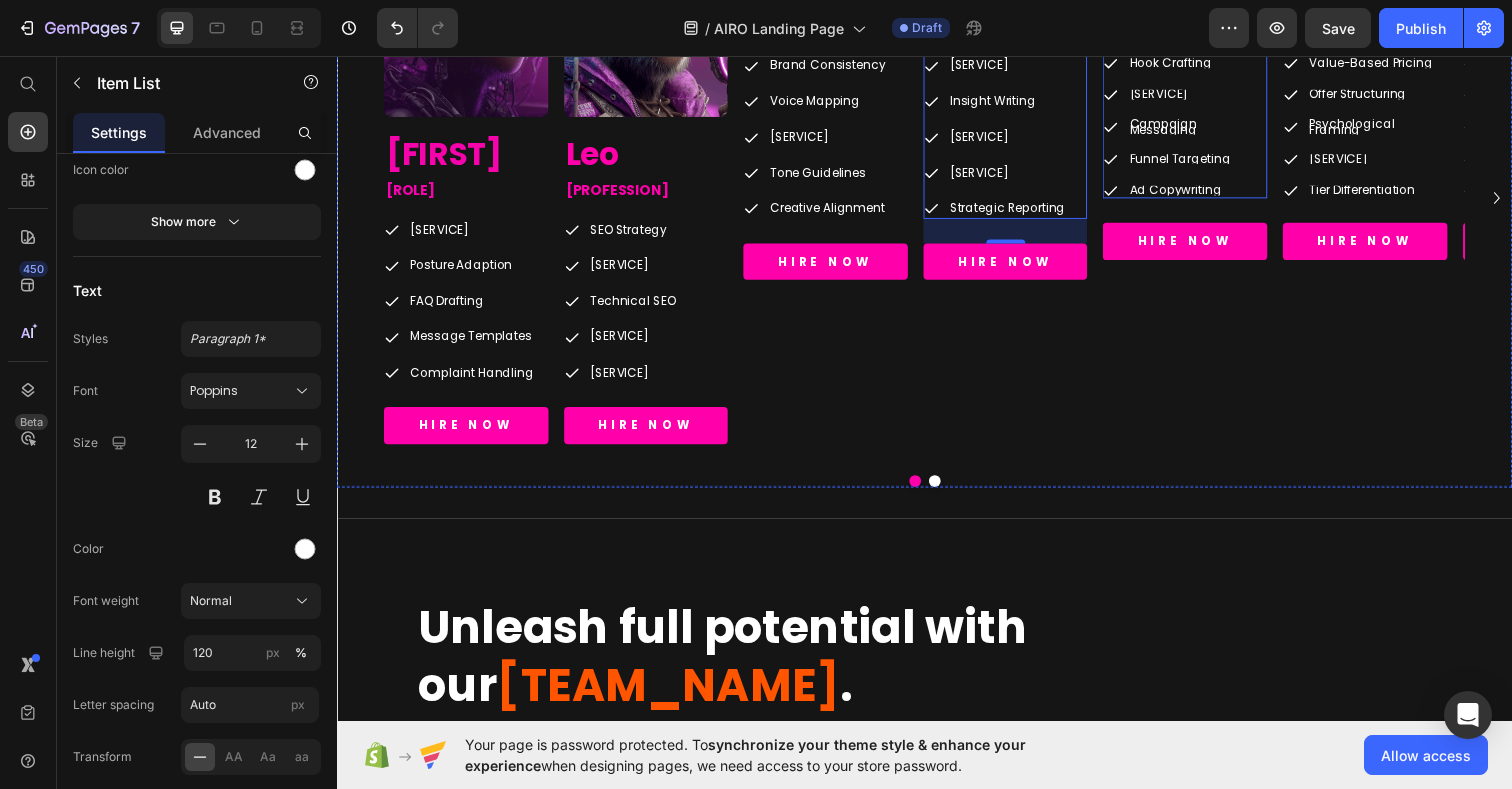 click on "Ad Copywriting" at bounding box center [1215, 193] 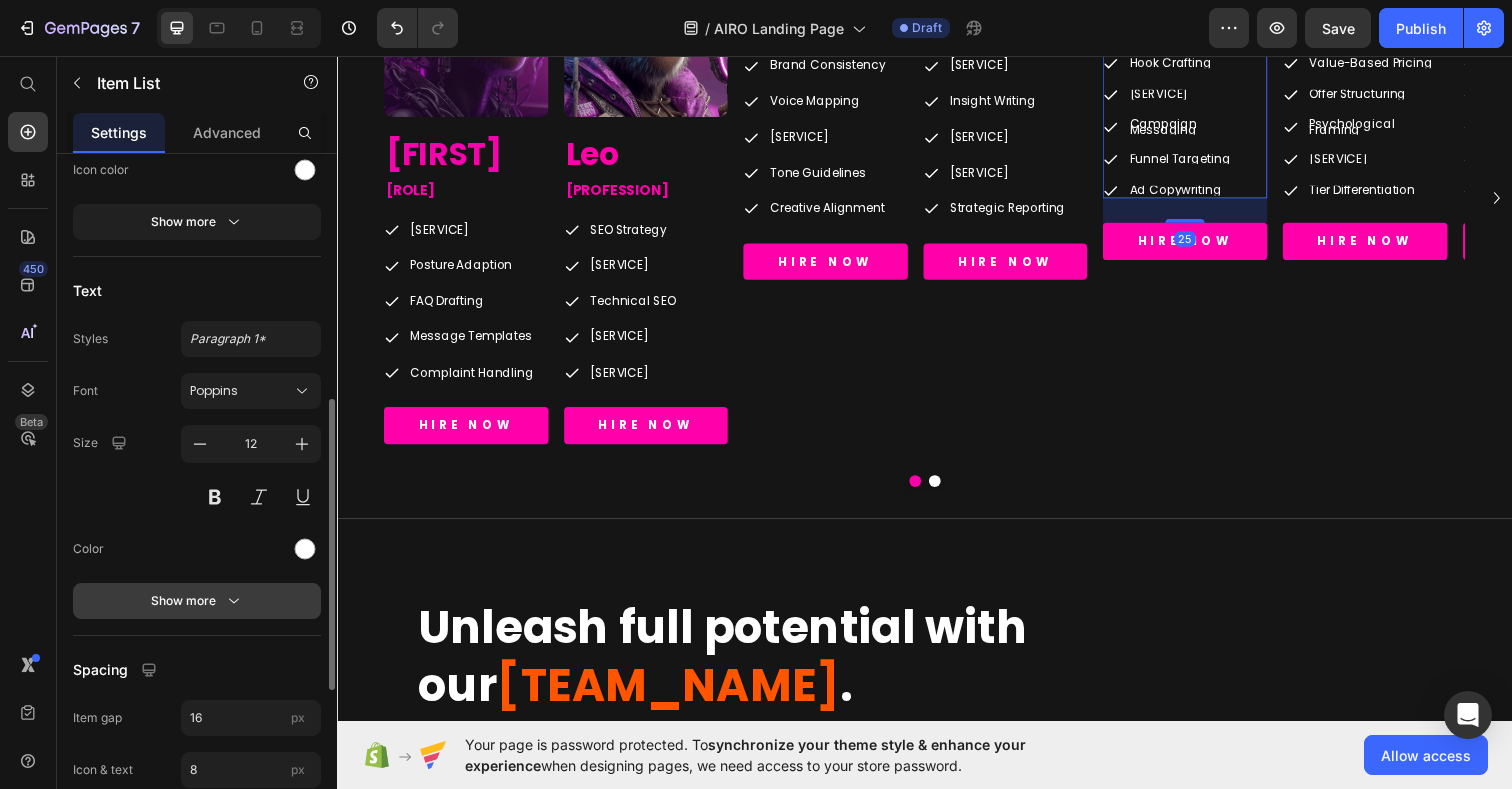 click on "Show more" at bounding box center [197, 601] 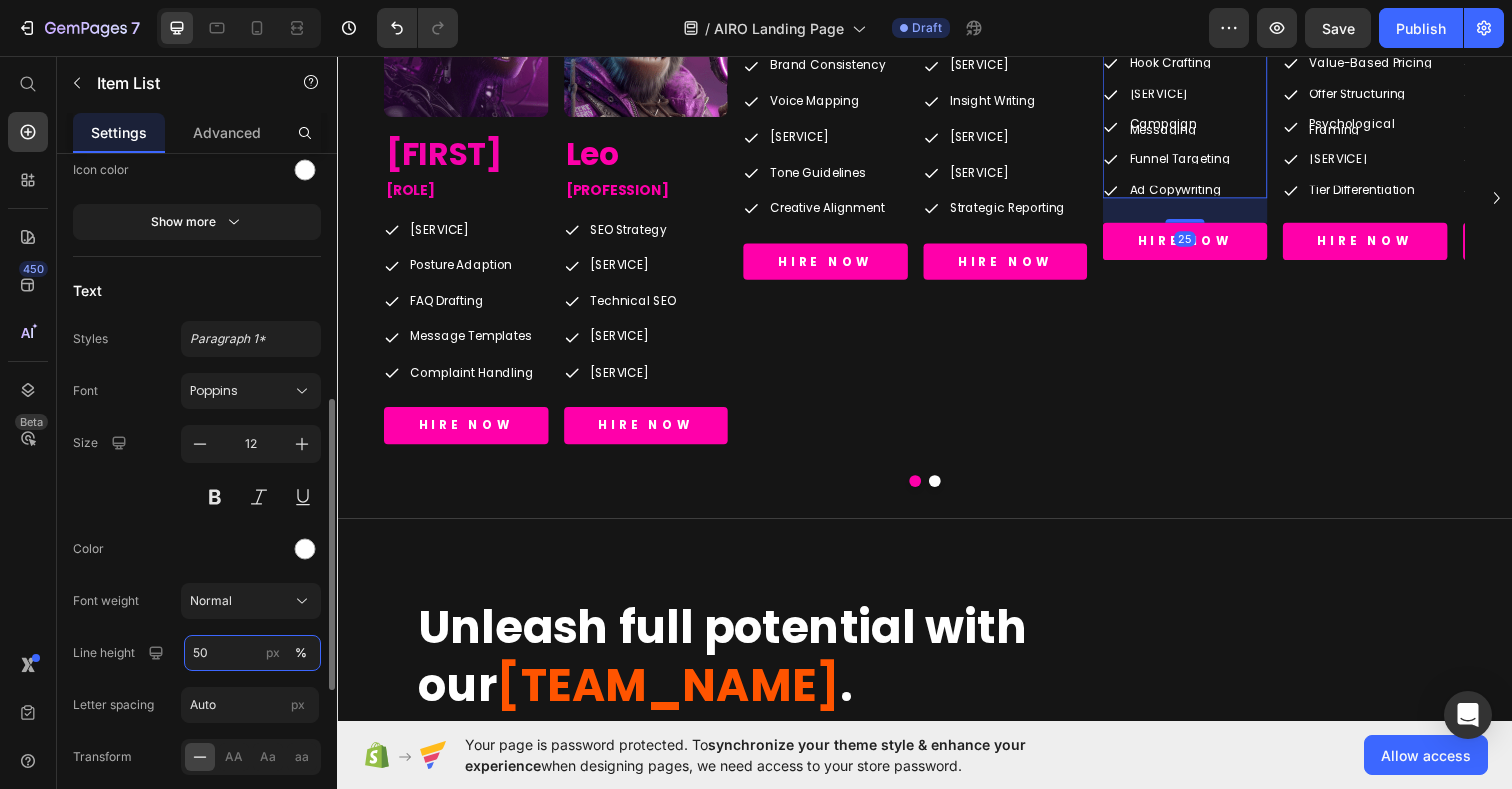 click on "50" at bounding box center (252, 653) 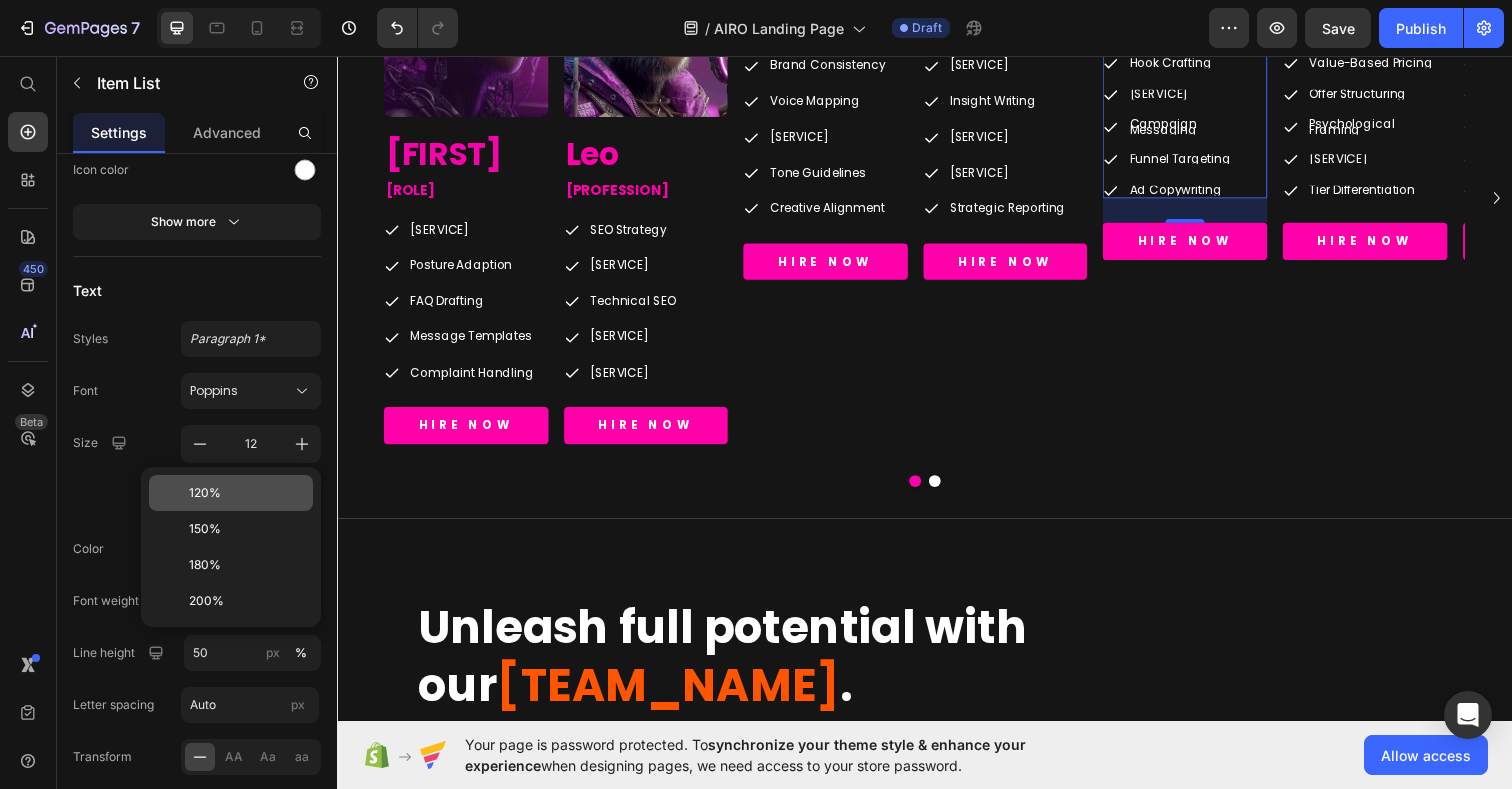 click on "120%" at bounding box center [205, 493] 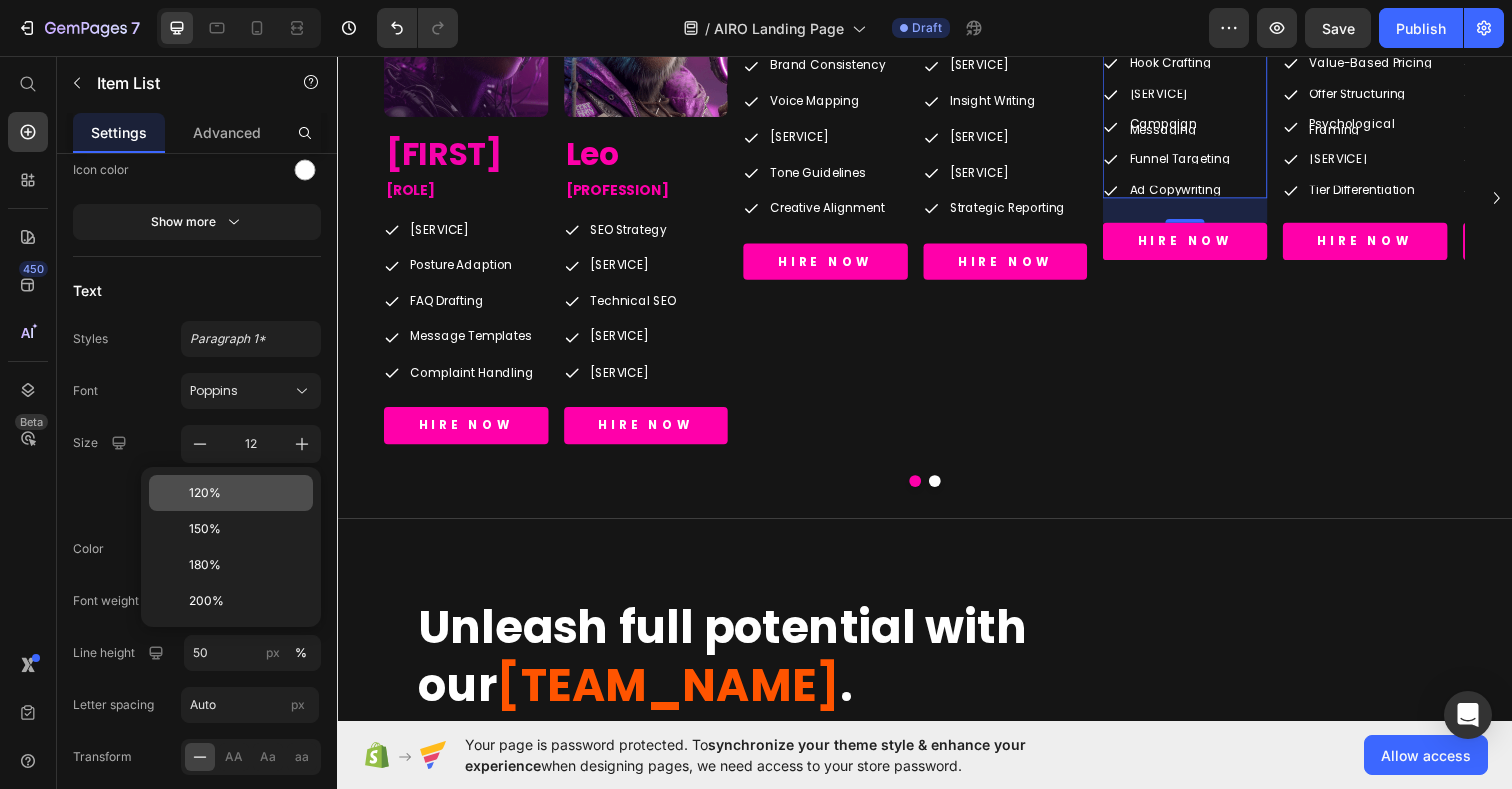 type on "120" 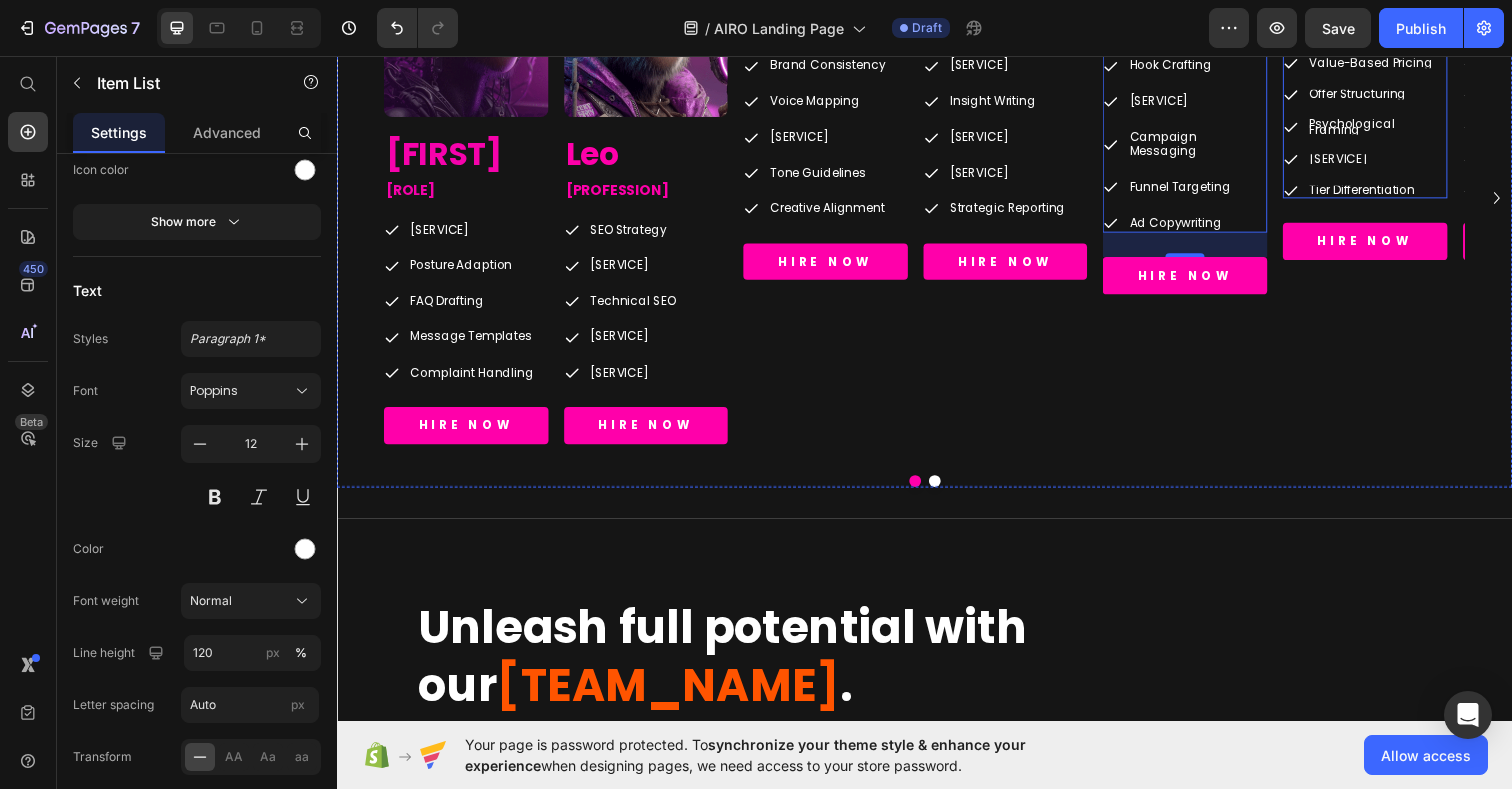 click on "Tier Differentiation" at bounding box center [1399, 193] 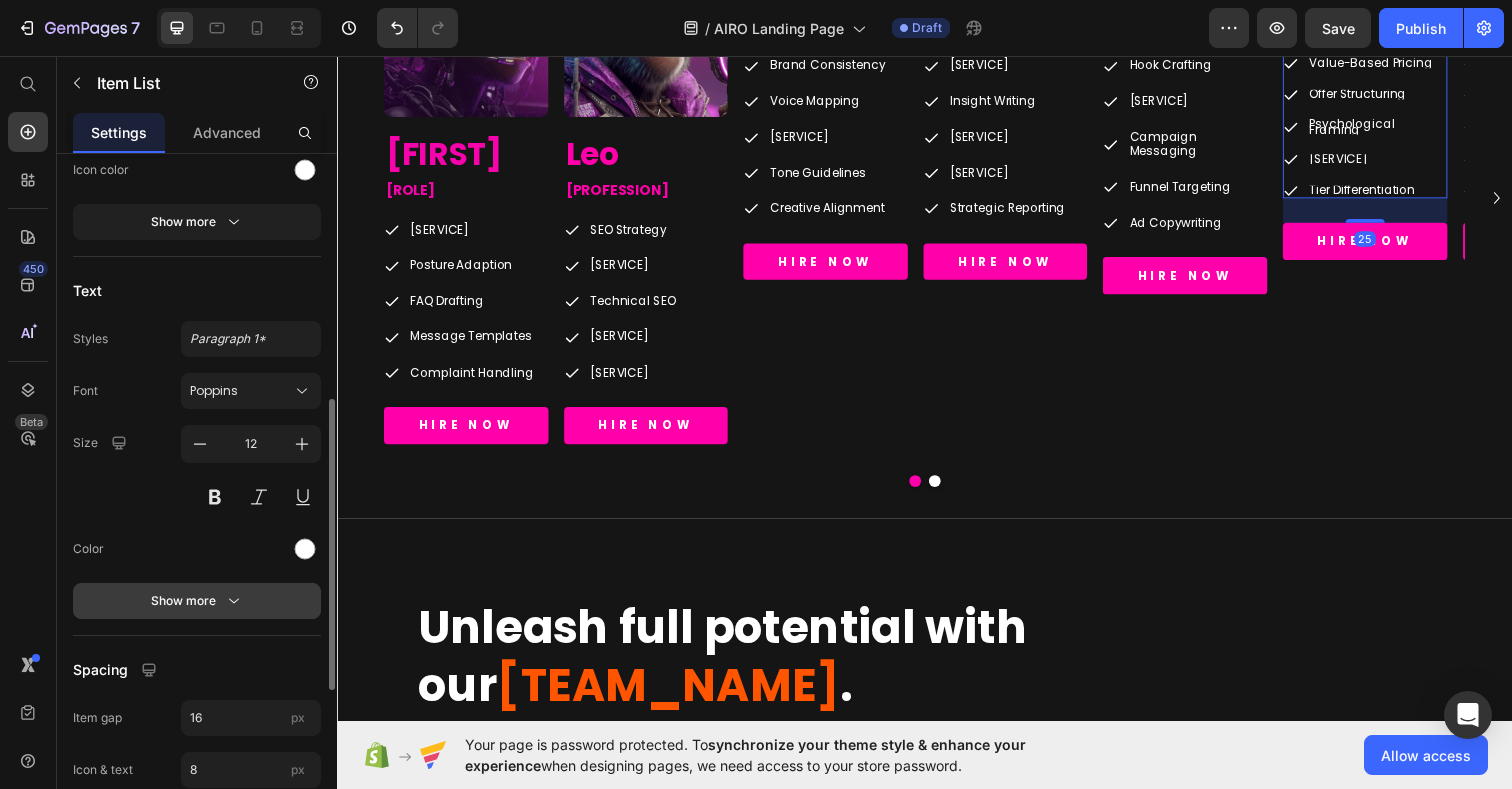 click on "Show more" at bounding box center [197, 601] 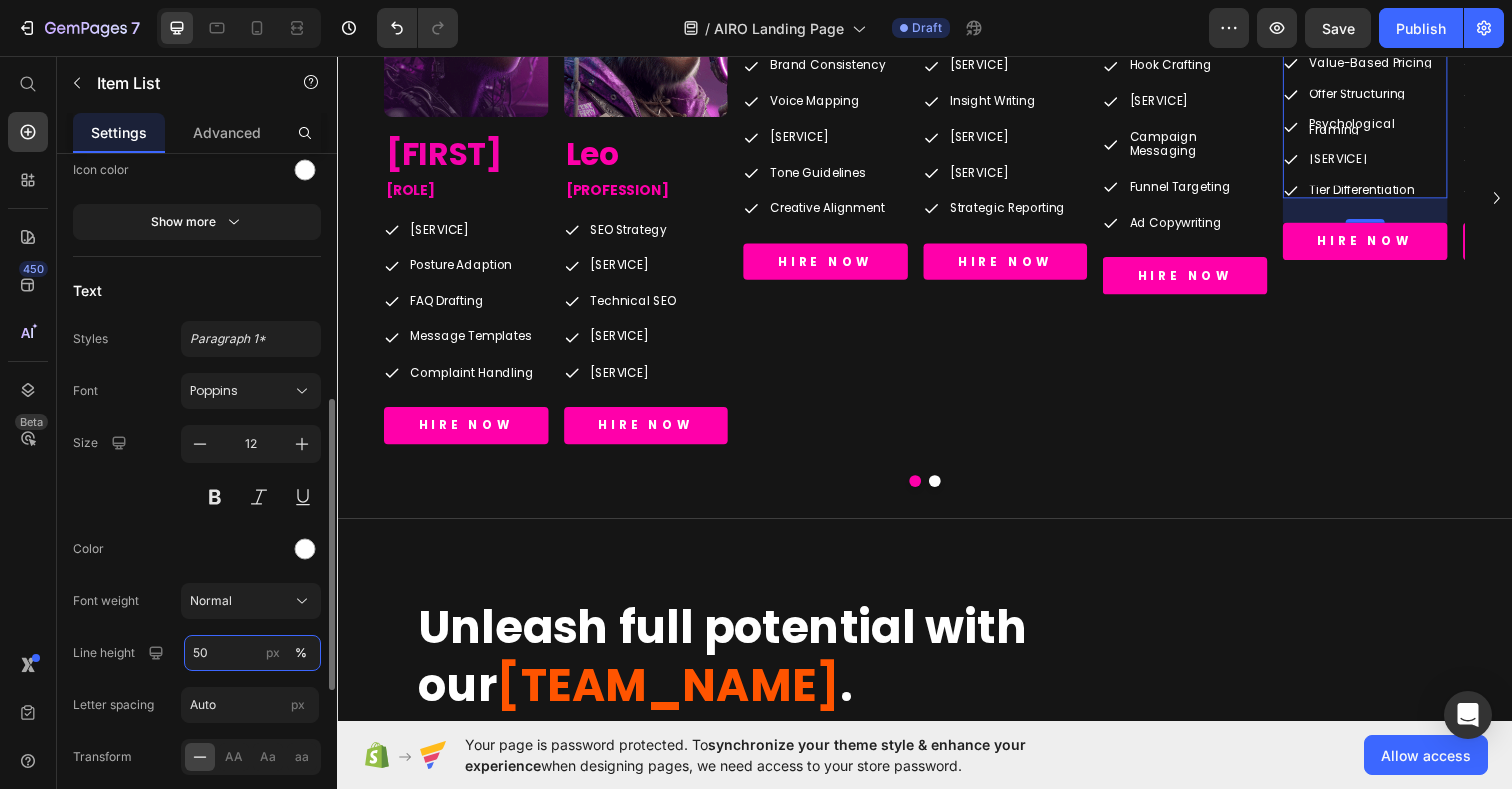 click on "50" at bounding box center (252, 653) 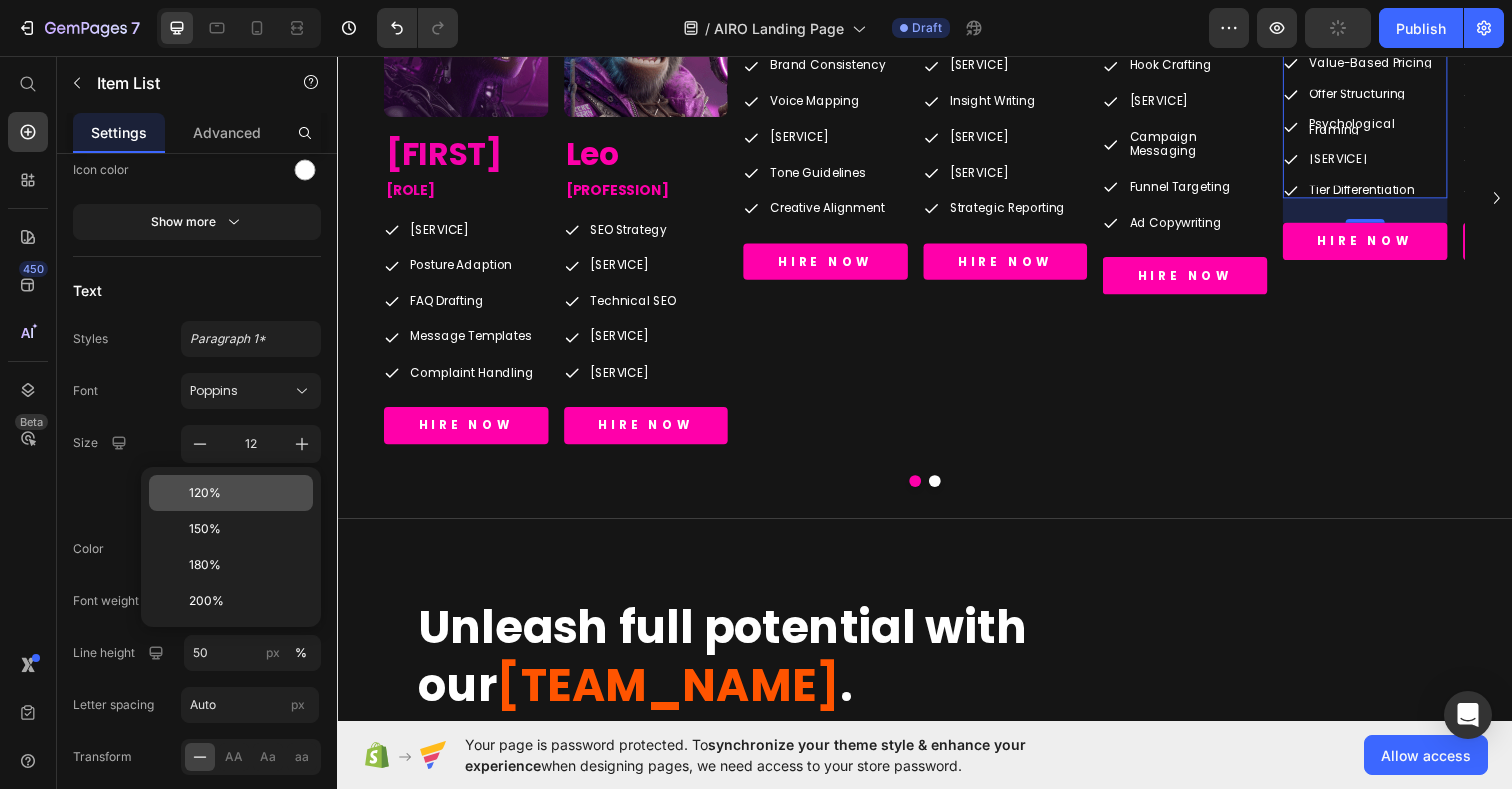 click on "120%" at bounding box center [205, 493] 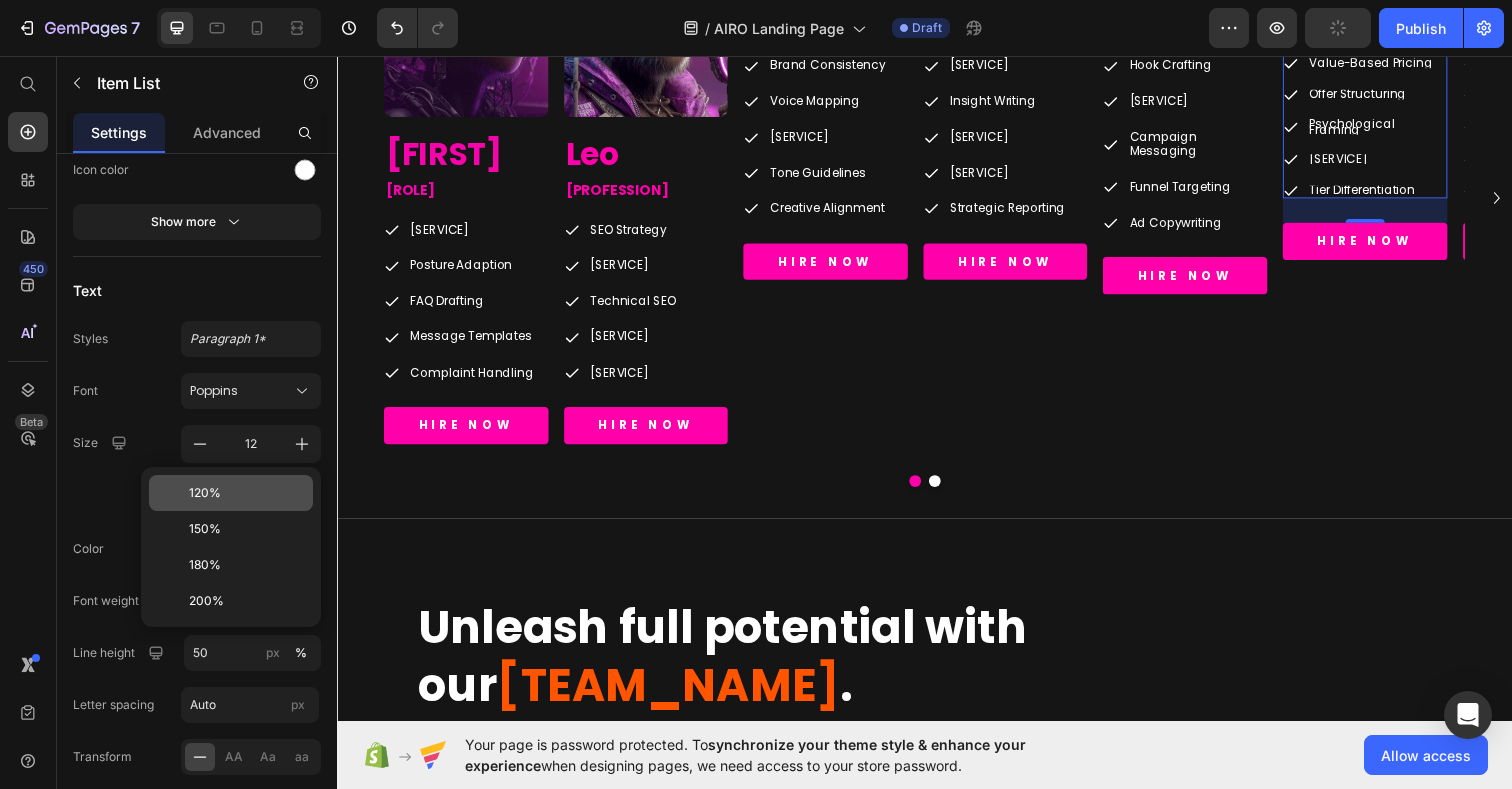 type on "120" 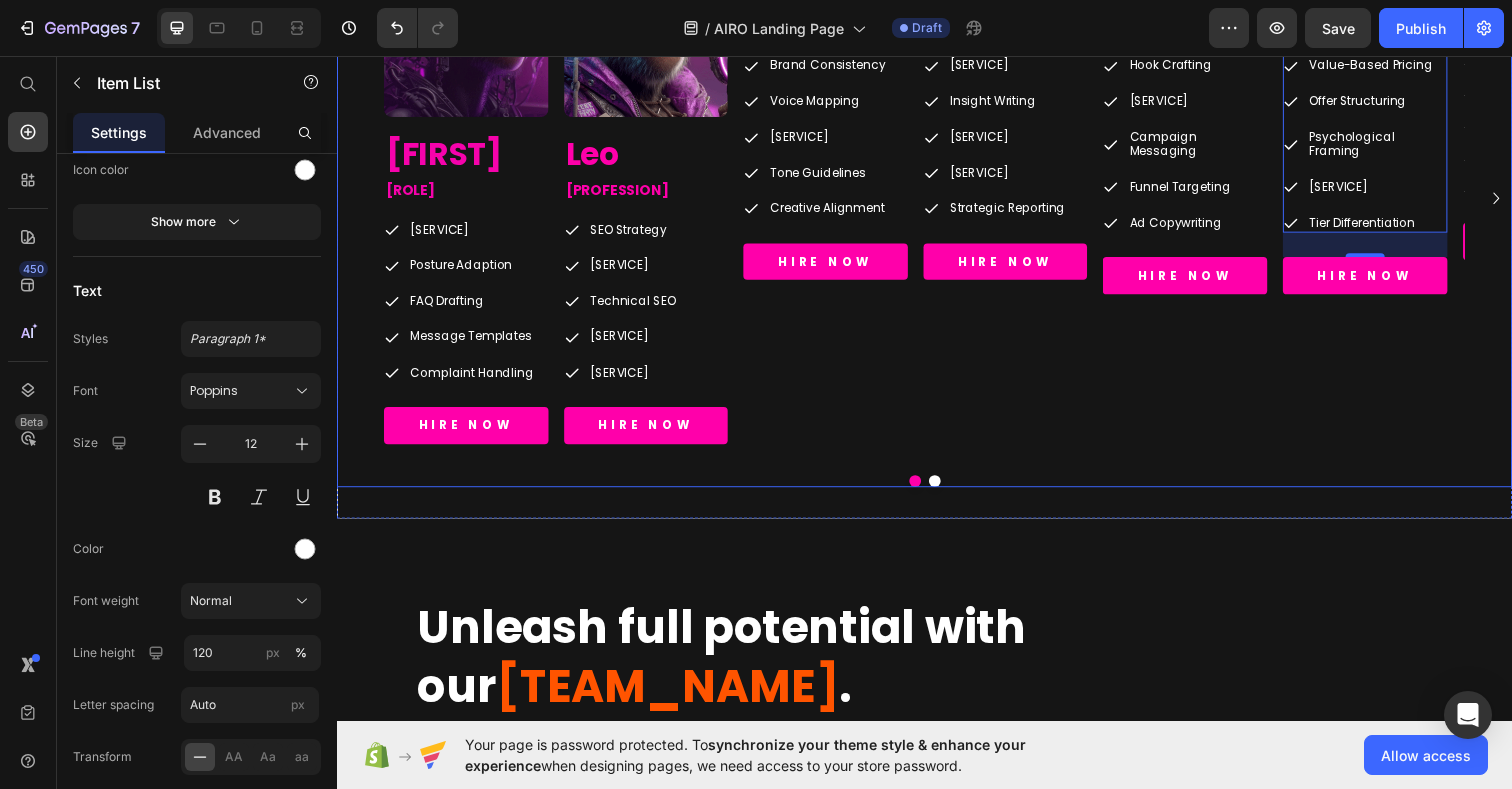 click 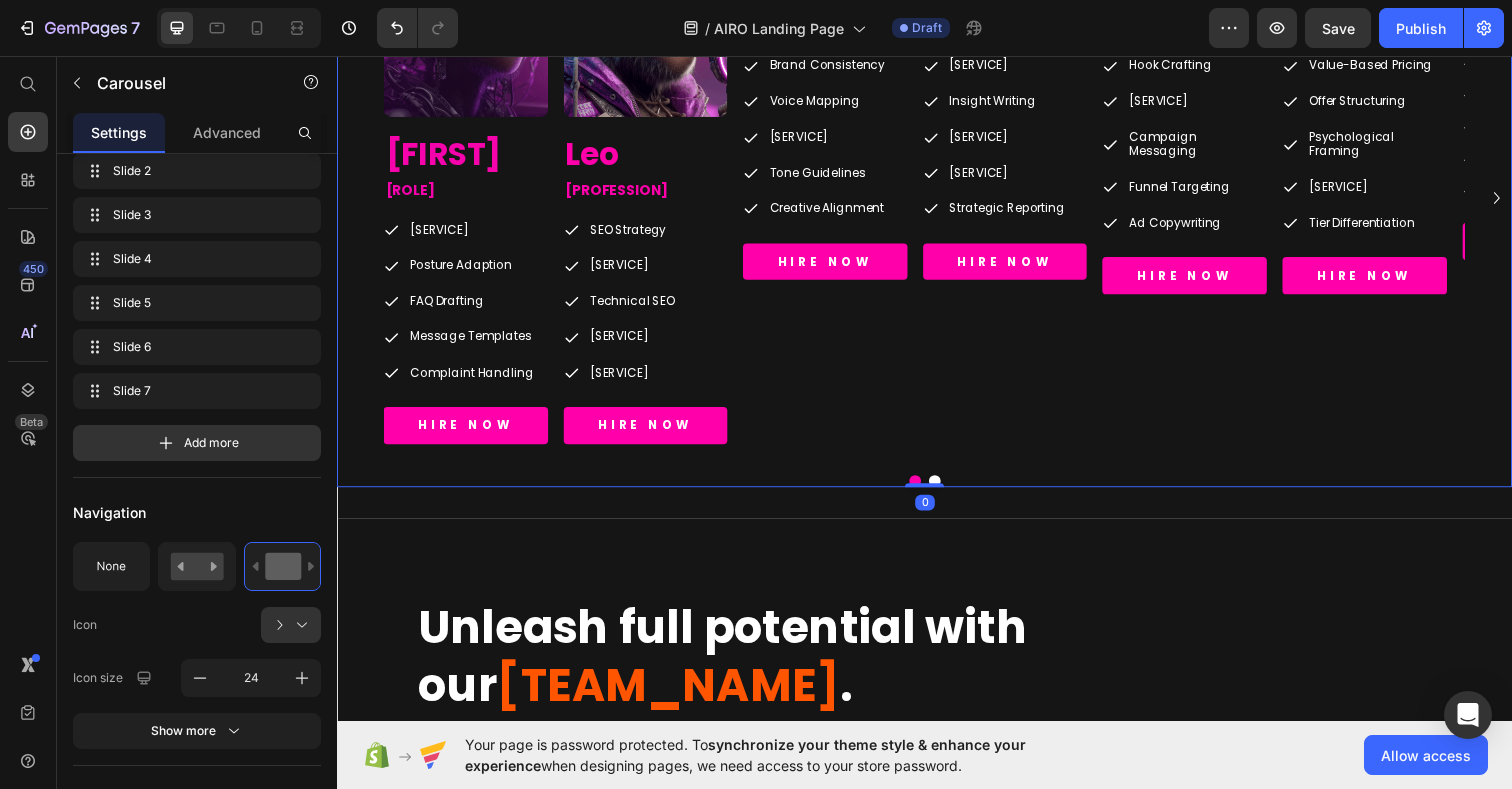 scroll, scrollTop: 0, scrollLeft: 0, axis: both 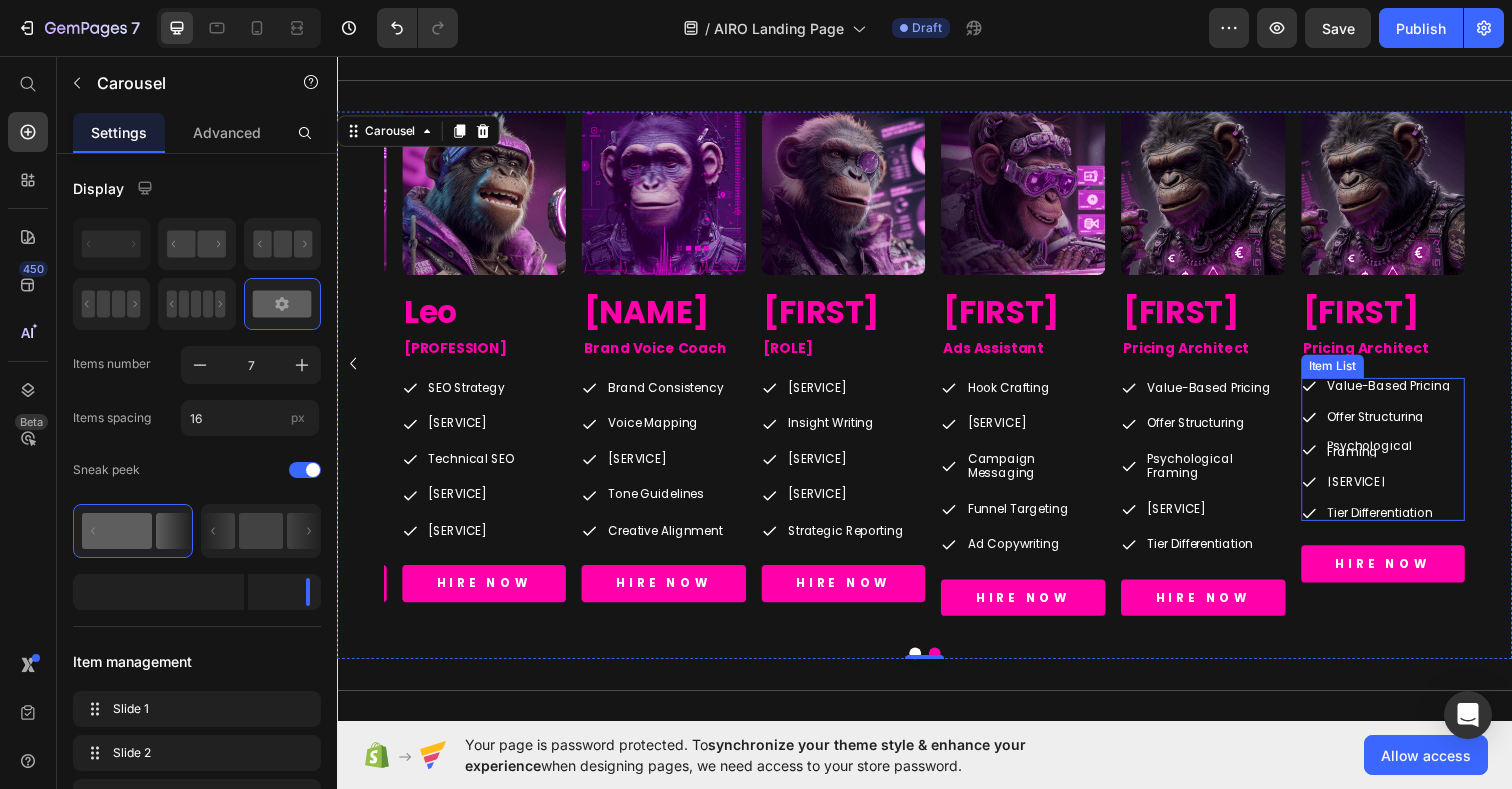 click on "Value-Based Pricing
Offer Structuring
Psychological Framing
Revenue Strategy
Tier Differentiation" at bounding box center (1405, 458) 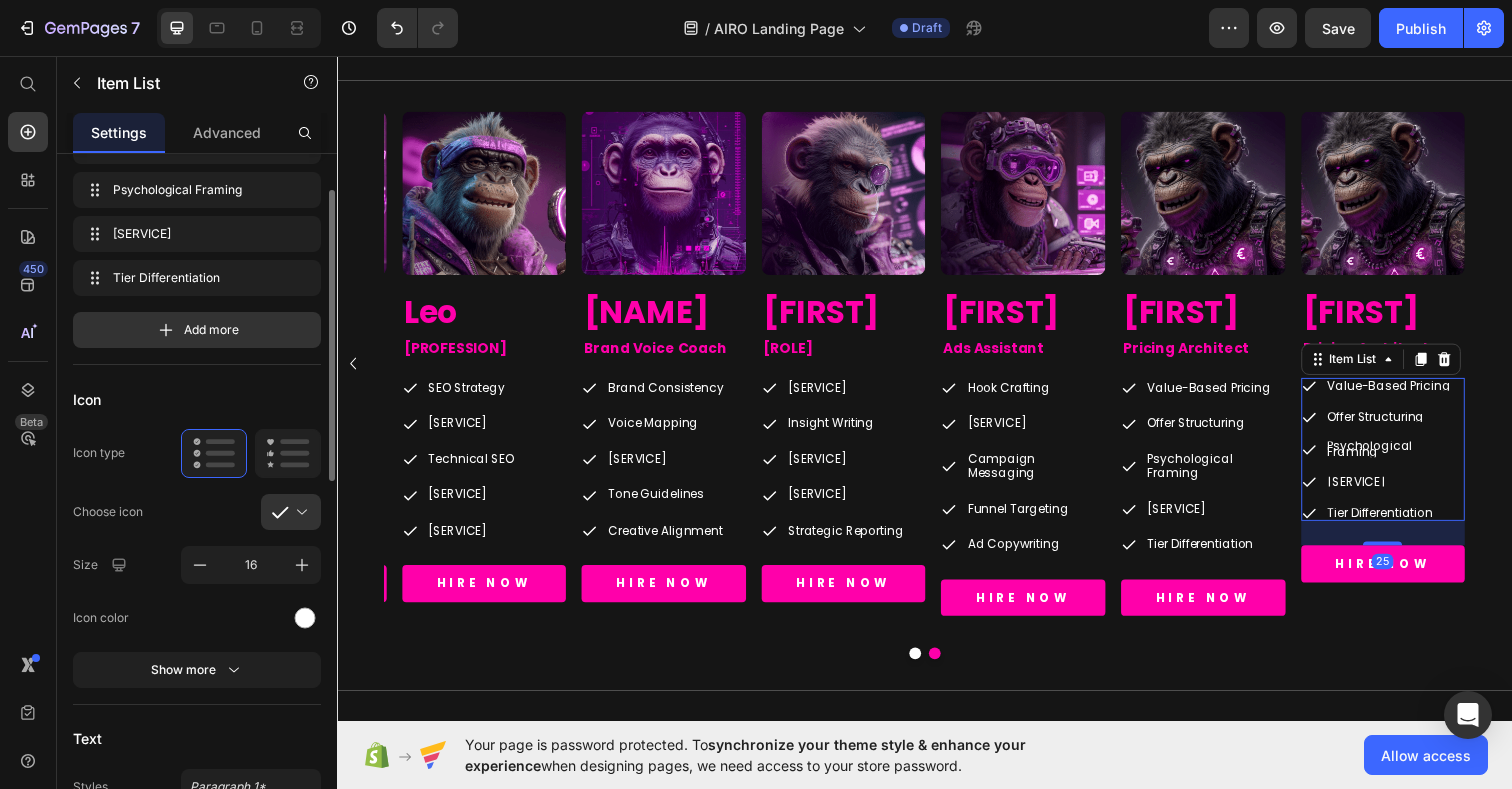 scroll, scrollTop: 231, scrollLeft: 0, axis: vertical 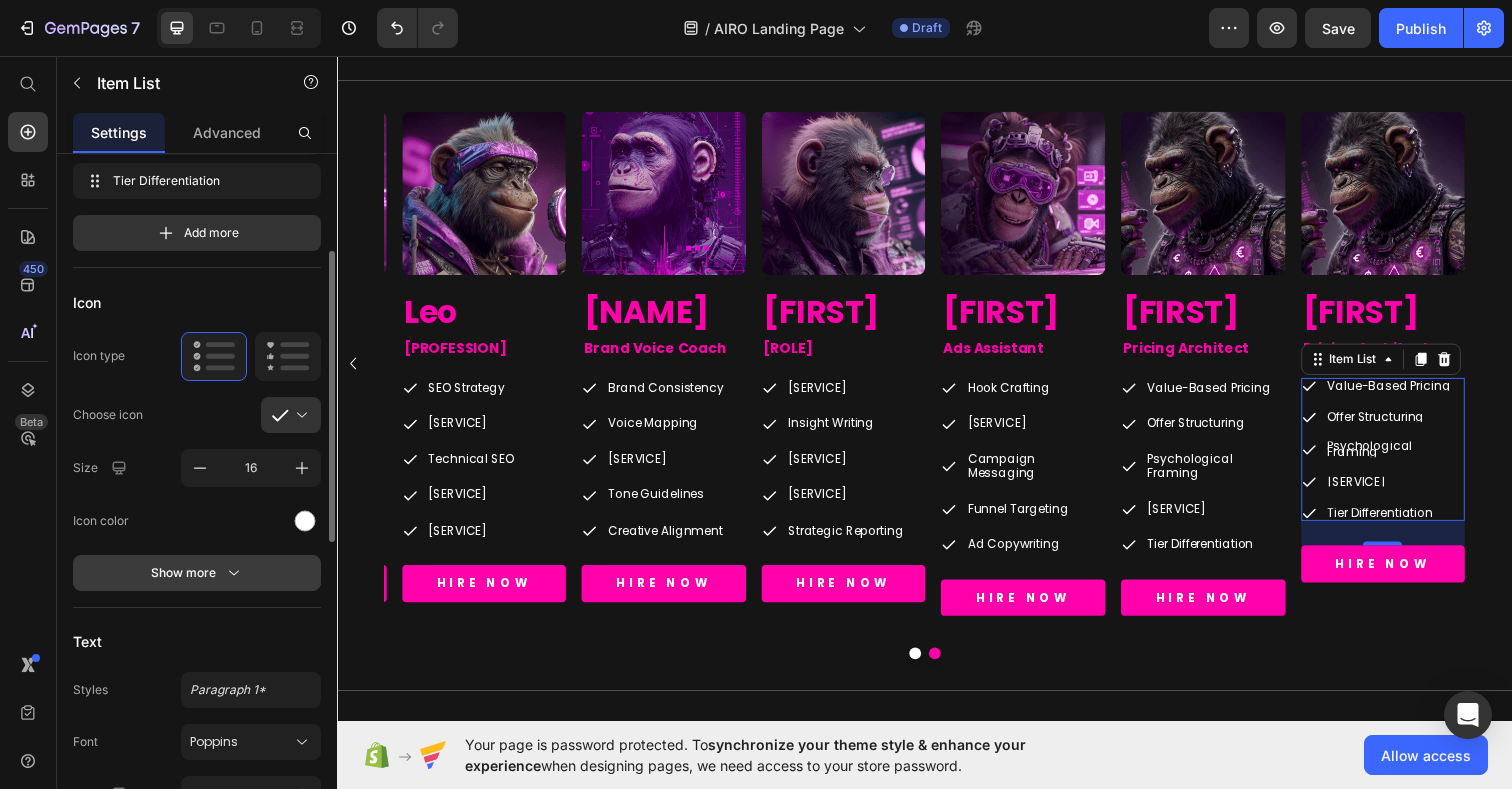 click on "Show more" at bounding box center (197, 573) 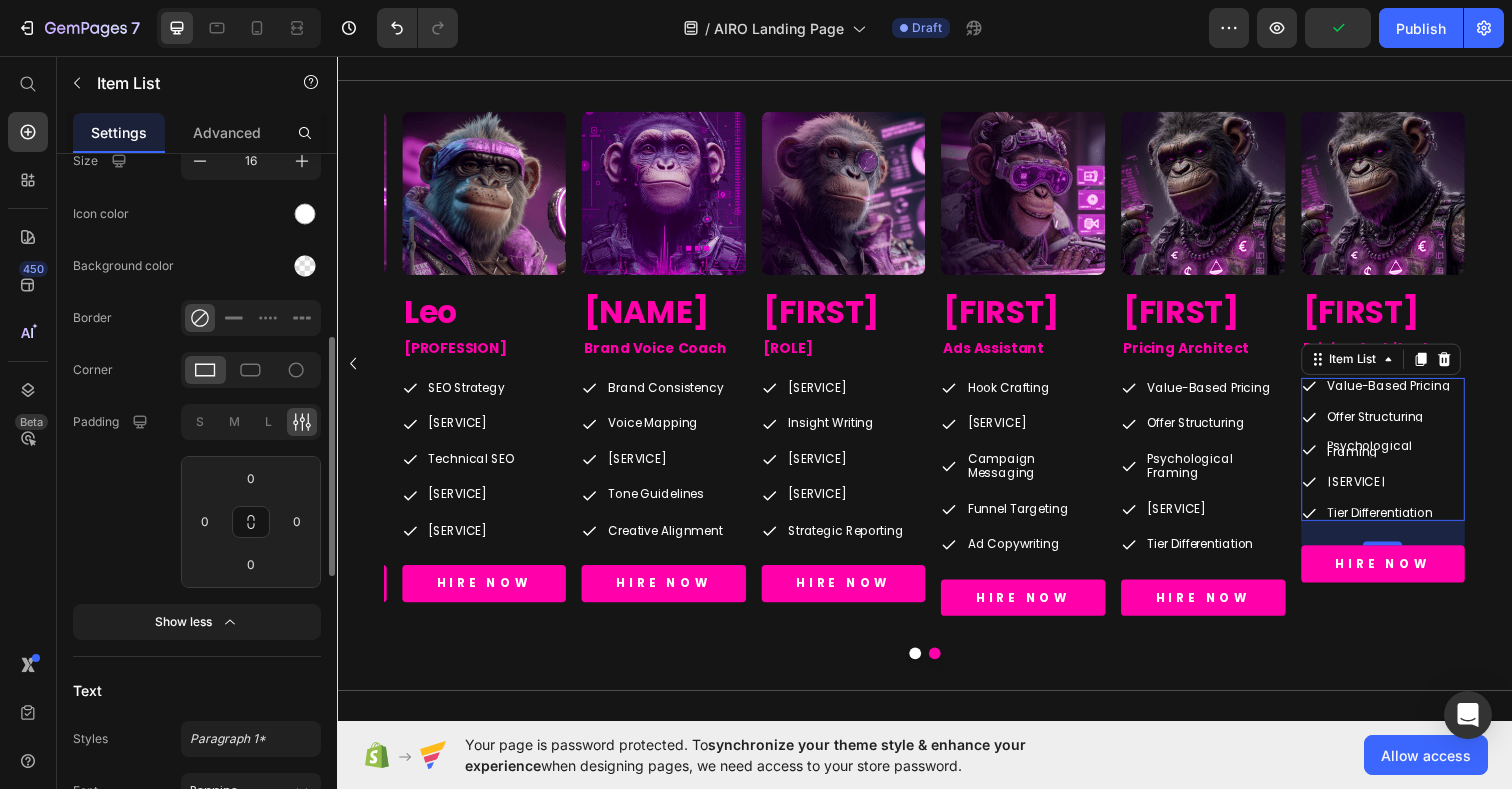 scroll, scrollTop: 540, scrollLeft: 0, axis: vertical 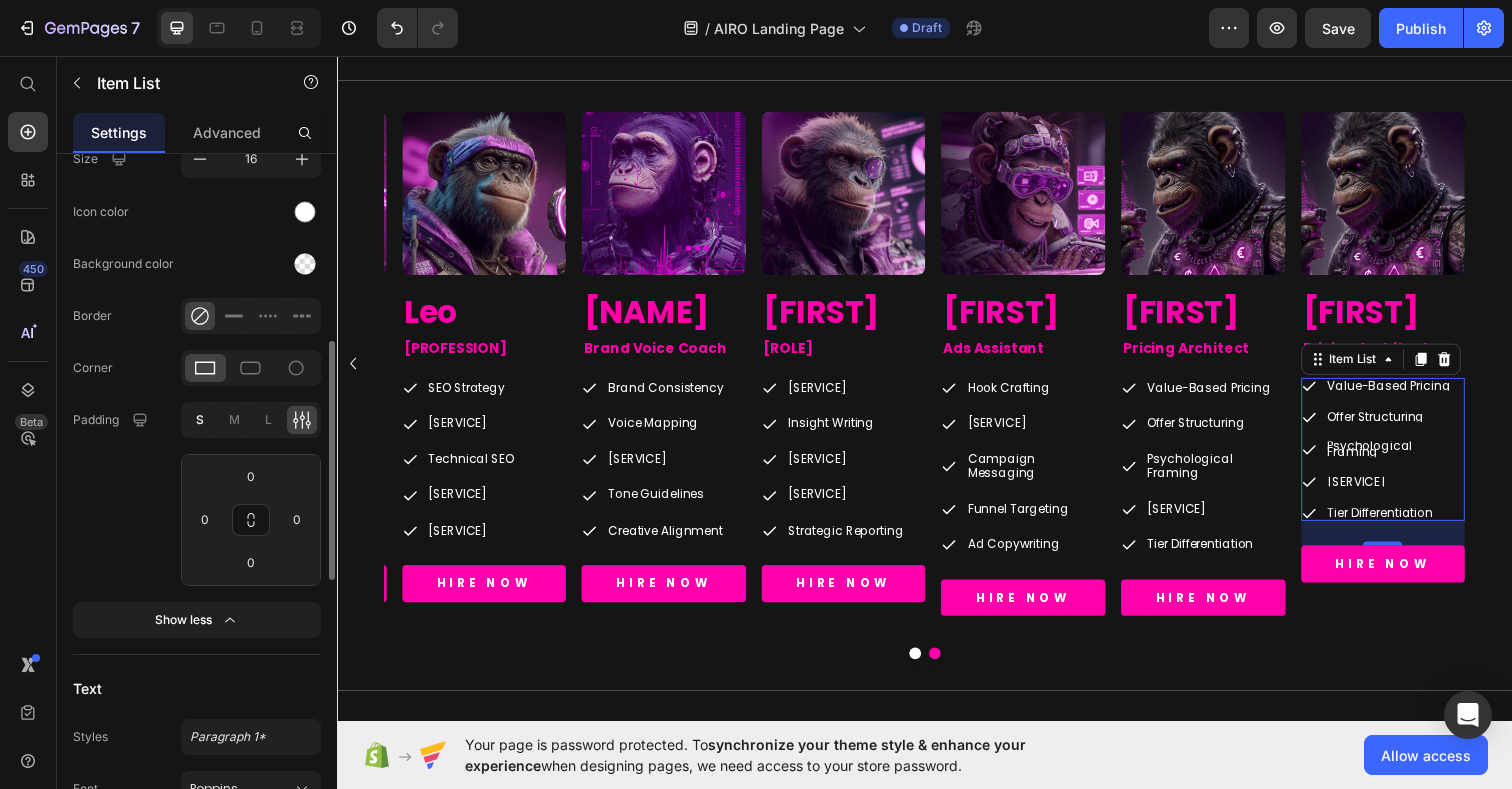 click on "S" 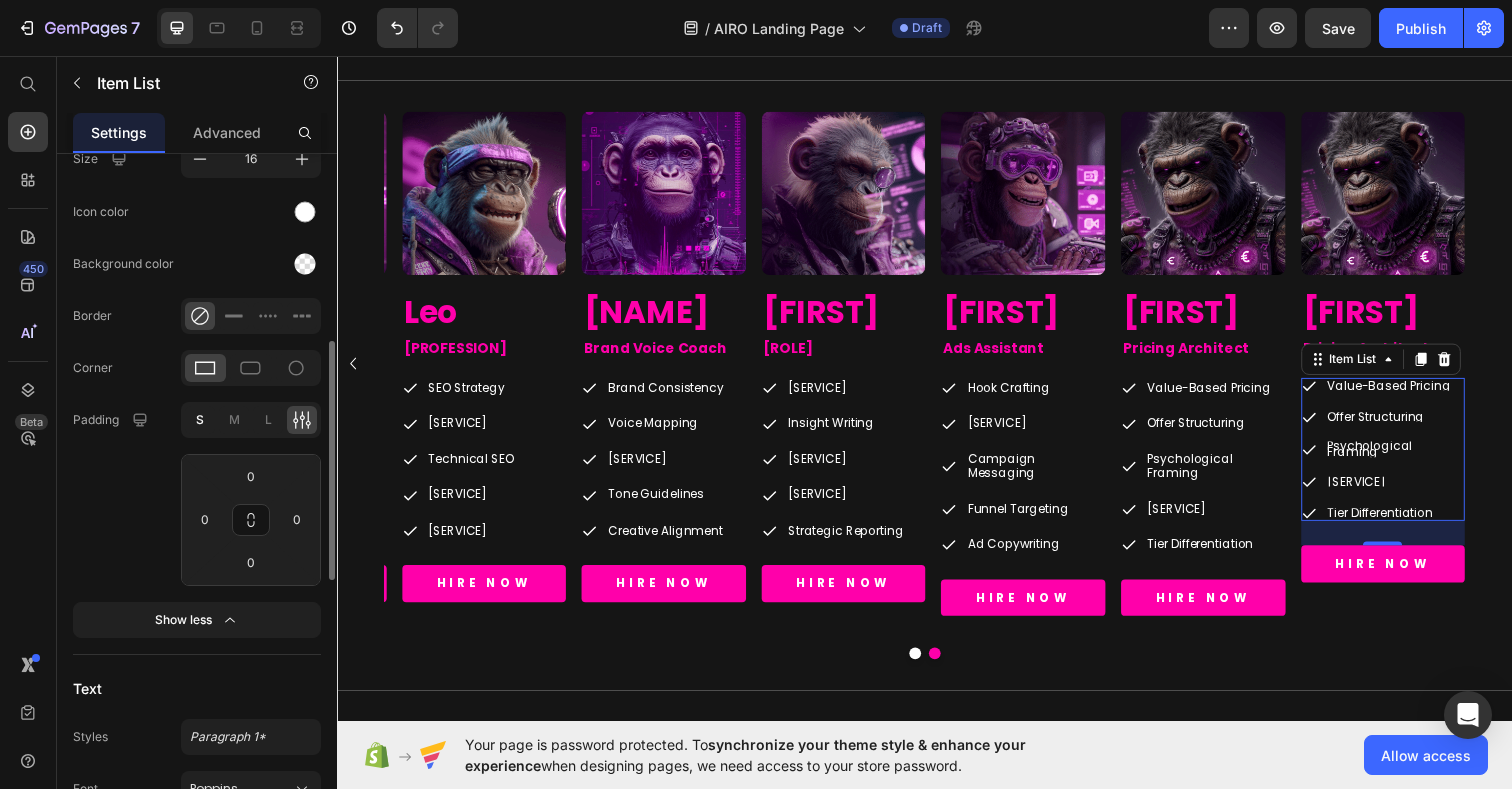type on "4" 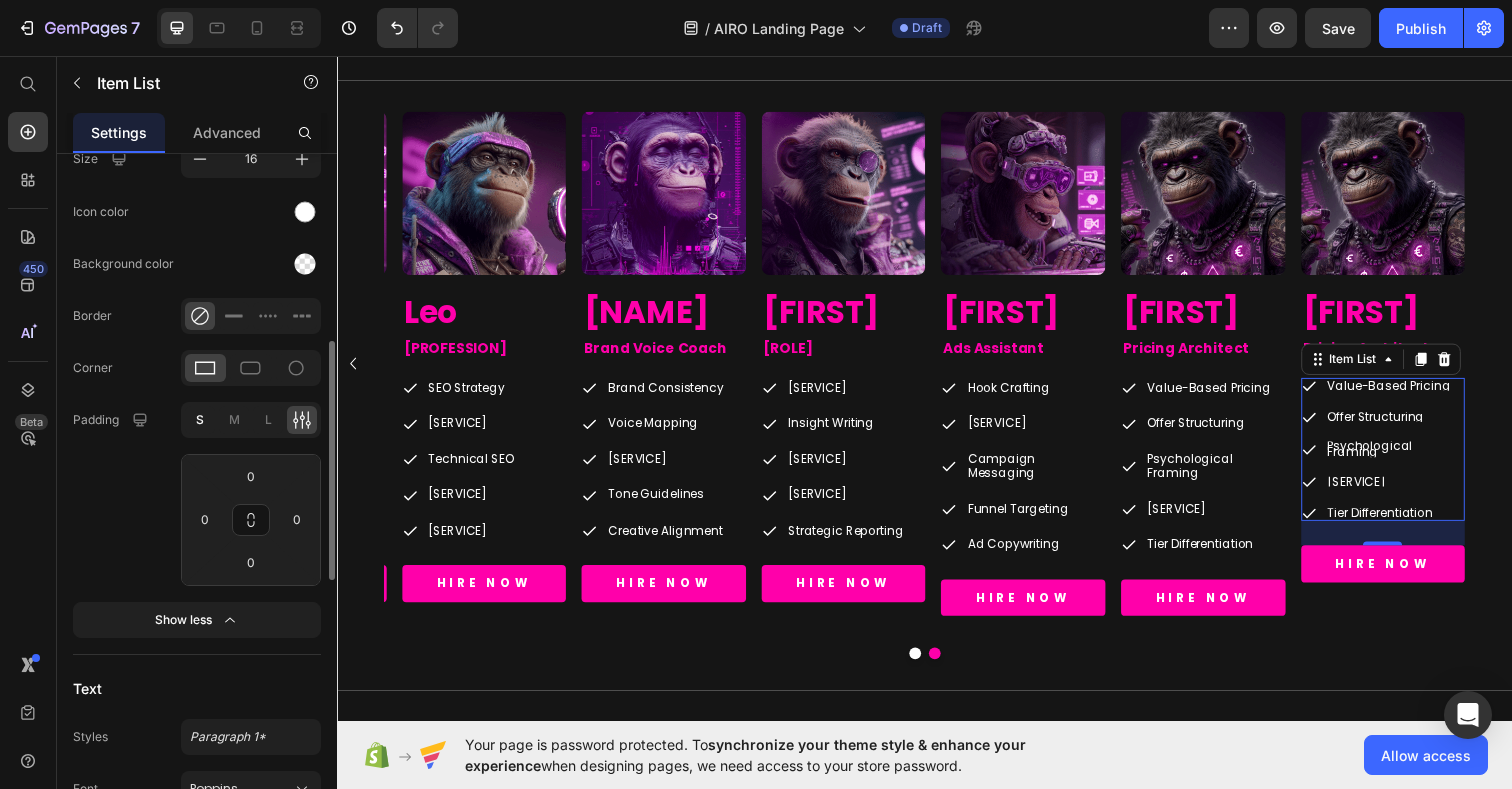 type on "16" 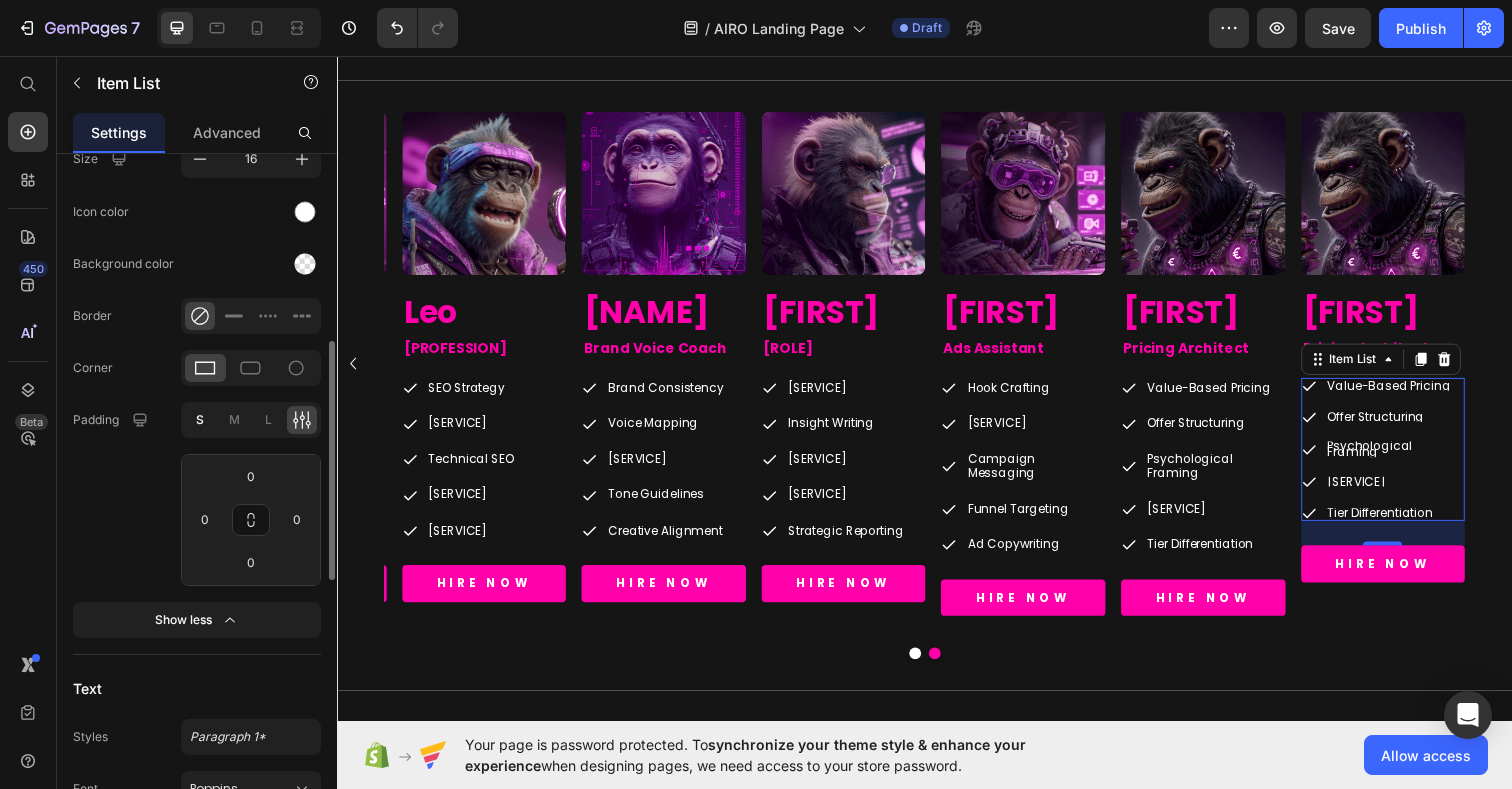 type on "4" 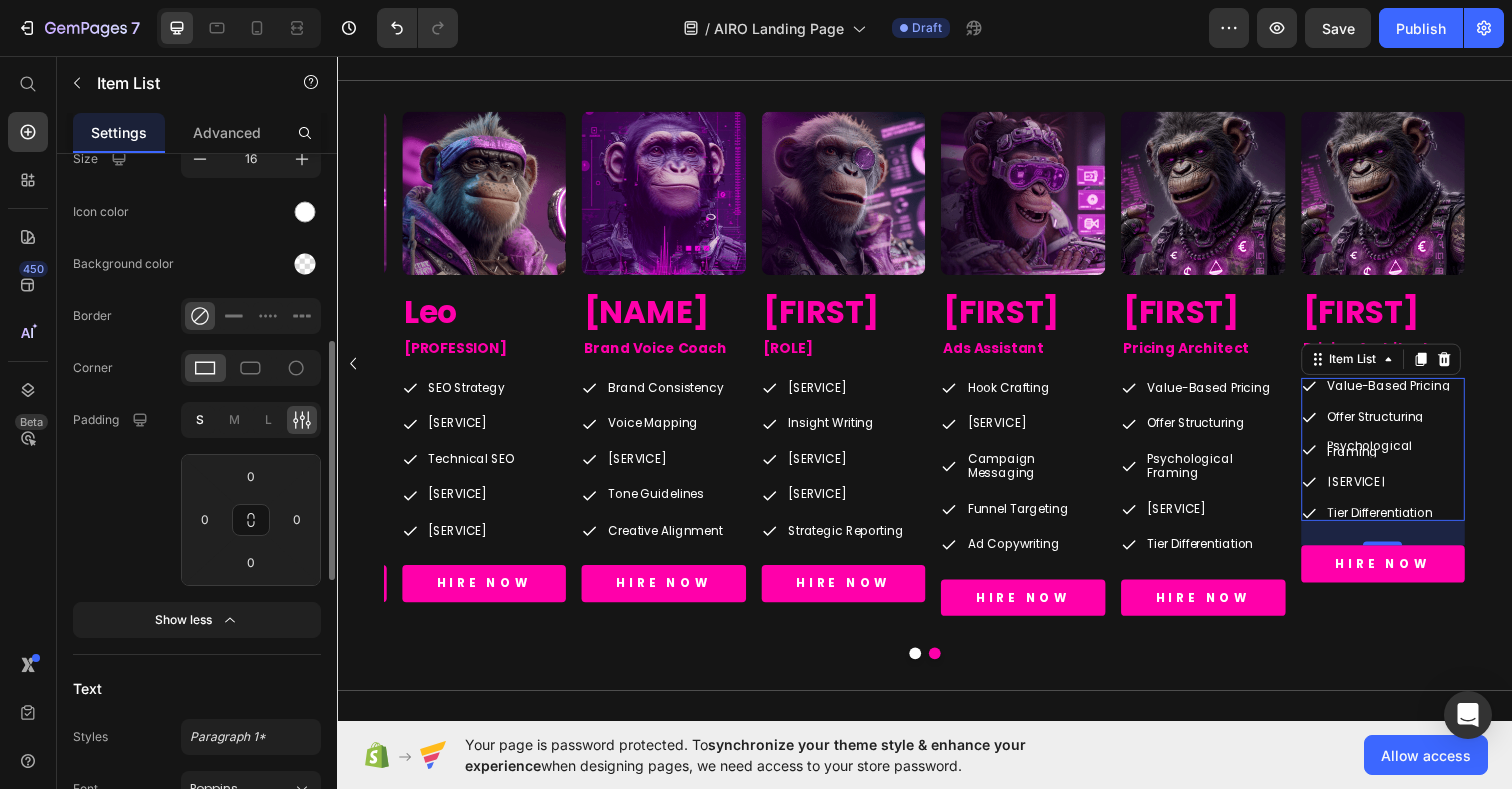 type on "16" 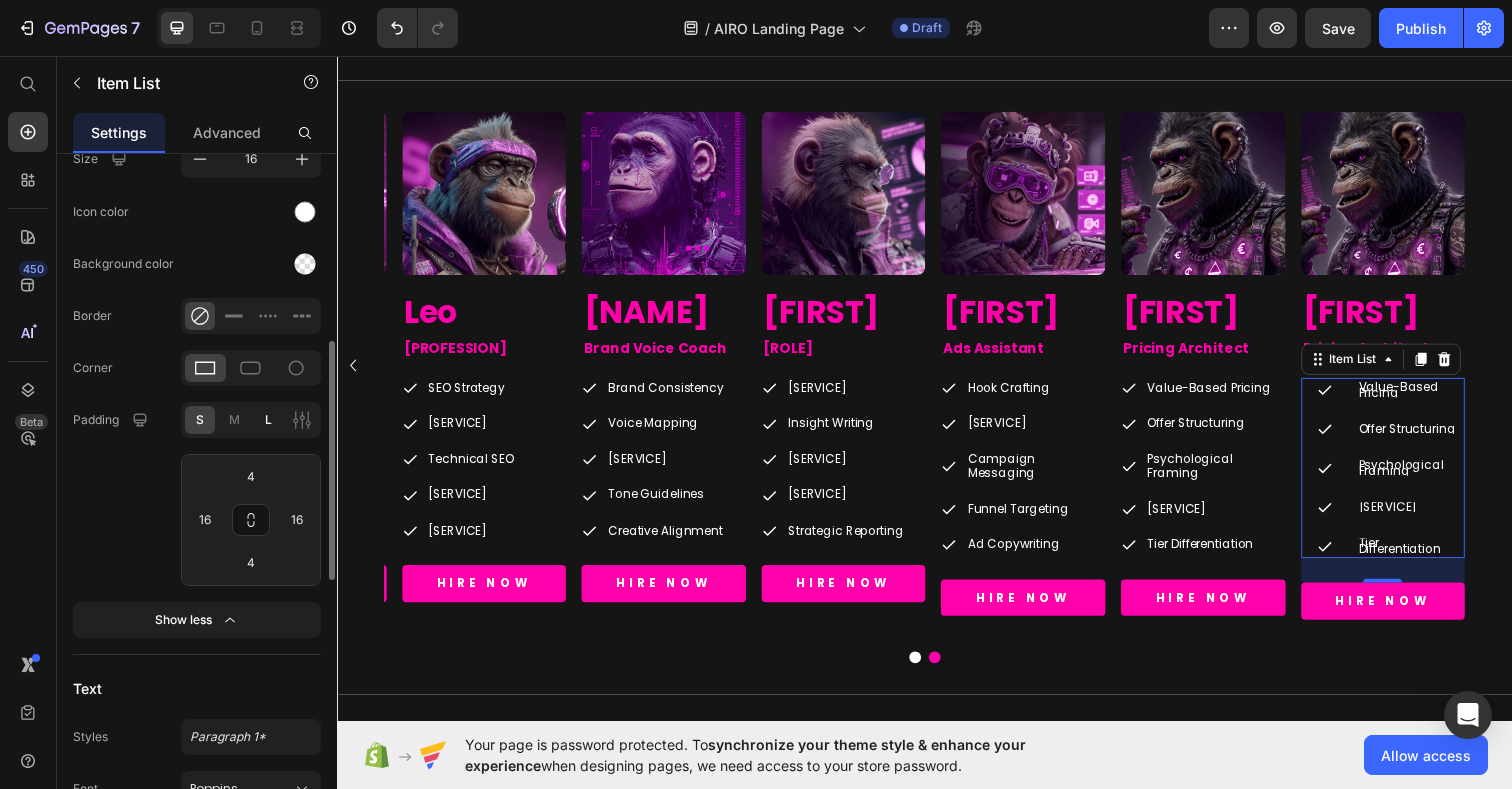 click on "L" 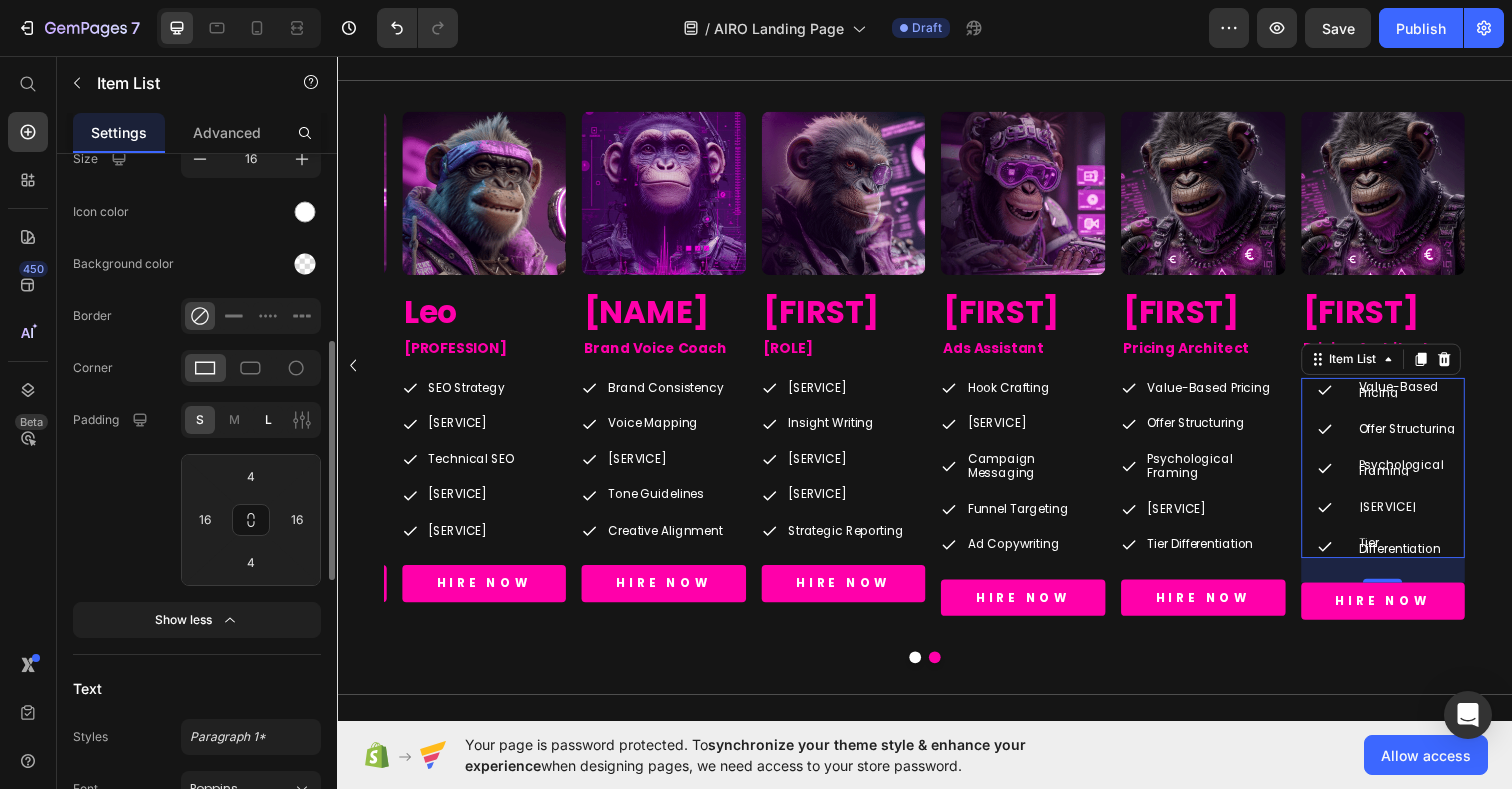type on "12" 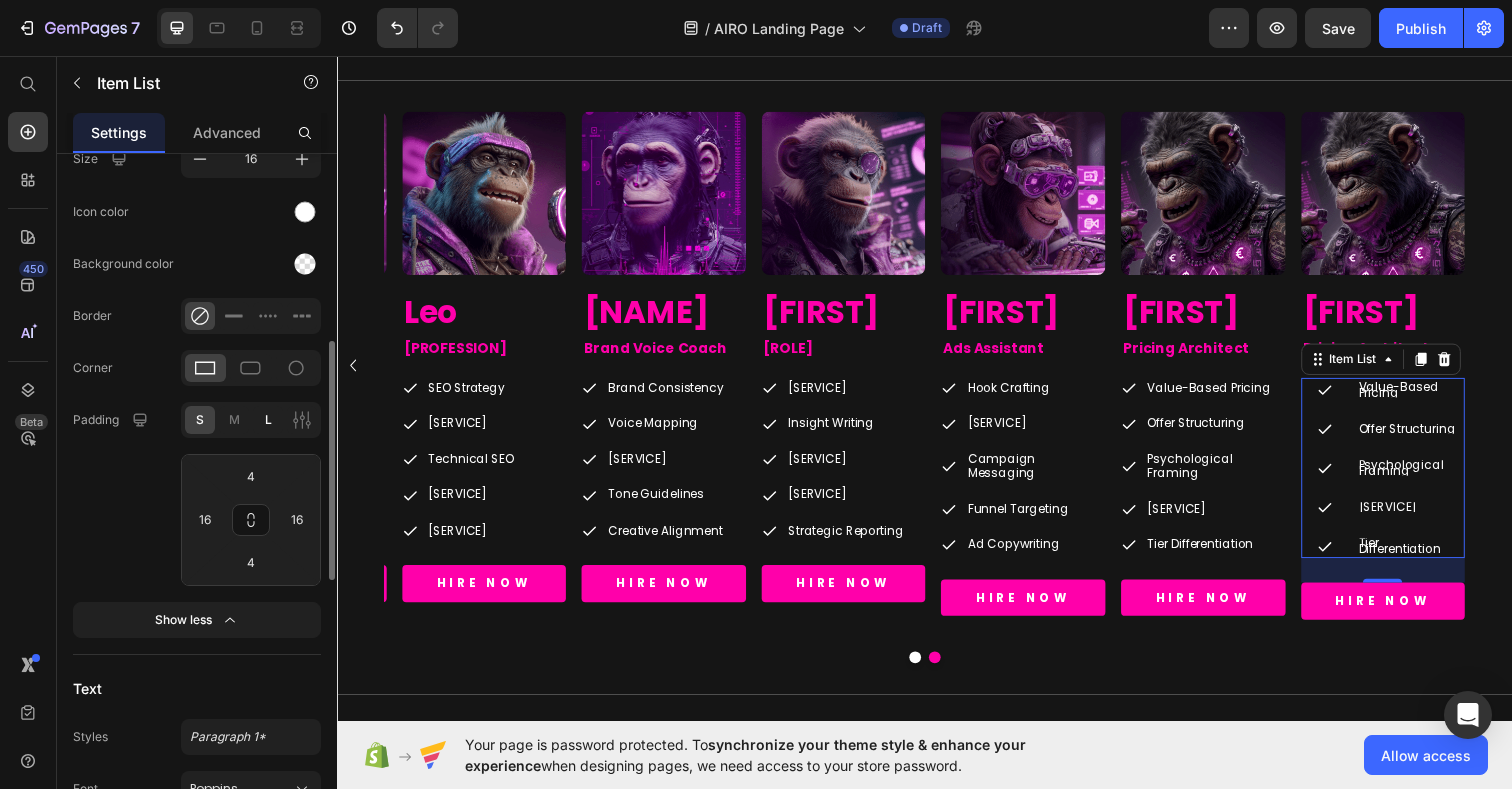 type on "32" 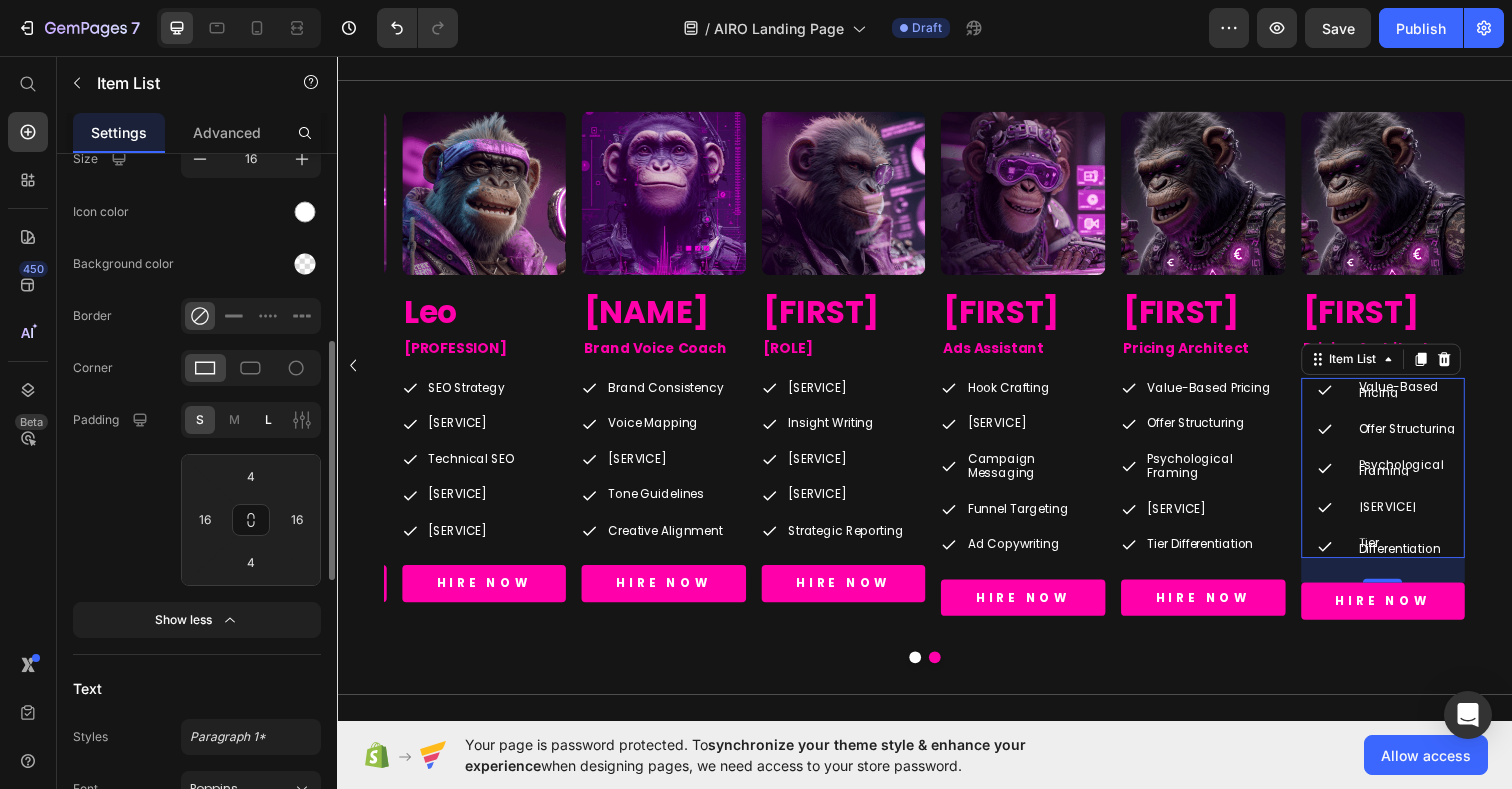 type on "12" 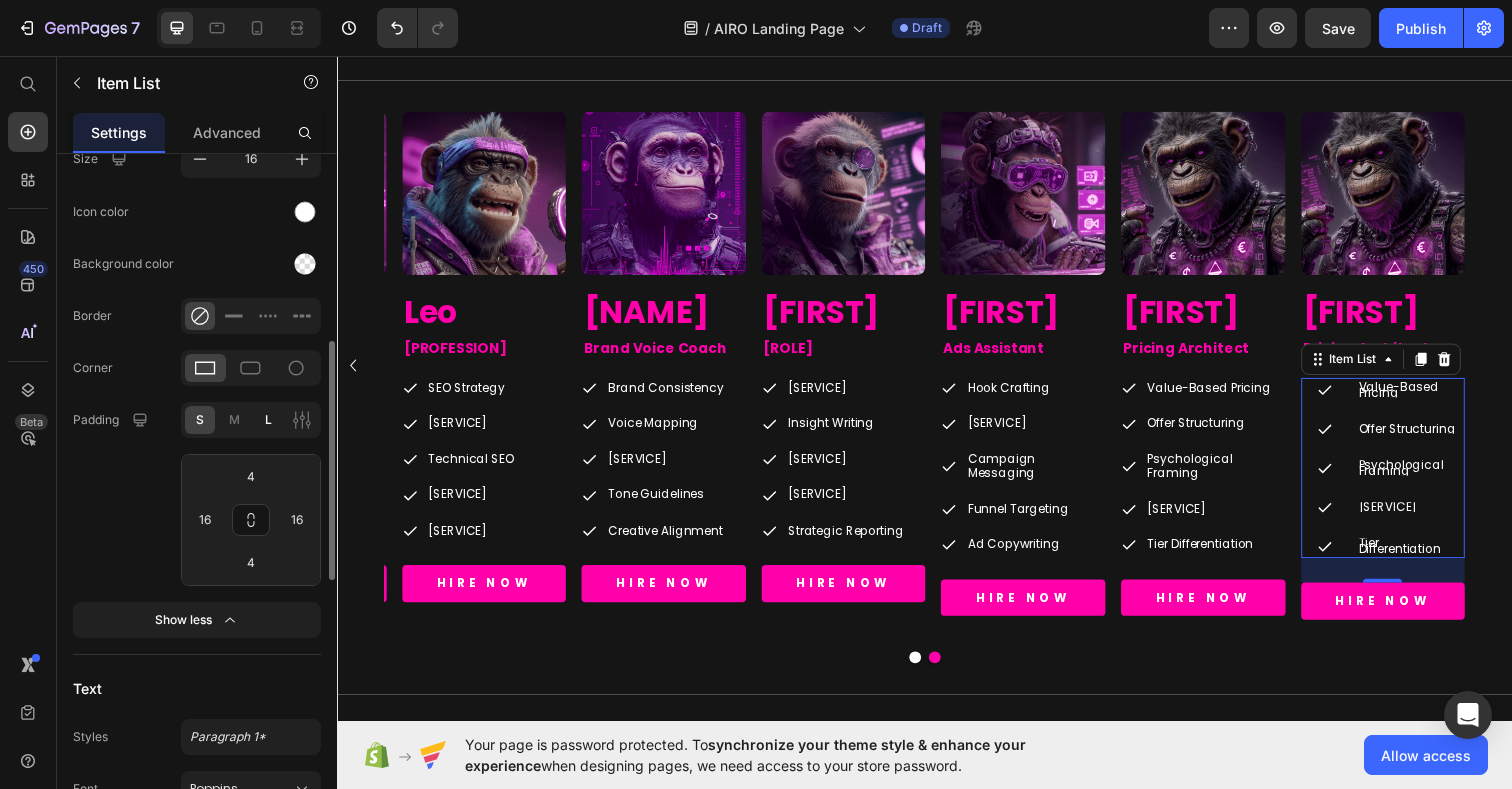 type on "32" 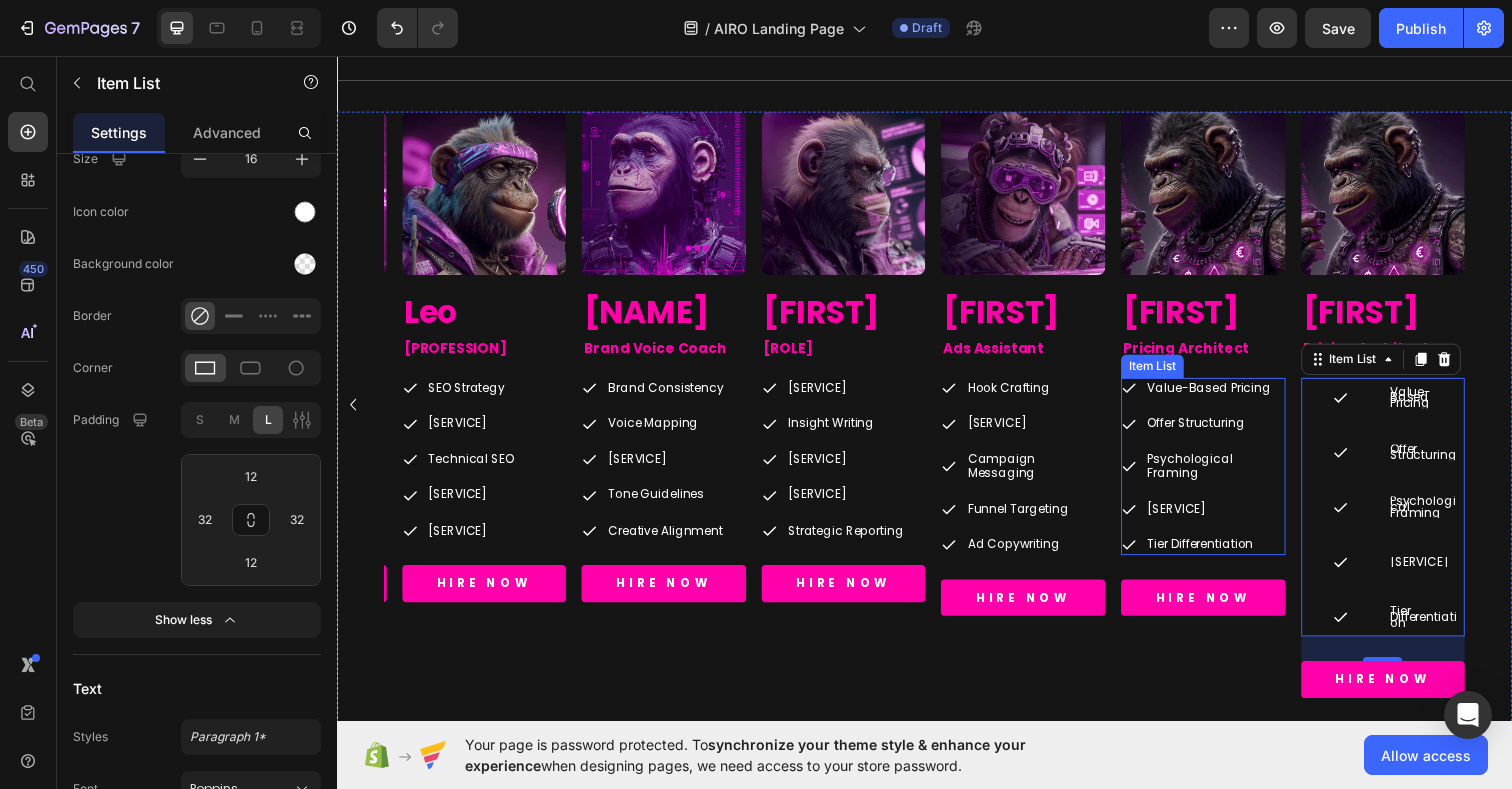 type on "4" 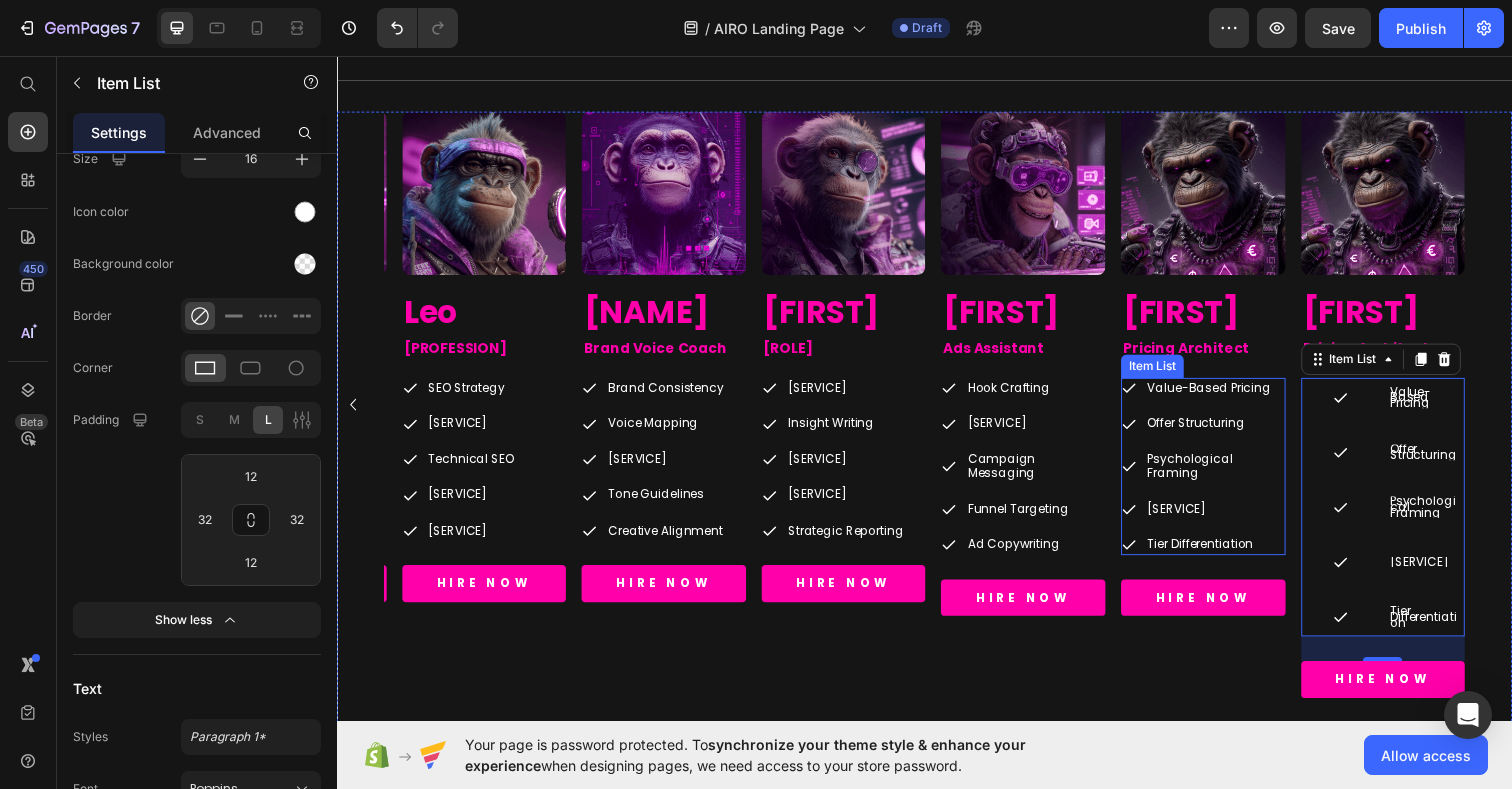type on "16" 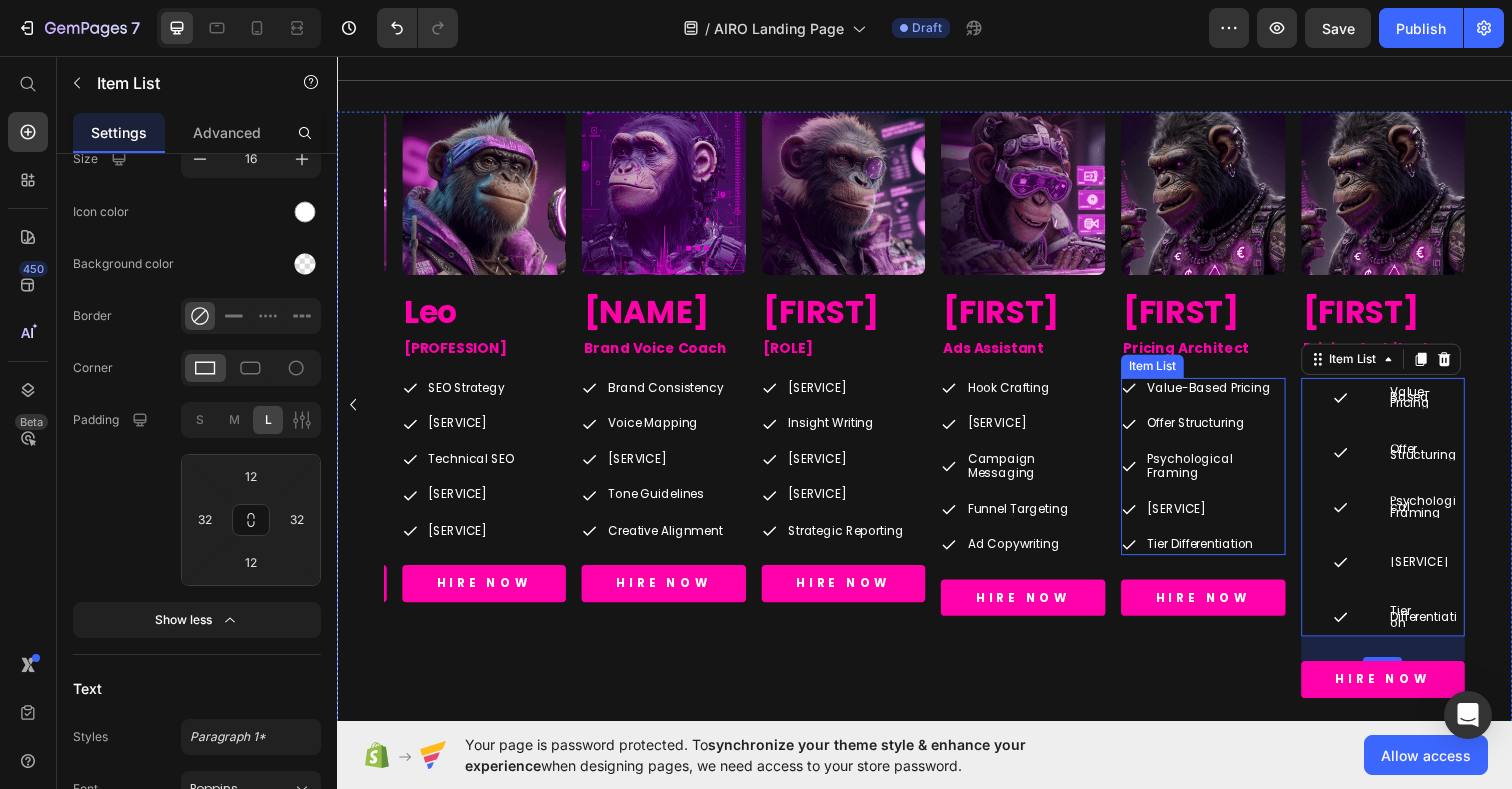 type on "4" 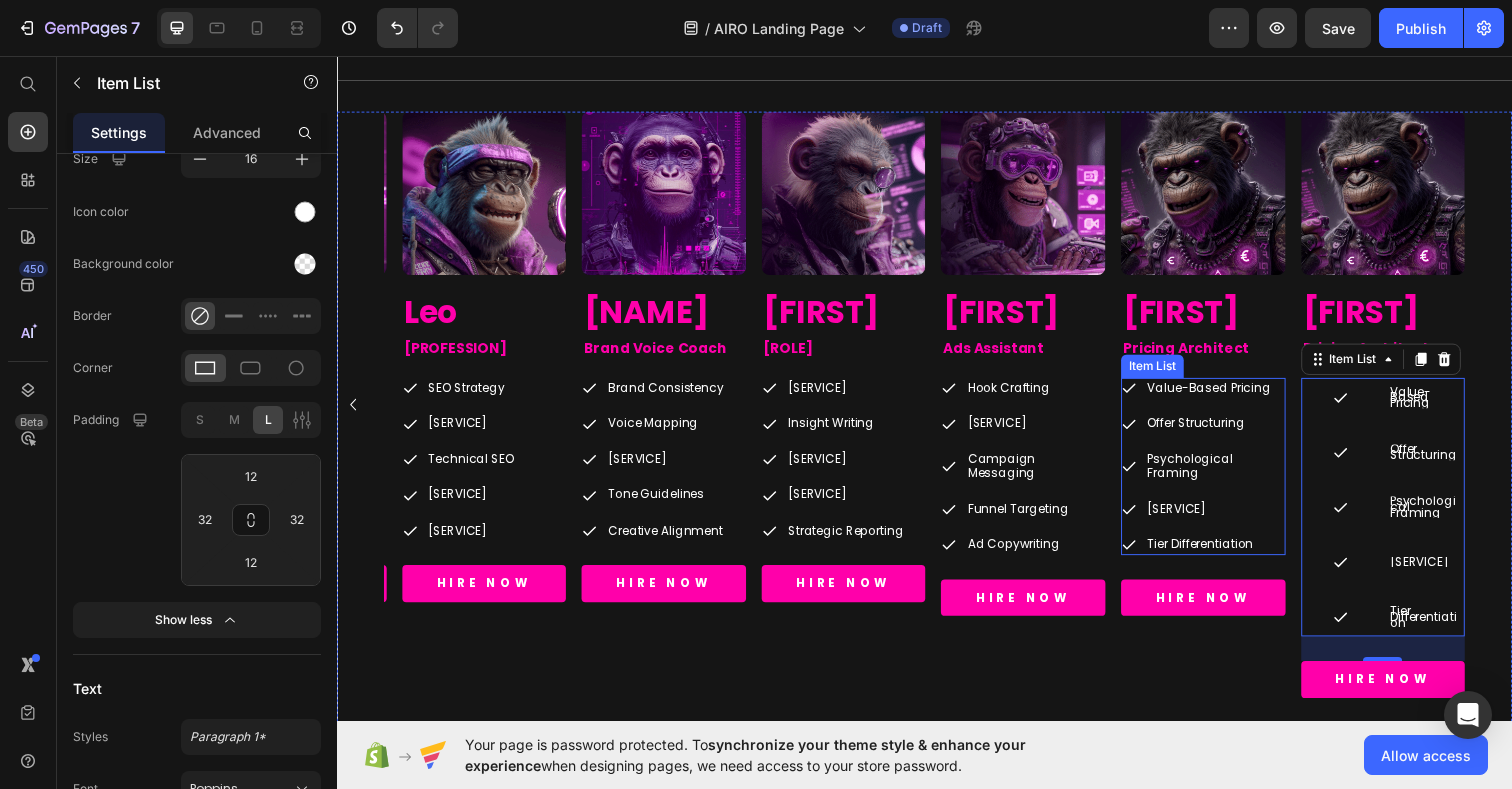type on "16" 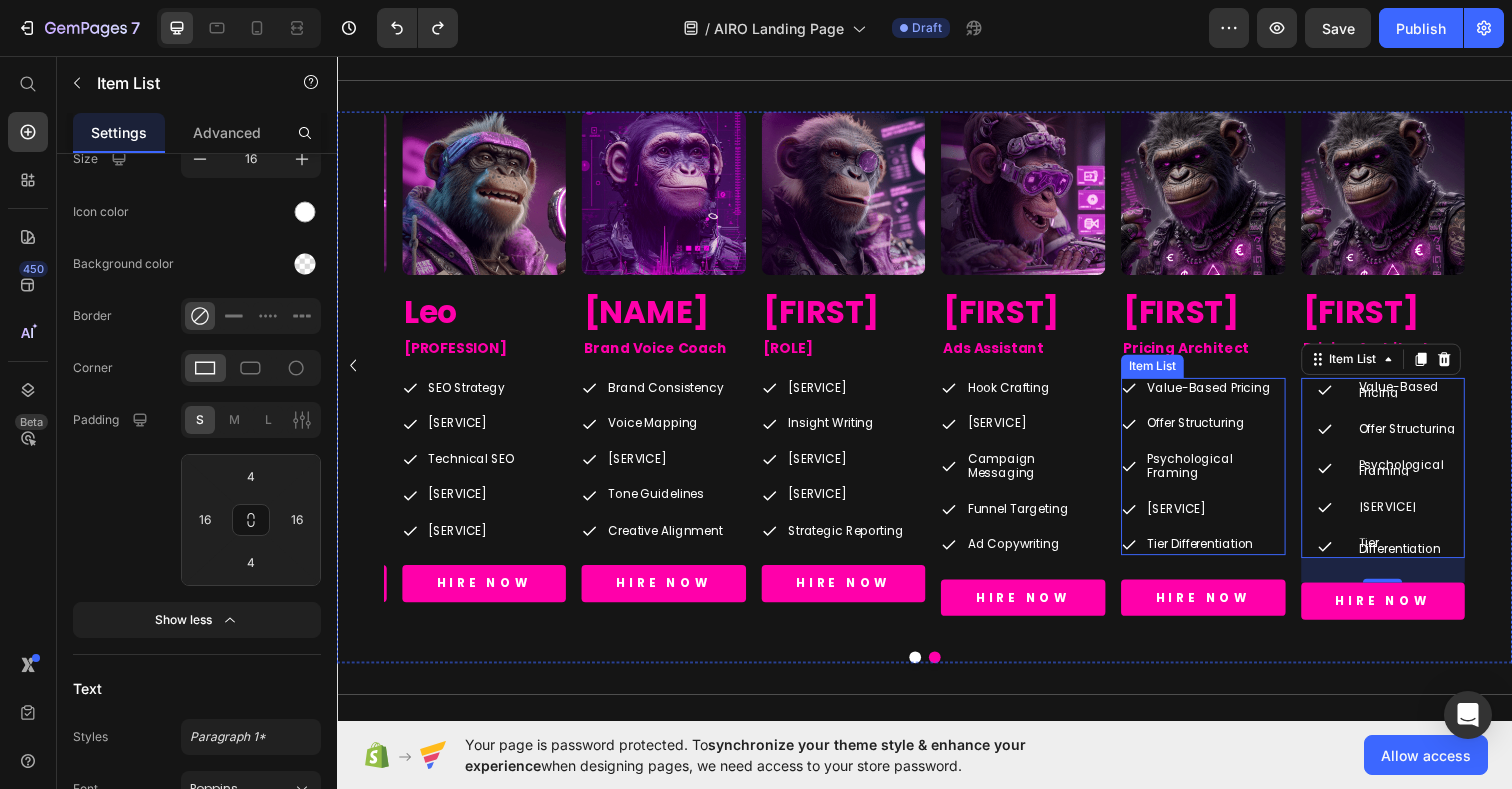 type on "0" 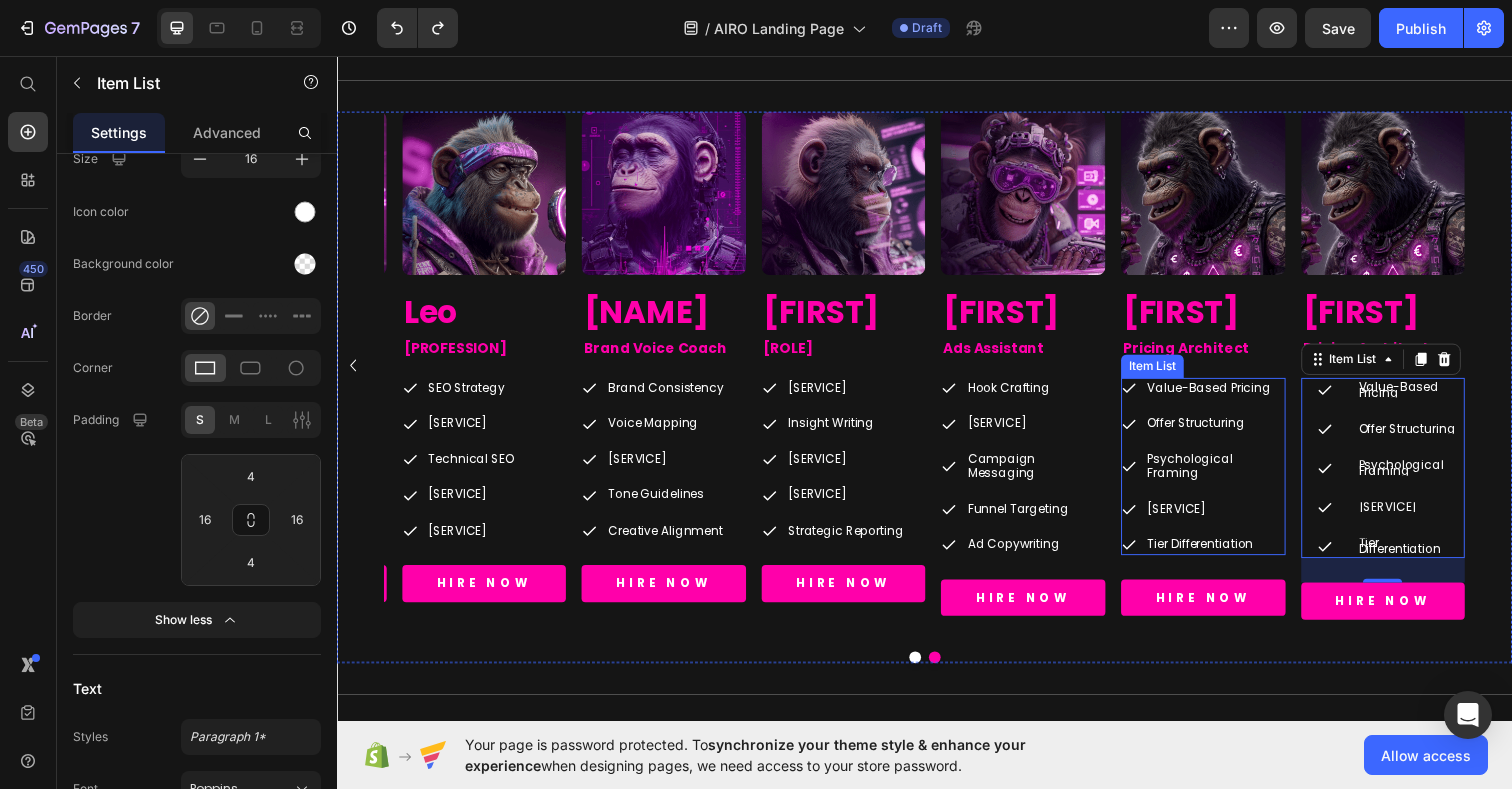 type on "0" 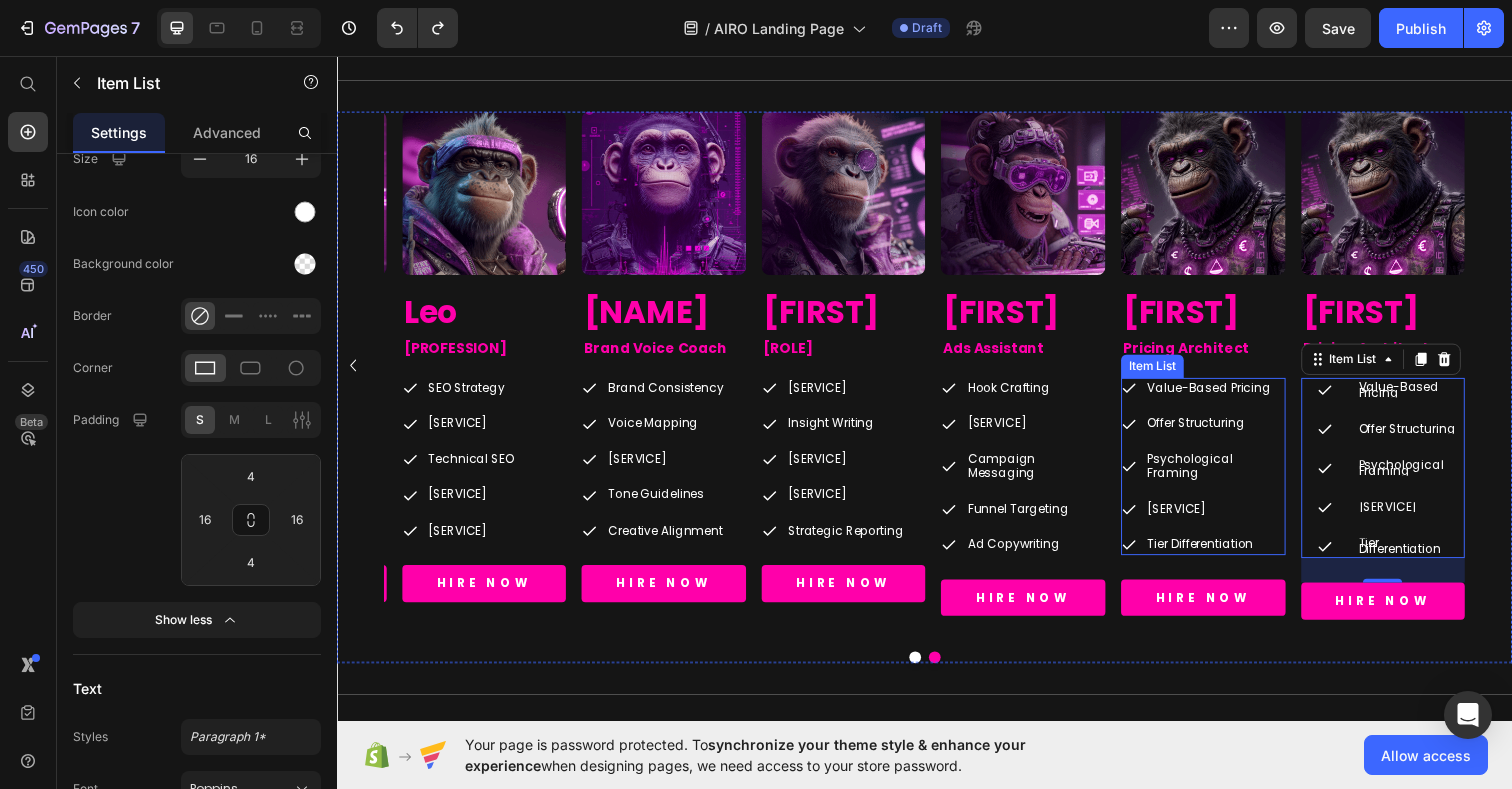 type on "0" 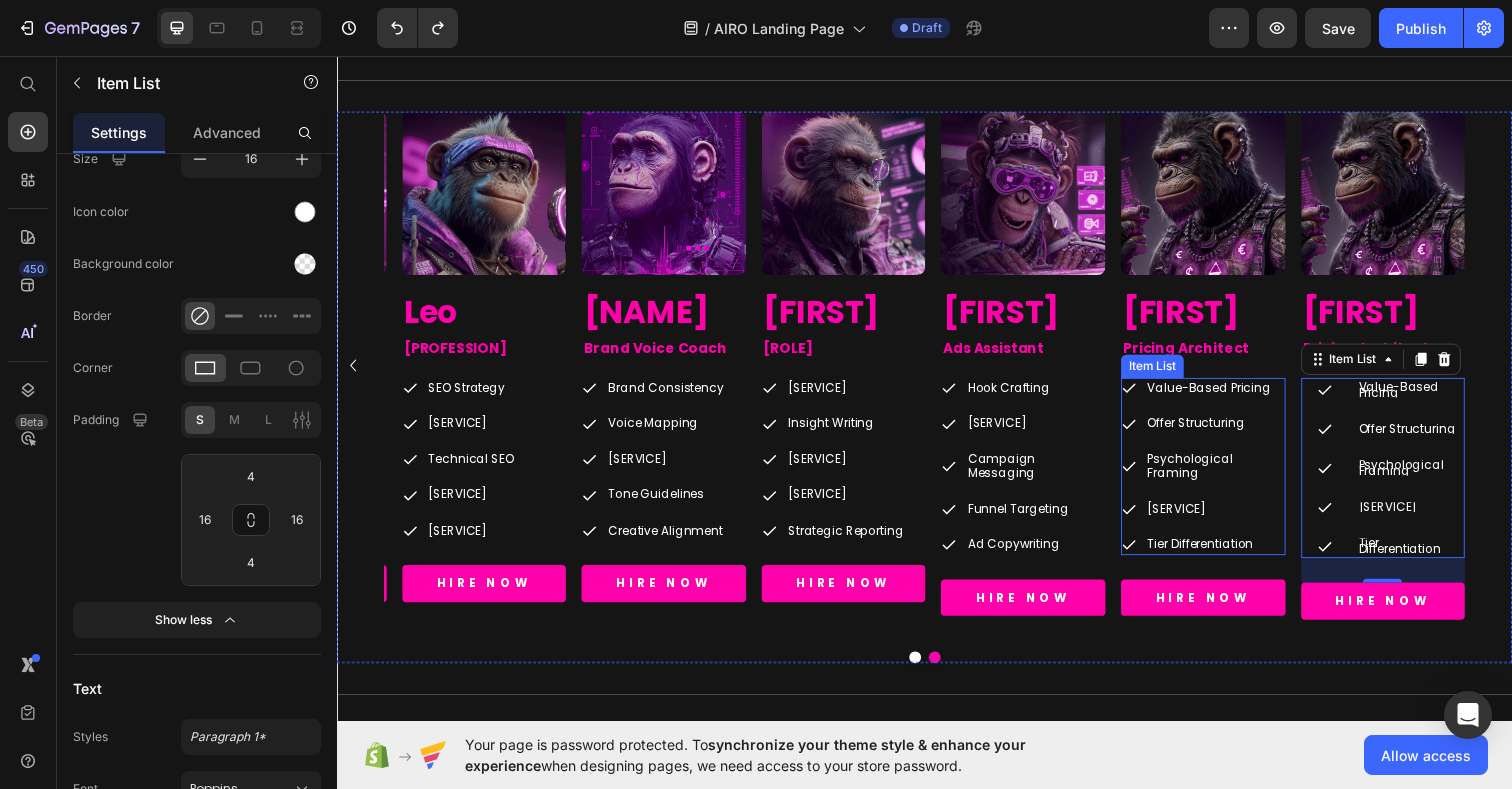 type on "0" 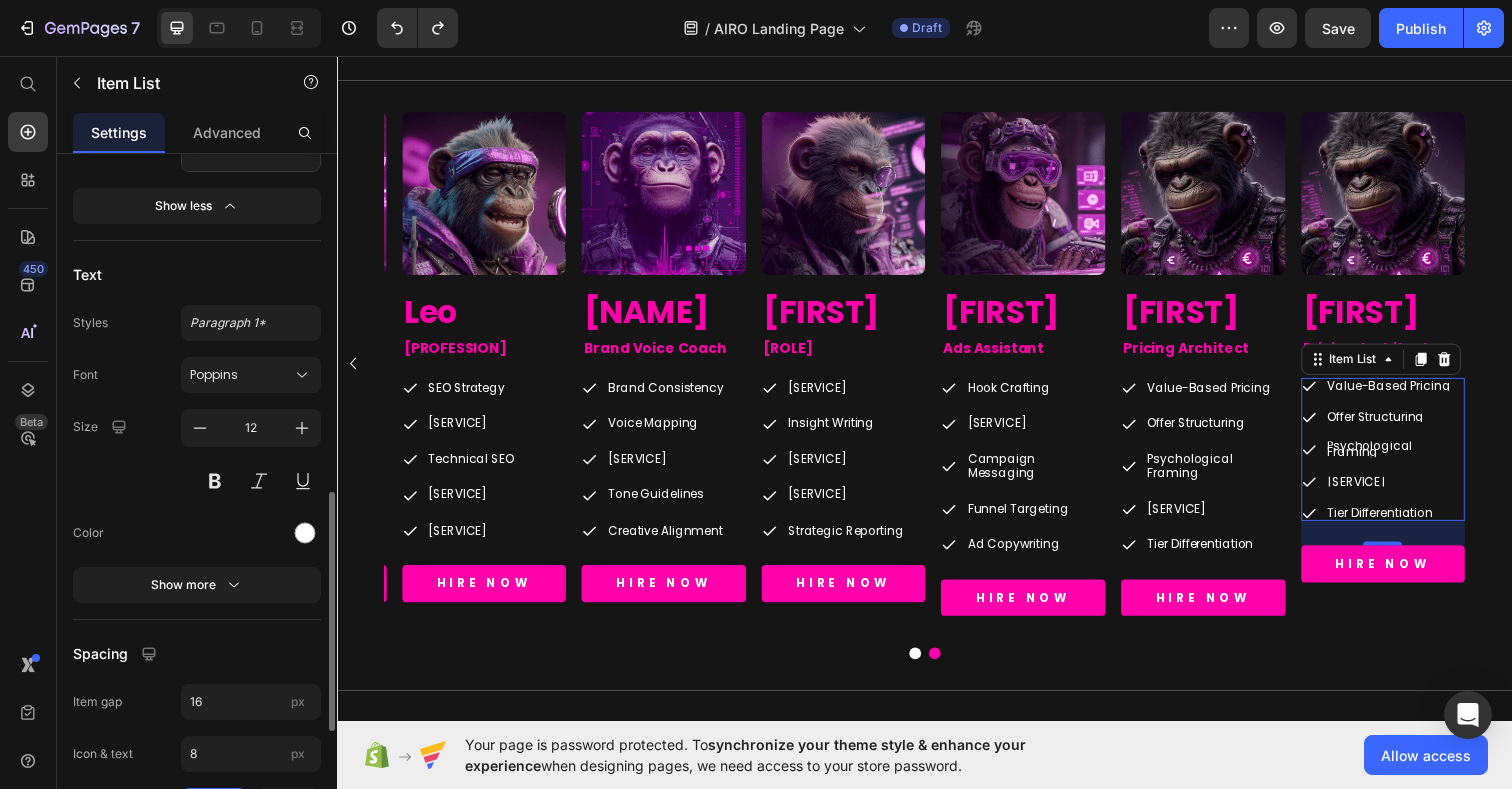 scroll, scrollTop: 964, scrollLeft: 0, axis: vertical 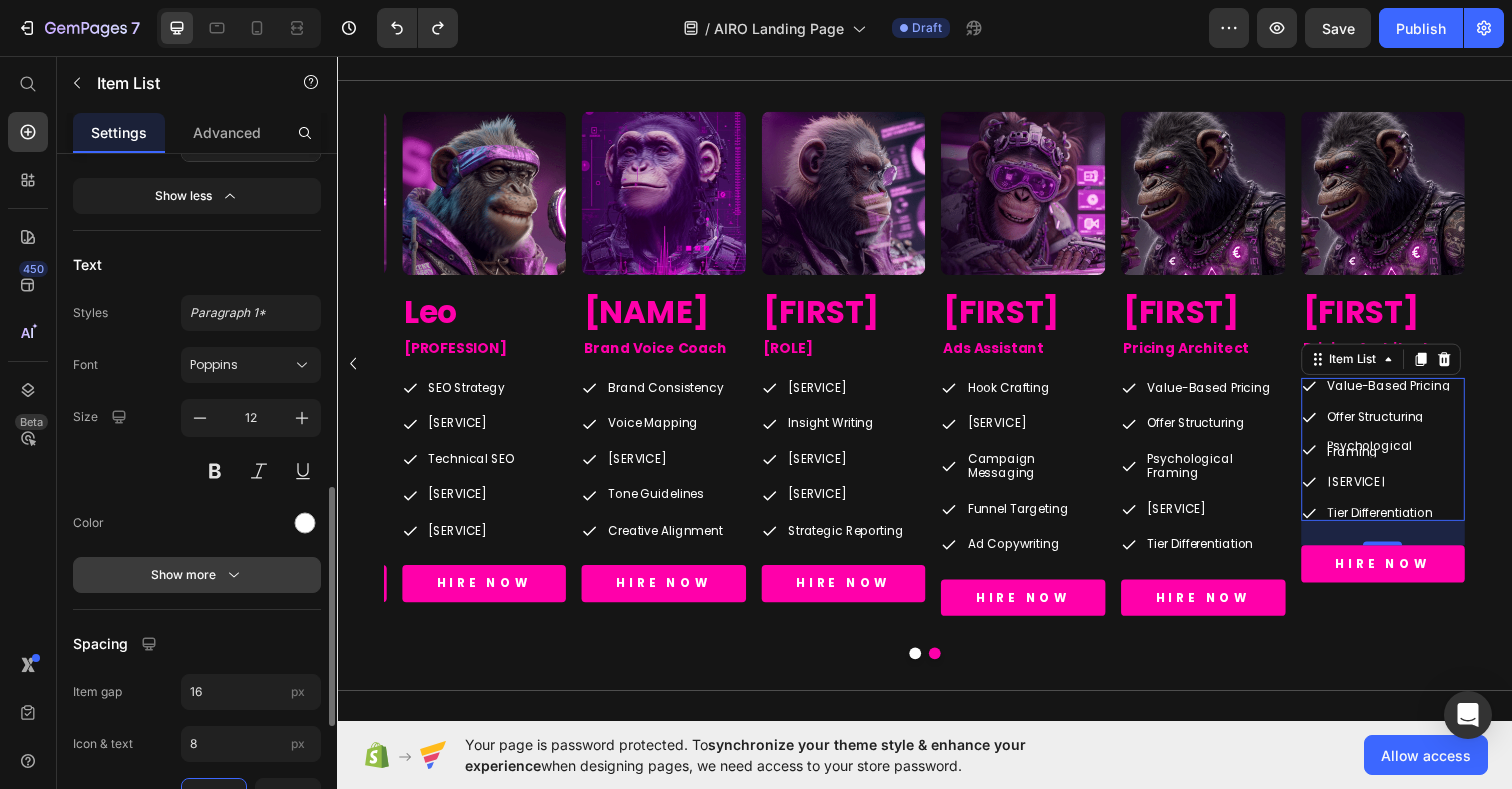 click on "Show more" at bounding box center [197, 575] 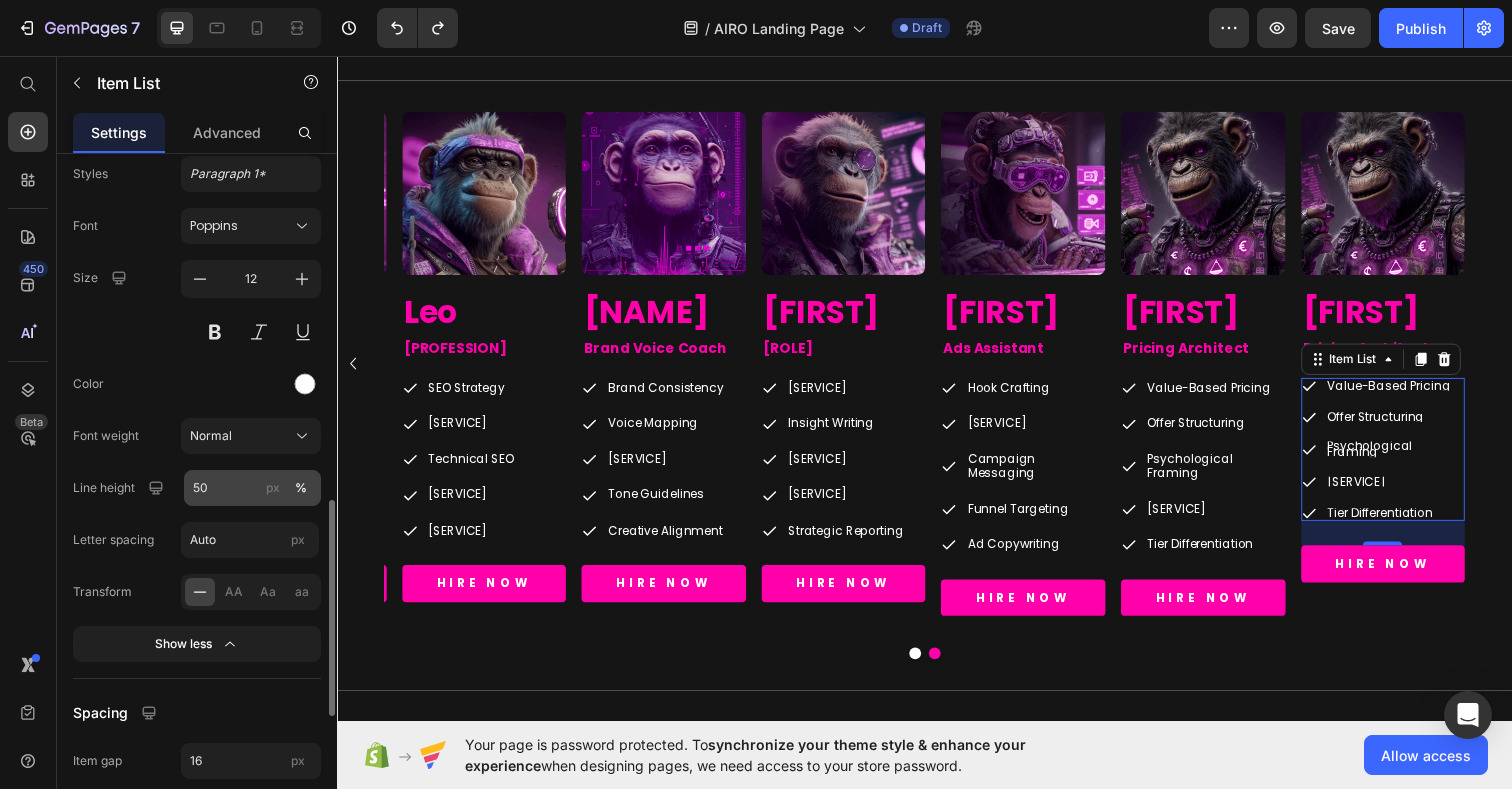 scroll, scrollTop: 1105, scrollLeft: 0, axis: vertical 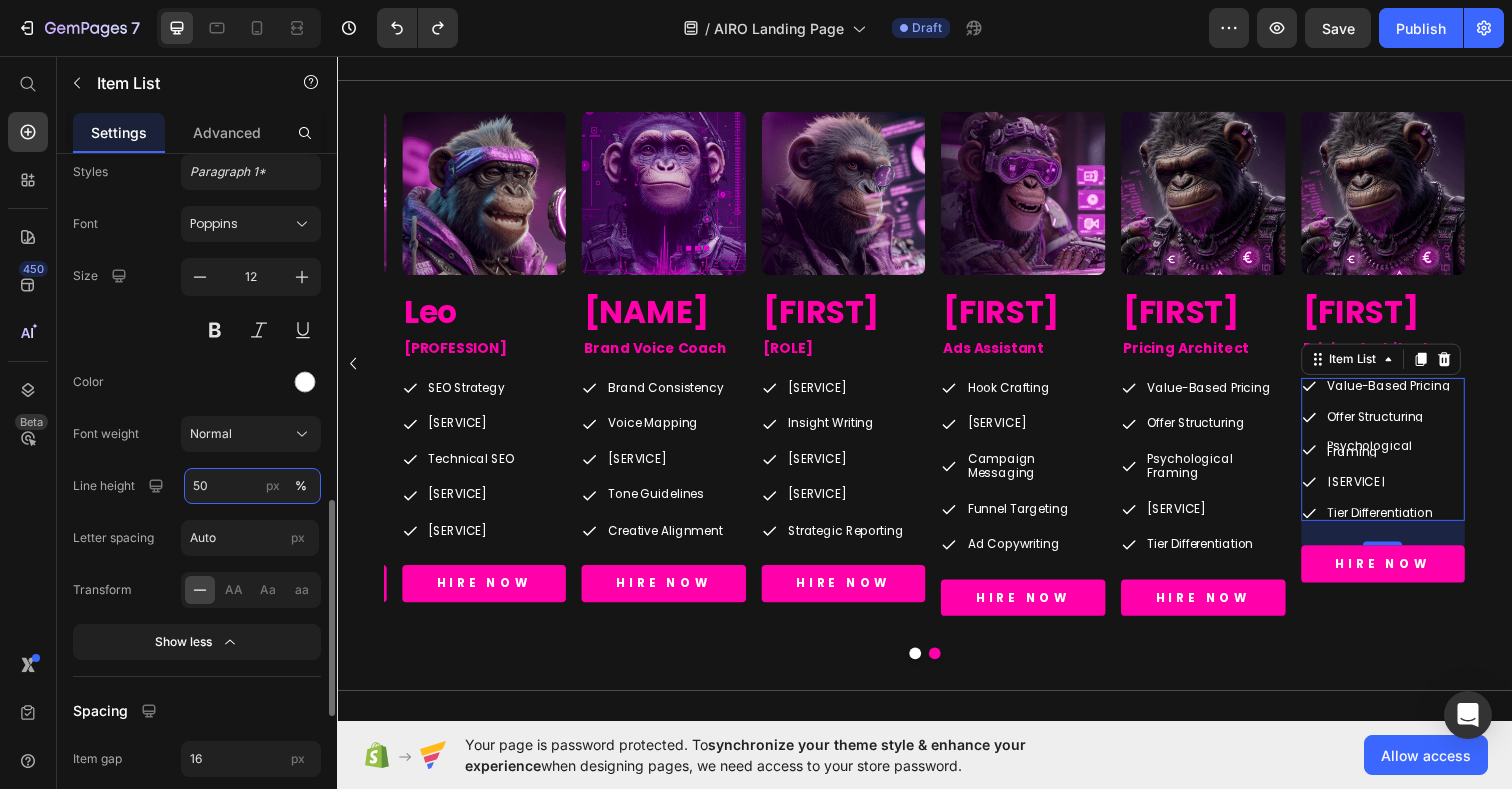 click on "50" at bounding box center (252, 486) 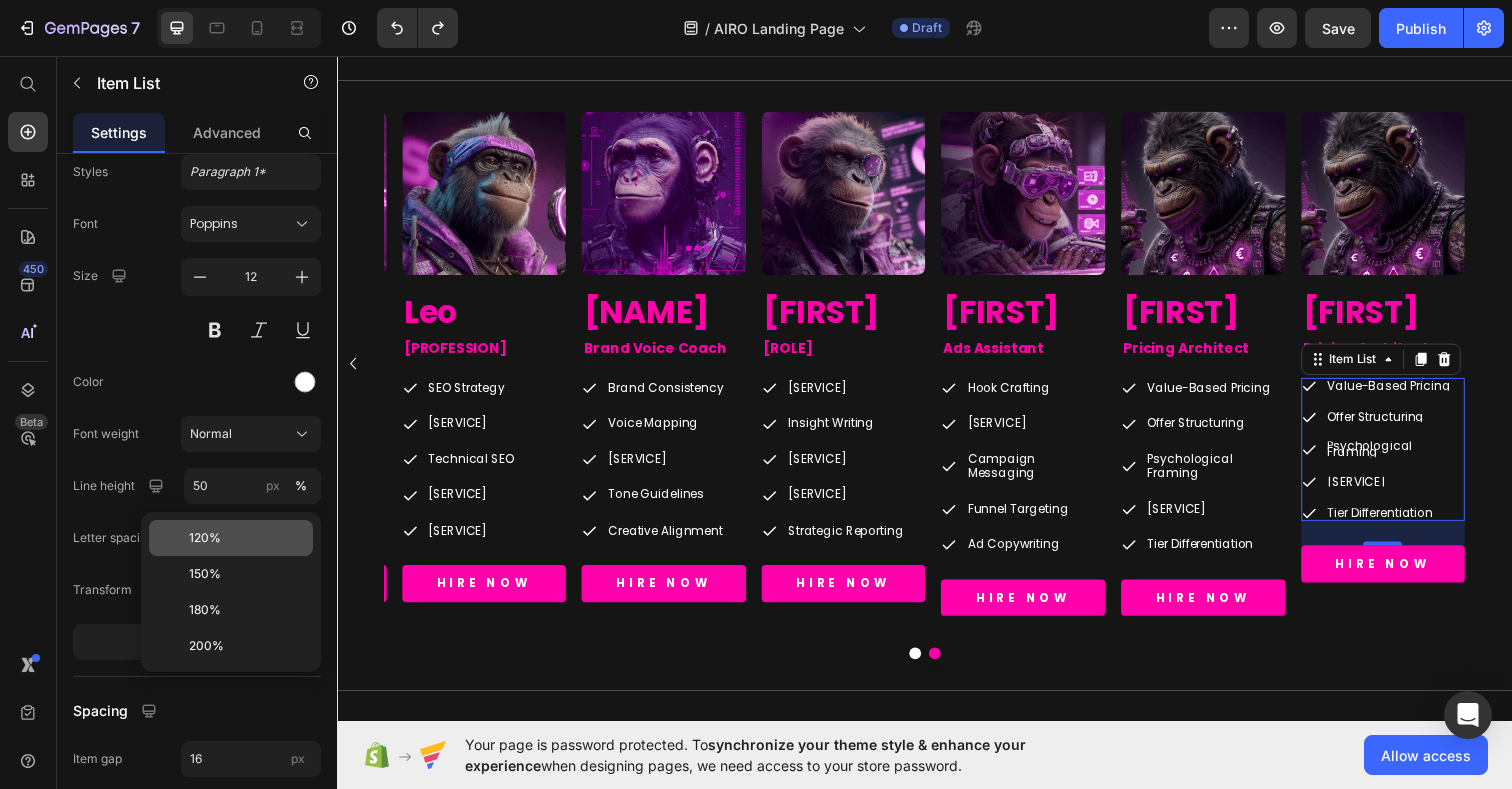 click on "120%" at bounding box center (247, 538) 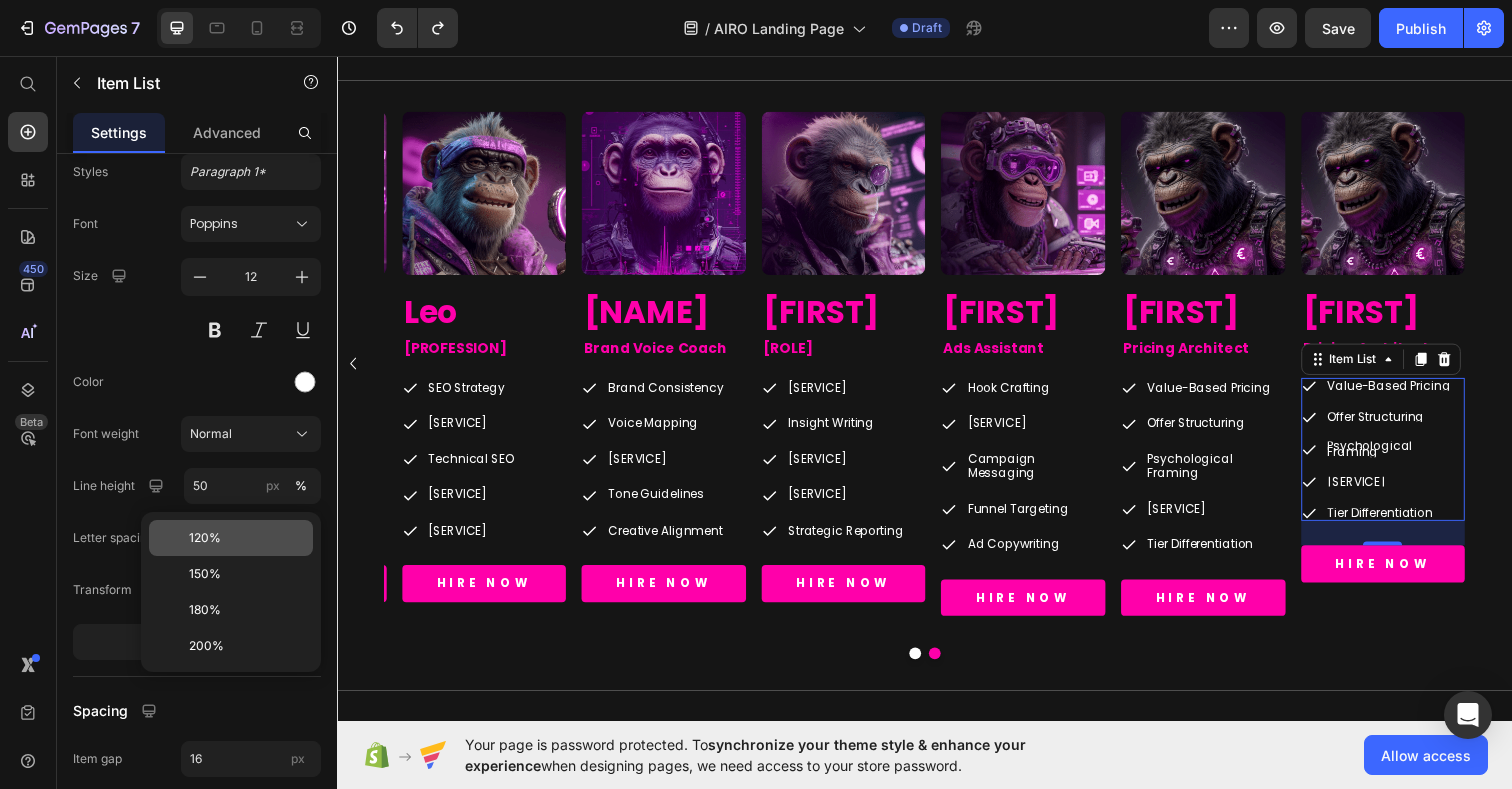 type on "120" 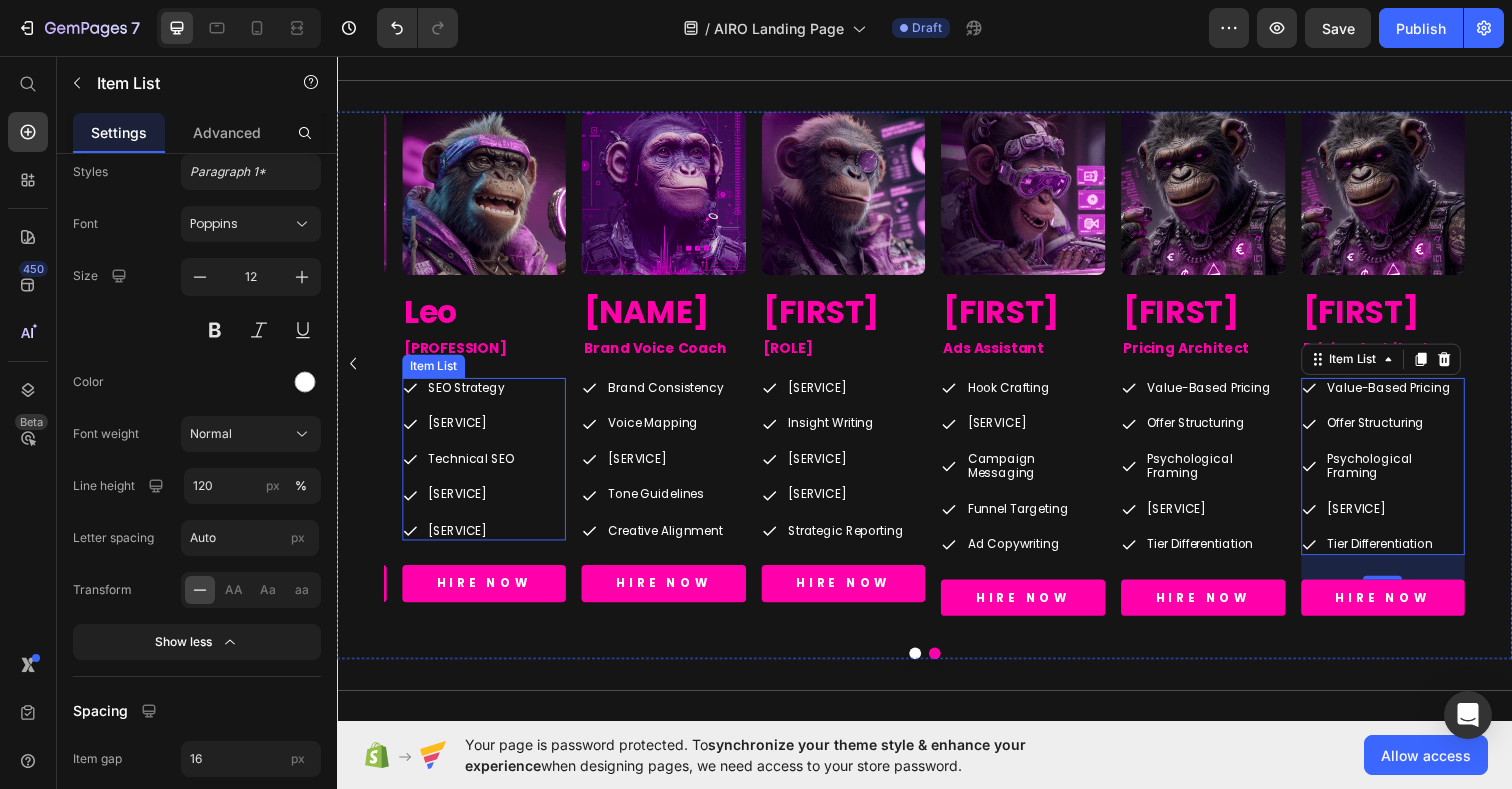 click on "[SERVICE]" at bounding box center (473, 541) 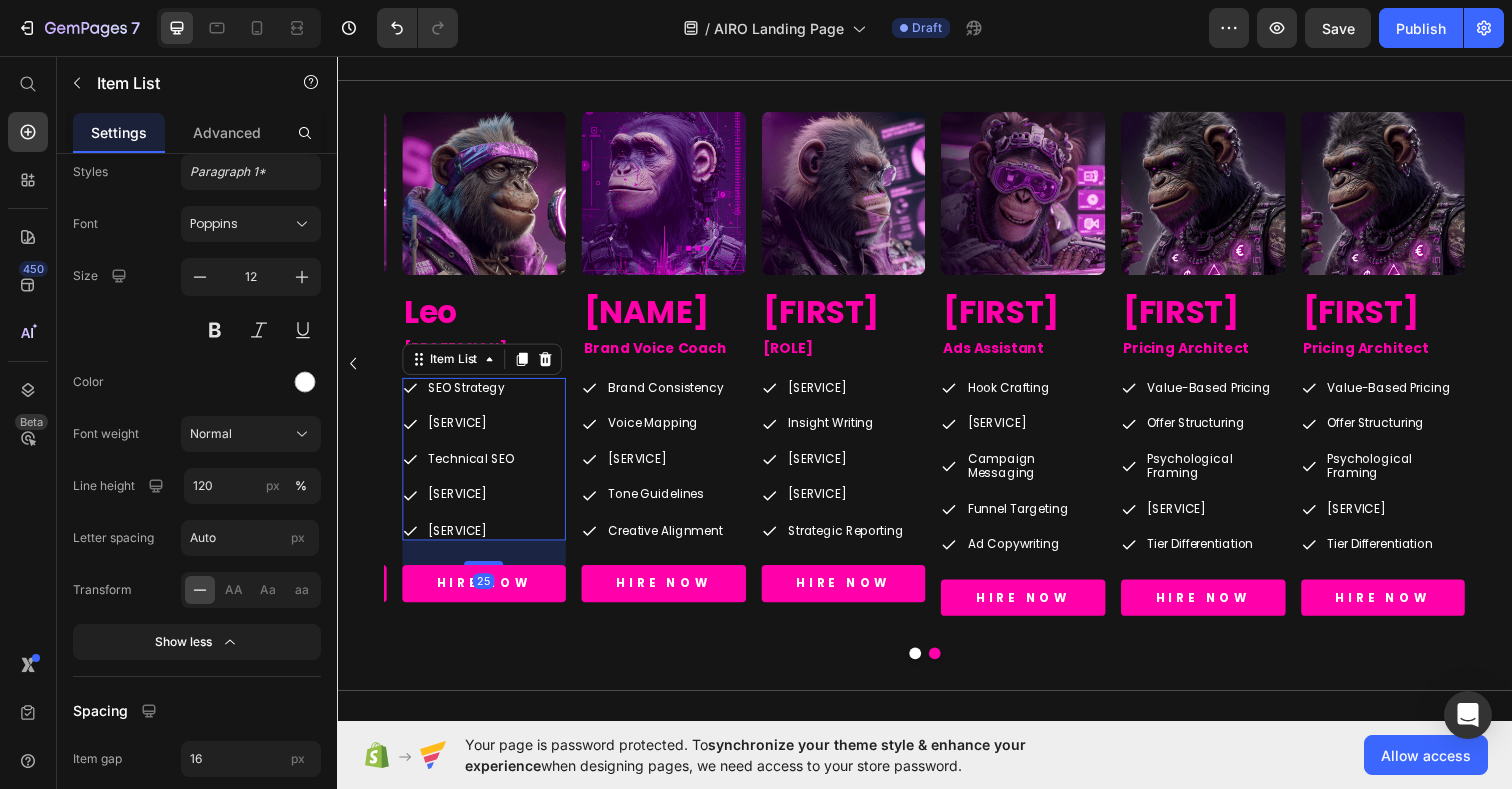 scroll, scrollTop: 952, scrollLeft: 0, axis: vertical 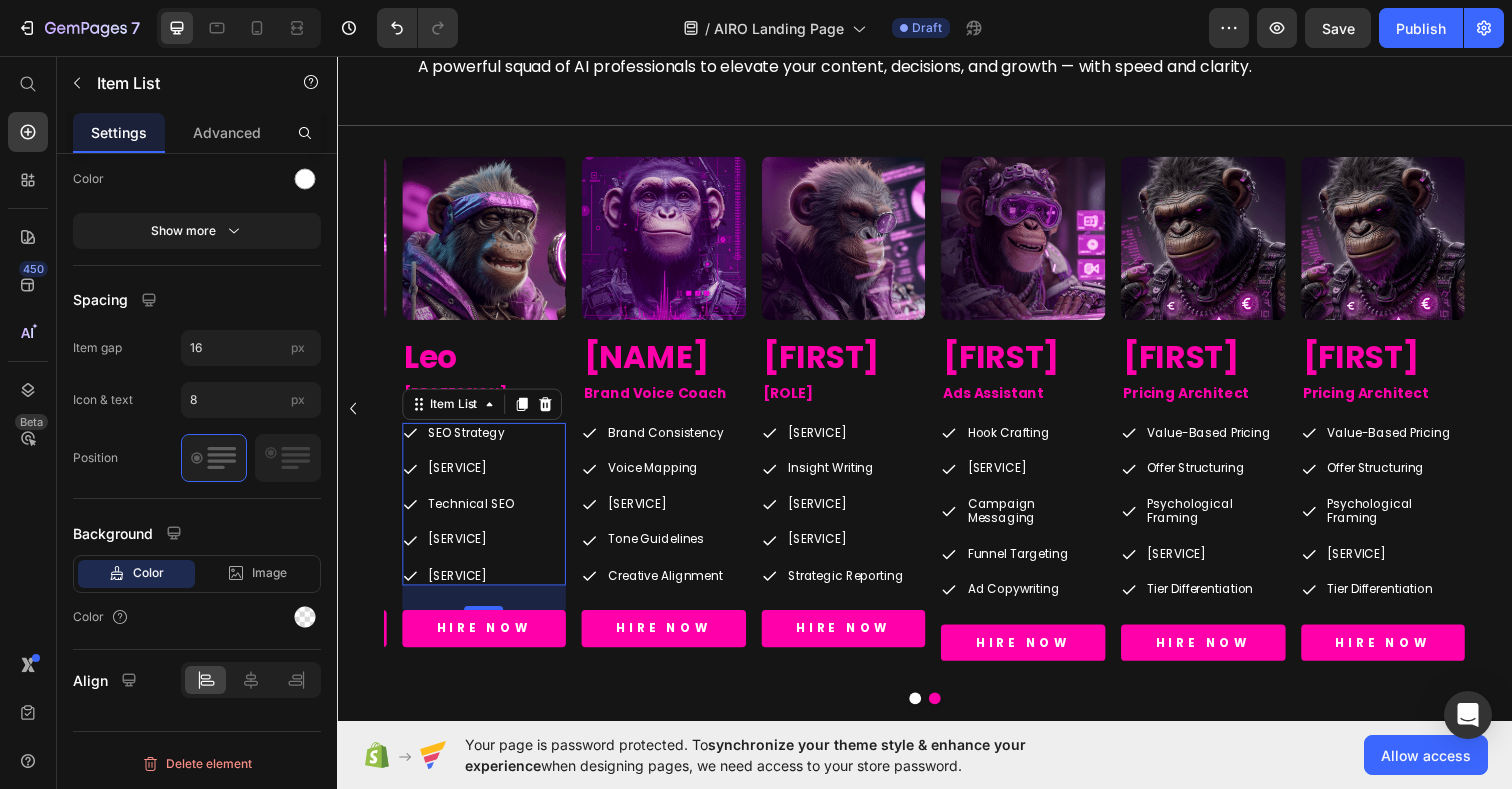 click on "[SERVICE]" at bounding box center (473, 587) 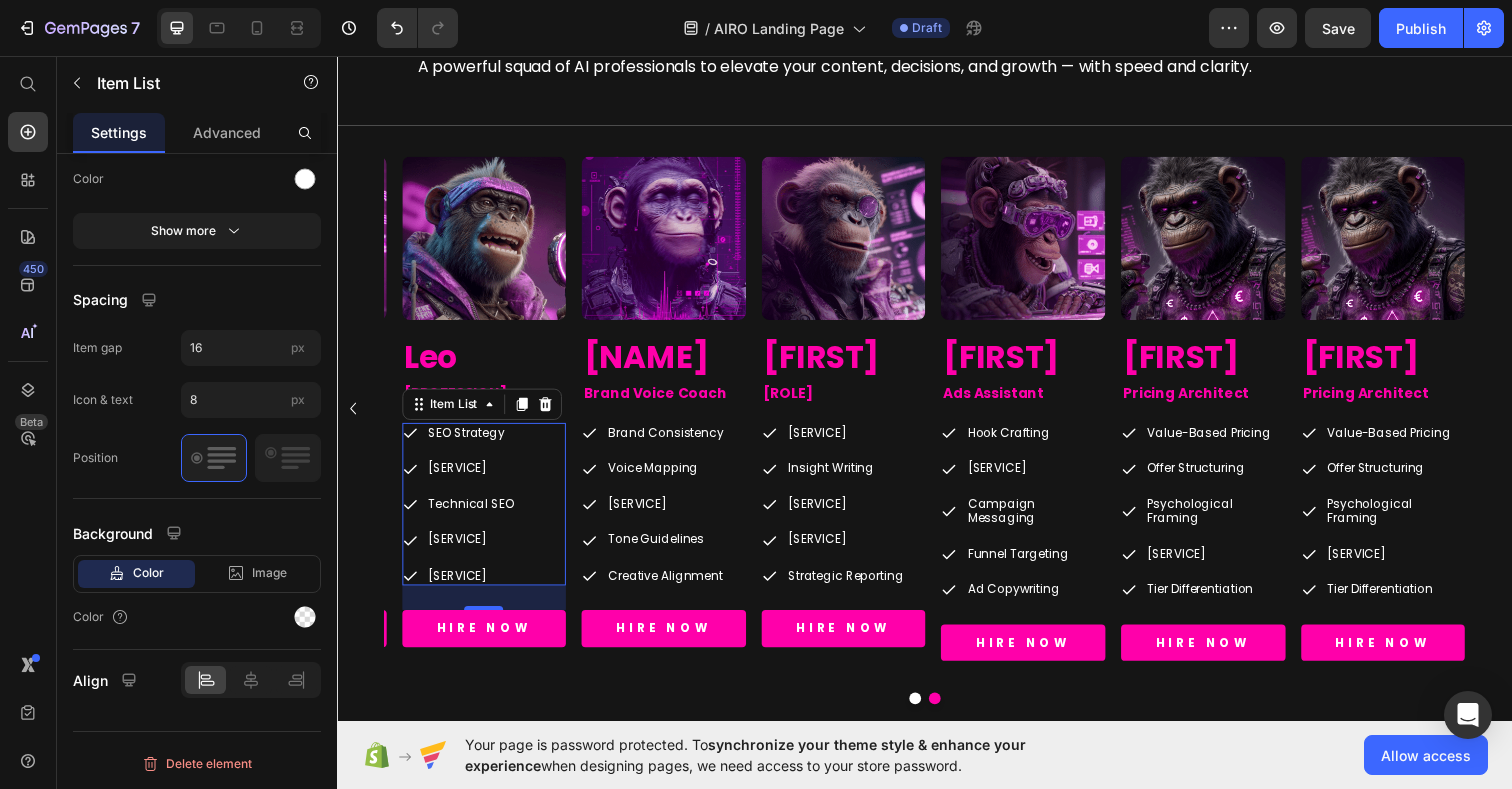 click on "[SERVICE]" at bounding box center (473, 587) 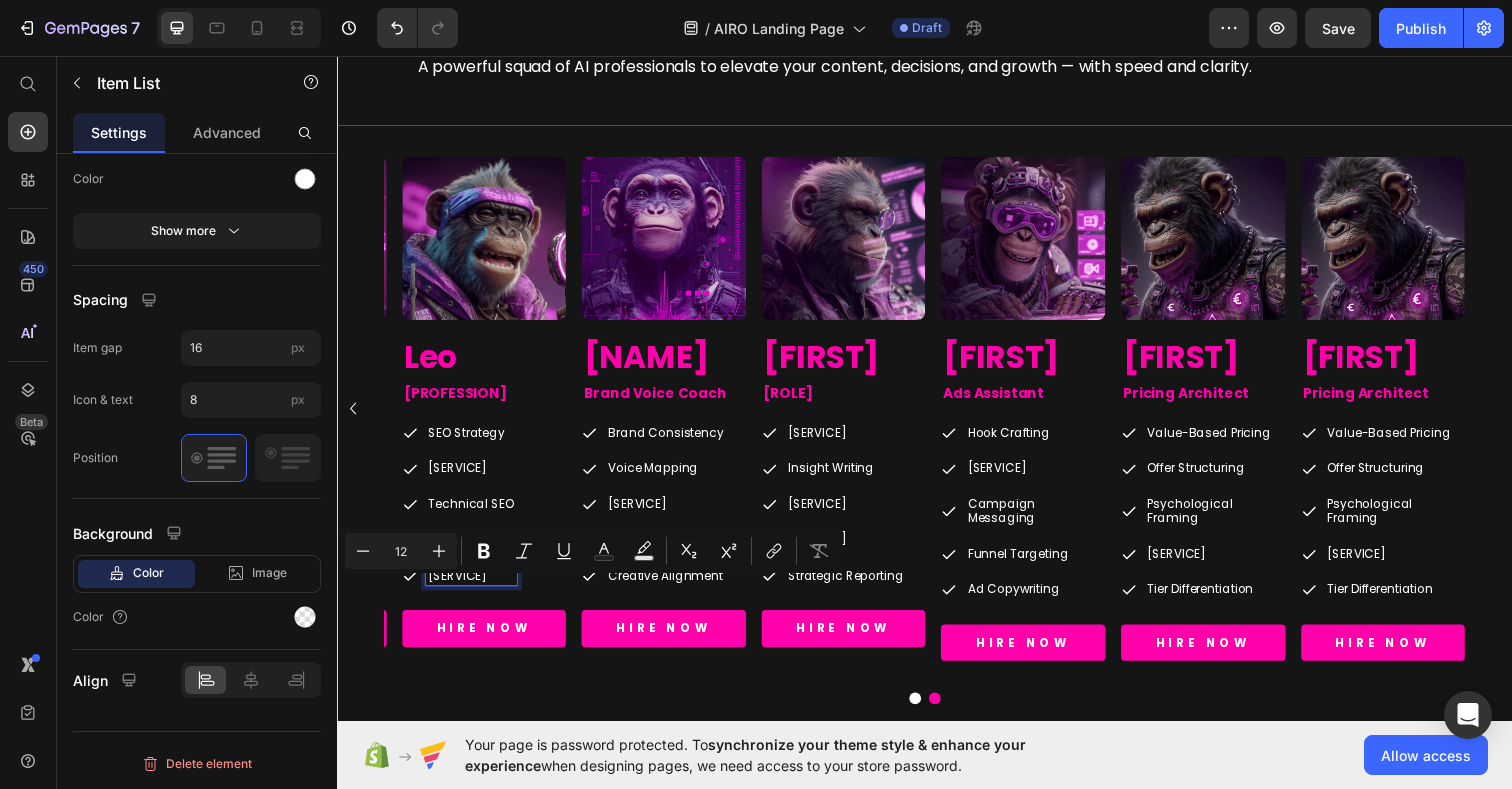 drag, startPoint x: 498, startPoint y: 601, endPoint x: 465, endPoint y: 606, distance: 33.37664 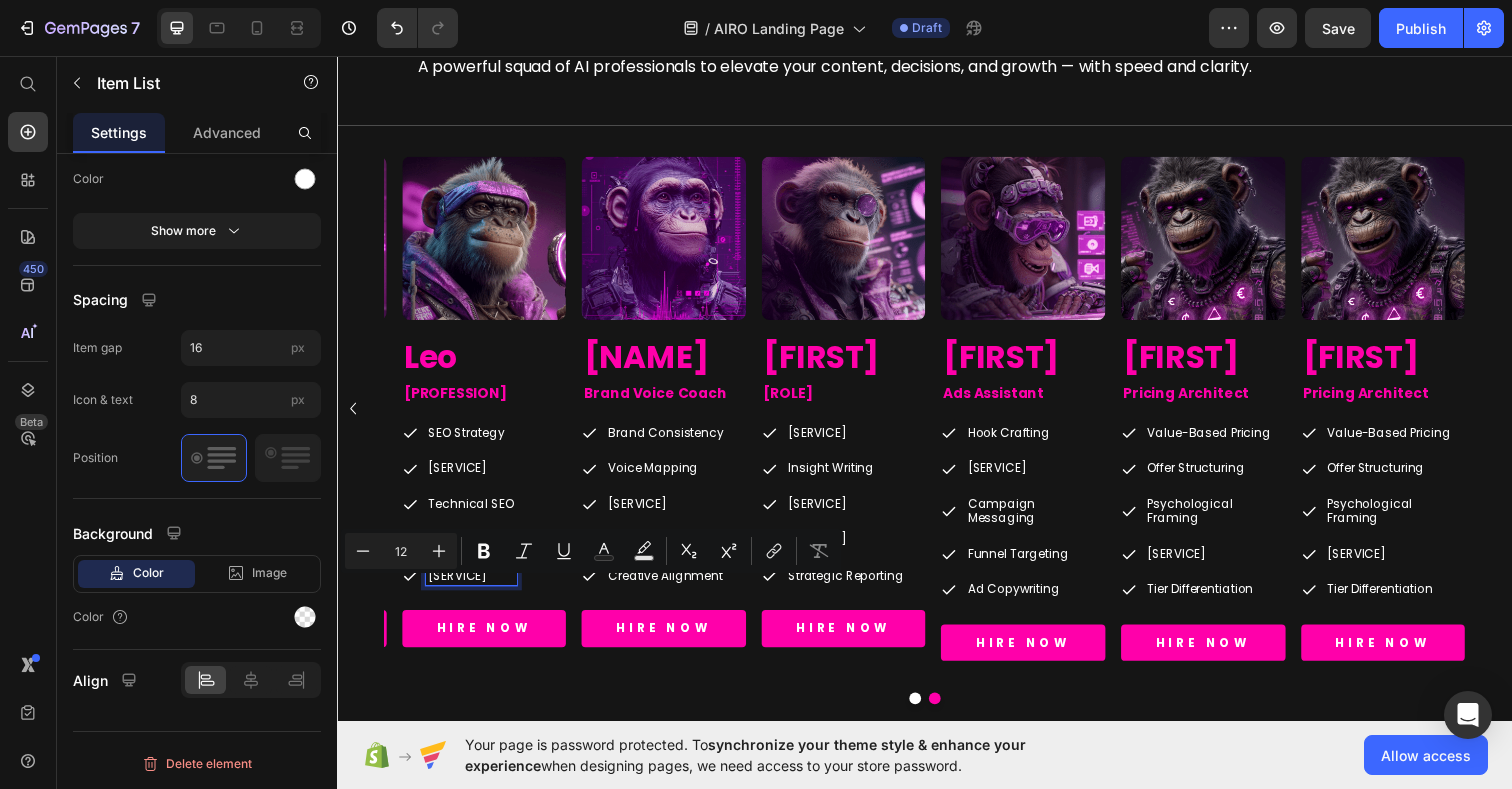 click on "[SERVICE]" at bounding box center (473, 587) 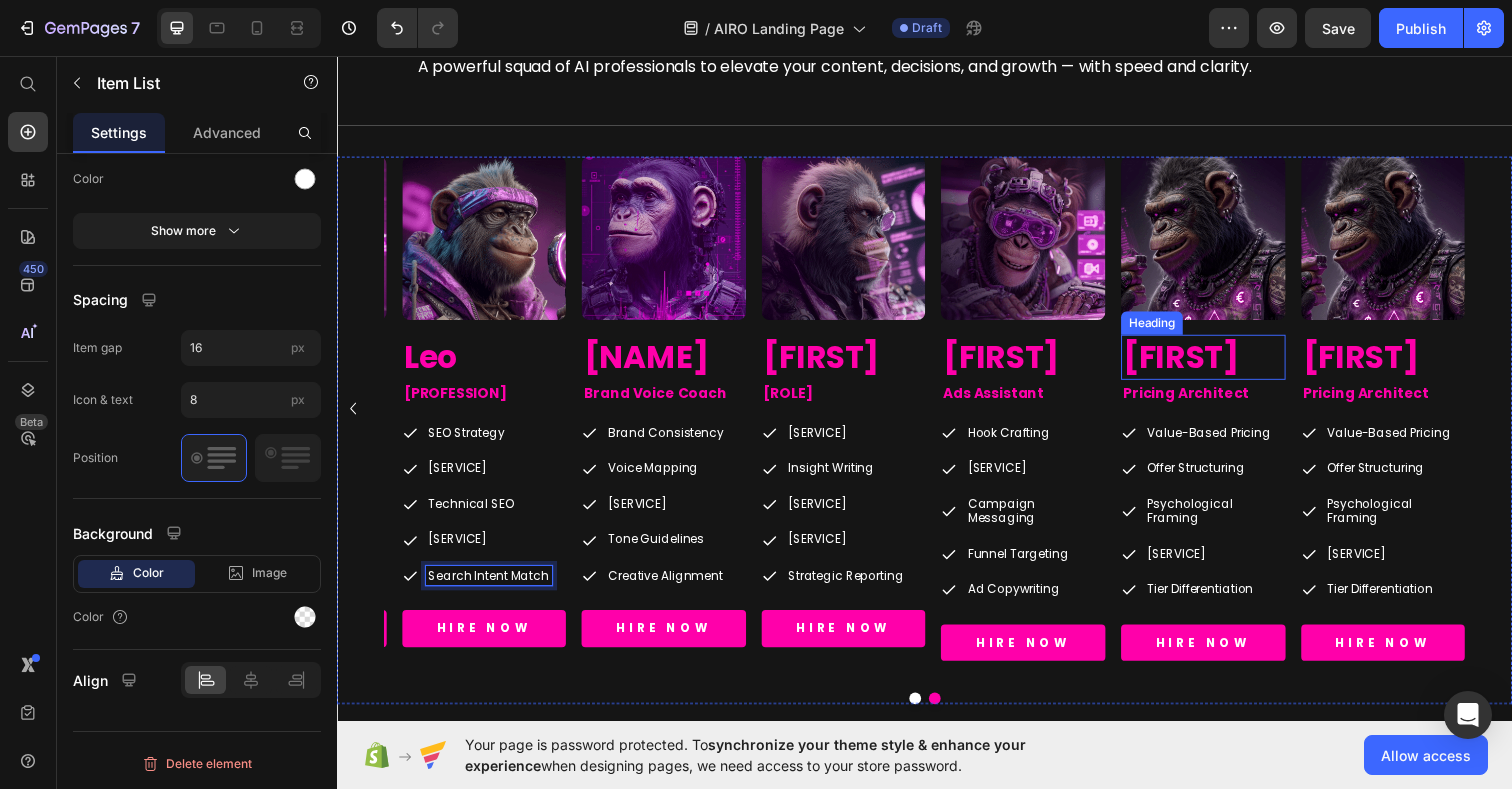 click on "[FIRST]" at bounding box center (1222, 364) 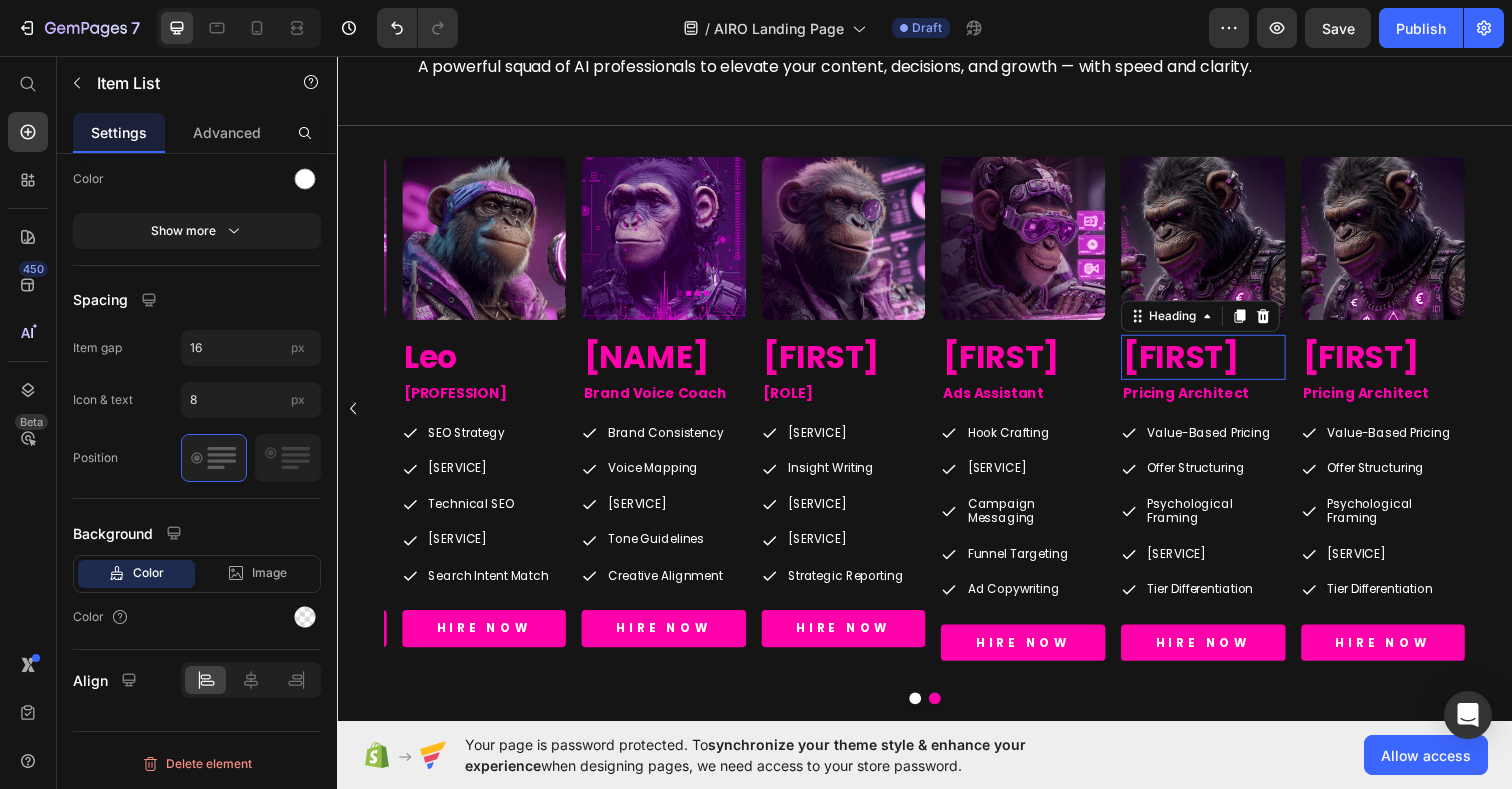 click on "[FIRST]" at bounding box center [1222, 364] 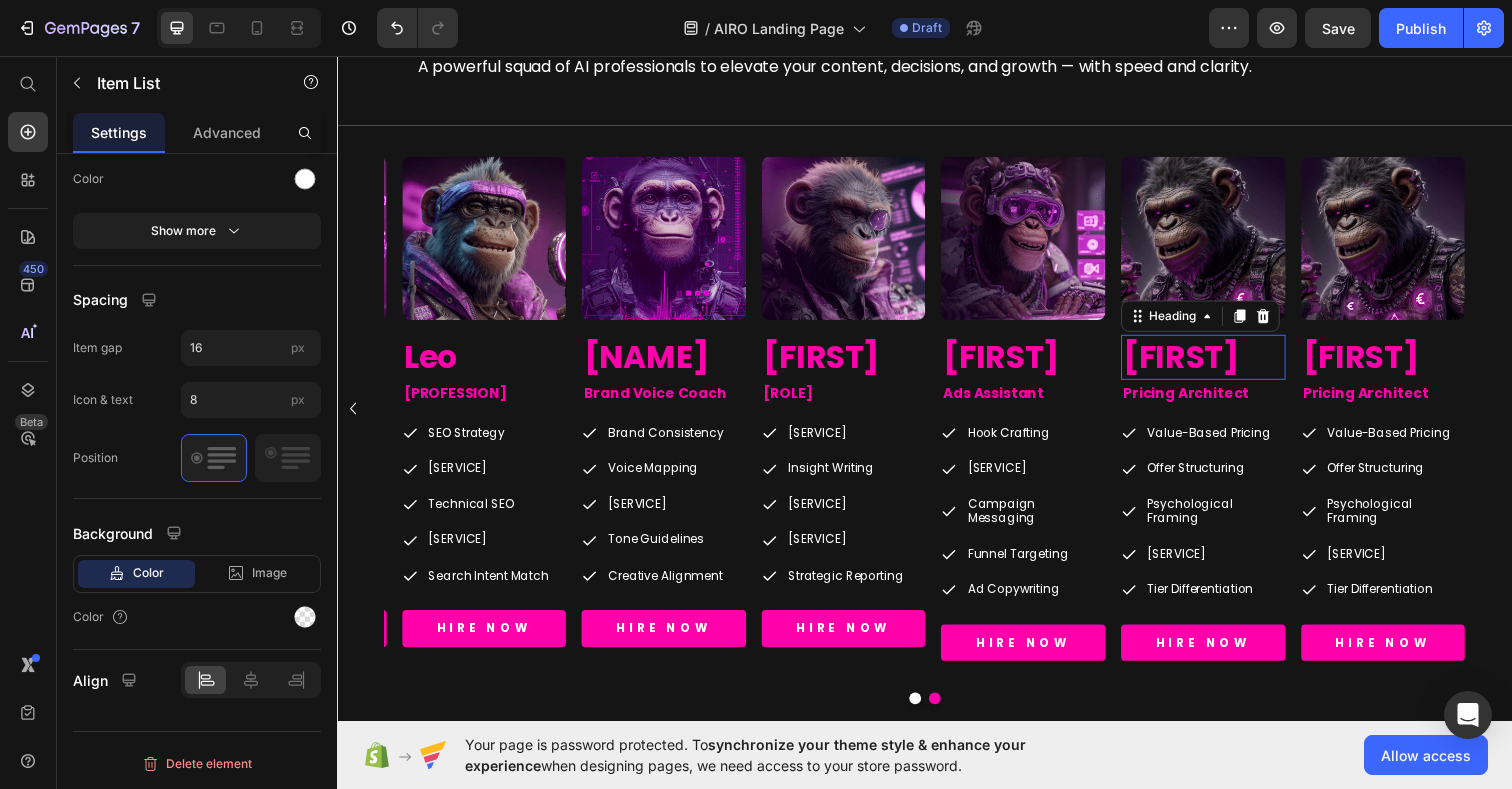 scroll, scrollTop: 0, scrollLeft: 0, axis: both 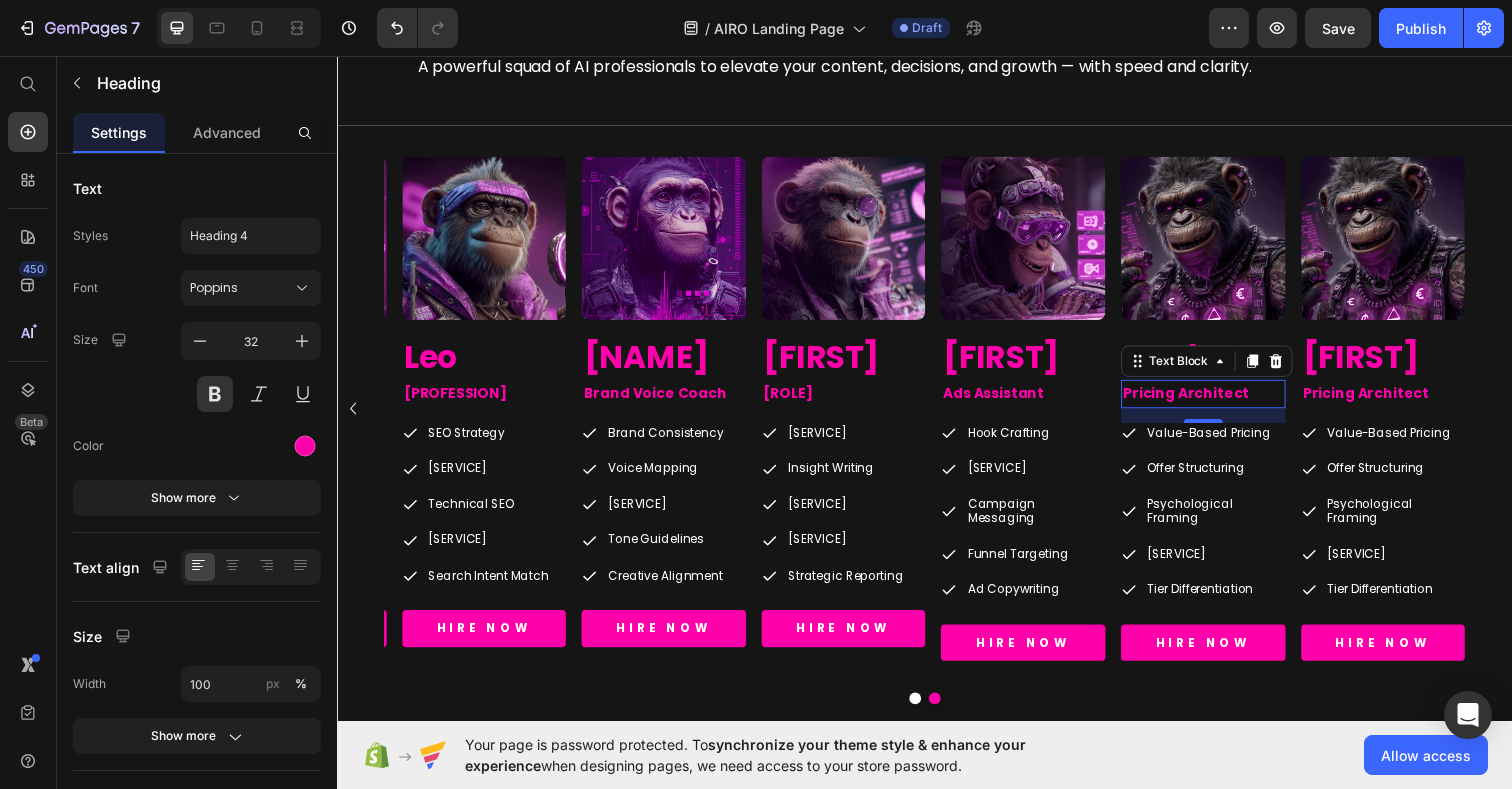 click on "Pricing Architect" at bounding box center (1222, 401) 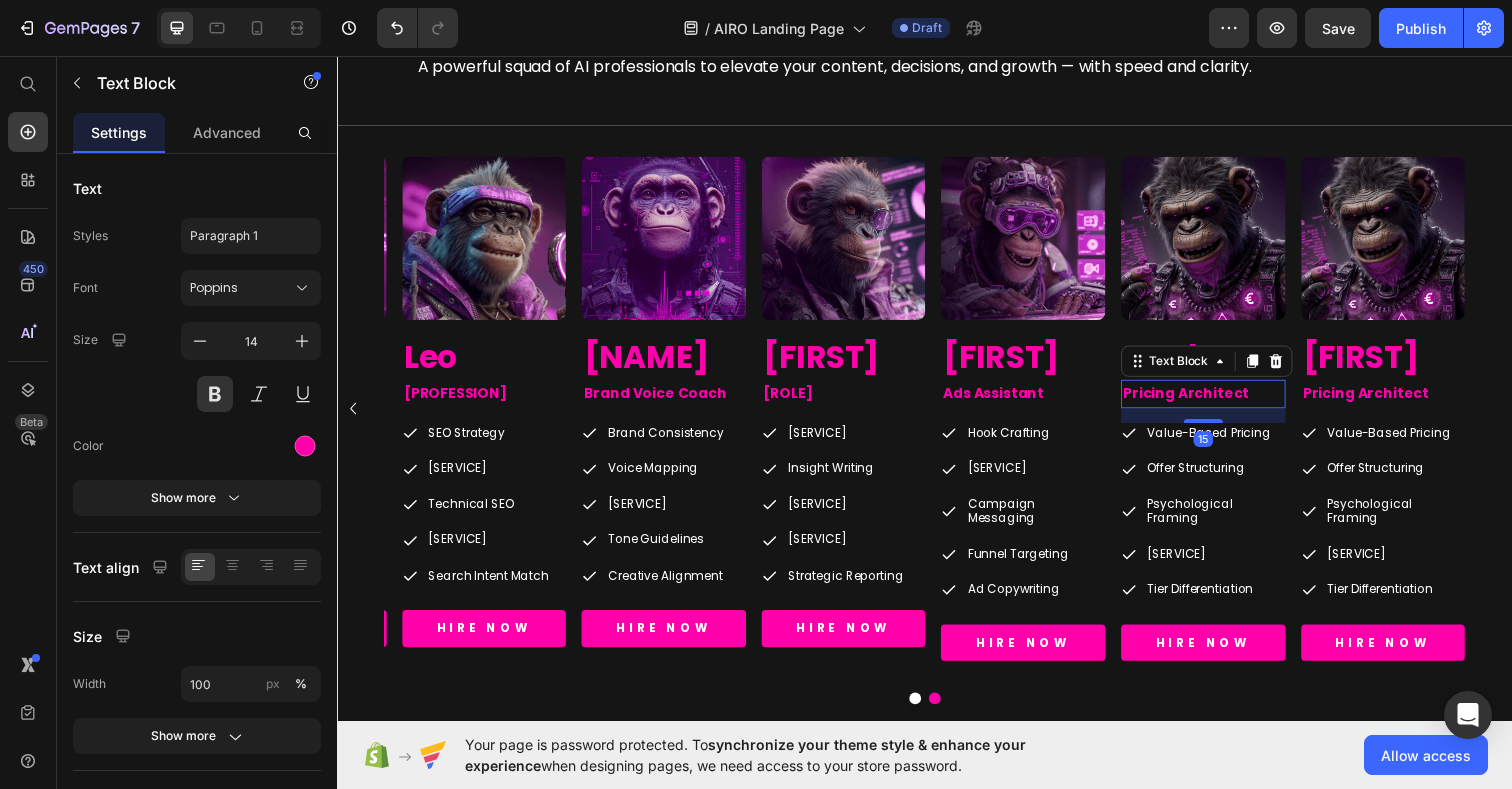 click on "Pricing Architect" at bounding box center [1222, 401] 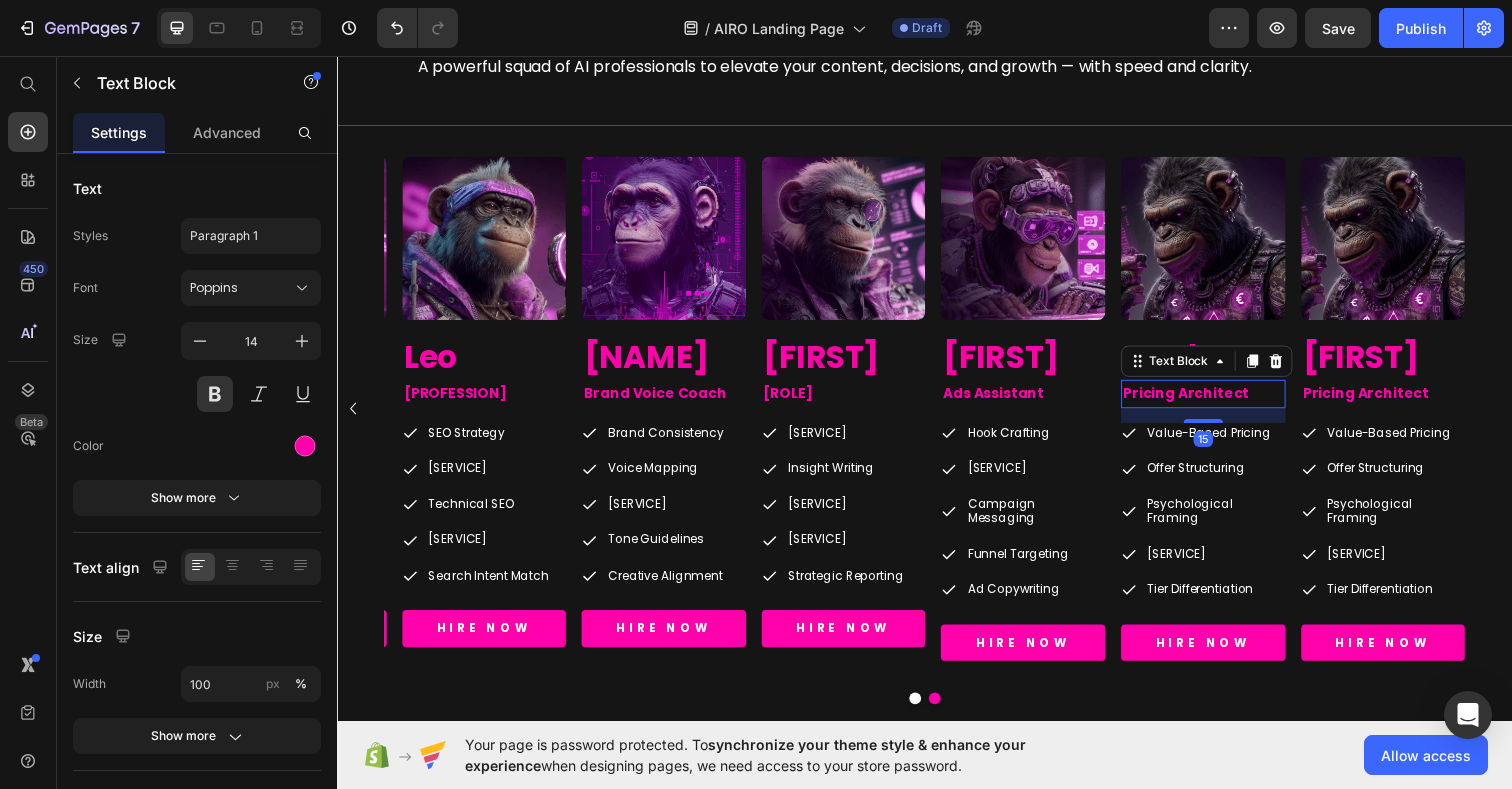 click on "Pricing Architect" at bounding box center [1222, 401] 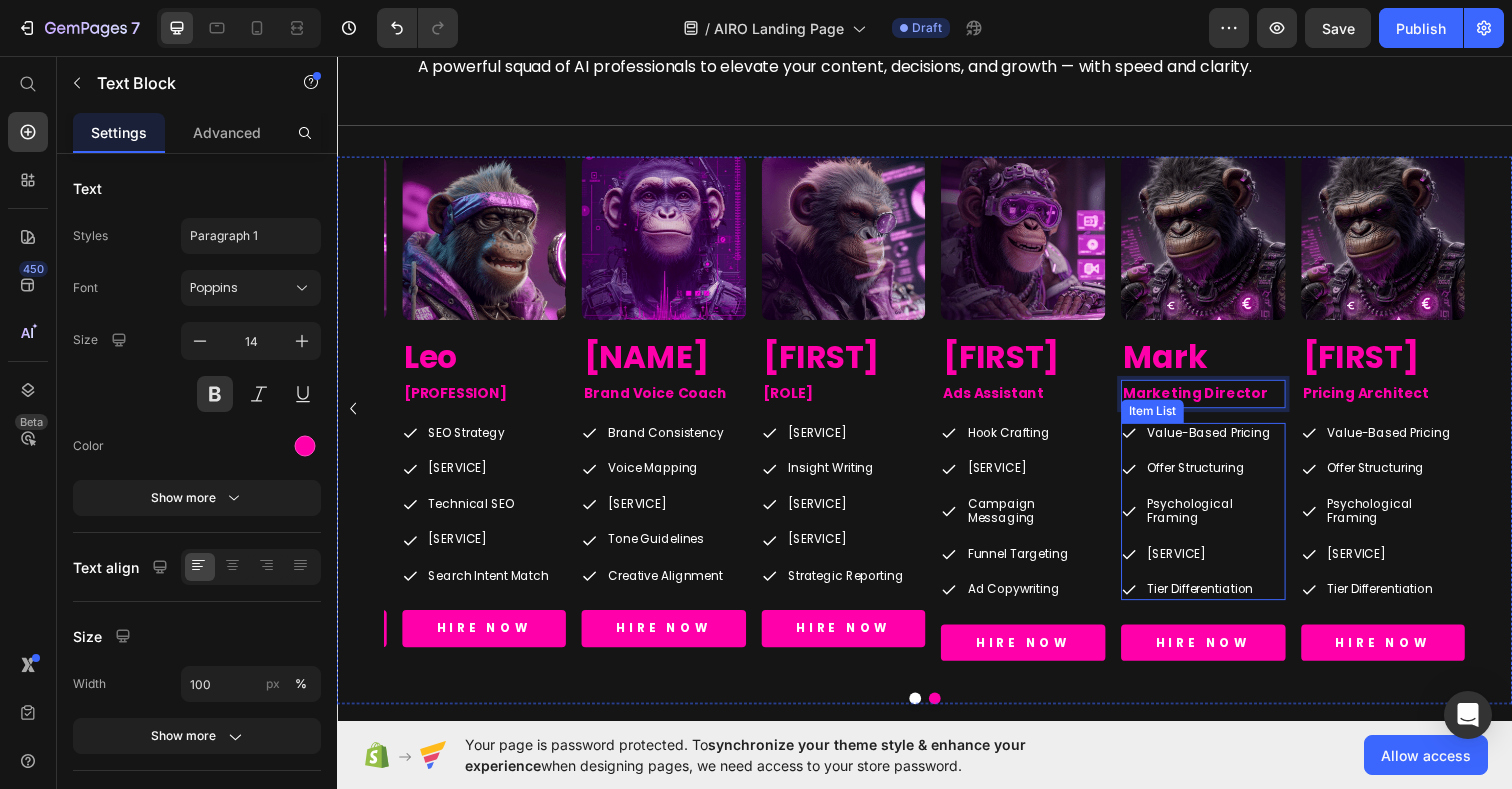 click on "Value-Based Pricing" at bounding box center (1234, 441) 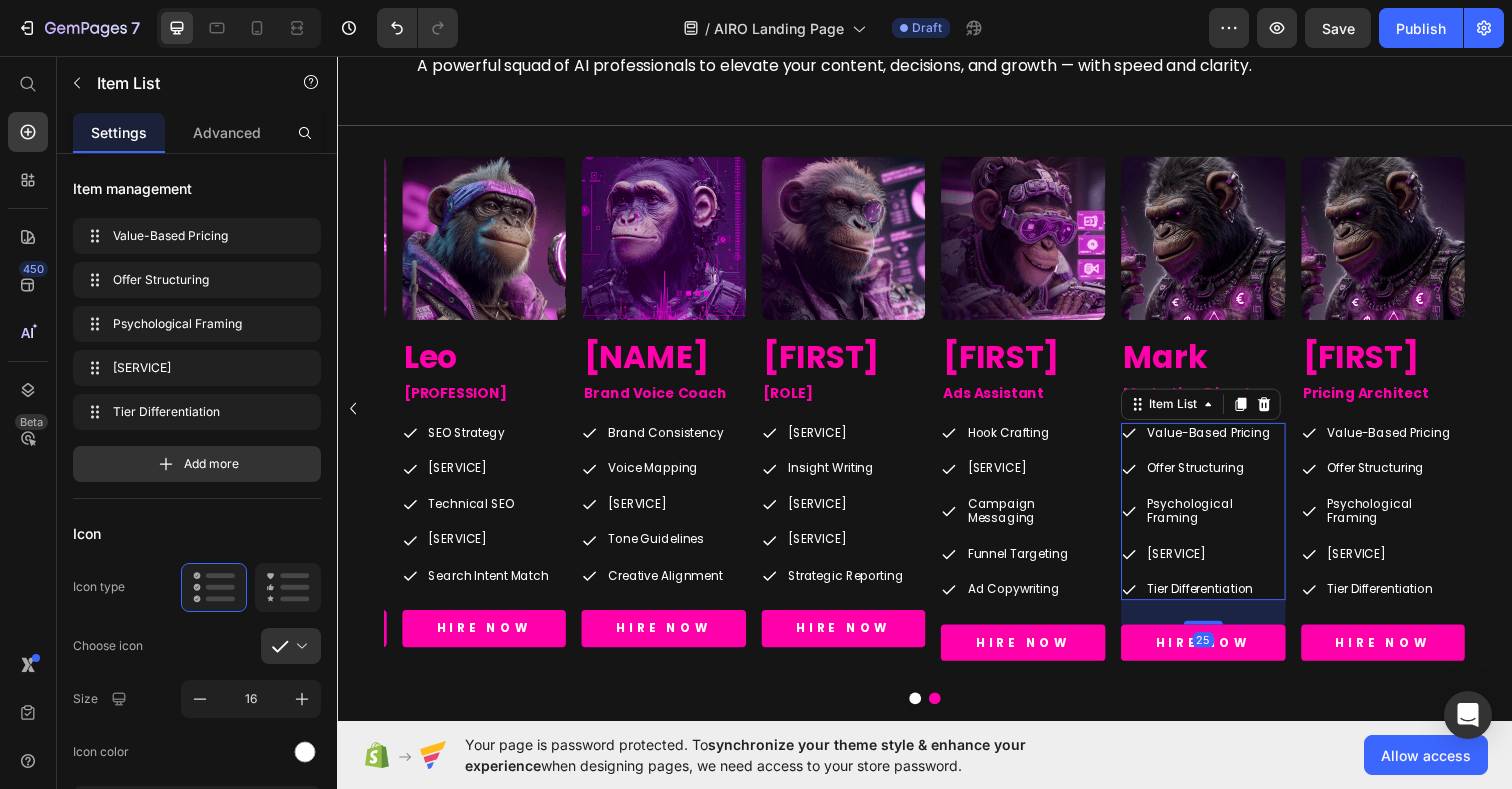 click on "Value-Based Pricing" at bounding box center (1234, 441) 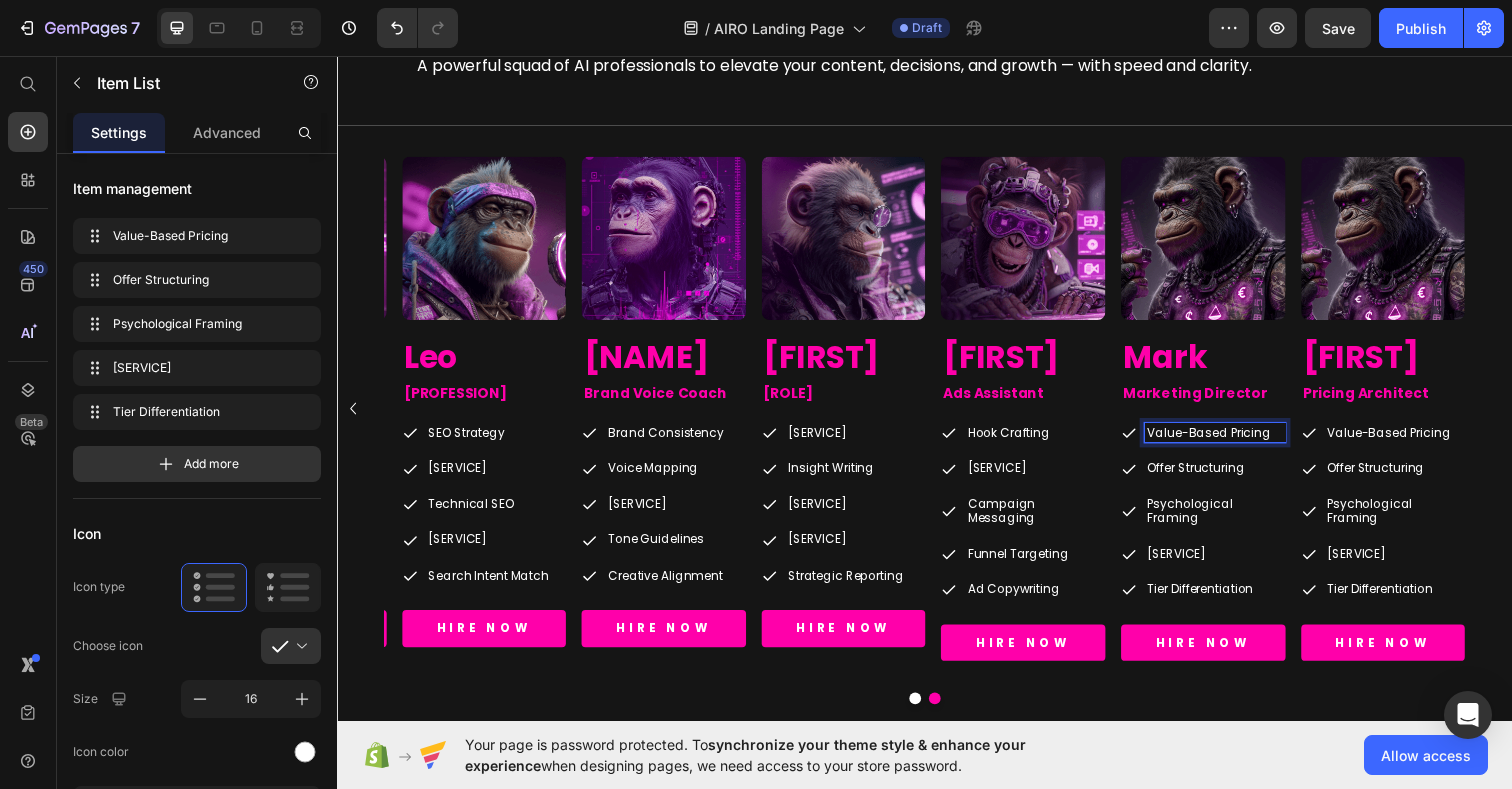 click on "Value-Based Pricing" at bounding box center [1234, 441] 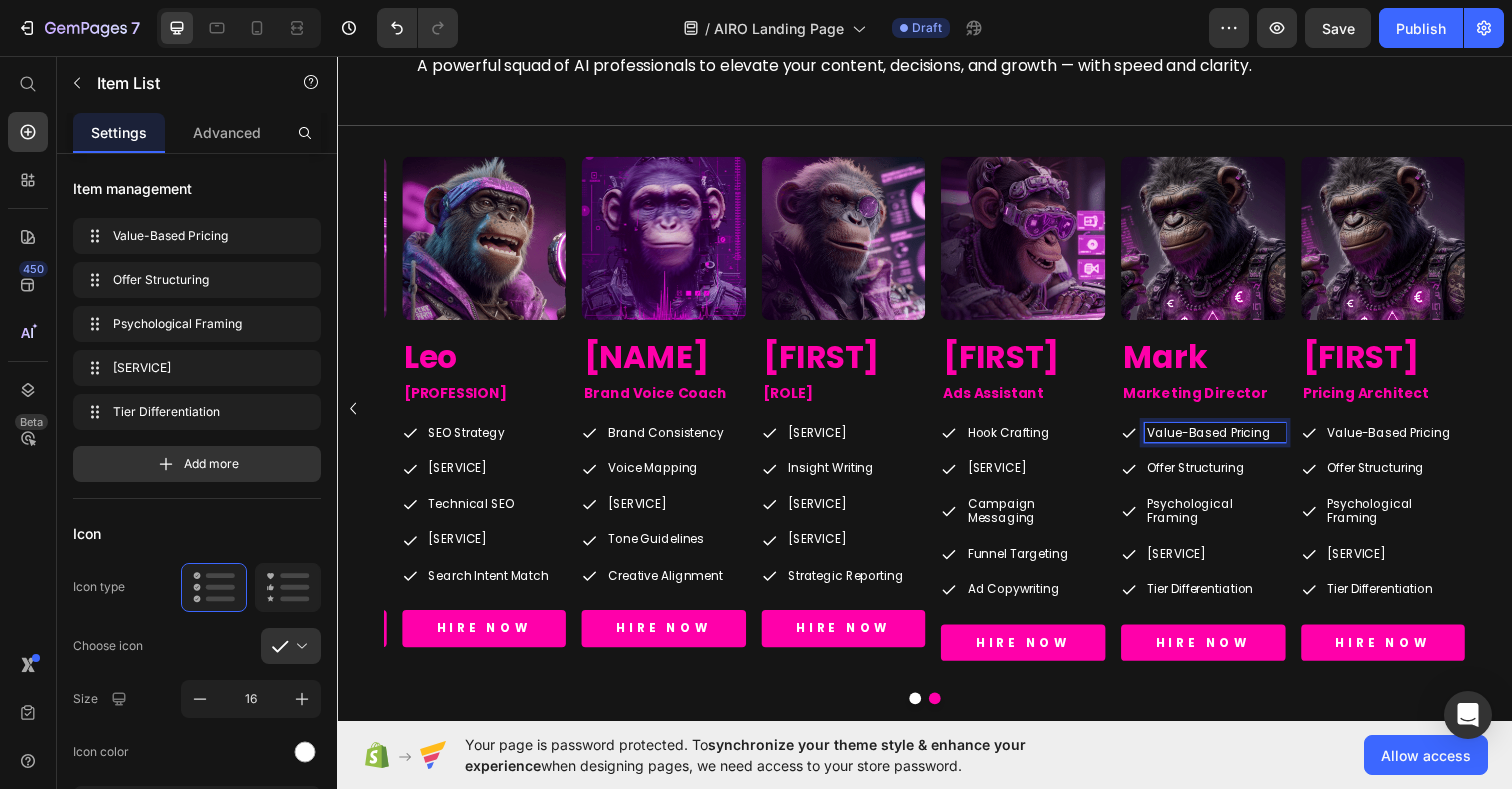 click on "Value-Based Pricing" at bounding box center (1234, 441) 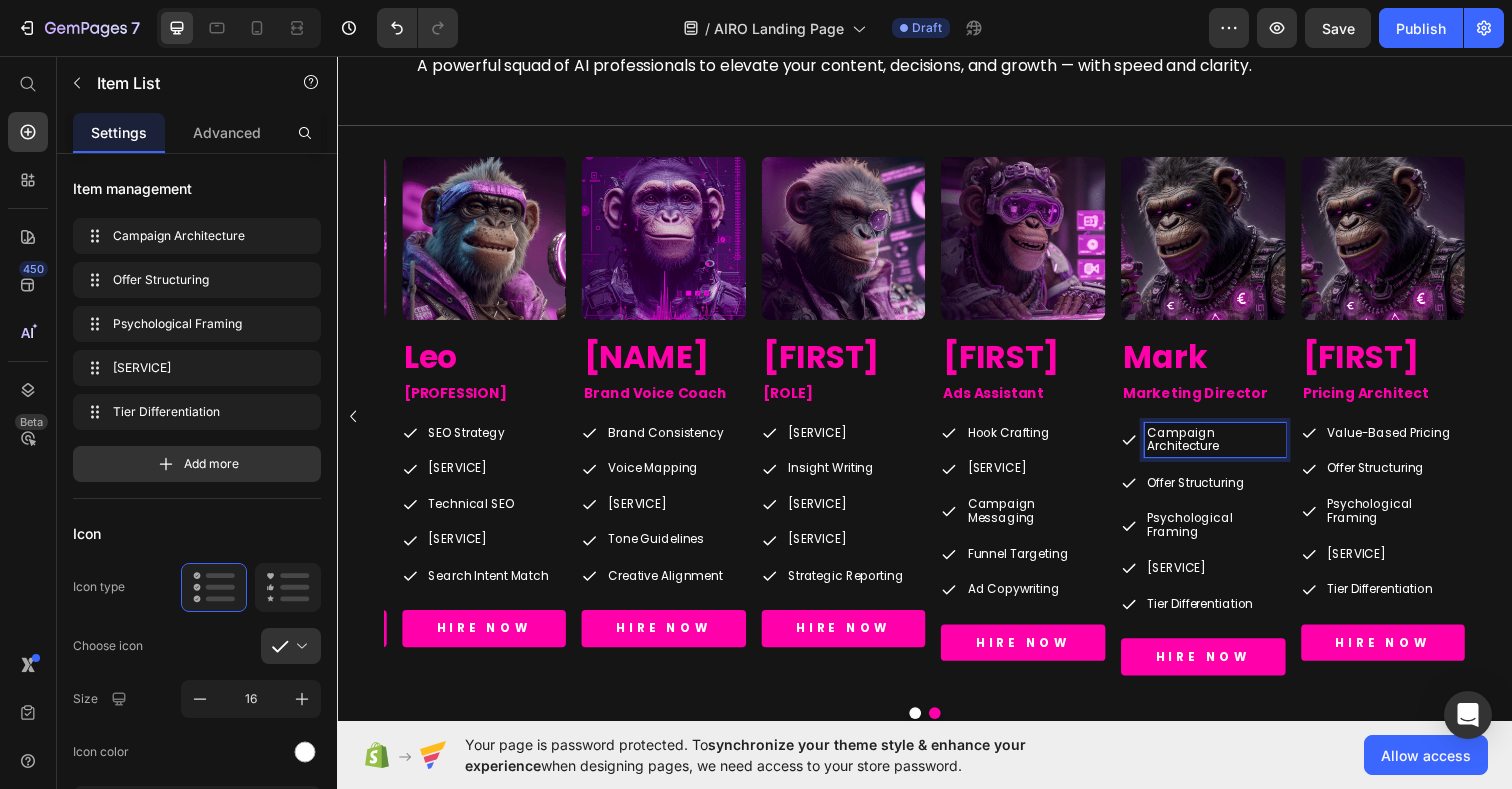 click on "Offer Structuring" at bounding box center [1234, 492] 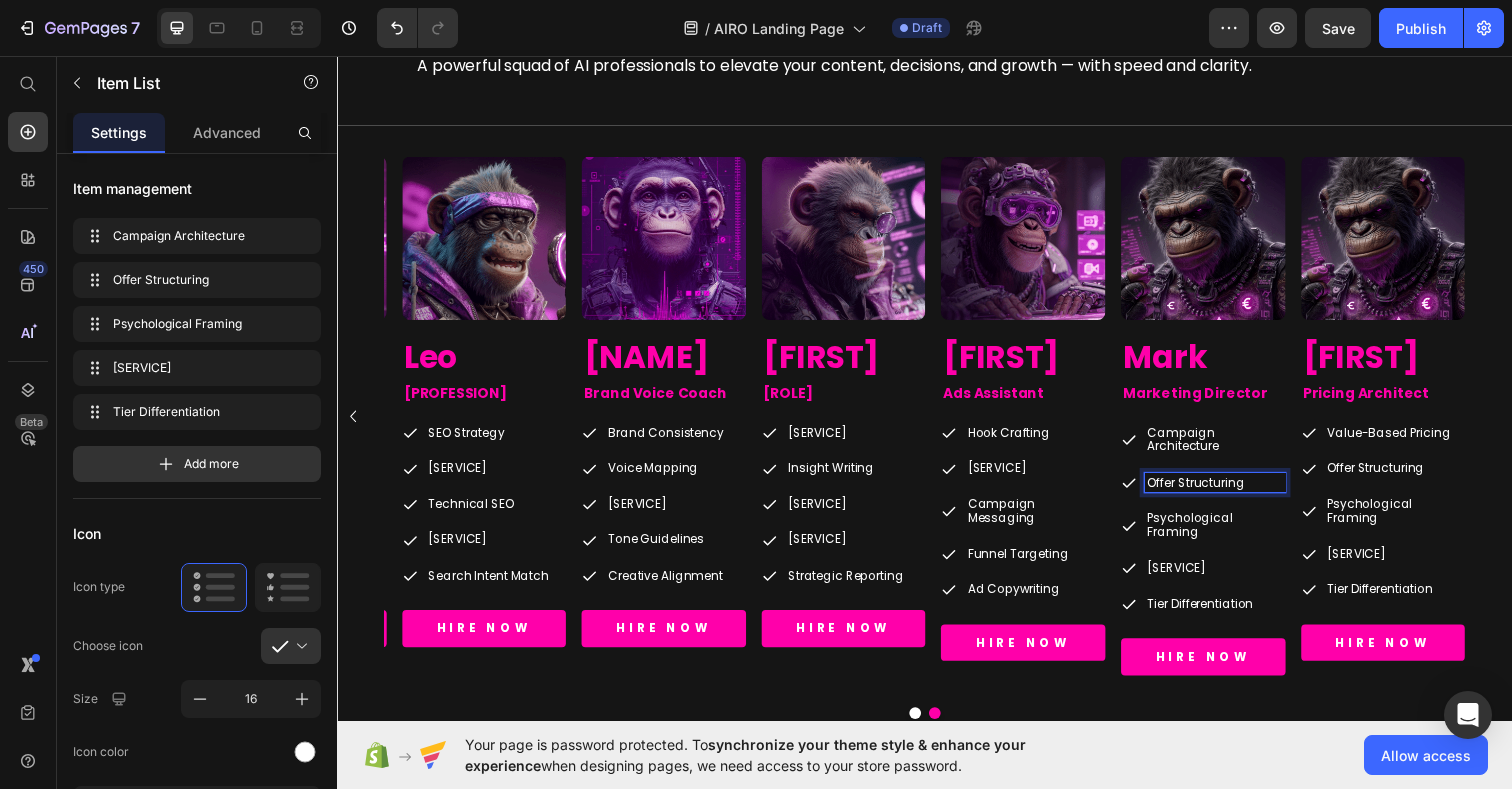 click on "Offer Structuring" at bounding box center (1234, 492) 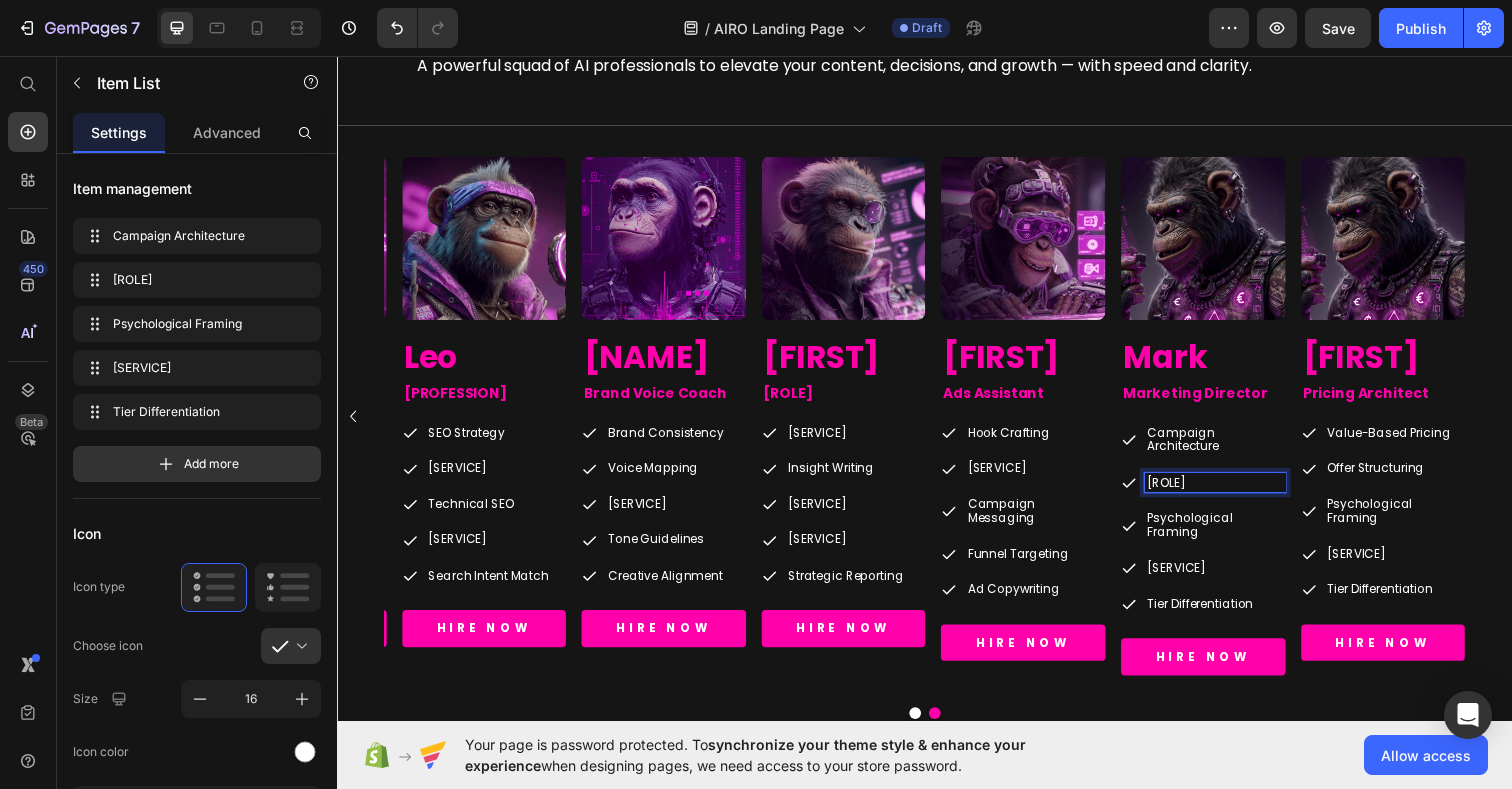 click on "Psychological Framing" at bounding box center (1234, 535) 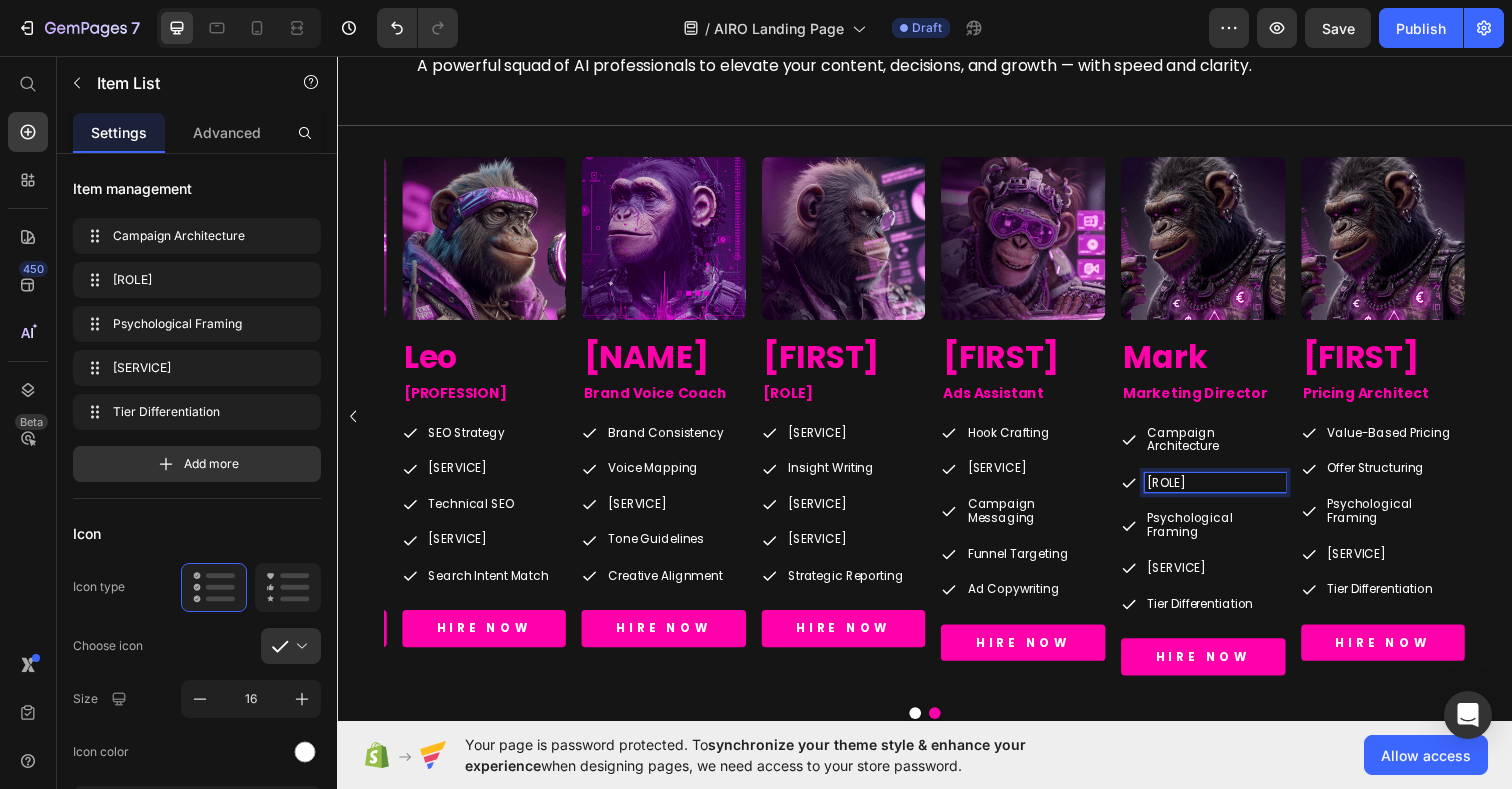 click on "Psychological Framing" at bounding box center [1234, 535] 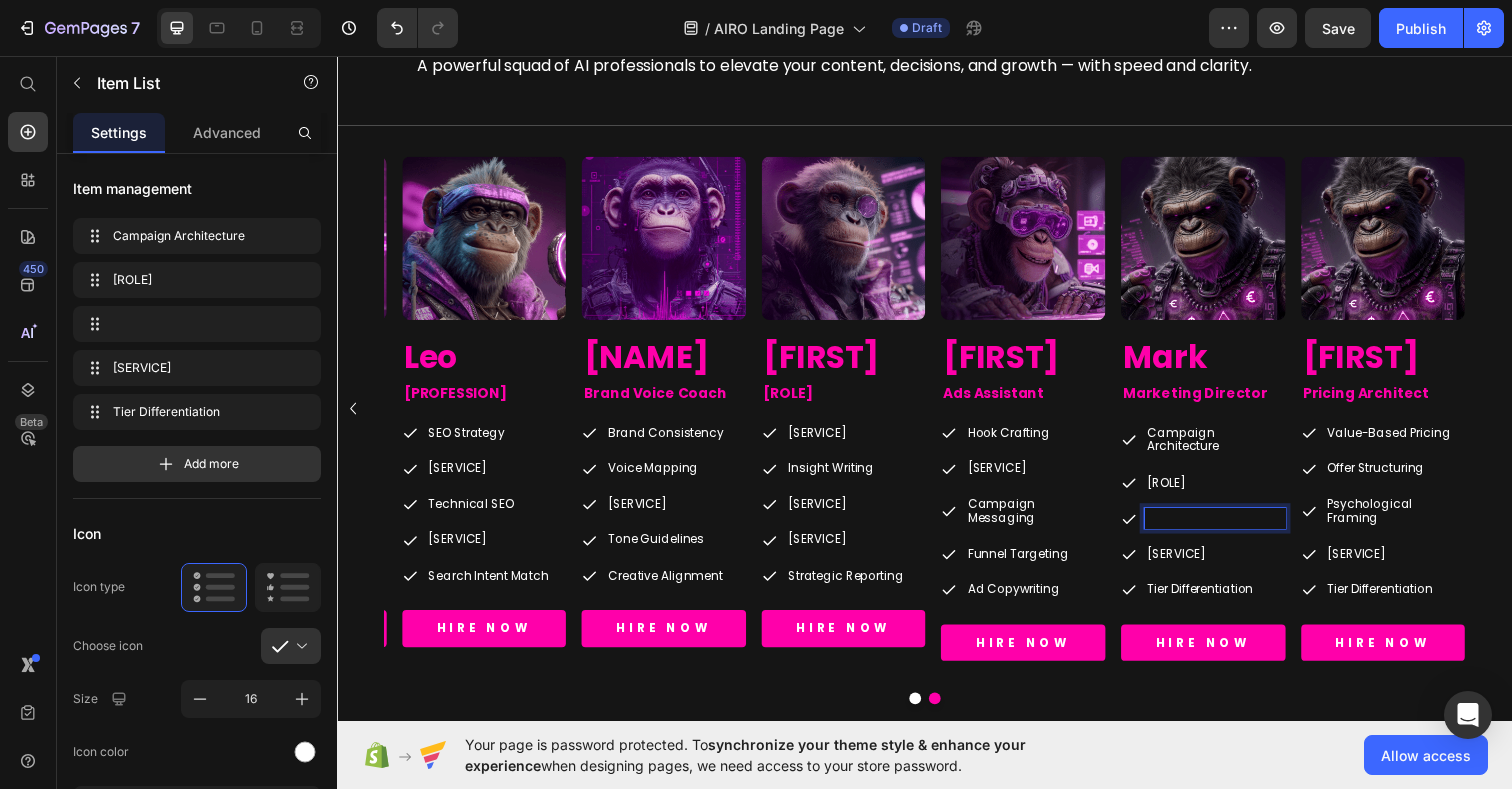 scroll, scrollTop: 4472, scrollLeft: 0, axis: vertical 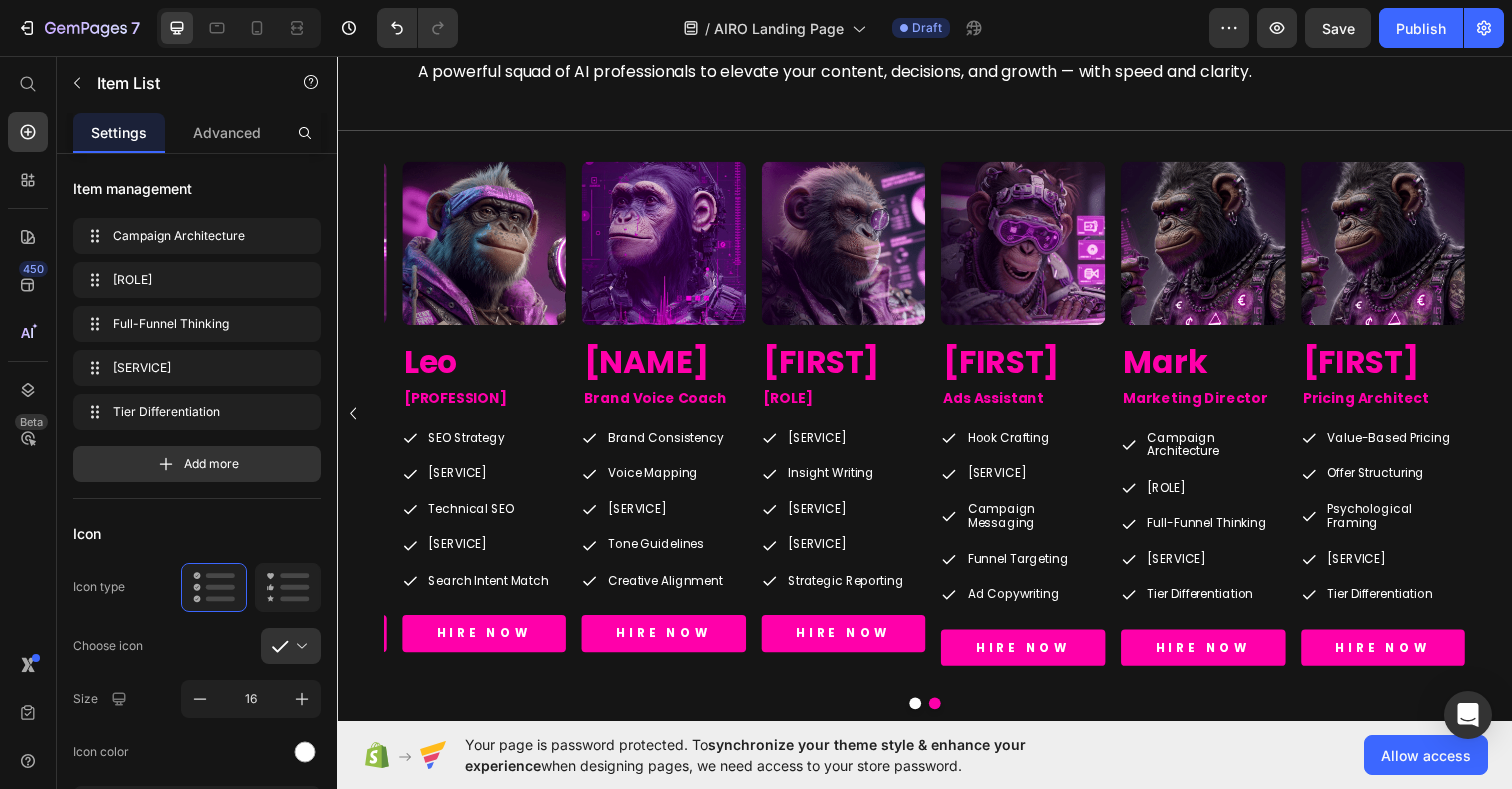 click on "[SERVICE]" at bounding box center (1234, 570) 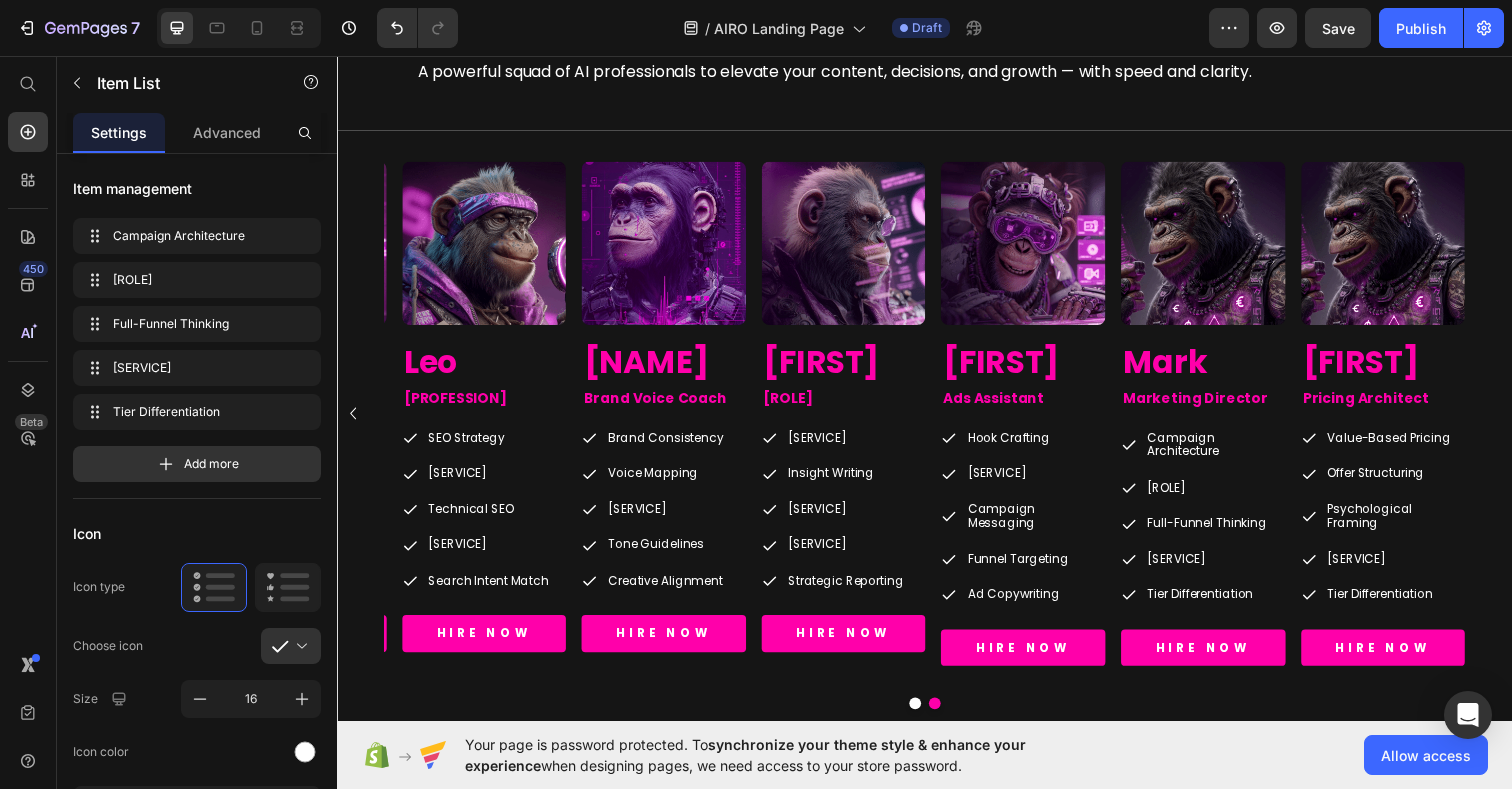 click on "[SERVICE]" at bounding box center (1234, 570) 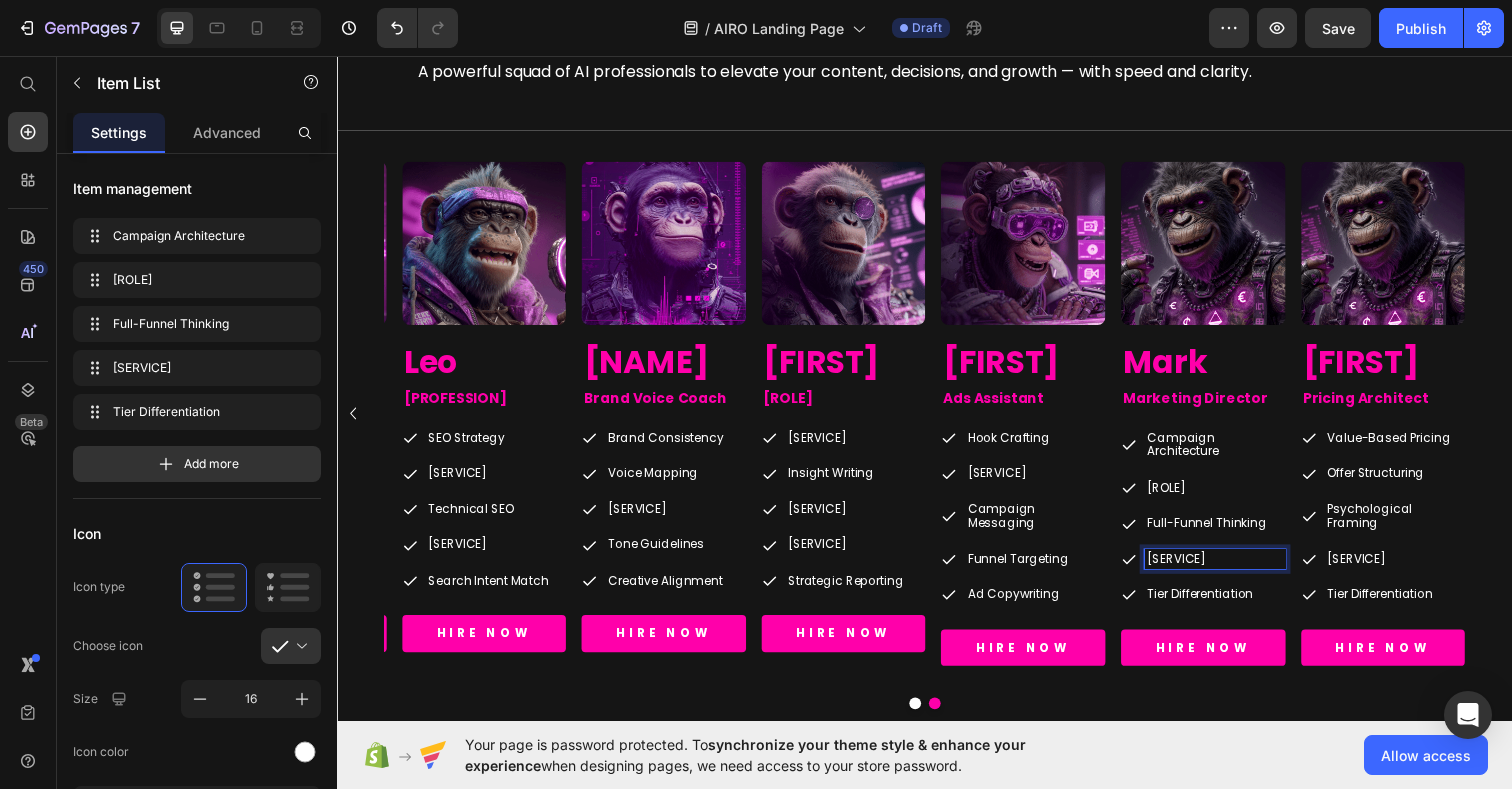 click on "Tier Differentiation" at bounding box center (1234, 606) 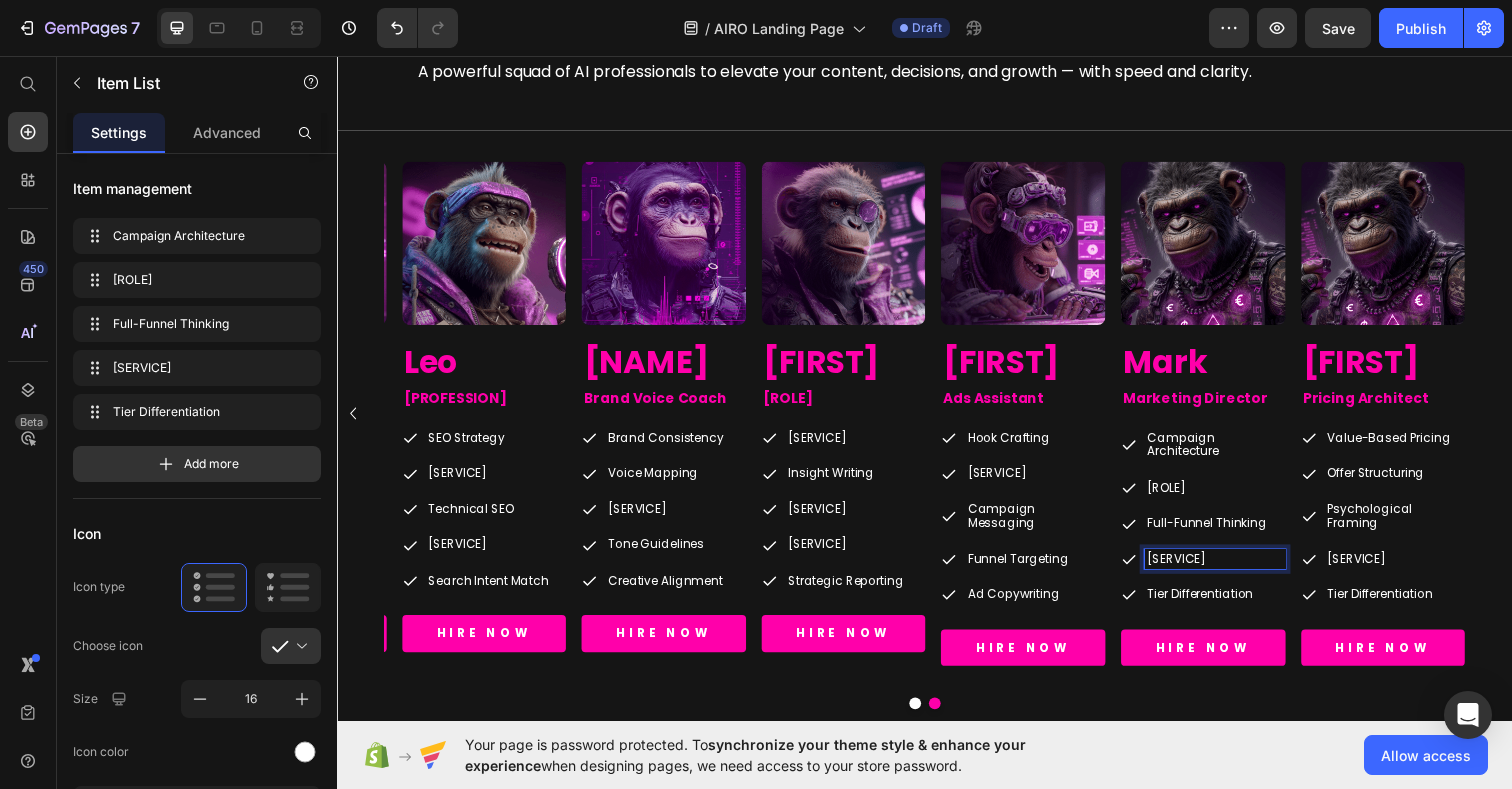 click on "Tier Differentiation" at bounding box center [1234, 606] 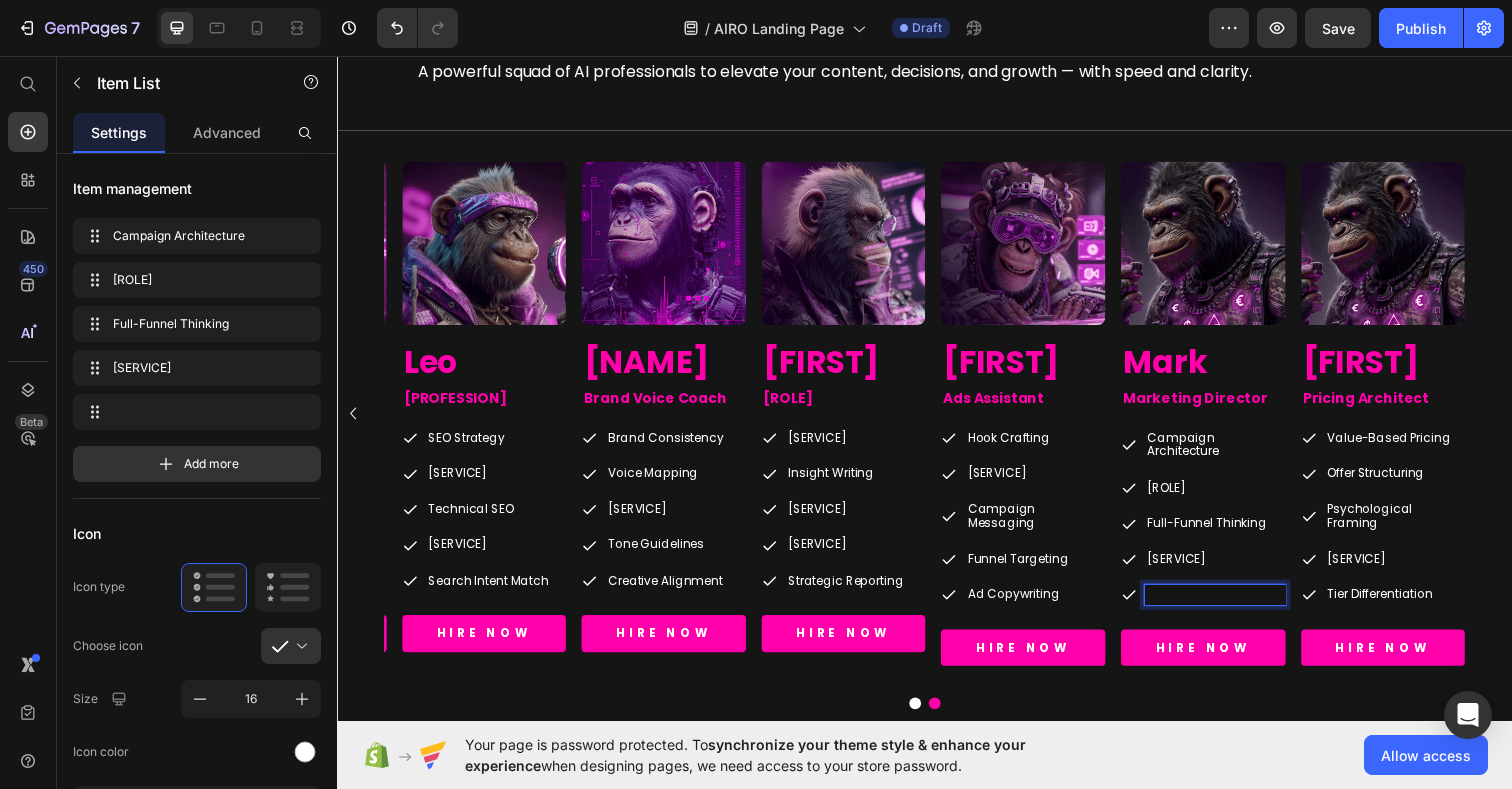 scroll, scrollTop: 4467, scrollLeft: 0, axis: vertical 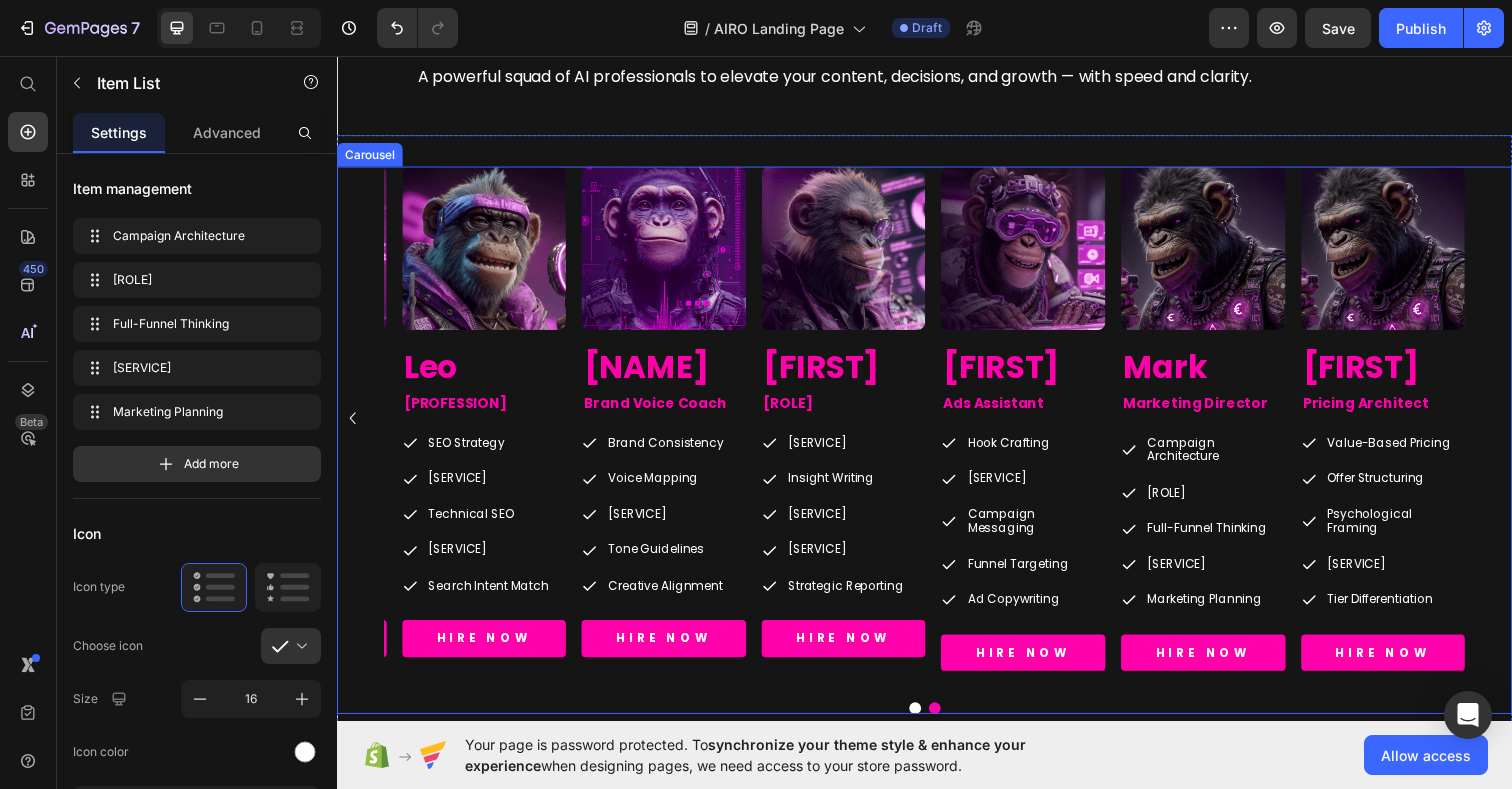 click on "Image [NAME] Heading [ROLE] Text Block
[SERVICE]
[SERVICE]
[SERVICE]
[SERVICE]
[SERVICE] Item List HIRE NOW Button Image [NAME] Heading [ROLE] Text Block
[SERVICE]
[SERVICE]
[SERVICE]
[SERVICE]
[SERVICE] Item List HIRE NOW Button Image [NAME] Heading [ROLE] Text Block
[SERVICE]
[SERVICE]
[SERVICE]
[SERVICE]
[SERVICE] Item List HIRE NOW Button Image [NAME] Heading [ROLE] Text Block
[SERVICE]
[SERVICE]
[SERVICE]
[SERVICE]
[SERVICE] Item List HIRE NOW Button Image [NAME]" at bounding box center (937, 448) 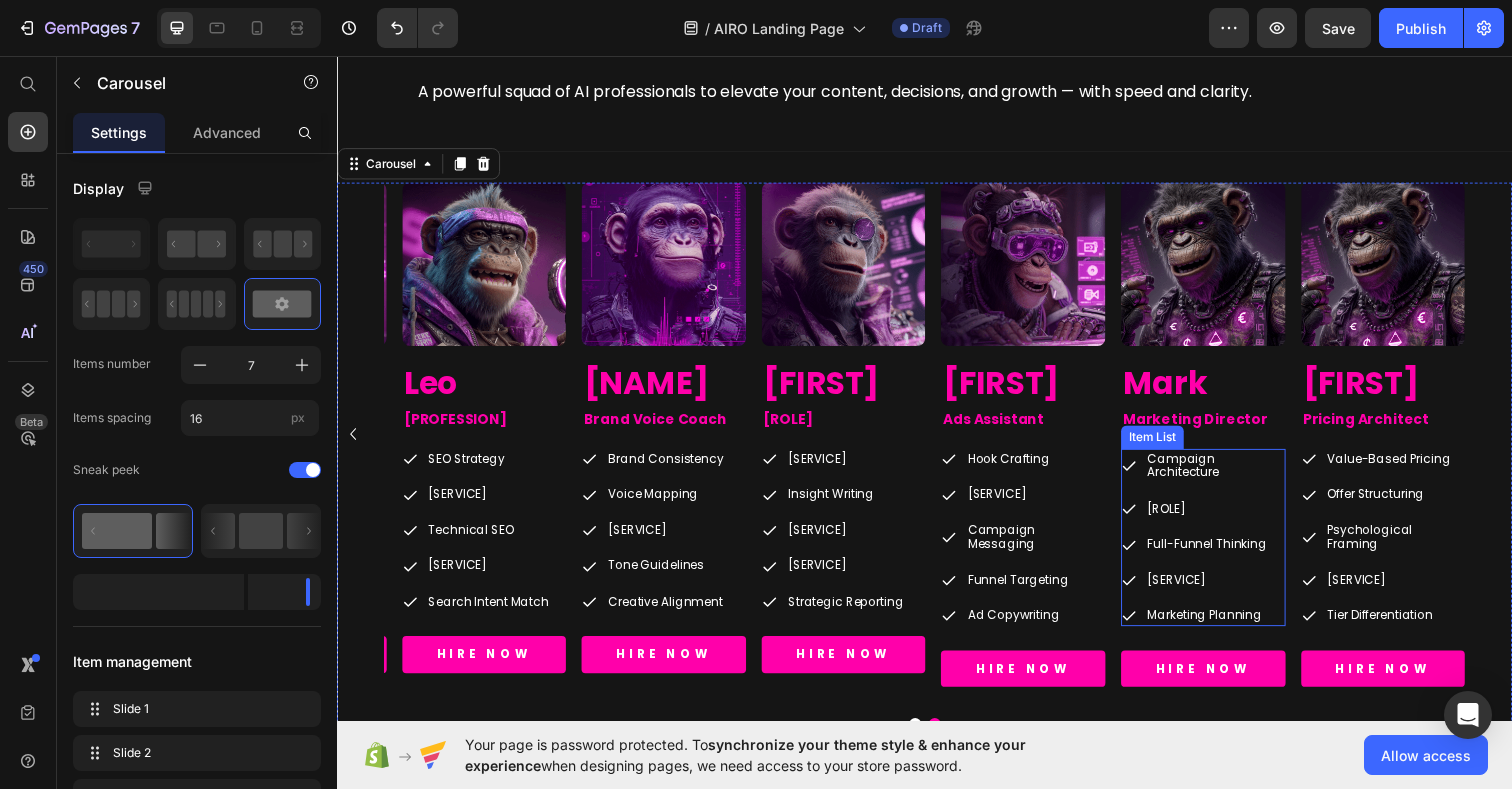 scroll, scrollTop: 4423, scrollLeft: 0, axis: vertical 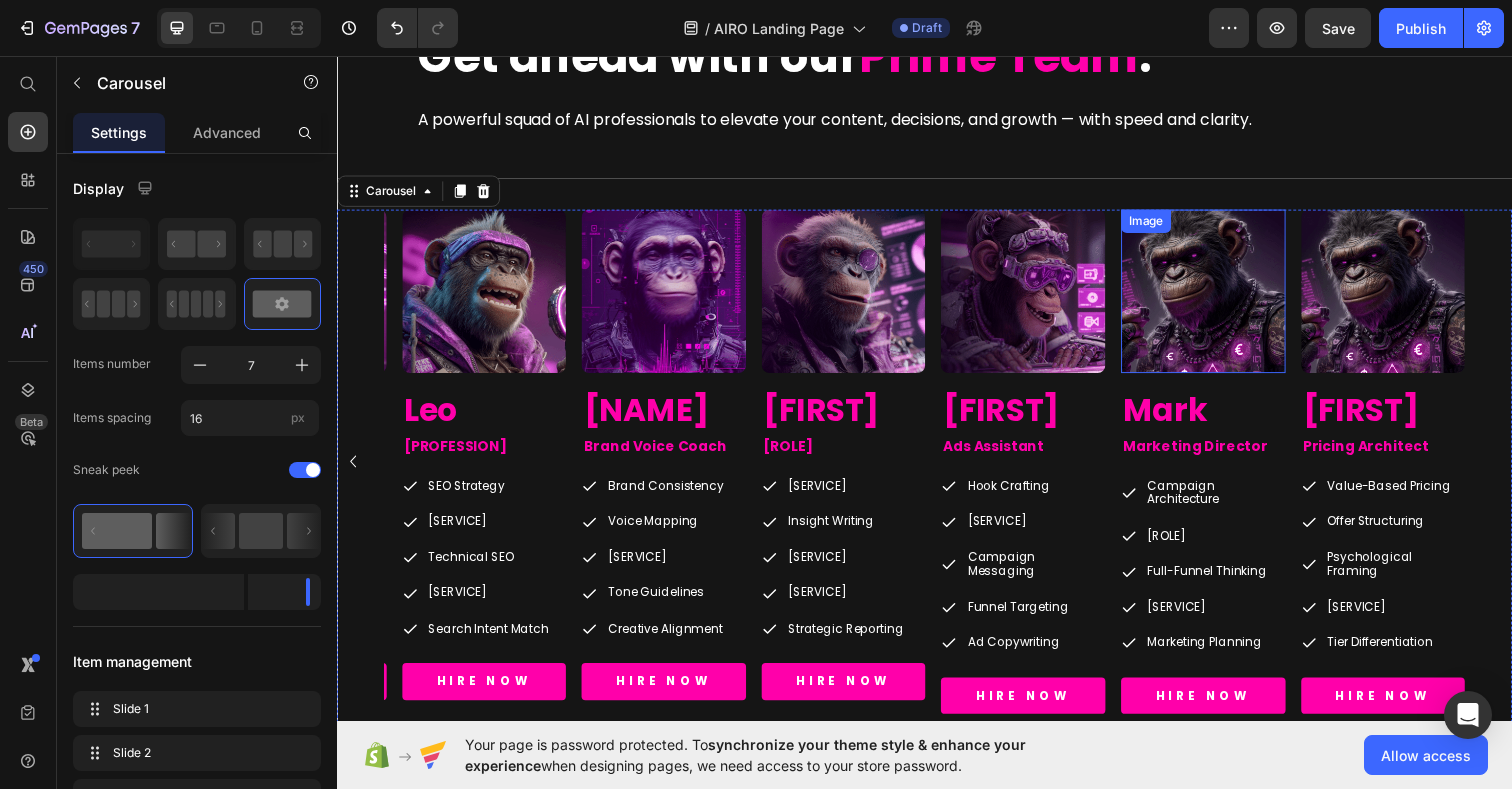 click at bounding box center [1222, 297] 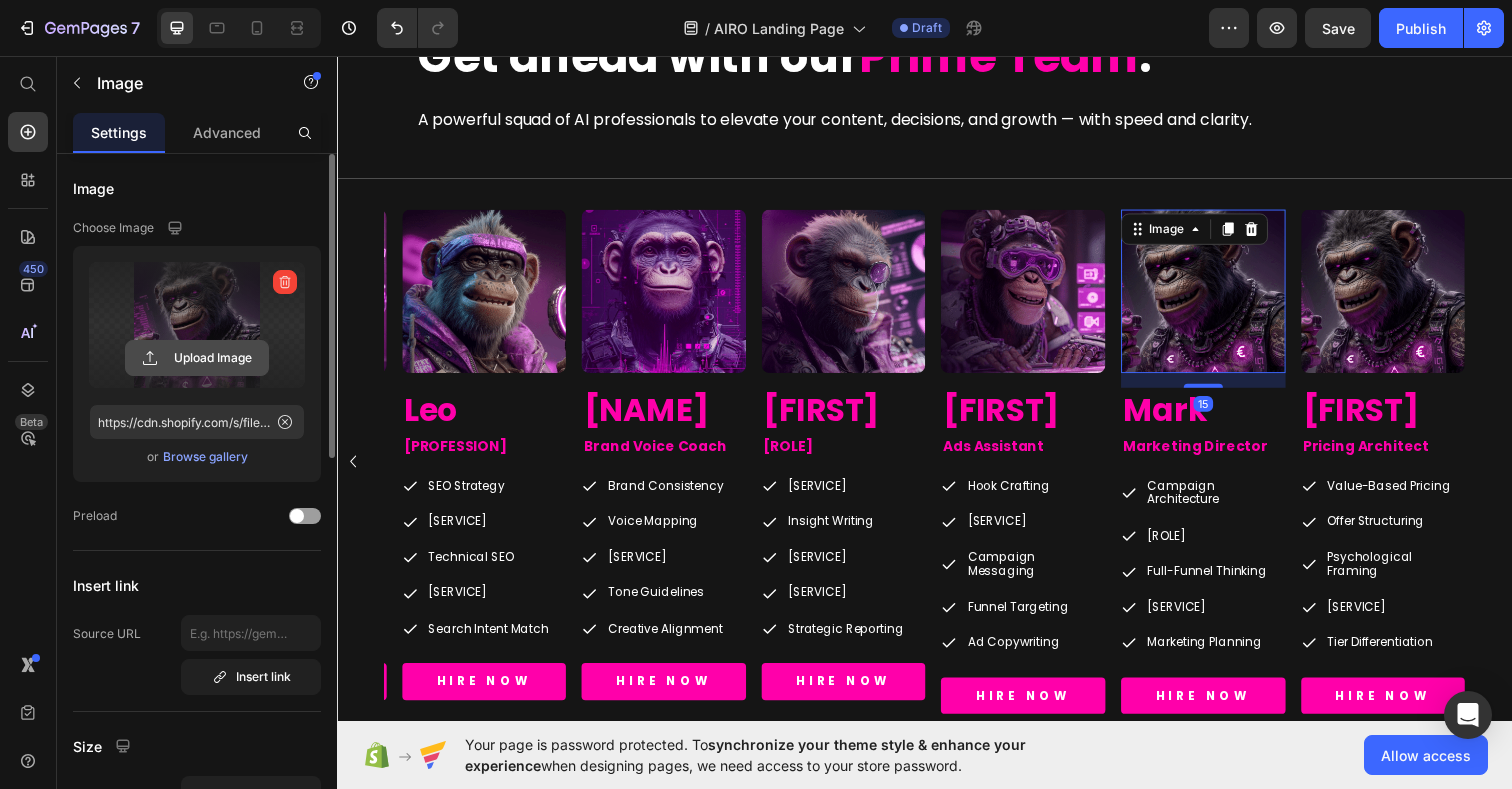 click 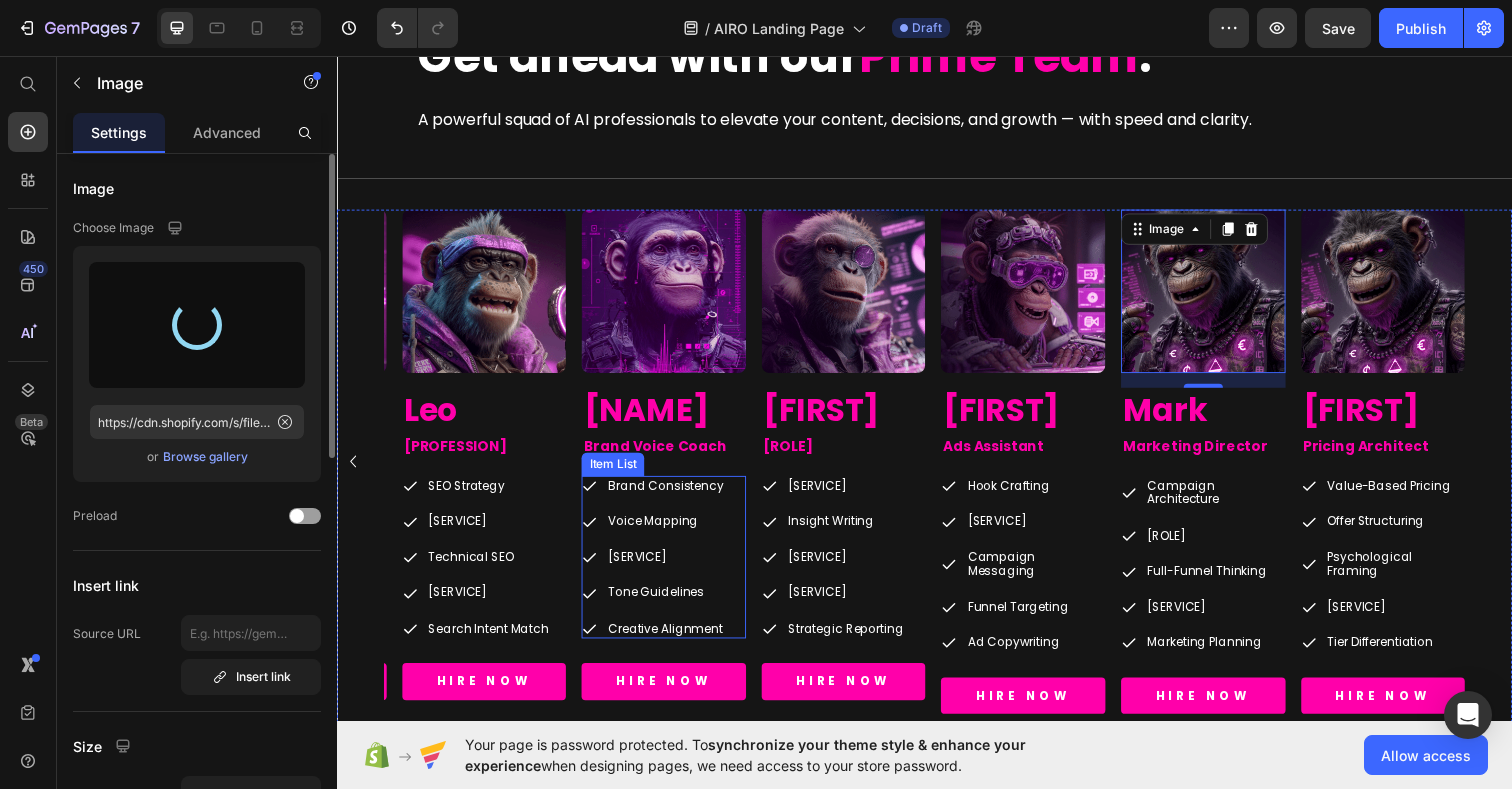 type on "https://cdn.shopify.com/s/files/1/0924/1975/2313/files/gempages_574669605969068900-025fa7fa-5d59-4302-b951-5c108889f720.gif" 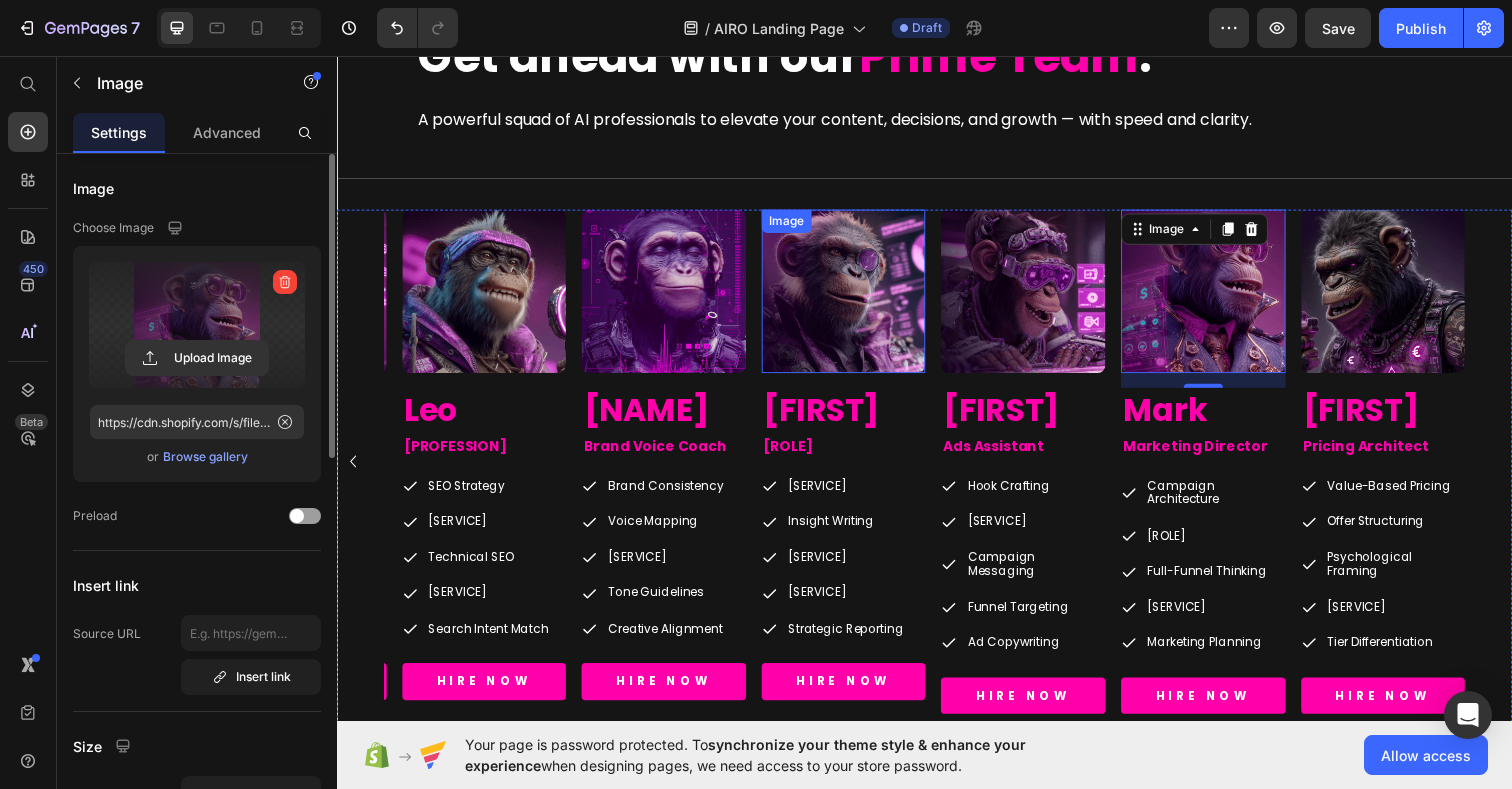 click at bounding box center (855, 297) 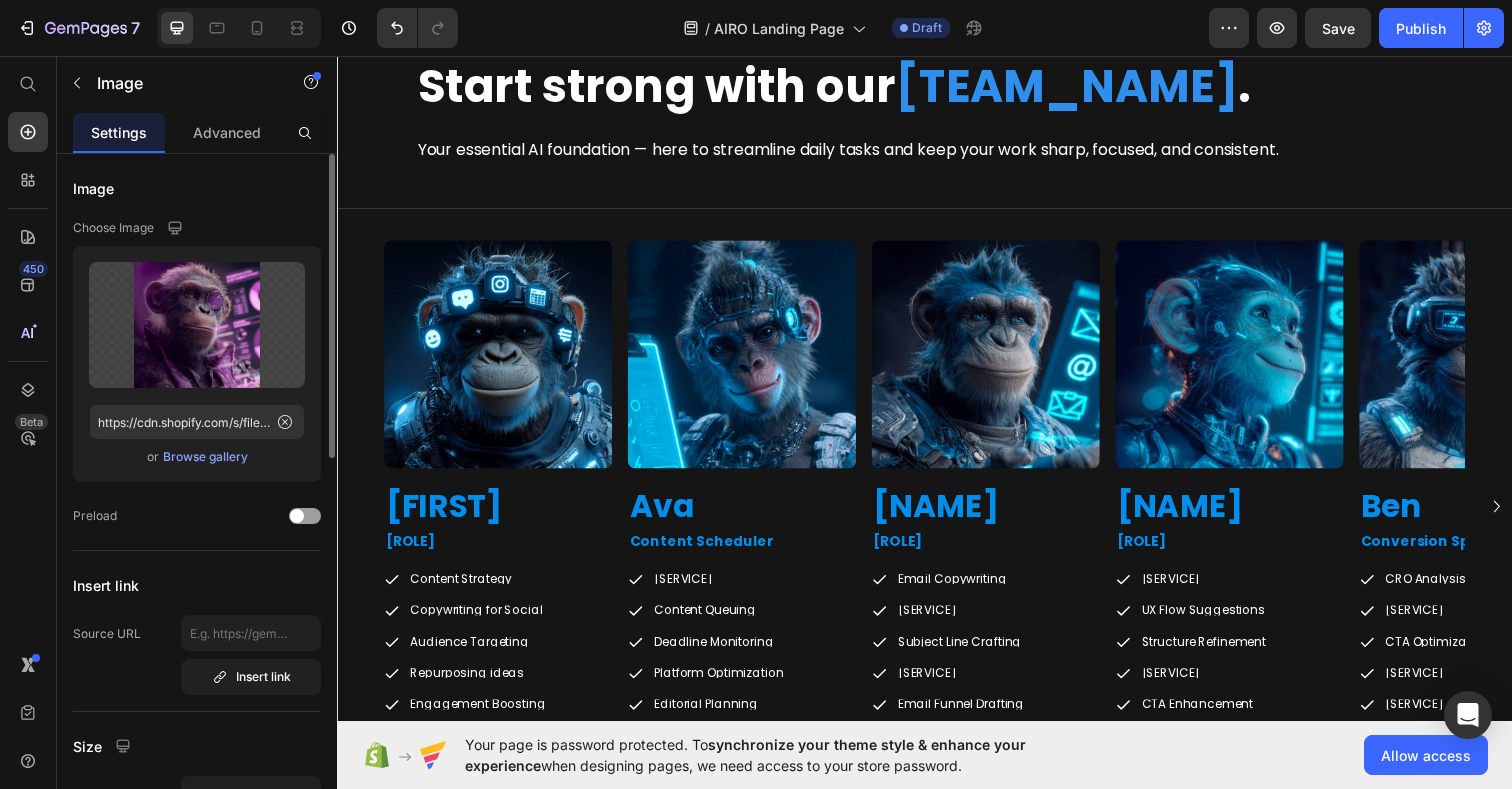scroll, scrollTop: 3440, scrollLeft: 0, axis: vertical 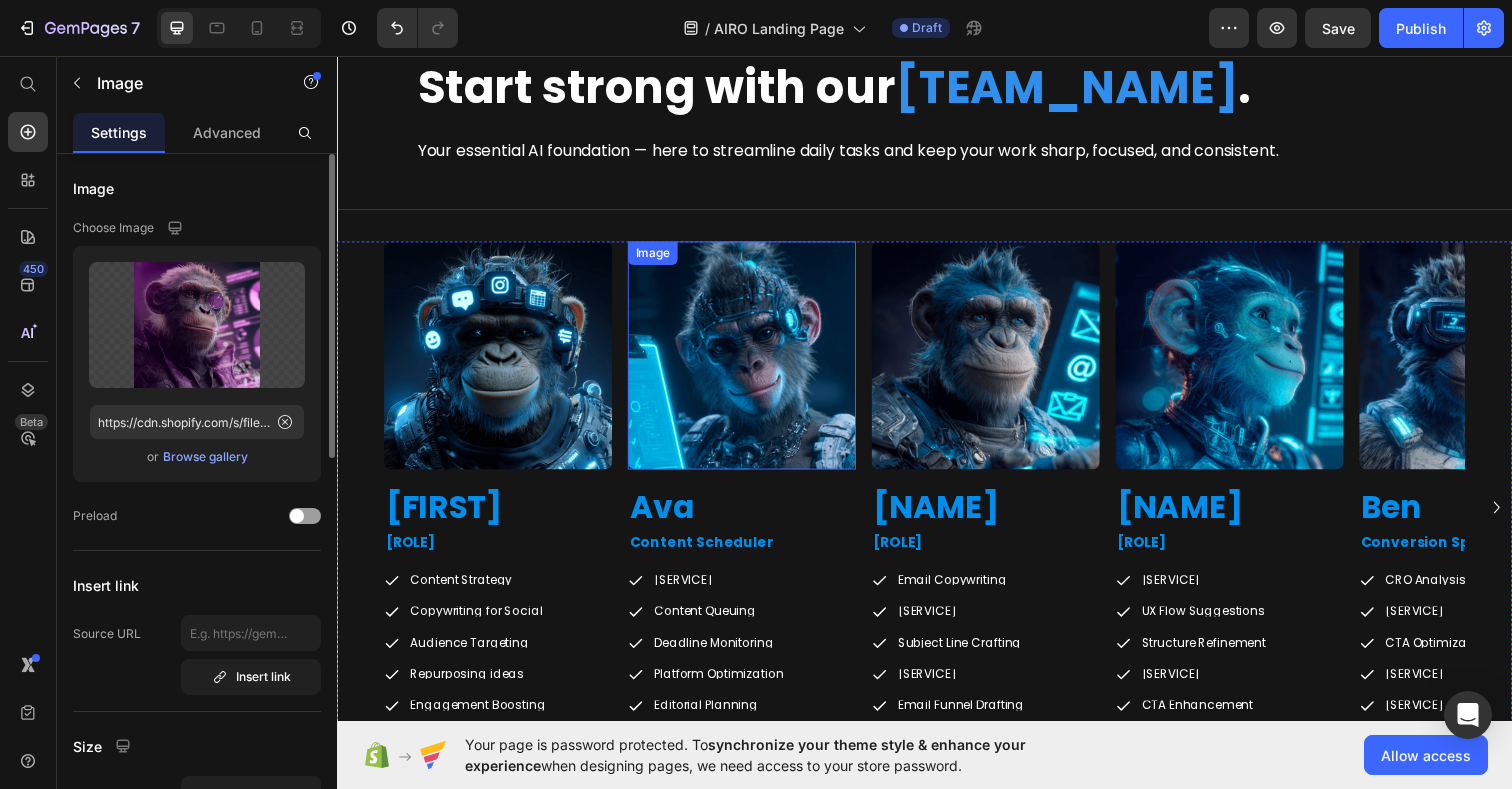 click at bounding box center (750, 361) 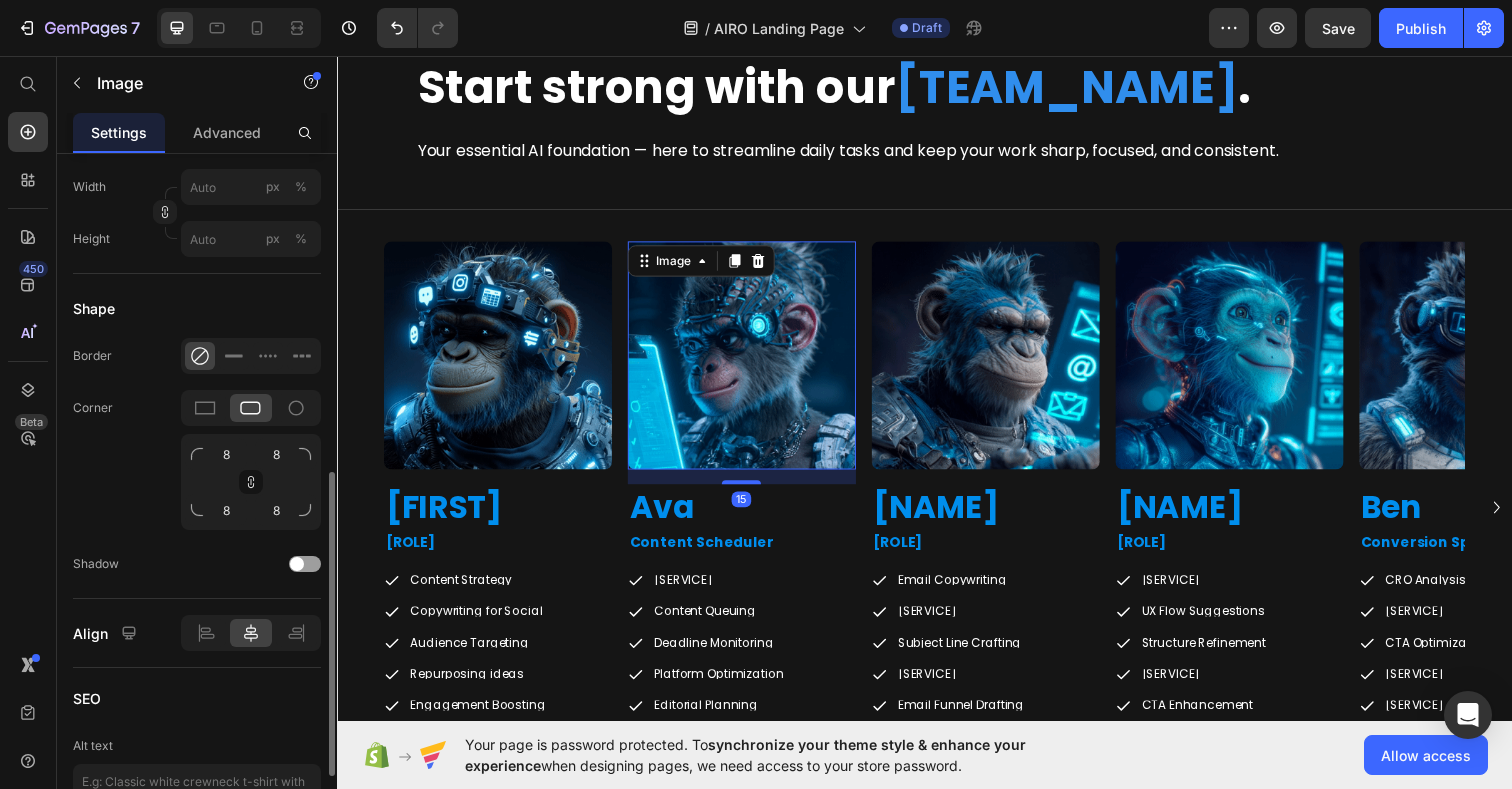scroll, scrollTop: 695, scrollLeft: 0, axis: vertical 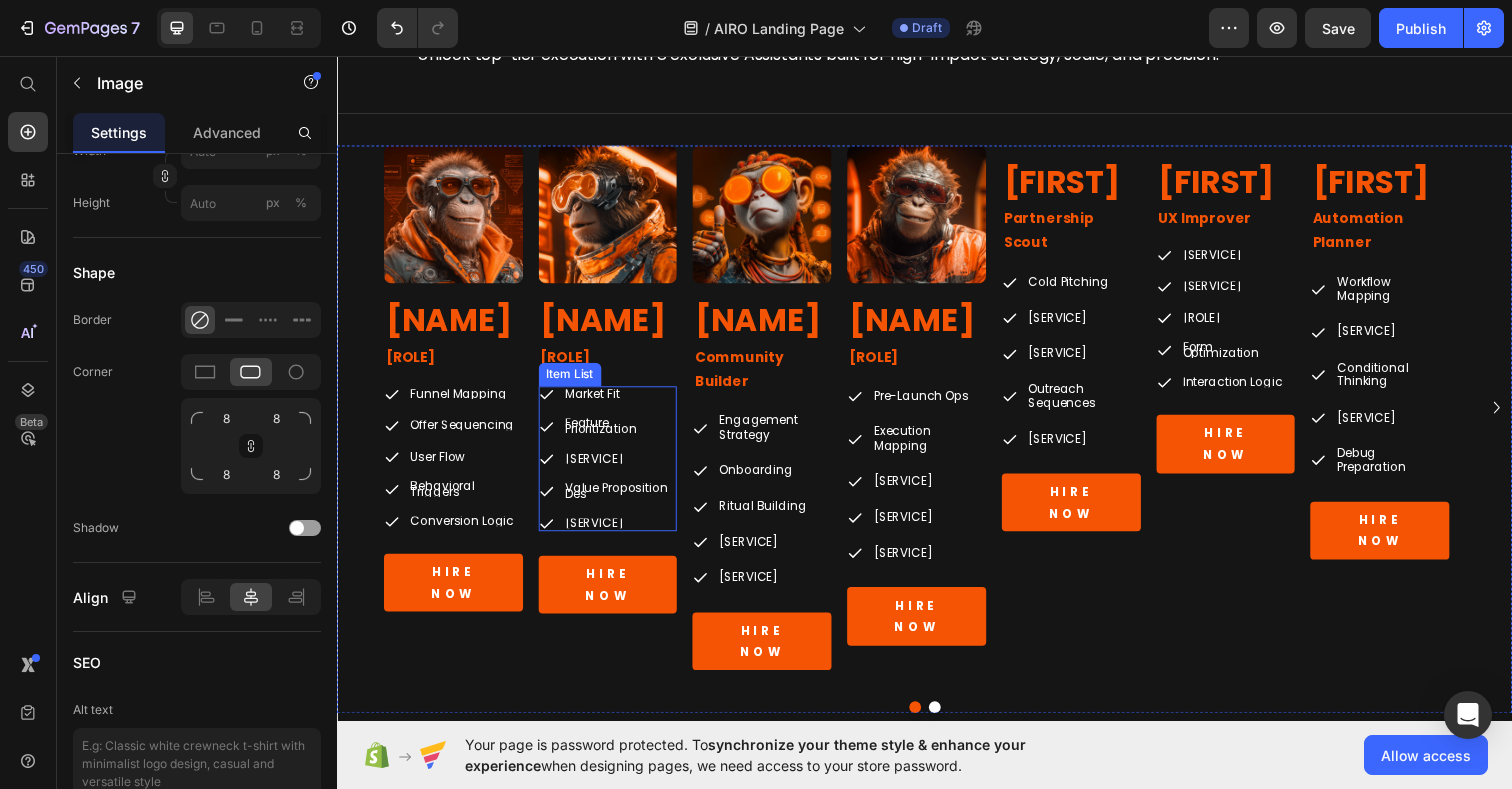 click on "[SERVICE]
[SERVICE]
[SERVICE]
[SERVICE]
[SERVICE]" at bounding box center (614, 467) 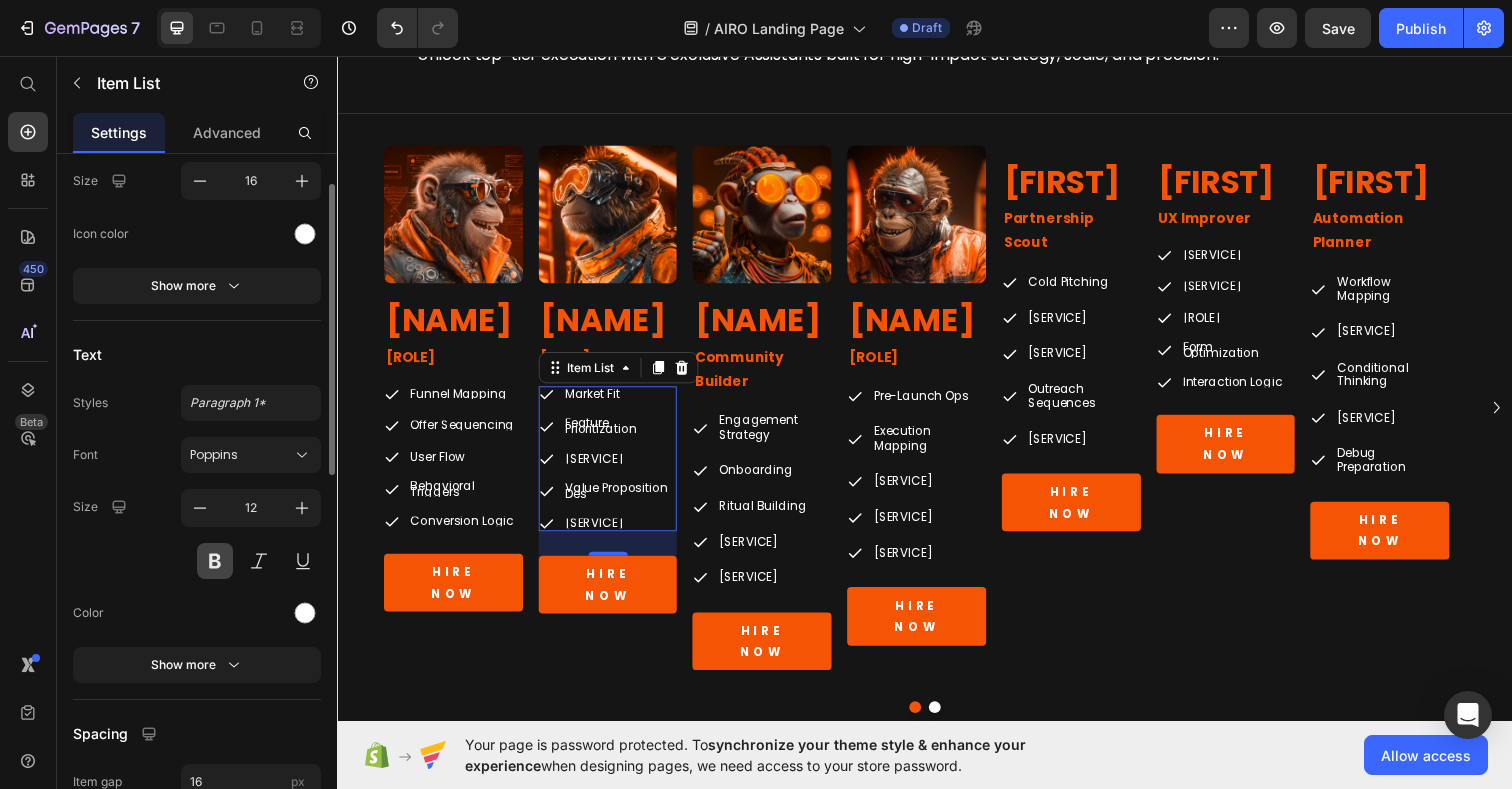 scroll, scrollTop: 539, scrollLeft: 0, axis: vertical 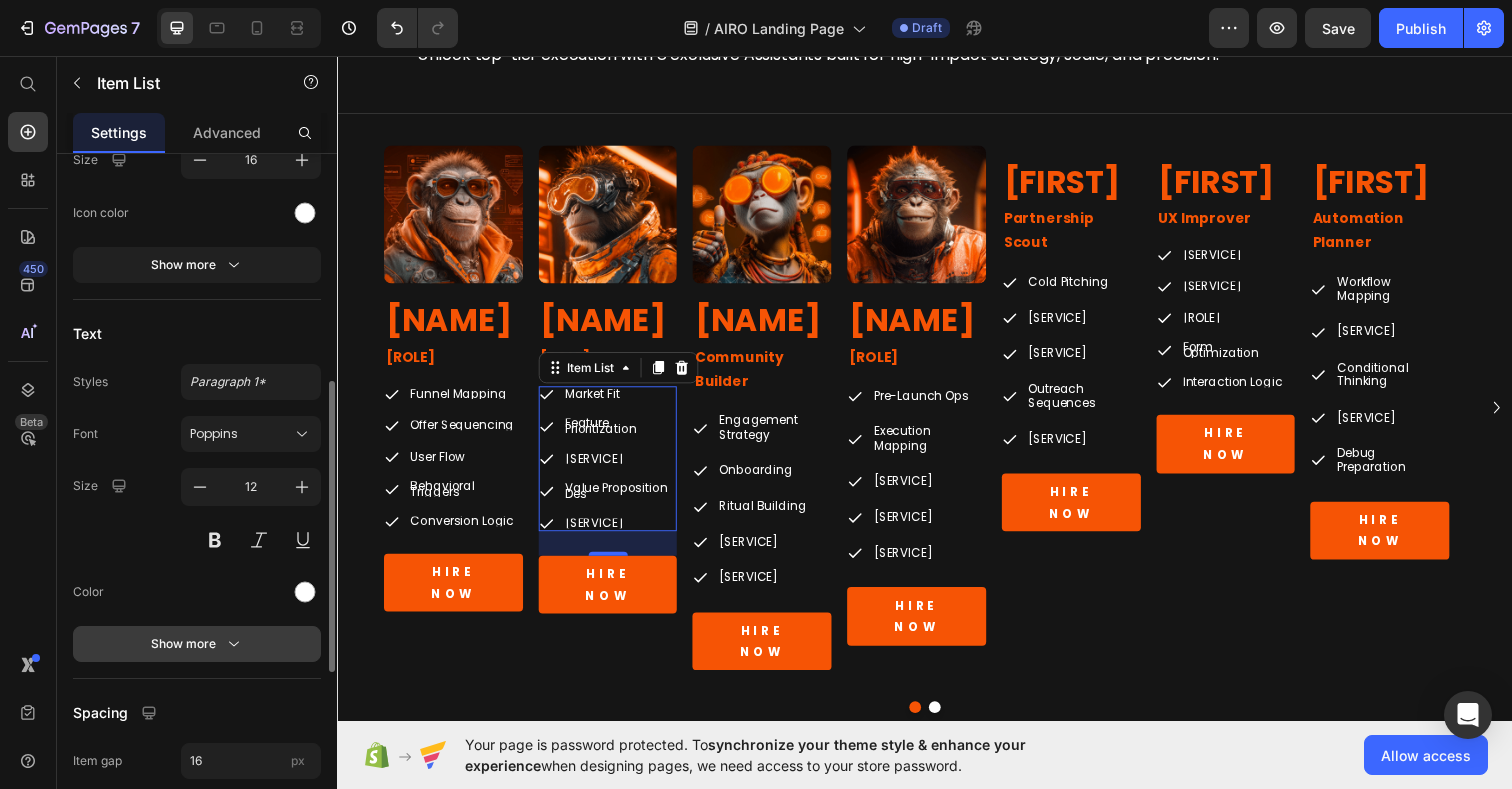 click on "Show more" at bounding box center [197, 644] 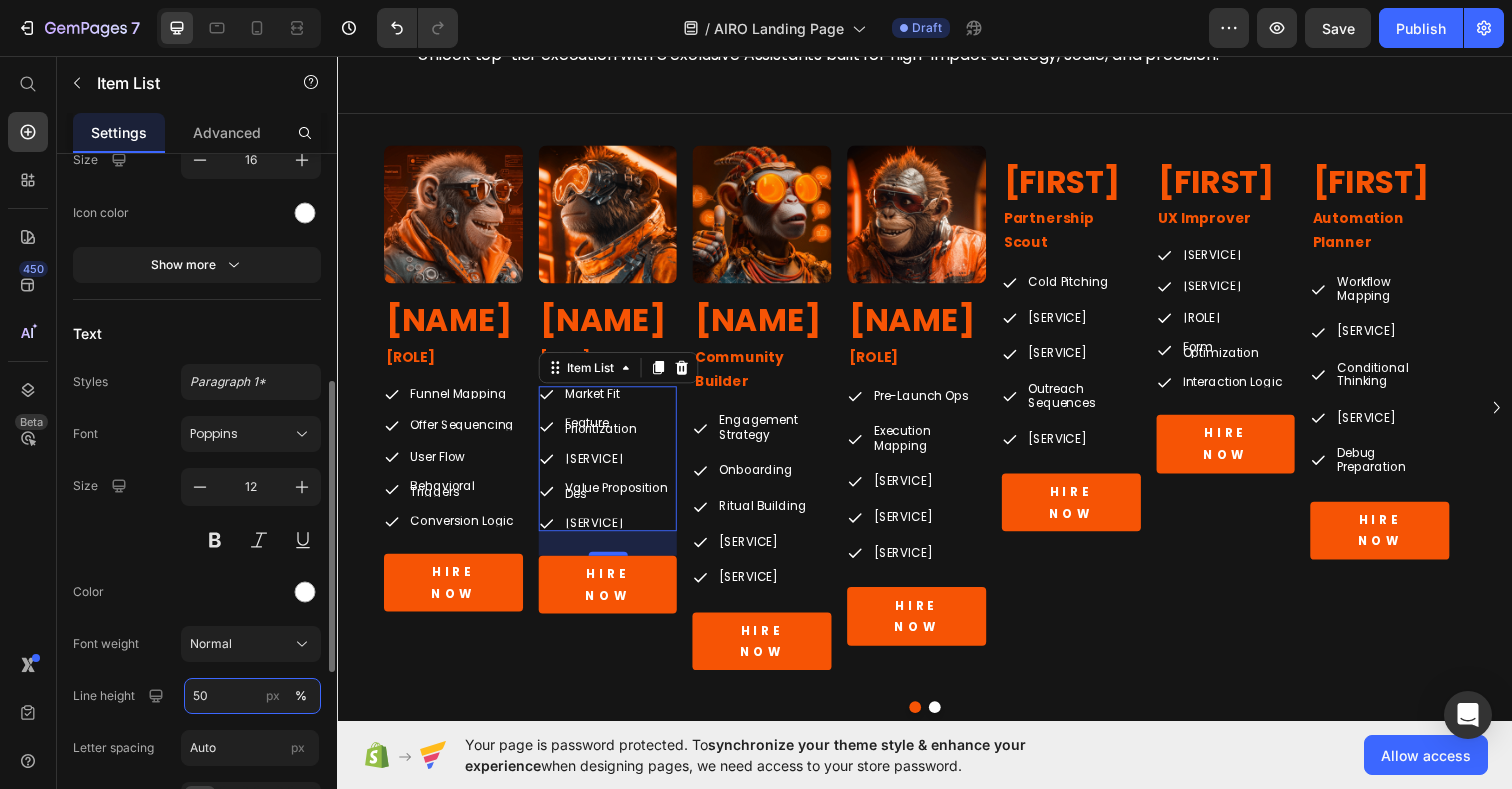 click on "50" at bounding box center (252, 696) 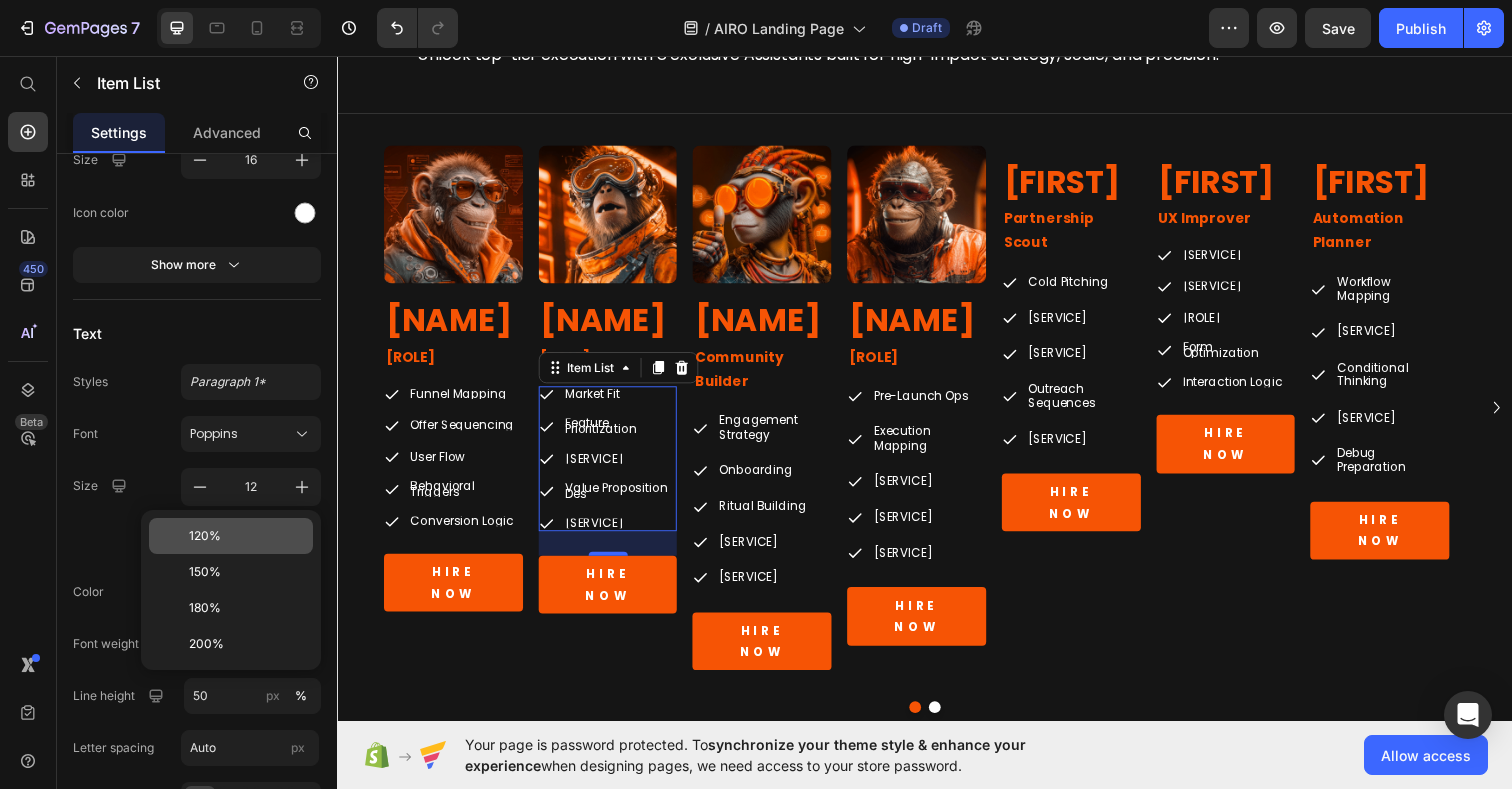 click on "120%" at bounding box center (205, 536) 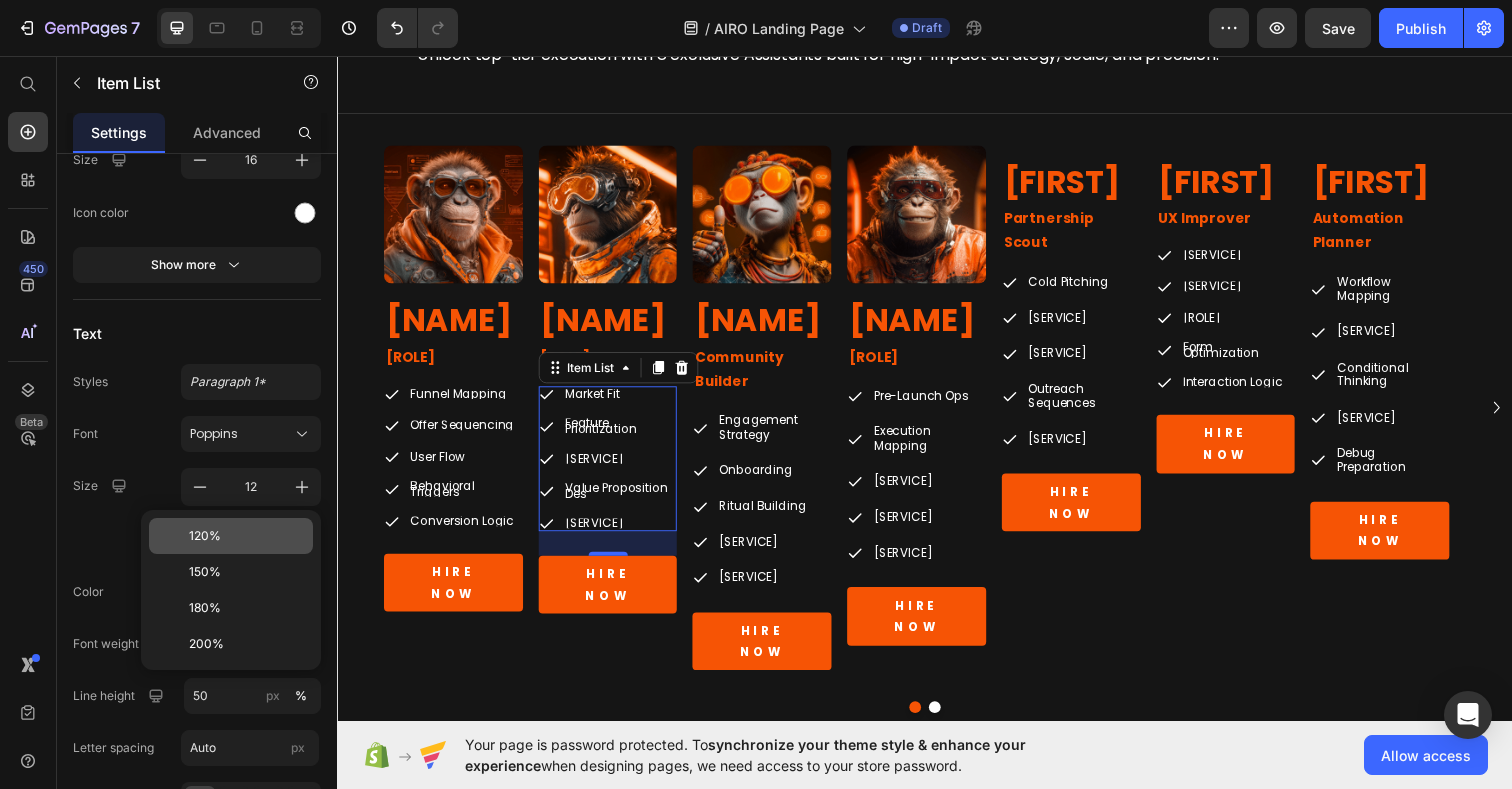 type on "120" 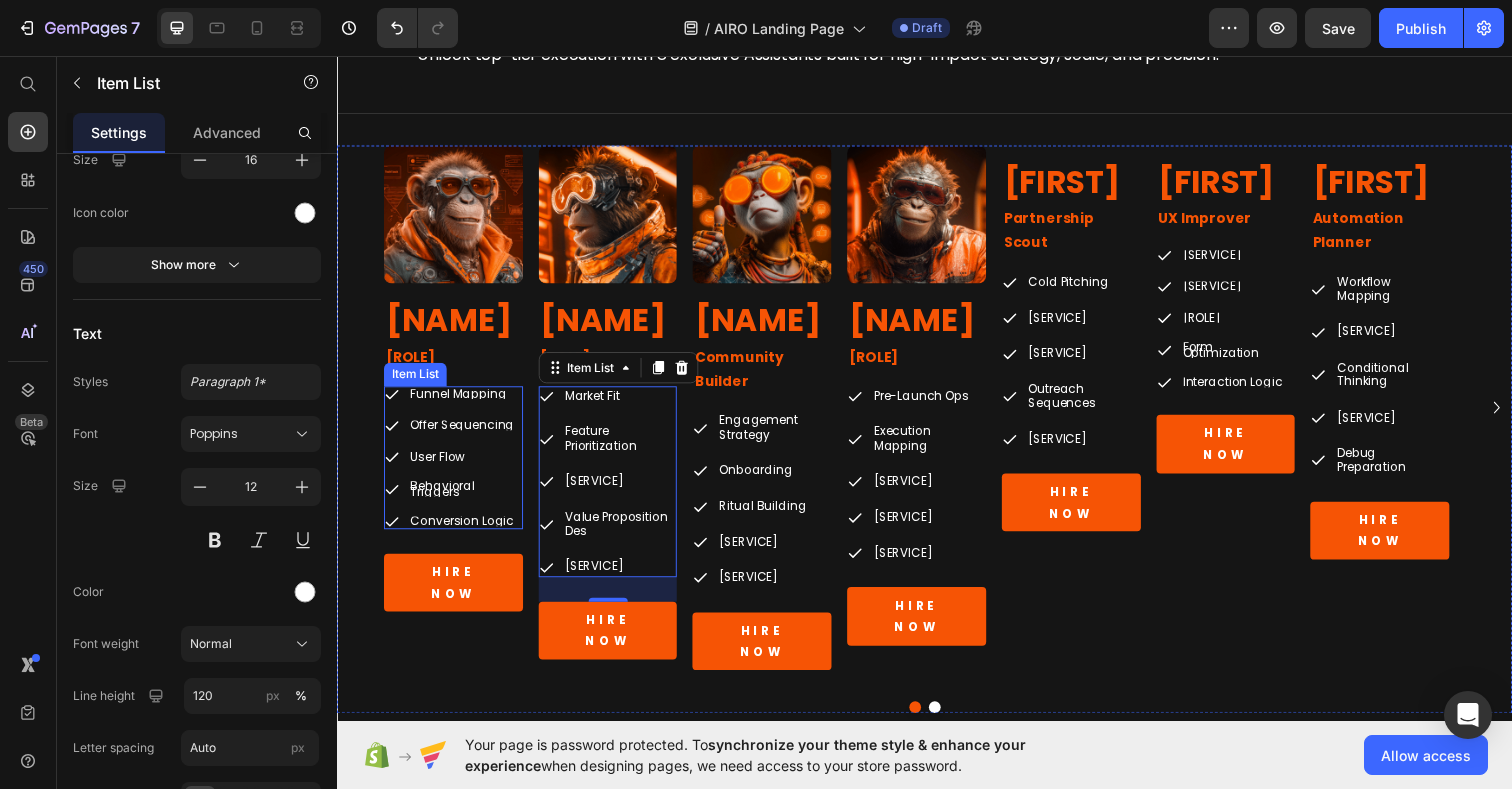 click on "Funnel Mapping
Offer Sequencing
User Flow
Behavioral Triggers
Conversion Logic" at bounding box center (456, 466) 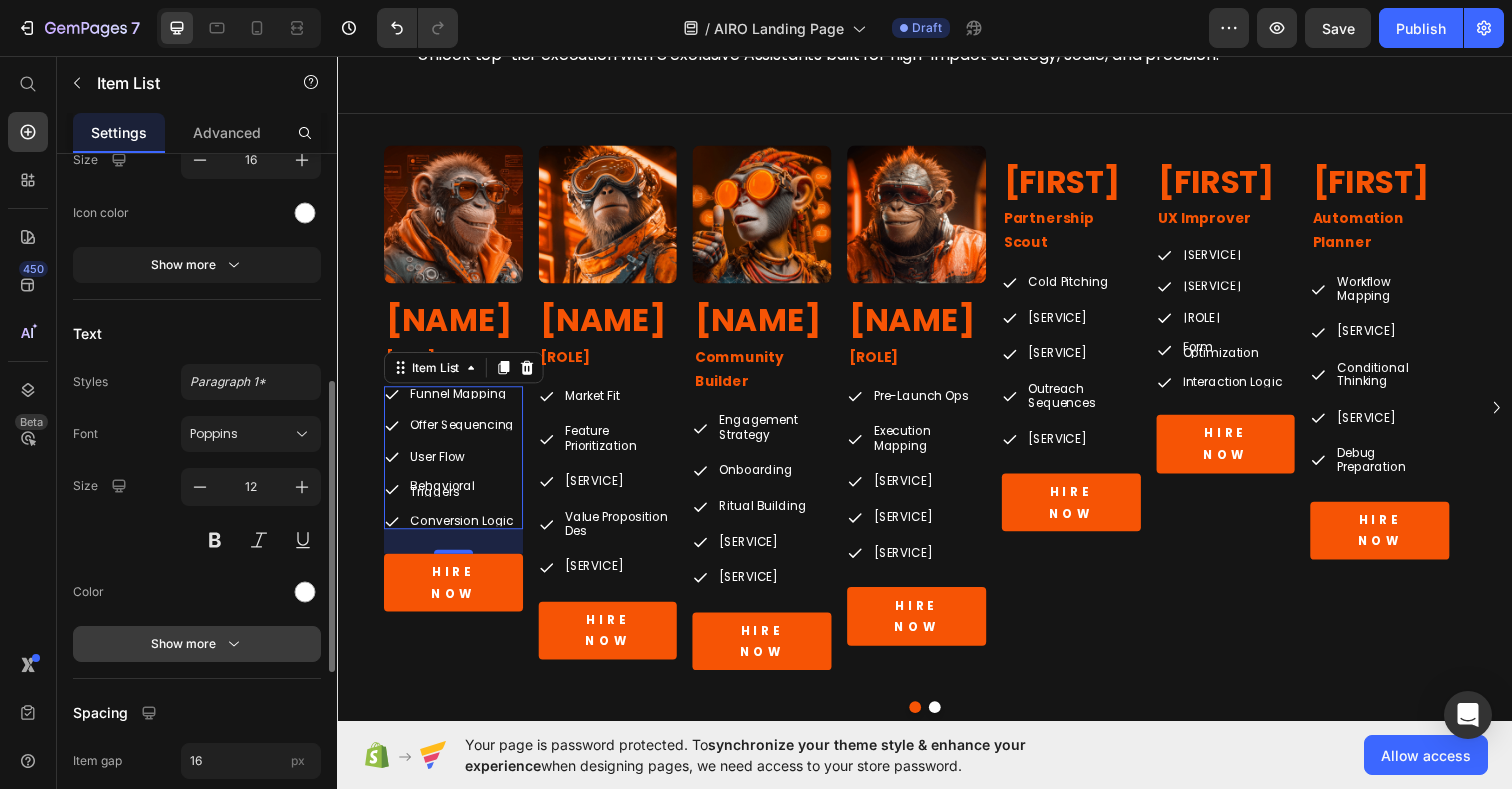 click on "Show more" at bounding box center (197, 644) 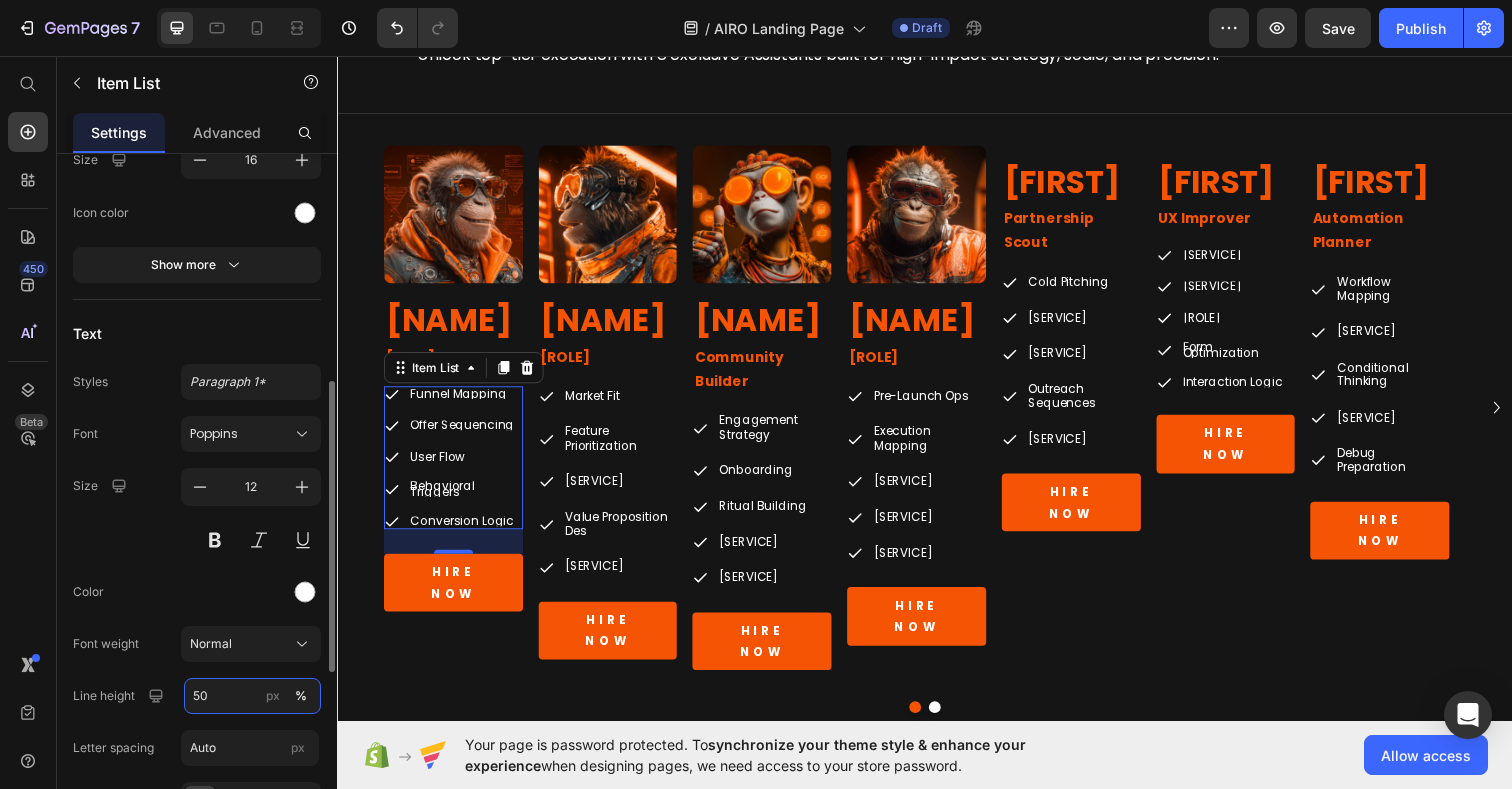 click on "50" at bounding box center [252, 696] 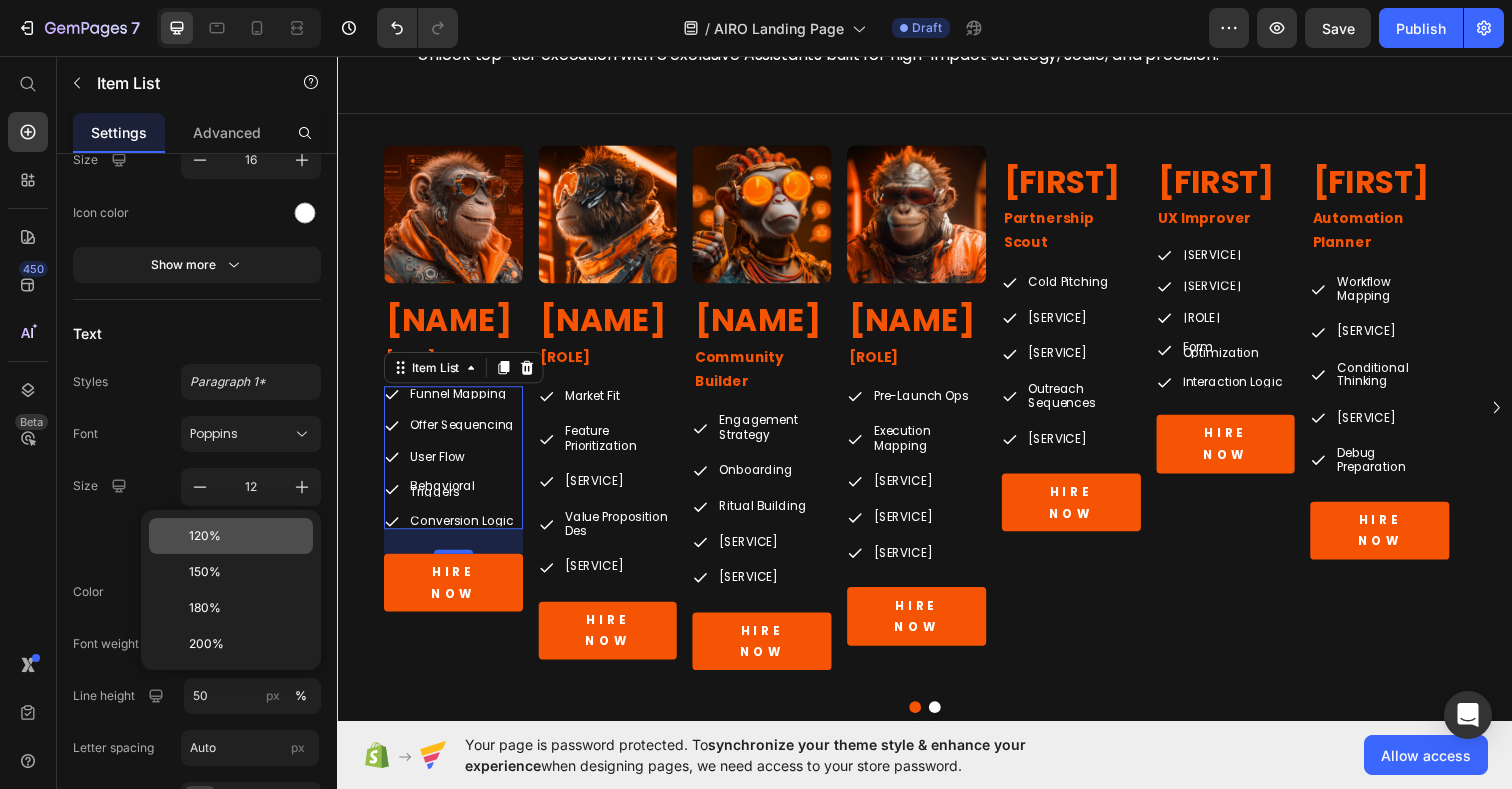 click on "120%" at bounding box center [205, 536] 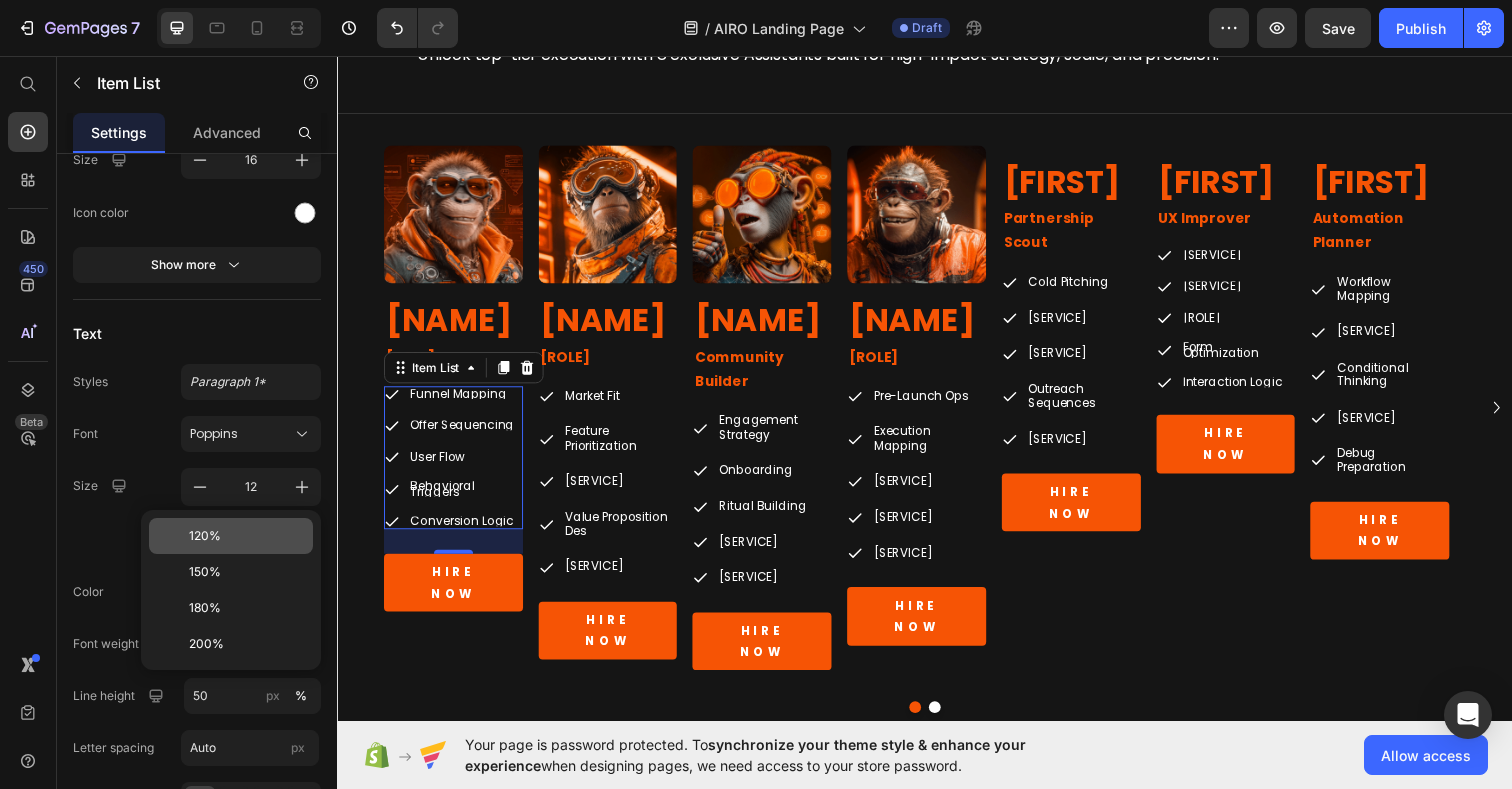 type on "120" 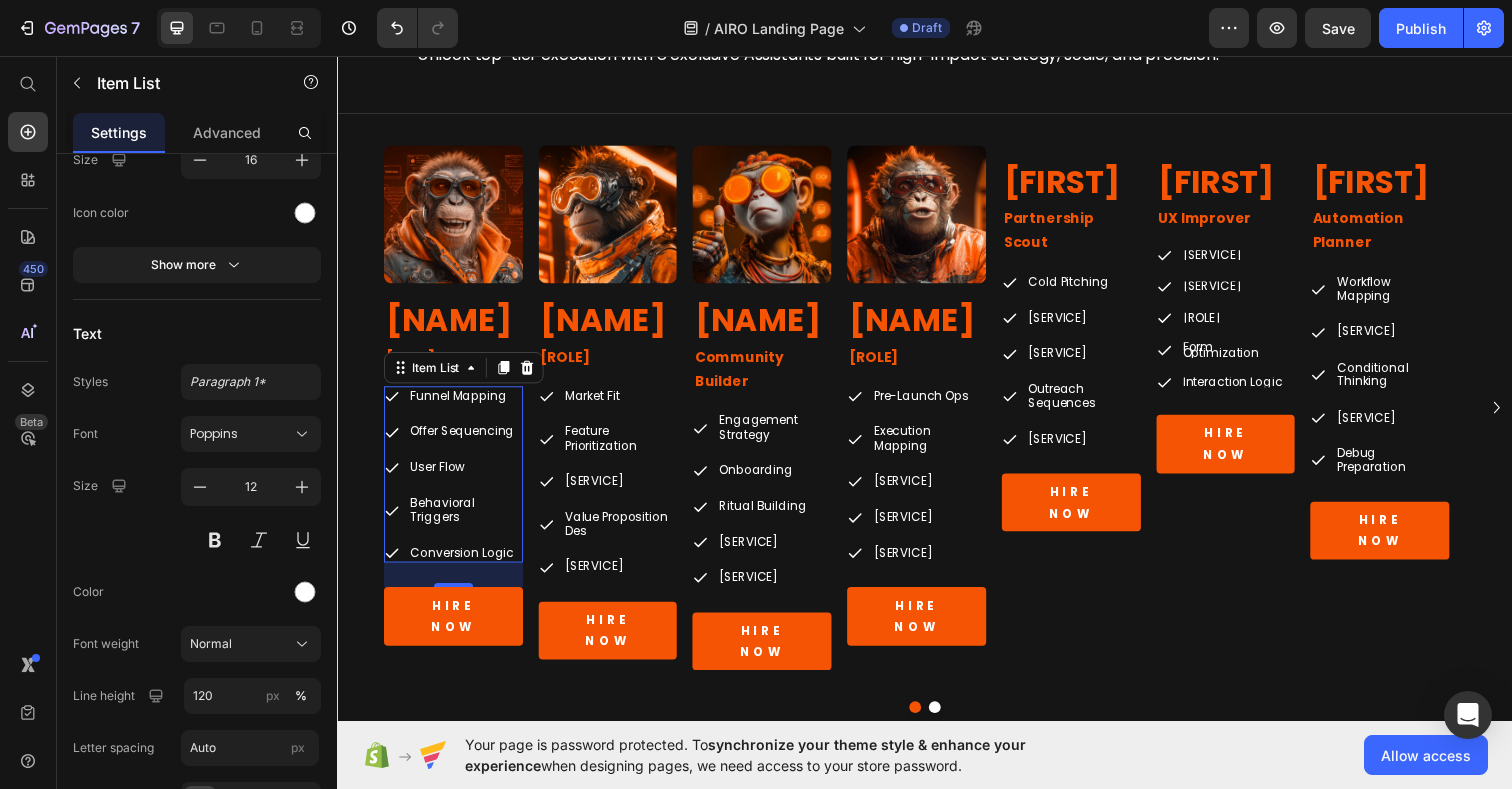 click on "Funnel Mapping
Offer Sequencing
User Flow
Behavioral Triggers
Conversion Logic" at bounding box center (456, 483) 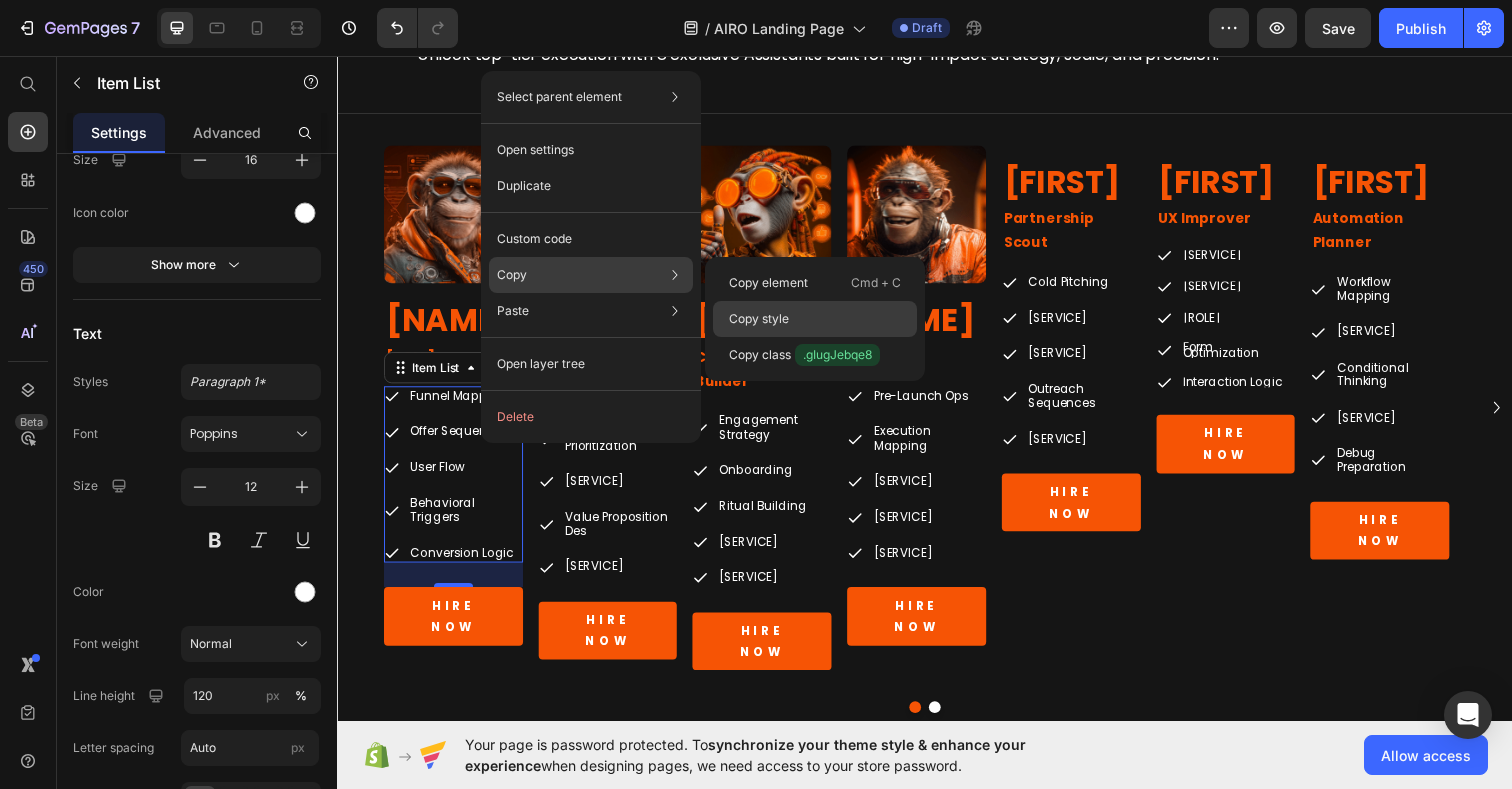 click on "Copy style" at bounding box center [759, 319] 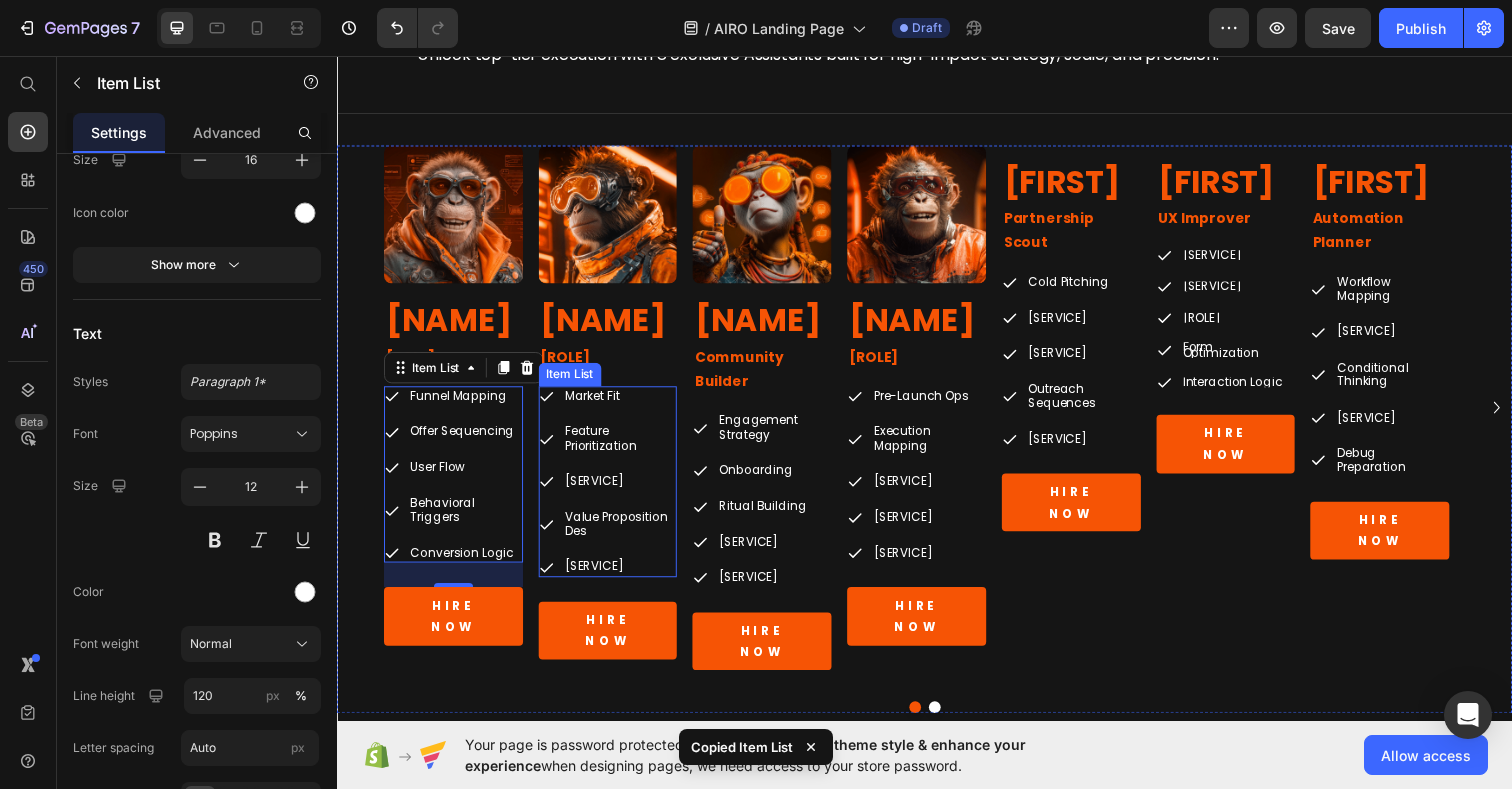 click on "[SERVICE]
[SERVICE]
[SERVICE]
[SERVICE]
[SERVICE]" at bounding box center [614, 490] 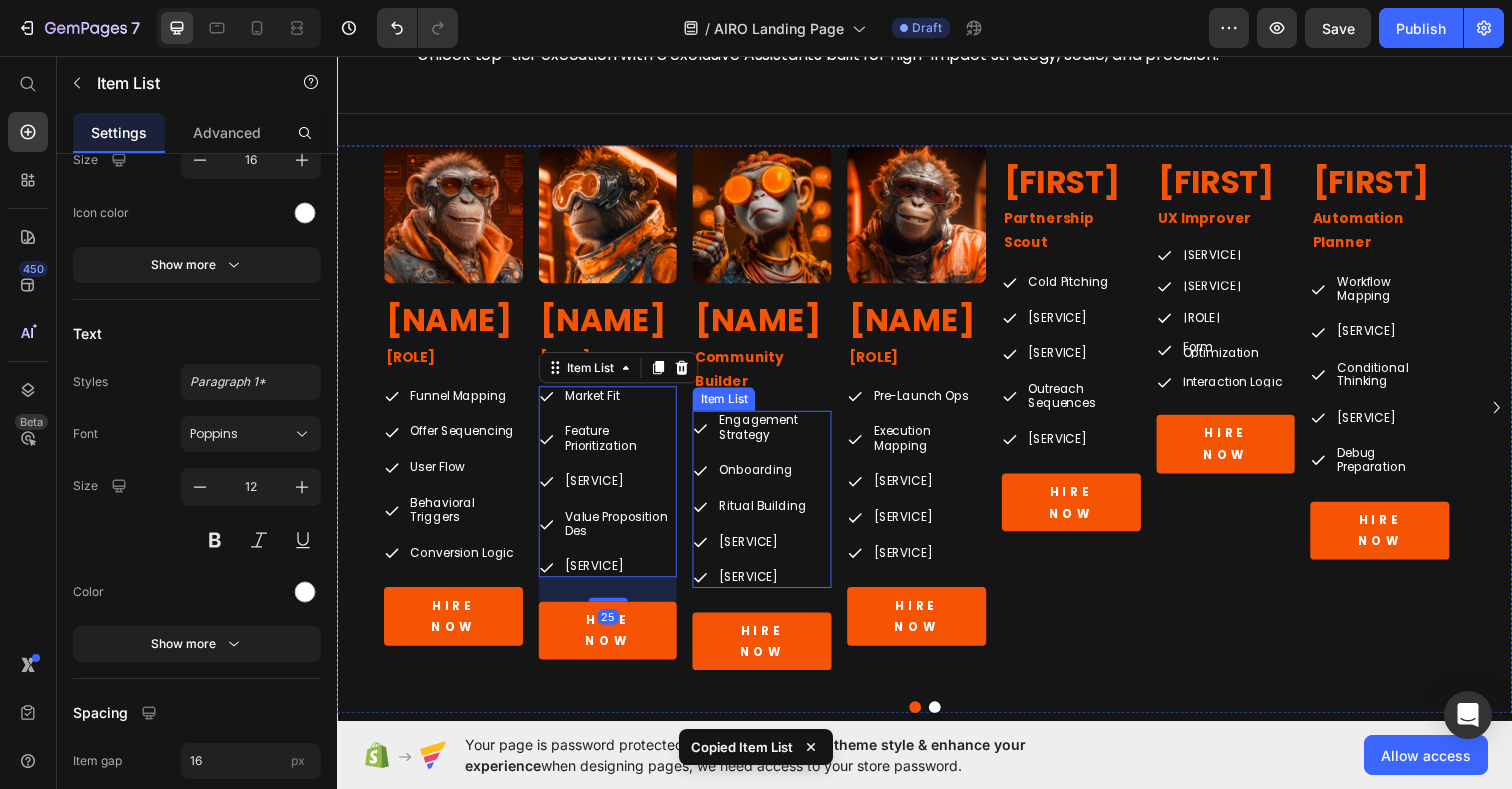click on "[SERVICE]" at bounding box center [783, 552] 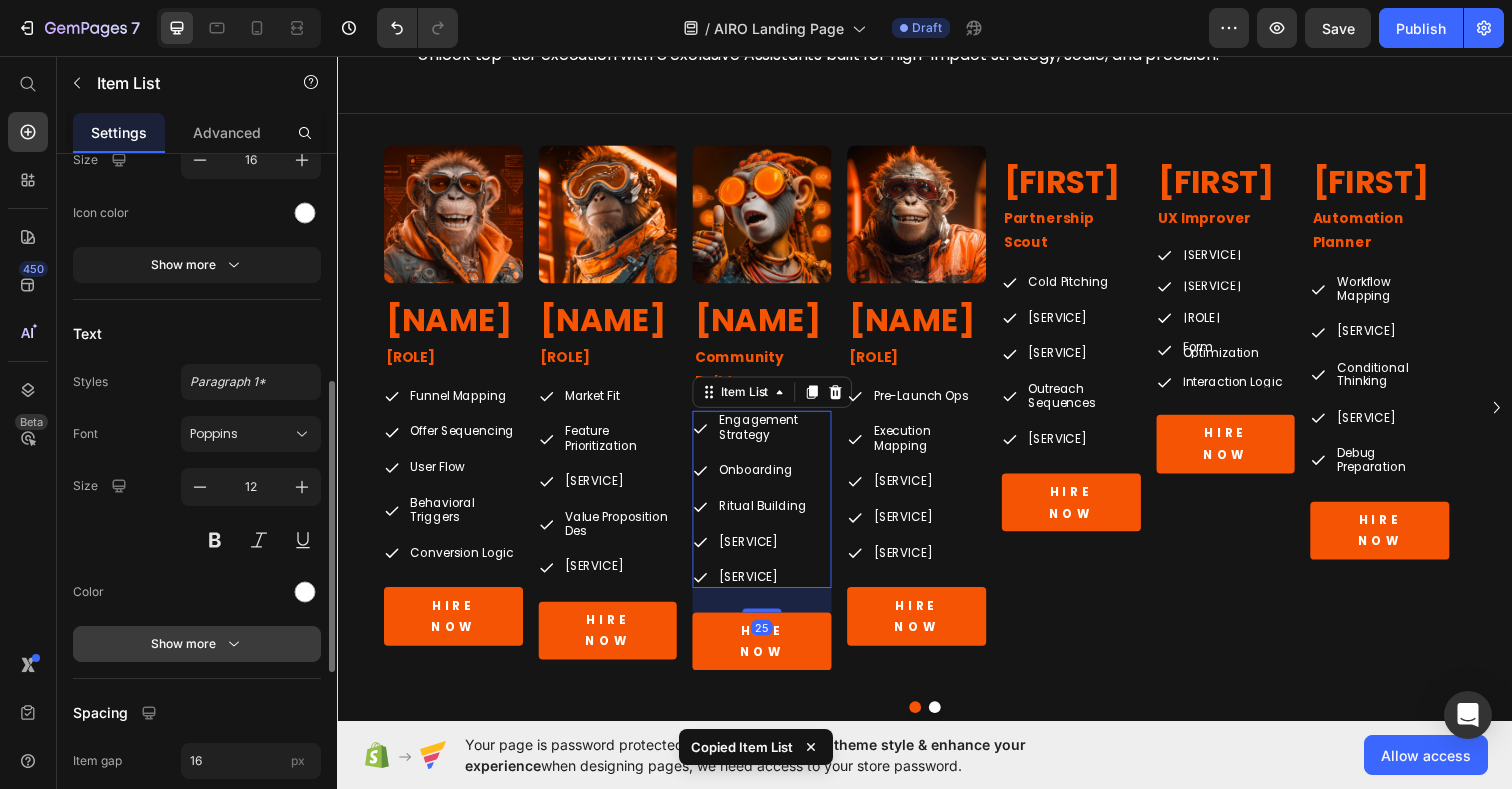click on "Show more" at bounding box center (197, 644) 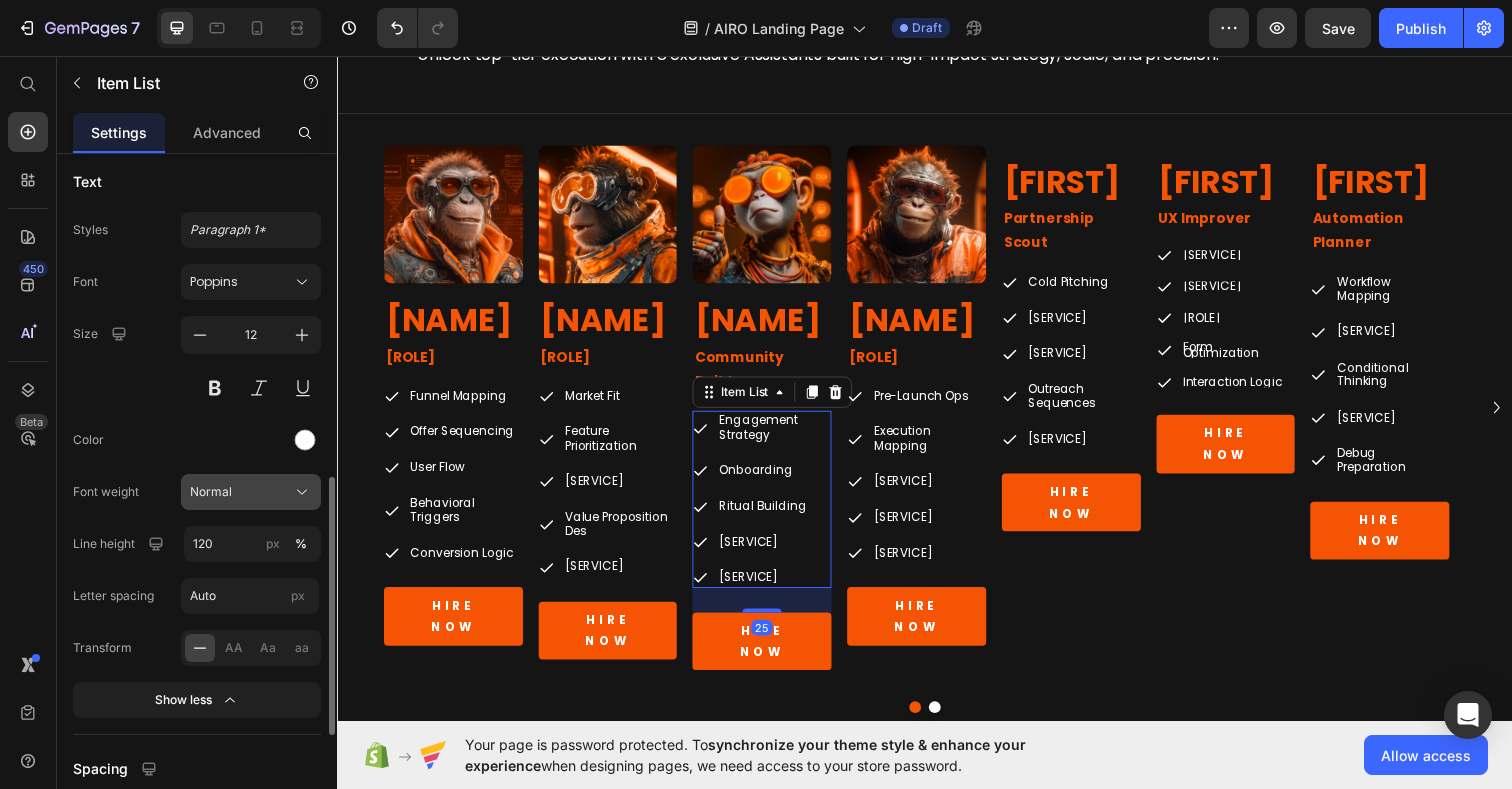 scroll, scrollTop: 738, scrollLeft: 0, axis: vertical 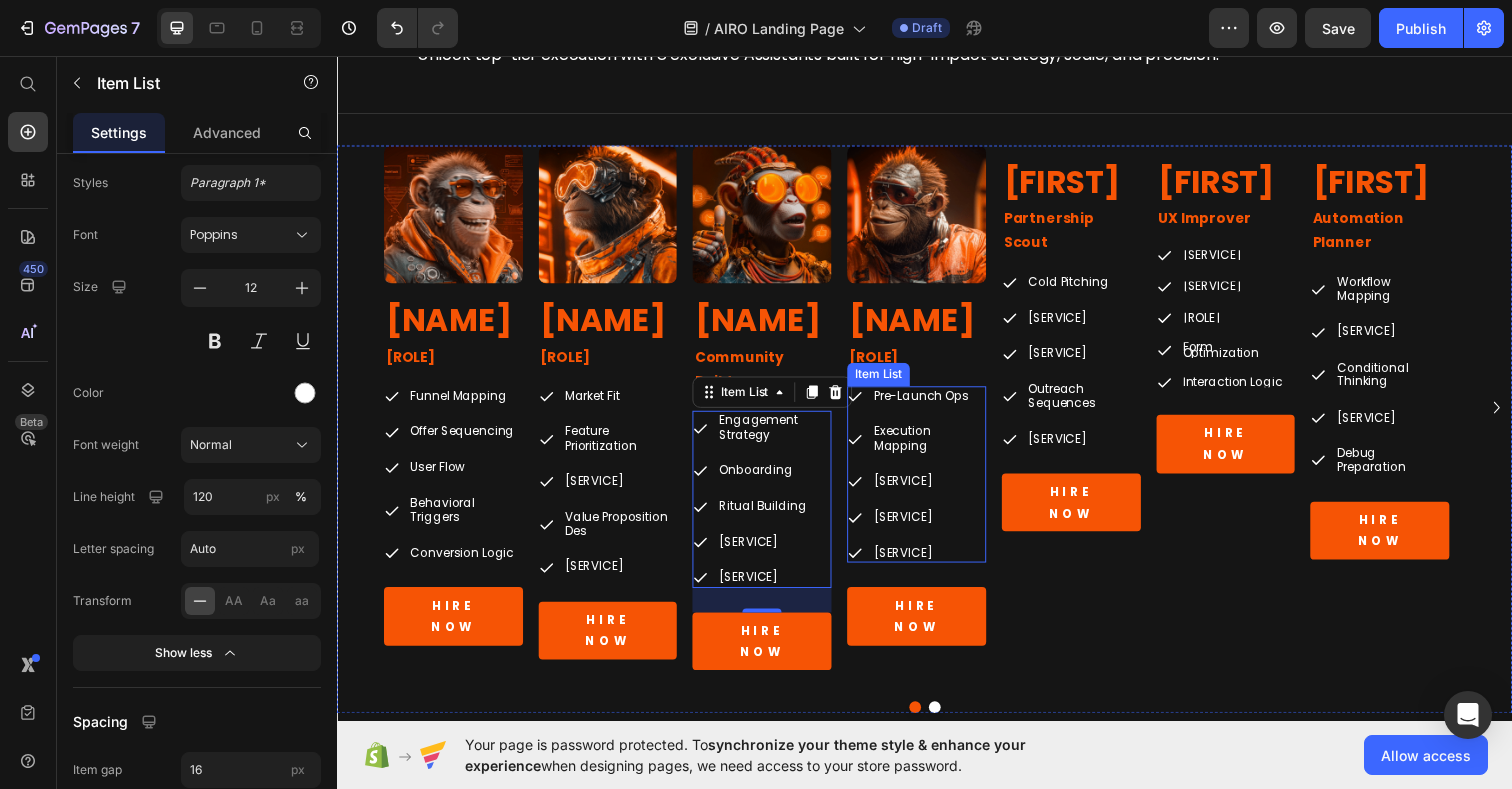 click on "[SERVICE]
[SERVICE]
[SERVICE]
[SERVICE]
[SERVICE]" at bounding box center (929, 483) 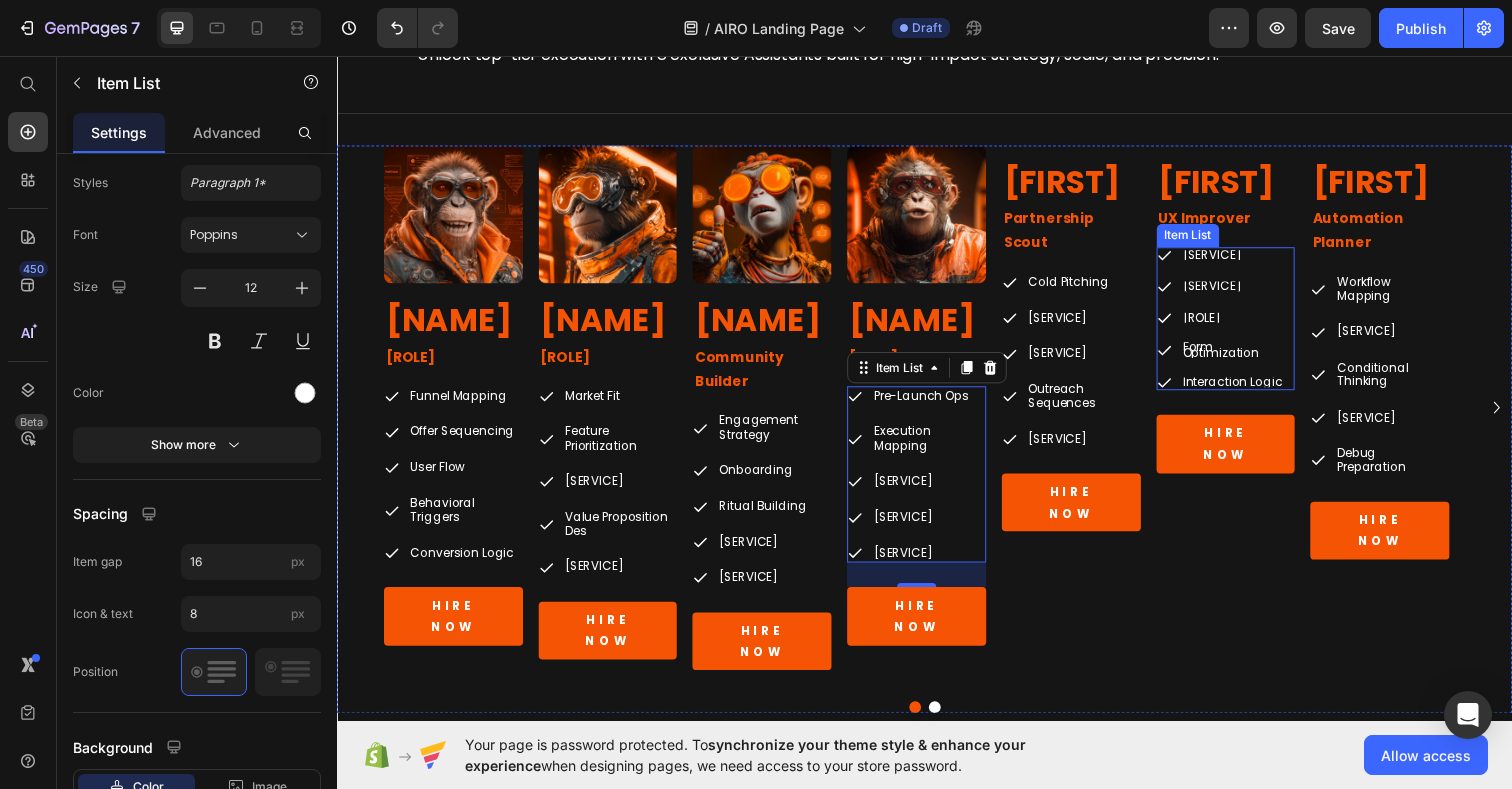 click on "Interaction Logic" at bounding box center (1257, 389) 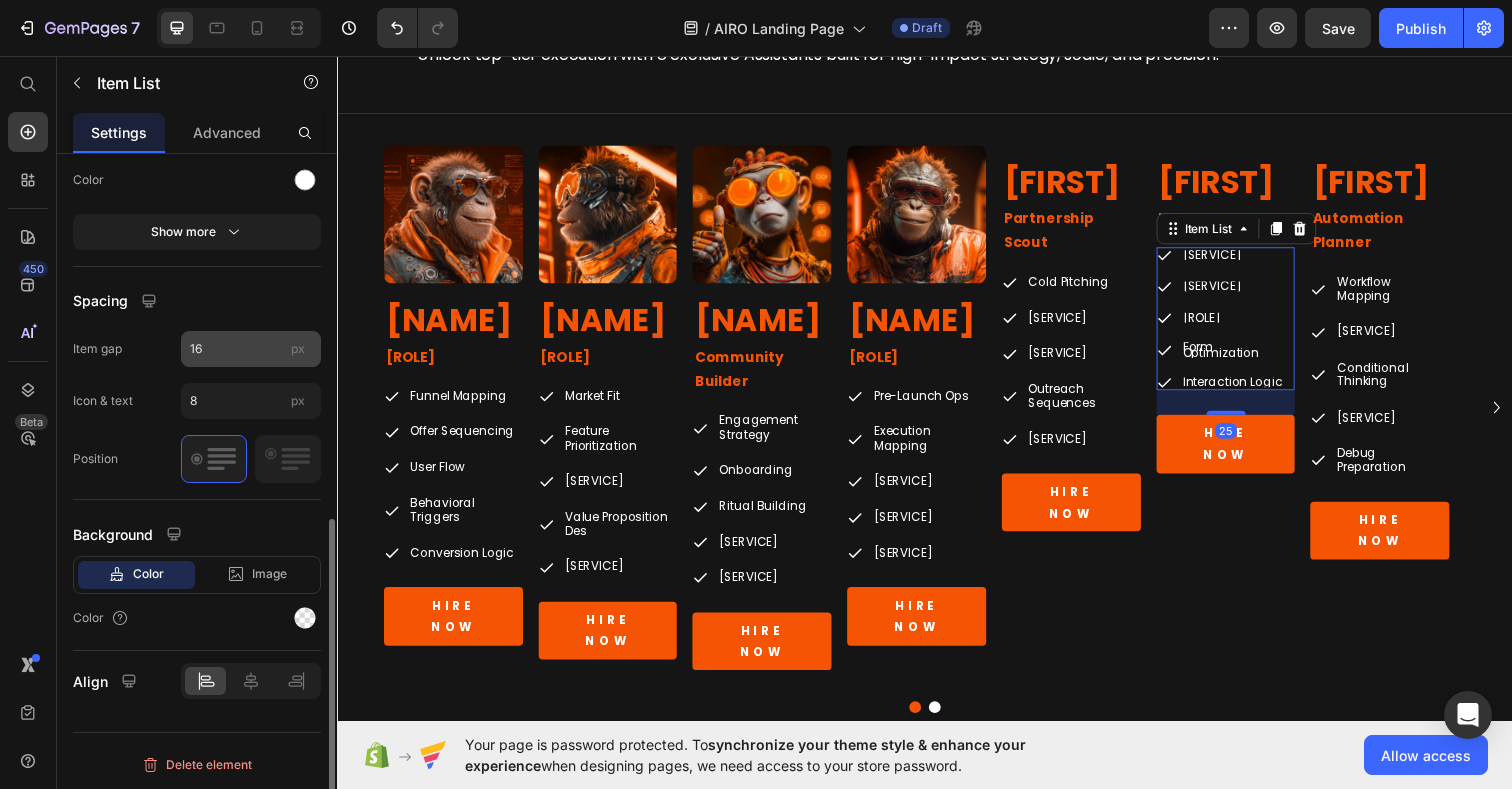 scroll, scrollTop: 952, scrollLeft: 0, axis: vertical 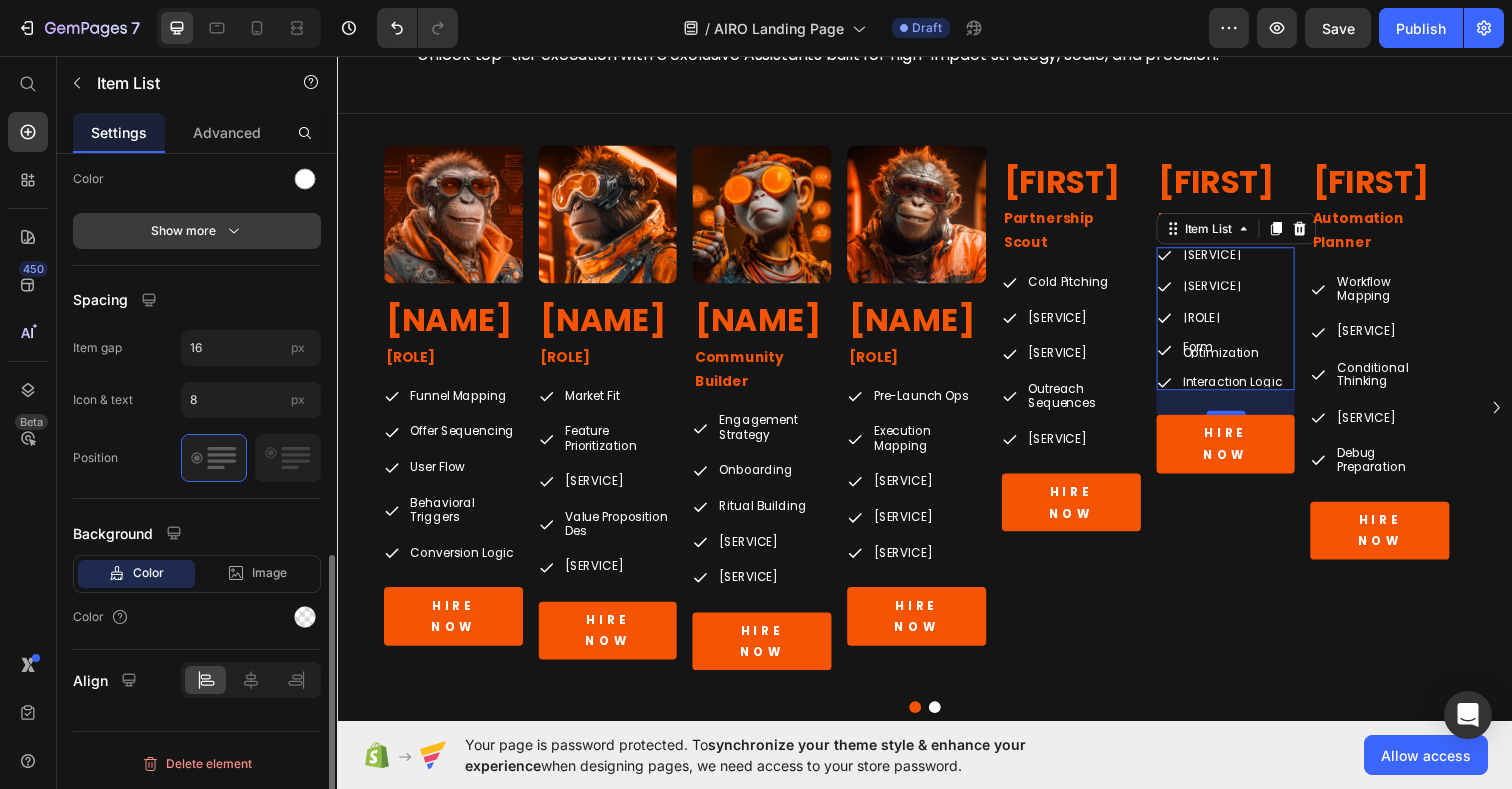 click 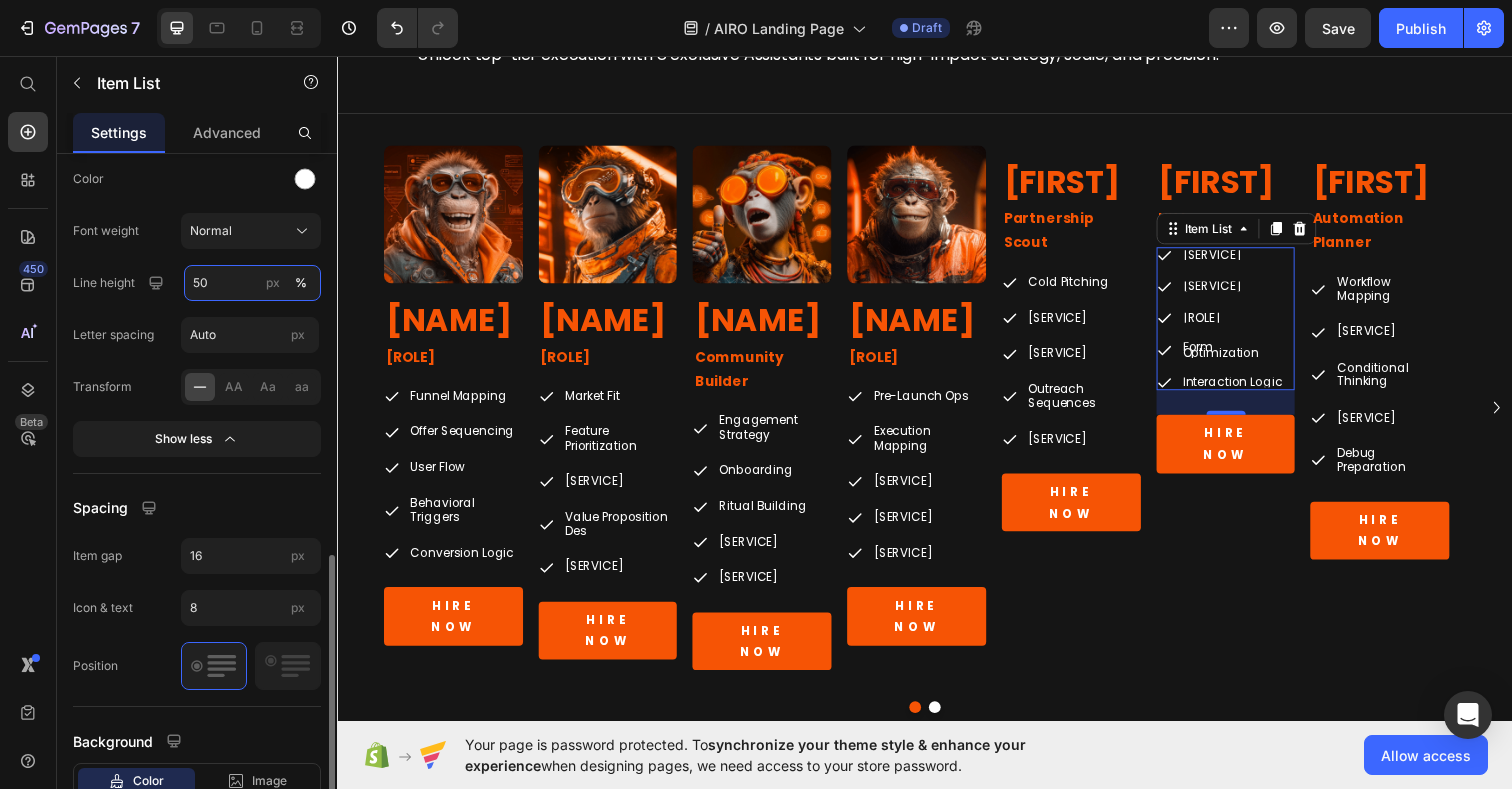 click on "50" at bounding box center (252, 283) 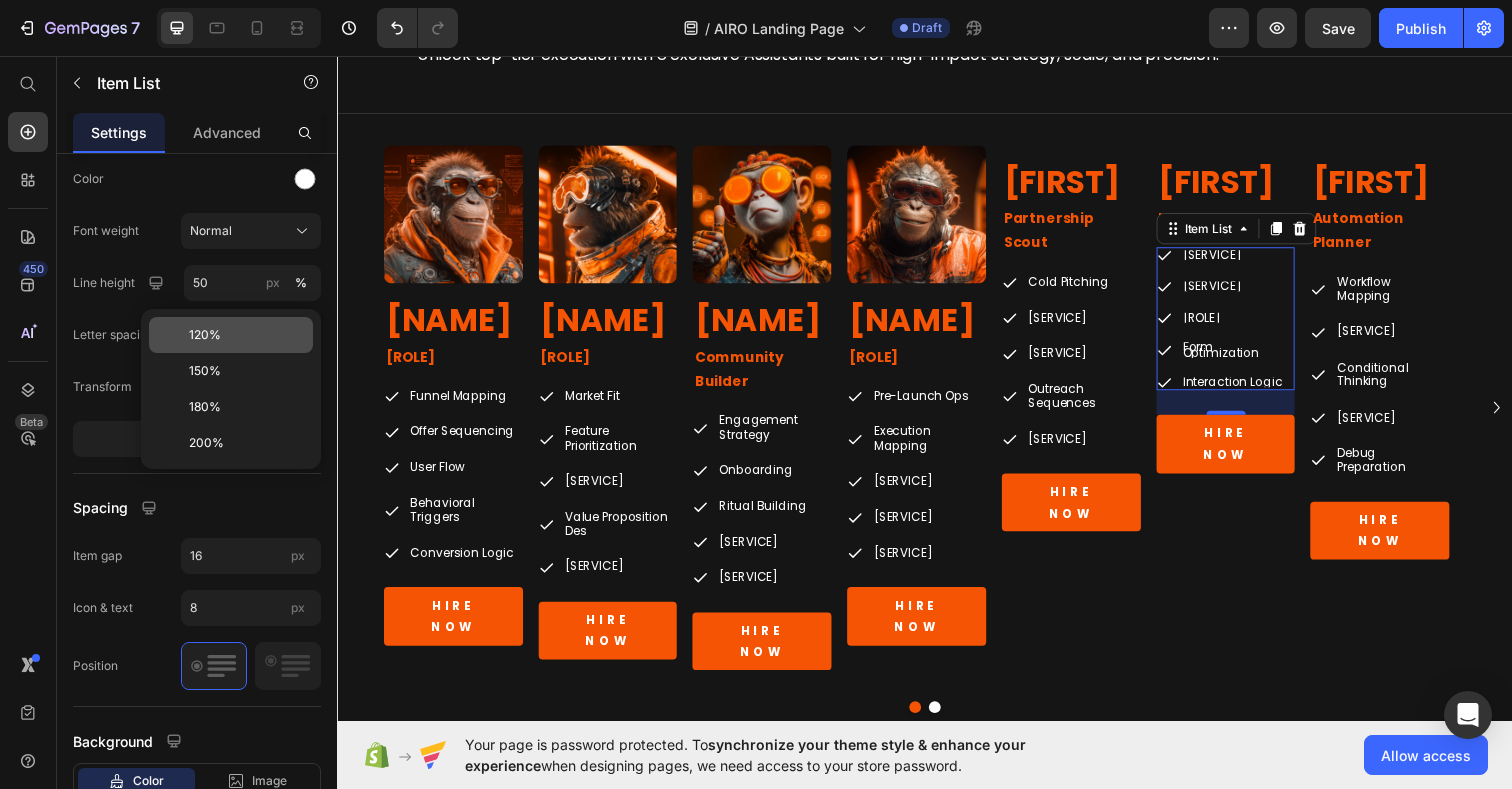 click on "120%" at bounding box center (205, 335) 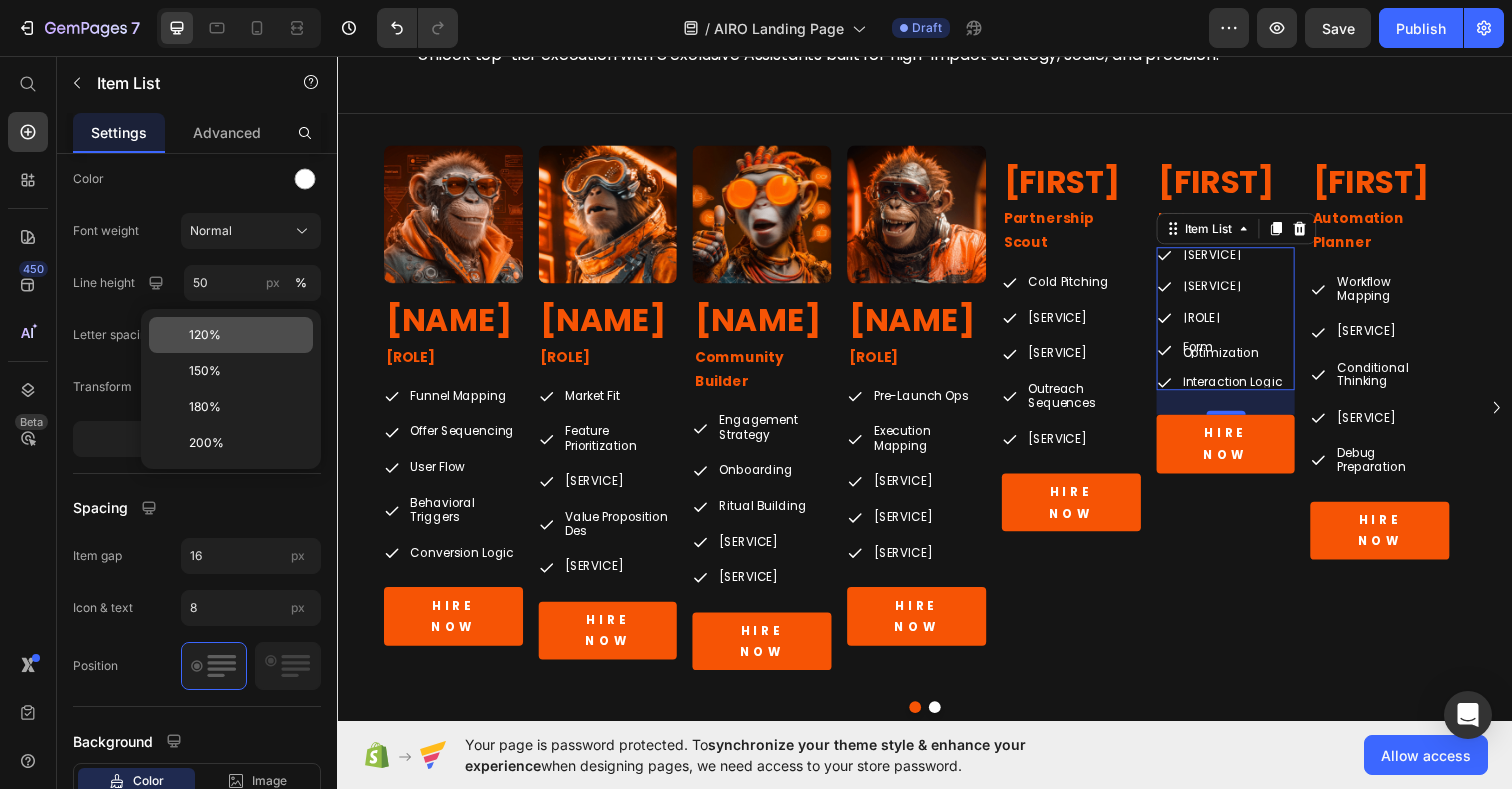 type on "120" 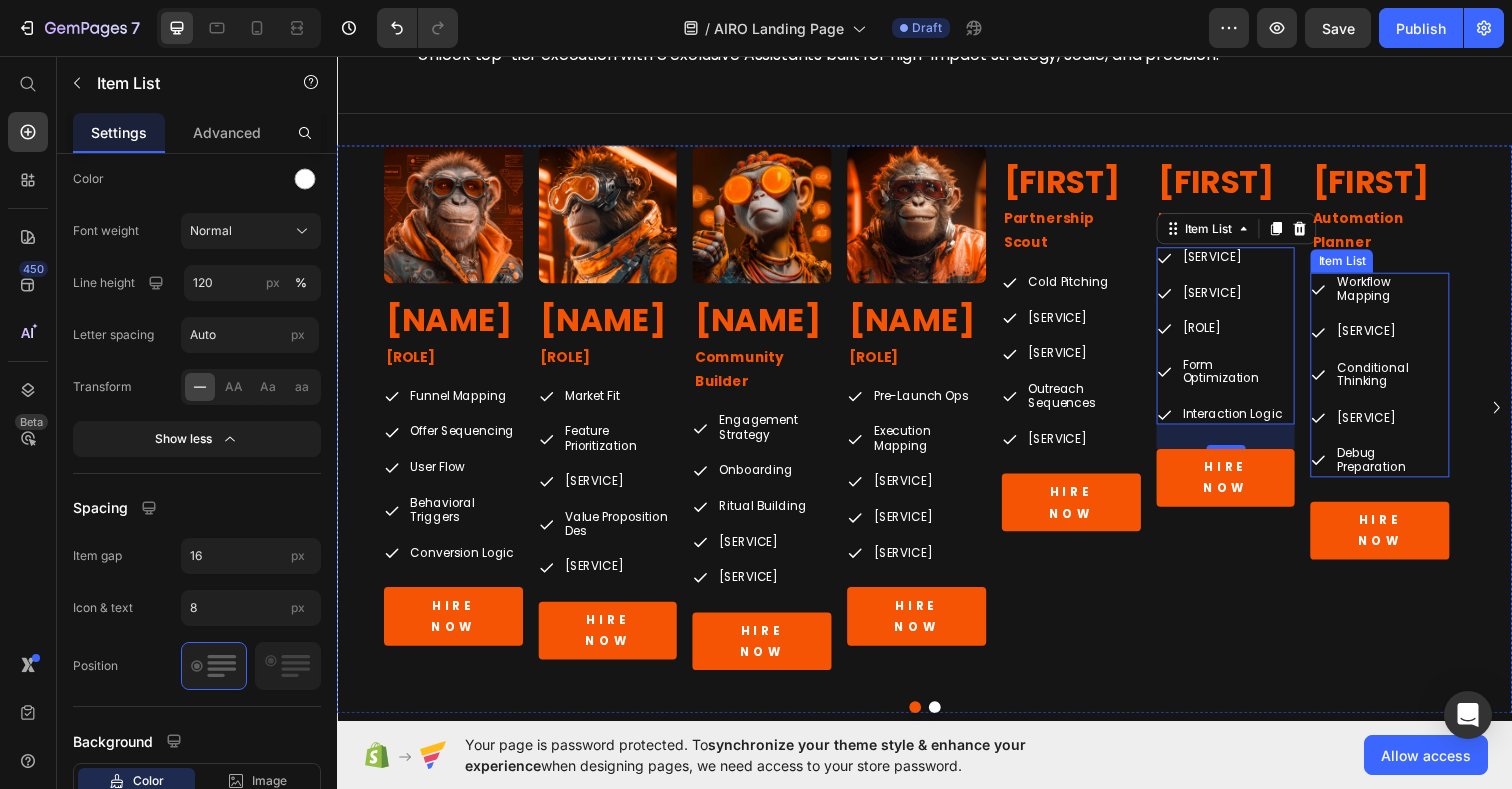 click on "[SERVICE]
[SERVICE]
[SERVICE]
[SERVICE]
[SERVICE]" at bounding box center (1402, 381) 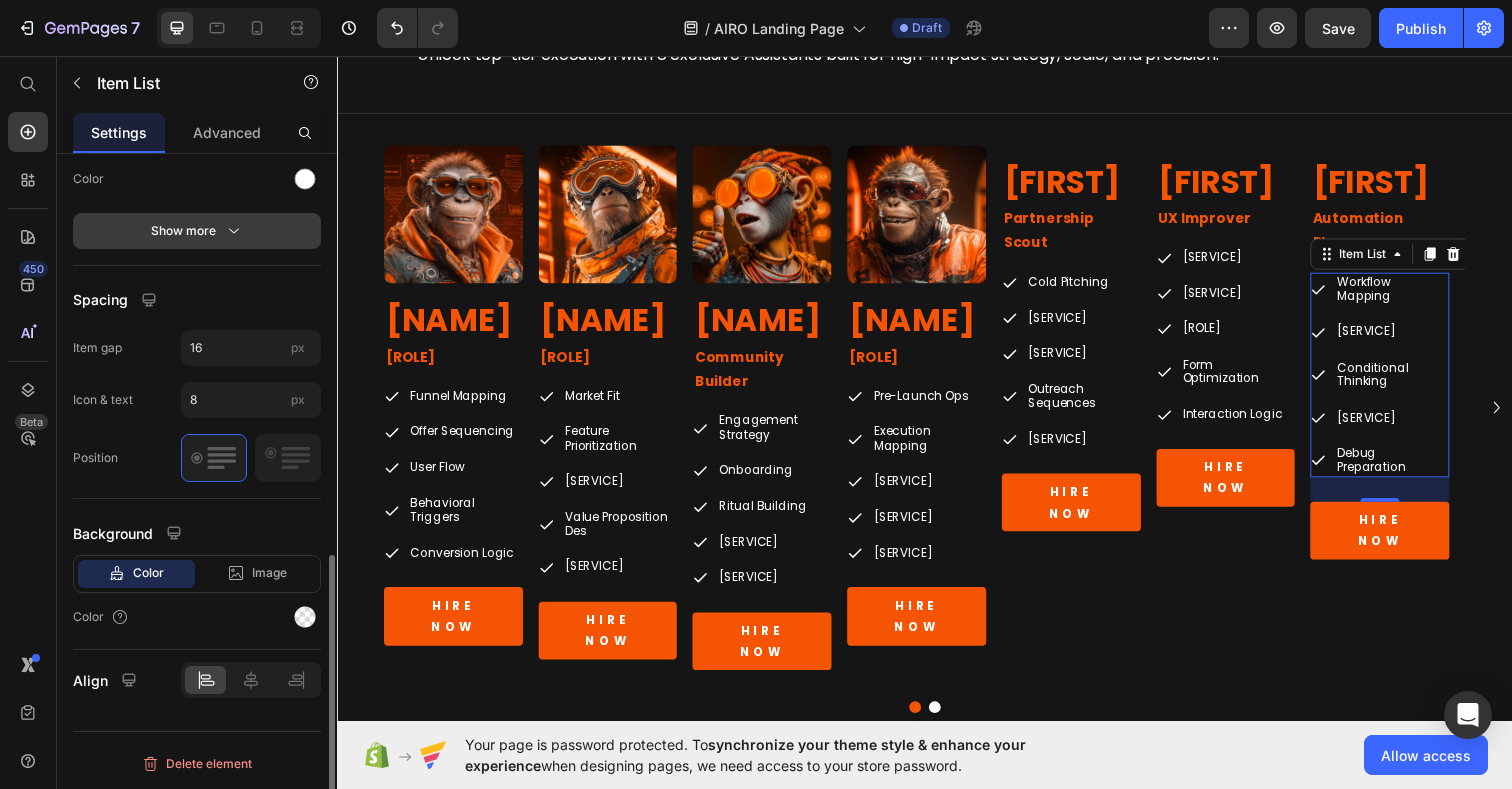 click on "Show more" at bounding box center [197, 231] 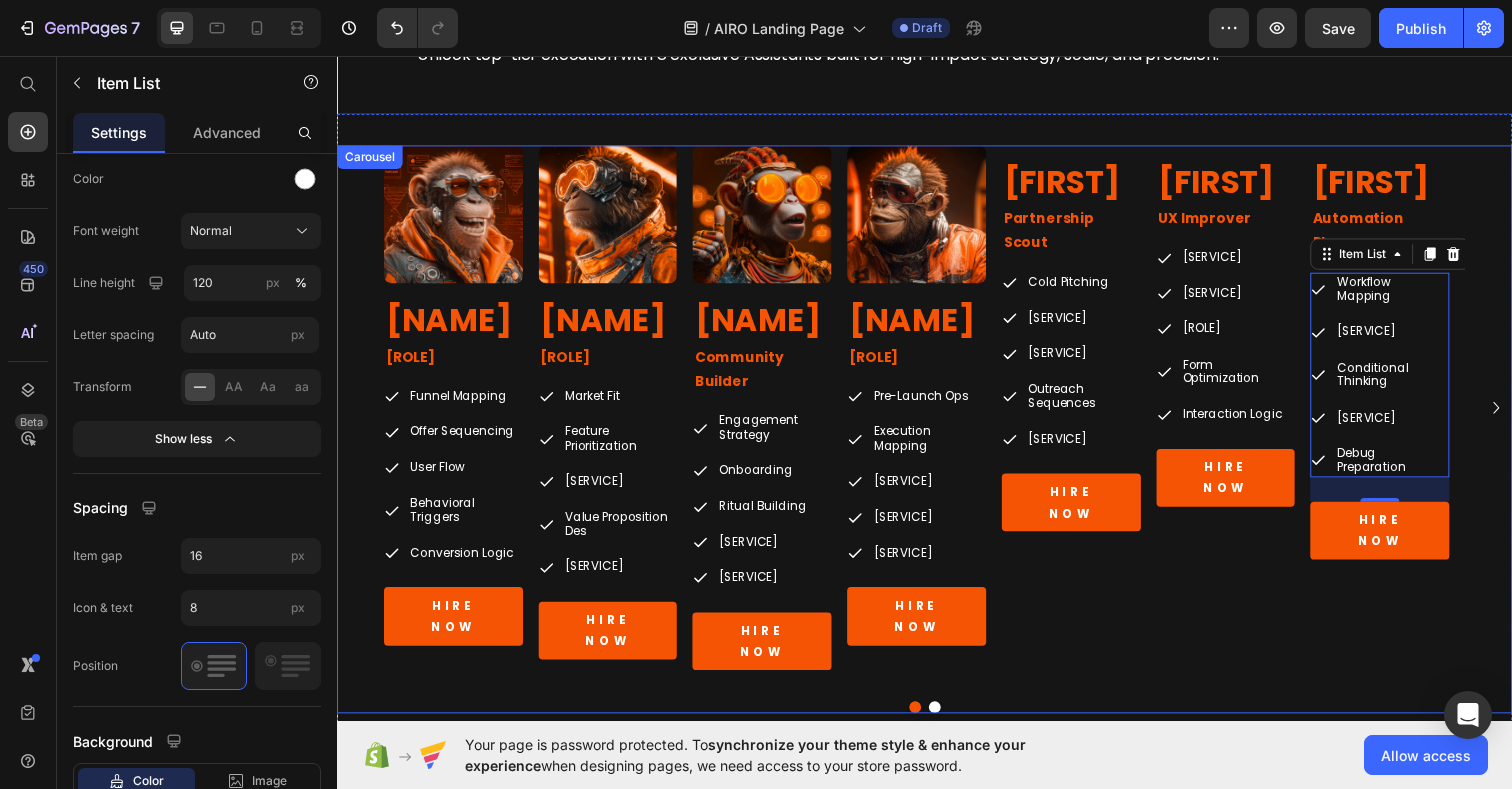 click 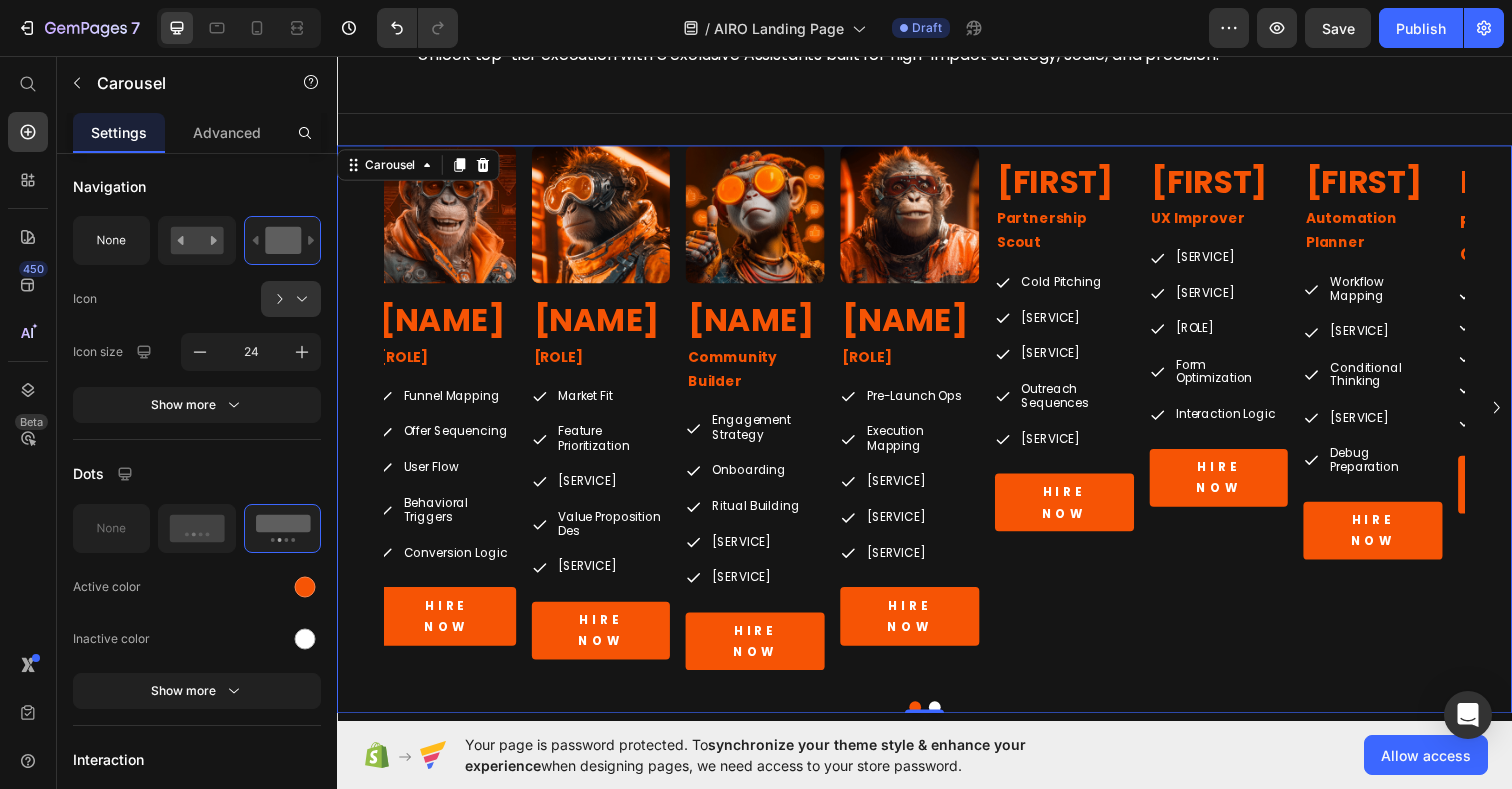 scroll, scrollTop: 0, scrollLeft: 0, axis: both 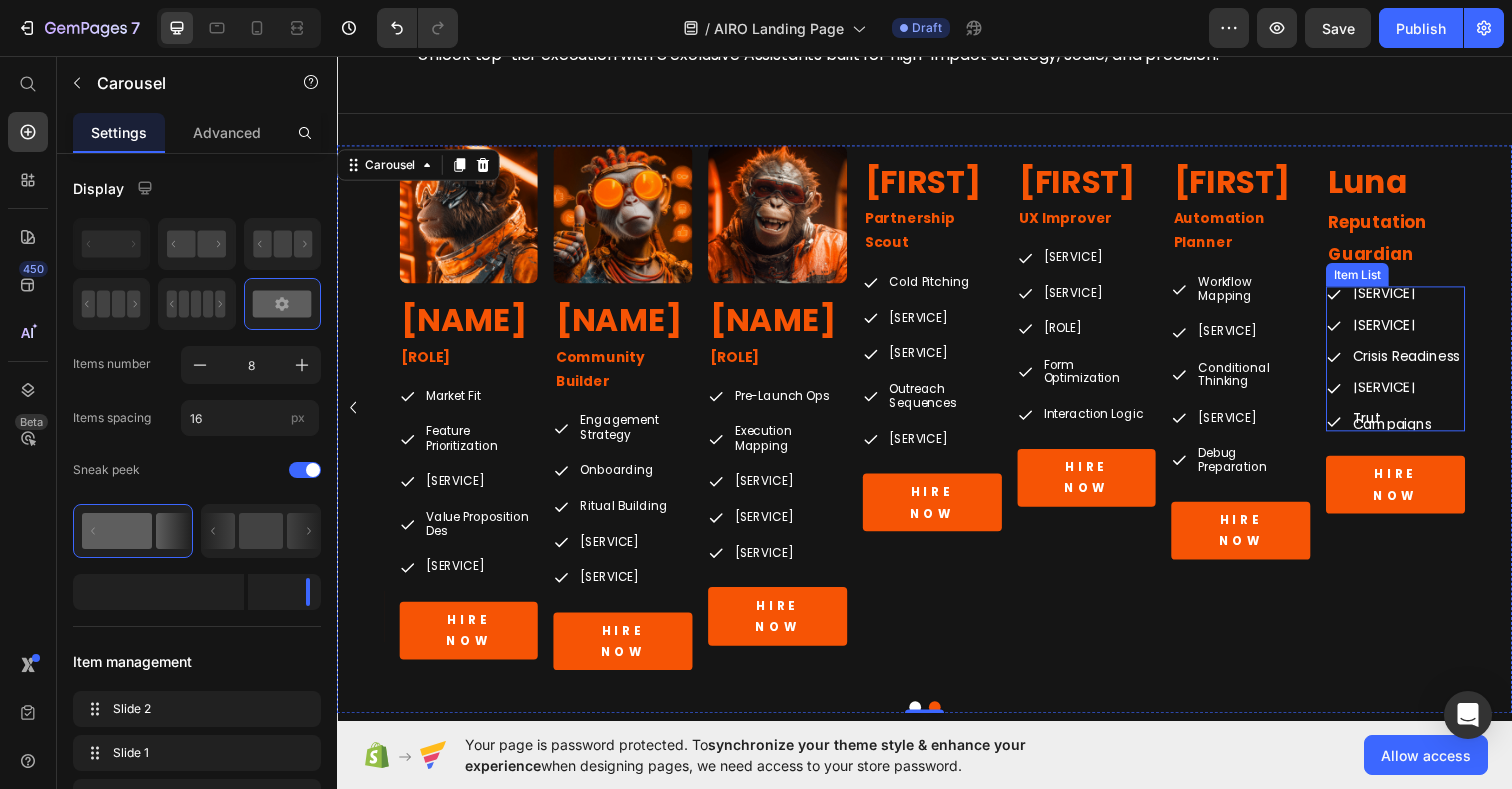 click on "Crisis Readiness" at bounding box center [1430, 362] 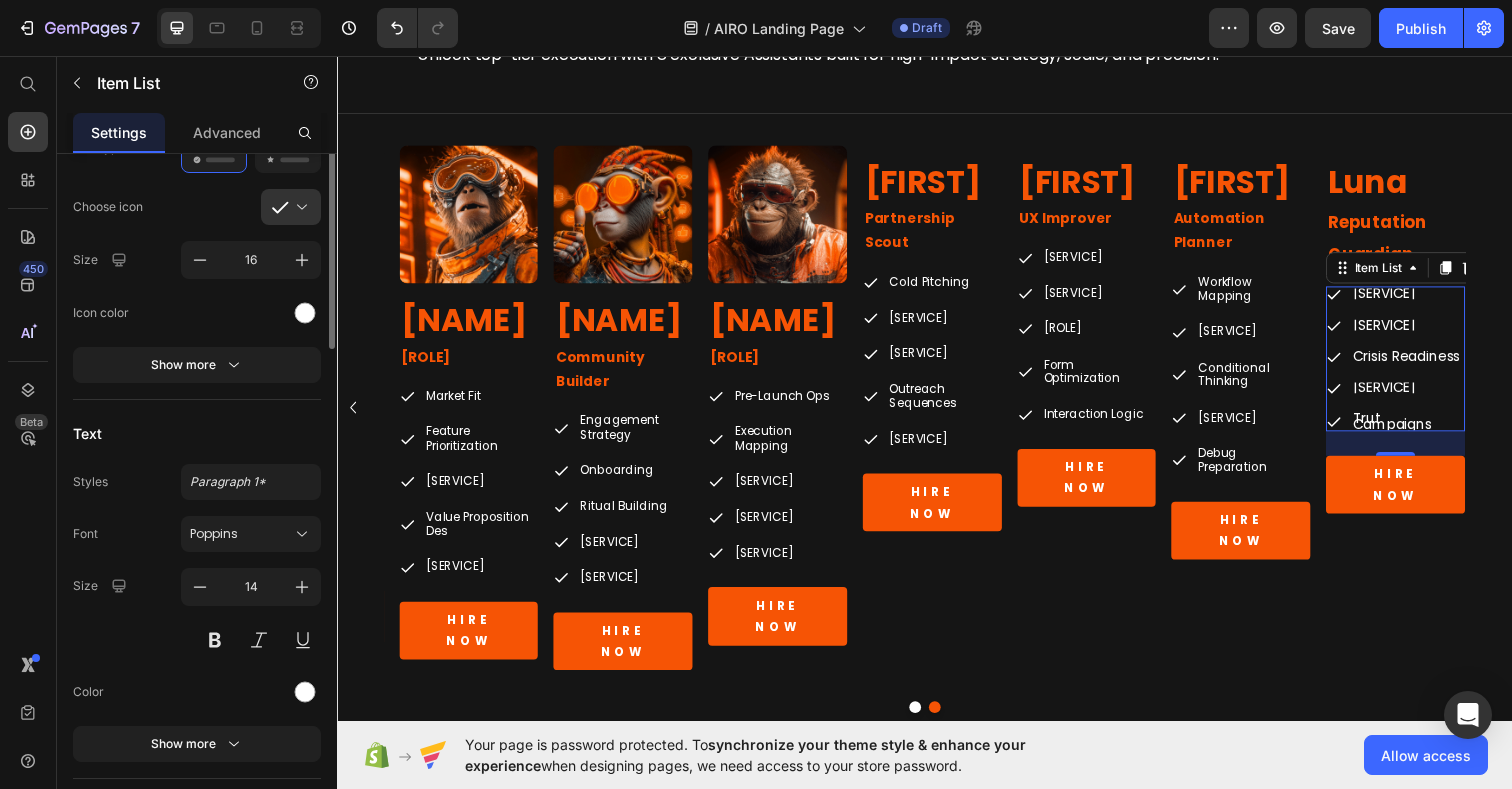 scroll, scrollTop: 492, scrollLeft: 0, axis: vertical 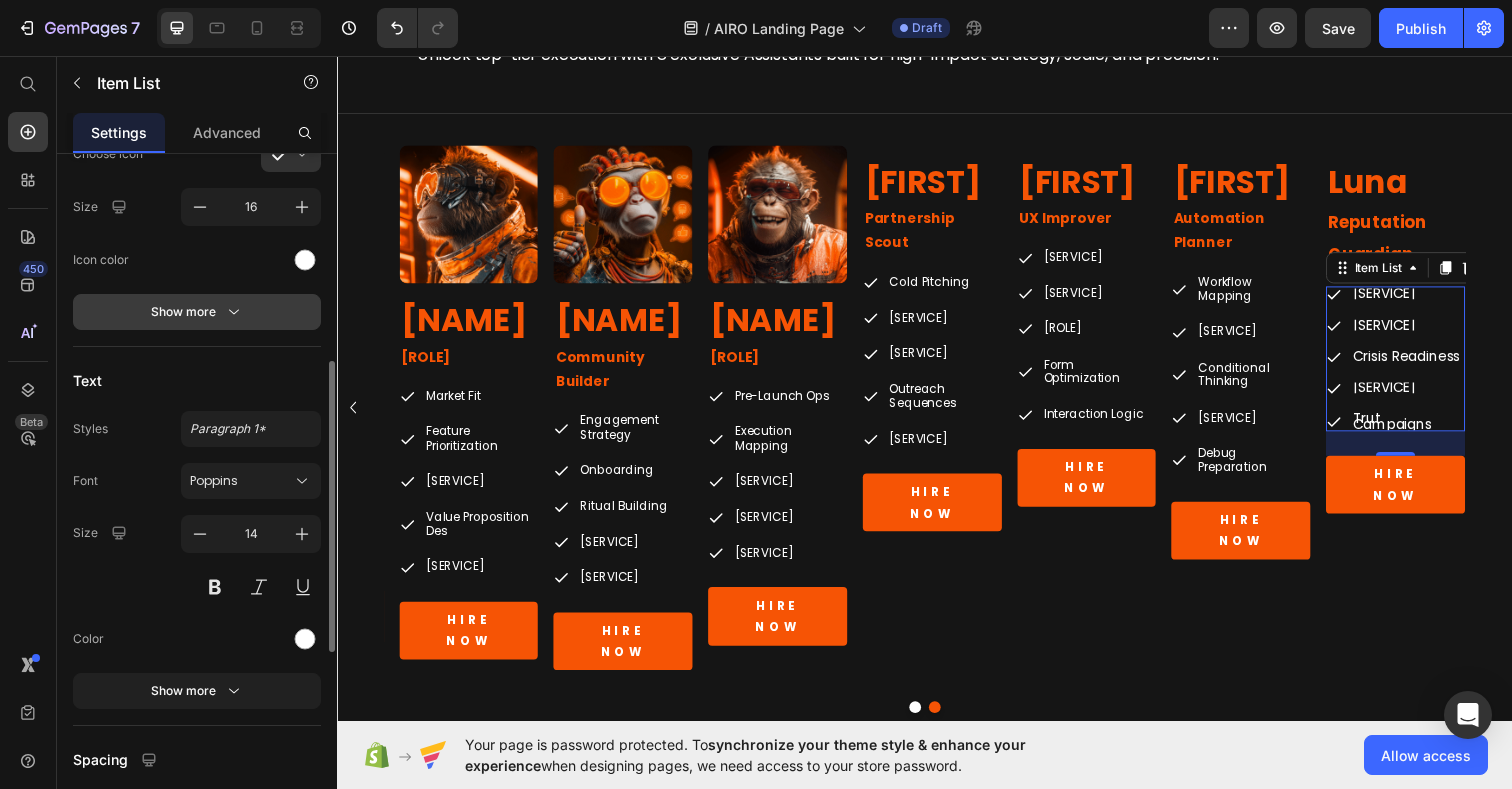 click on "Show more" at bounding box center (197, 312) 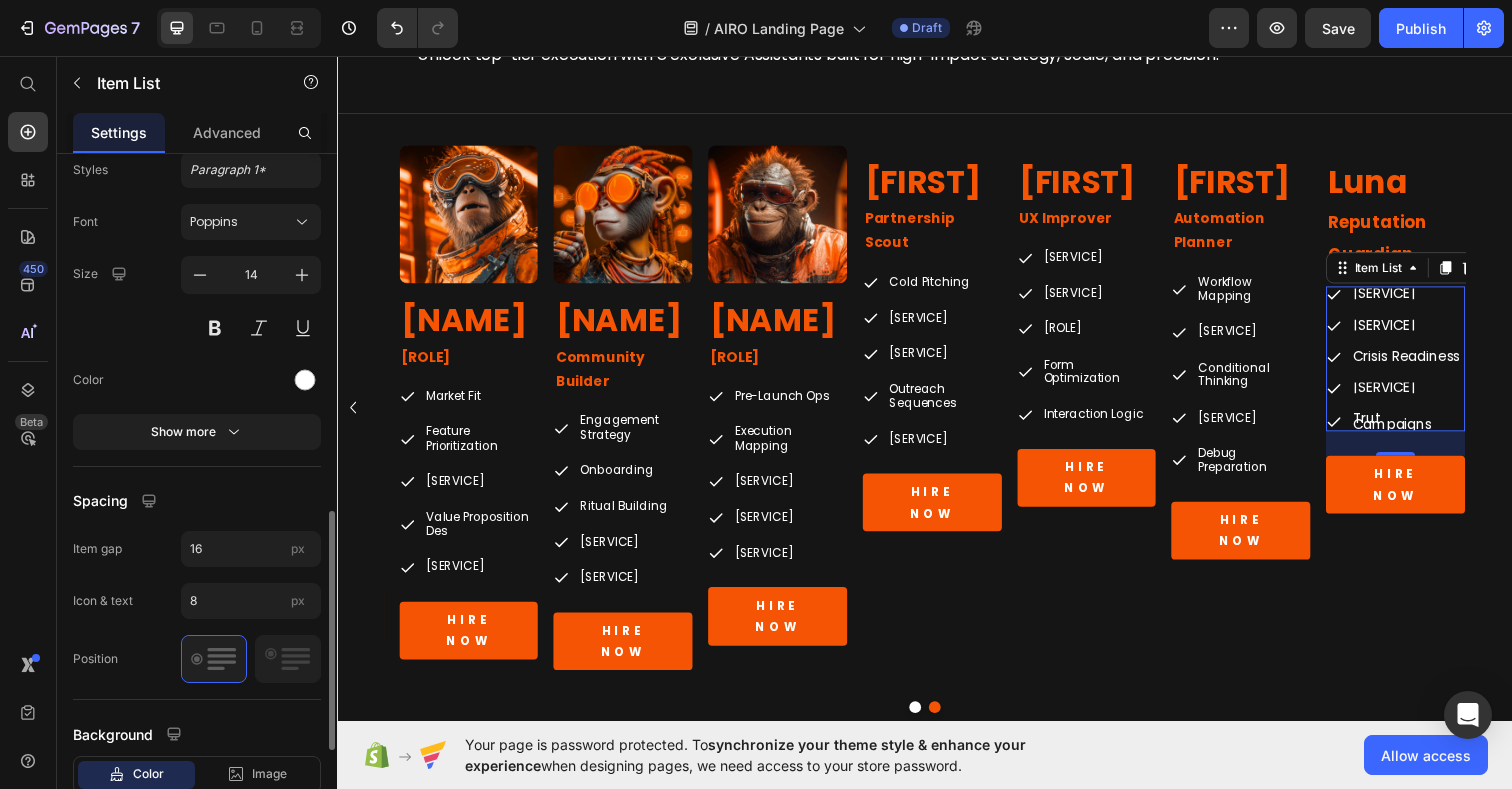 scroll, scrollTop: 1069, scrollLeft: 0, axis: vertical 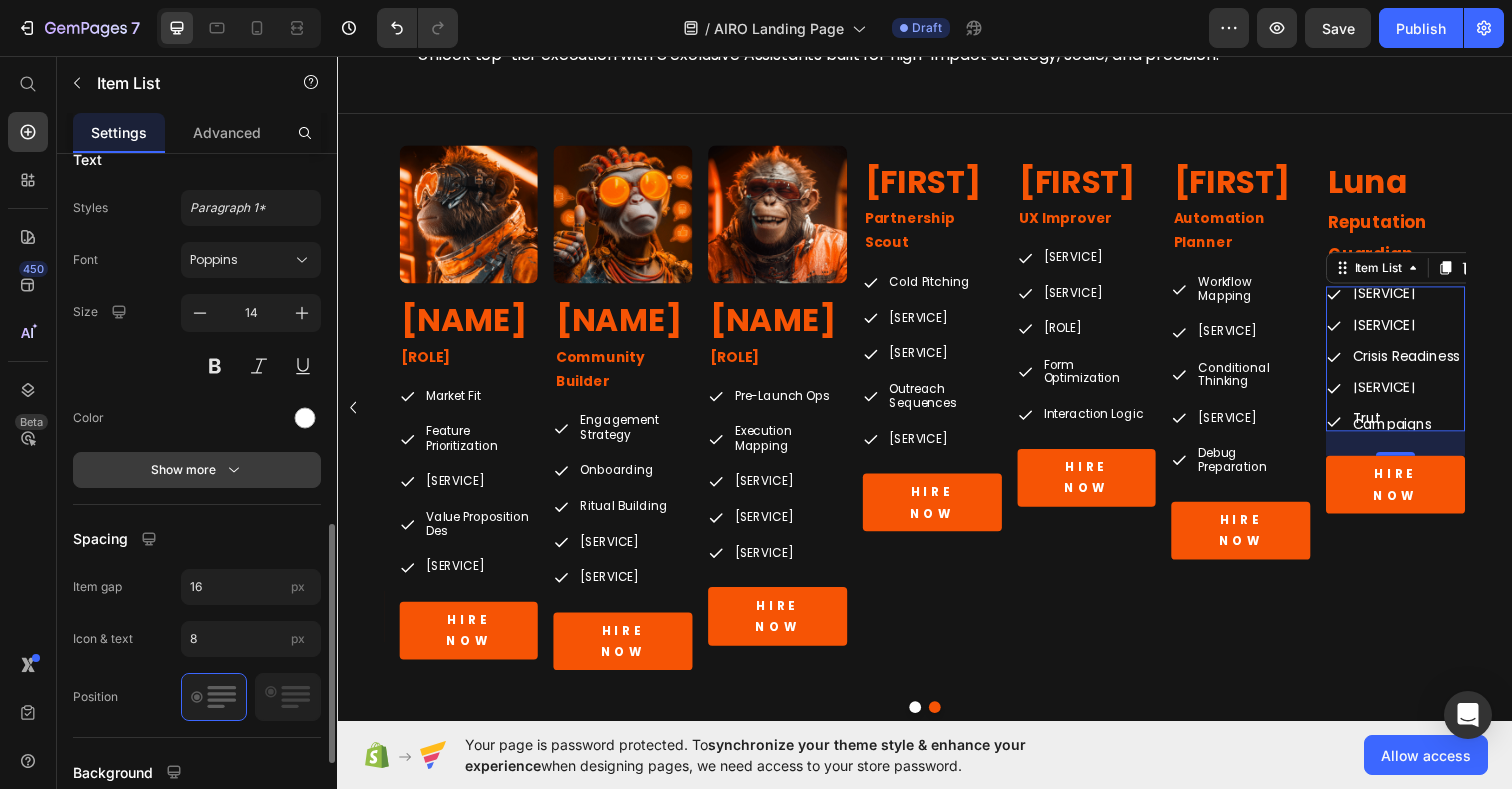 click on "Show more" at bounding box center [197, 470] 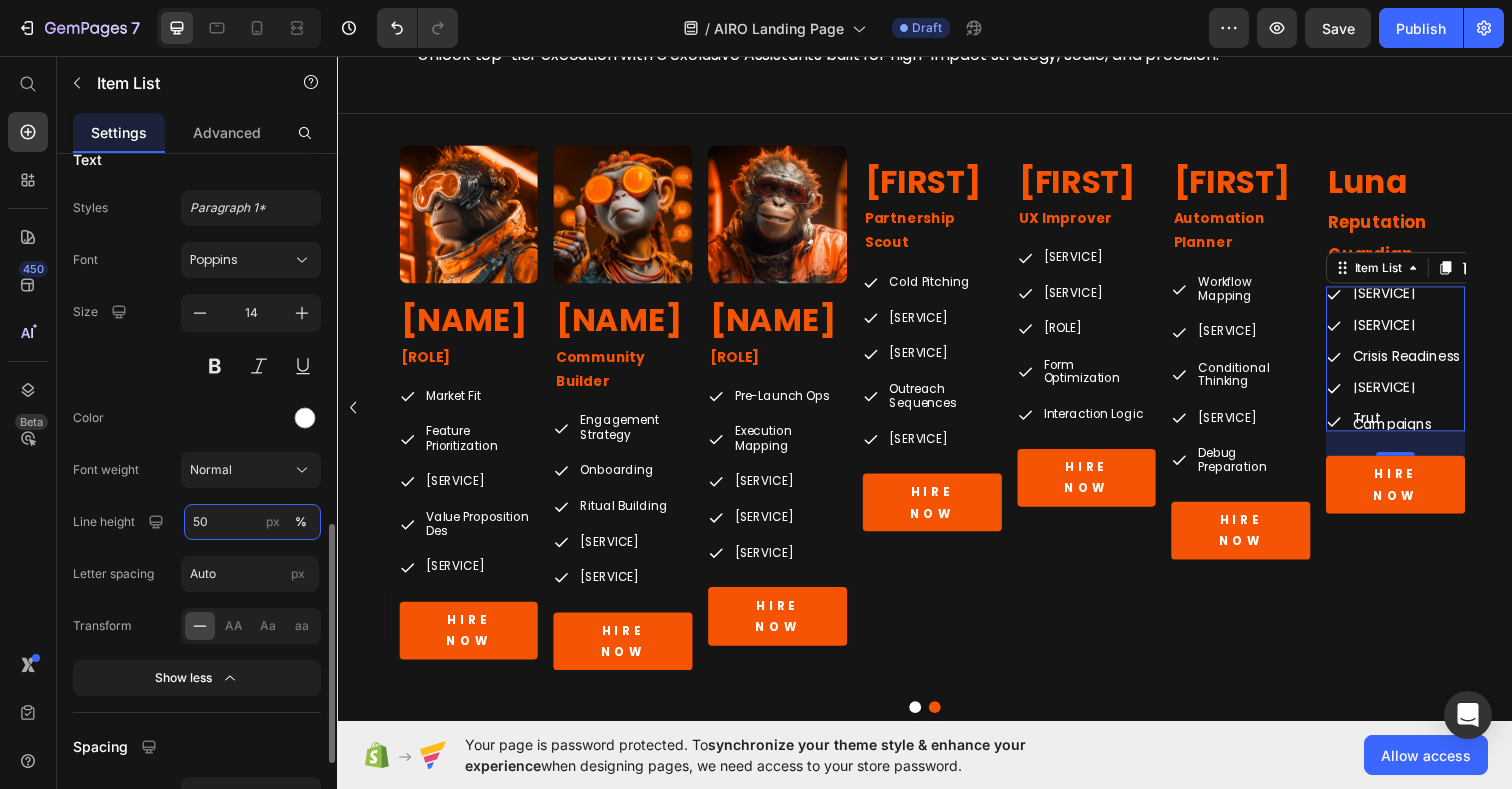 click on "50" at bounding box center [252, 522] 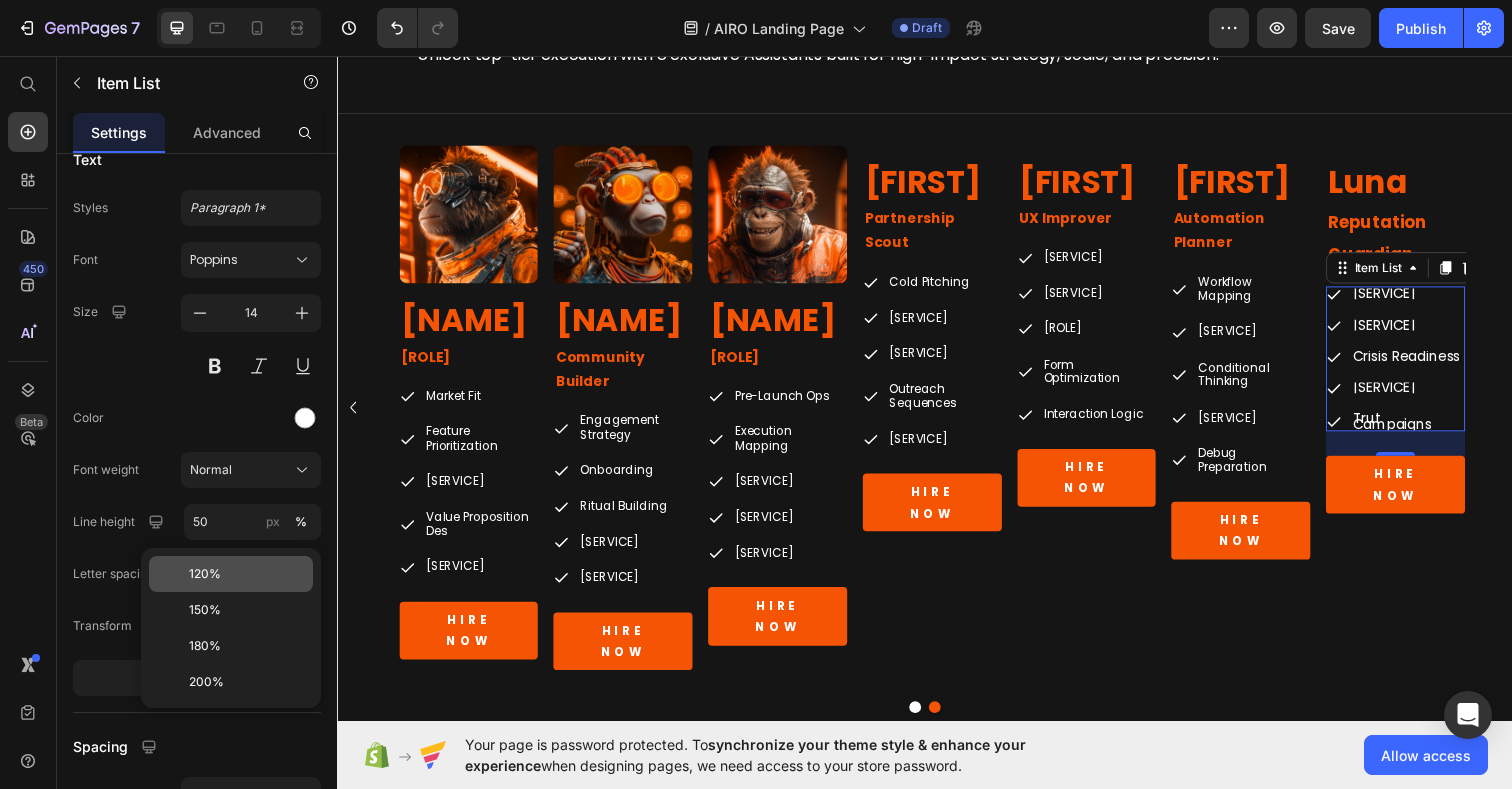 click on "120%" at bounding box center [205, 574] 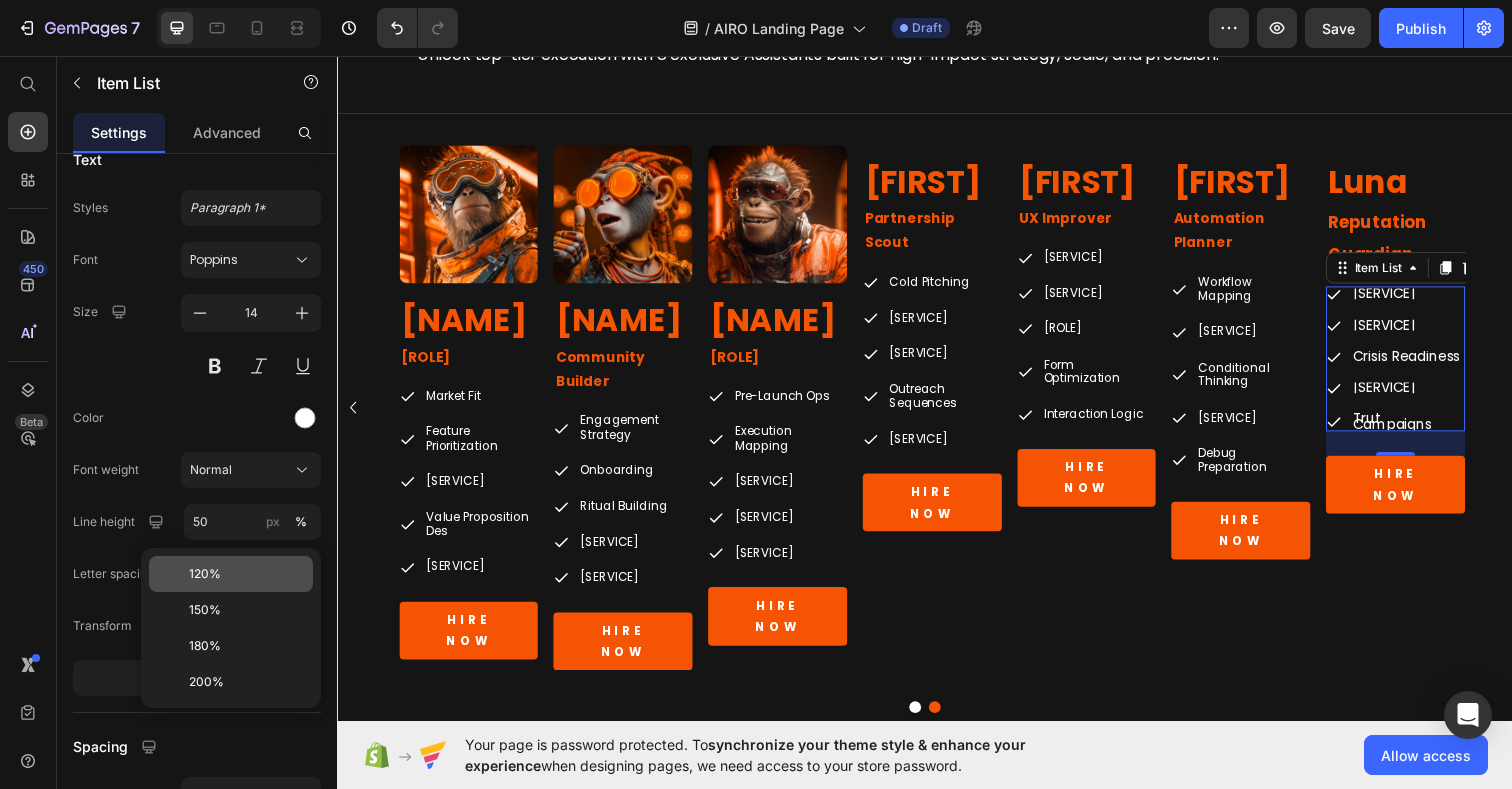 type on "120" 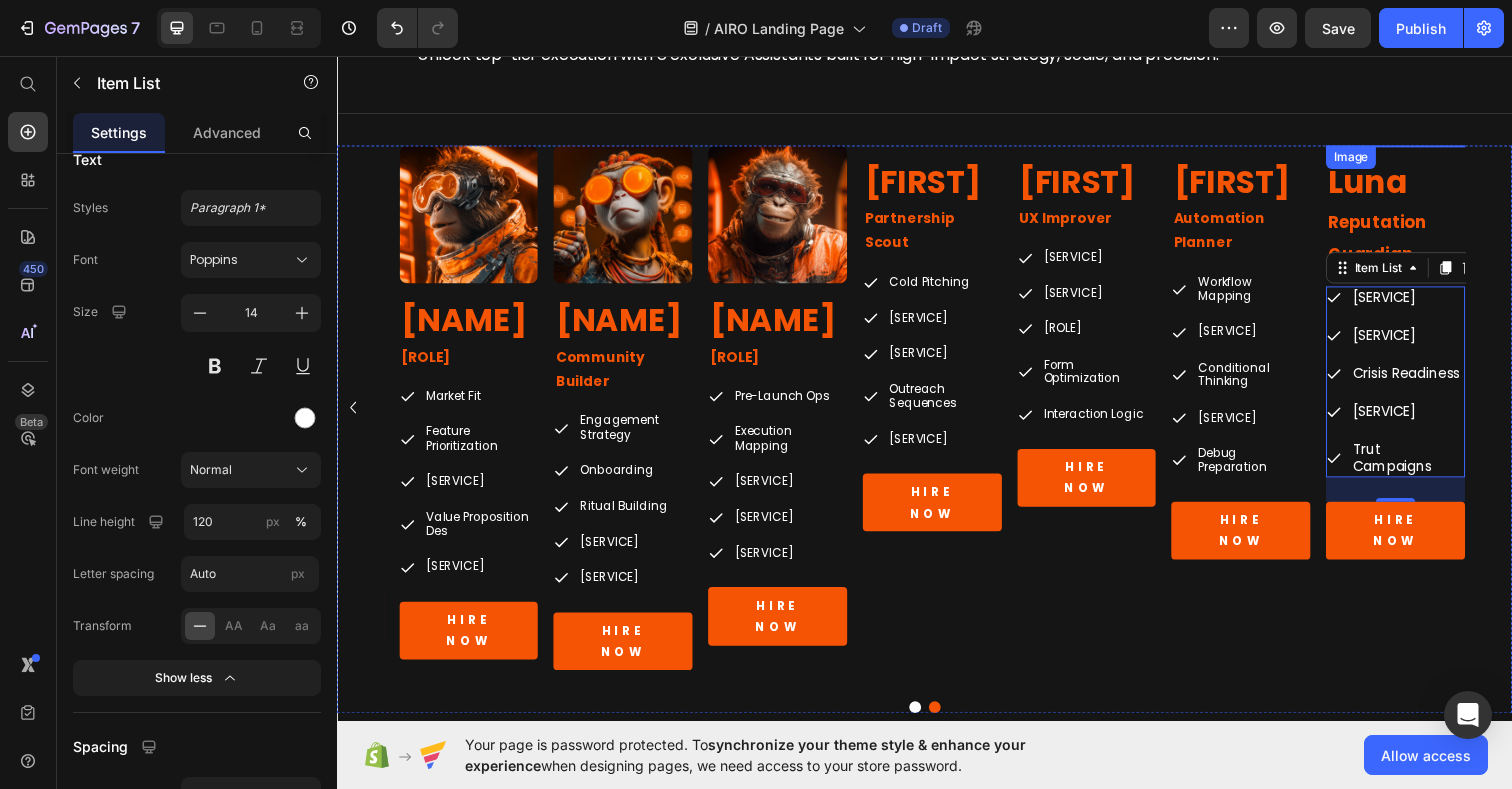 click at bounding box center [1418, 147] 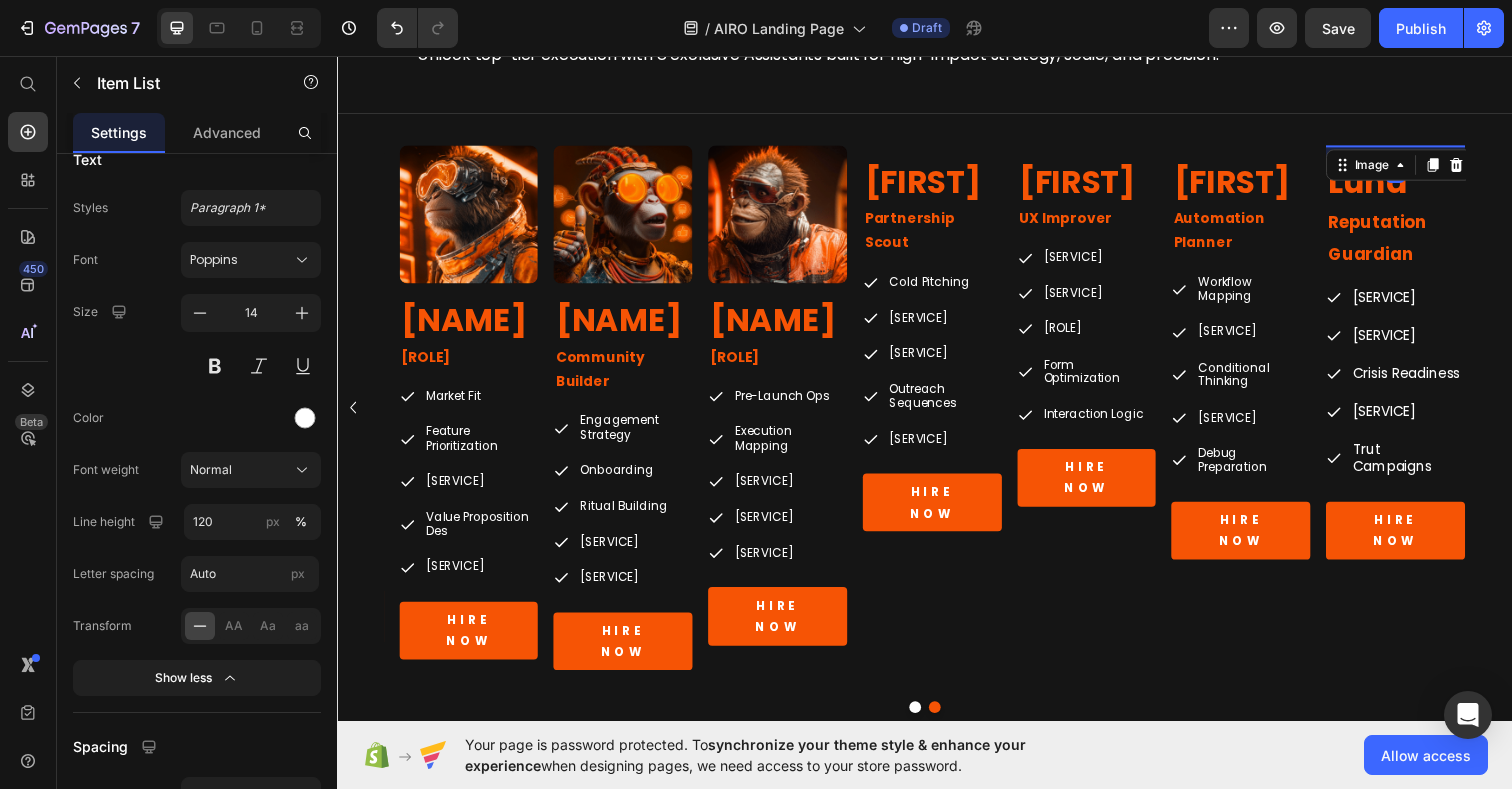 scroll, scrollTop: 0, scrollLeft: 0, axis: both 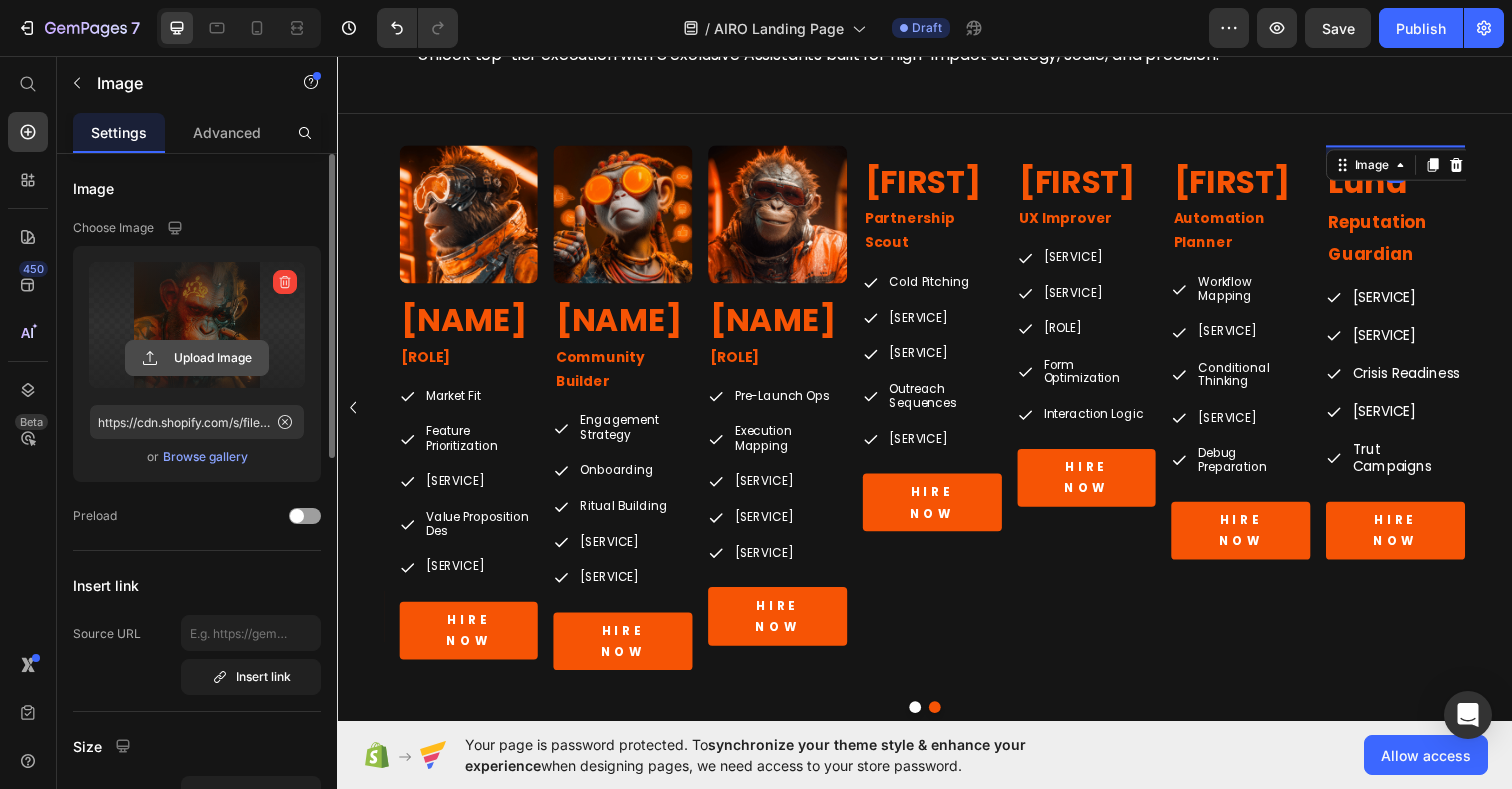 click 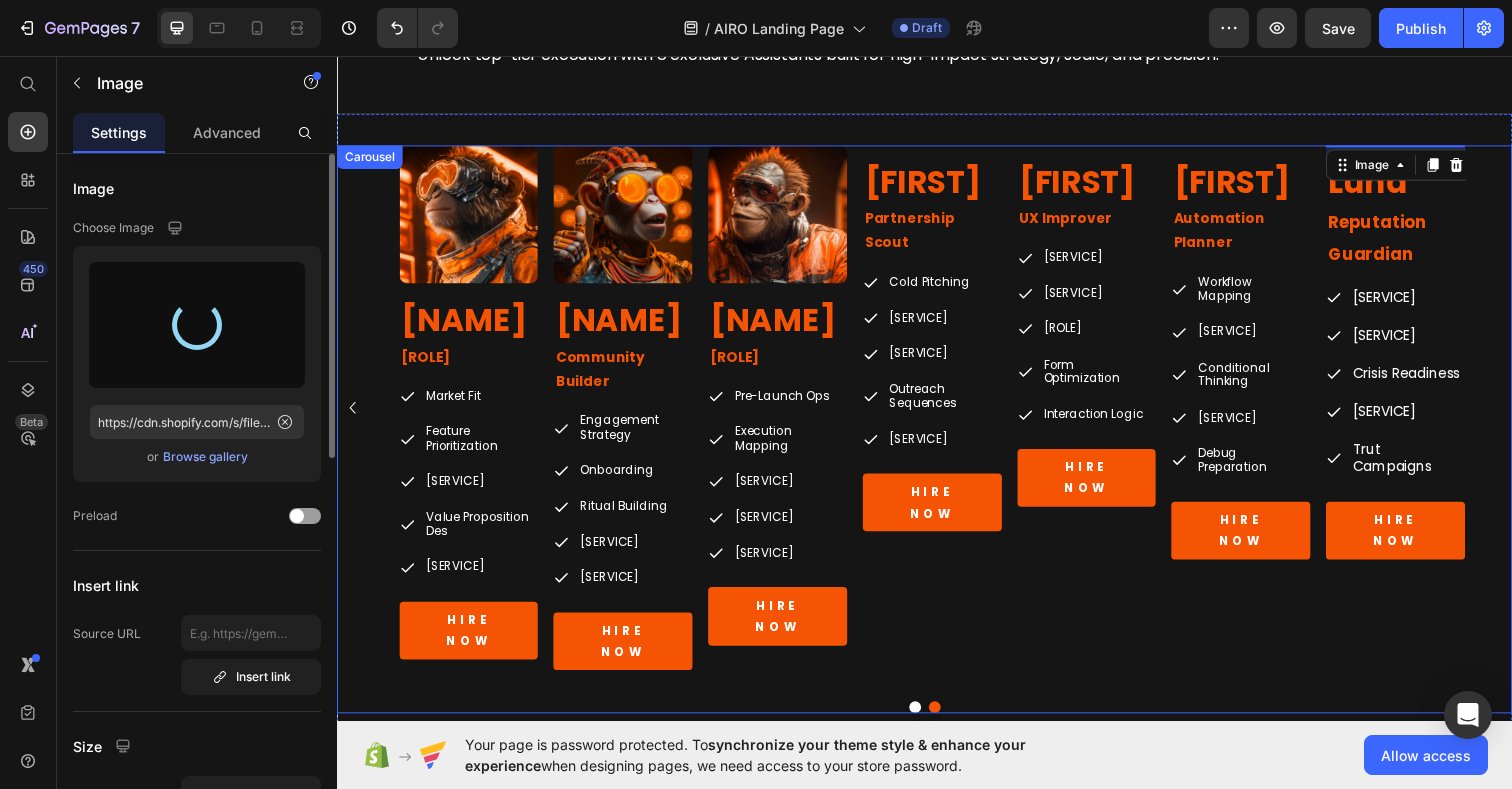 type on "https://cdn.shopify.com/s/files/1/0924/1975/2313/files/gempages_574669605969068900-19d6a508-8780-4ab3-878a-14b8d77c0bf5.gif" 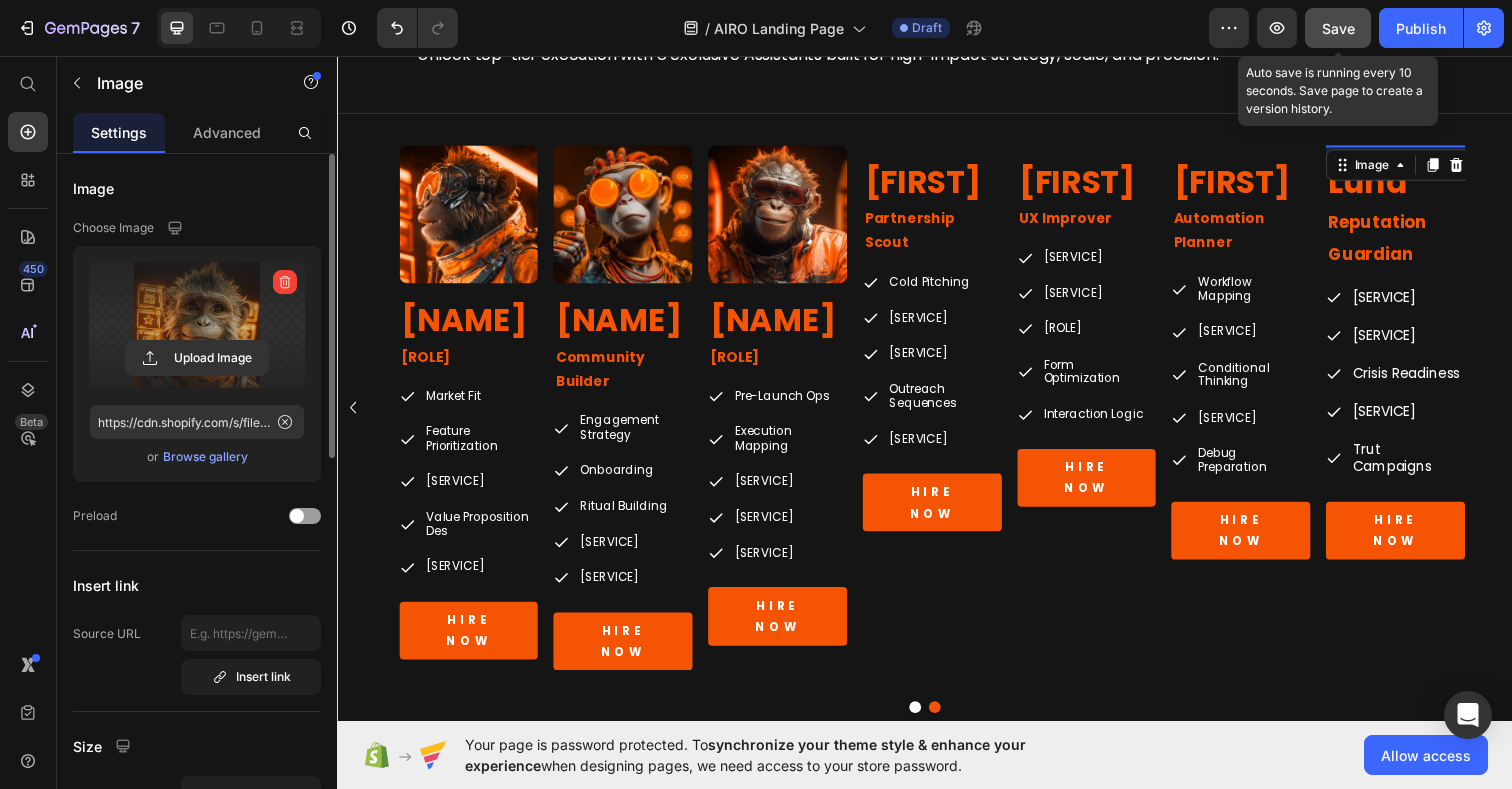 click on "Save" at bounding box center [1338, 28] 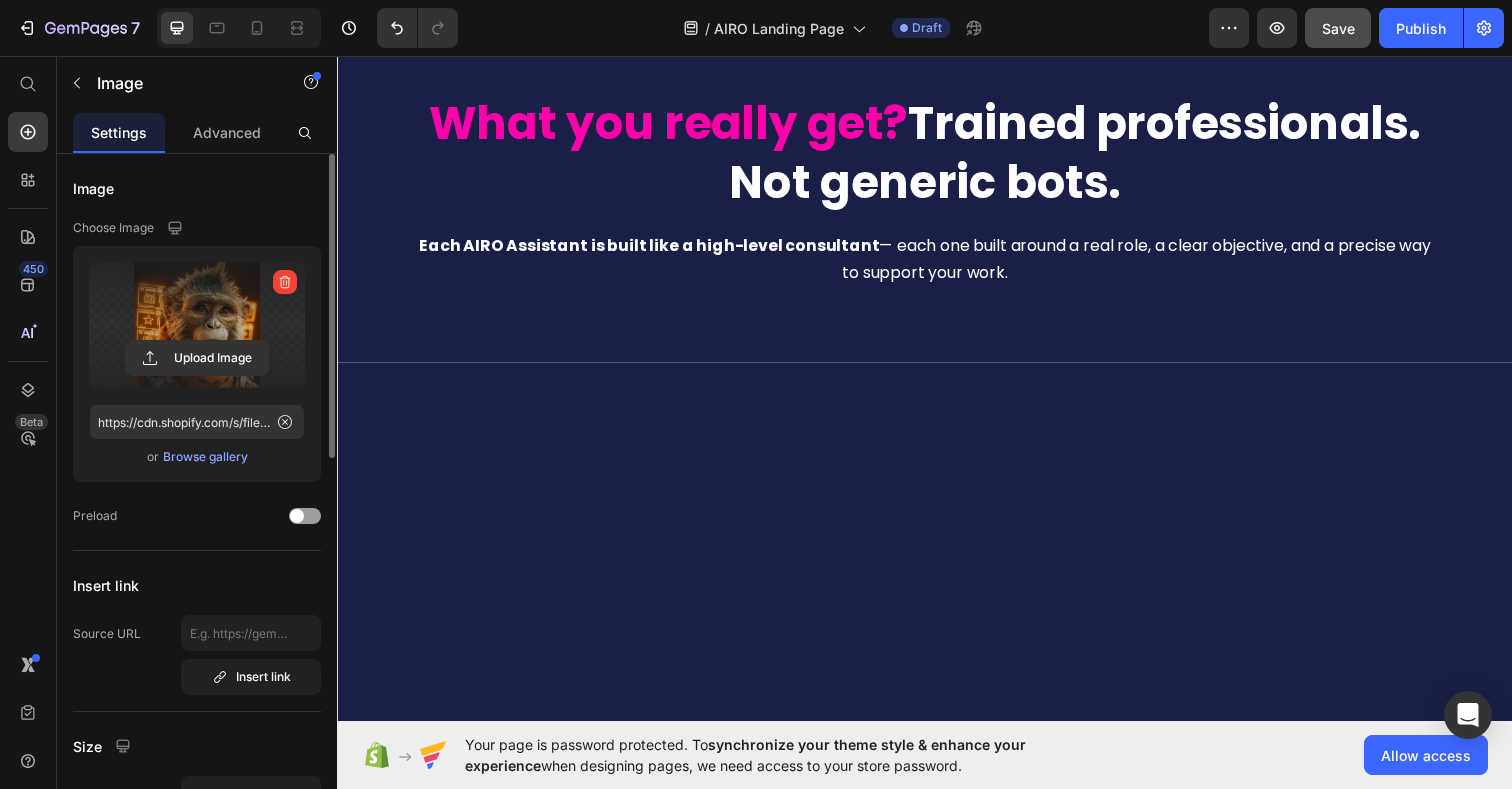 scroll, scrollTop: 6012, scrollLeft: 0, axis: vertical 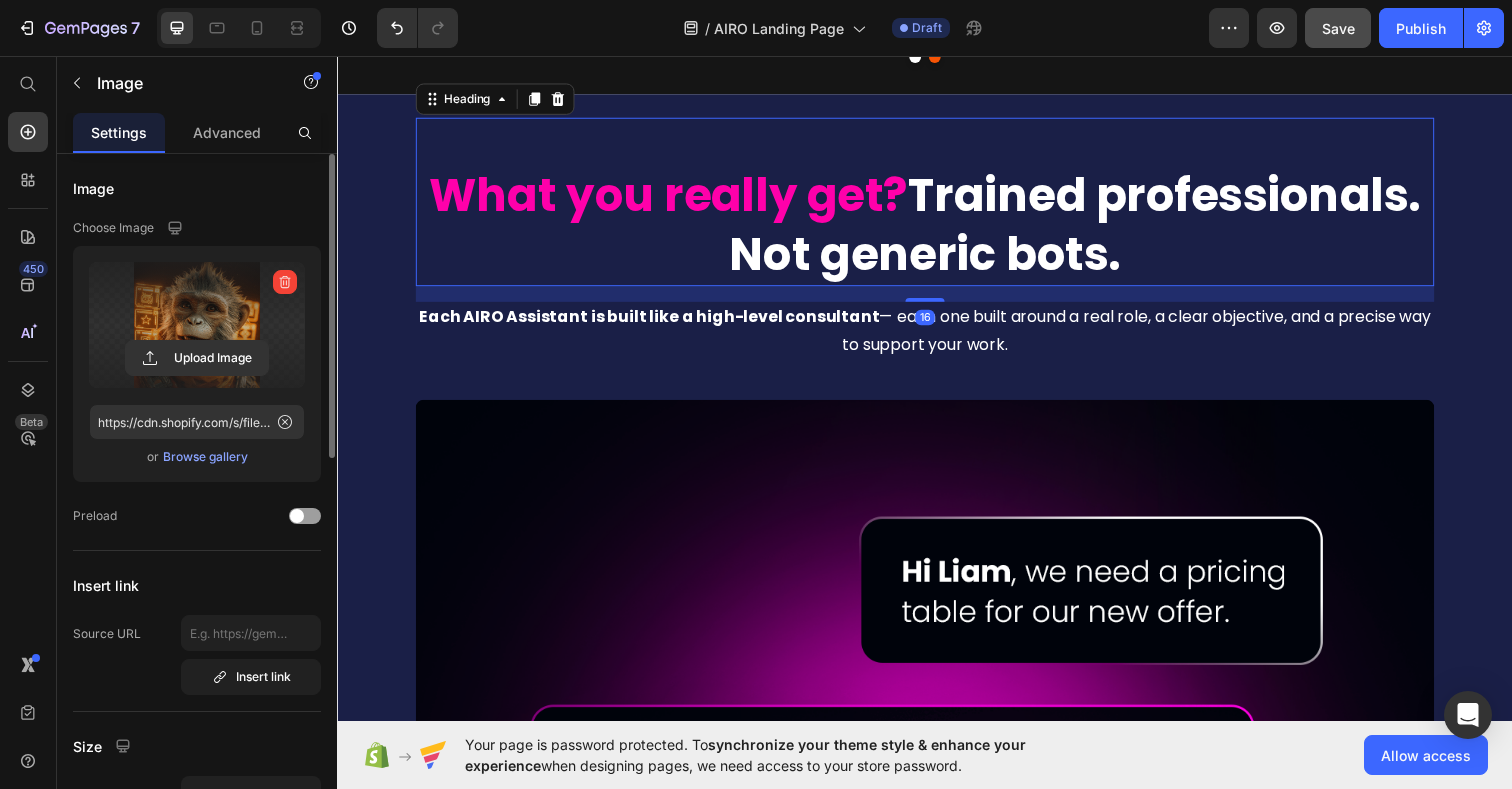 click on "Trained professionals. Not generic bots." at bounding box center [1090, 228] 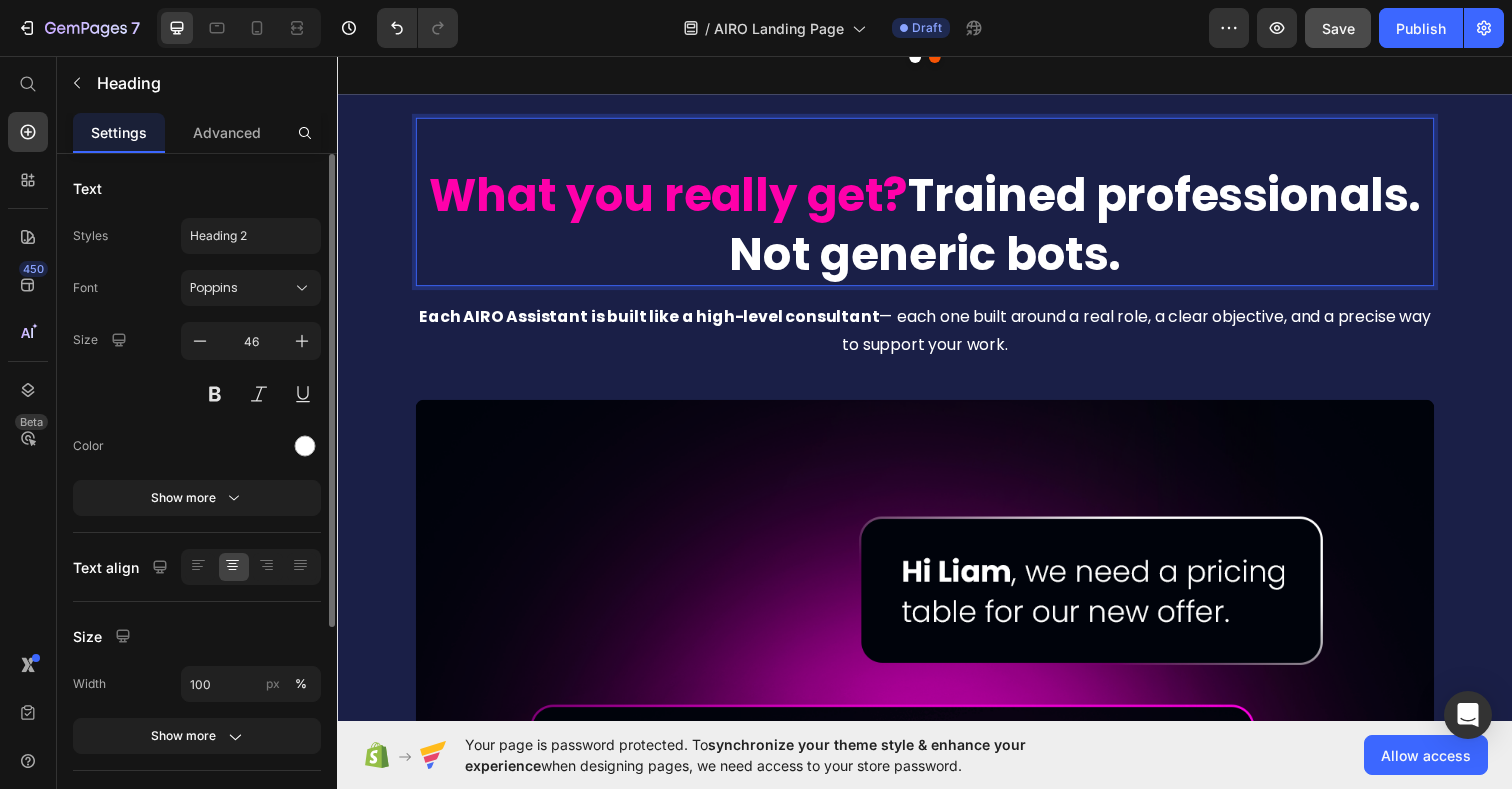 click on "Trained professionals. Not generic bots." at bounding box center (1090, 228) 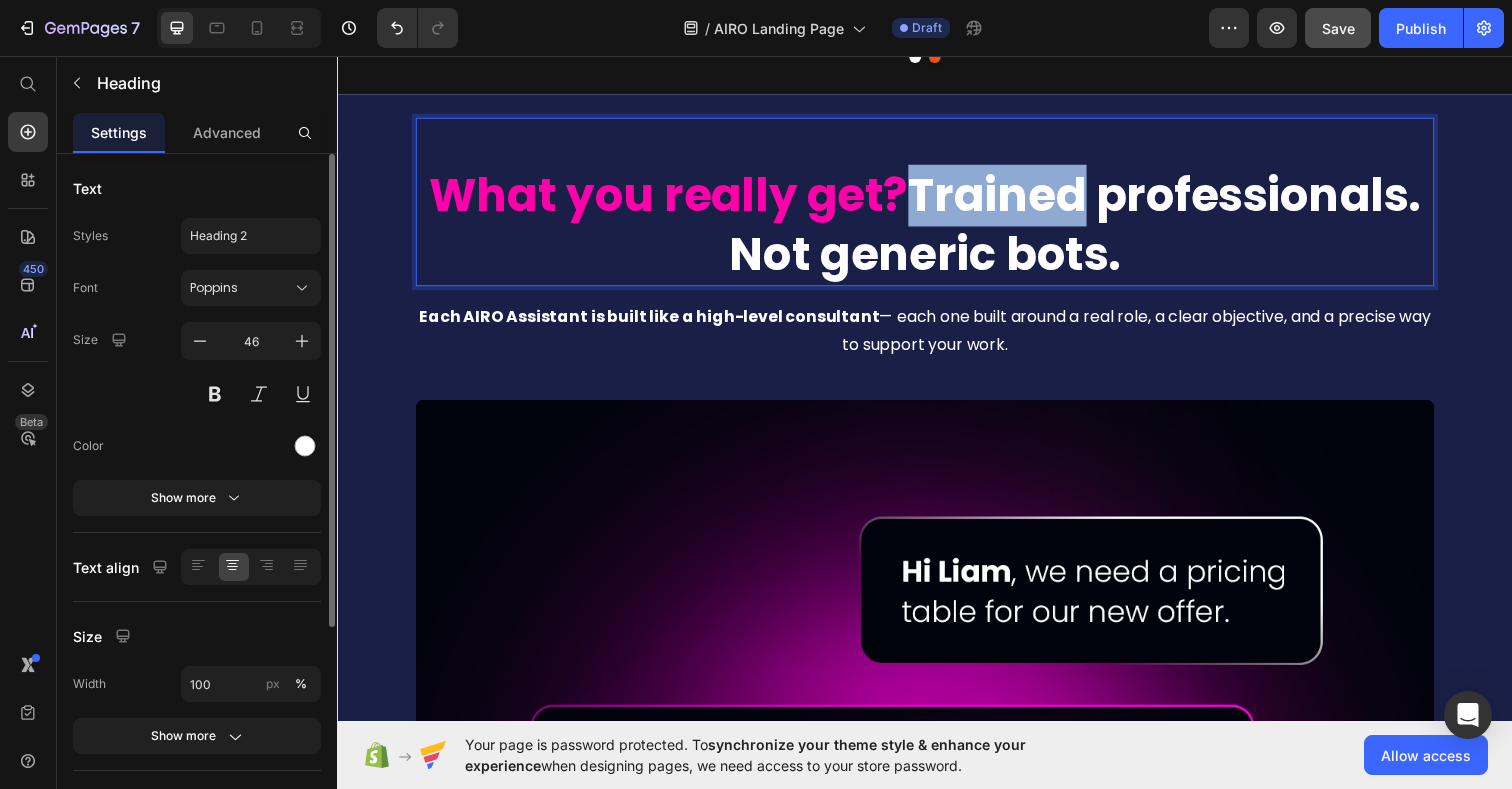 click on "Trained professionals. Not generic bots." at bounding box center (1090, 228) 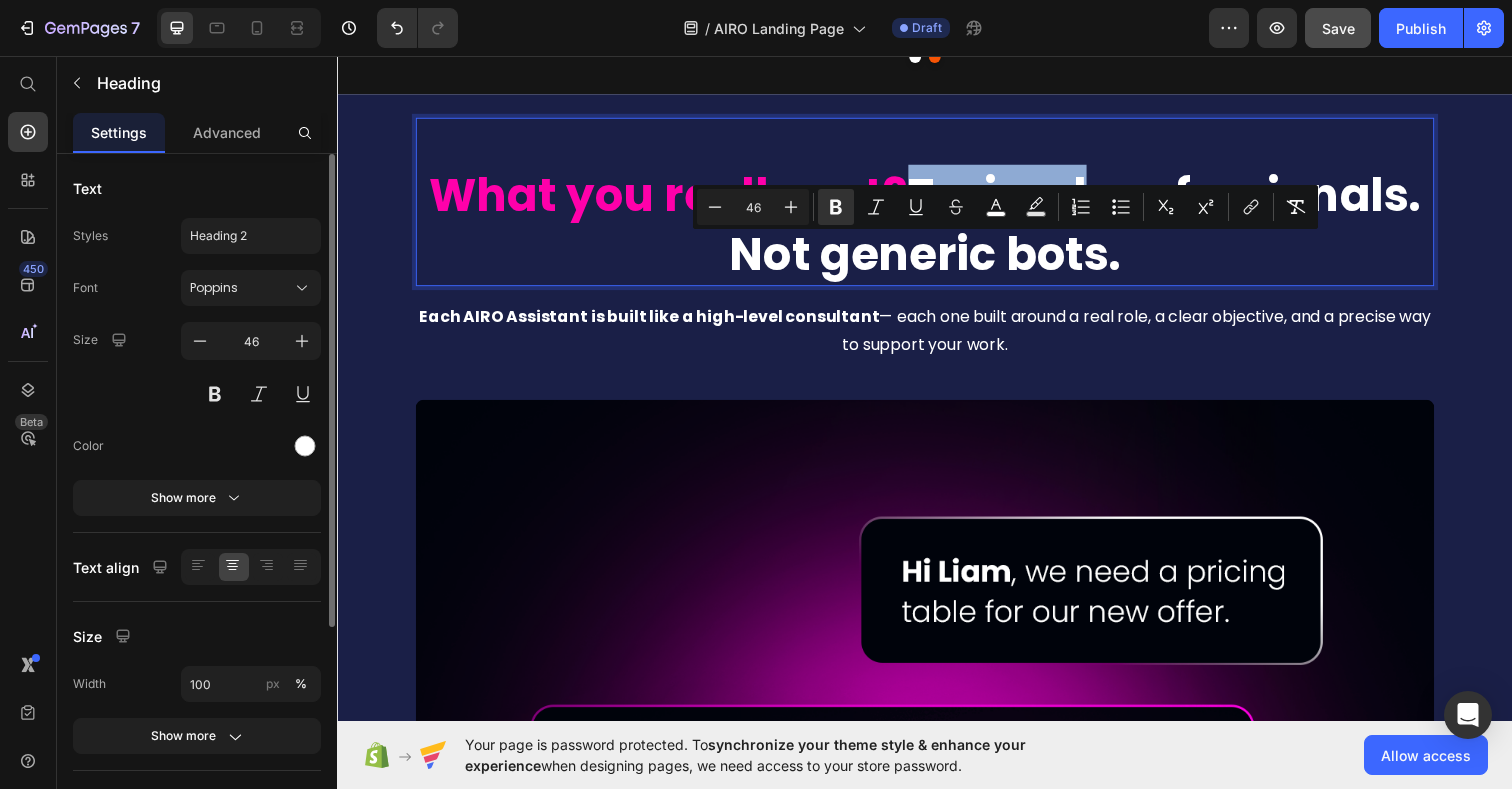 click on "Trained professionals. Not generic bots." at bounding box center [1090, 228] 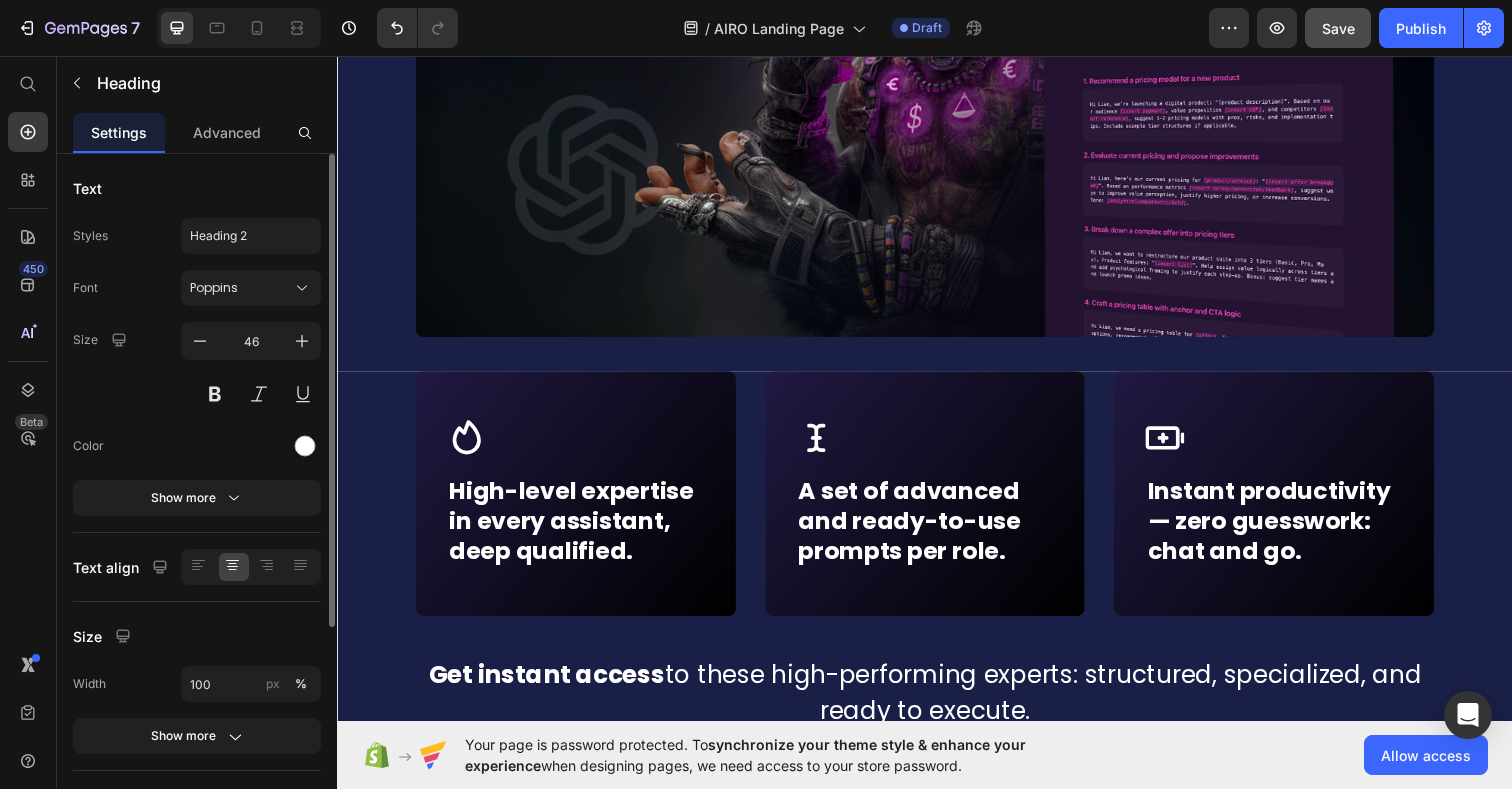 scroll, scrollTop: 7344, scrollLeft: 0, axis: vertical 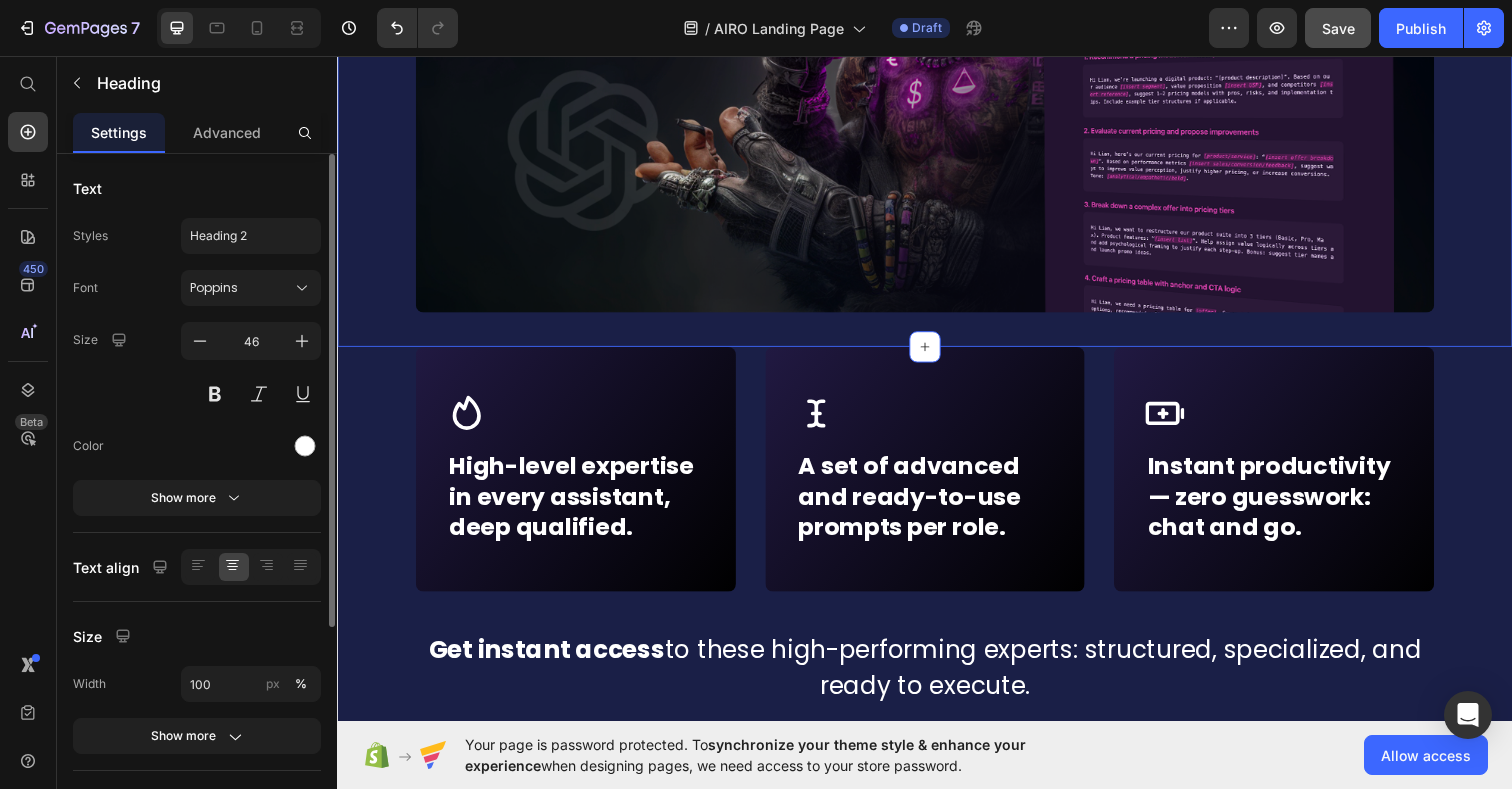 click on "What you really get?  Trained professionals. Not generic bots. Heading   16 Each AIRO Assistant is built like a high-level consultant  — programmed with specific skills and trained to ask the right questions before replying. You’ll get tailored, expert-level outputs based on your real needs — not the generic responses you'd get from a standard ChatGPT chat. Text Block Image Row Section 12" at bounding box center [937, -405] 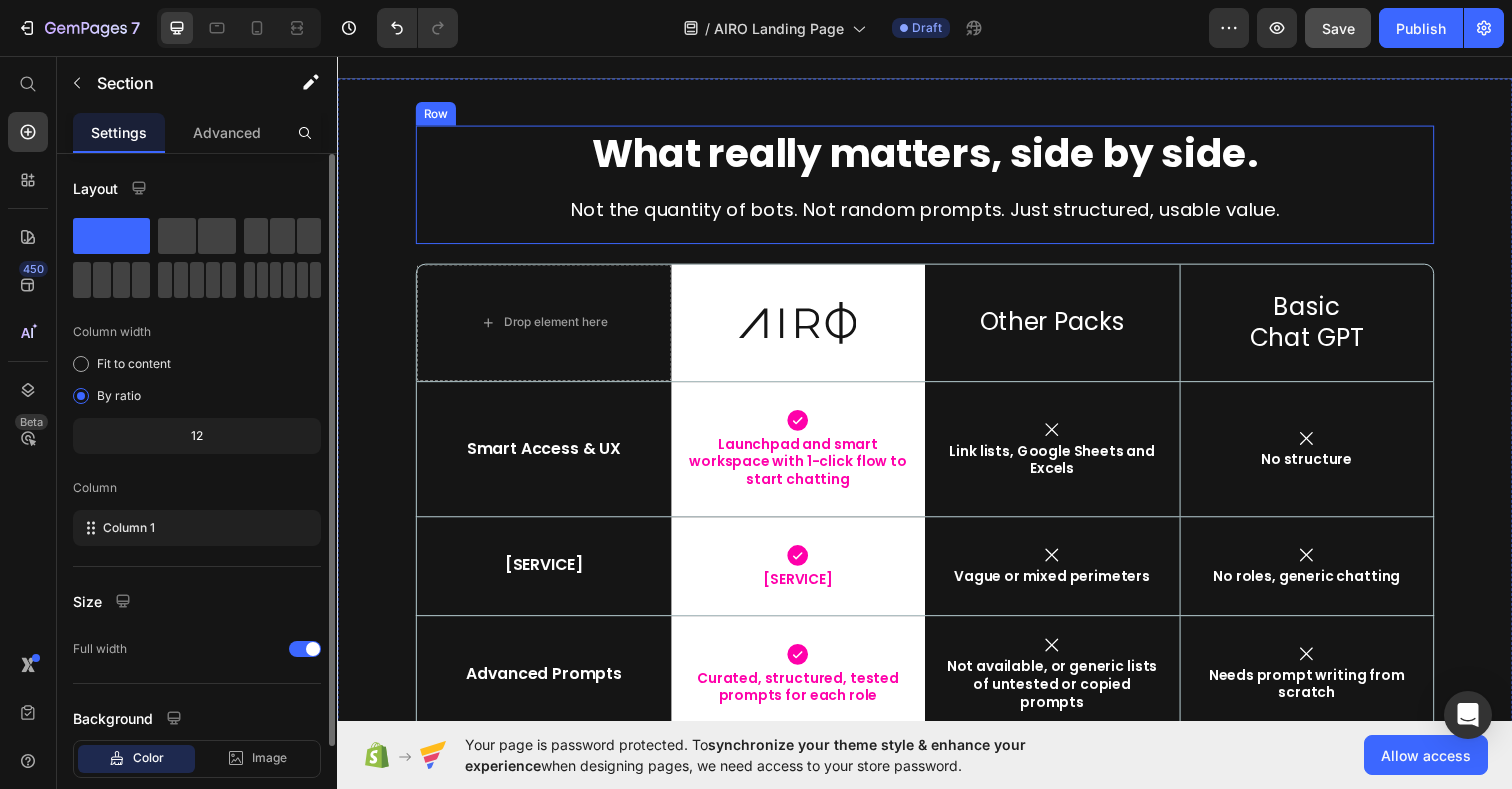 scroll, scrollTop: 8875, scrollLeft: 0, axis: vertical 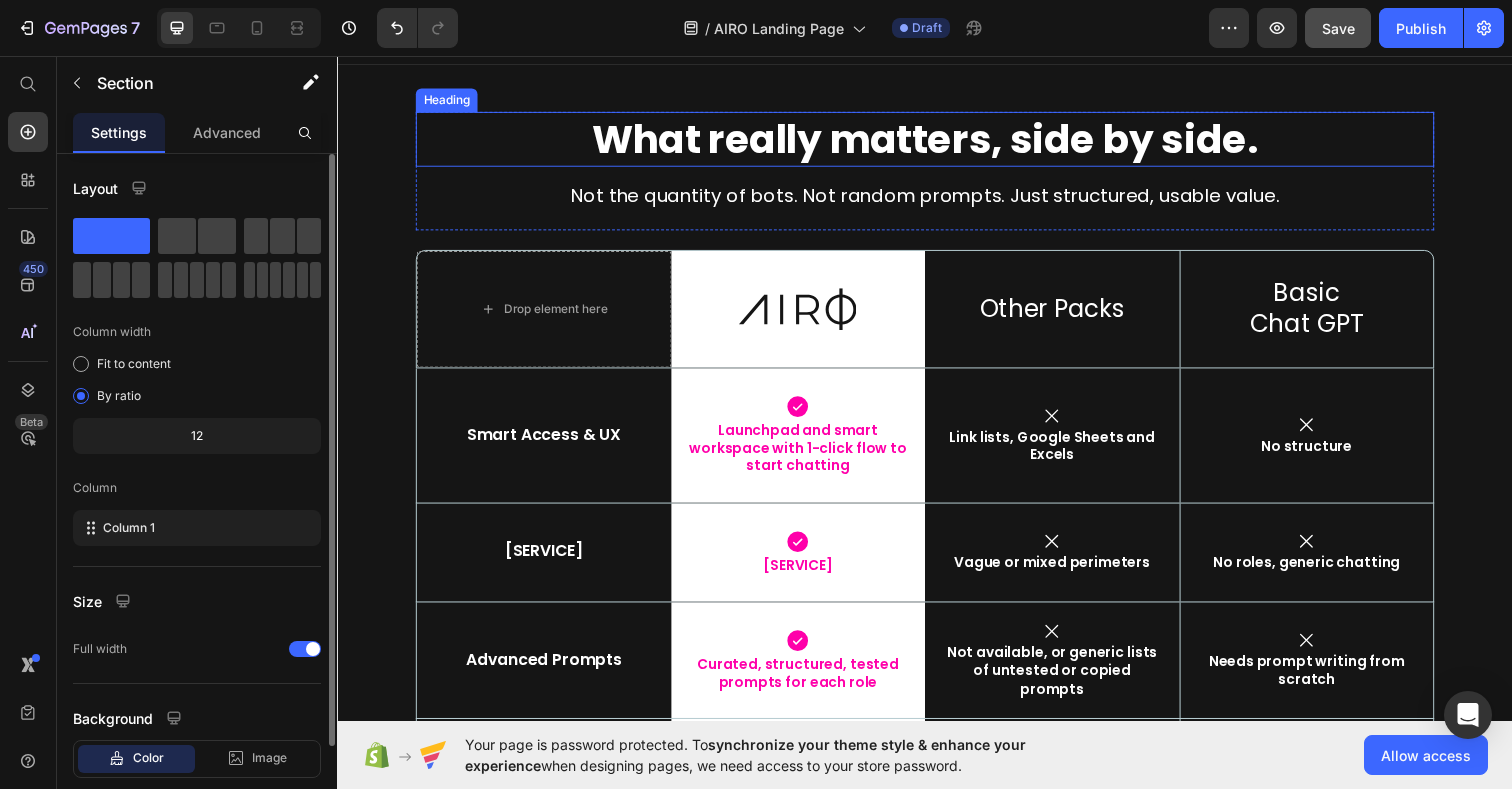 click on "What really matters, side by side." at bounding box center [937, 141] 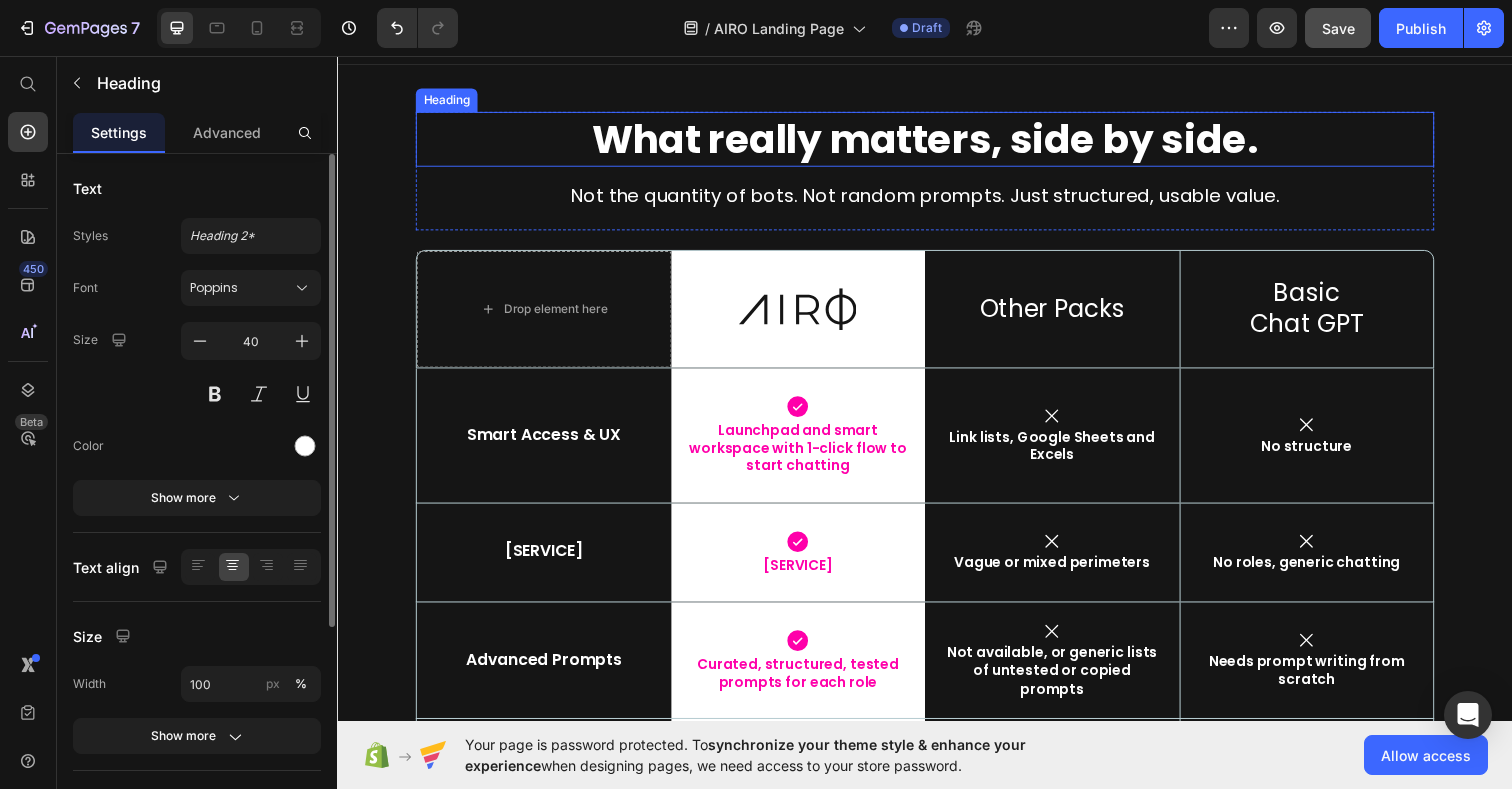 click on "What really matters, side by side." at bounding box center (937, 141) 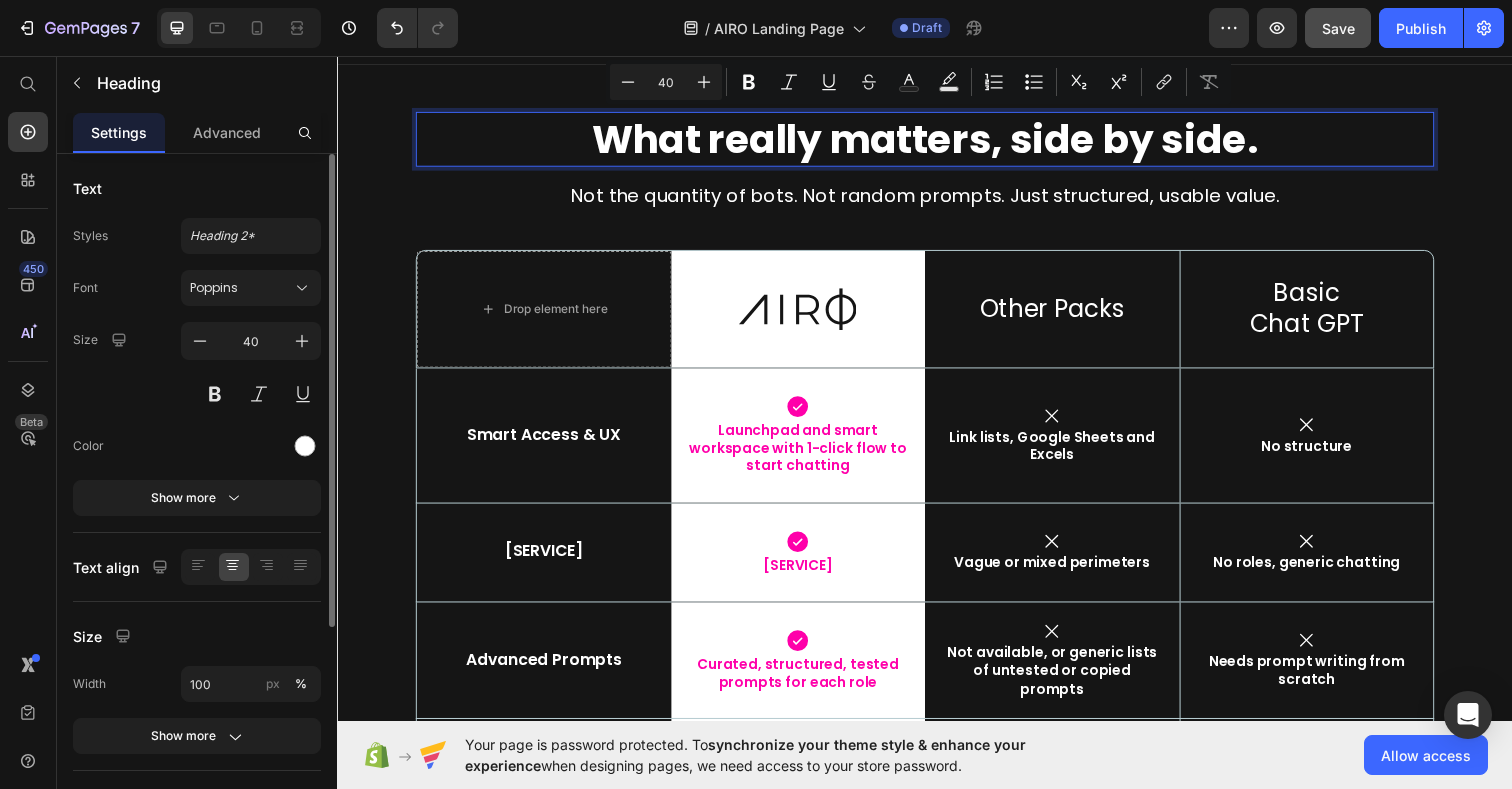 click on "What really matters, side by side." at bounding box center (937, 141) 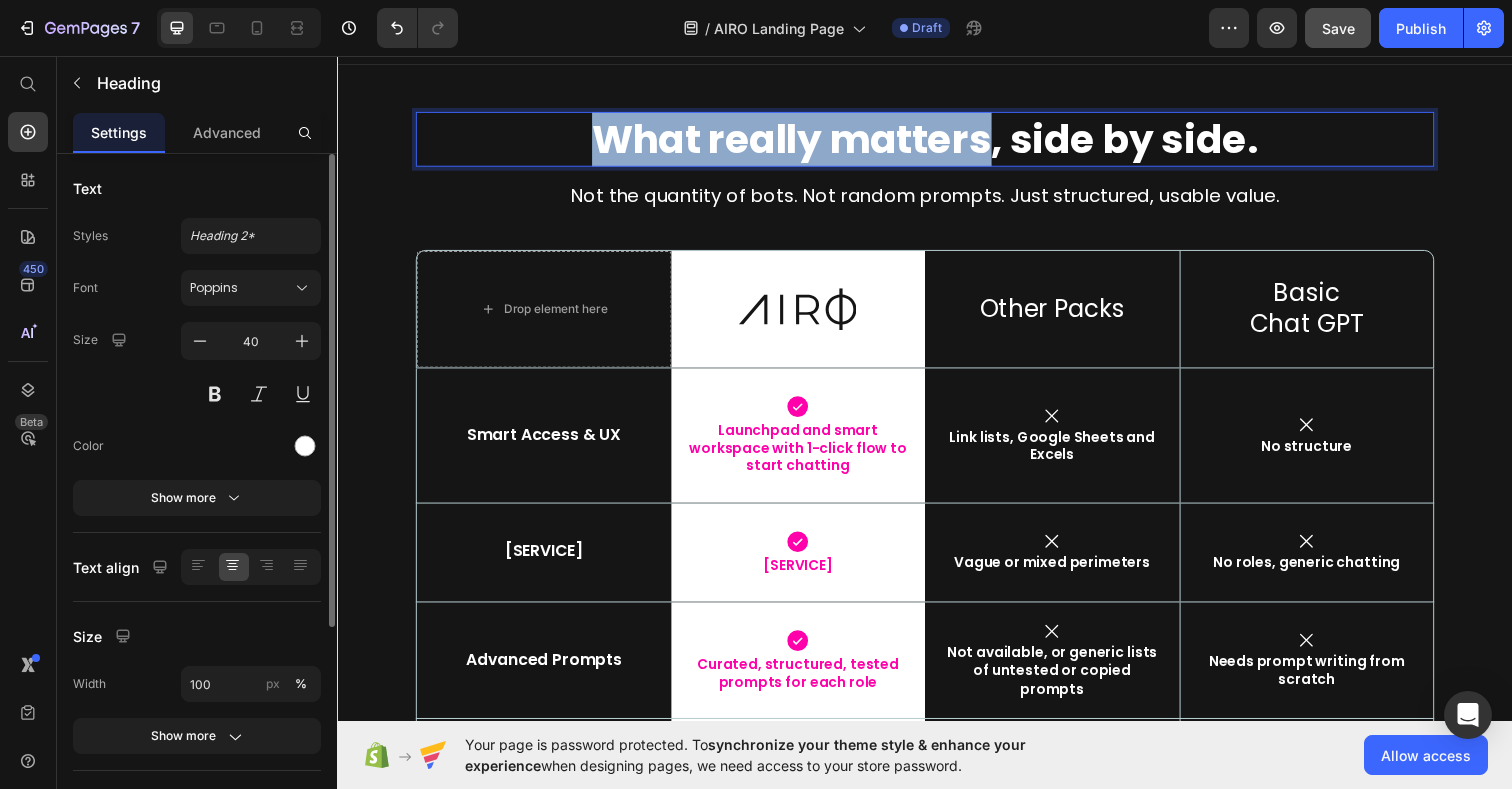 drag, startPoint x: 1005, startPoint y: 142, endPoint x: 572, endPoint y: 154, distance: 433.16626 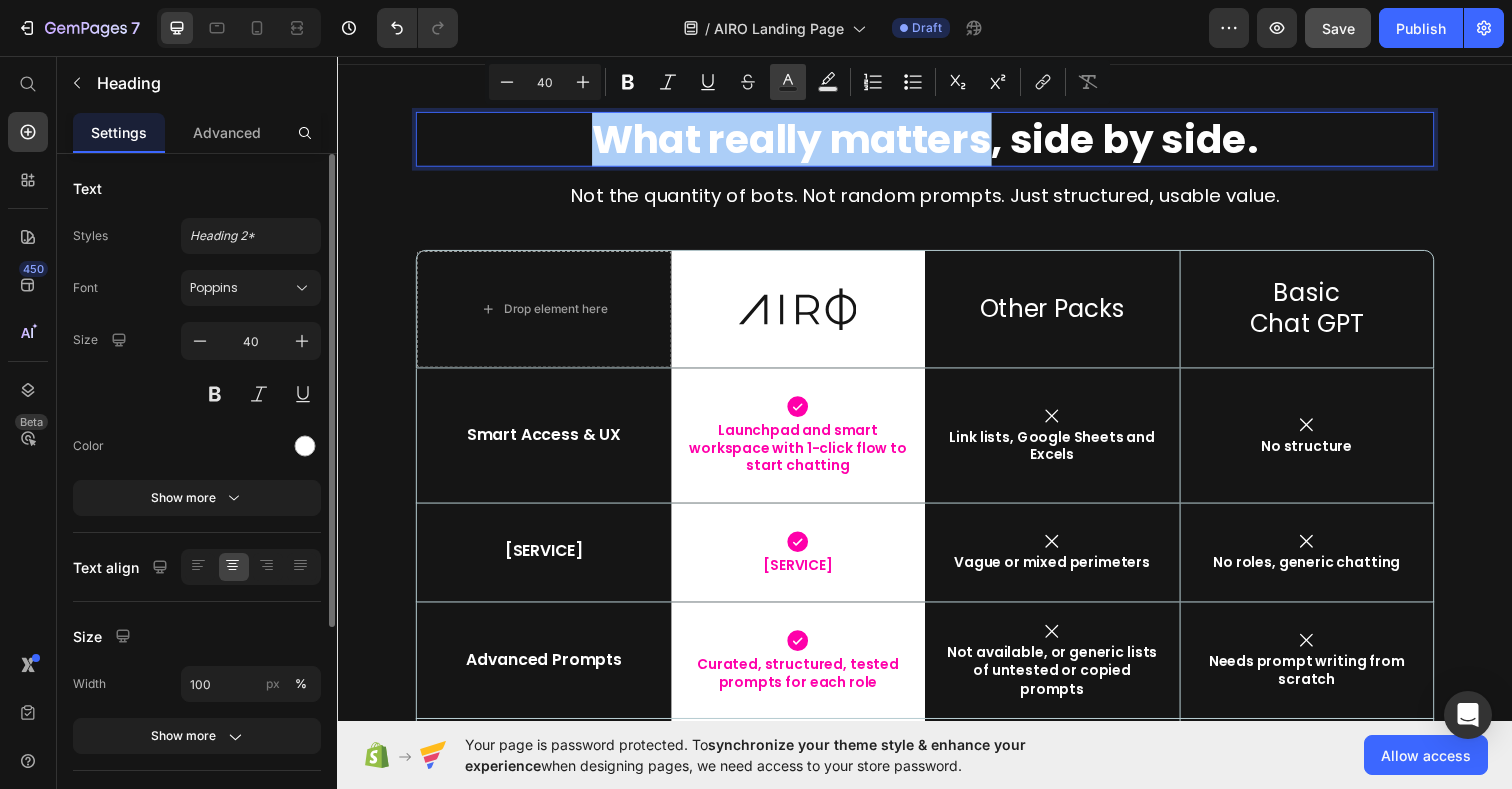 click 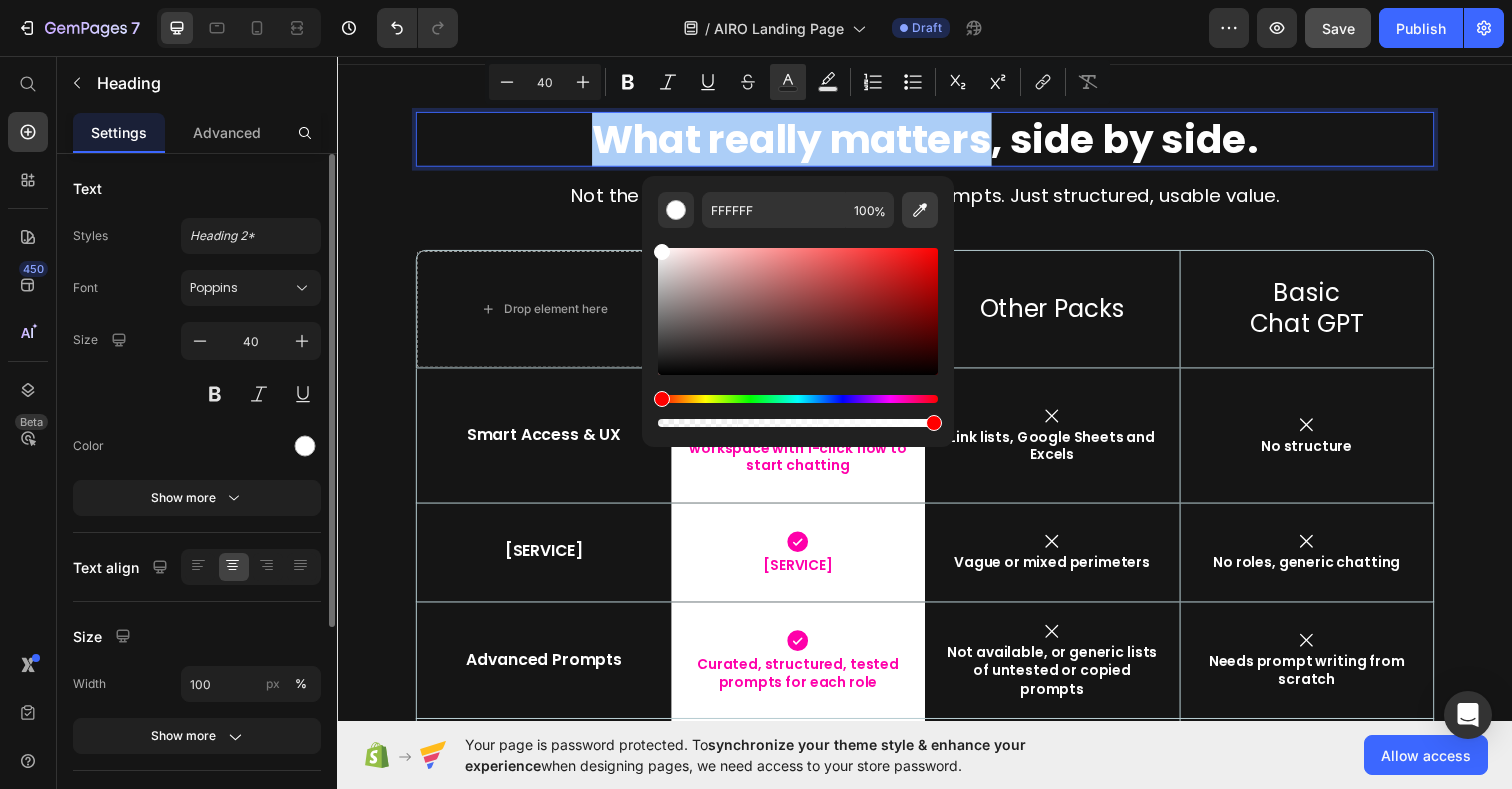 click 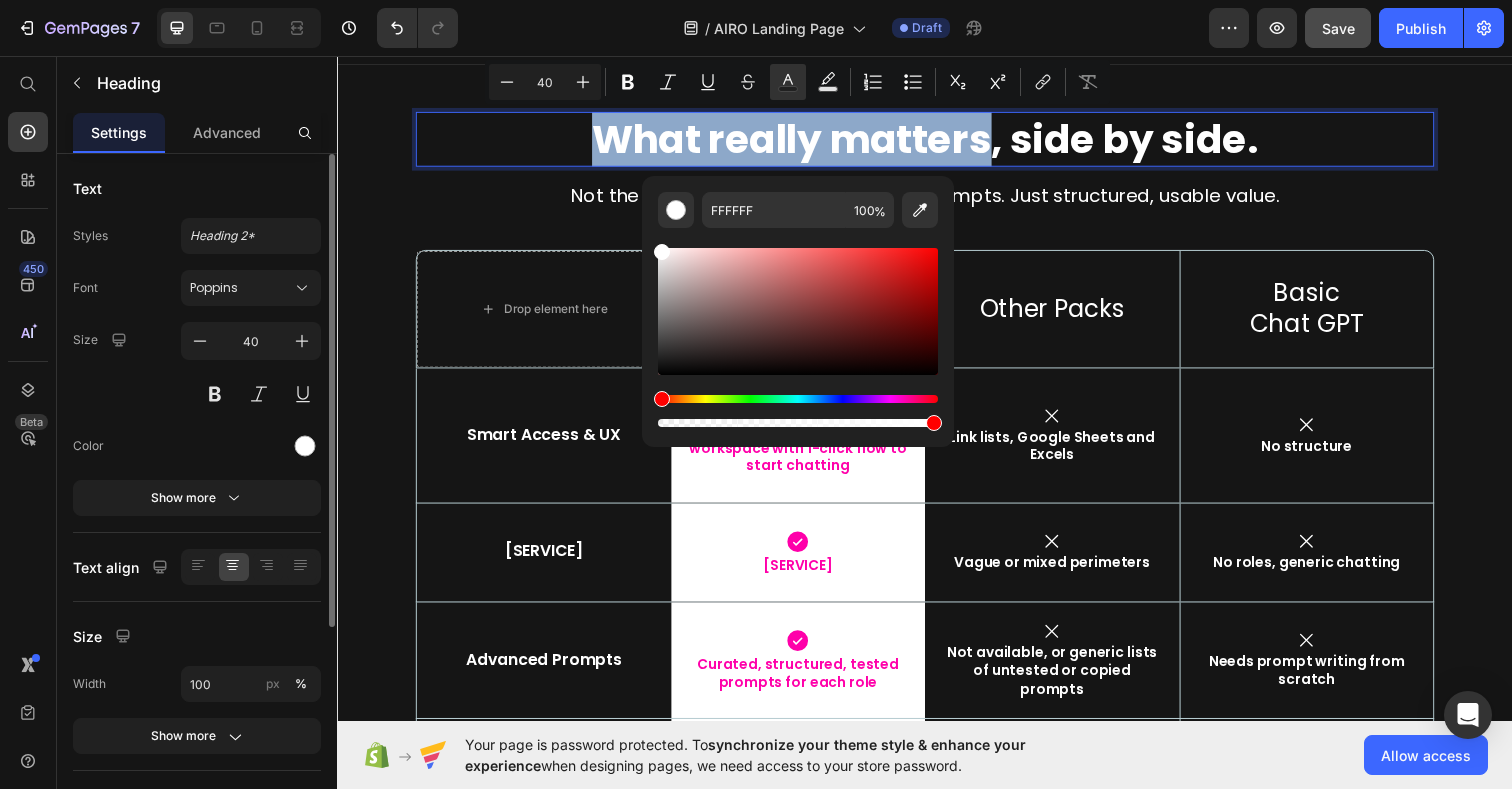 type on "FF00AA" 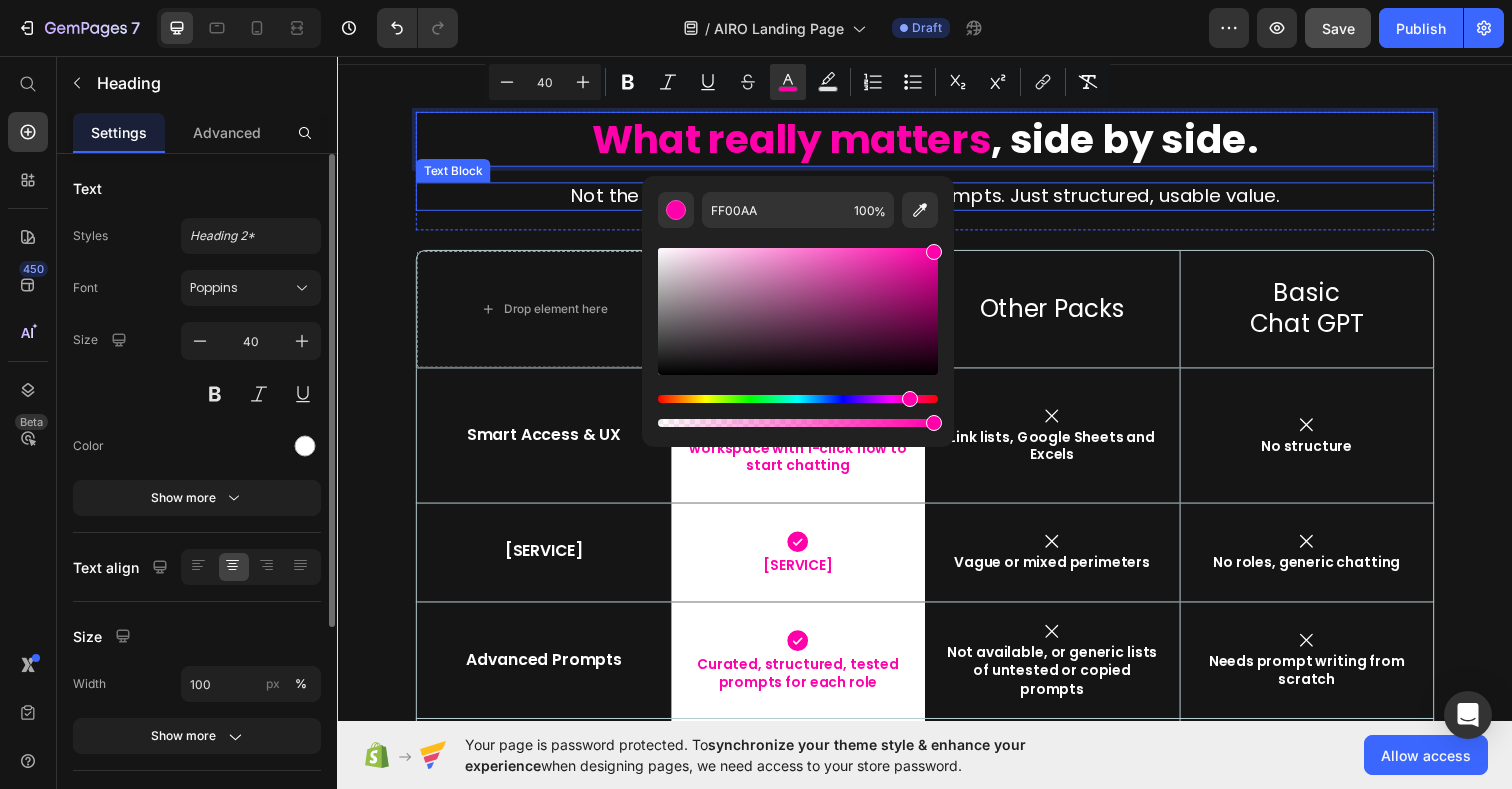 click on "Not the quantity of bots. Not random prompts. Just structured, usable value." at bounding box center [937, 199] 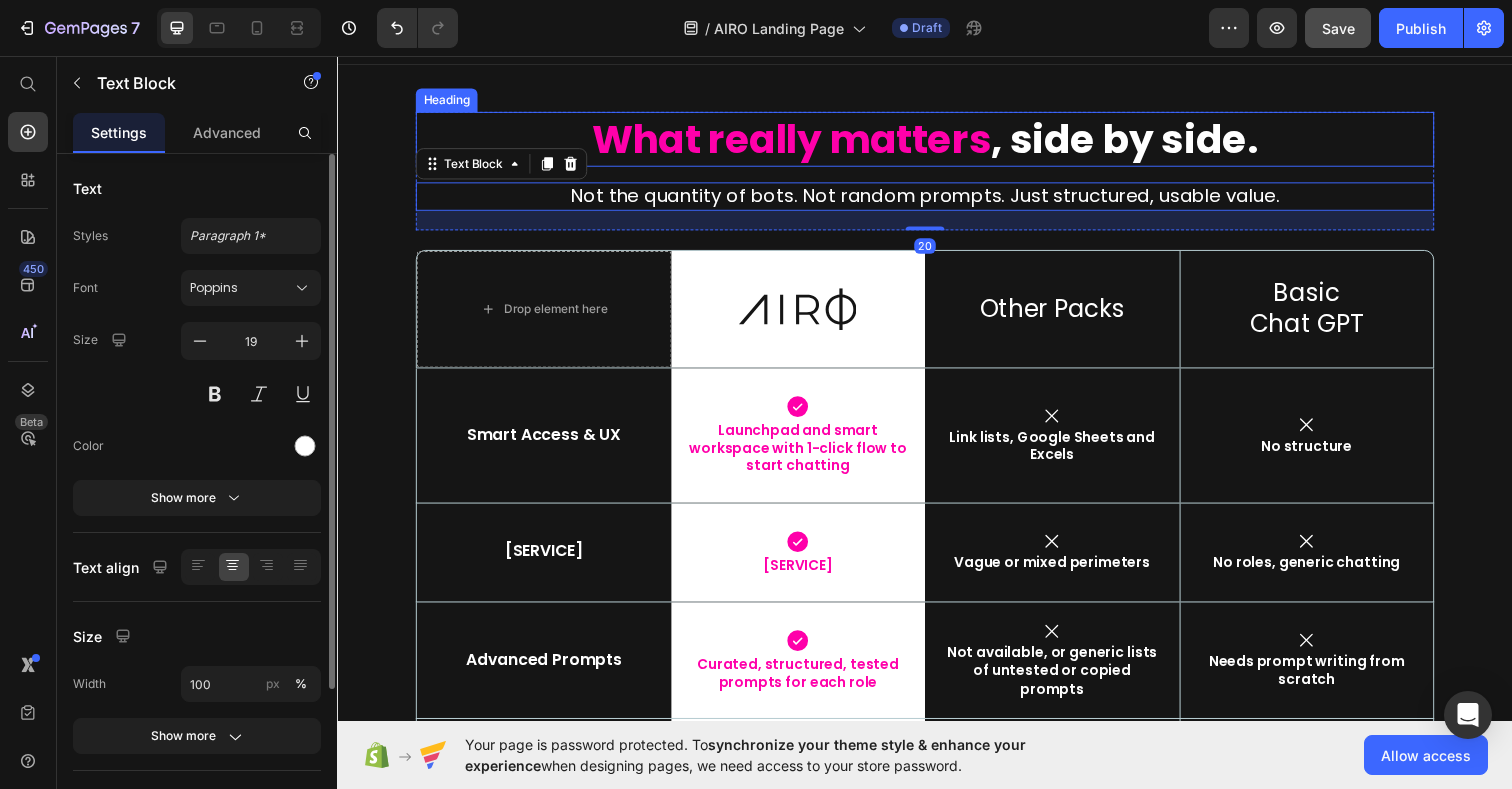 click on "⁠⁠⁠⁠⁠⁠⁠ What really matters , side by side." at bounding box center (937, 141) 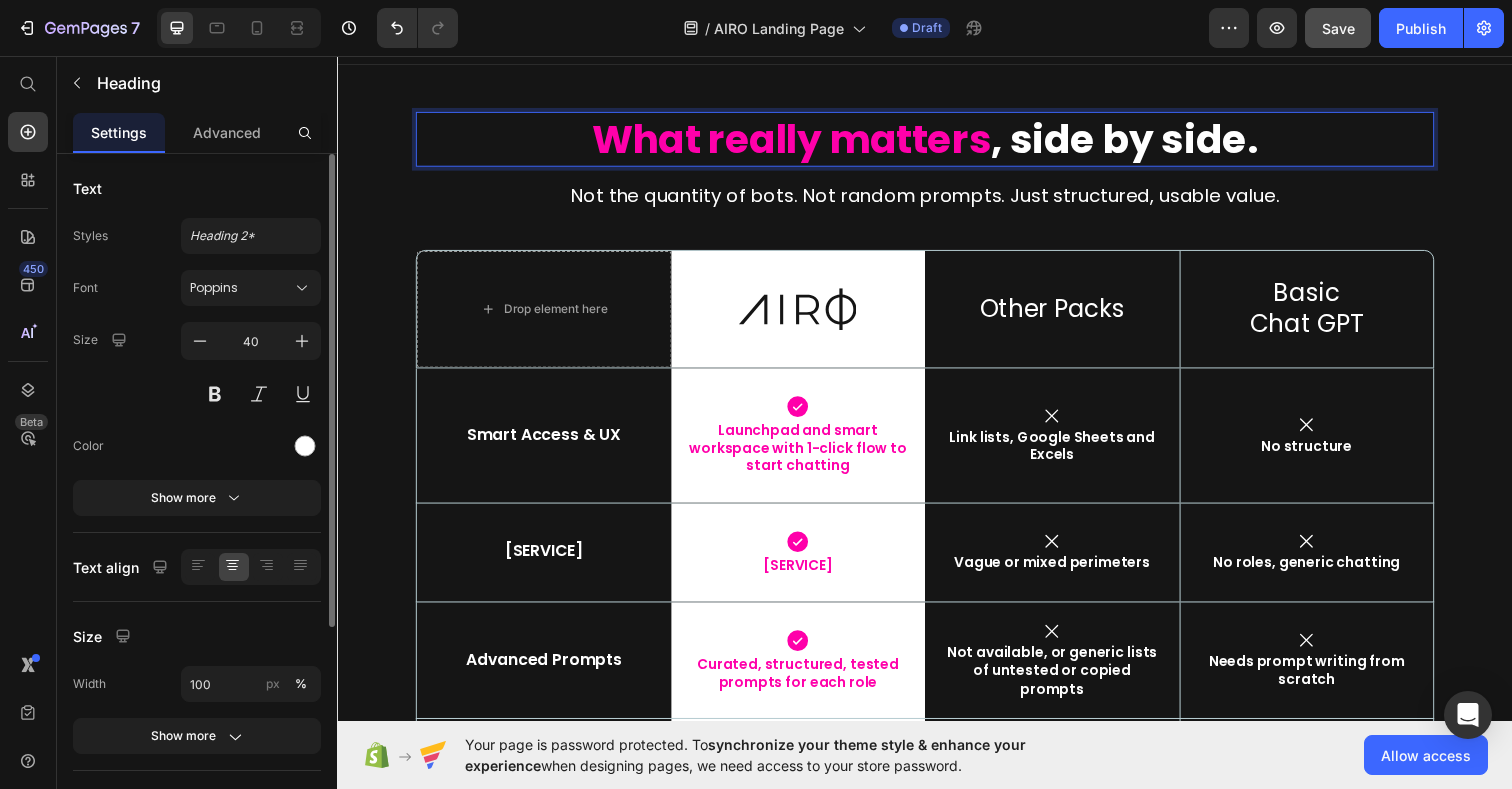 click on "What really matters , side by side." at bounding box center [937, 141] 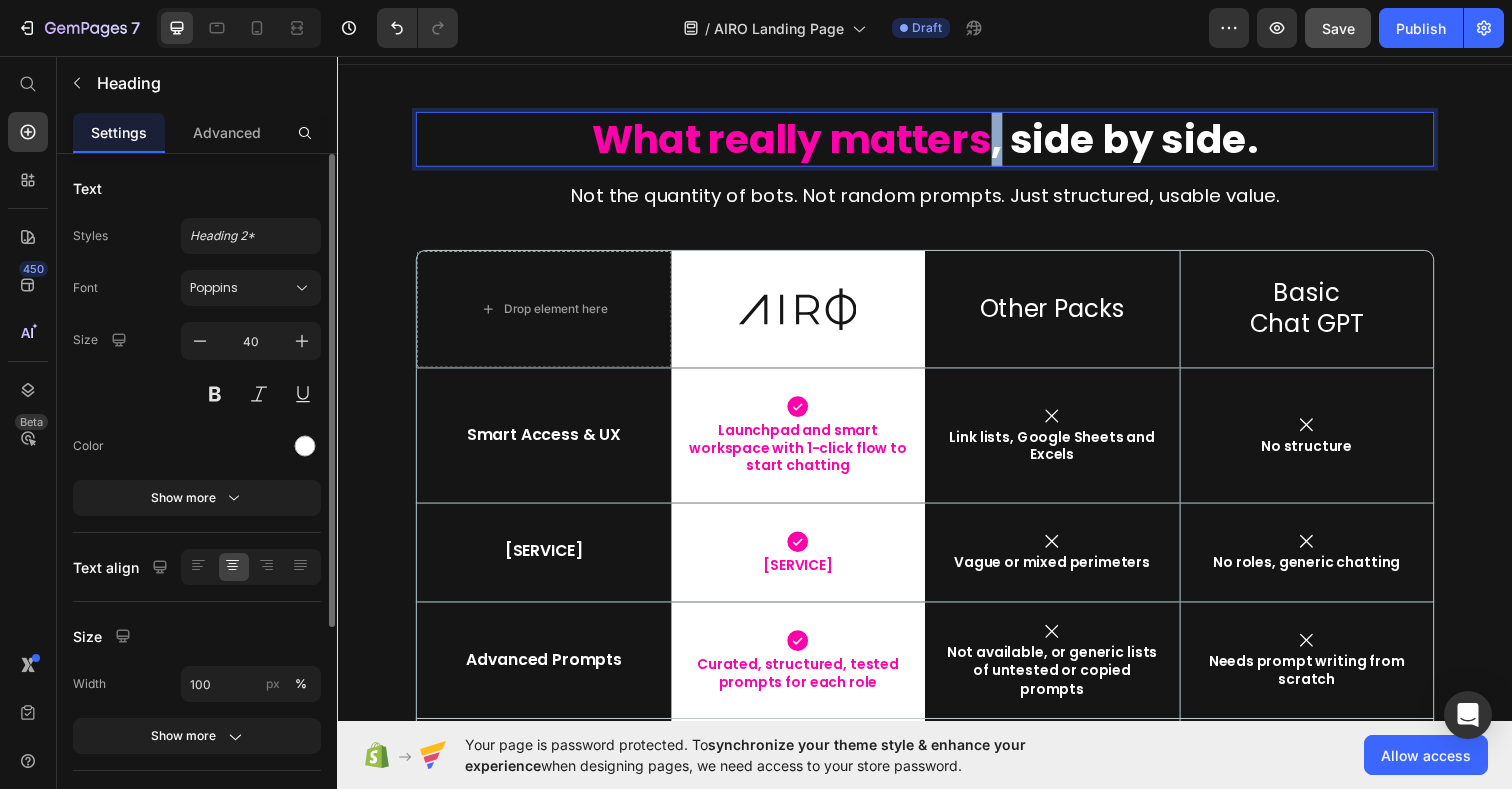 click on "What really matters , side by side." at bounding box center (937, 141) 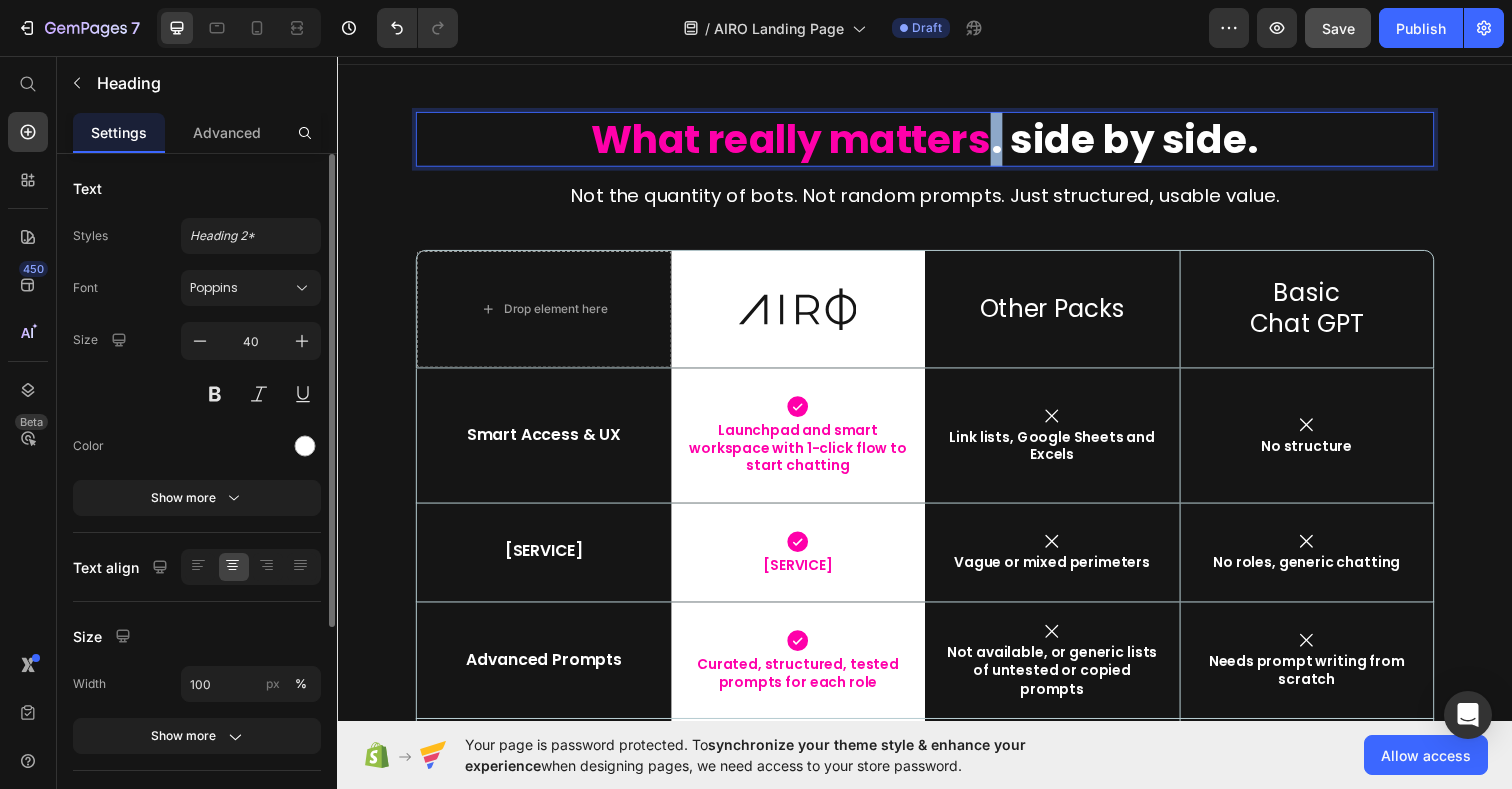 click on "What really matters . side by side." at bounding box center (937, 141) 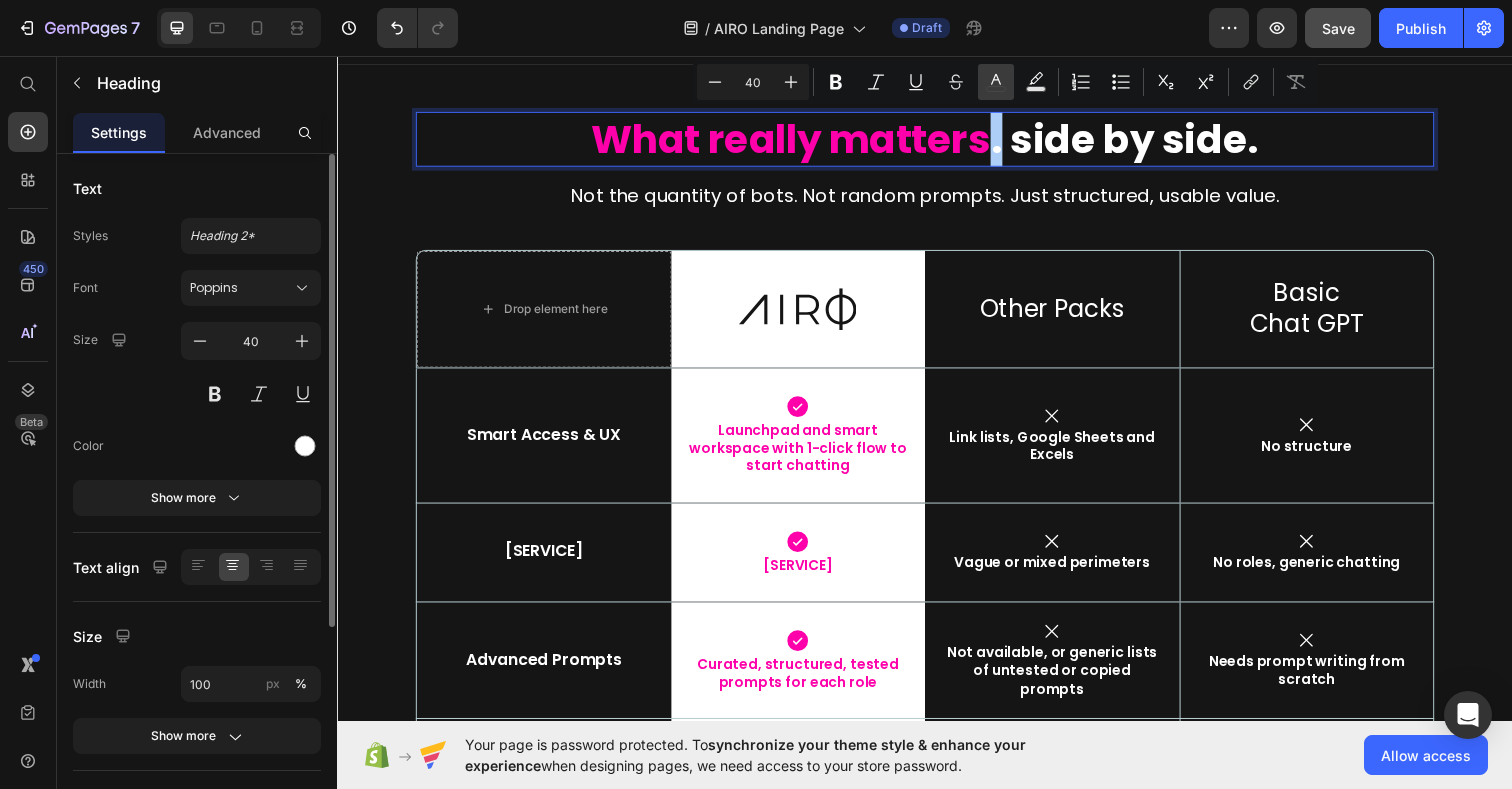 click 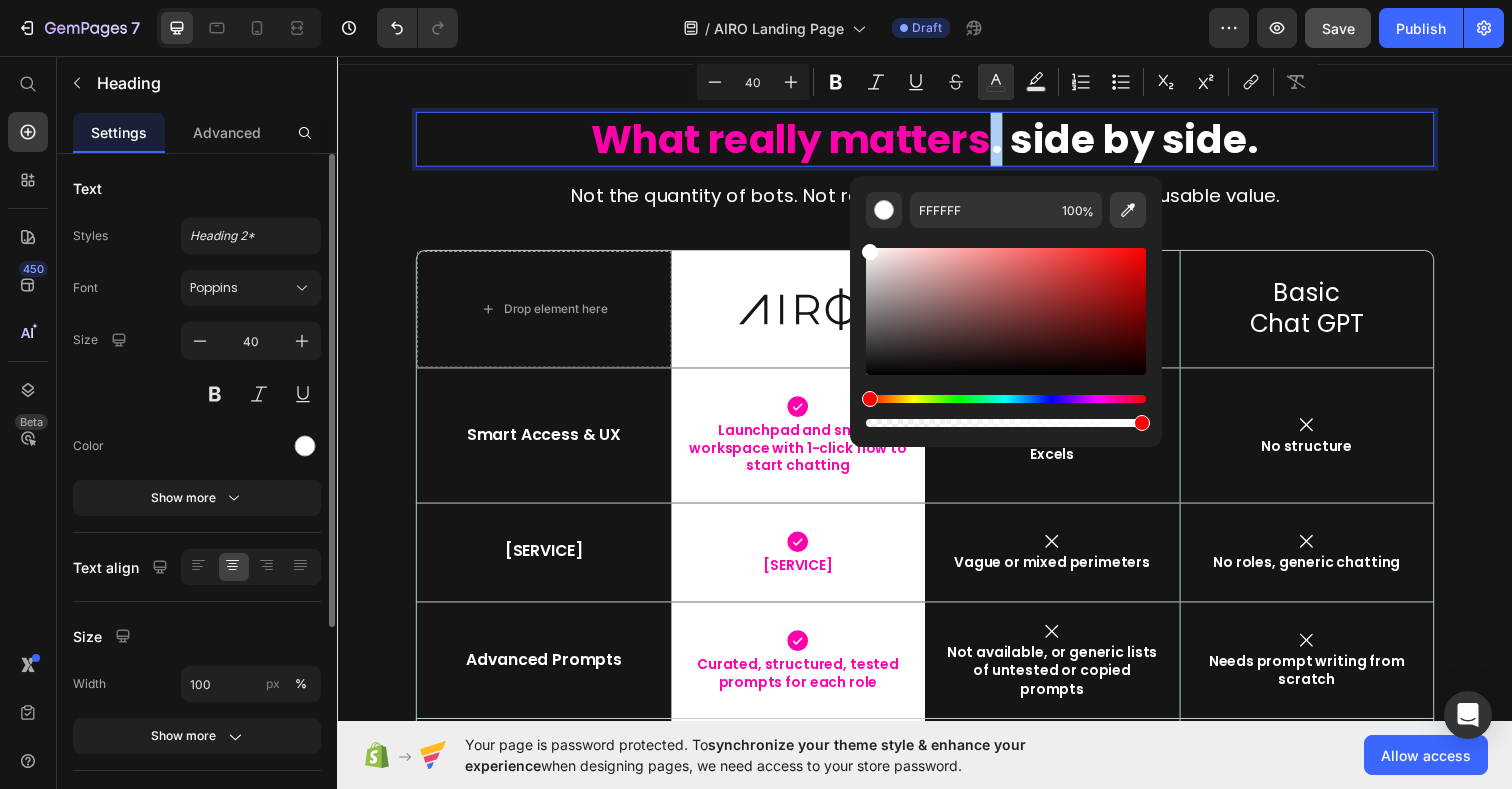 click 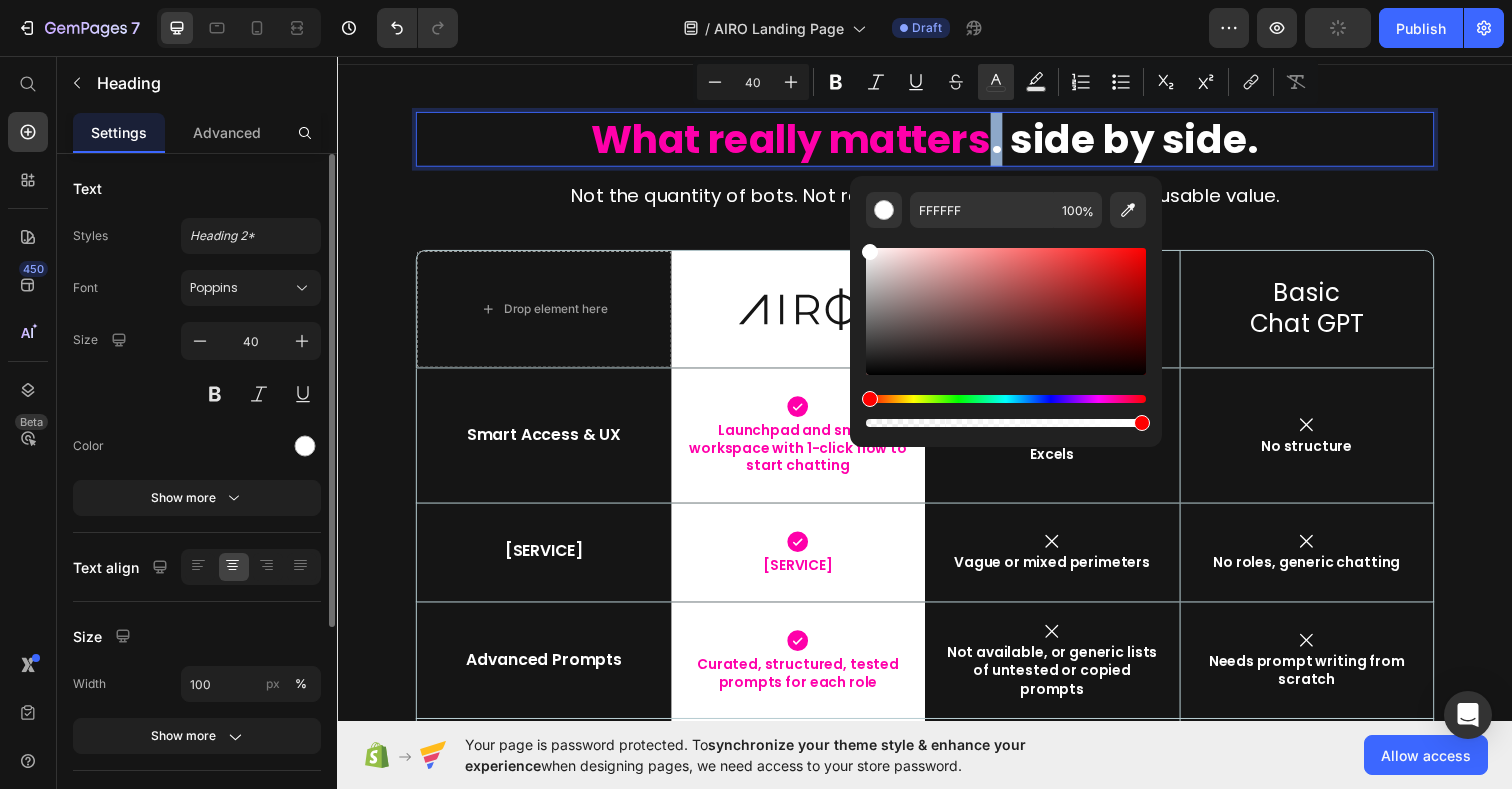 type on "FF00AA" 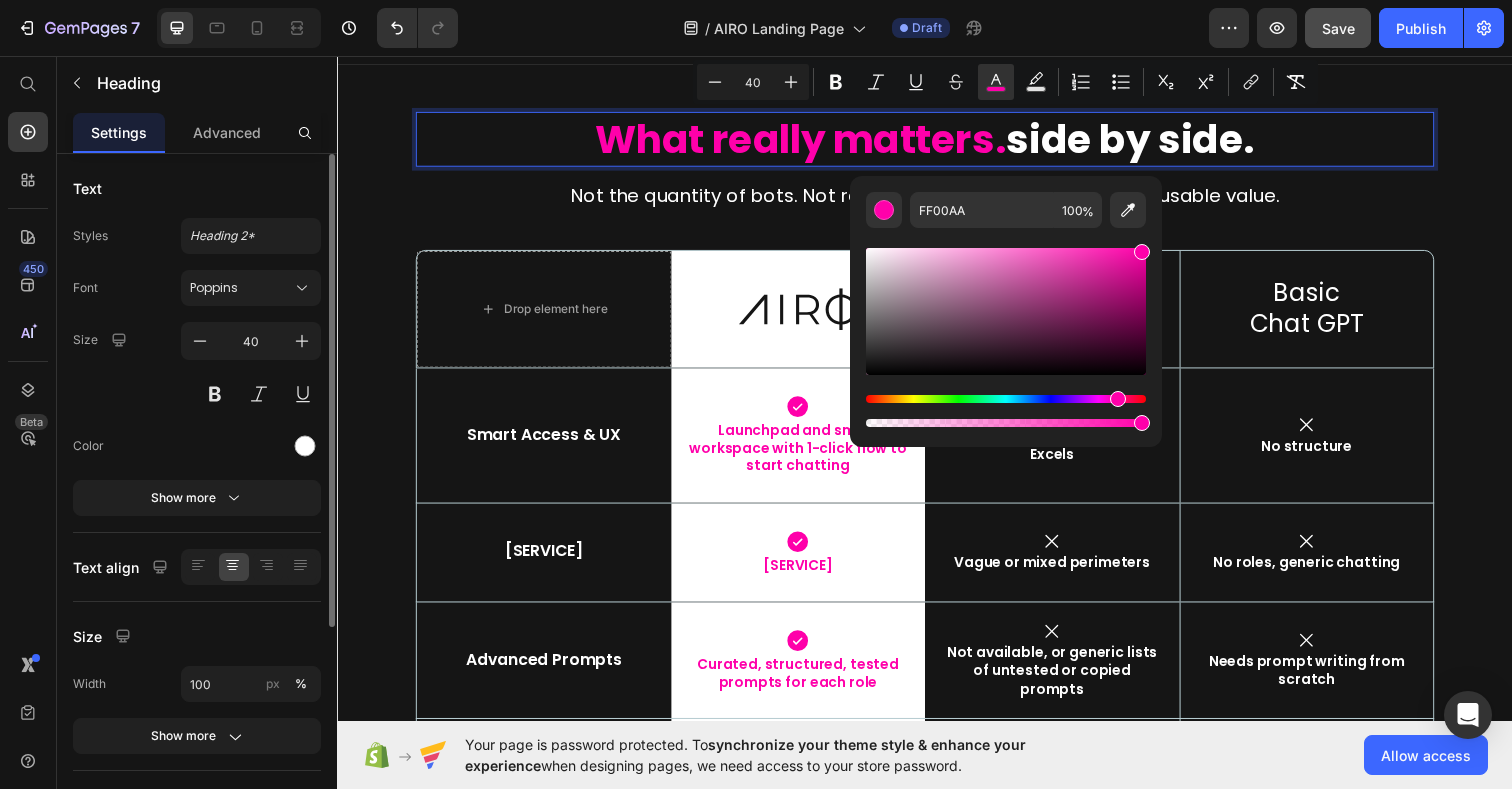 click on "What really matters.  side by side." at bounding box center (937, 141) 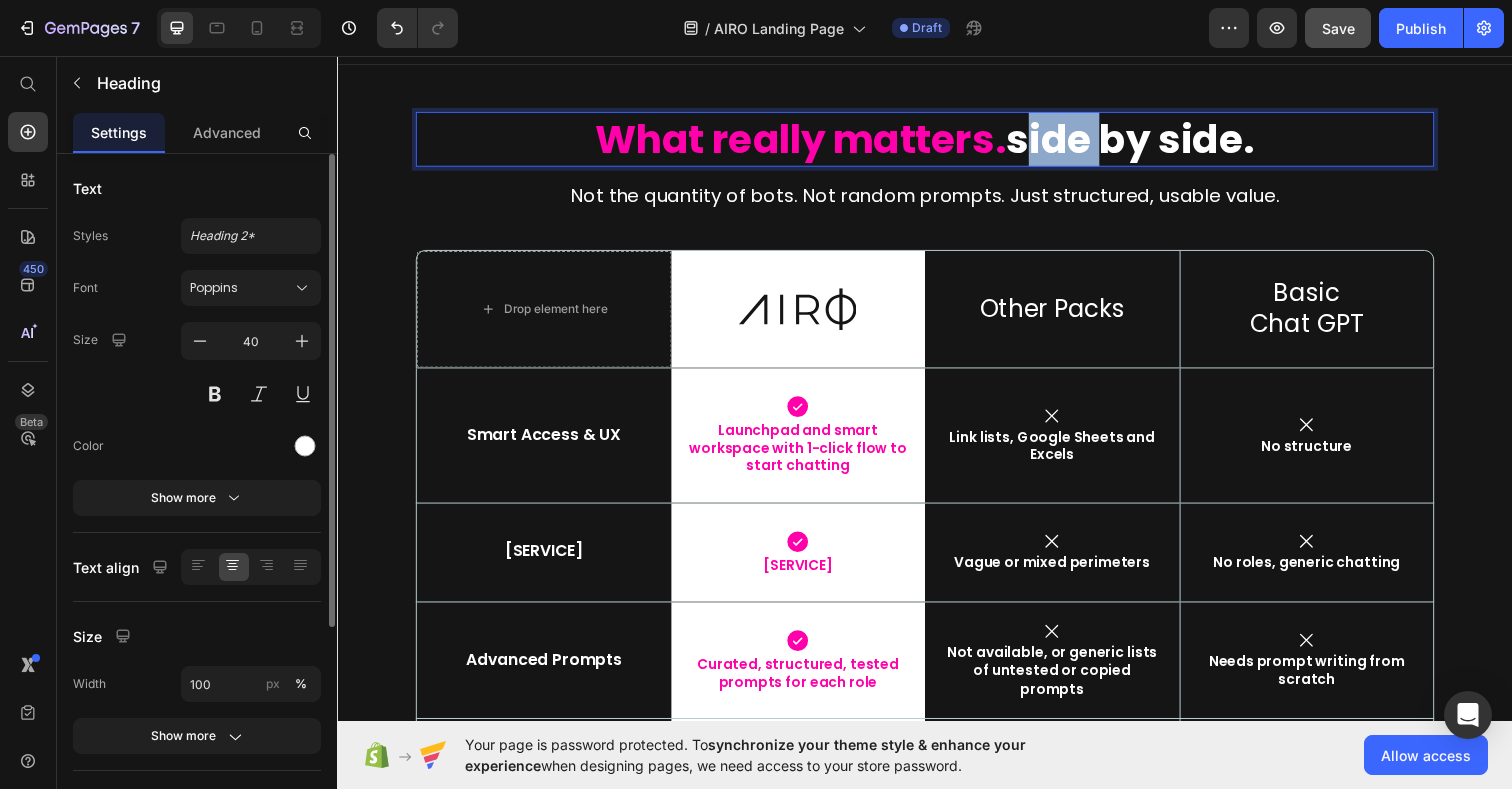 click on "What really matters.  side by side." at bounding box center (937, 141) 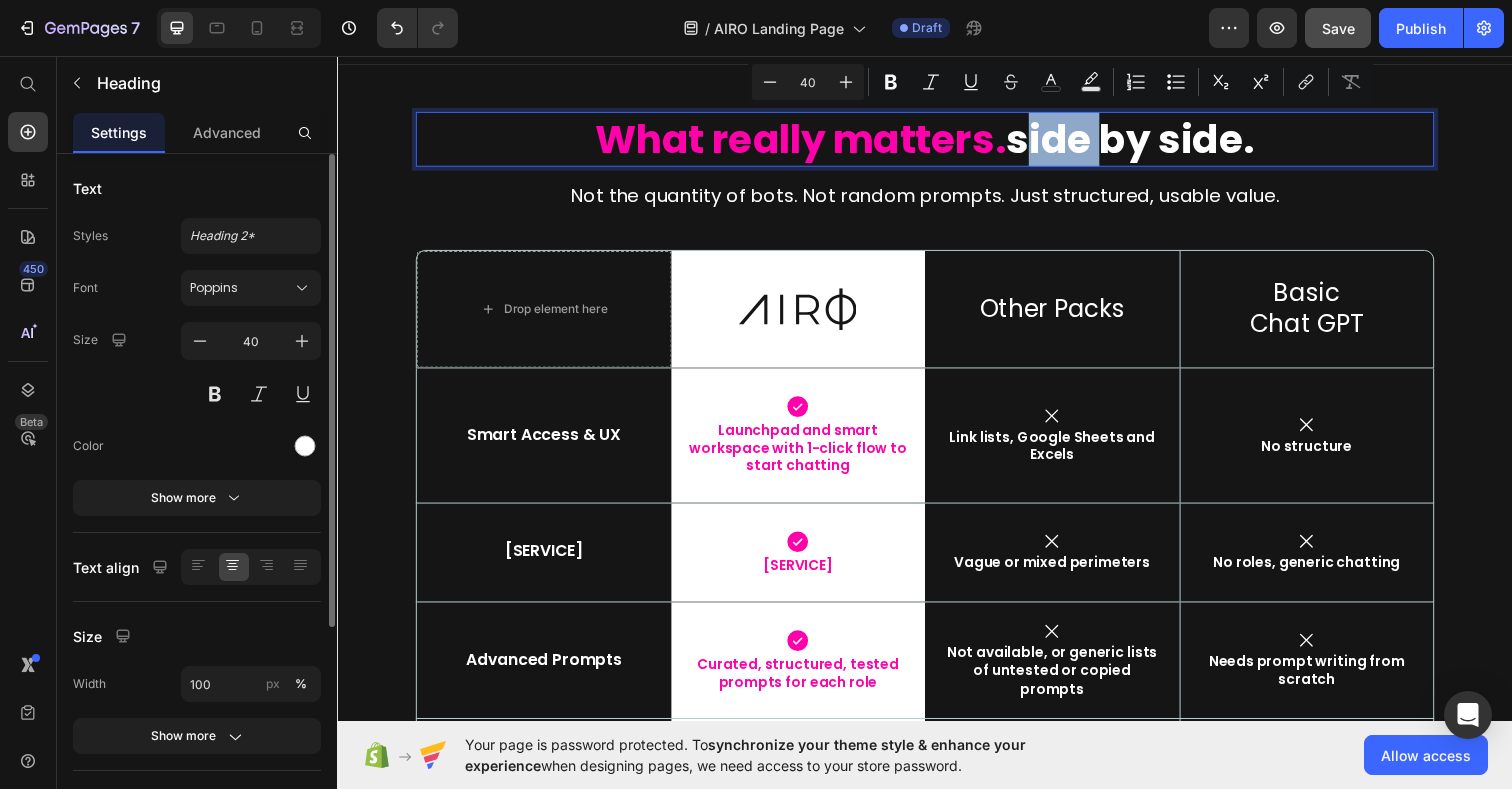click on "What really matters.  side by side." at bounding box center (937, 141) 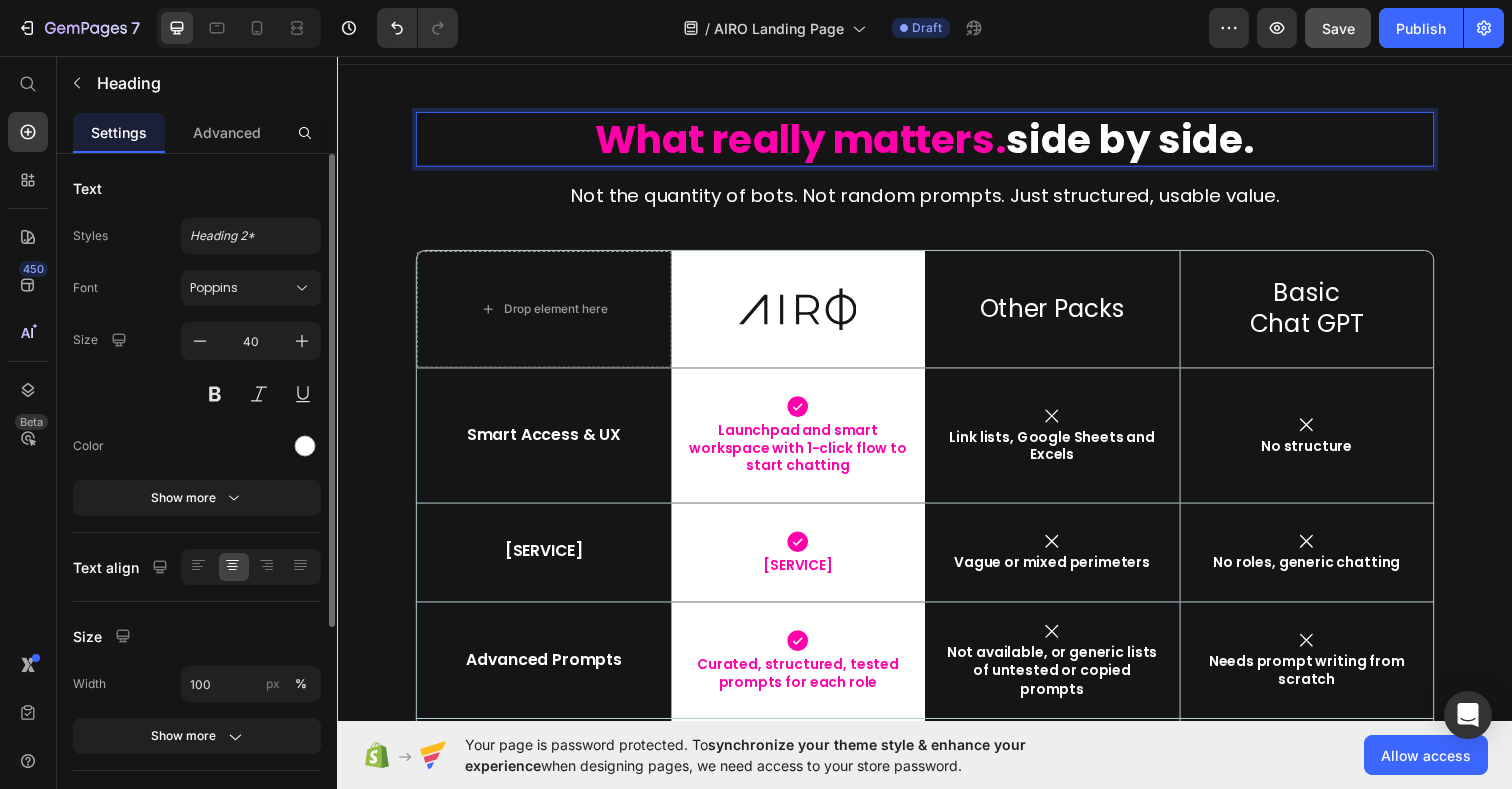 click on "What really matters.  side by side." at bounding box center [937, 141] 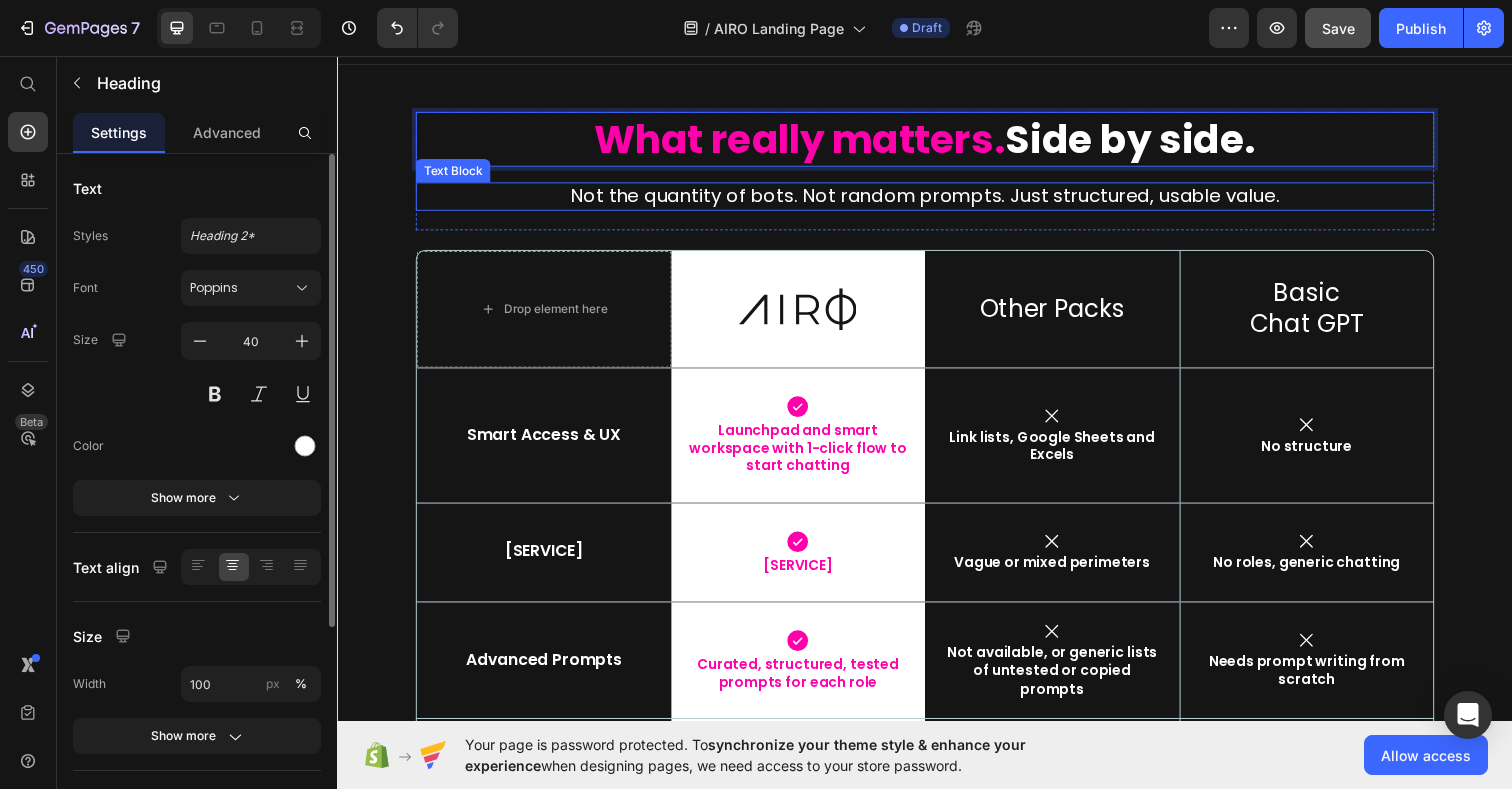 click on "Not the quantity of bots. Not random prompts. Just structured, usable value." at bounding box center [937, 199] 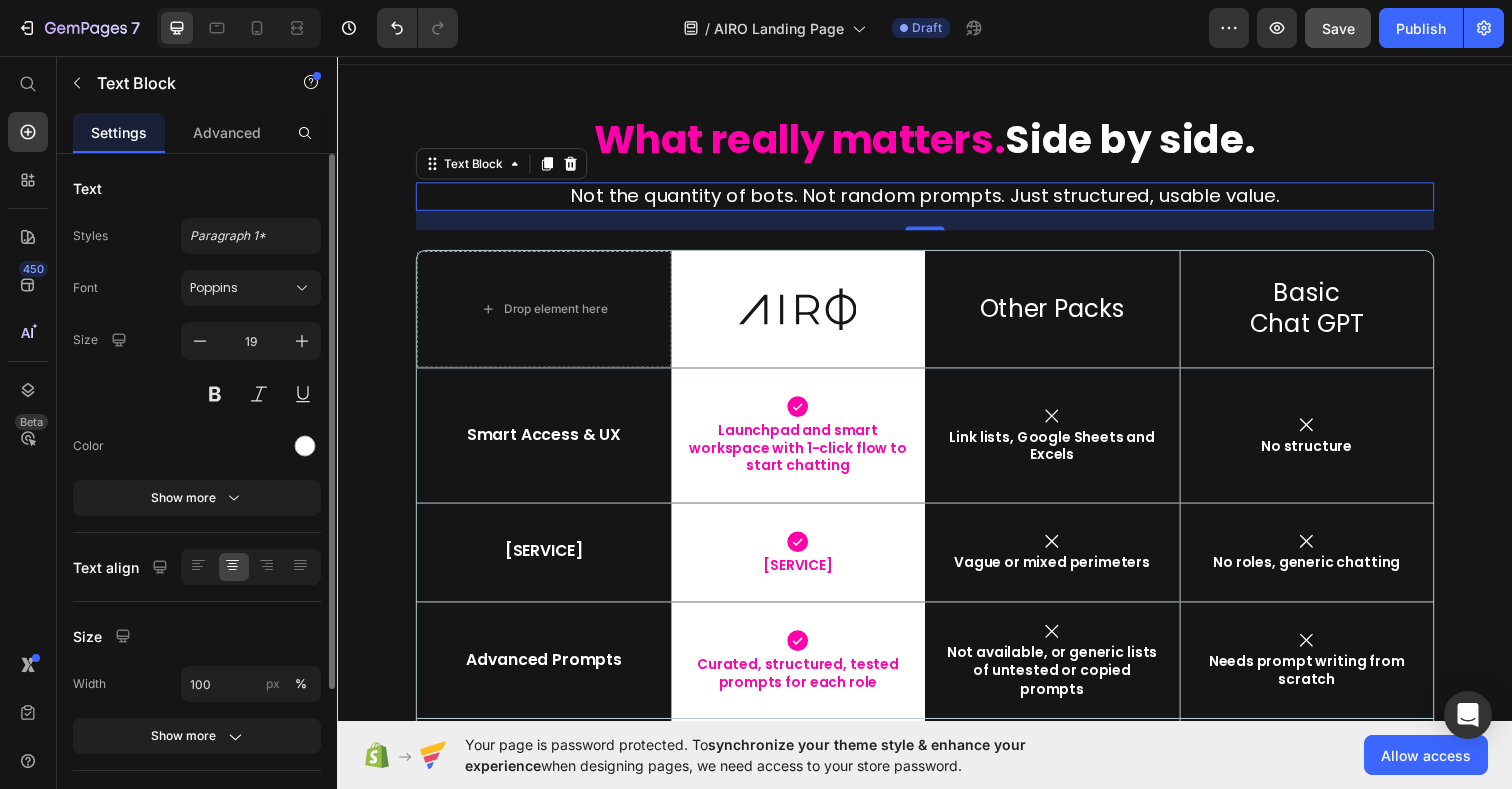 click on "Not the quantity of bots. Not random prompts. Just structured, usable value." at bounding box center (937, 199) 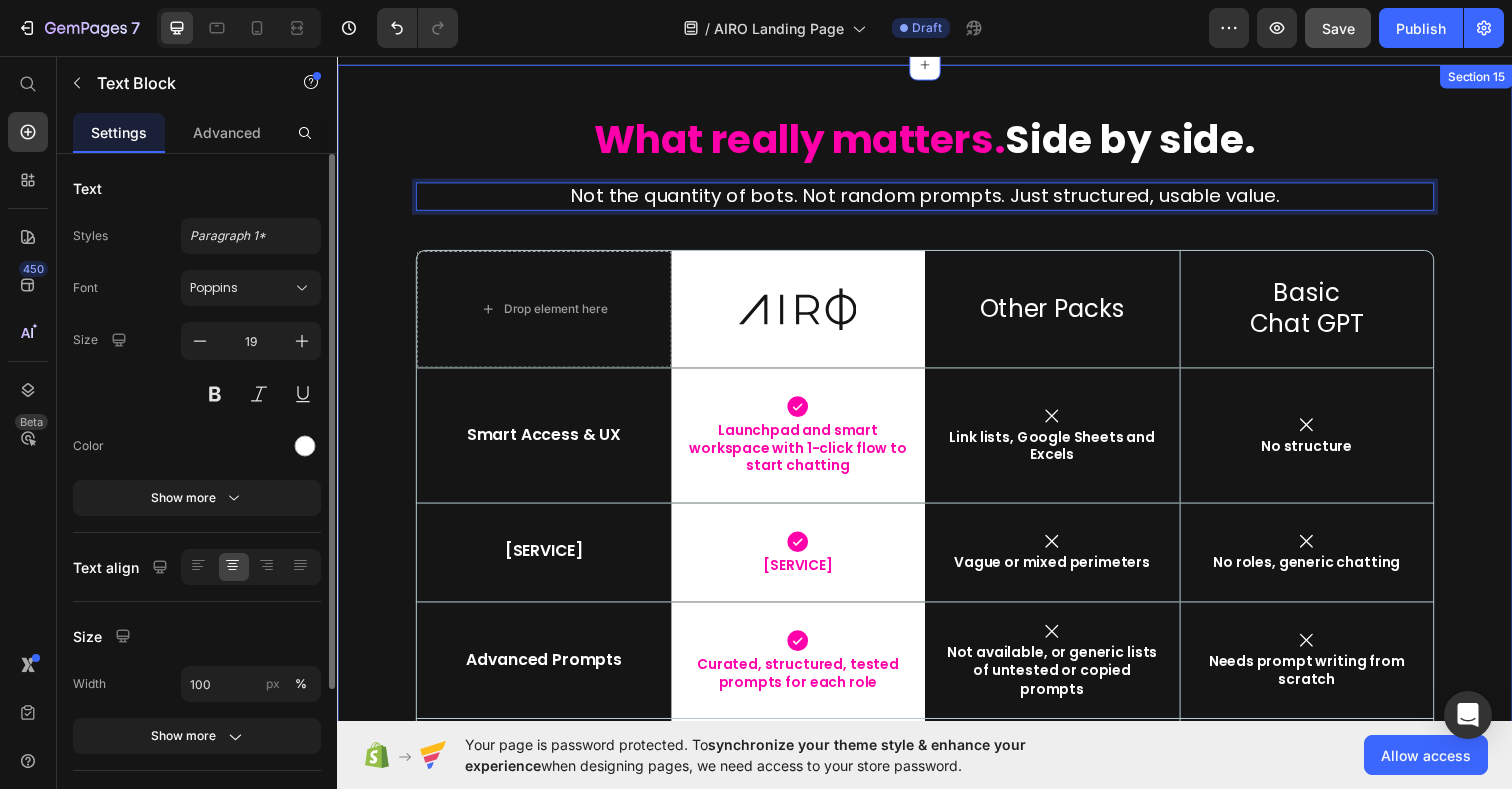 click on "⁠⁠⁠⁠⁠⁠⁠ What really matters. Side by side. Heading Not the quantity of bots. Not random prompts. Just structured, usable value. Text Block 20 Row
Drop element here Image Row Other Packs Text Block Basic Chat GPT Text Block Hero Banner Row Row Smart Access & UX Text Block
Icon Launchpad and smart workspace with 1-click flow to start chatting Text Block Row
Icon Link lists, Google Sheets and Excels Text Block
Icon No structure Text Block Hero Banner Row Row Role based expertise Text Block
Icon Specialists with clear roles Text Block Row
Icon Vague or mixed perimeters Text Block
Icon No roles, generic chatting Text Block Hero Banner Row Row Advanced Prompts Text Block
Icon Curated, structured, tested prompts for each role Text Block Row
Icon Not available, or generic lists of untested or copied prompts Text Block
Icon Text Block Row Row" at bounding box center [937, 687] 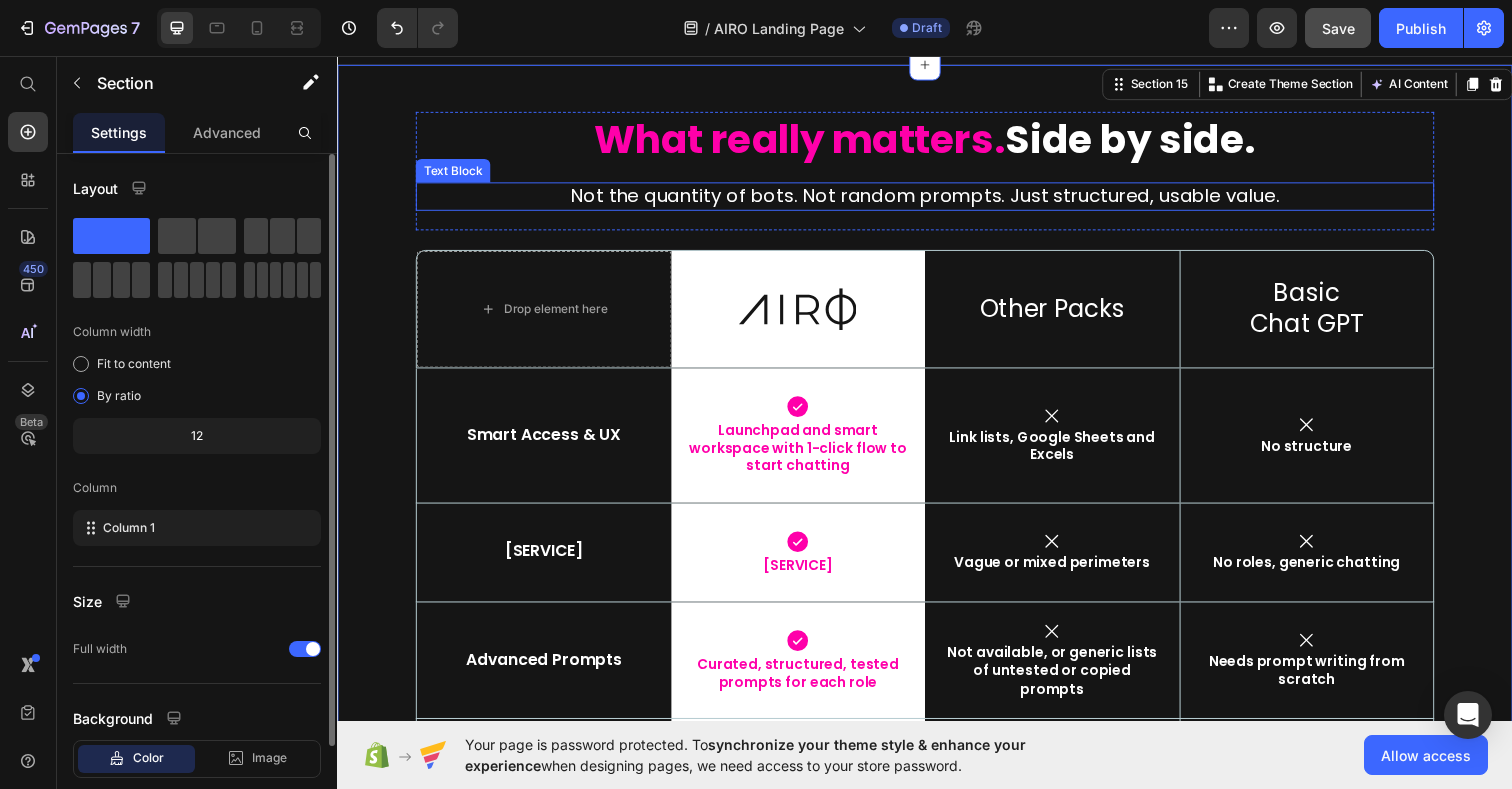 click on "Not the quantity of bots. Not random prompts. Just structured, usable value." at bounding box center (937, 199) 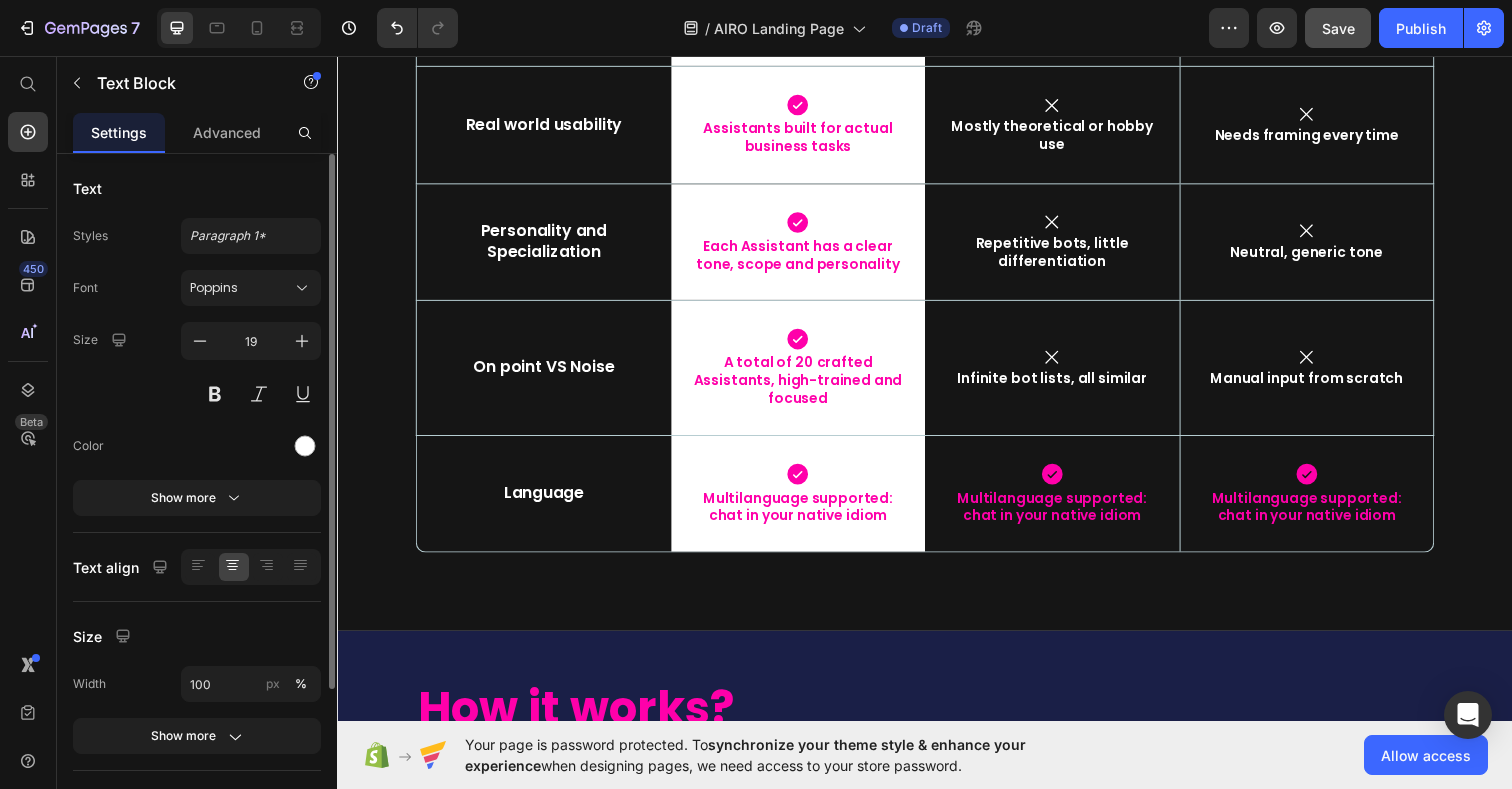 scroll, scrollTop: 9543, scrollLeft: 0, axis: vertical 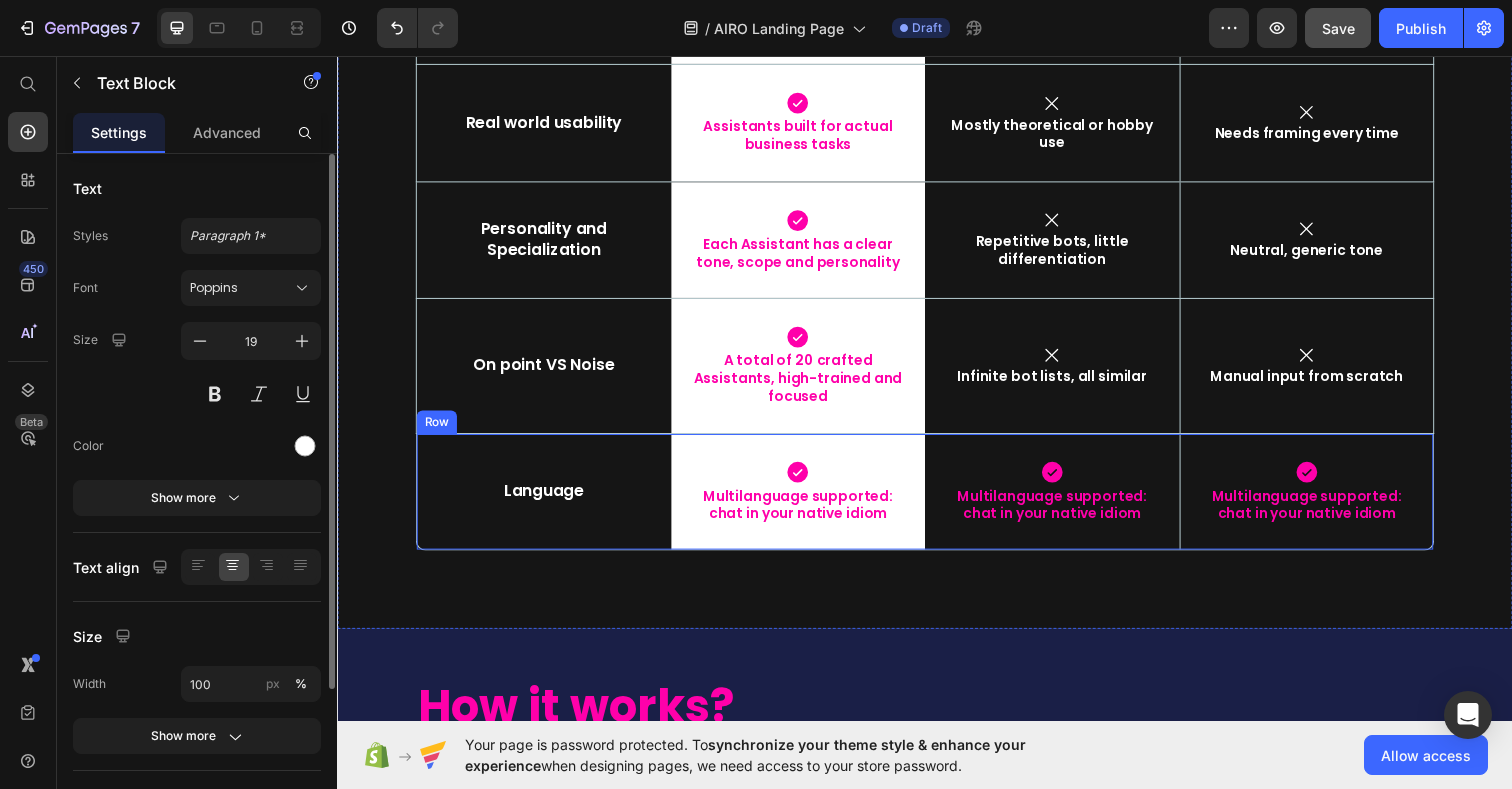 click on "Row" at bounding box center (438, 430) 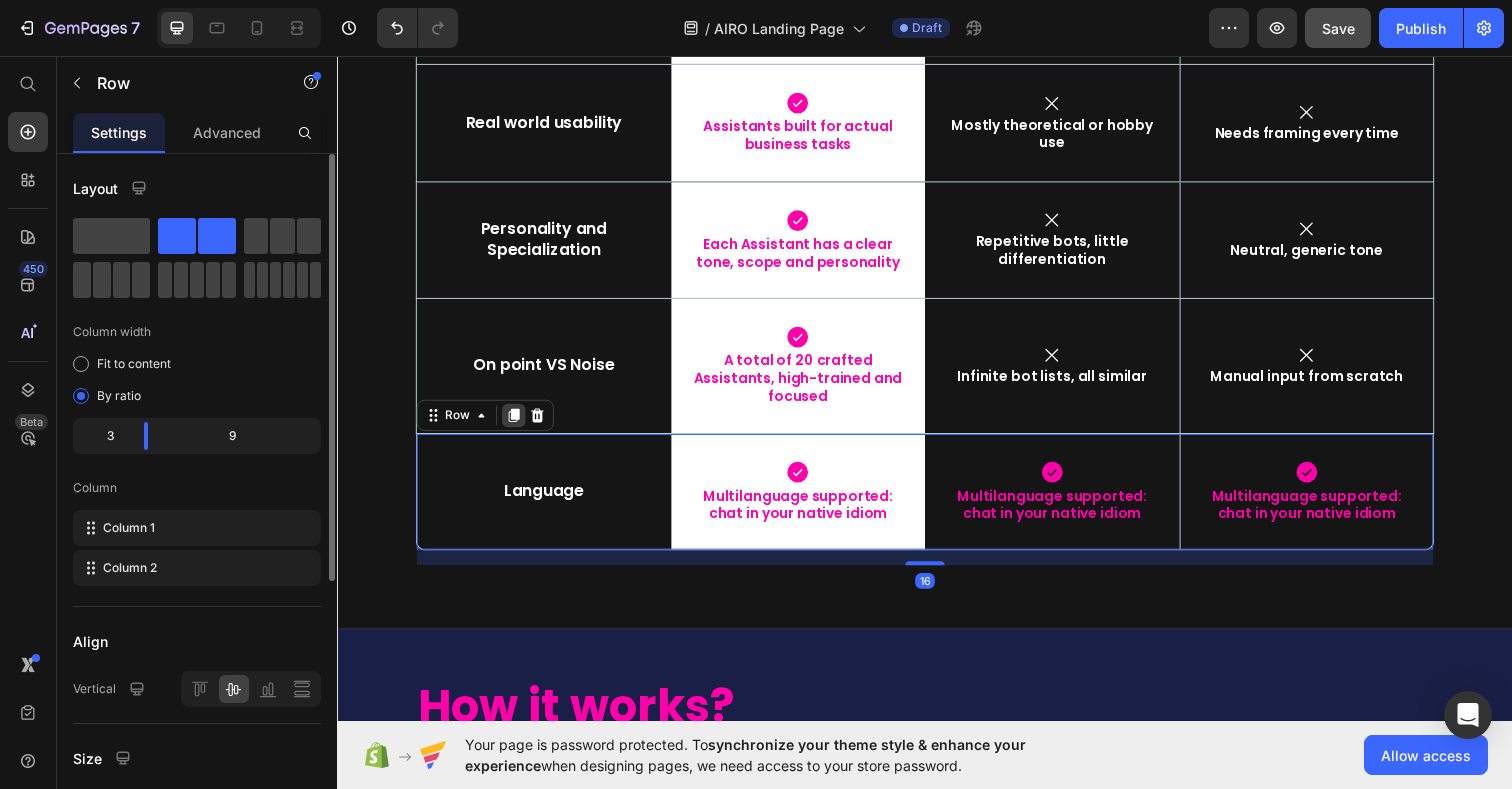 click 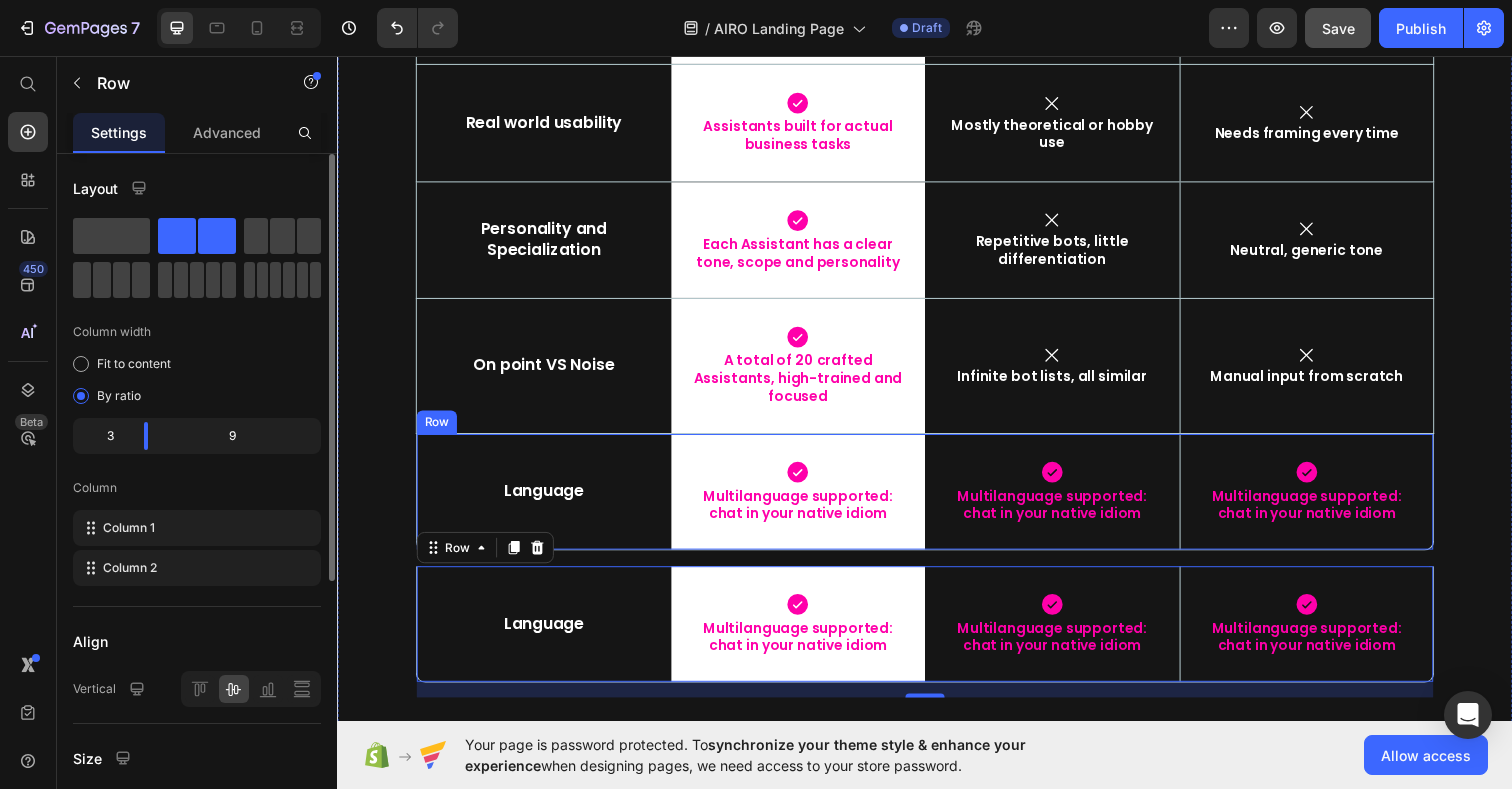 click on "Row" at bounding box center [438, 430] 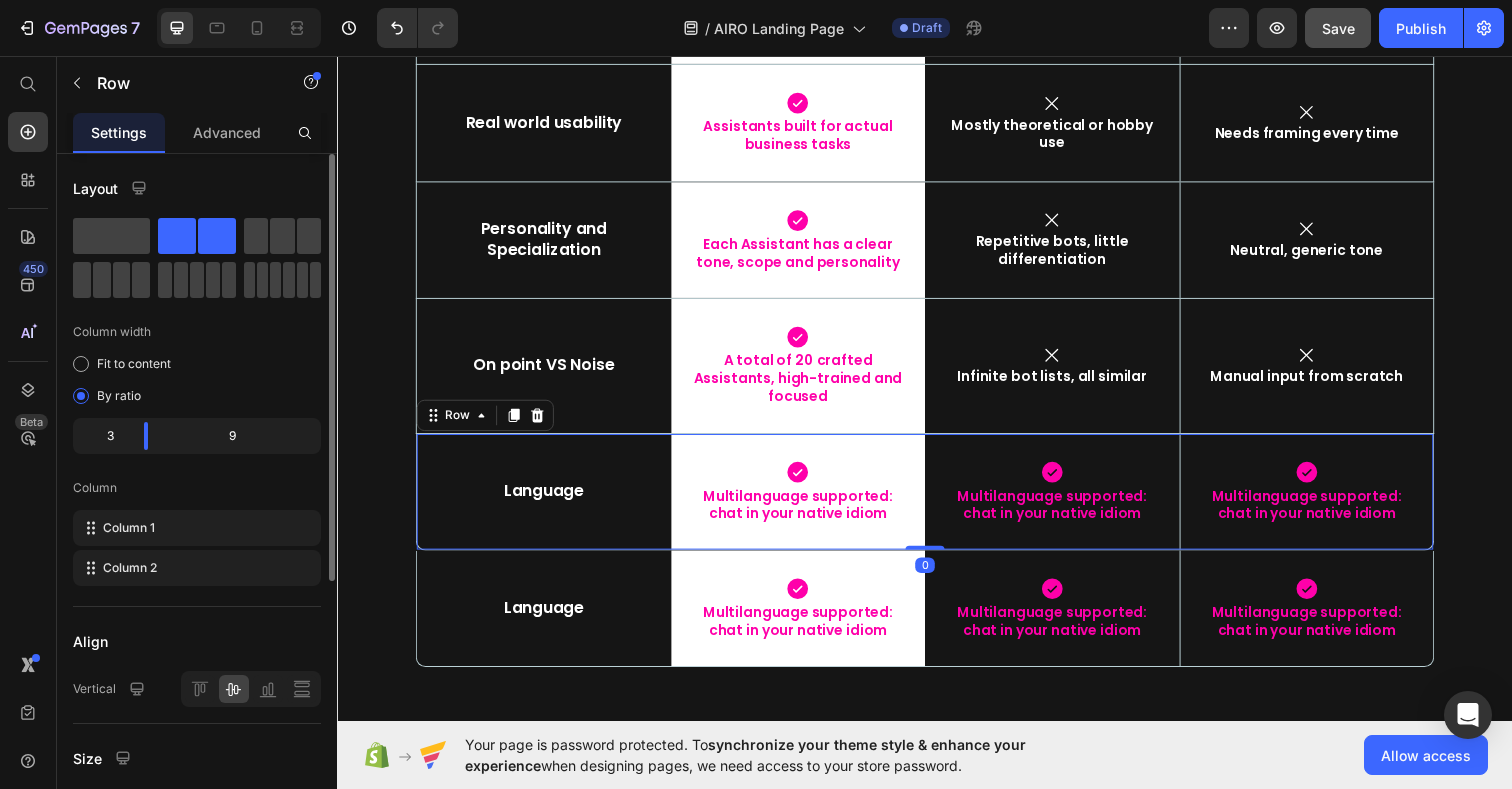 drag, startPoint x: 946, startPoint y: 553, endPoint x: 940, endPoint y: 515, distance: 38.470768 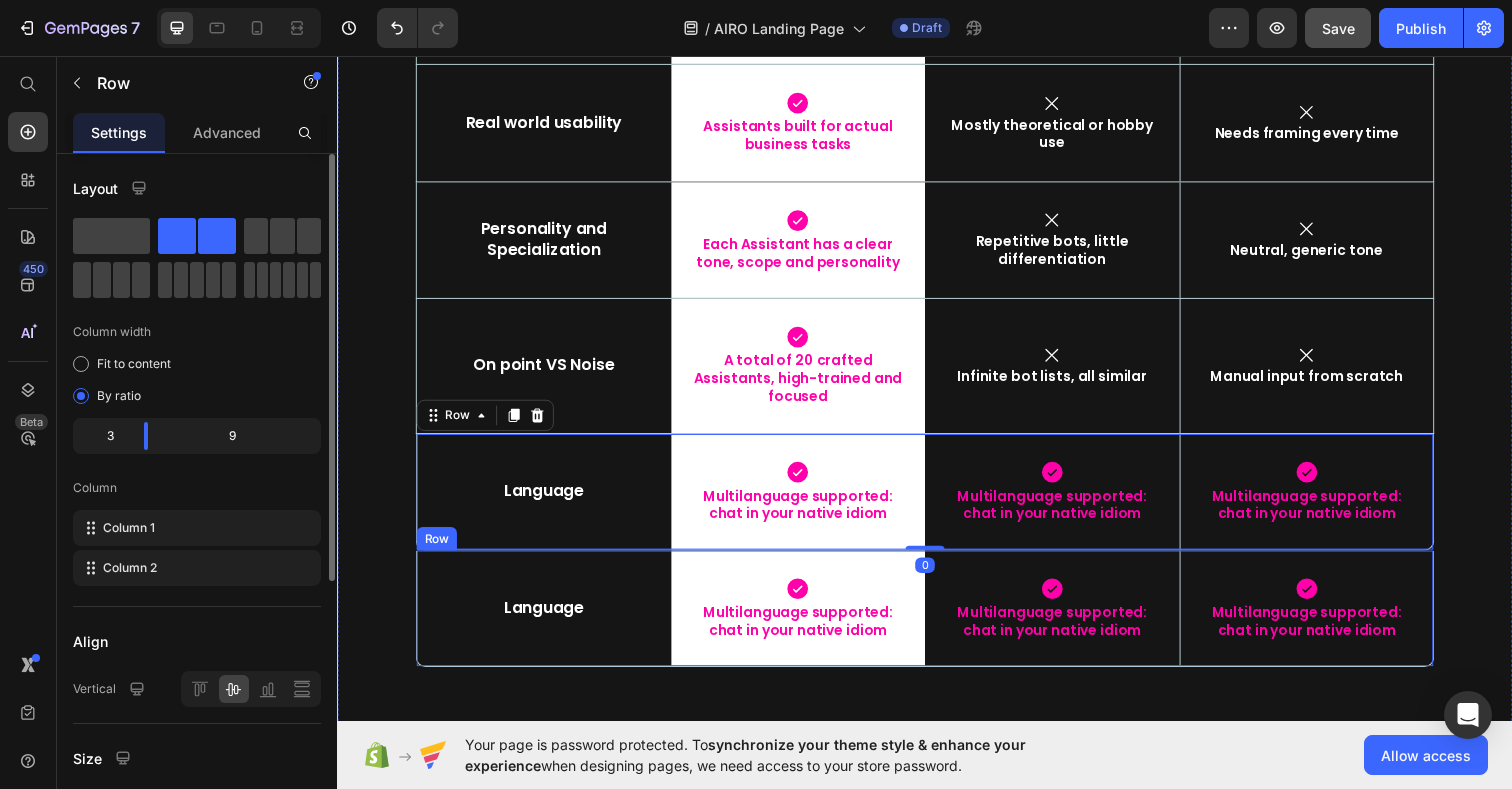 click on "Language Text Block" at bounding box center [548, 620] 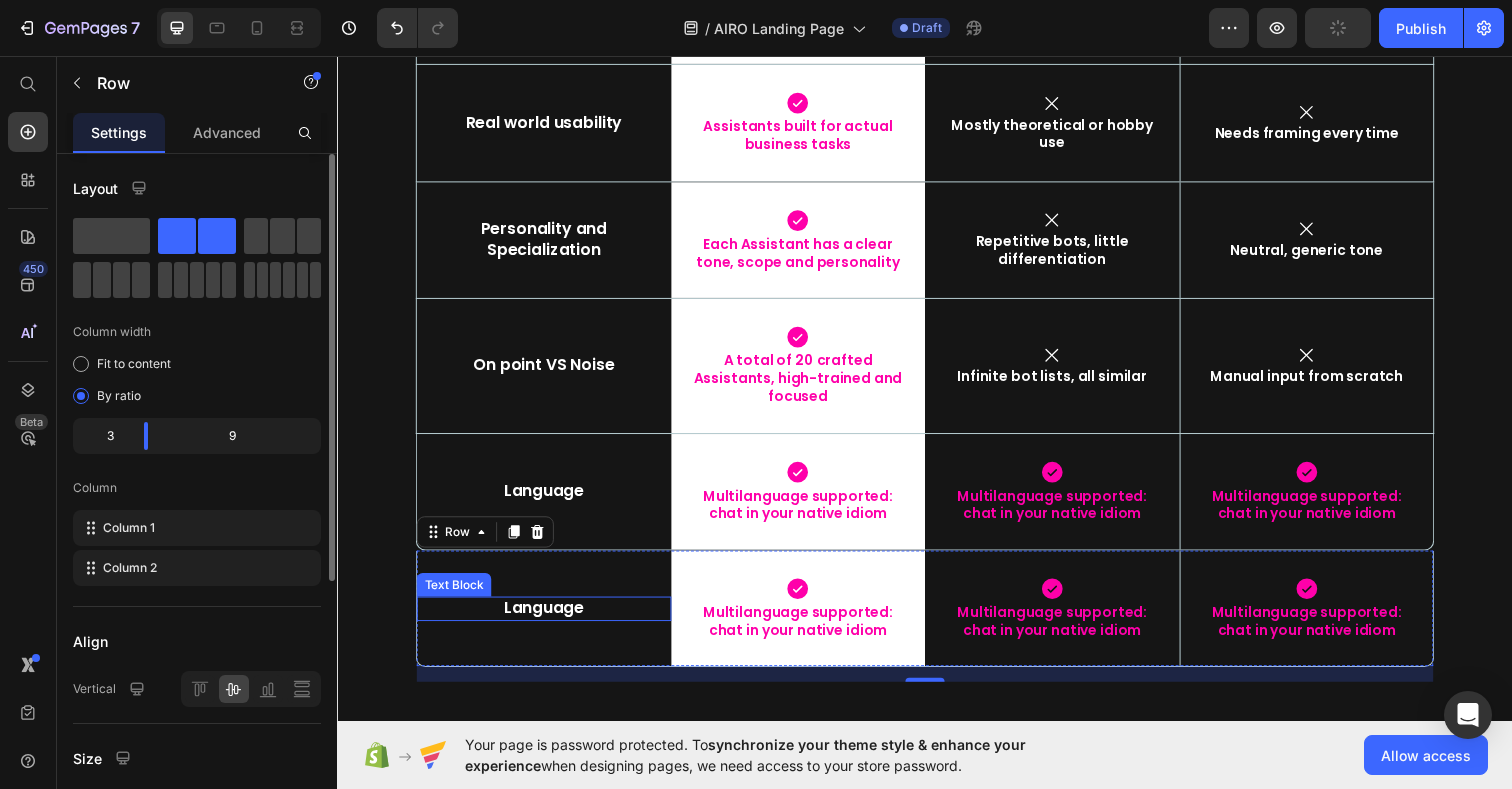 click on "Language" at bounding box center (548, 620) 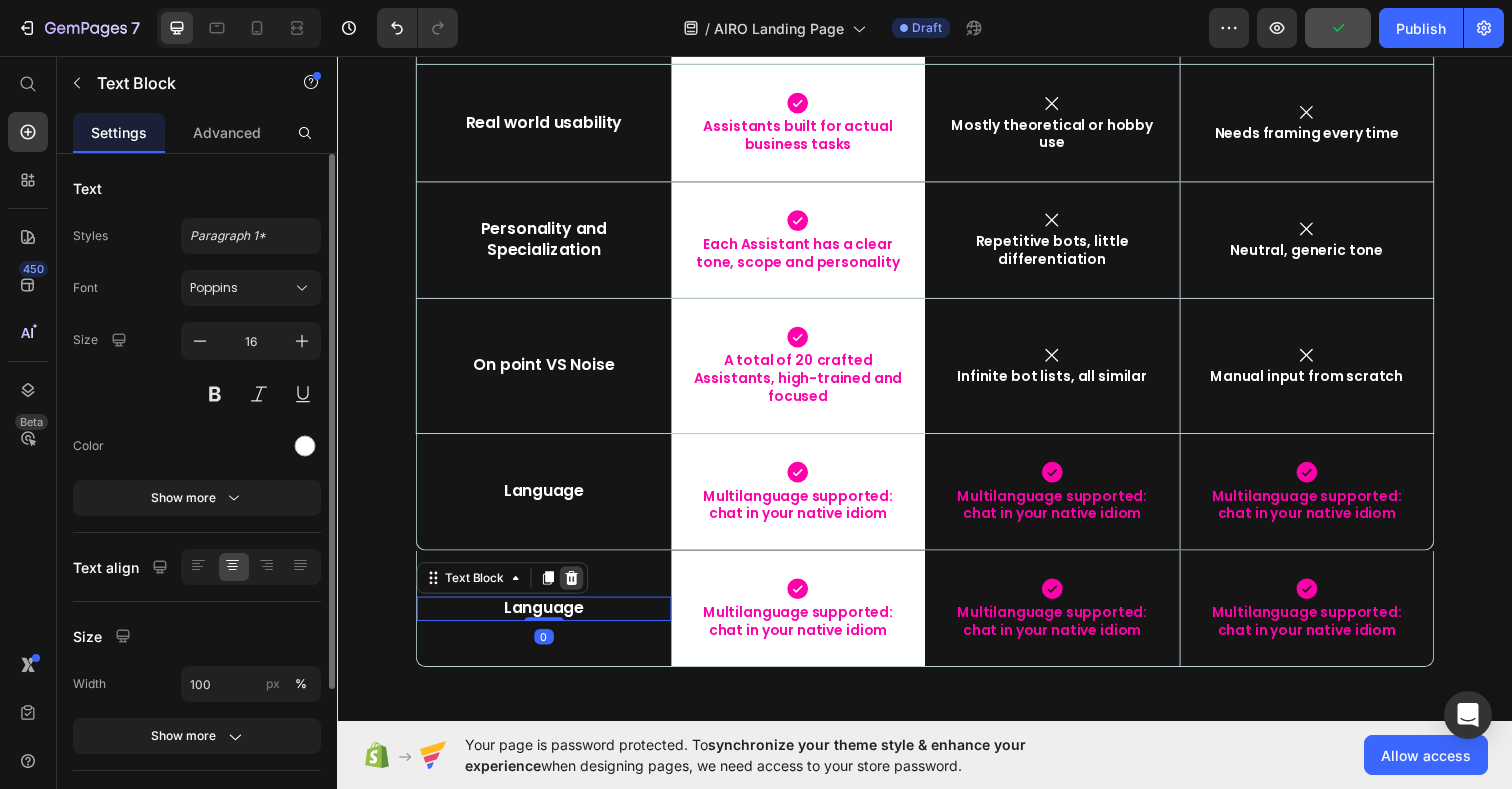 click 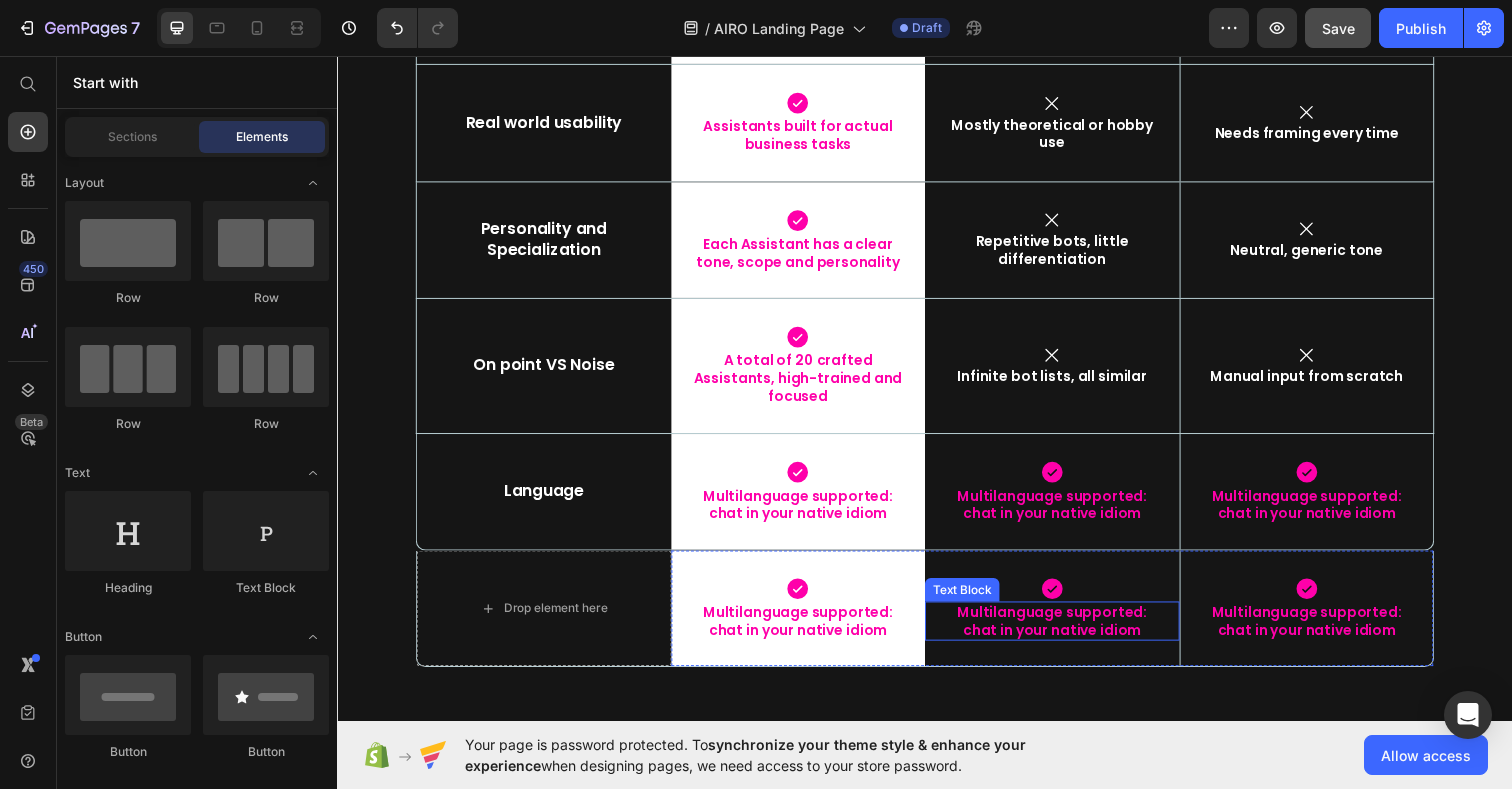 click on "Multilanguage supported: chat in your native idiom" at bounding box center (1067, 633) 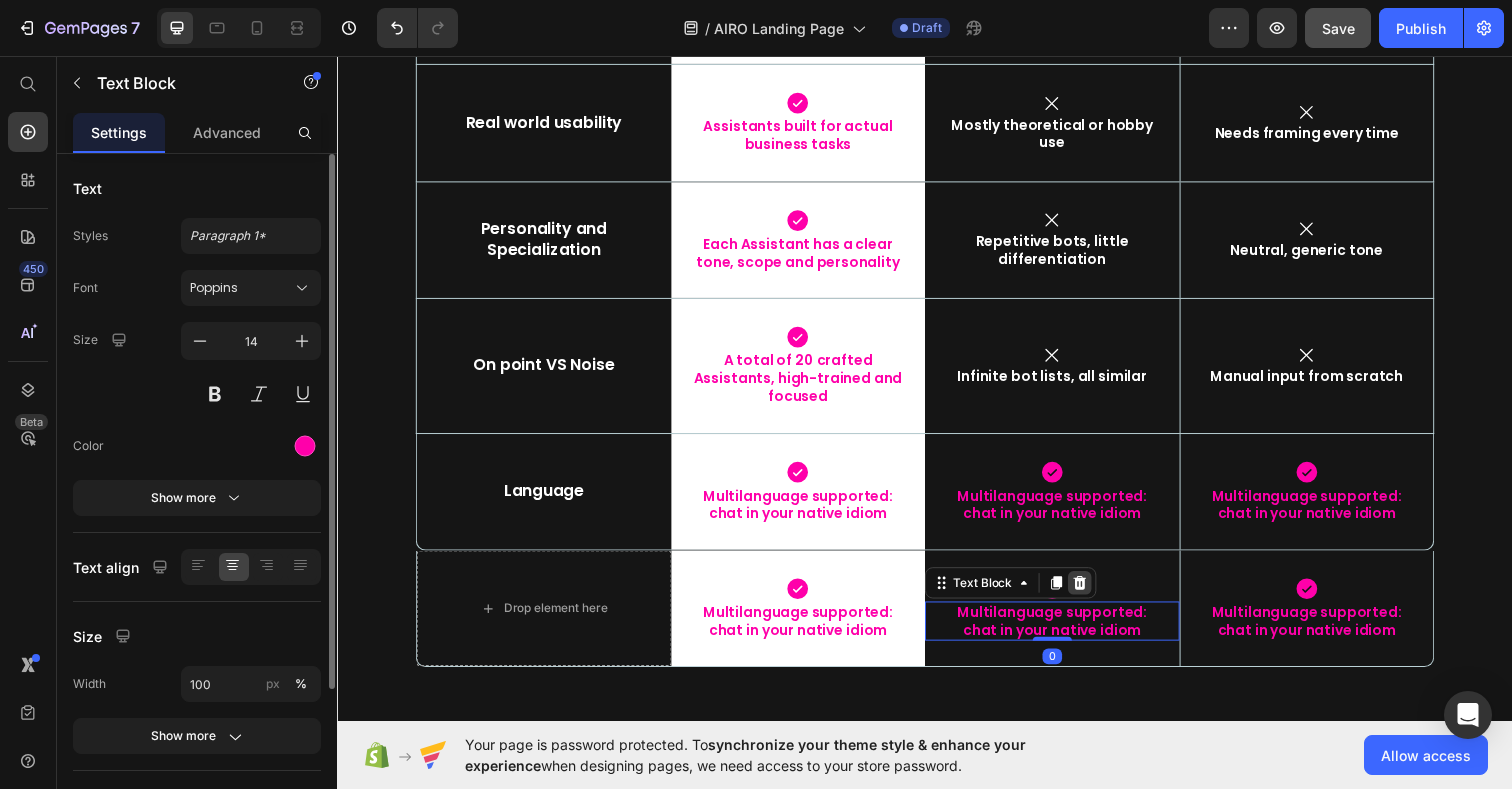 click 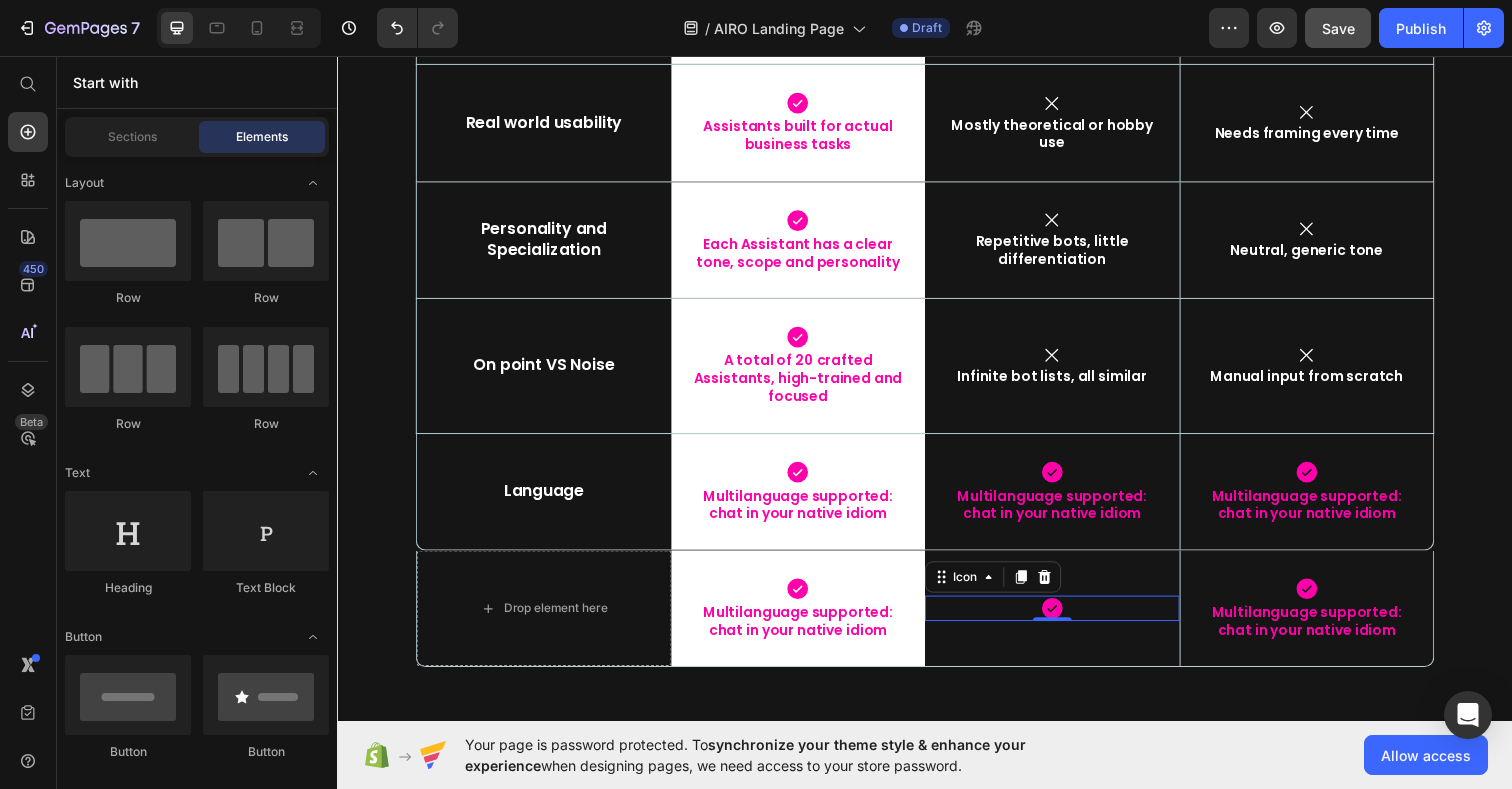 click 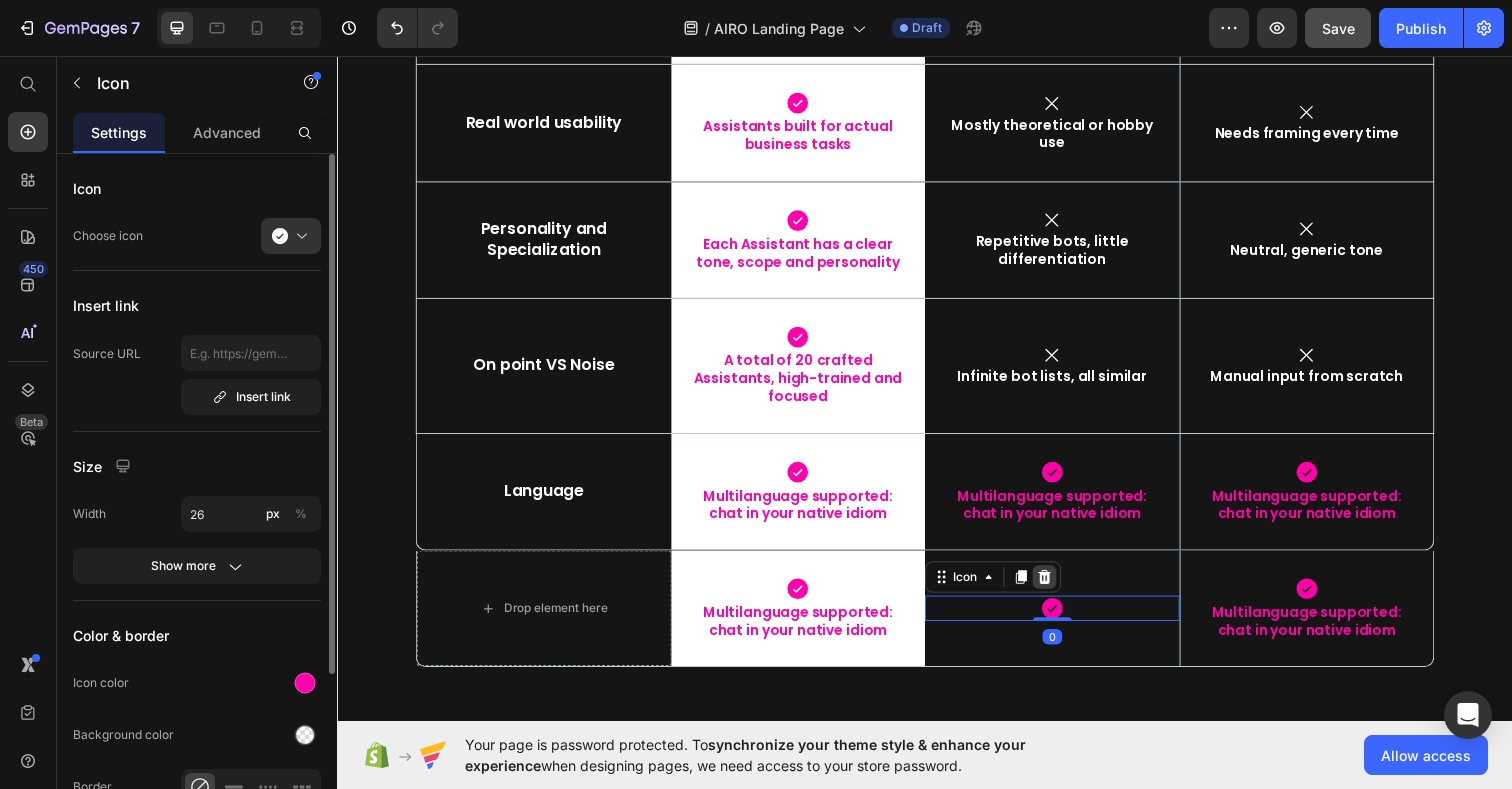 click 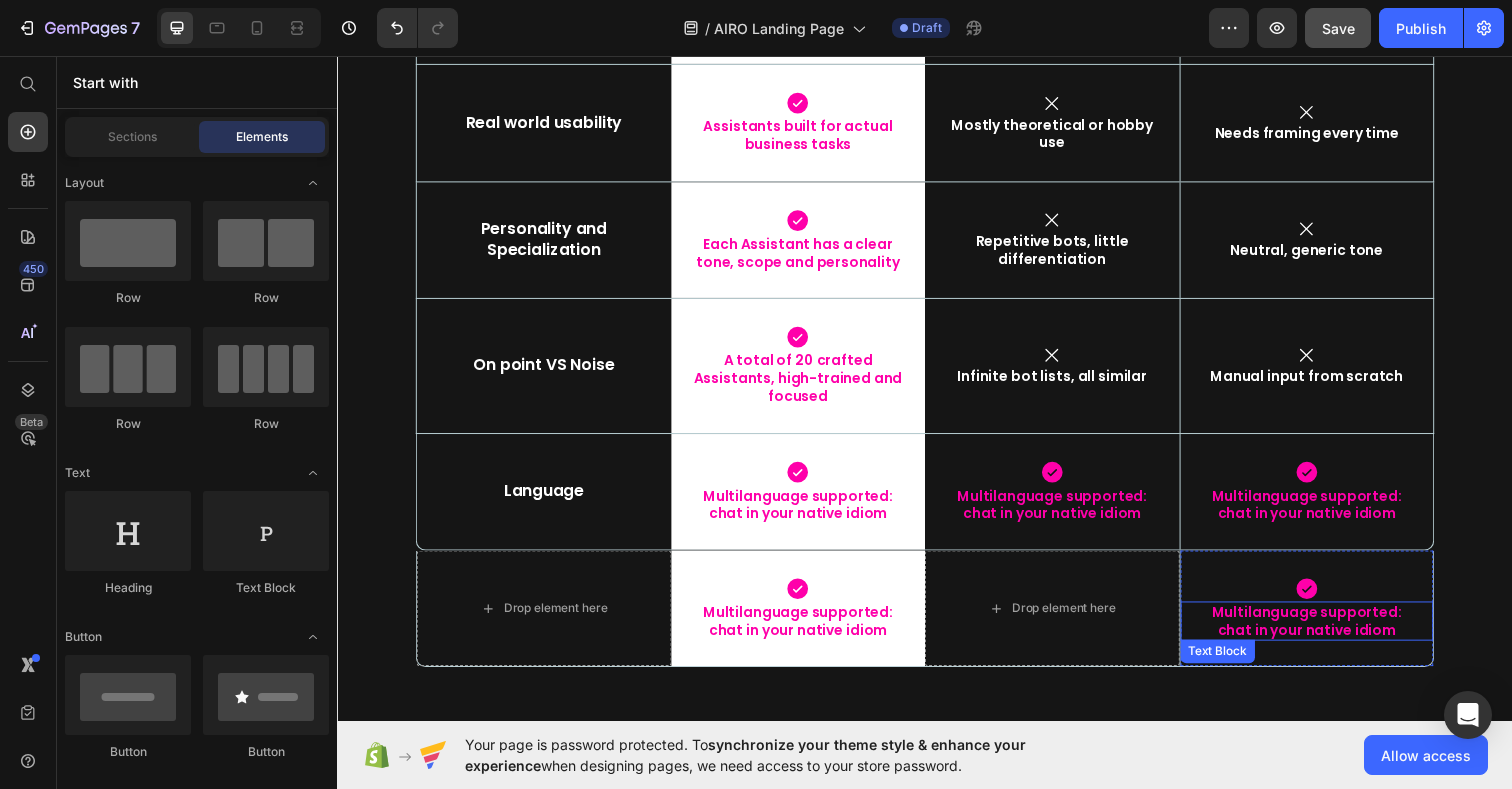 click on "Multilanguage supported: chat in your native idiom" at bounding box center [1327, 633] 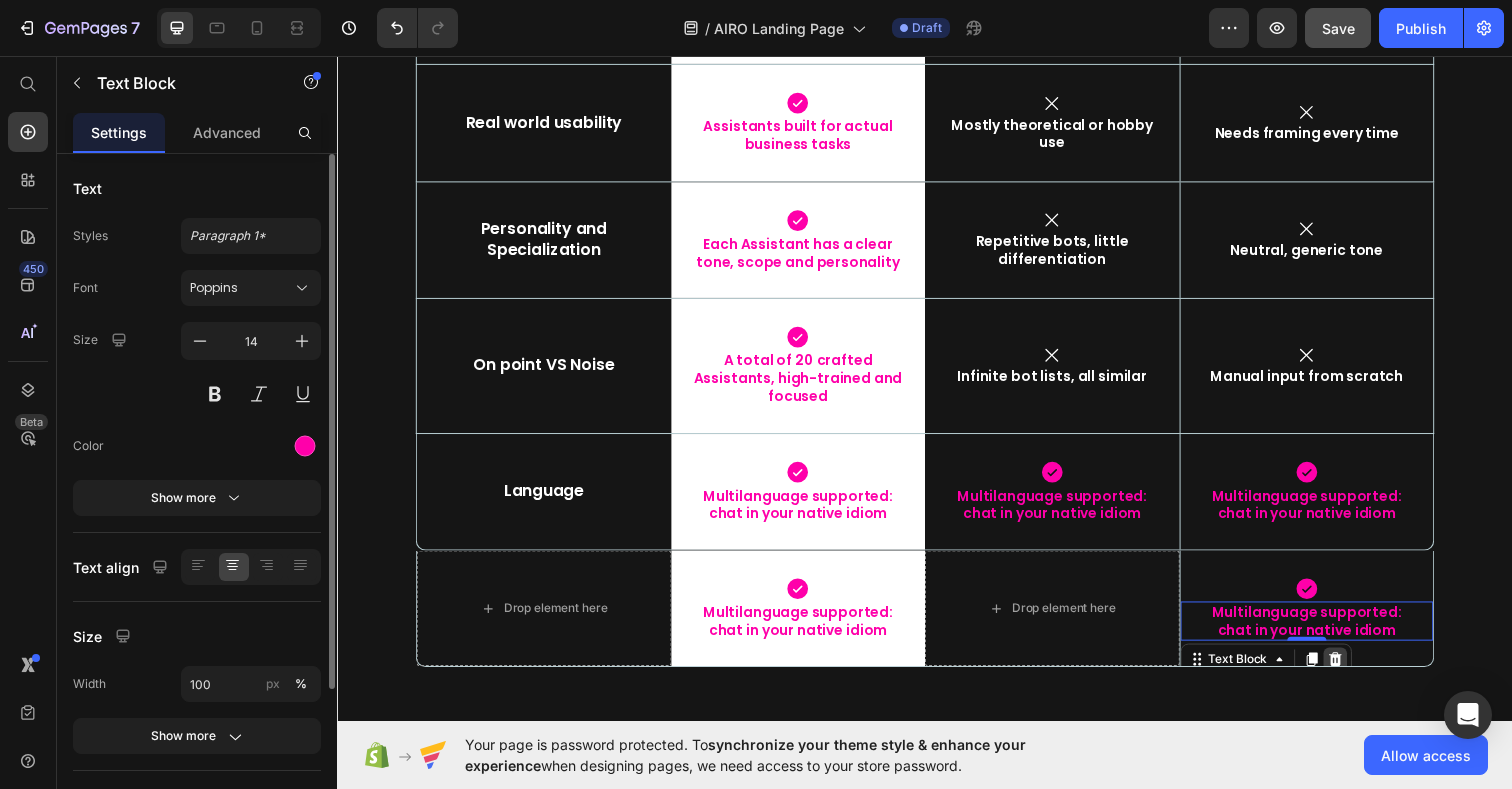 click 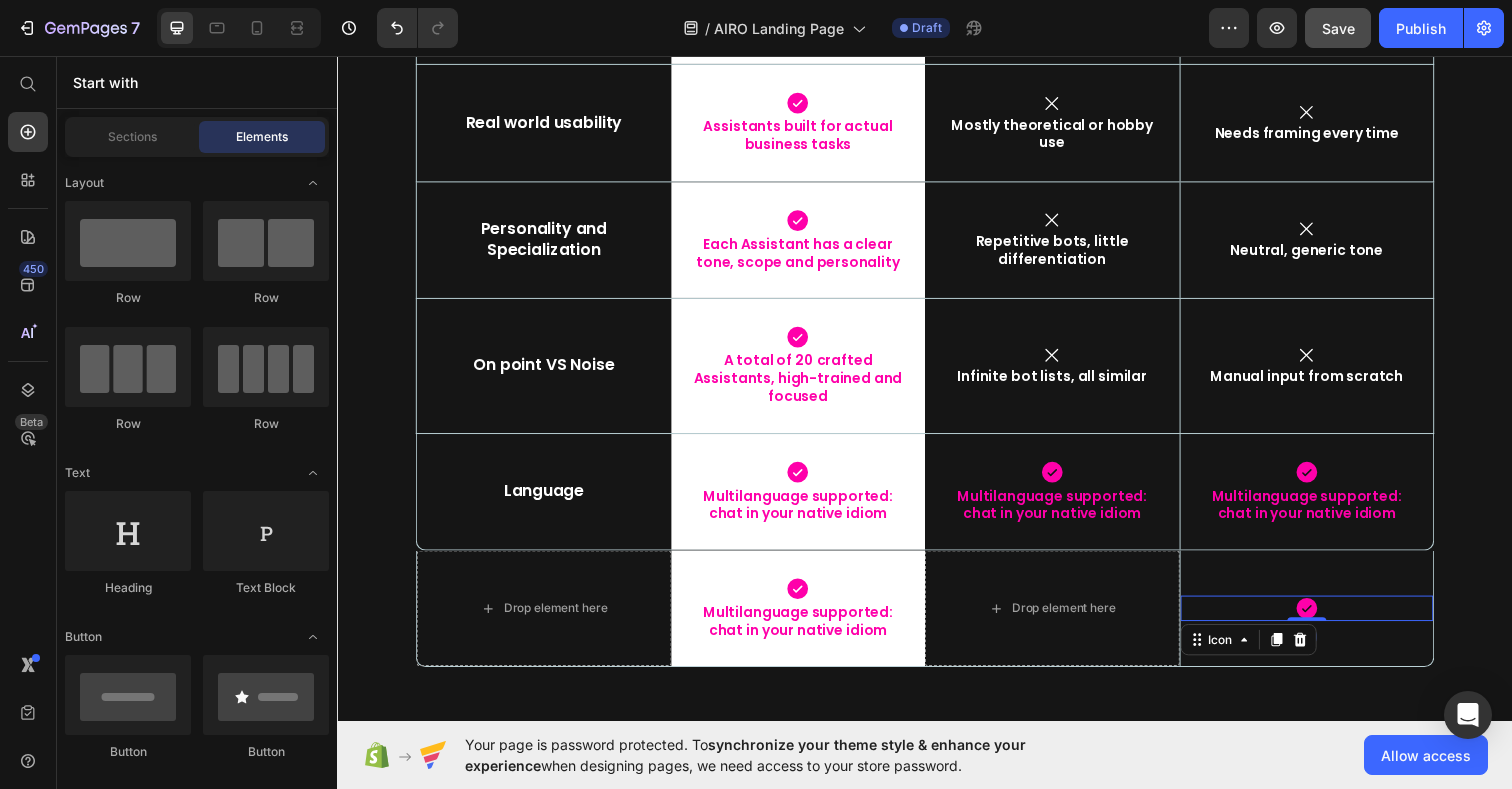 click 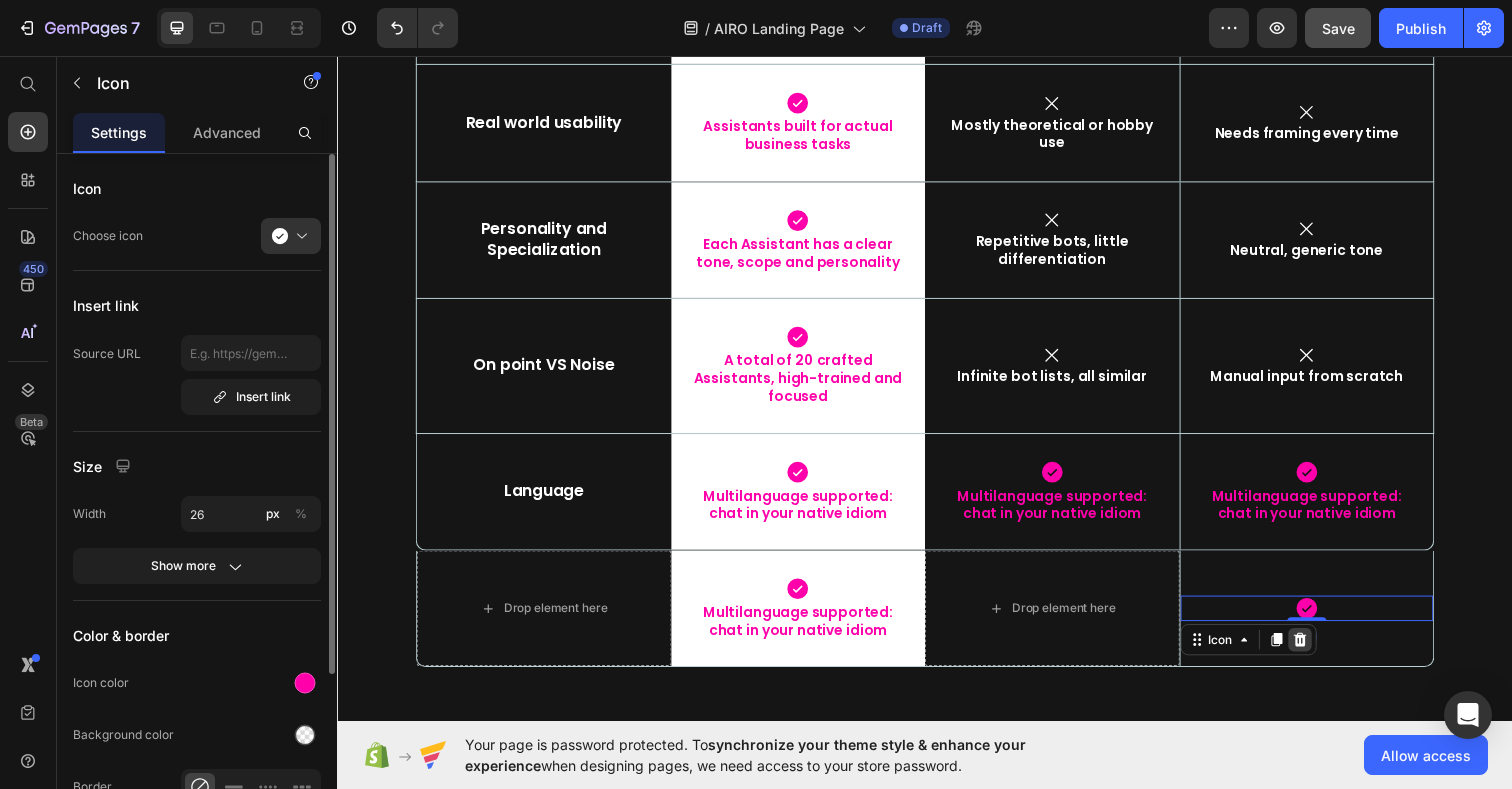 click 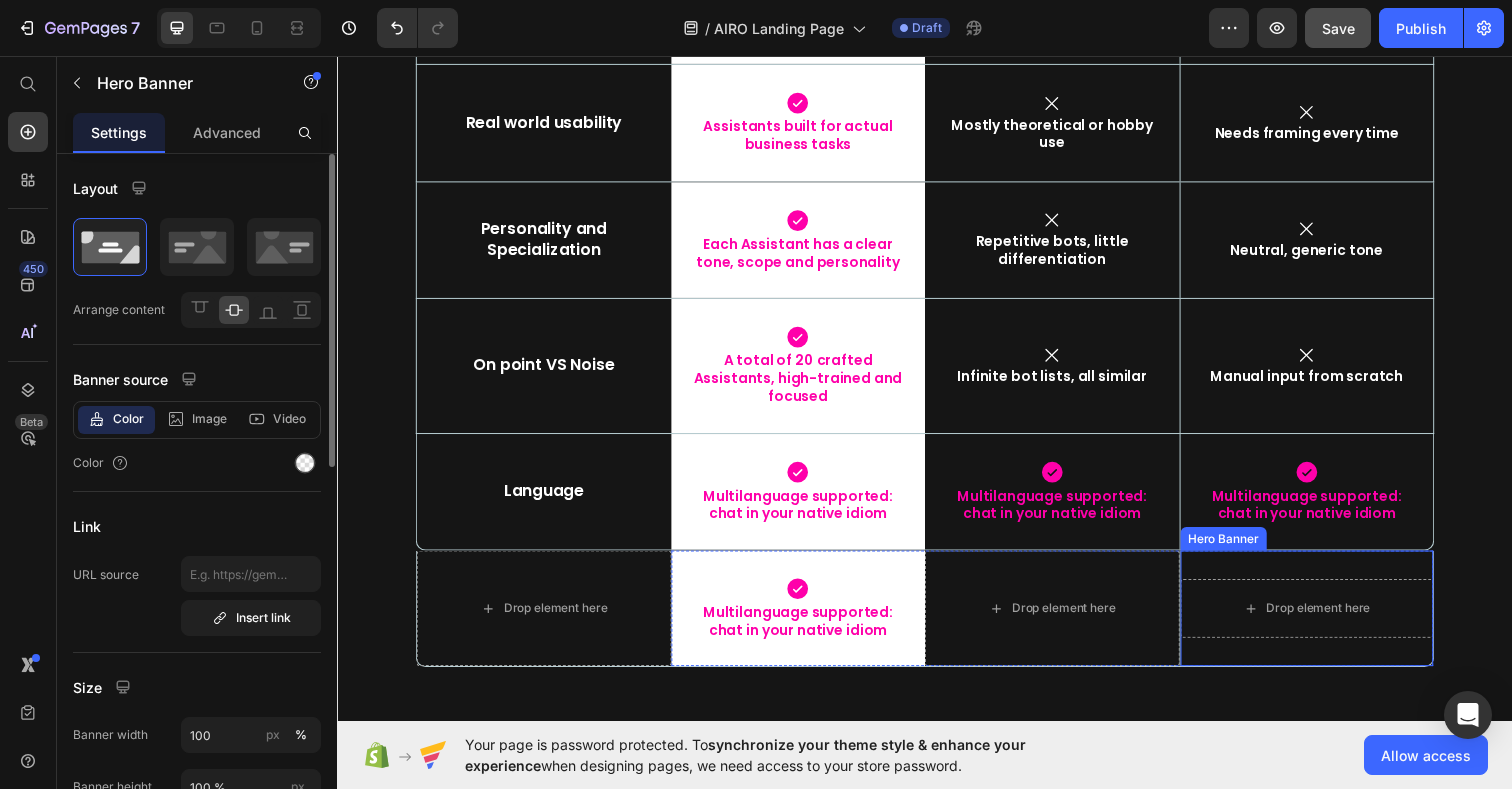 click on "Drop element here" at bounding box center (1327, 620) 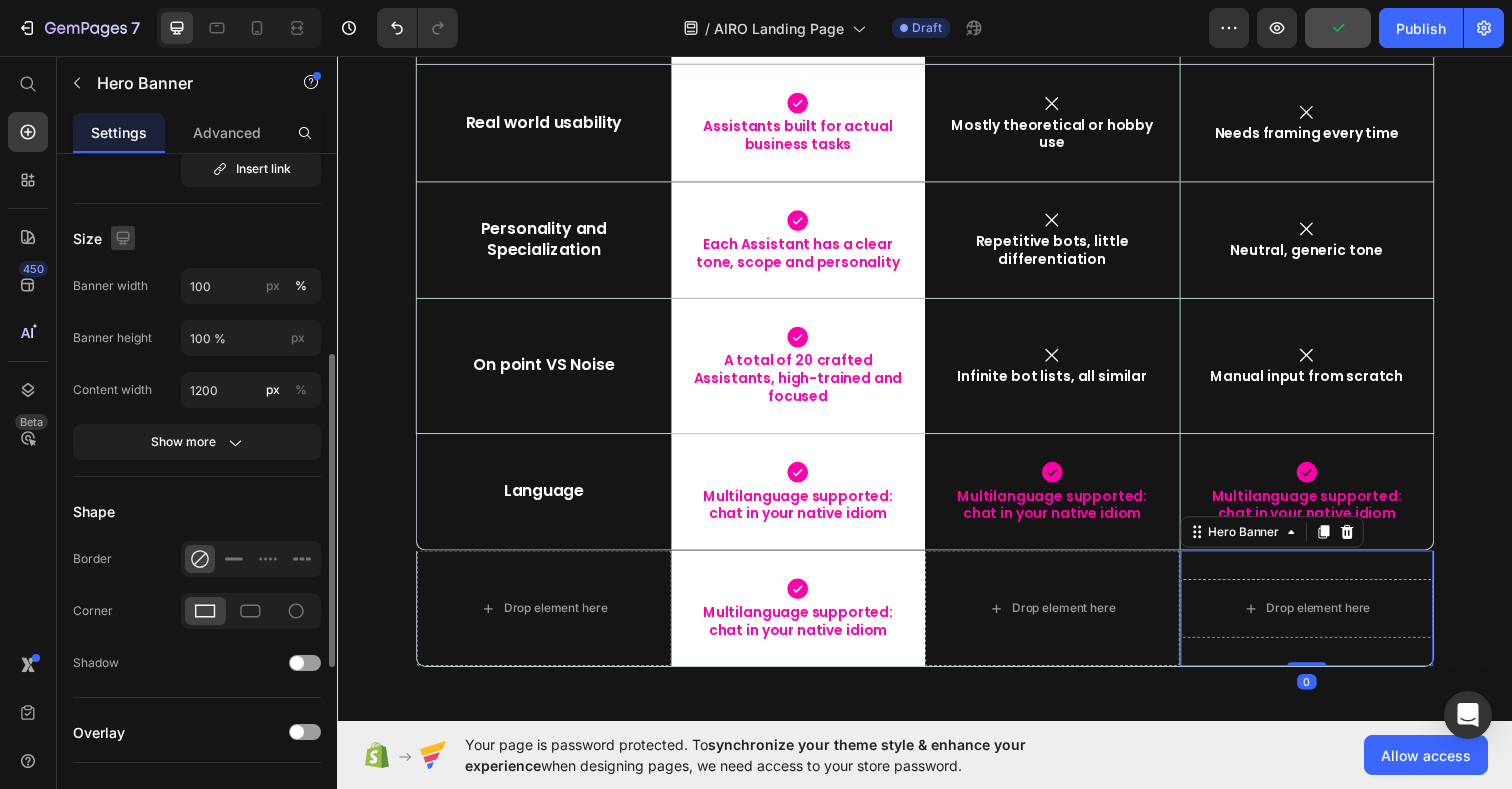 scroll, scrollTop: 482, scrollLeft: 0, axis: vertical 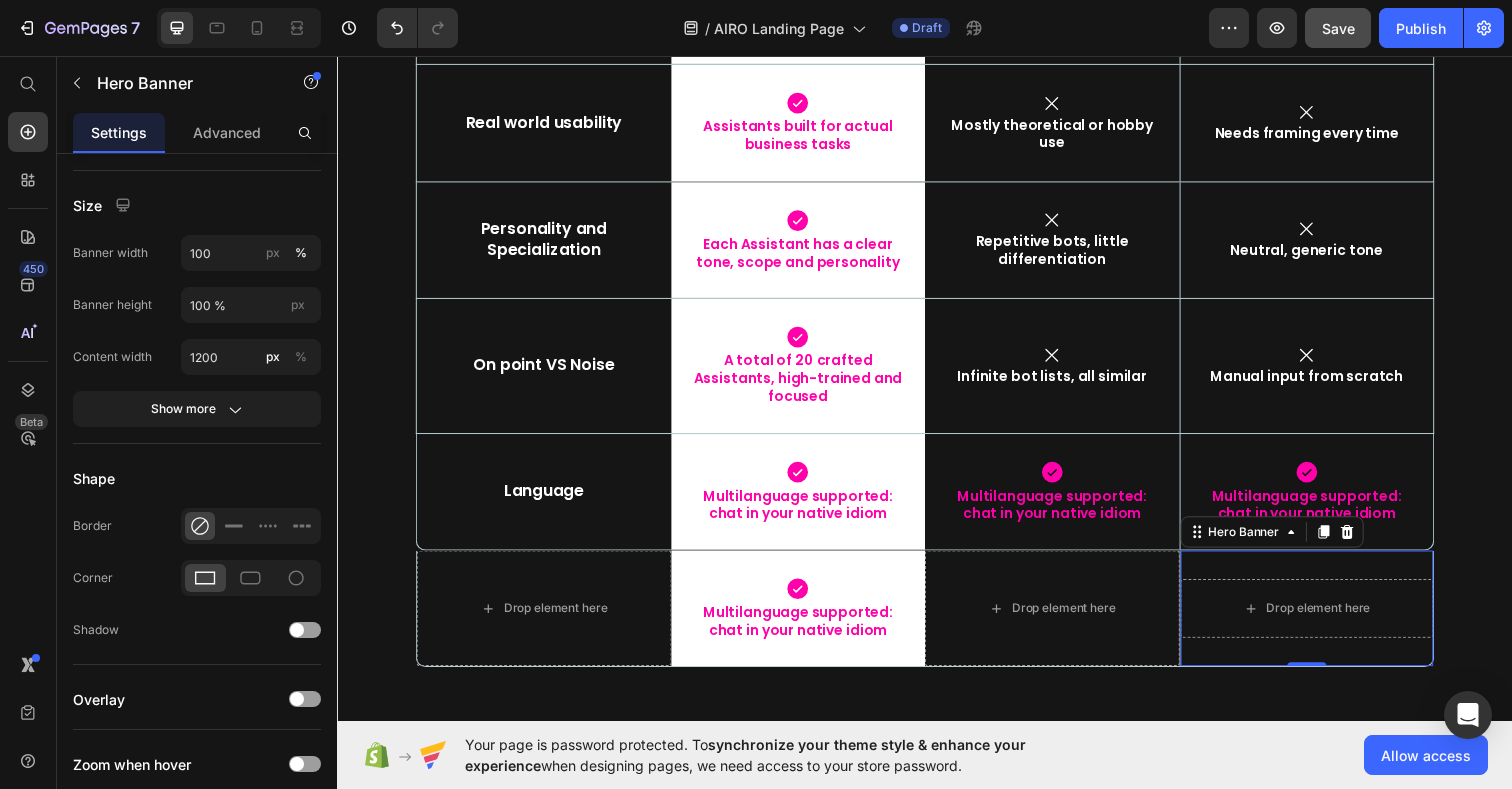 click on "Drop element here" at bounding box center [1327, 620] 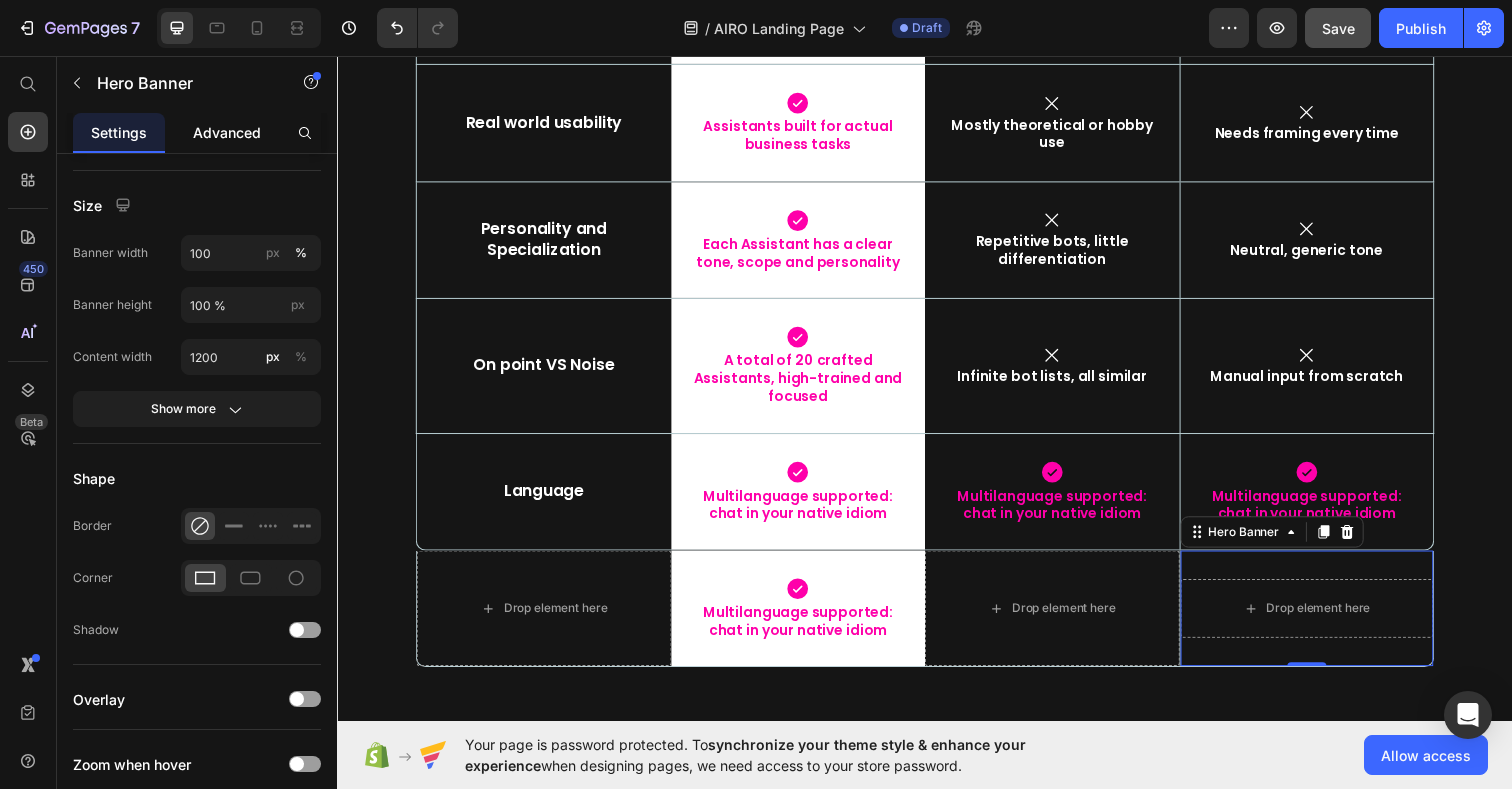 click on "Advanced" at bounding box center (227, 132) 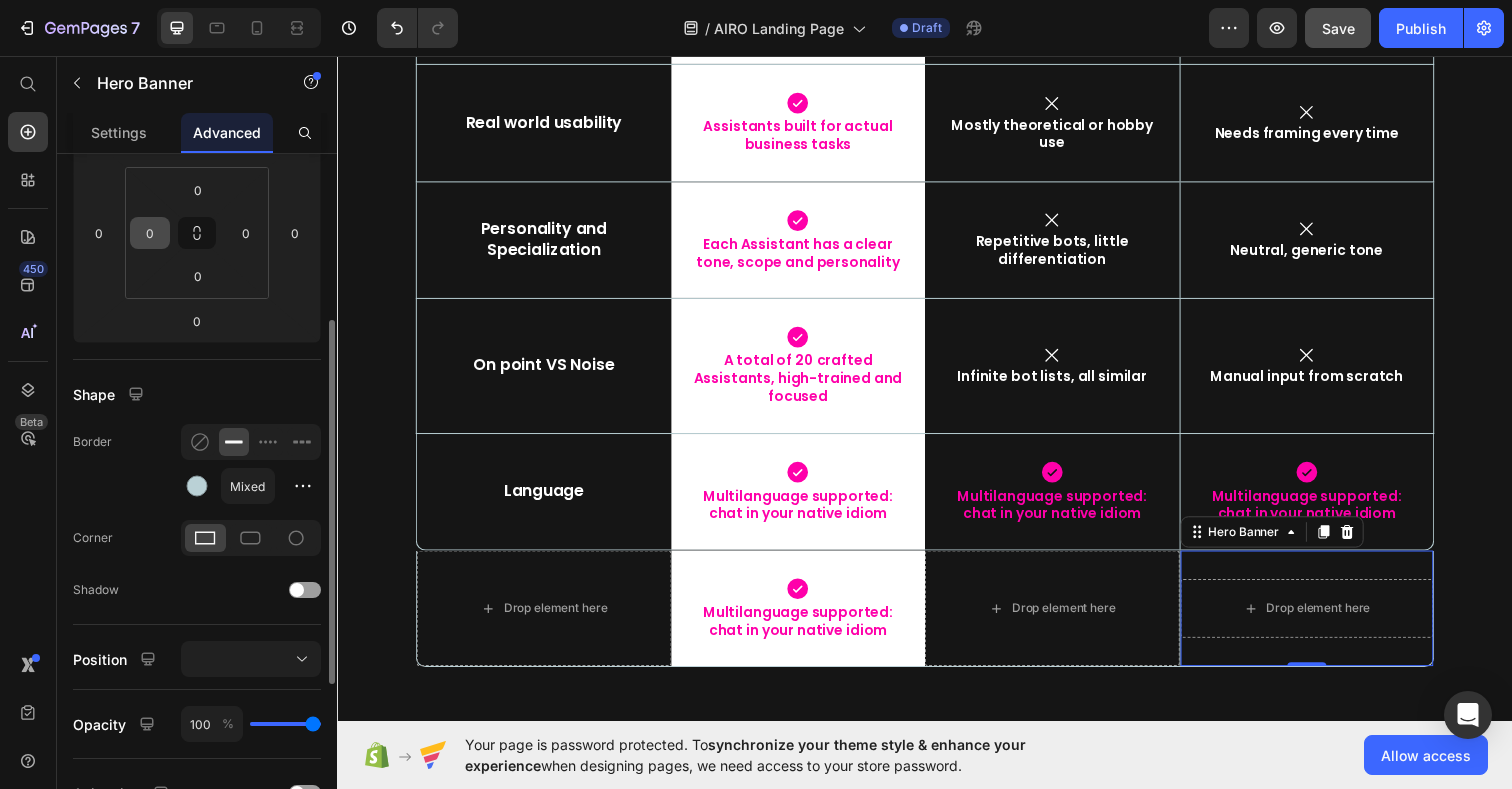 scroll, scrollTop: 306, scrollLeft: 0, axis: vertical 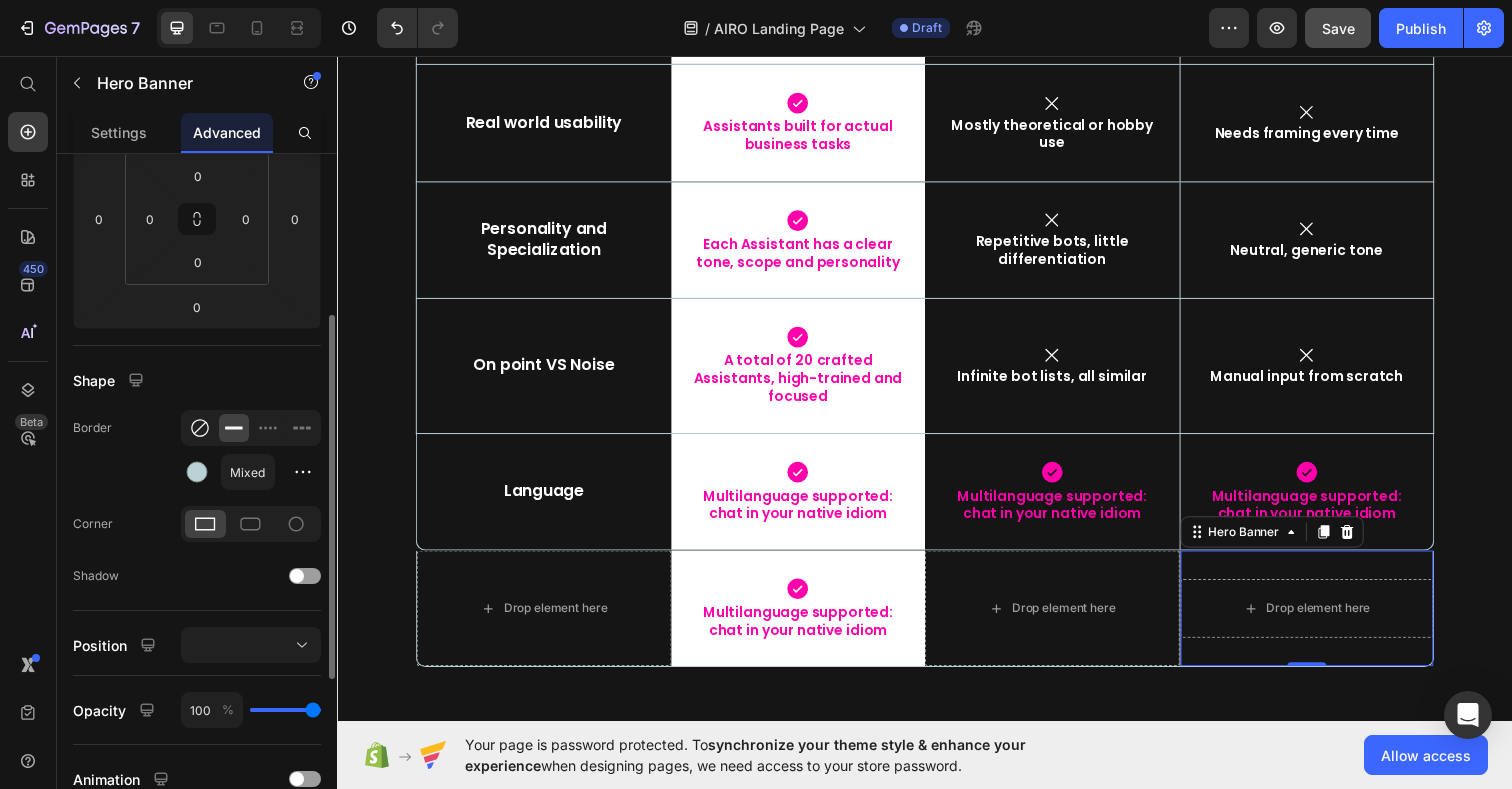 click 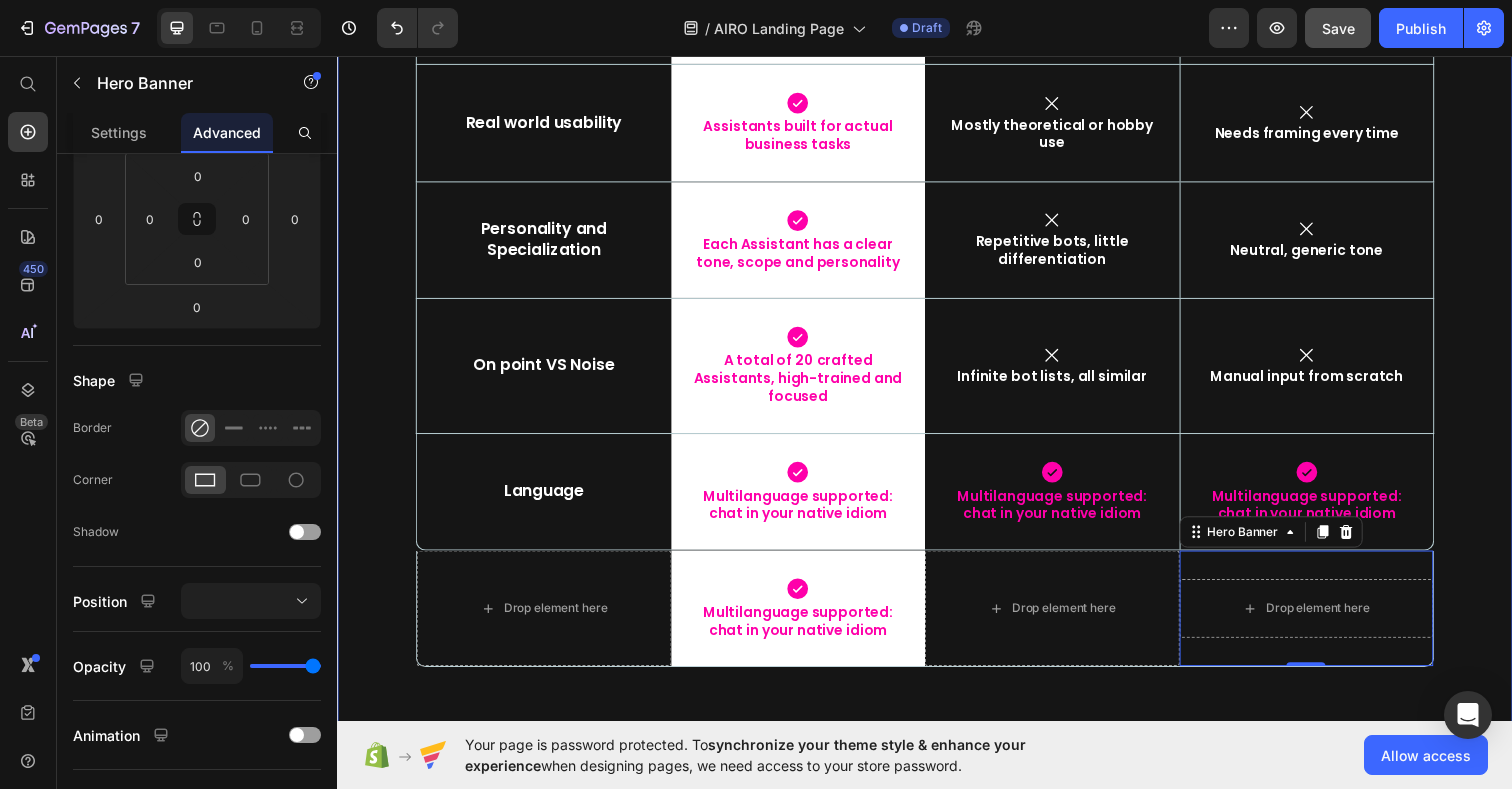 click on "⁠⁠⁠⁠⁠⁠⁠ What really matters.  Side by side. Heading Not the quantity of bots. Not random prompts. Just structured, usable value. Text Block Row
Drop element here Image Row Other Packs Text Block Basic Chat GPT Text Block Hero Banner Row Row Smart Access & UX Text Block
Icon Launchpad and smart workspace with 1-click flow to start chatting Text Block Row
Icon Link lists, Google Sheets and Excels Text Block
Icon No structure Text Block Hero Banner Row Row Role based expertise Text Block
Icon Specialists with clear roles Text Block Row
Icon Vague or mixed perimeters Text Block
Icon No roles, generic chatting Text Block Hero Banner Row Row Advanced Prompts Text Block
Icon Curated, structured, tested prompts for each role Text Block Row
Icon Not available, or generic lists of untested or copied prompts Text Block
Icon Text Block Hero Banner" at bounding box center (937, 78) 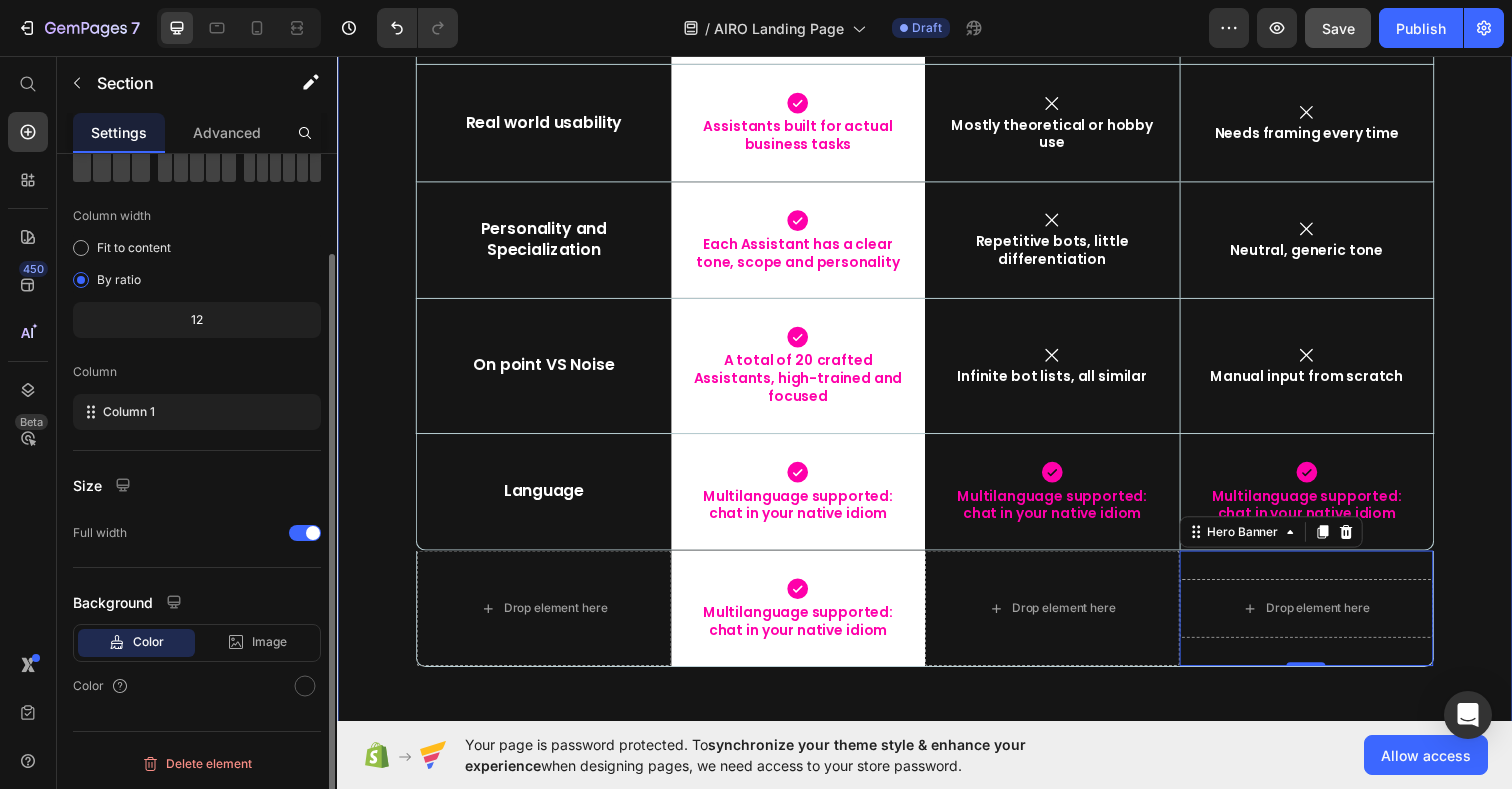 scroll, scrollTop: 0, scrollLeft: 0, axis: both 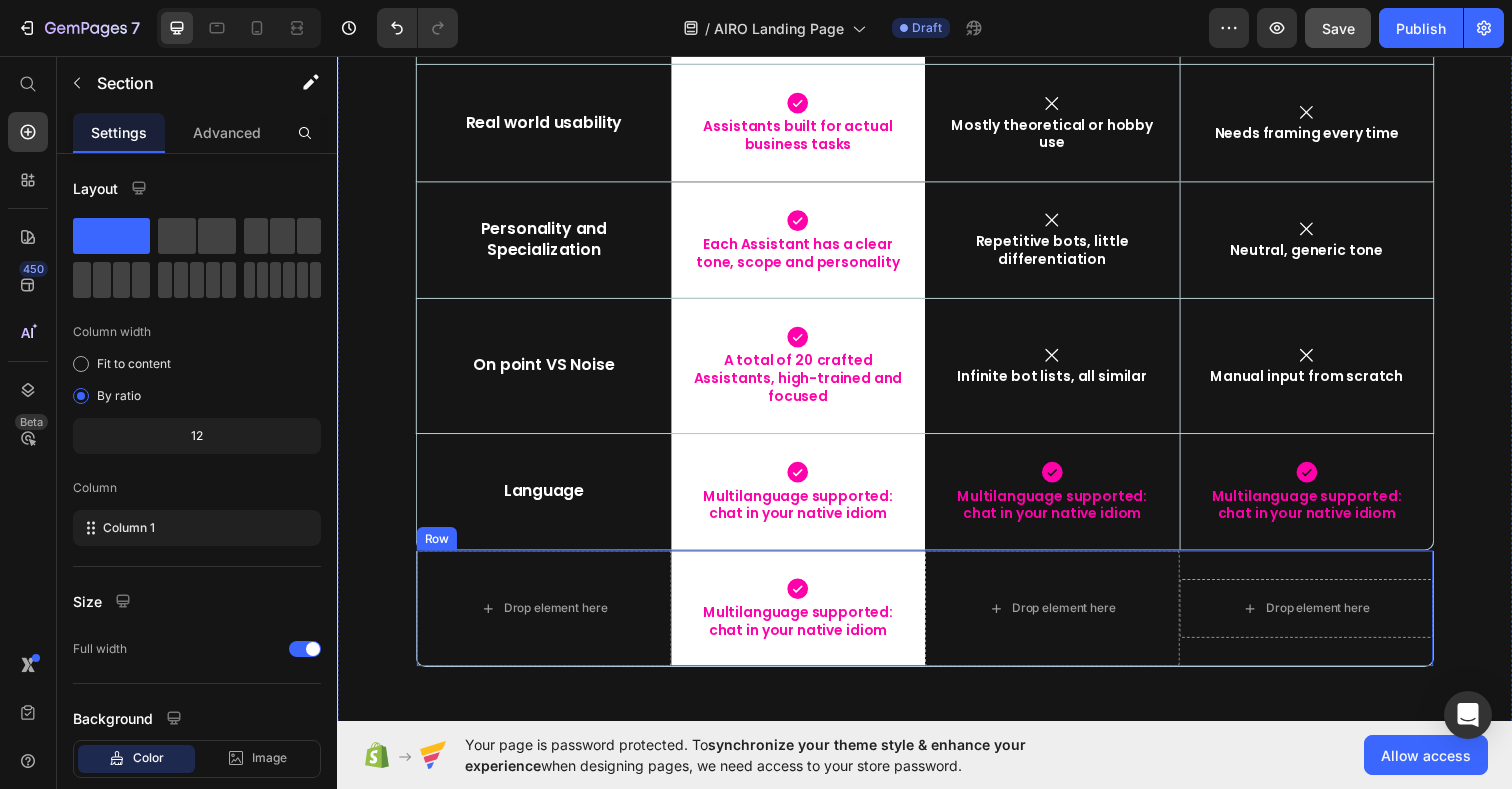 click on "Row" at bounding box center [438, 549] 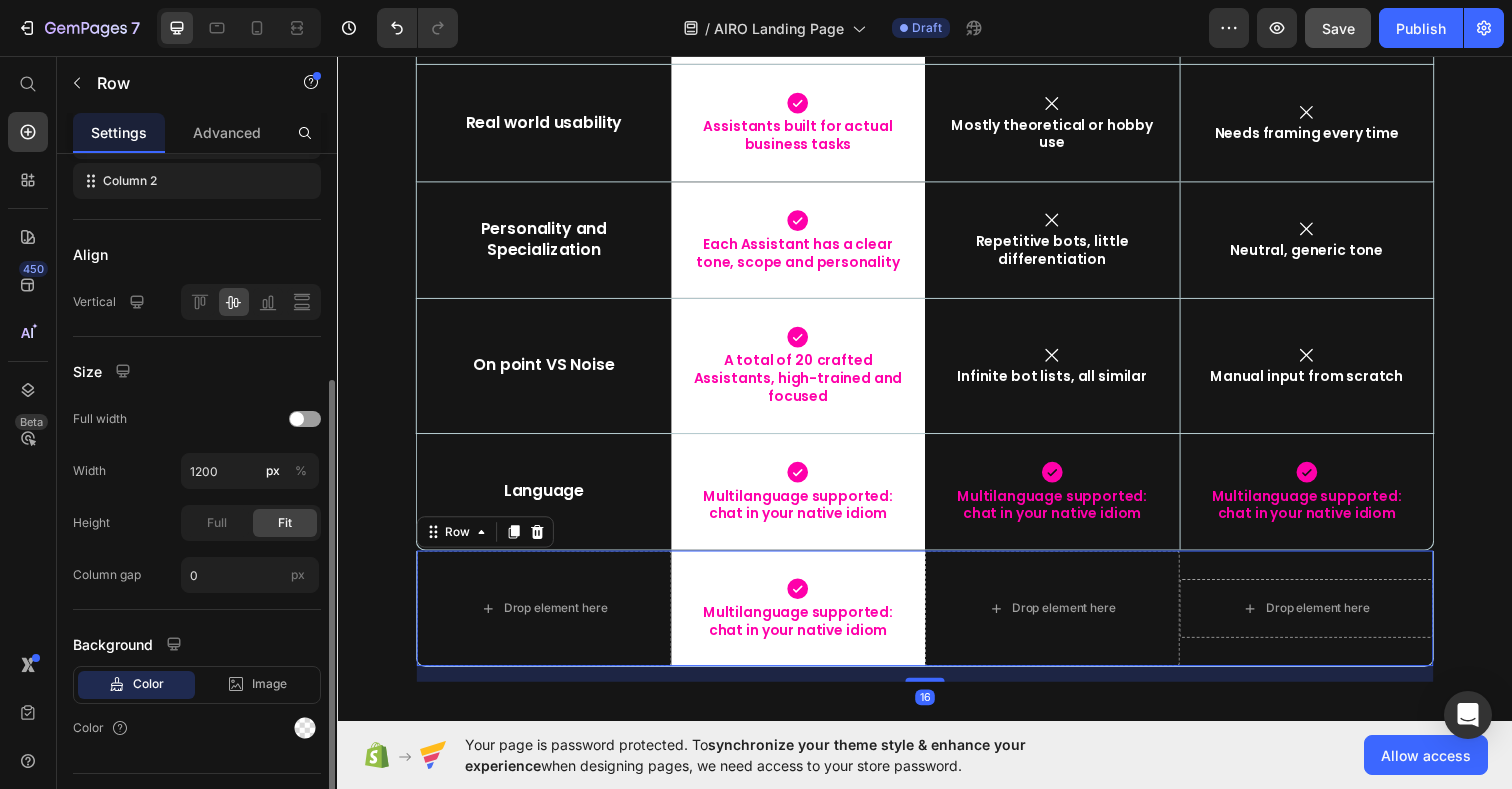 scroll, scrollTop: 429, scrollLeft: 0, axis: vertical 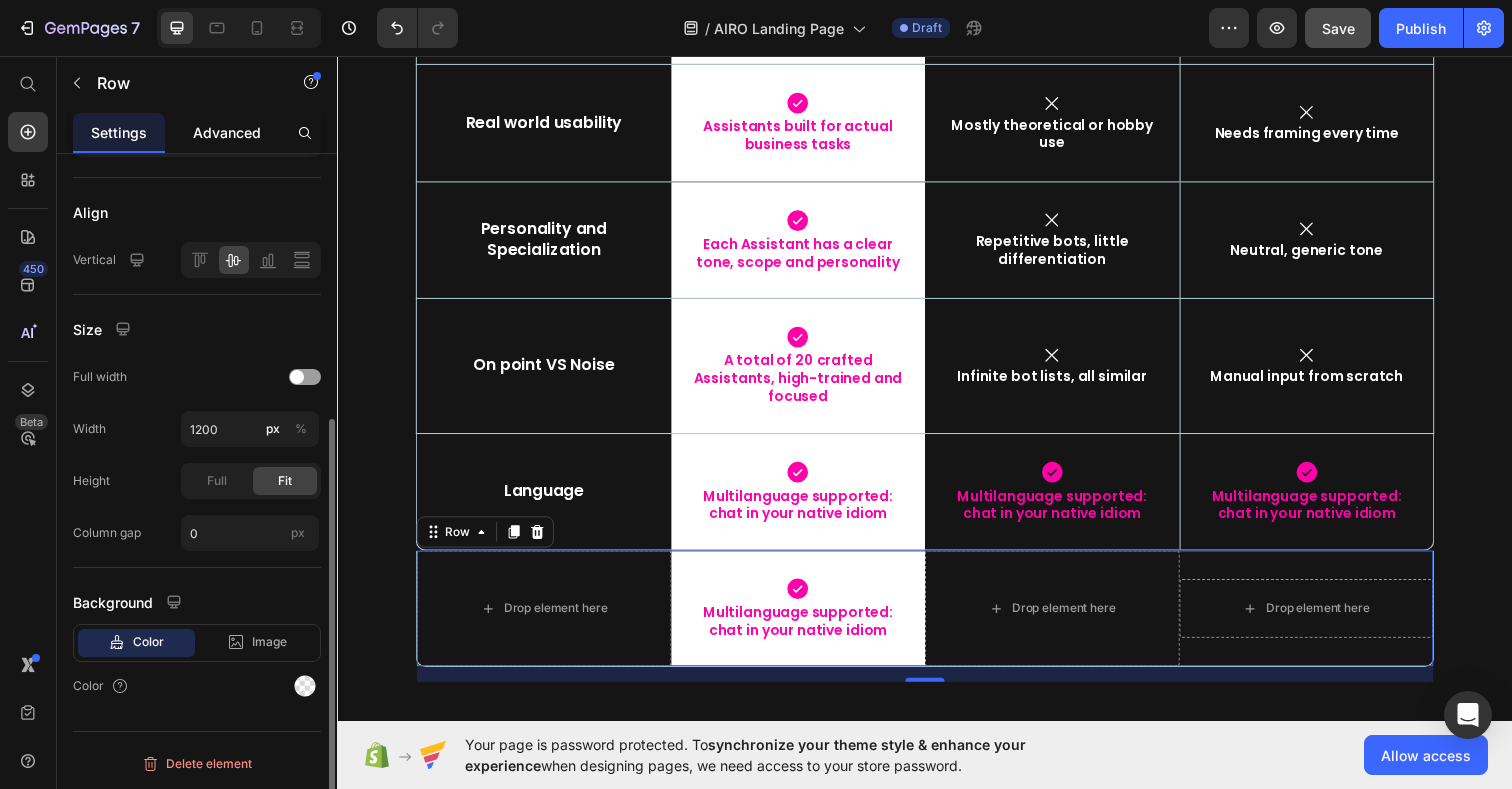 click on "Advanced" at bounding box center [227, 132] 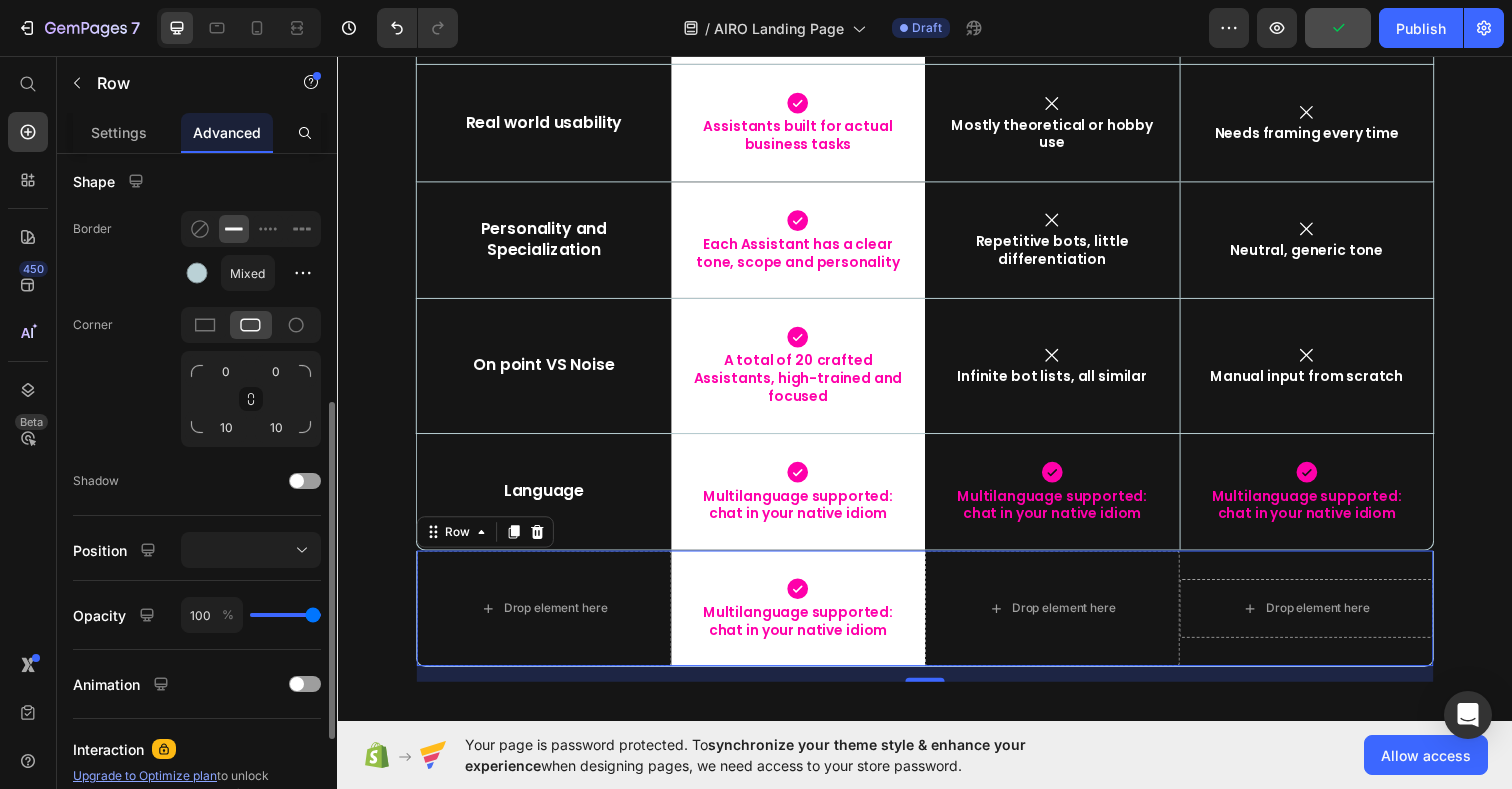 scroll, scrollTop: 506, scrollLeft: 0, axis: vertical 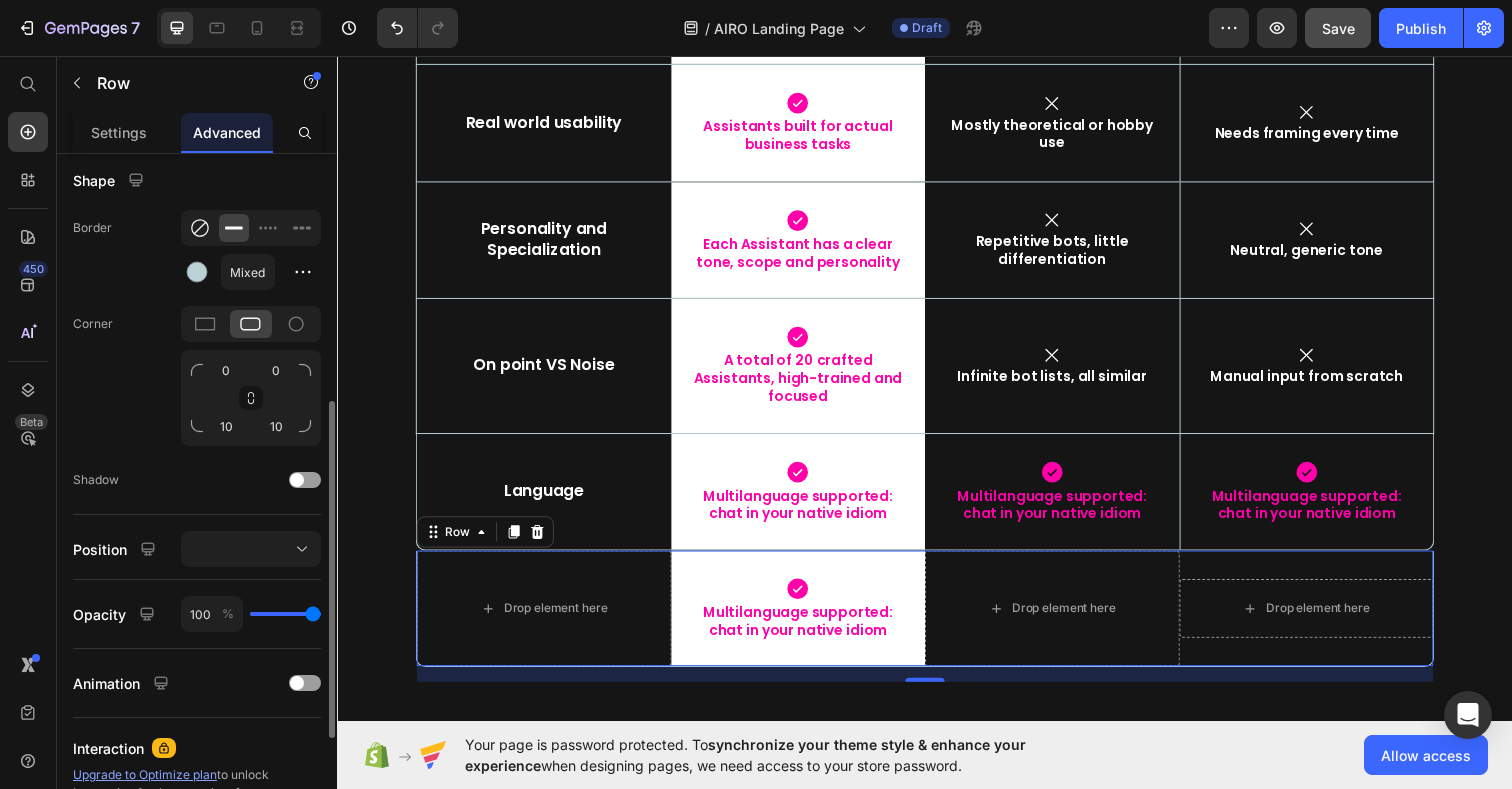 click 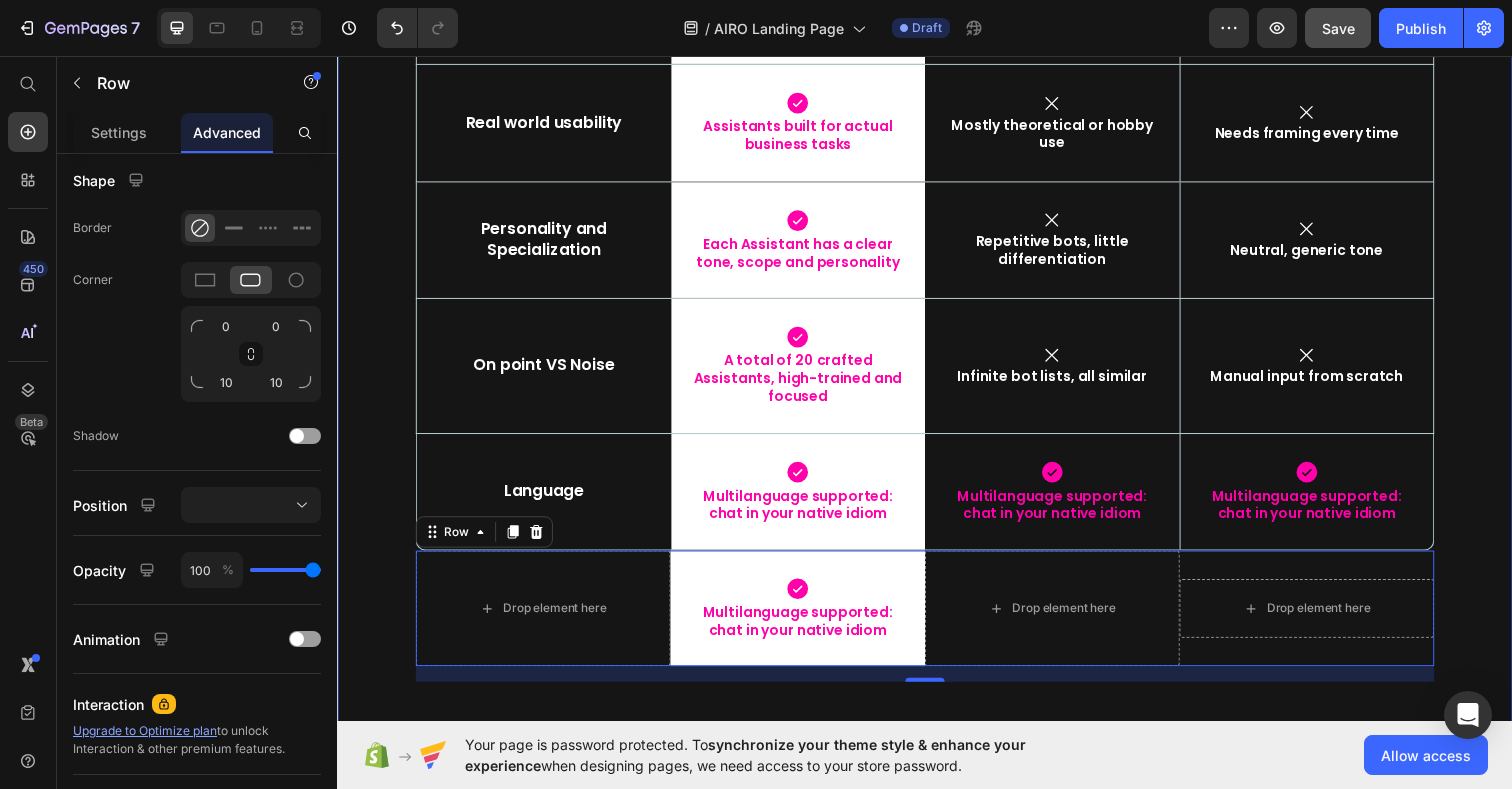 click on "⁠⁠⁠⁠⁠⁠⁠ What really matters.  Side by side. Heading Not the quantity of bots. Not random prompts. Just structured, usable value. Text Block Row
Drop element here Image Row Other Packs Text Block Basic Chat GPT Text Block Hero Banner Row Row Smart Access & UX Text Block
Icon Launchpad and smart workspace with 1-click flow to start chatting Text Block Row
Icon Link lists, Google Sheets and Excels Text Block
Icon No structure Text Block Hero Banner Row Row Role based expertise Text Block
Icon Specialists with clear roles Text Block Row
Icon Vague or mixed perimeters Text Block
Icon No roles, generic chatting Text Block Hero Banner Row Row Advanced Prompts Text Block
Icon Curated, structured, tested prompts for each role Text Block Row
Icon Not available, or generic lists of untested or copied prompts Text Block
Icon Text Block Hero Banner" at bounding box center (937, 78) 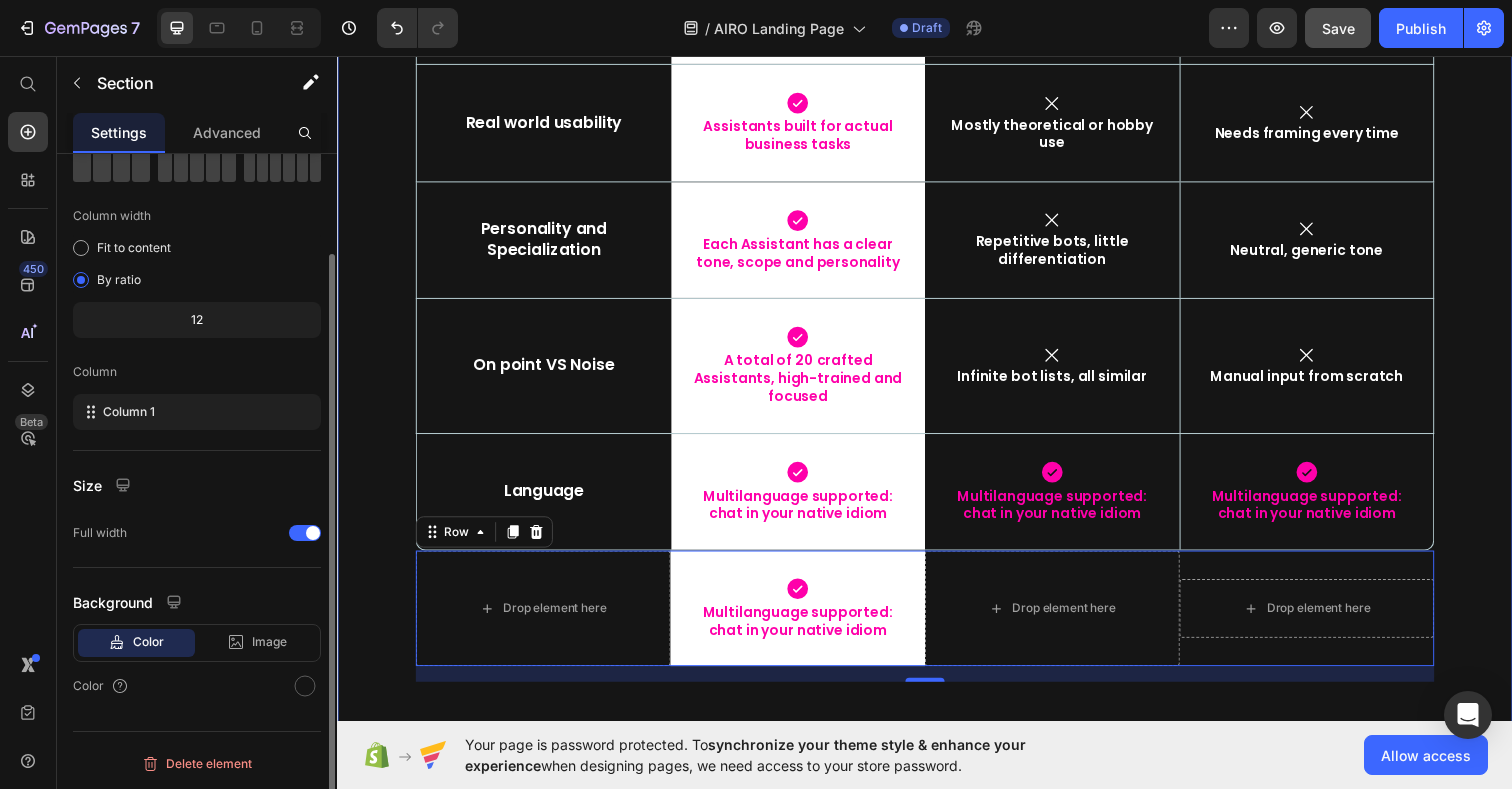 scroll, scrollTop: 0, scrollLeft: 0, axis: both 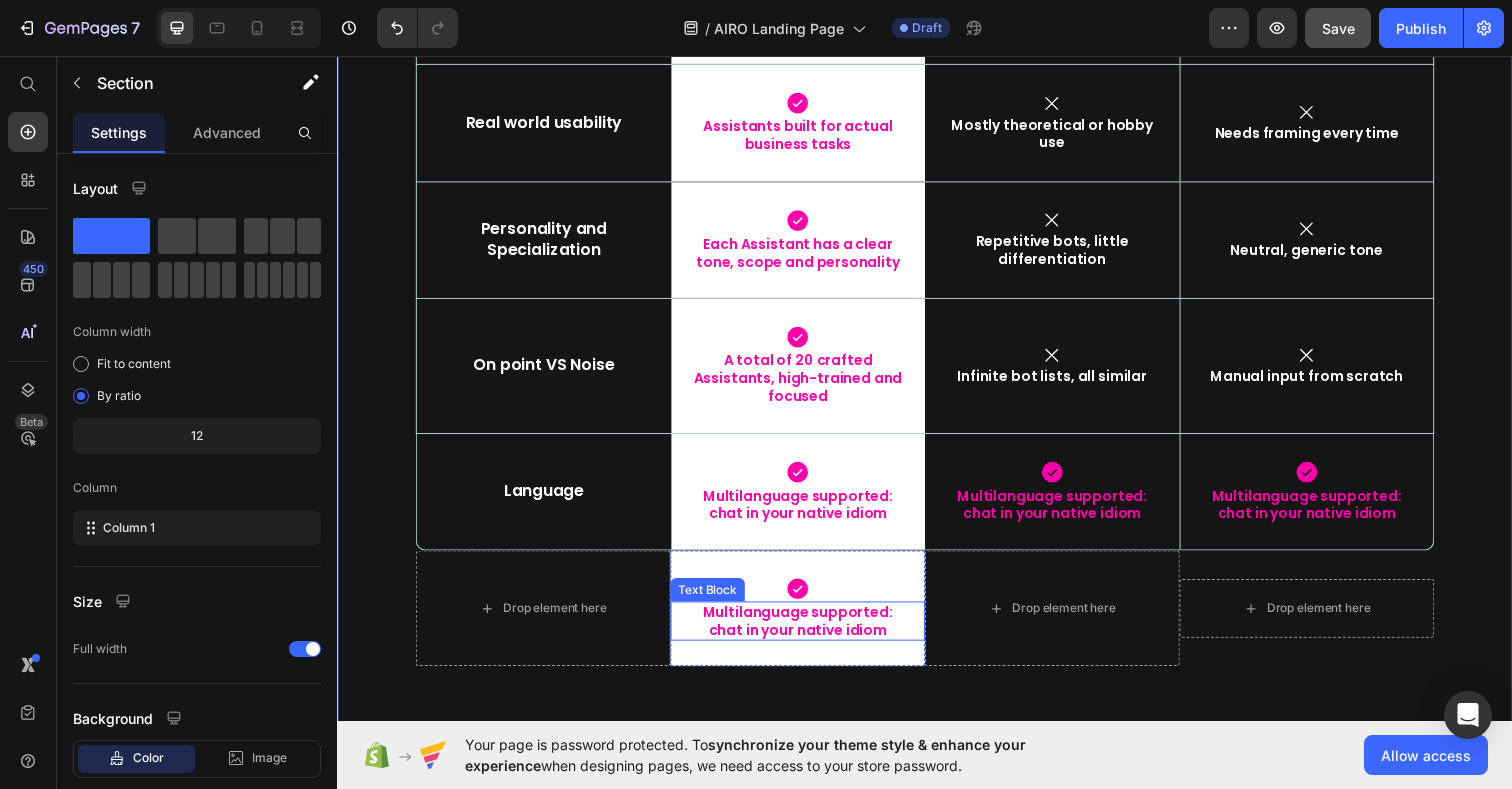 click on "Multilanguage supported: chat in your native idiom" at bounding box center (807, 633) 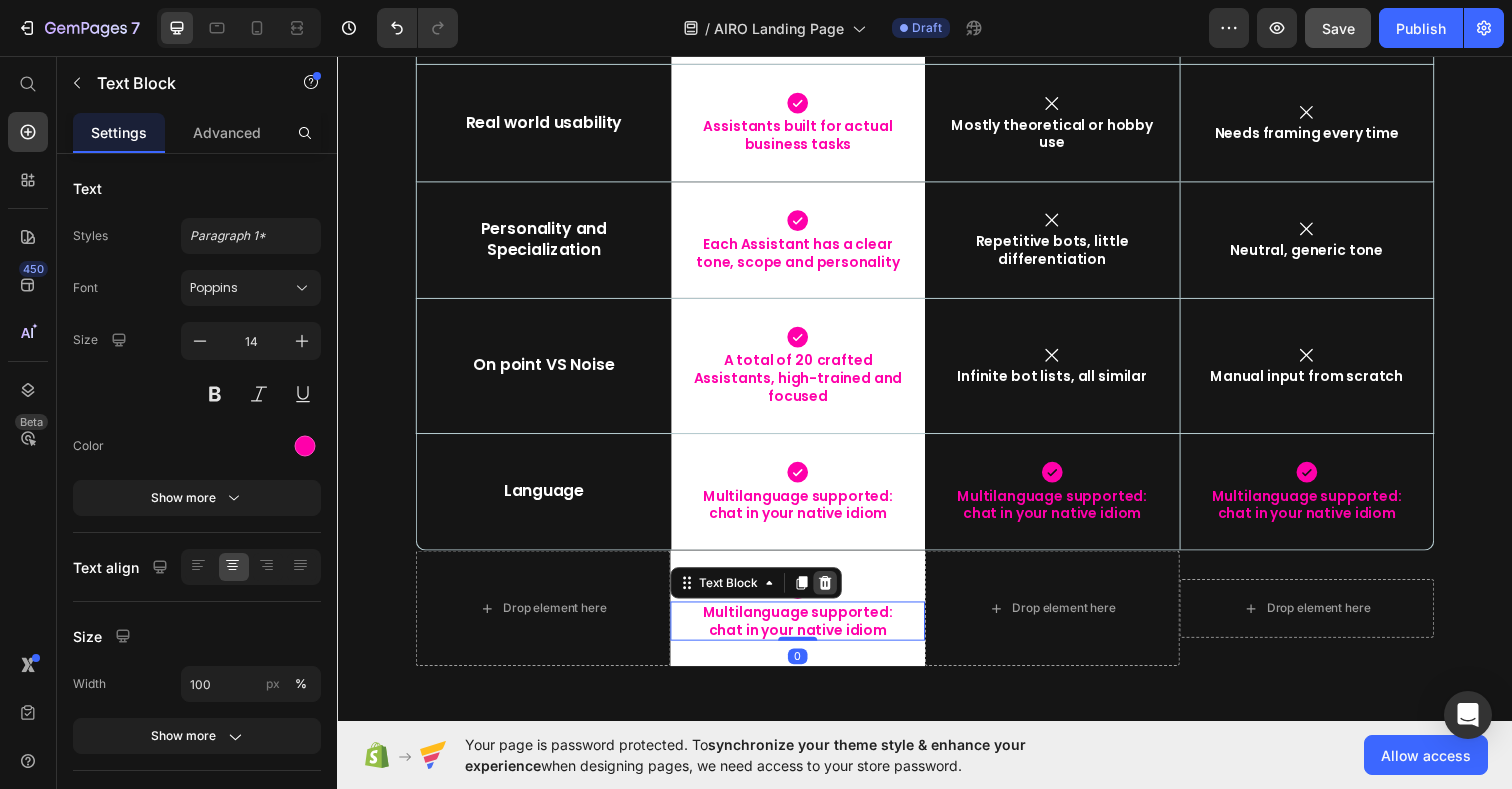 click 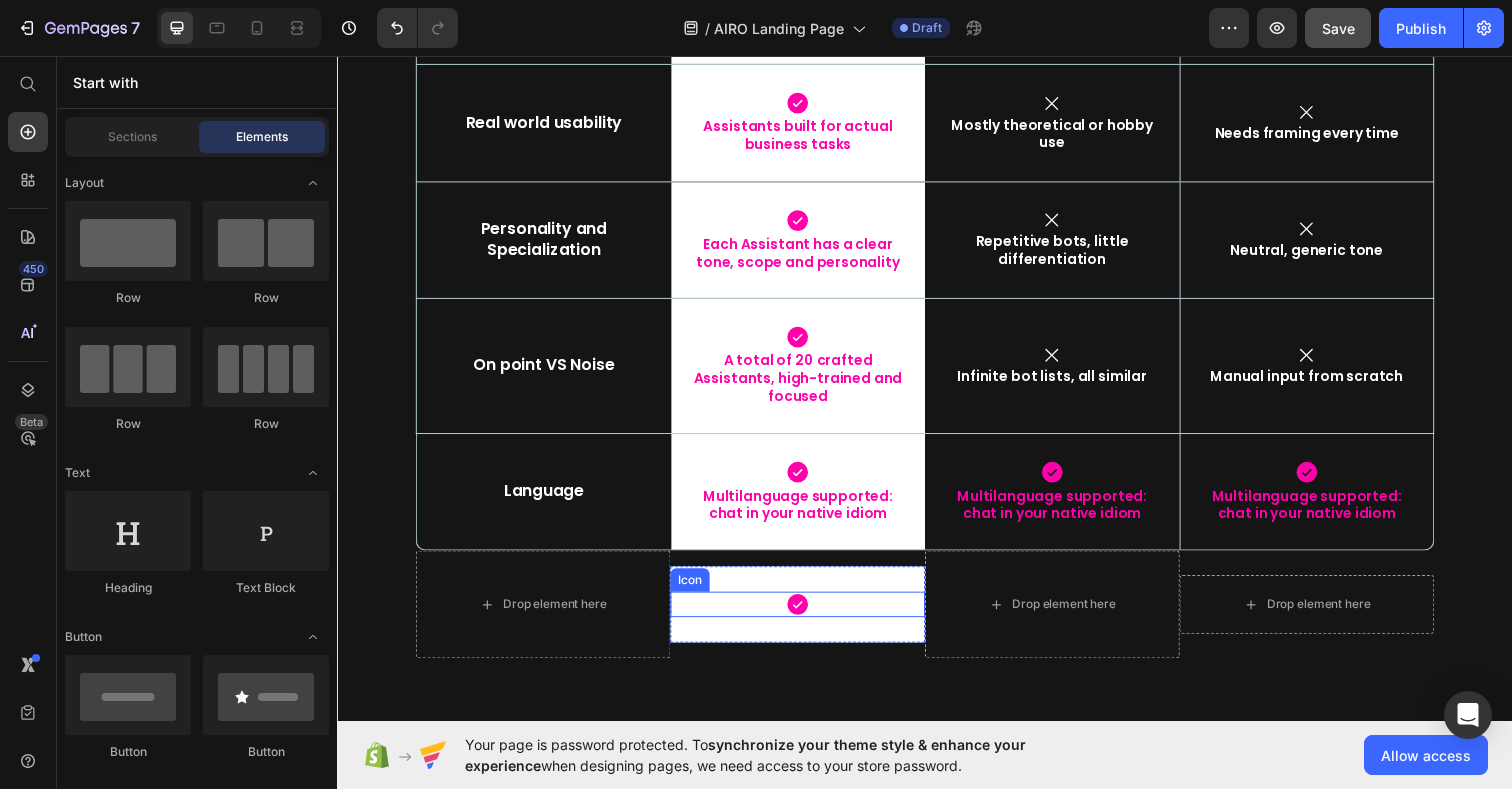 click on "Icon" at bounding box center [807, 616] 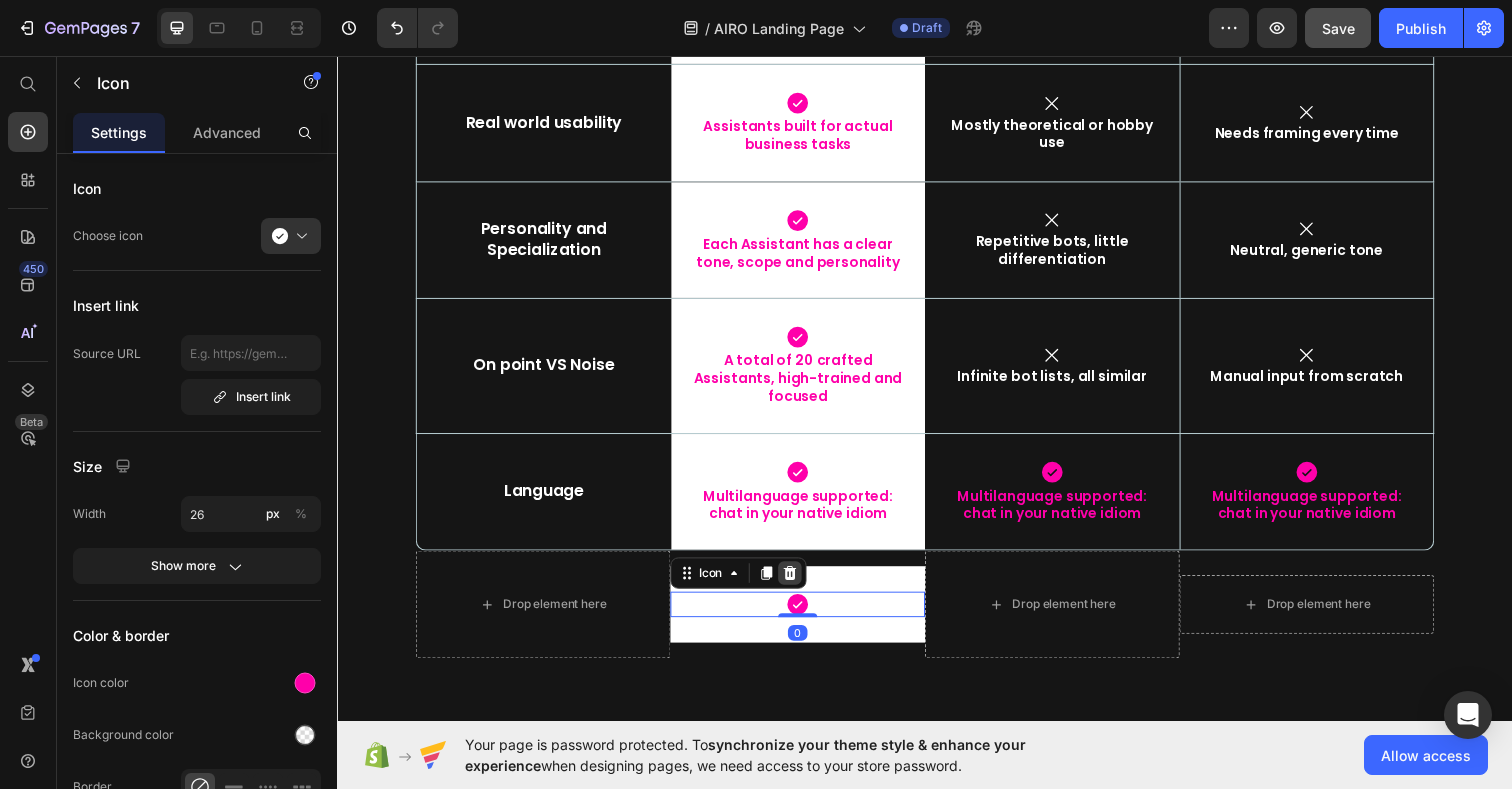 click at bounding box center (799, 584) 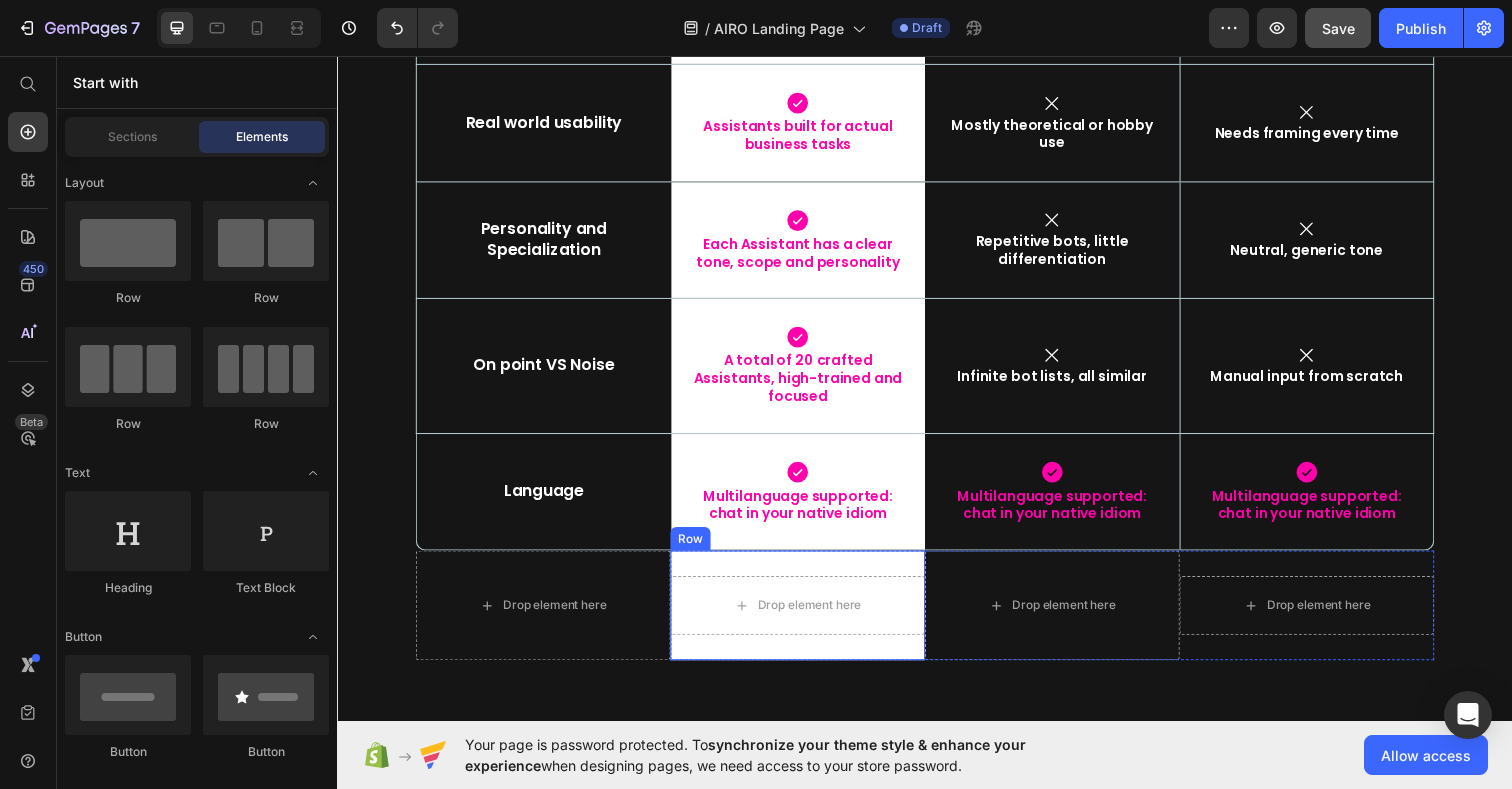 click on "Drop element here Row" at bounding box center (807, 617) 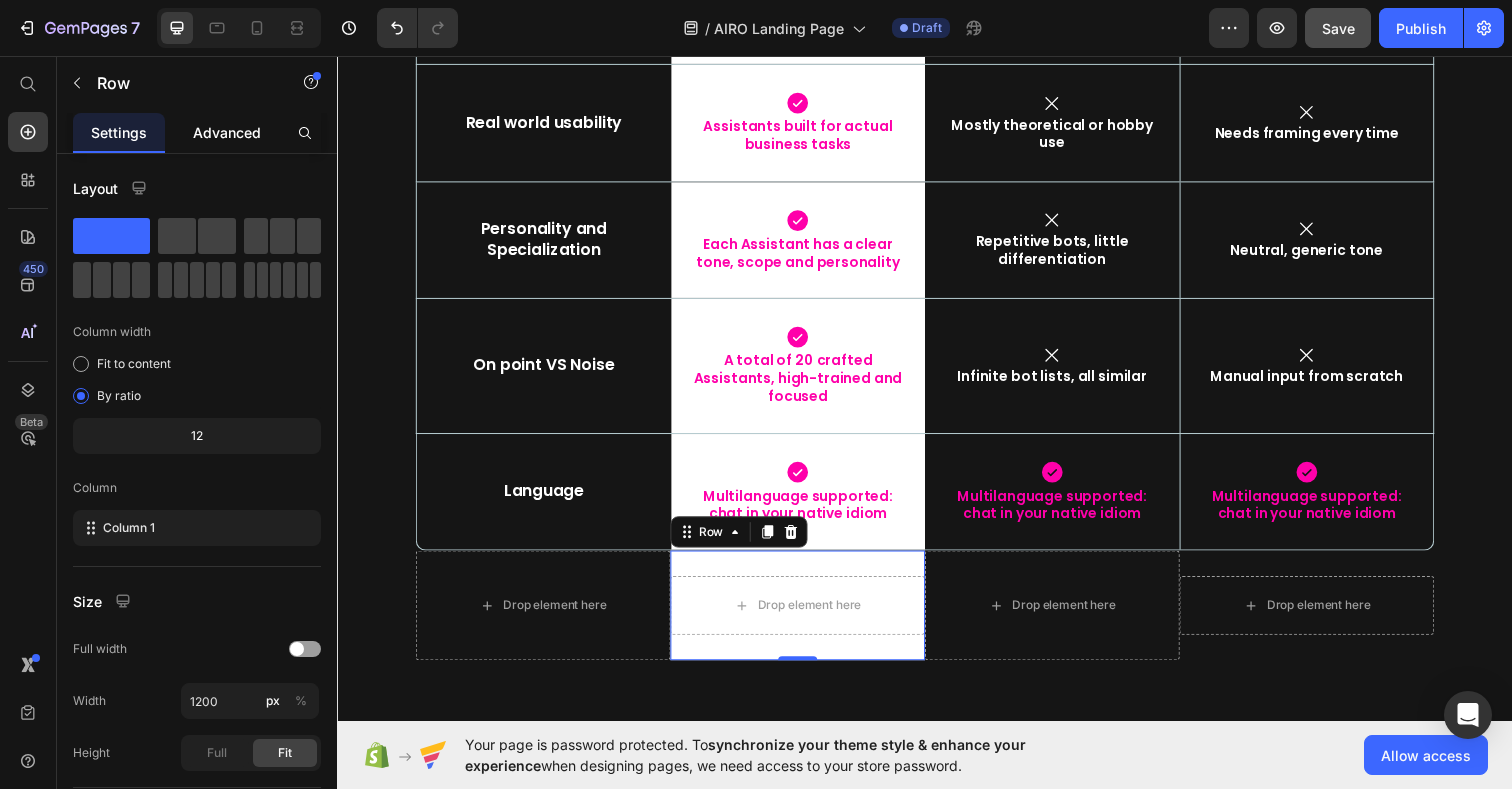 click on "Advanced" at bounding box center [227, 132] 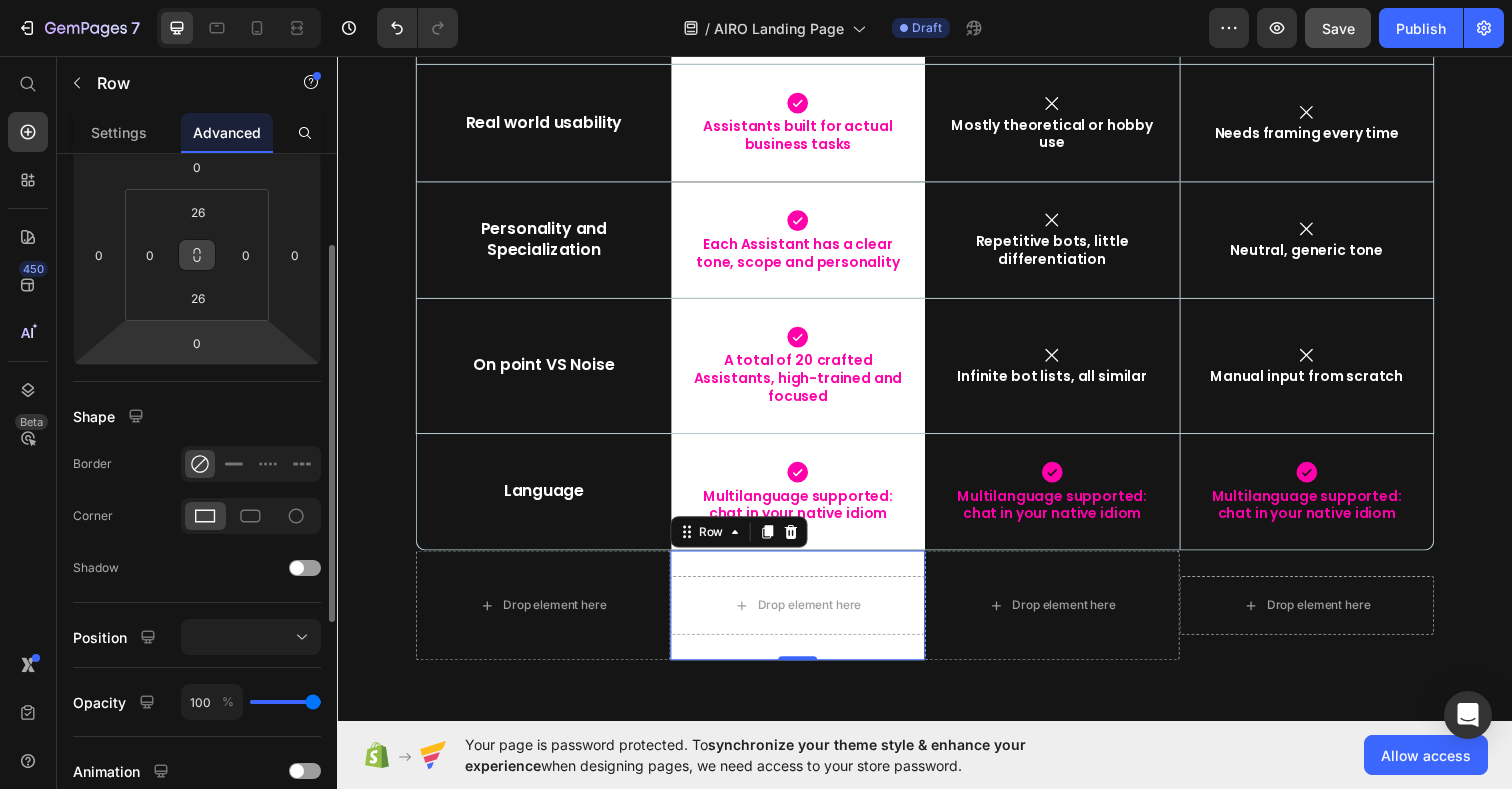 scroll, scrollTop: 288, scrollLeft: 0, axis: vertical 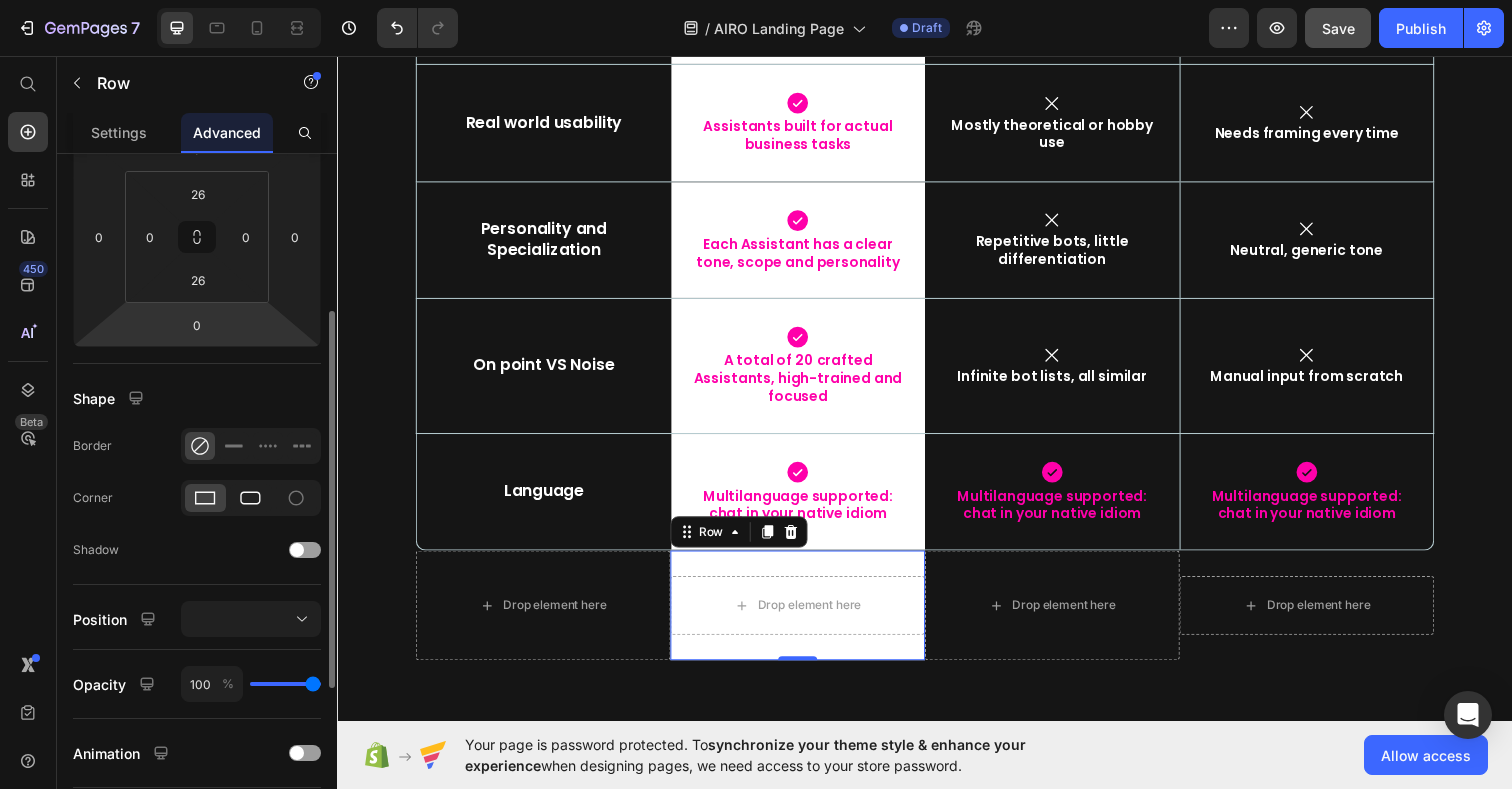 click 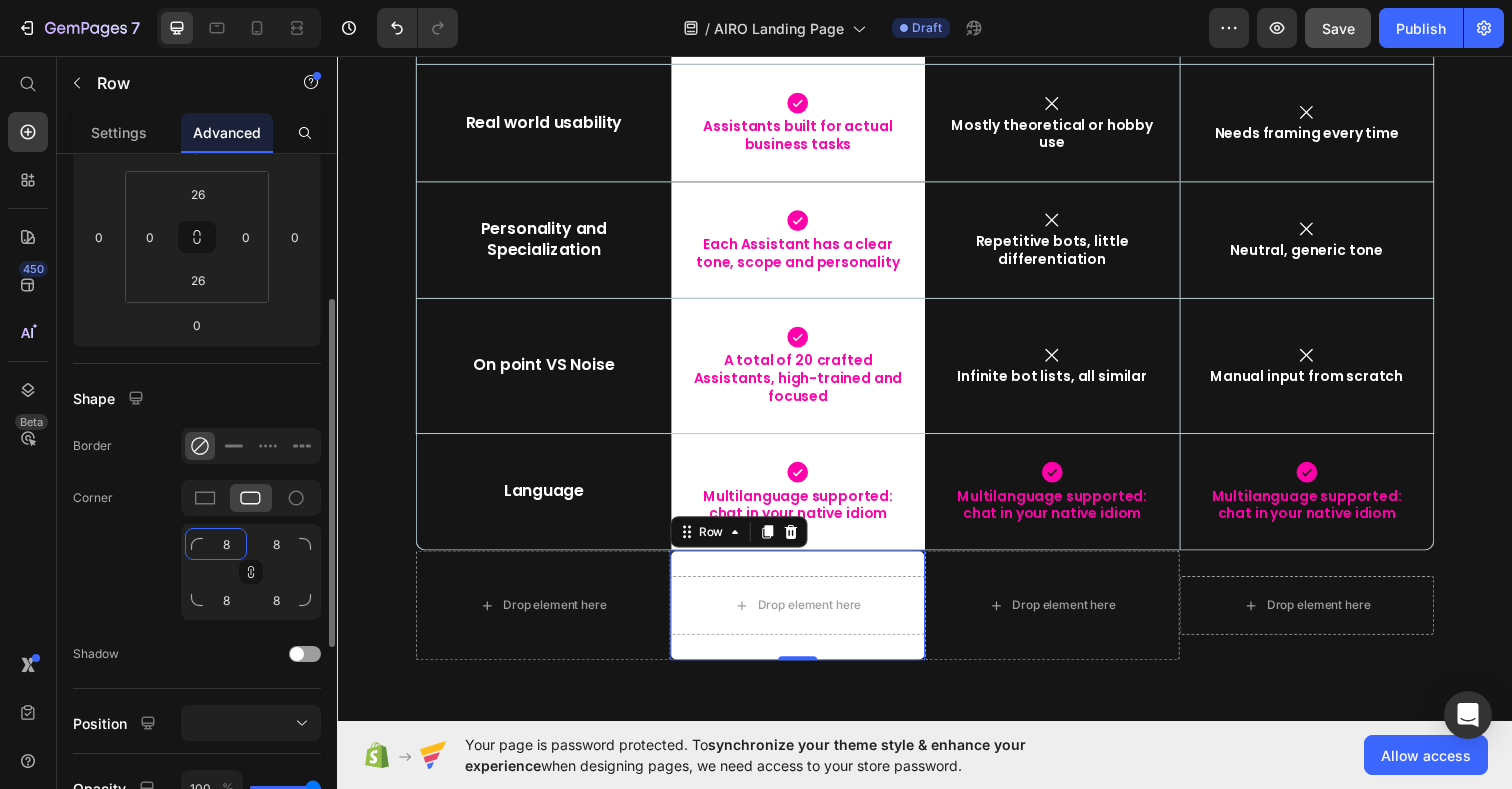 click on "8" 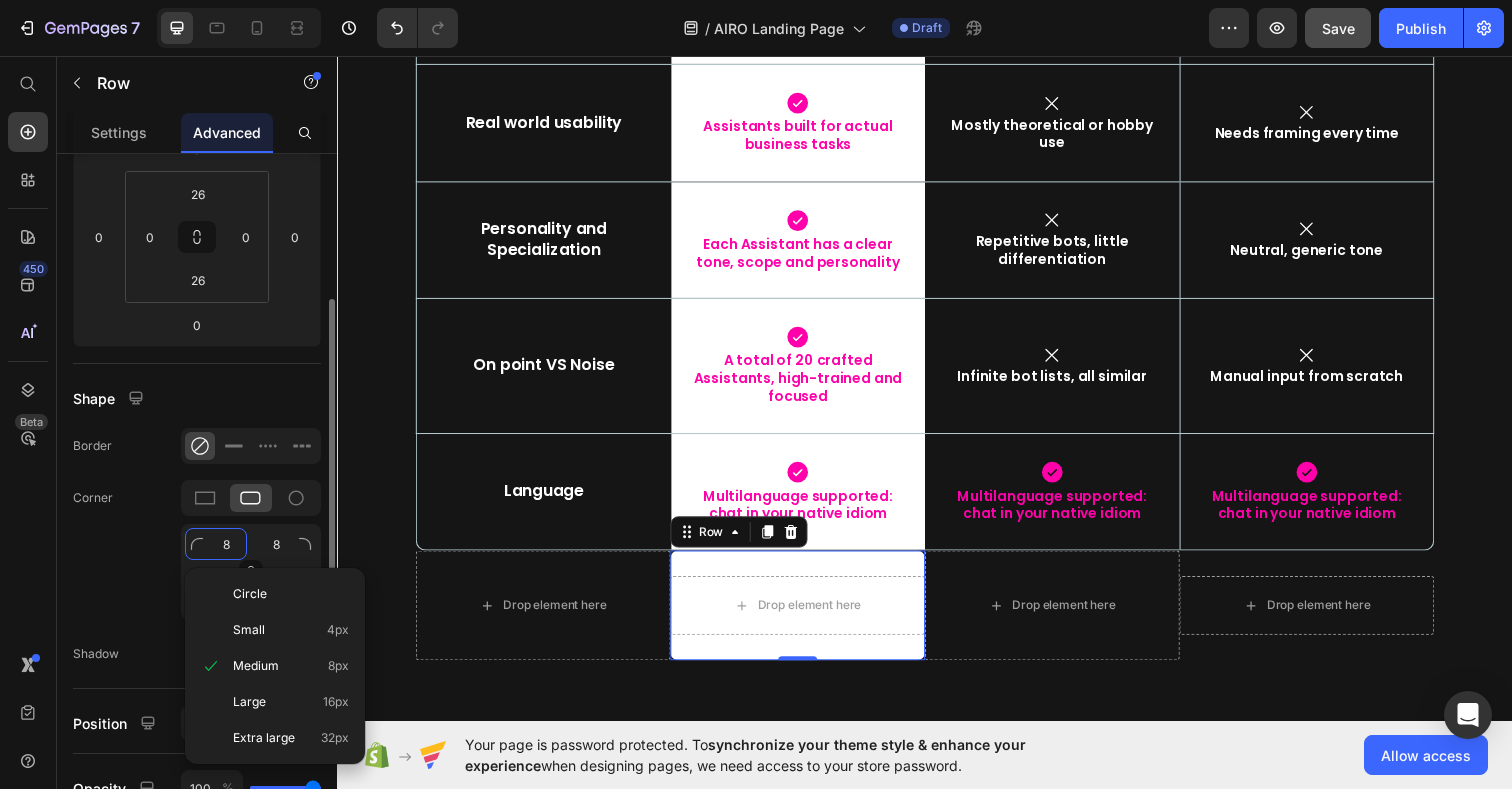 type on "0" 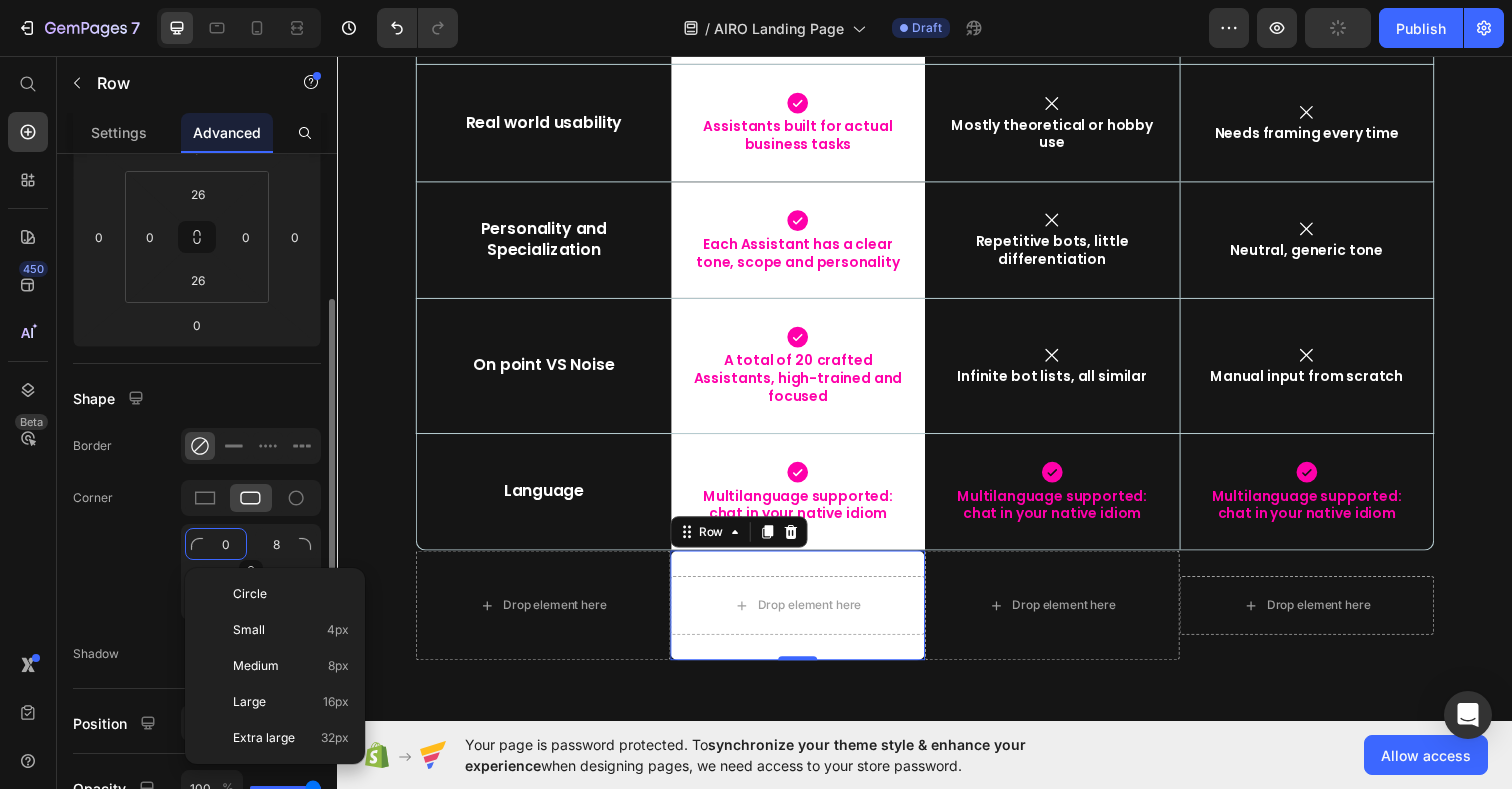 type on "0" 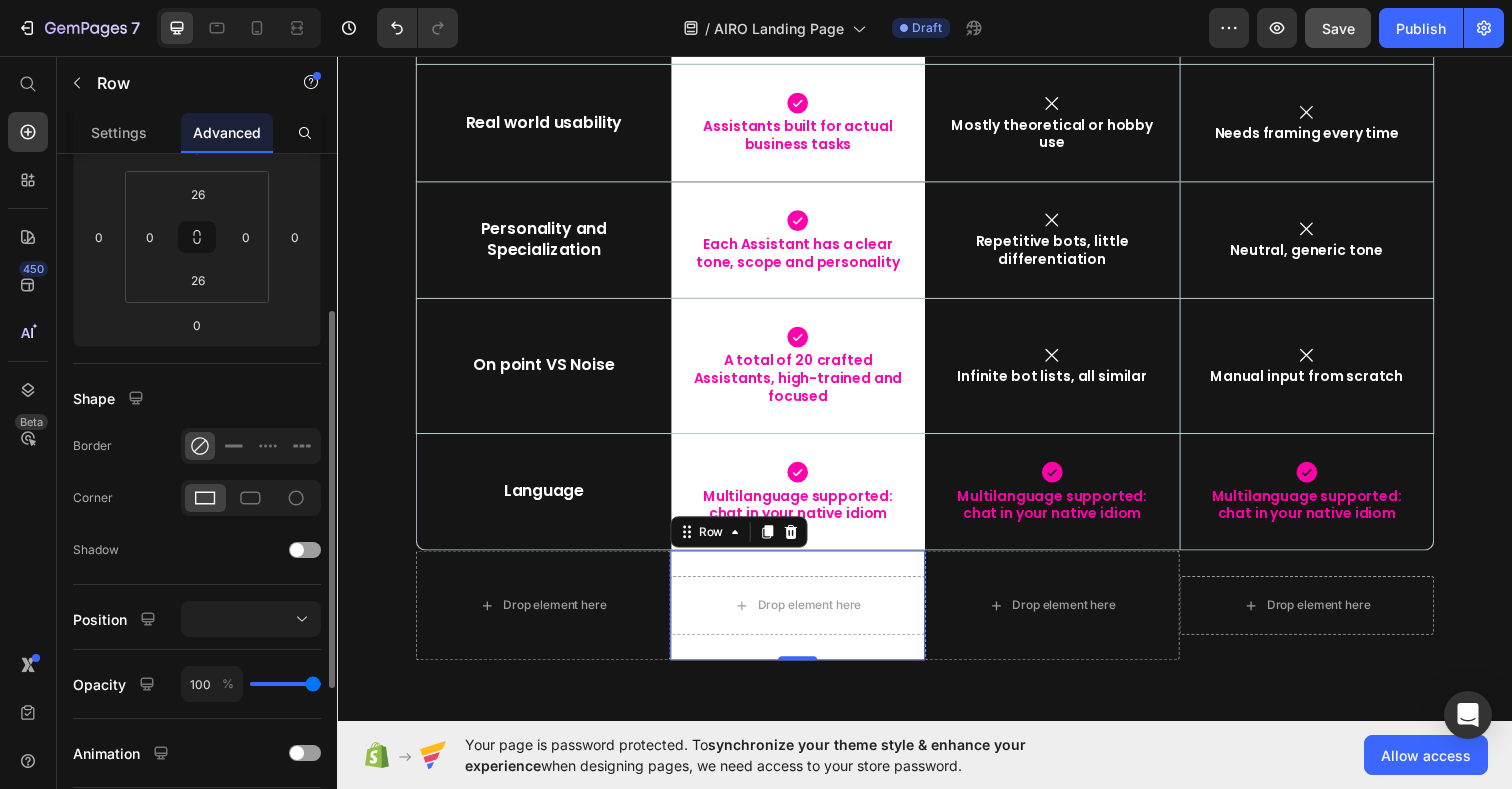 click 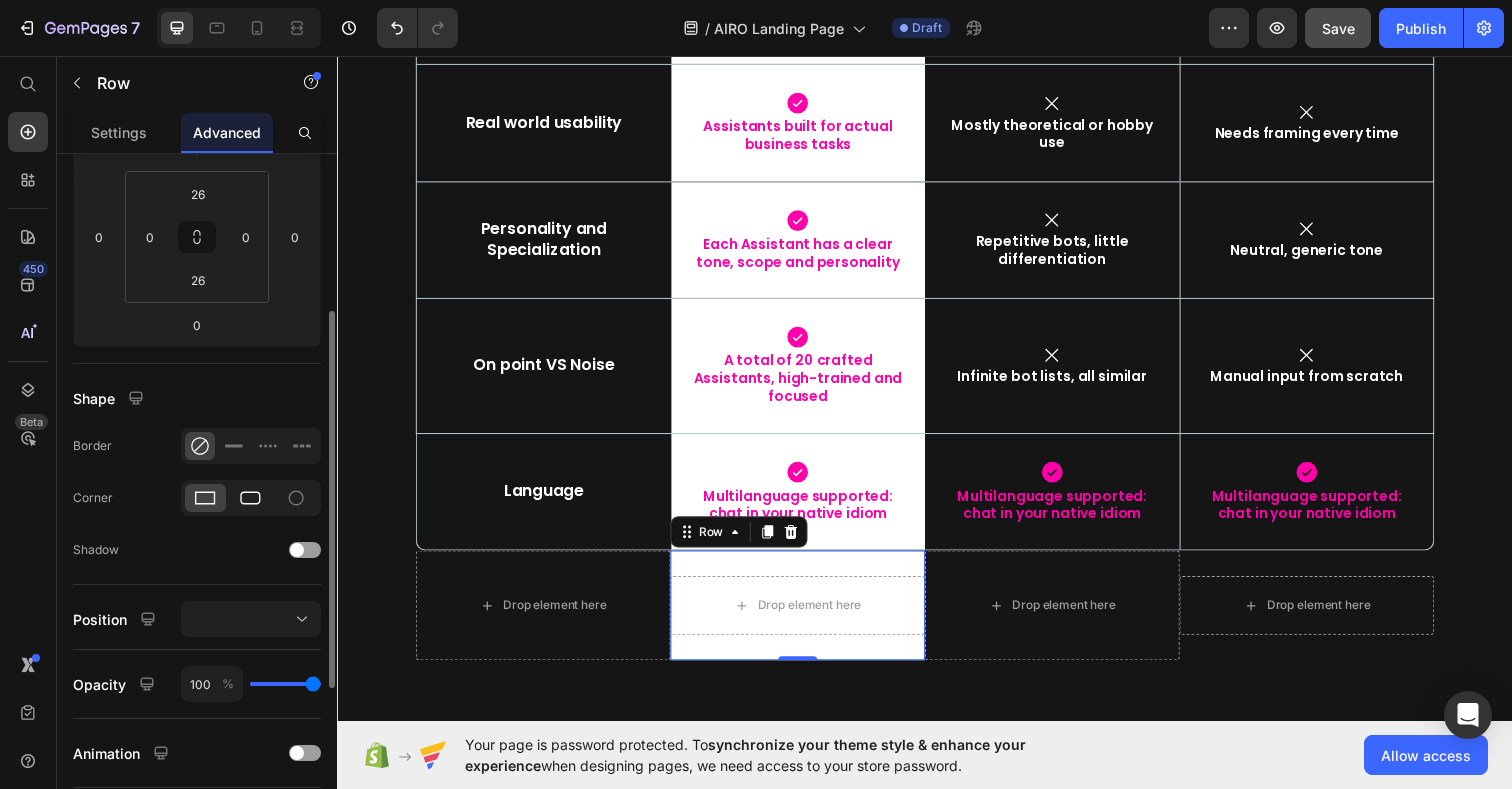 click 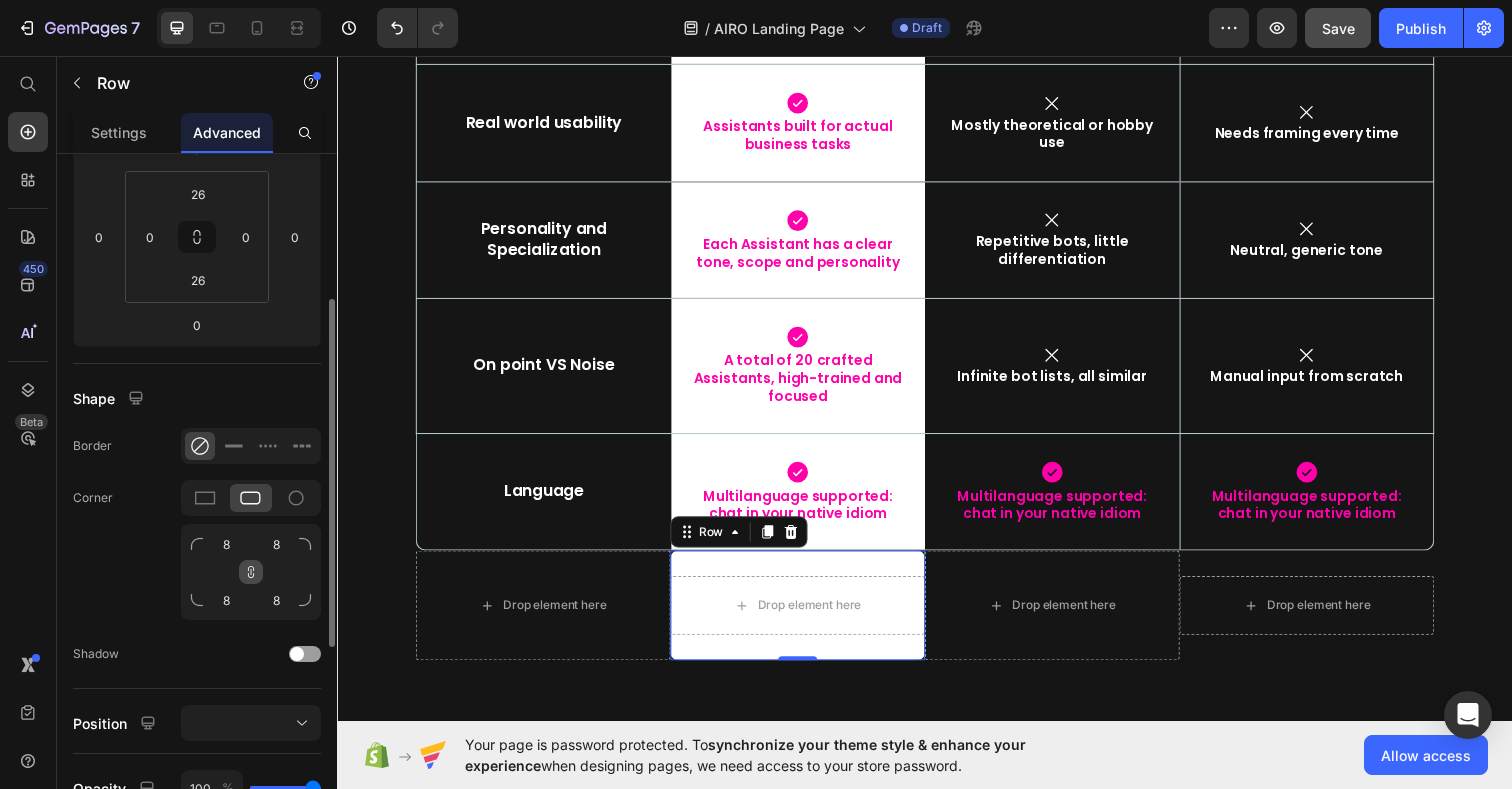click 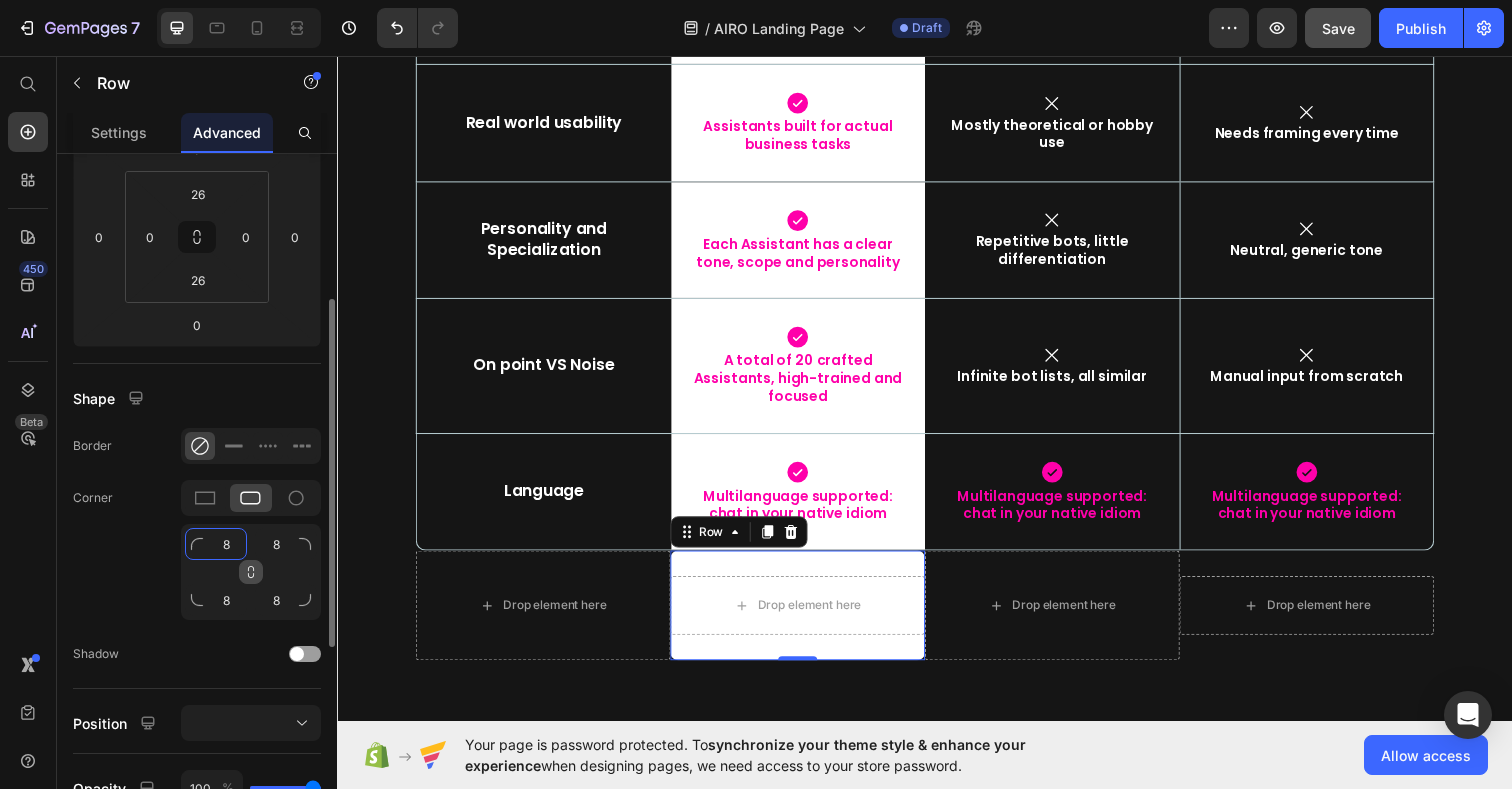 click on "8" 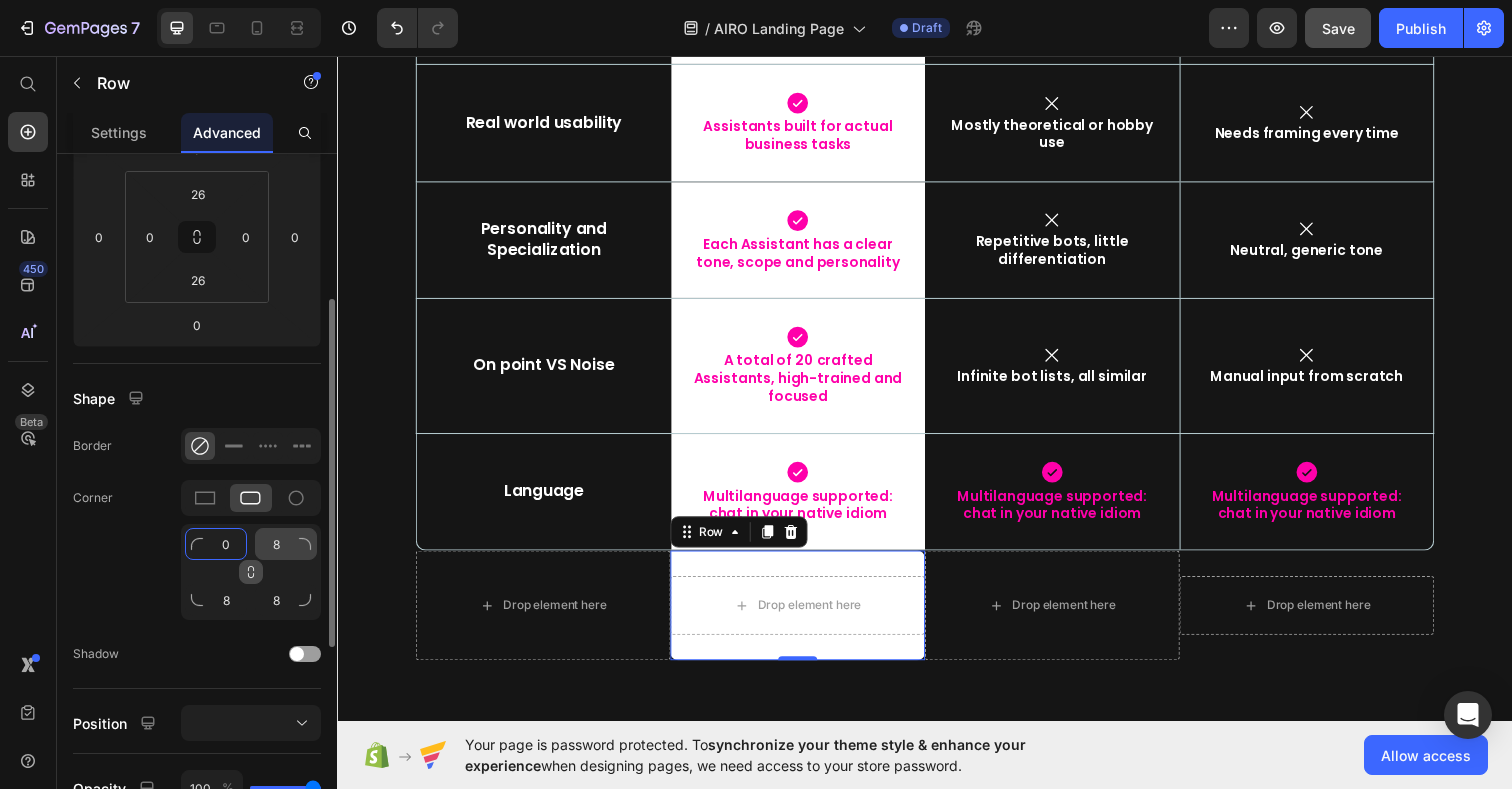 type on "0" 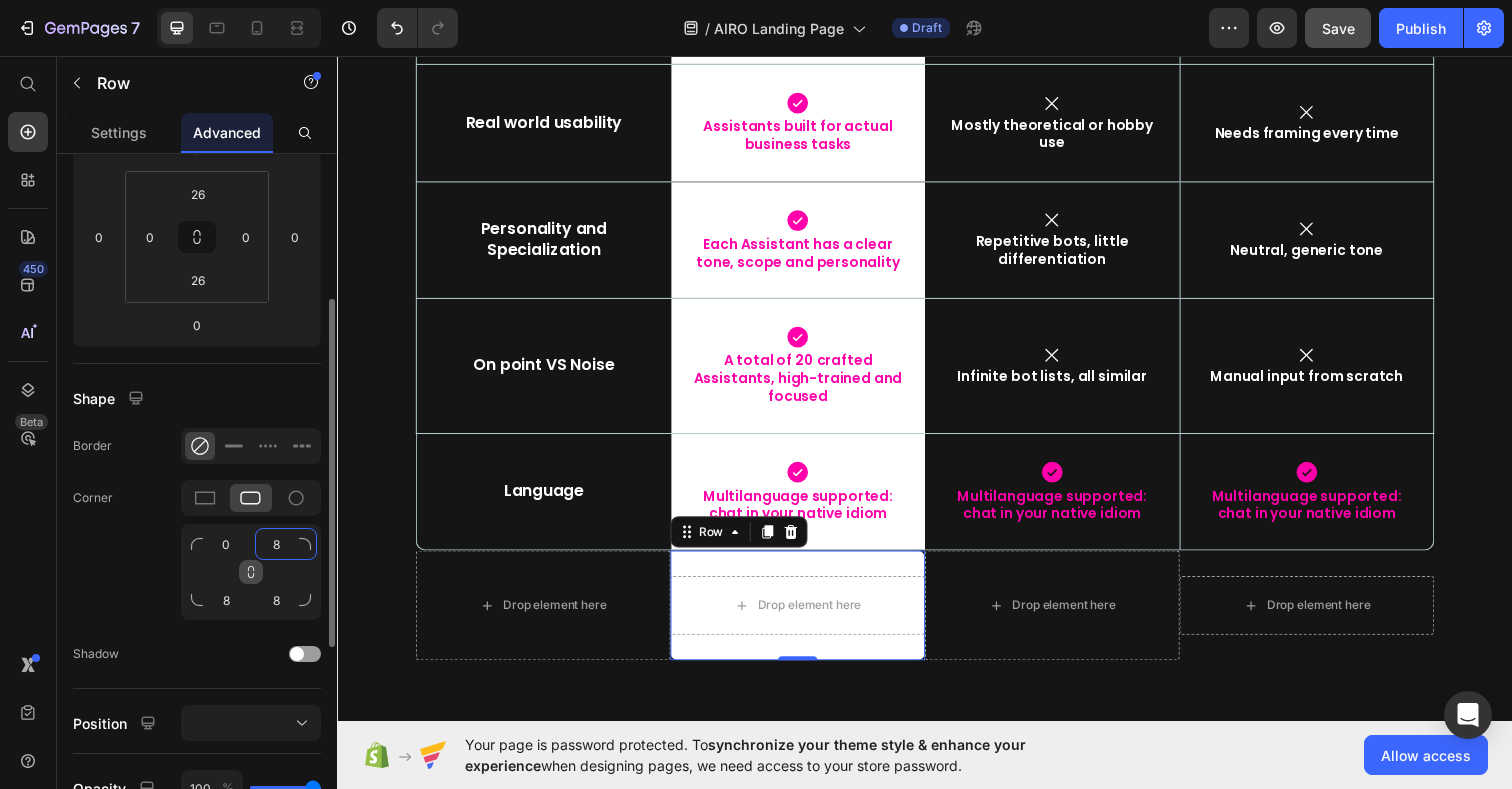 click on "8" 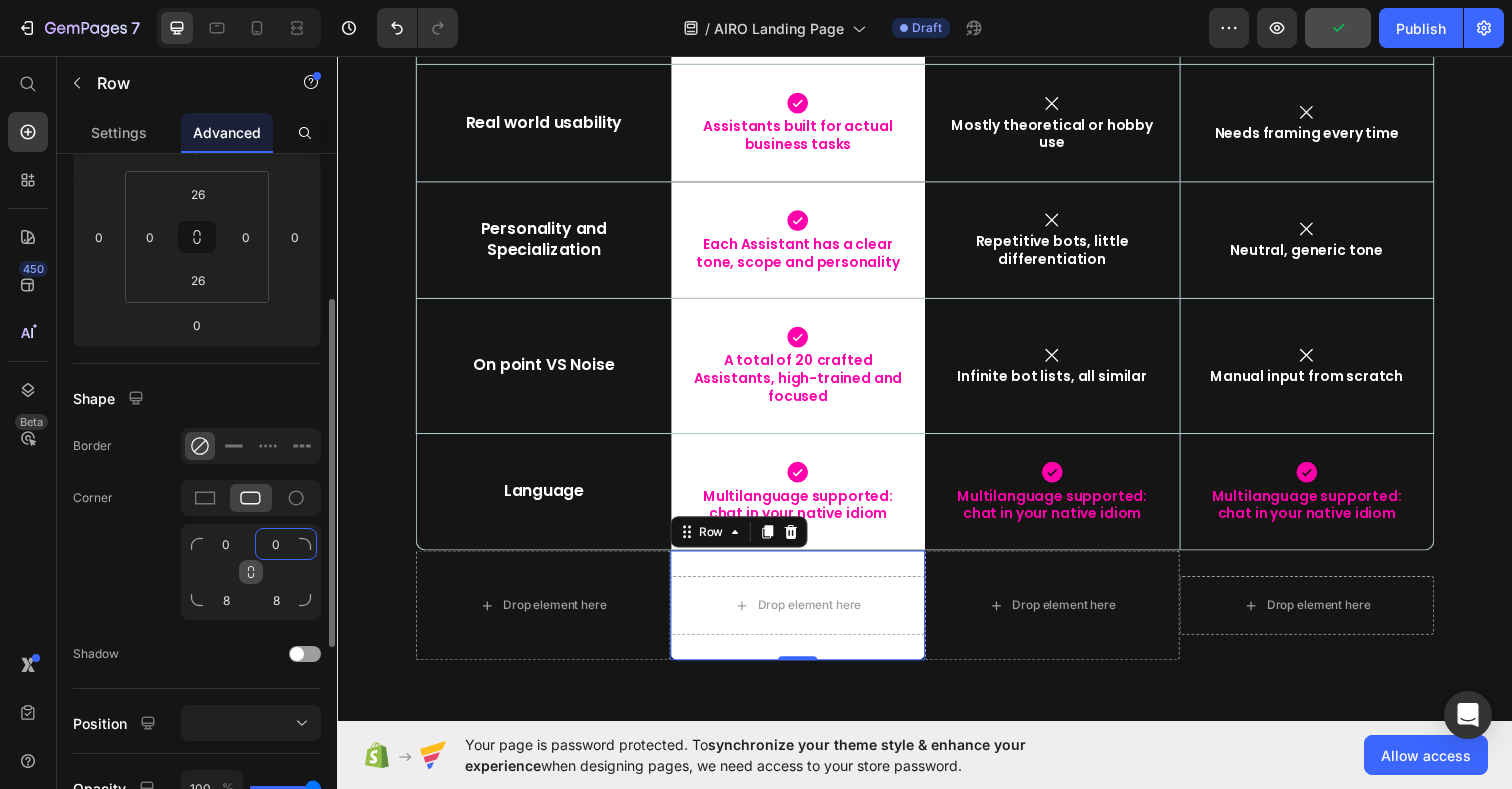type on "0" 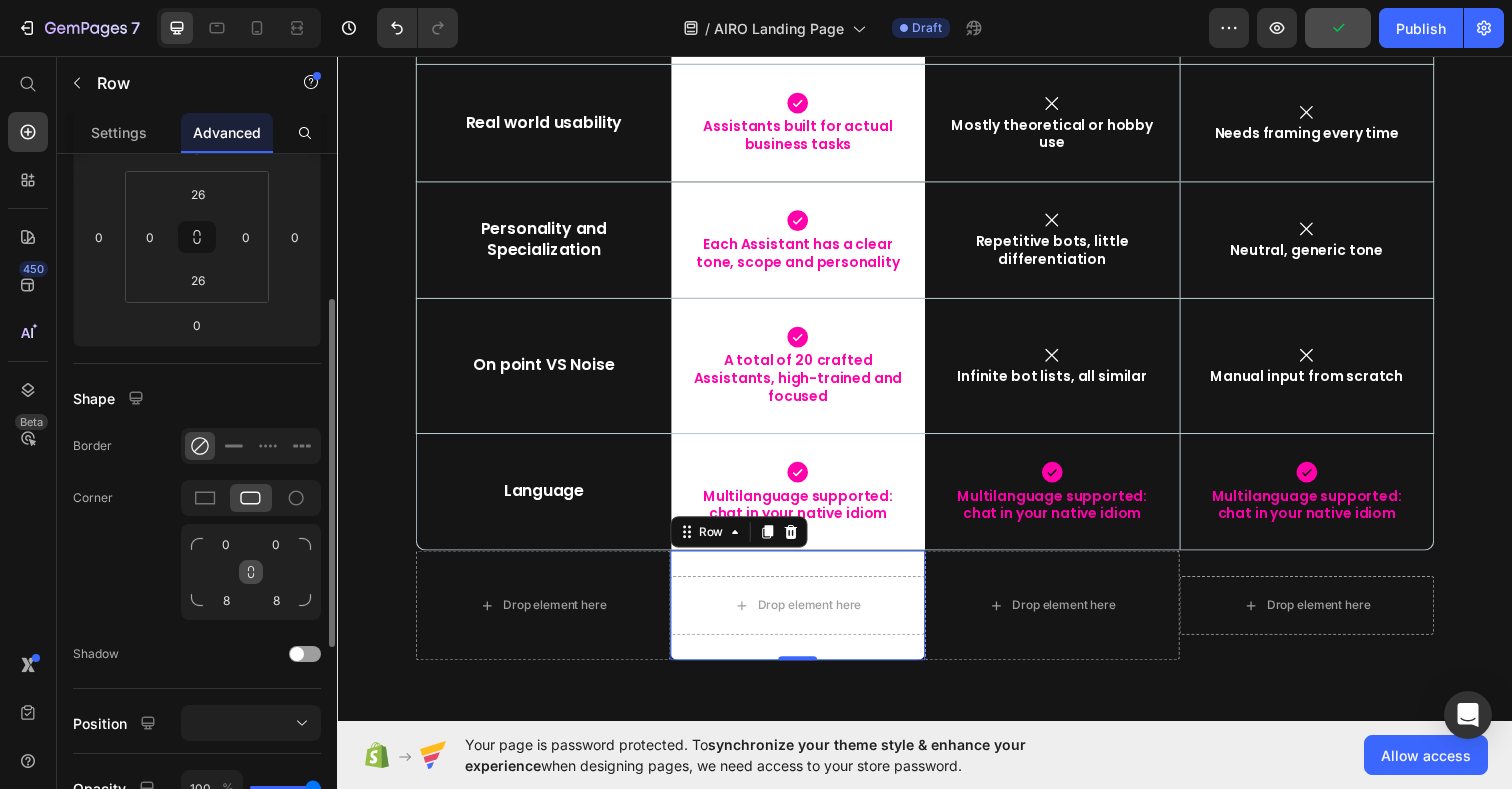 click on "Corner 0 0 8 8" 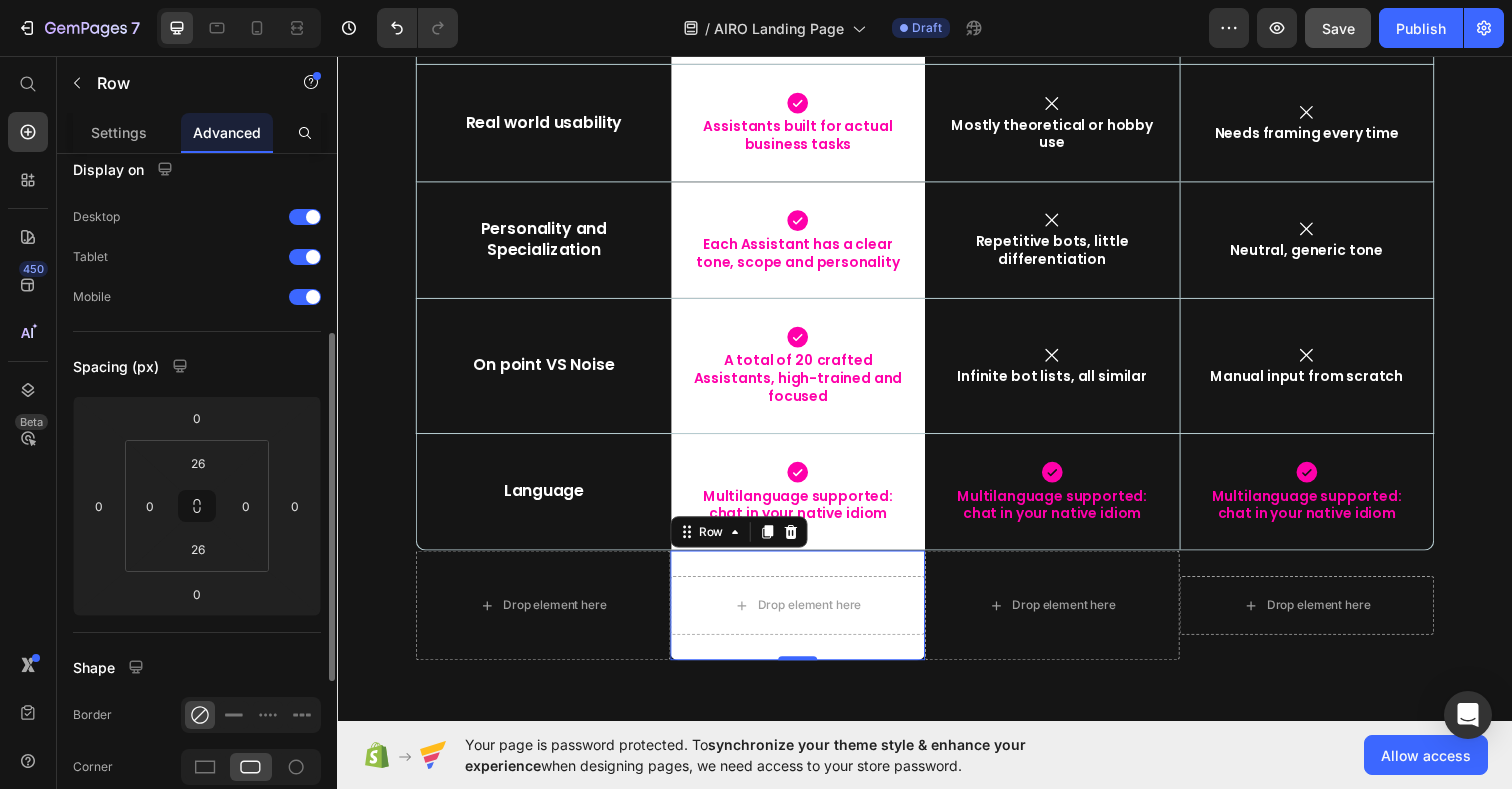 scroll, scrollTop: 0, scrollLeft: 0, axis: both 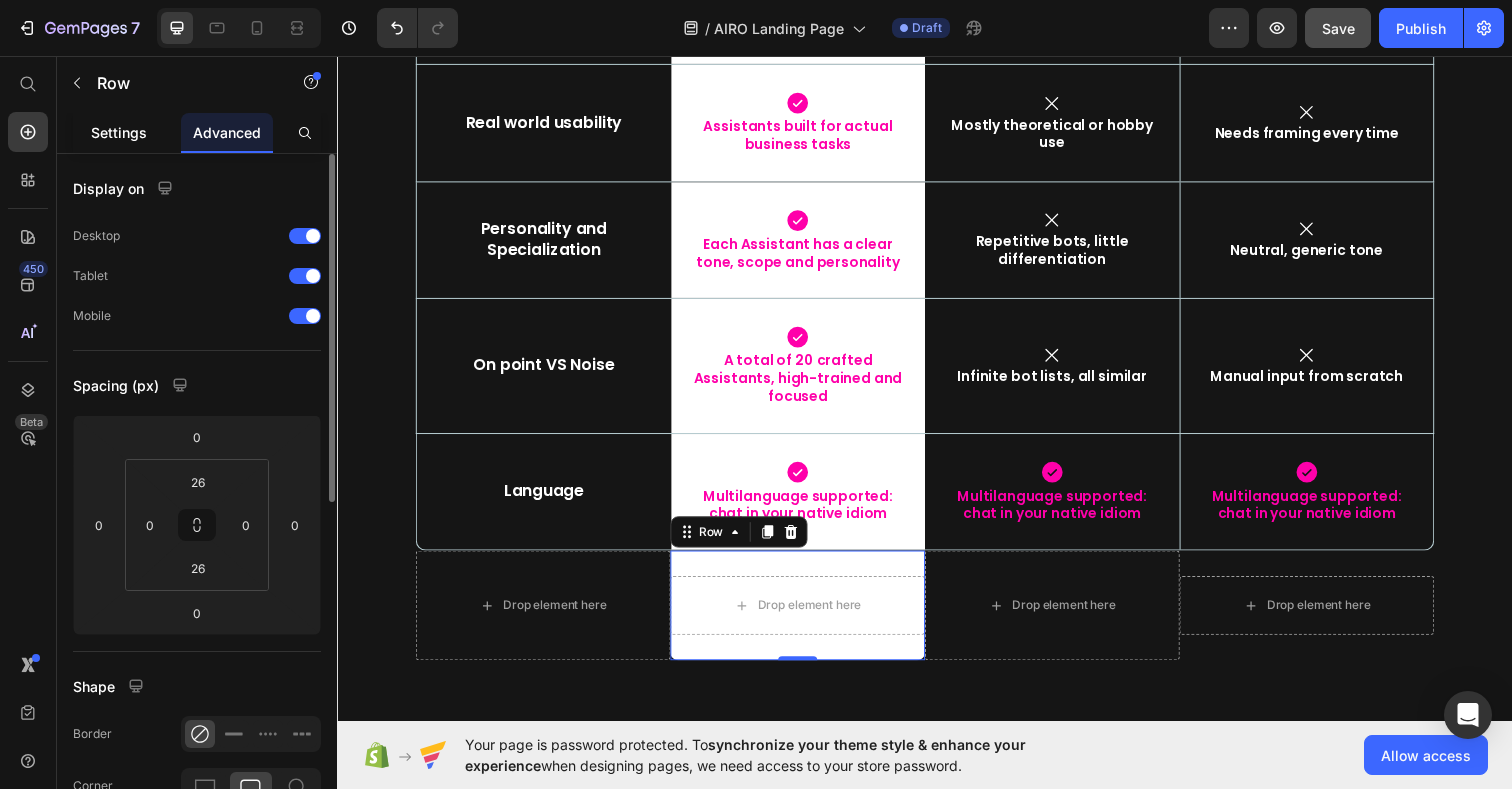 click on "Settings" 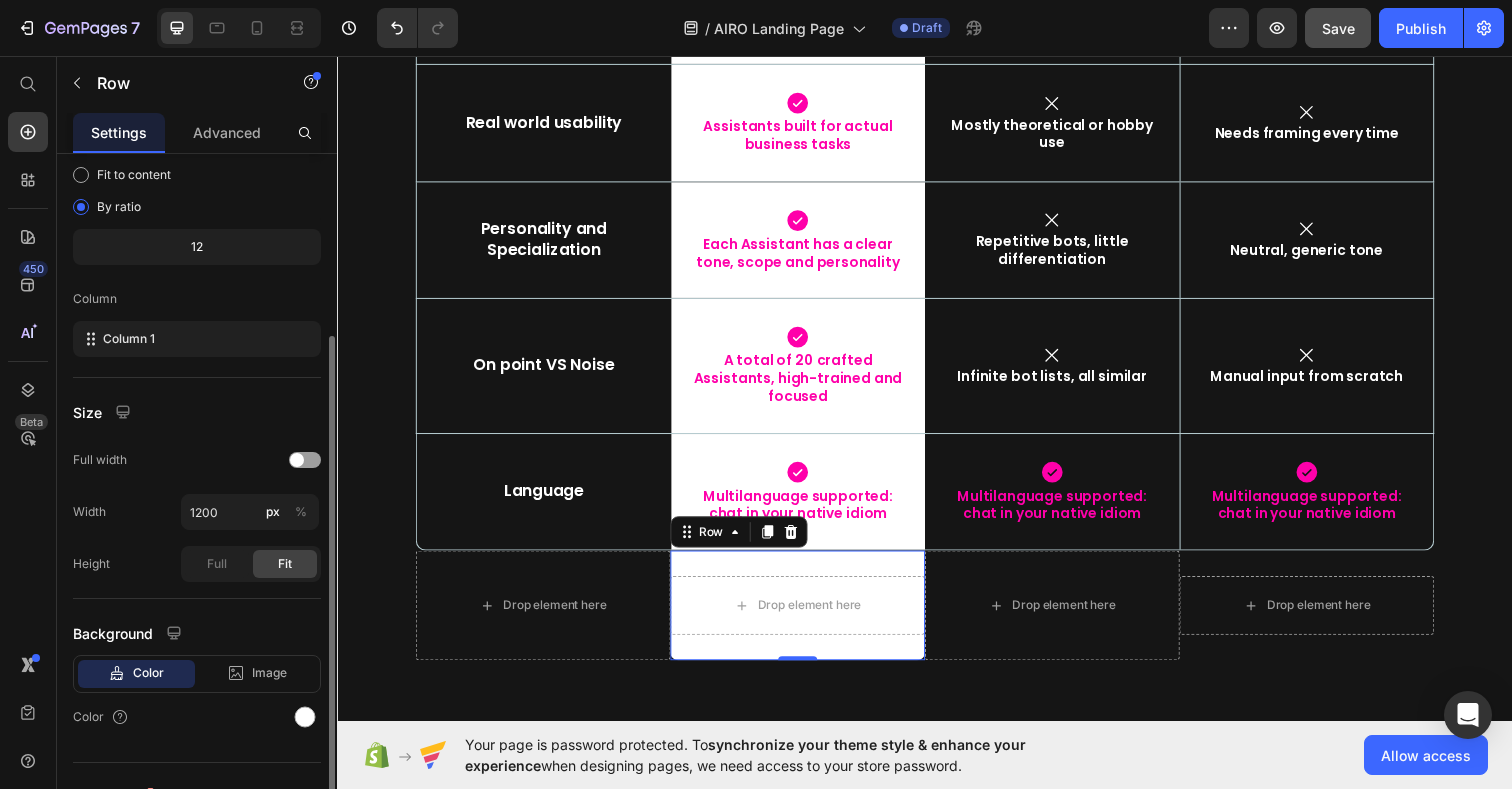scroll, scrollTop: 220, scrollLeft: 0, axis: vertical 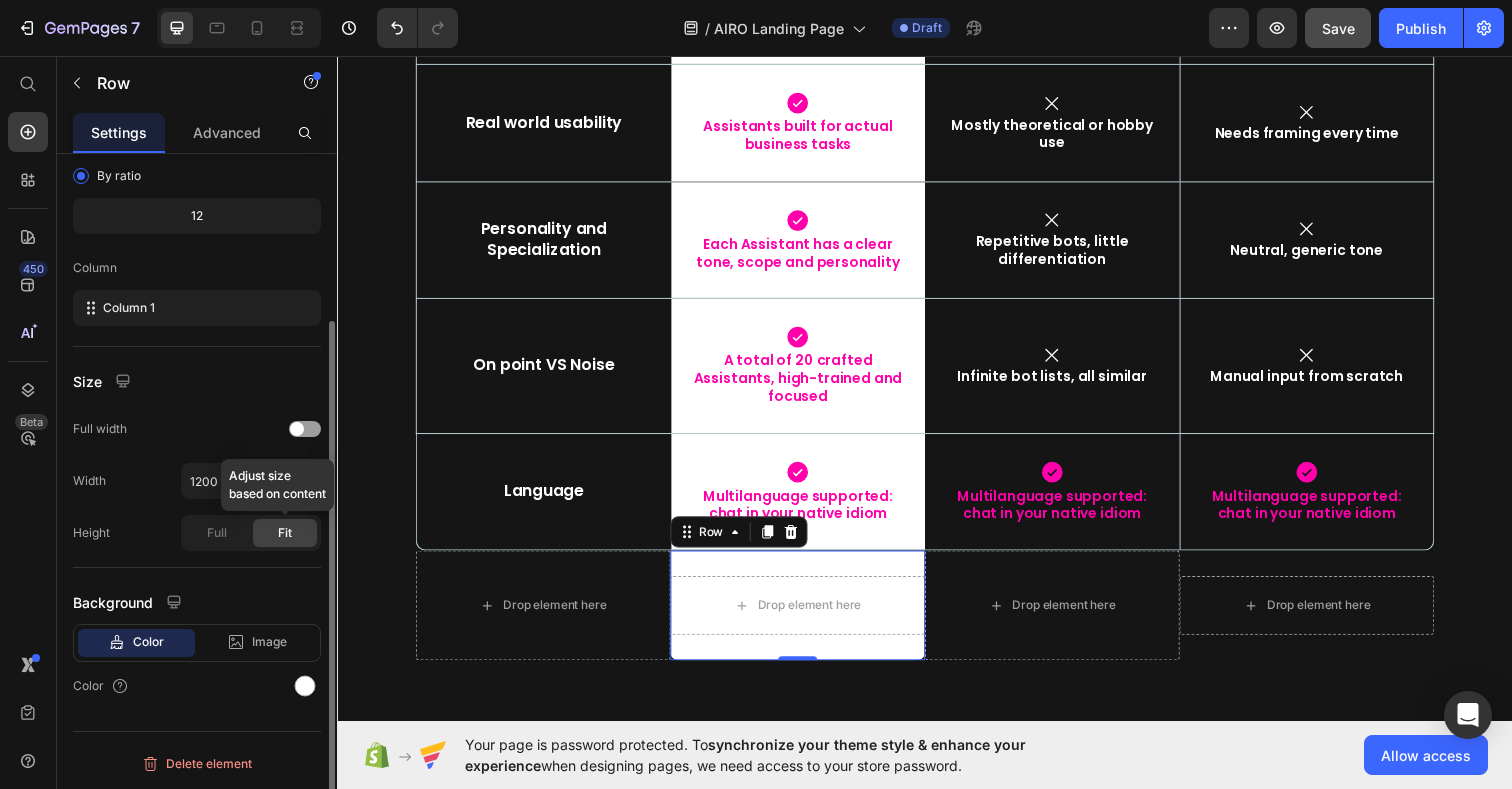 click on "Fit" 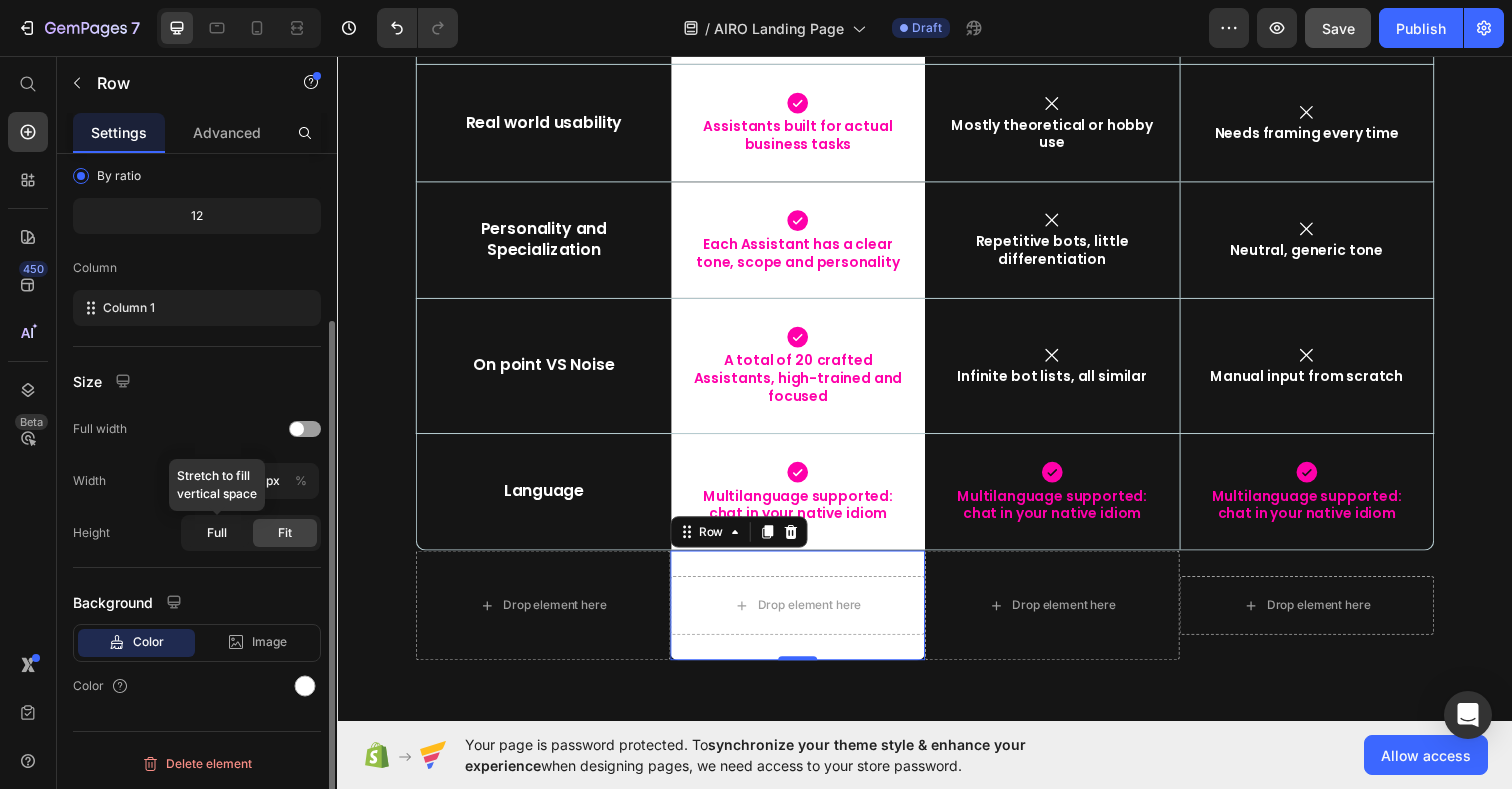 click on "Full" 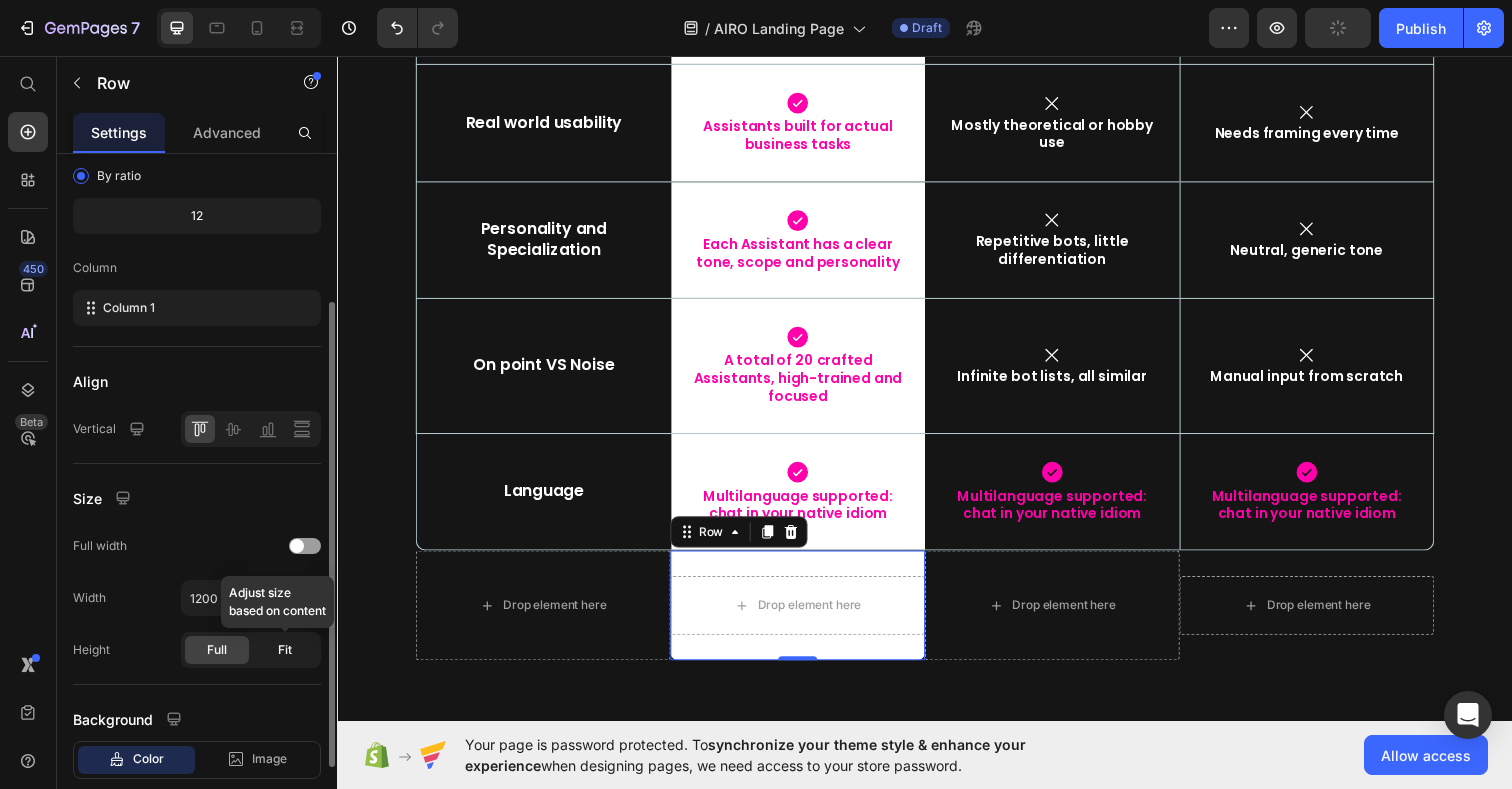 click on "Fit" 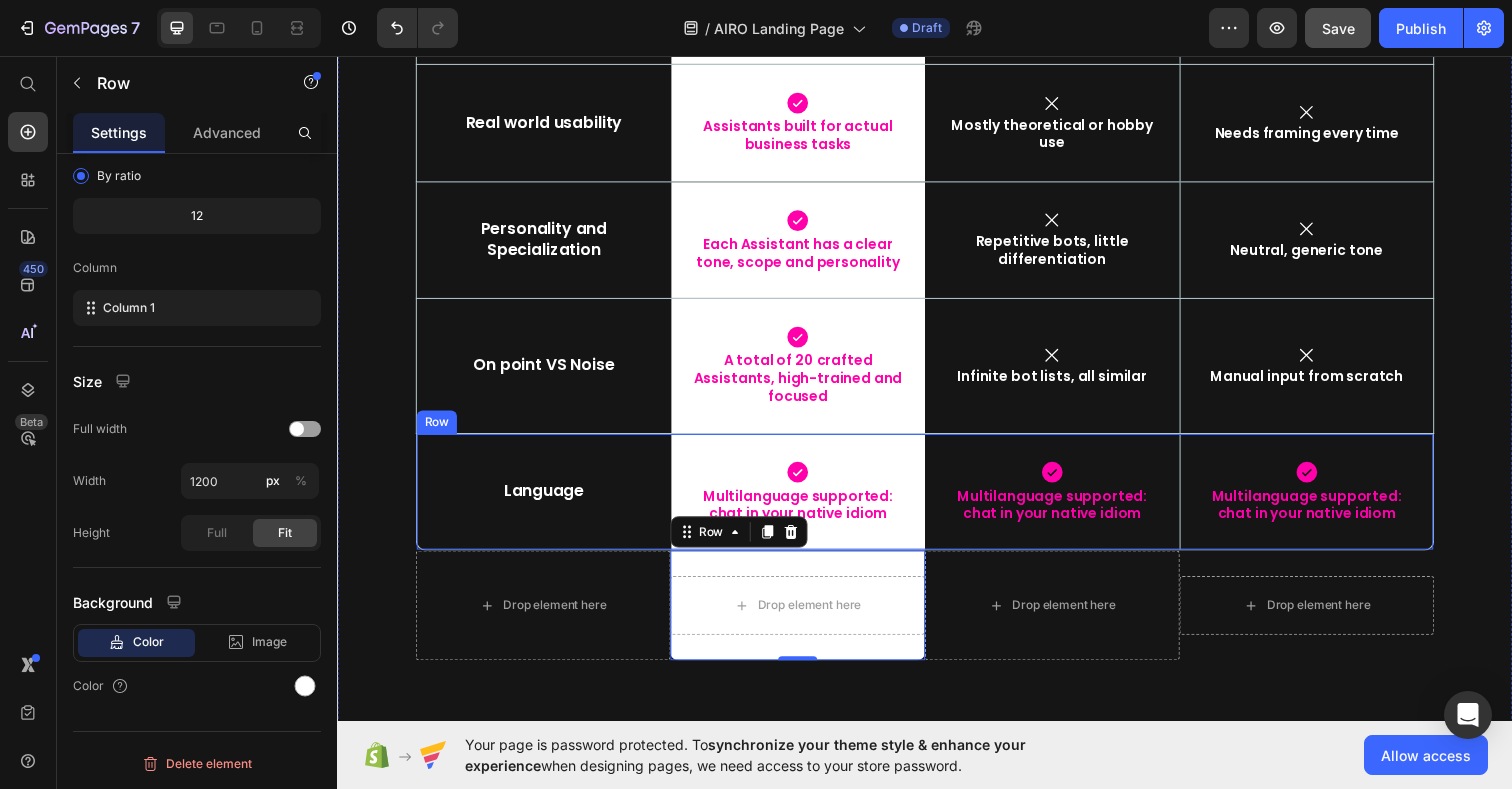 click on "Language Text Block" at bounding box center [548, 501] 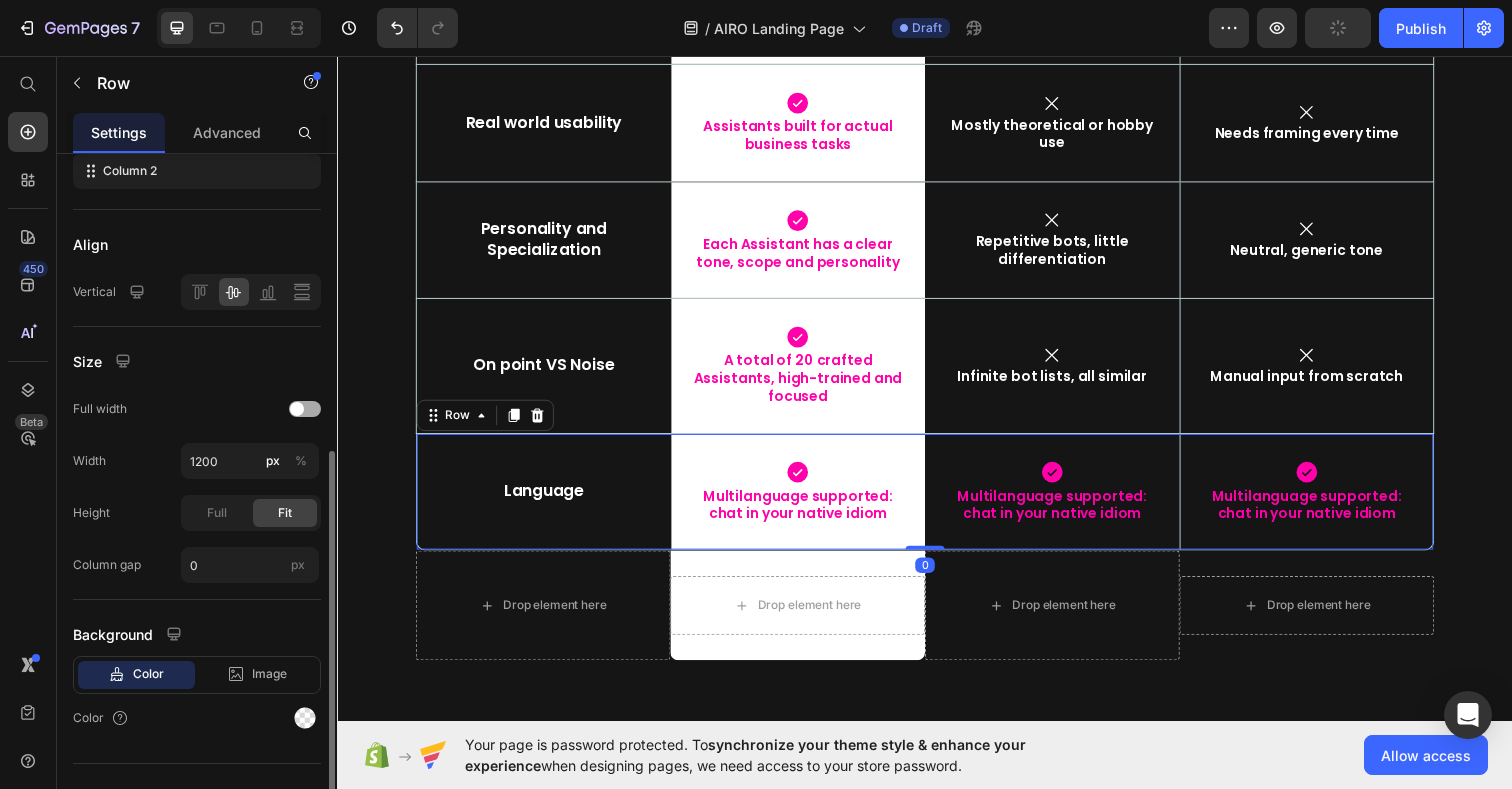 scroll, scrollTop: 429, scrollLeft: 0, axis: vertical 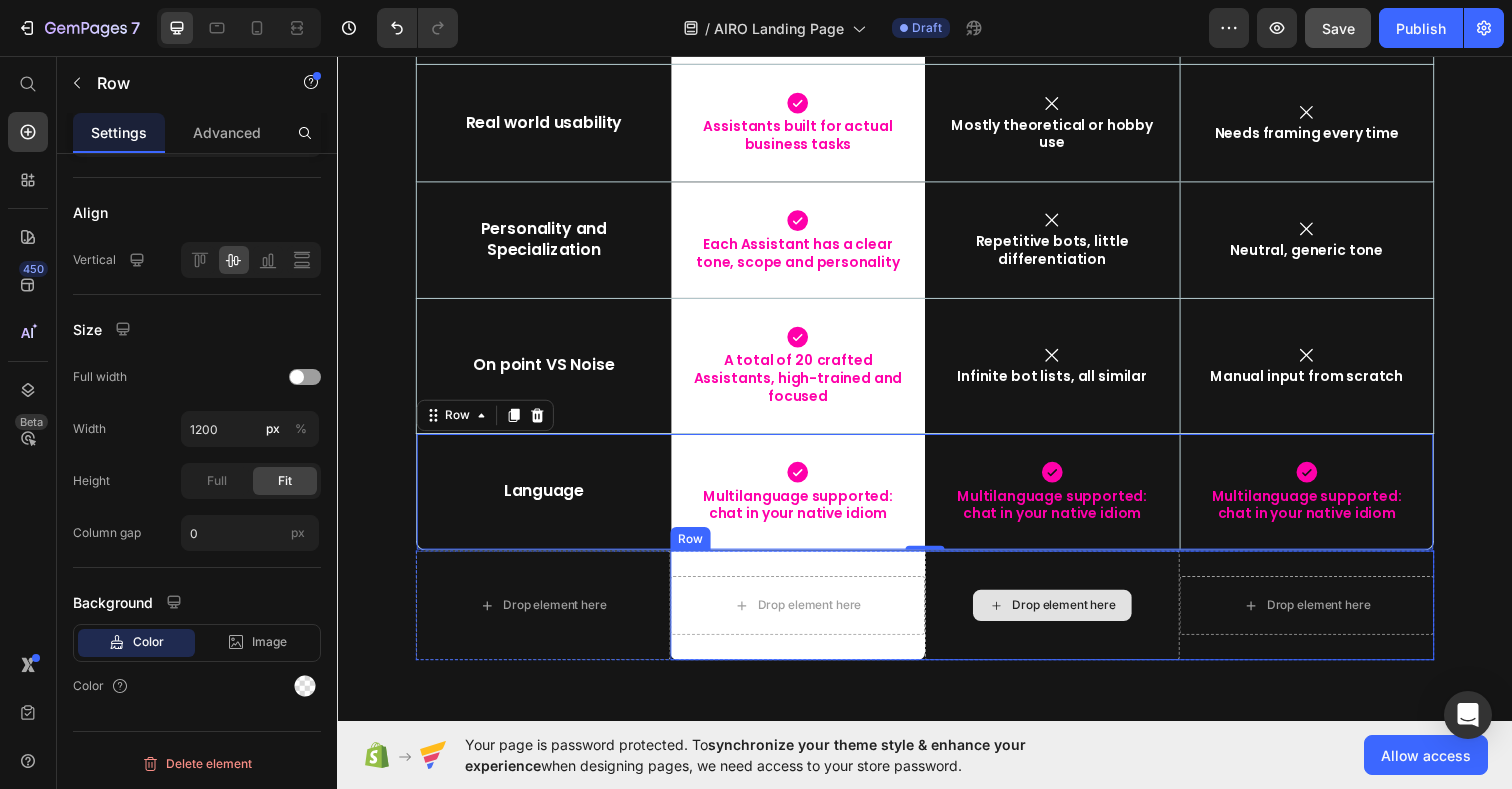 click on "Drop element here" at bounding box center (1067, 617) 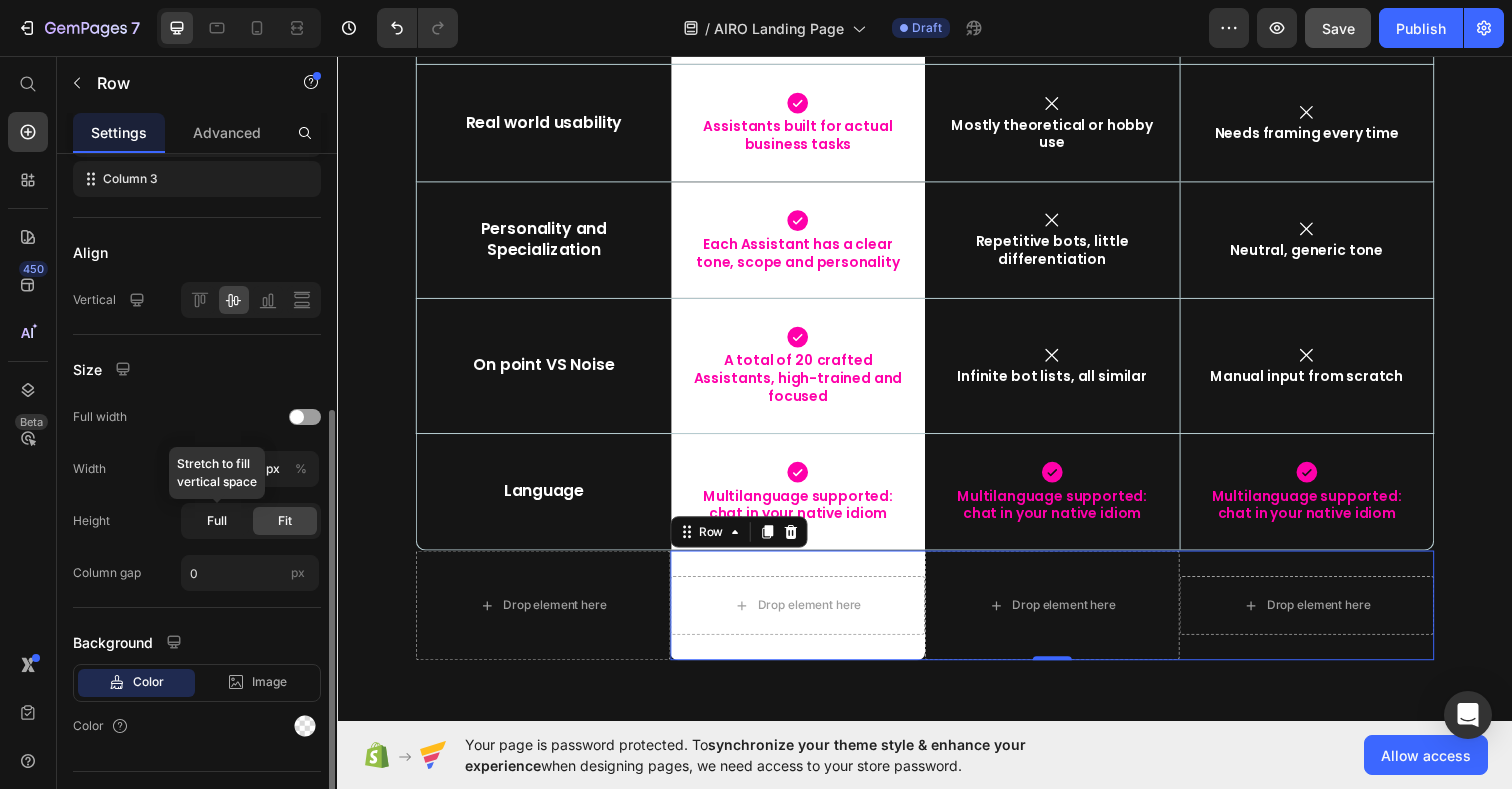 click on "Full" 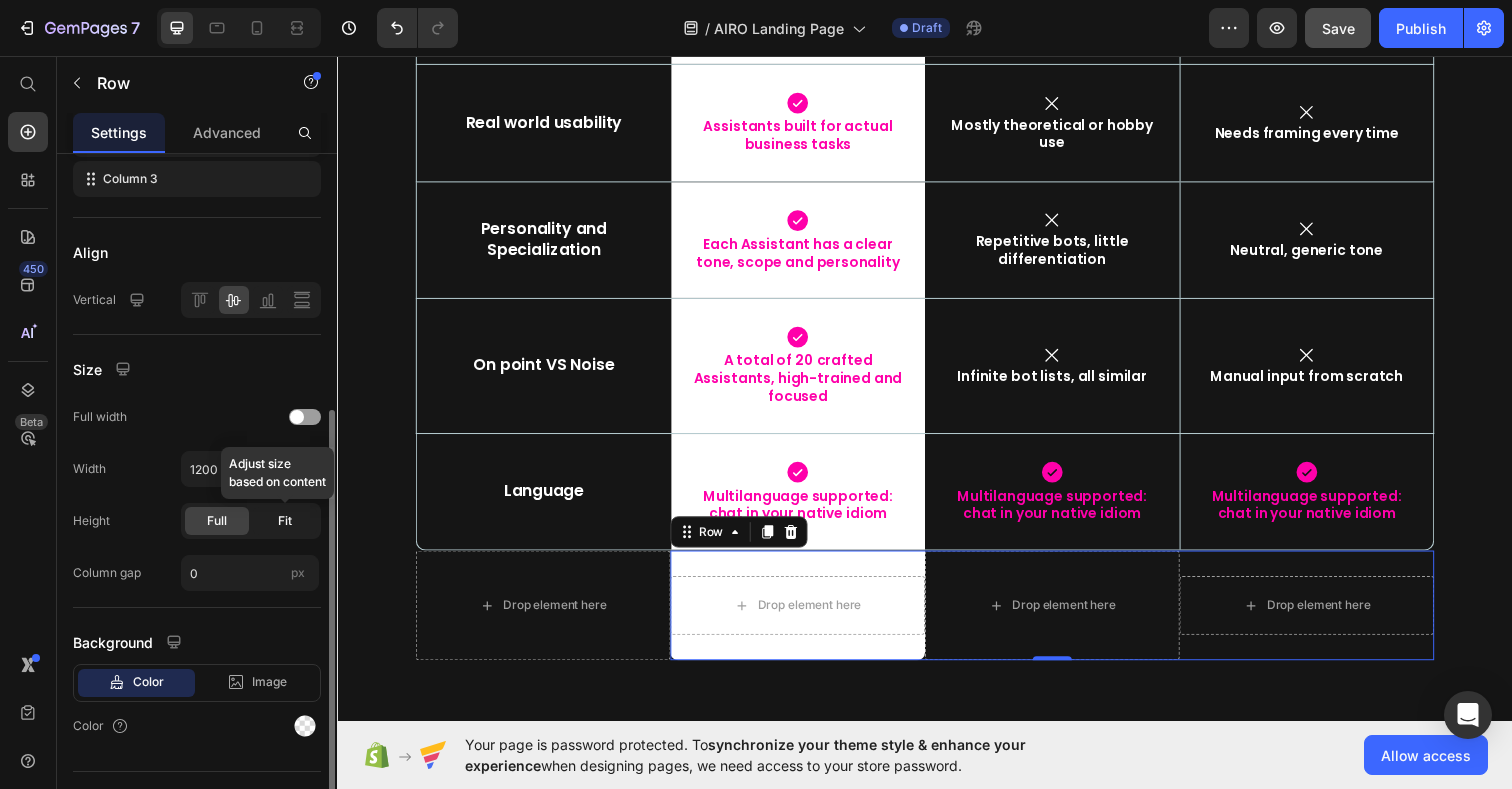 click on "Fit" 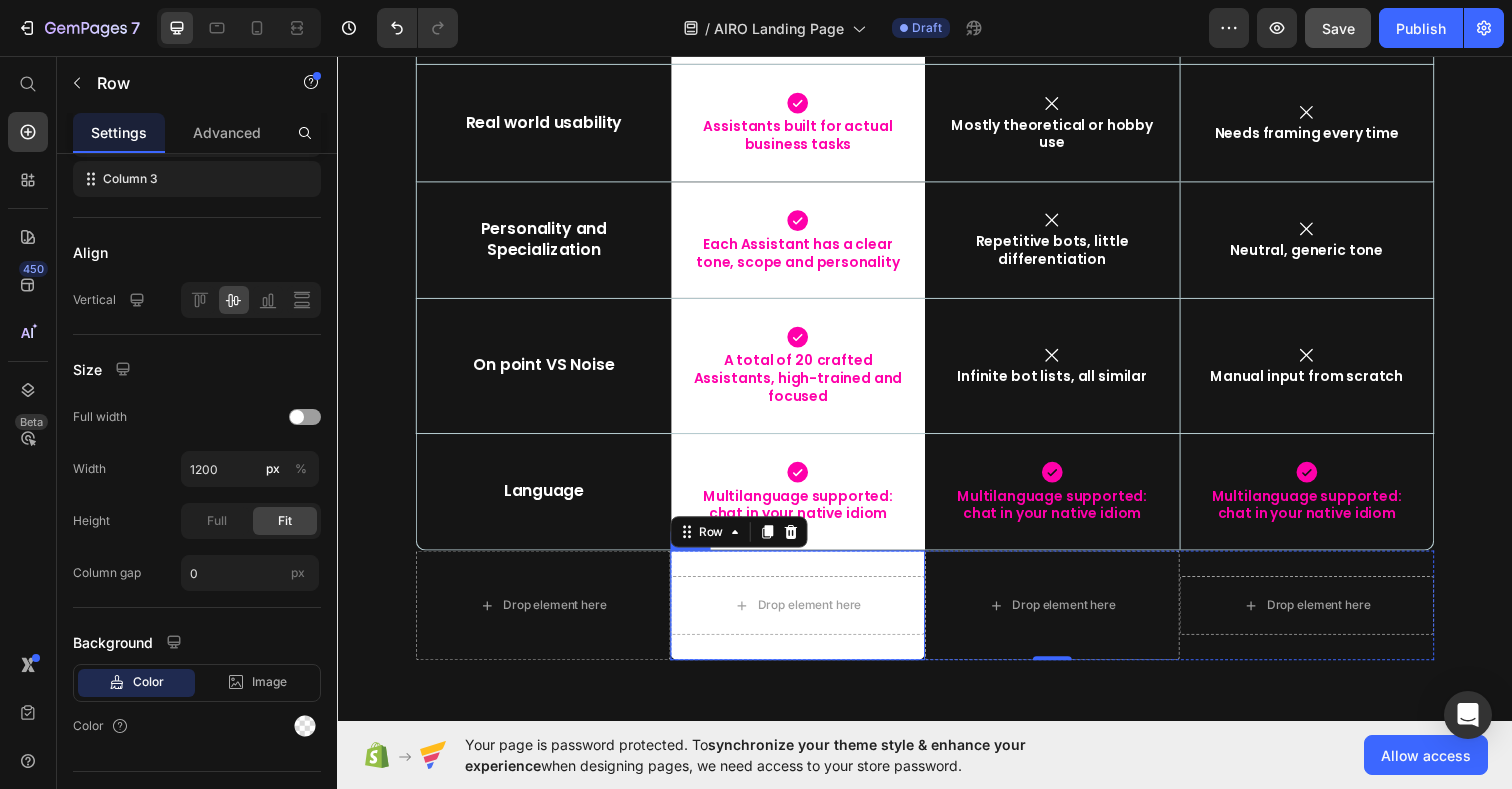 click on "Drop element here Row" at bounding box center (807, 617) 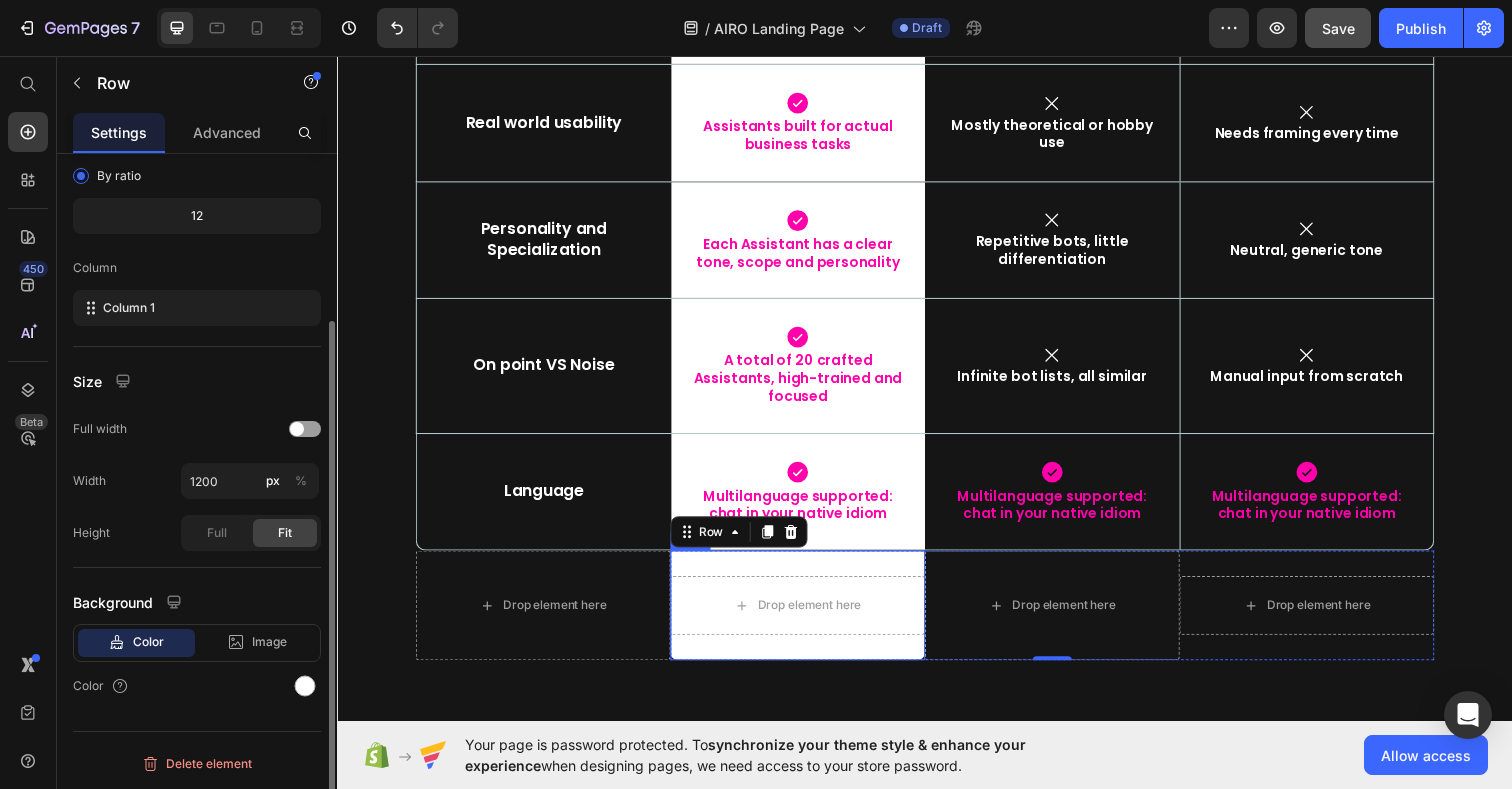 scroll, scrollTop: 220, scrollLeft: 0, axis: vertical 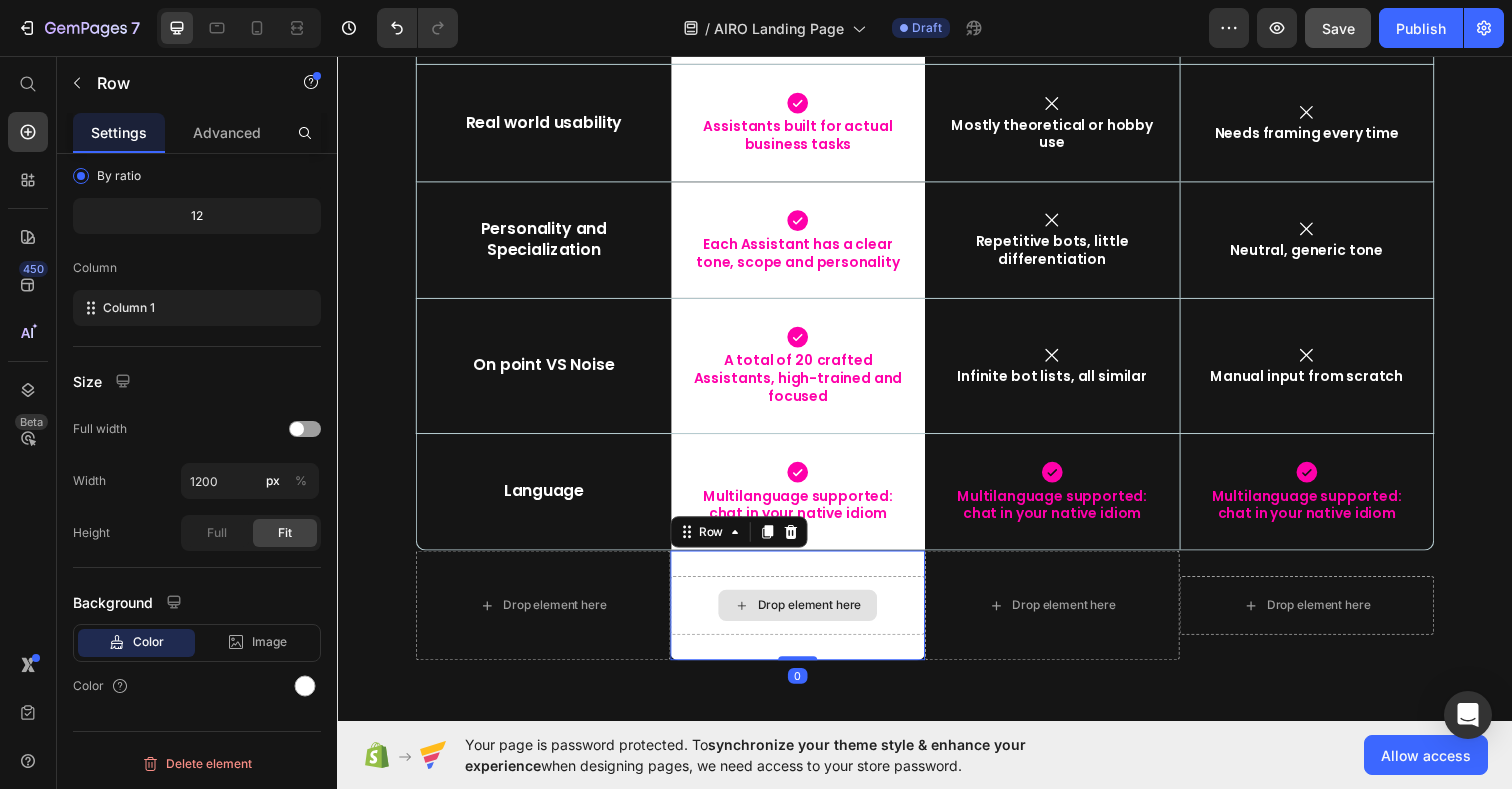 drag, startPoint x: 807, startPoint y: 651, endPoint x: 807, endPoint y: 618, distance: 33 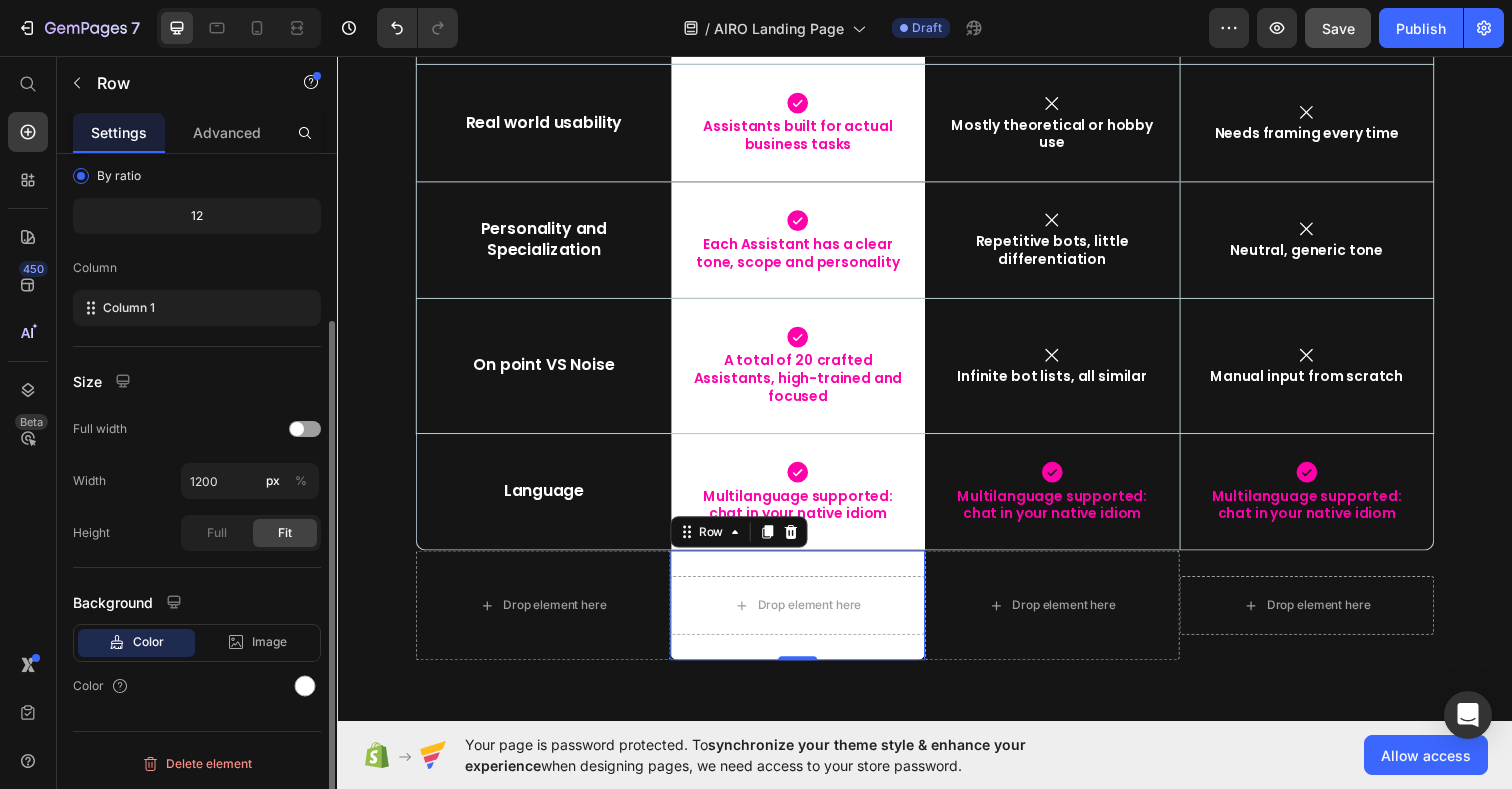 click on "Height" at bounding box center [91, 533] 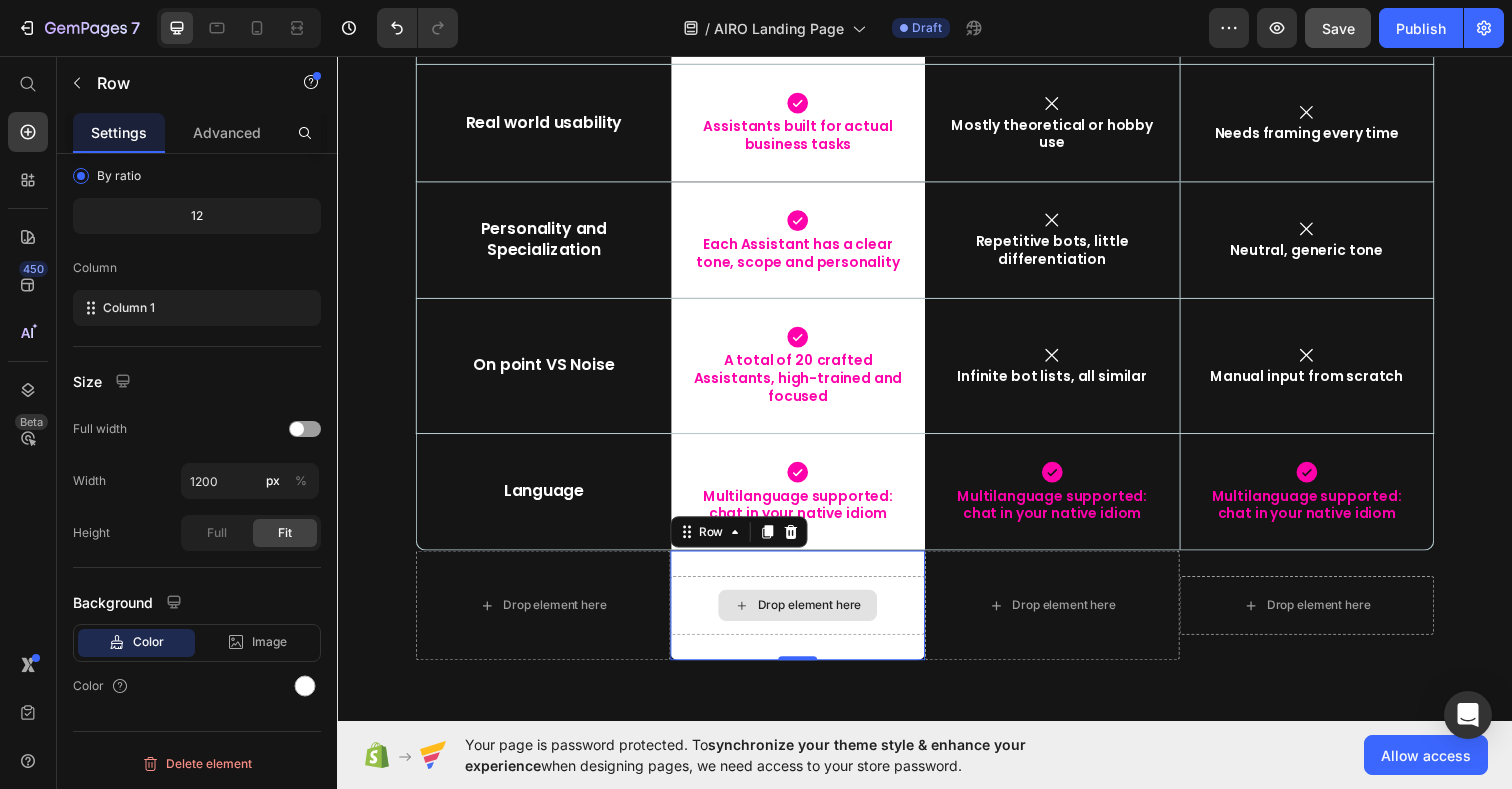 click on "Drop element here" at bounding box center [819, 617] 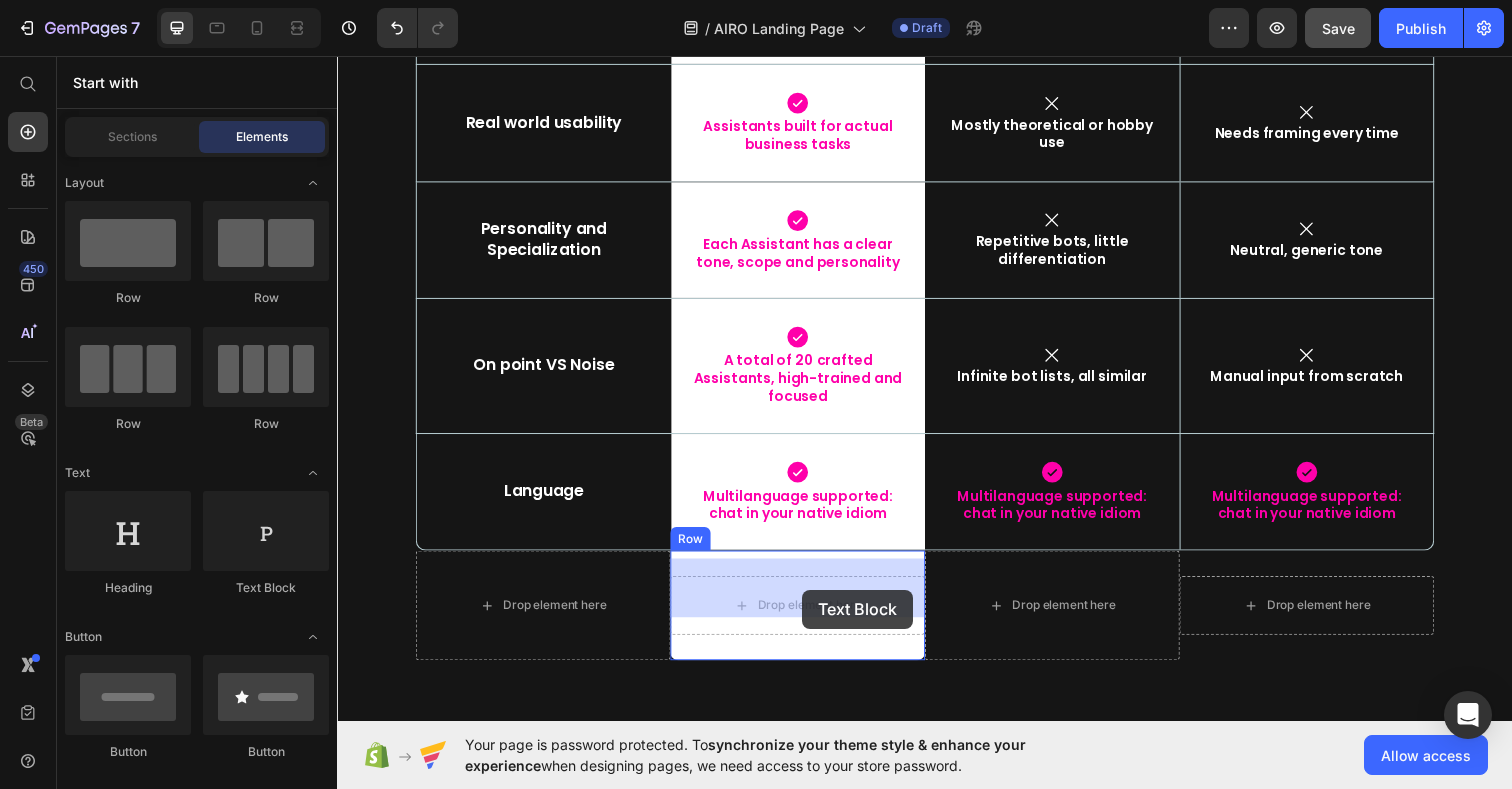 drag, startPoint x: 587, startPoint y: 593, endPoint x: 812, endPoint y: 600, distance: 225.10886 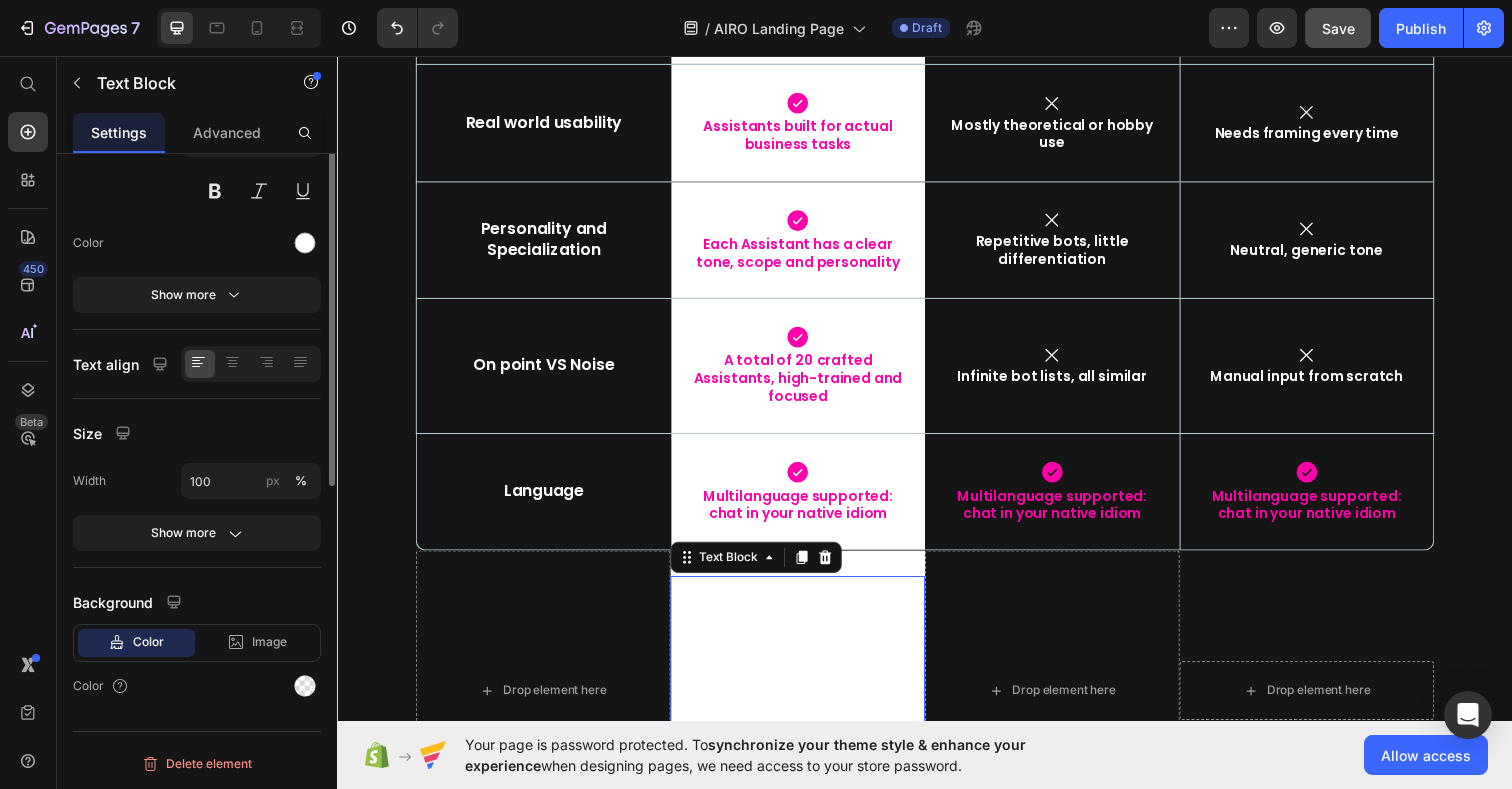 scroll, scrollTop: 0, scrollLeft: 0, axis: both 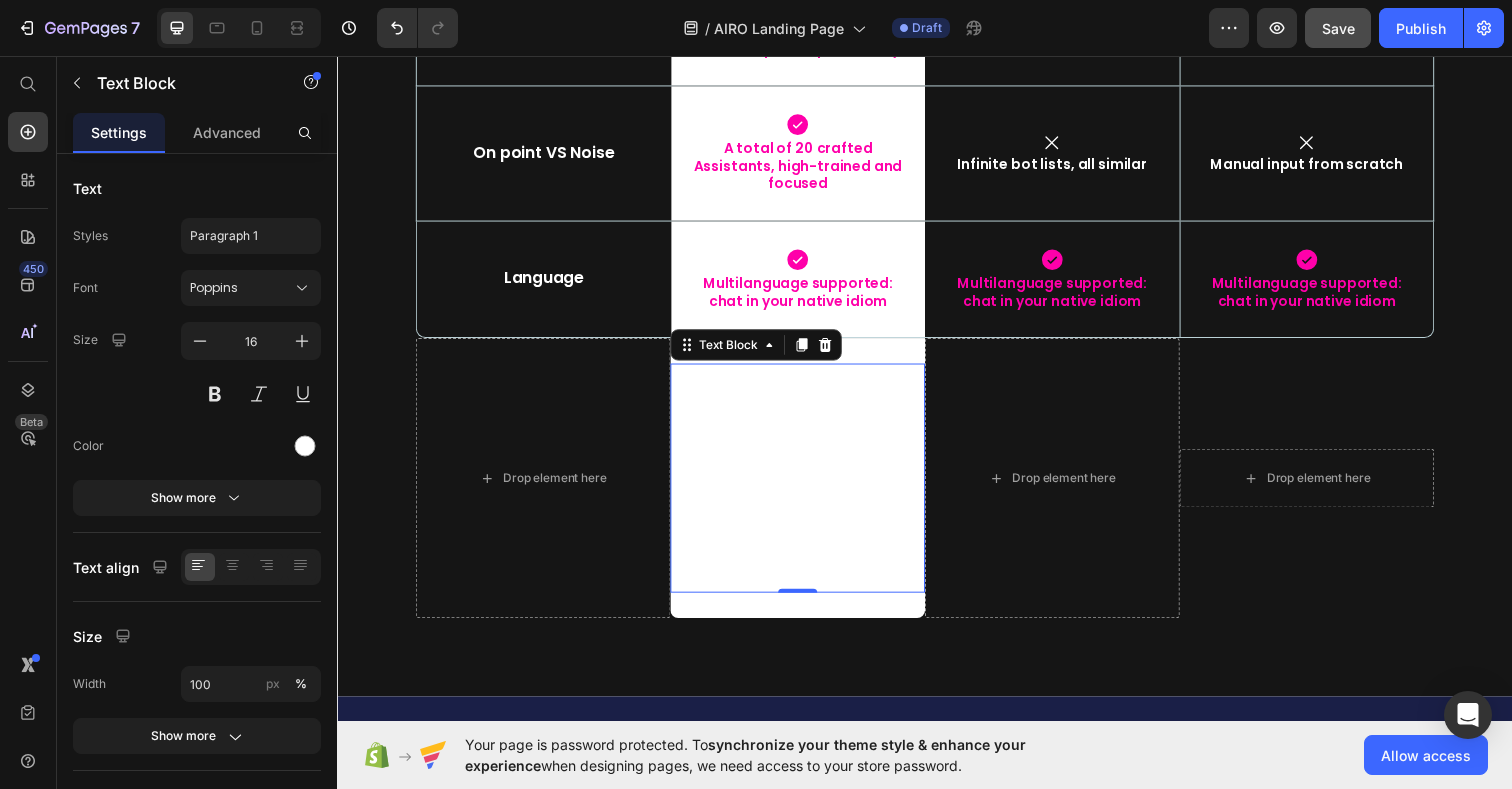 click on "Lorem ipsum dolor sit amet, consectetur adipiscing elit, sed do eiusmod tempor incididunt ut labore et dolore magna aliqua. Ut enim ad minim veniam, quis nostrud exercitation ullamco laboris nisi ut aliquip ex ea commodo consequat." at bounding box center (807, 487) 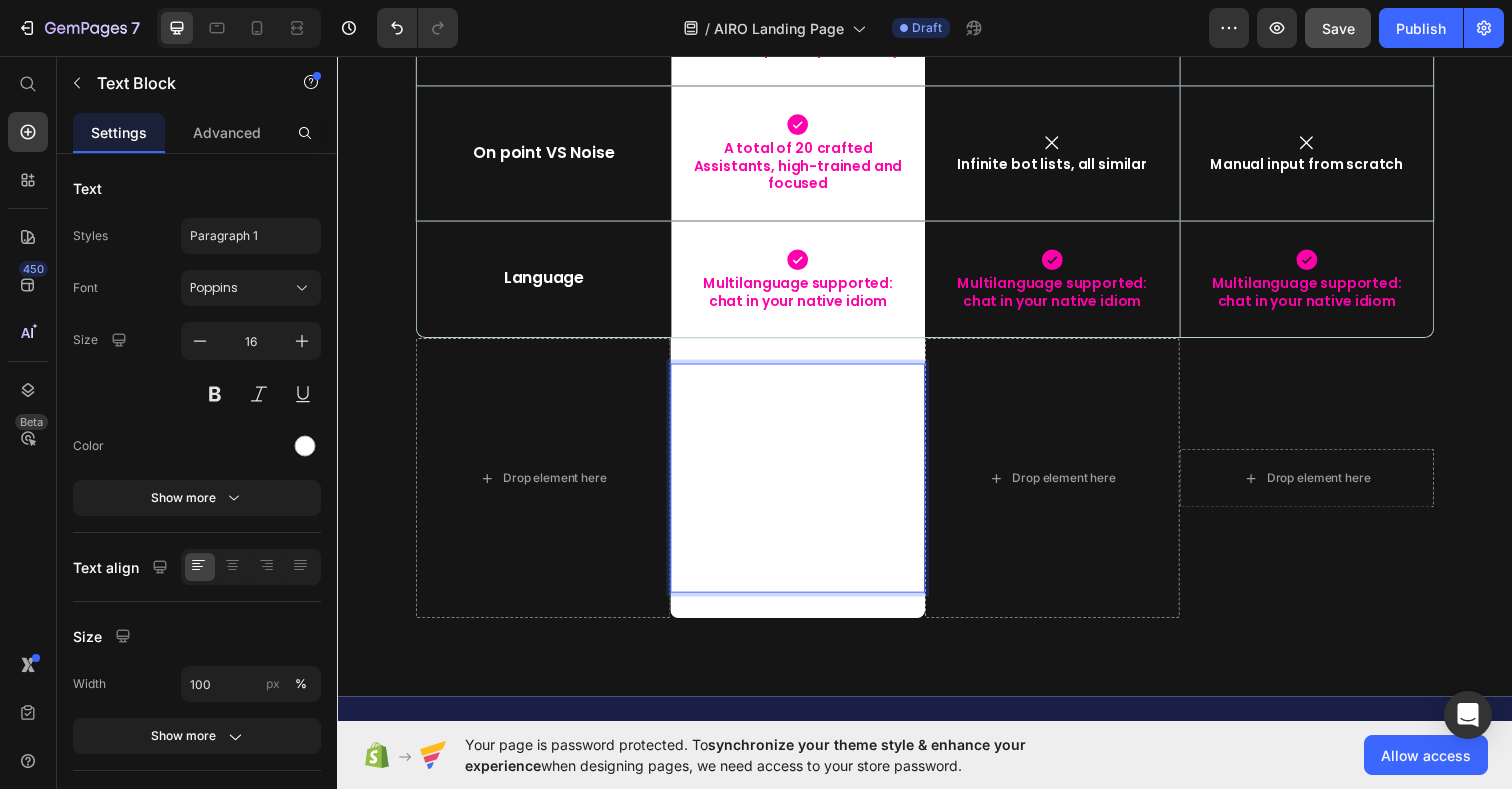 scroll, scrollTop: 9772, scrollLeft: 0, axis: vertical 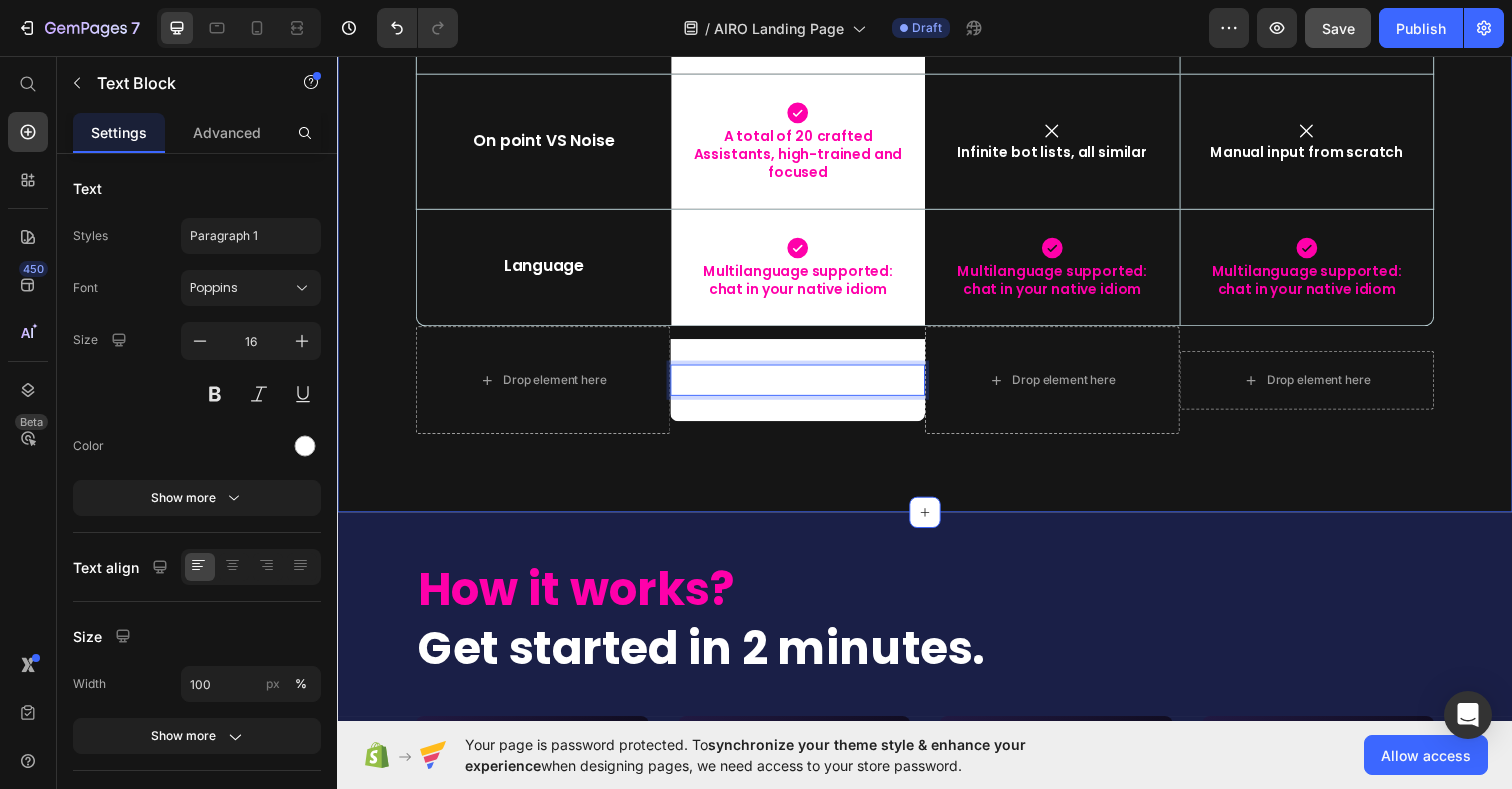 click on "⁠⁠⁠⁠⁠⁠⁠ What really matters.  Side by side. Heading Not the quantity of bots. Not random prompts. Just structured, usable value. Text Block Row
Drop element here Image Row Other Packs Text Block Basic Chat GPT Text Block Hero Banner Row Row Smart Access & UX Text Block
Icon Launchpad and smart workspace with 1-click flow to start chatting Text Block Row
Icon Link lists, Google Sheets and Excels Text Block
Icon No structure Text Block Hero Banner Row Row Role based expertise Text Block
Icon Specialists with clear roles Text Block Row
Icon Vague or mixed perimeters Text Block
Icon No roles, generic chatting Text Block Hero Banner Row Row Advanced Prompts Text Block
Icon Curated, structured, tested prompts for each role Text Block Row
Icon Not available, or generic lists of untested or copied prompts Text Block
Icon Text Block Hero Banner" at bounding box center (937, -155) 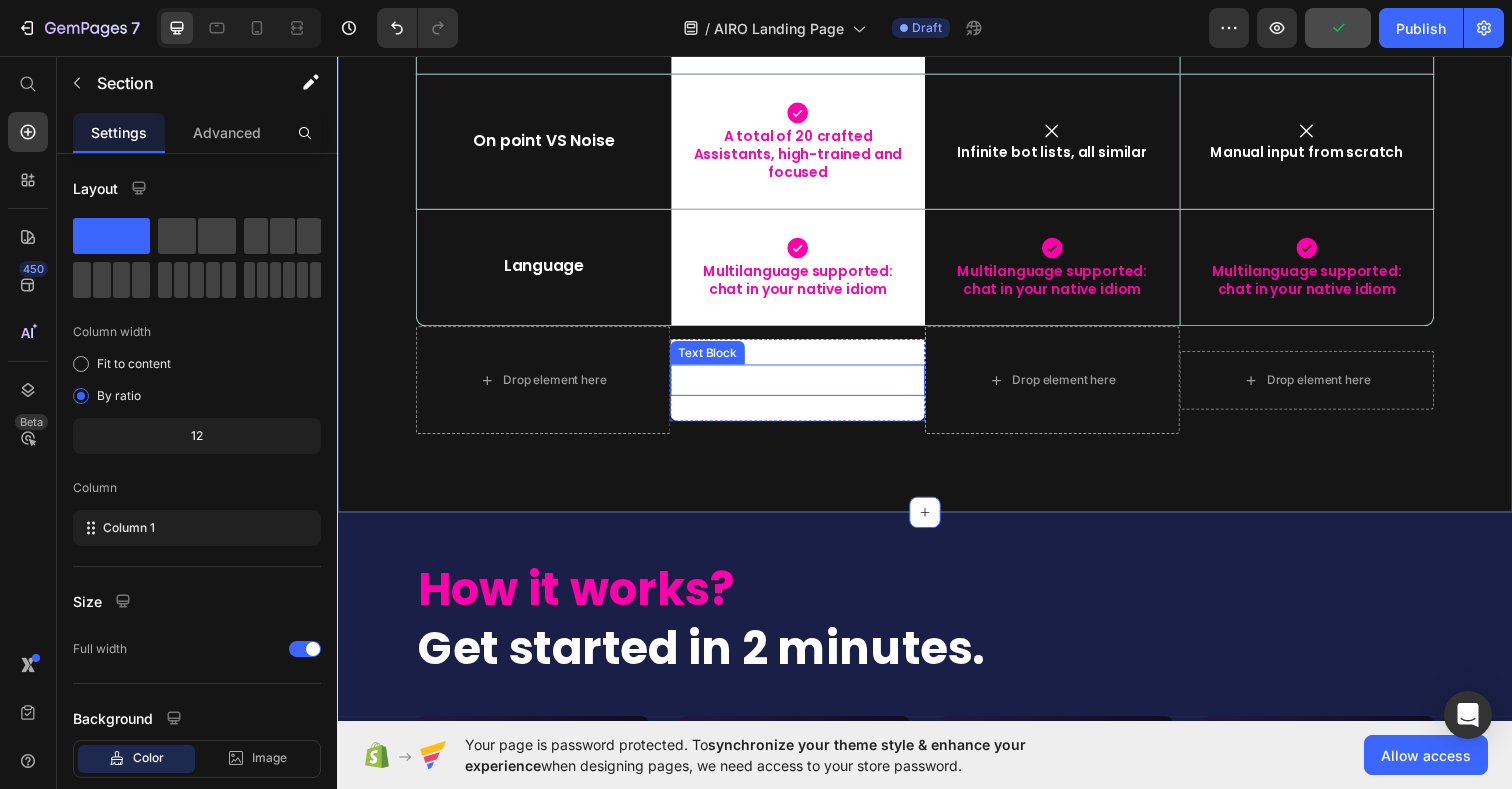 click on "-" at bounding box center (807, 387) 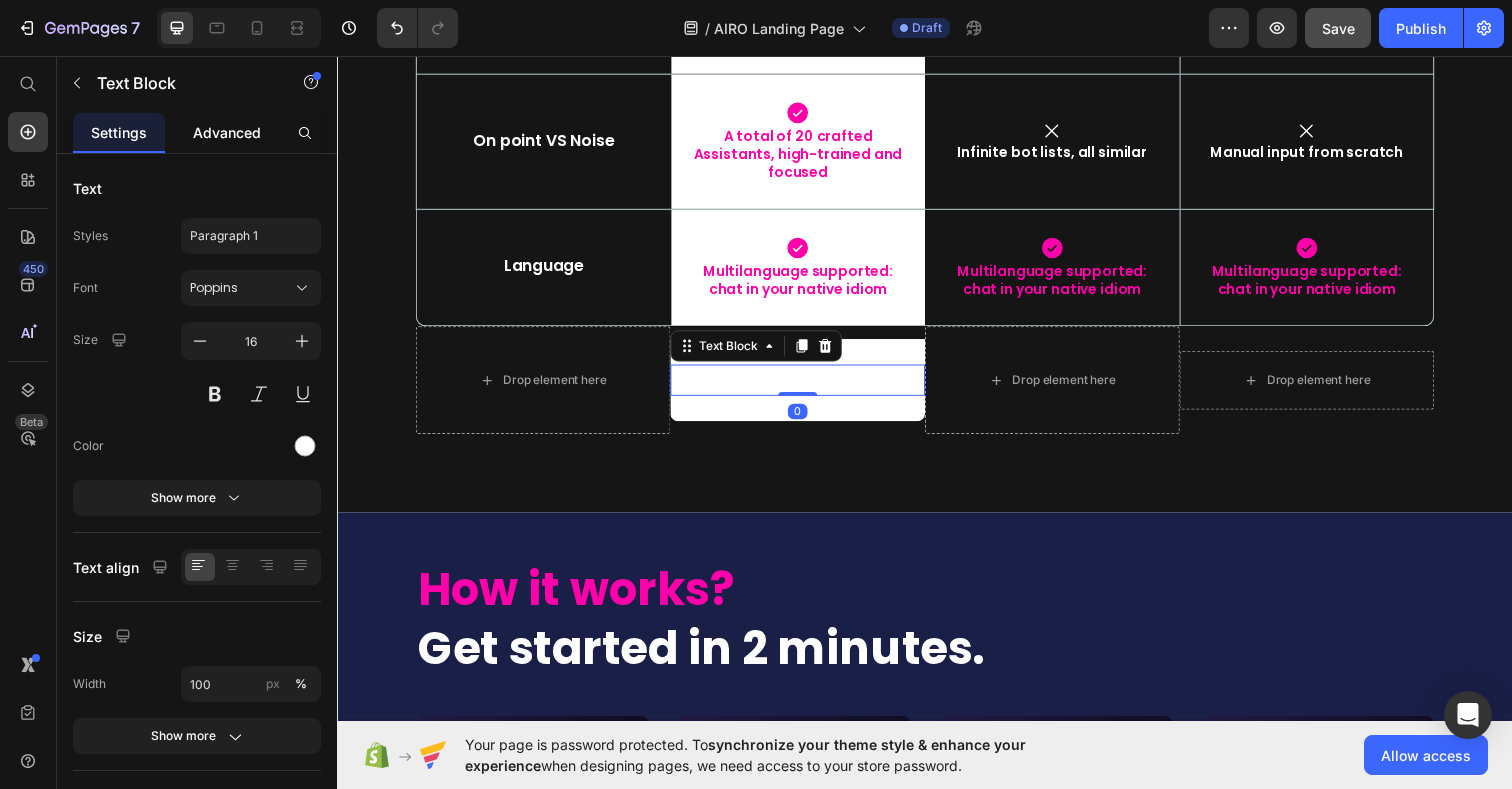click on "Advanced" 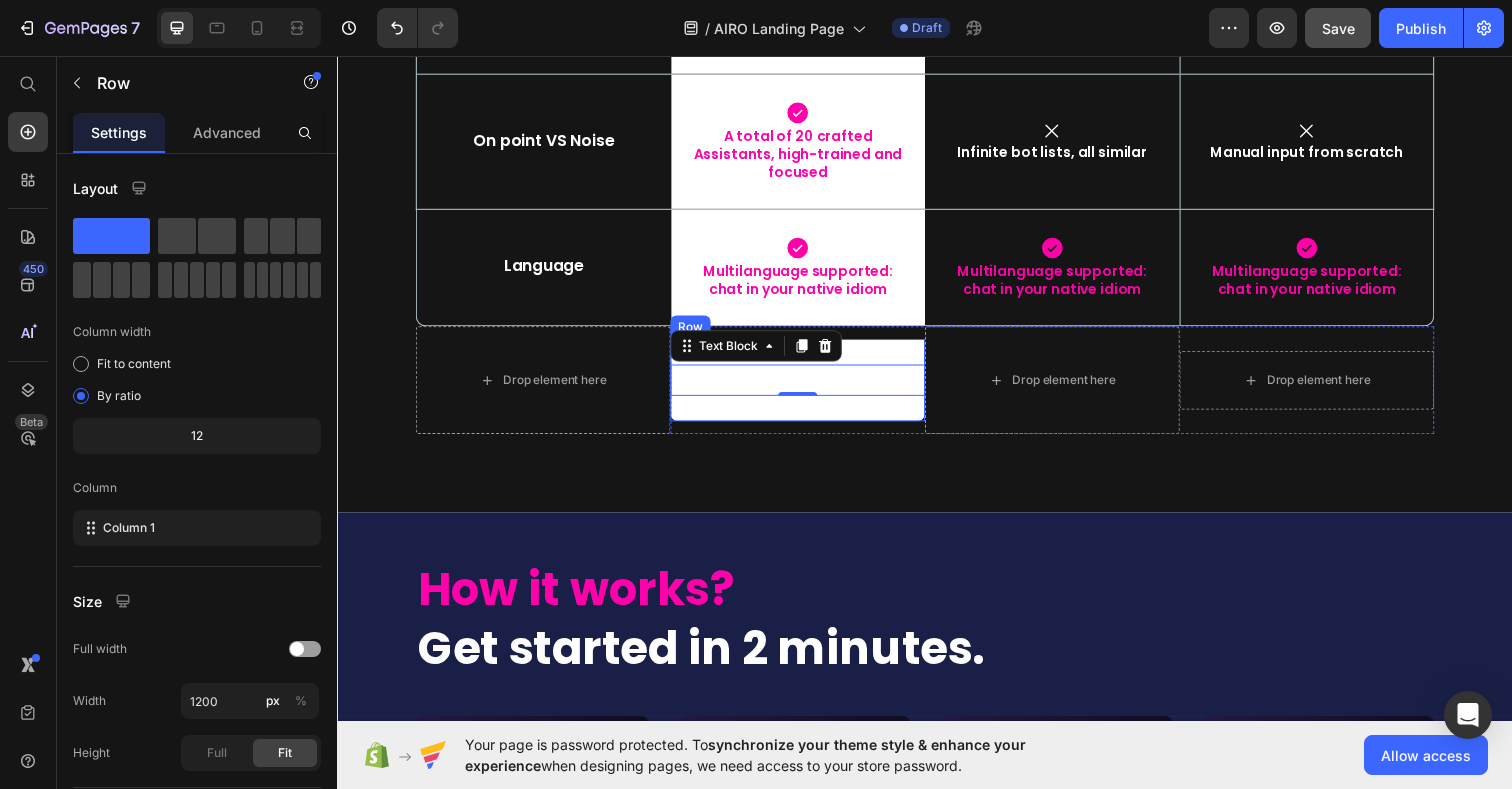 click on "- Text Block   0 Row" at bounding box center [807, 387] 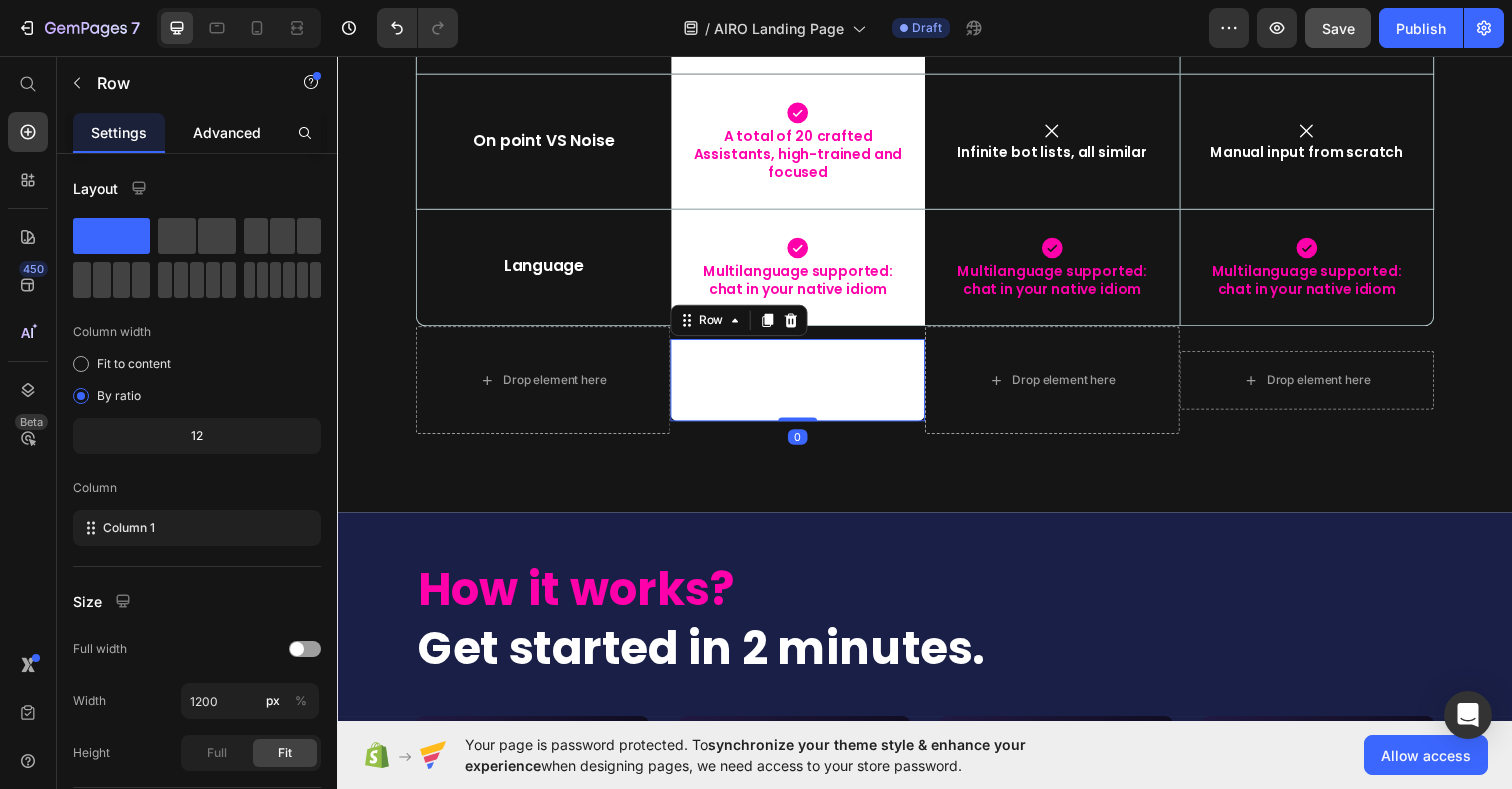 click on "Advanced" at bounding box center (227, 132) 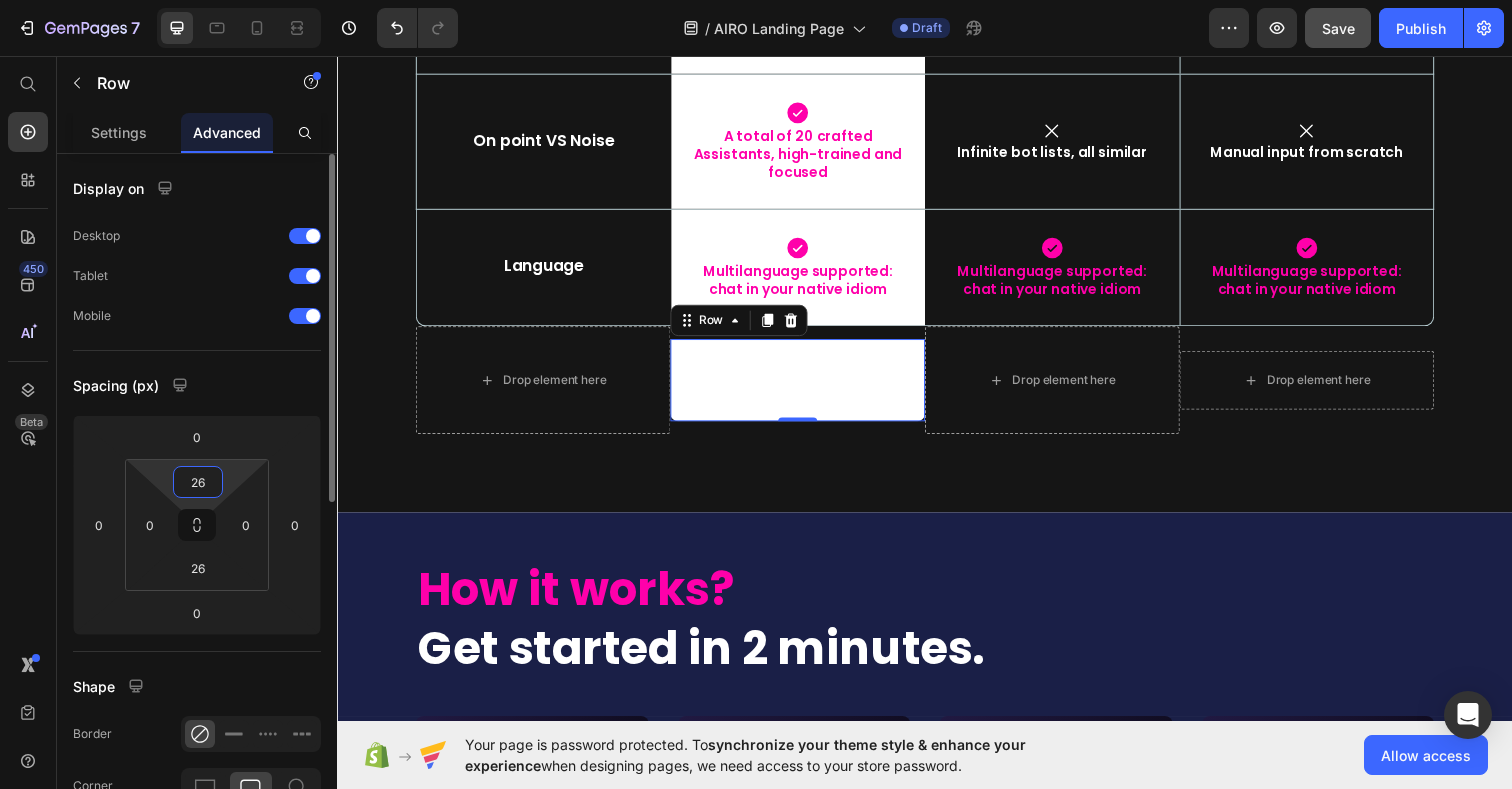 click on "26" at bounding box center [198, 482] 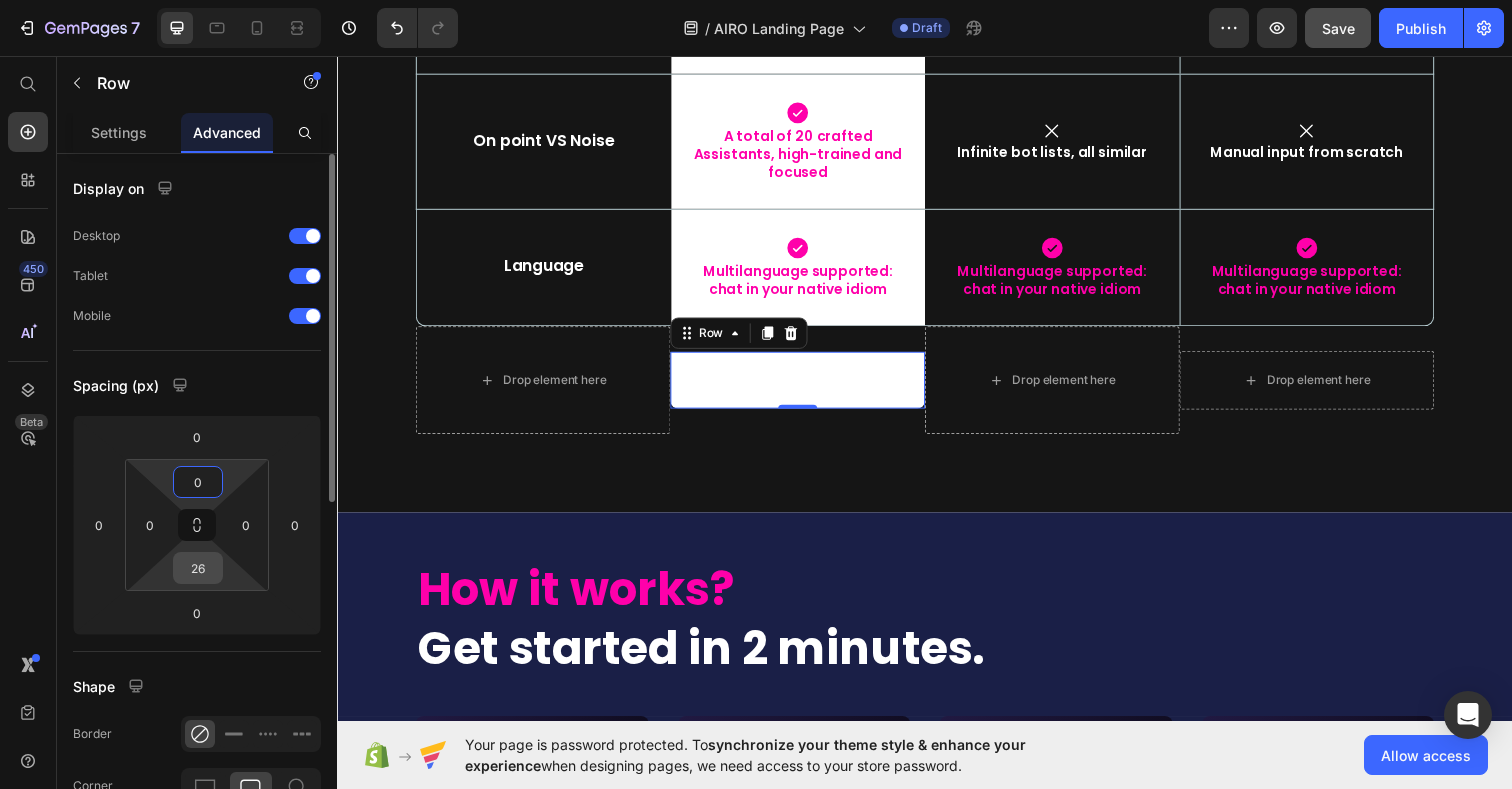 type on "0" 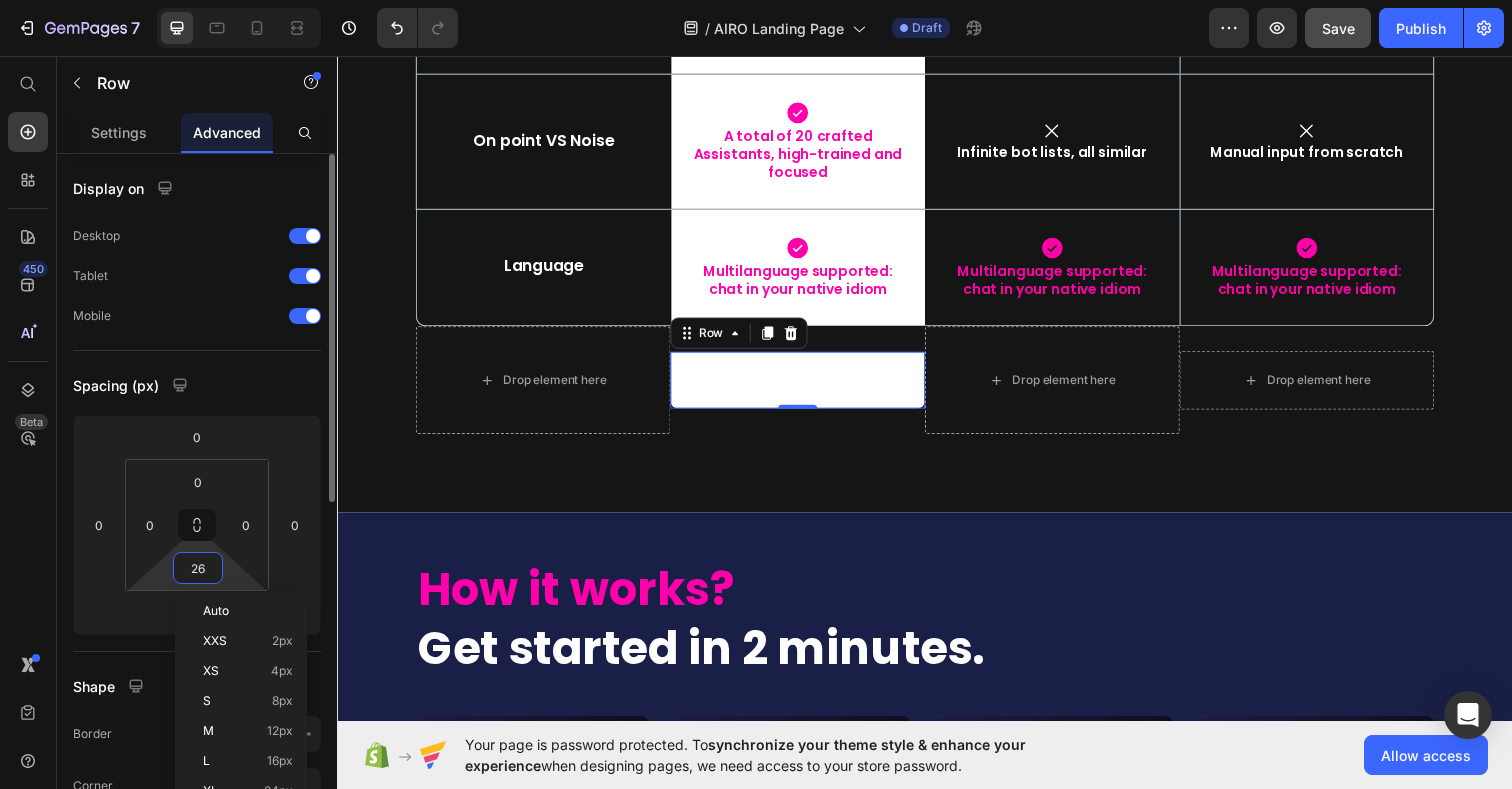 type on "0" 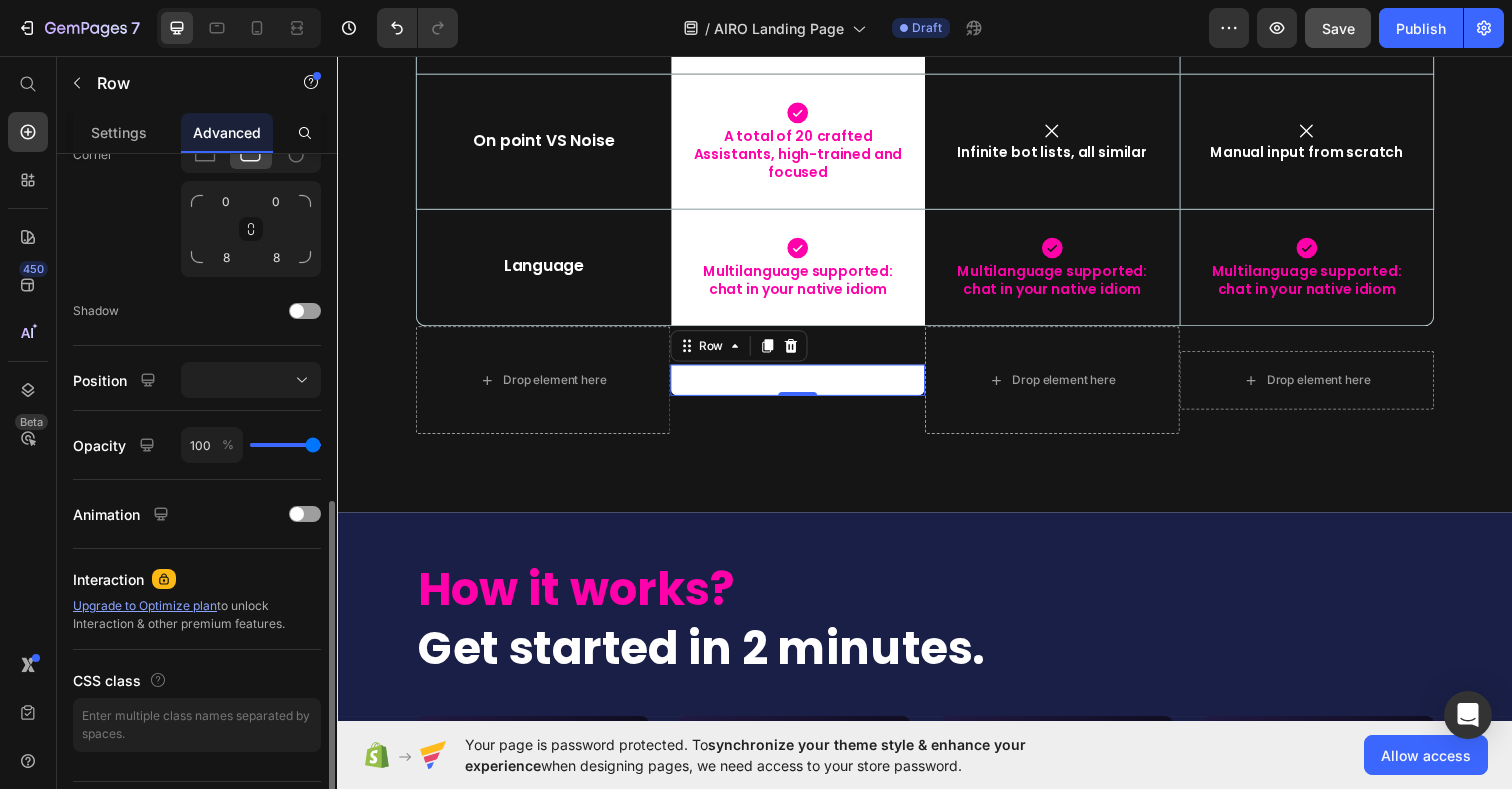 scroll, scrollTop: 681, scrollLeft: 0, axis: vertical 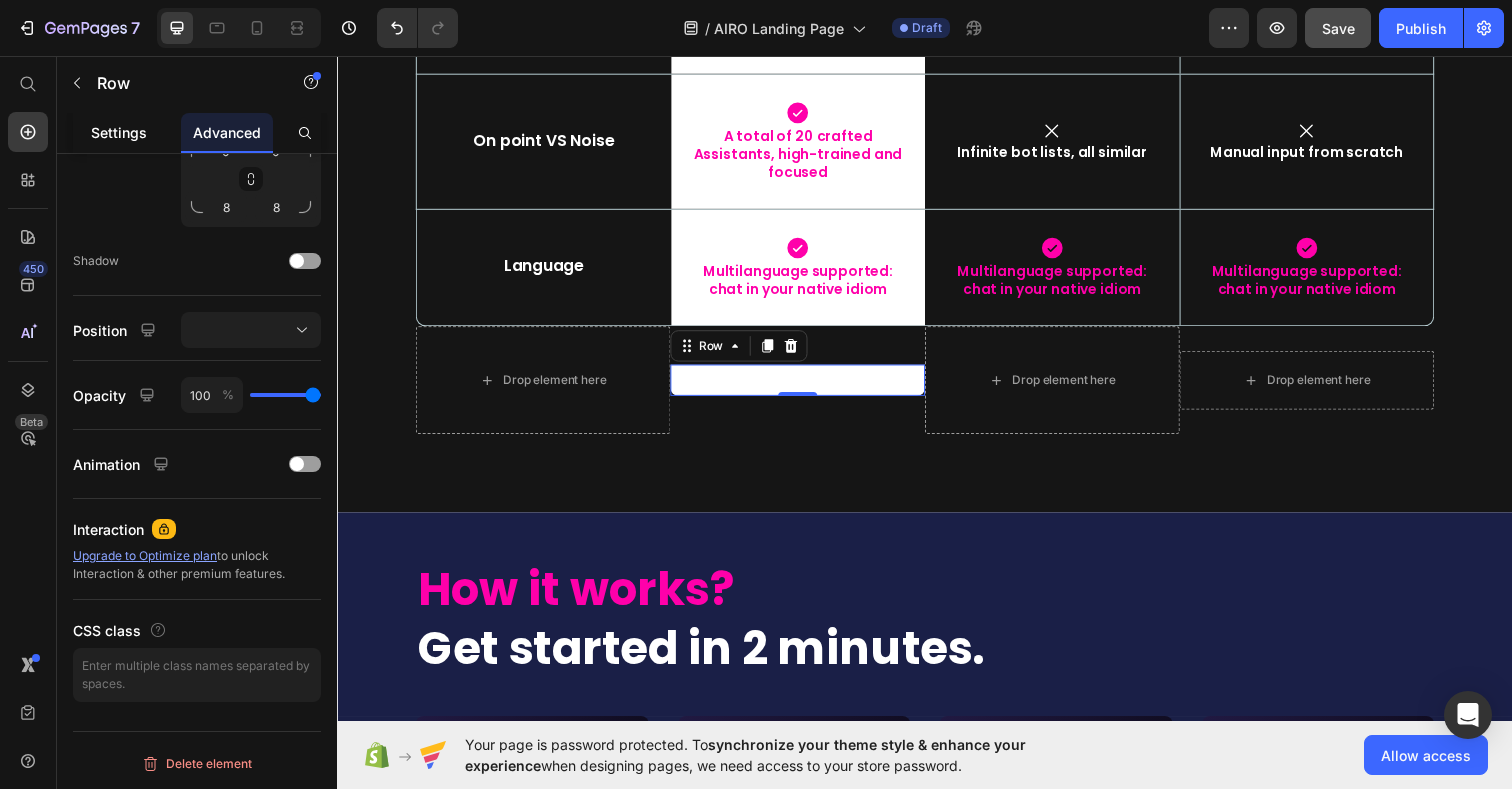 click on "Settings" at bounding box center (119, 132) 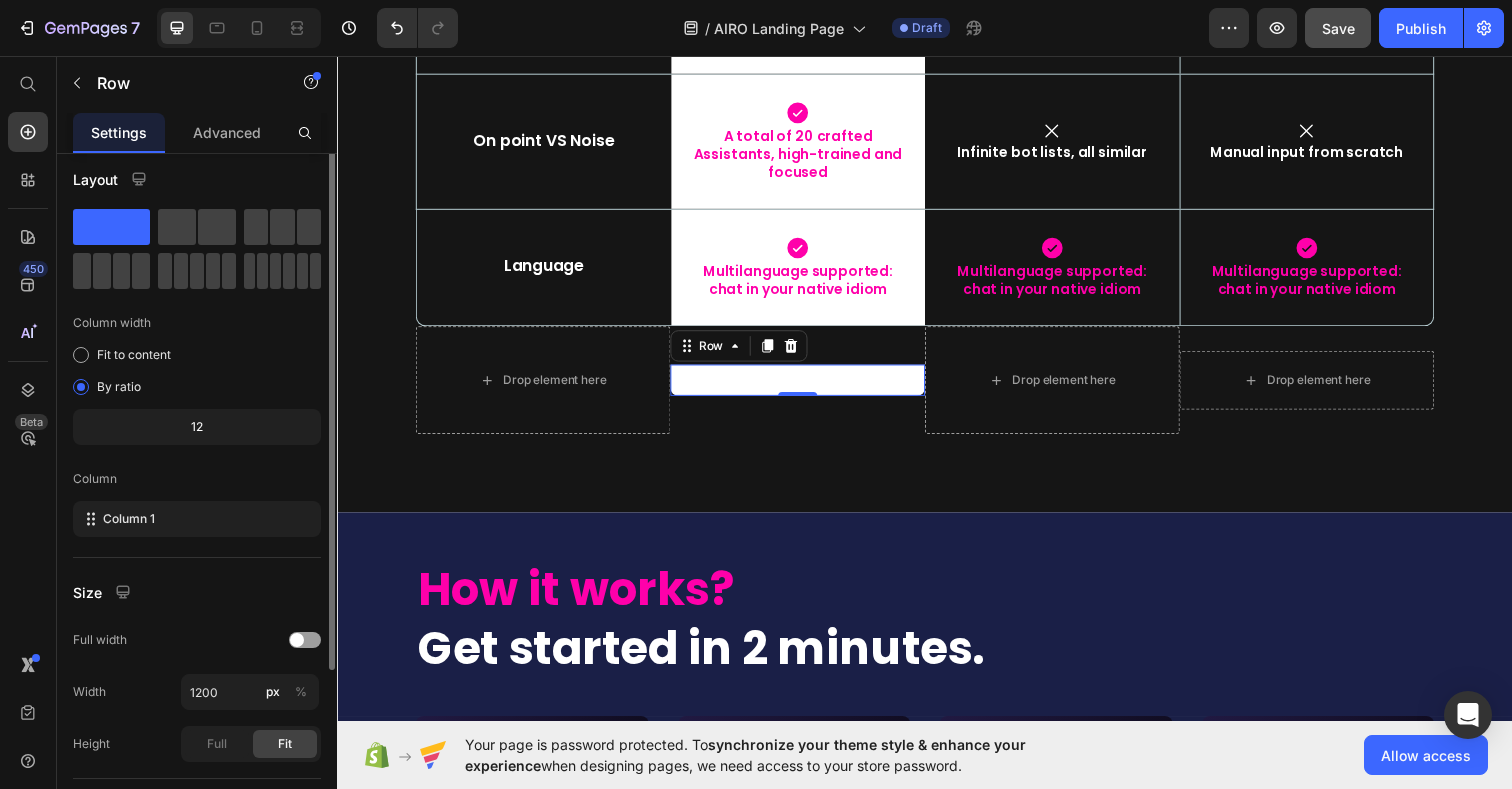 scroll, scrollTop: 0, scrollLeft: 0, axis: both 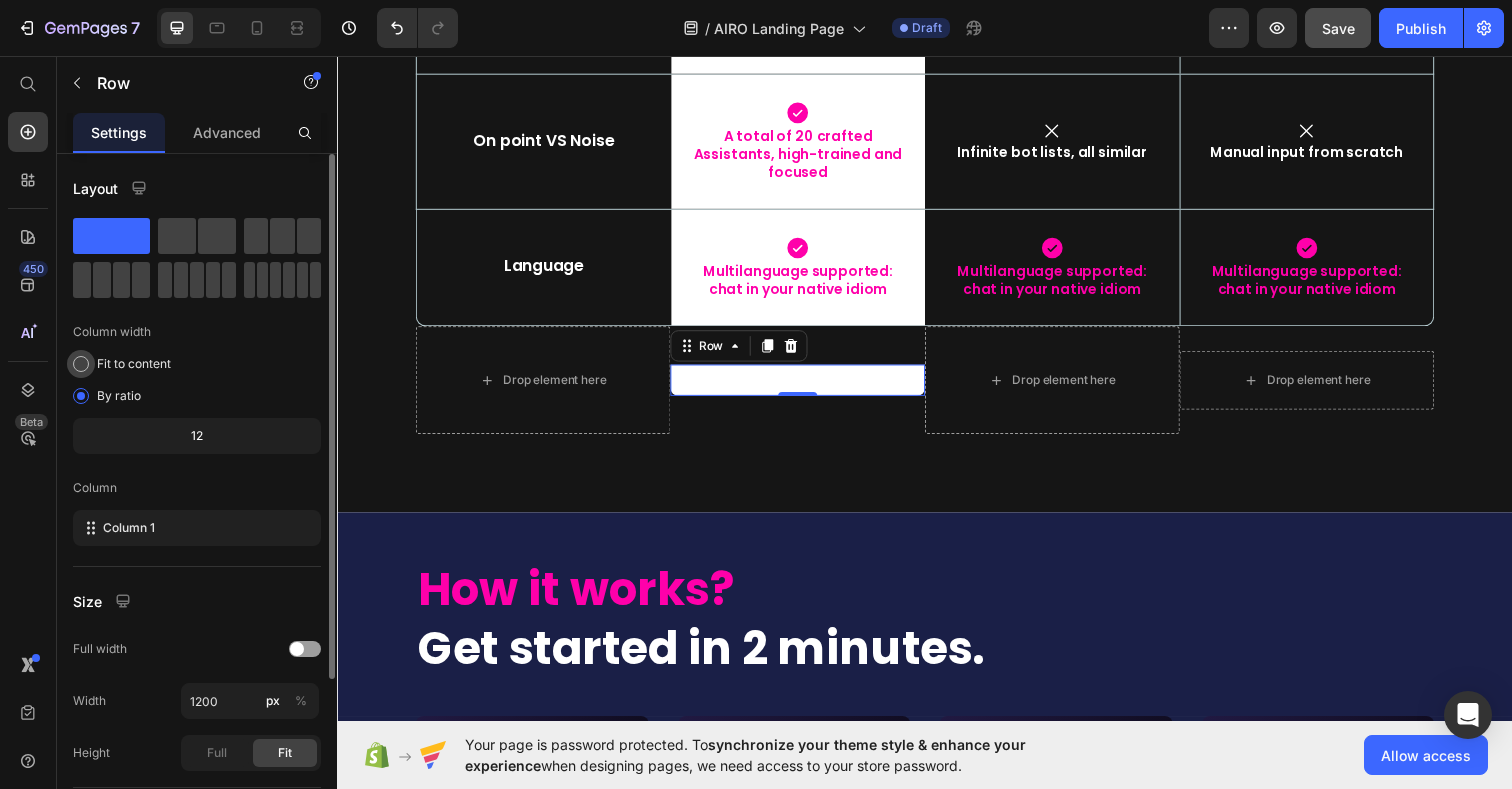 click on "Fit to content" at bounding box center [134, 364] 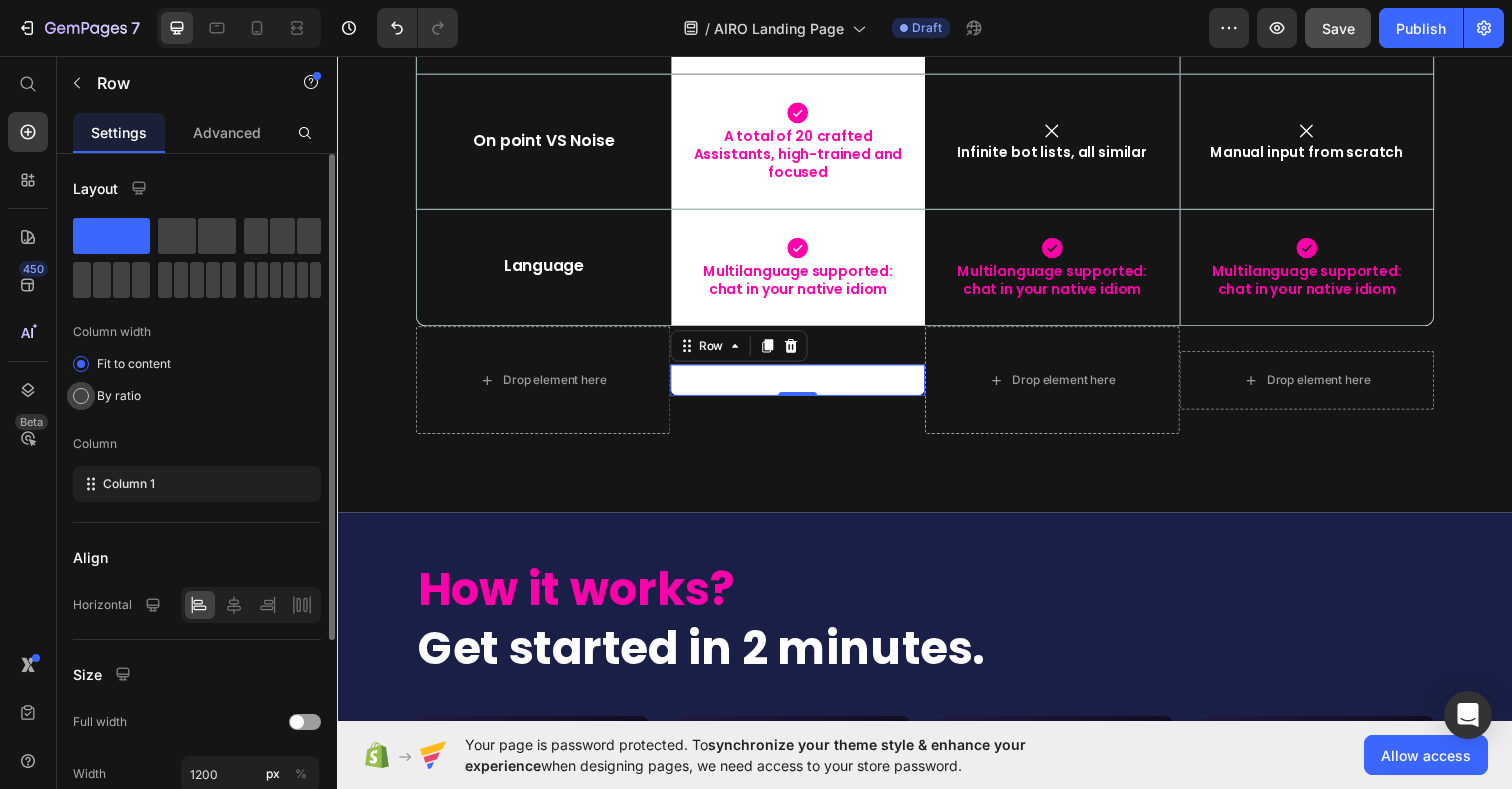 click on "By ratio" at bounding box center [119, 396] 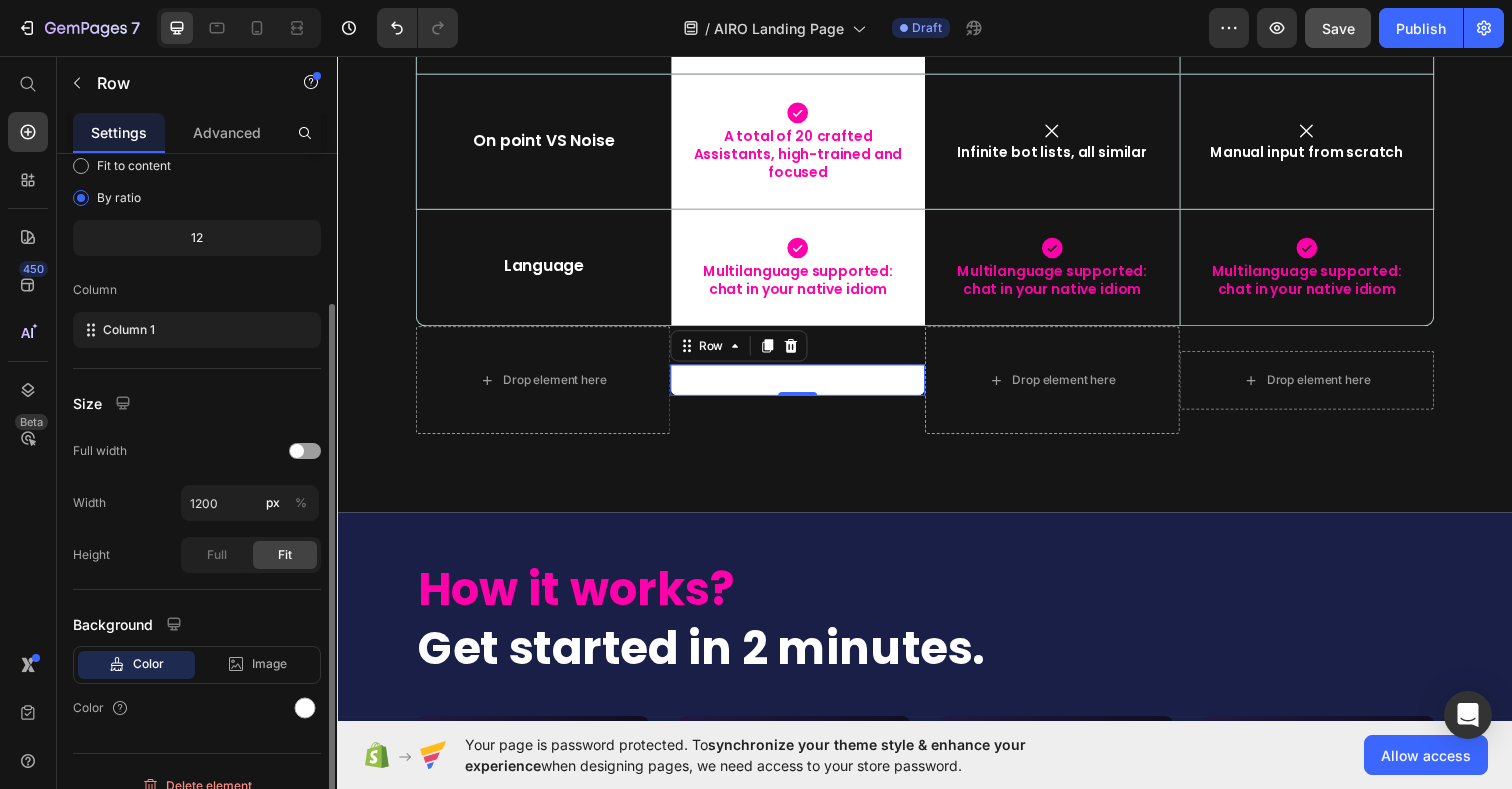 scroll, scrollTop: 220, scrollLeft: 0, axis: vertical 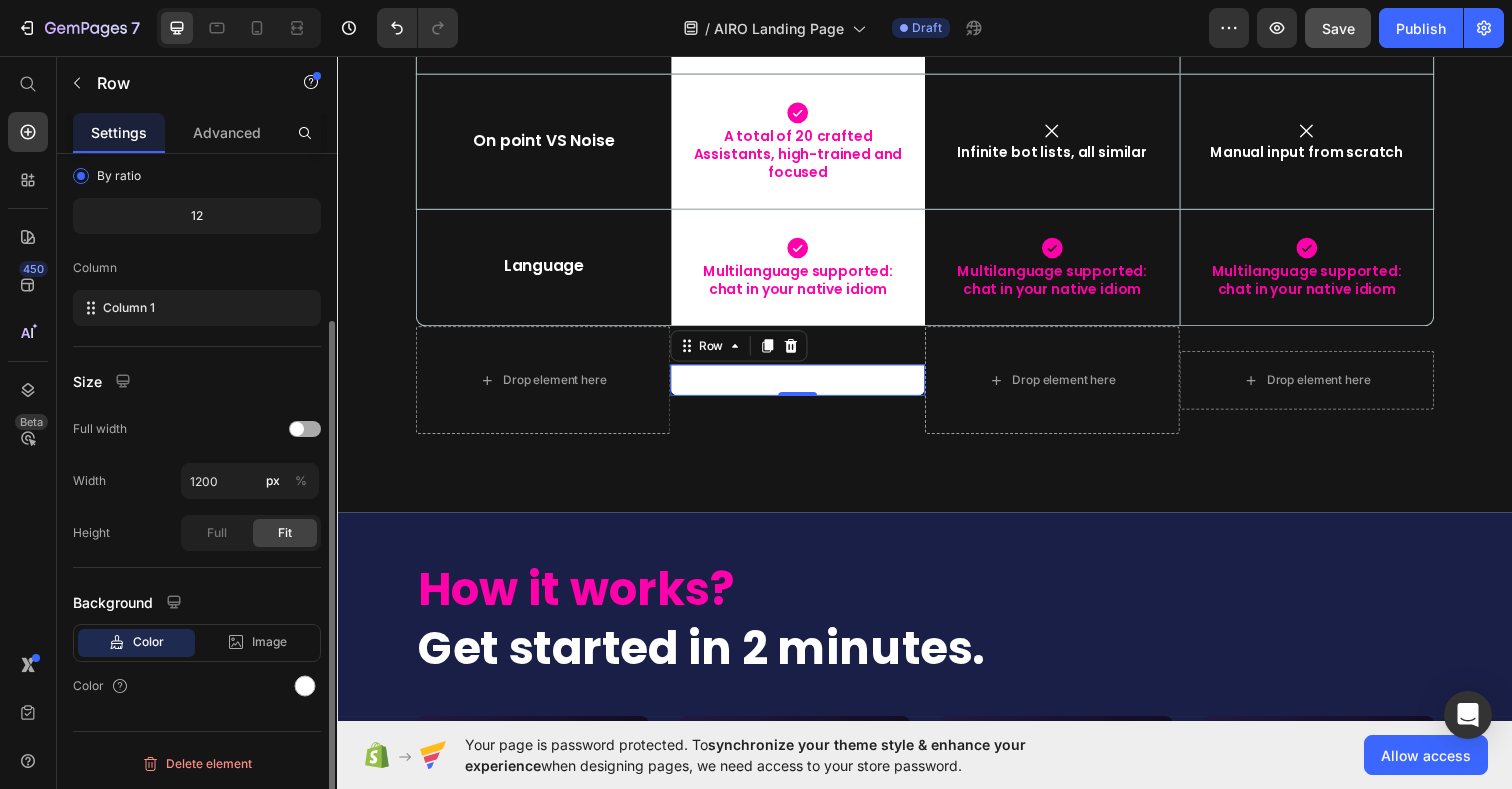 click at bounding box center (305, 429) 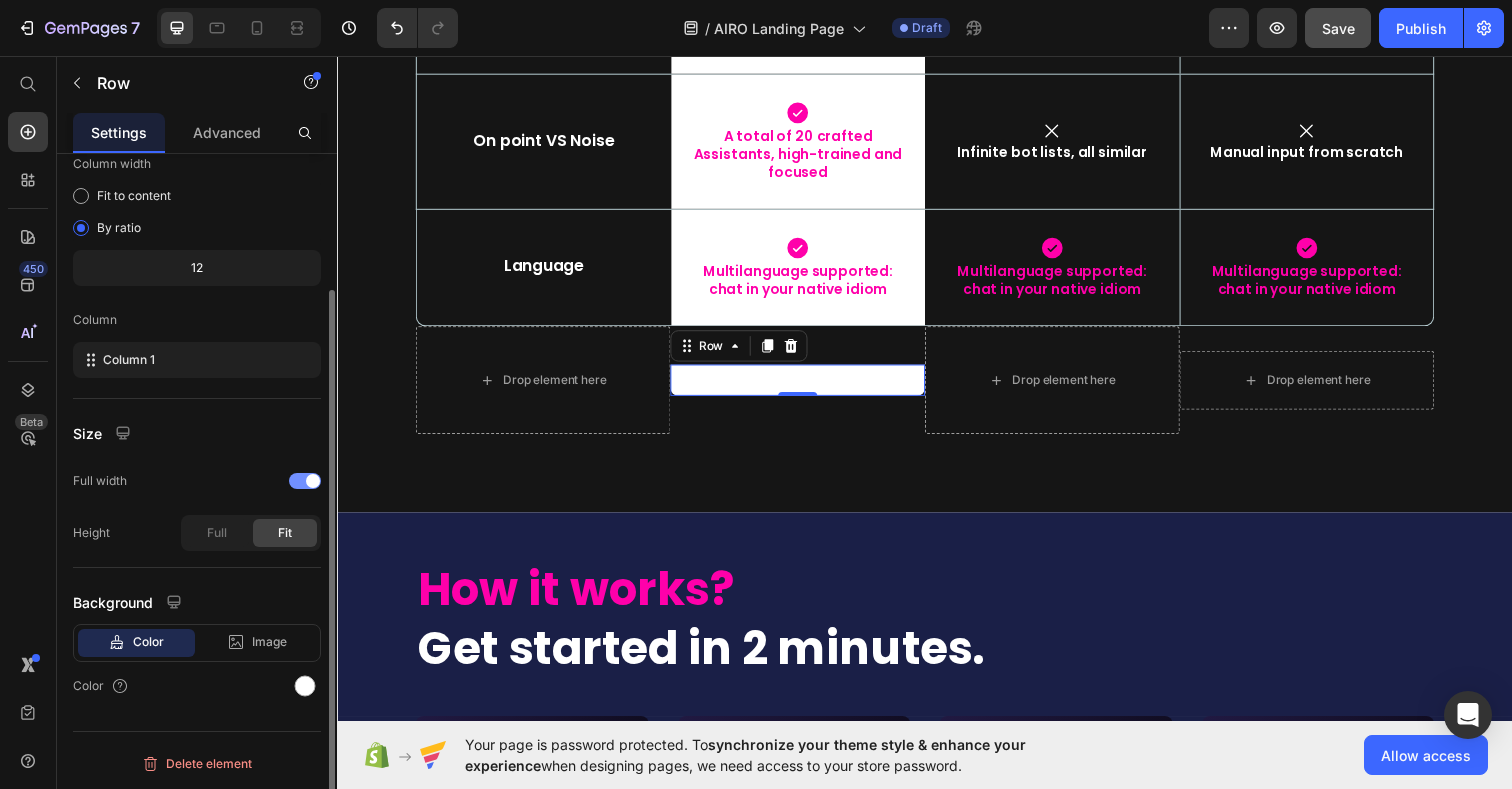 scroll, scrollTop: 168, scrollLeft: 0, axis: vertical 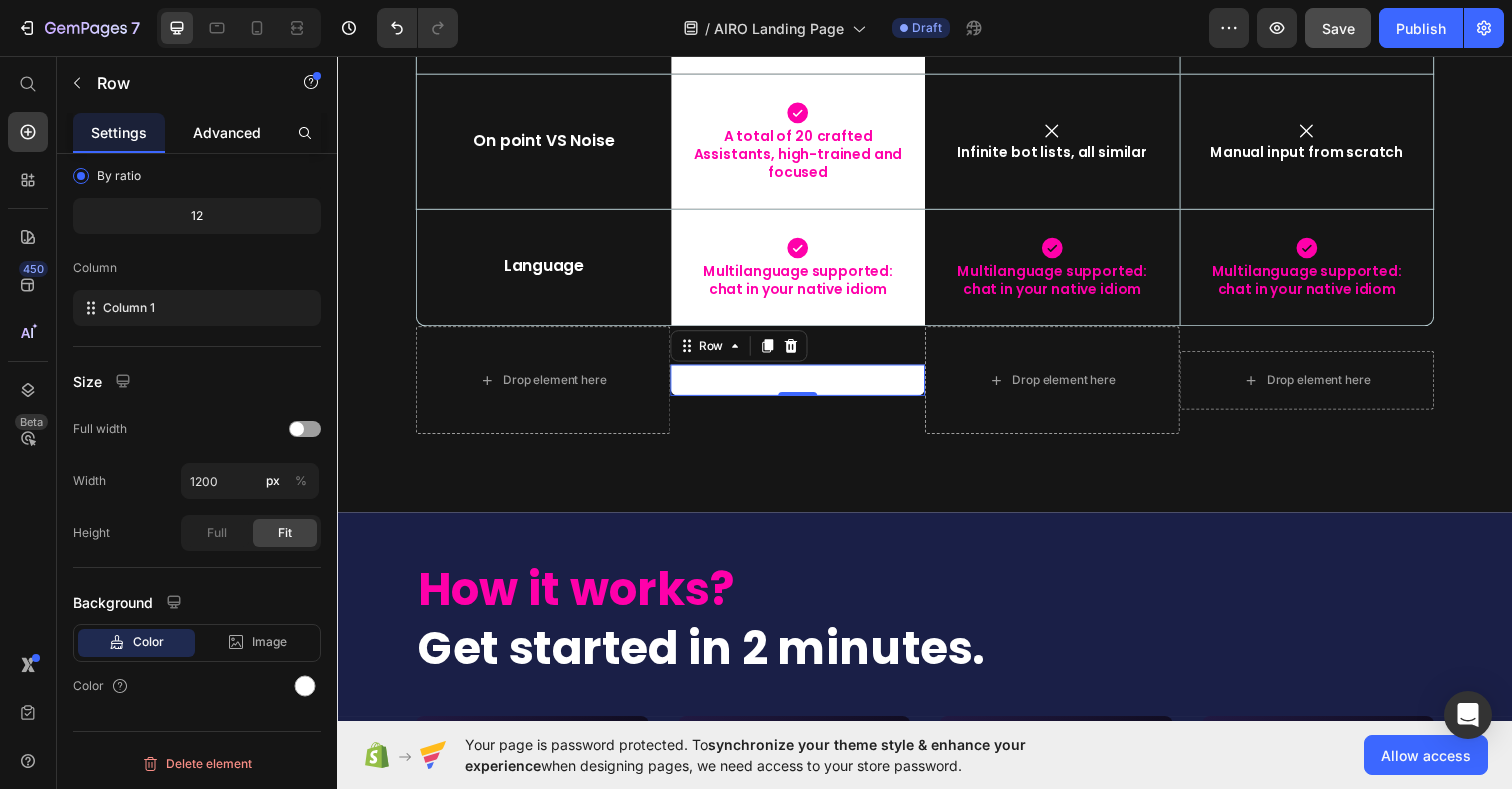 click on "Advanced" at bounding box center (227, 132) 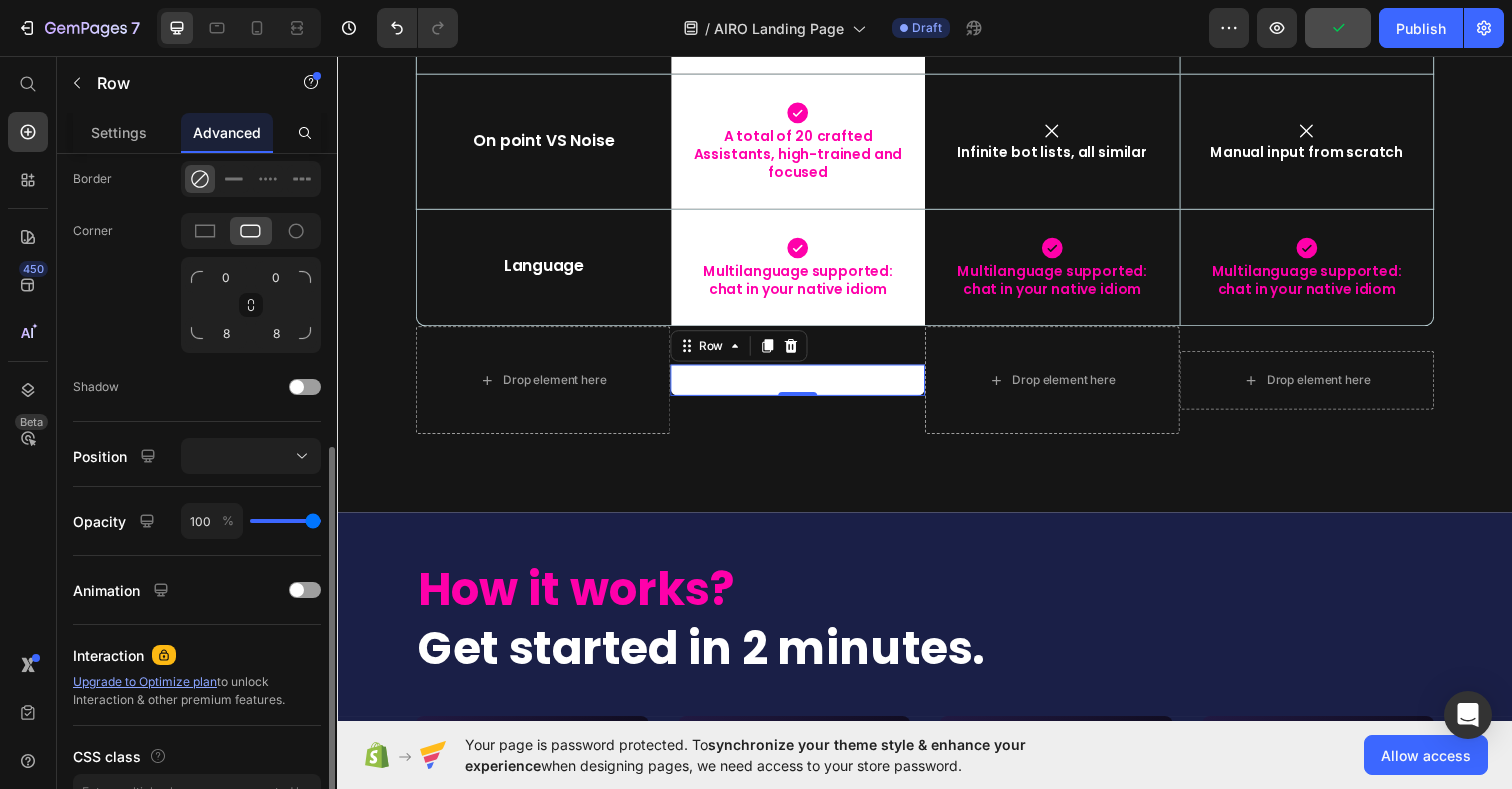 scroll, scrollTop: 566, scrollLeft: 0, axis: vertical 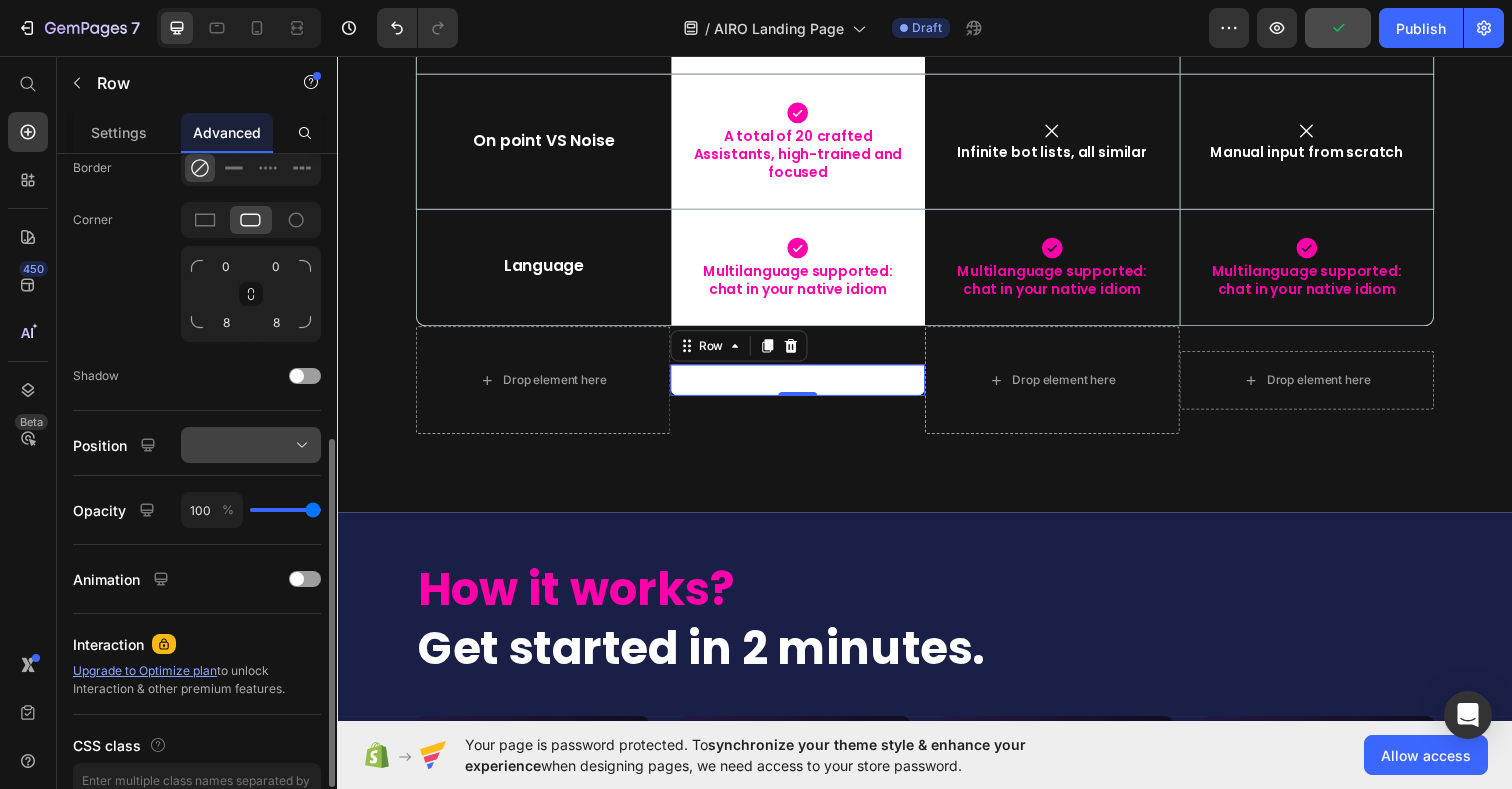 click at bounding box center [251, 445] 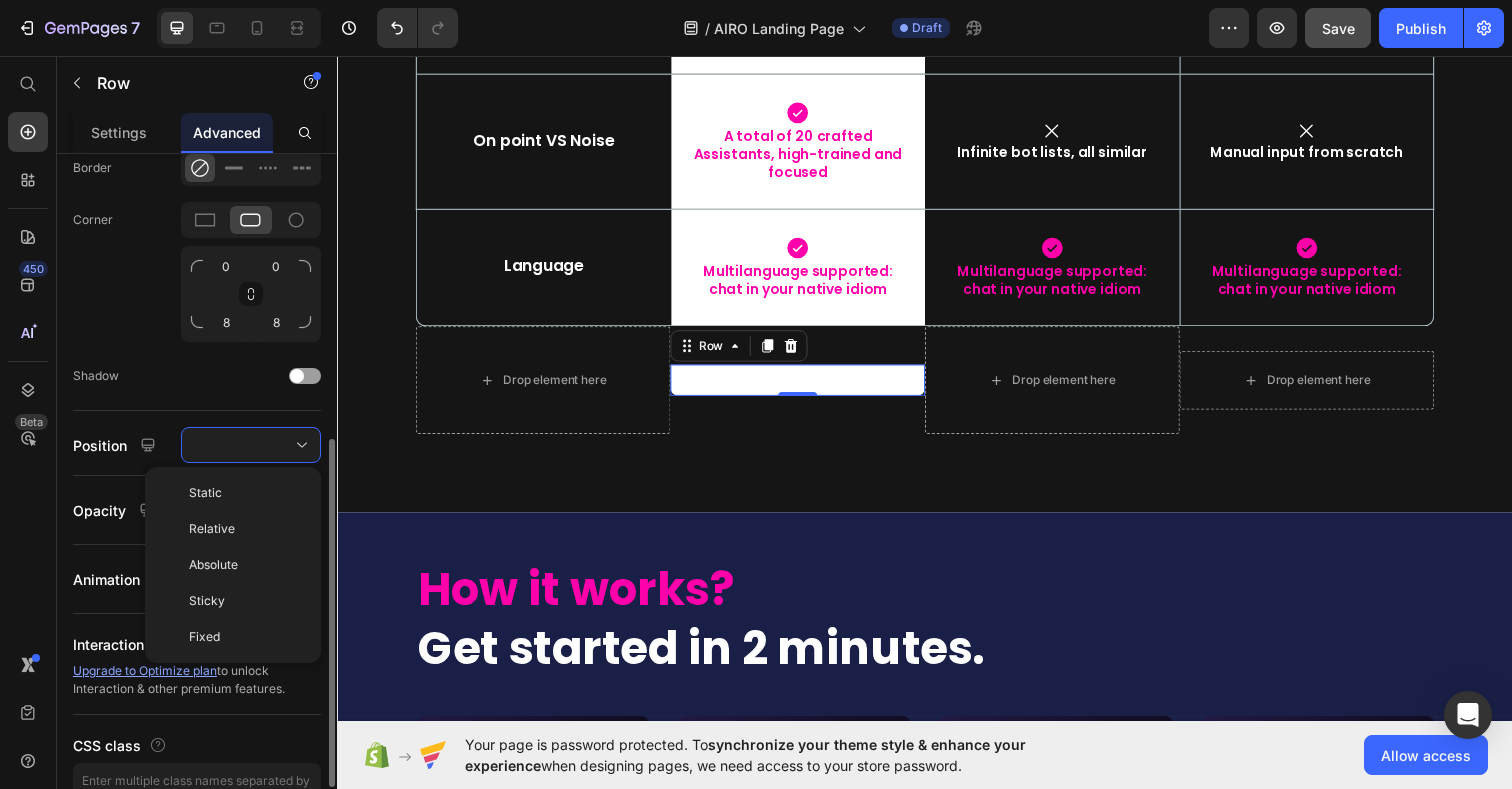 click on "Shape Border Corner 0 0 8 8 Shadow" 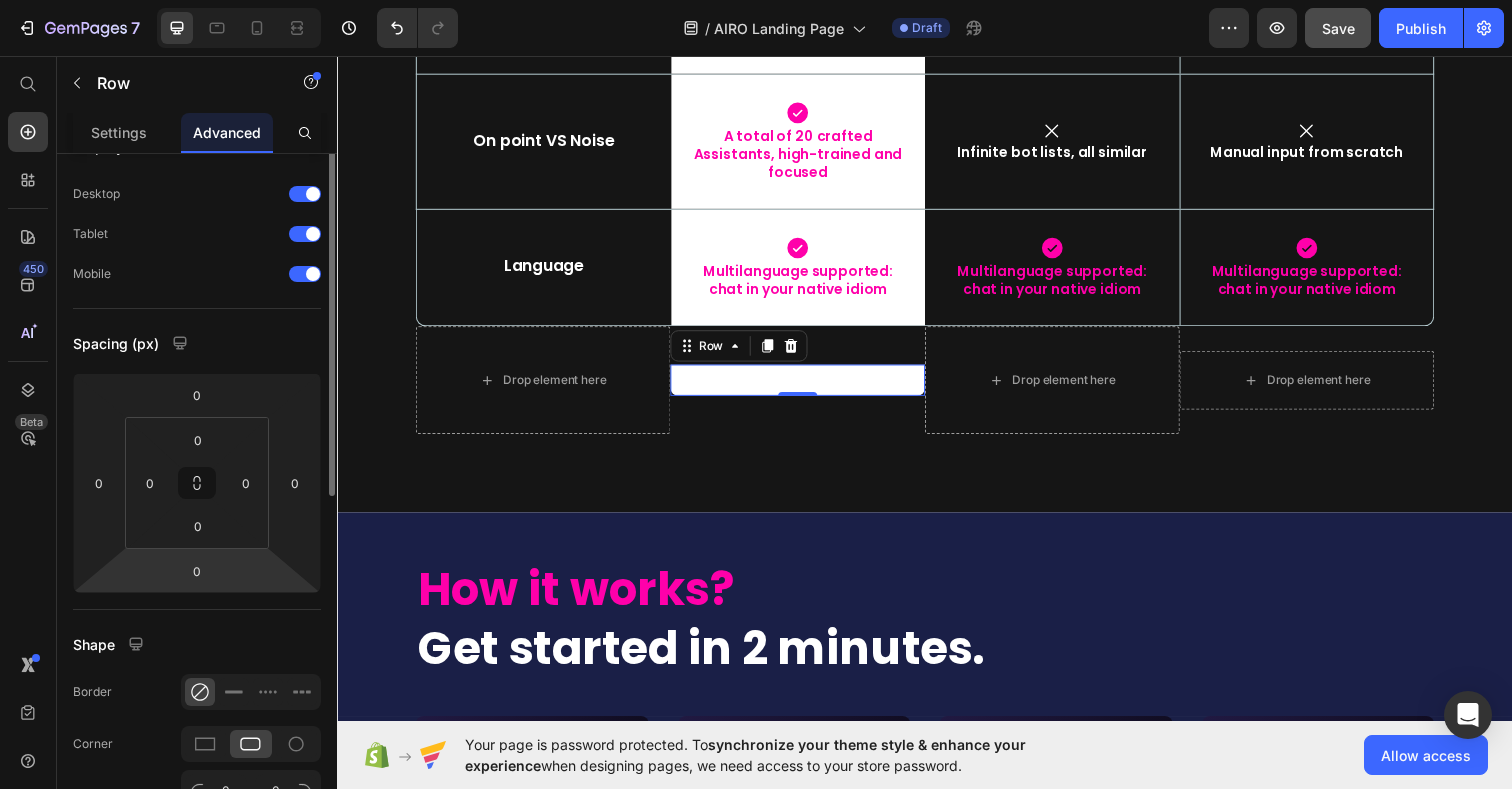 scroll, scrollTop: 0, scrollLeft: 0, axis: both 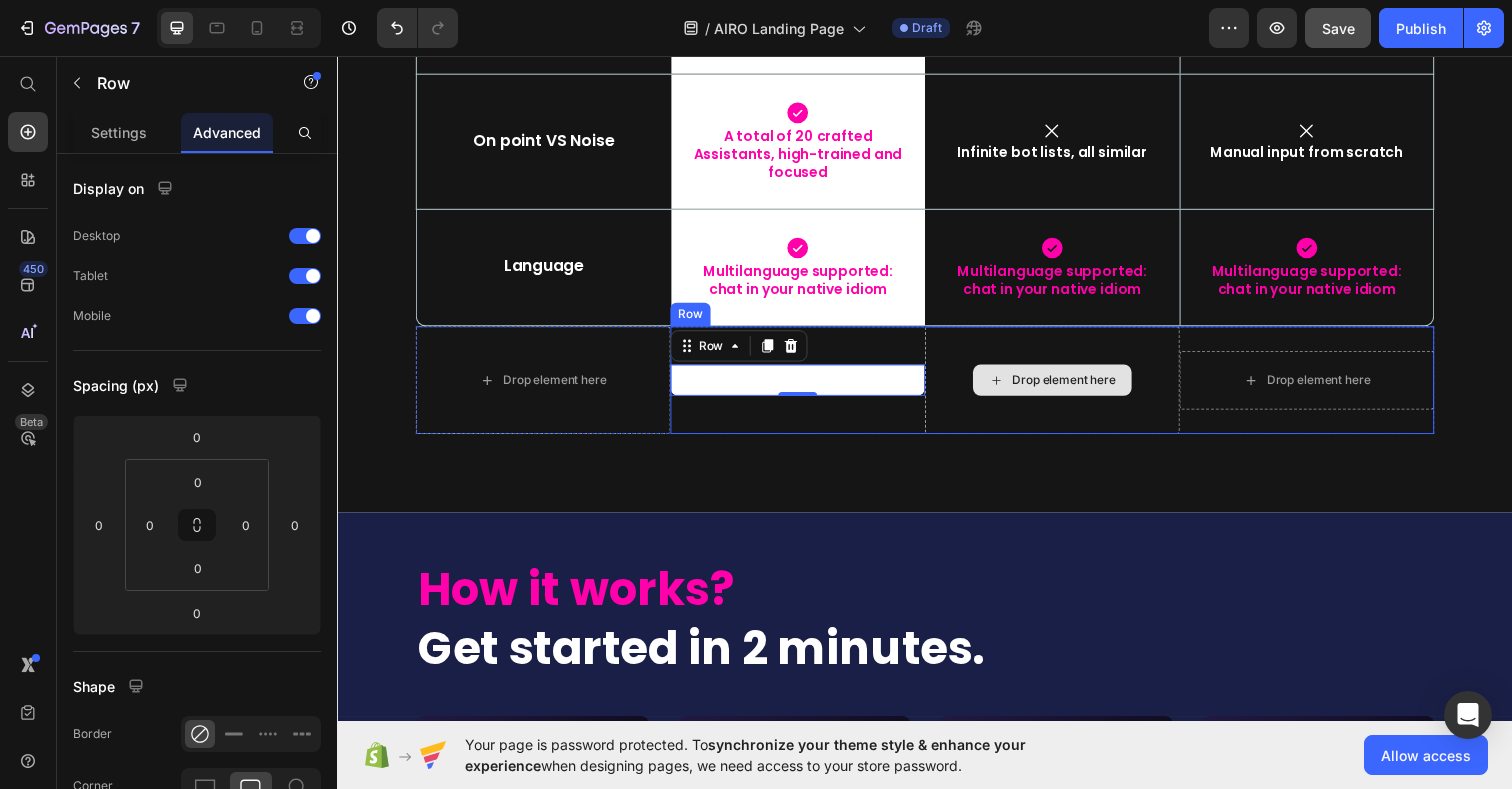 click on "Drop element here" at bounding box center (1067, 387) 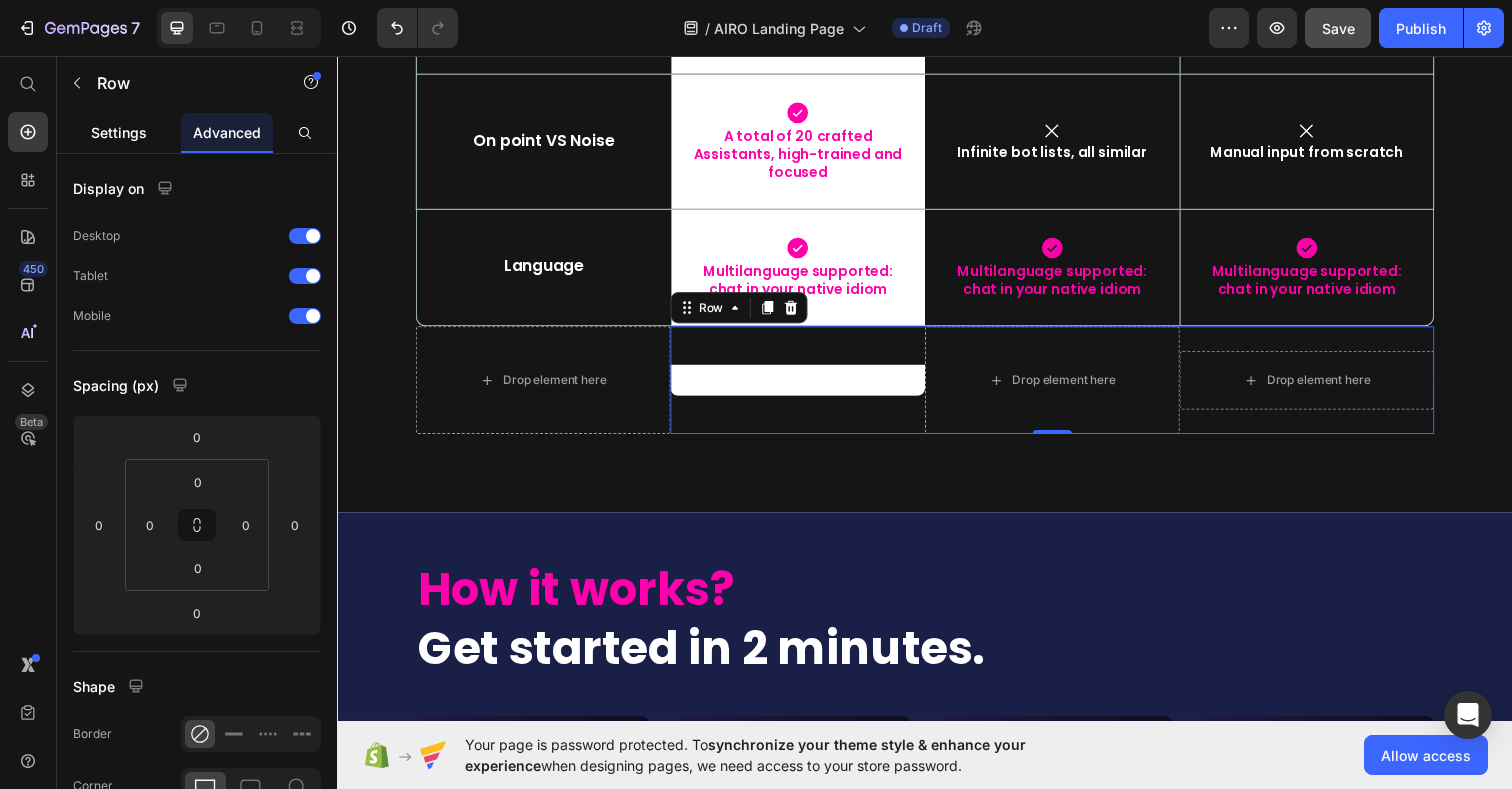 click on "Settings" at bounding box center [119, 132] 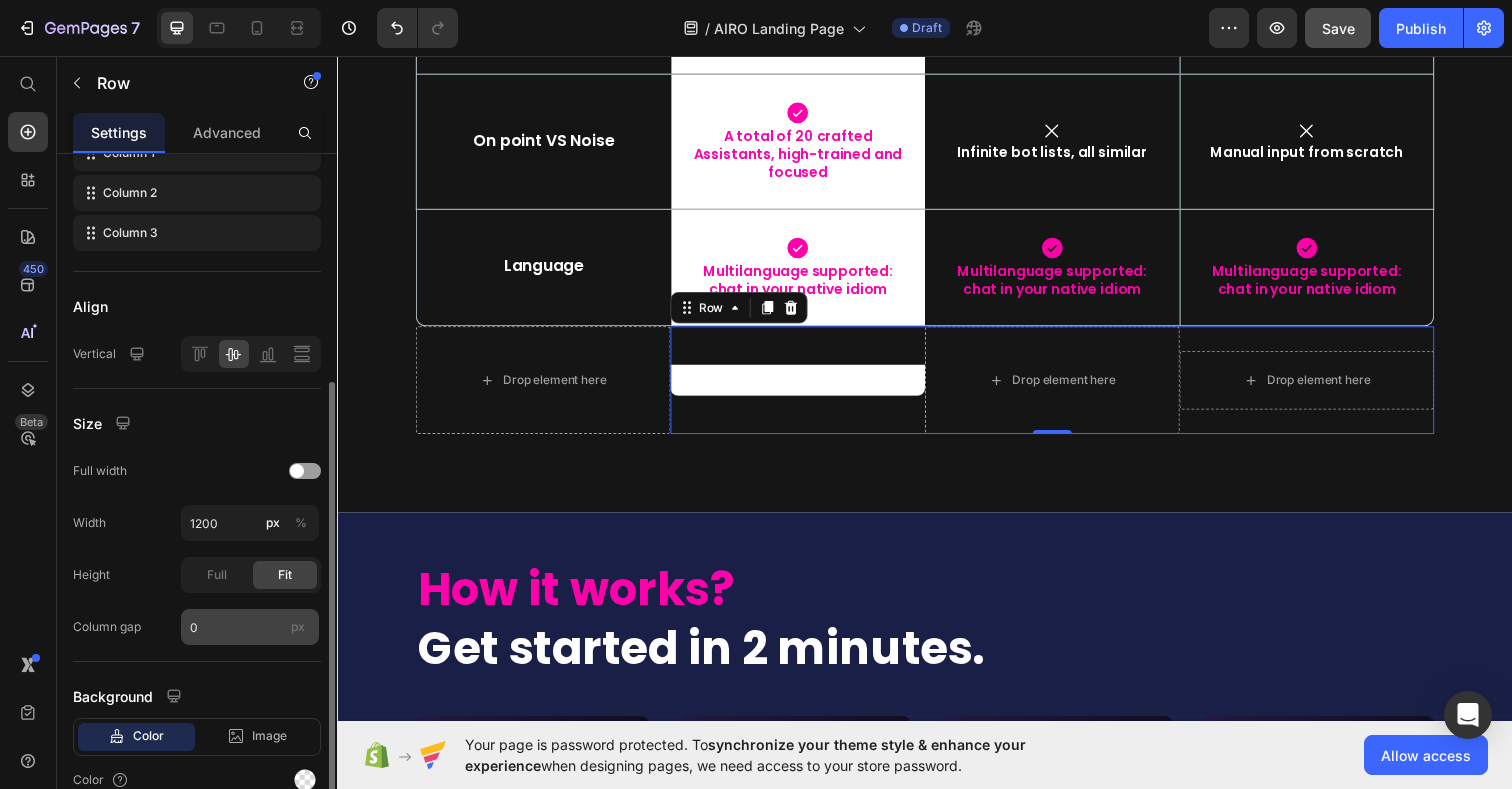 scroll, scrollTop: 373, scrollLeft: 0, axis: vertical 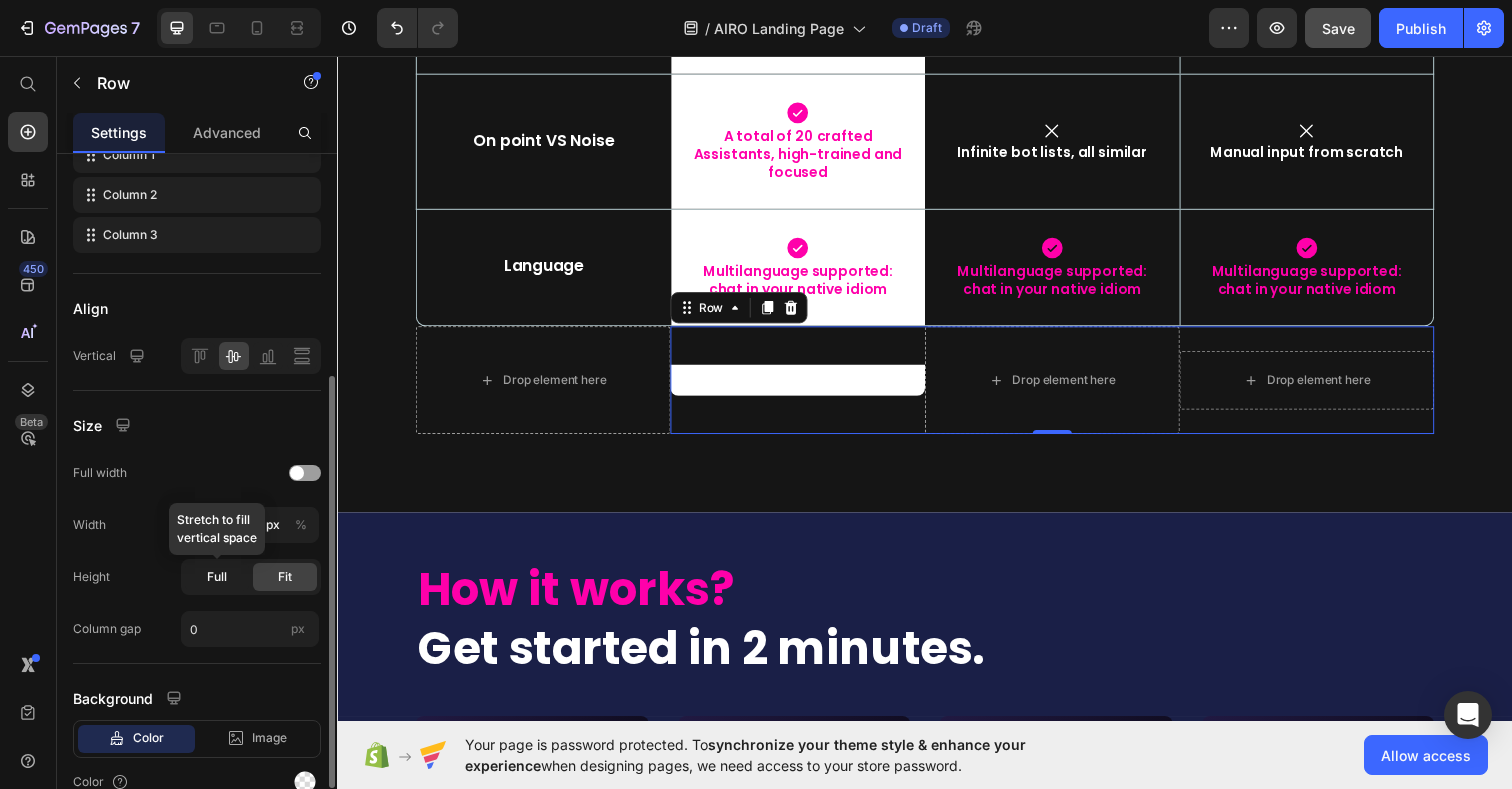 click on "Full" 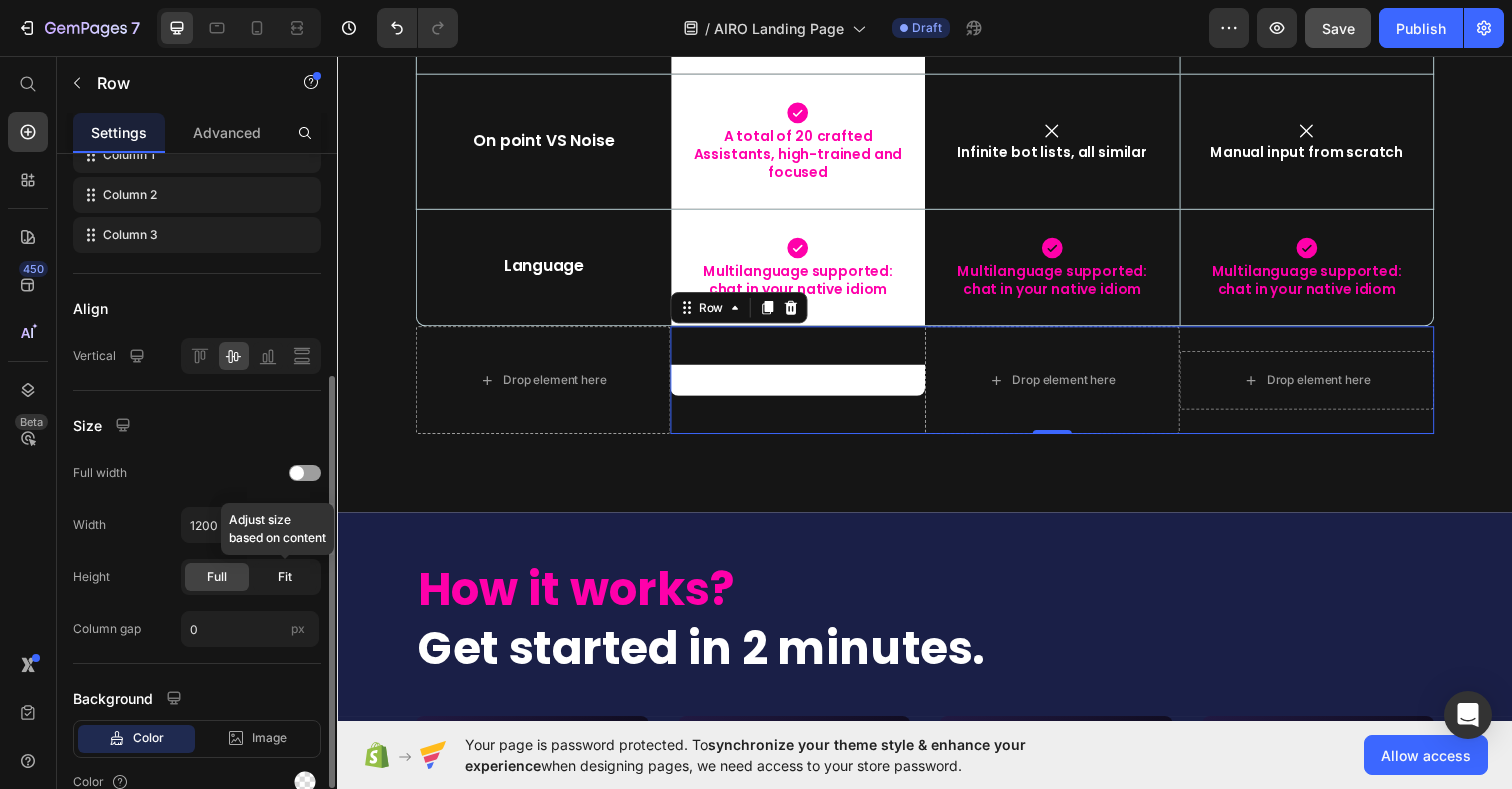 click on "Fit" 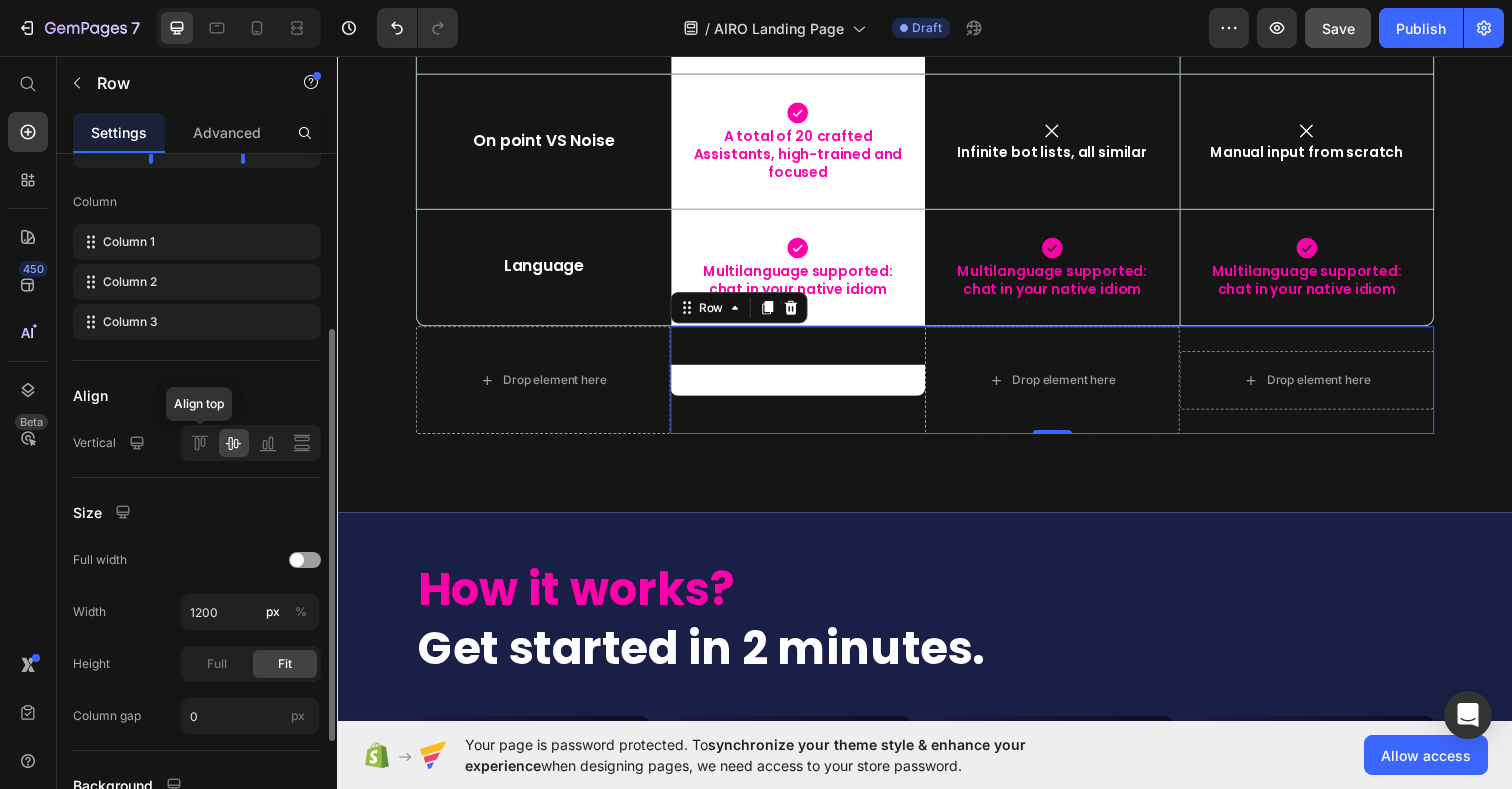scroll, scrollTop: 263, scrollLeft: 0, axis: vertical 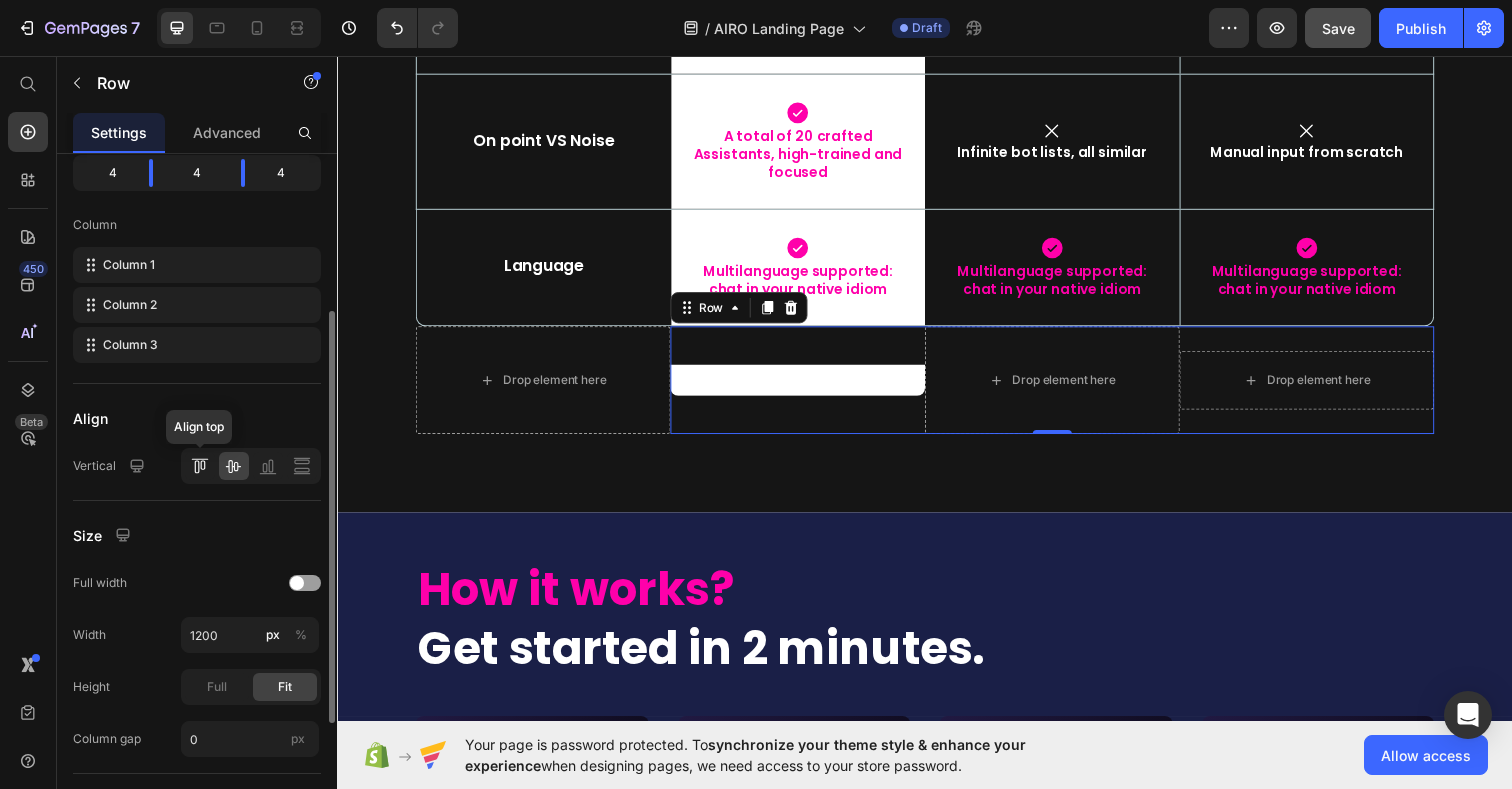 click 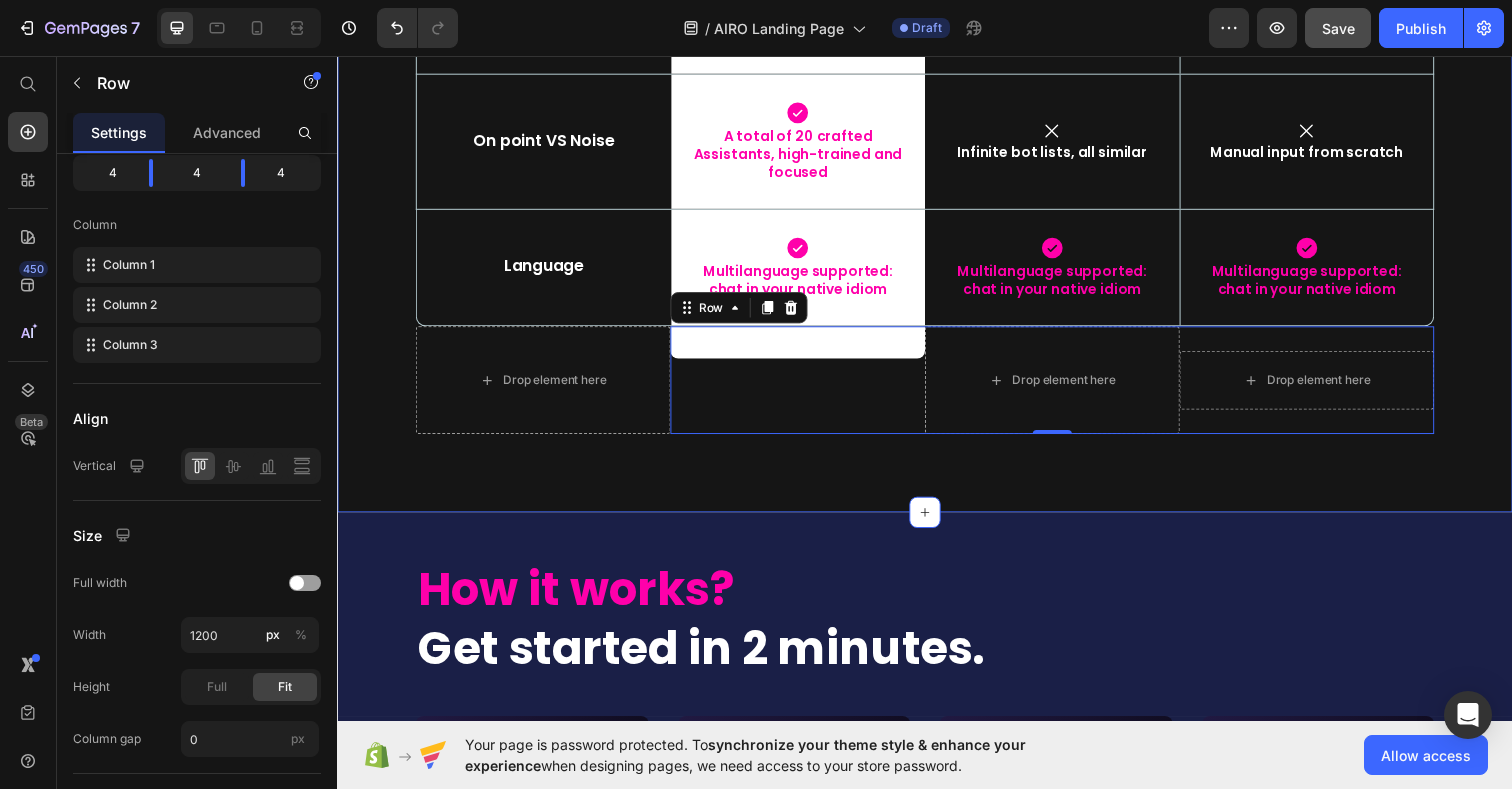 click on "⁠⁠⁠⁠⁠⁠⁠ What really matters.  Side by side. Heading Not the quantity of bots. Not random prompts. Just structured, usable value. Text Block Row
Drop element here Image Row Other Packs Text Block Basic Chat GPT Text Block Hero Banner Row Row Smart Access & UX Text Block
Icon Launchpad and smart workspace with 1-click flow to start chatting Text Block Row
Icon Link lists, Google Sheets and Excels Text Block
Icon No structure Text Block Hero Banner Row Row Role based expertise Text Block
Icon Specialists with clear roles Text Block Row
Icon Vague or mixed perimeters Text Block
Icon No roles, generic chatting Text Block Hero Banner Row Row Advanced Prompts Text Block
Icon Curated, structured, tested prompts for each role Text Block Row
Icon Not available, or generic lists of untested or copied prompts Text Block
Icon Text Block Hero Banner" at bounding box center [937, -155] 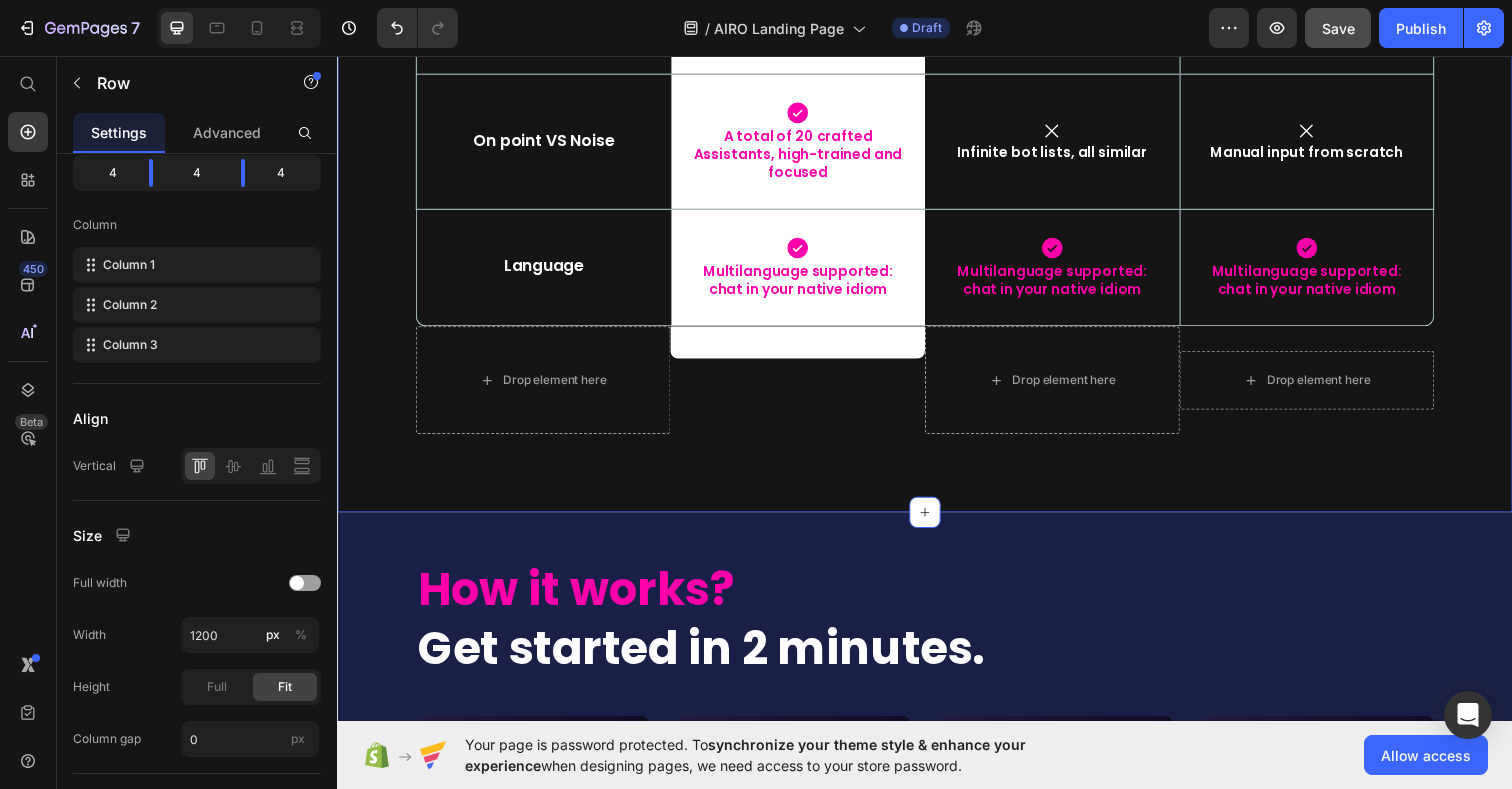scroll, scrollTop: 0, scrollLeft: 0, axis: both 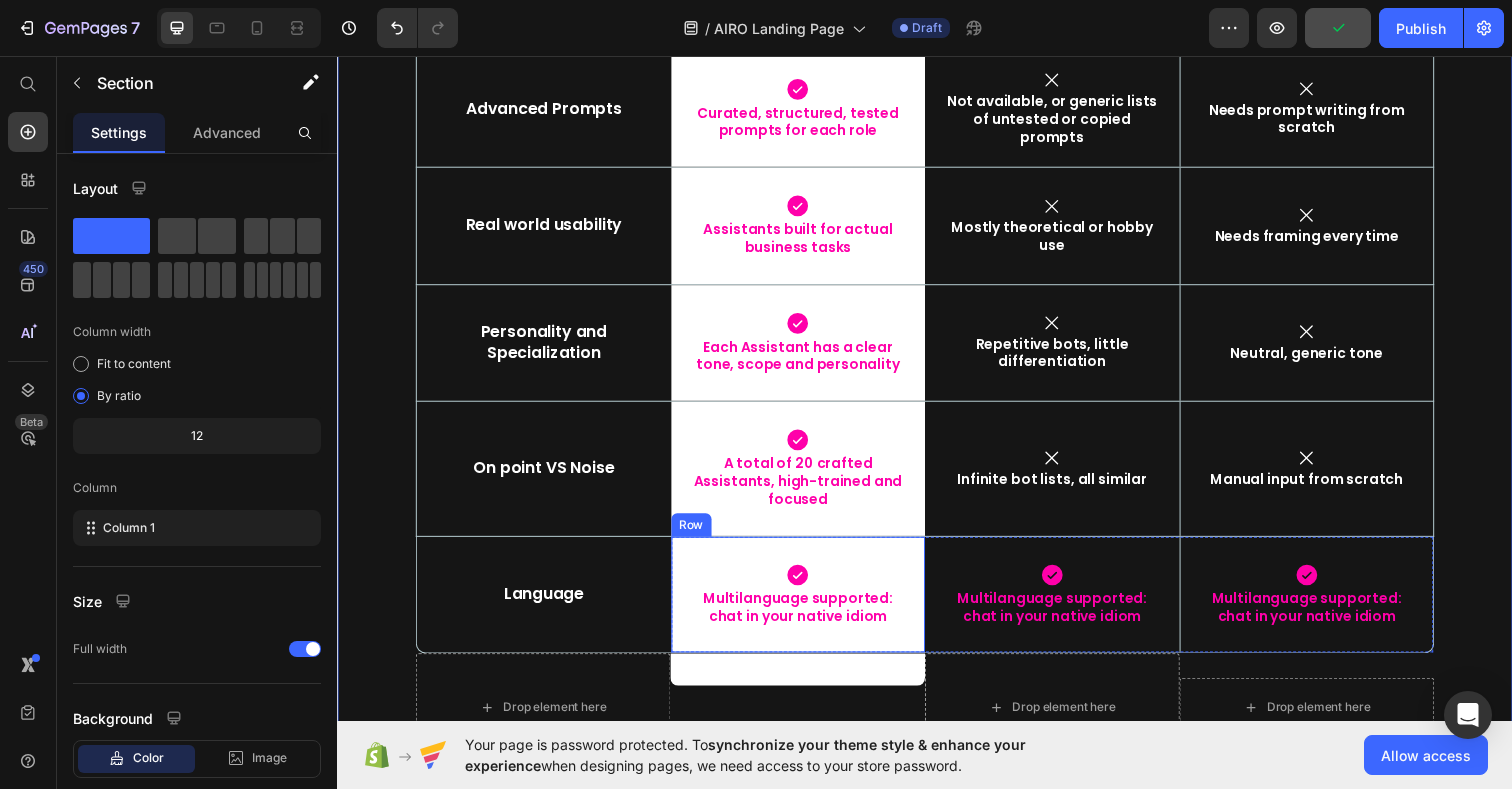 click on "Icon Multilanguage supported: chat in your native idiom [SERVICE]" at bounding box center (808, 606) 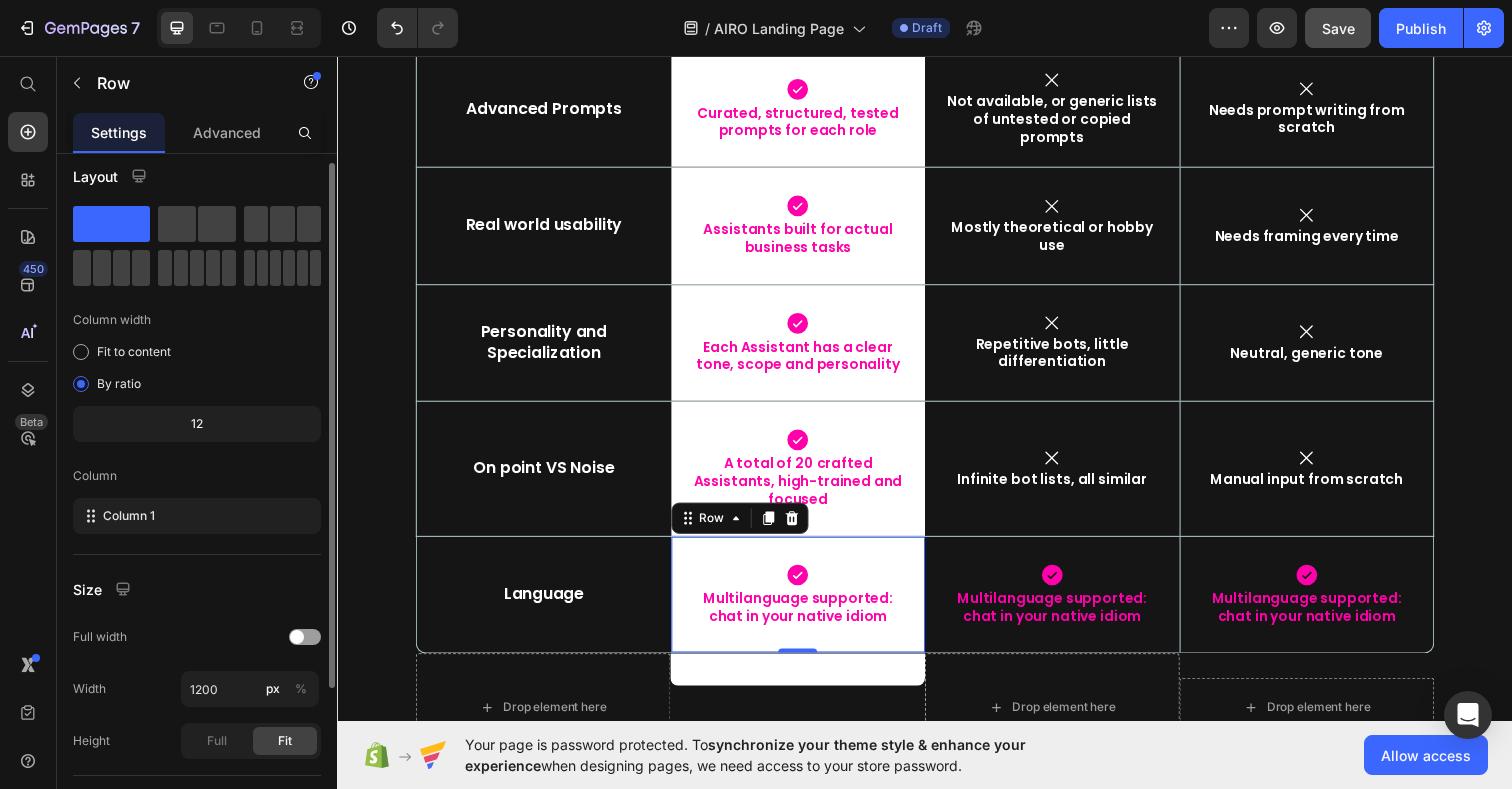 scroll, scrollTop: 0, scrollLeft: 0, axis: both 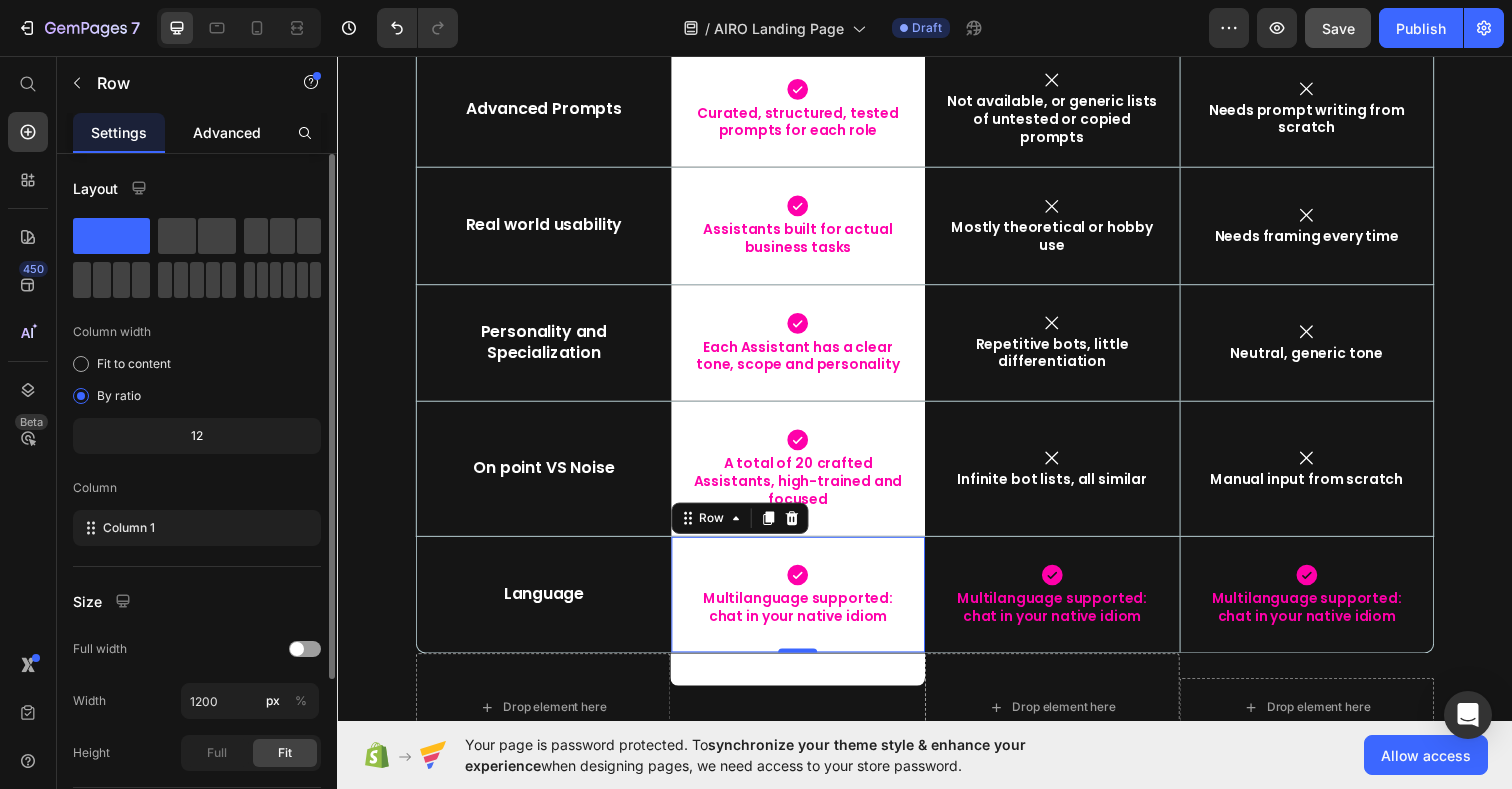 click on "Advanced" 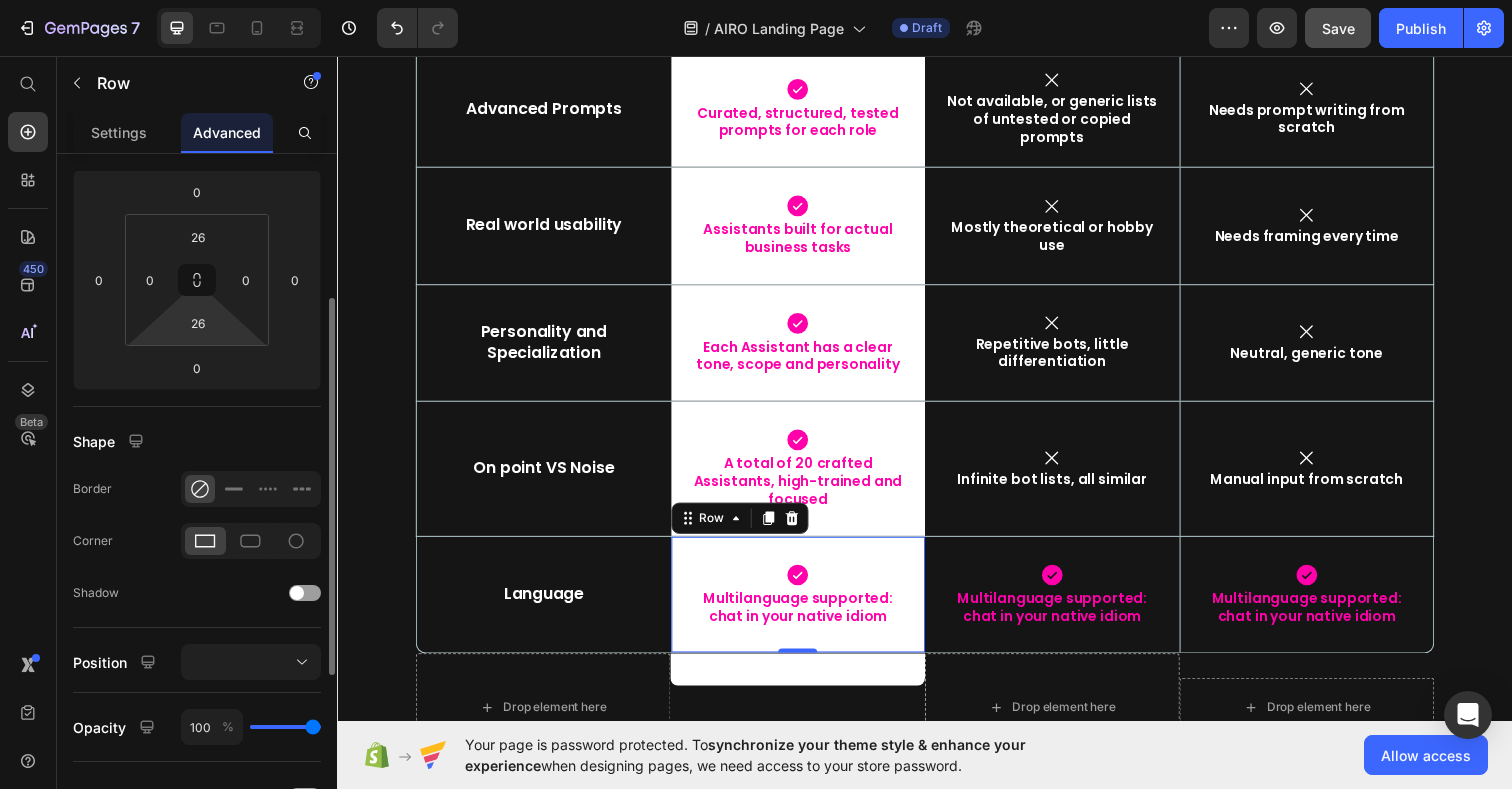 scroll, scrollTop: 254, scrollLeft: 0, axis: vertical 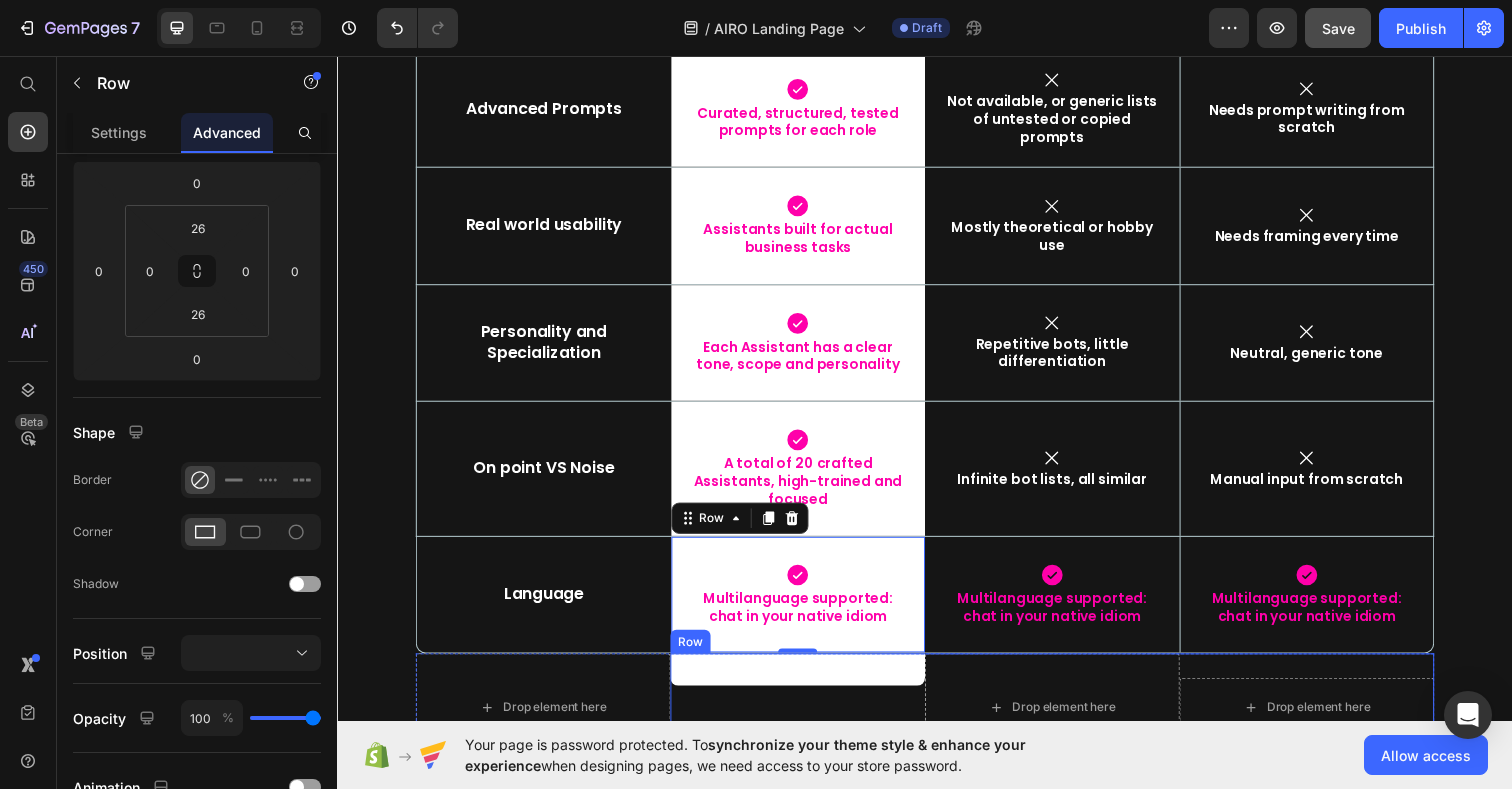 click on "- Text Block Row" at bounding box center (807, 721) 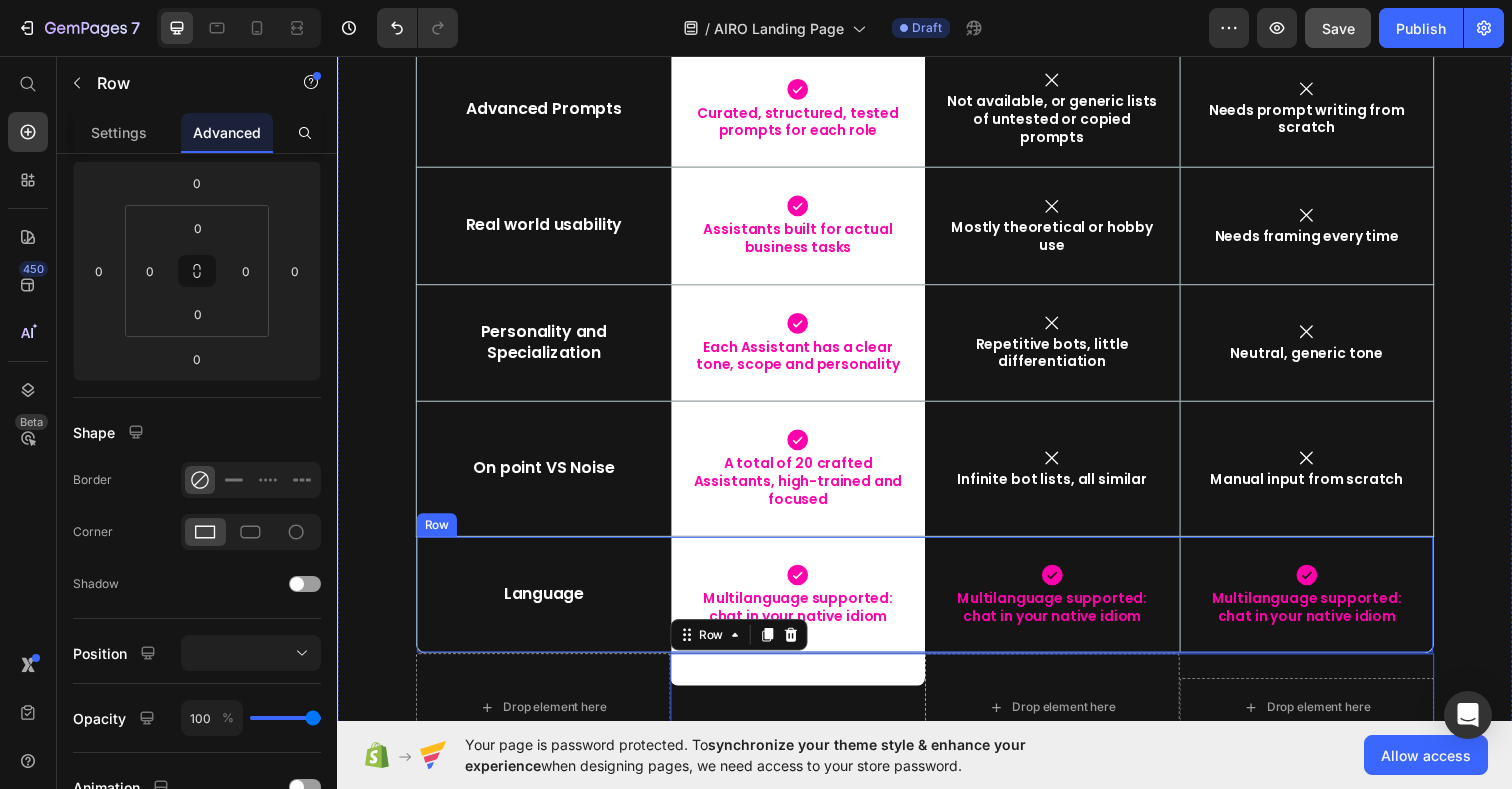 click on "Language Text Block" at bounding box center (548, 606) 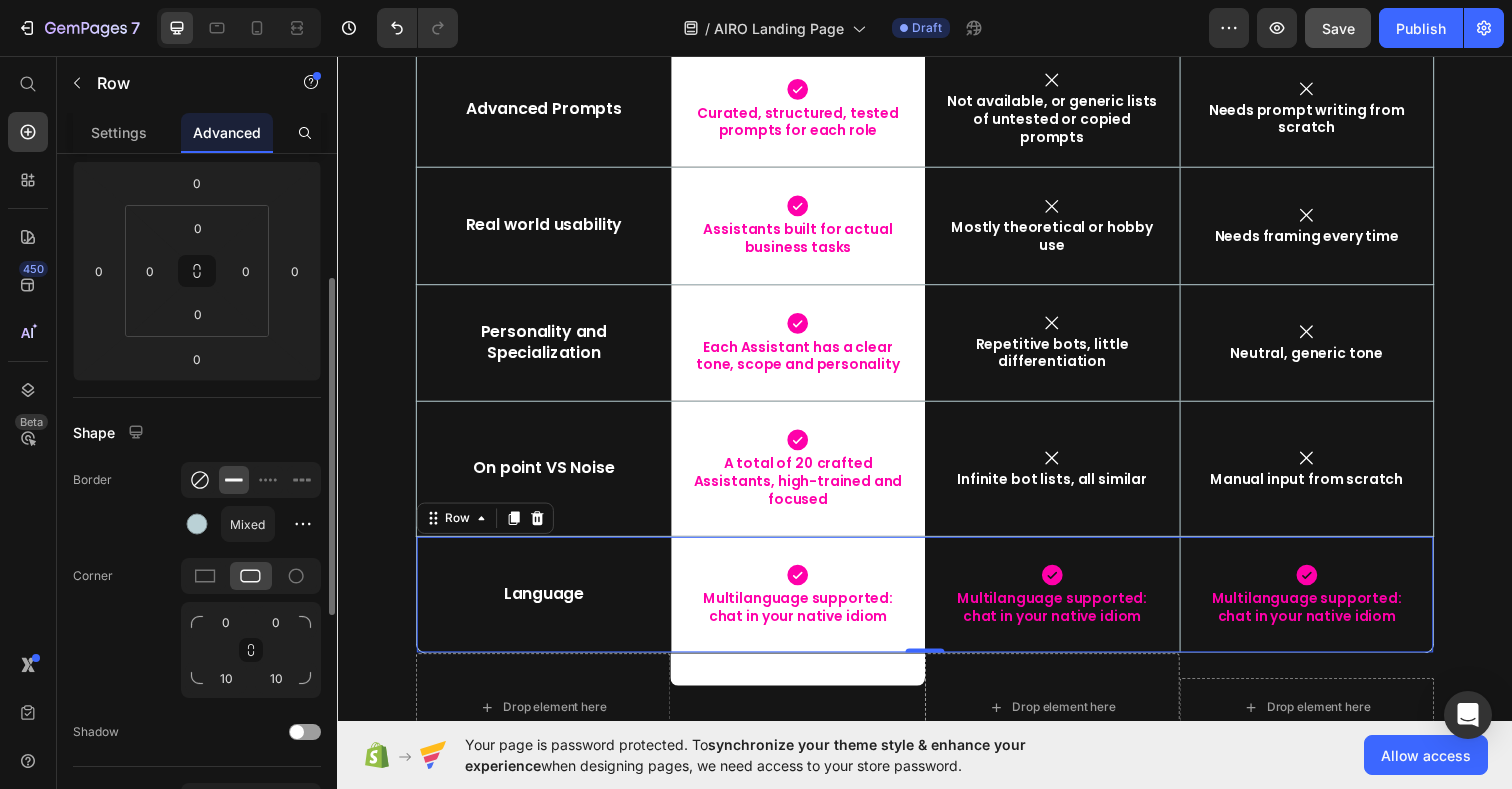 click 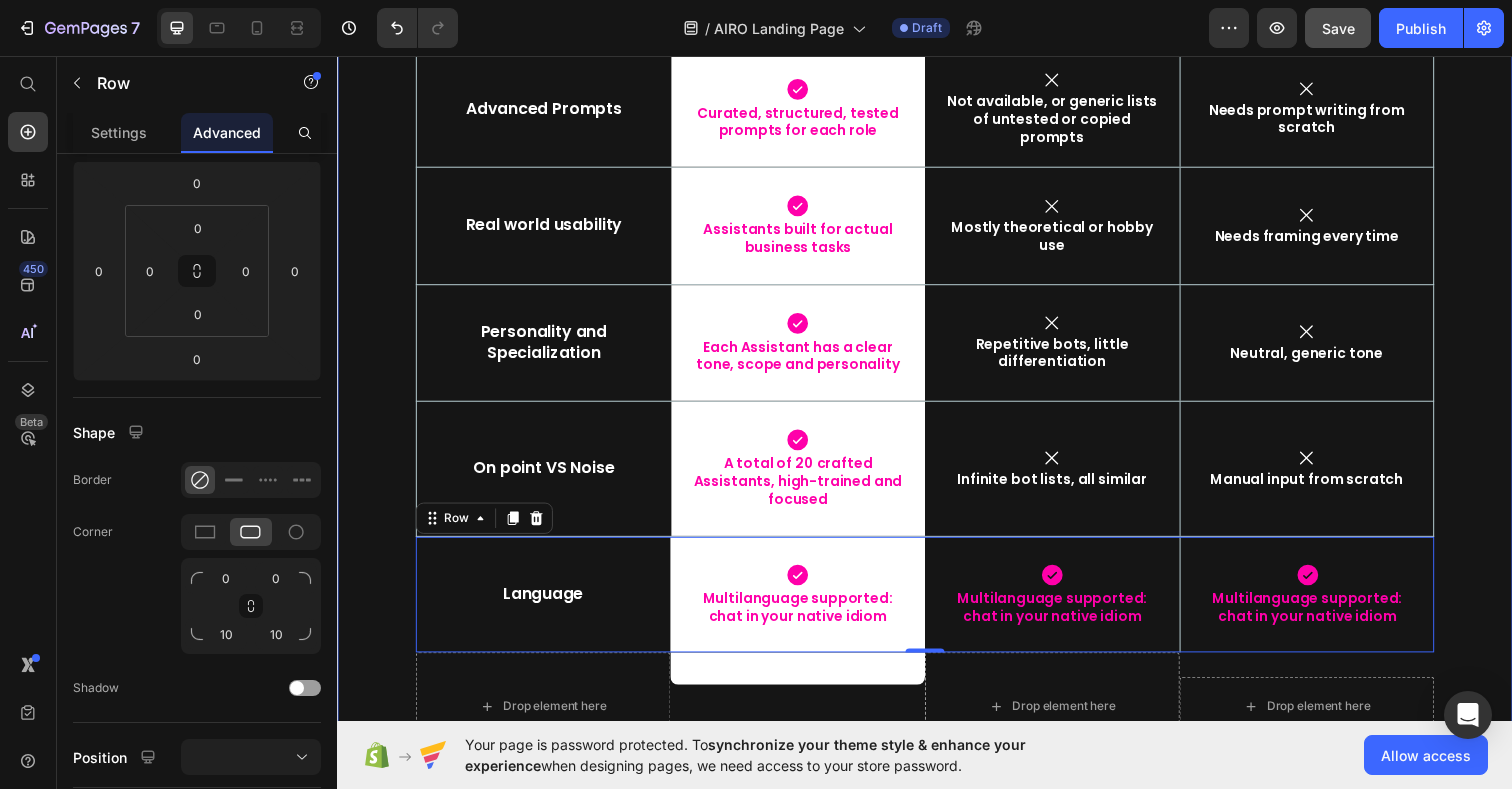 click on "⁠⁠⁠⁠⁠⁠⁠ What really matters.  Side by side. Heading Not the quantity of bots. Not random prompts. Just structured, usable value. Text Block Row
Drop element here Image Row Other Packs Text Block Basic Chat GPT Text Block Hero Banner Row Row Smart Access & UX Text Block
Icon Launchpad and smart workspace with 1-click flow to start chatting Text Block Row
Icon Link lists, Google Sheets and Excels Text Block
Icon No structure Text Block Hero Banner Row Row Role based expertise Text Block
Icon Specialists with clear roles Text Block Row
Icon Vague or mixed perimeters Text Block
Icon No roles, generic chatting Text Block Hero Banner Row Row Advanced Prompts Text Block
Icon Curated, structured, tested prompts for each role Text Block Row
Icon Not available, or generic lists of untested or copied prompts Text Block
Icon Text Block Hero Banner" at bounding box center [937, 178] 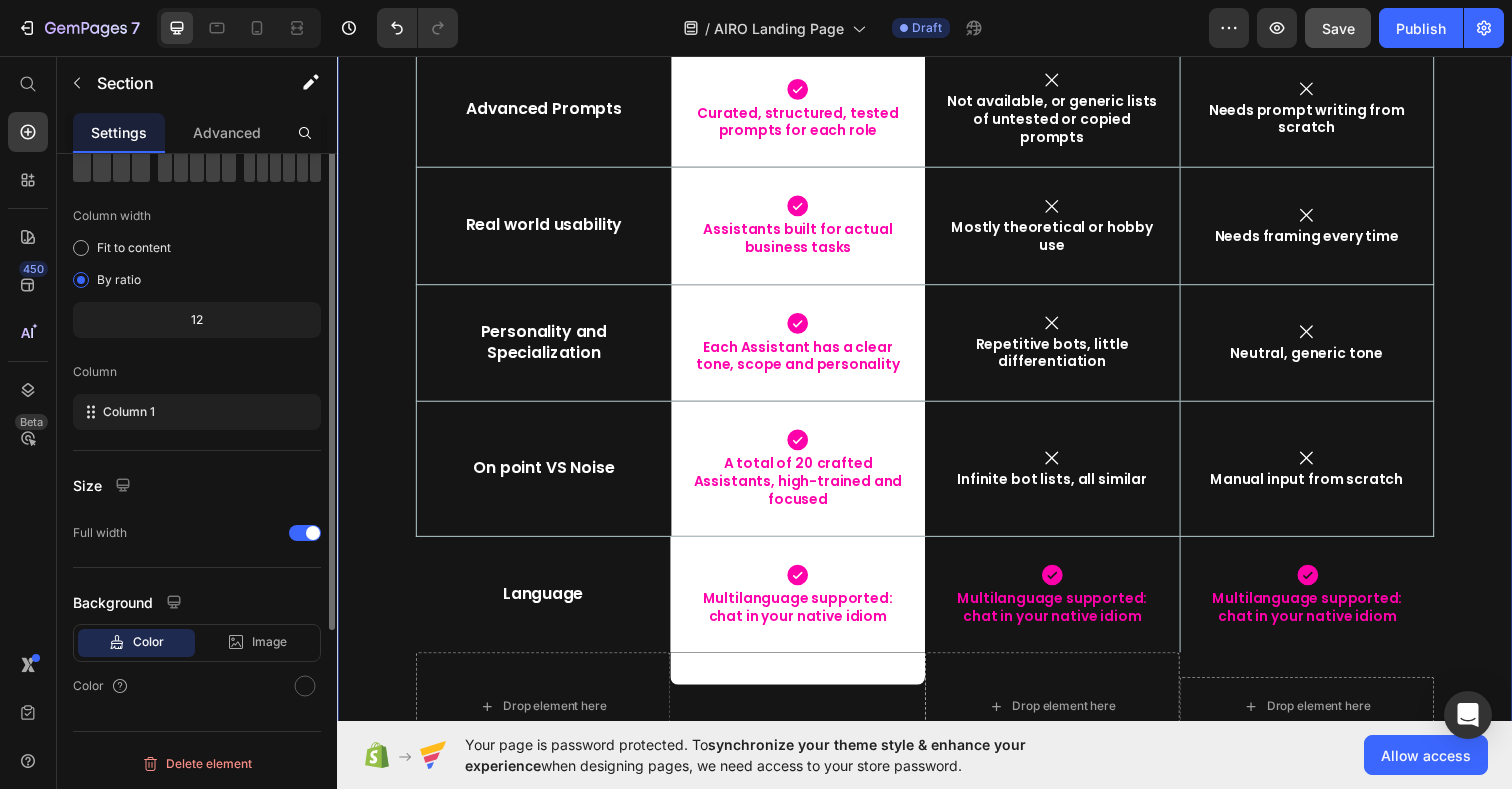 scroll, scrollTop: 0, scrollLeft: 0, axis: both 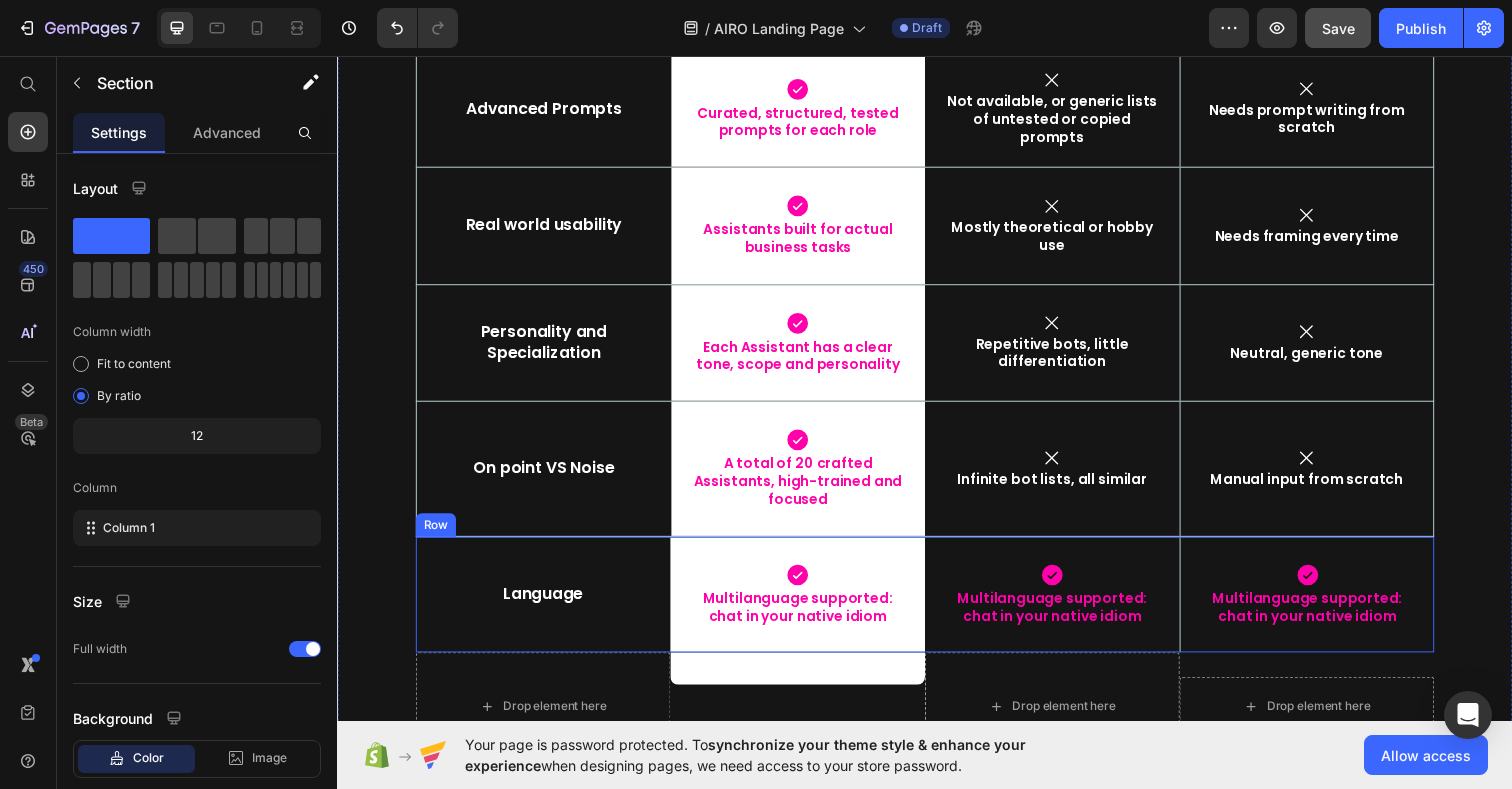 click on "Language Text Block" at bounding box center (547, 606) 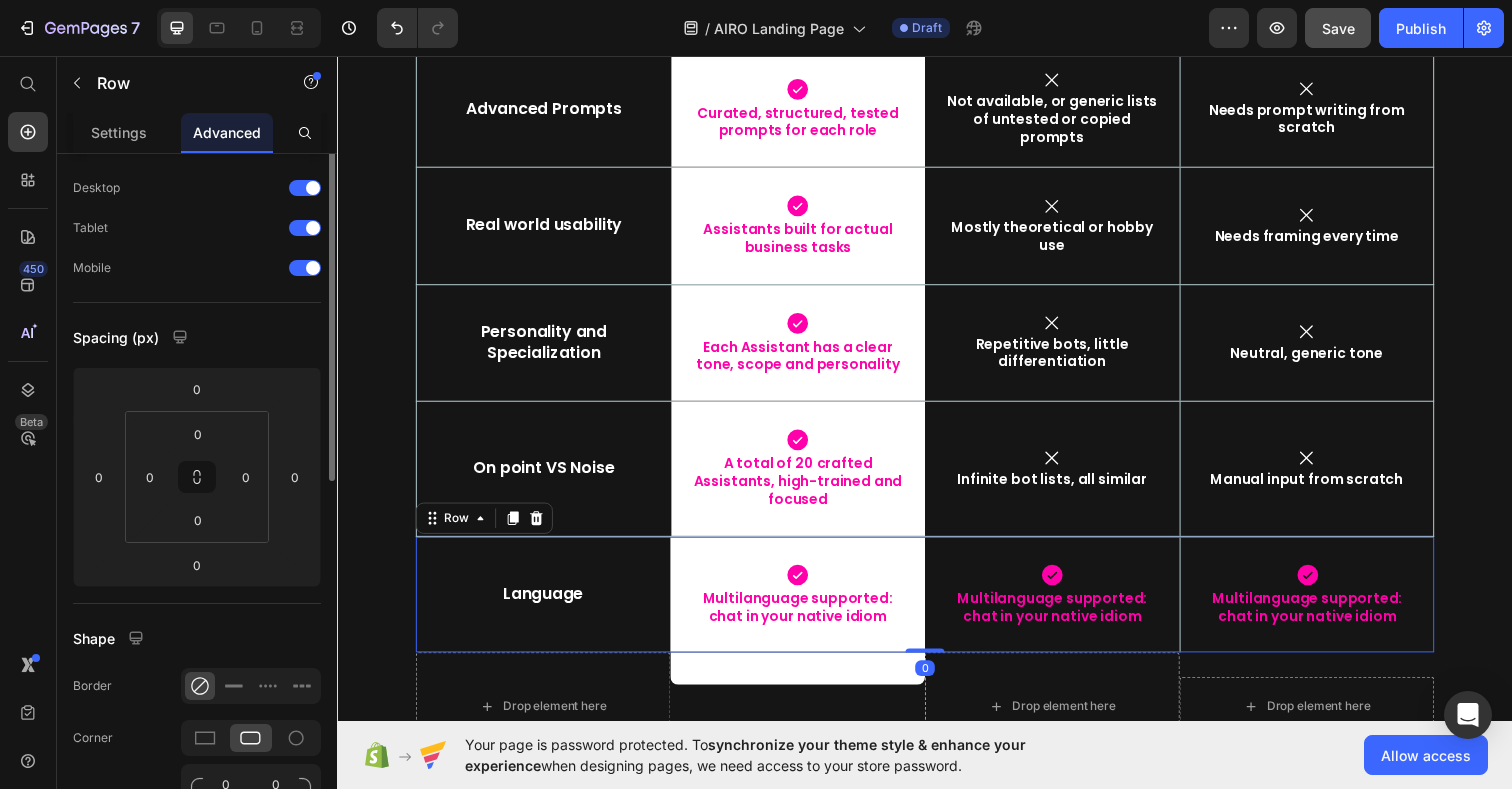 scroll, scrollTop: 52, scrollLeft: 0, axis: vertical 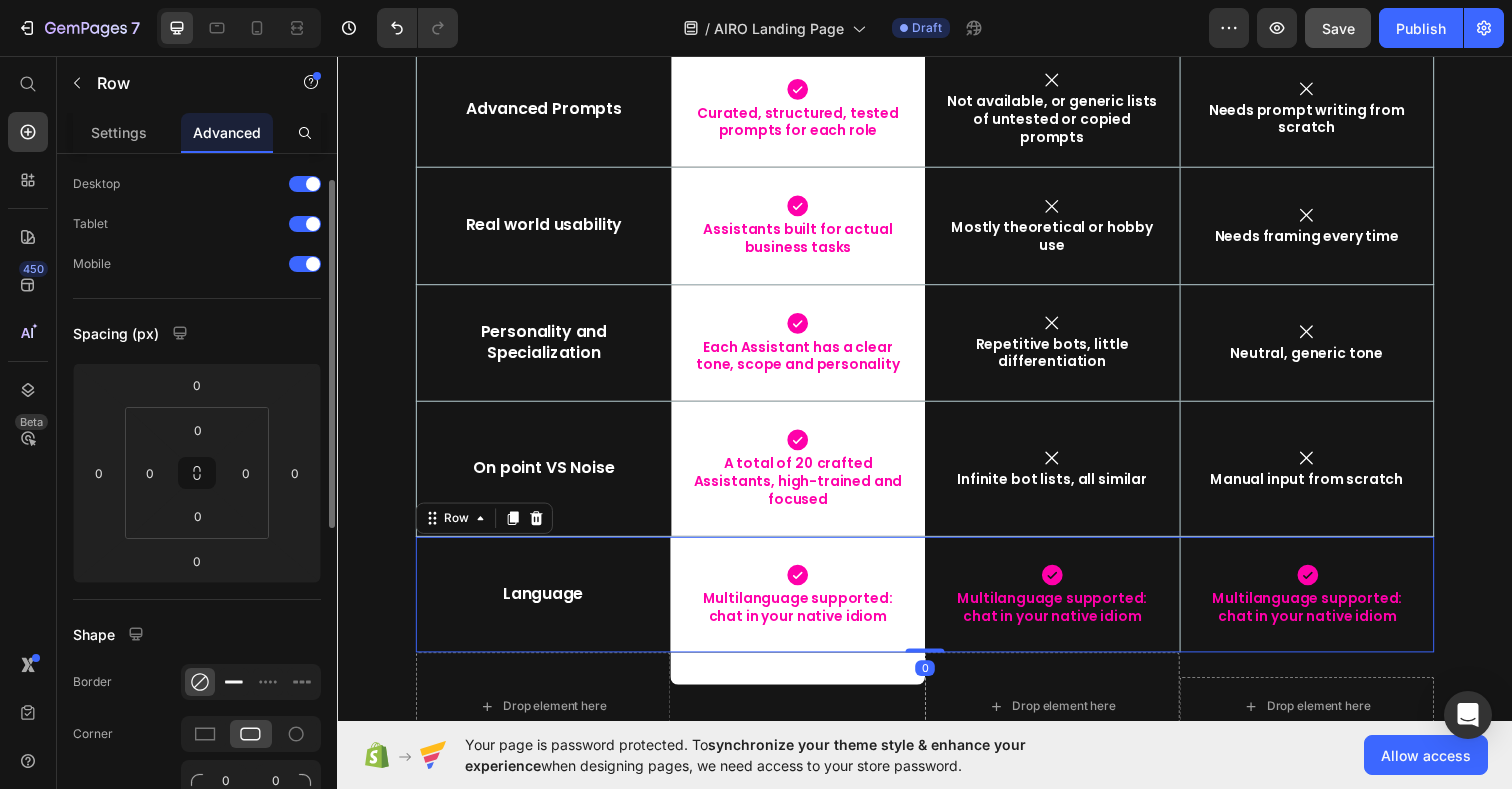 click 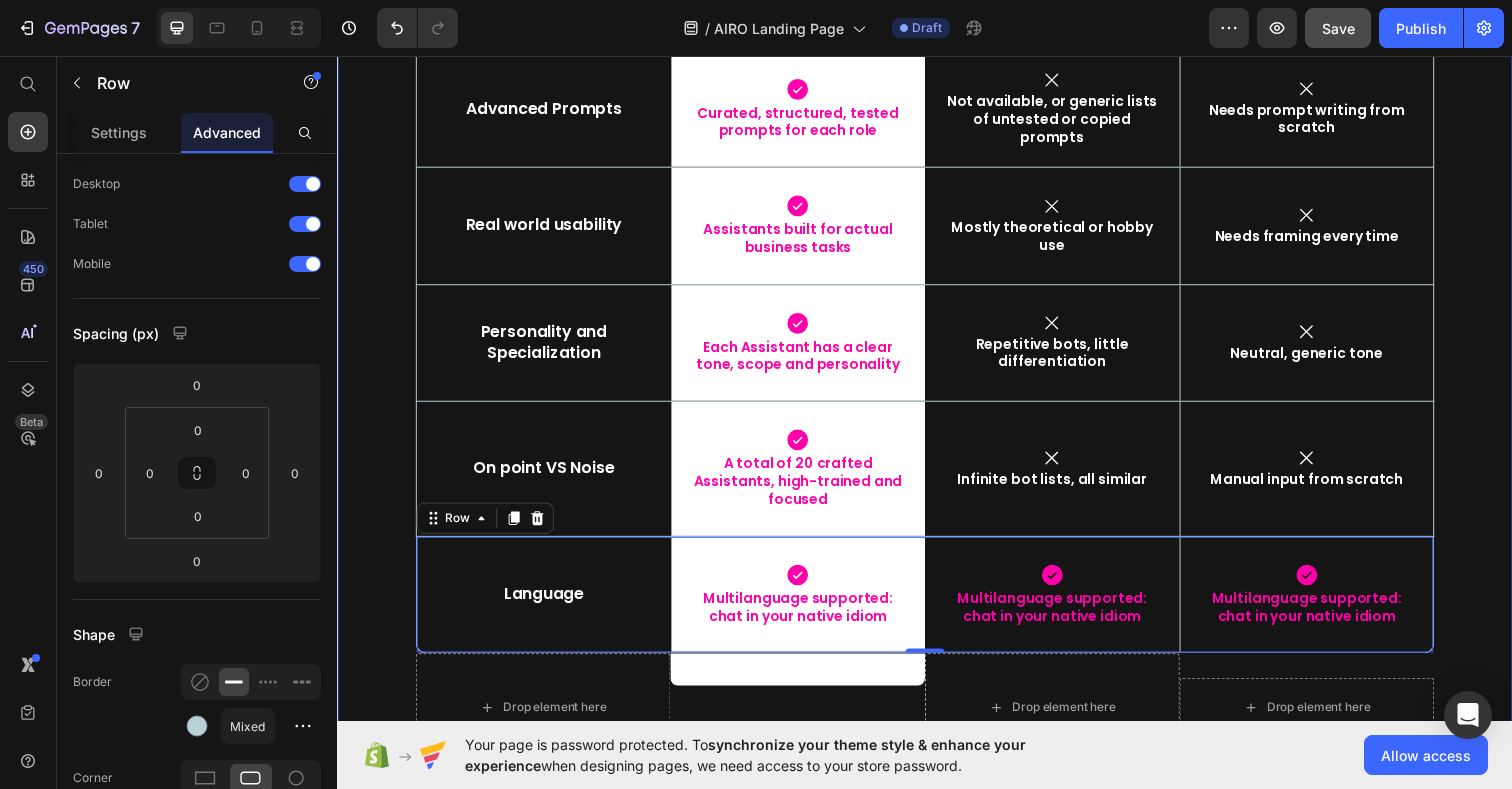 click on "⁠⁠⁠⁠⁠⁠⁠ What really matters.  Side by side. Heading Not the quantity of bots. Not random prompts. Just structured, usable value. Text Block Row
Drop element here Image Row Other Packs Text Block Basic Chat GPT Text Block Hero Banner Row Row Smart Access & UX Text Block
Icon Launchpad and smart workspace with 1-click flow to start chatting Text Block Row
Icon Link lists, Google Sheets and Excels Text Block
Icon No structure Text Block Hero Banner Row Row Role based expertise Text Block
Icon Specialists with clear roles Text Block Row
Icon Vague or mixed perimeters Text Block
Icon No roles, generic chatting Text Block Hero Banner Row Row Advanced Prompts Text Block
Icon Curated, structured, tested prompts for each role Text Block Row
Icon Not available, or generic lists of untested or copied prompts Text Block
Icon Text Block Hero Banner" at bounding box center [937, 179] 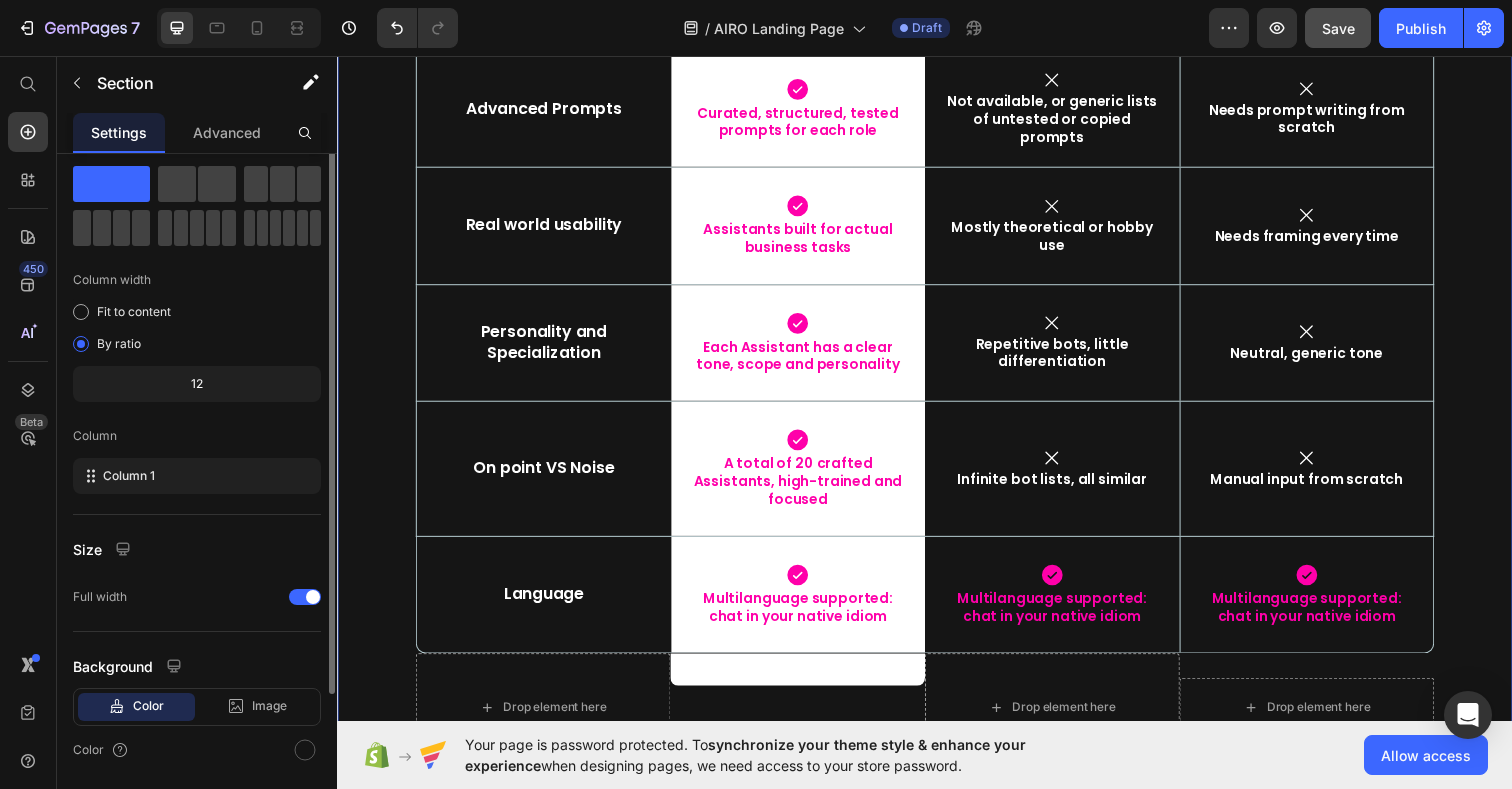 scroll, scrollTop: 0, scrollLeft: 0, axis: both 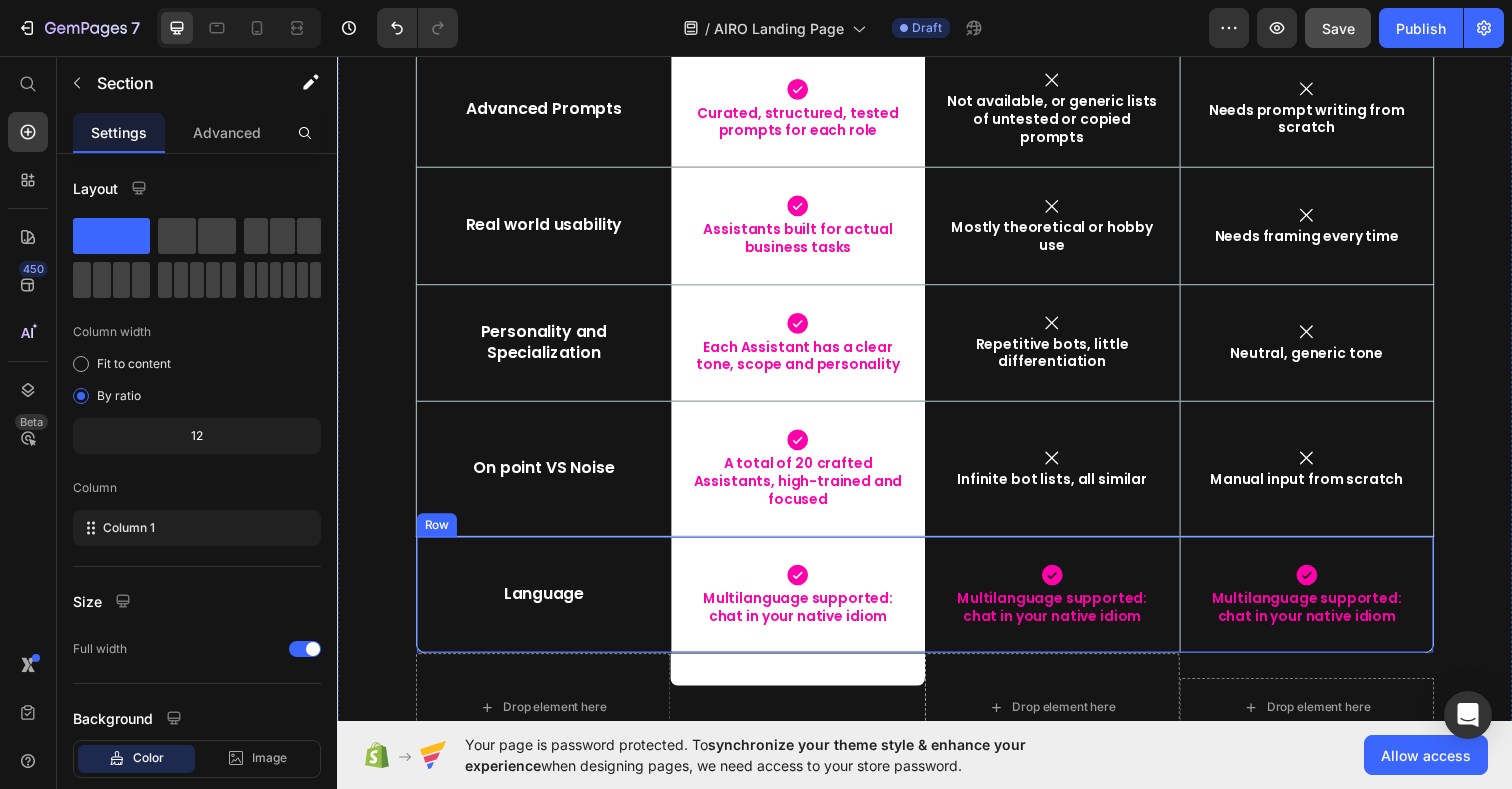 click on "Language Text Block" at bounding box center [548, 606] 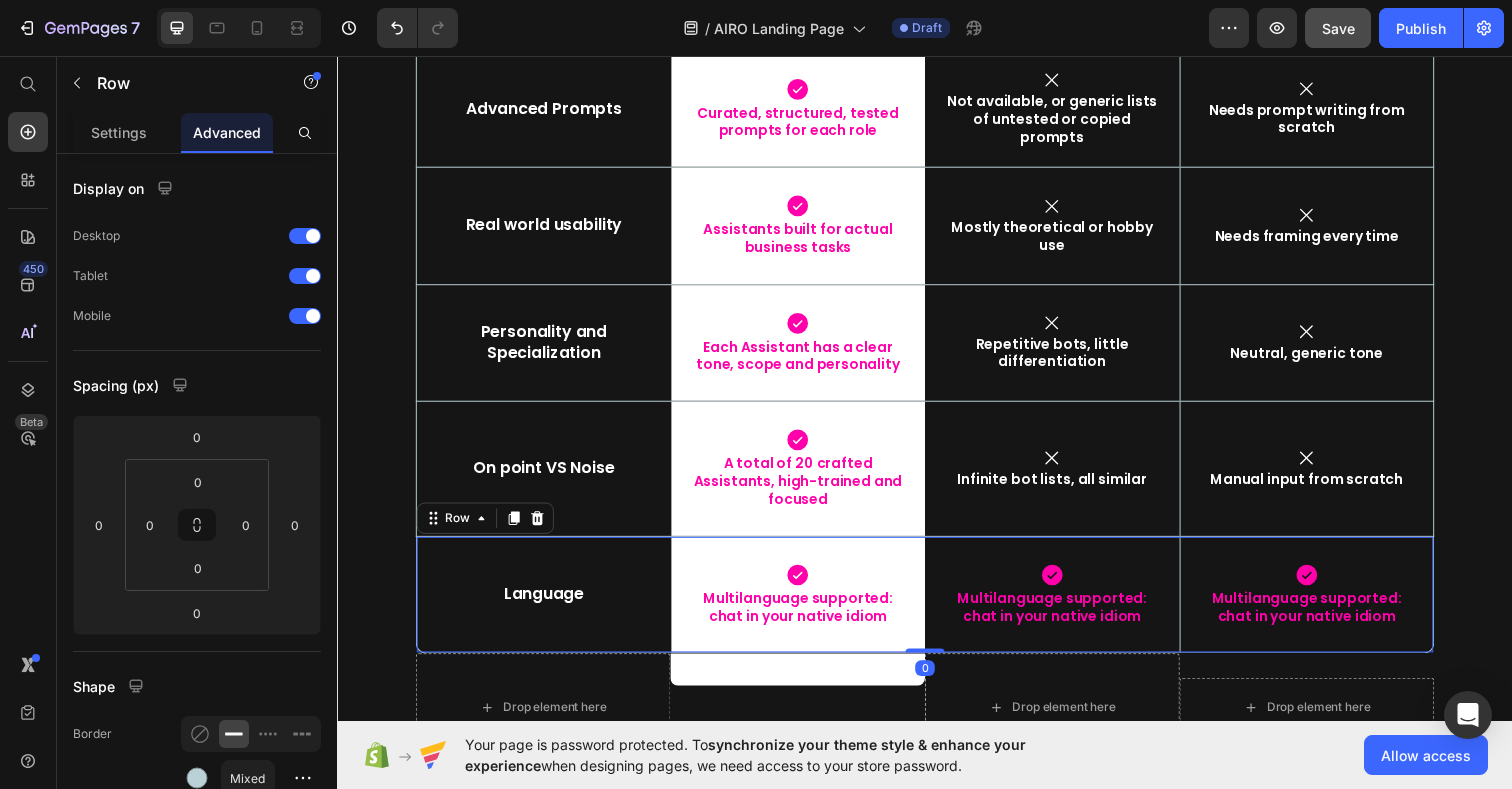 click on "Language Text Block" at bounding box center [548, 606] 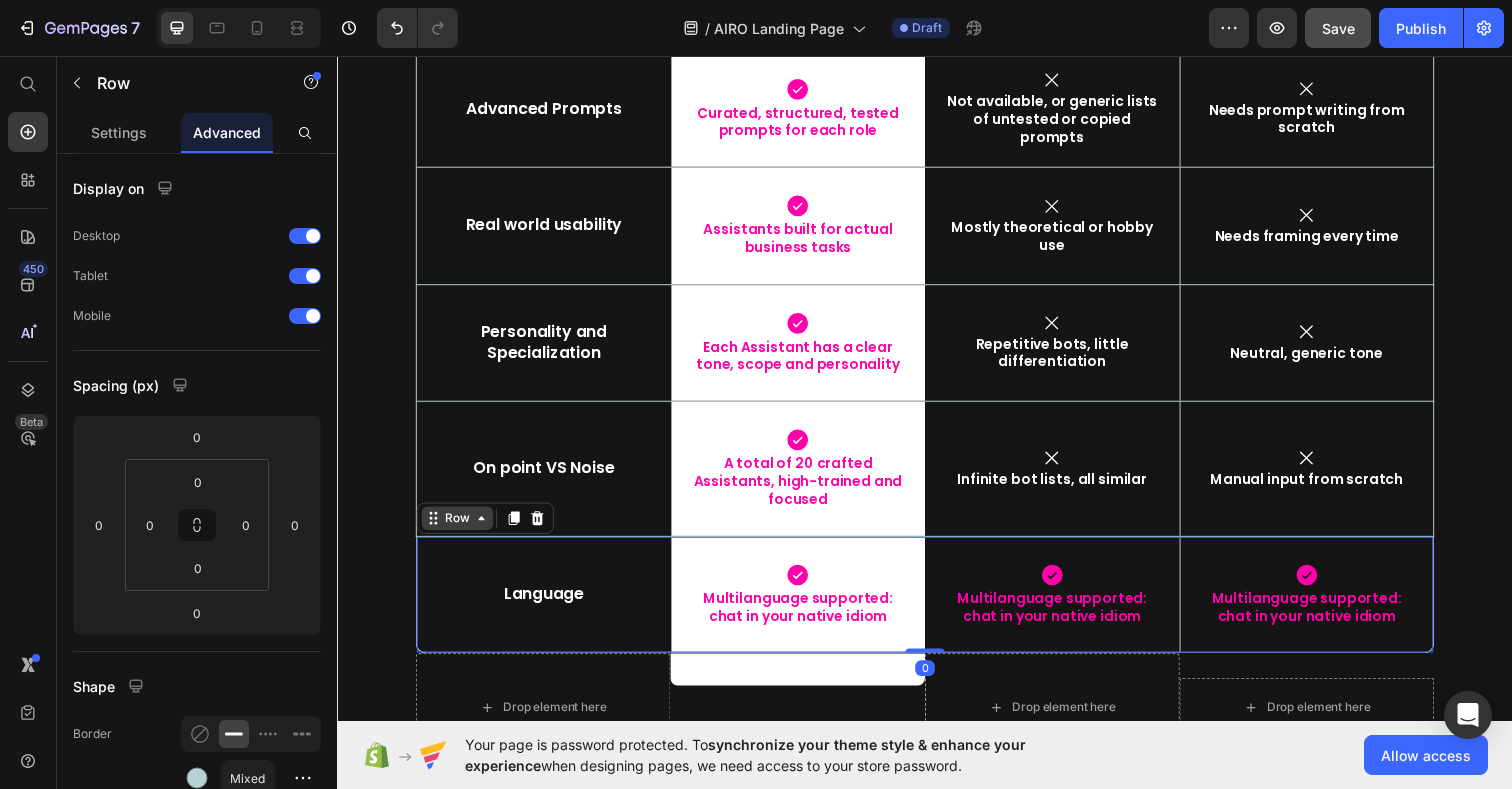 click on "Row" at bounding box center (459, 528) 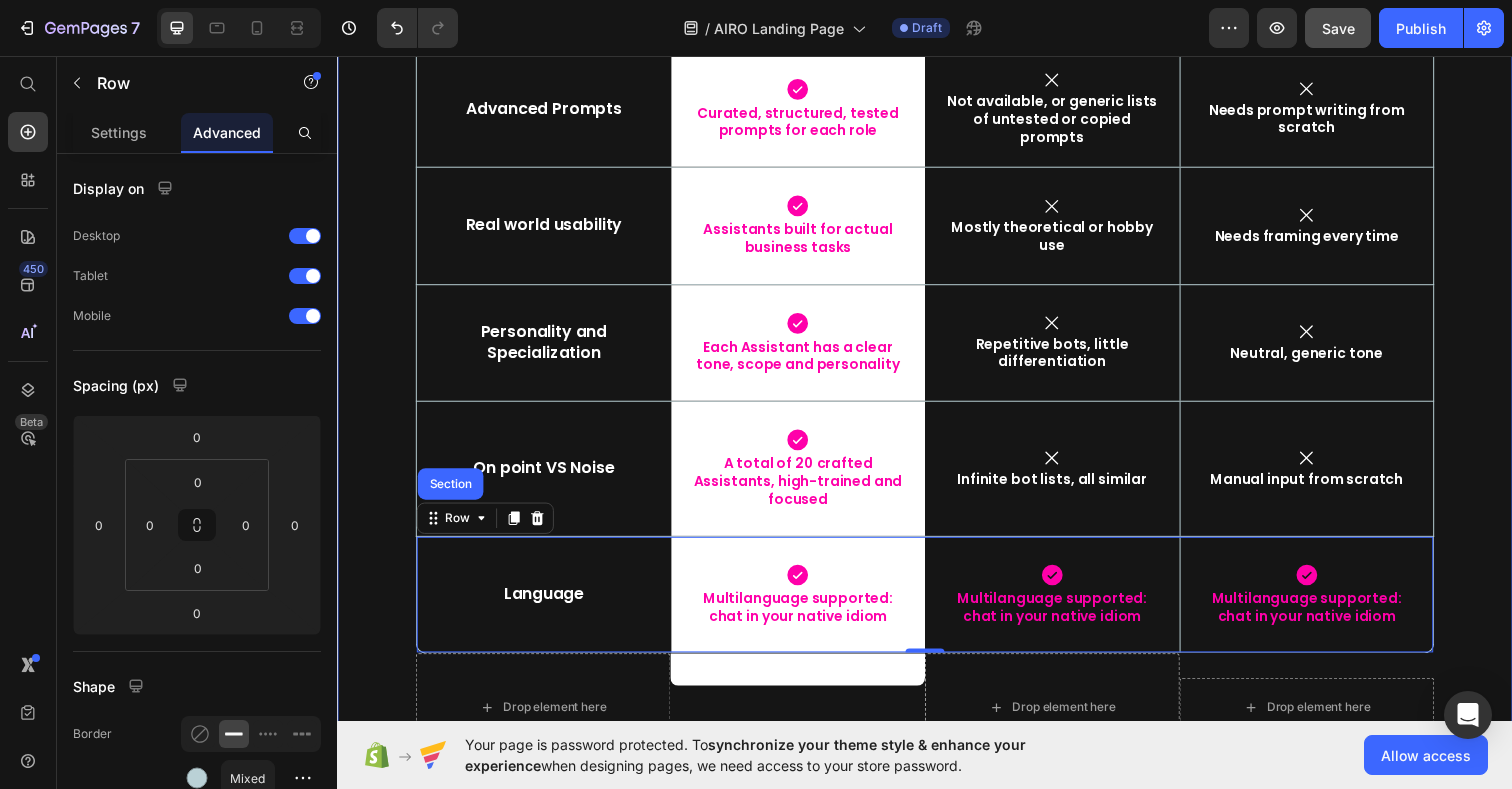 click on "⁠⁠⁠⁠⁠⁠⁠ What really matters.  Side by side. Heading Not the quantity of bots. Not random prompts. Just structured, usable value. Text Block Row
Drop element here Image Row Other Packs Text Block Basic Chat GPT Text Block Hero Banner Row Row Smart Access & UX Text Block
Icon Launchpad and smart workspace with 1-click flow to start chatting Text Block Row
Icon Link lists, Google Sheets and Excels Text Block
Icon No structure Text Block Hero Banner Row Row Role based expertise Text Block
Icon Specialists with clear roles Text Block Row
Icon Vague or mixed perimeters Text Block
Icon No roles, generic chatting Text Block Hero Banner Row Row Advanced Prompts Text Block
Icon Curated, structured, tested prompts for each role Text Block Row
Icon Not available, or generic lists of untested or copied prompts Text Block
Icon Text Block Hero Banner" at bounding box center [937, 179] 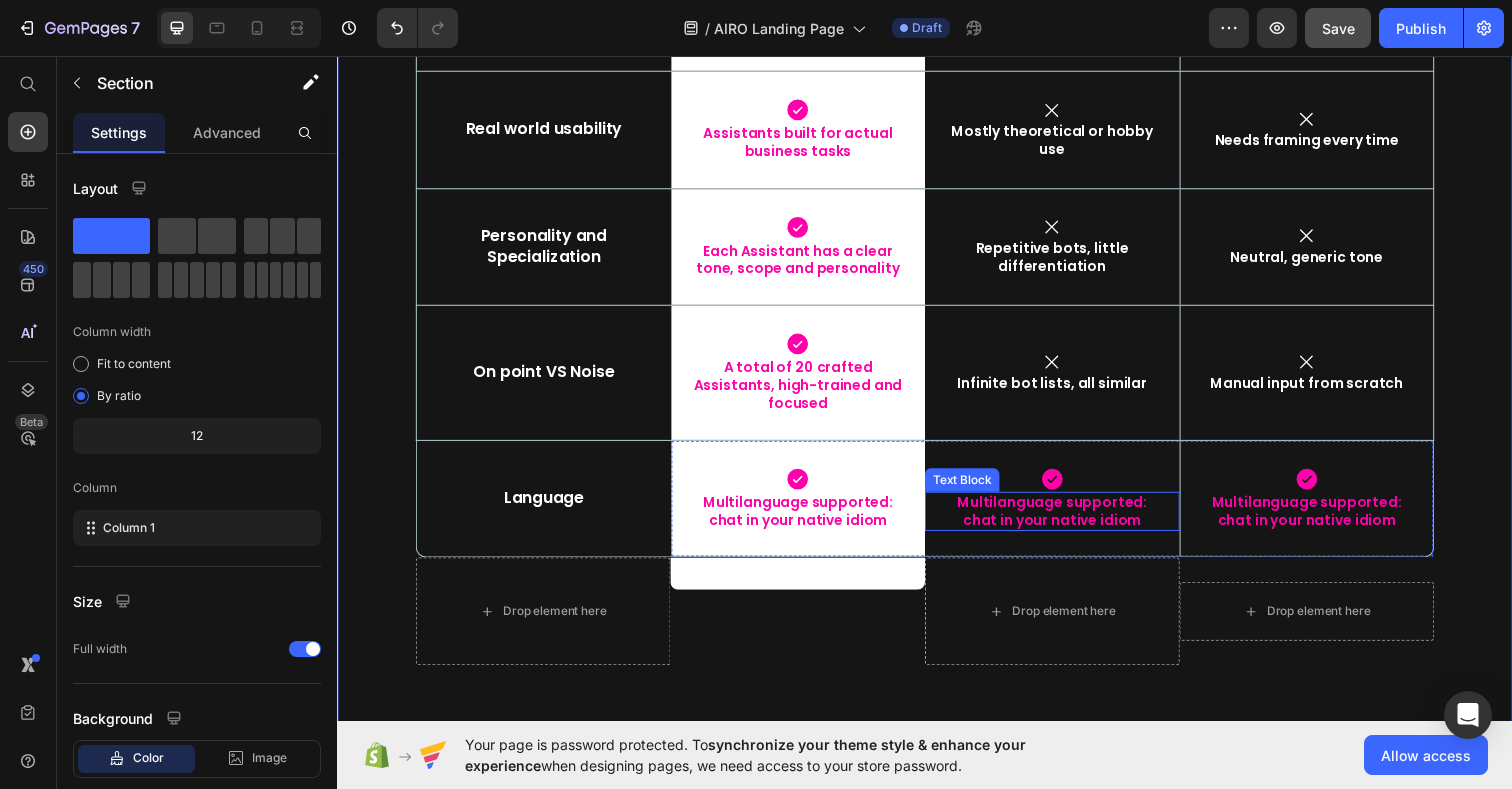 scroll, scrollTop: 9539, scrollLeft: 0, axis: vertical 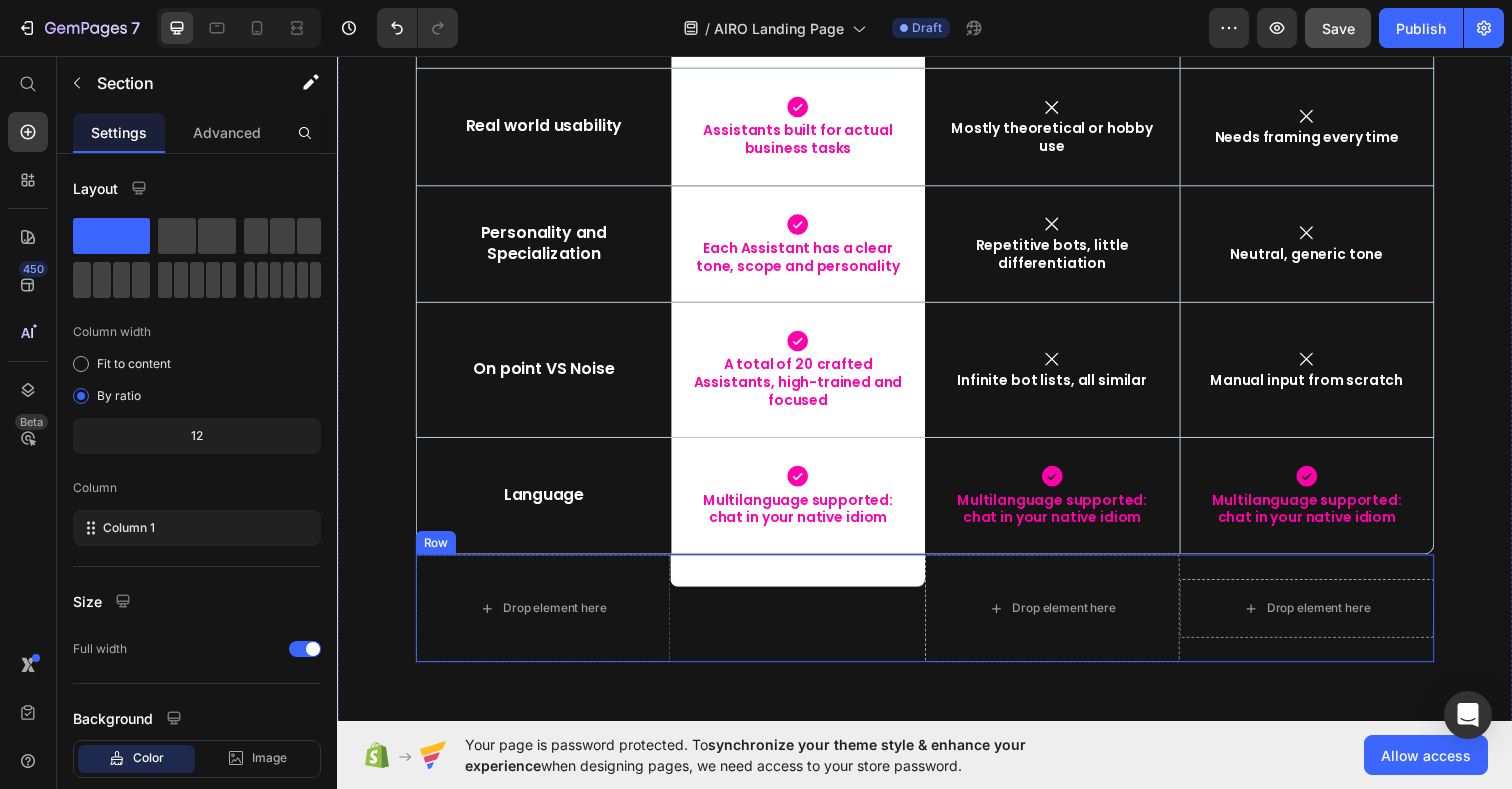 click on "Row" at bounding box center [437, 553] 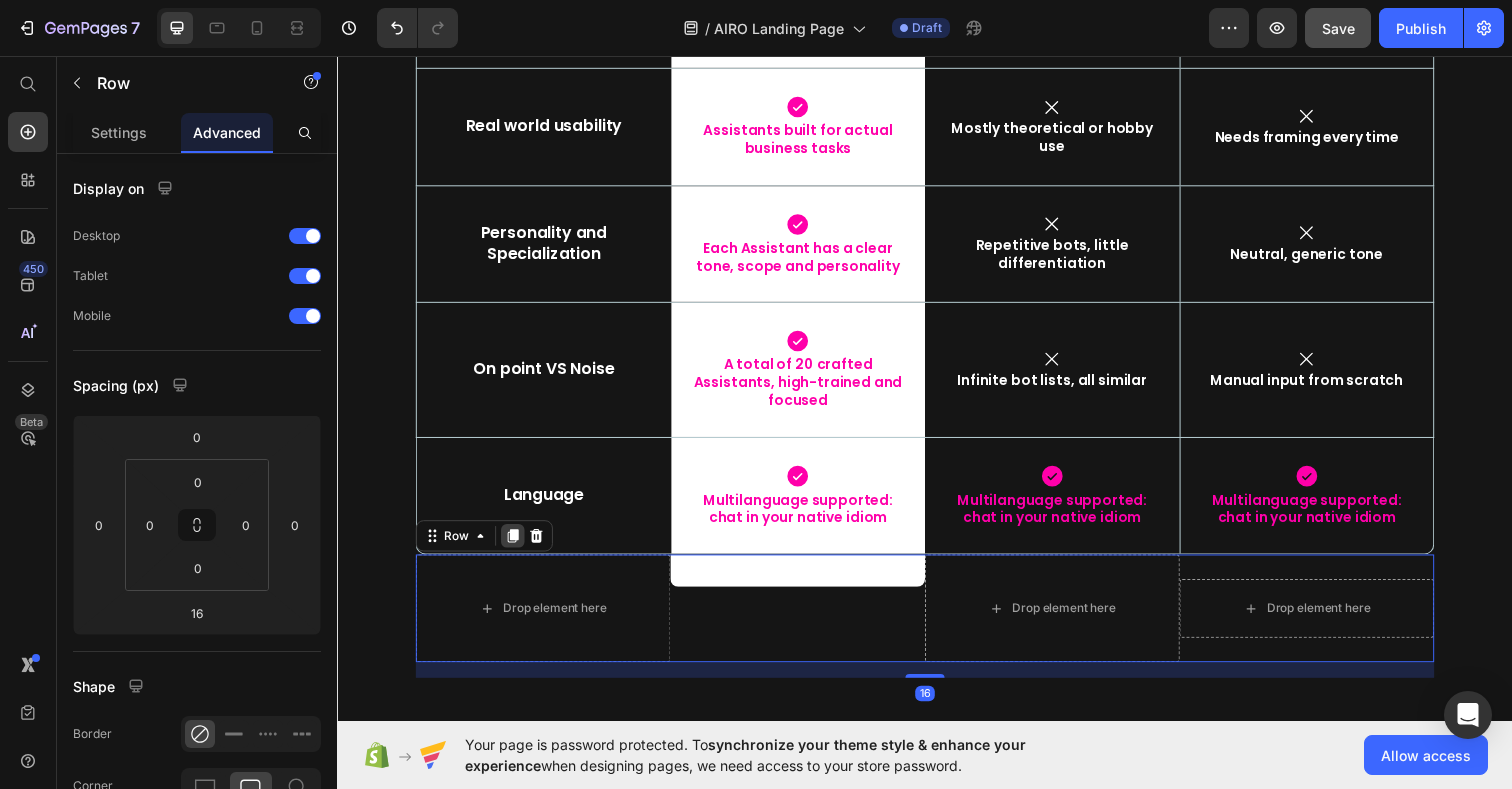 click 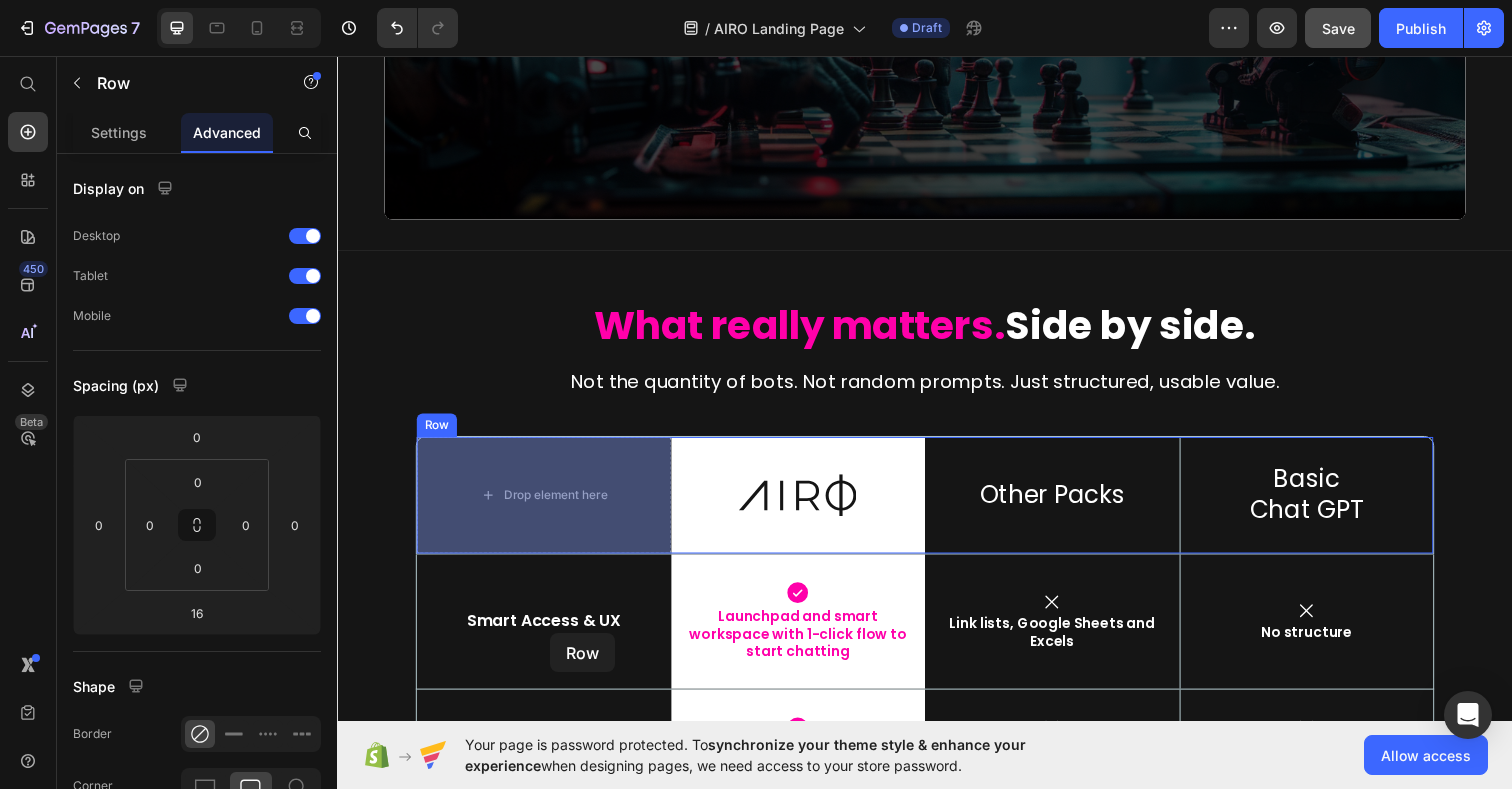 scroll, scrollTop: 8699, scrollLeft: 0, axis: vertical 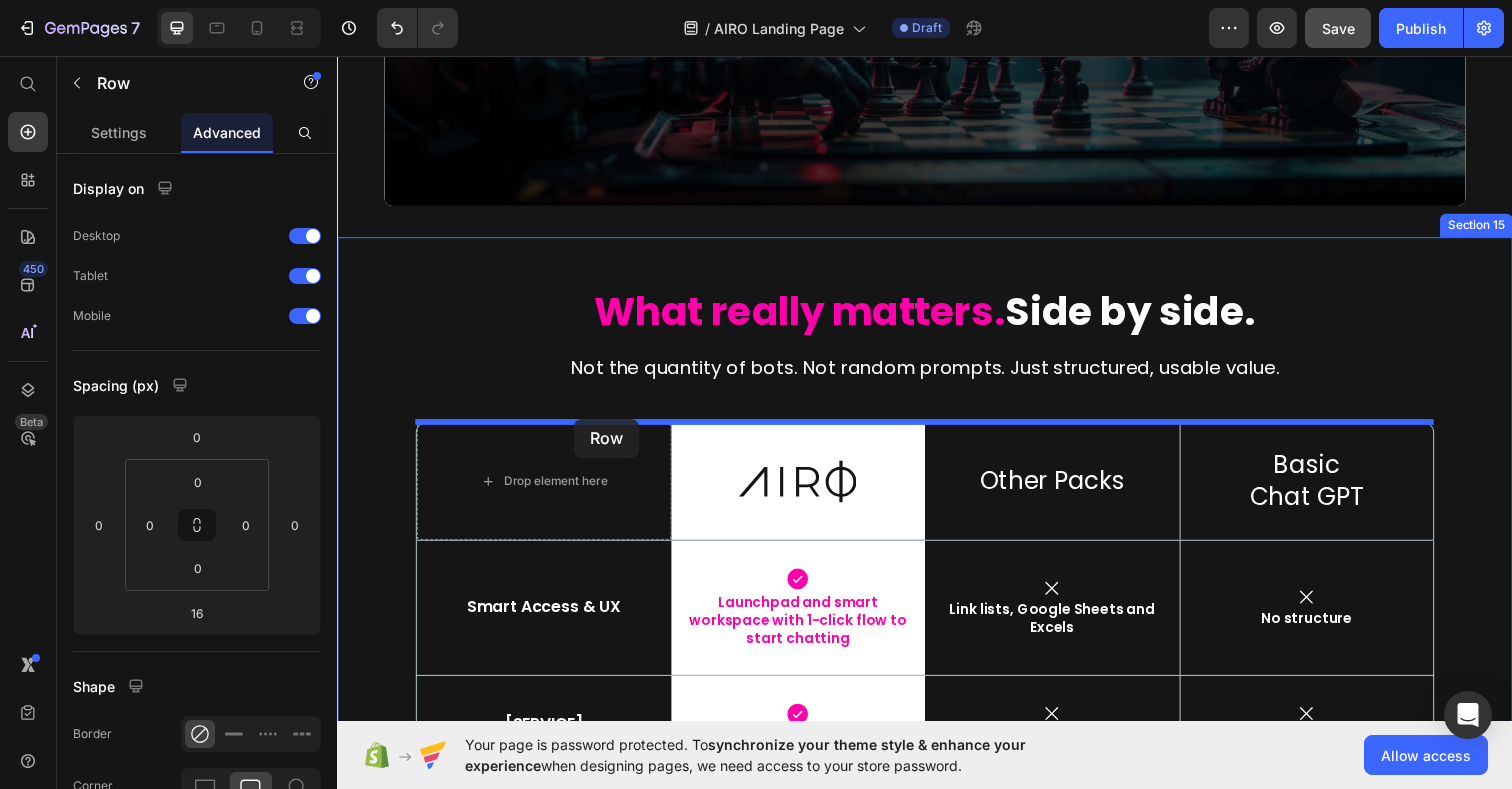 drag, startPoint x: 436, startPoint y: 417, endPoint x: 579, endPoint y: 426, distance: 143.28294 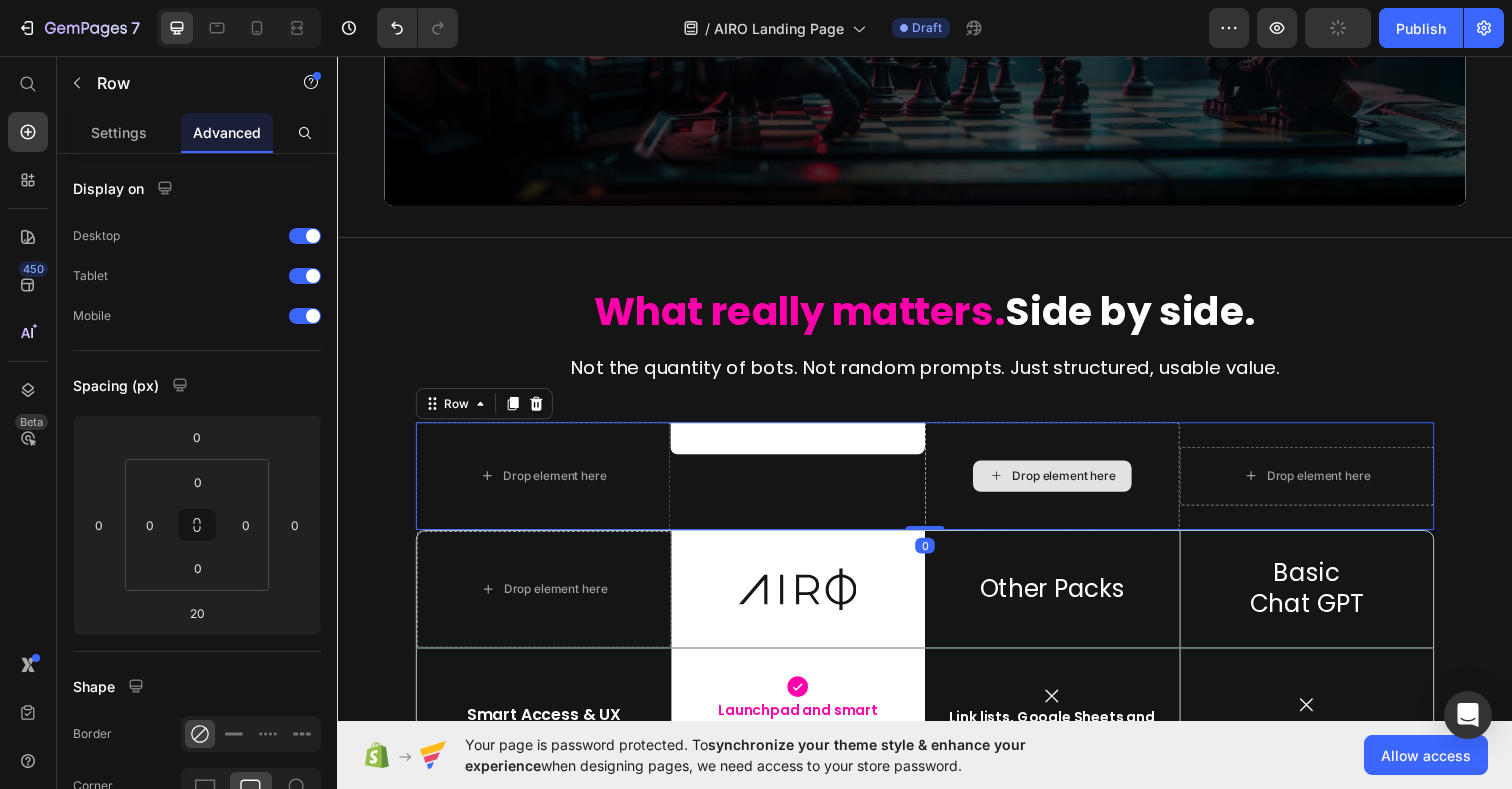 drag, startPoint x: 947, startPoint y: 559, endPoint x: 943, endPoint y: 500, distance: 59.135437 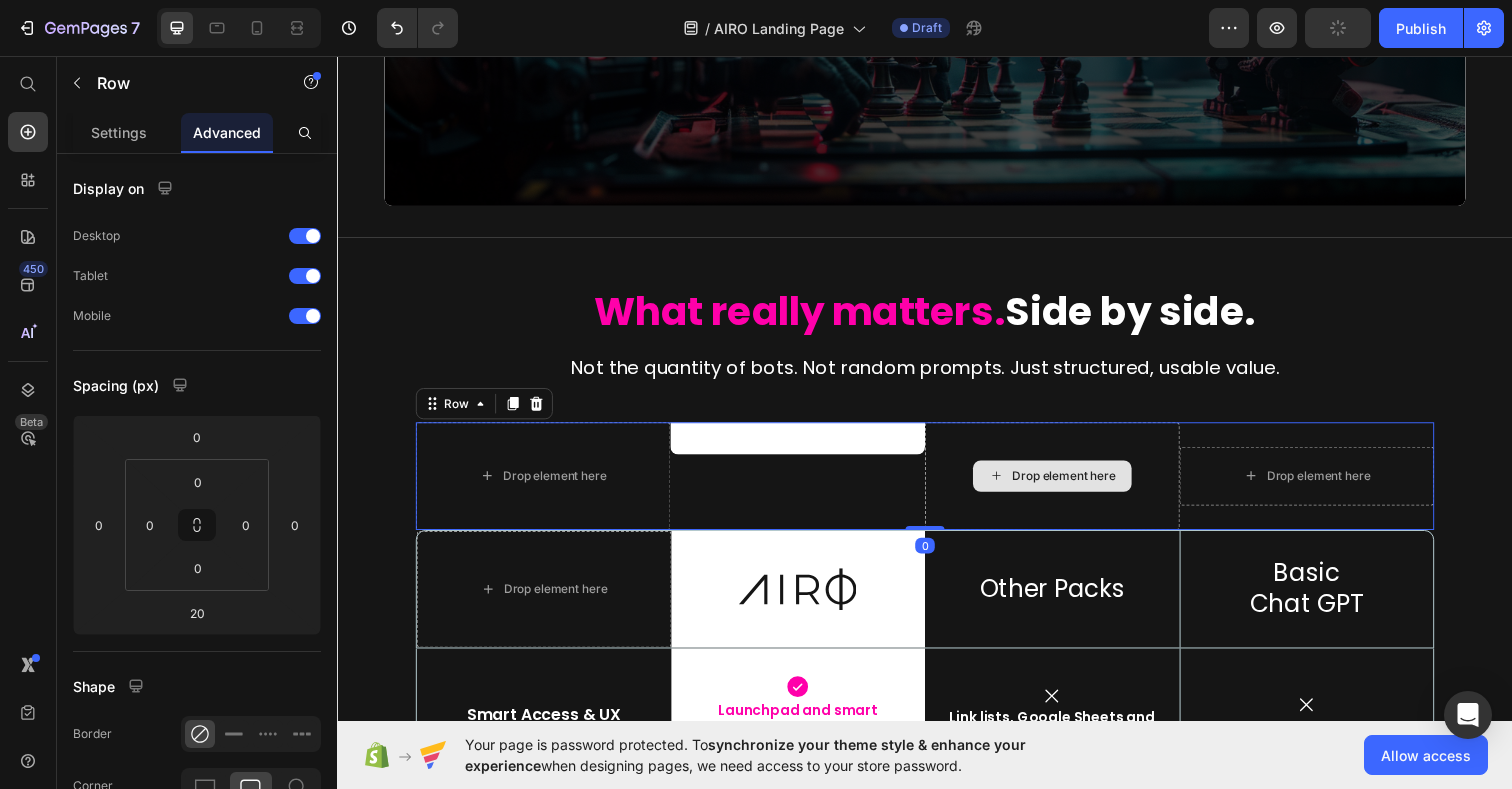 click on "Drop element here - Text Block Row
Drop element here
Drop element here Hero Banner Row Row   0" at bounding box center (937, 485) 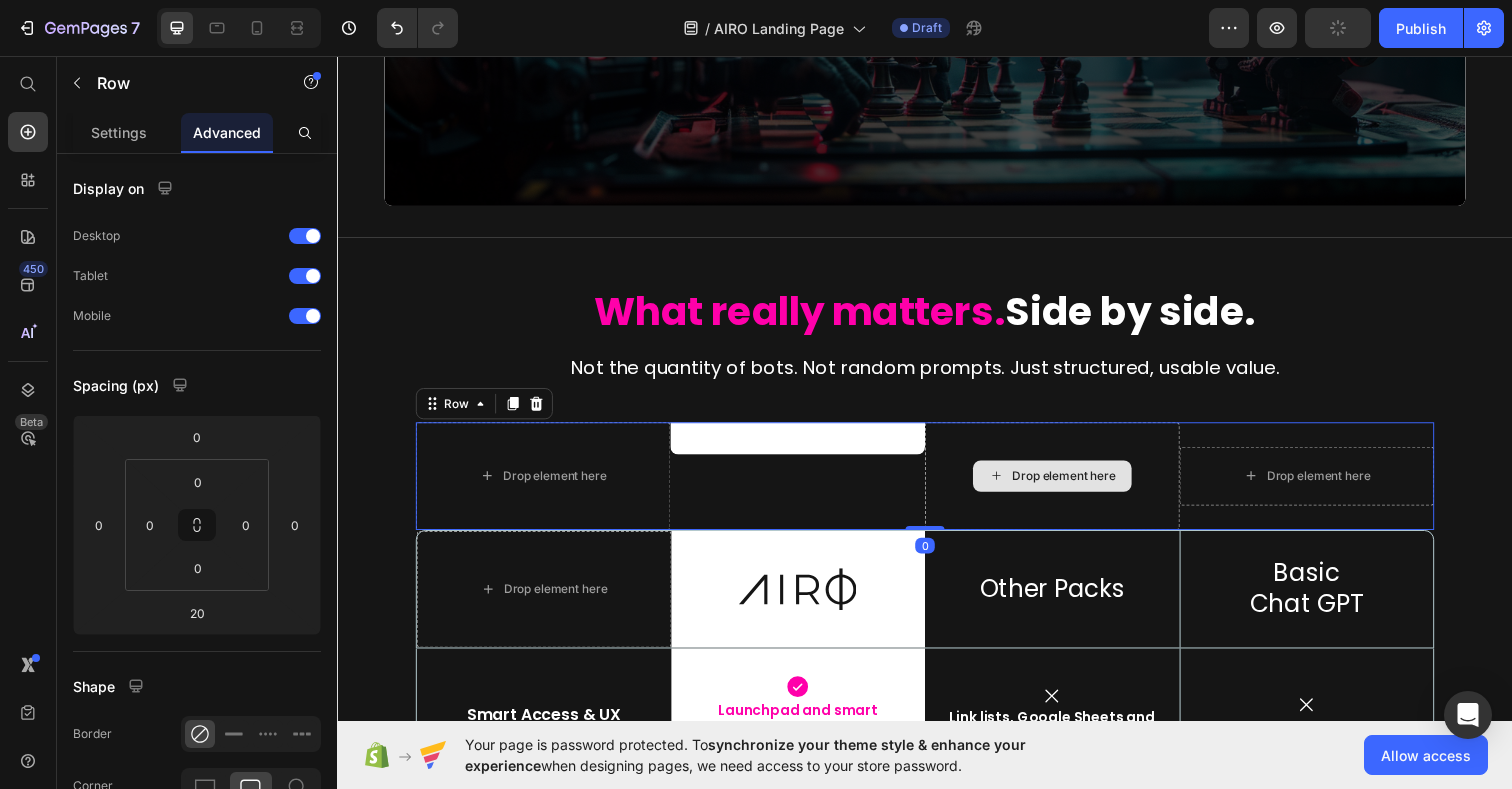 type on "0" 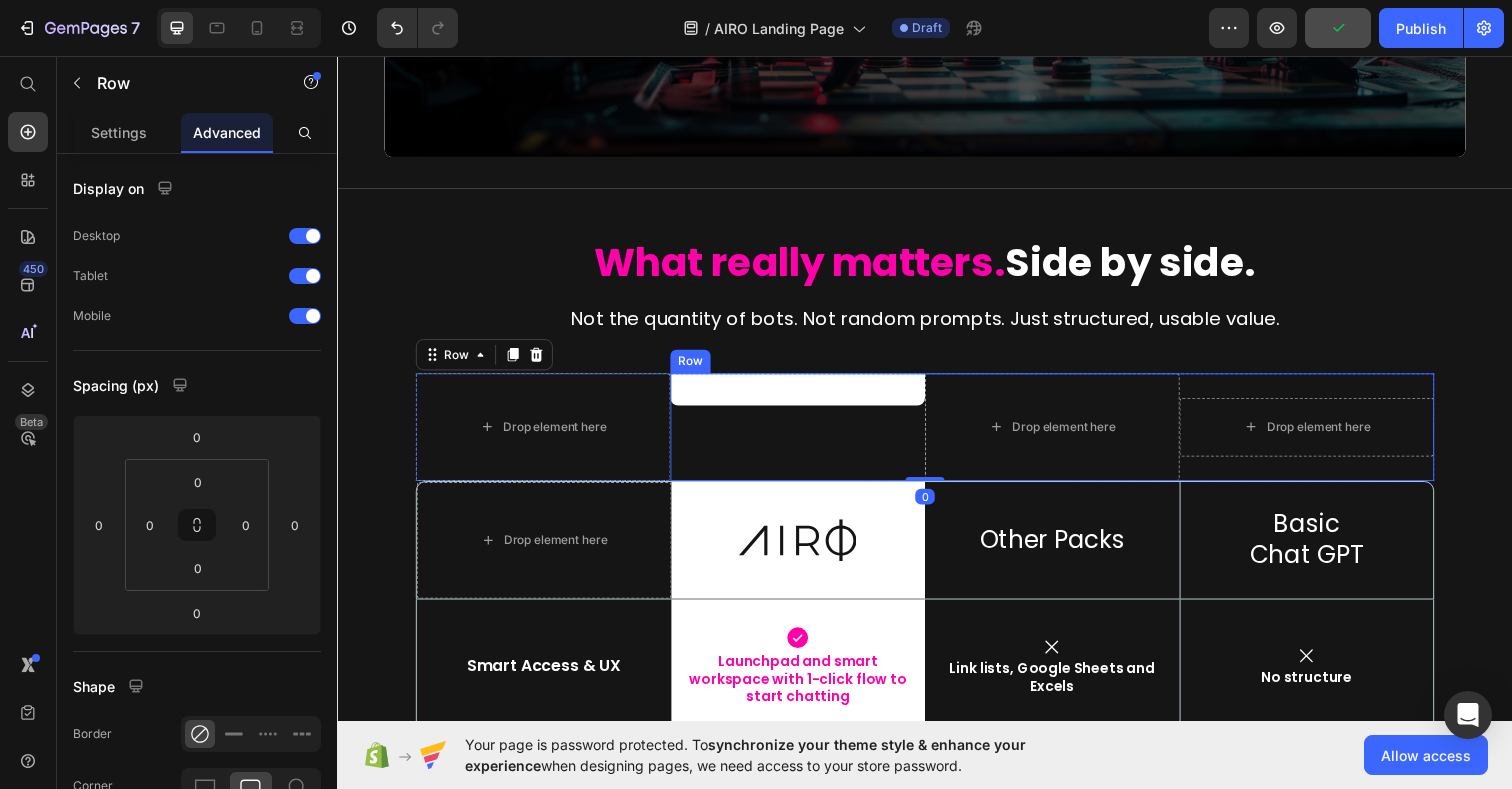 scroll, scrollTop: 8769, scrollLeft: 0, axis: vertical 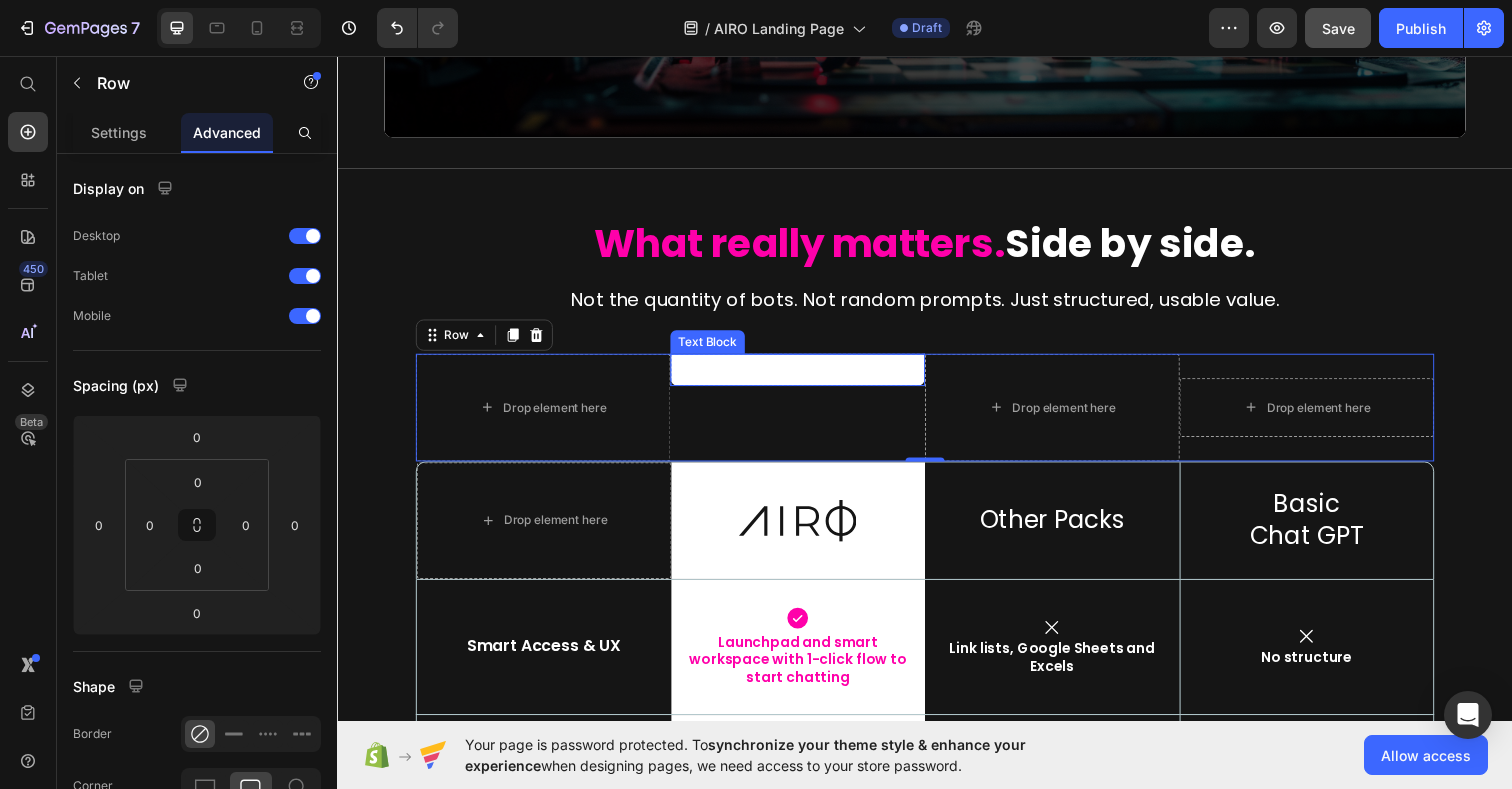 click on "-" at bounding box center [807, 376] 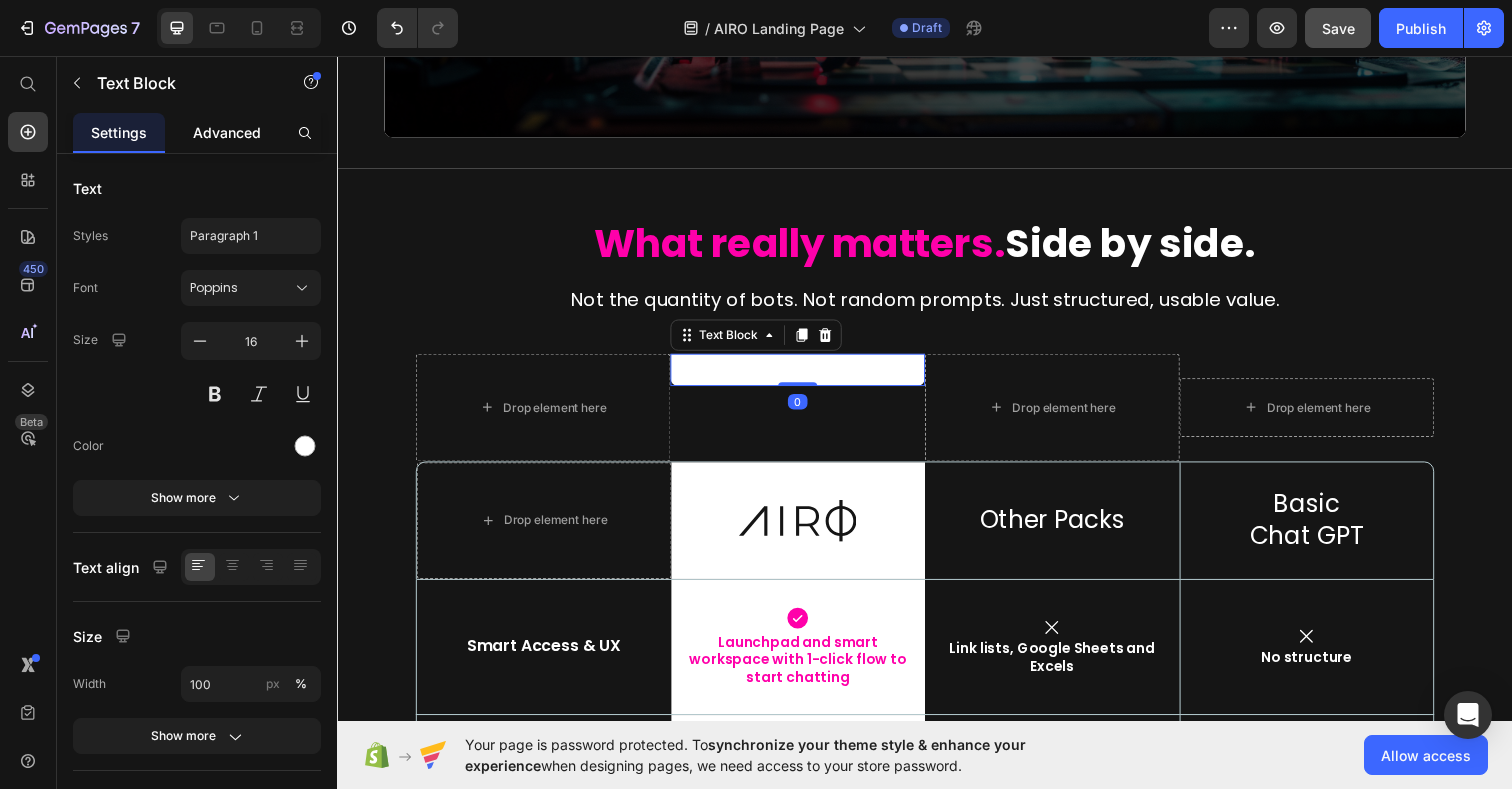 click on "Advanced" at bounding box center (227, 132) 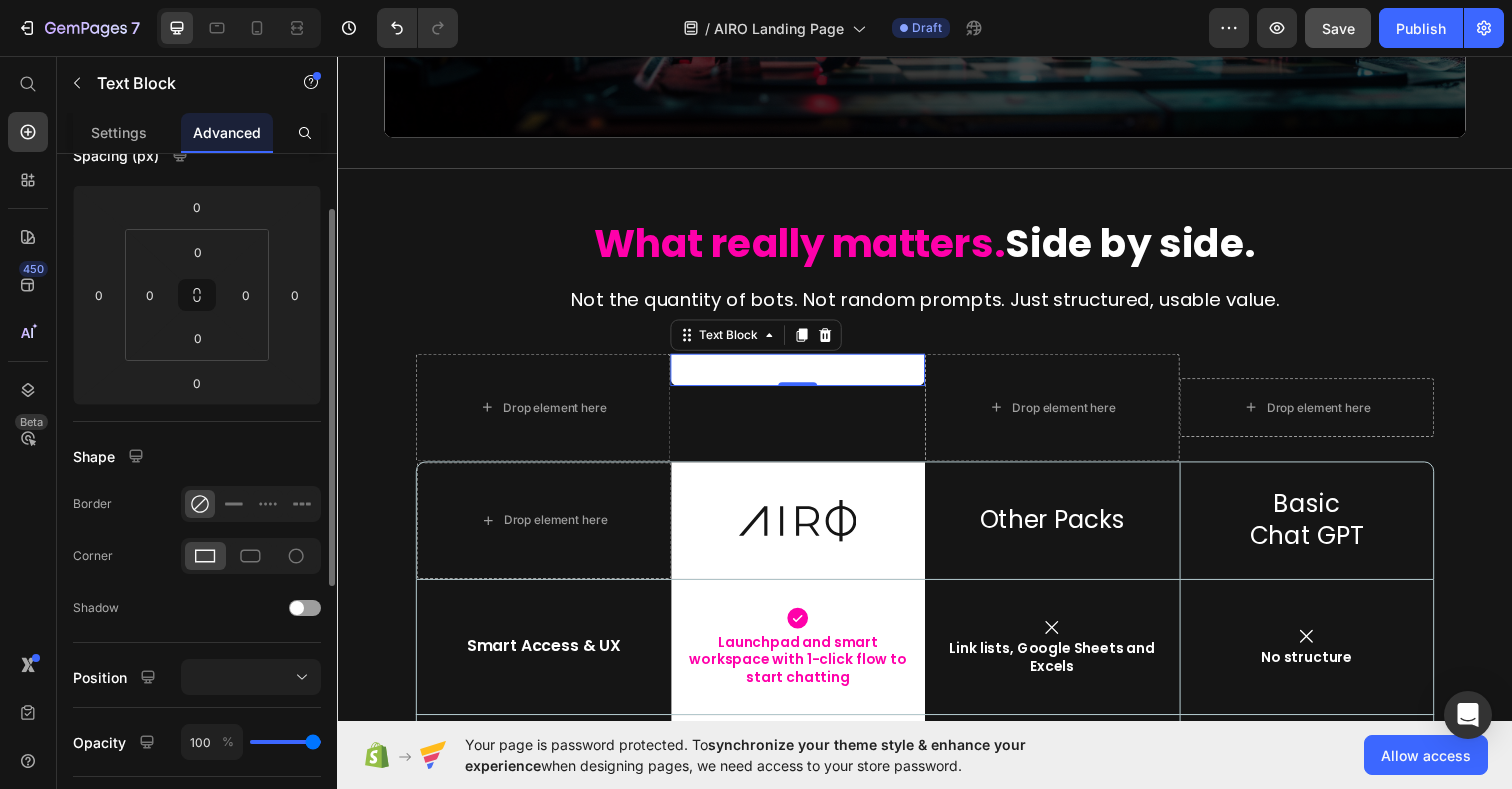 scroll, scrollTop: 296, scrollLeft: 0, axis: vertical 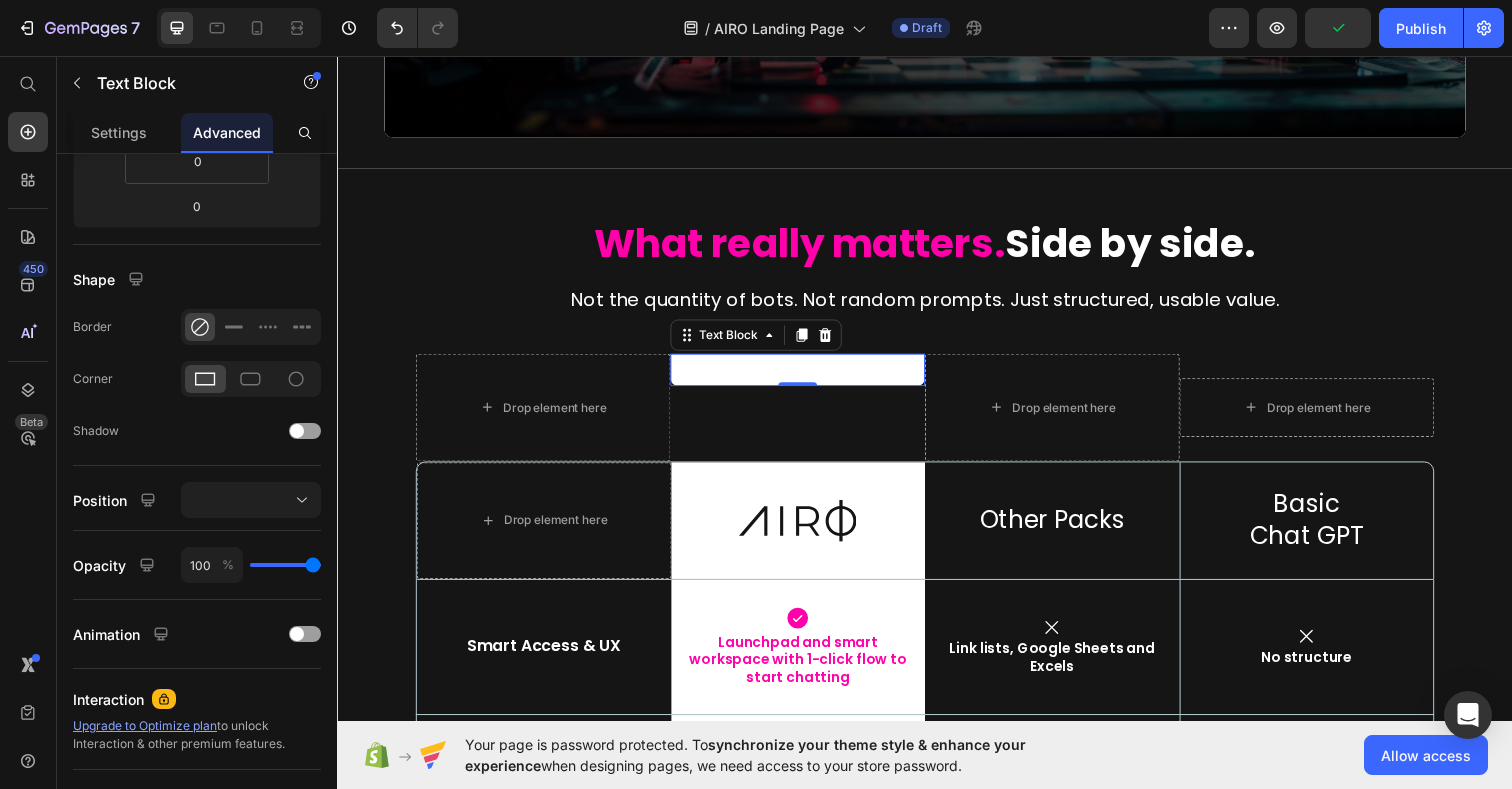 click on "-" at bounding box center (807, 376) 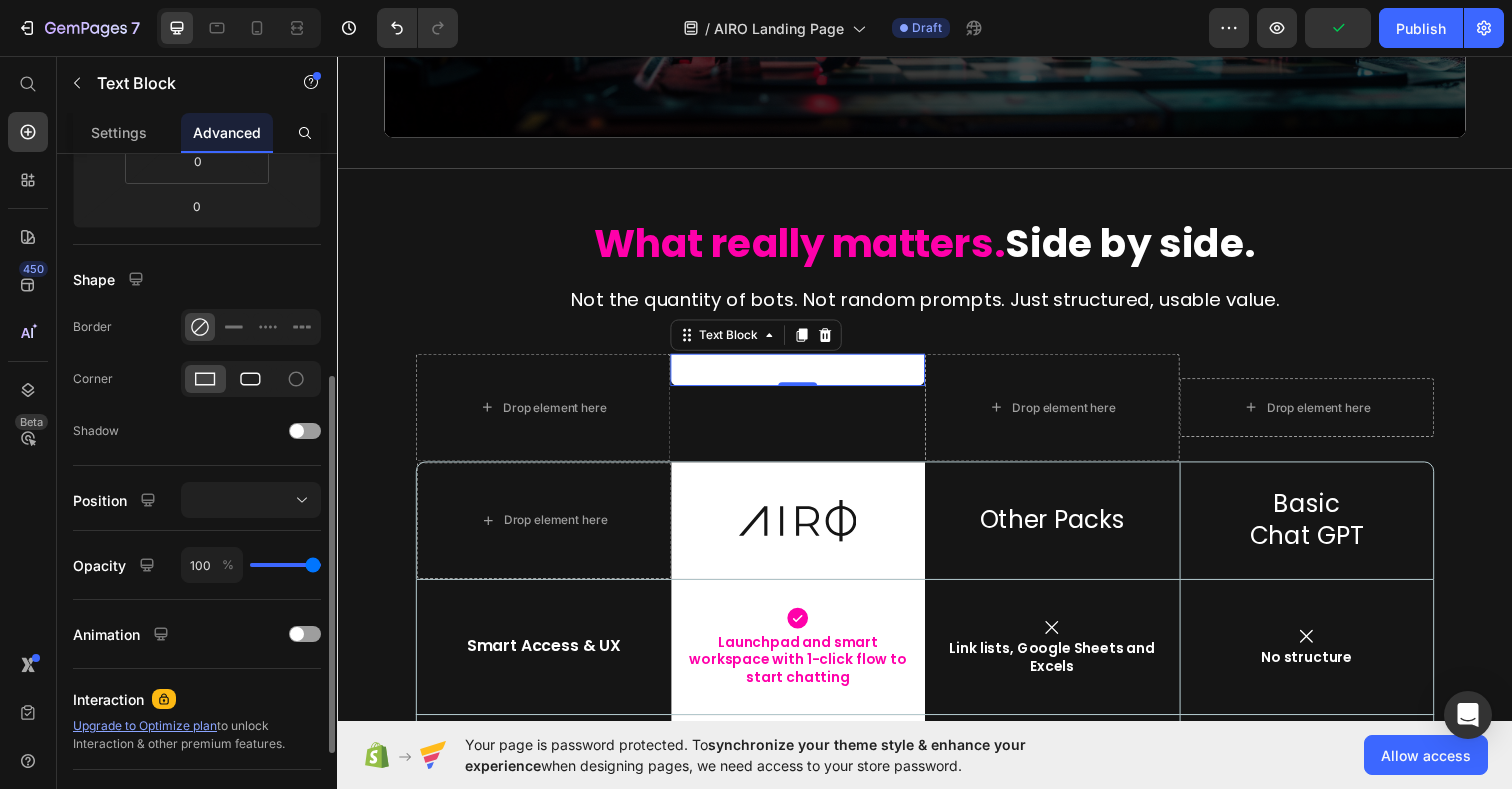 click 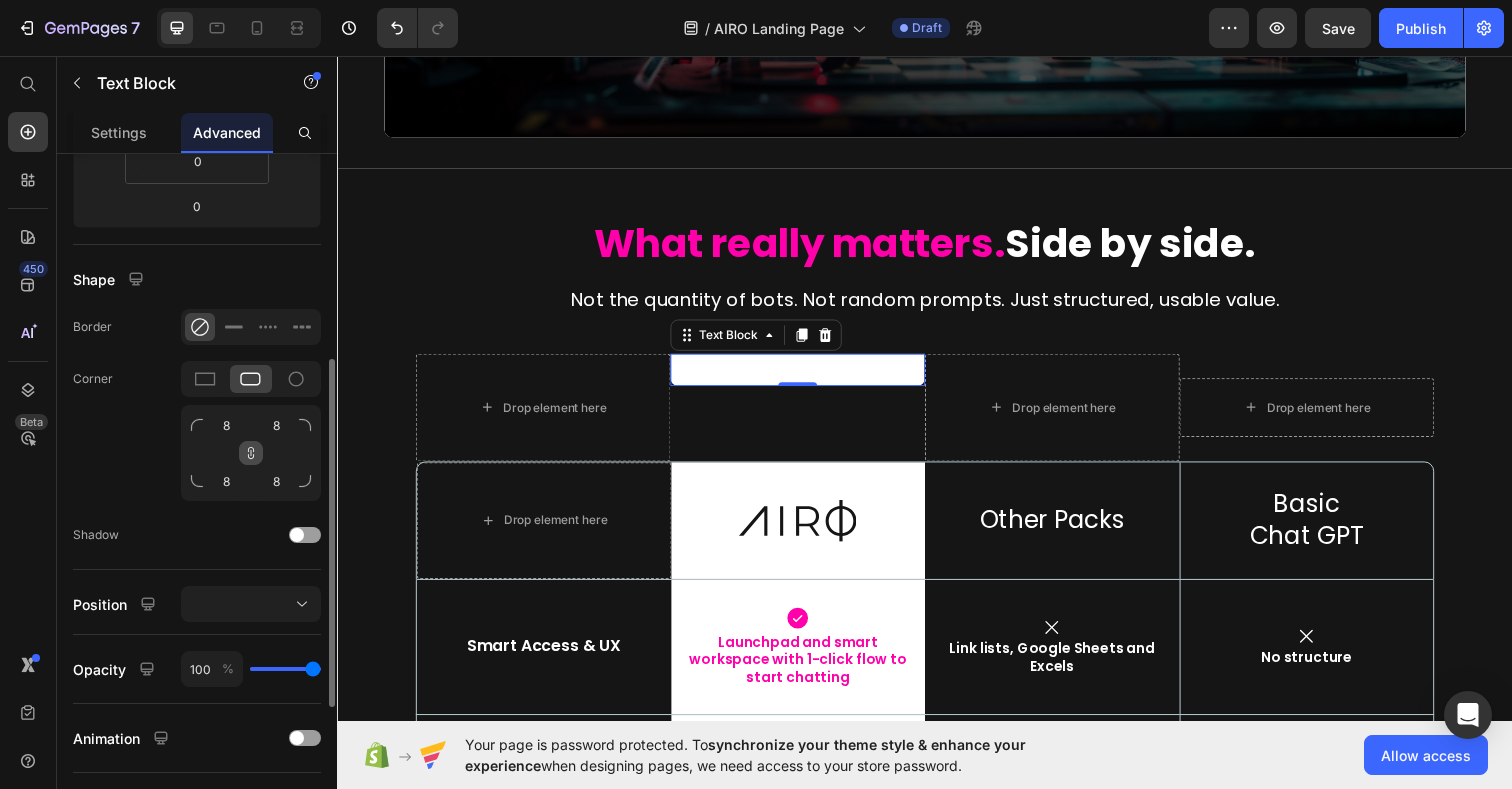 click at bounding box center [251, 453] 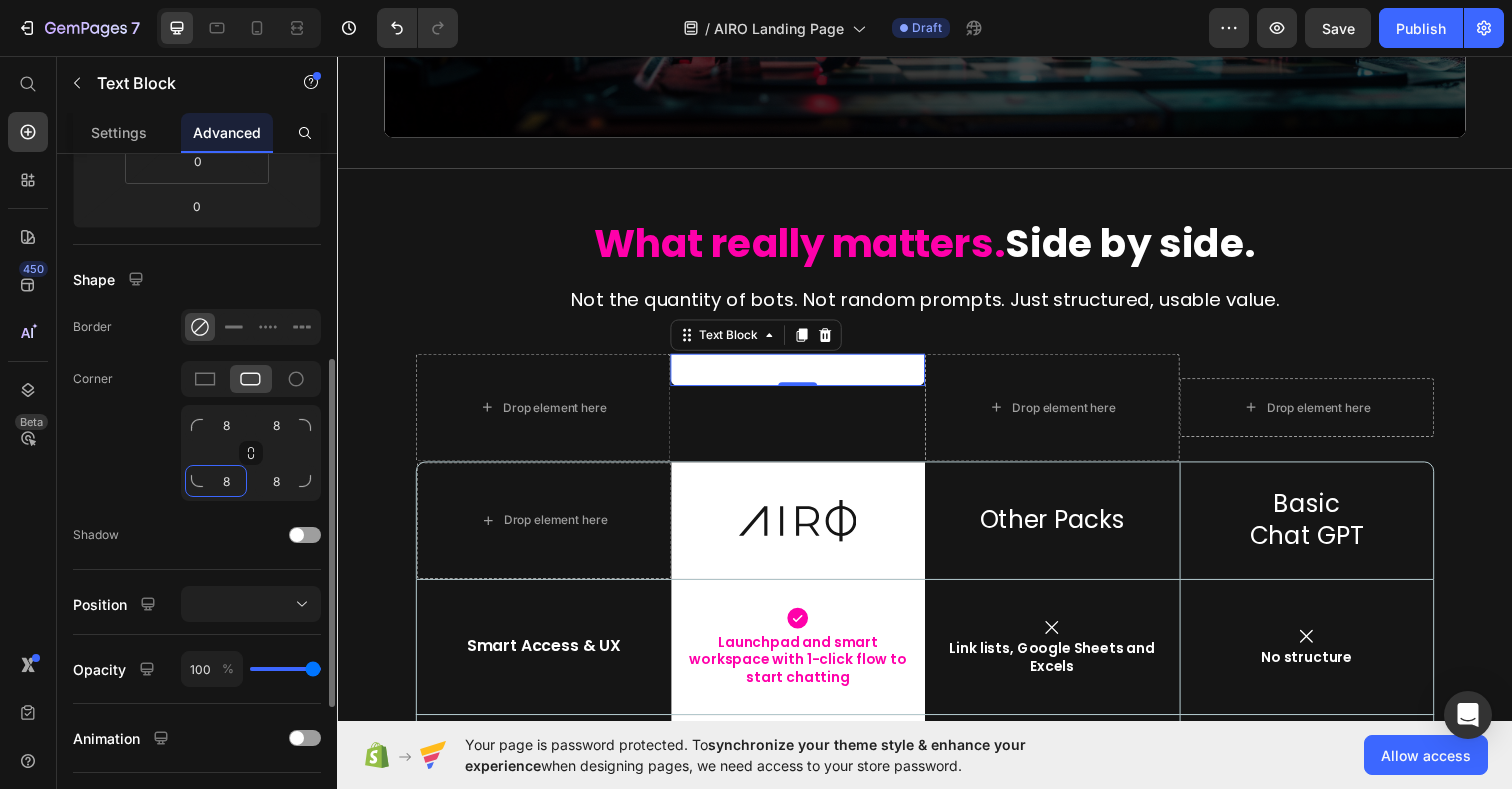 click on "8" 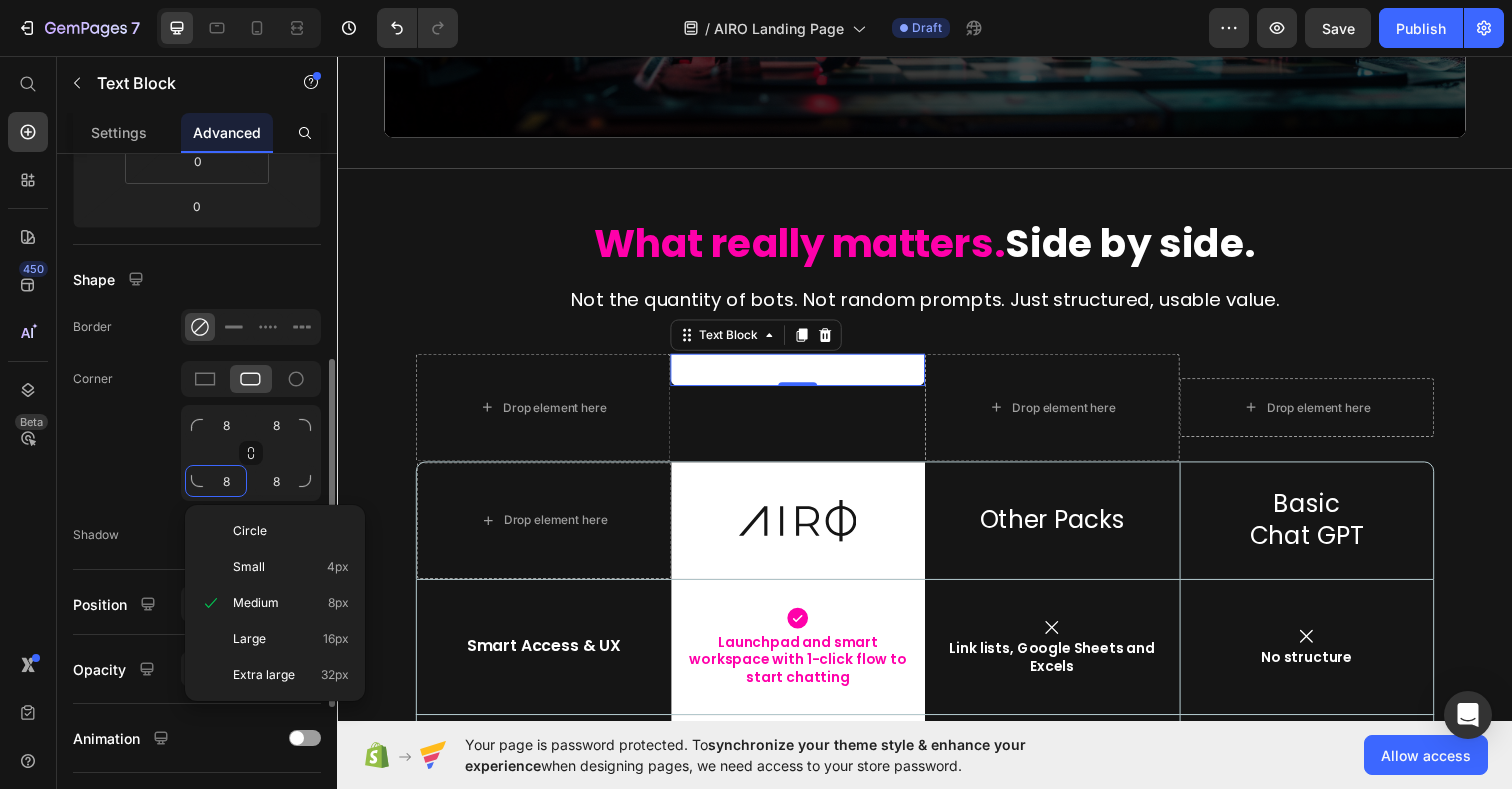 click on "8" 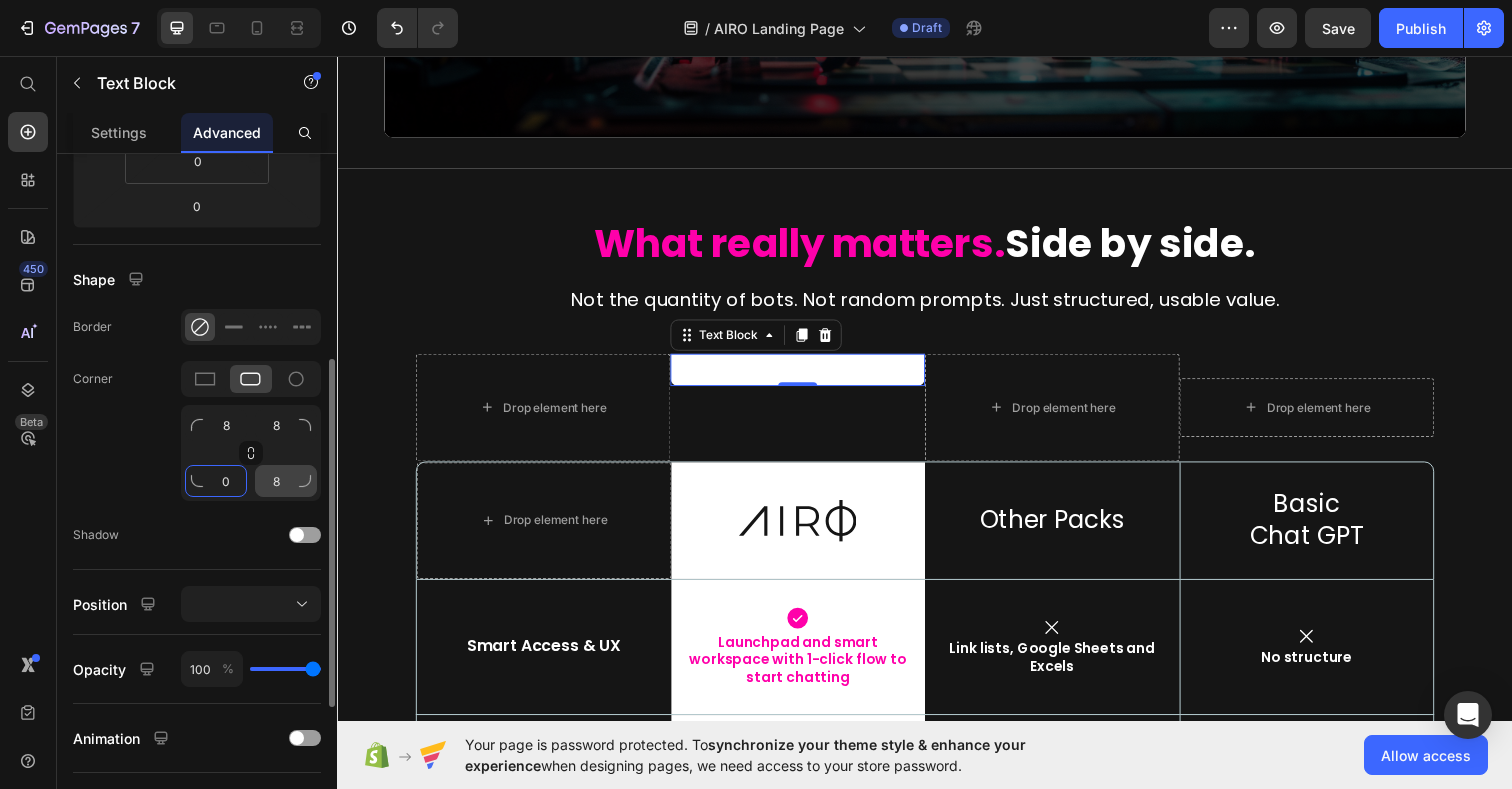 type on "0" 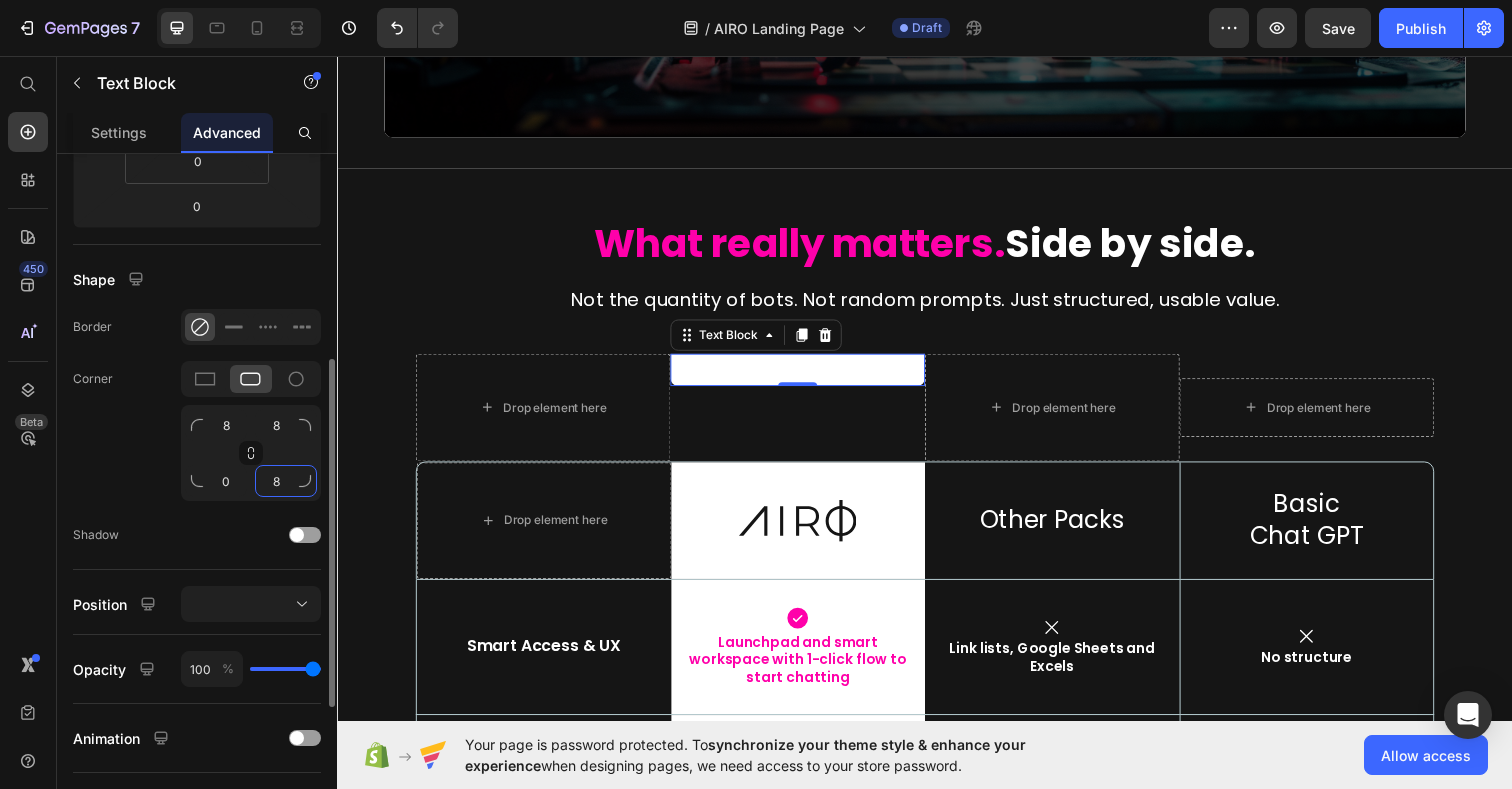 click on "8" 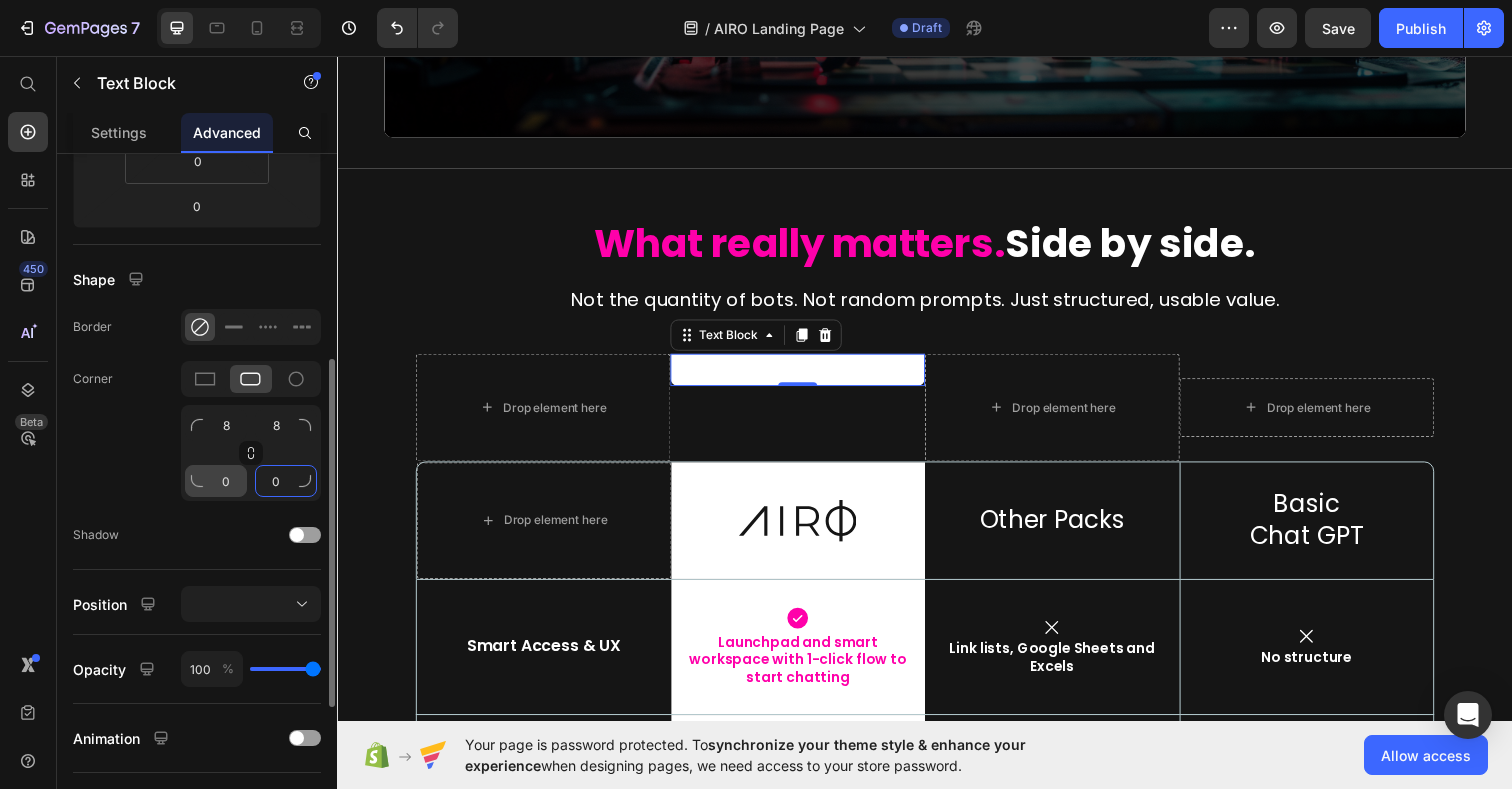 type on "0" 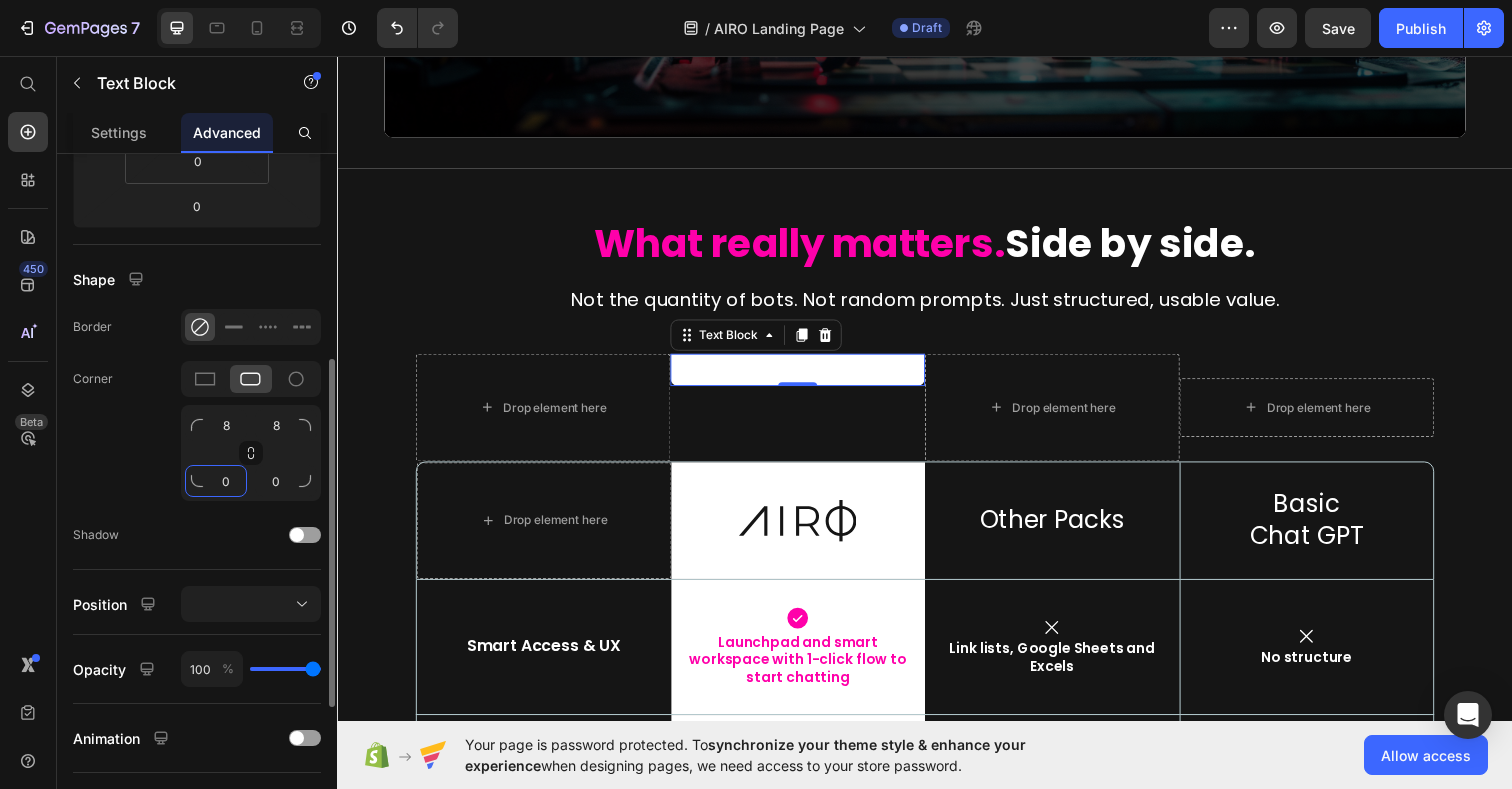click on "0" 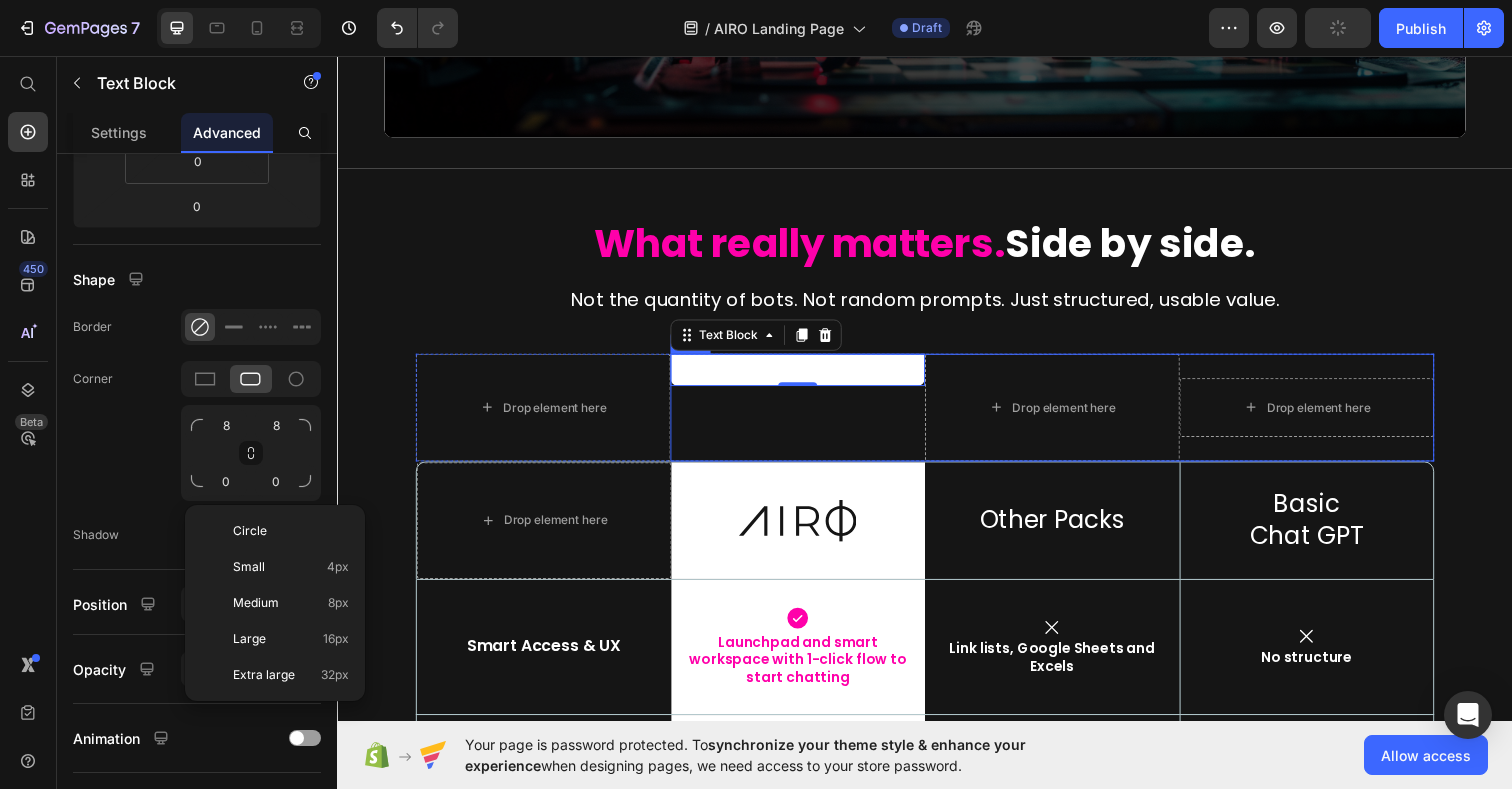click on "- Text Block   0 Row" at bounding box center [807, 415] 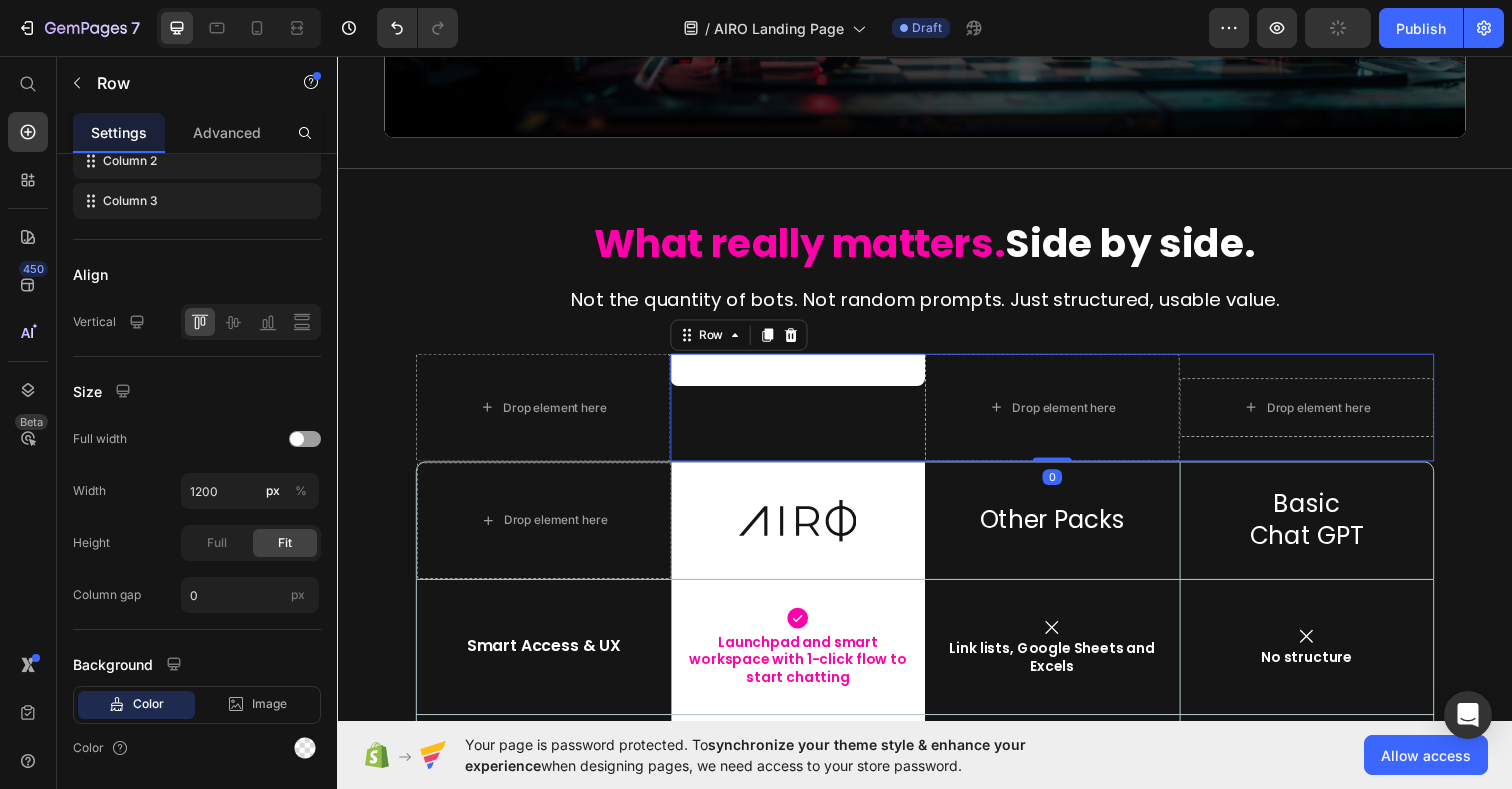 scroll, scrollTop: 0, scrollLeft: 0, axis: both 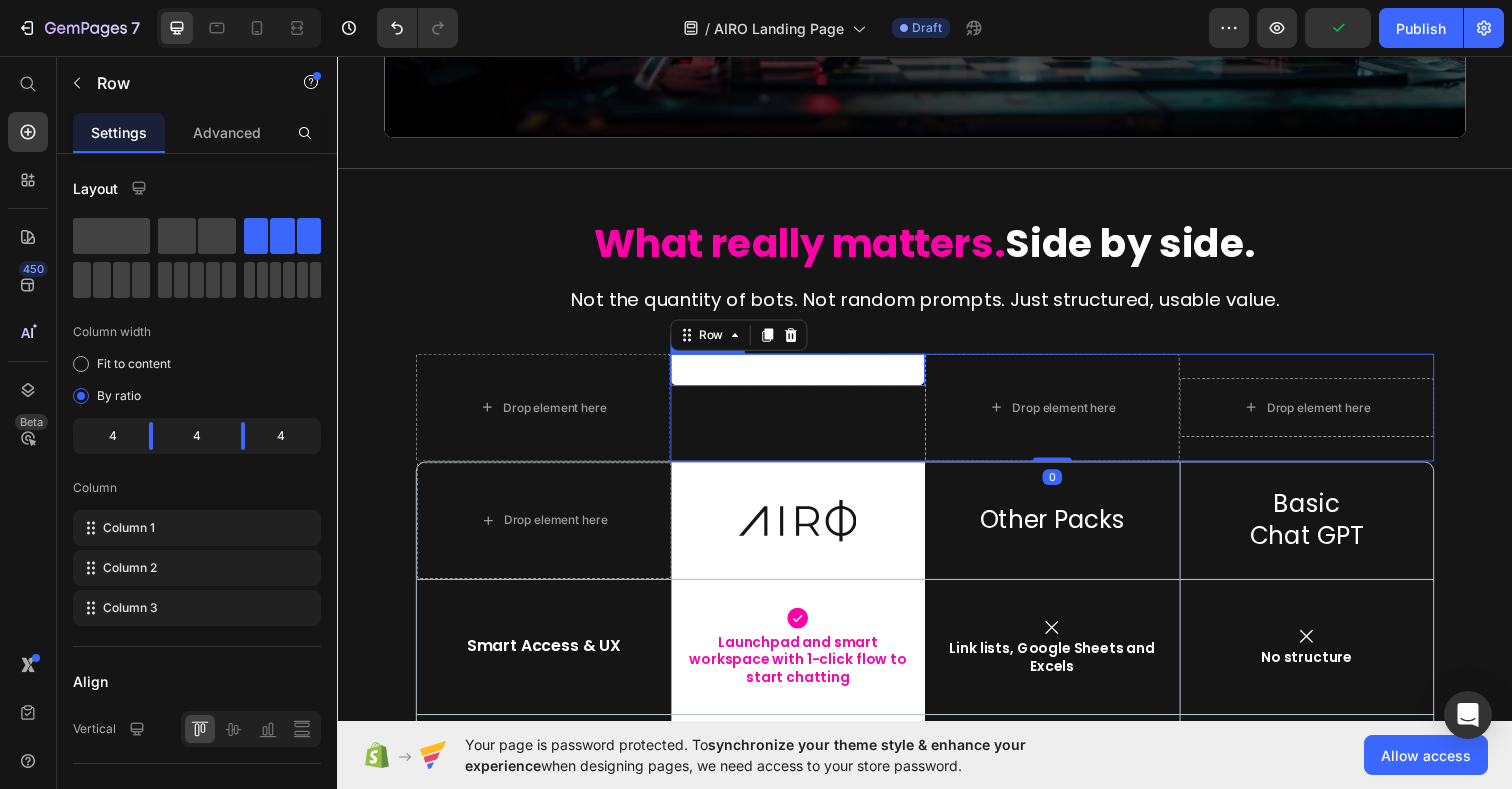 click on "-" at bounding box center (807, 376) 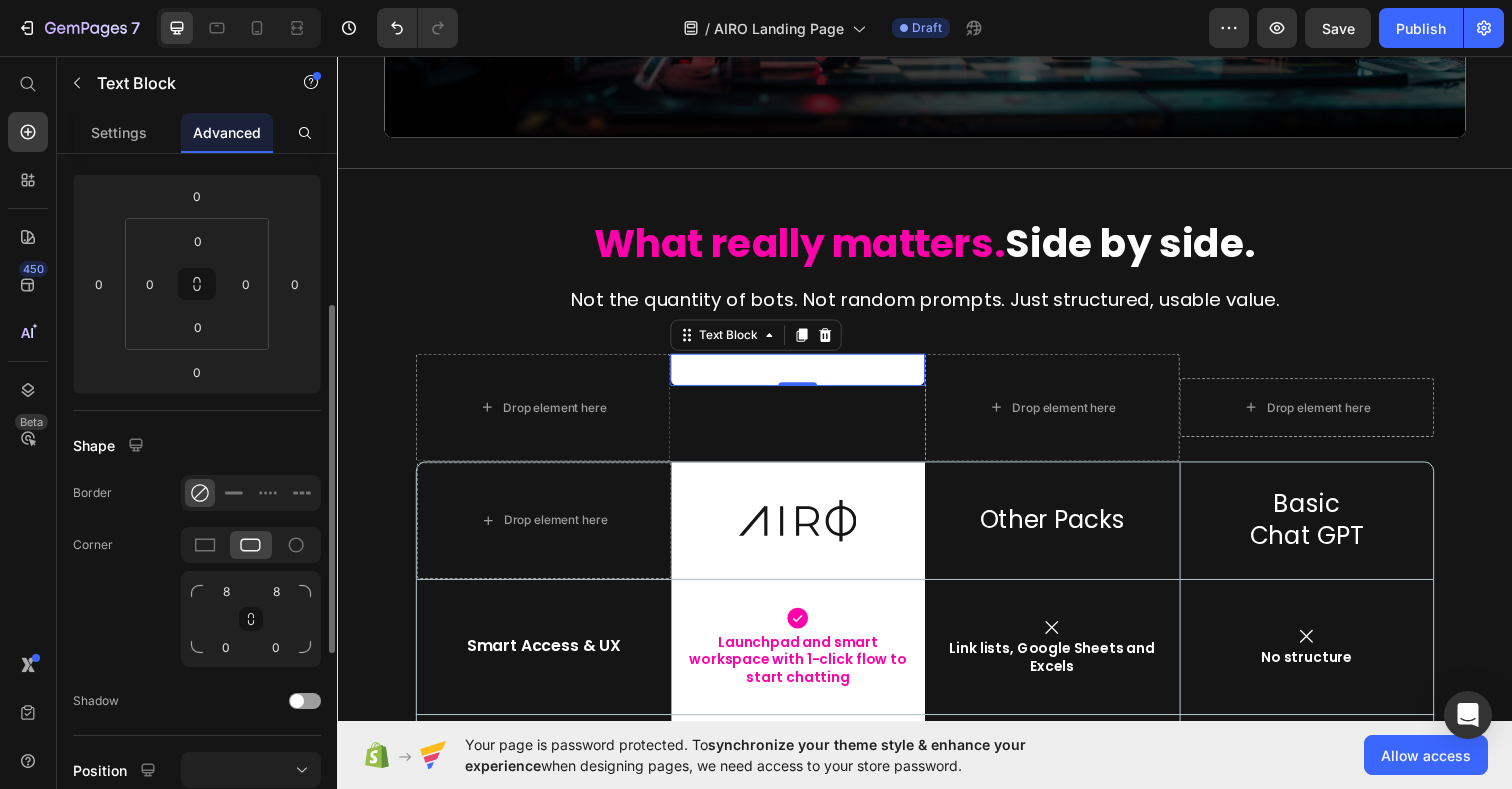 scroll, scrollTop: 263, scrollLeft: 0, axis: vertical 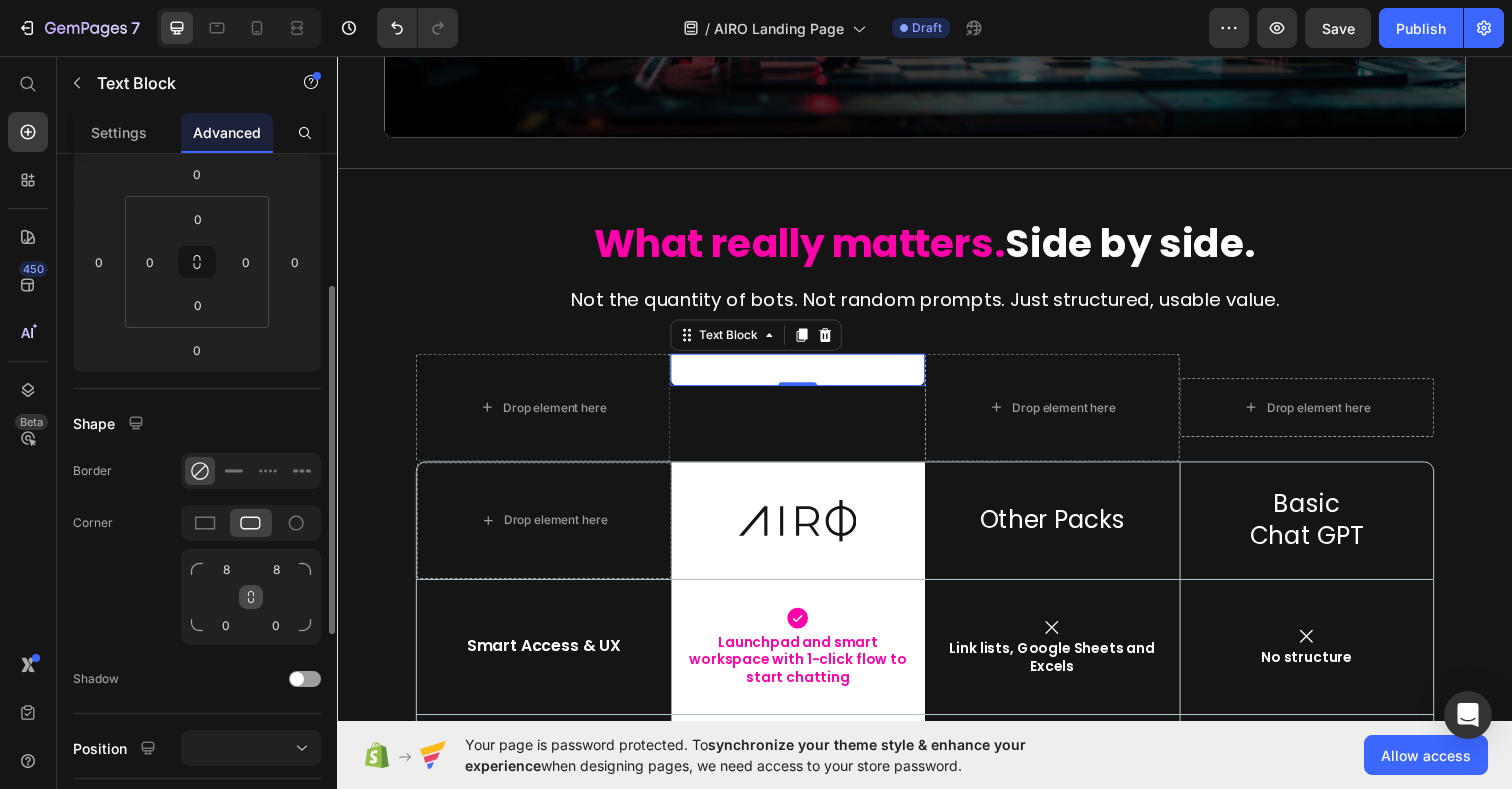 click 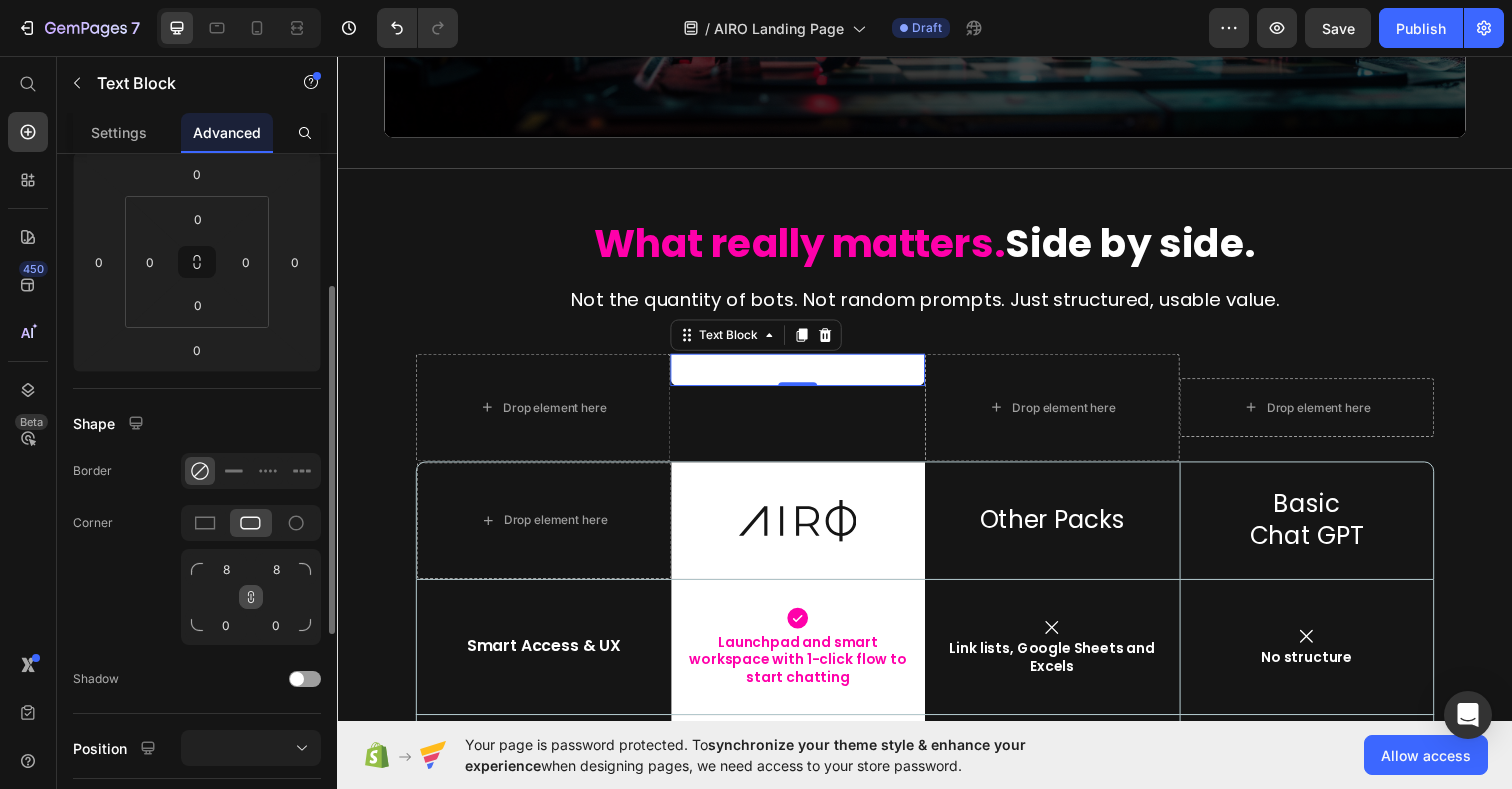 click 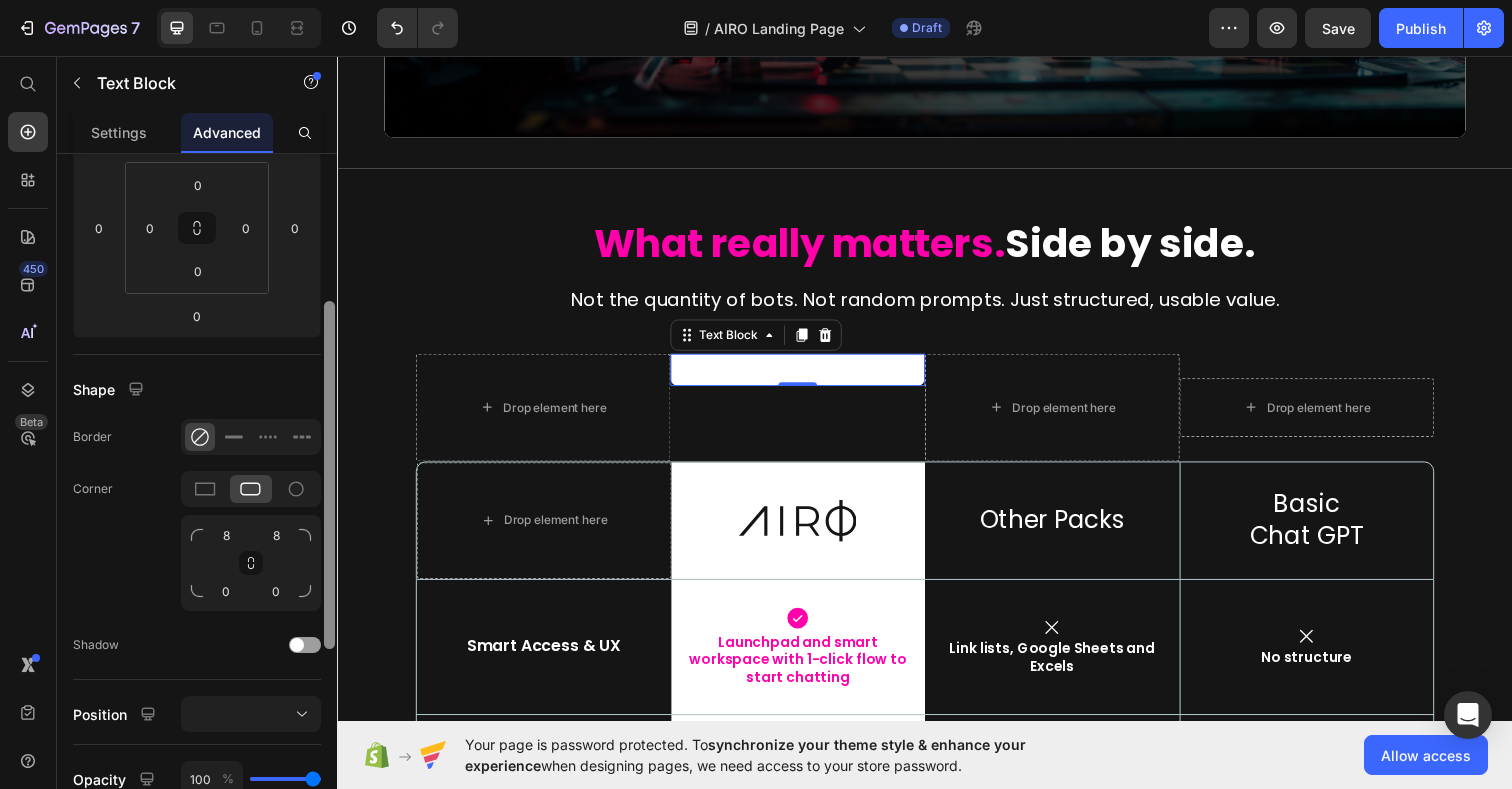 scroll, scrollTop: 294, scrollLeft: 0, axis: vertical 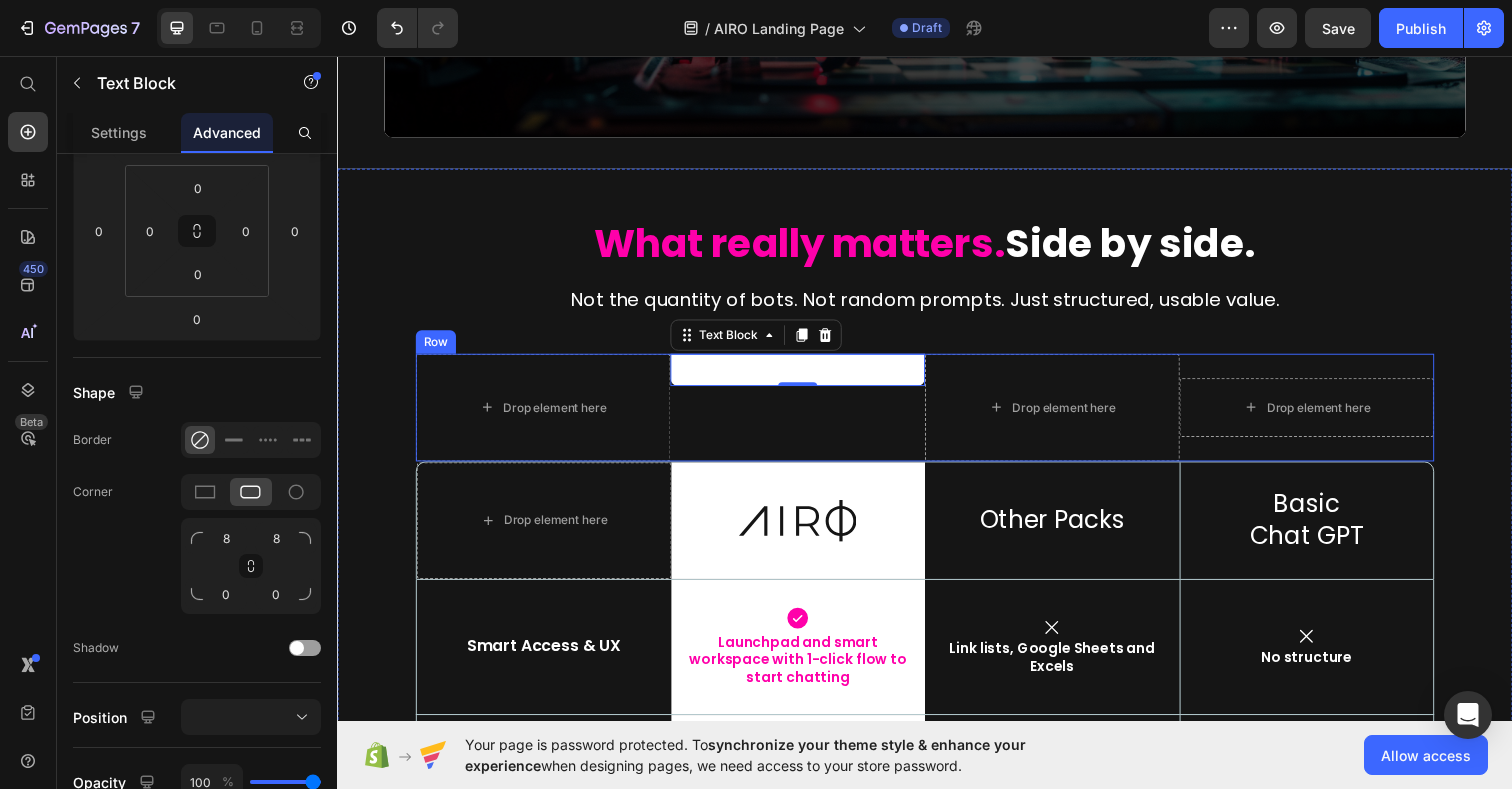 click on "Row" at bounding box center (437, 348) 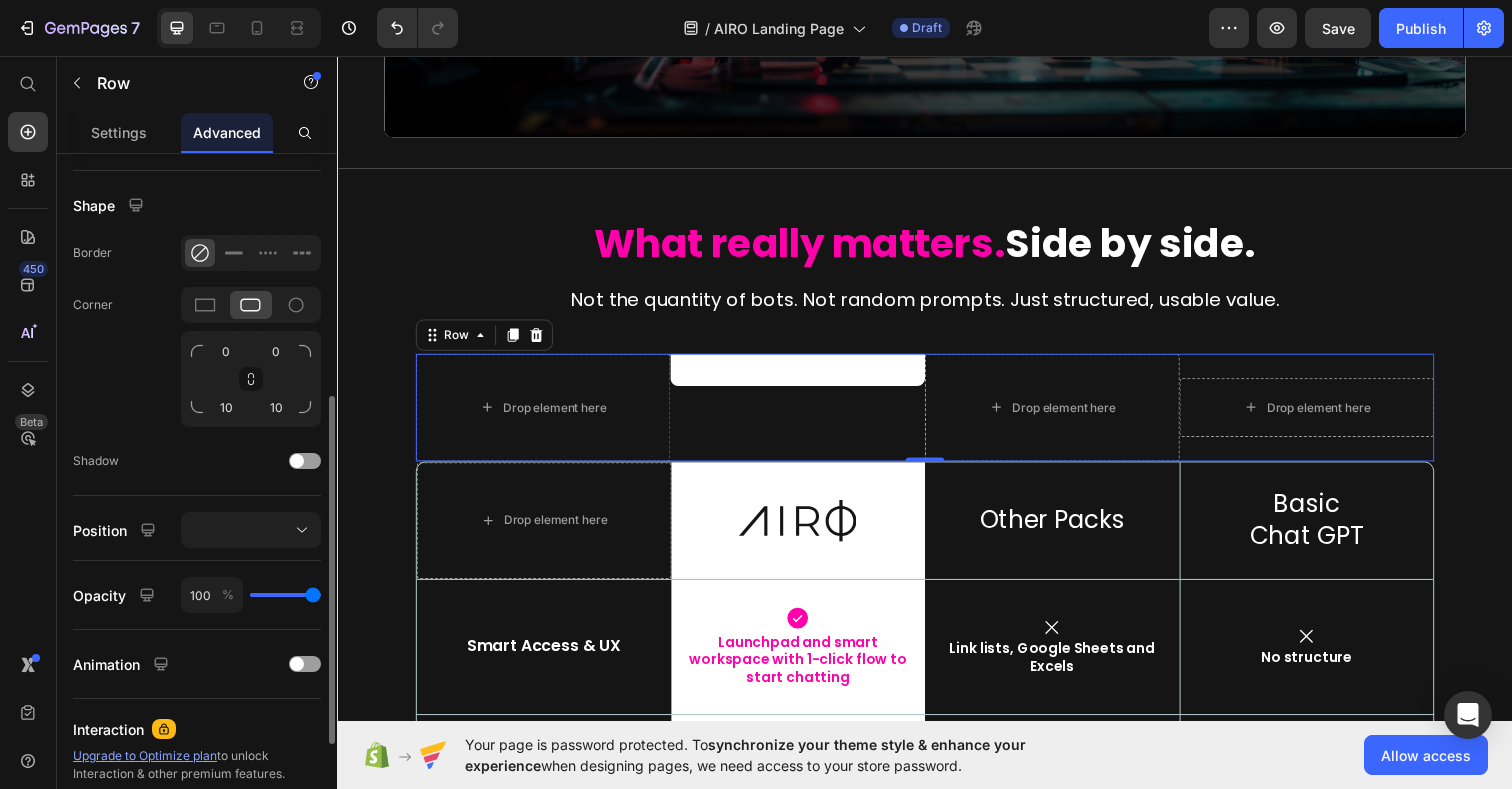 scroll, scrollTop: 472, scrollLeft: 0, axis: vertical 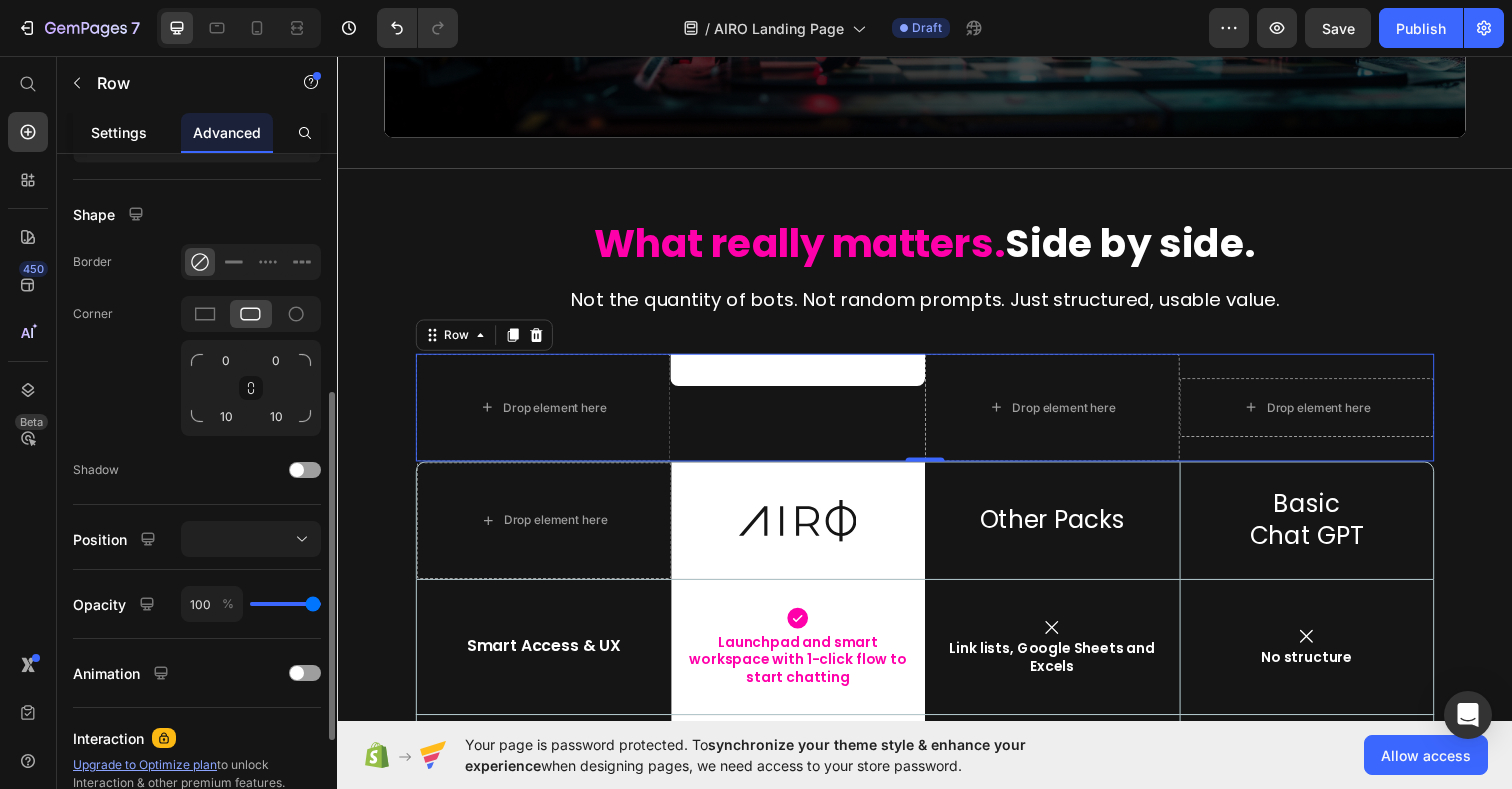 click on "Settings" at bounding box center [119, 132] 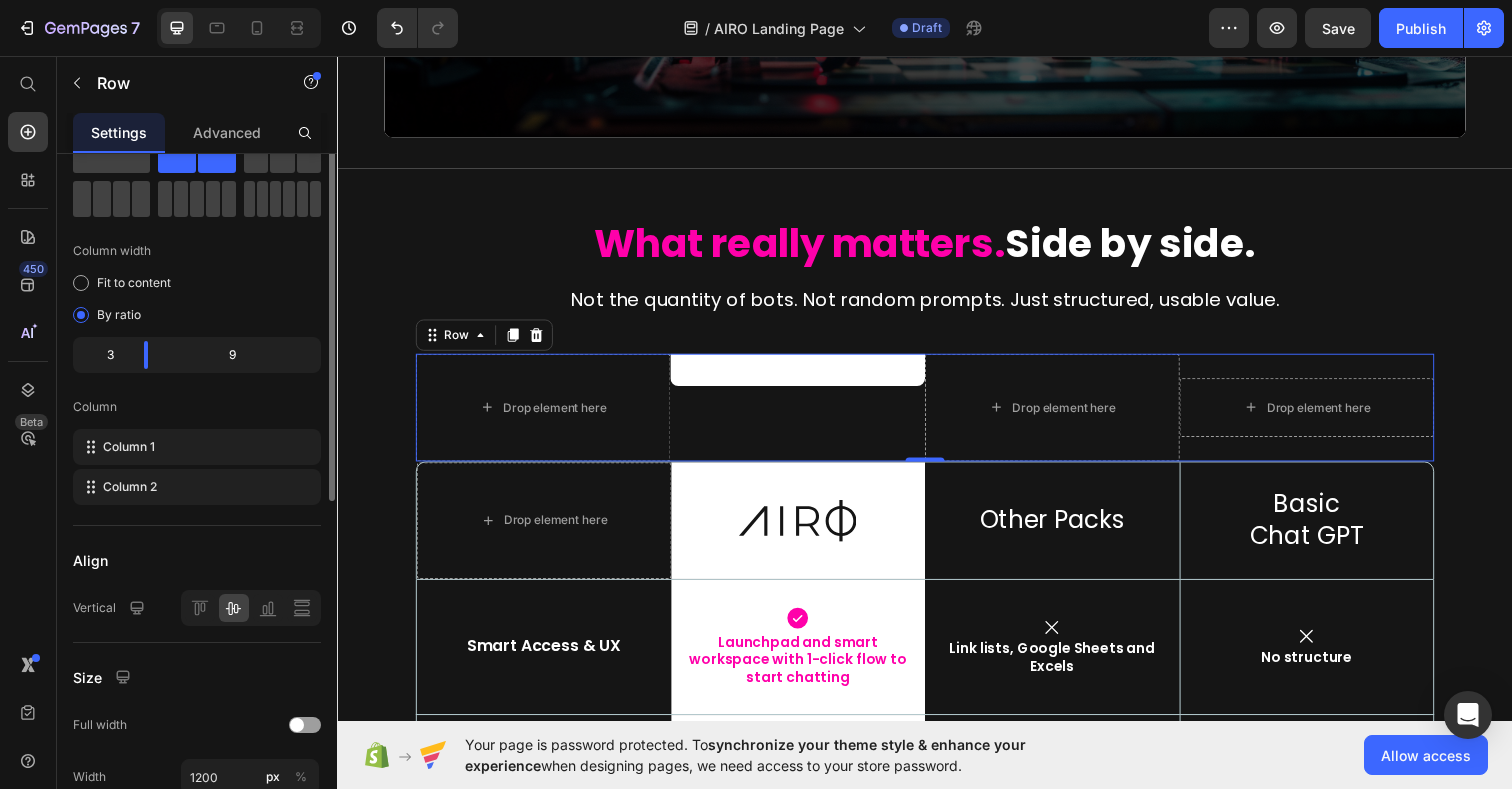 scroll, scrollTop: 83, scrollLeft: 0, axis: vertical 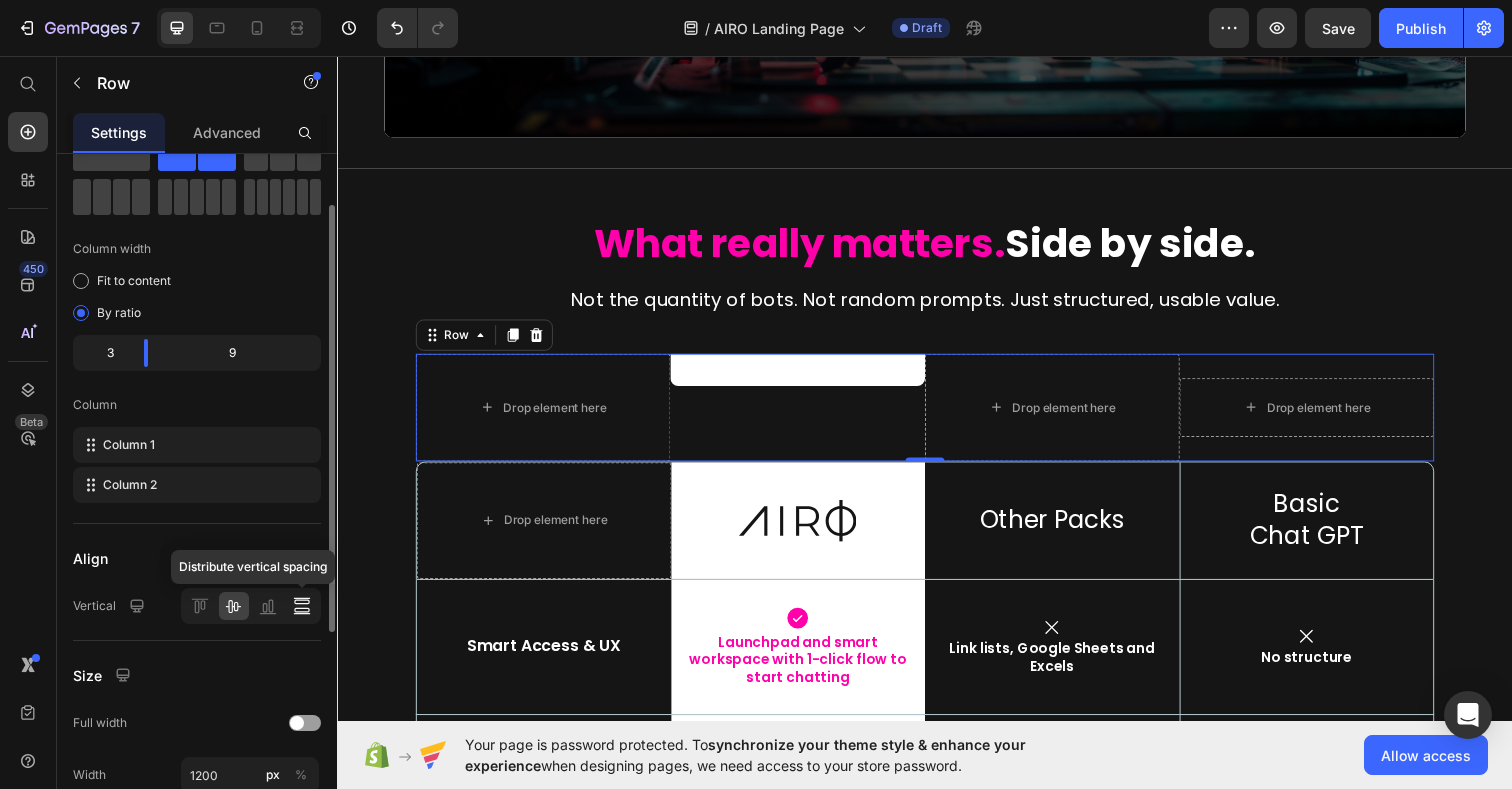 click 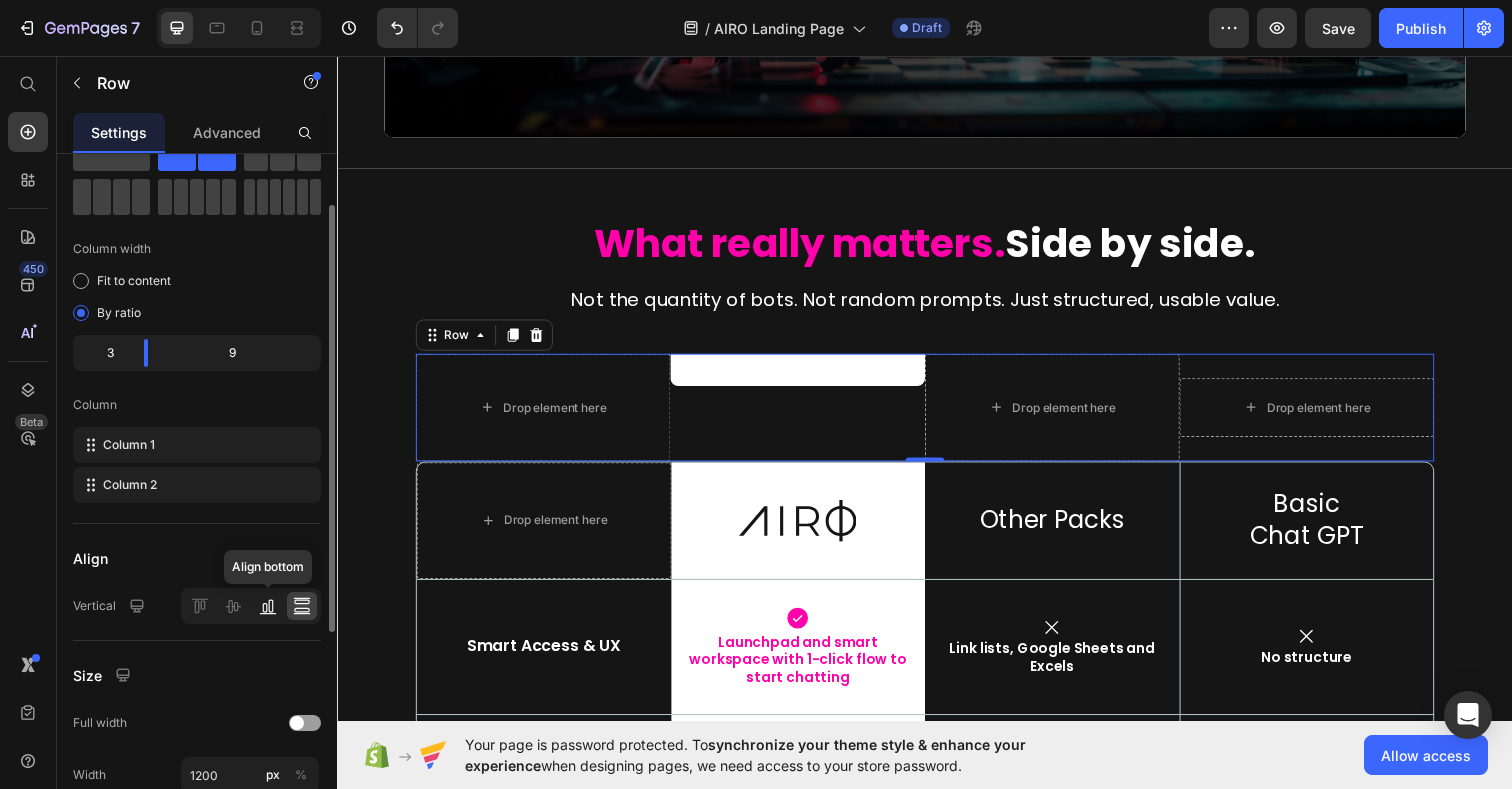 click 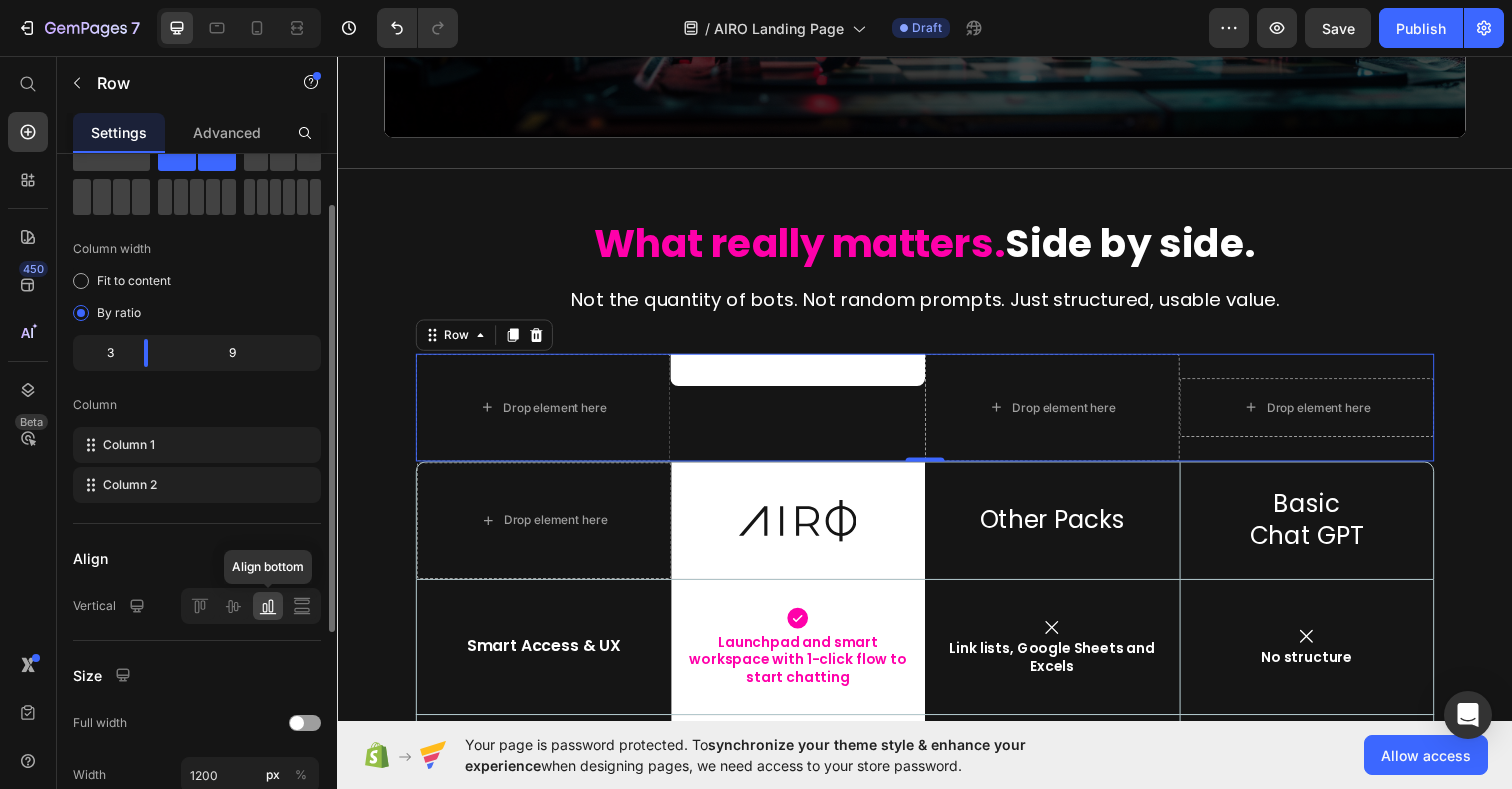click 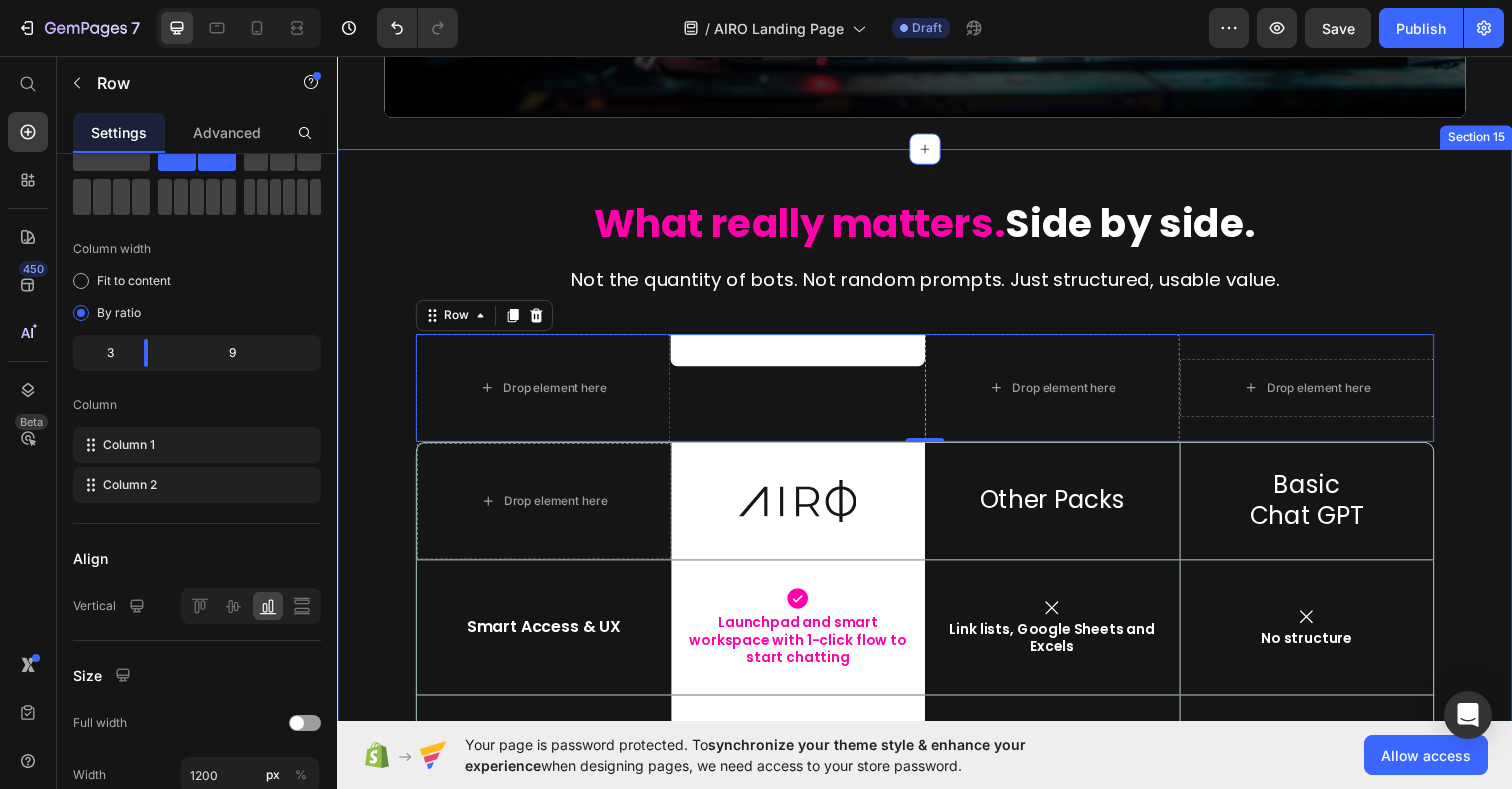 scroll, scrollTop: 8795, scrollLeft: 0, axis: vertical 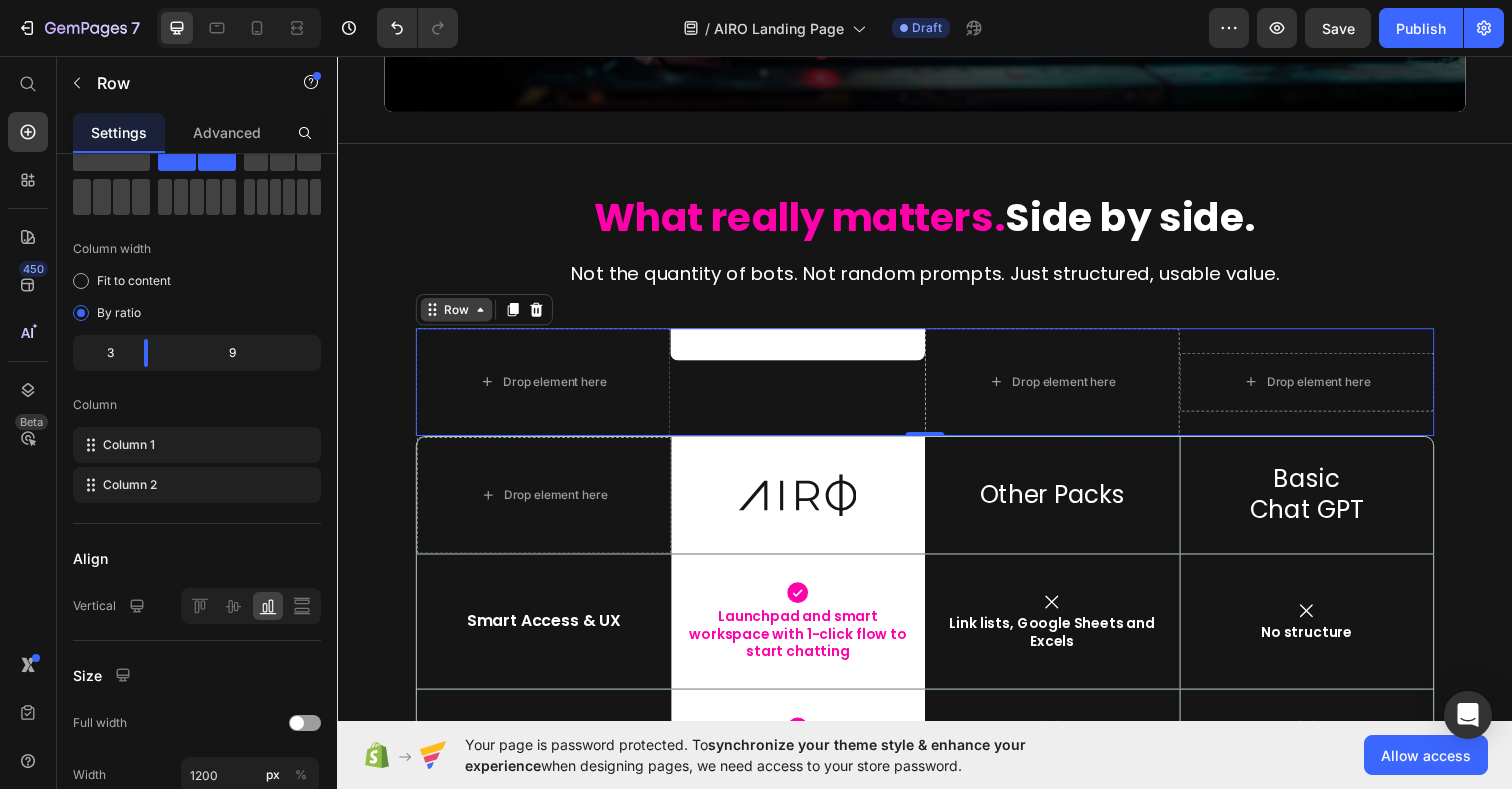click on "Row" at bounding box center [458, 315] 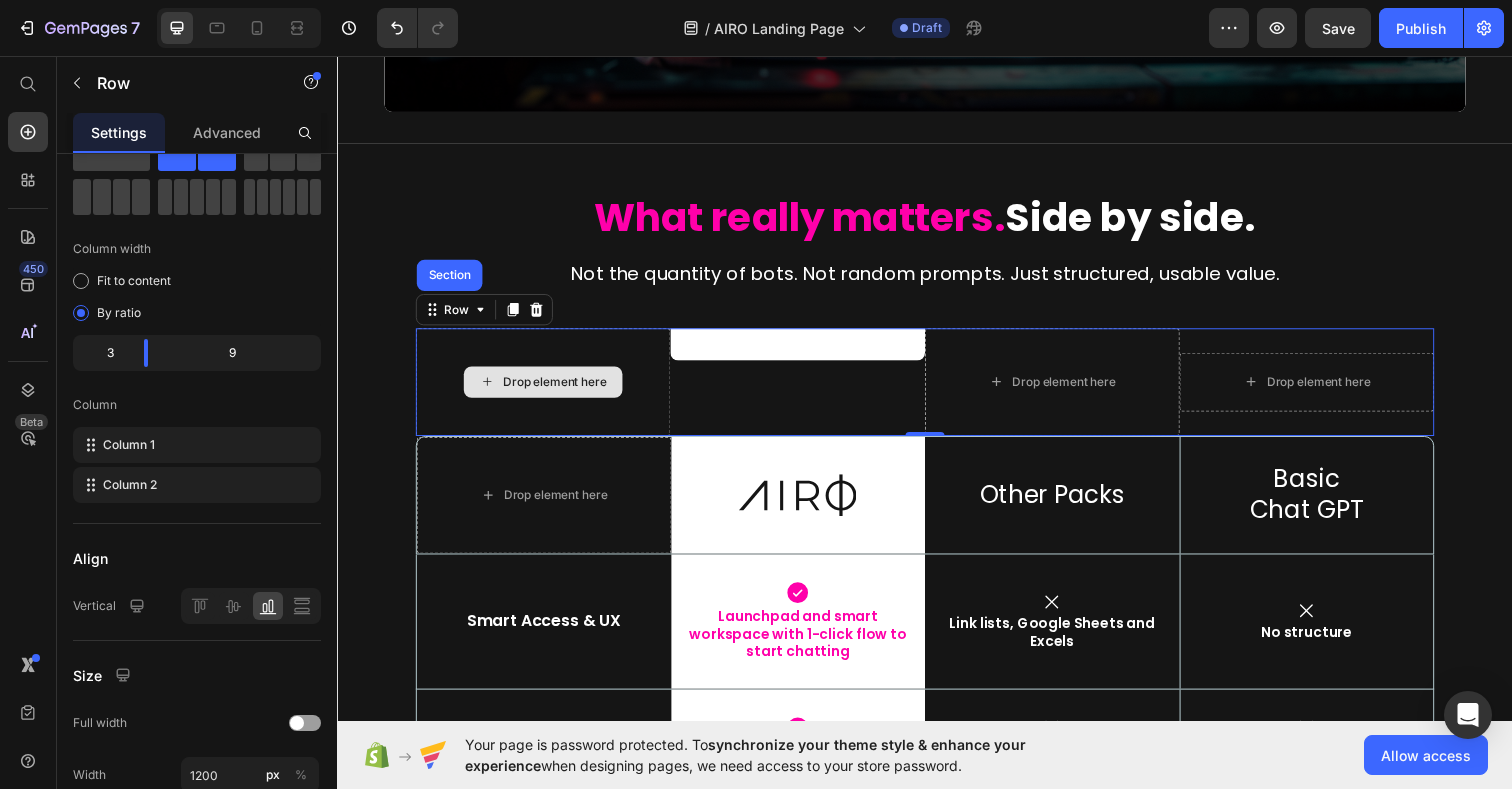 click on "Drop element here" at bounding box center [547, 389] 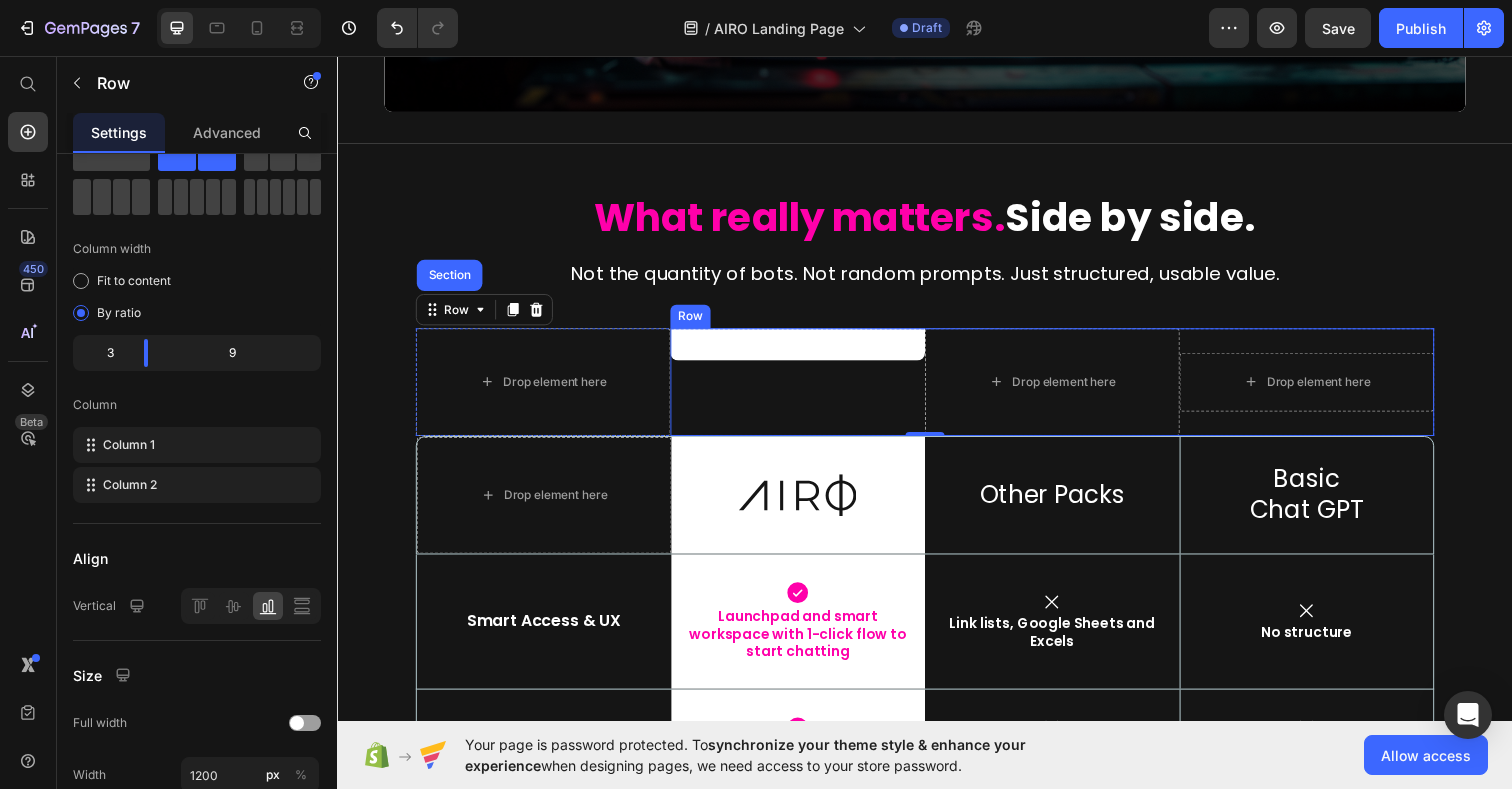 click on "- Text Block Row" at bounding box center (807, 389) 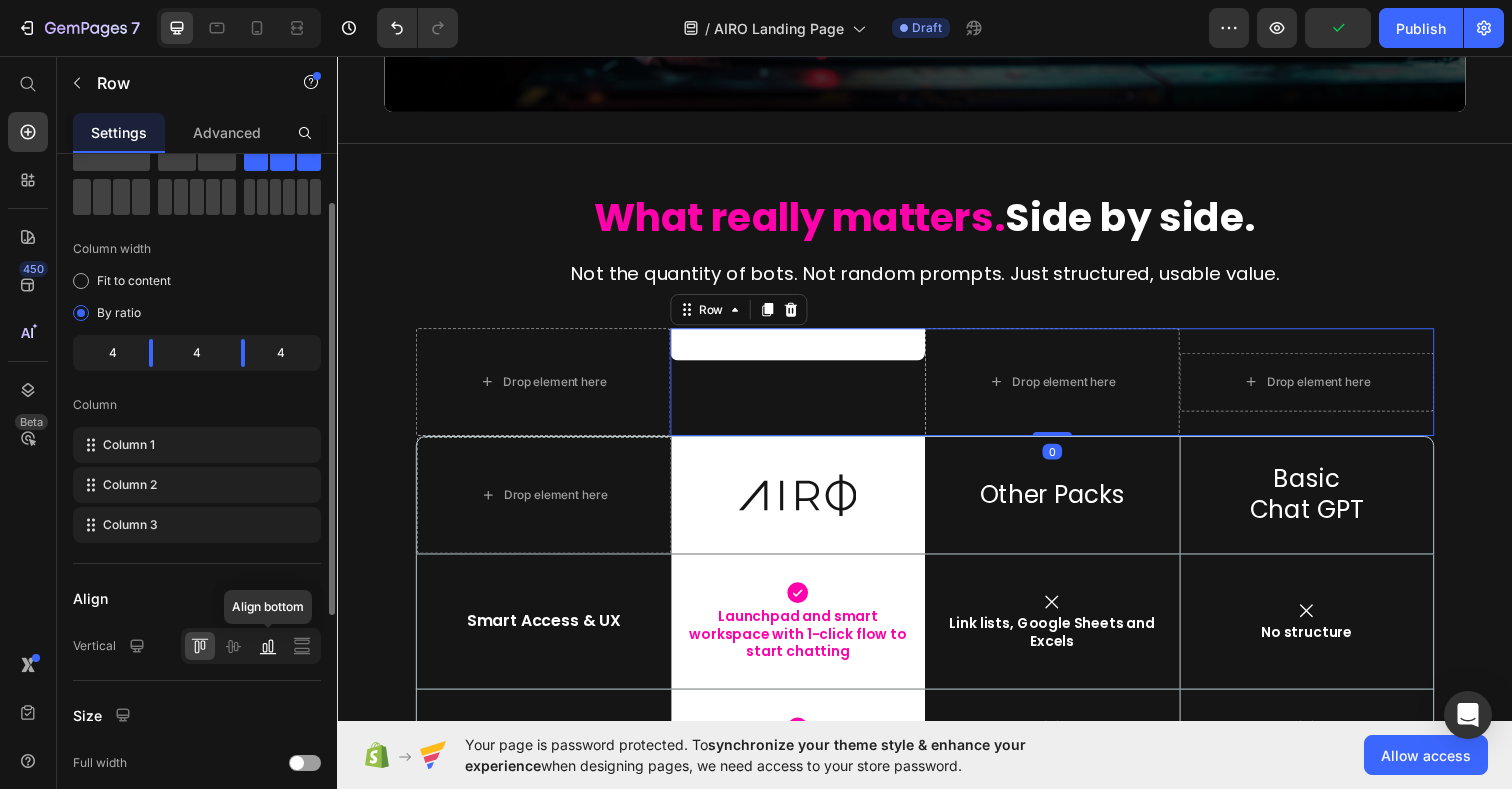 click 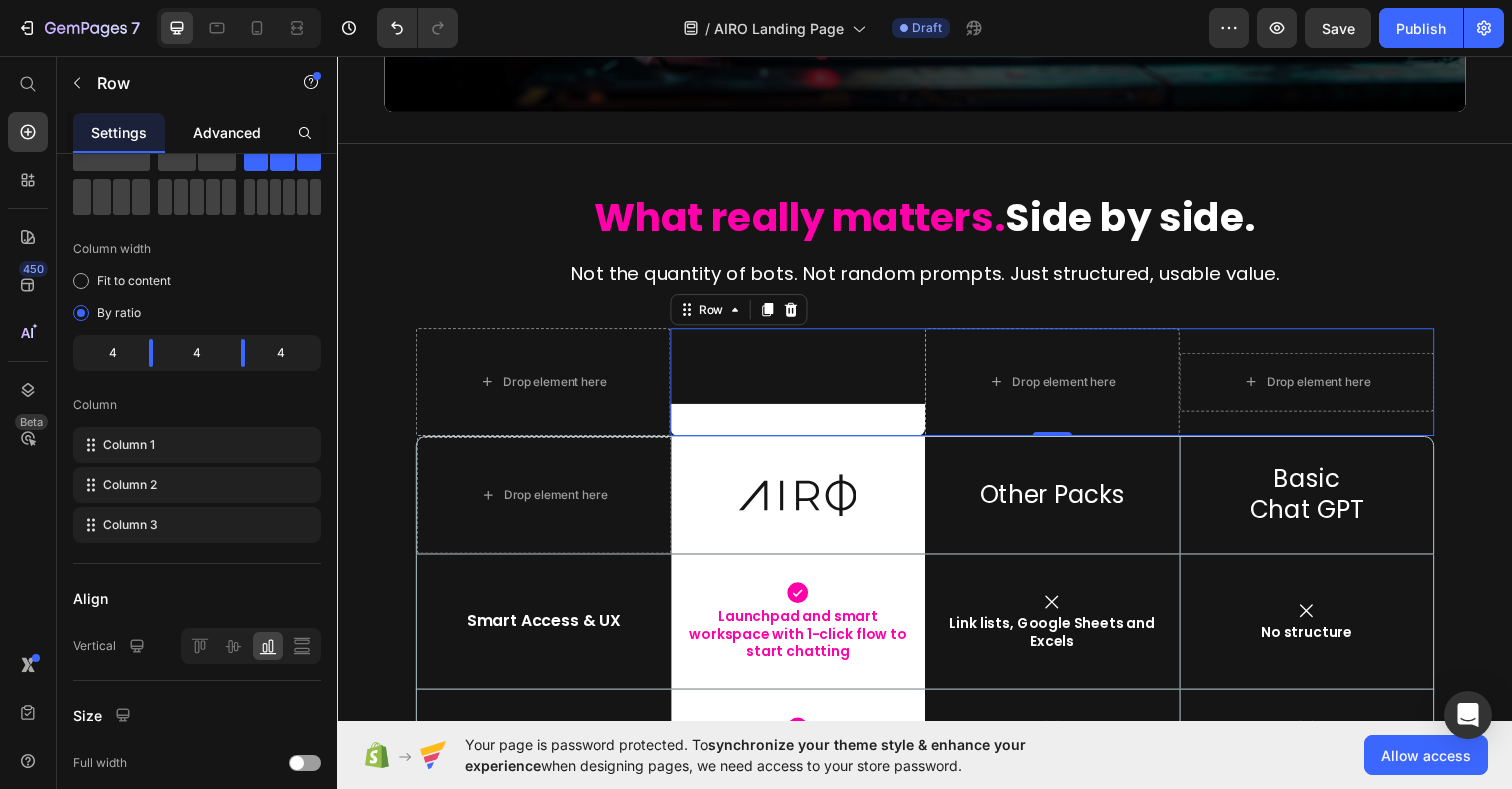 click on "Advanced" at bounding box center [227, 132] 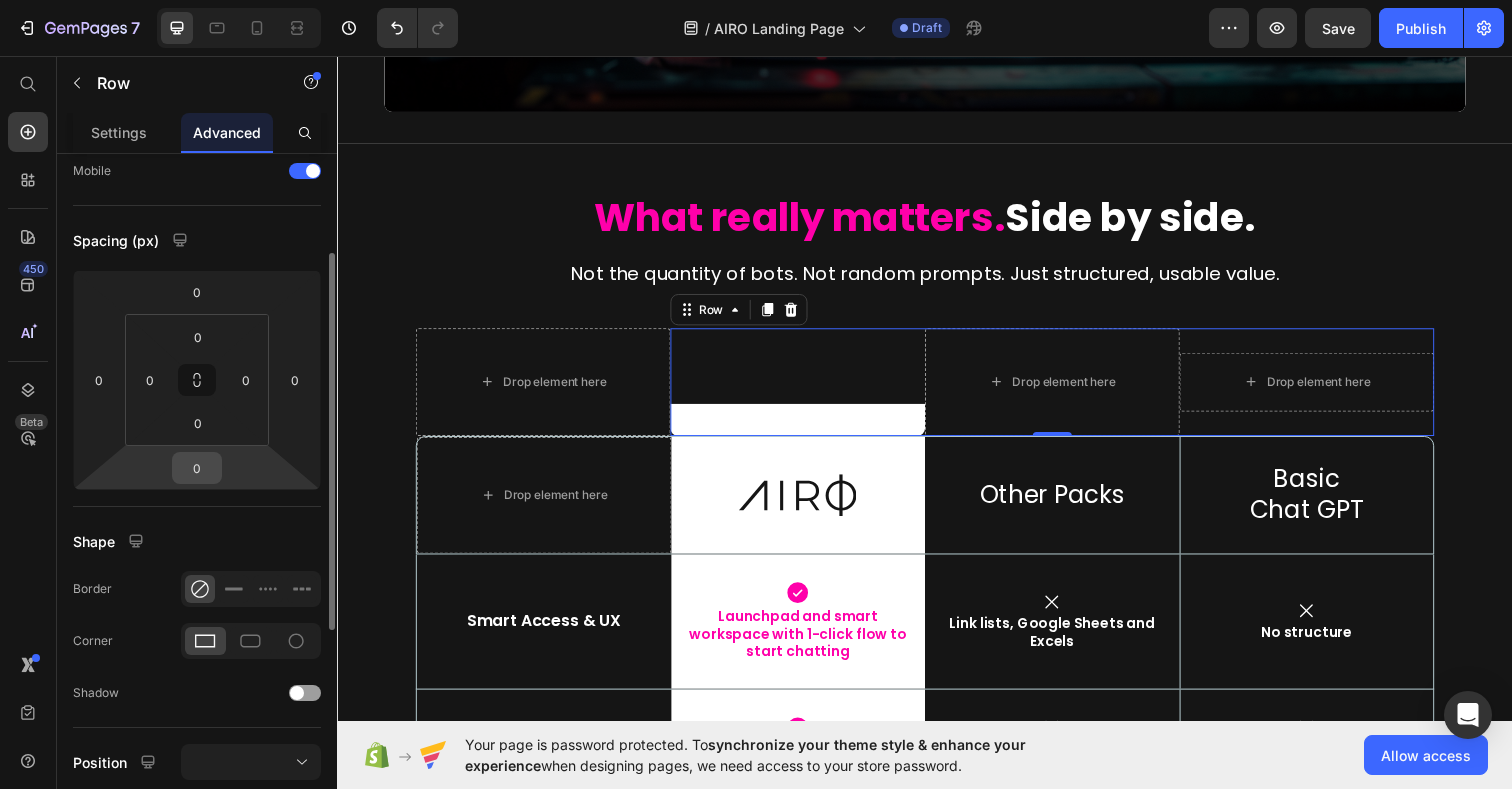 scroll, scrollTop: 169, scrollLeft: 0, axis: vertical 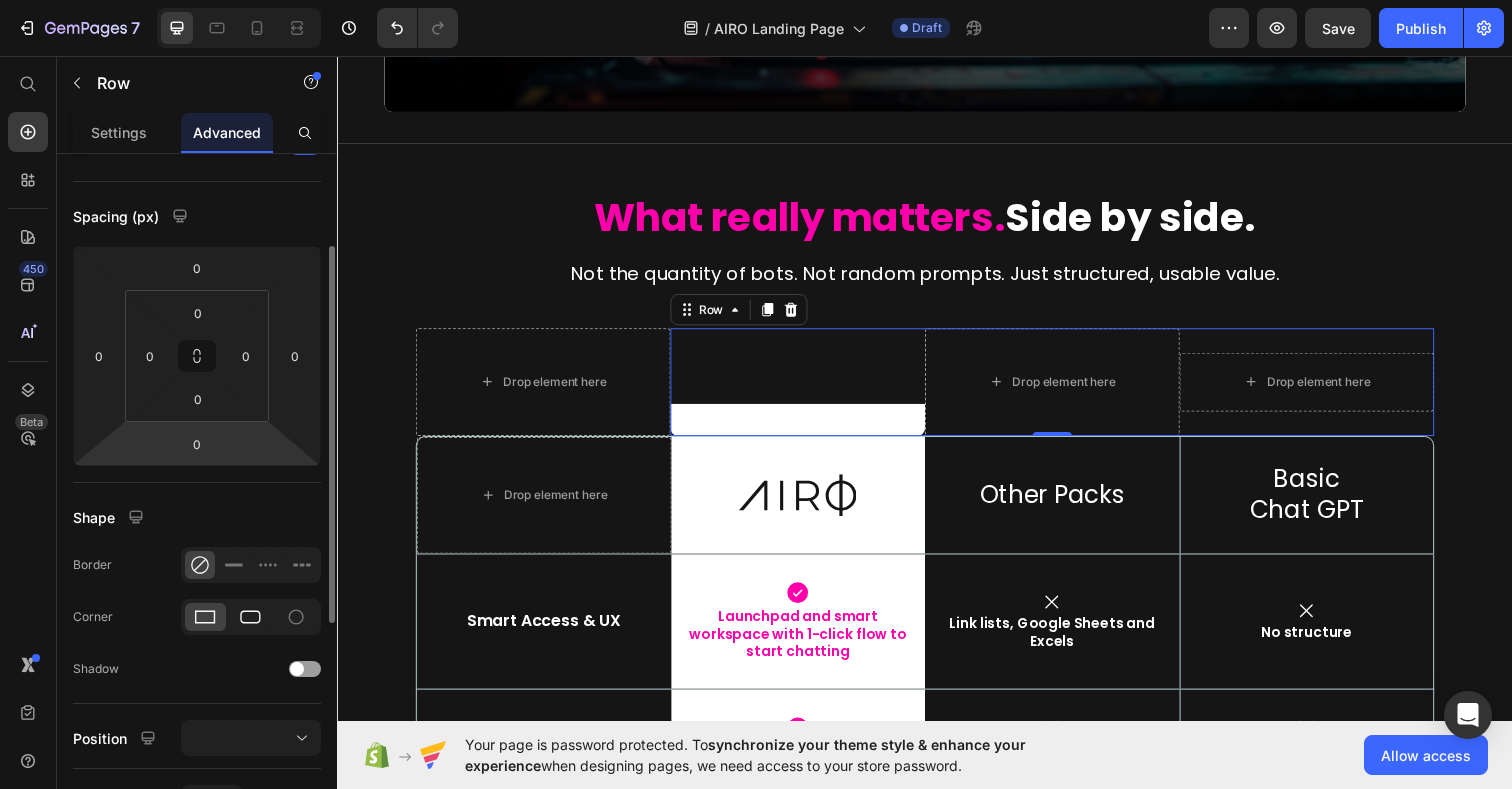 click 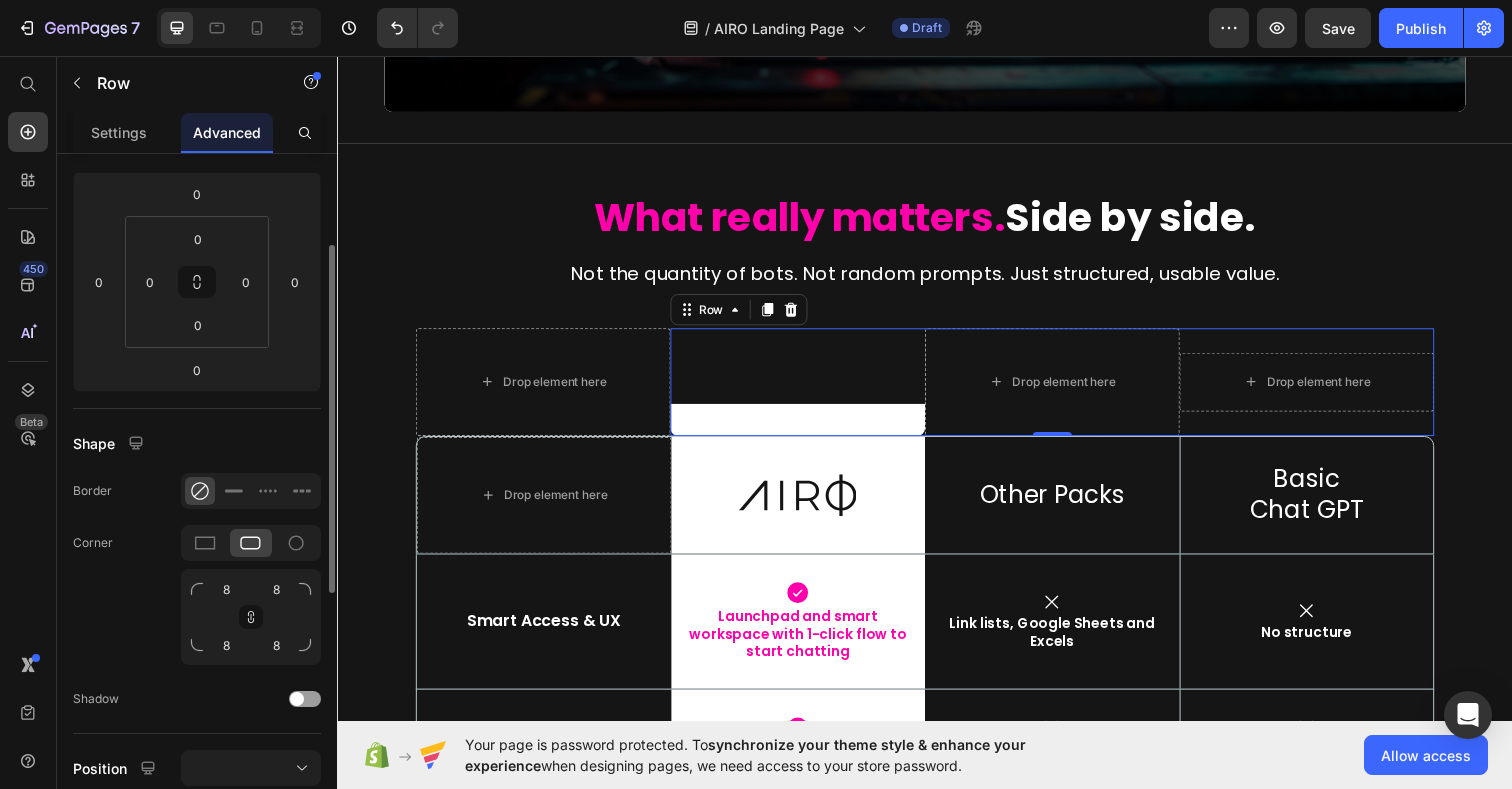 scroll, scrollTop: 268, scrollLeft: 0, axis: vertical 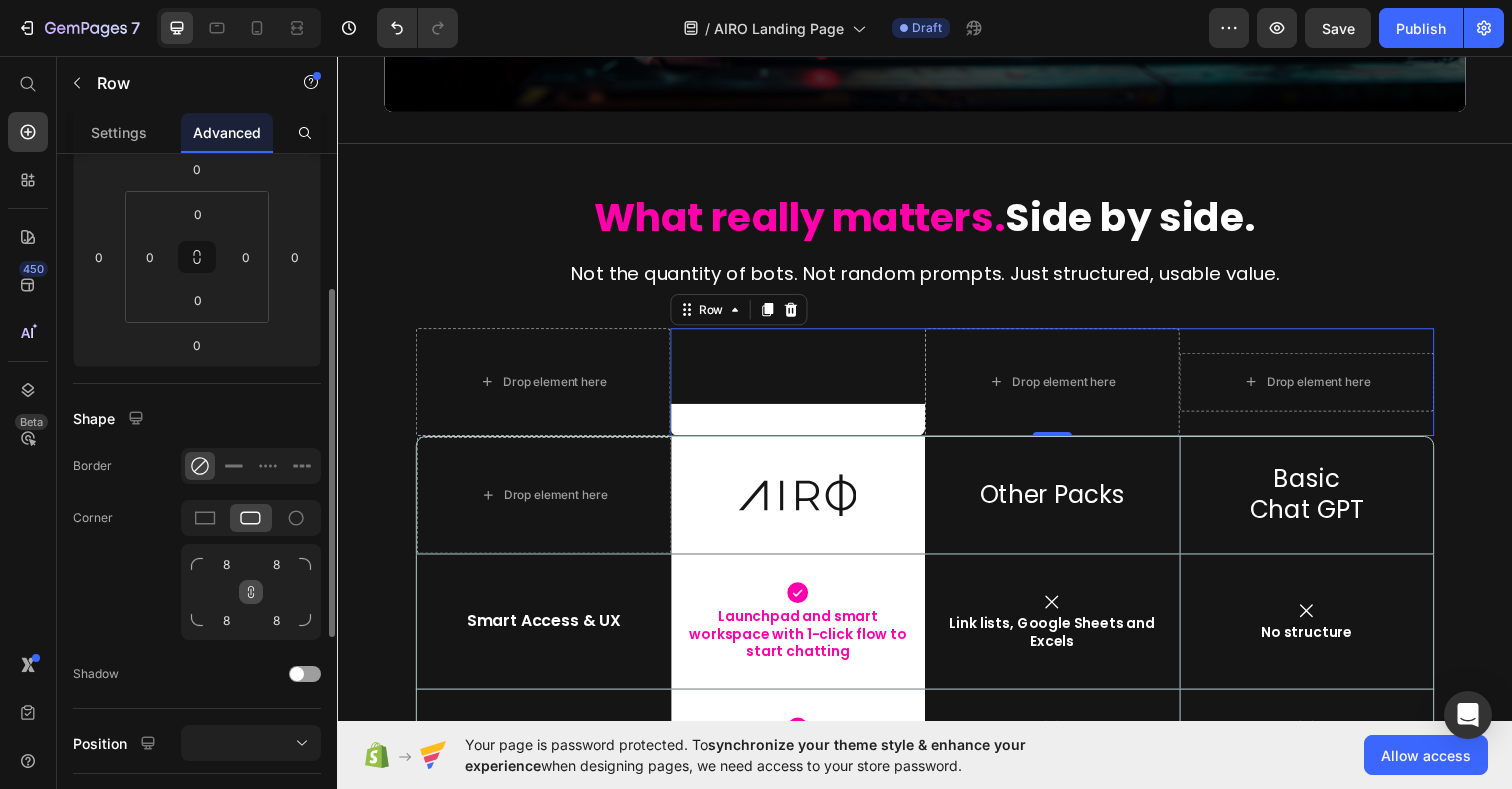 click 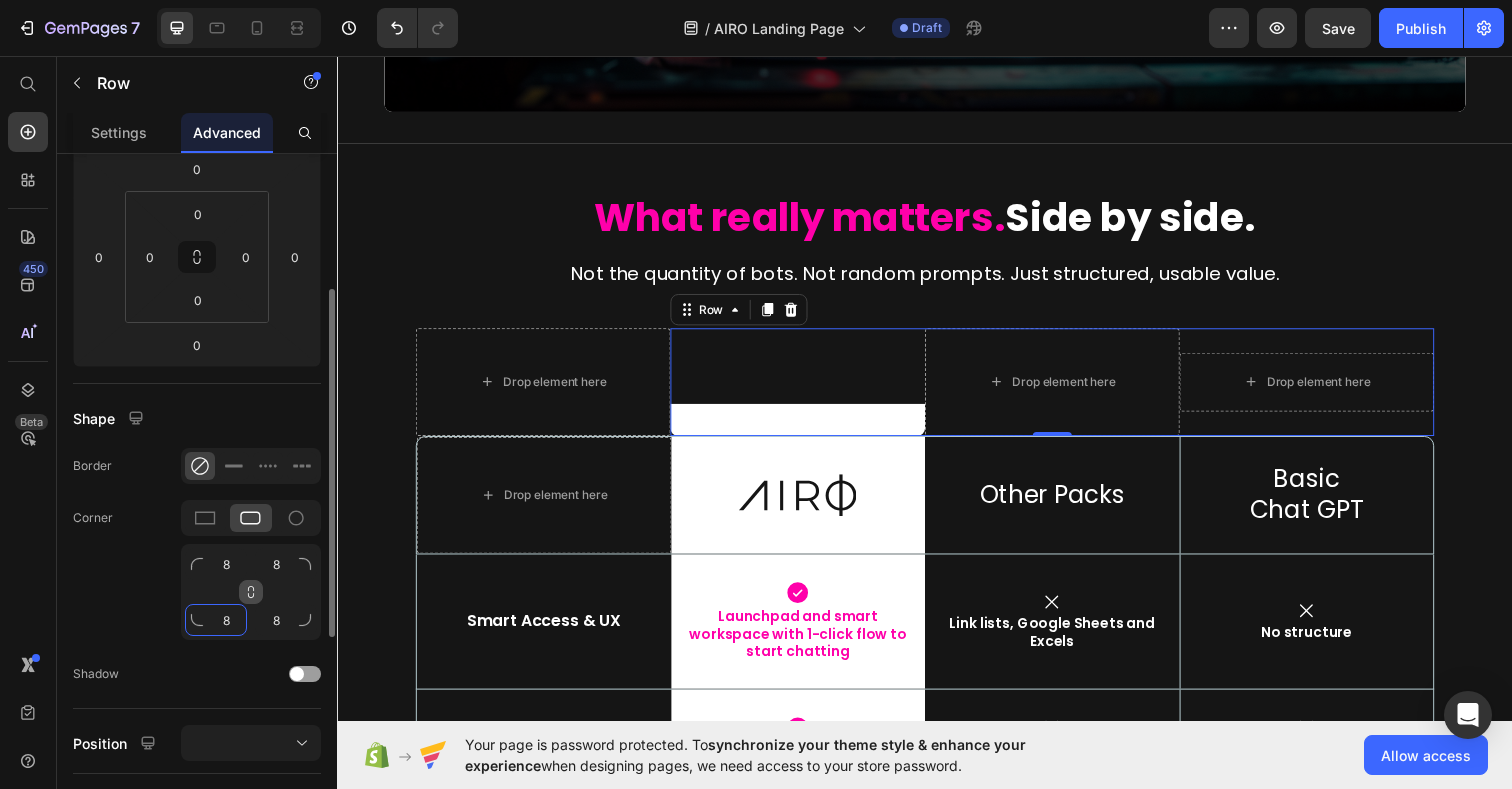 click on "8" 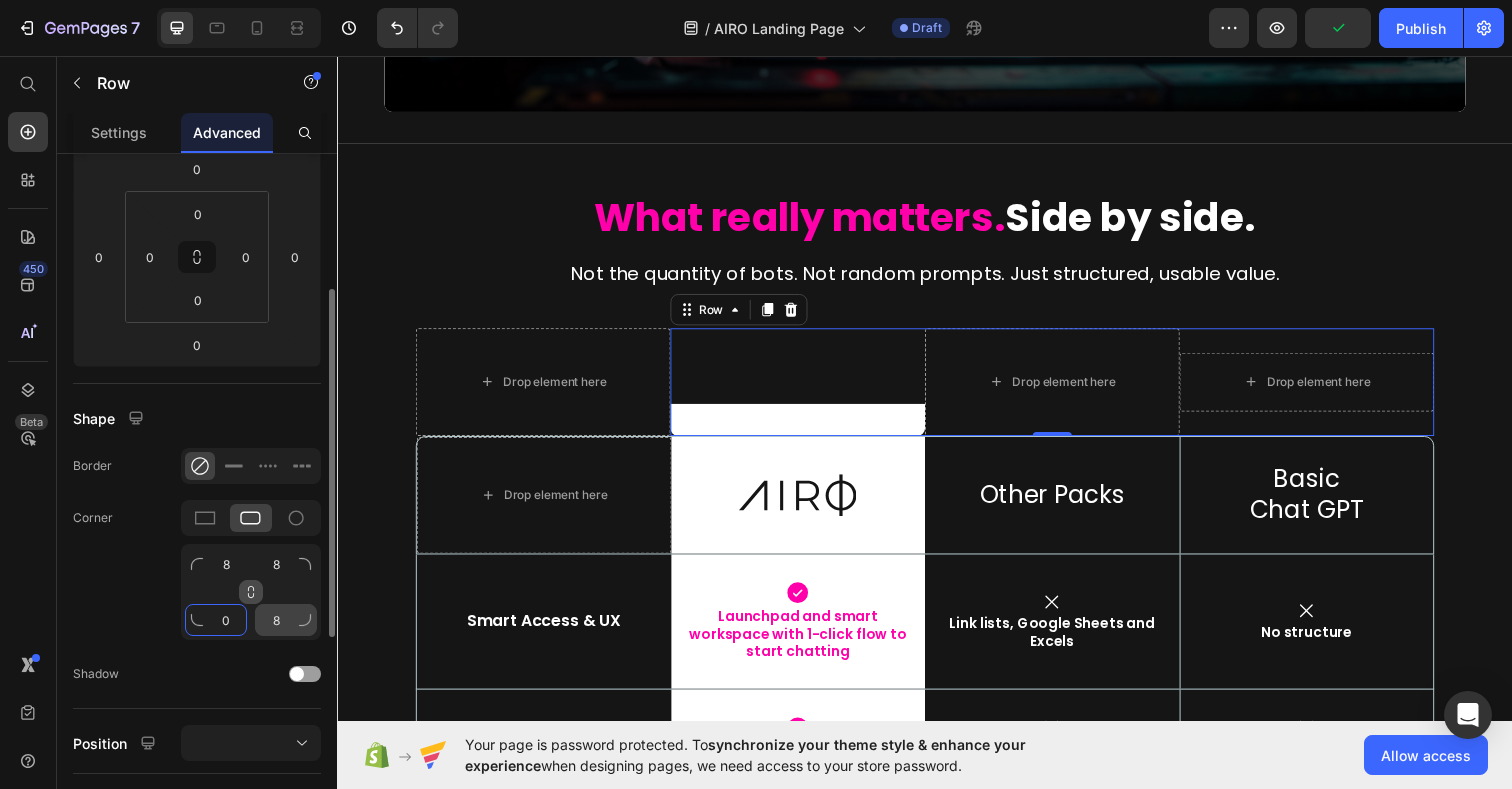 type on "0" 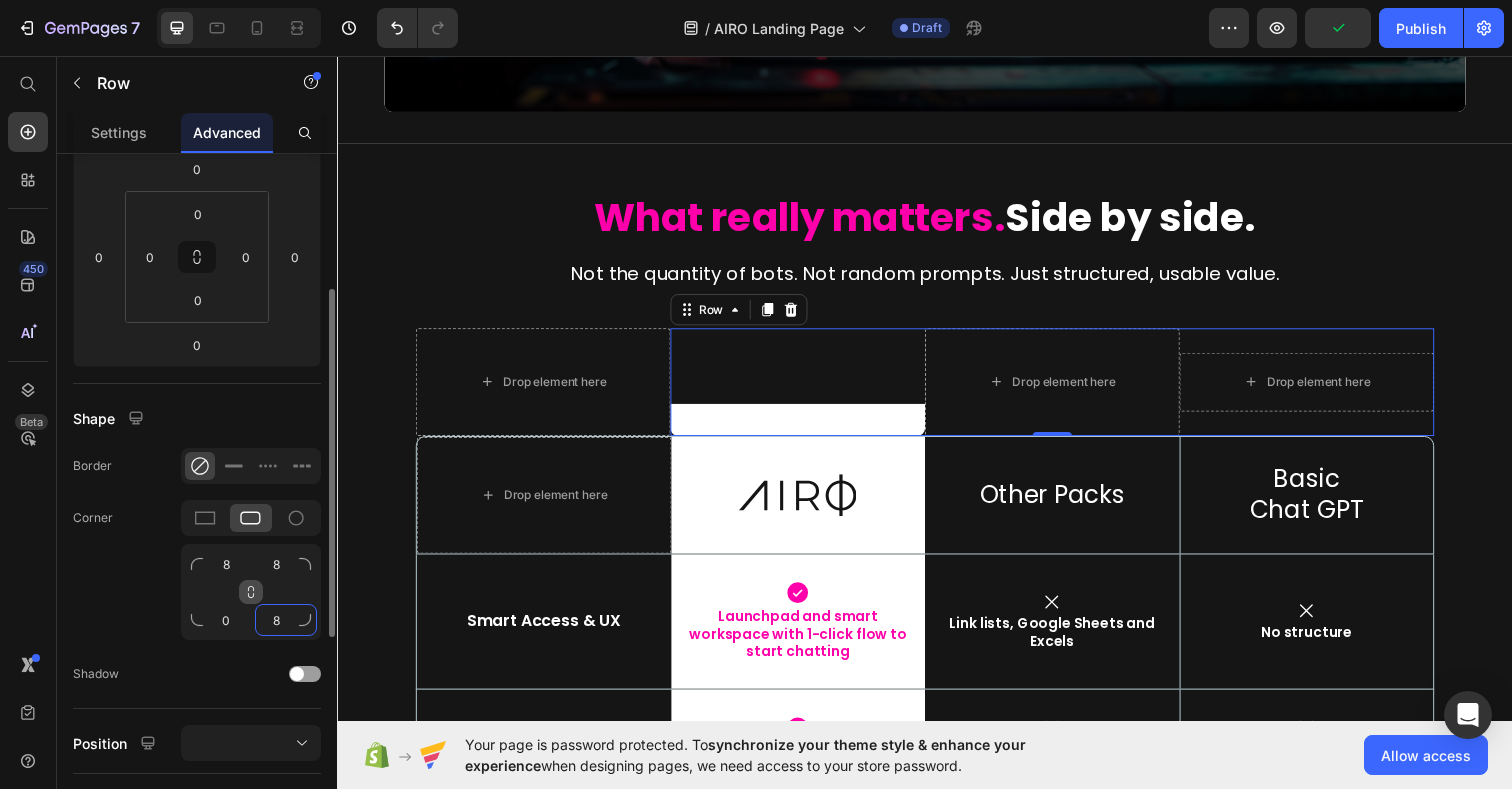 click on "8" 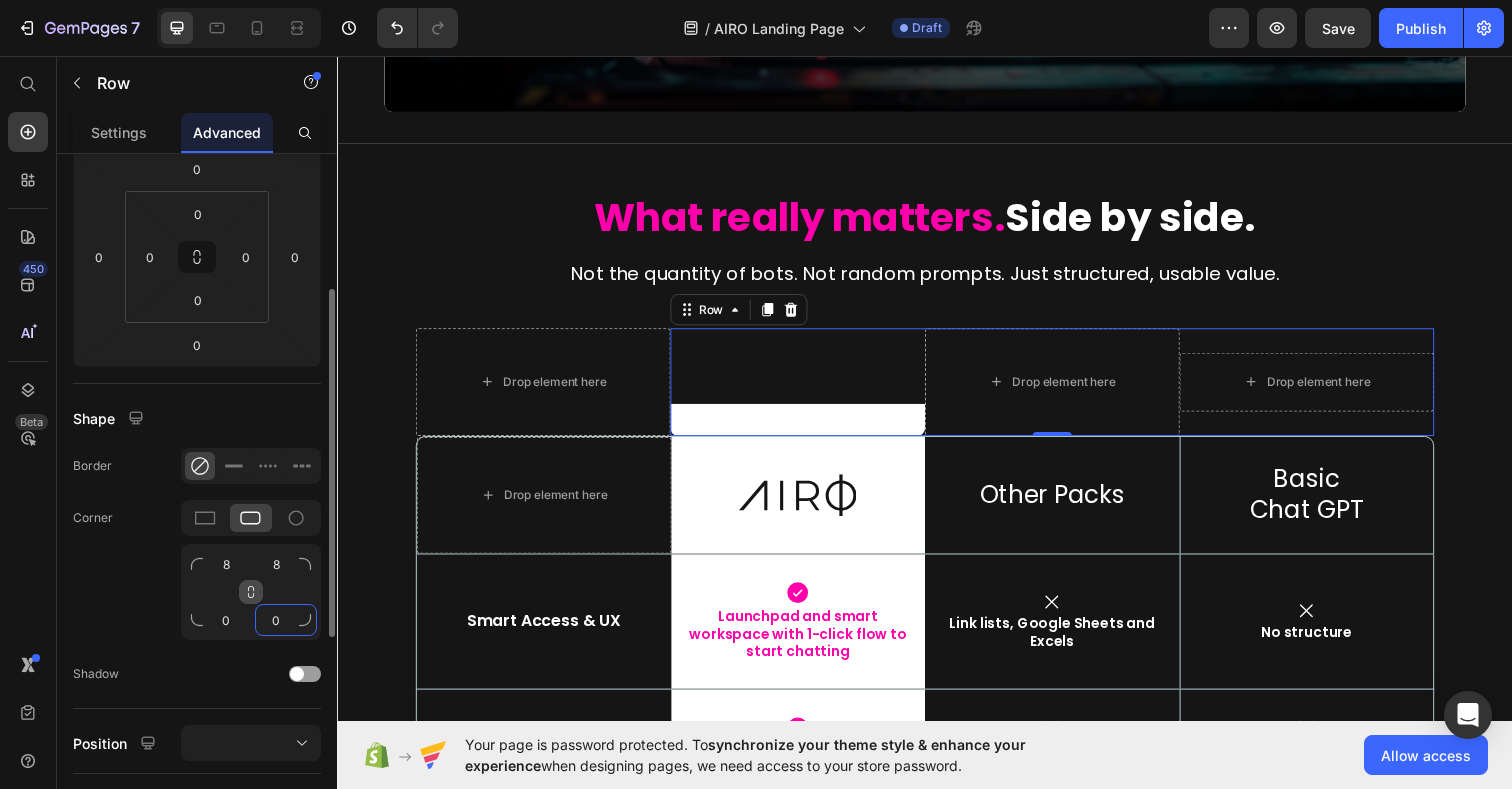 type on "0" 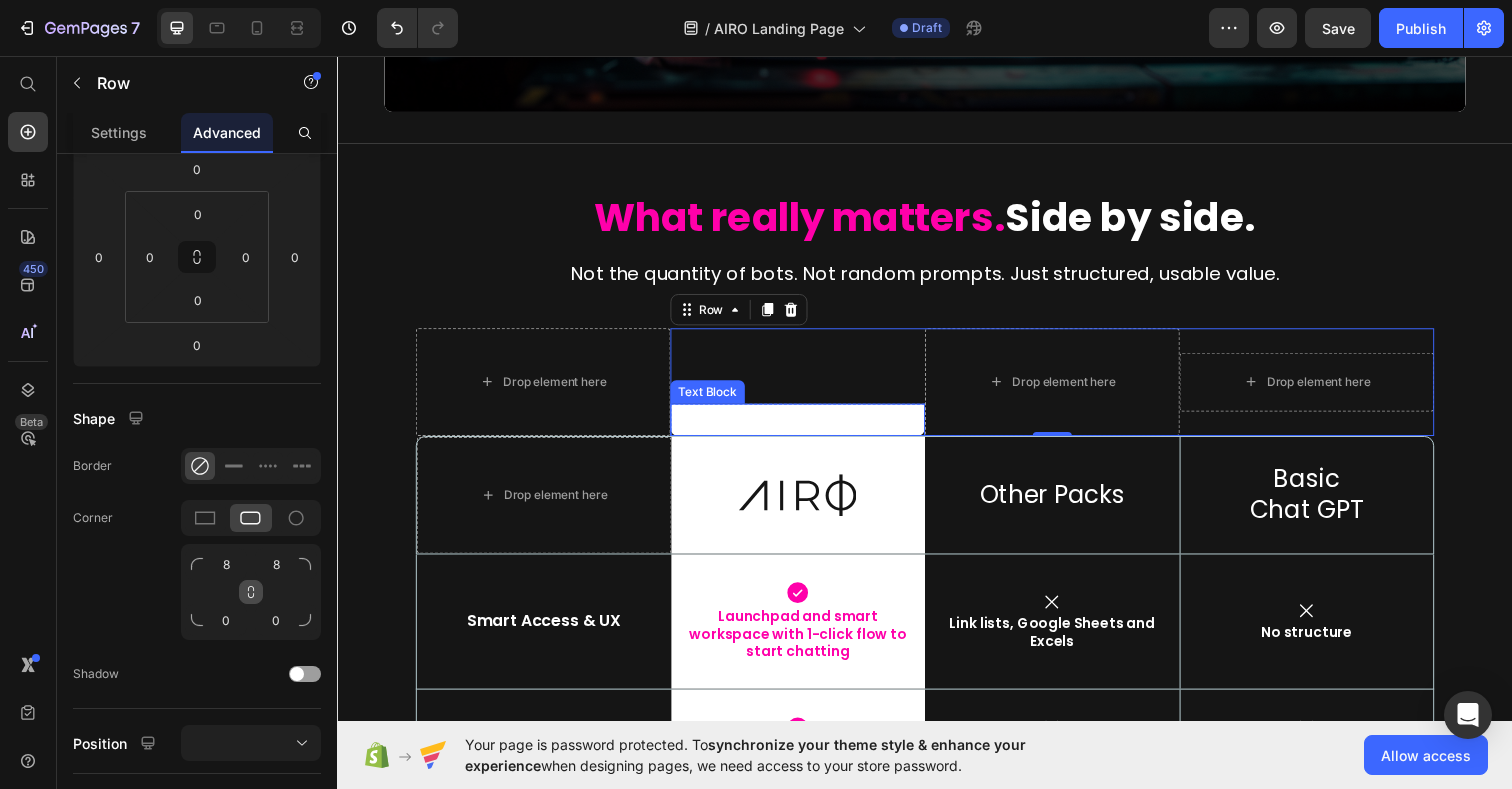 click on "-" at bounding box center (807, 427) 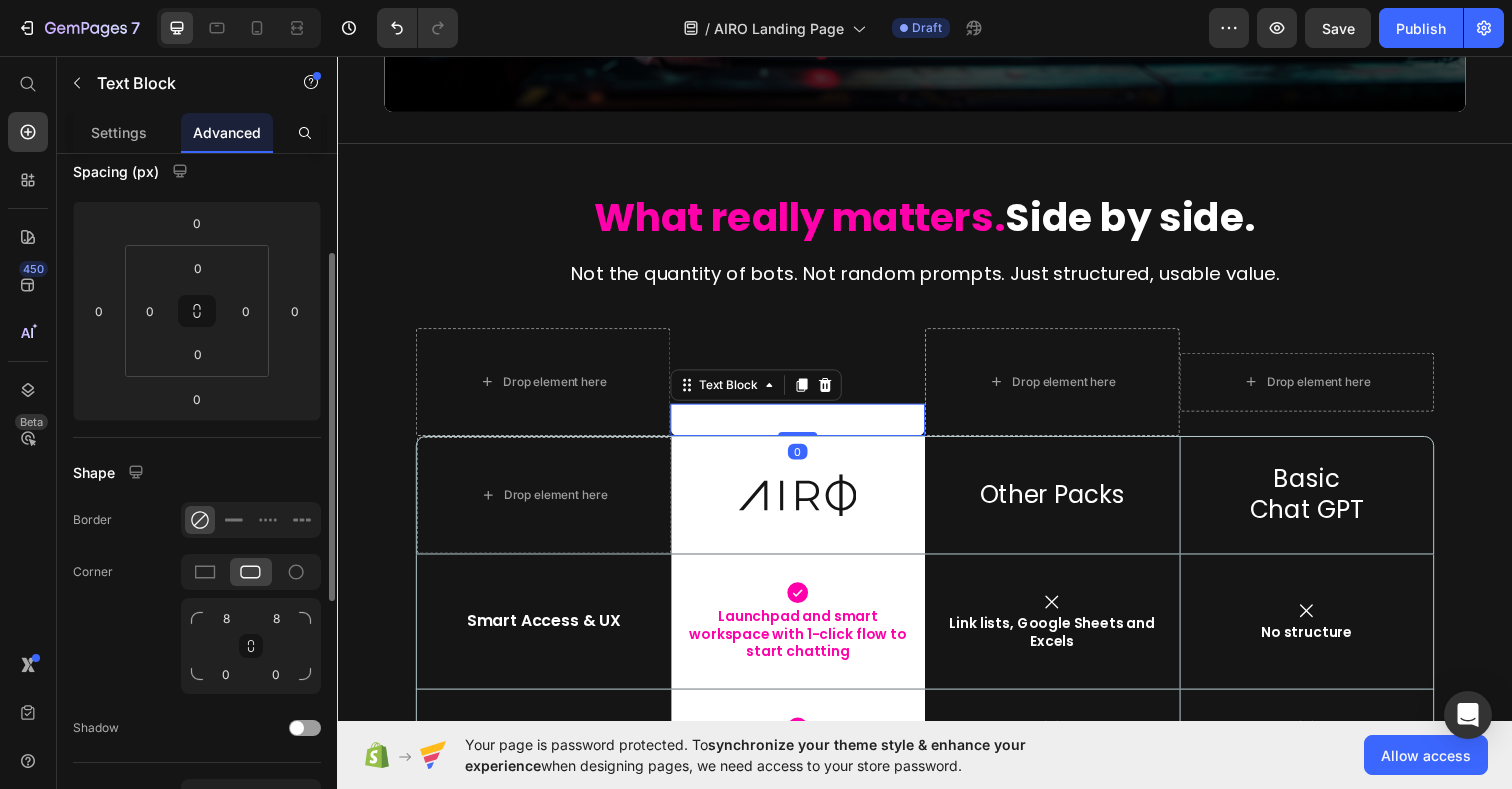 scroll, scrollTop: 243, scrollLeft: 0, axis: vertical 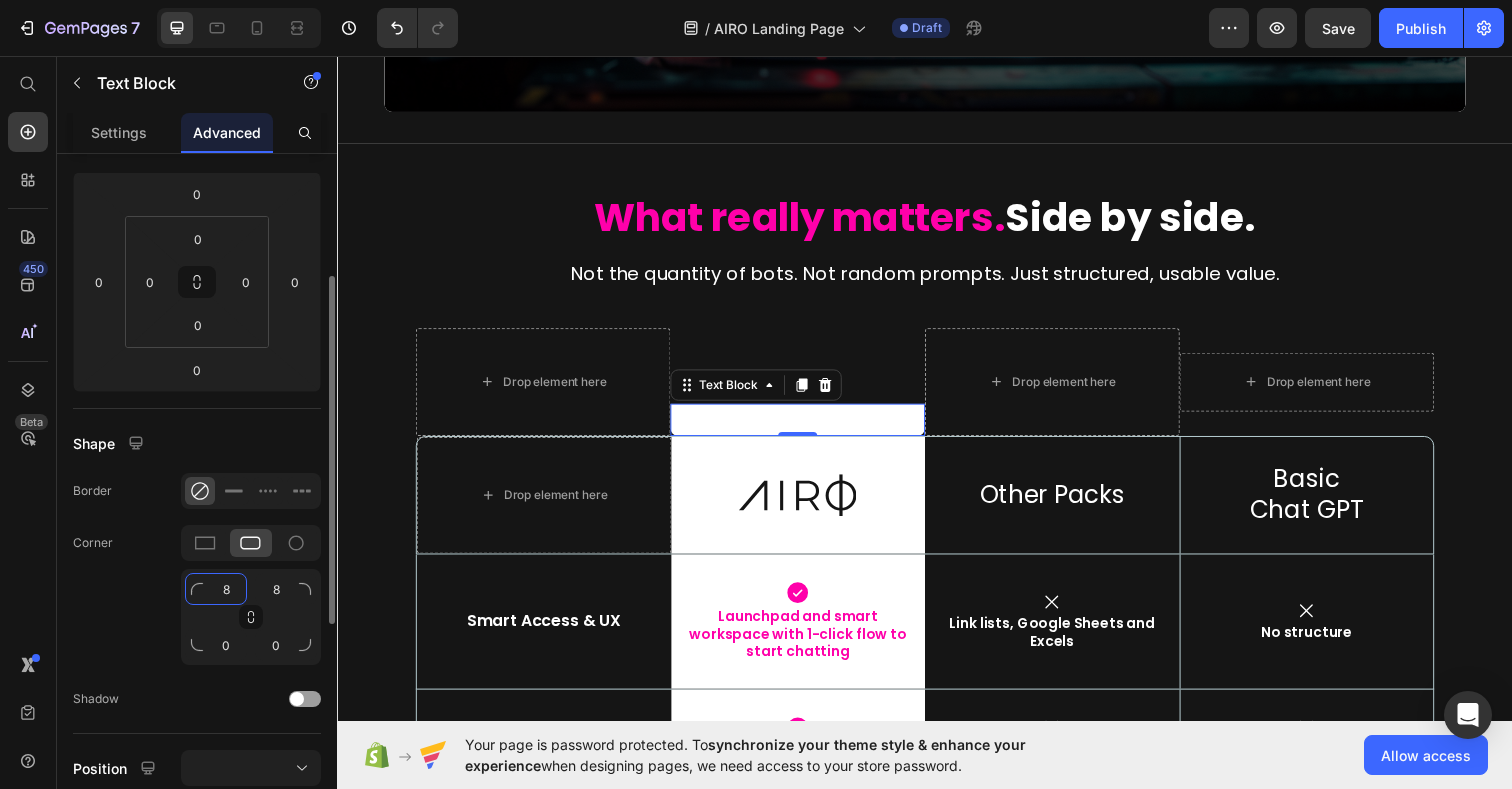 click on "8" 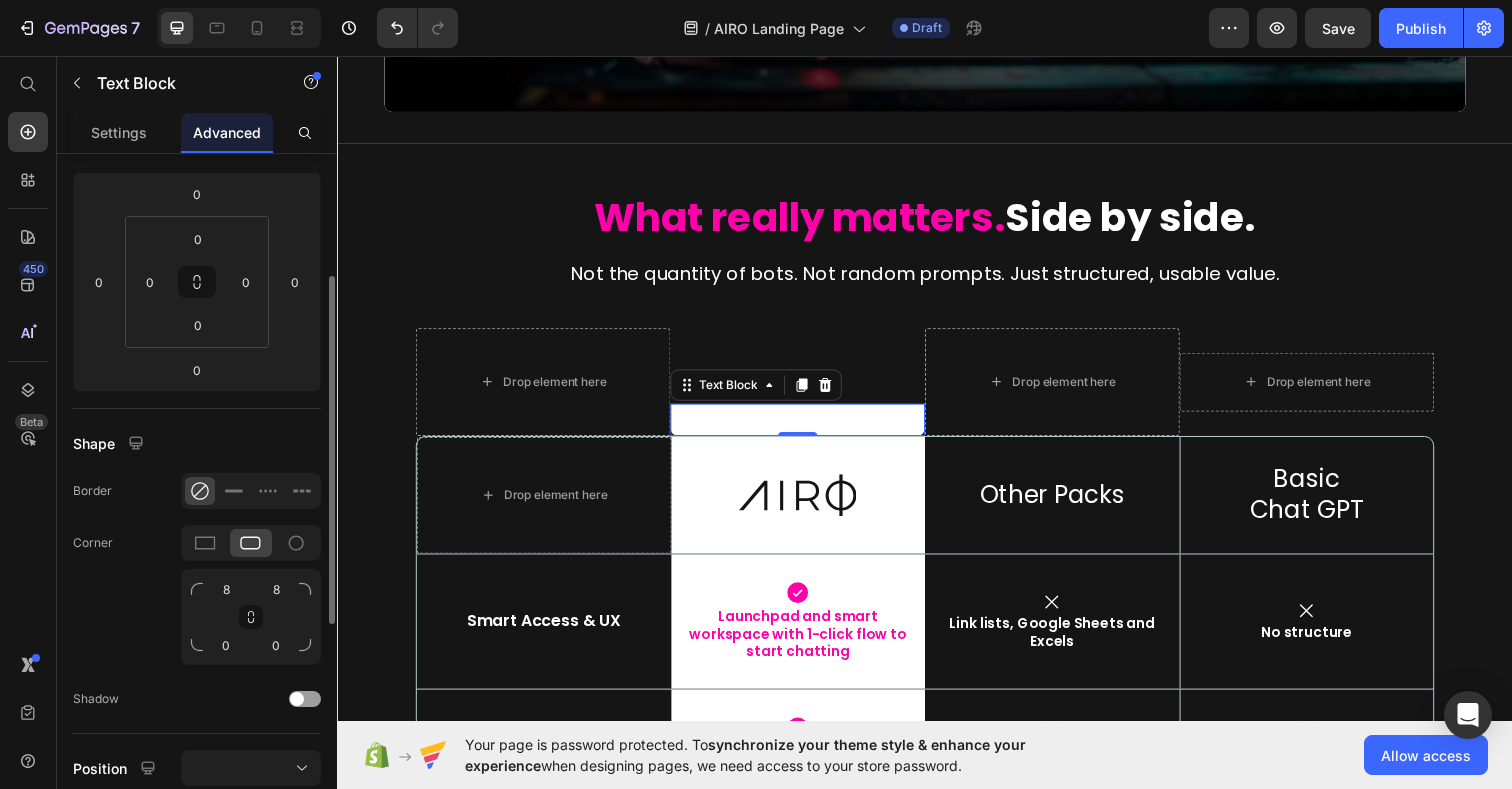 click on "Corner 8 8 0 0" 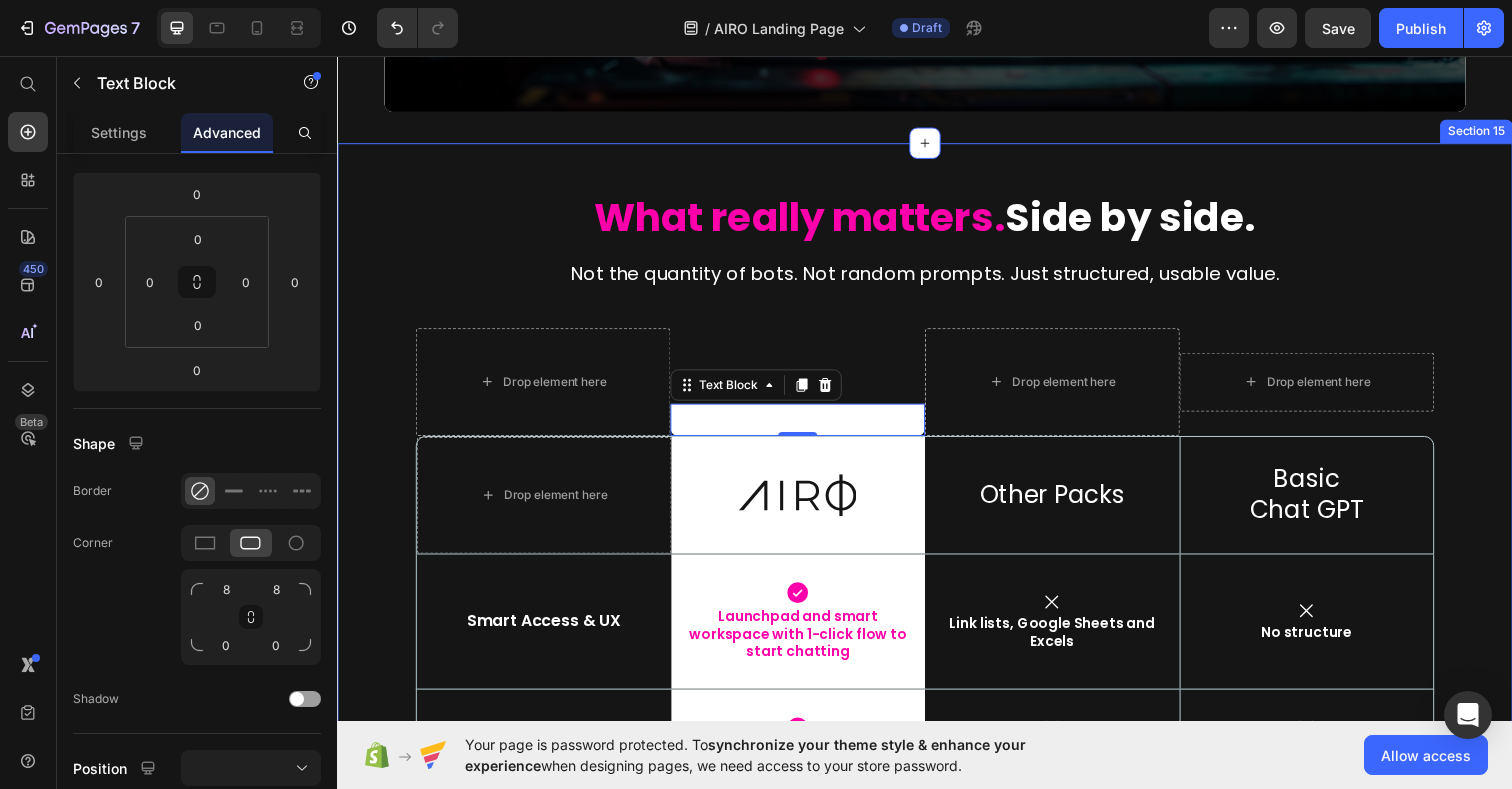 click on "What really matters.  Side by side. Heading Not the quantity of bots. Not random prompts. Just structured, usable value. Text Block Row
Drop element here - Text Block   0 Row
Drop element here
Drop element here Hero Banner Row Row
Drop element here Image Row Other Packs Text Block Basic Chat GPT Text Block Hero Banner Row Row Smart Access & UX Text Block
Icon Launchpad and smart workspace with 1-click flow to start chatting Text Block Row
Icon Link lists, Google Sheets and Excels Text Block
Icon No structure Text Block Hero Banner Row Row Role based expertise Text Block
Icon Specialists with clear roles Text Block Row
Icon Vague or mixed perimeters Text Block
Icon No roles, generic chatting Text Block Hero Banner Row Row Advanced Prompts Text Block
Icon Curated, structured, tested prompts for each role Text Block Row Icon Icon -" at bounding box center [937, 861] 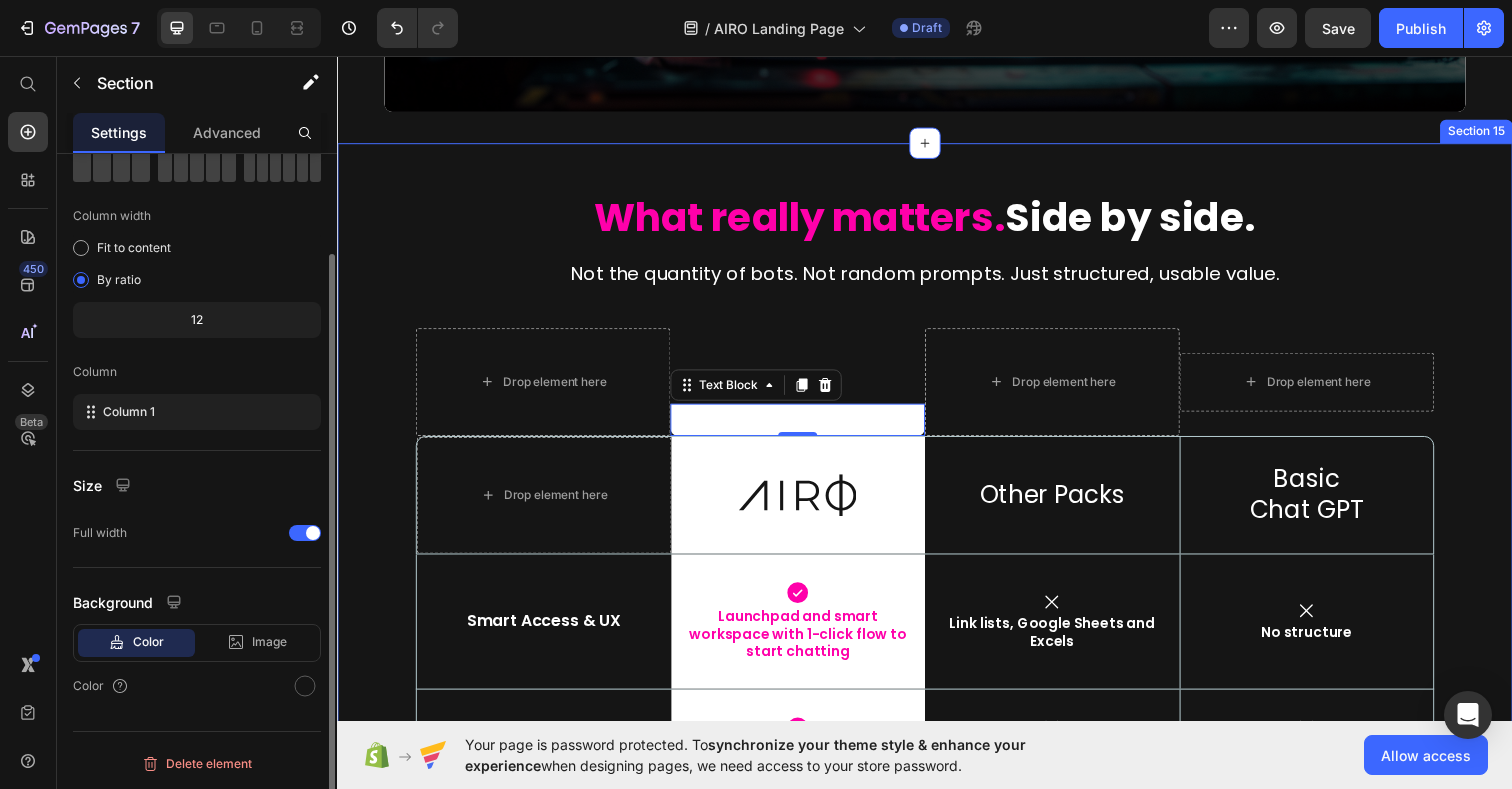 scroll, scrollTop: 0, scrollLeft: 0, axis: both 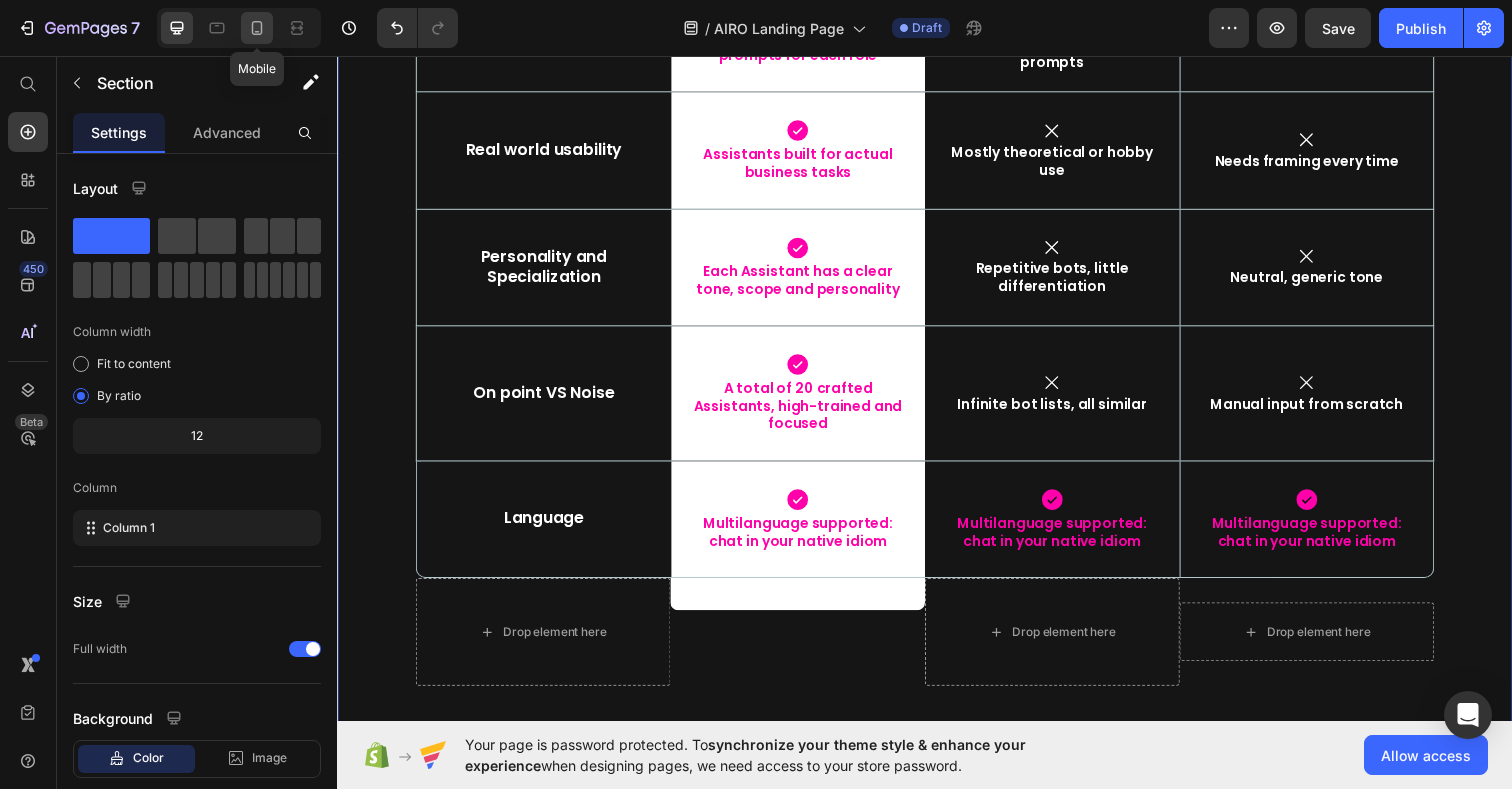click 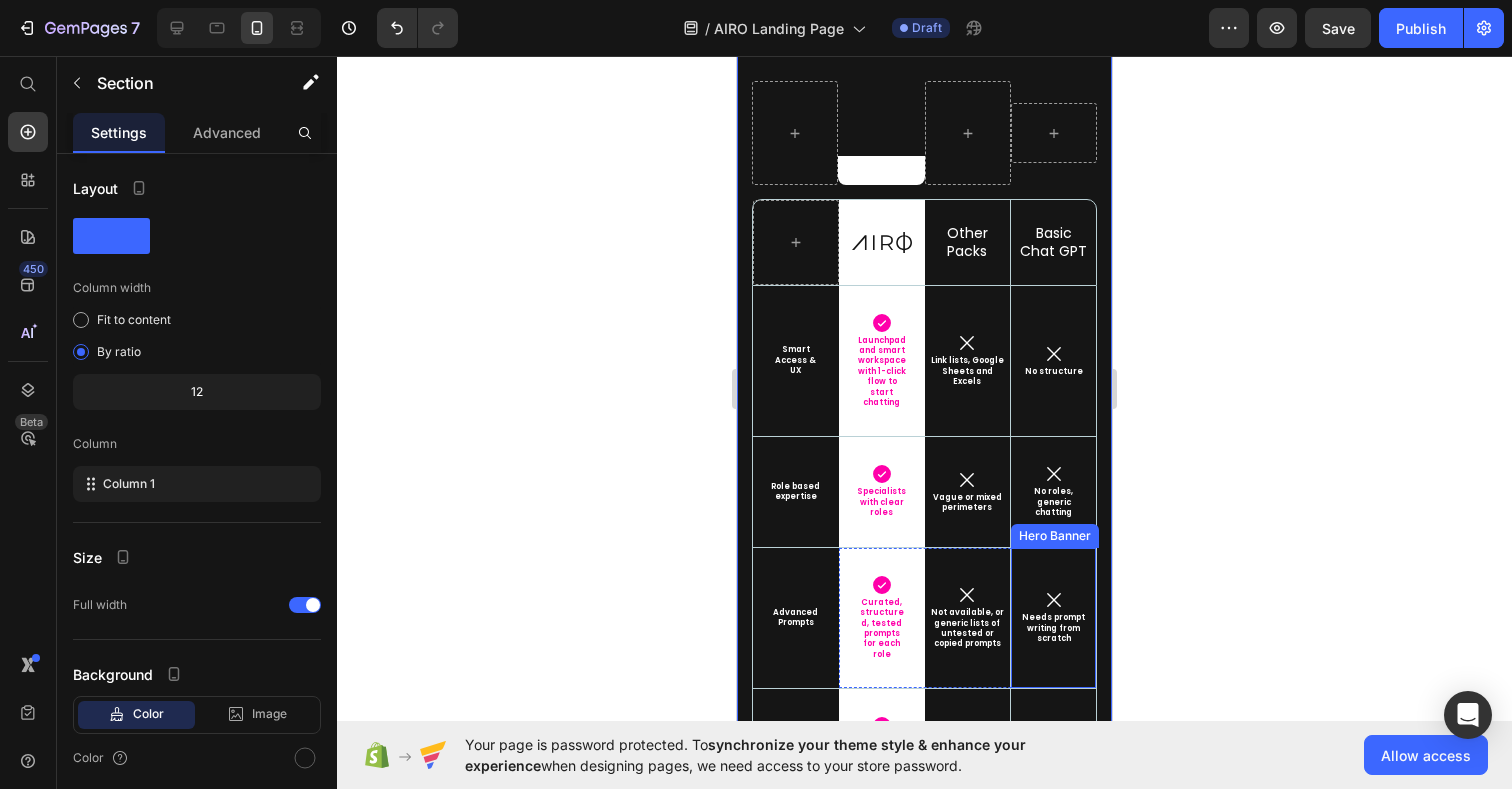scroll, scrollTop: 8459, scrollLeft: 0, axis: vertical 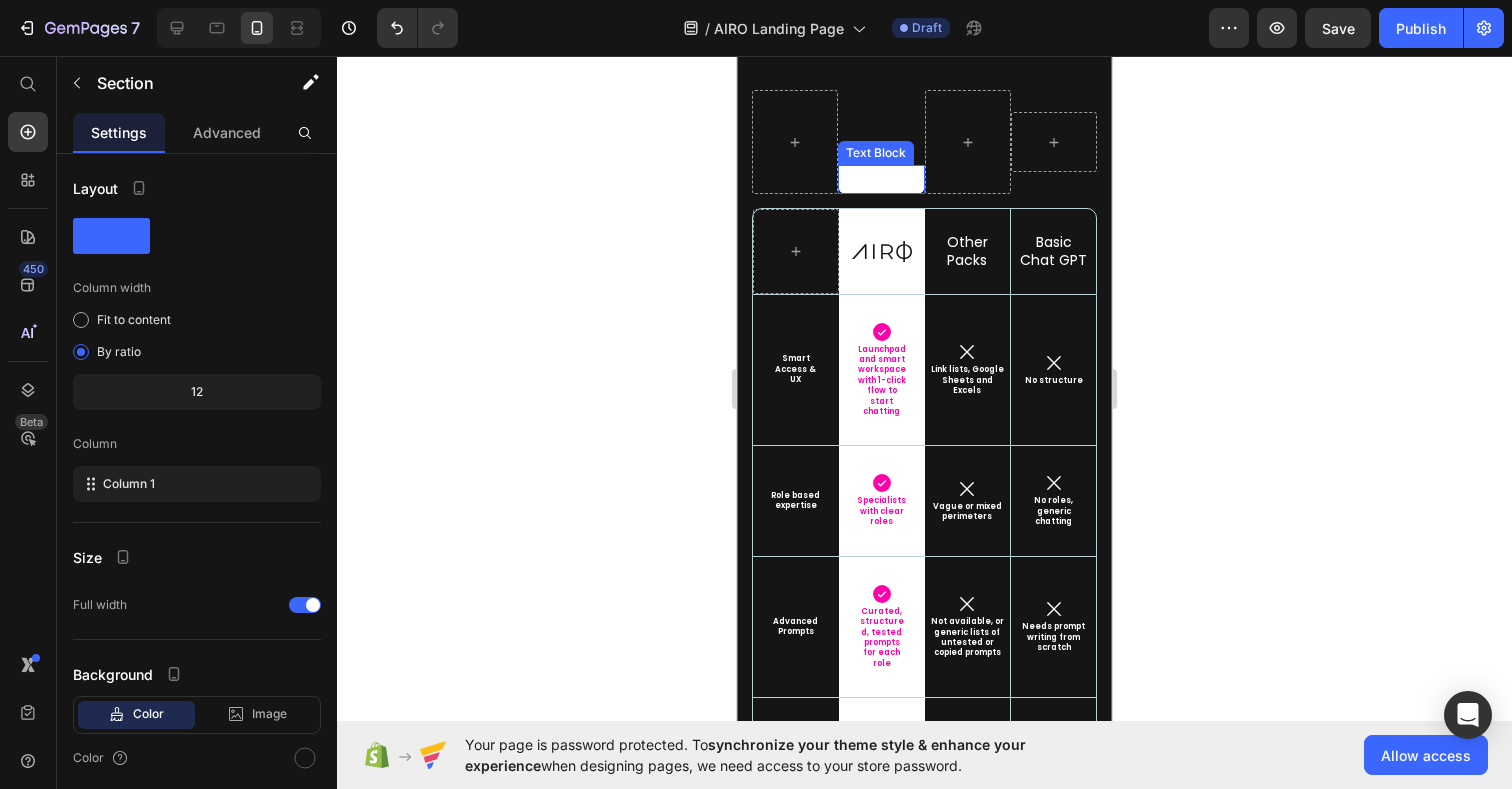 click on "-" at bounding box center [881, 179] 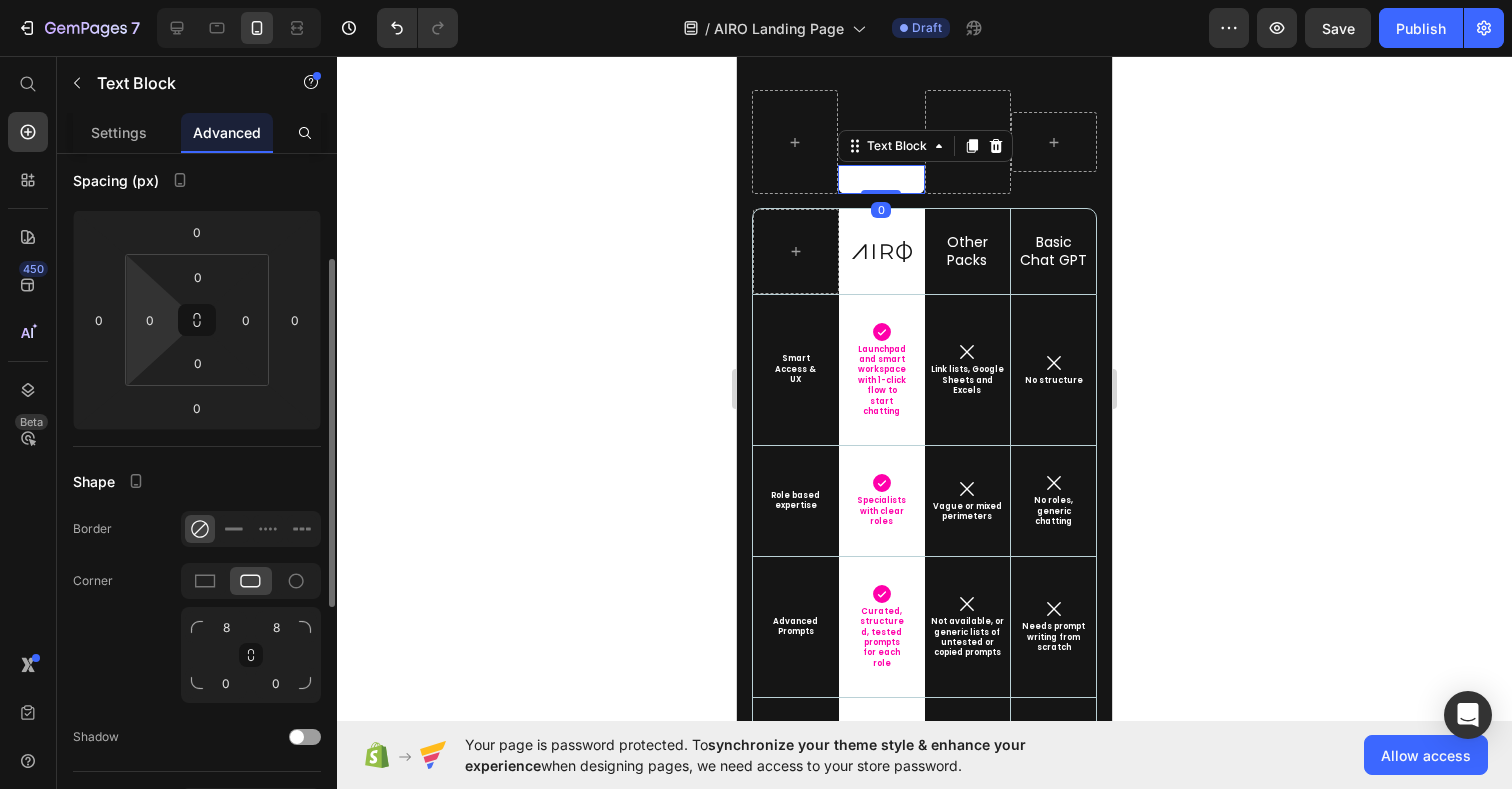 scroll, scrollTop: 206, scrollLeft: 0, axis: vertical 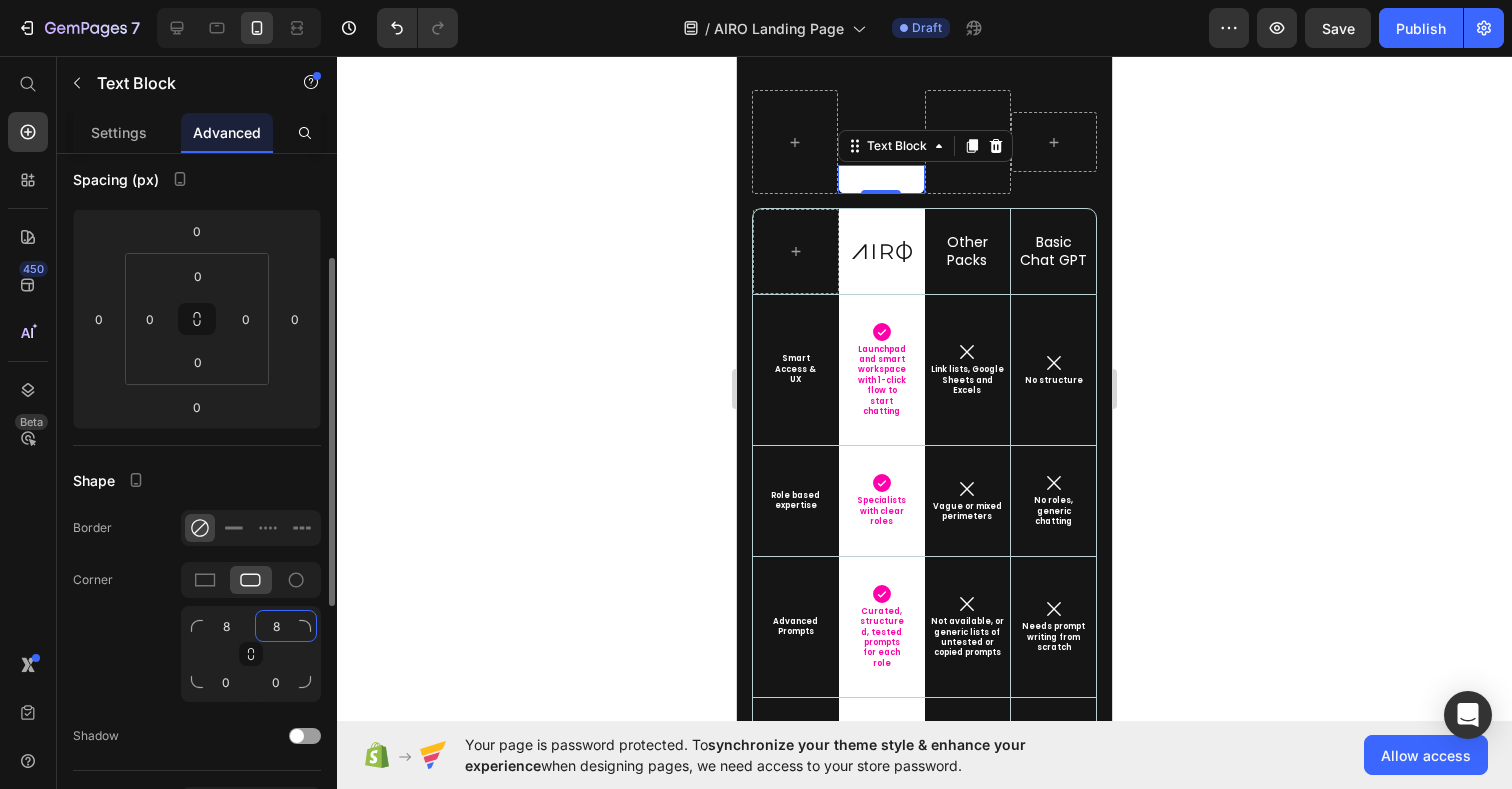 click on "8" 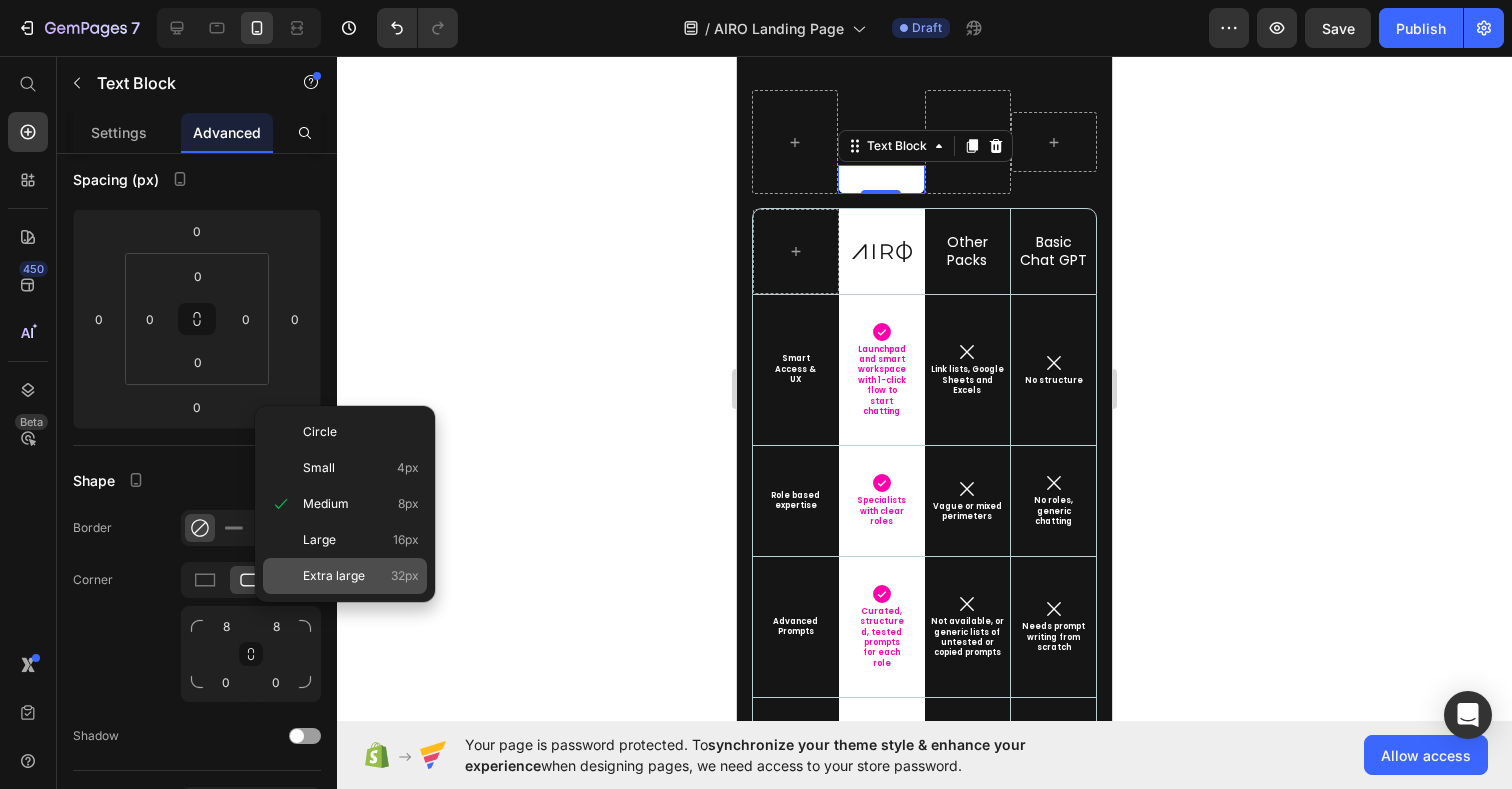 click on "Extra large" at bounding box center [334, 576] 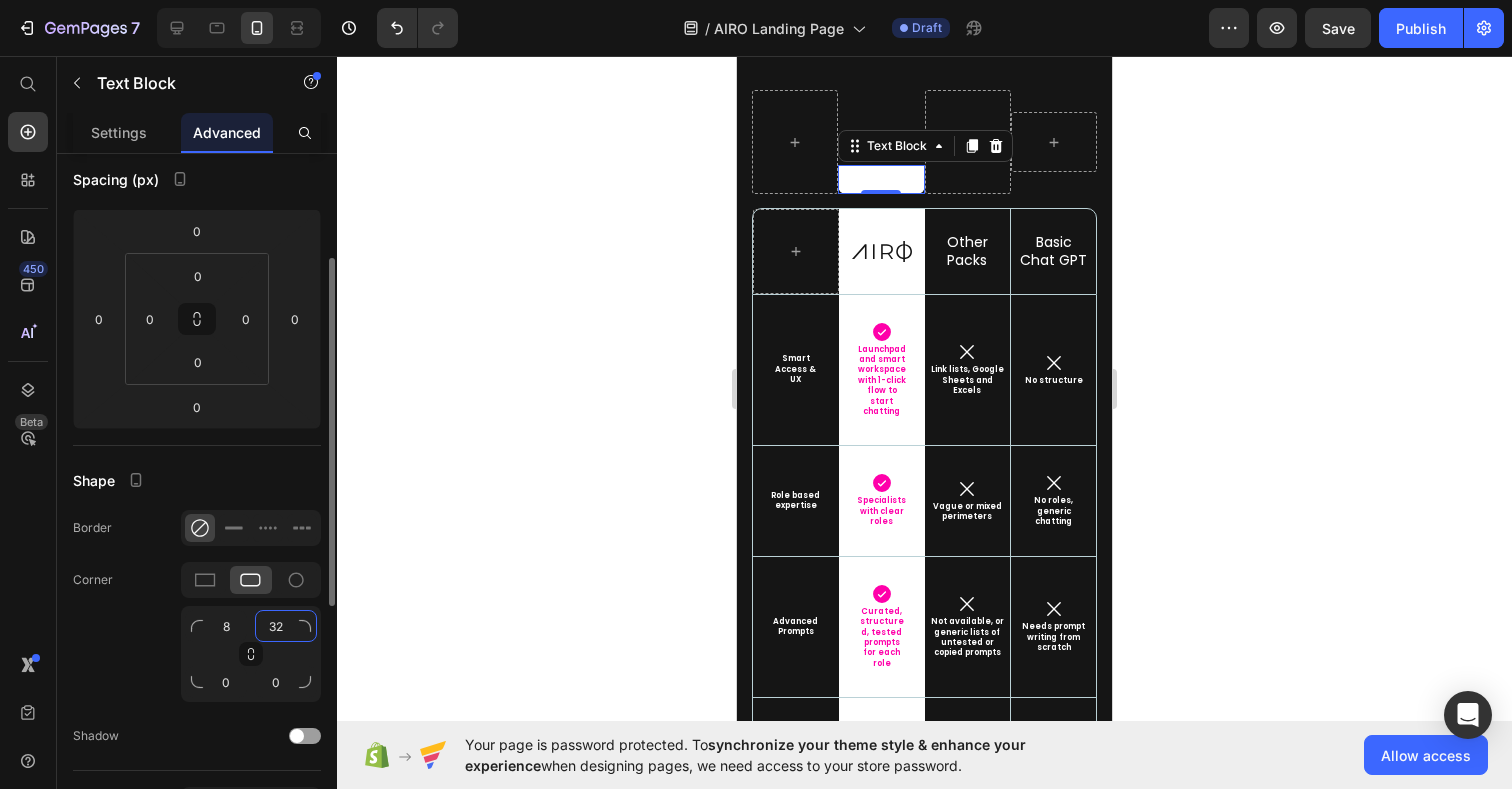 click on "32" 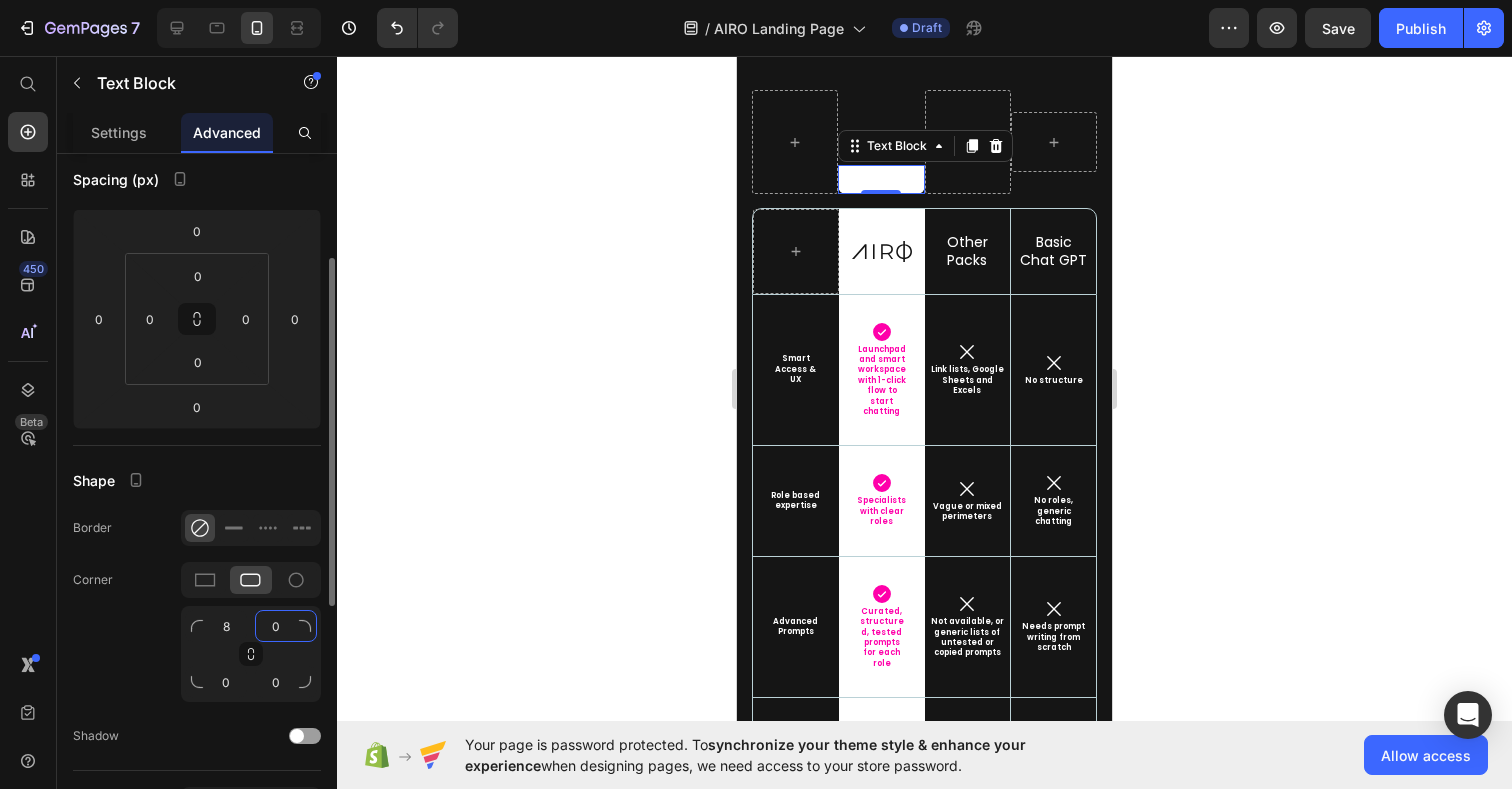 type on "0" 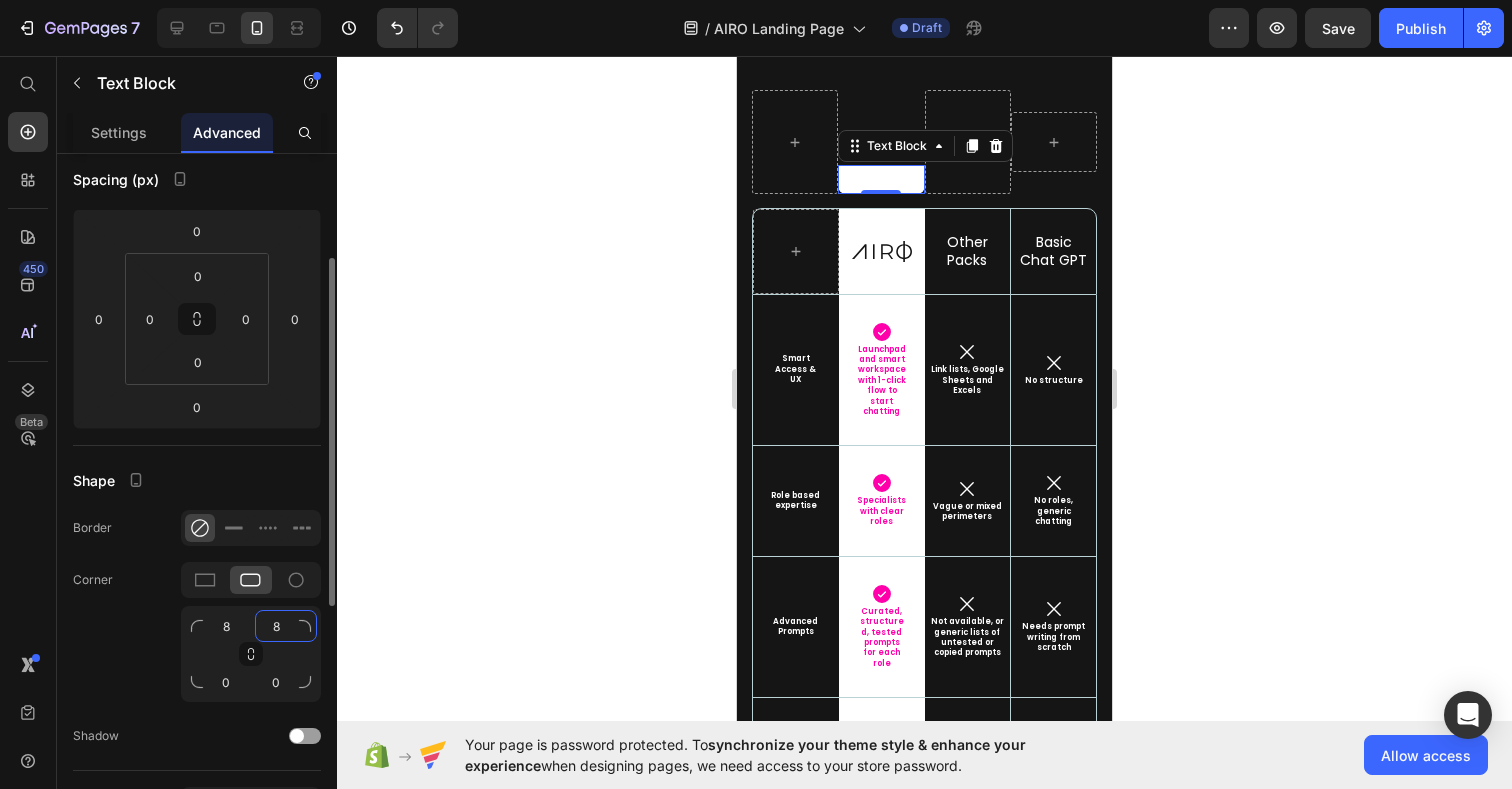 type on "8" 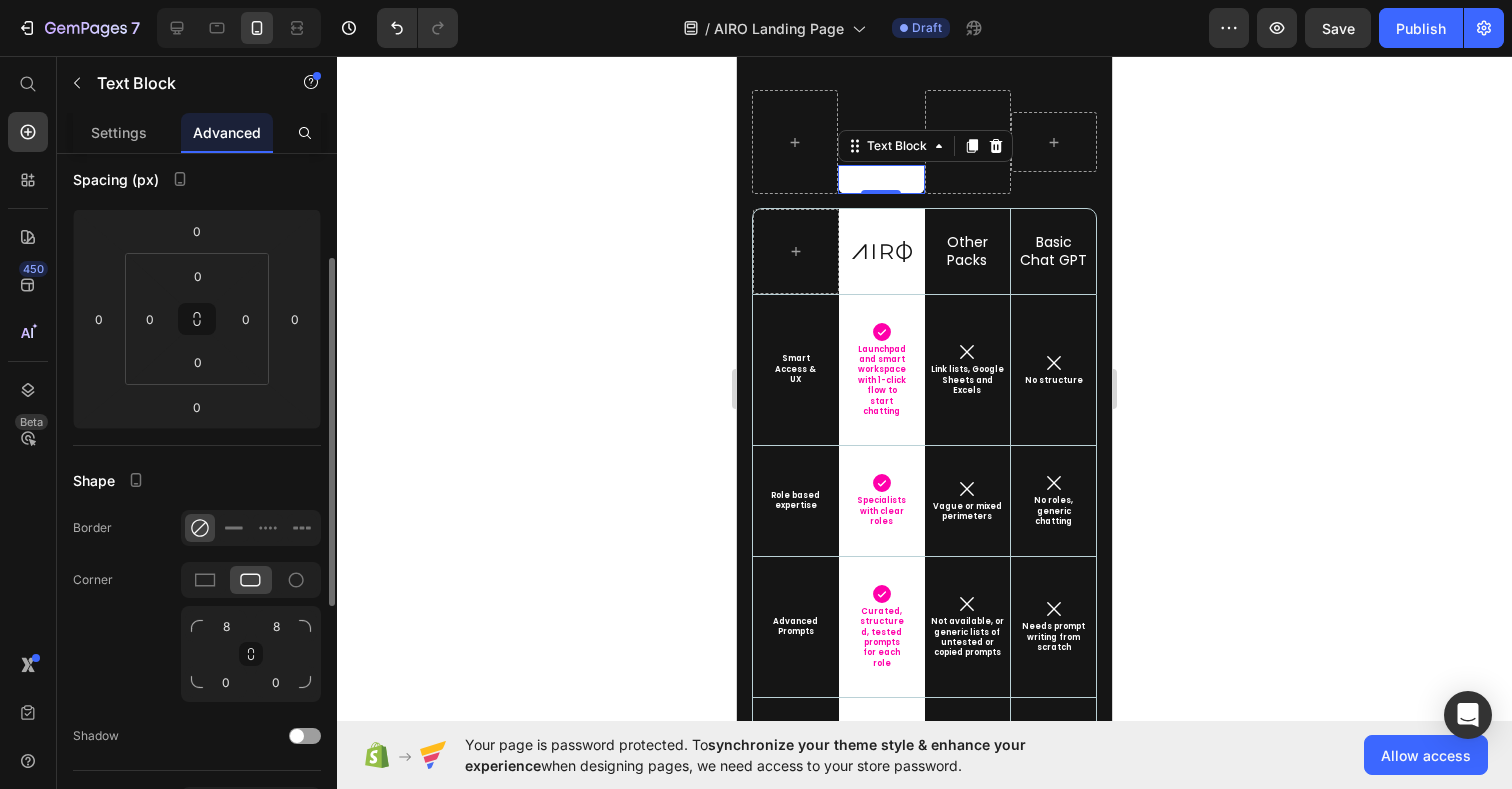 click on "Corner 8 8 0 0" 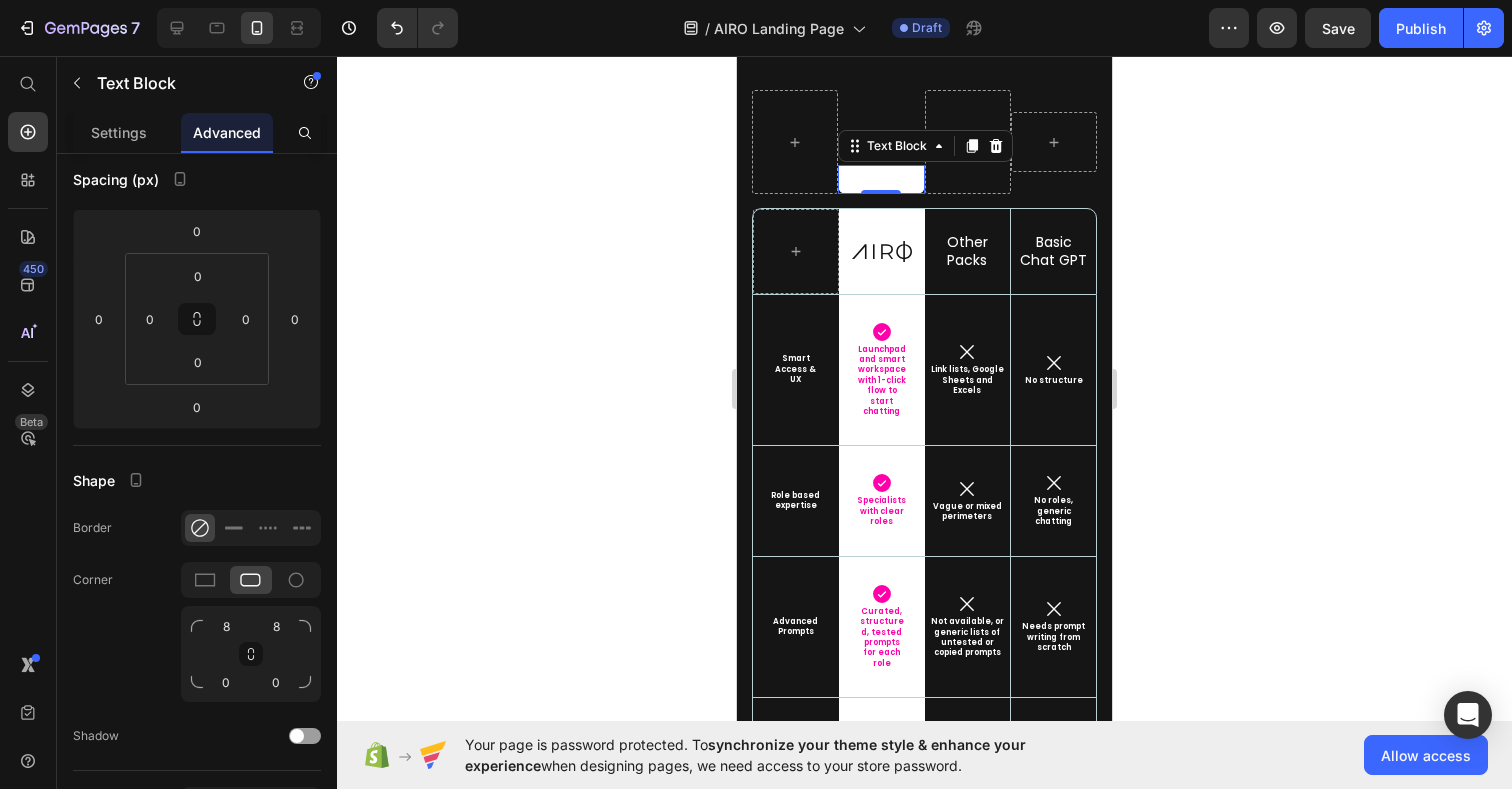 click 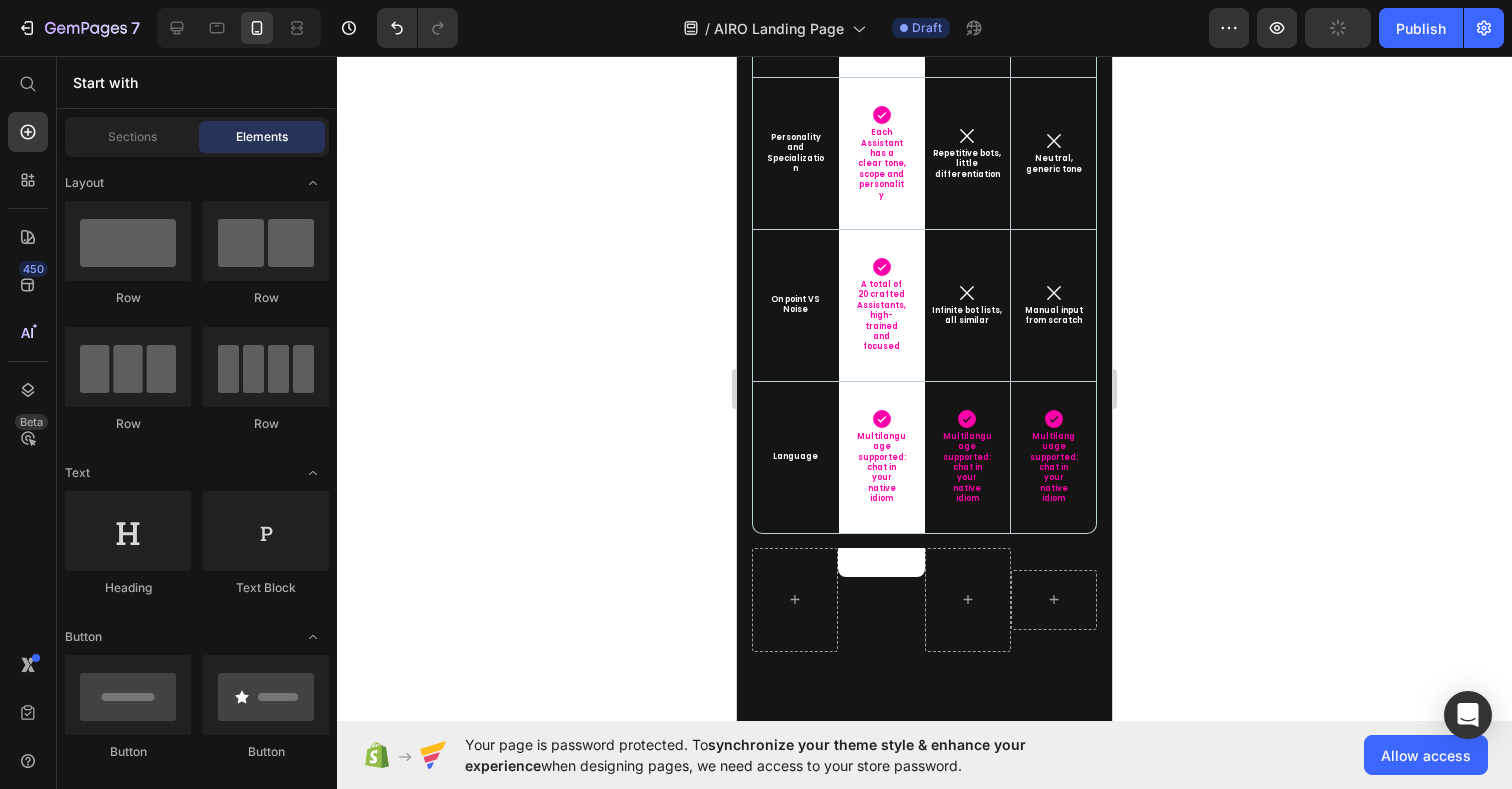 scroll, scrollTop: 9171, scrollLeft: 0, axis: vertical 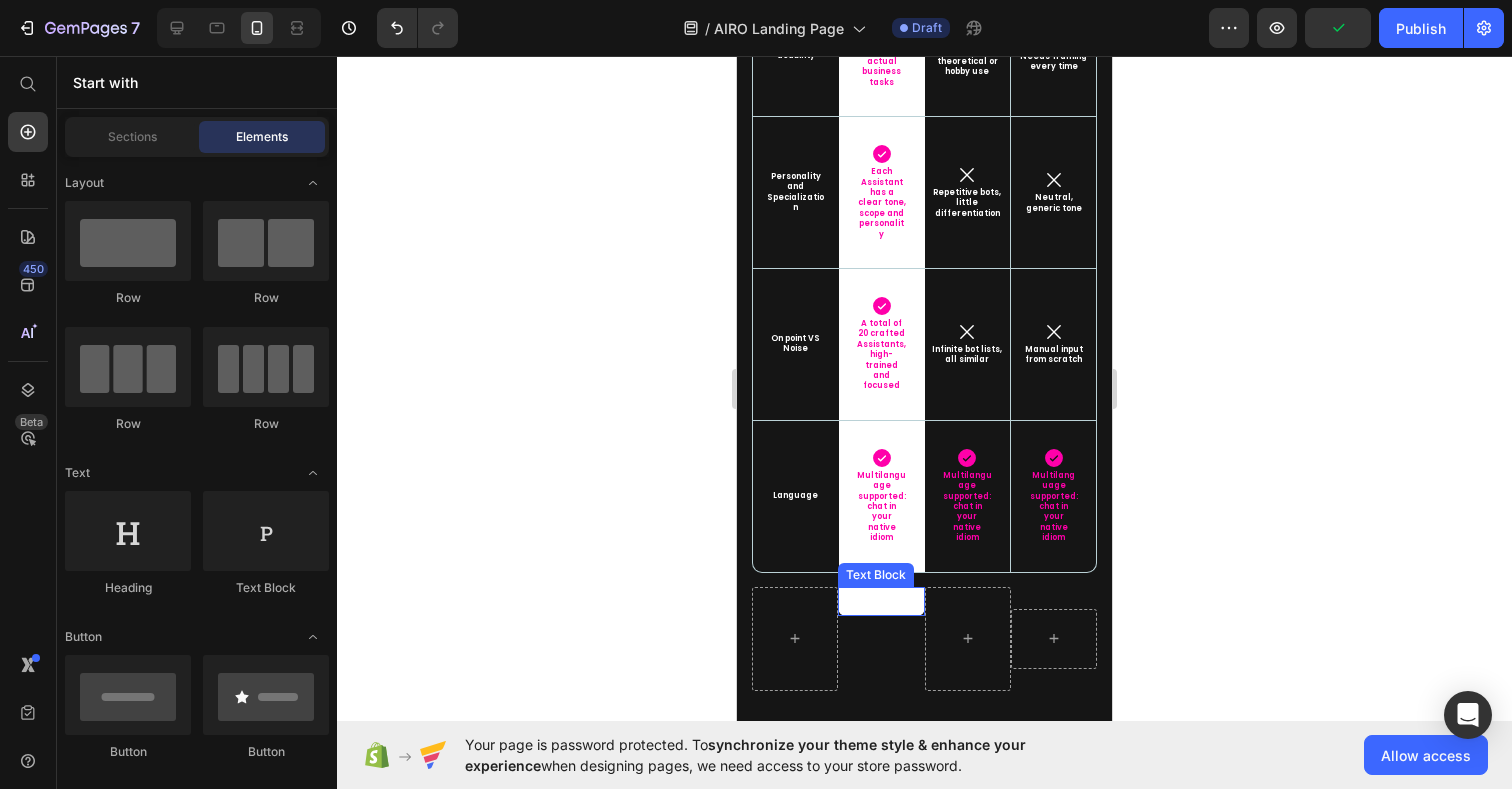 click on "-" at bounding box center [881, 601] 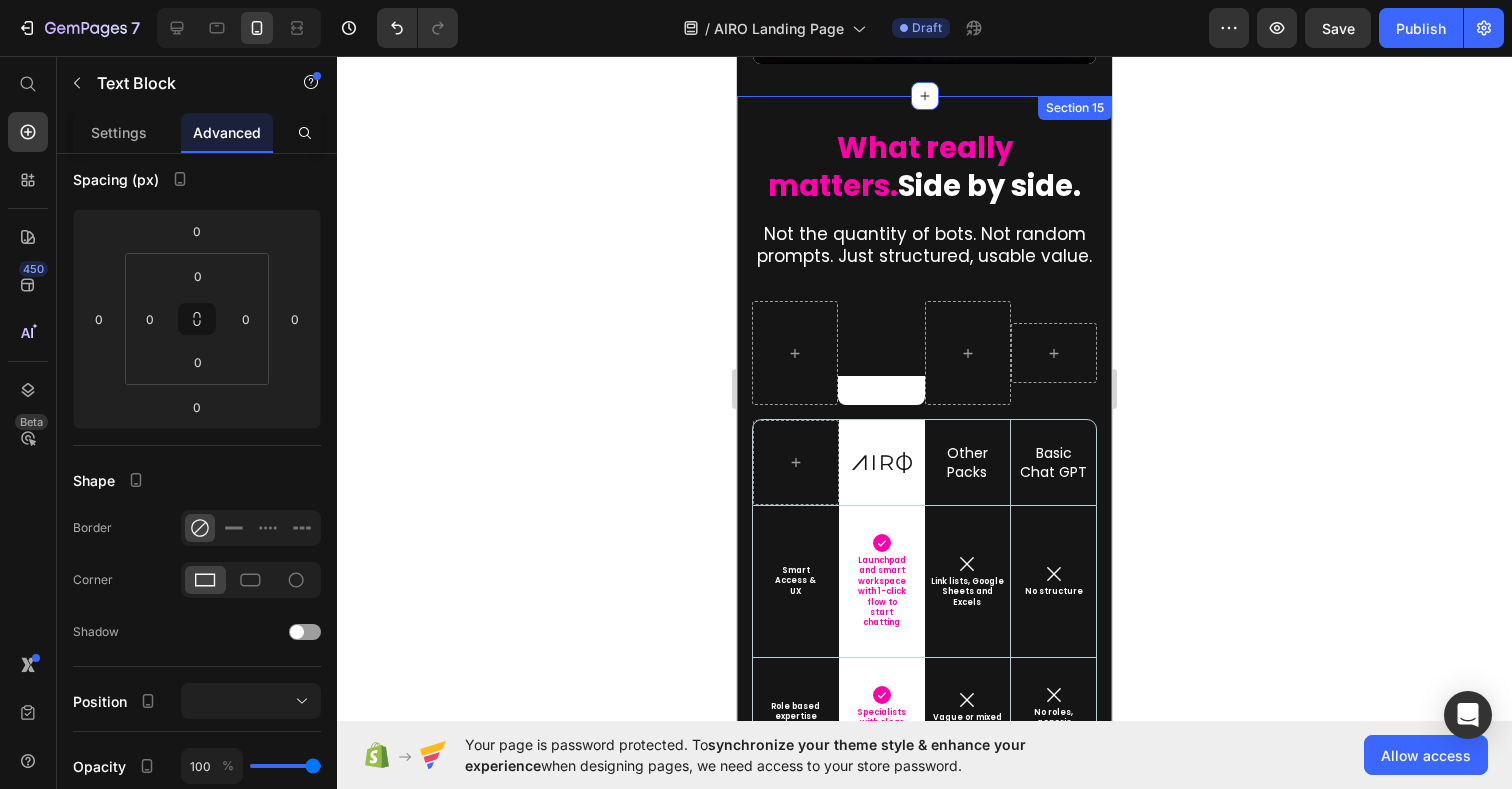 scroll, scrollTop: 8920, scrollLeft: 0, axis: vertical 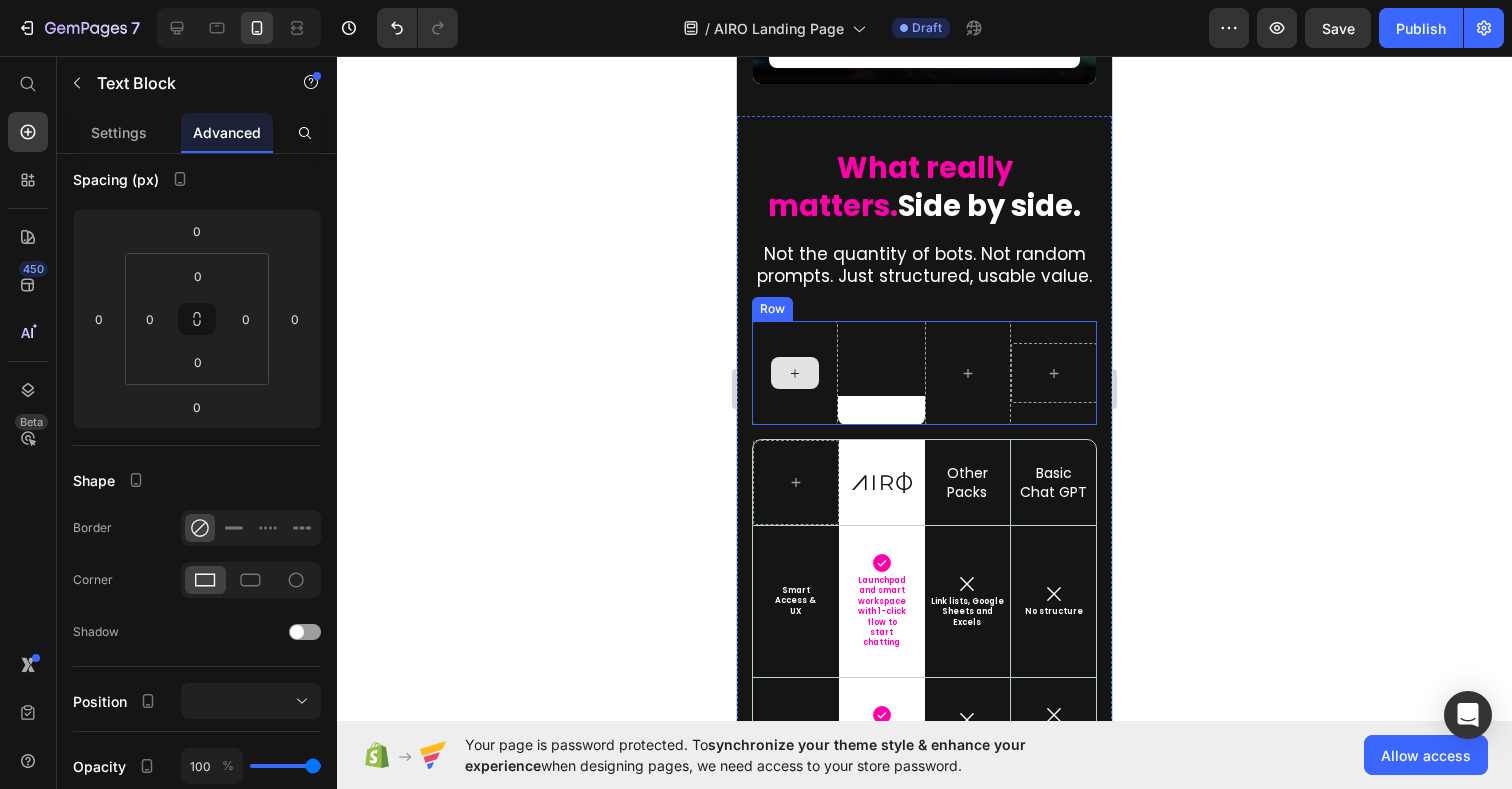 click at bounding box center [795, 373] 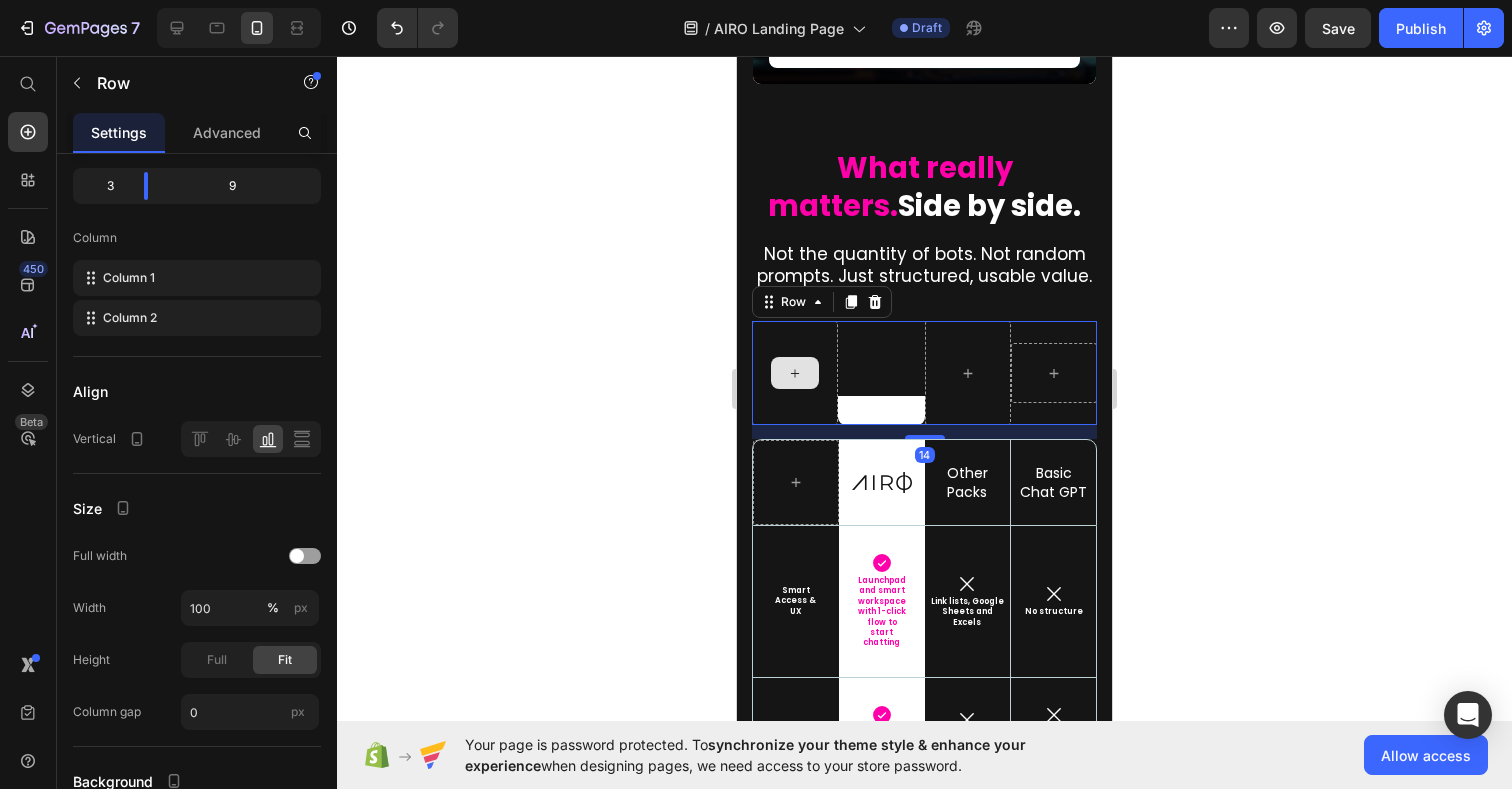 scroll, scrollTop: 0, scrollLeft: 0, axis: both 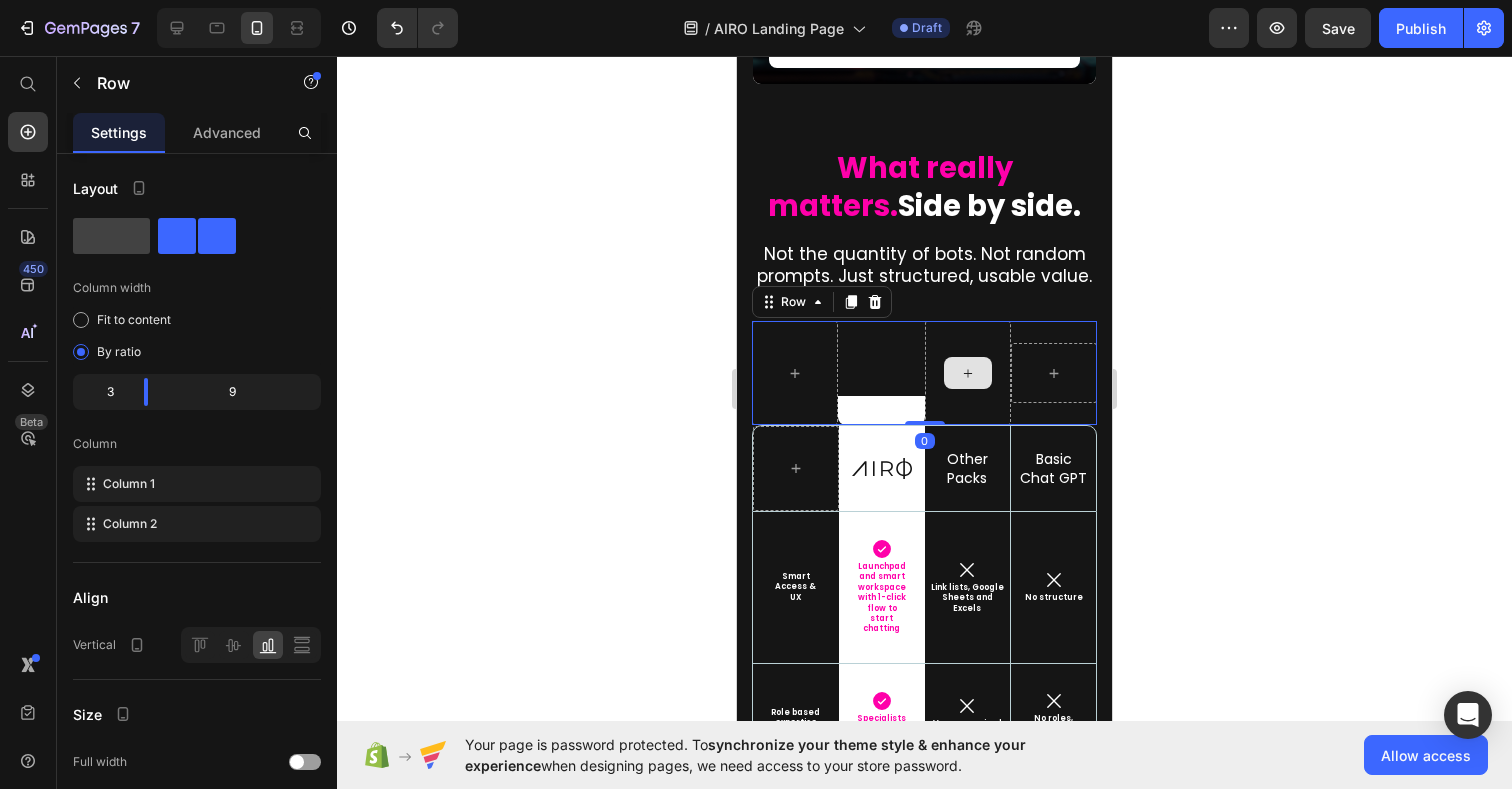 drag, startPoint x: 938, startPoint y: 437, endPoint x: 937, endPoint y: 384, distance: 53.009434 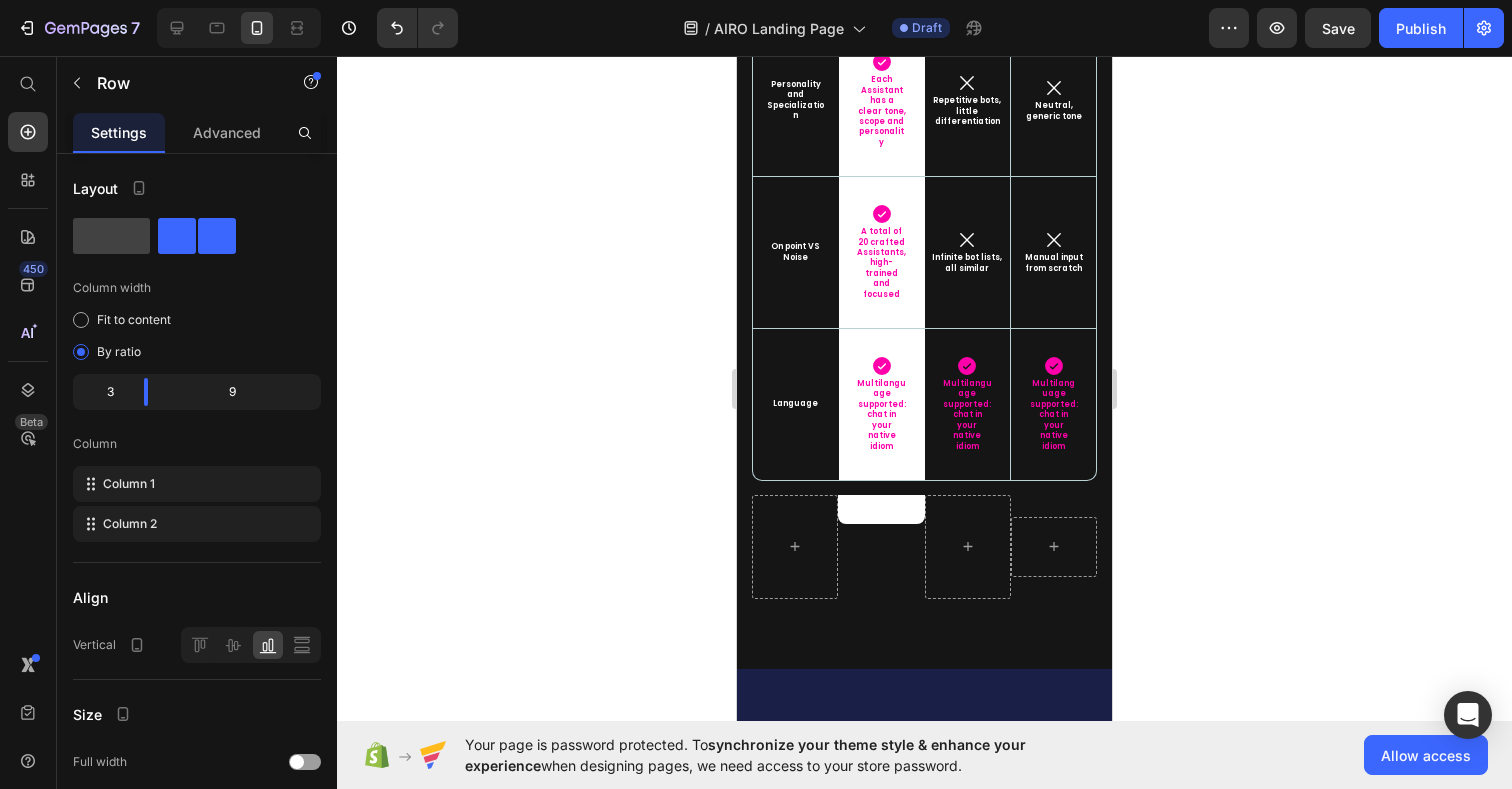 scroll, scrollTop: 9950, scrollLeft: 0, axis: vertical 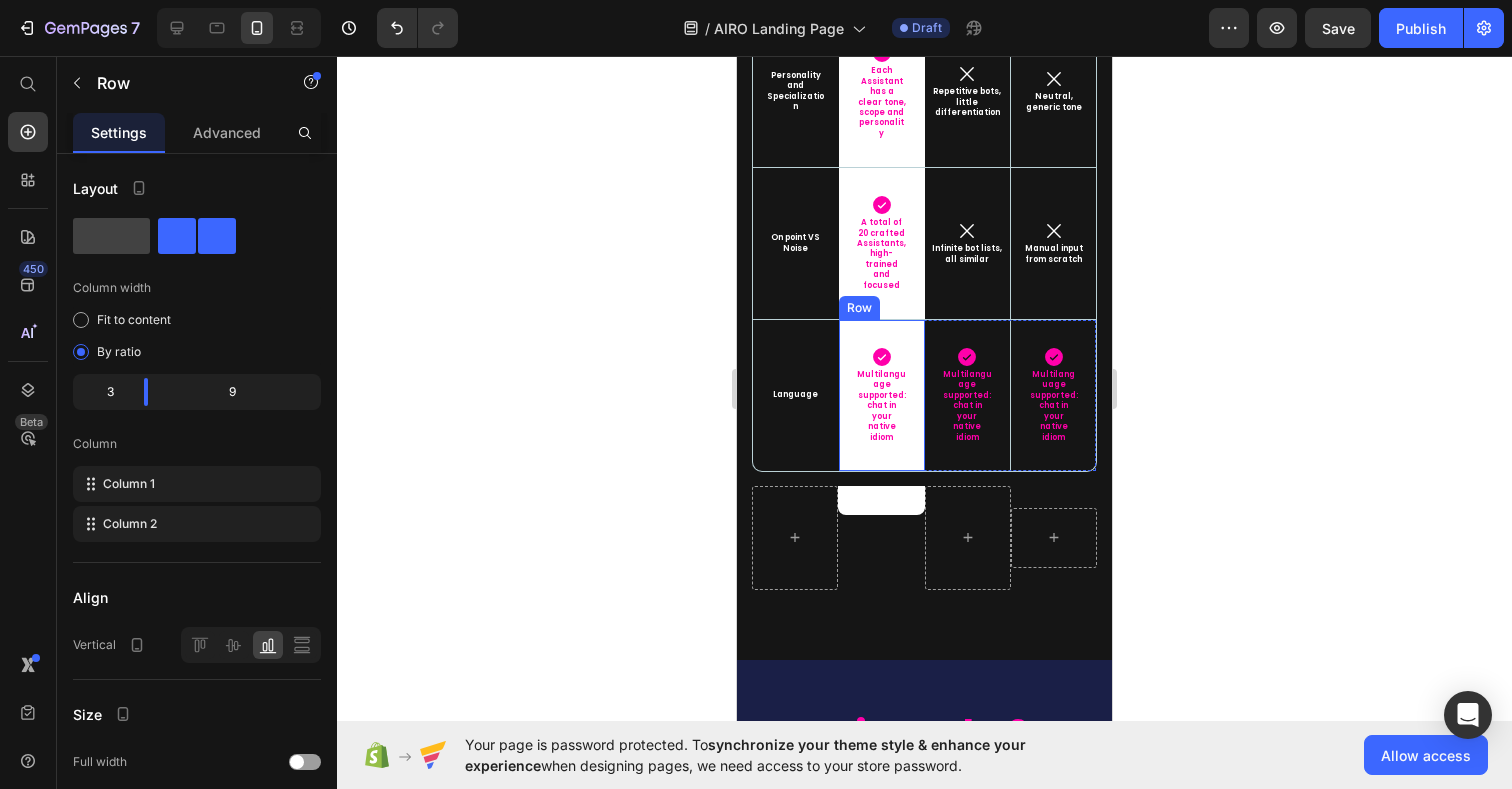 click on "Icon Multilanguage supported: chat in your native idiom [SERVICE]" at bounding box center [882, 395] 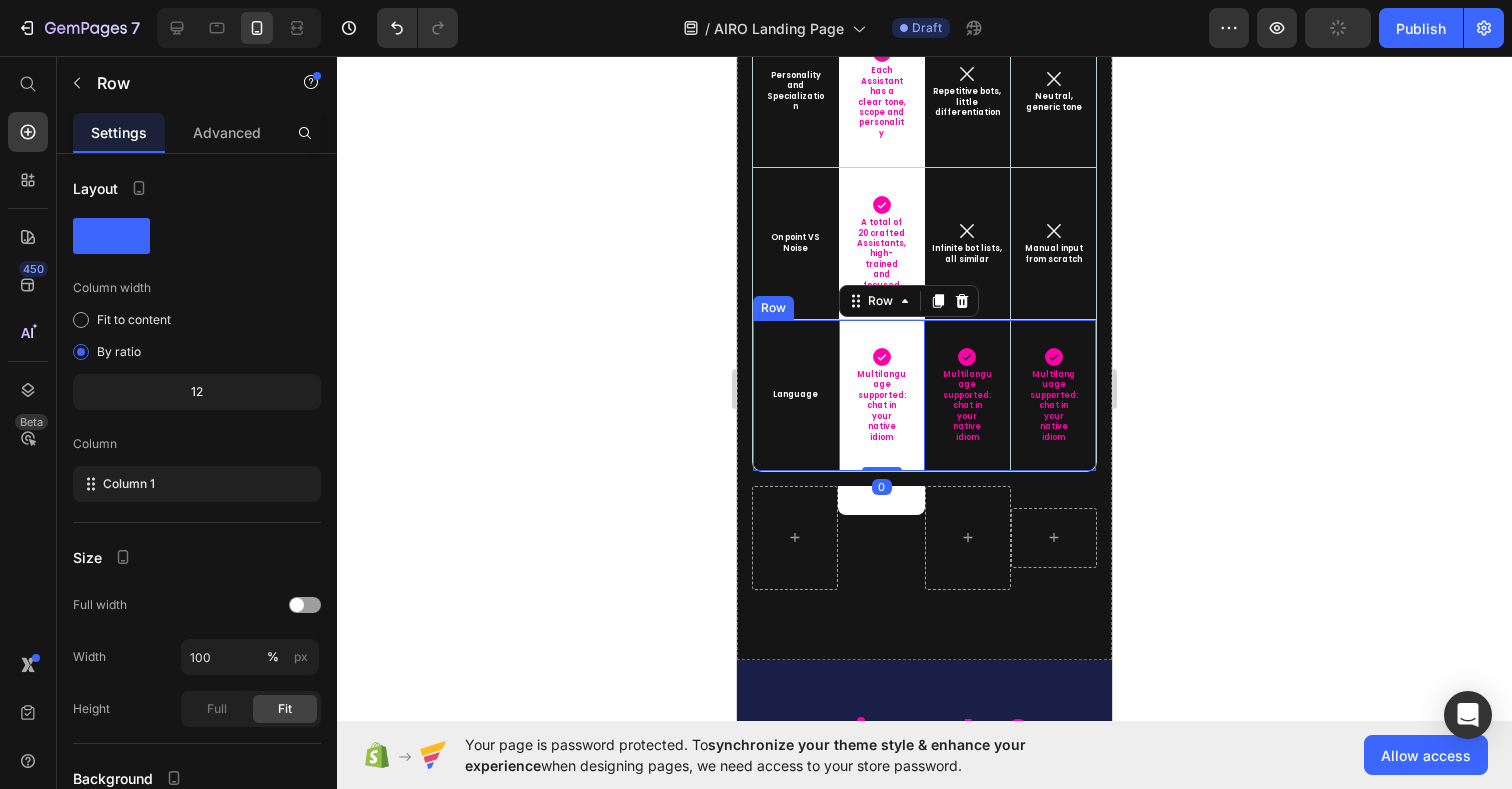 click on "Language Text Block" at bounding box center (796, 395) 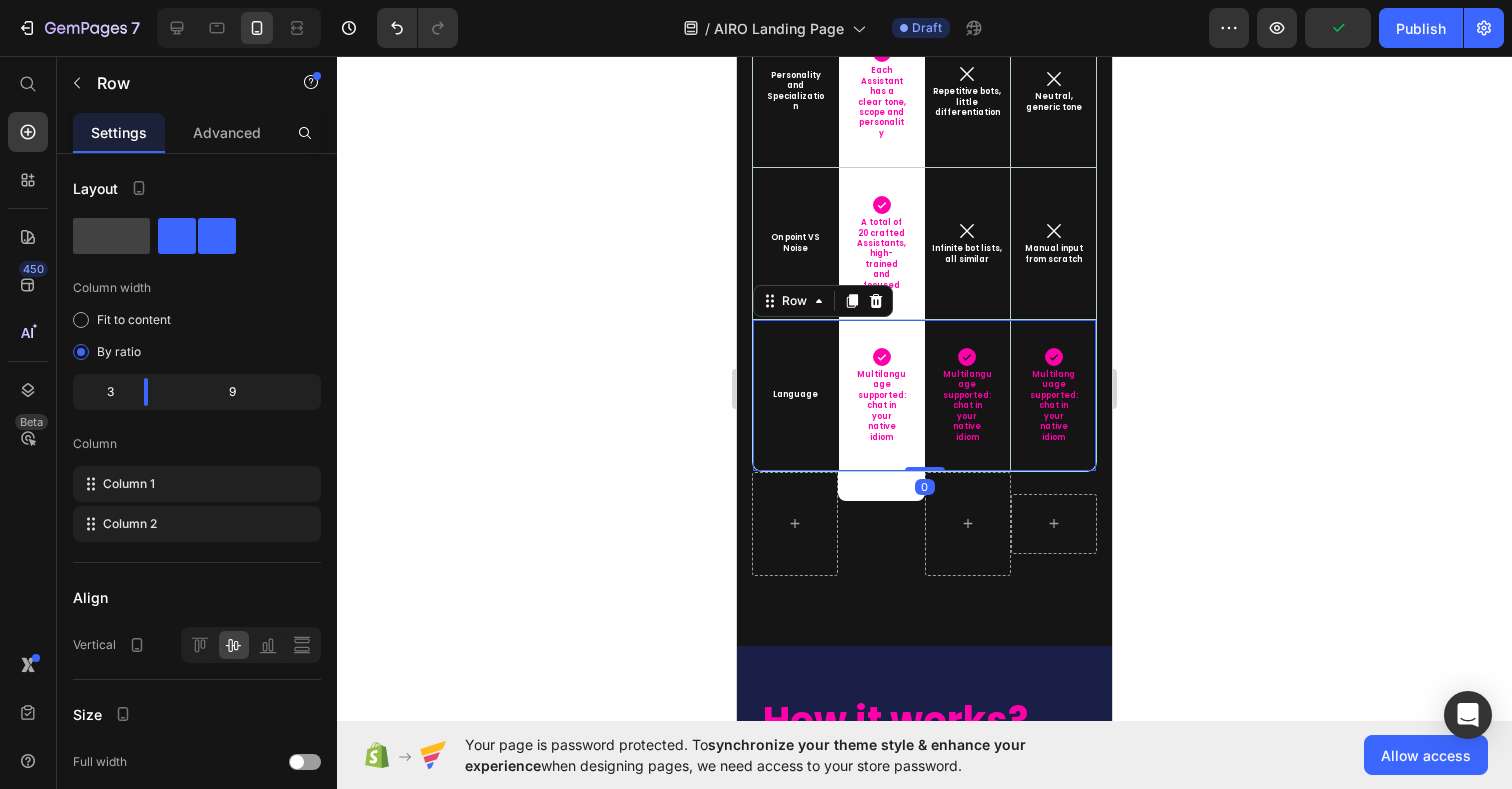 drag, startPoint x: 938, startPoint y: 429, endPoint x: 934, endPoint y: 370, distance: 59.135437 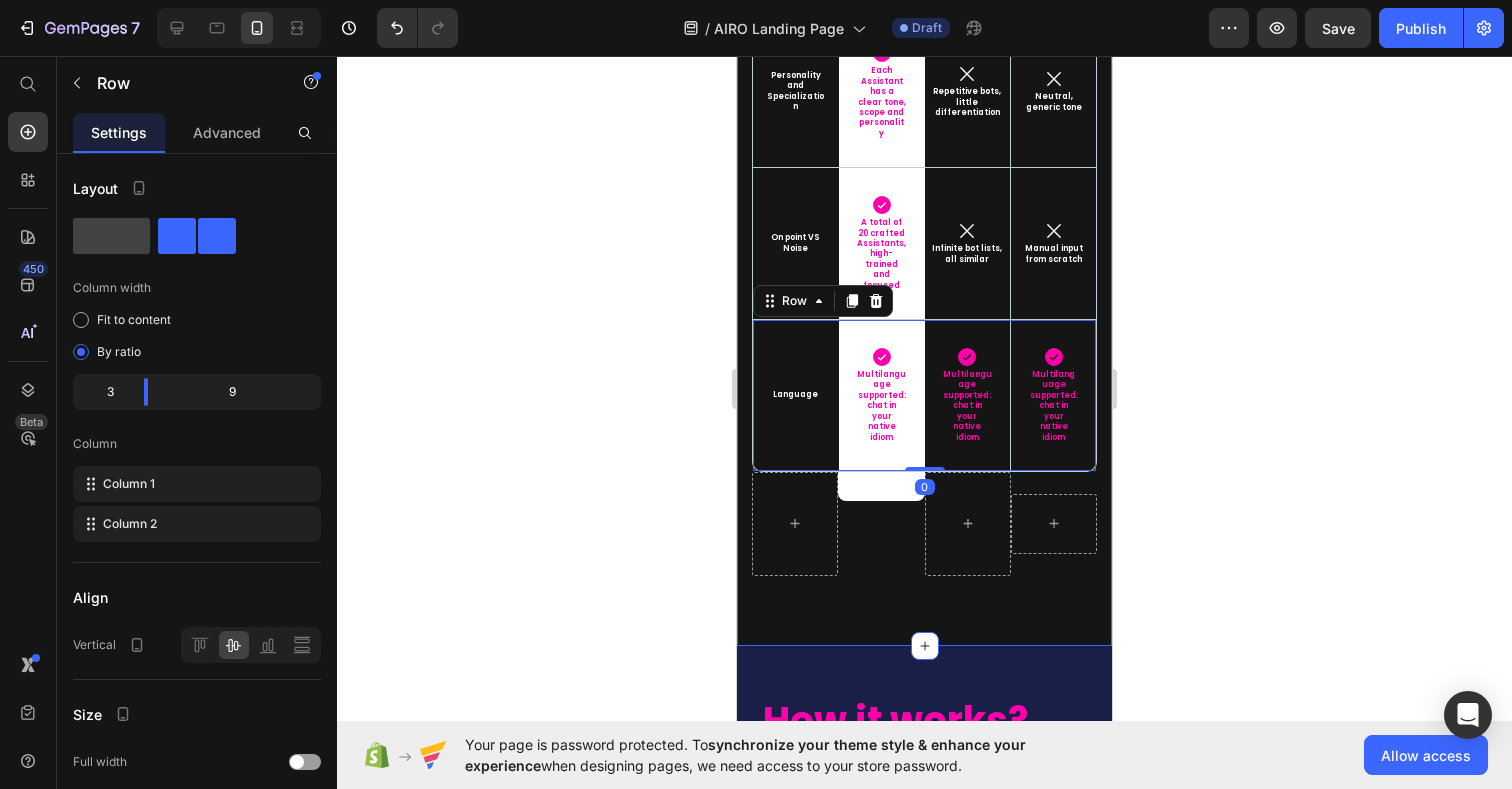 click on "What really matters.  Side by side. Heading Not the quantity of bots. Not random prompts. Just structured, usable value. Text Block Row
- Text Block Row
Hero Banner Row Row
Image Row Other Packs Text Block Basic Chat GPT Text Block Hero Banner Row Row Smart Access & UX Text Block
Icon Launchpad and smart workspace with 1-click flow to start chatting Text Block Row
Icon Link lists, Google Sheets and Excels Text Block
Icon No structure Text Block Hero Banner Row Row Role based expertise Text Block
Icon Specialists with clear roles Text Block Row
Icon Vague or mixed perimeters Text Block
Icon No roles, generic chatting Text Block Hero Banner Row Row Advanced Prompts Text Block
Icon Curated, structured, tested prompts for each role Text Block Row
Icon Not available, or generic lists of untested or copied prompts Icon" at bounding box center (924, -134) 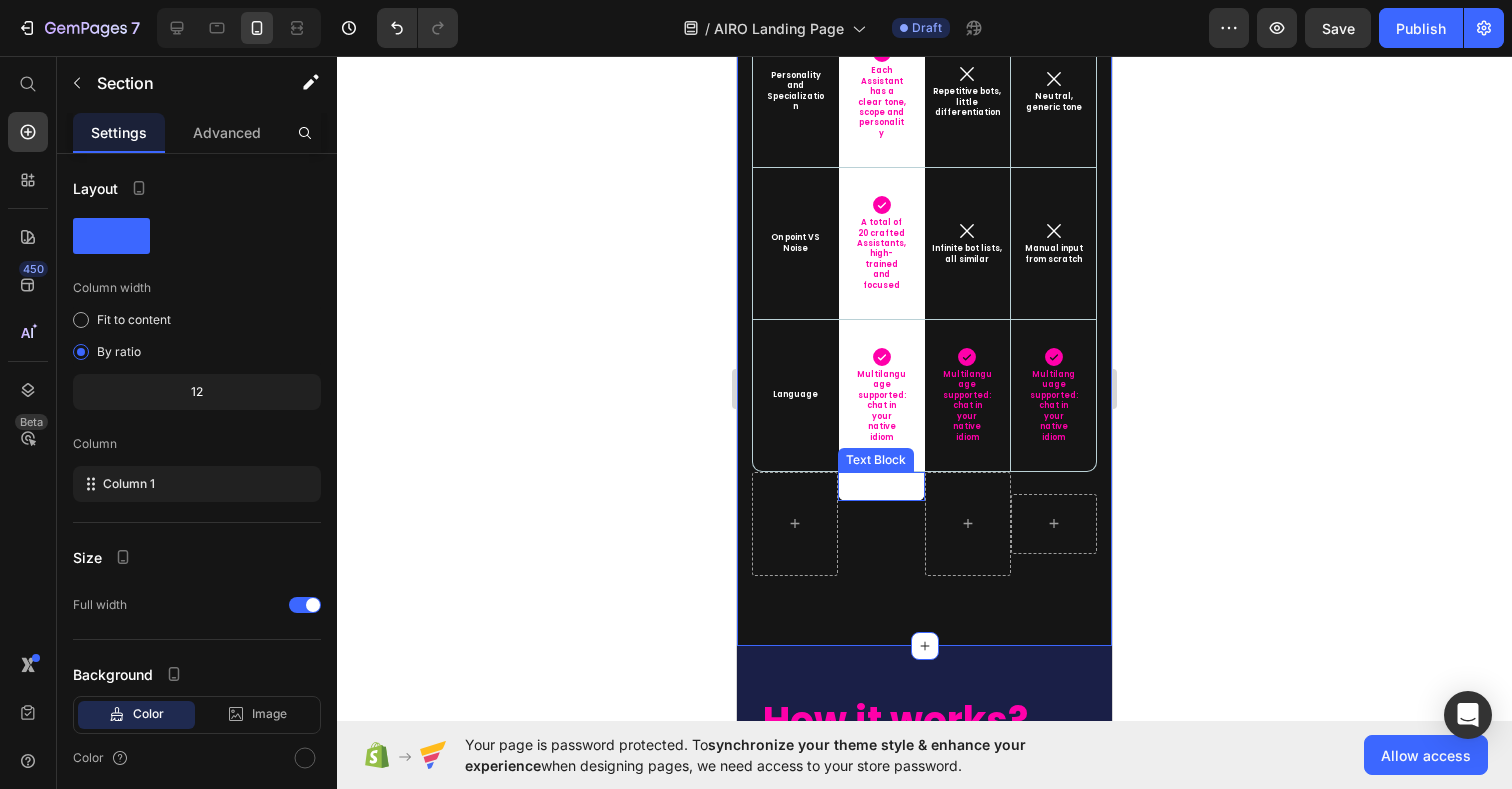 click on "-" at bounding box center (881, 486) 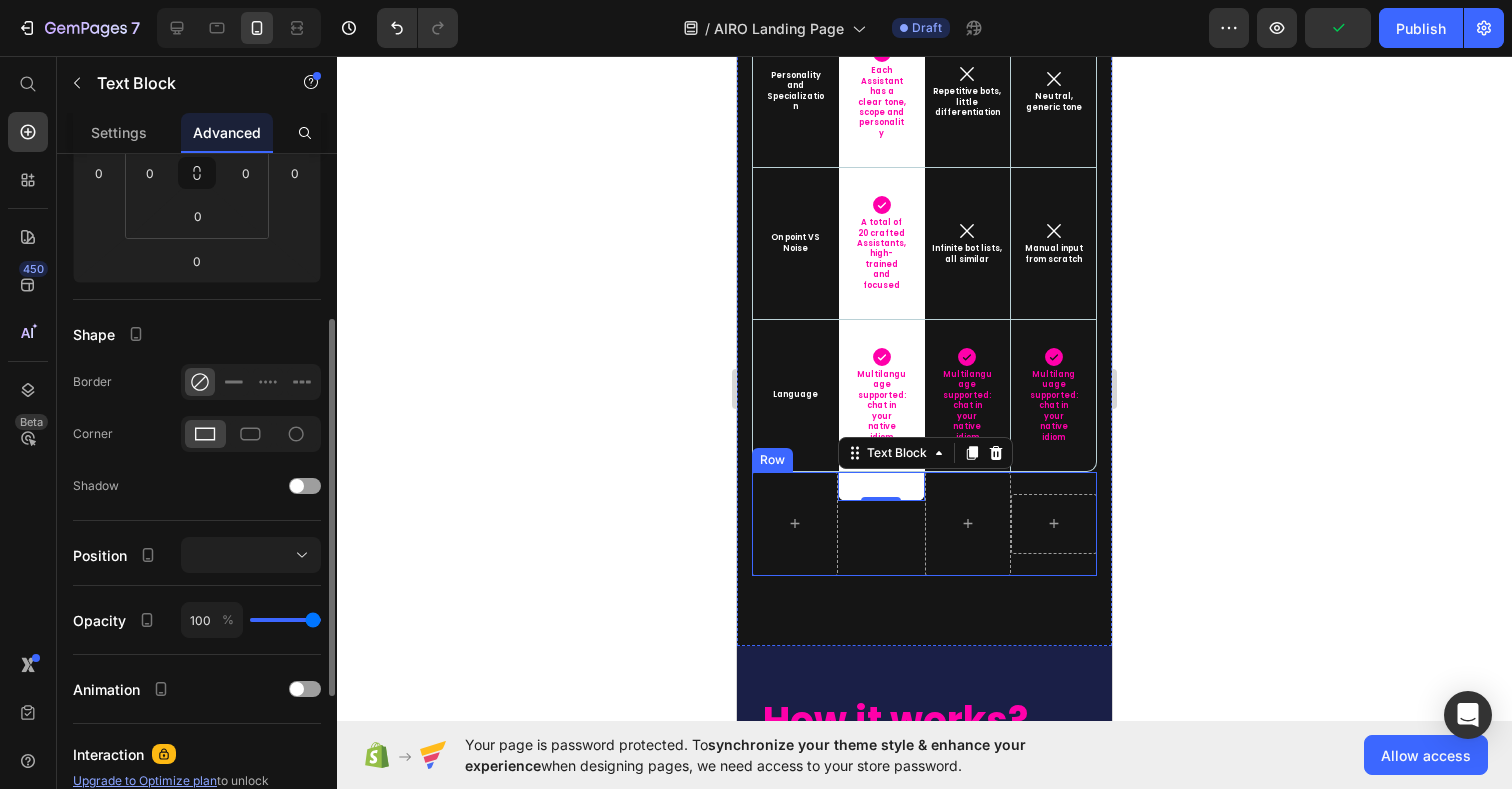 scroll, scrollTop: 375, scrollLeft: 0, axis: vertical 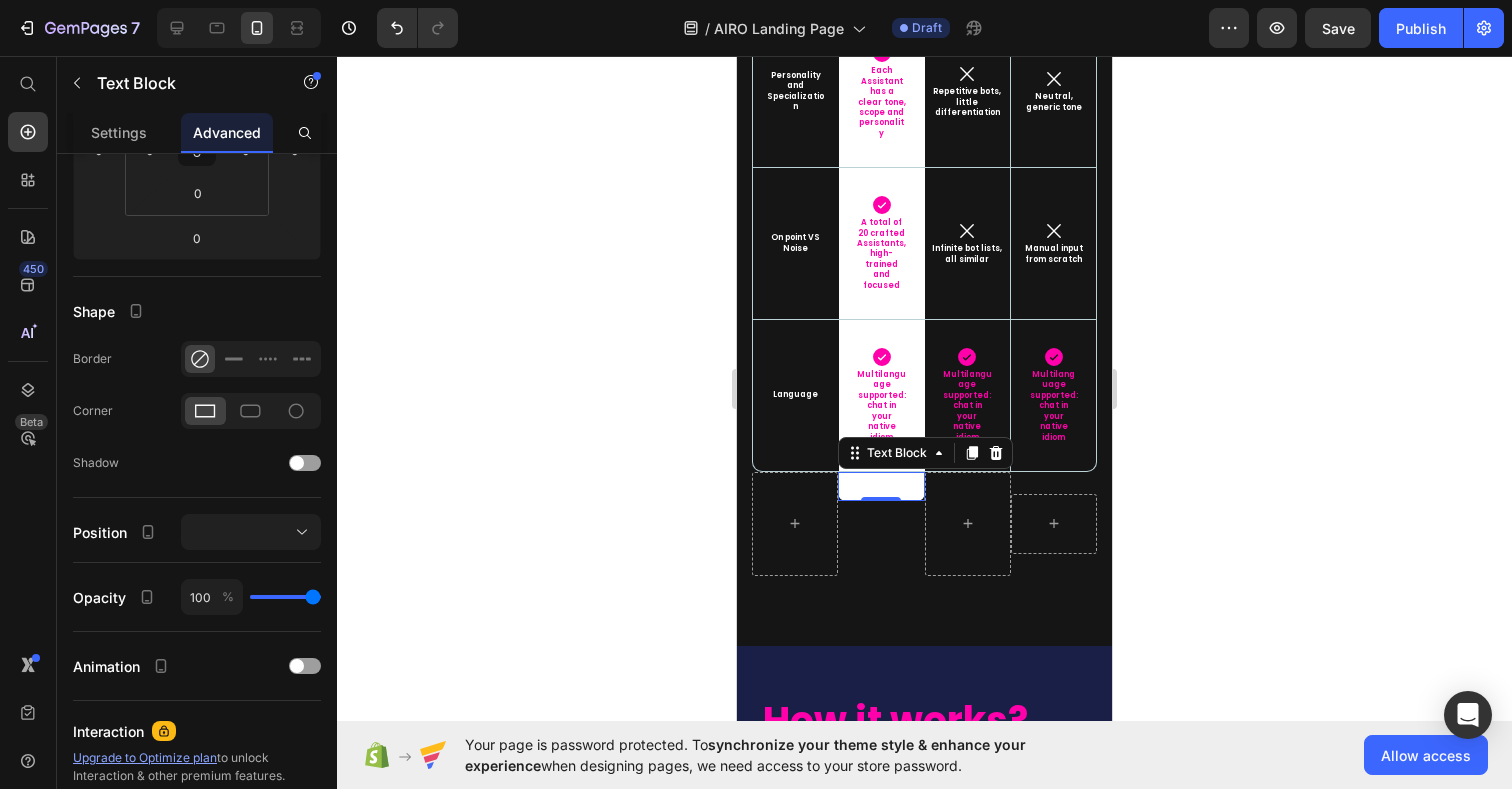 click on "-" at bounding box center [881, 486] 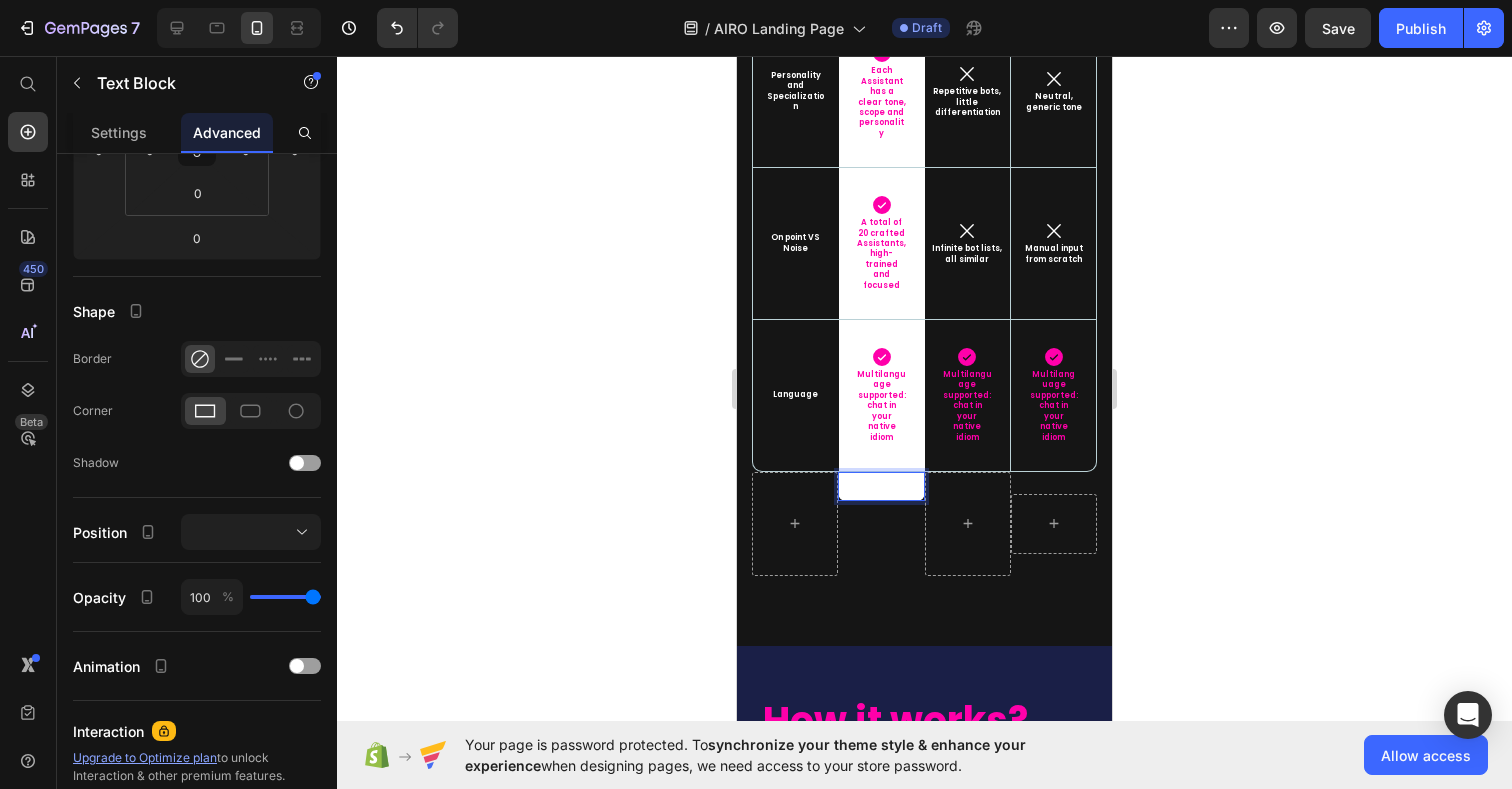 click on "-" at bounding box center [881, 486] 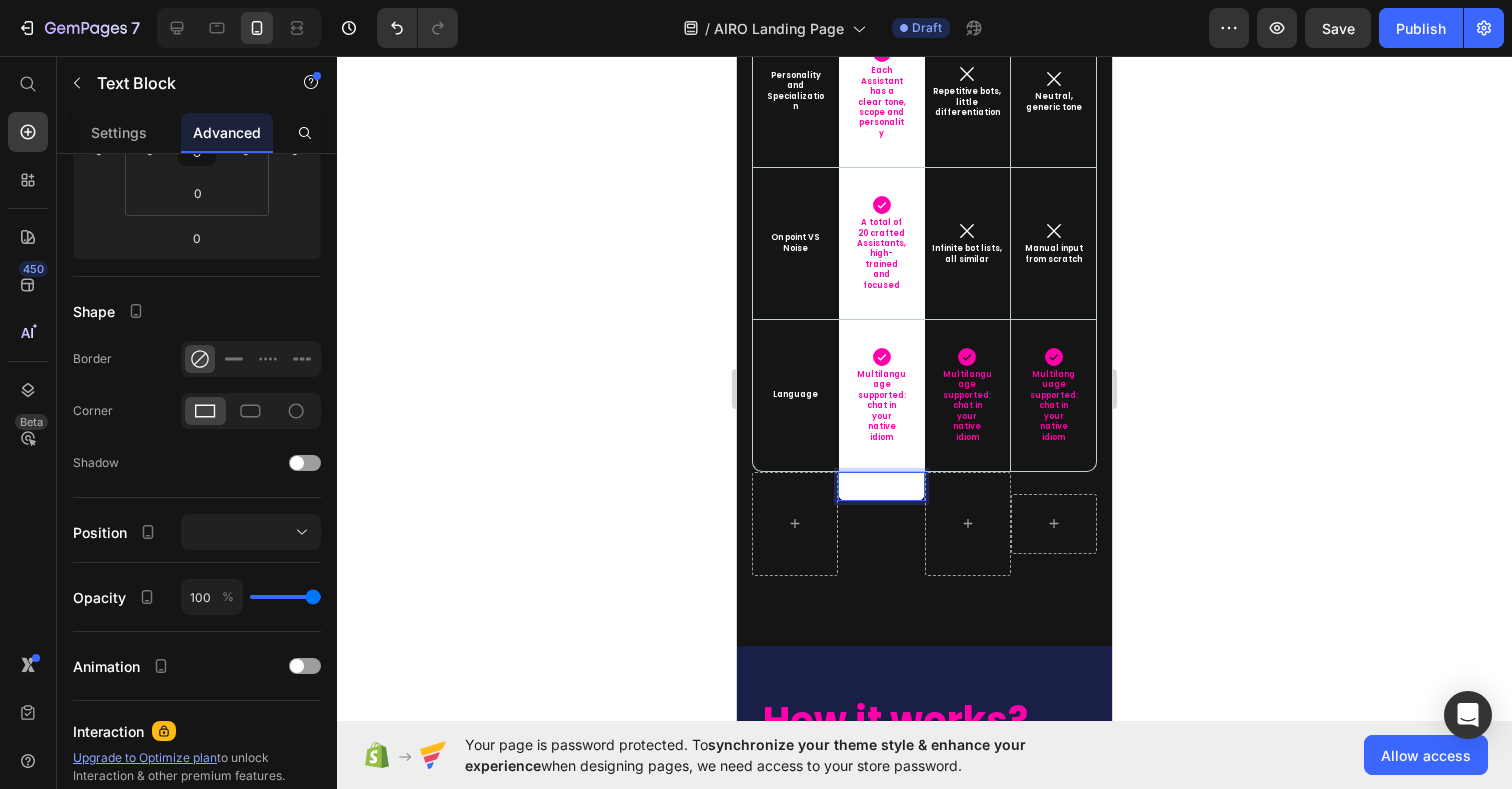 click on "-" at bounding box center [881, 486] 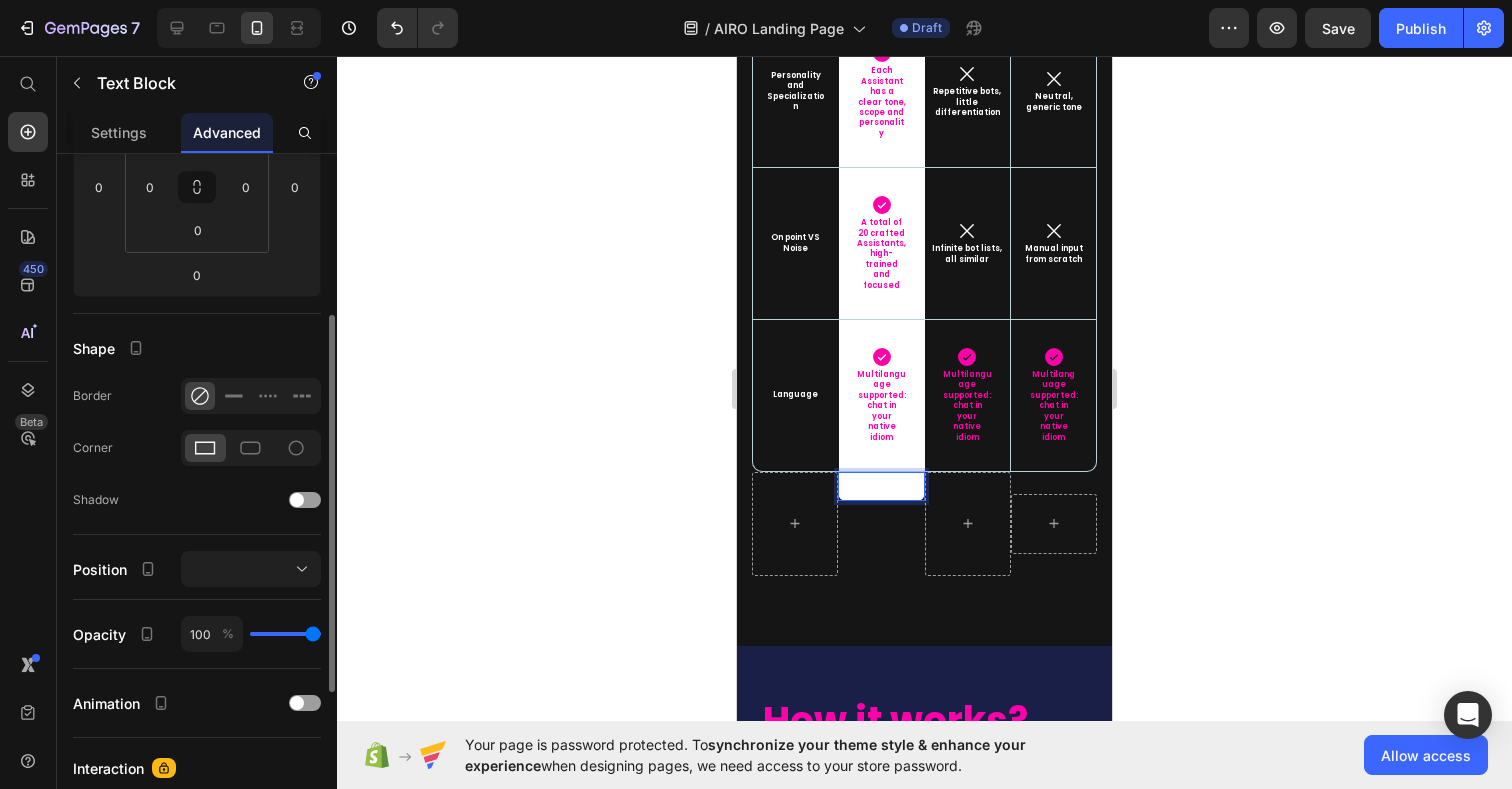 scroll, scrollTop: 323, scrollLeft: 0, axis: vertical 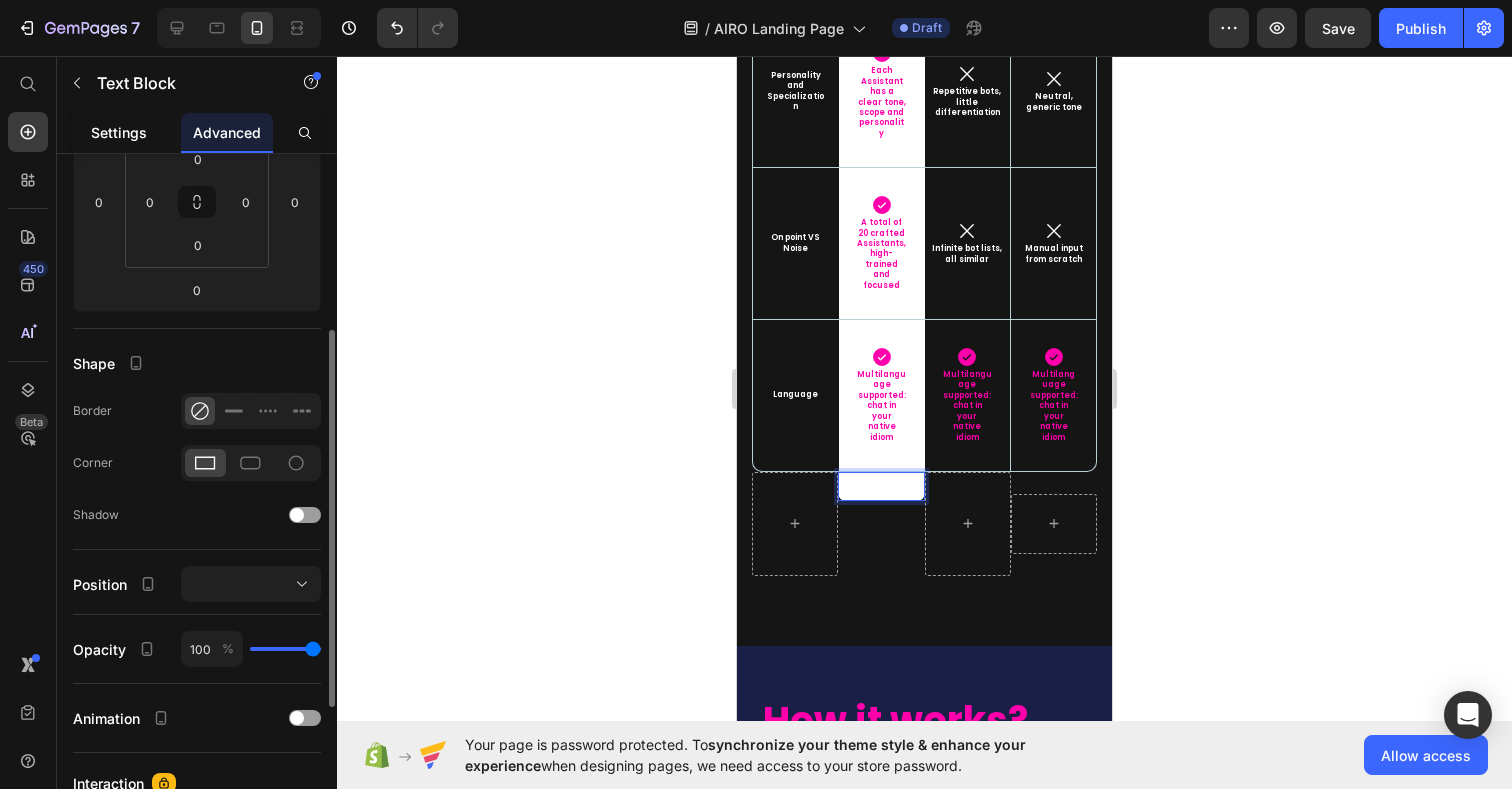 click on "Settings" at bounding box center (119, 132) 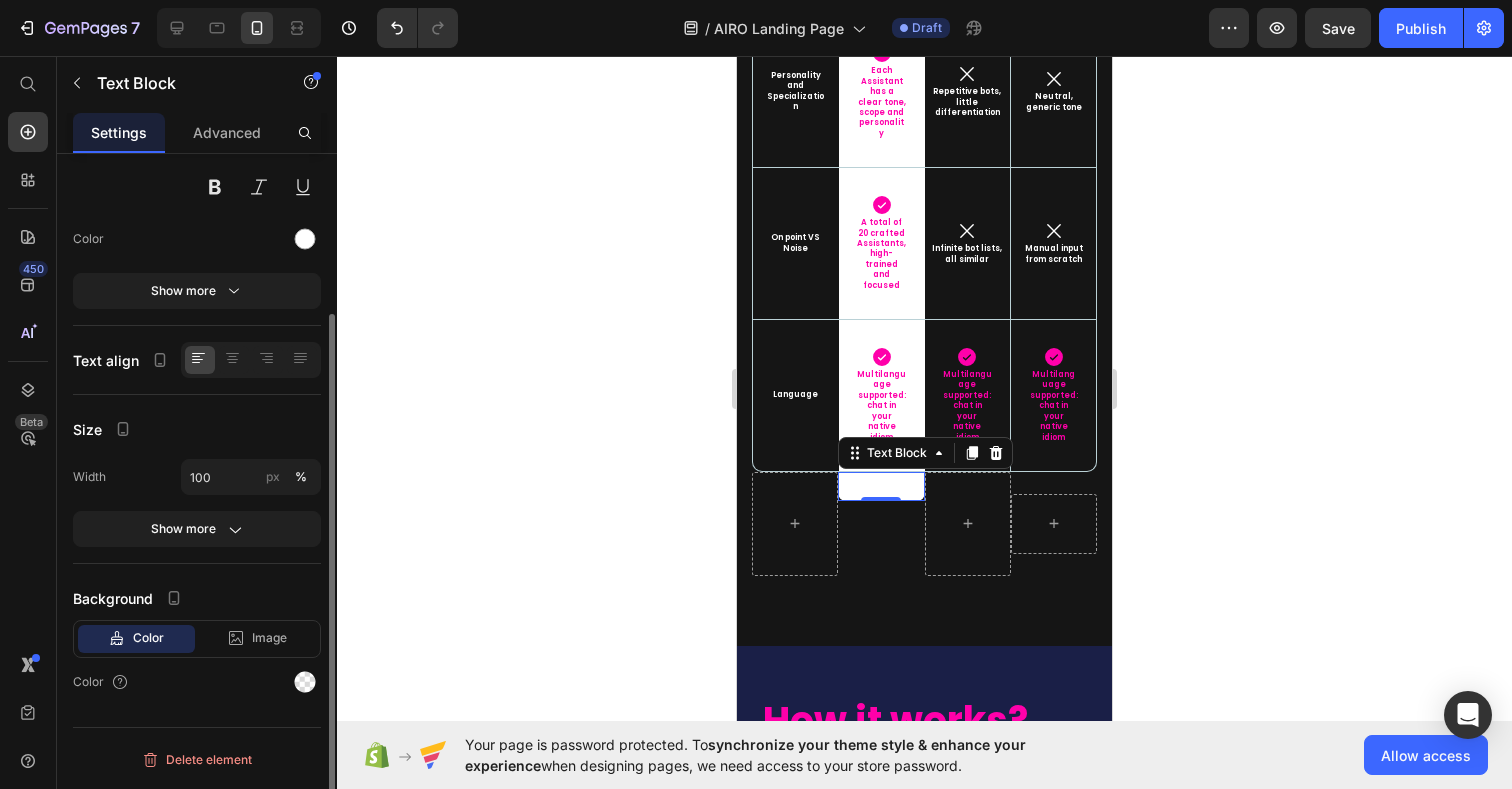 scroll, scrollTop: 0, scrollLeft: 0, axis: both 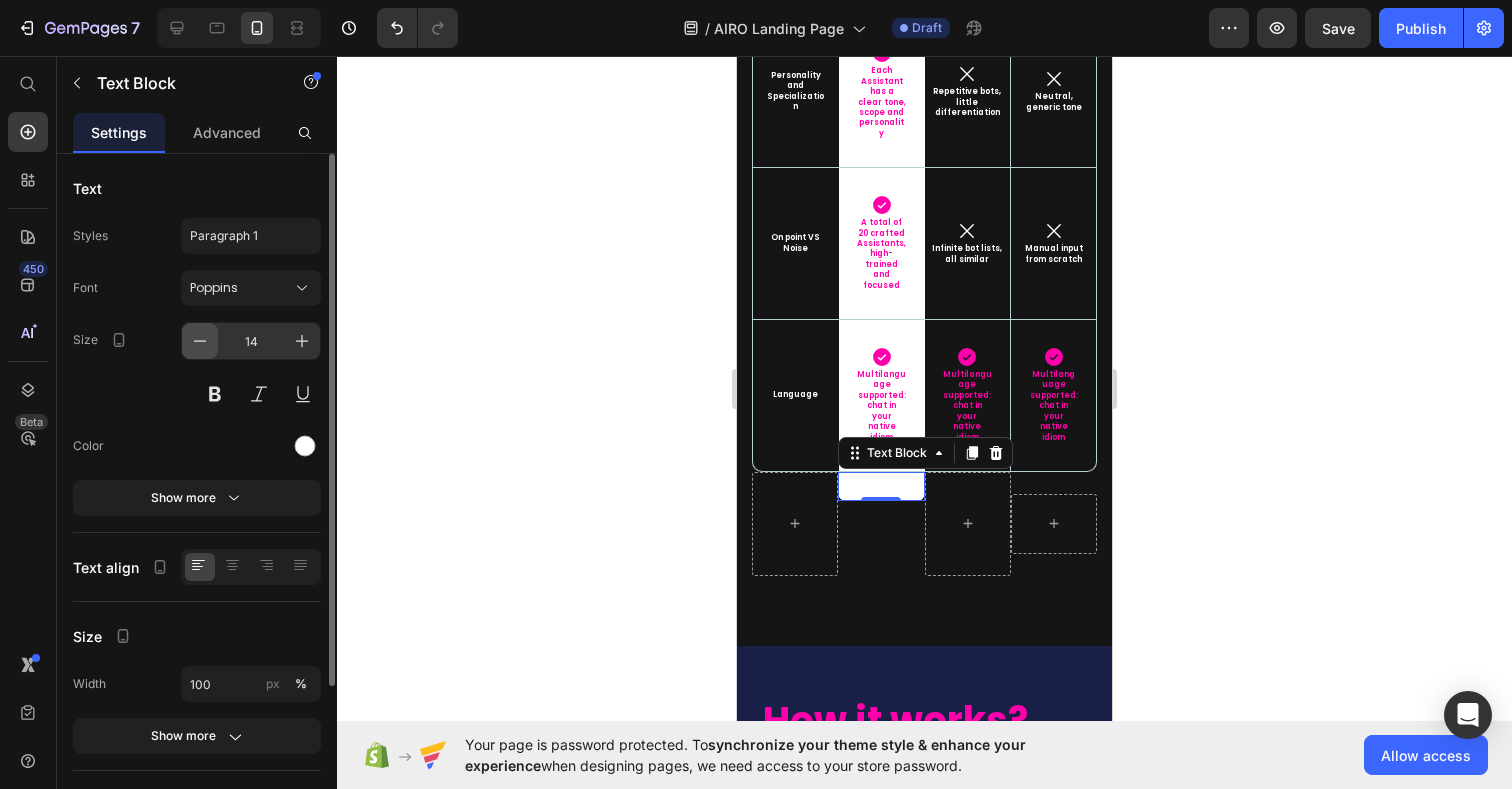 click 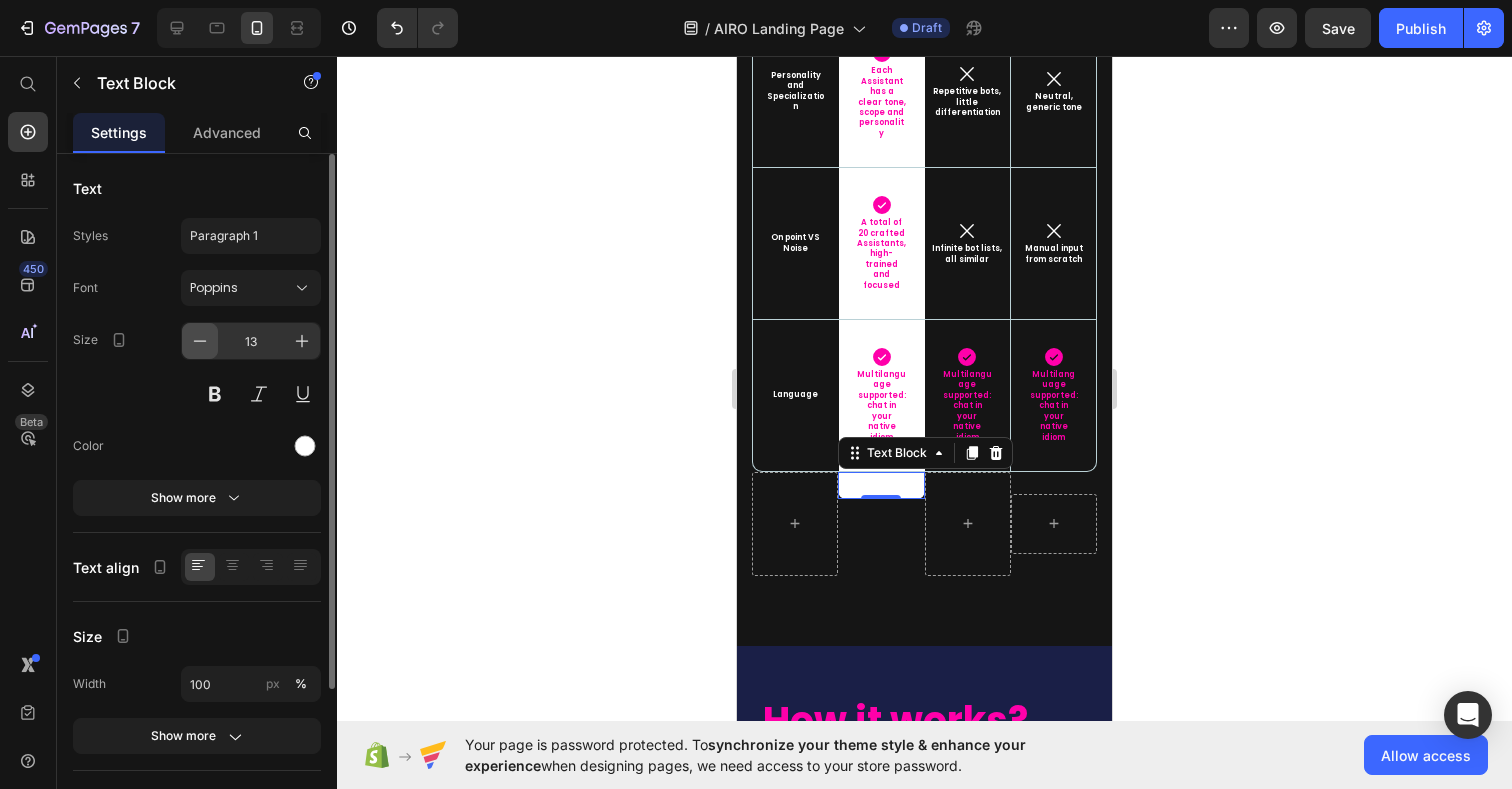 click 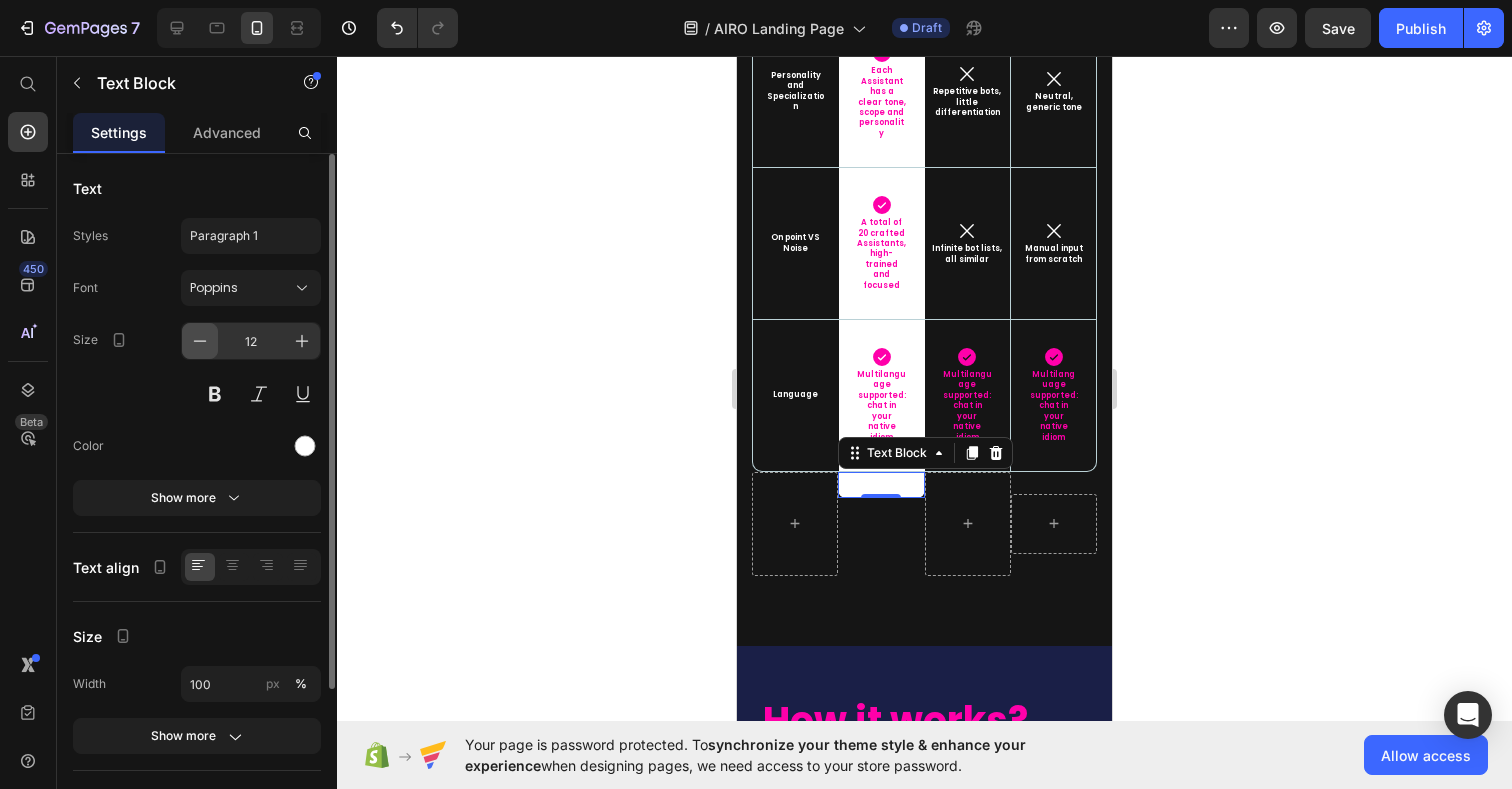 click 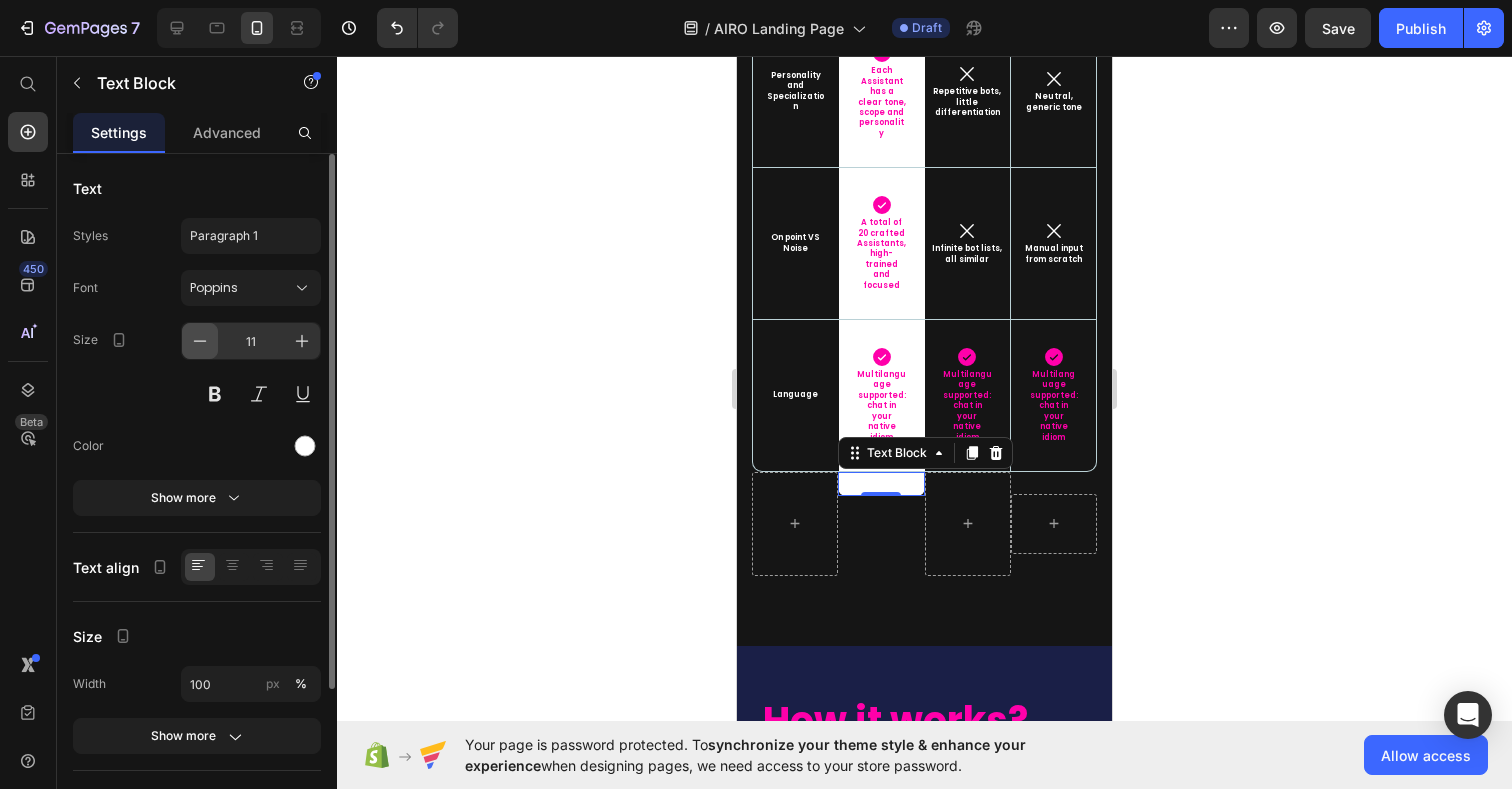 click 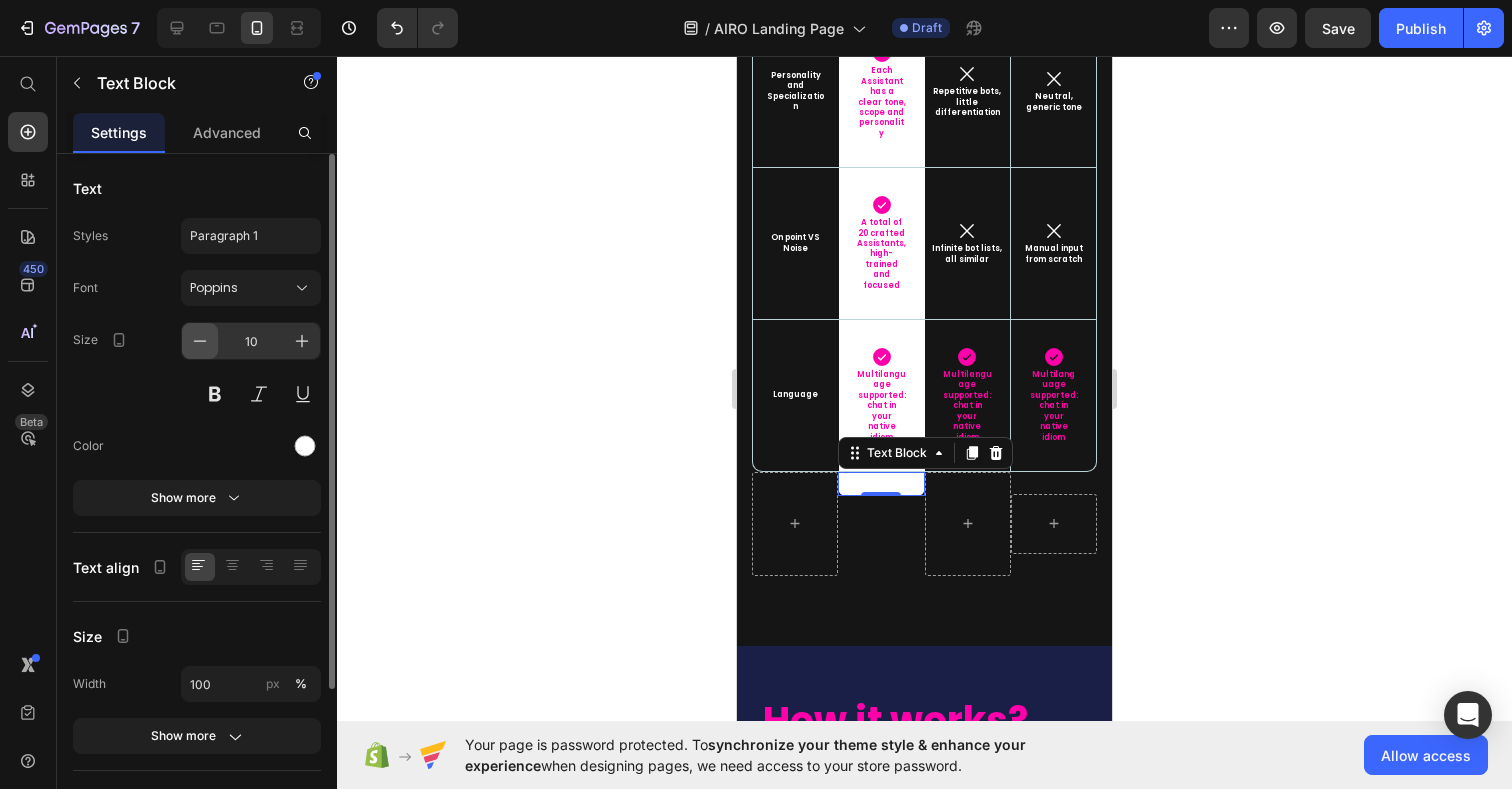 click 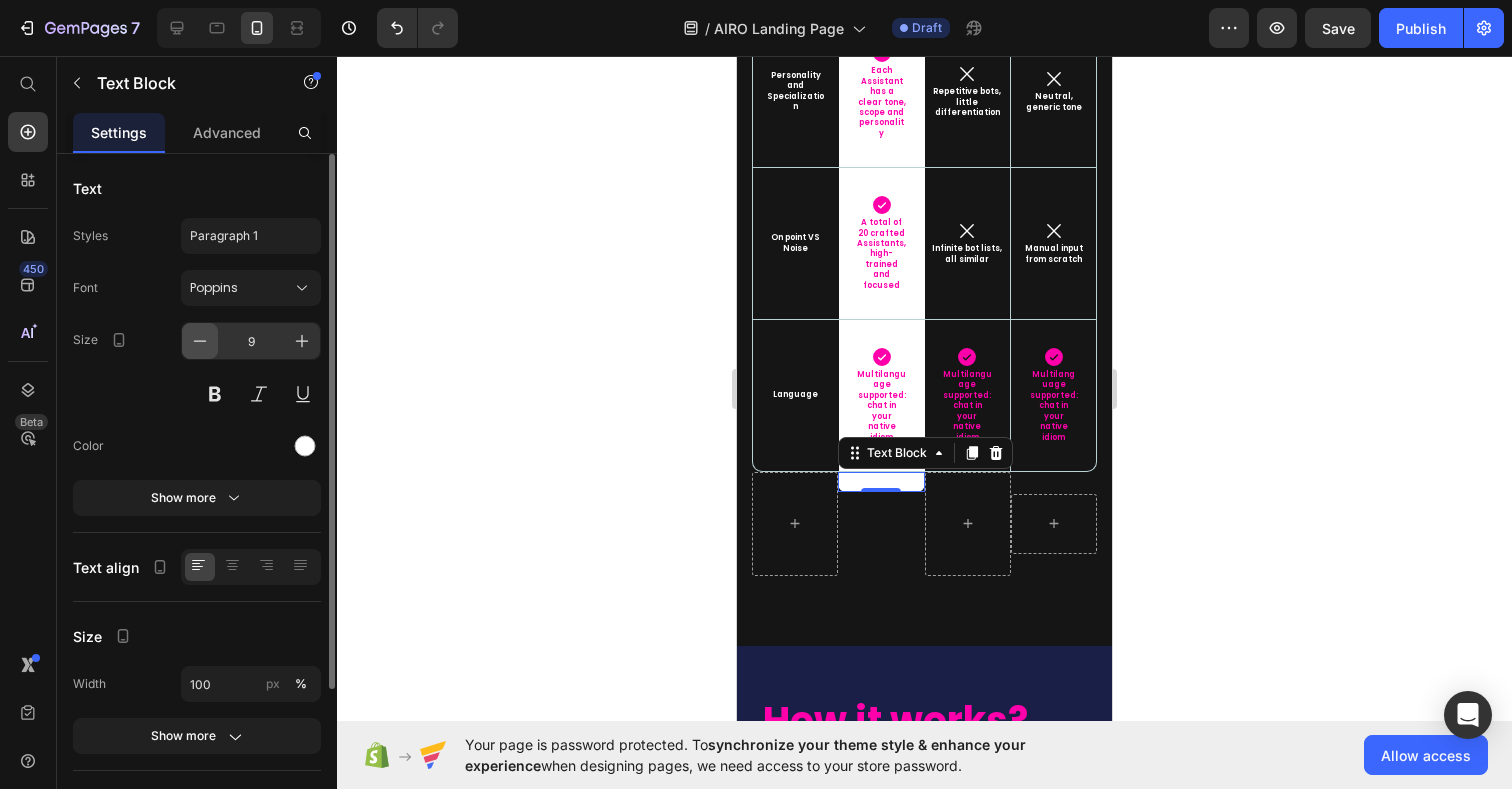 click 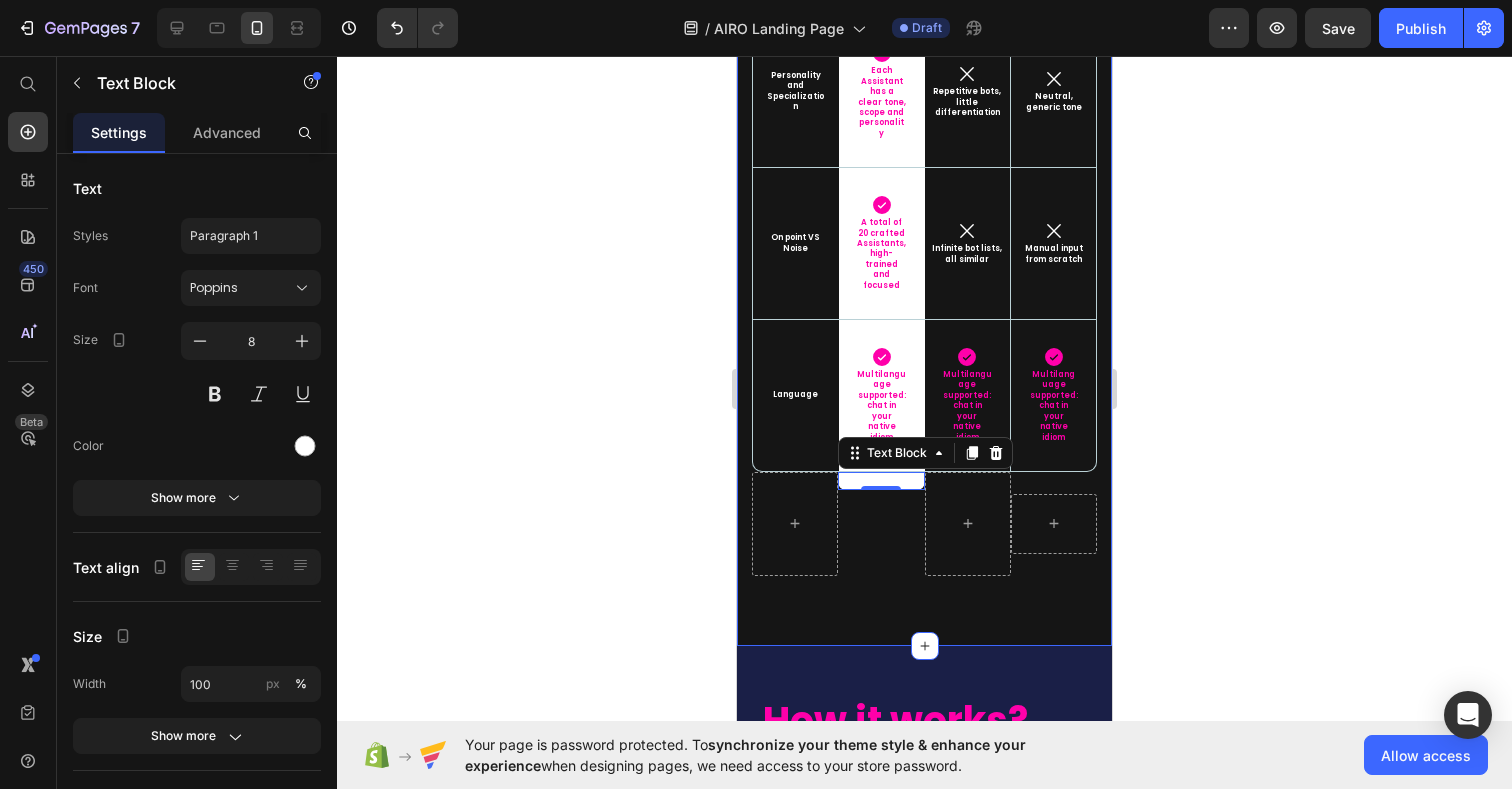 click on "What really matters.  Side by side. Heading Not the quantity of bots. Not random prompts. Just structured, usable value. Text Block Row
- Text Block Row
Hero Banner Row Row
Image Row Other Packs Text Block Basic Chat GPT Text Block Hero Banner Row Row Smart Access & UX Text Block
Icon Launchpad and smart workspace with 1-click flow to start chatting Text Block Row
Icon Link lists, Google Sheets and Excels Text Block
Icon No structure Text Block Hero Banner Row Row Role based expertise Text Block
Icon Specialists with clear roles Text Block Row
Icon Vague or mixed perimeters Text Block
Icon No roles, generic chatting Text Block Hero Banner Row Row Advanced Prompts Text Block
Icon Curated, structured, tested prompts for each role Text Block Row
Icon Not available, or generic lists of untested or copied prompts Icon" at bounding box center (924, -146) 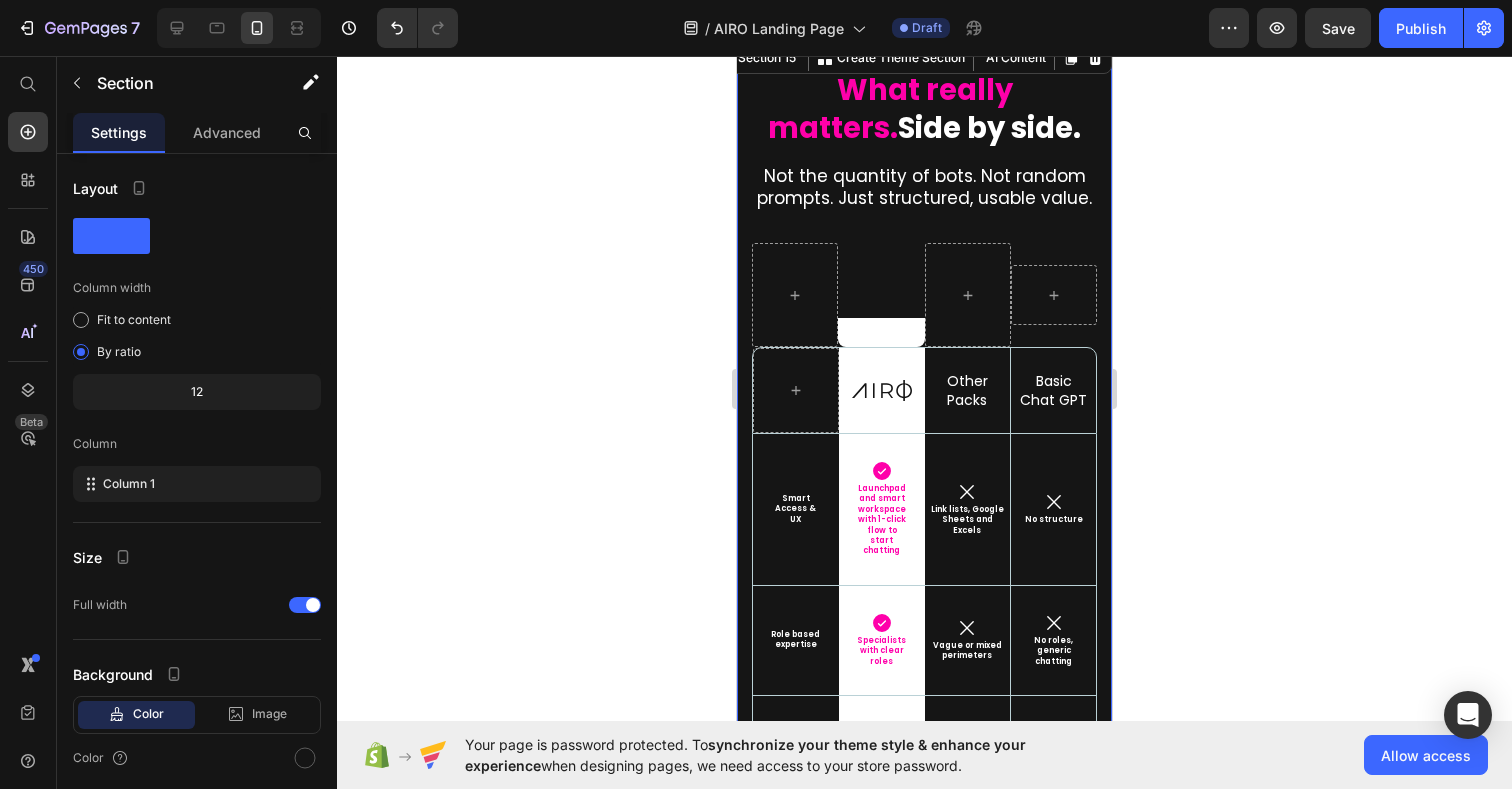 scroll, scrollTop: 8979, scrollLeft: 0, axis: vertical 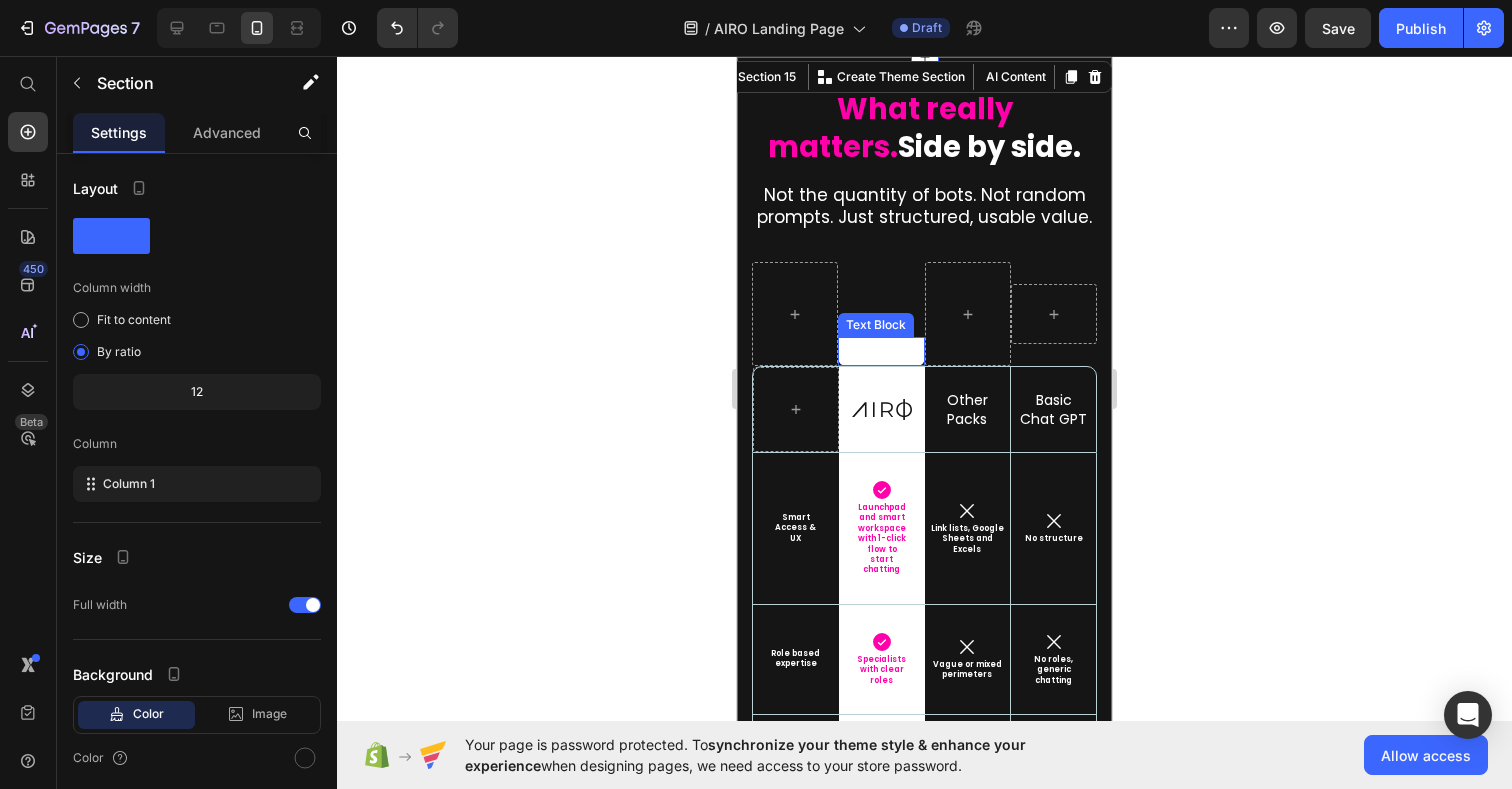 click on "-" at bounding box center [881, 351] 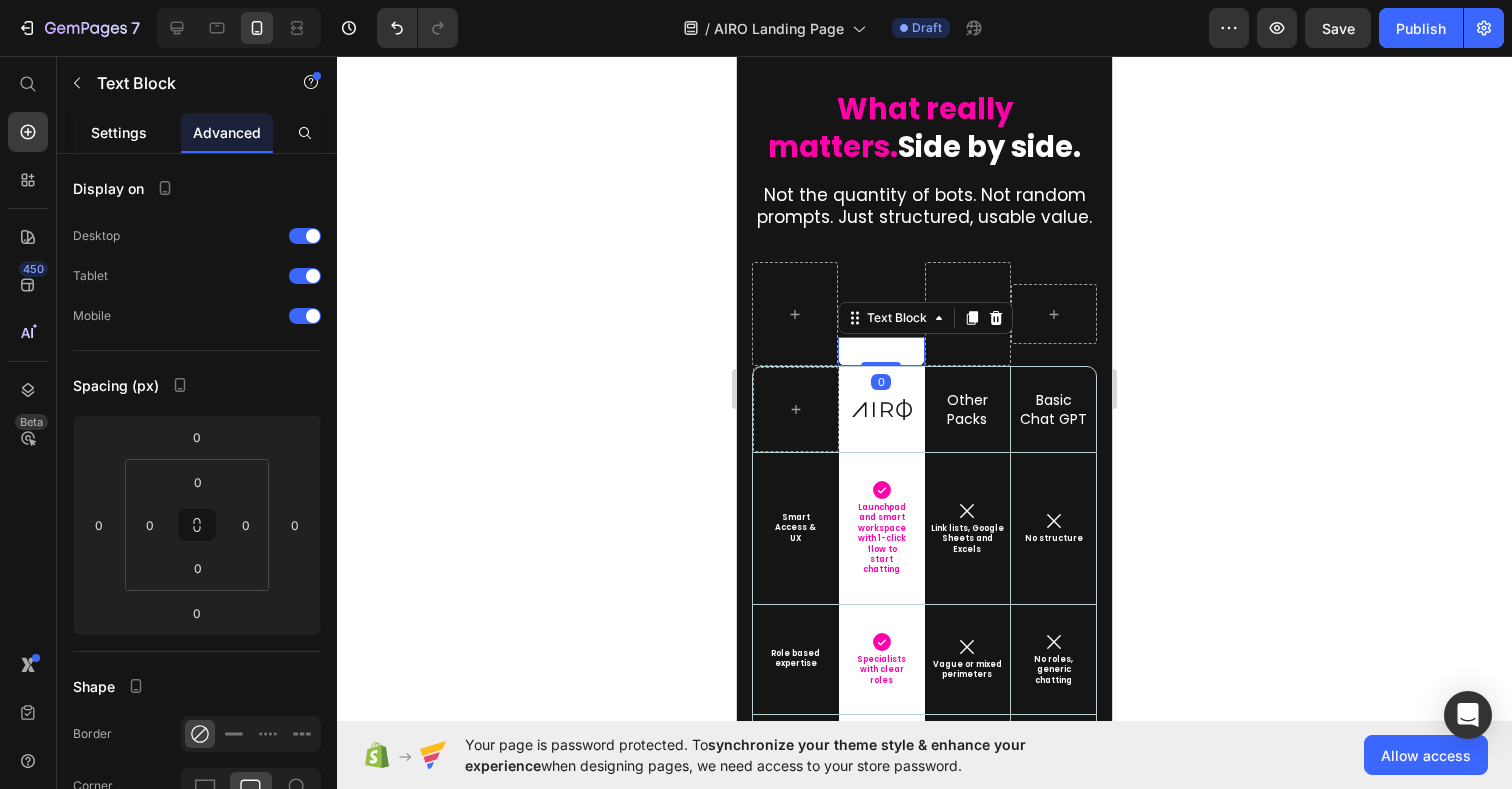 click on "Settings" at bounding box center (119, 132) 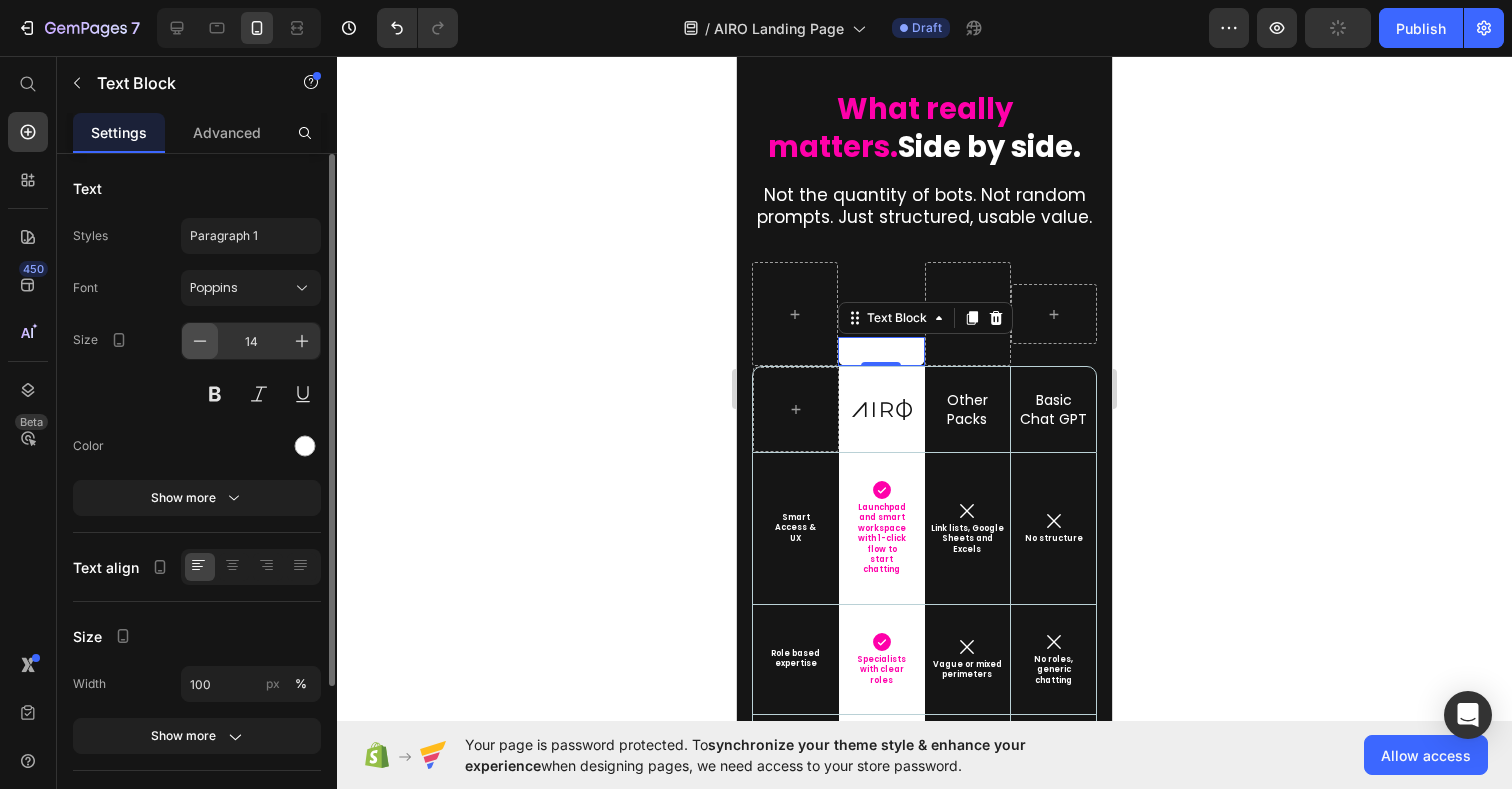 click 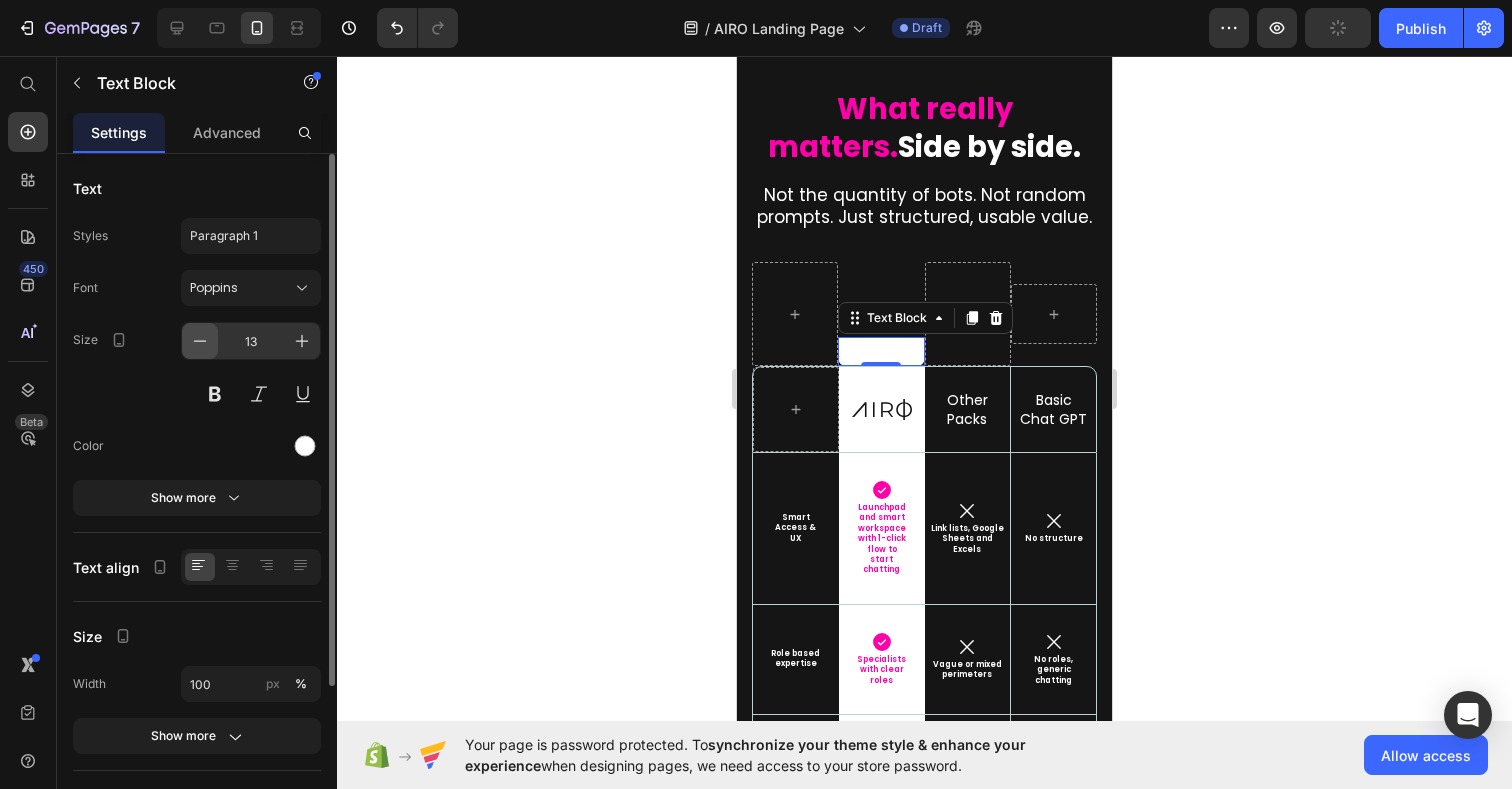 click 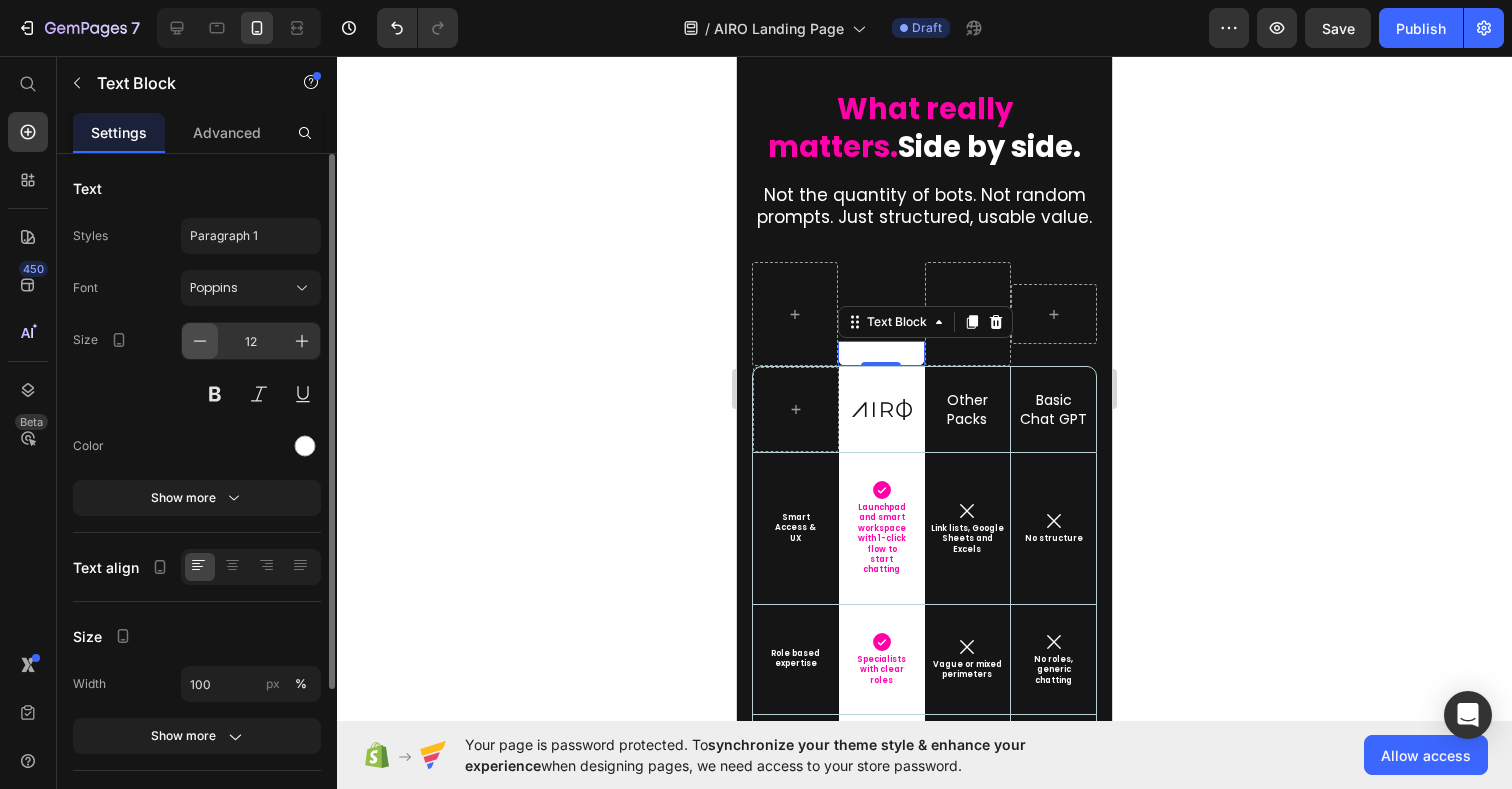 click 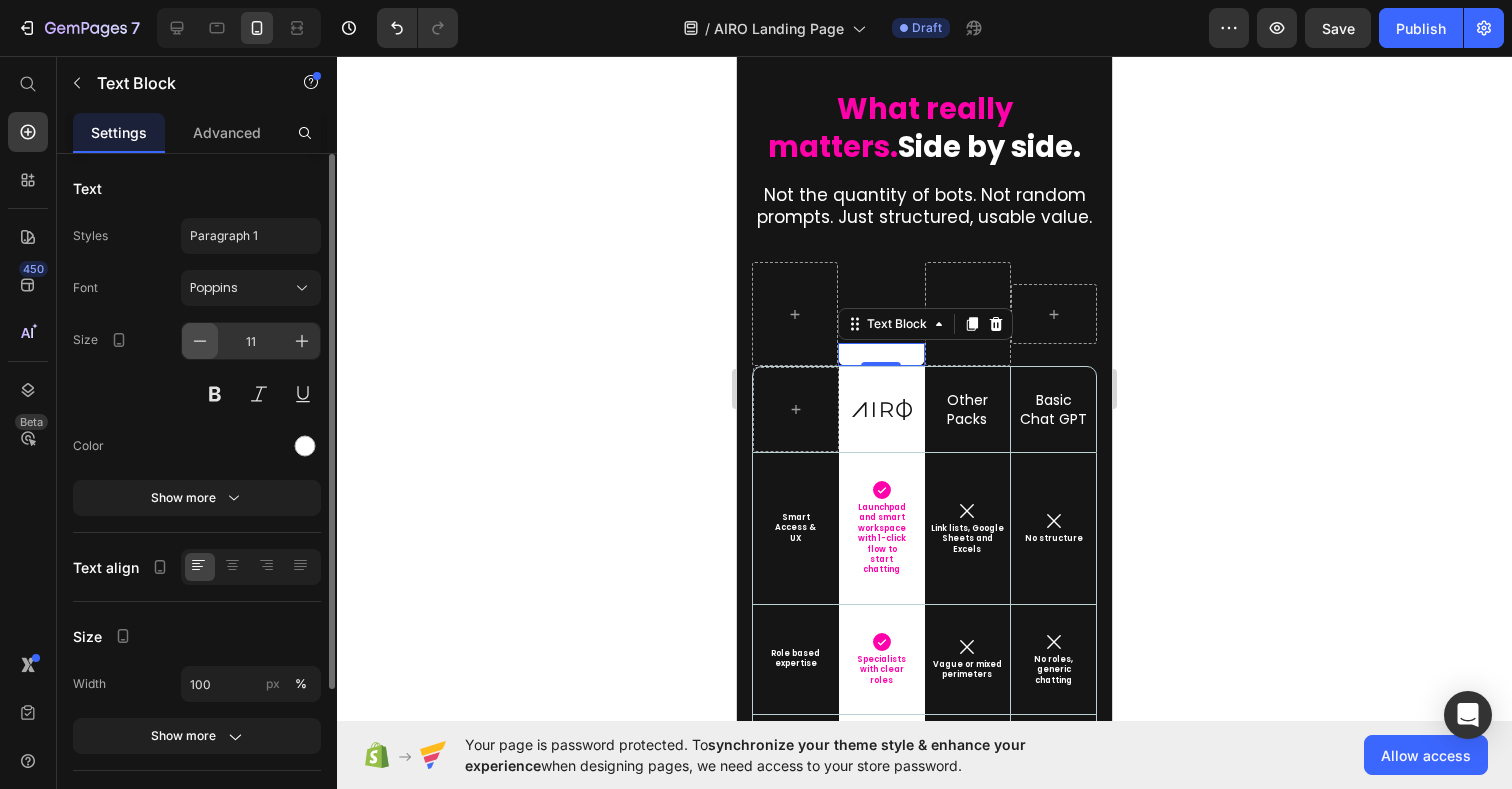 click 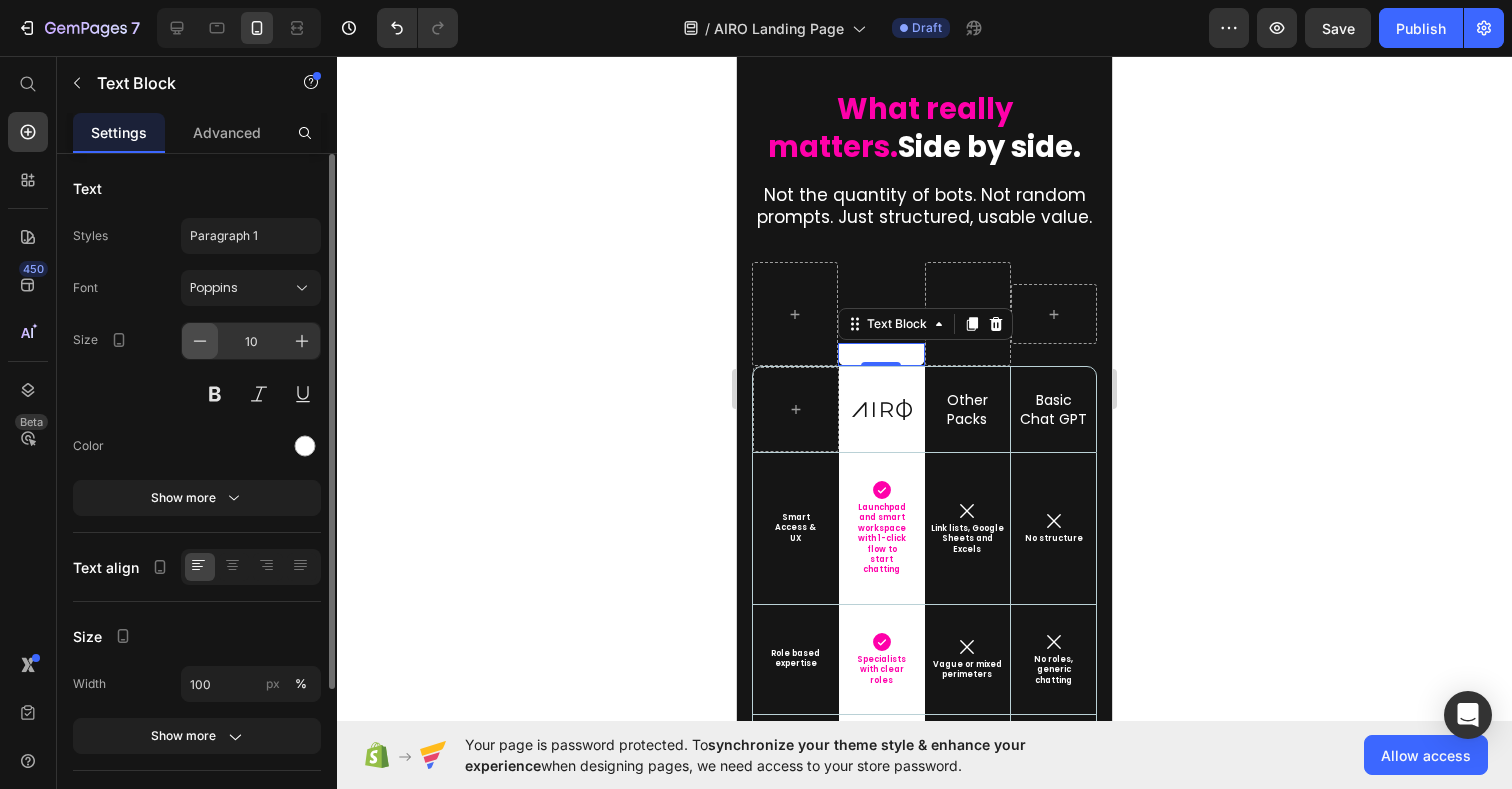 click 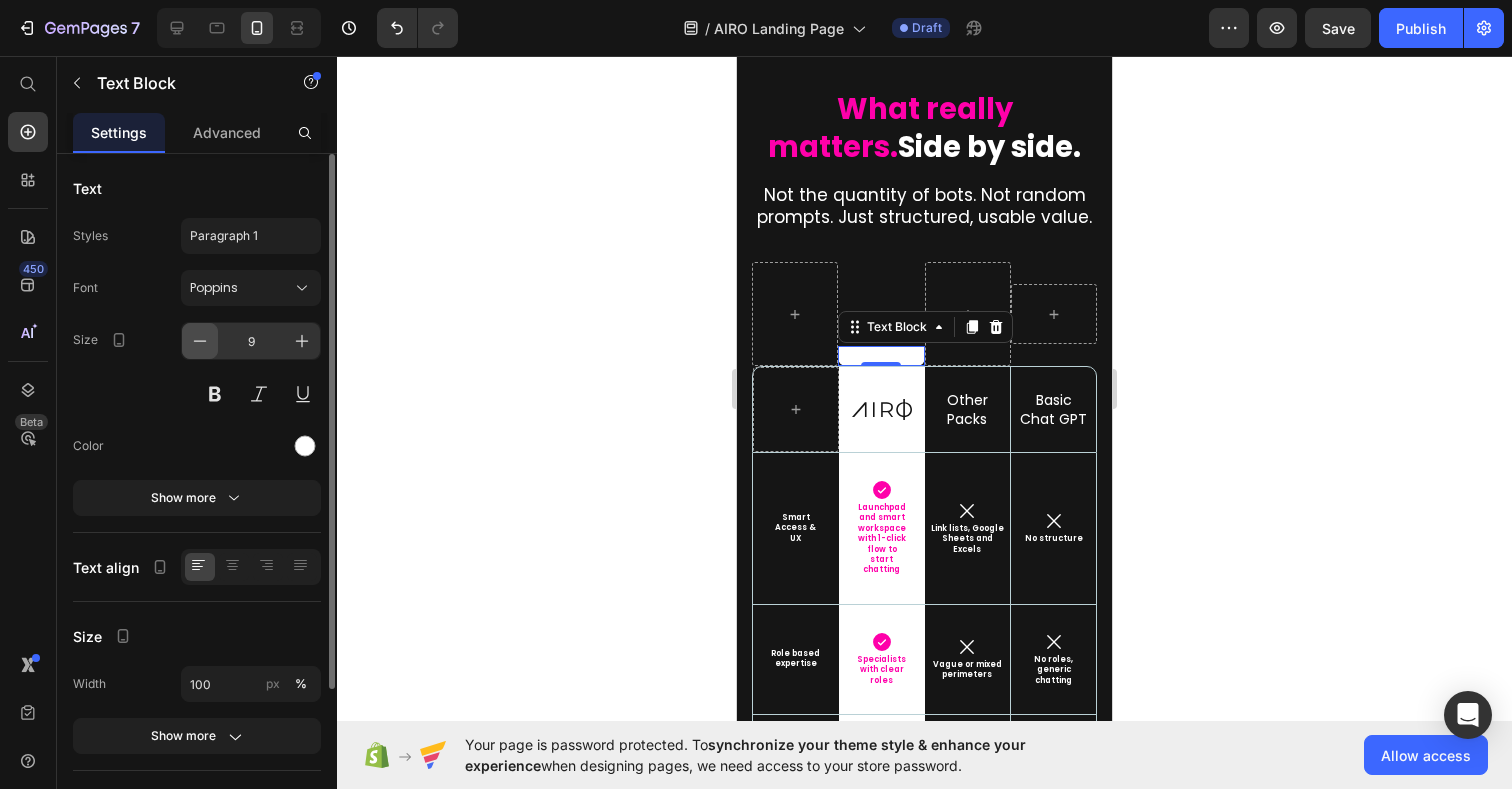 click 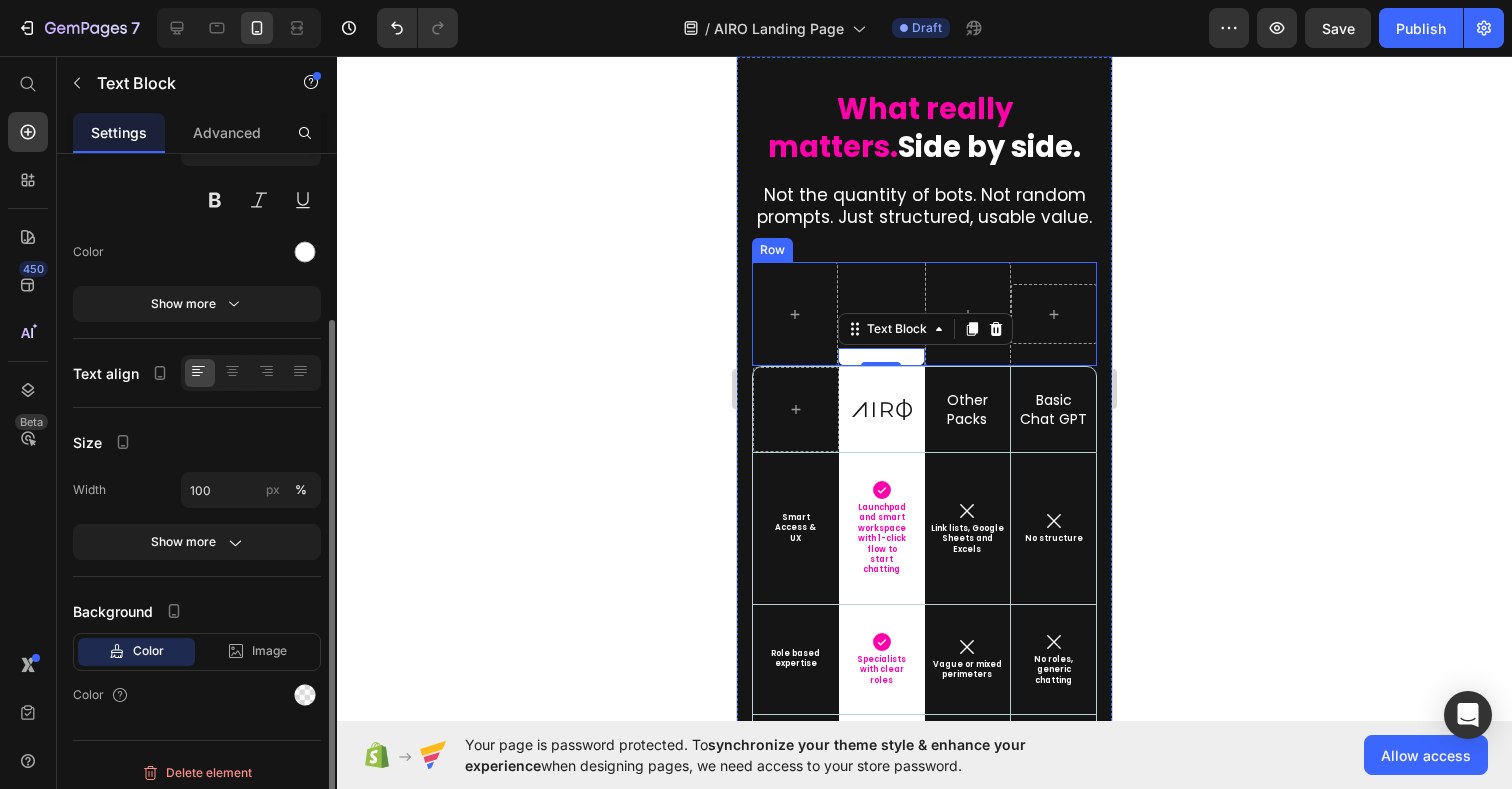 scroll, scrollTop: 203, scrollLeft: 0, axis: vertical 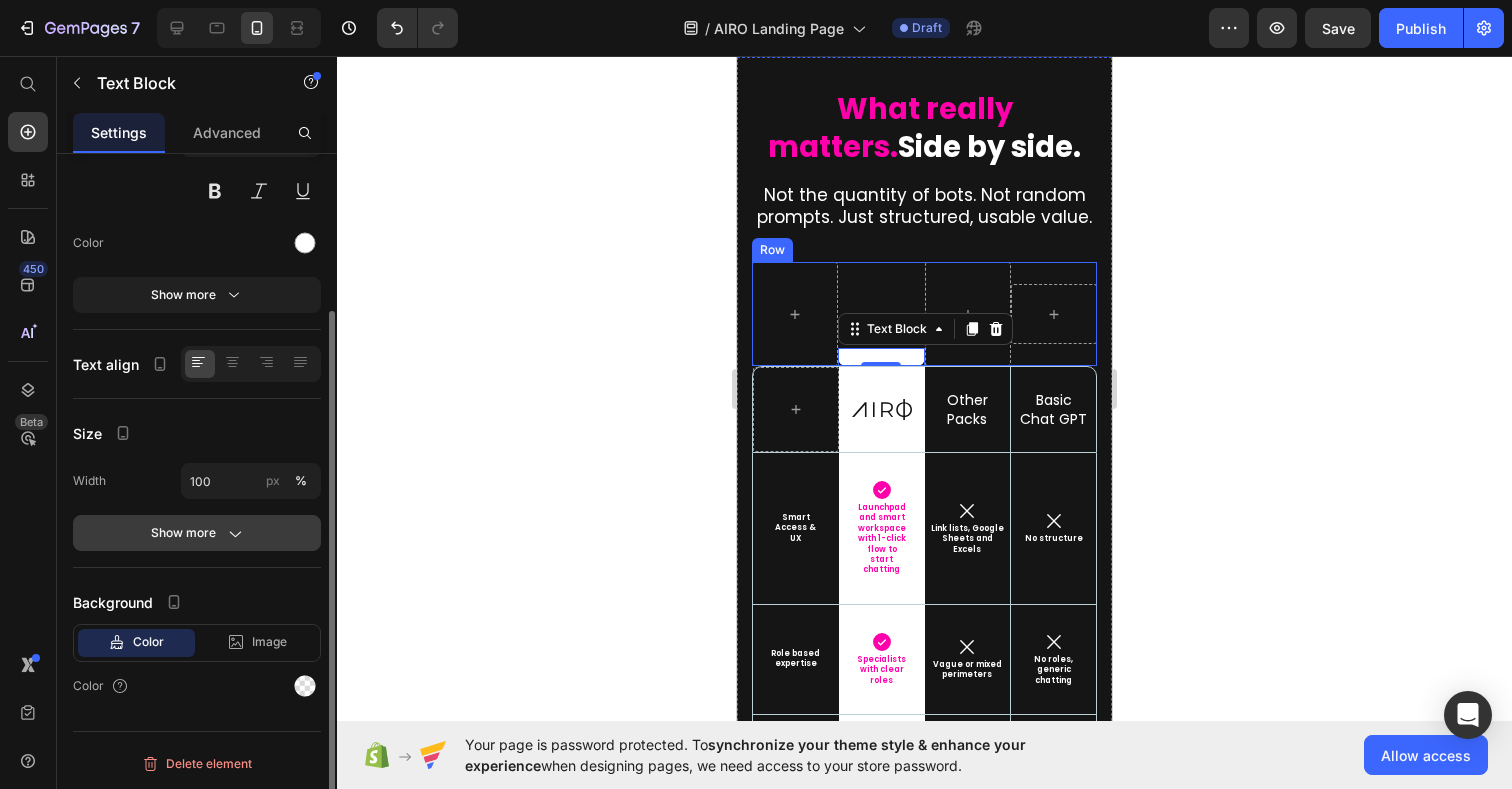 click on "Show more" at bounding box center (197, 533) 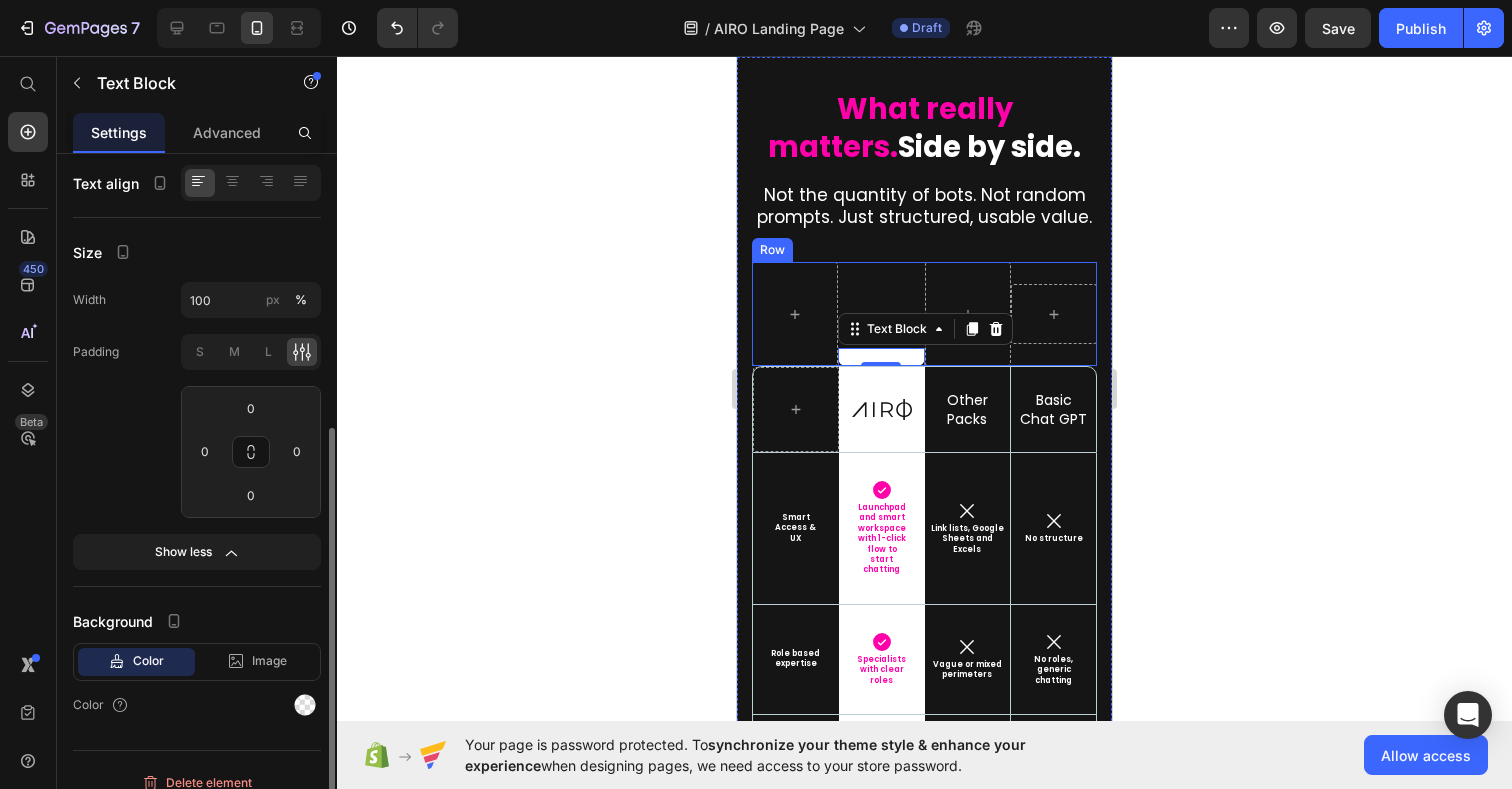 scroll, scrollTop: 403, scrollLeft: 0, axis: vertical 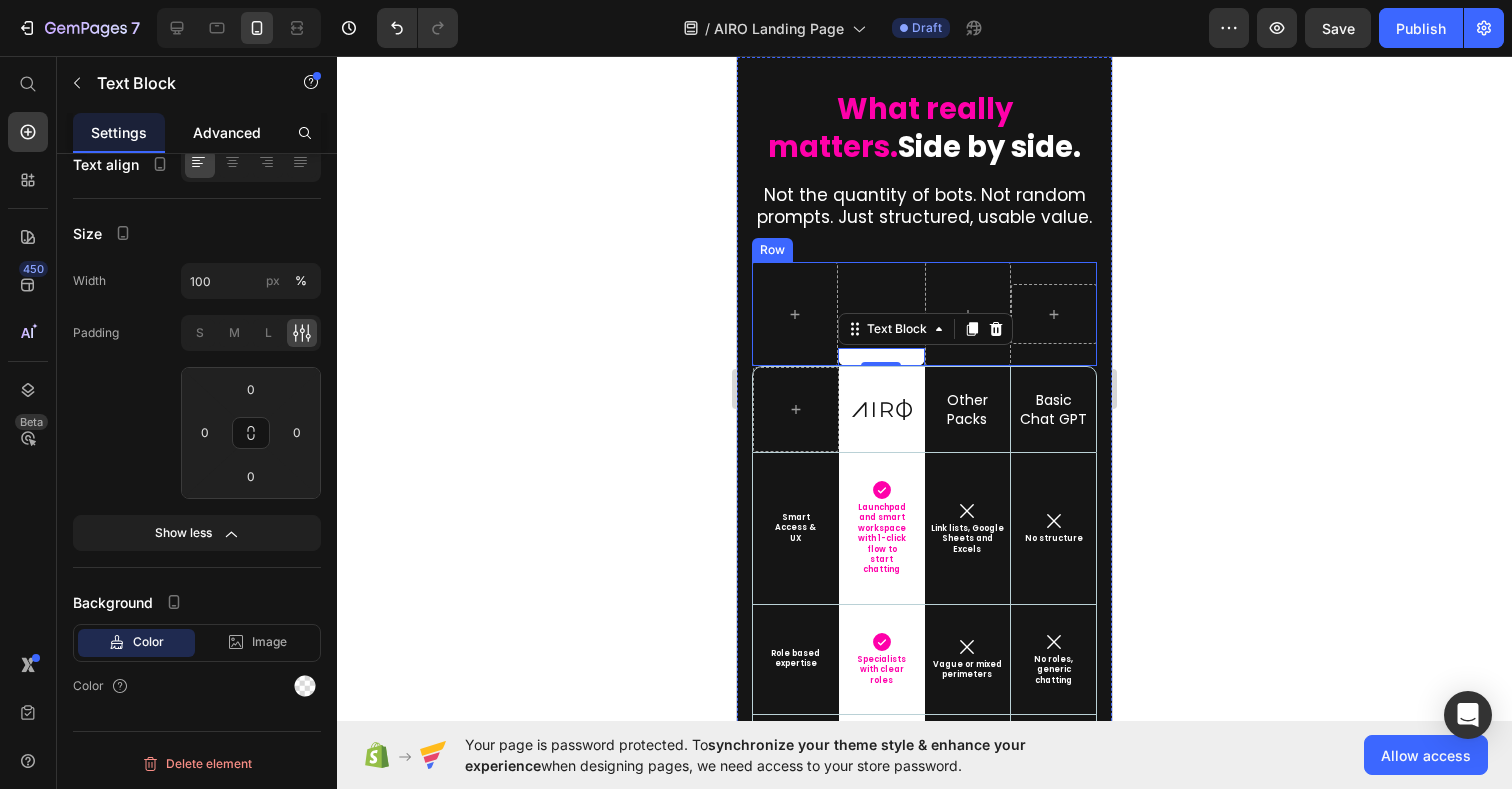 click on "Advanced" at bounding box center [227, 132] 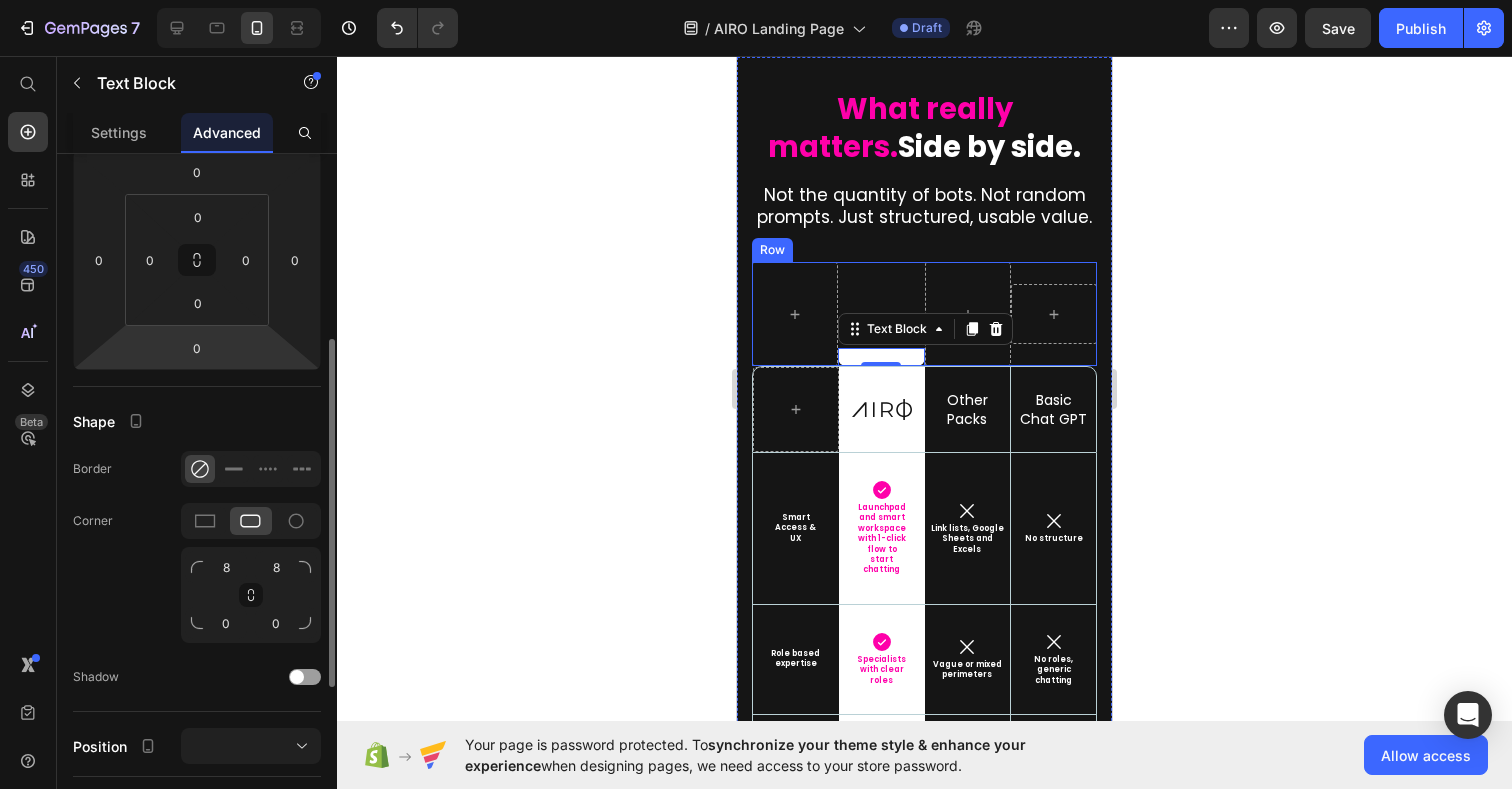 scroll, scrollTop: 323, scrollLeft: 0, axis: vertical 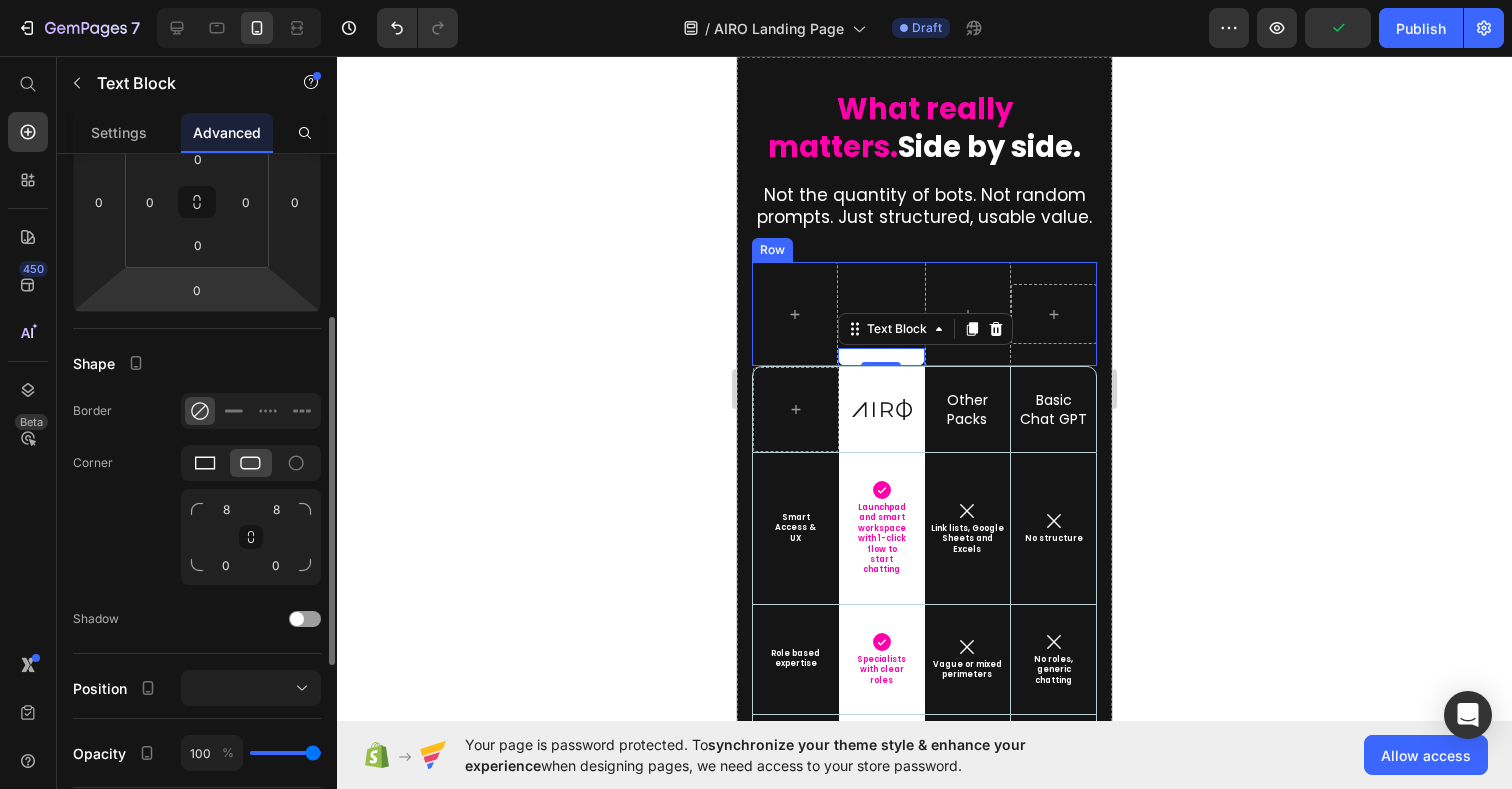 click 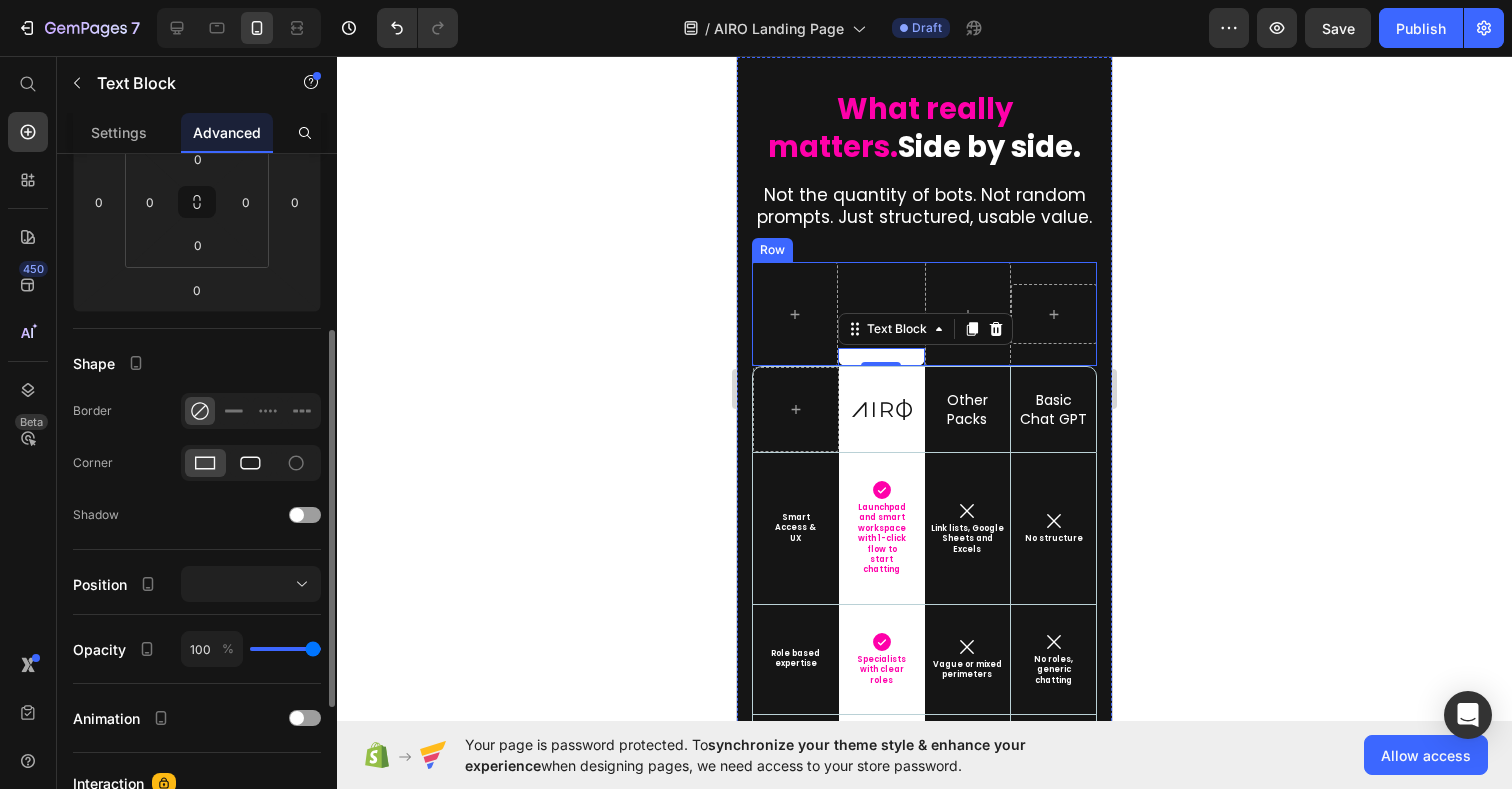 click 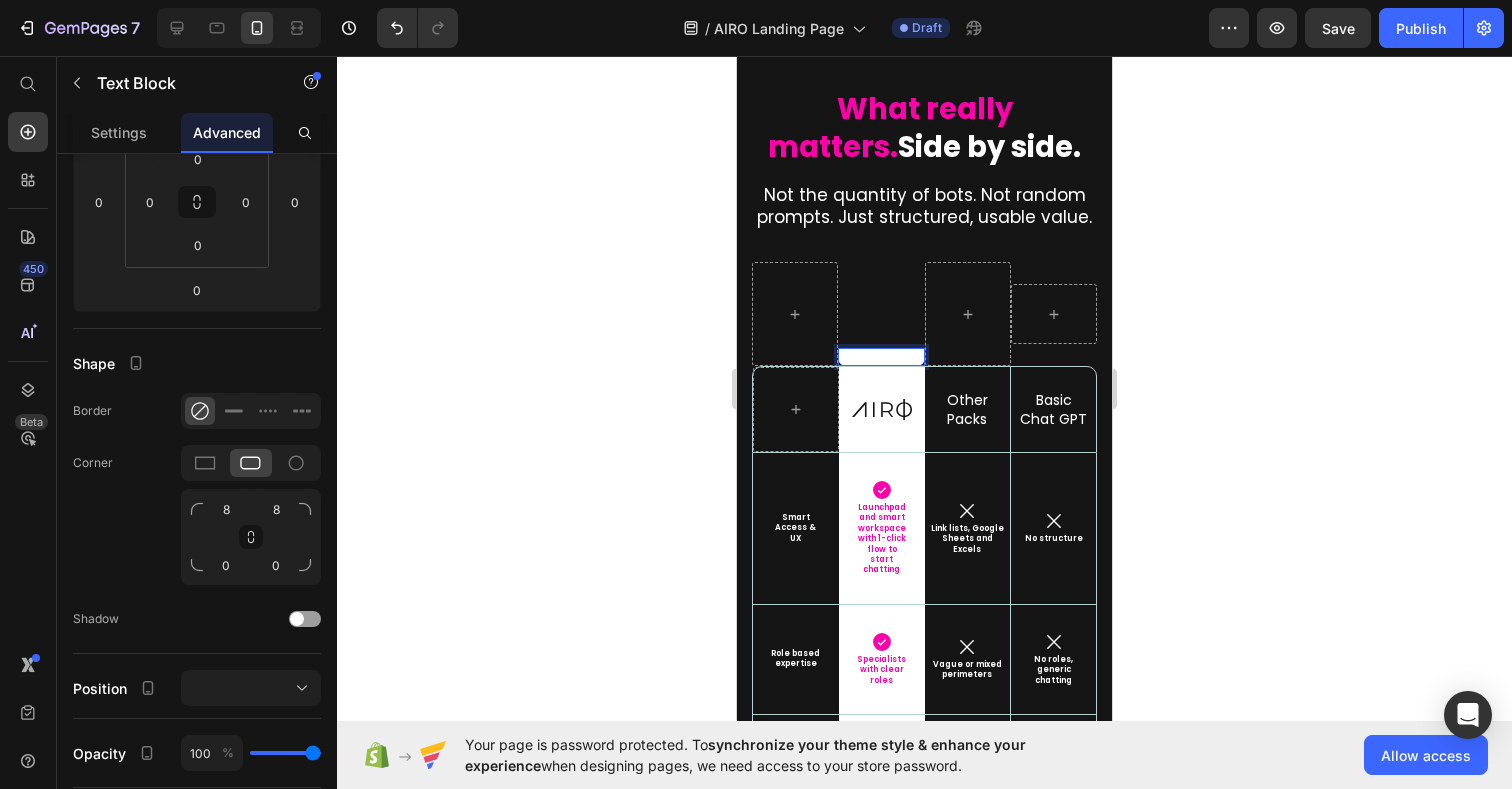 click on "-" at bounding box center [881, 357] 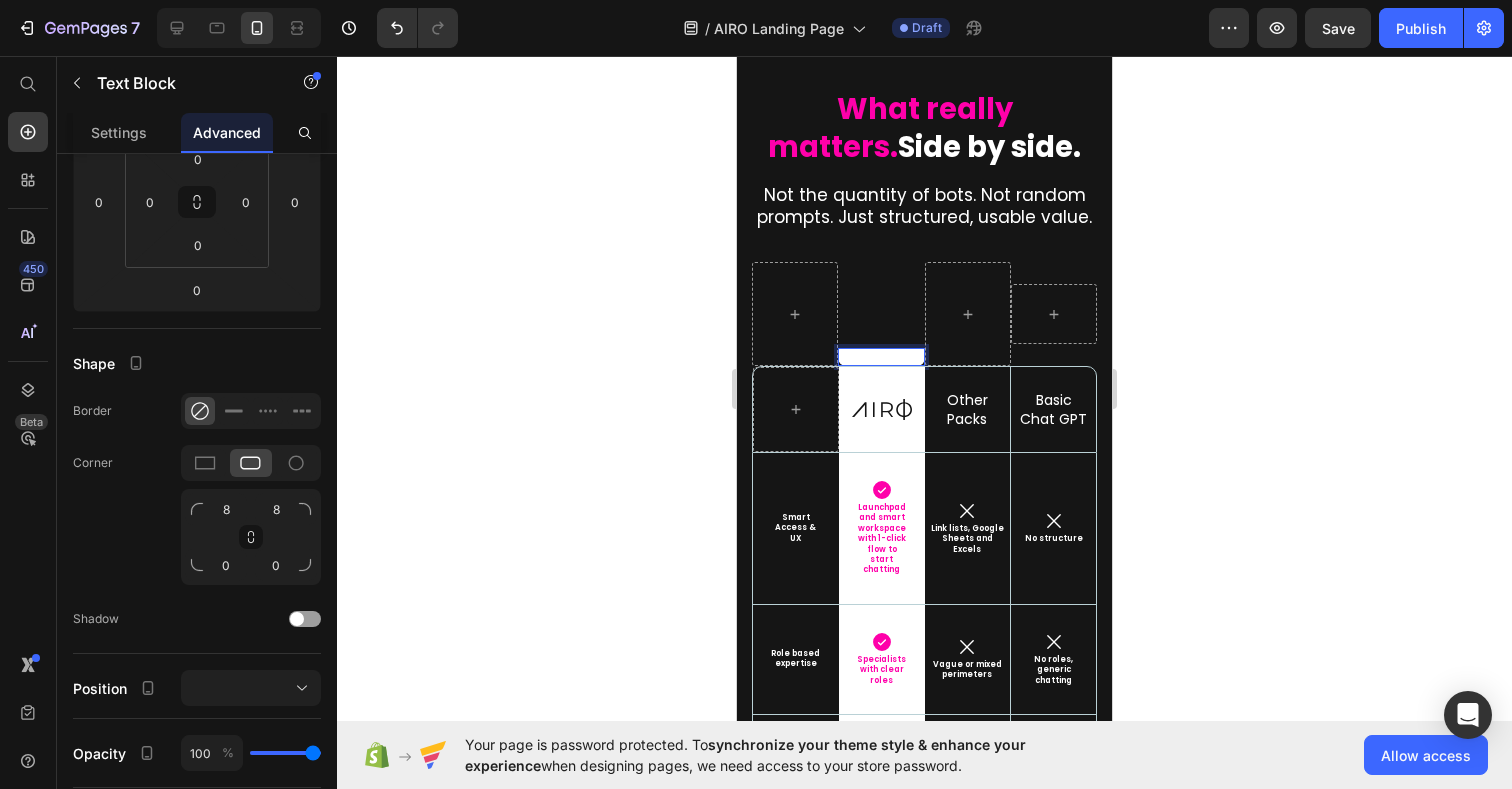 click on "-" at bounding box center [881, 357] 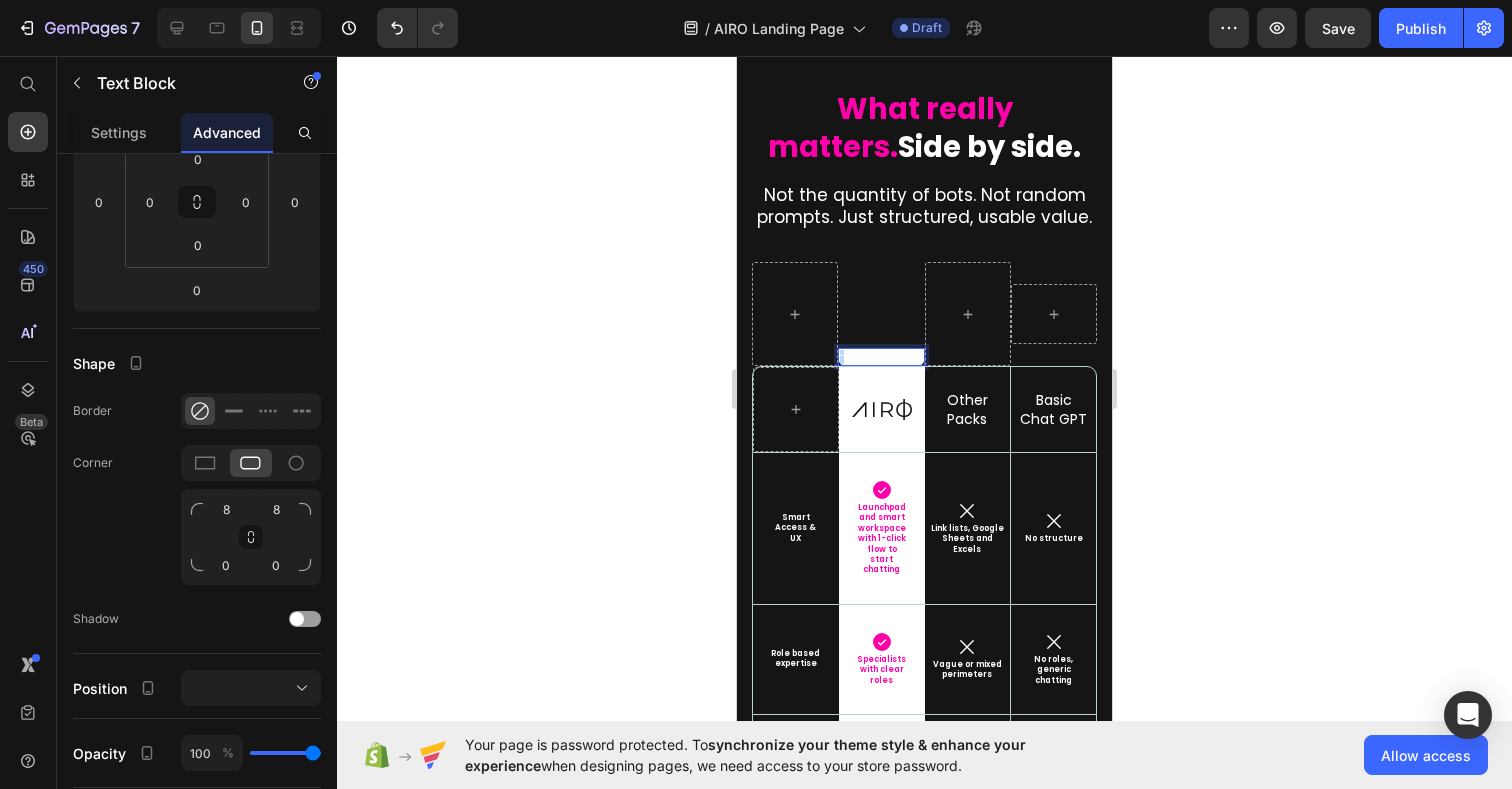 click on "-" at bounding box center [881, 357] 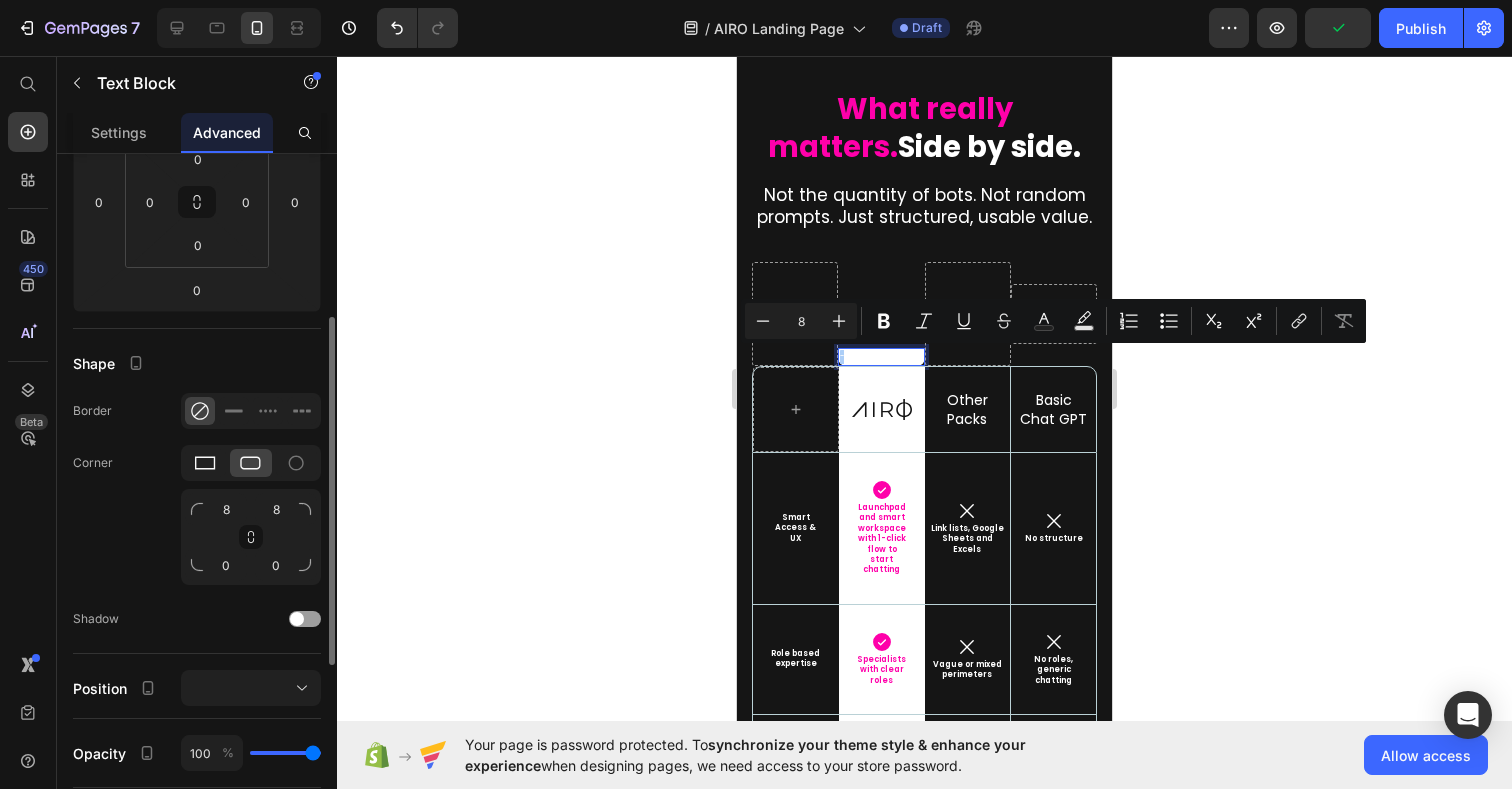 click 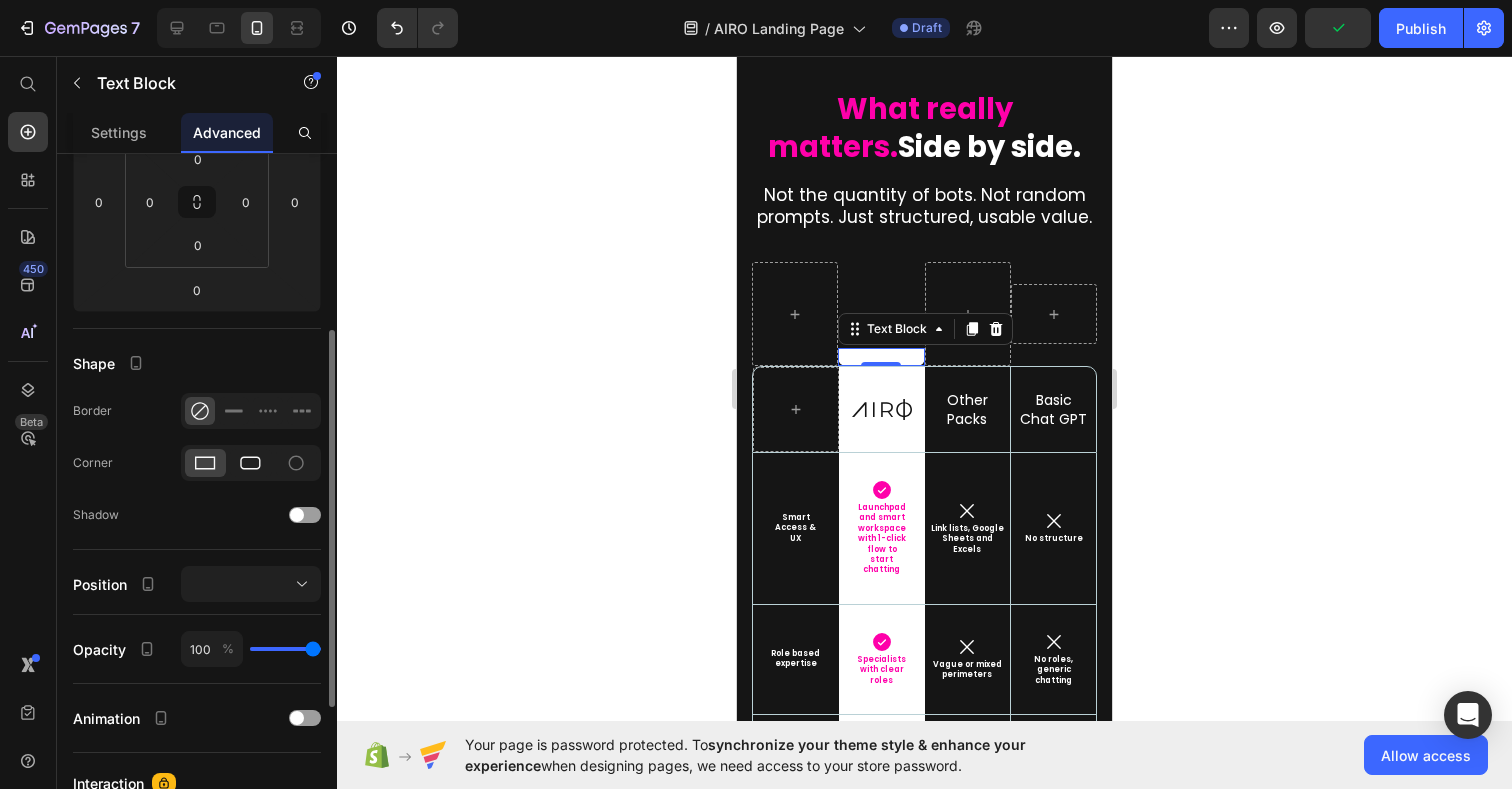click 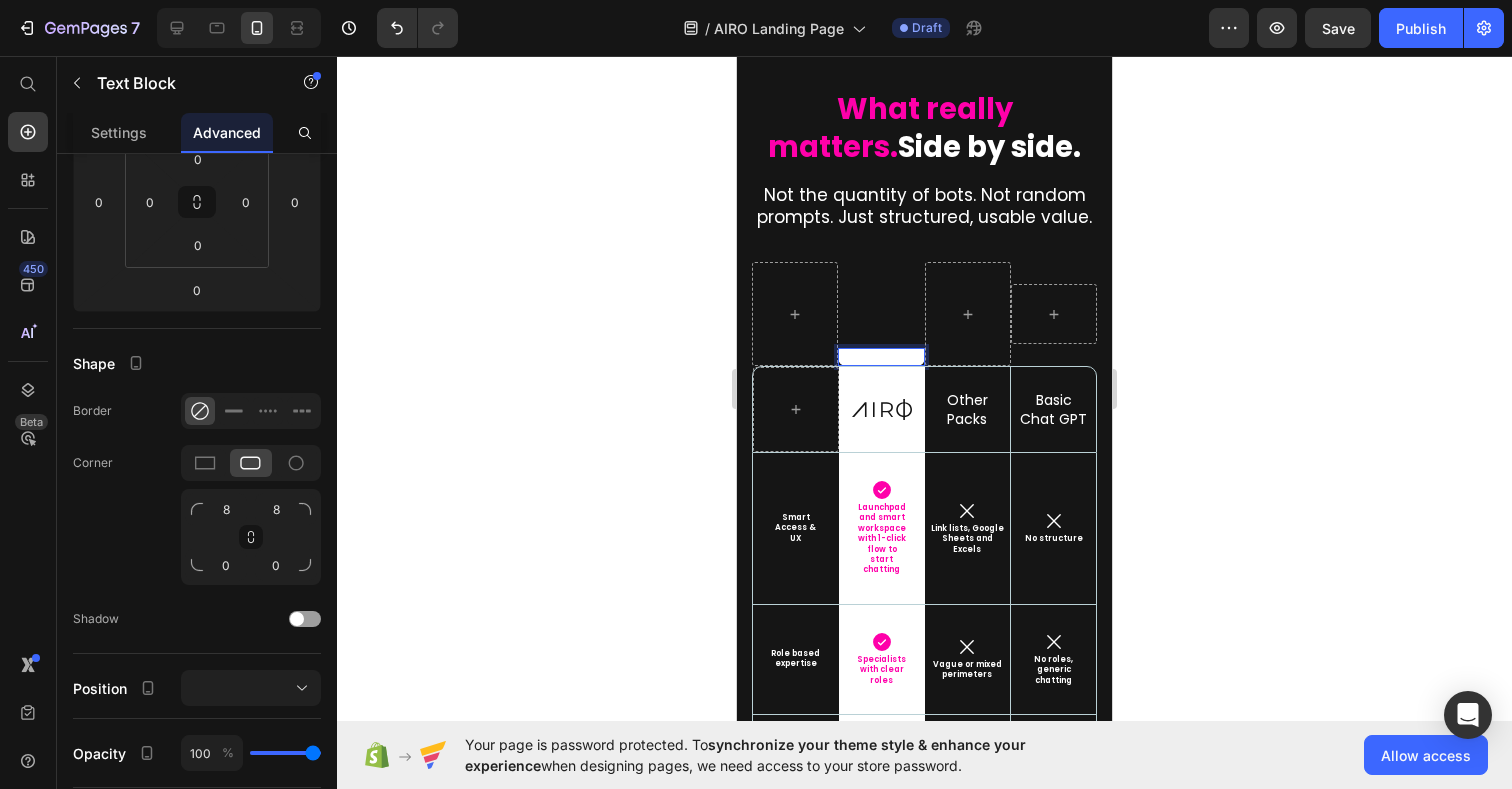 click on "-" at bounding box center (881, 357) 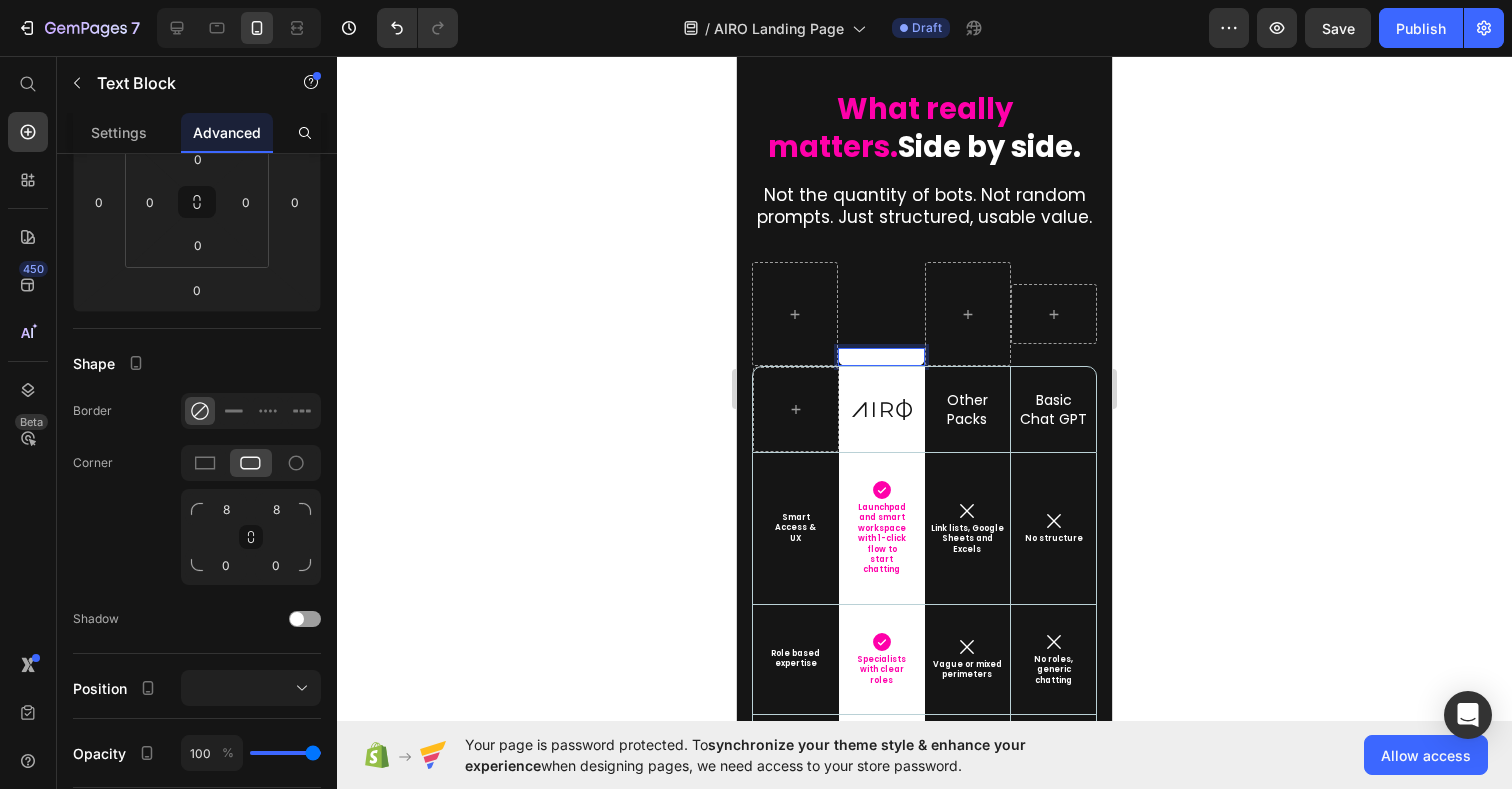 click on "-" at bounding box center (881, 357) 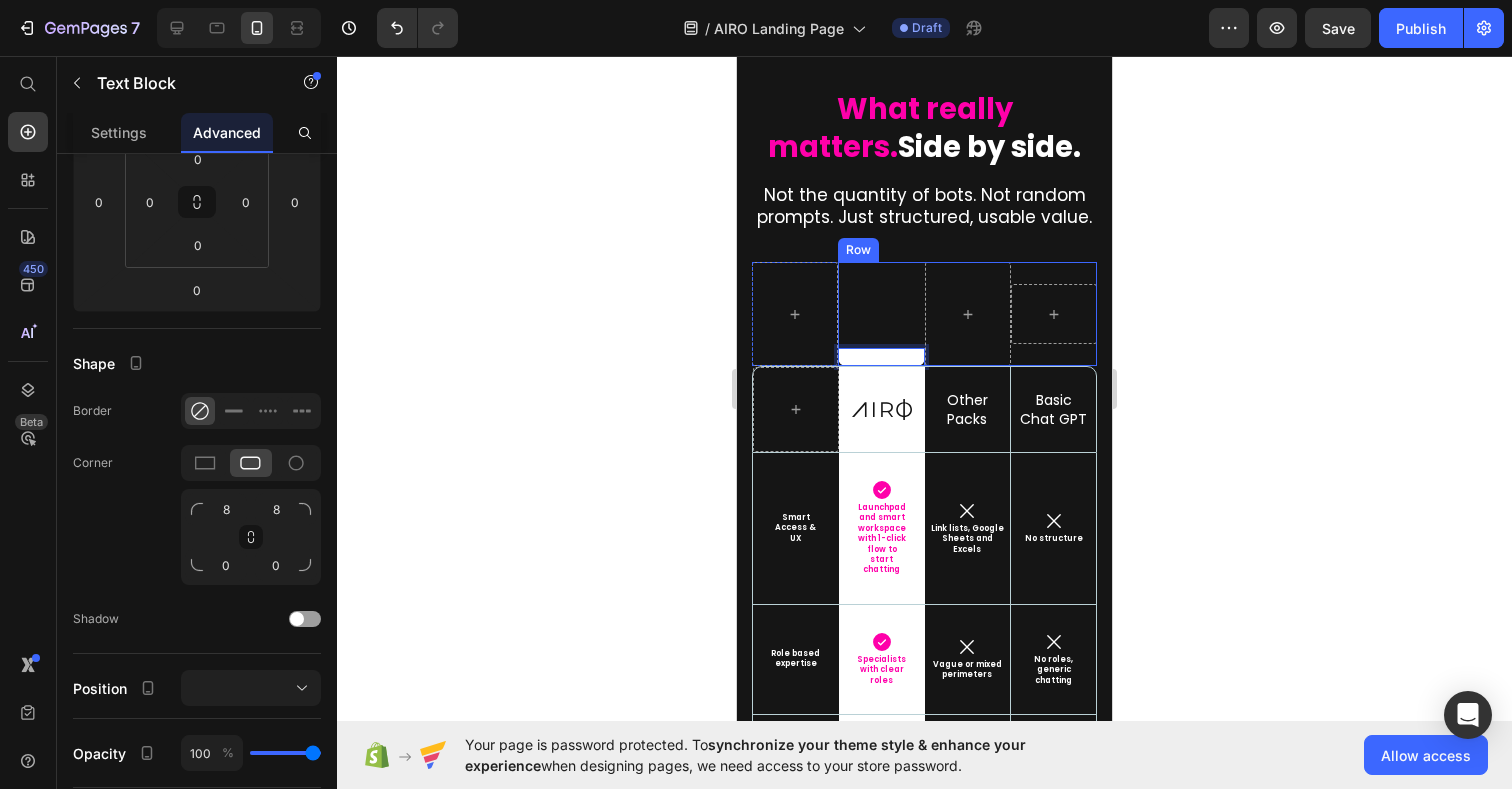 click on "Row" at bounding box center (858, 250) 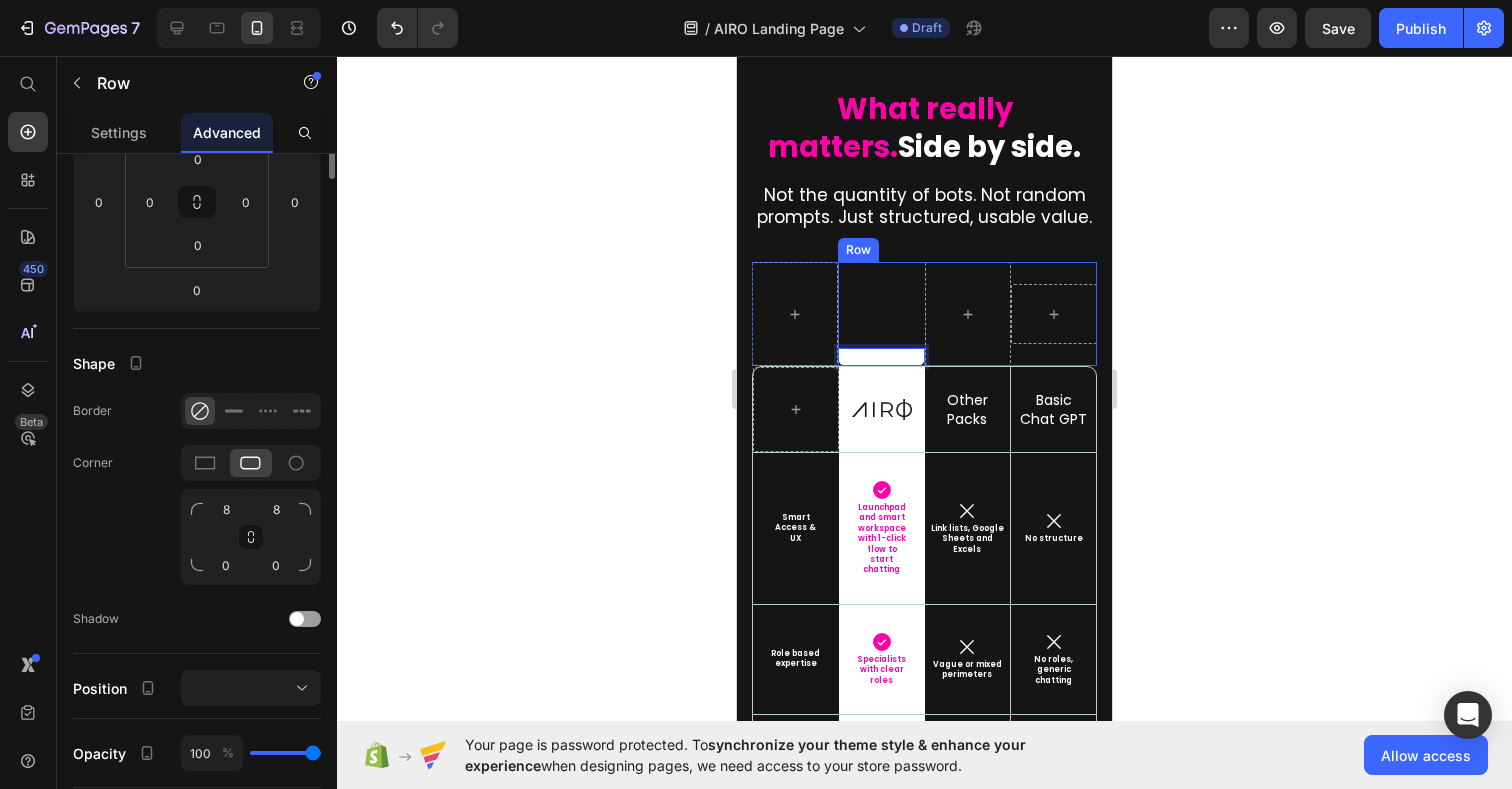 scroll, scrollTop: 0, scrollLeft: 0, axis: both 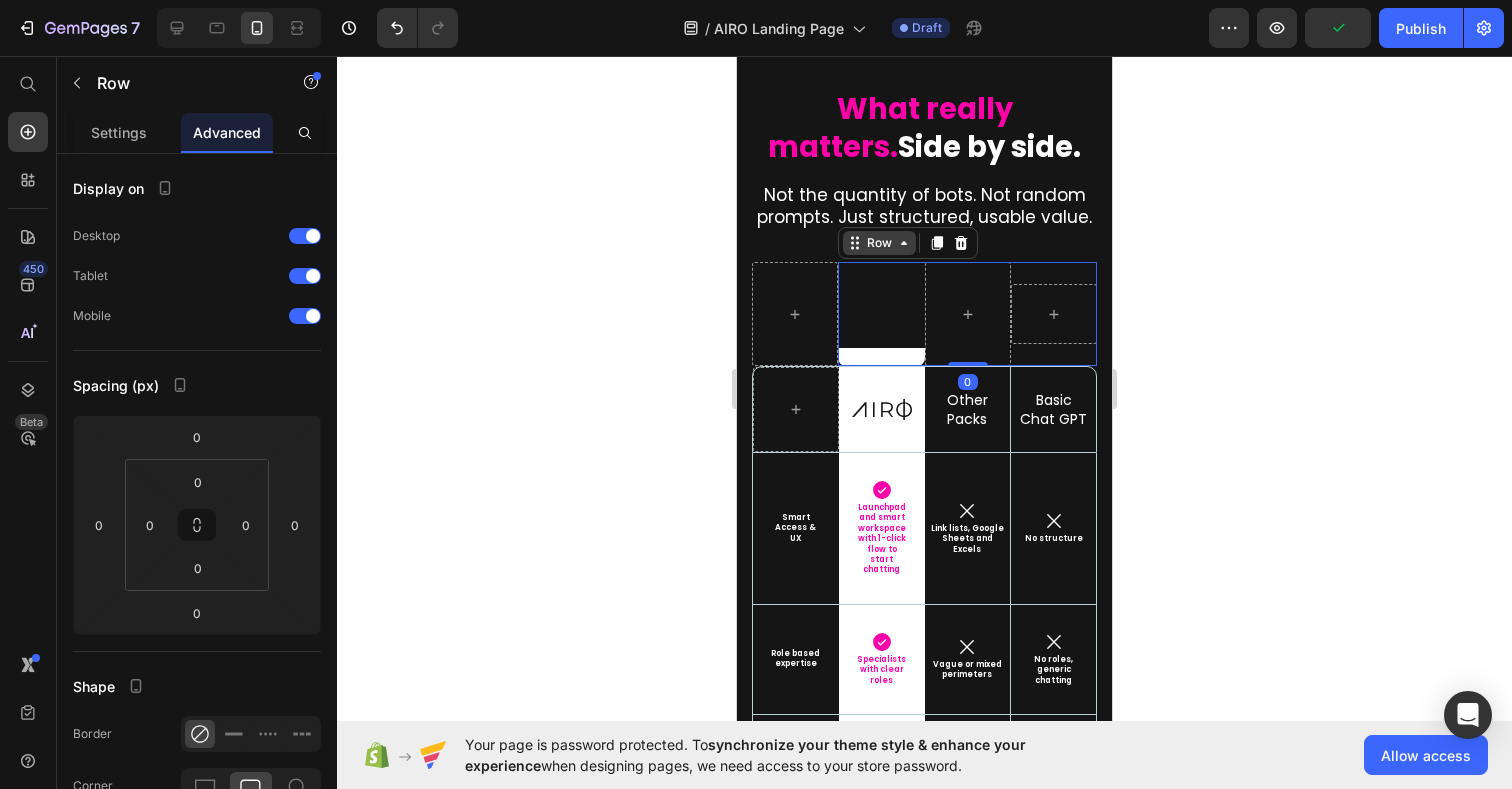 click on "Row" at bounding box center (879, 243) 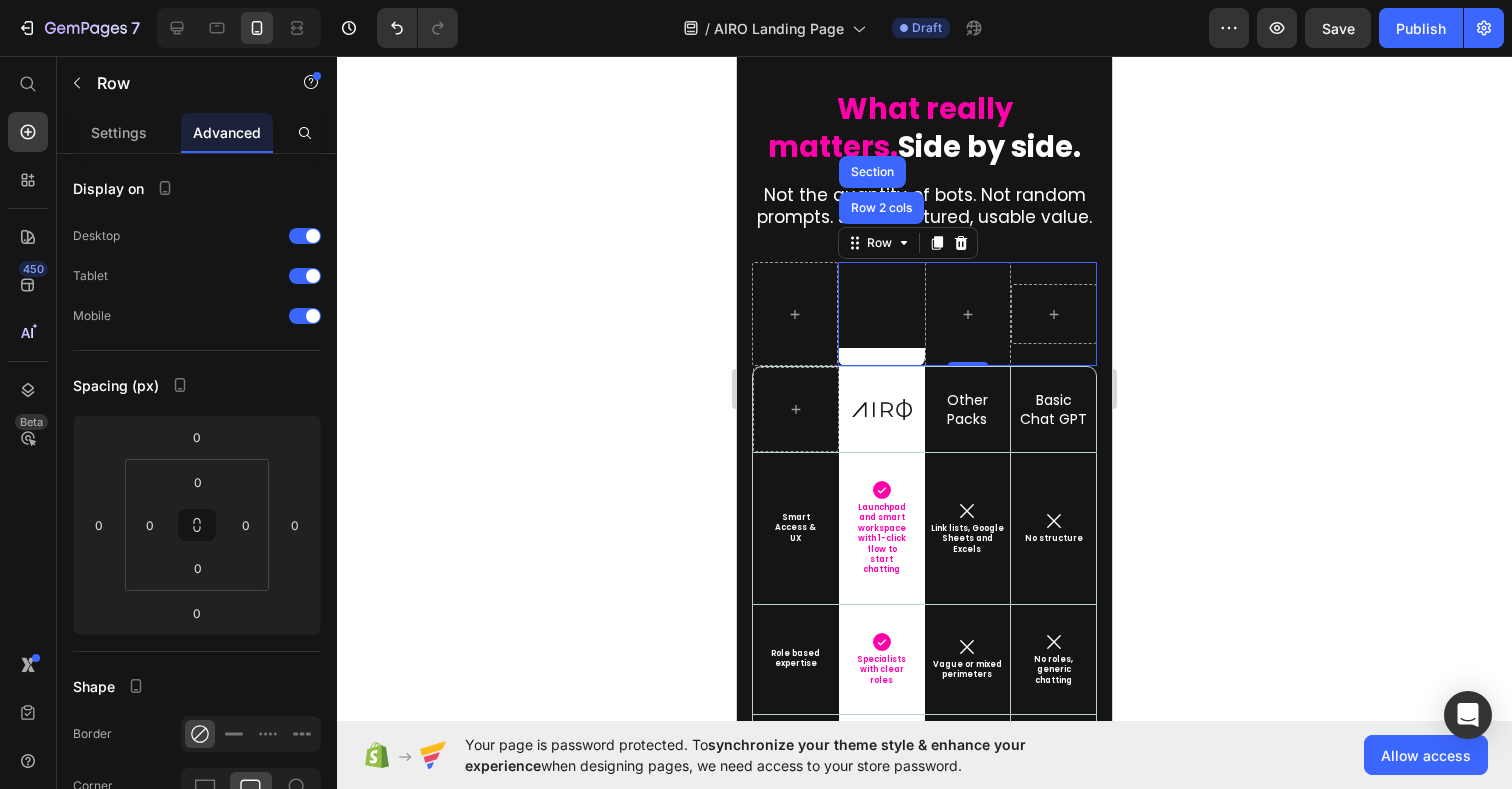 click 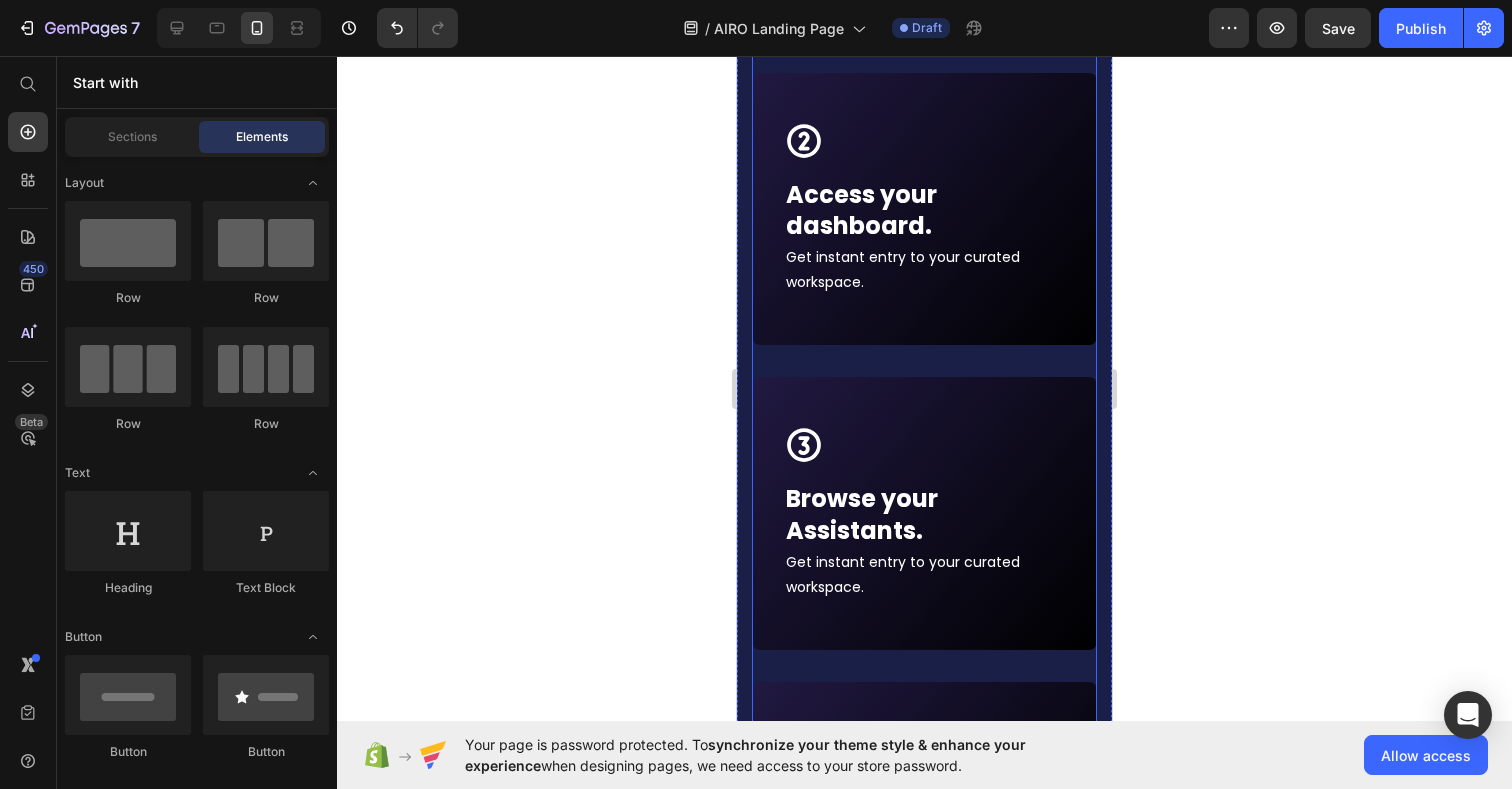scroll, scrollTop: 10678, scrollLeft: 0, axis: vertical 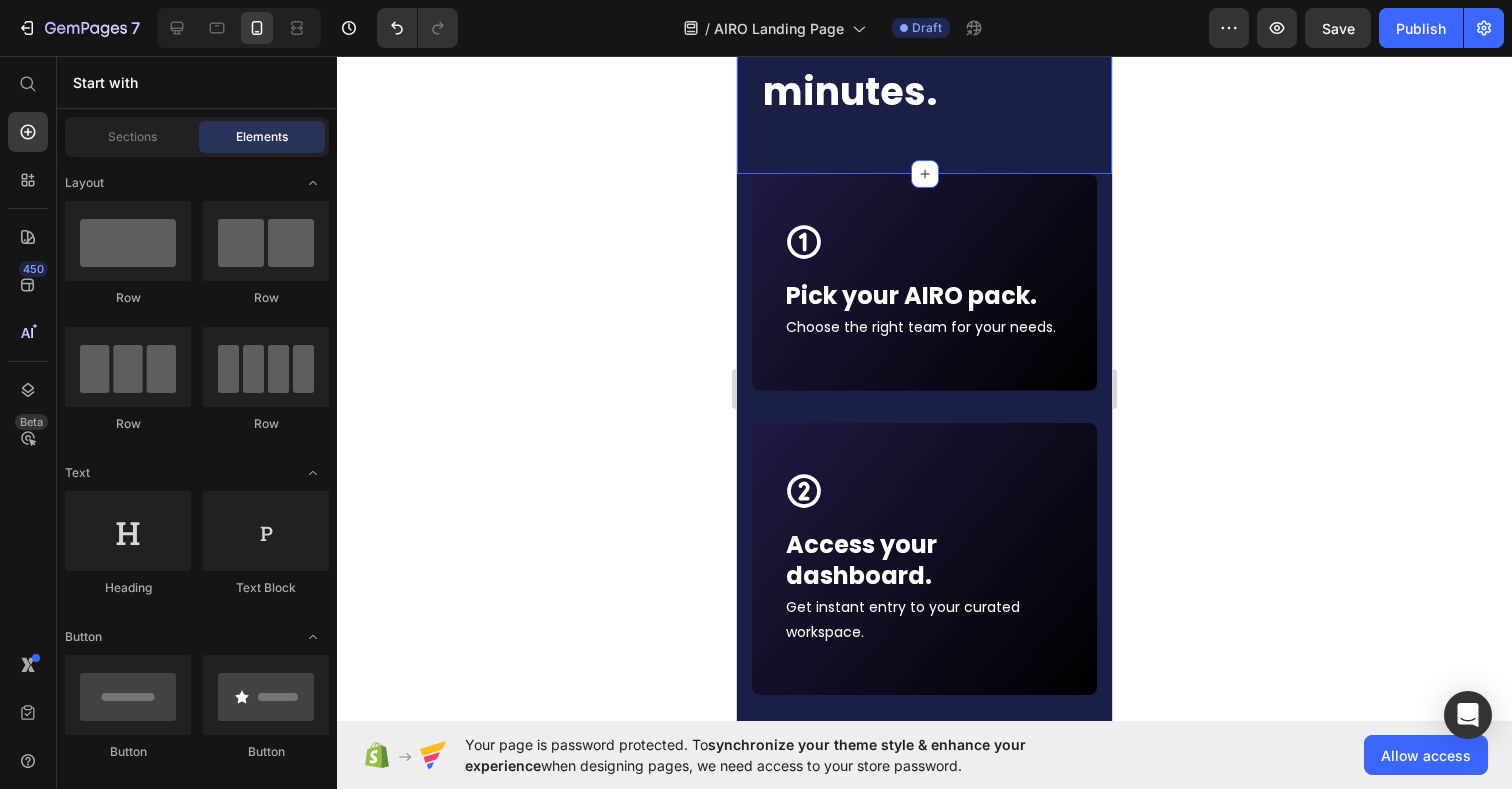 click on "How it works? Get started in 2 minutes. Heading Row Section 16" at bounding box center [924, 46] 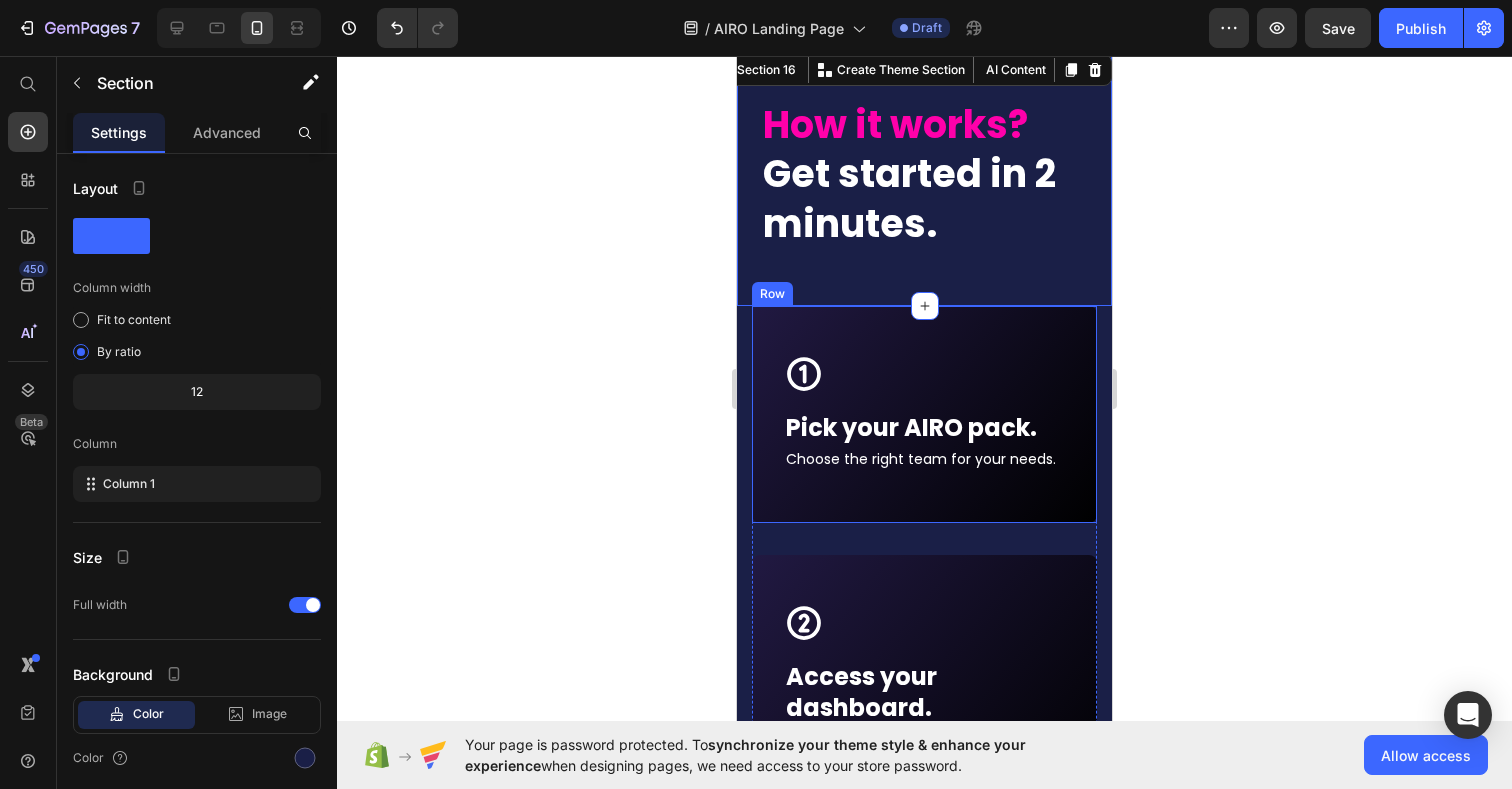 scroll, scrollTop: 10526, scrollLeft: 0, axis: vertical 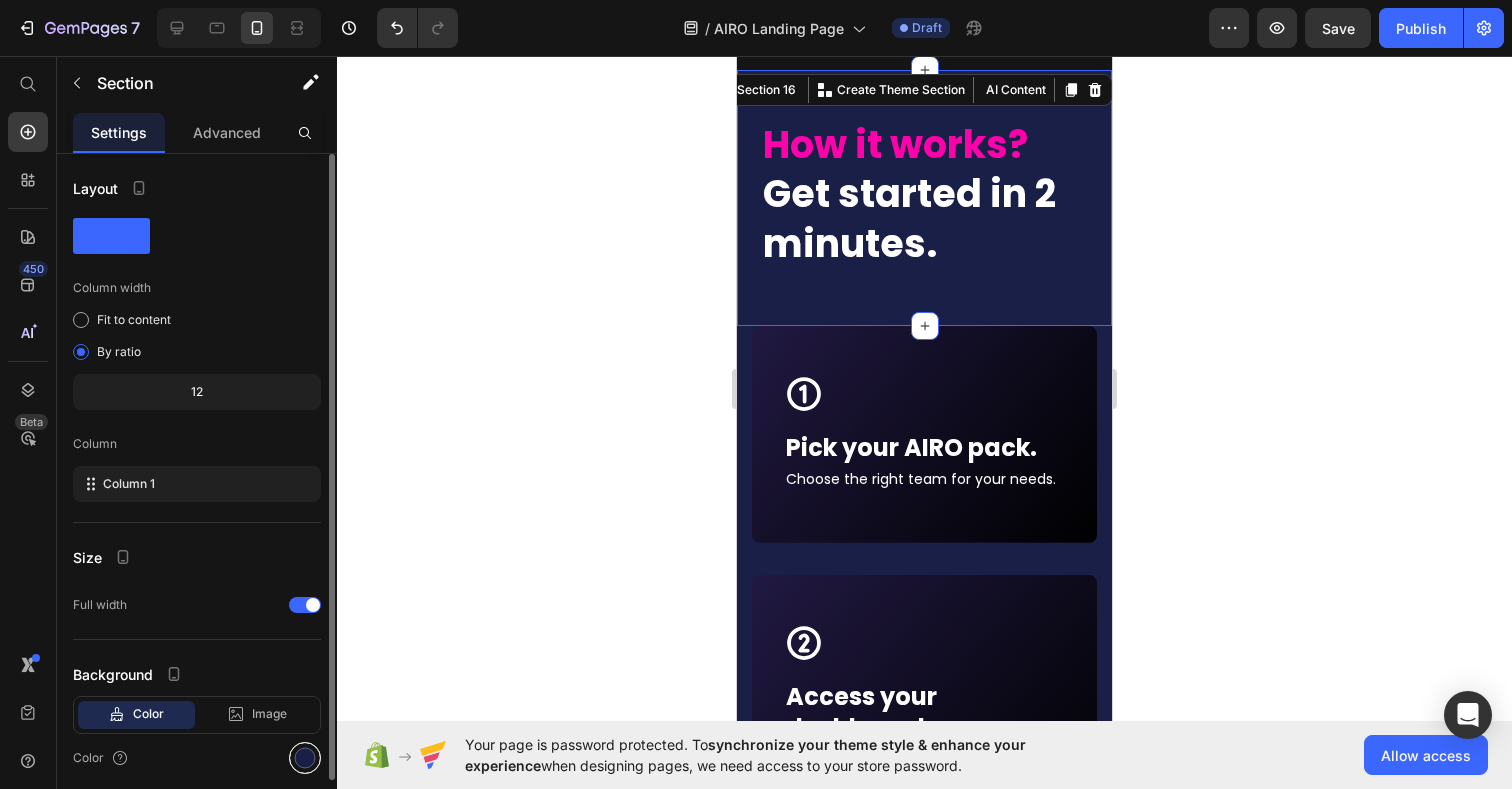 click at bounding box center [305, 758] 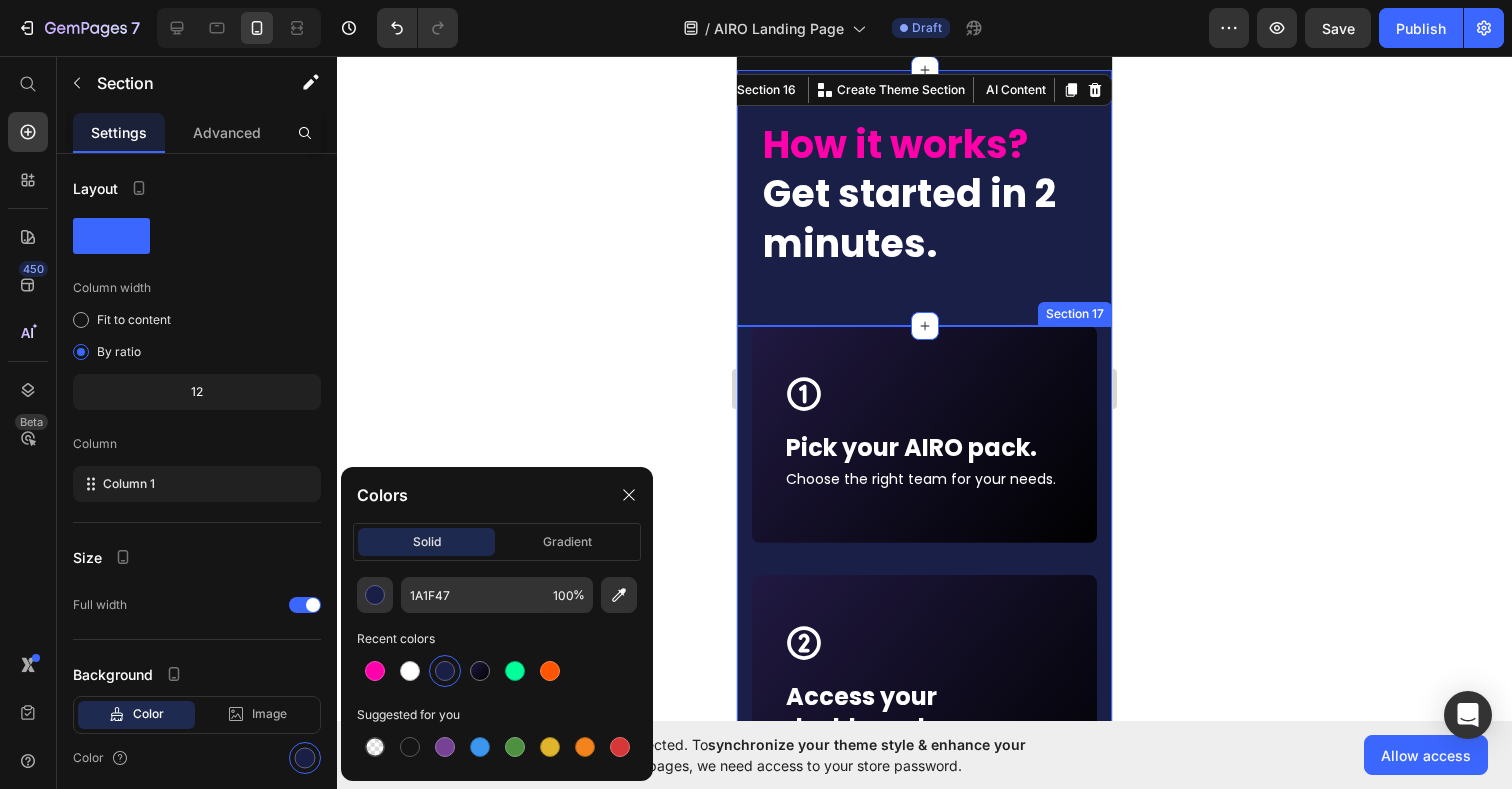 click 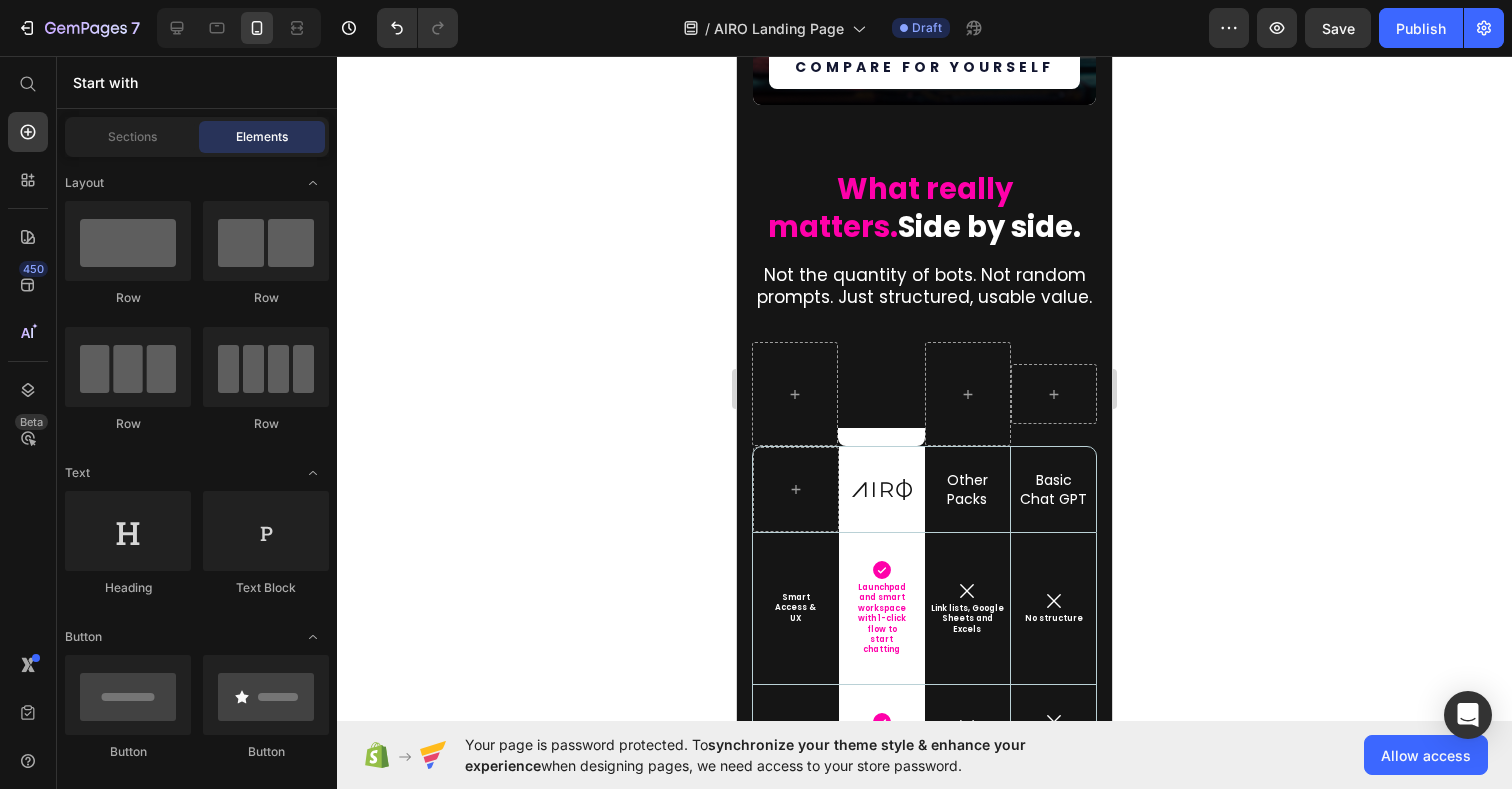 scroll, scrollTop: 8907, scrollLeft: 0, axis: vertical 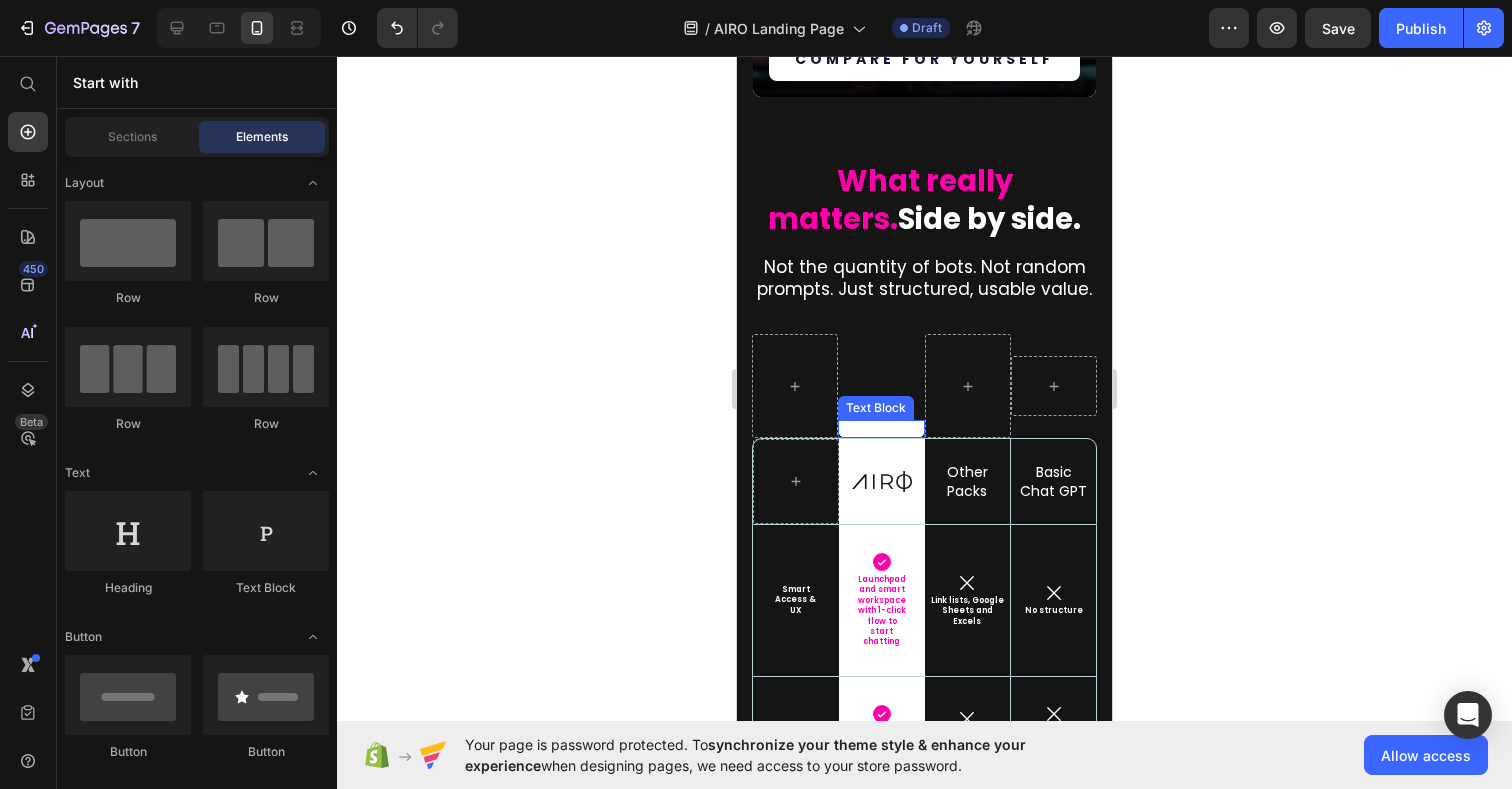 click on "-" at bounding box center (881, 429) 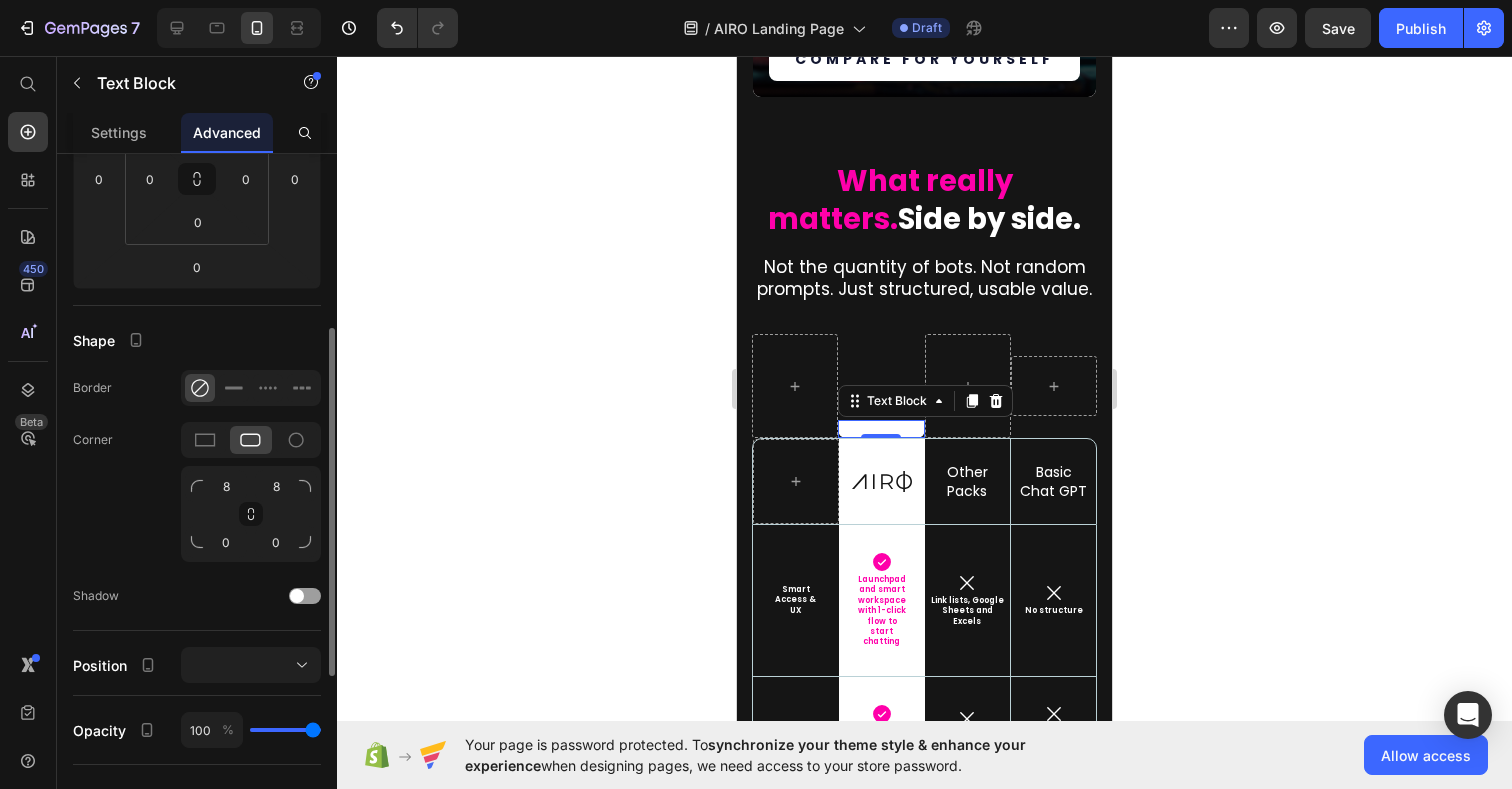 scroll, scrollTop: 350, scrollLeft: 0, axis: vertical 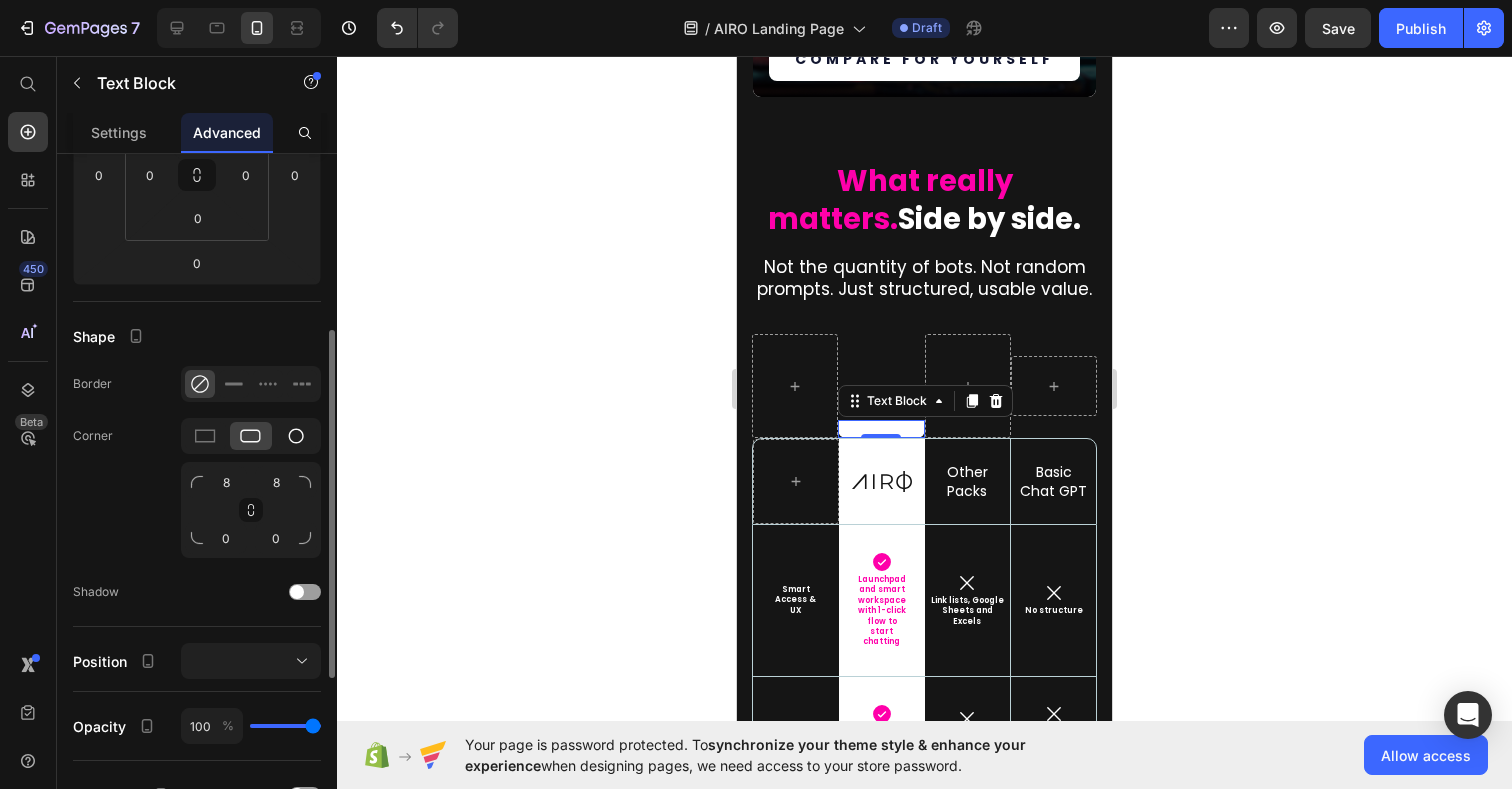click 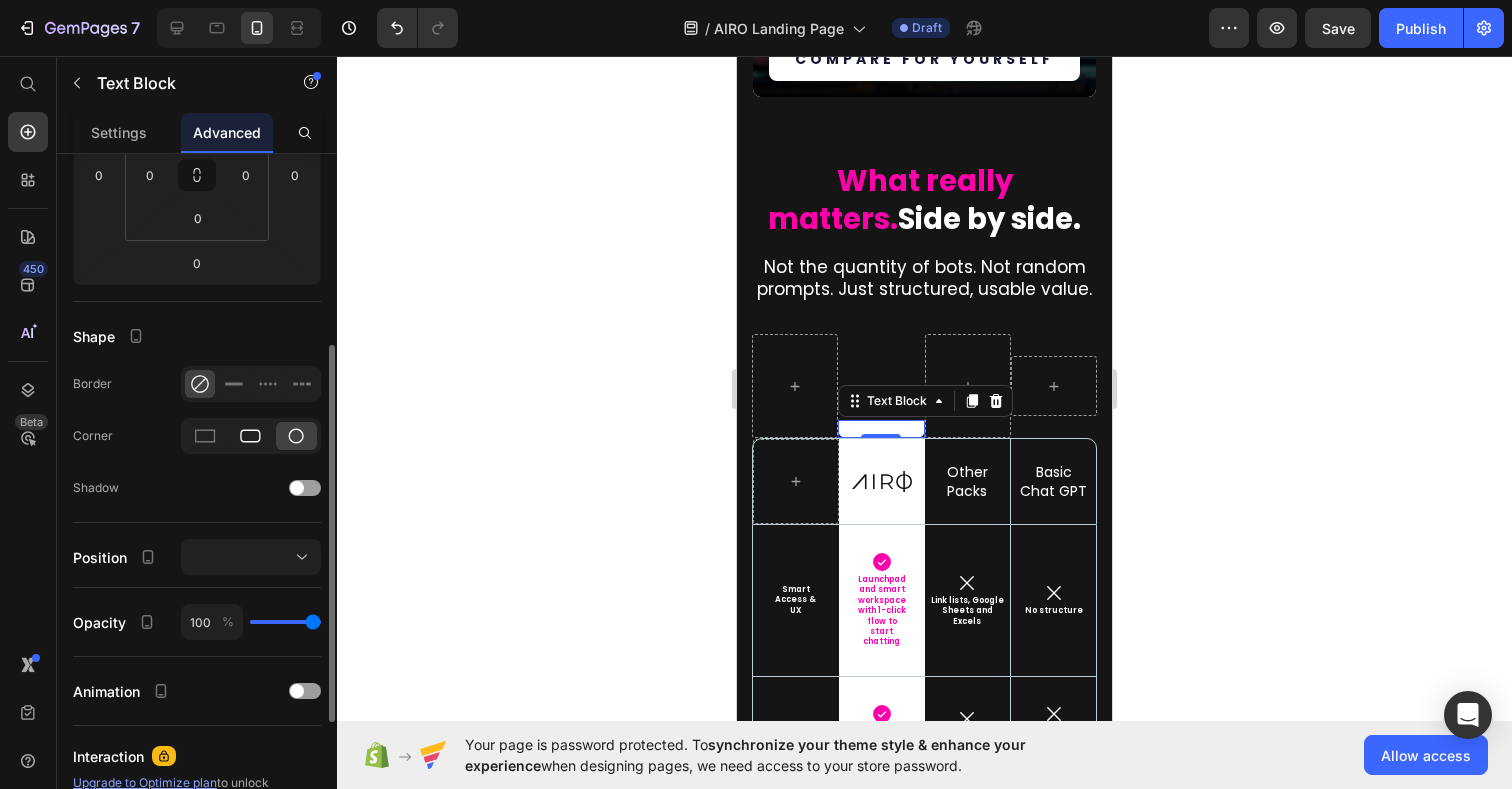 click 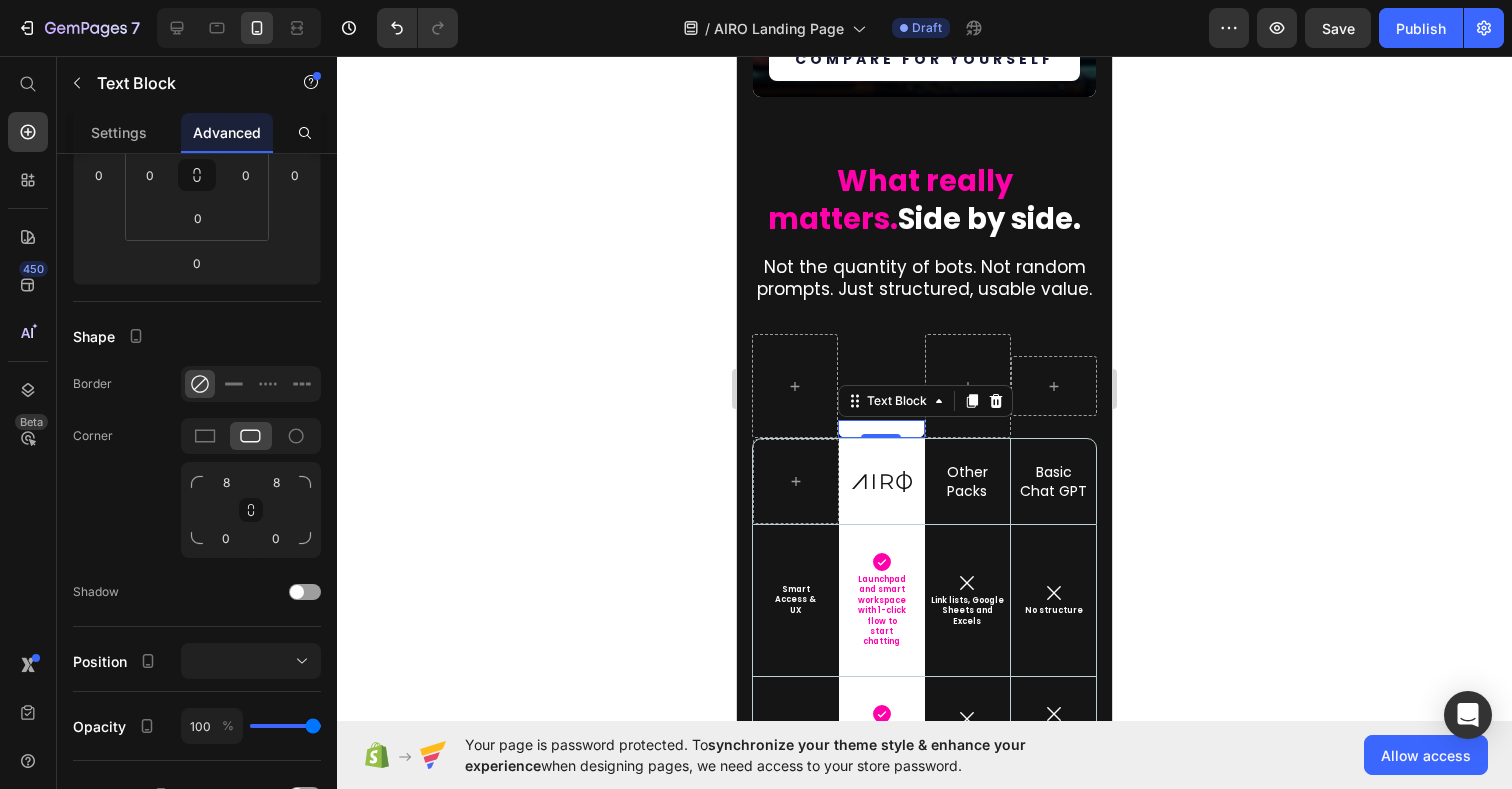 click on "-" at bounding box center [881, 429] 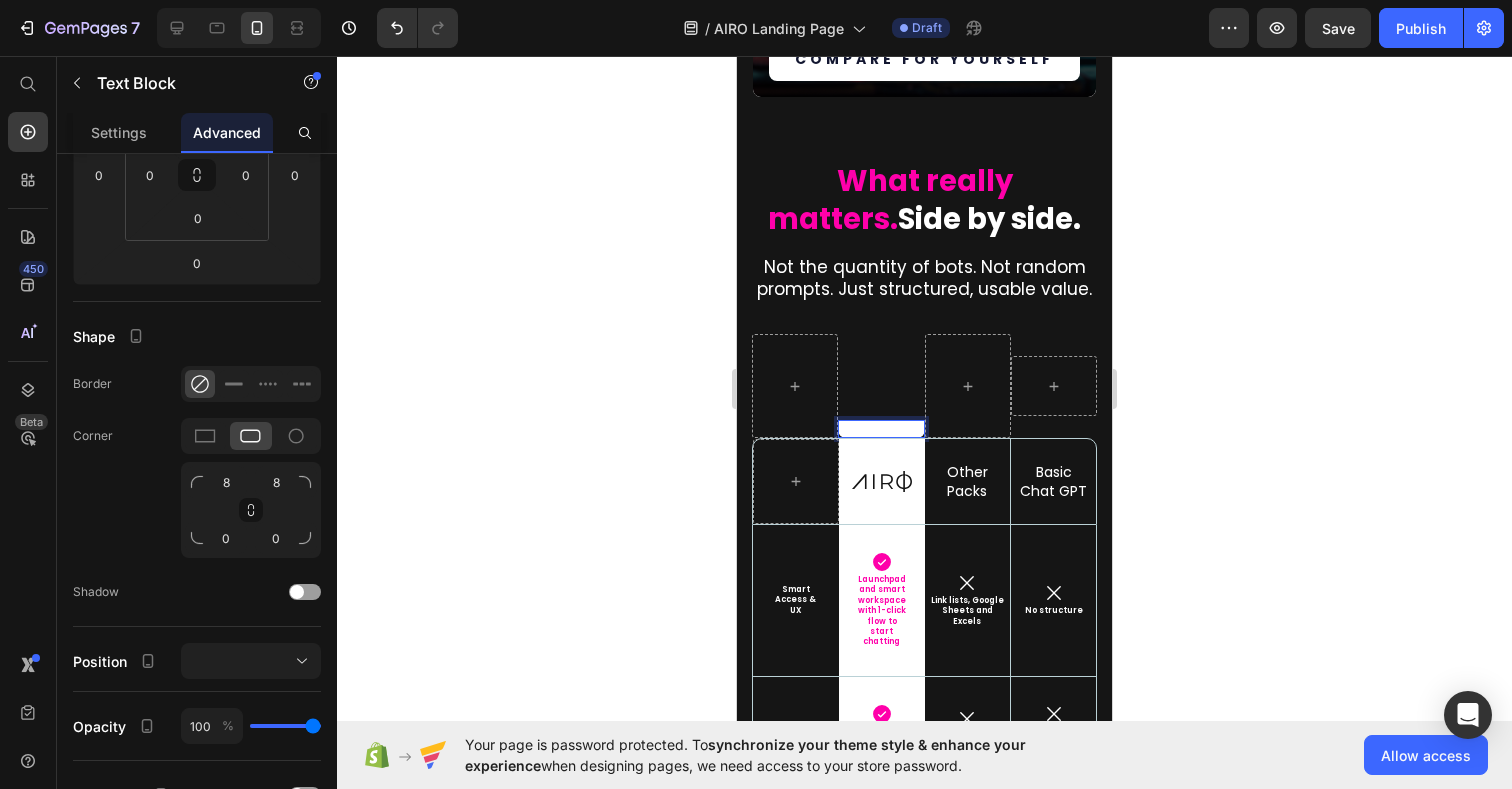 click on "-" at bounding box center [881, 429] 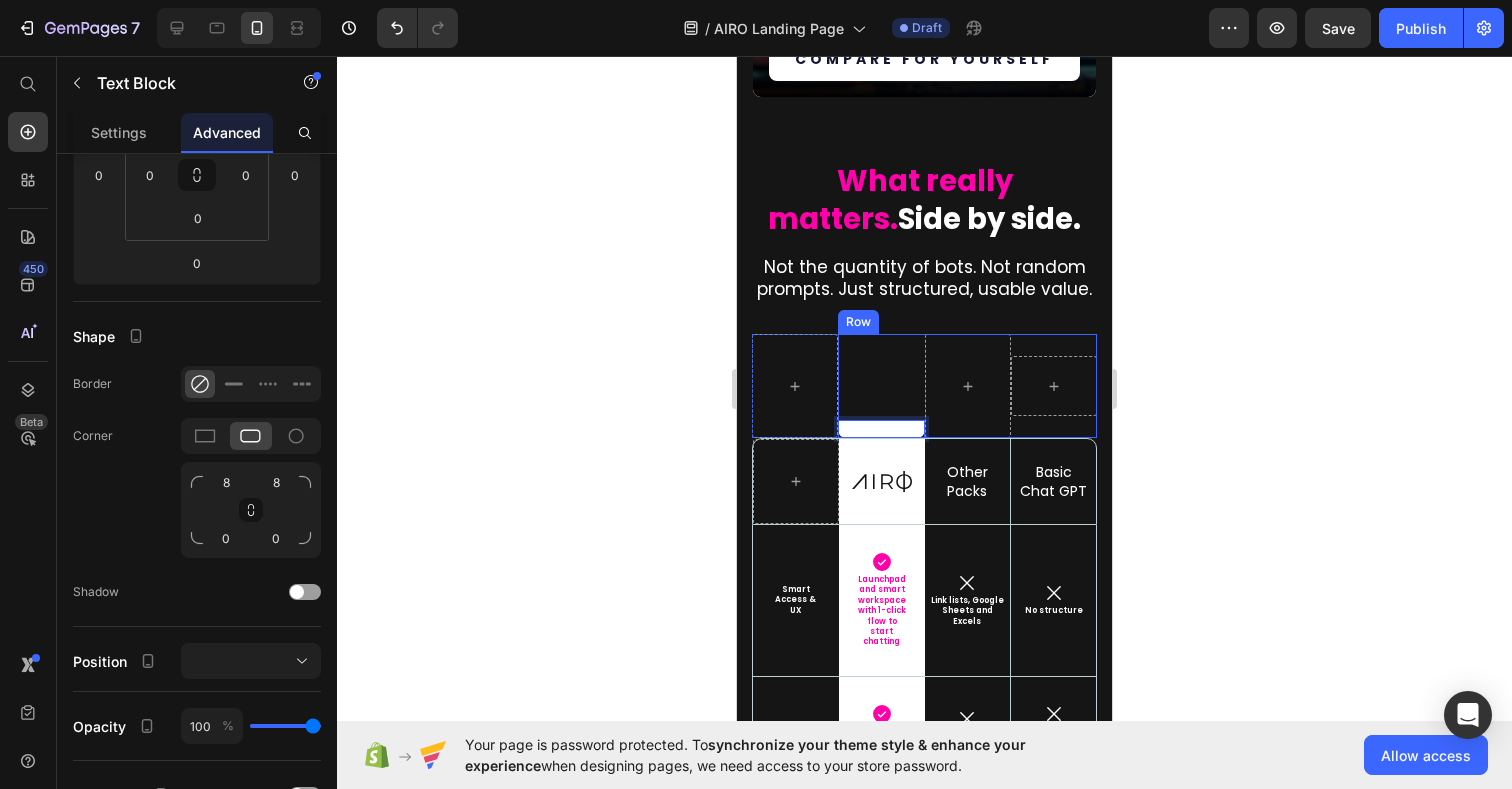 click on "- Text Block   0 Row" at bounding box center (881, 386) 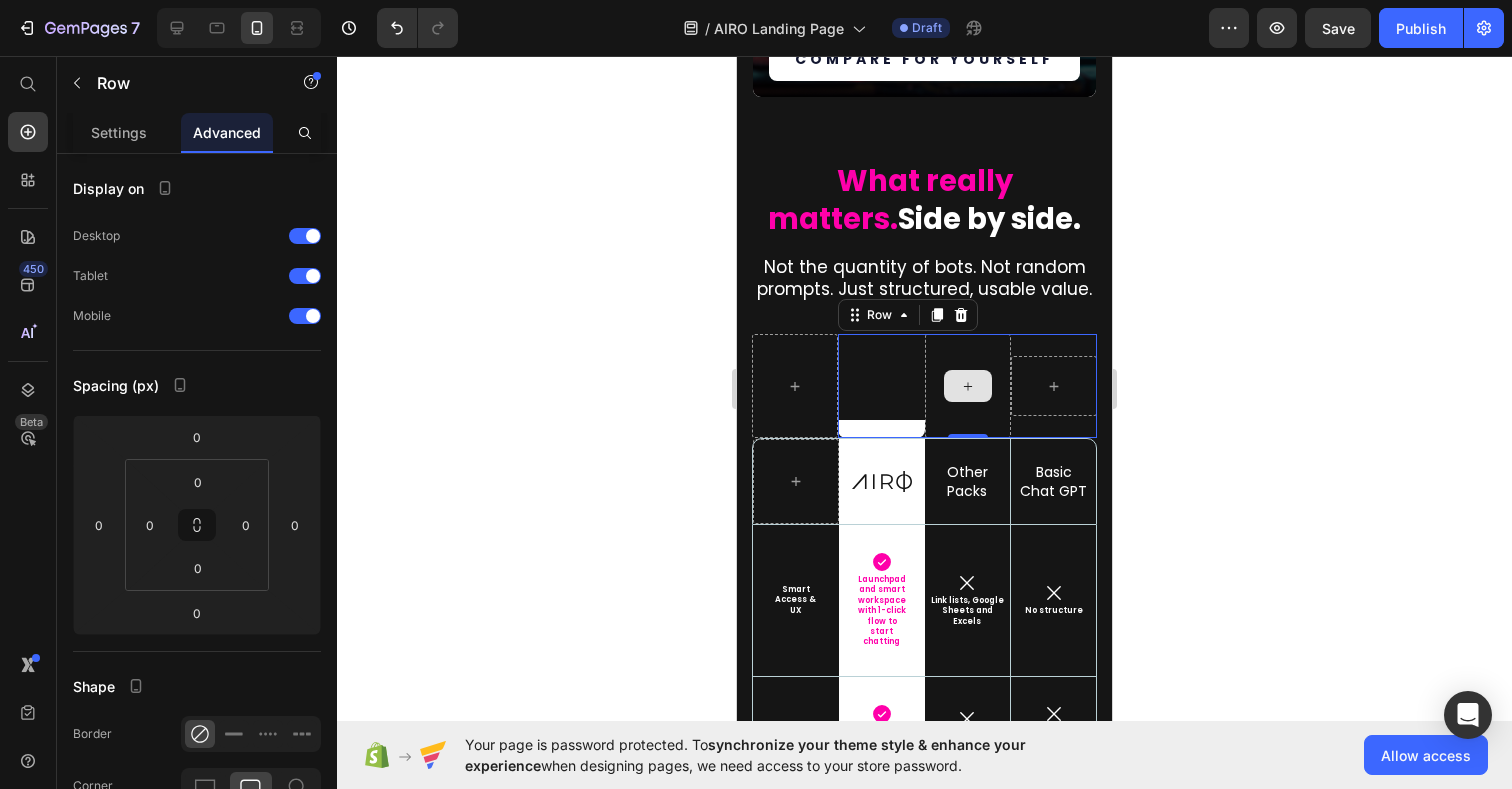 click 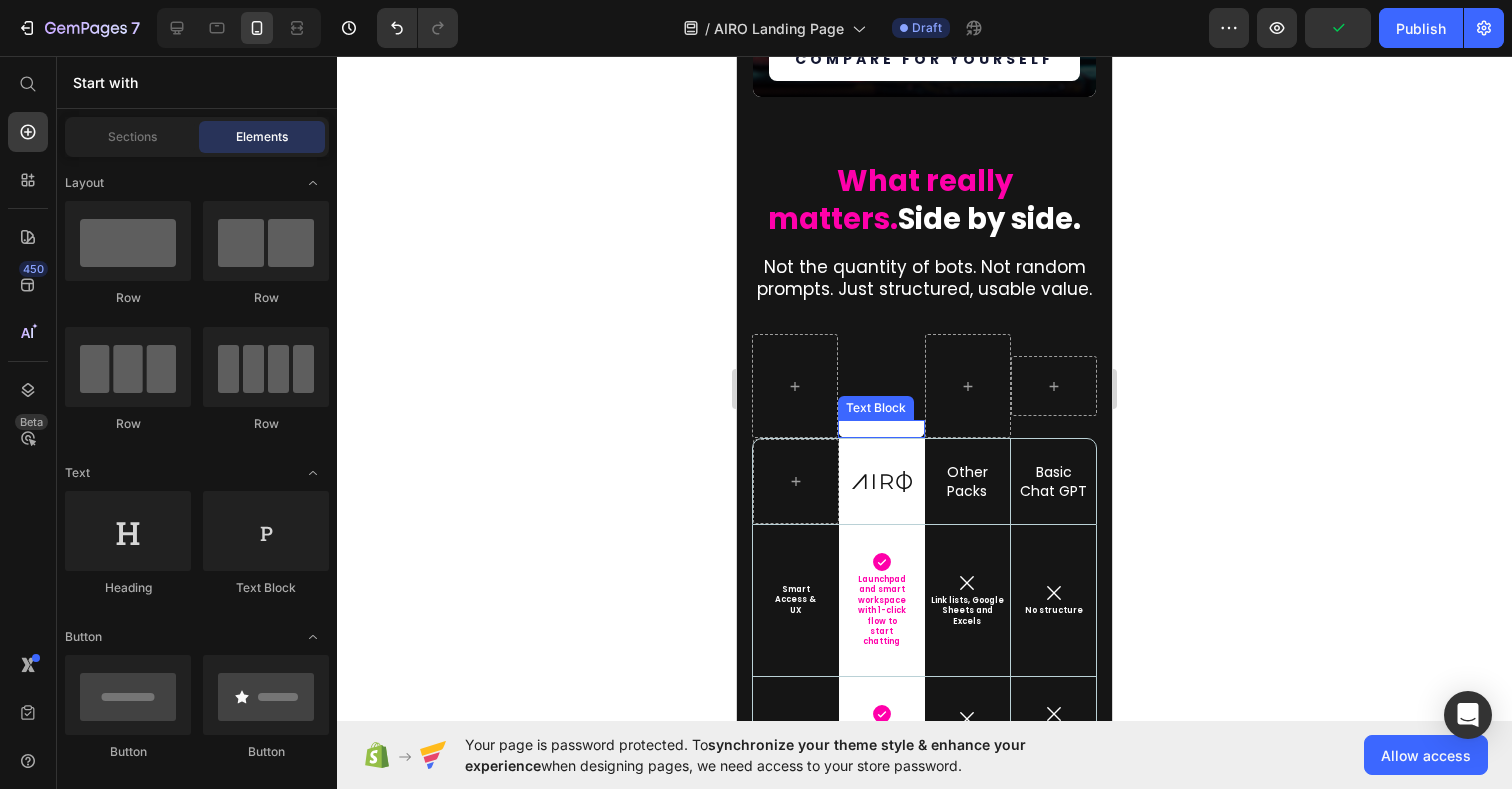 click on "-" at bounding box center (881, 429) 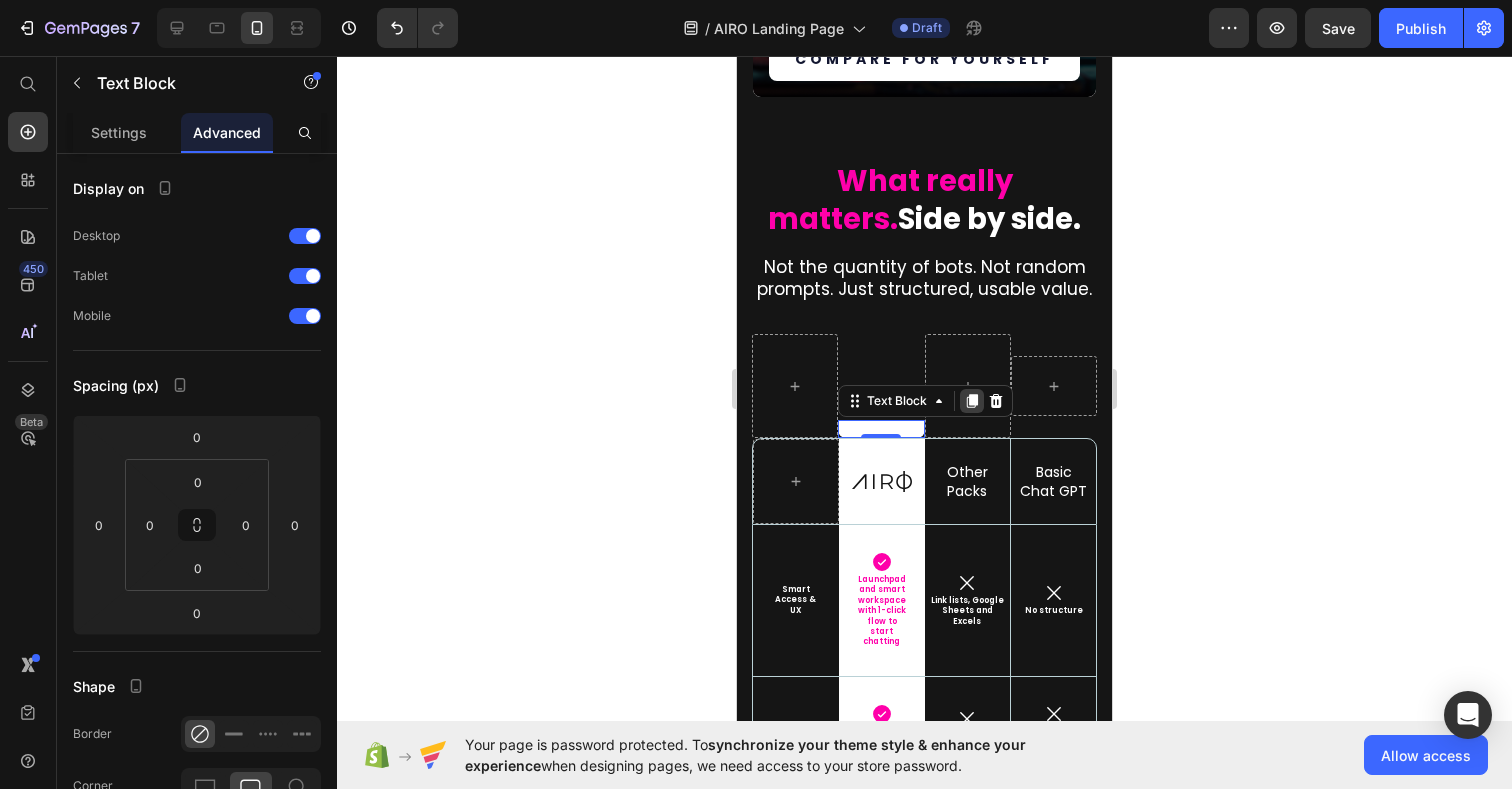 click 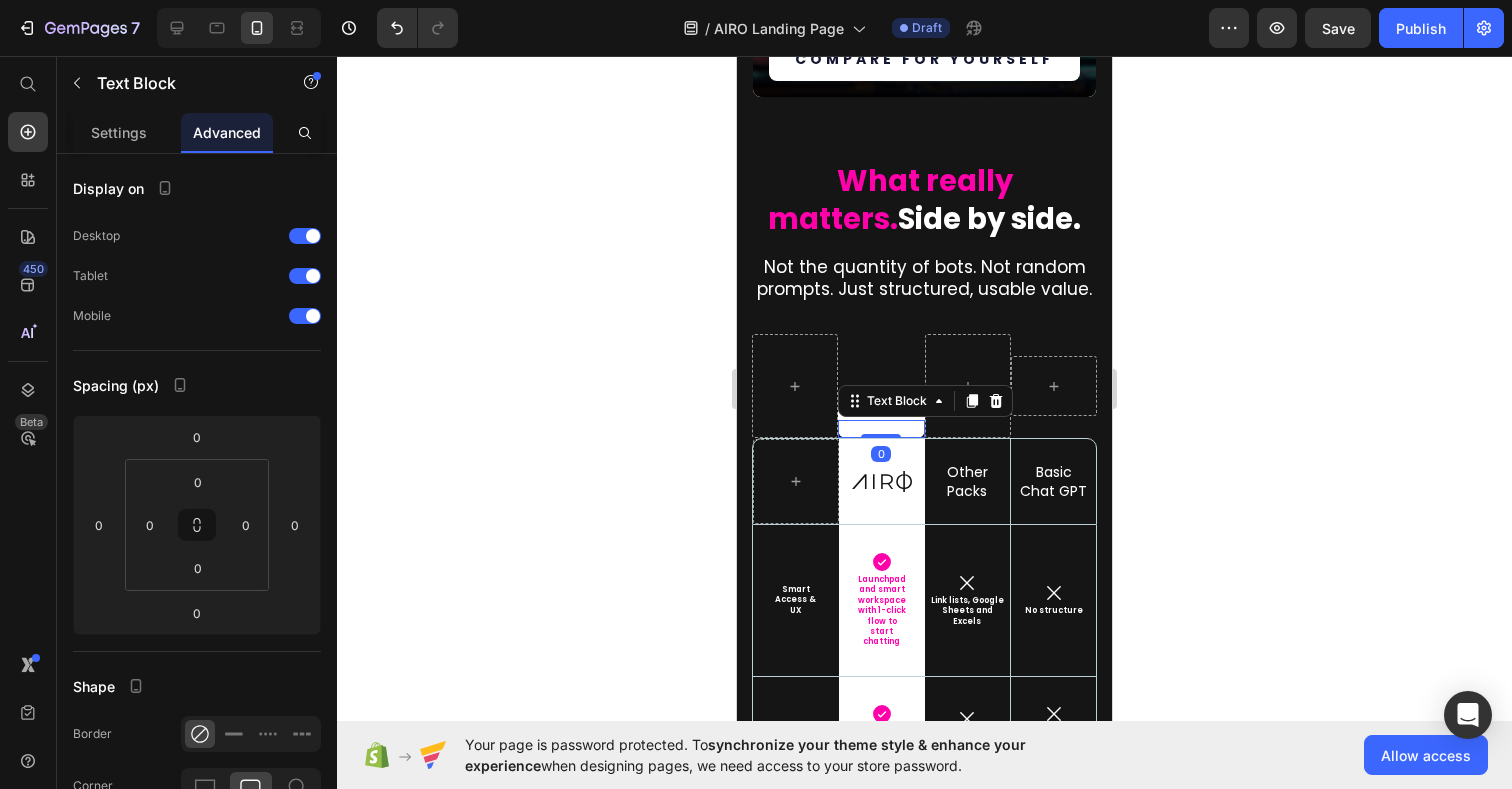 click 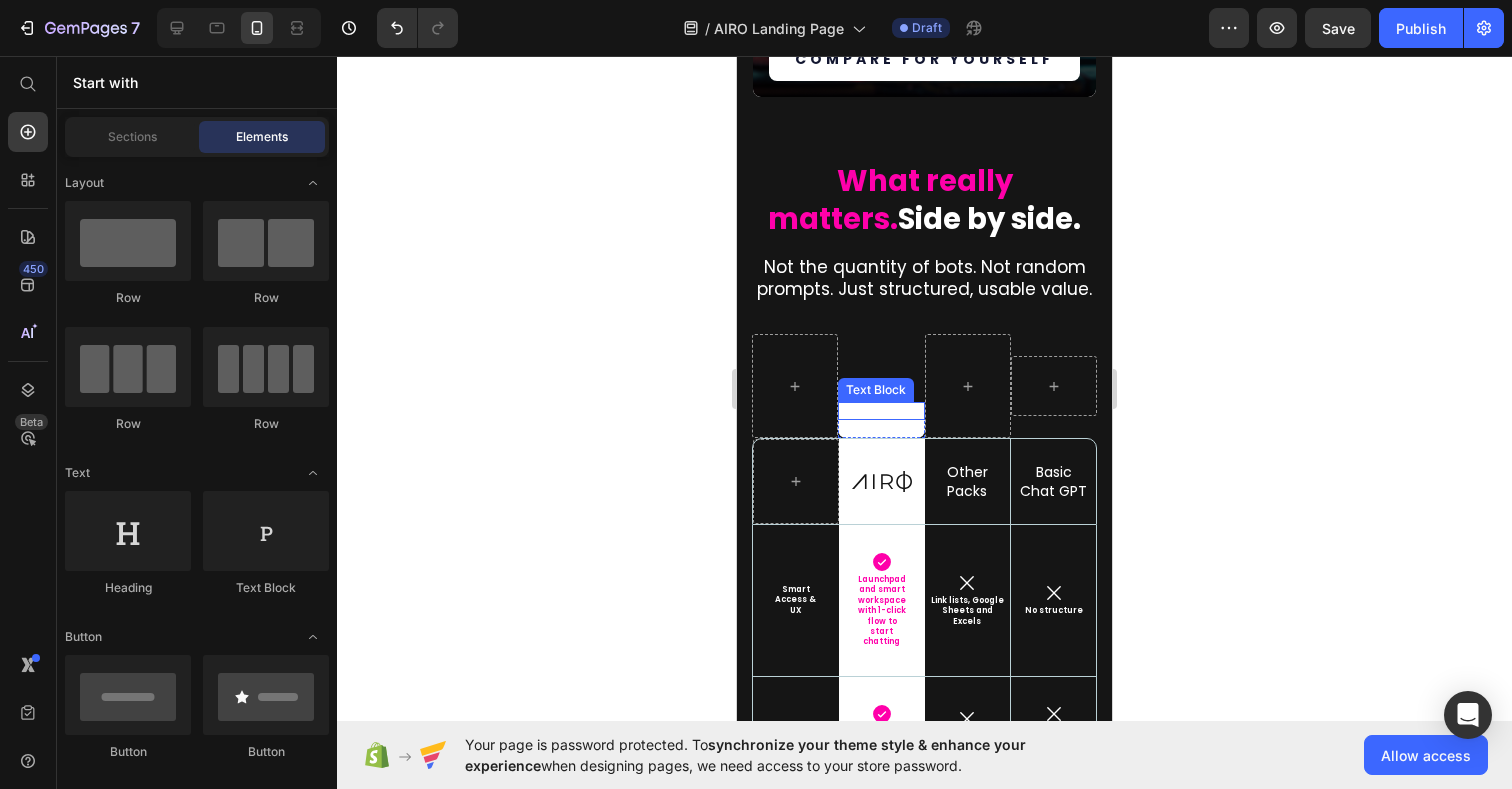 click on "-" at bounding box center (881, 411) 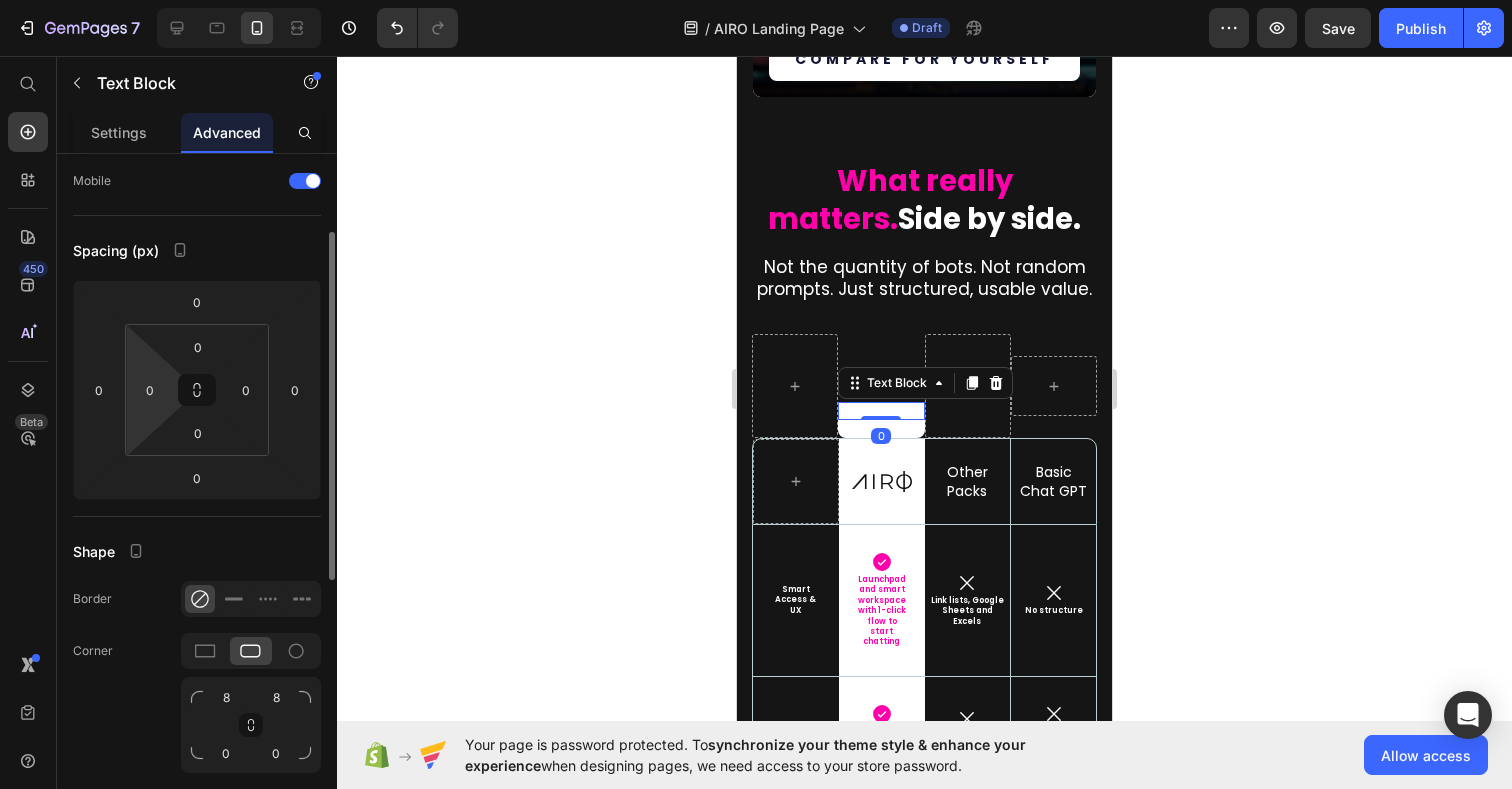 scroll, scrollTop: 183, scrollLeft: 0, axis: vertical 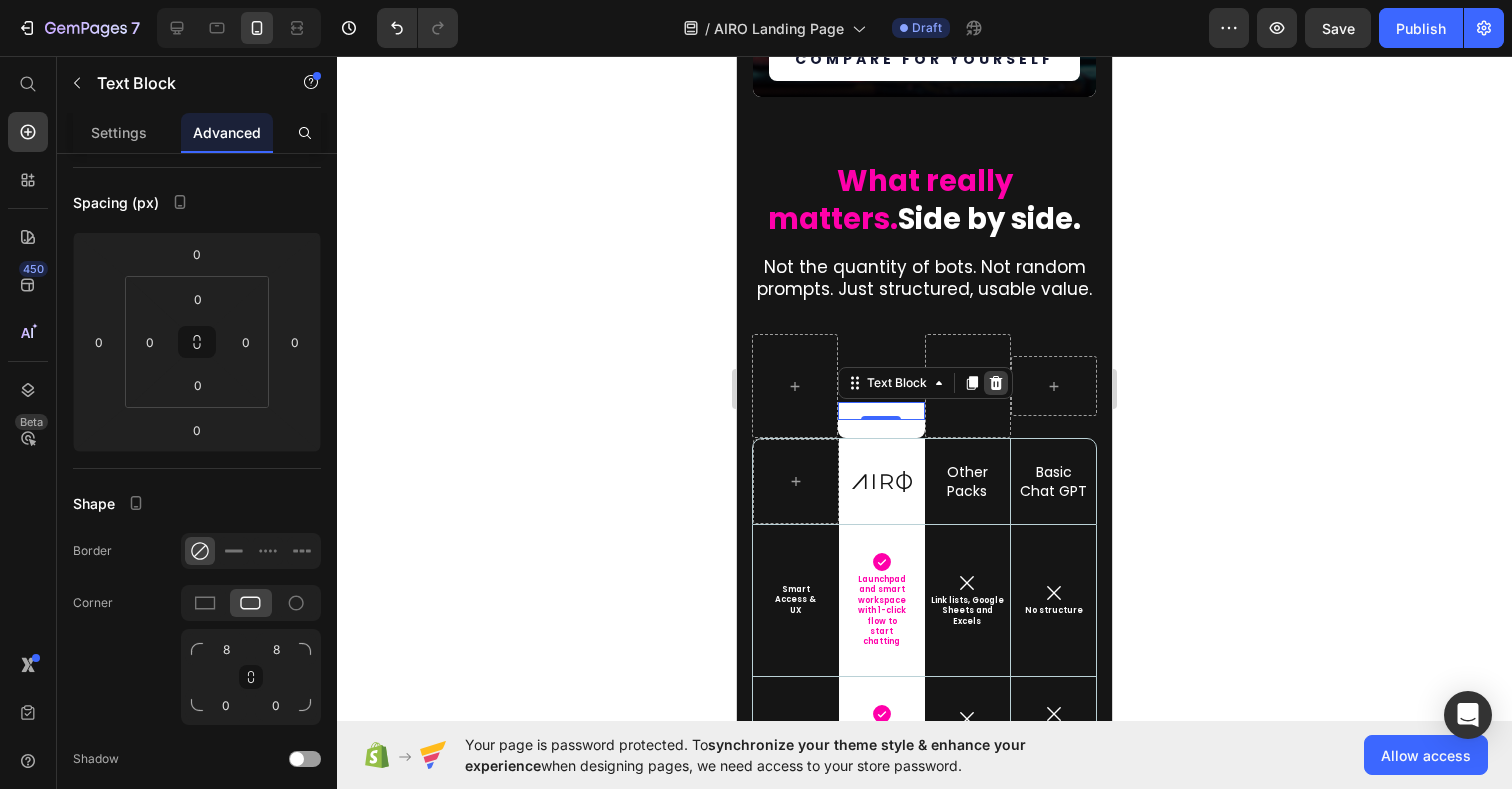 click 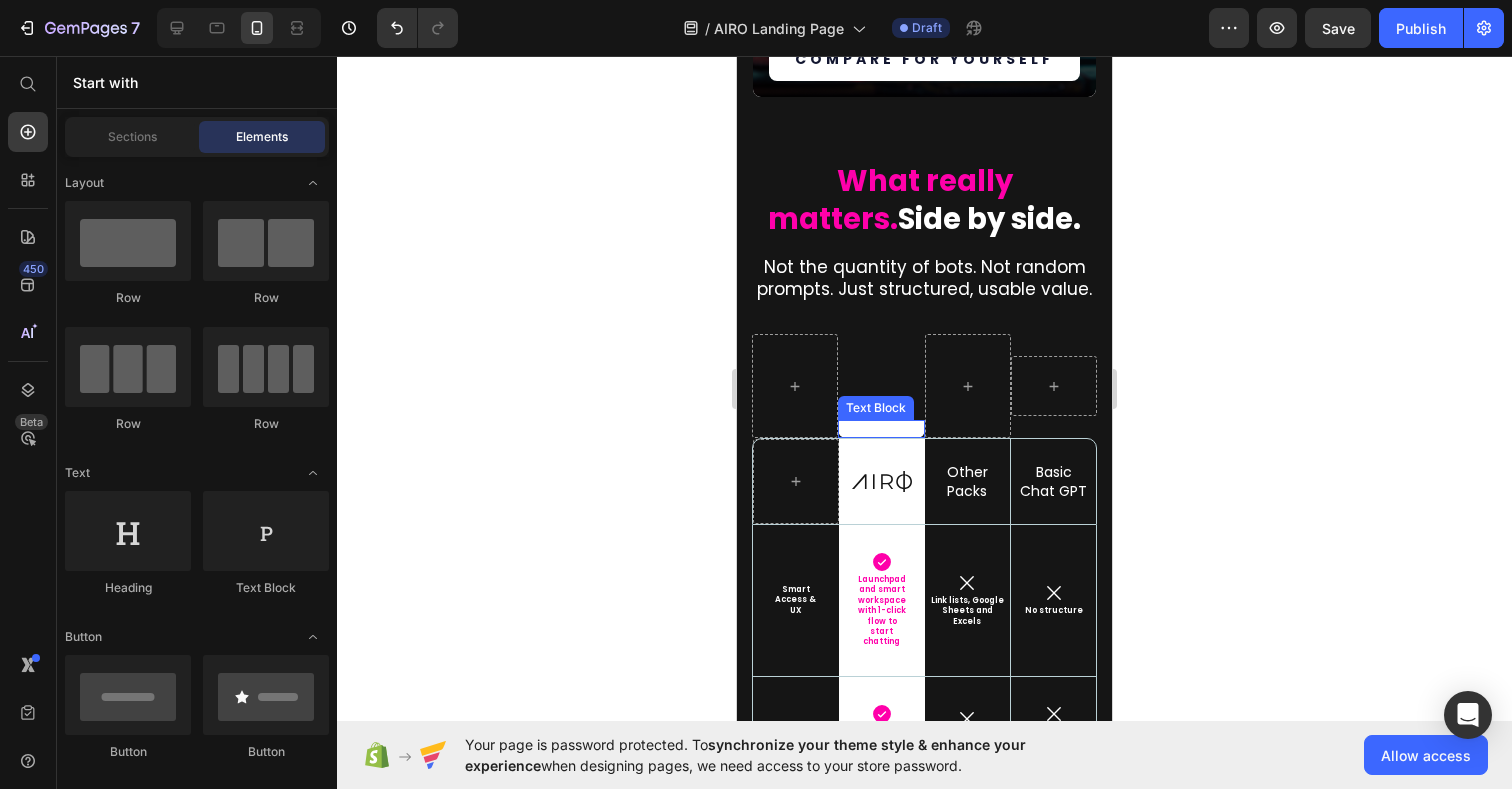 click on "-" at bounding box center (881, 429) 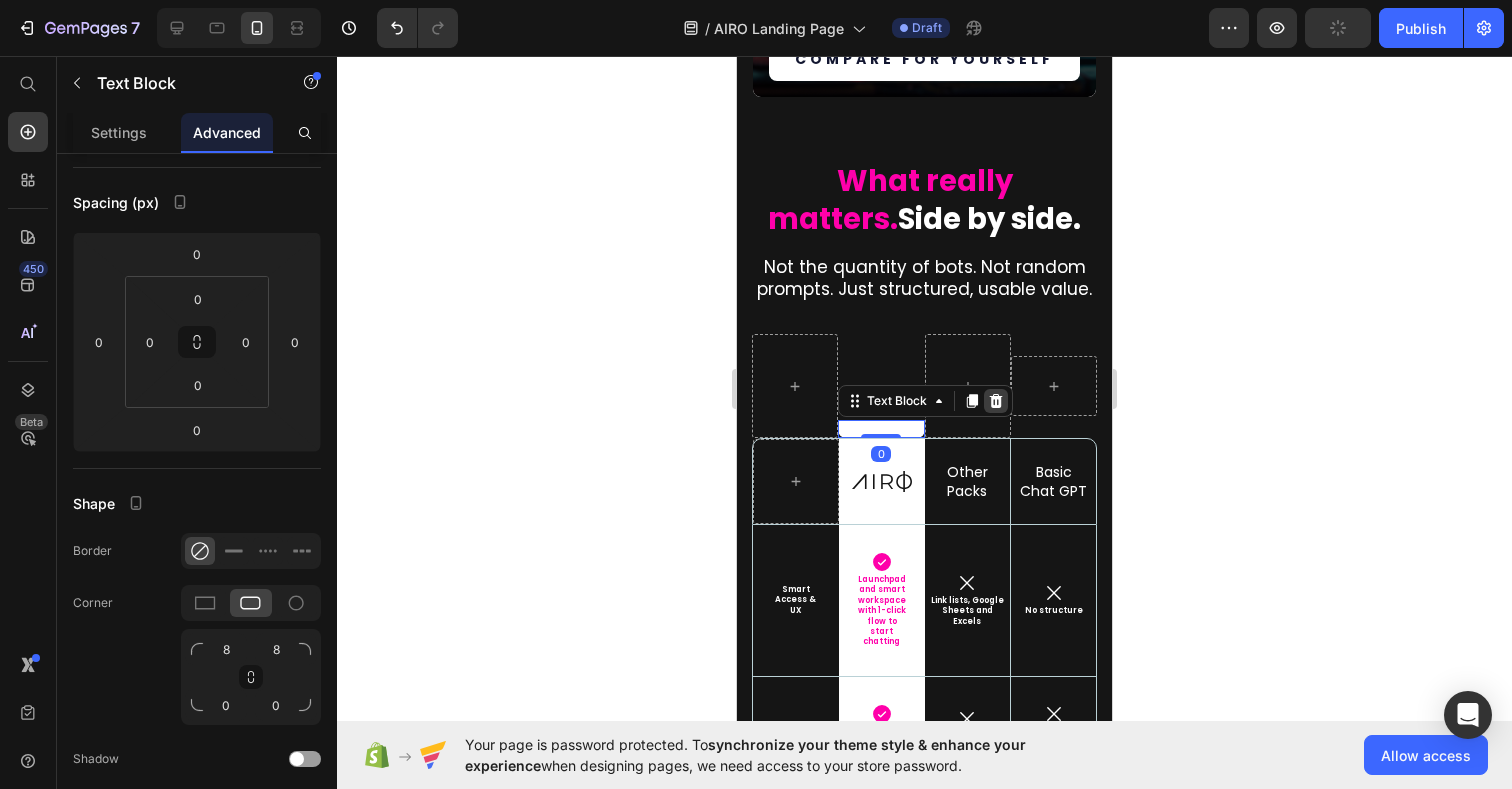 click 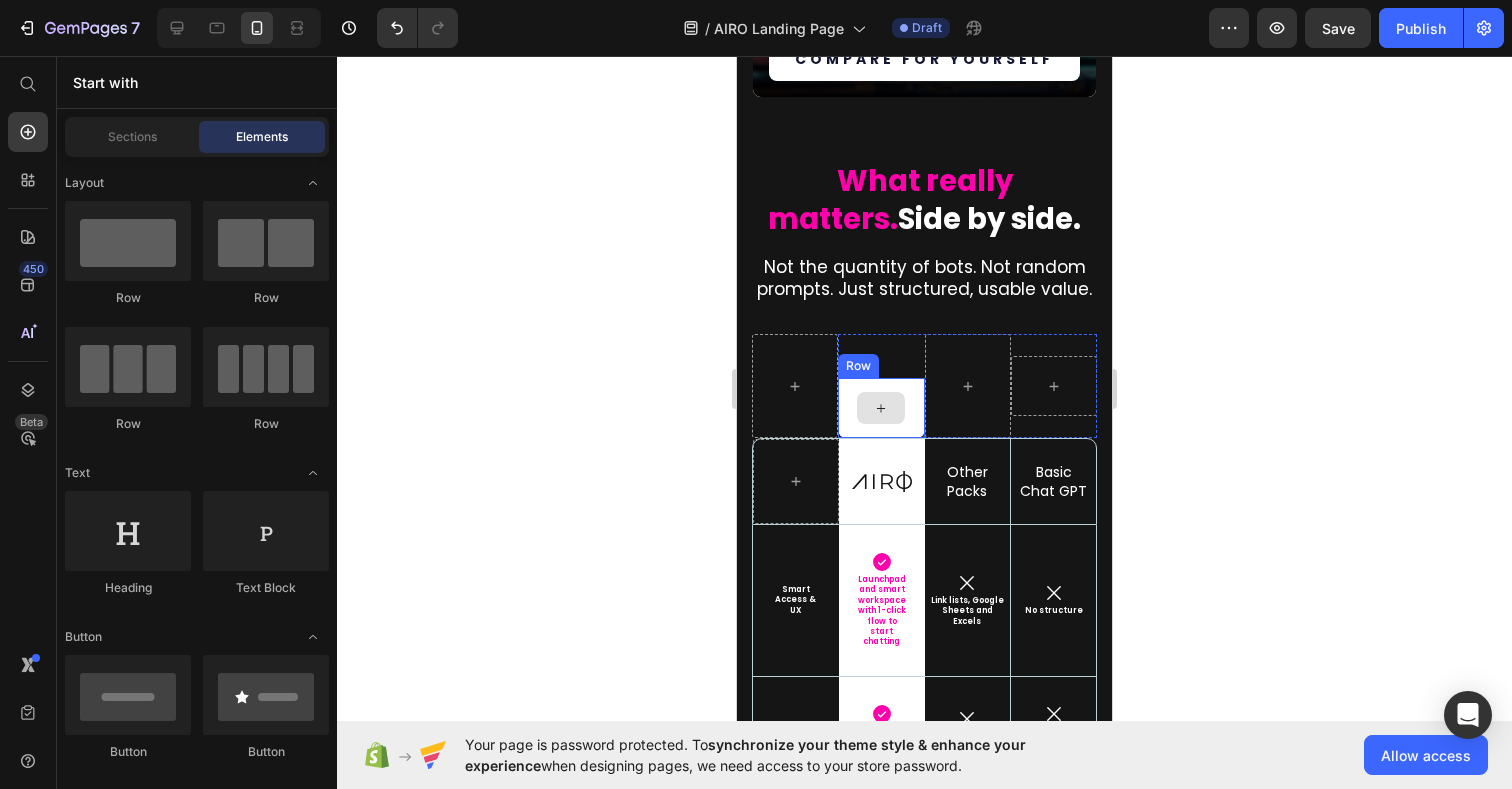 click at bounding box center (881, 408) 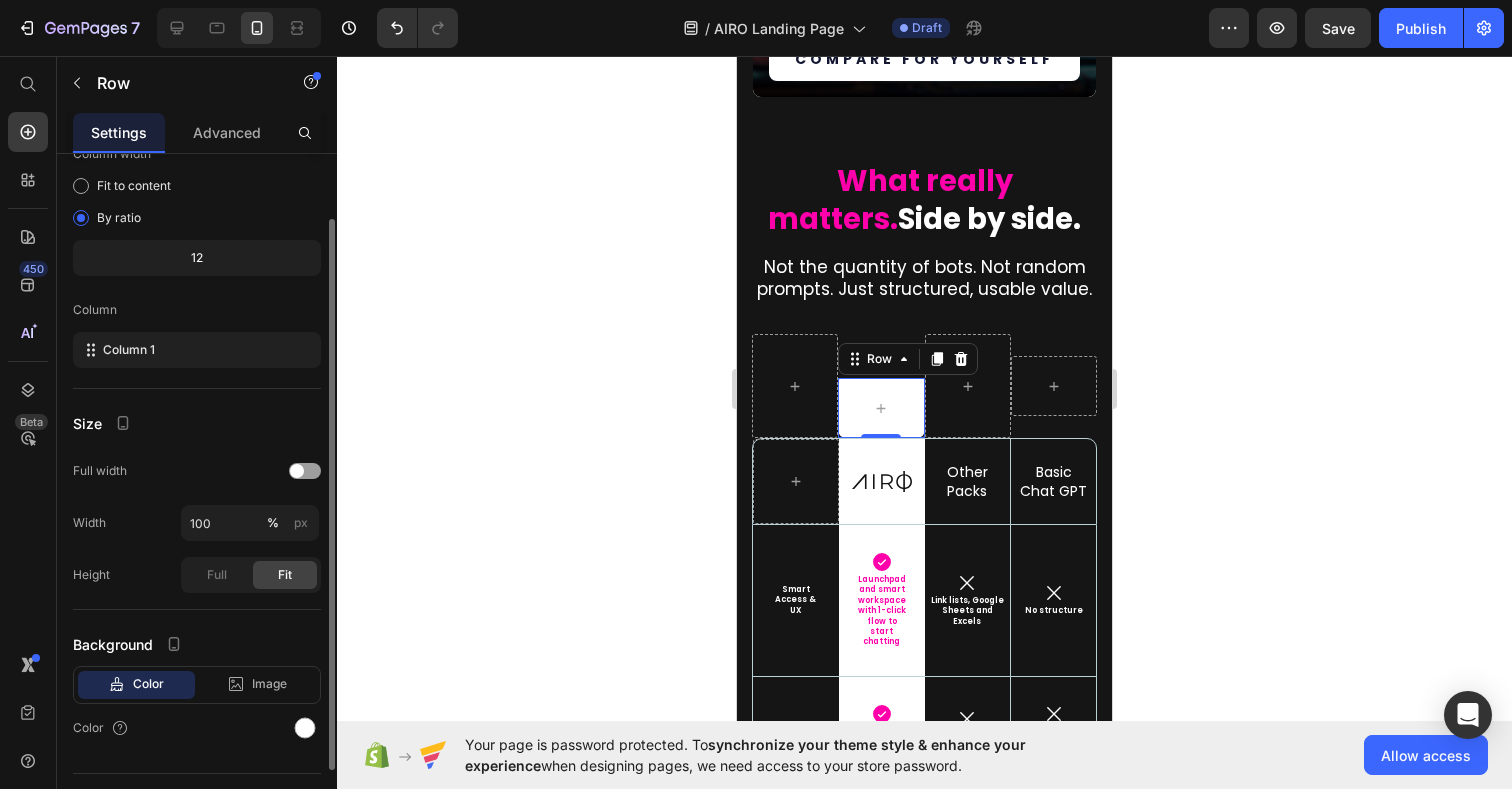 scroll, scrollTop: 176, scrollLeft: 0, axis: vertical 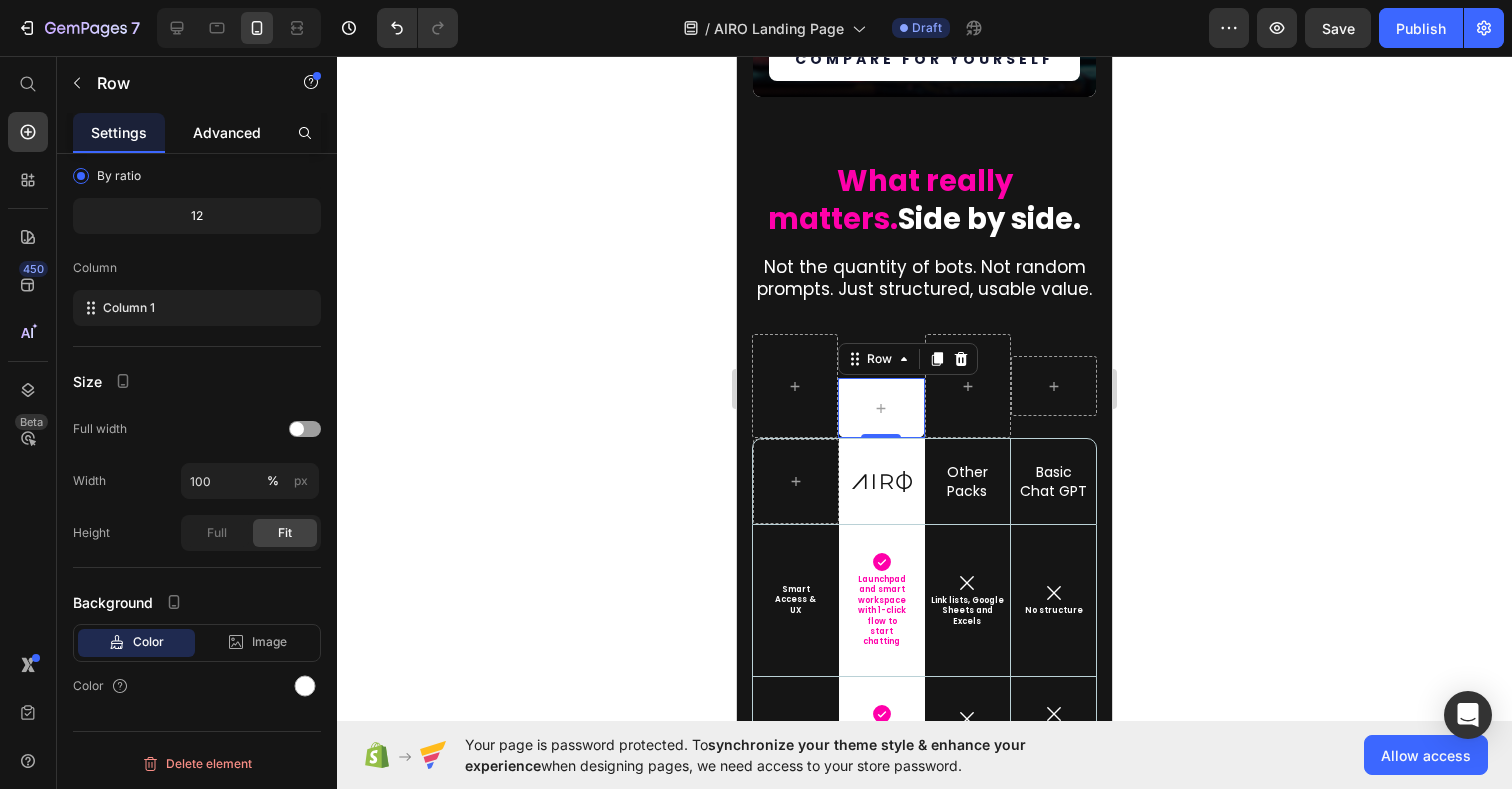 click on "Advanced" at bounding box center (227, 132) 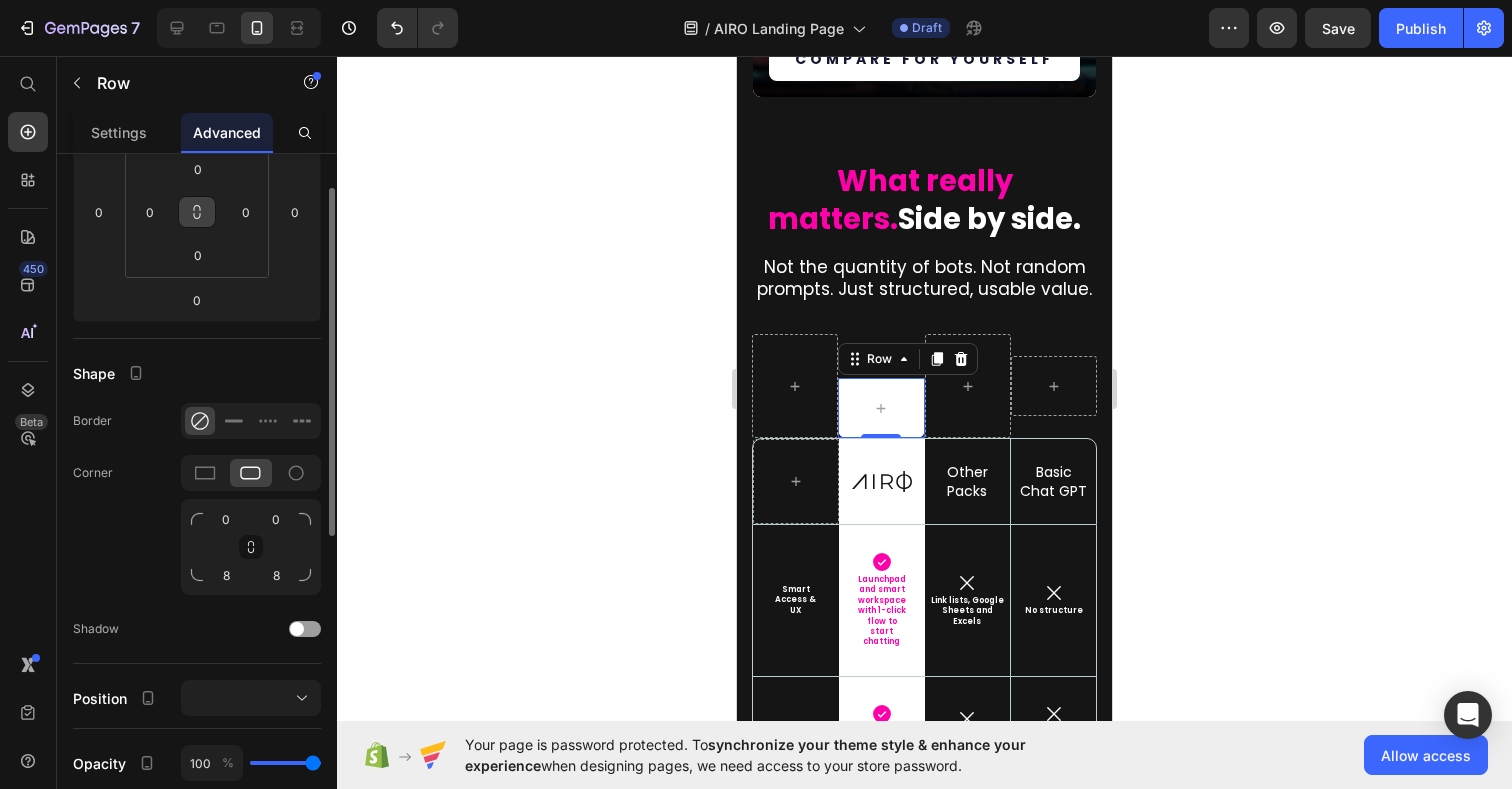 scroll, scrollTop: 340, scrollLeft: 0, axis: vertical 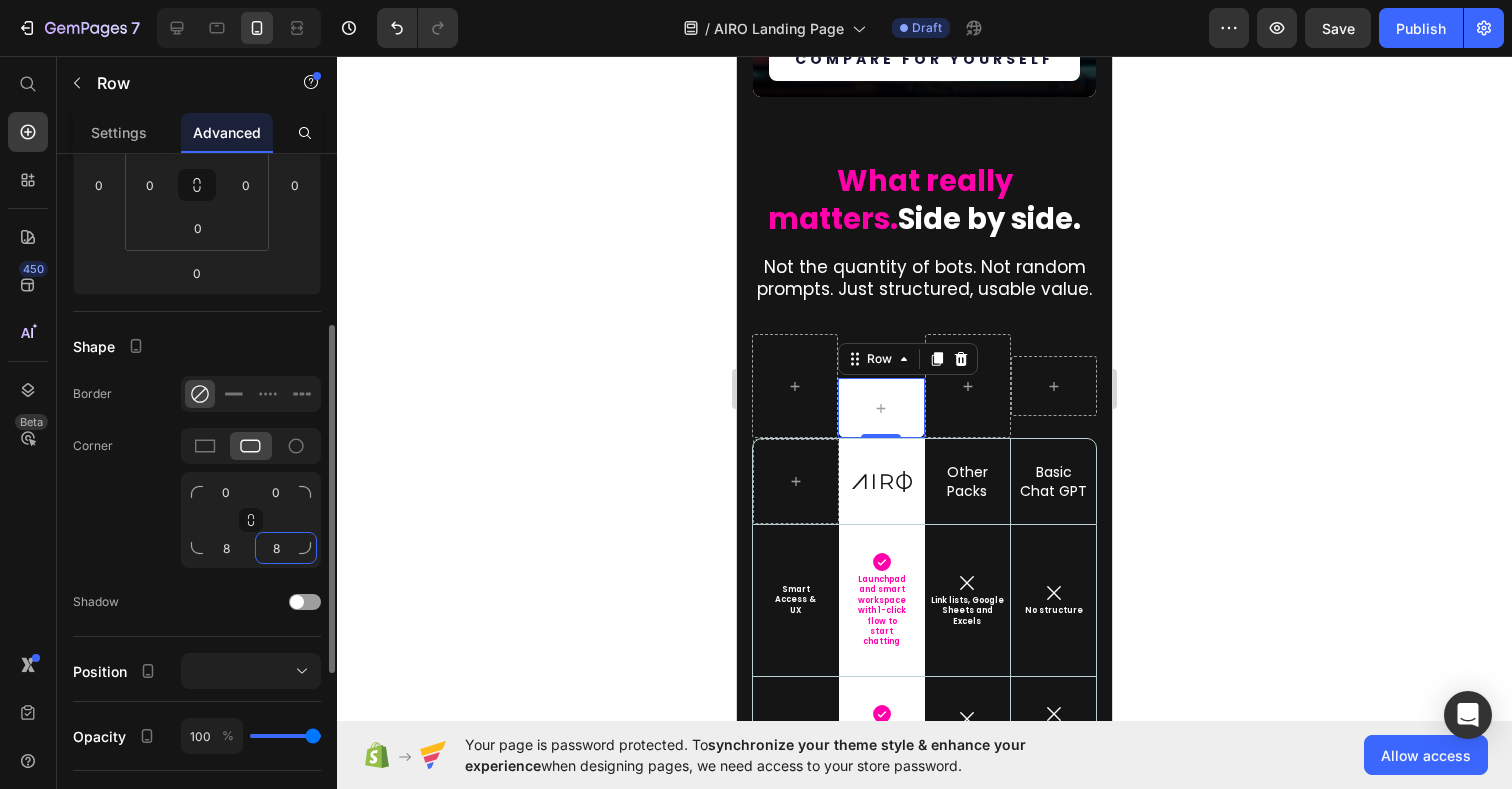 click on "8" 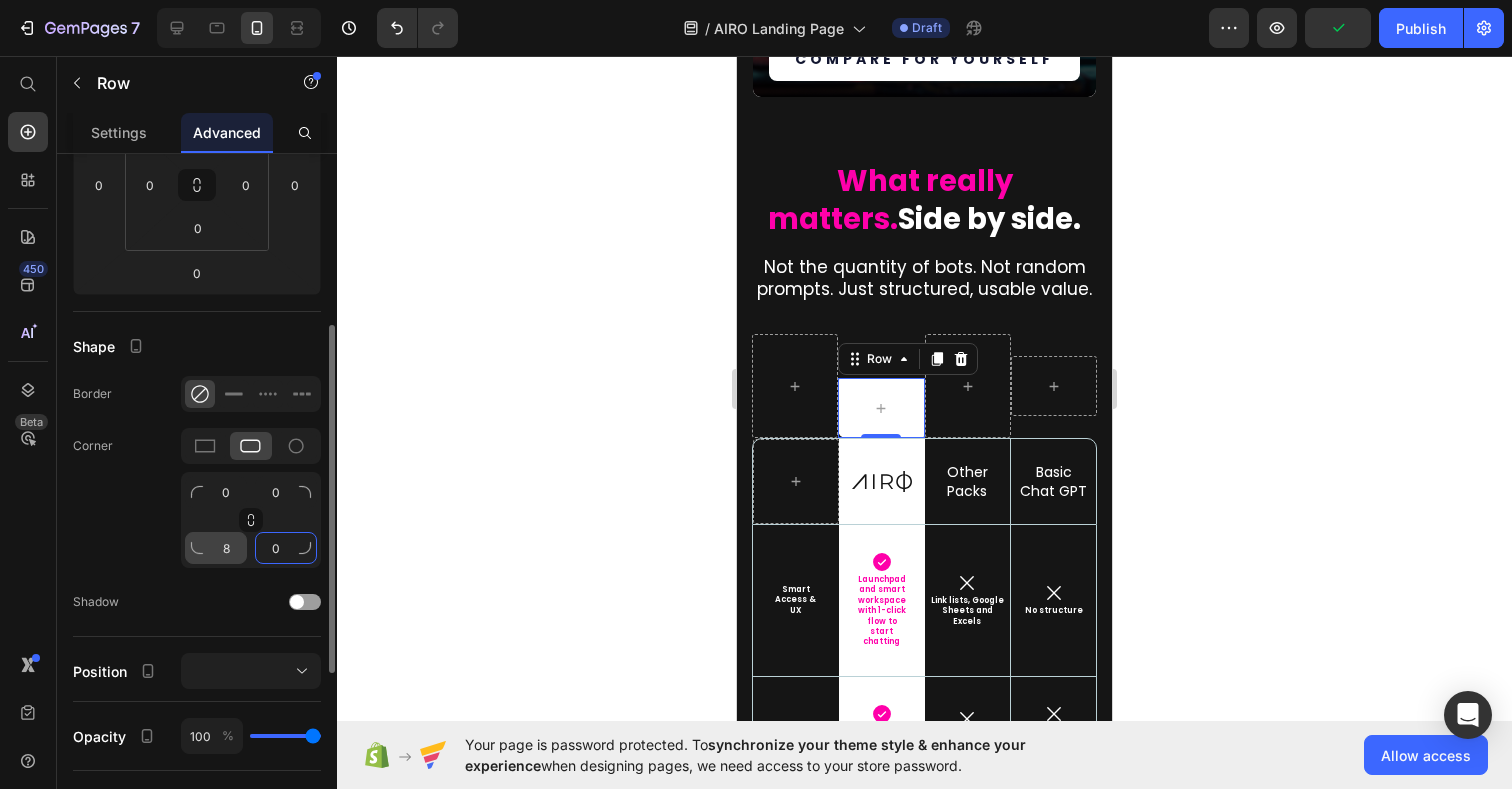 type on "0" 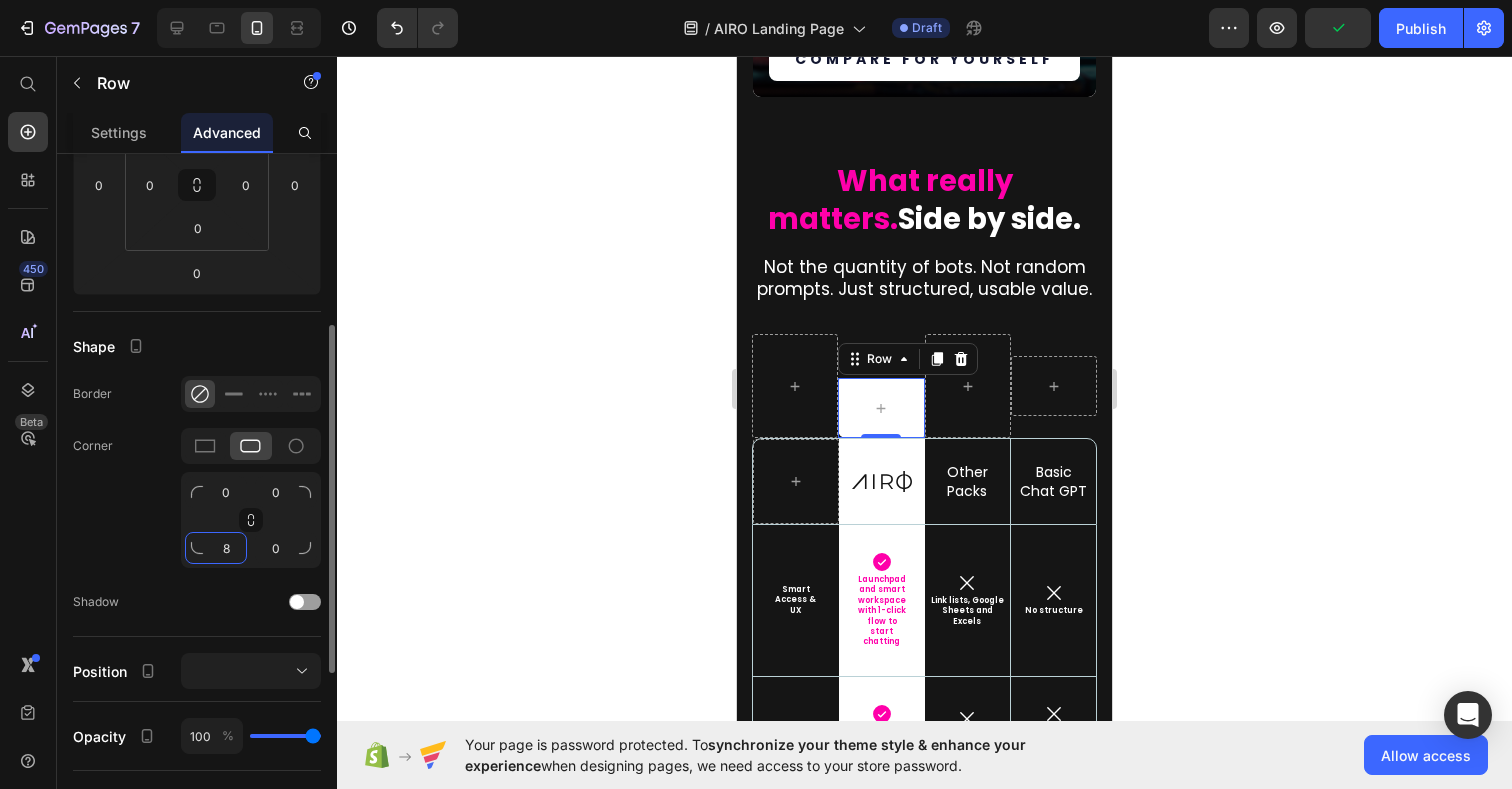 click on "8" 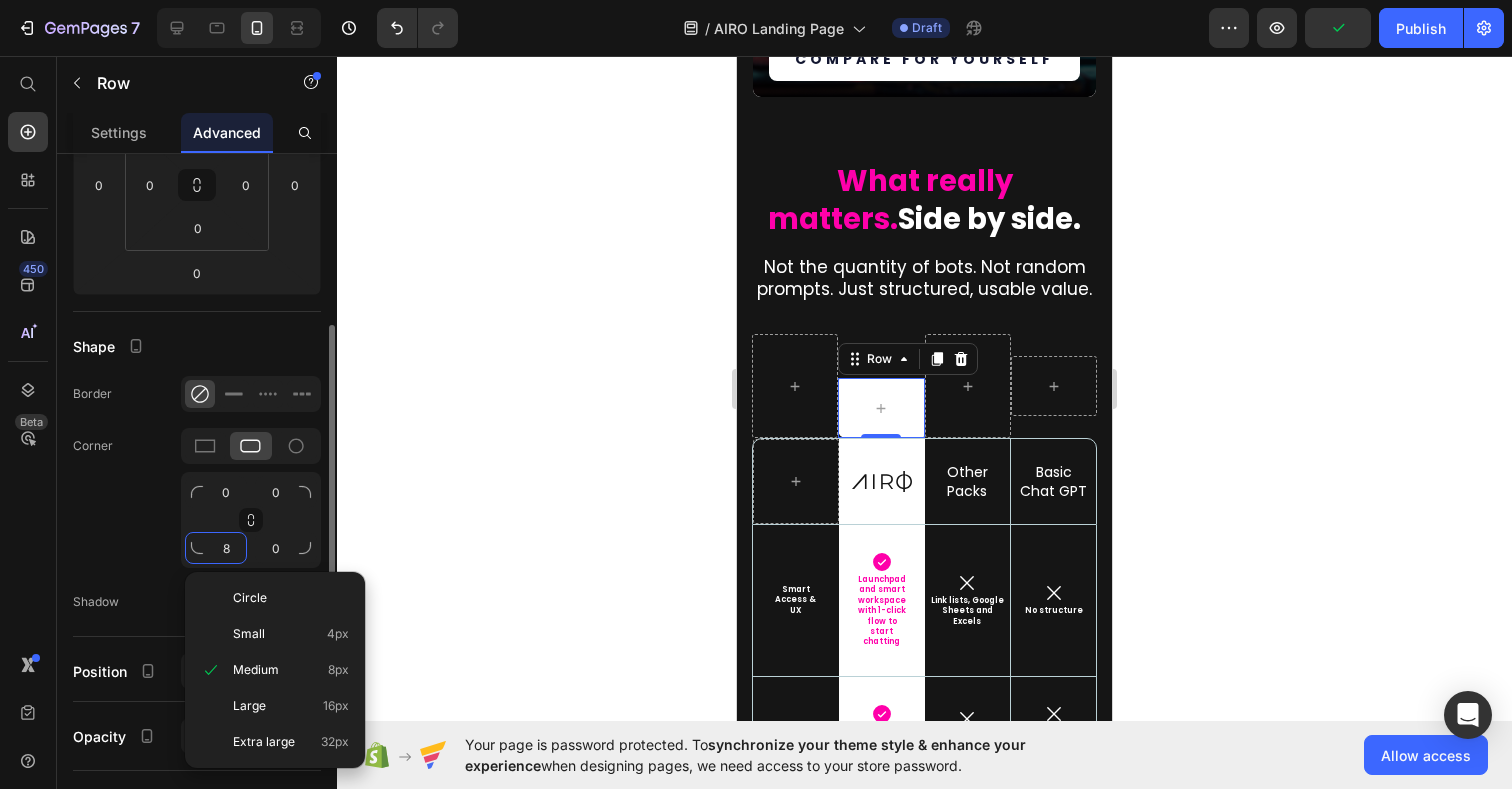 type on "0" 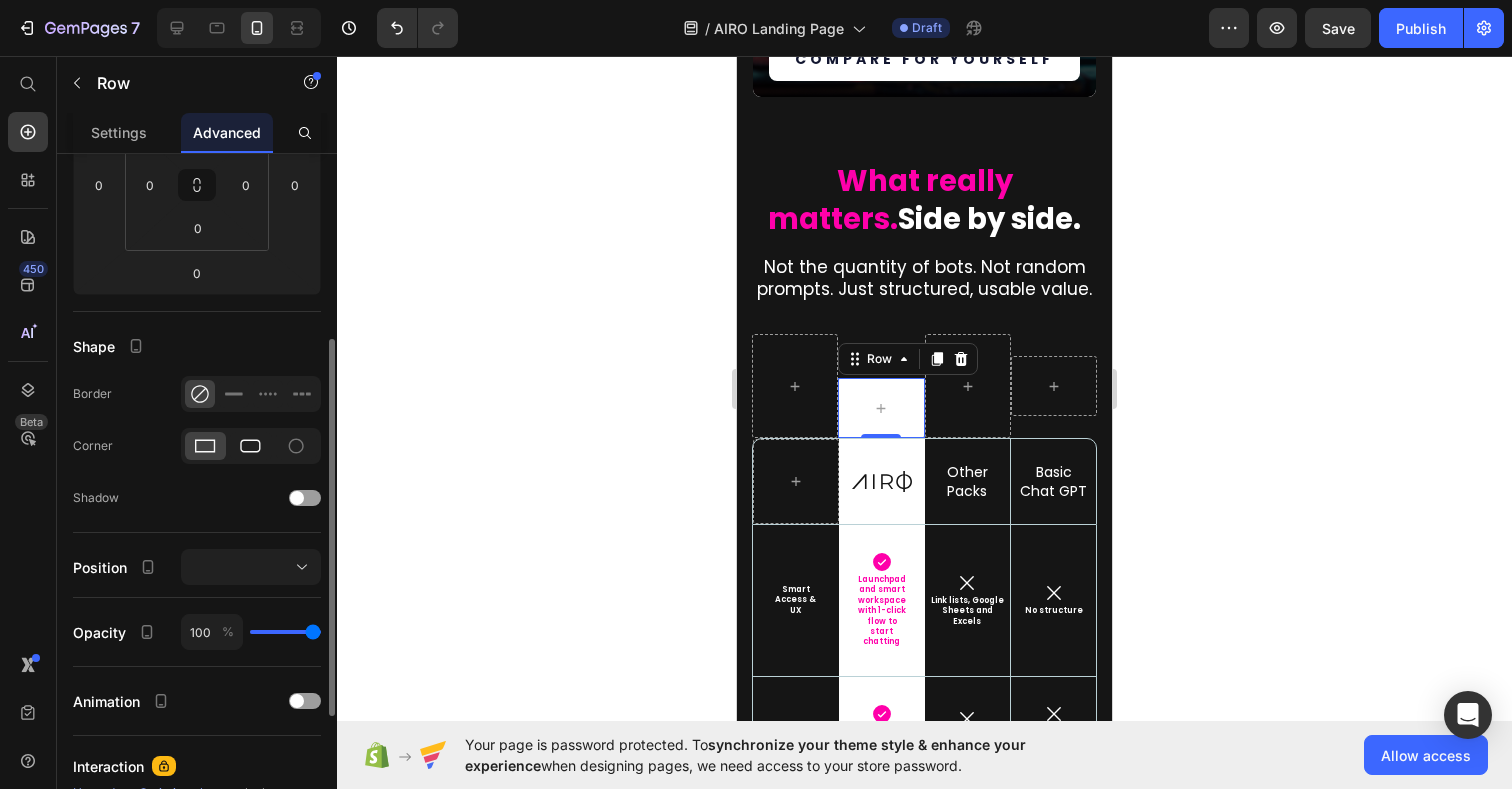 click 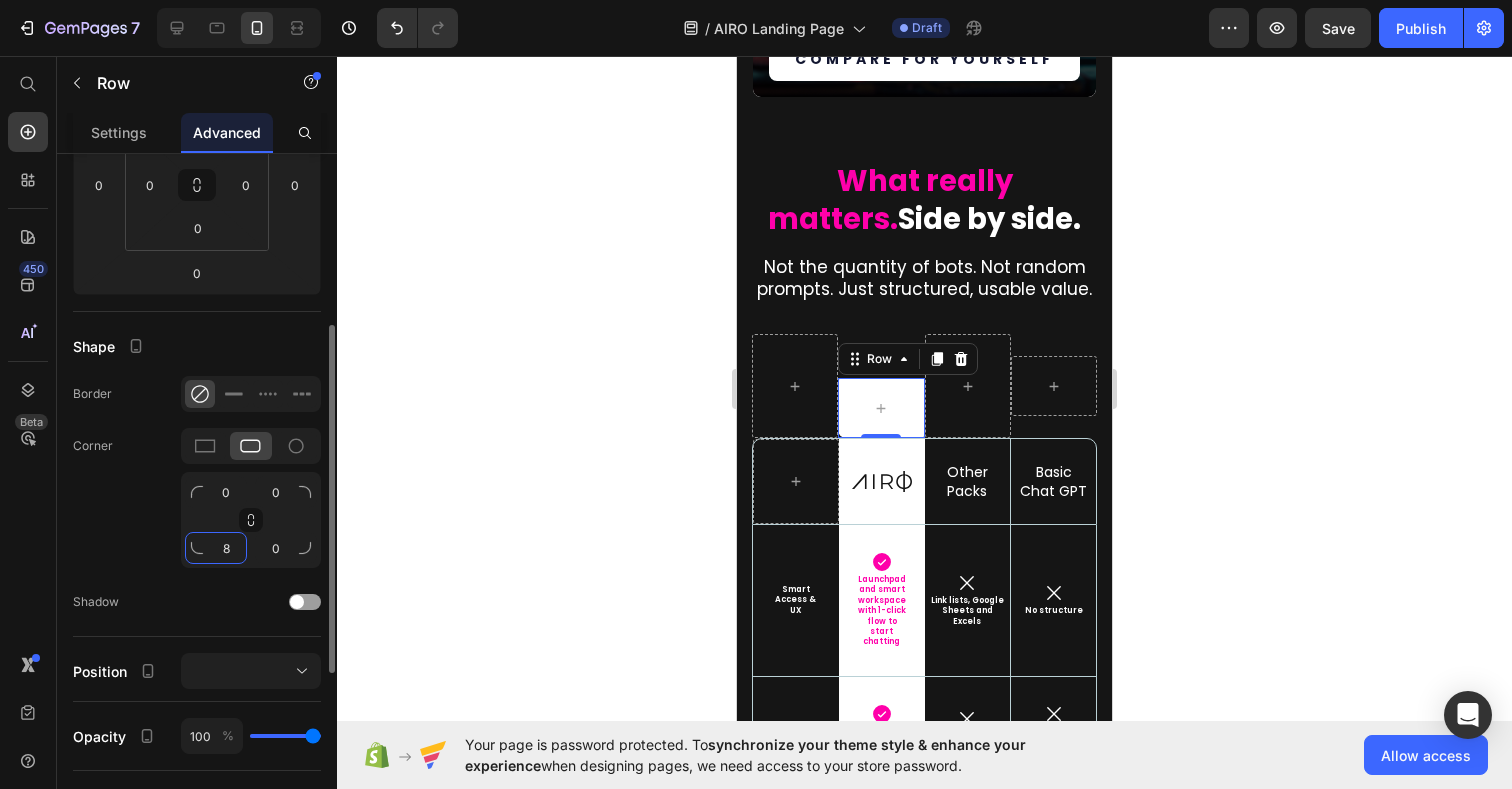 click on "8" 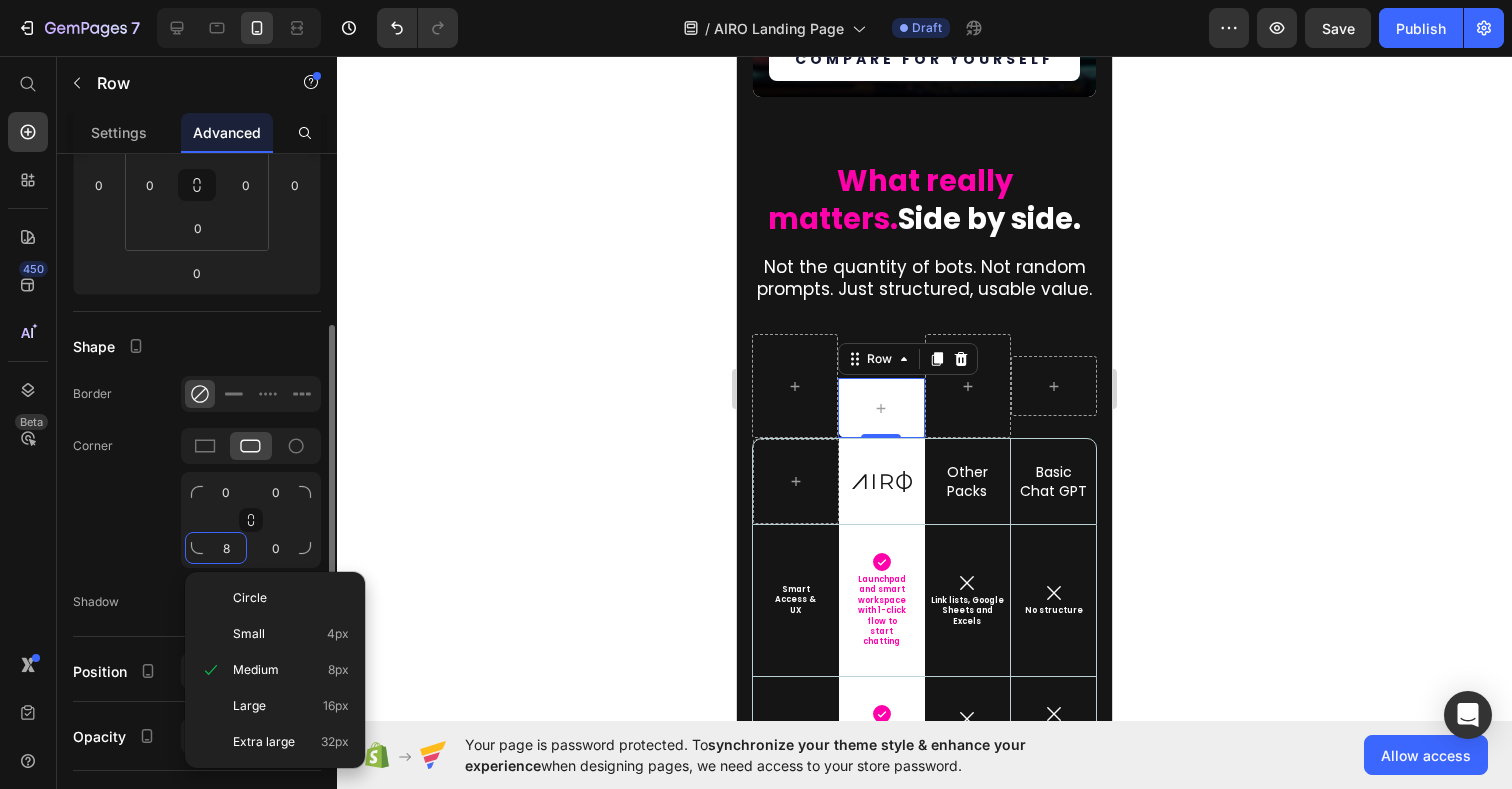type 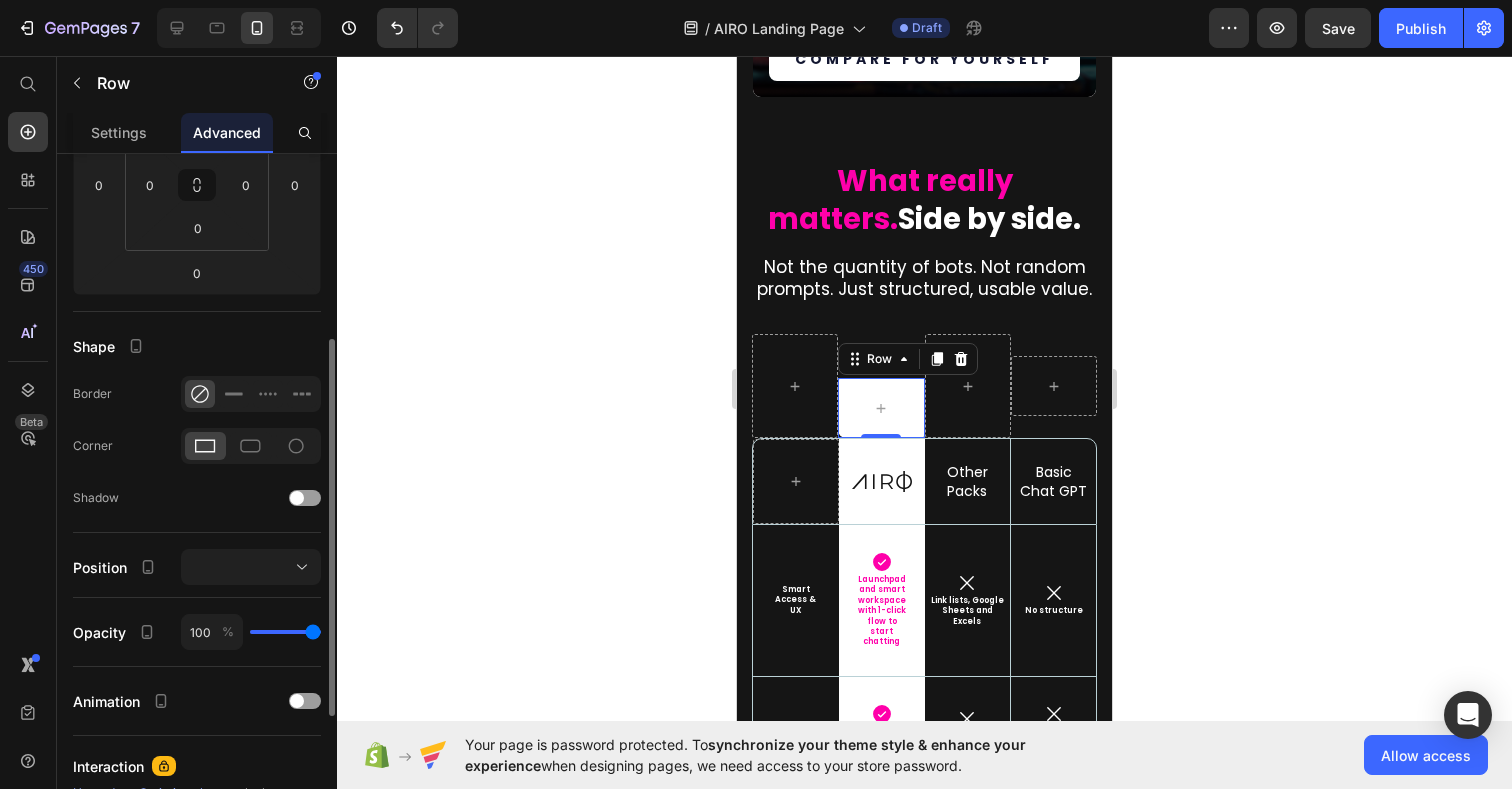 click 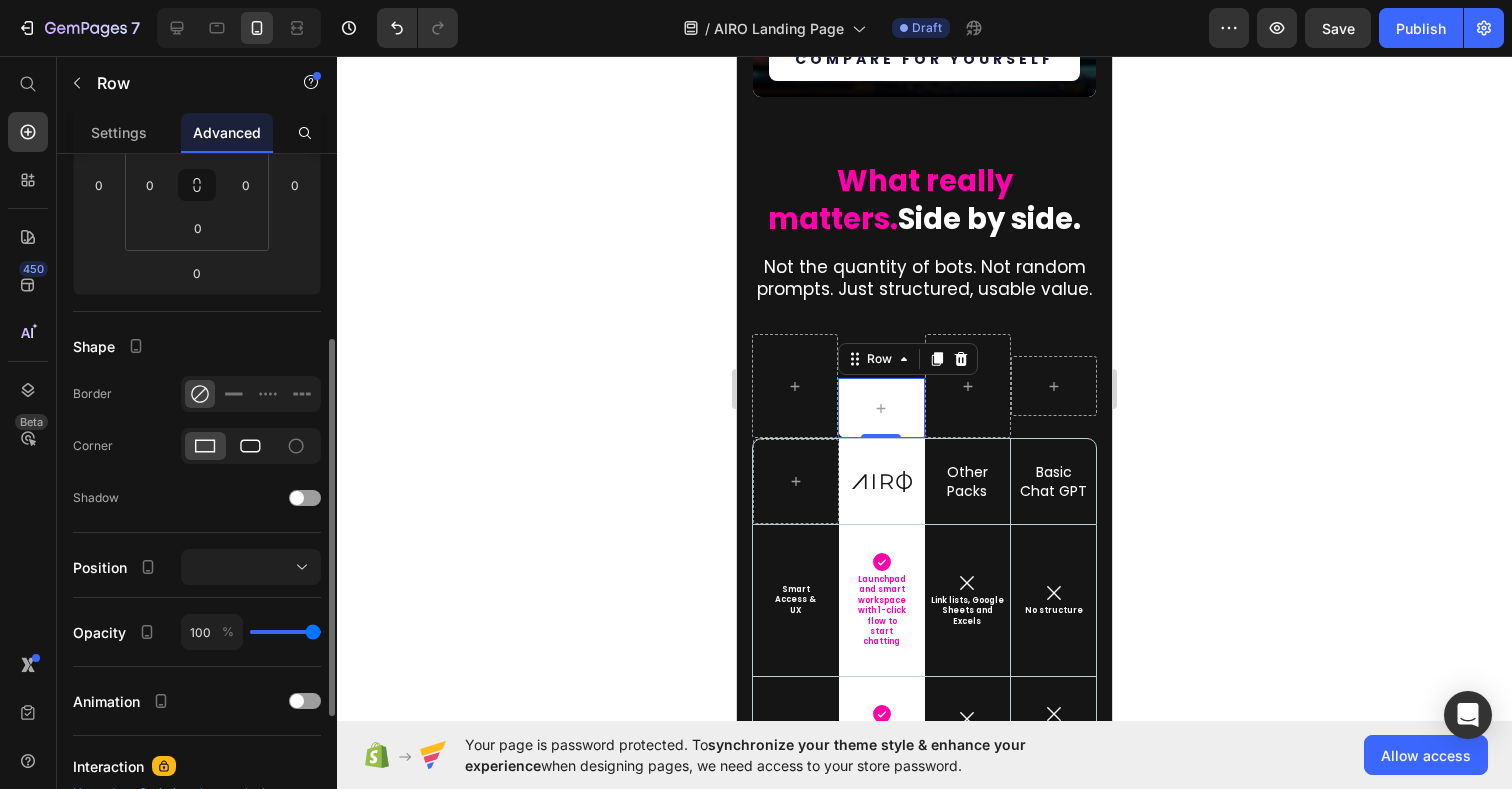 click 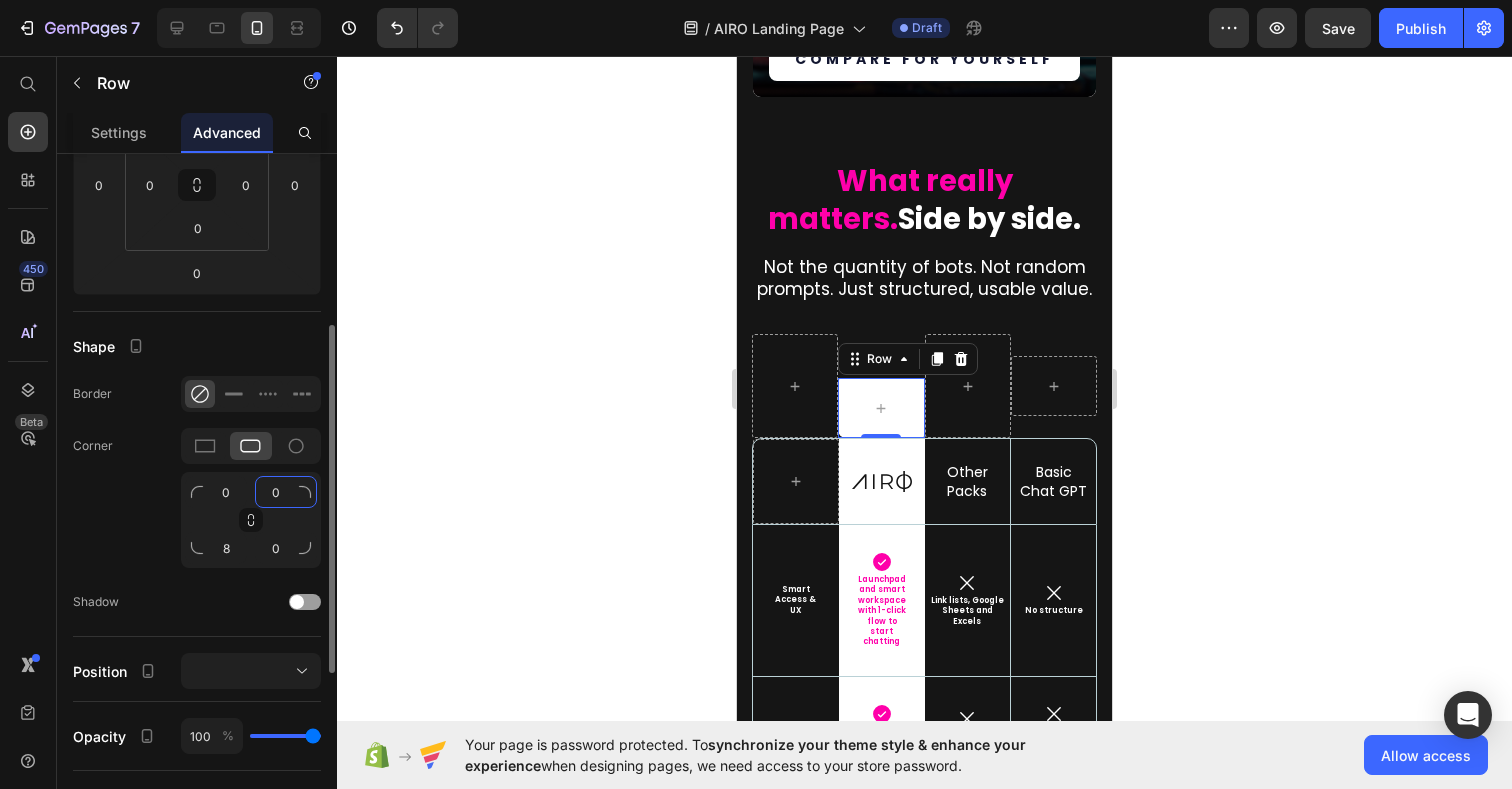 click on "0" 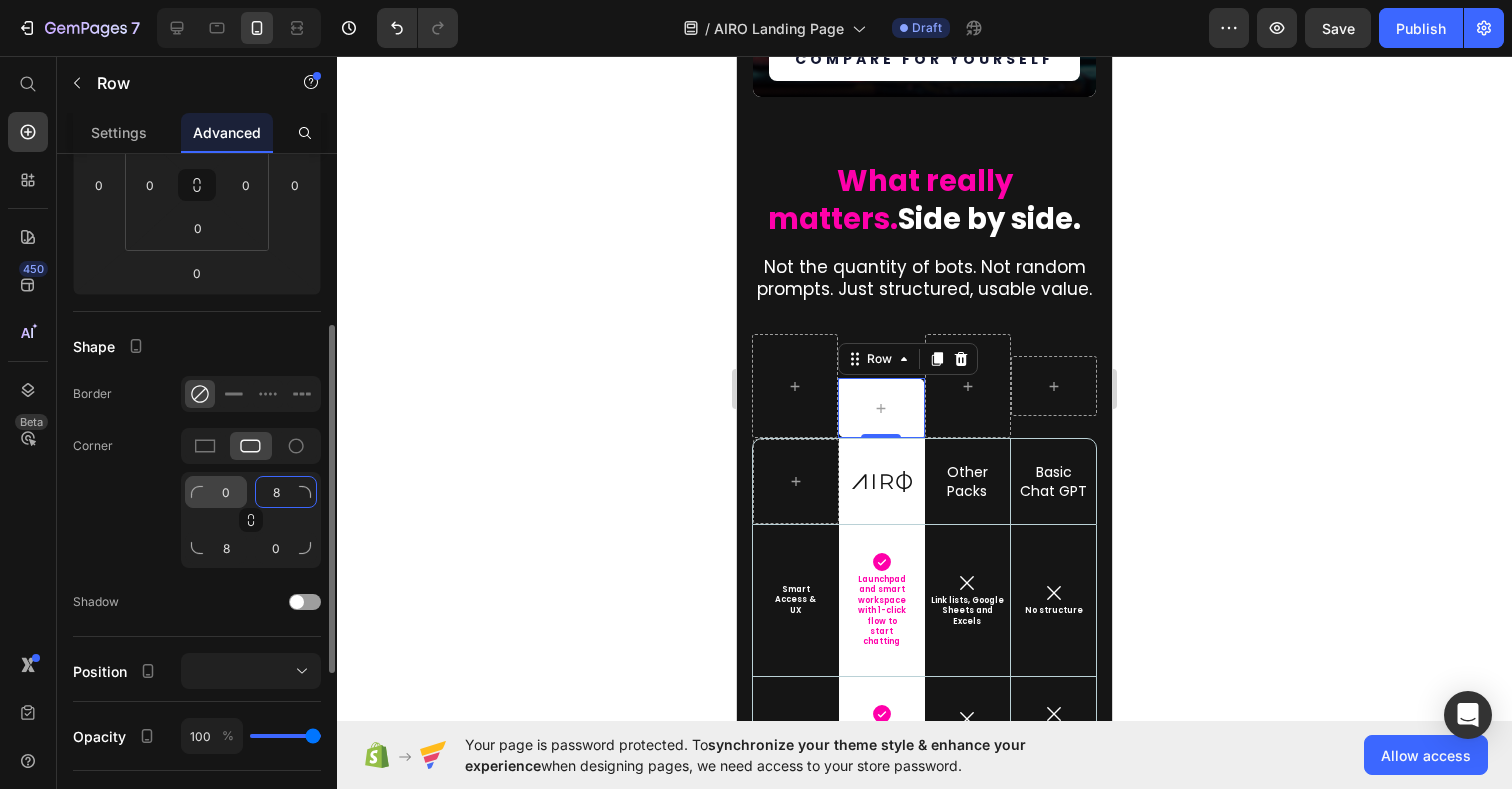 type on "8" 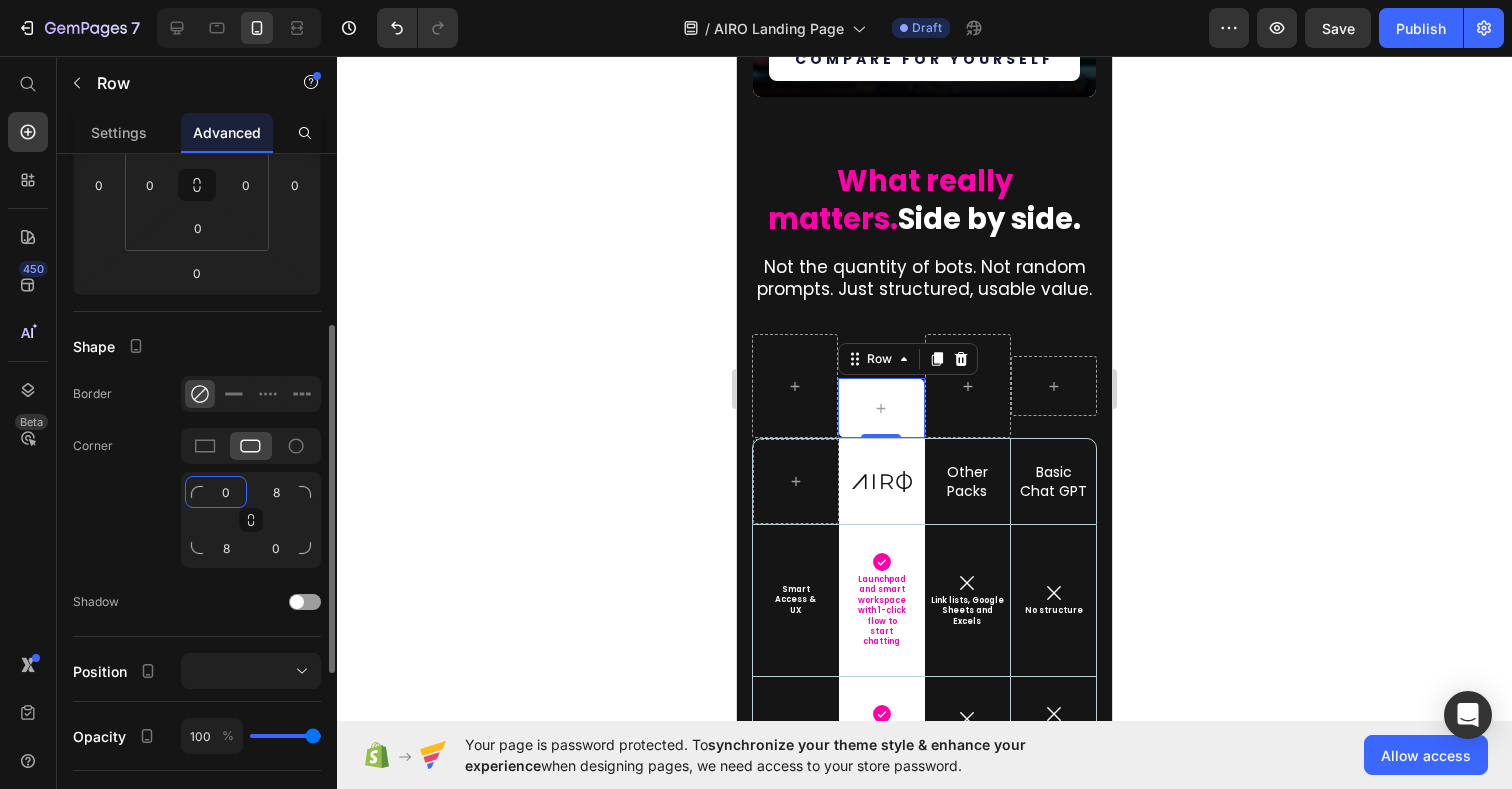 click on "0" 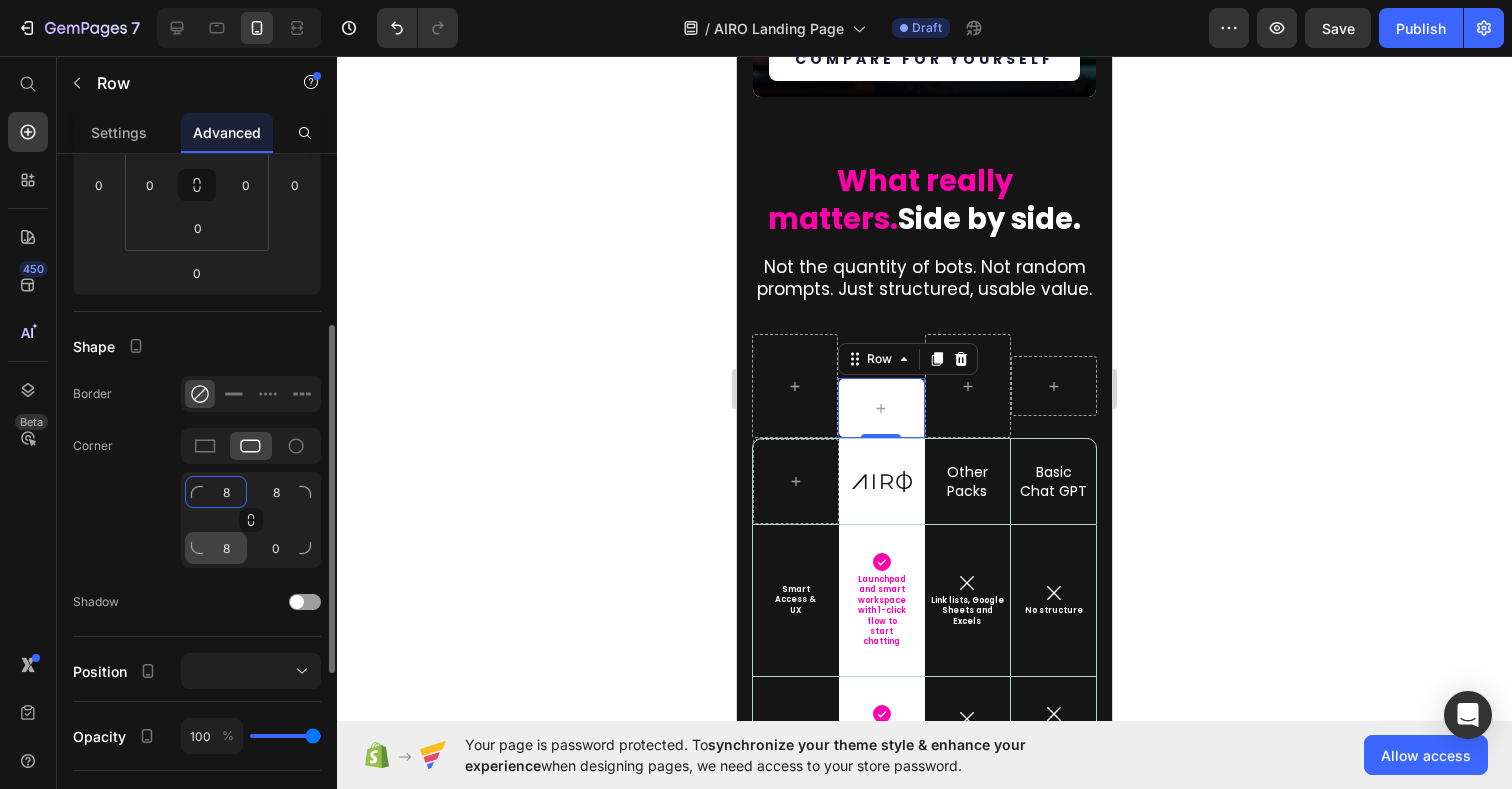 type on "8" 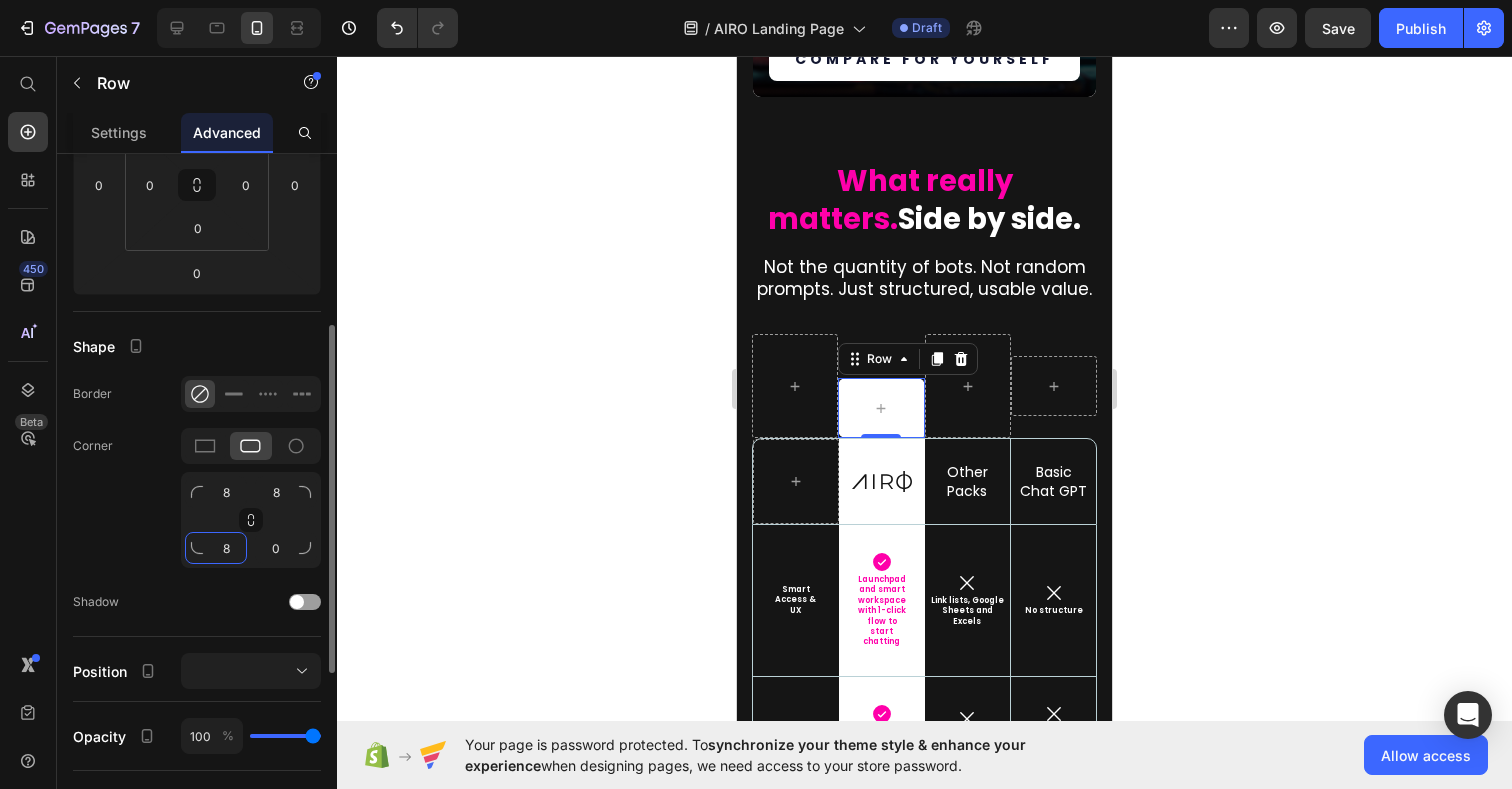 click on "8" 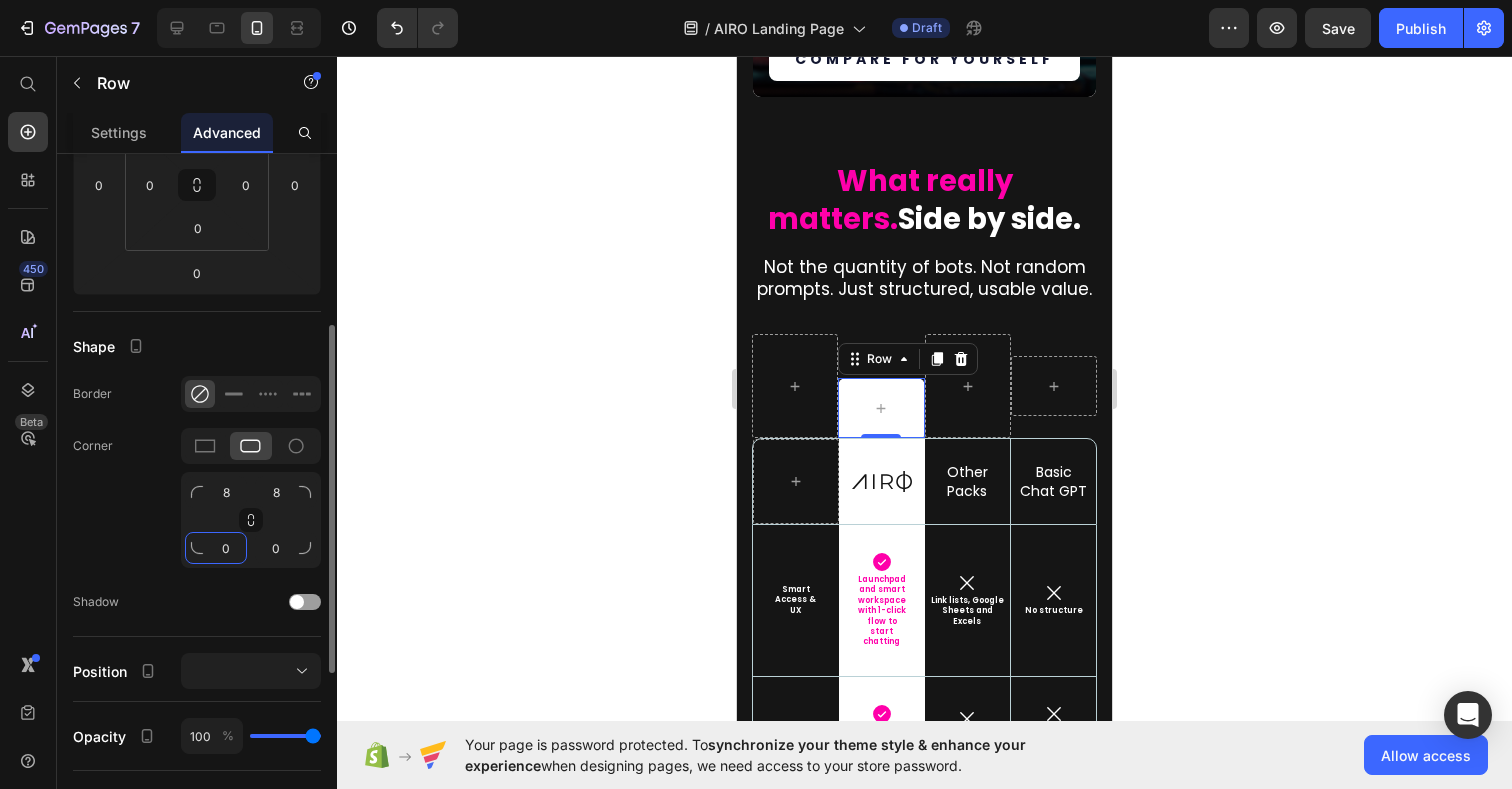 type on "0" 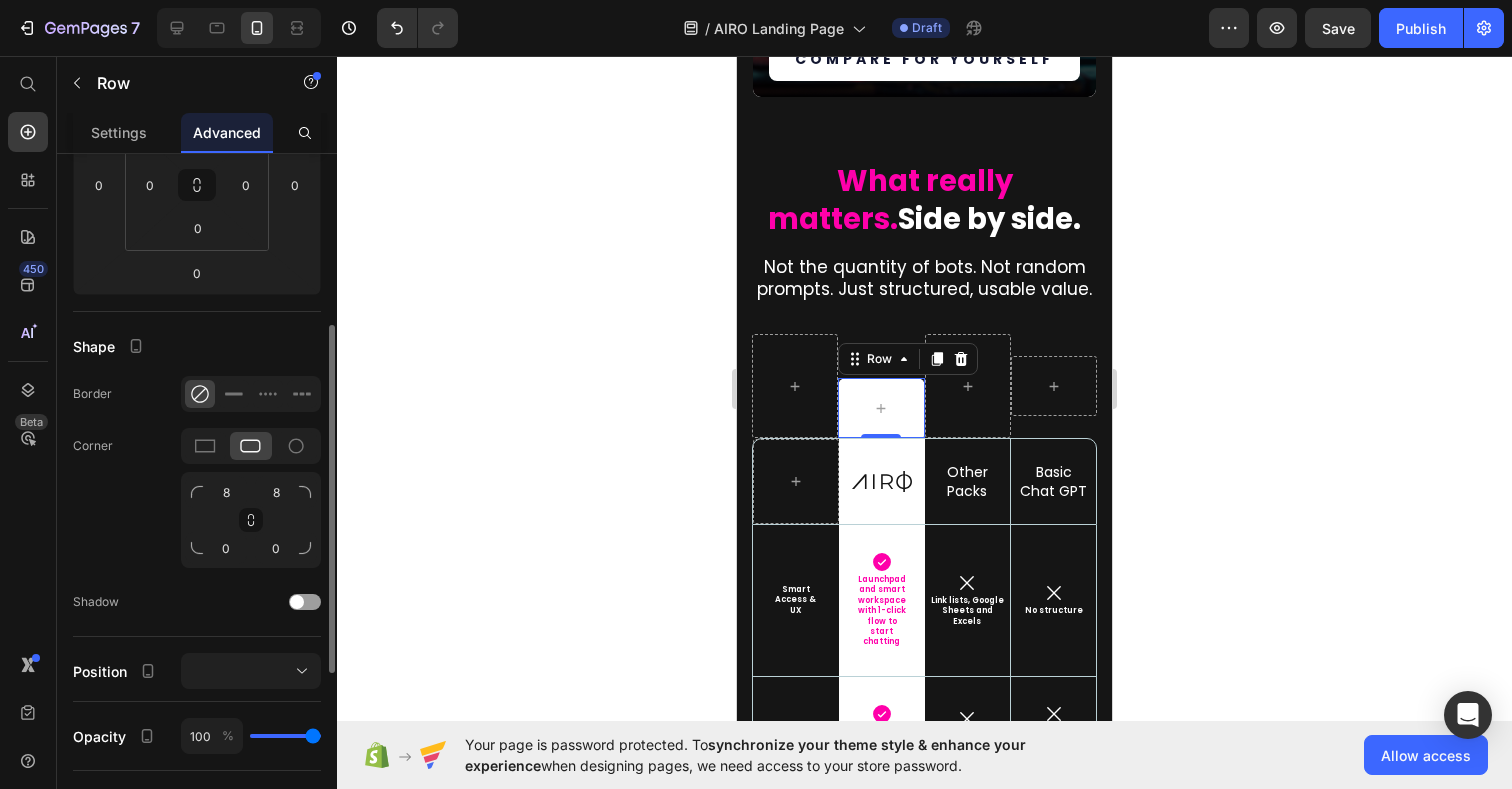 click on "Corner 8 8 0 0" 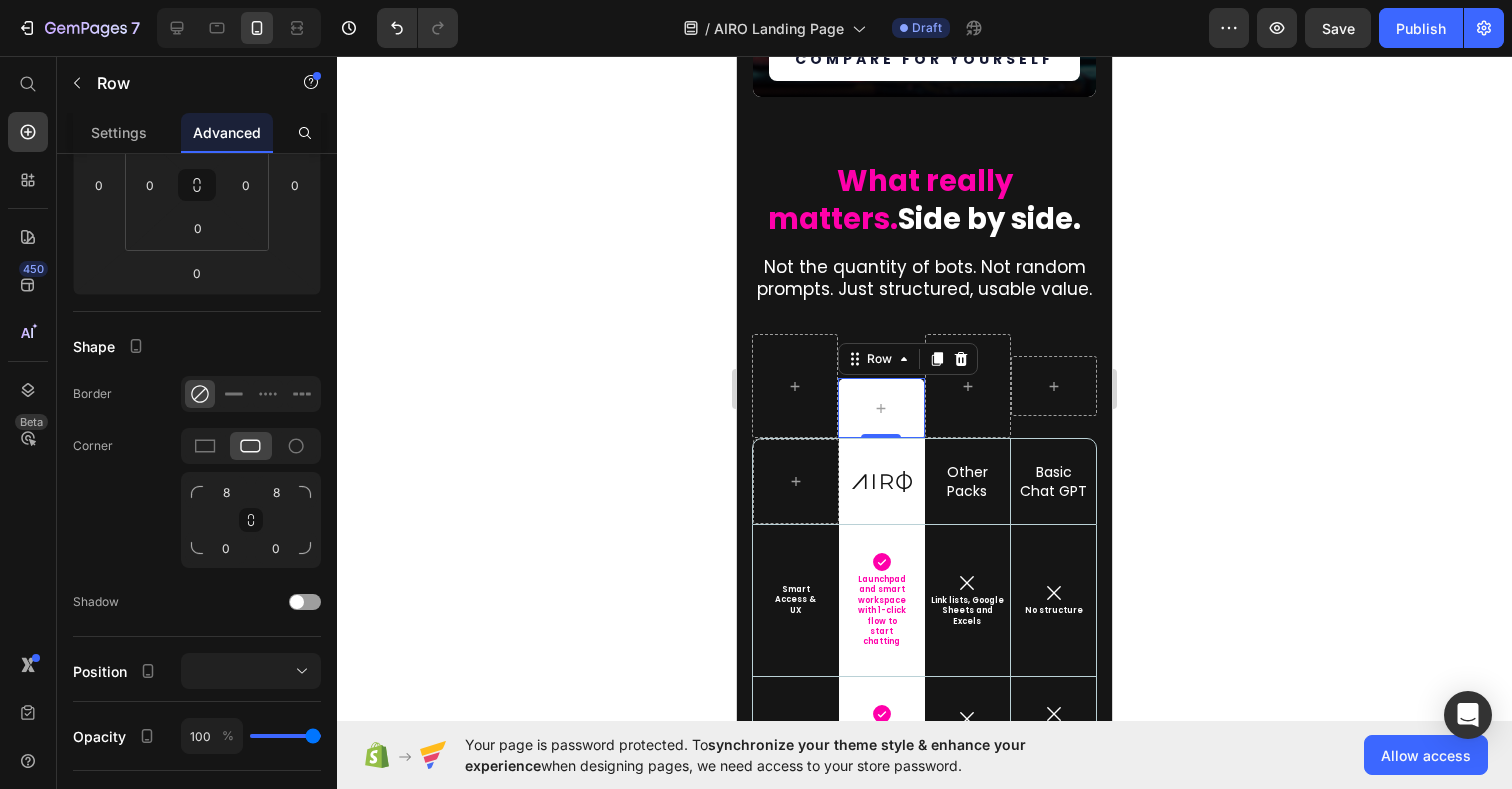click 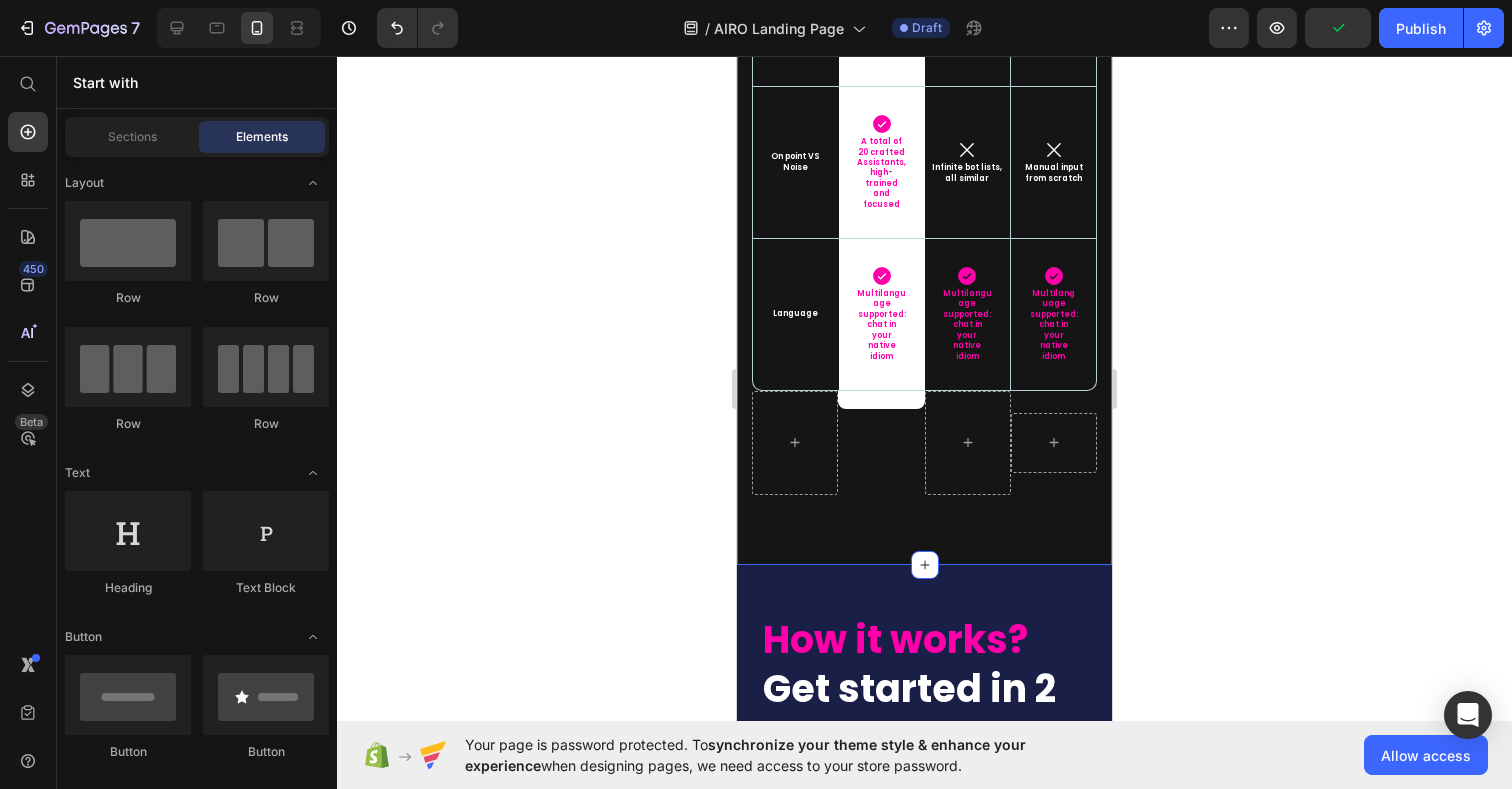 scroll, scrollTop: 9995, scrollLeft: 0, axis: vertical 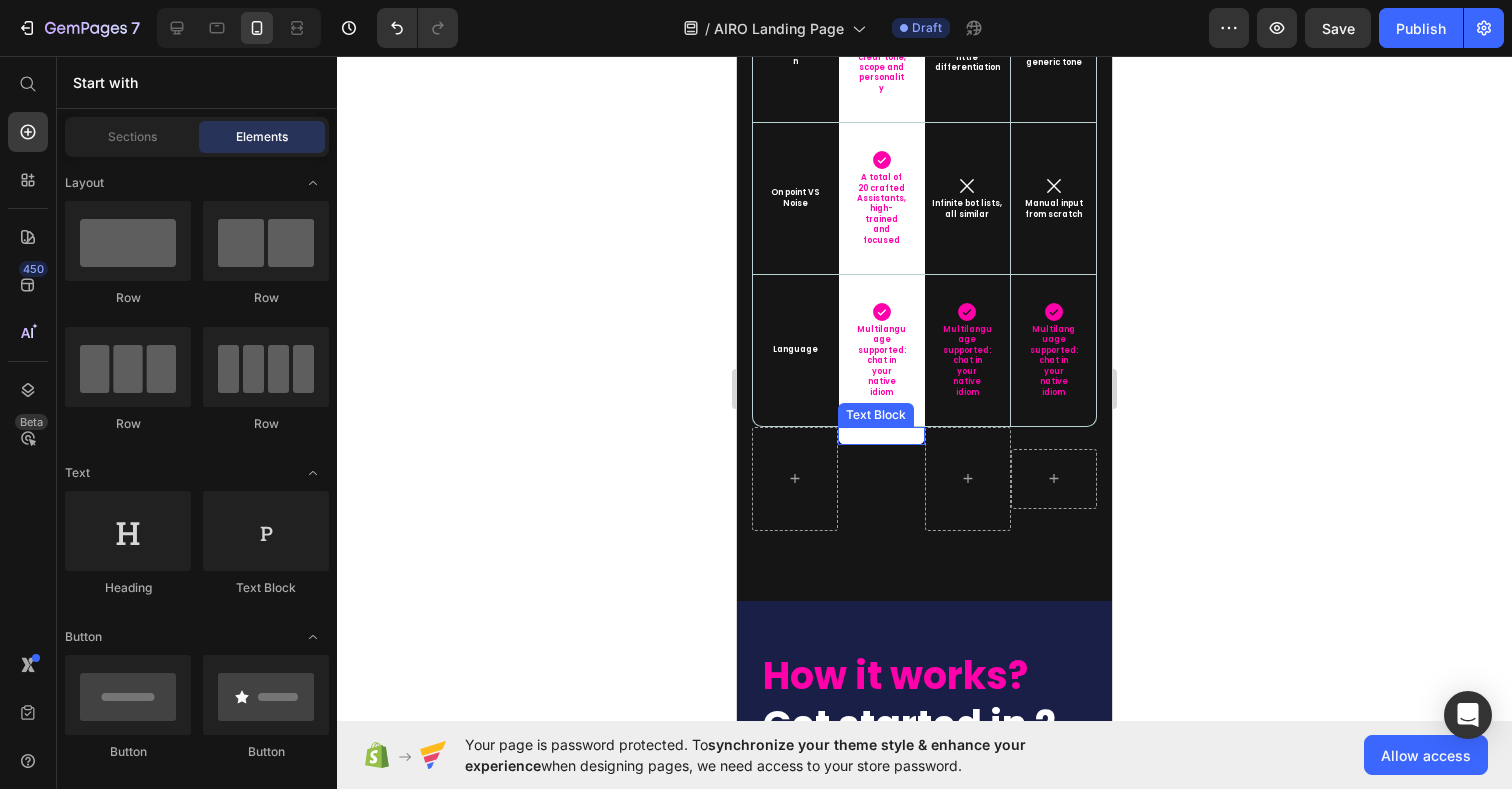 click on "-" at bounding box center (881, 436) 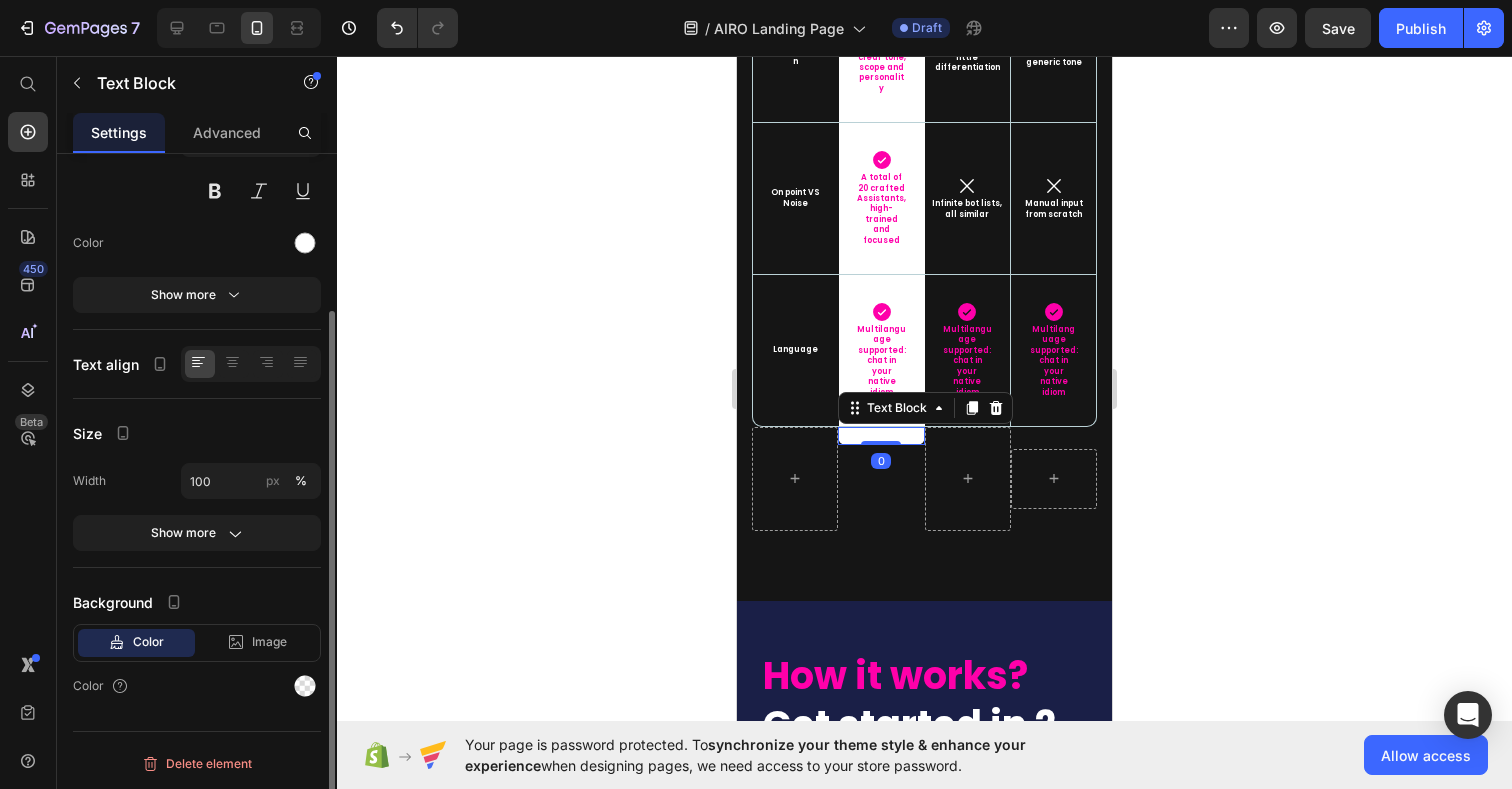 scroll, scrollTop: 0, scrollLeft: 0, axis: both 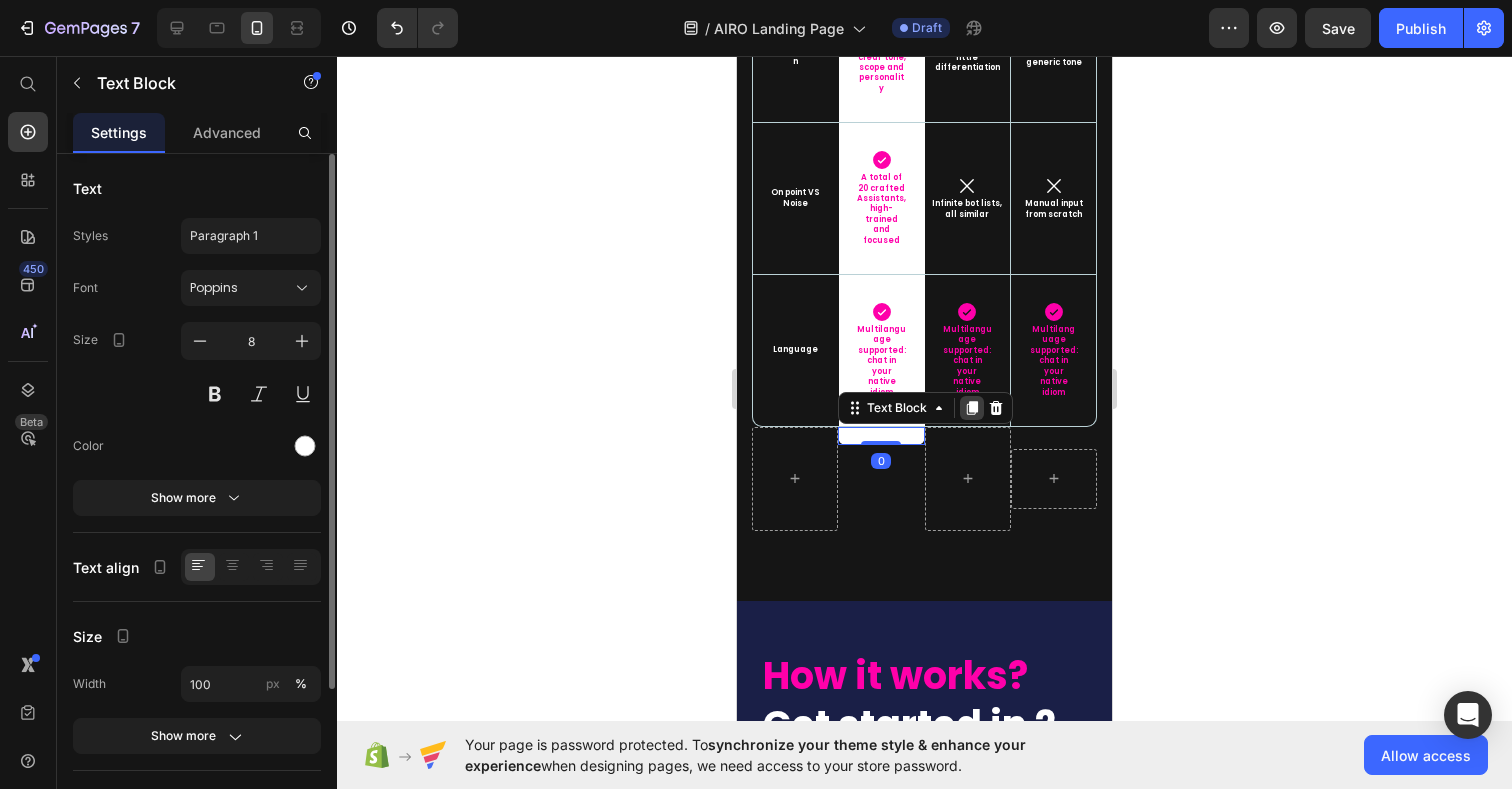 click 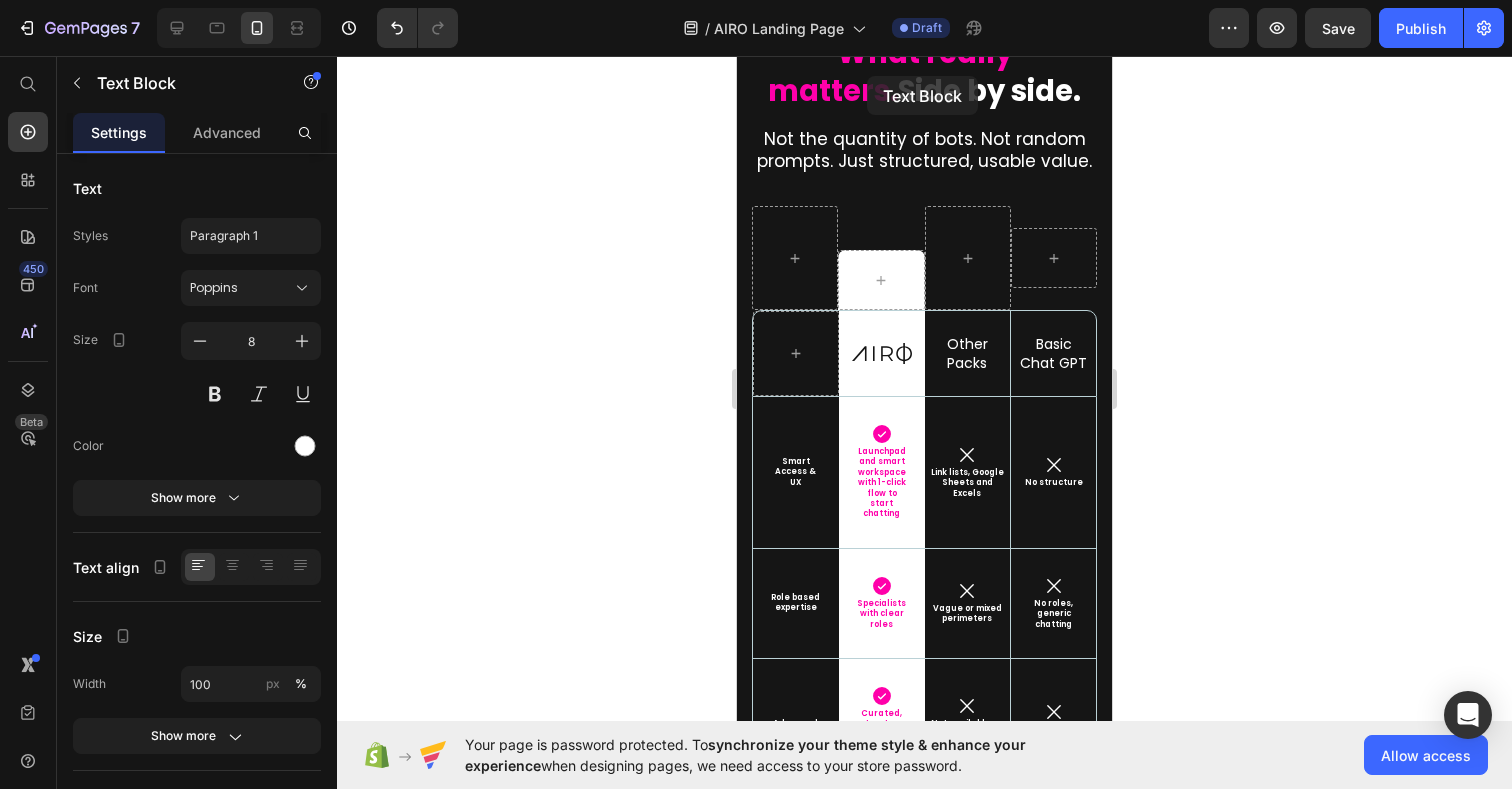 scroll, scrollTop: 8872, scrollLeft: 0, axis: vertical 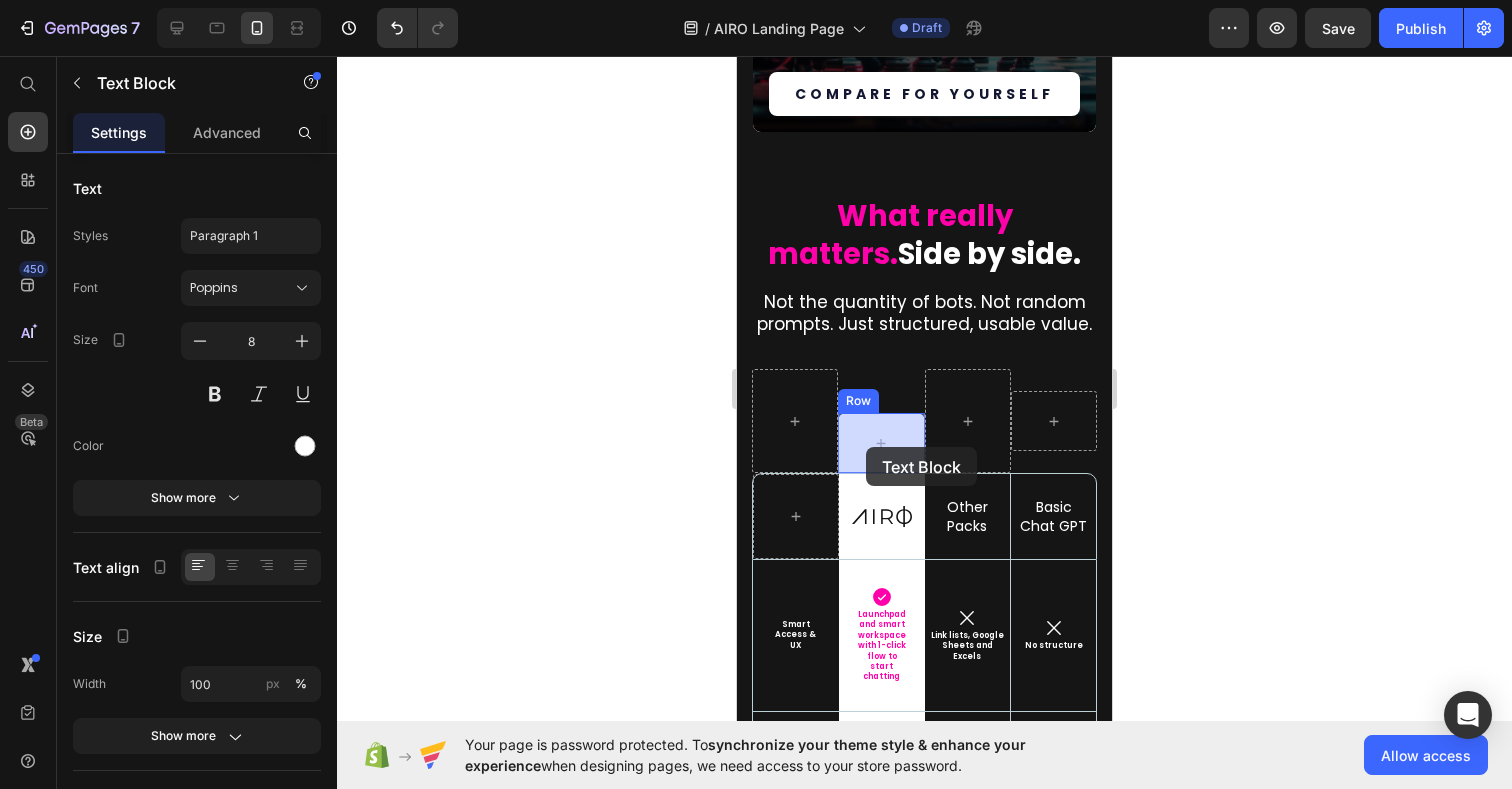 drag, startPoint x: 854, startPoint y: 372, endPoint x: 866, endPoint y: 447, distance: 75.95393 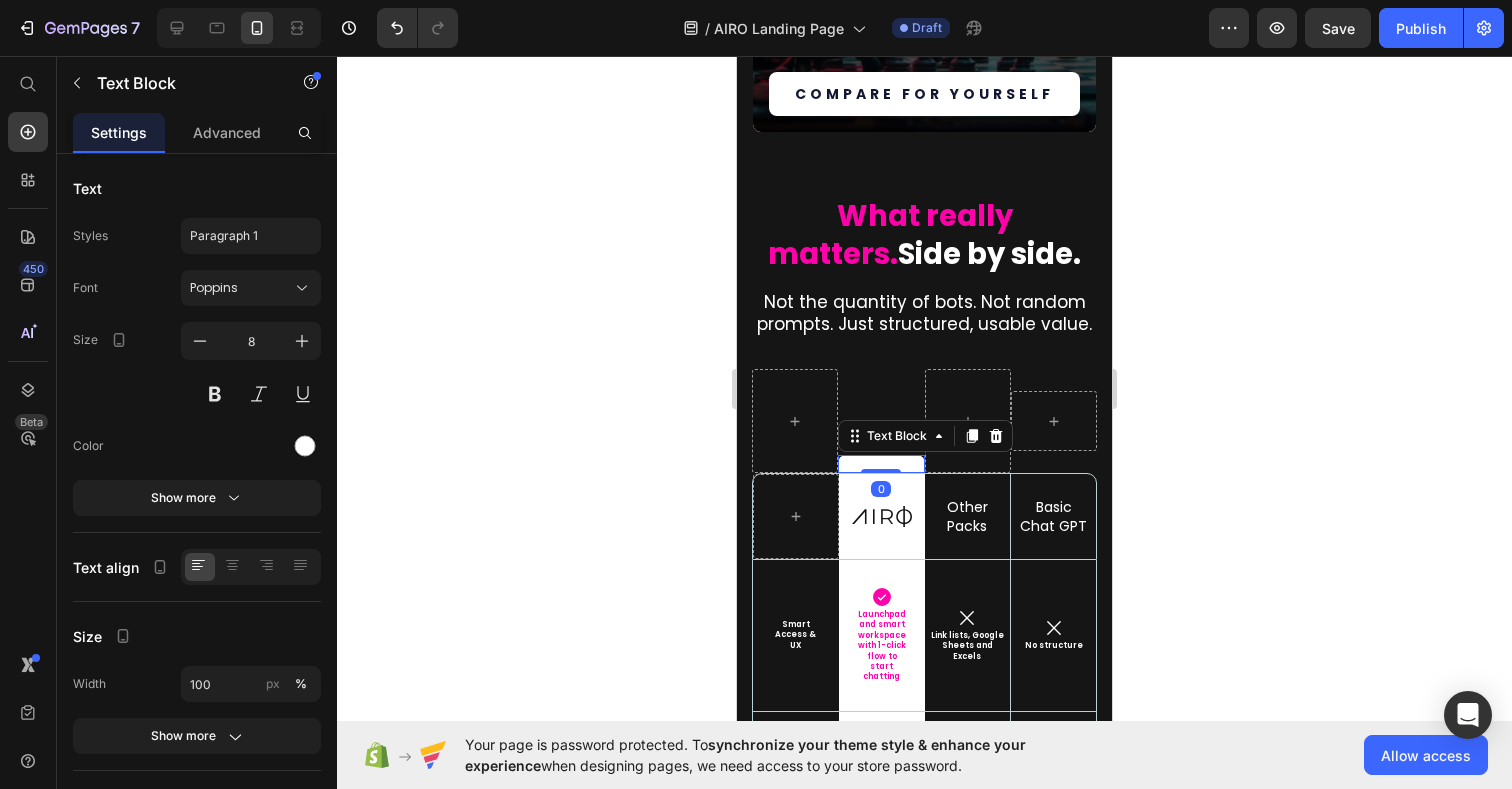 click 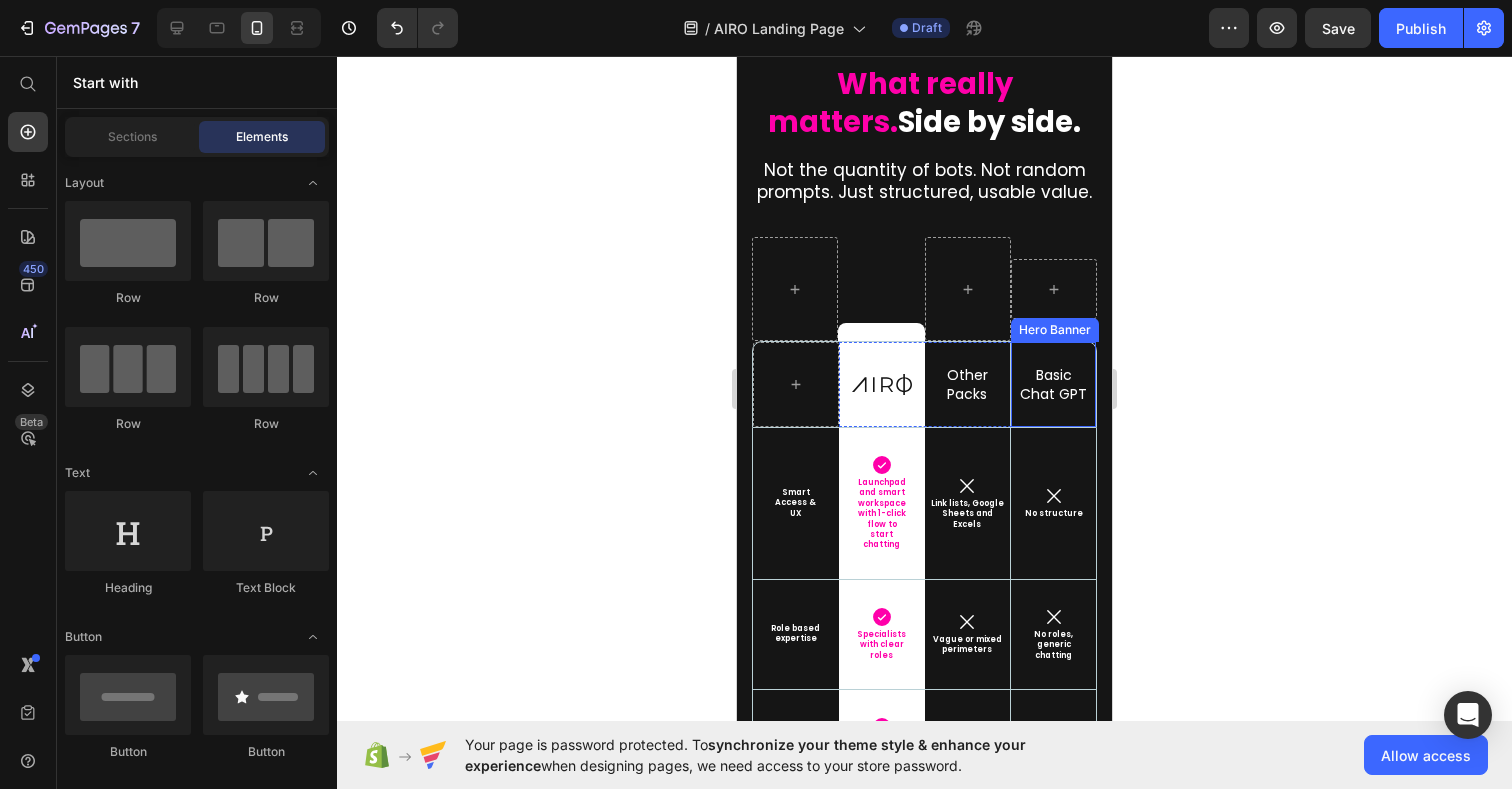 scroll, scrollTop: 9010, scrollLeft: 0, axis: vertical 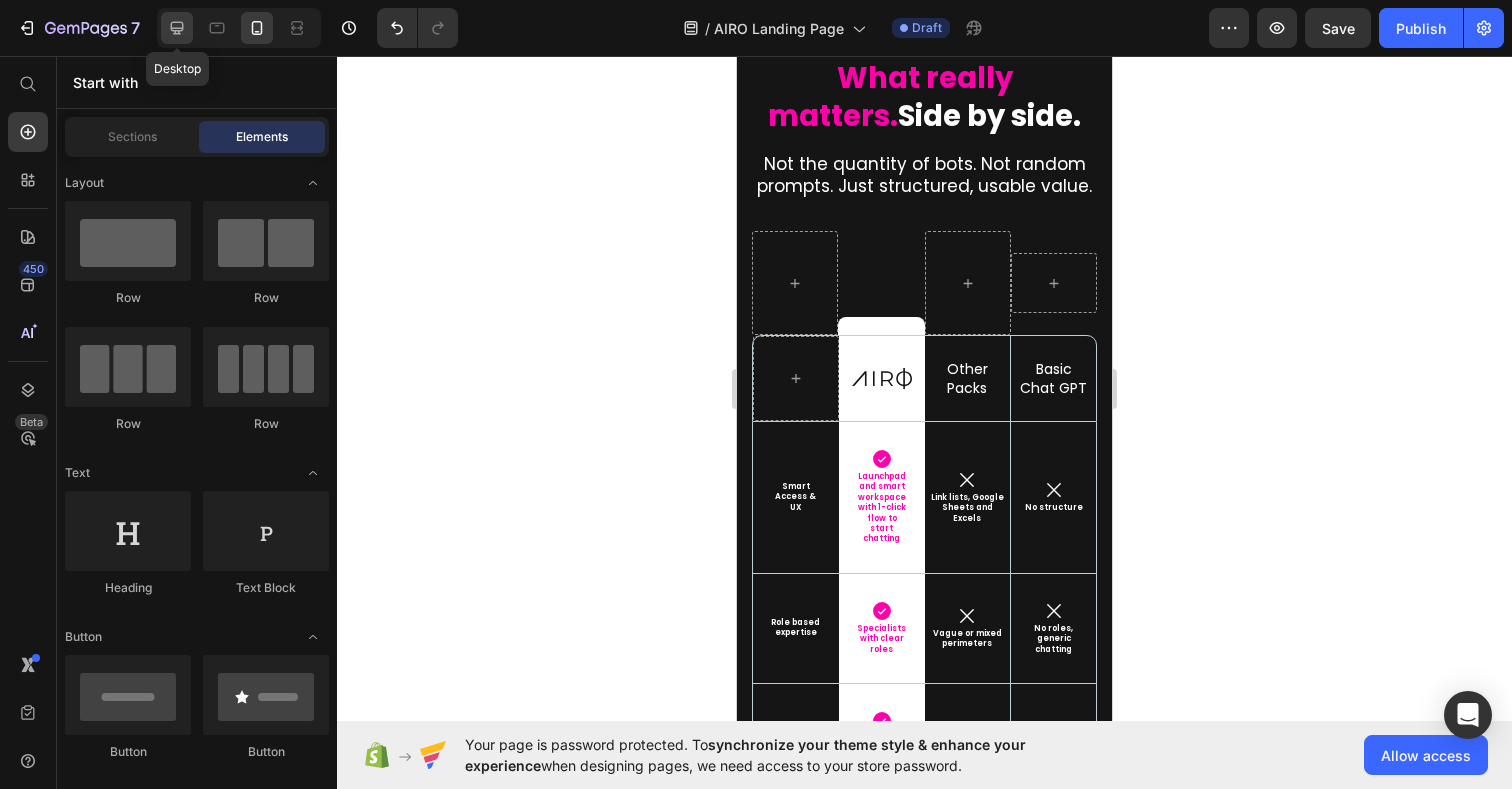 click 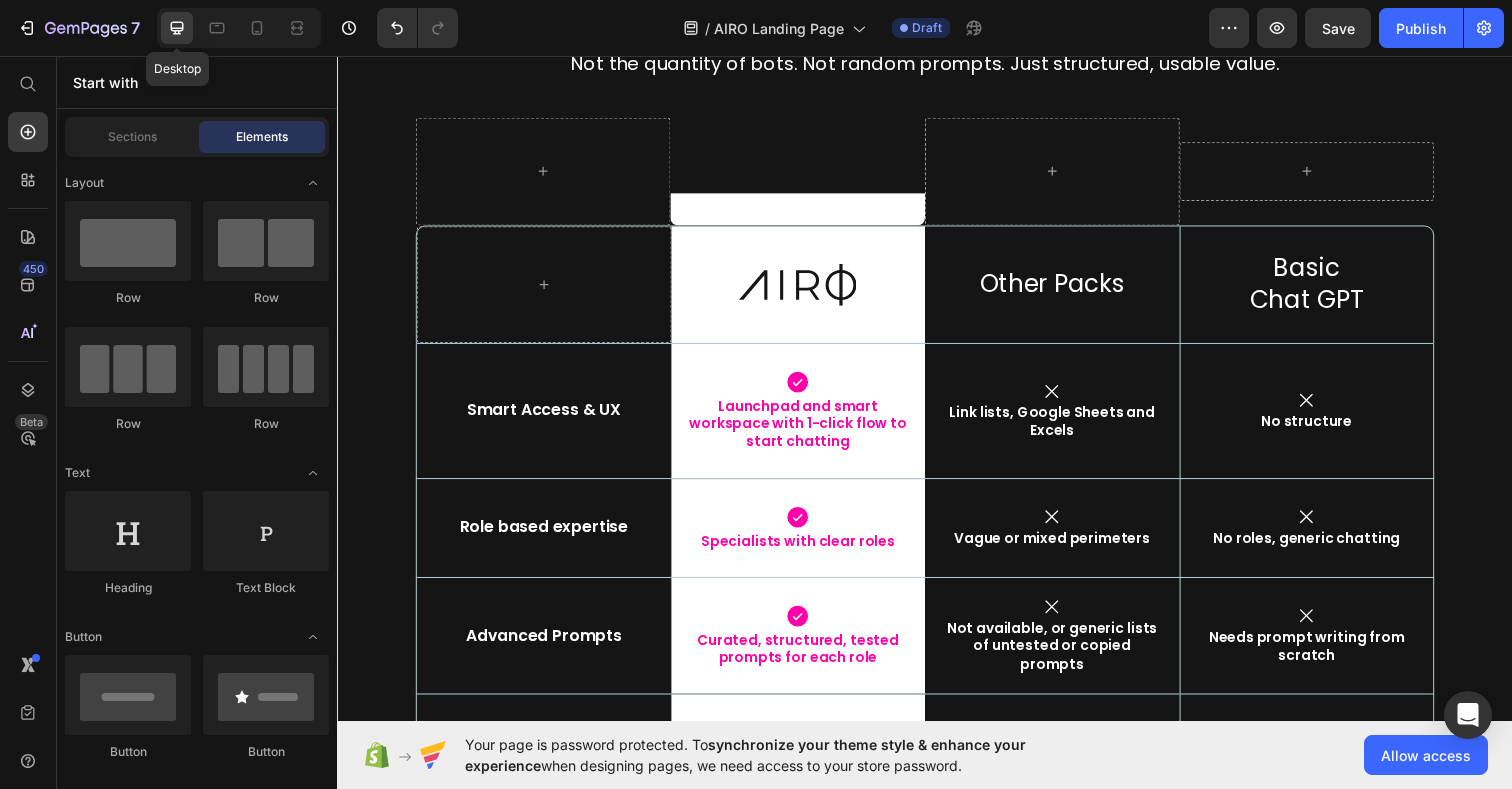 scroll, scrollTop: 8807, scrollLeft: 0, axis: vertical 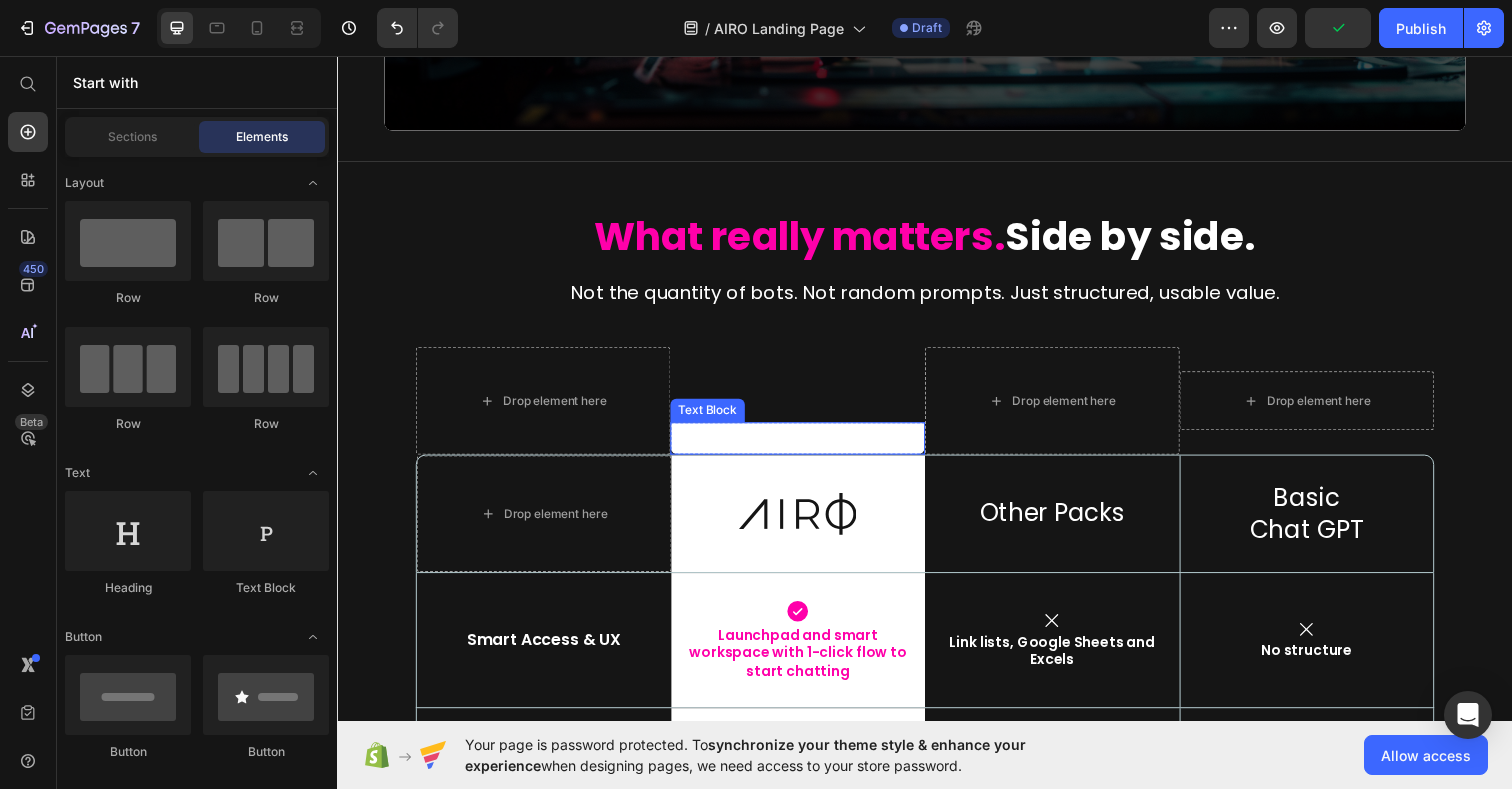 click on "-" at bounding box center (807, 446) 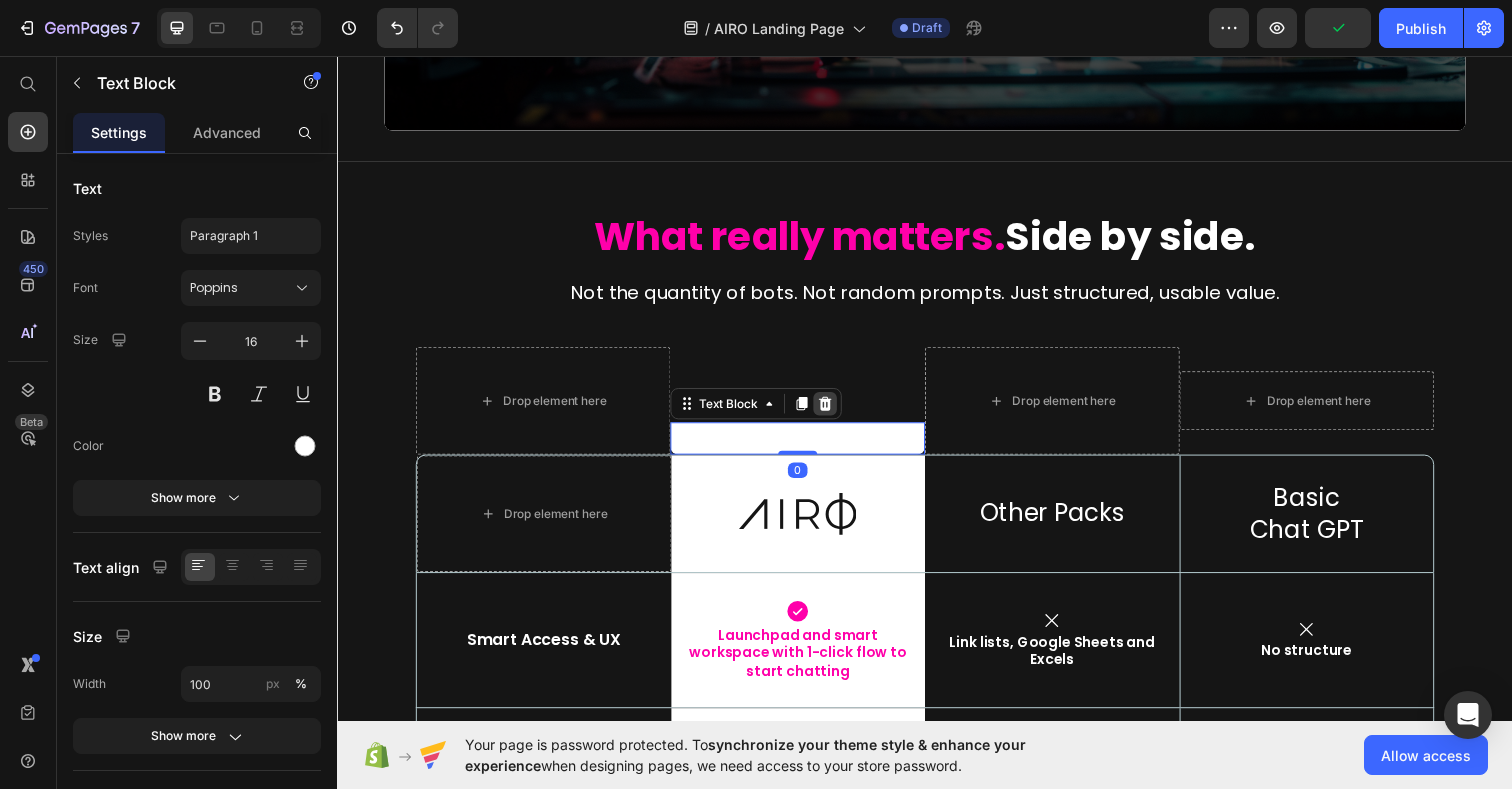 click 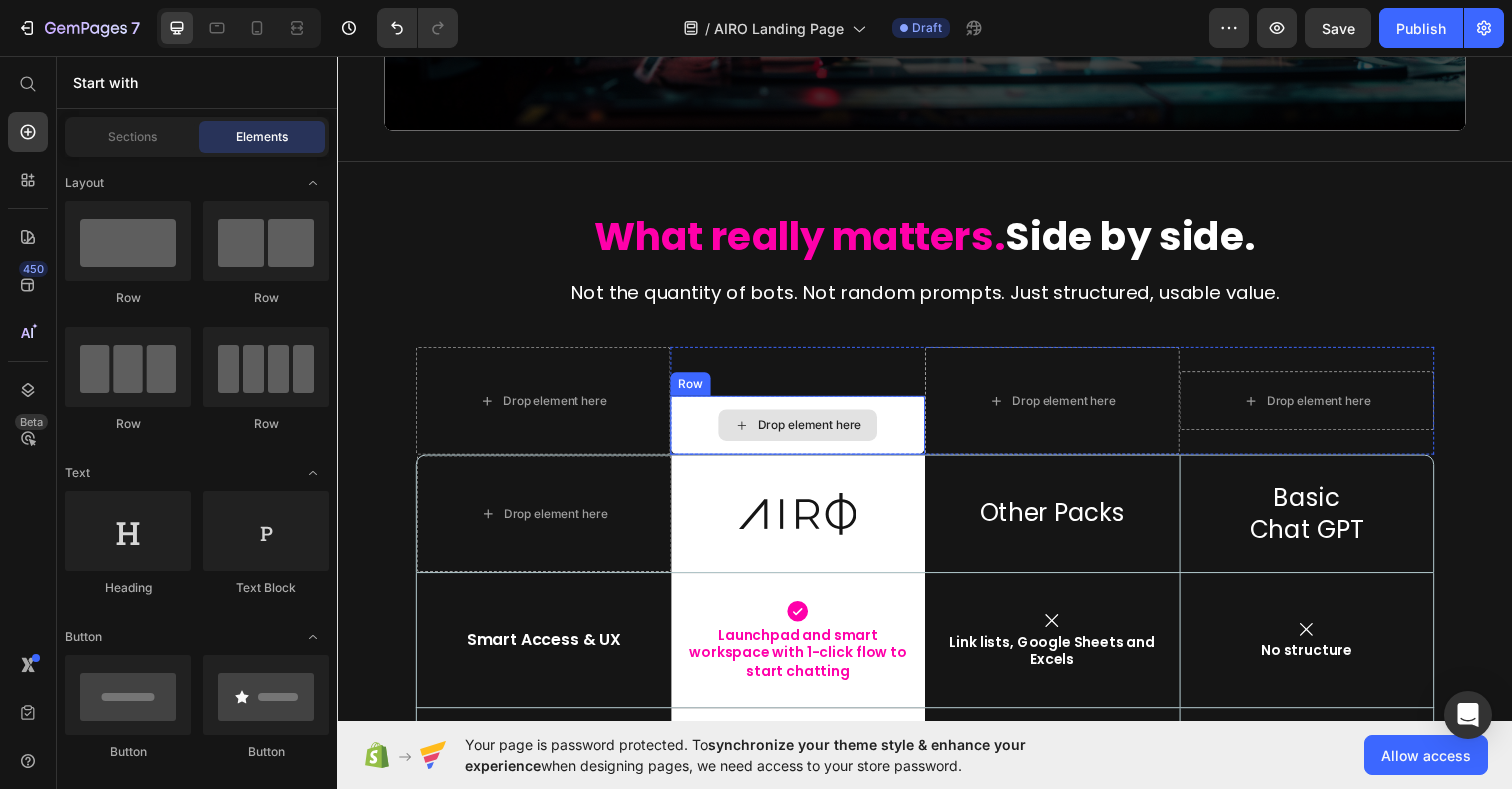 click on "Drop element here" at bounding box center [807, 433] 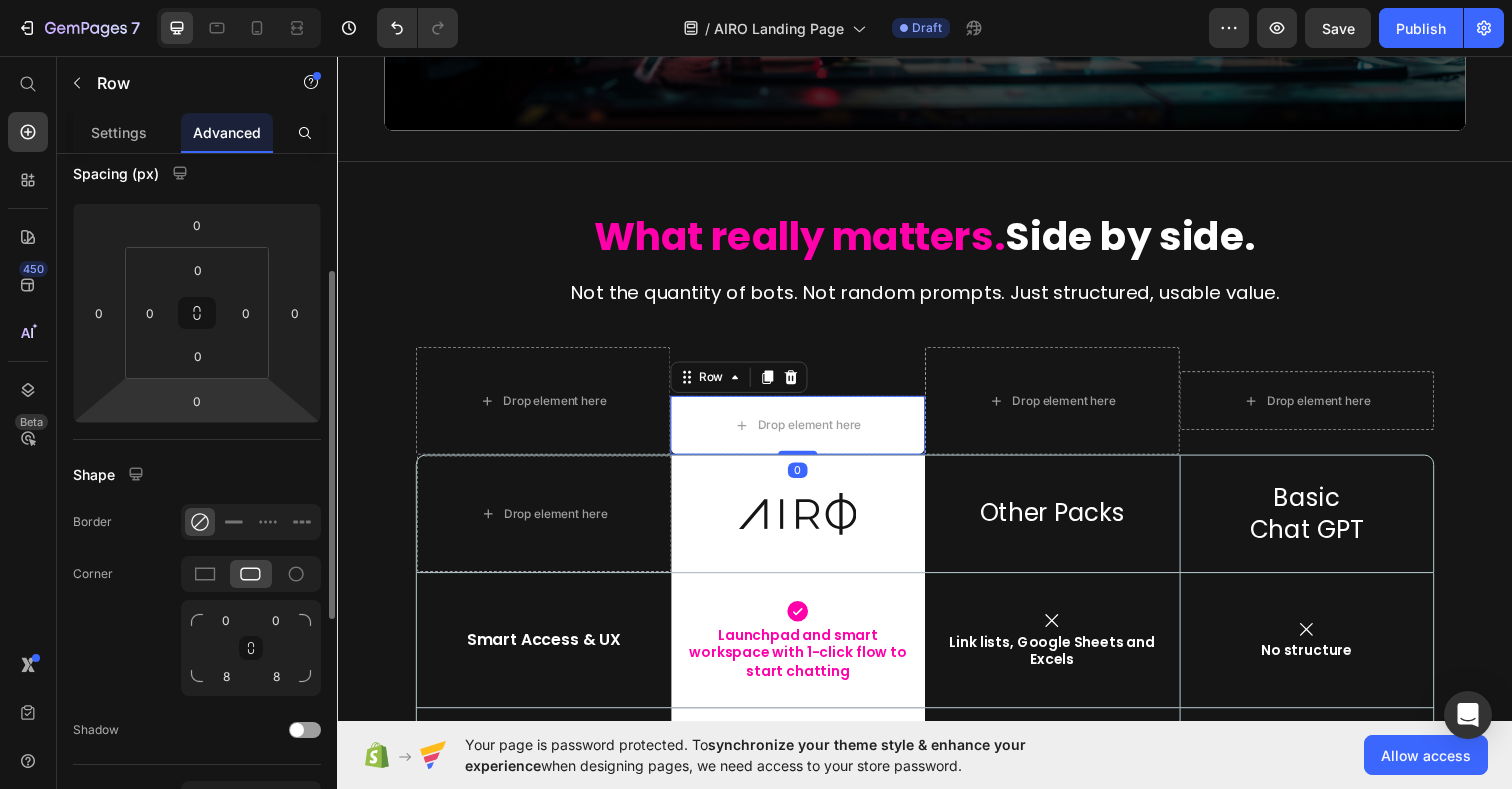 scroll, scrollTop: 219, scrollLeft: 0, axis: vertical 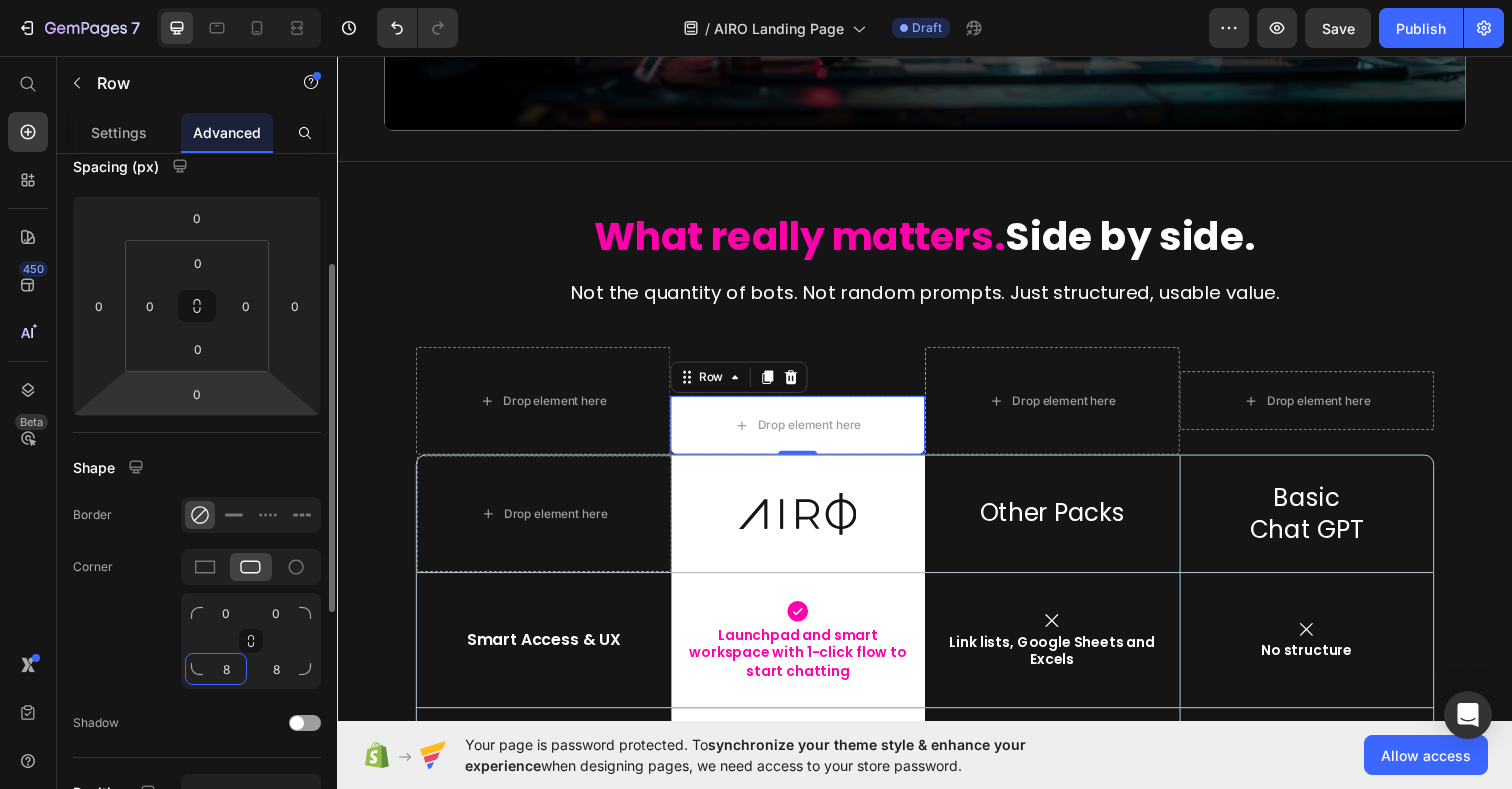 click on "8" 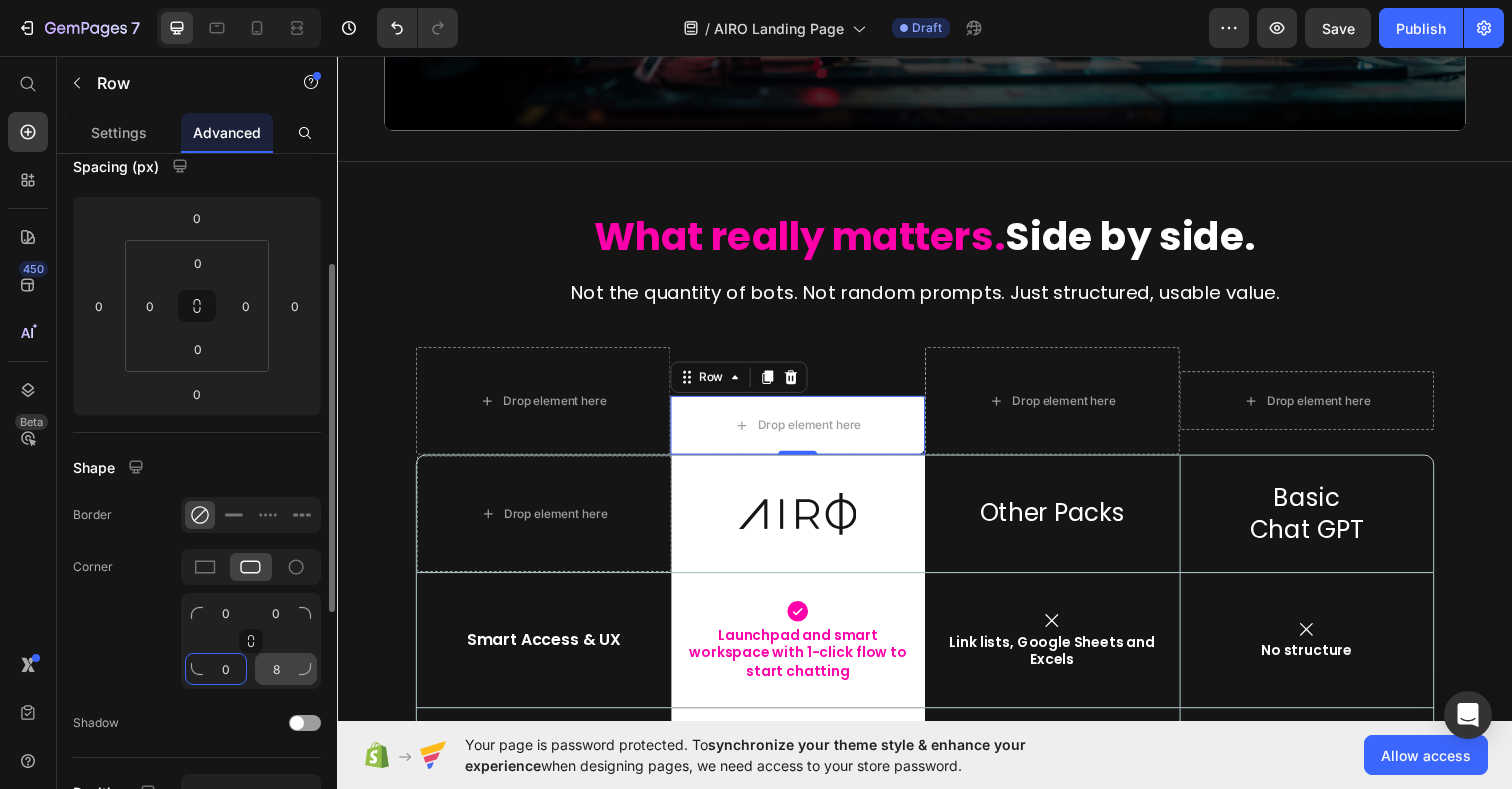 type on "0" 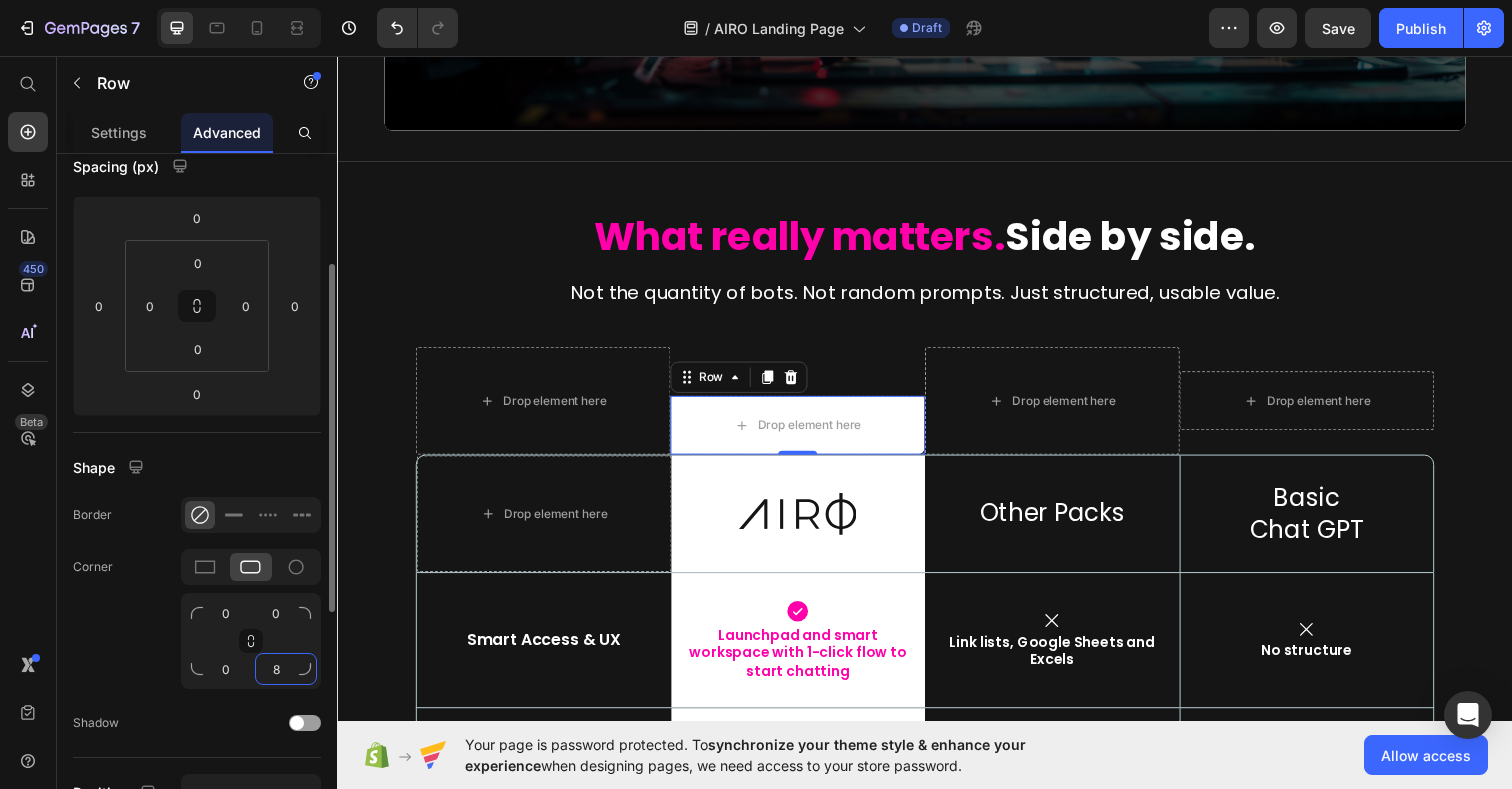 click on "8" 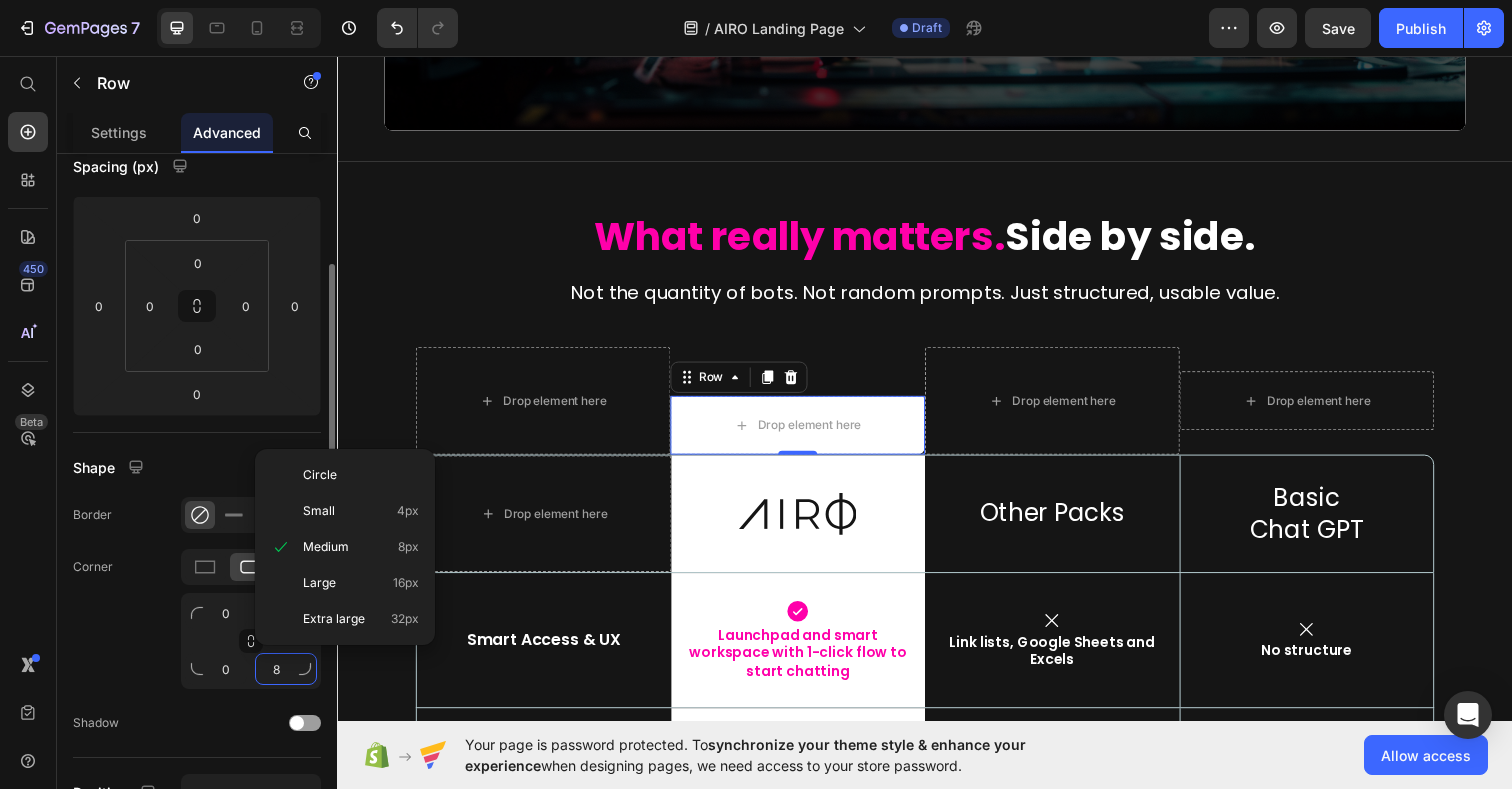 type on "0" 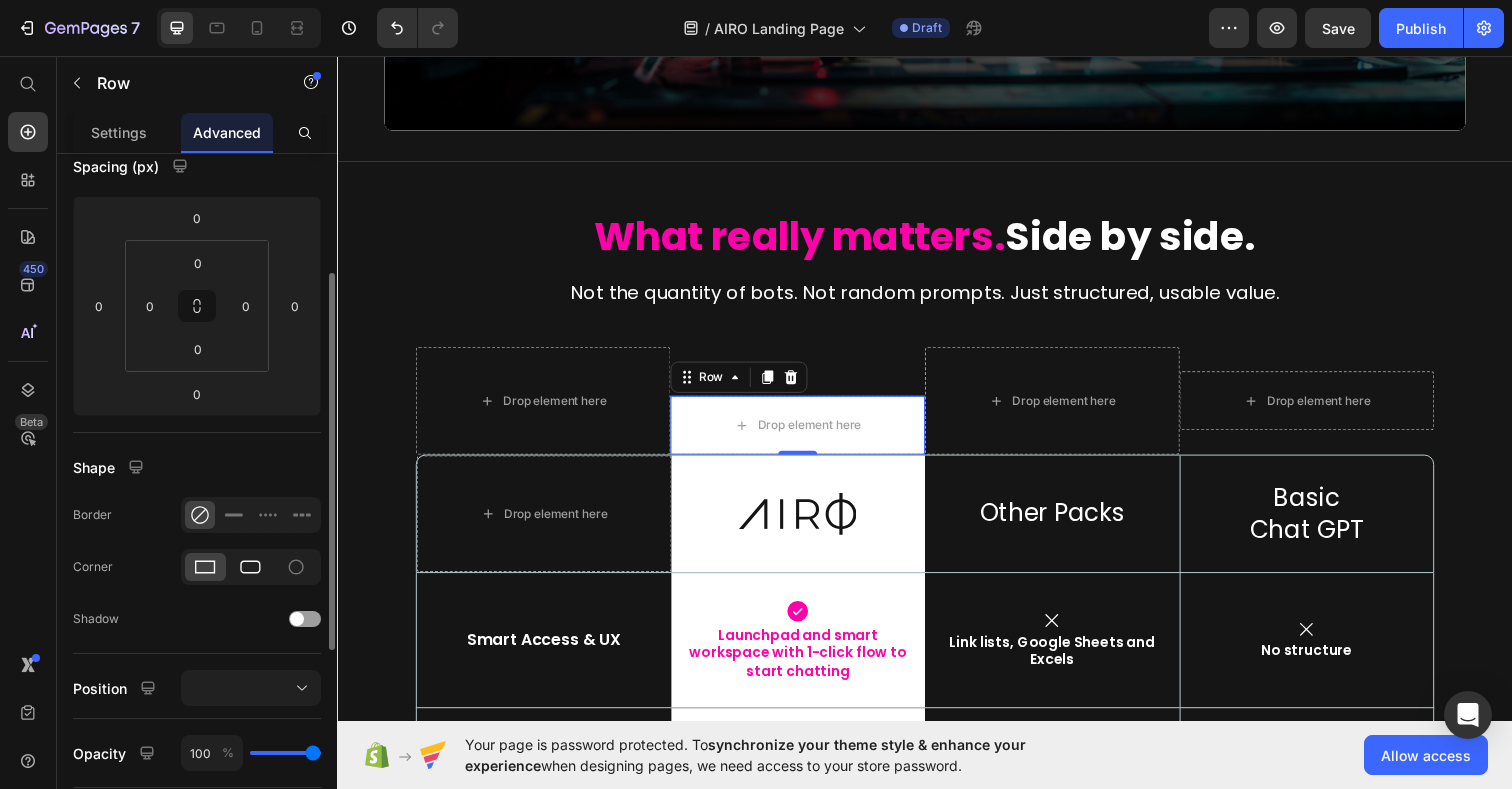 click 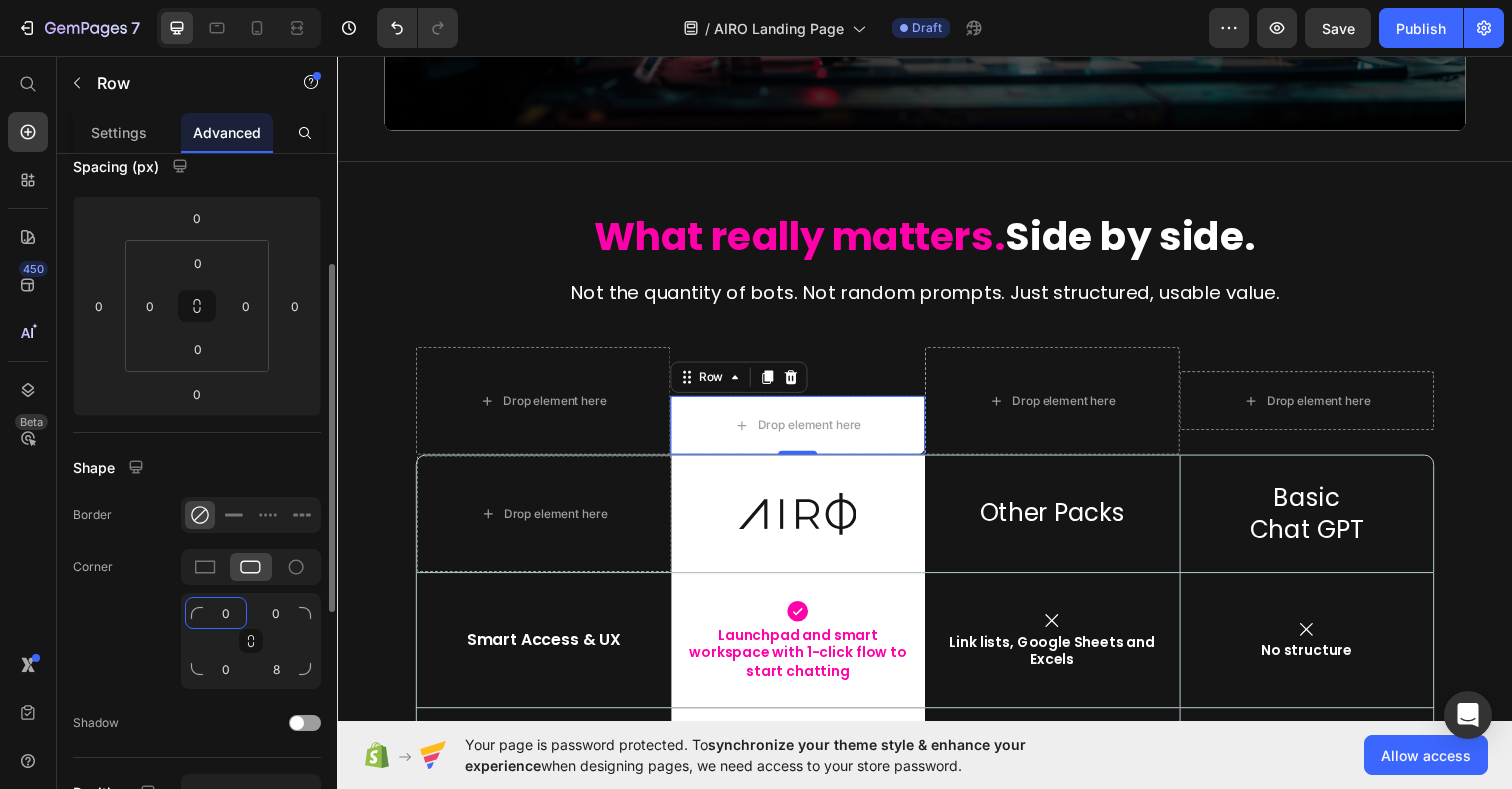 click on "0" 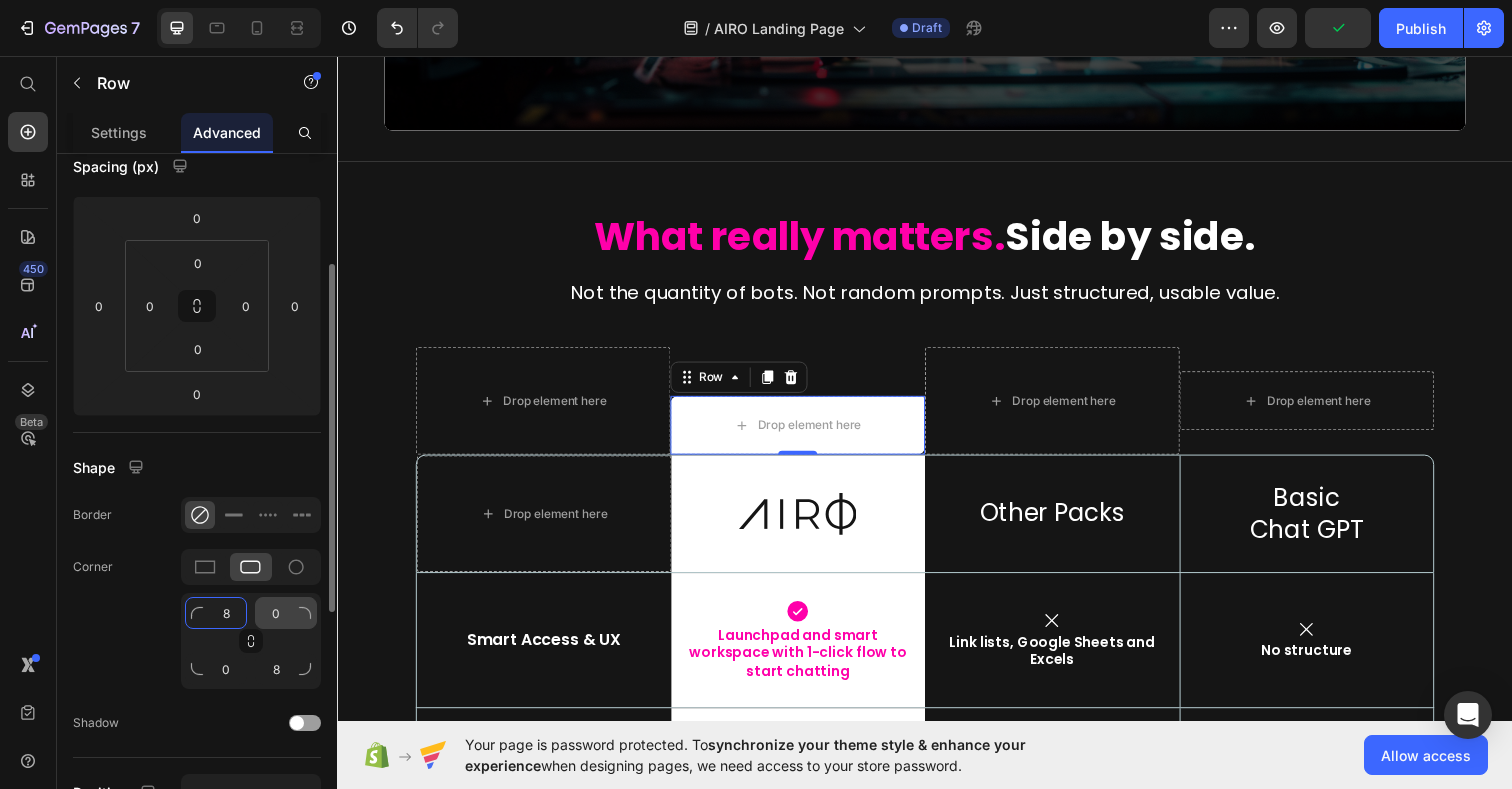type on "8" 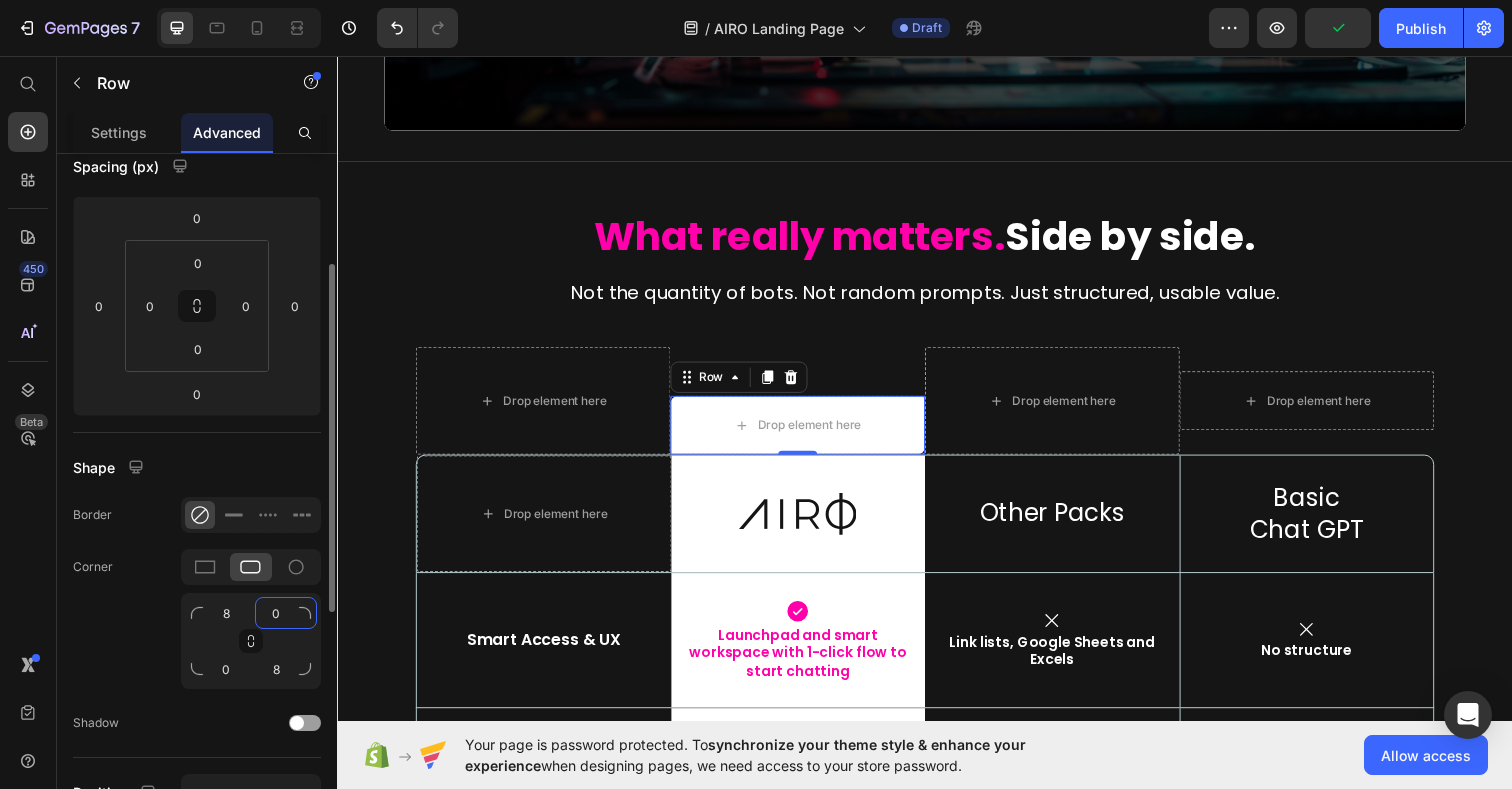 click on "0" 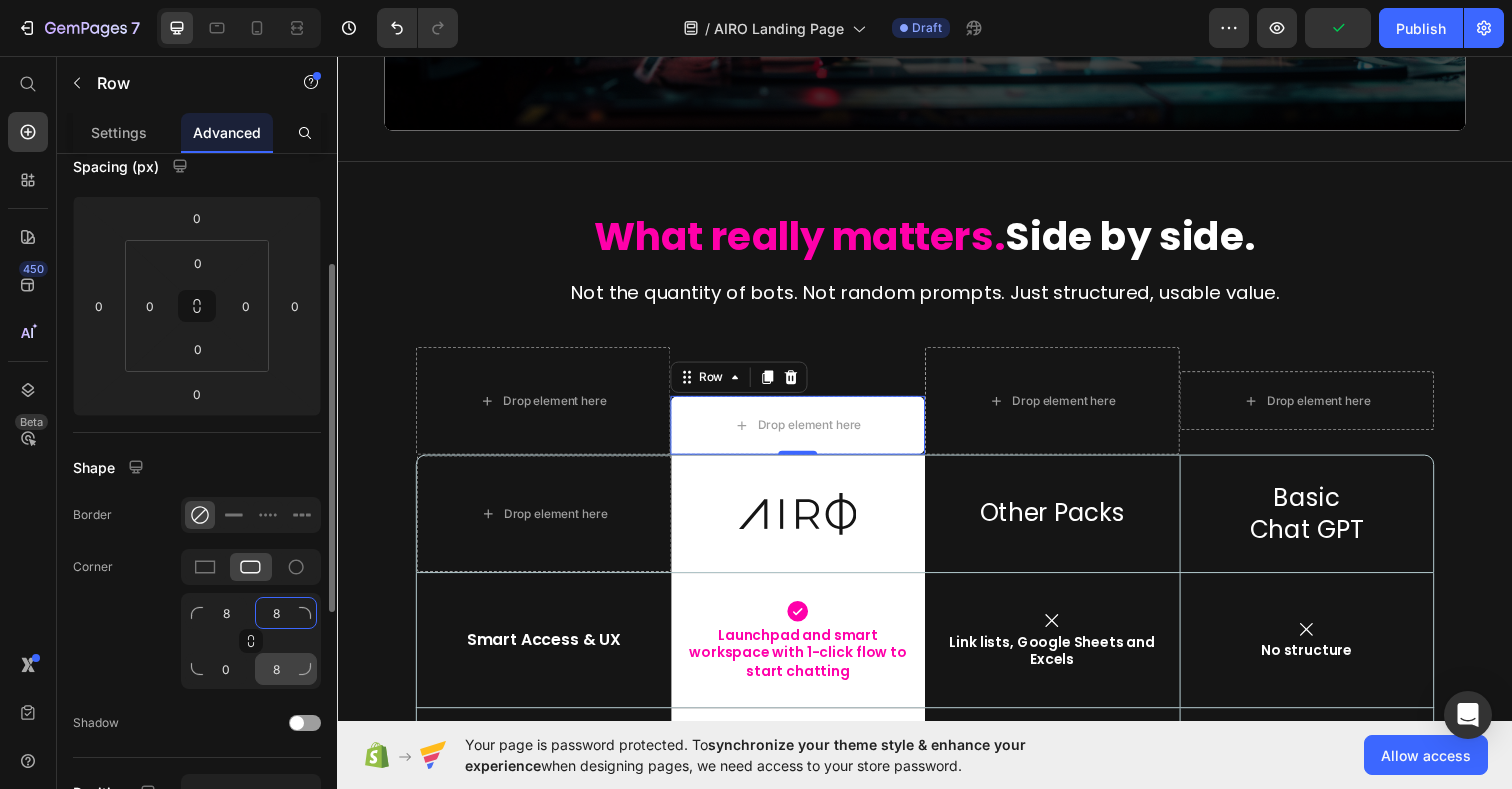 type on "8" 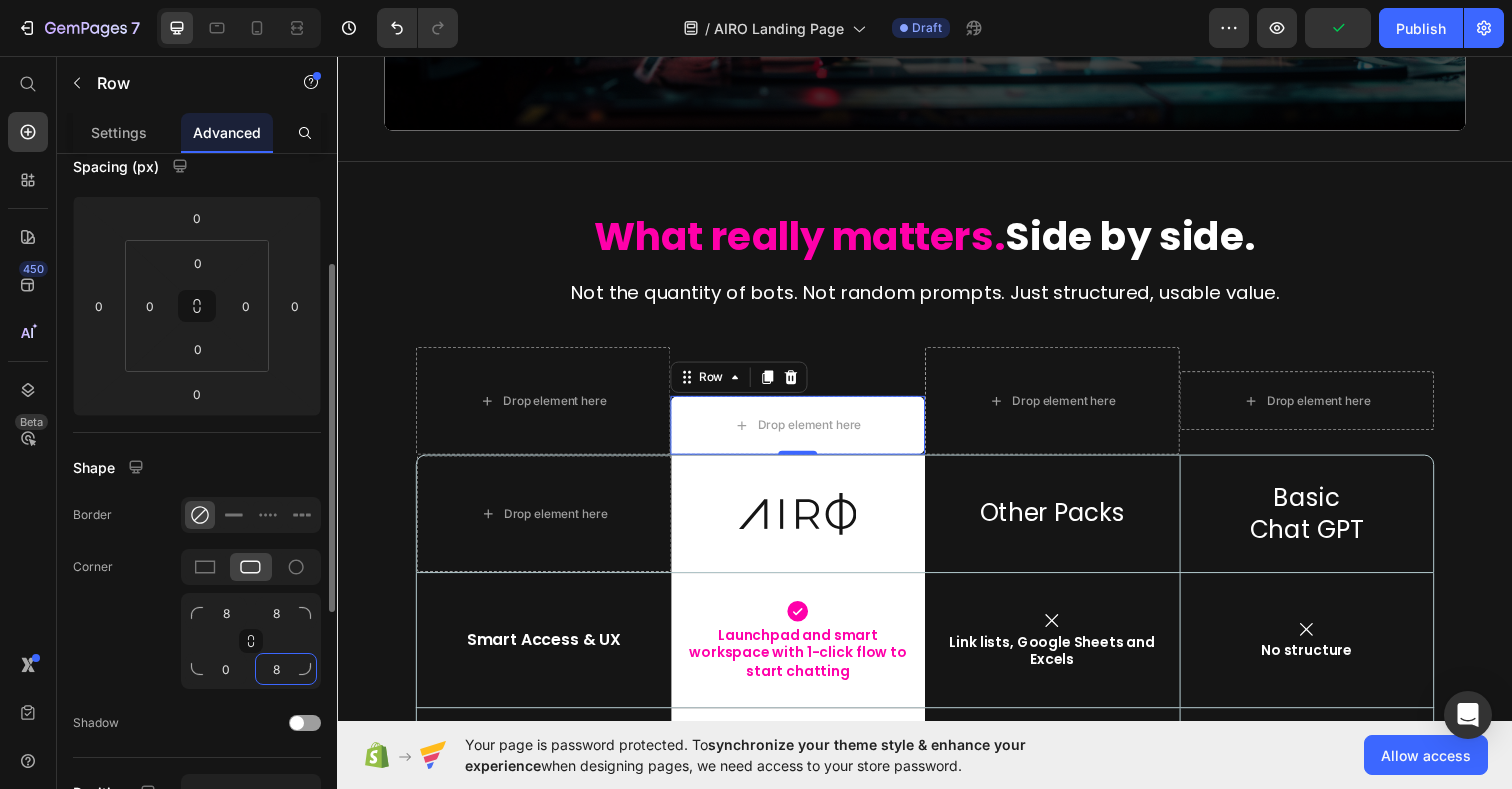 click on "8" 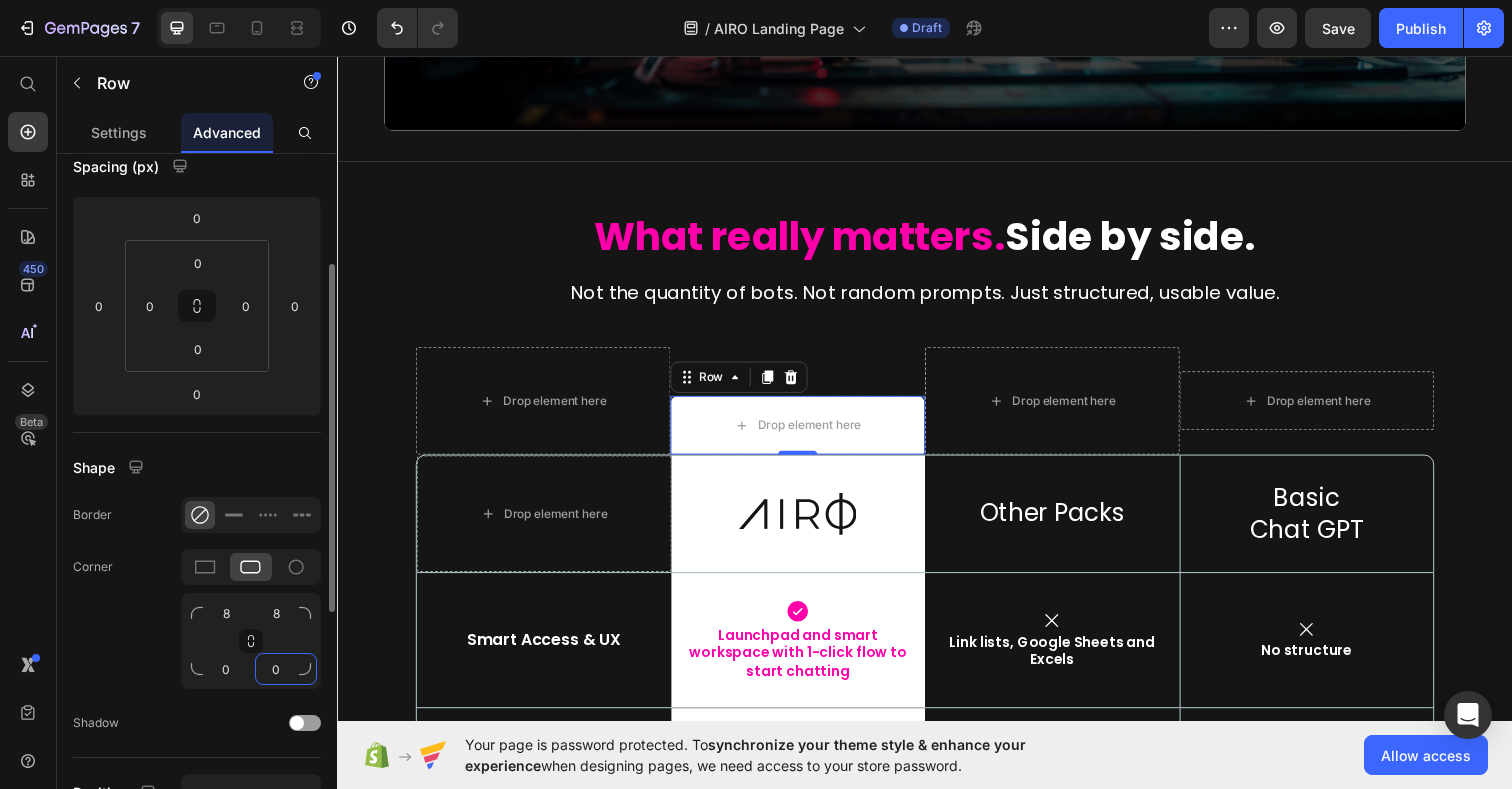 type on "0" 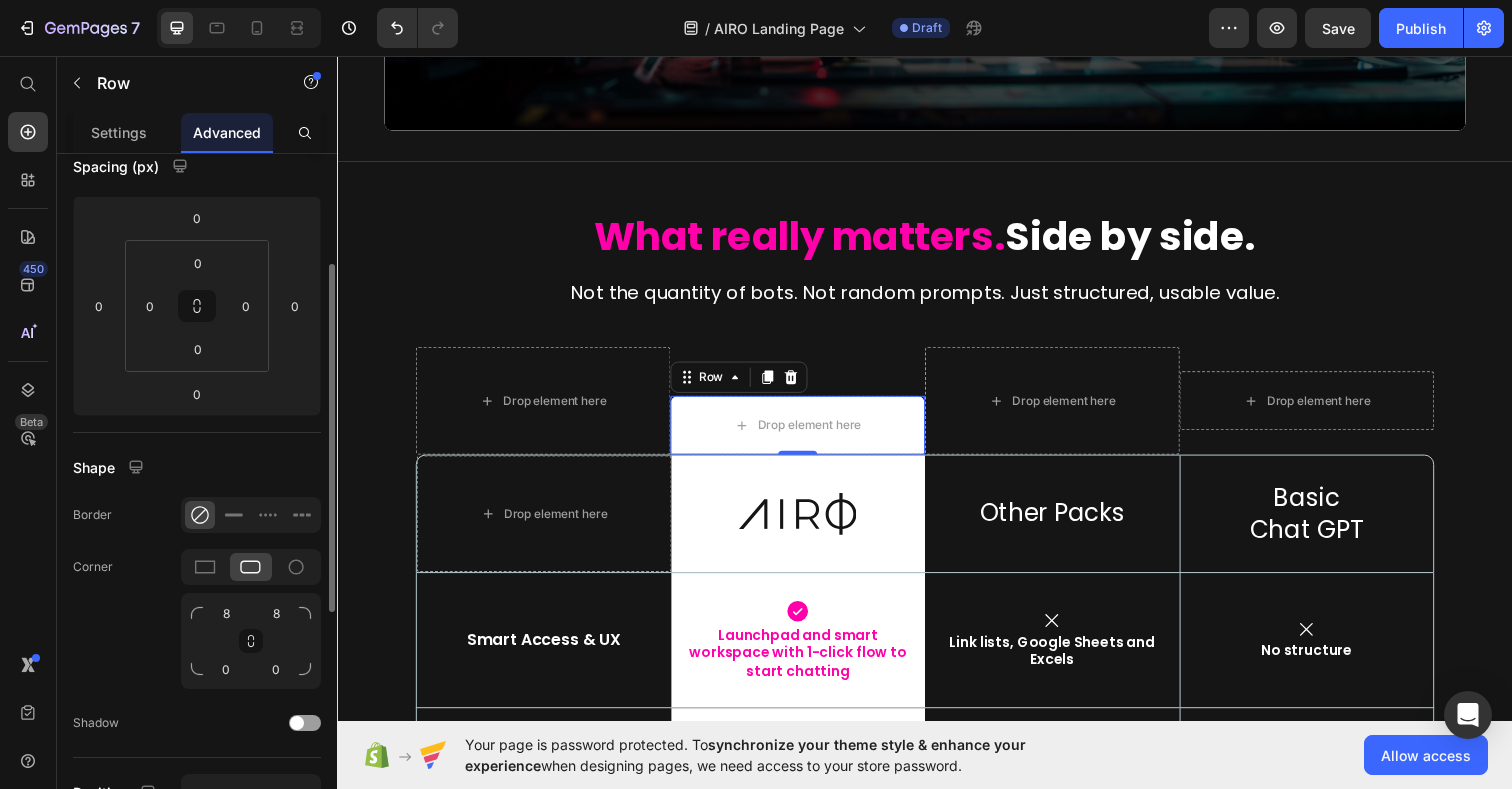 click on "Corner 8 8 0 0" 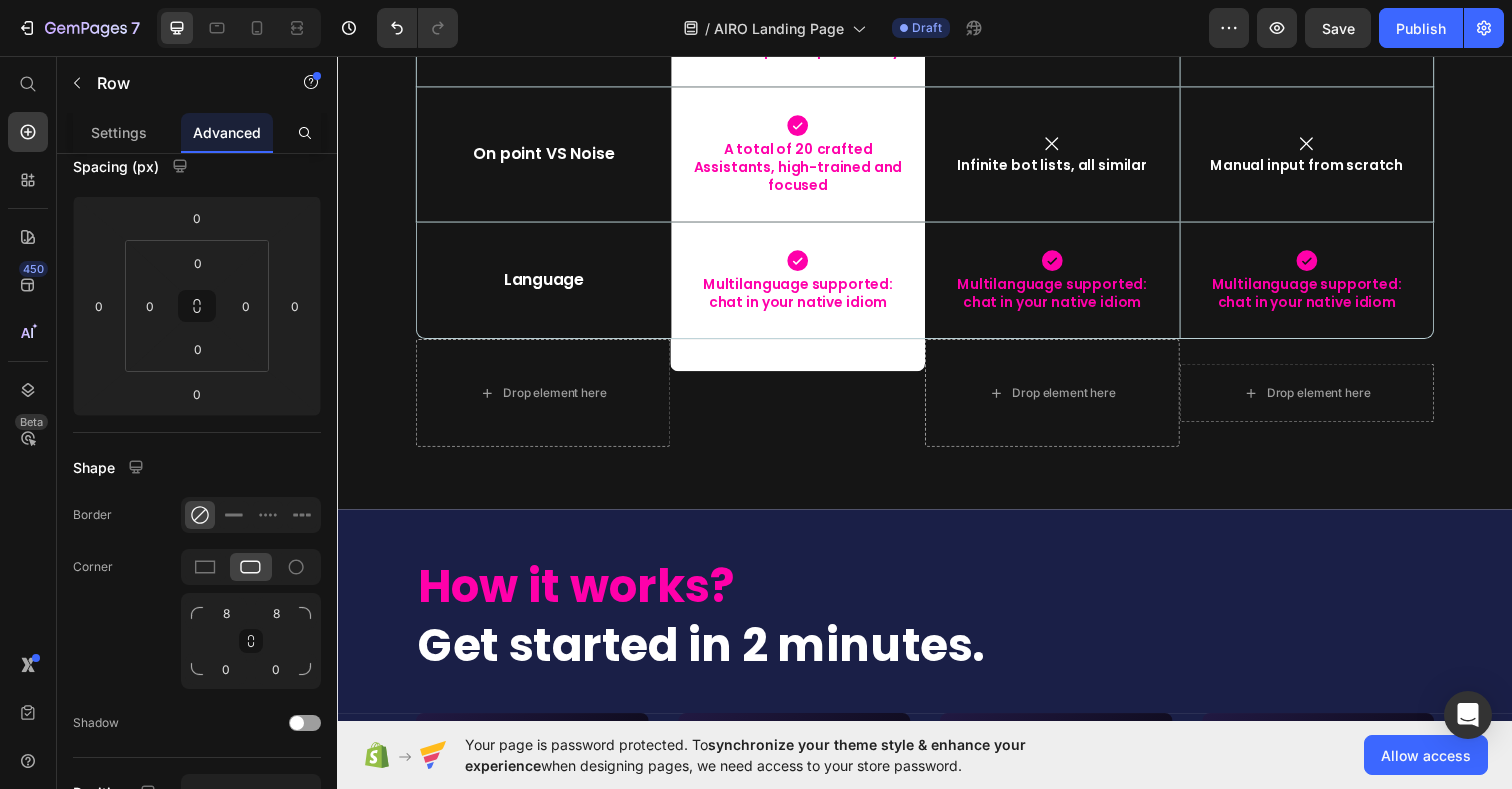 scroll, scrollTop: 9883, scrollLeft: 0, axis: vertical 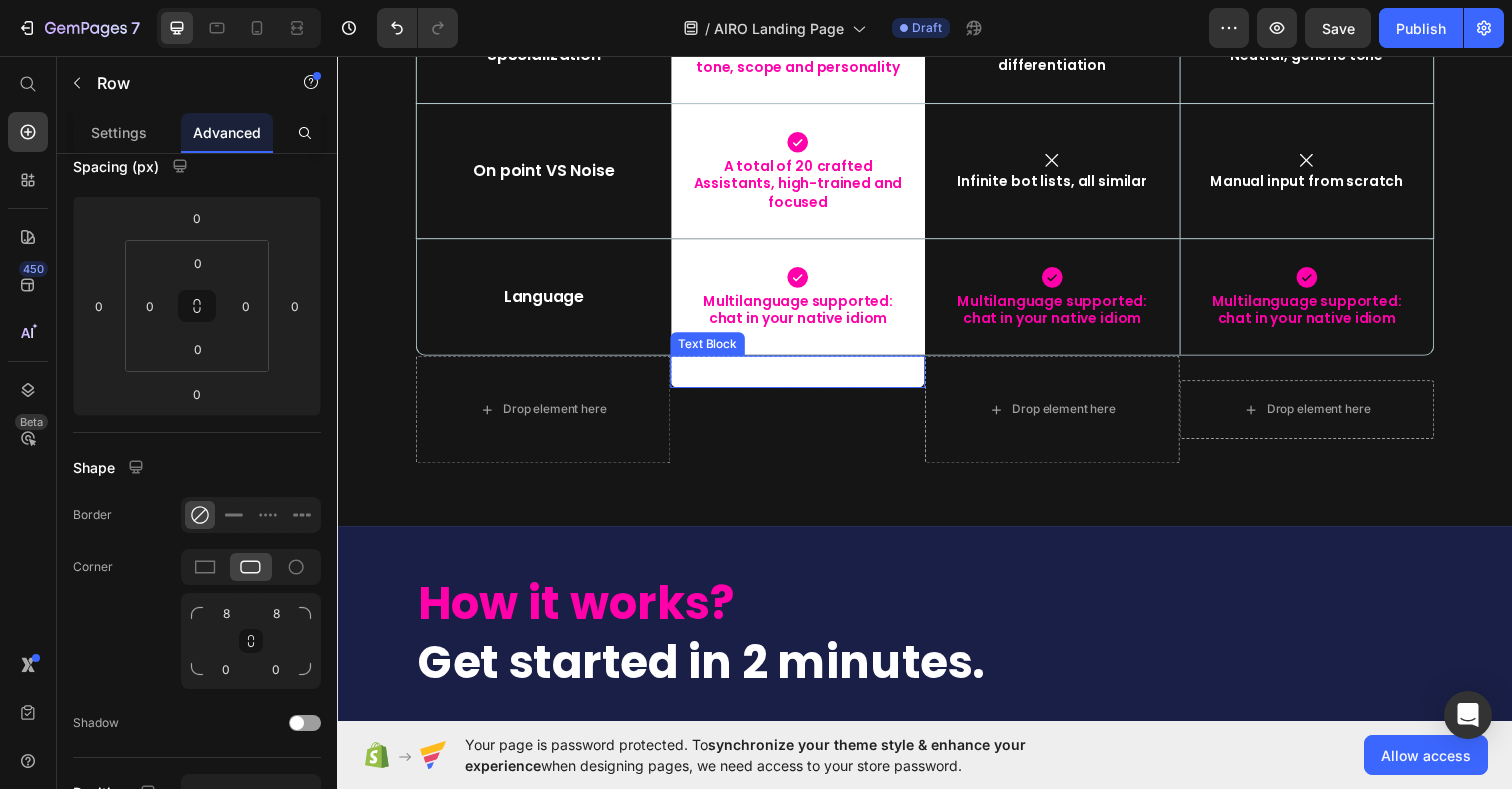 click on "-" at bounding box center [807, 378] 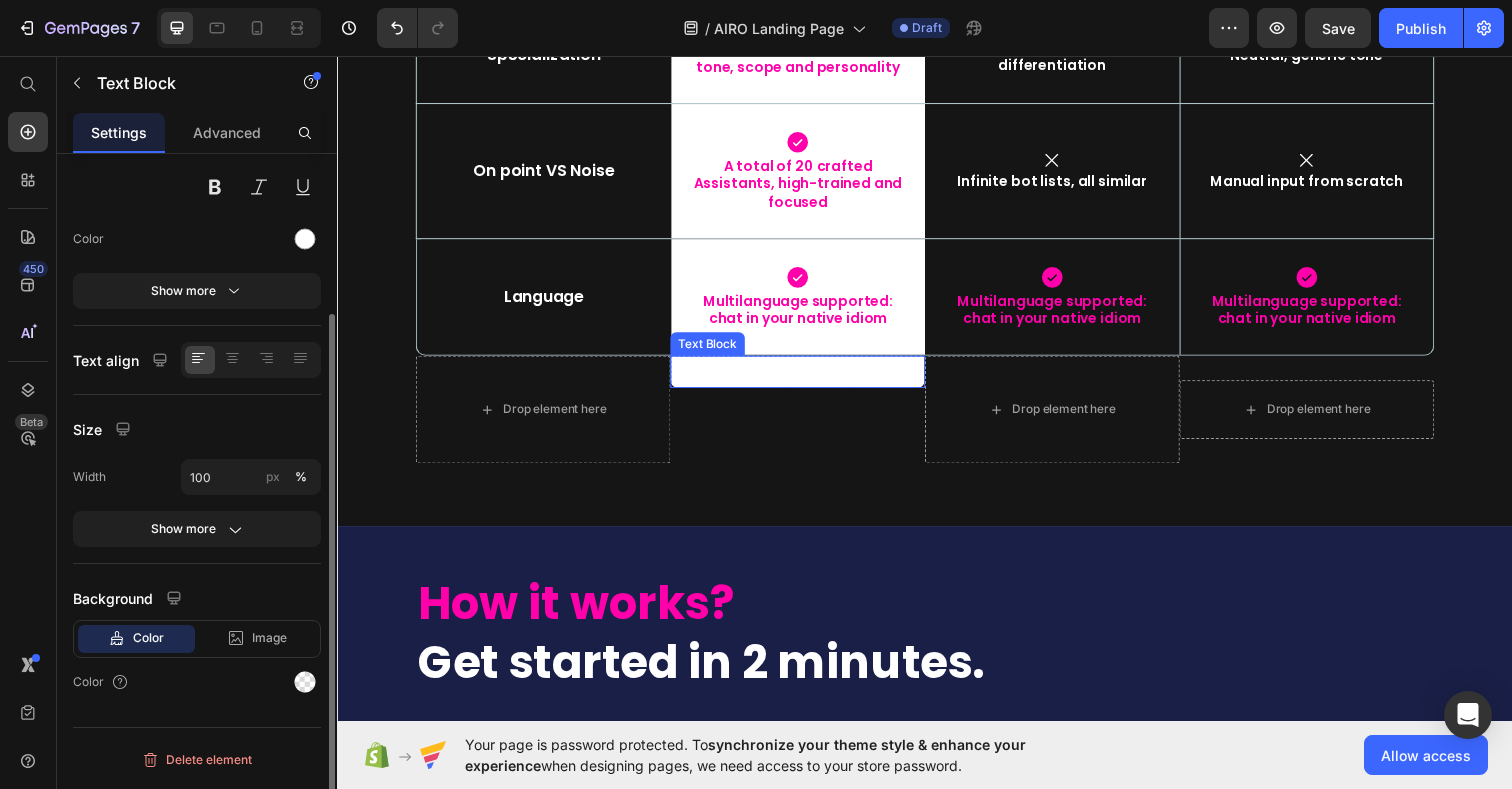 scroll, scrollTop: 0, scrollLeft: 0, axis: both 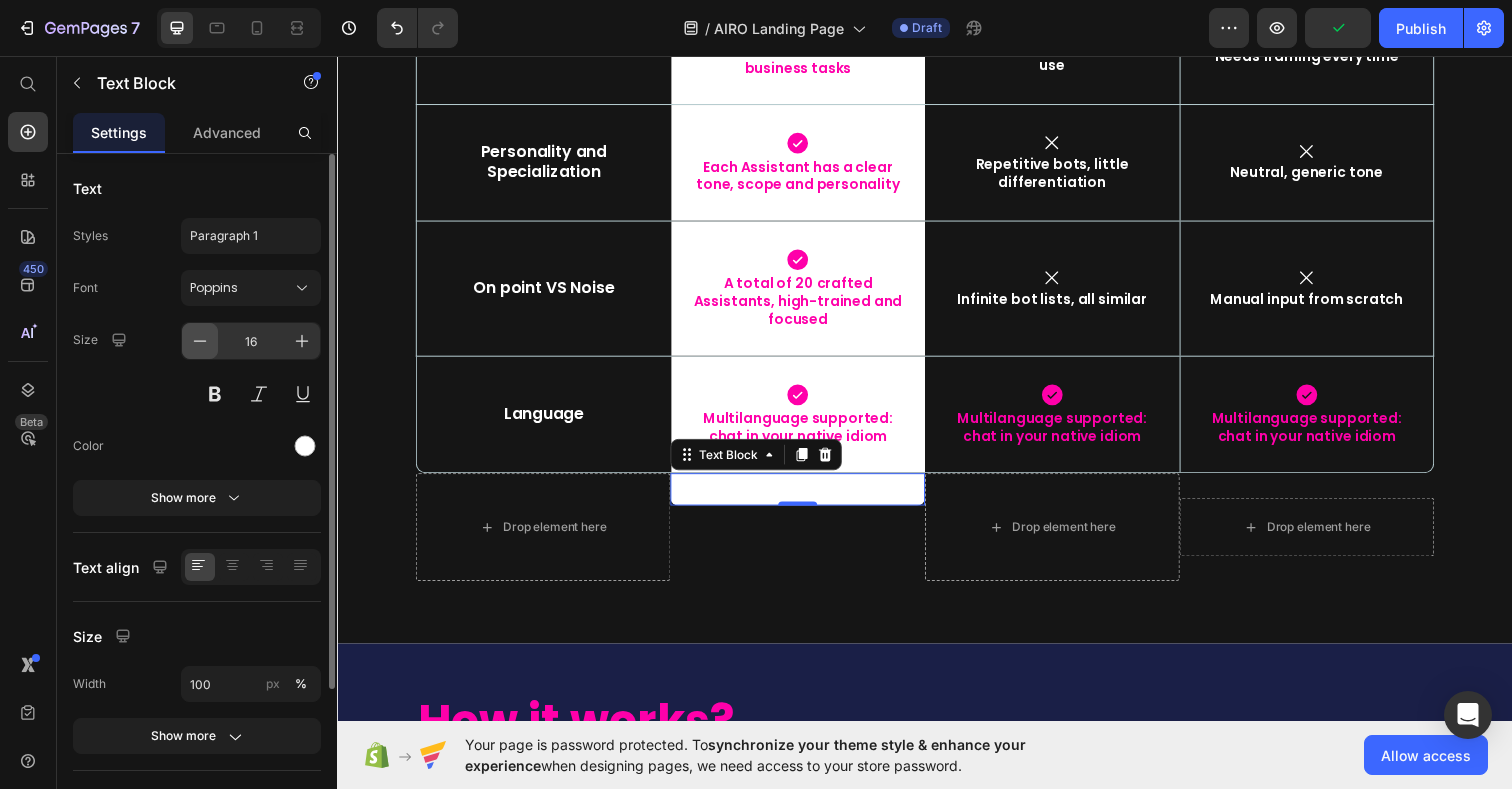 click 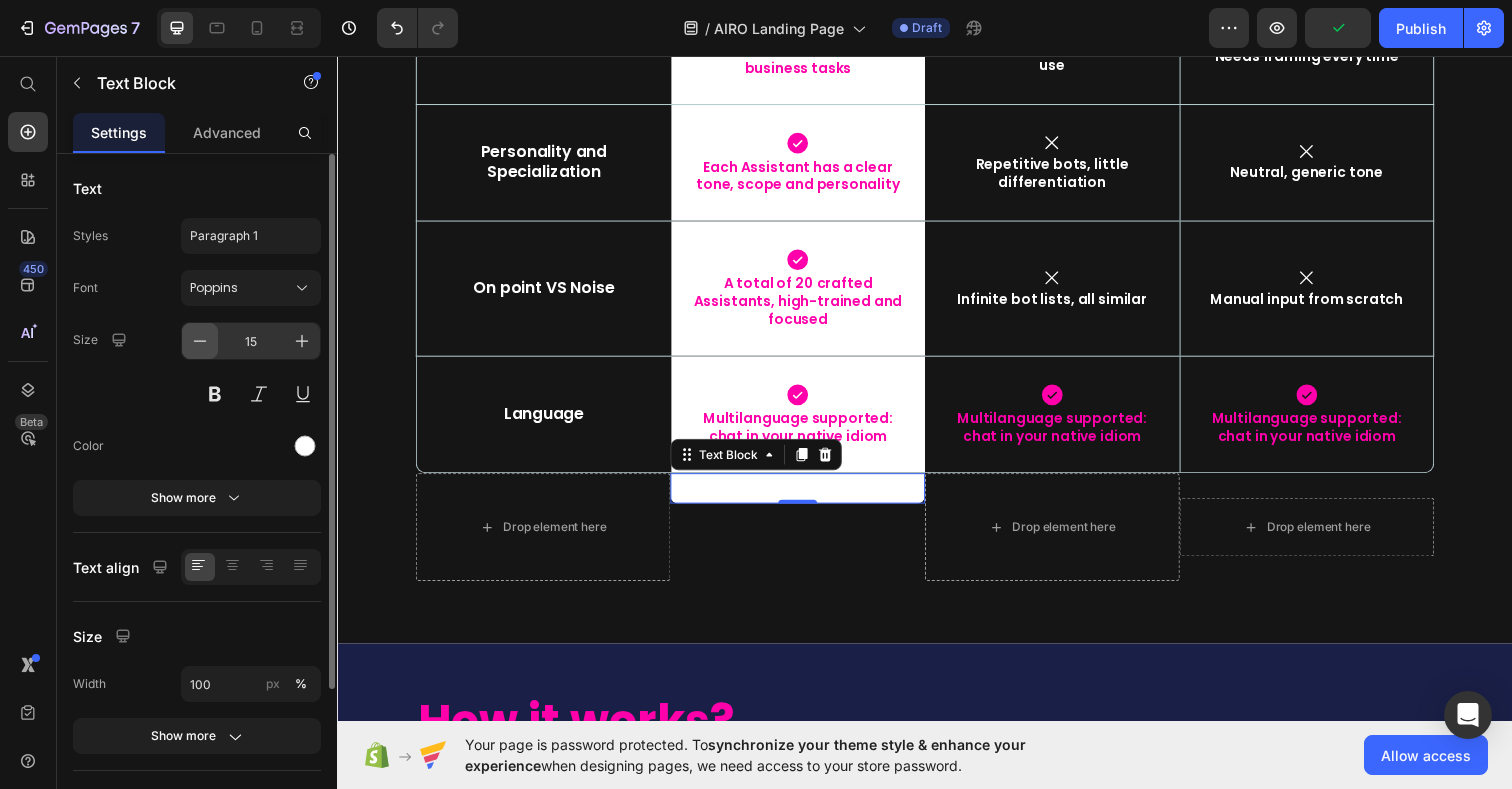 click 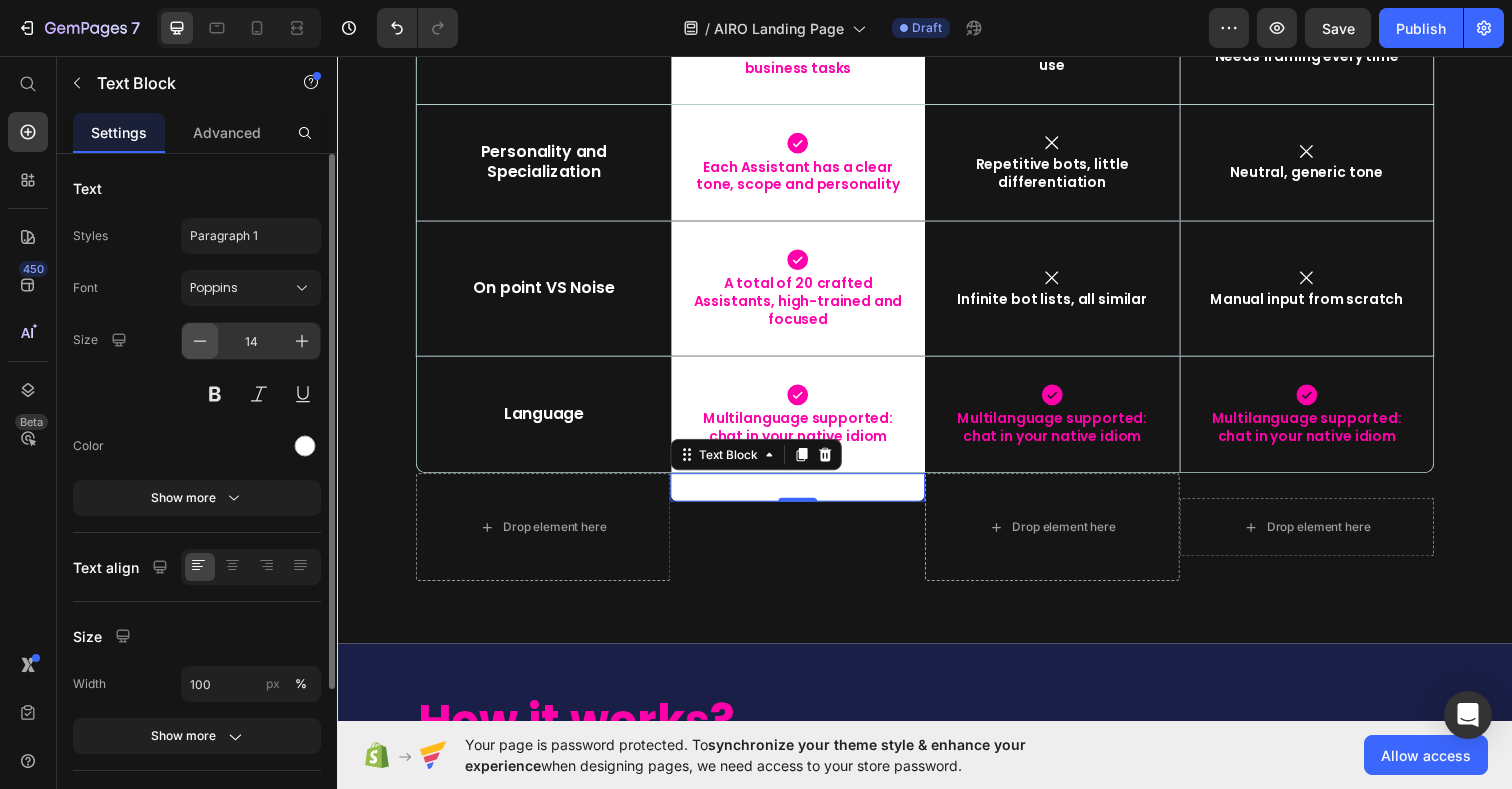 click 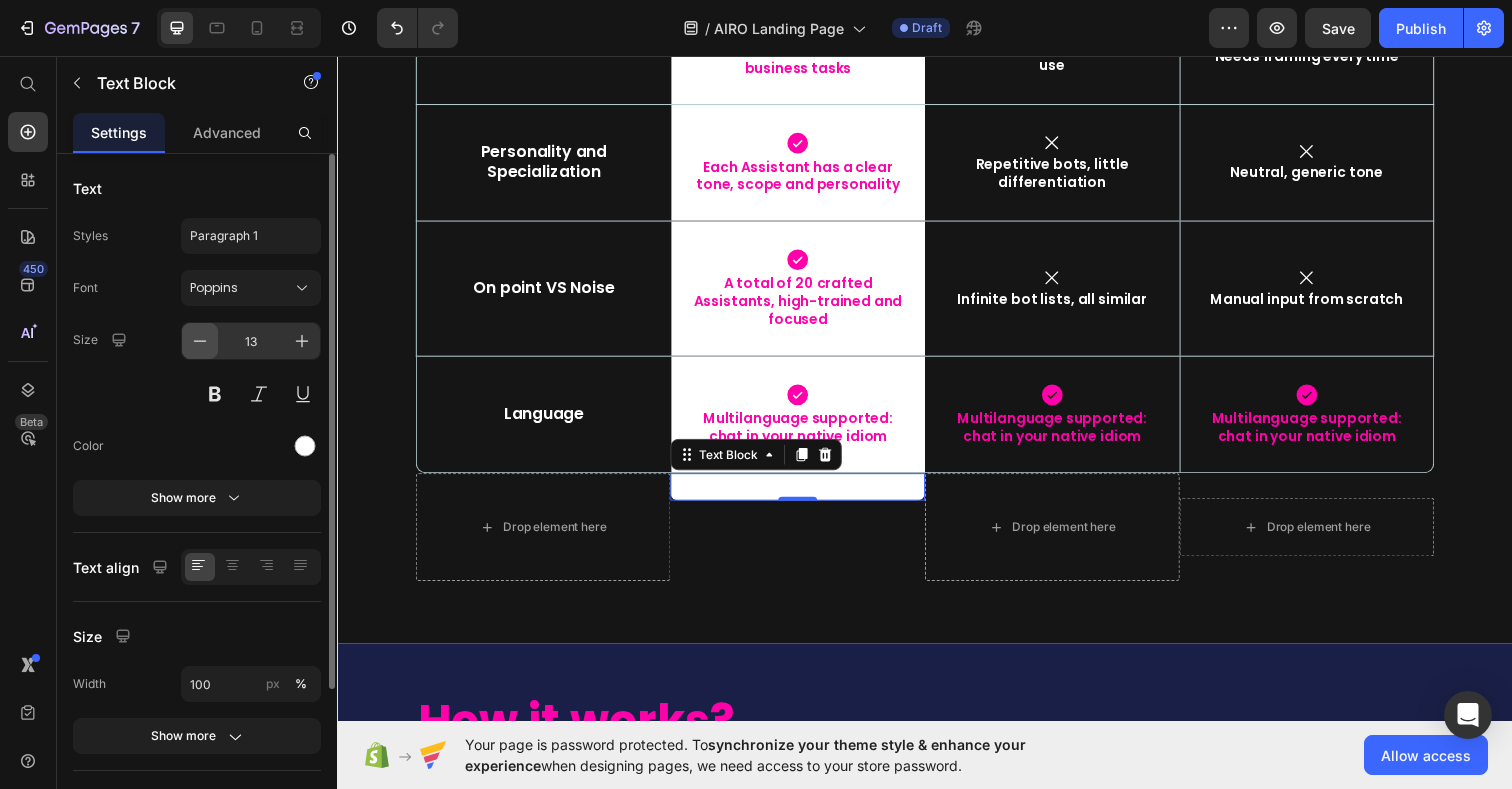 click 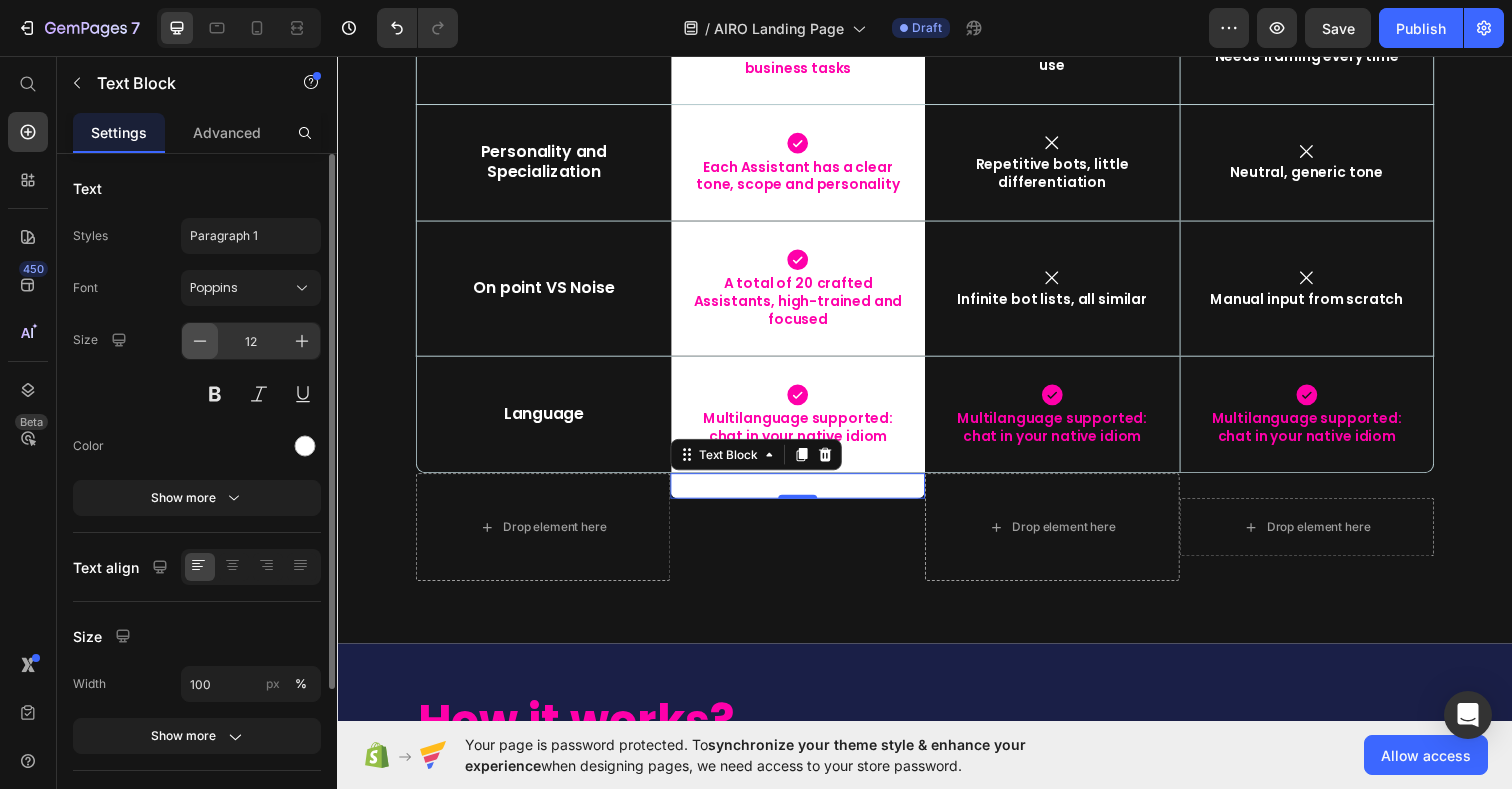 click 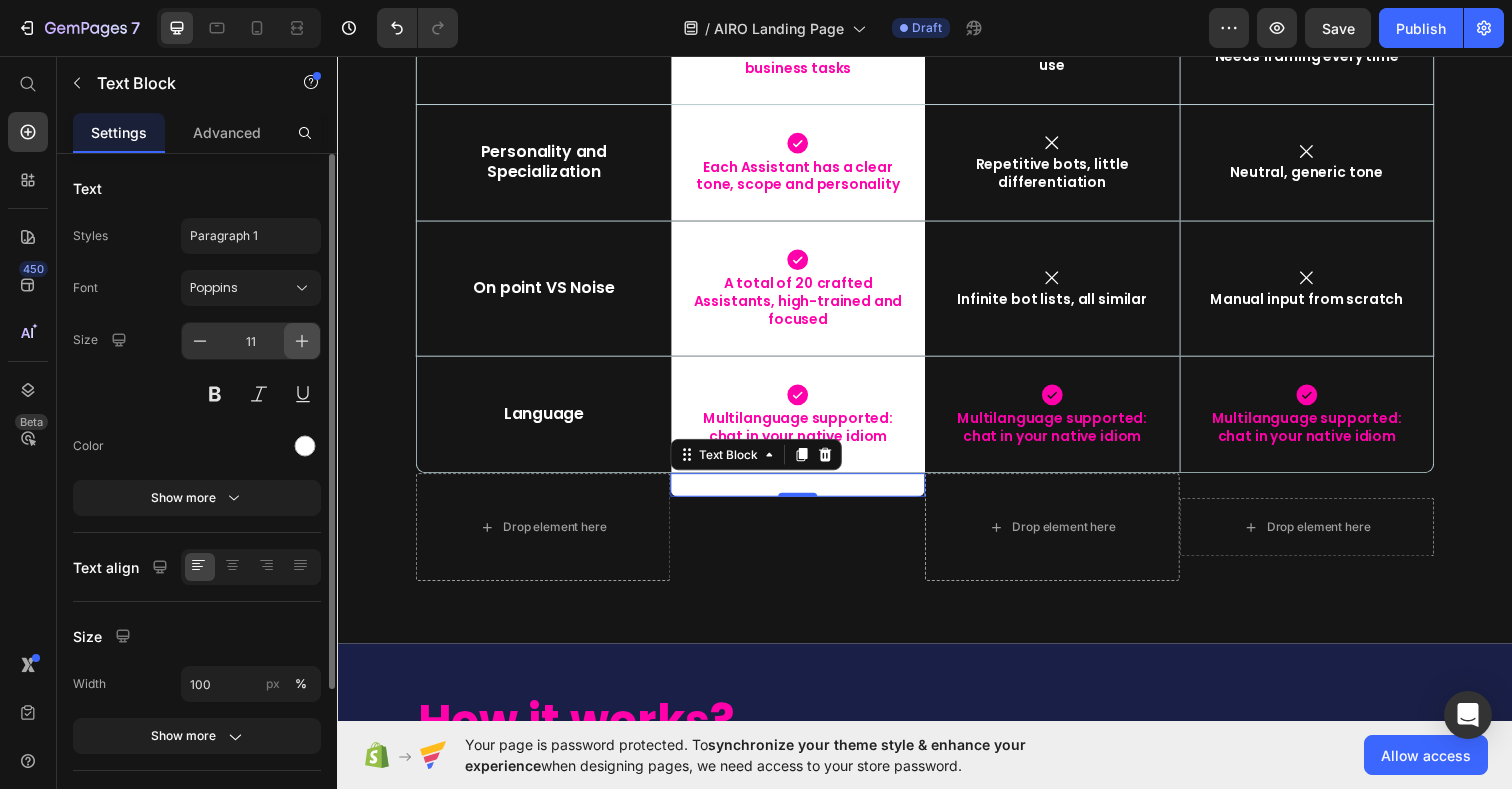 click 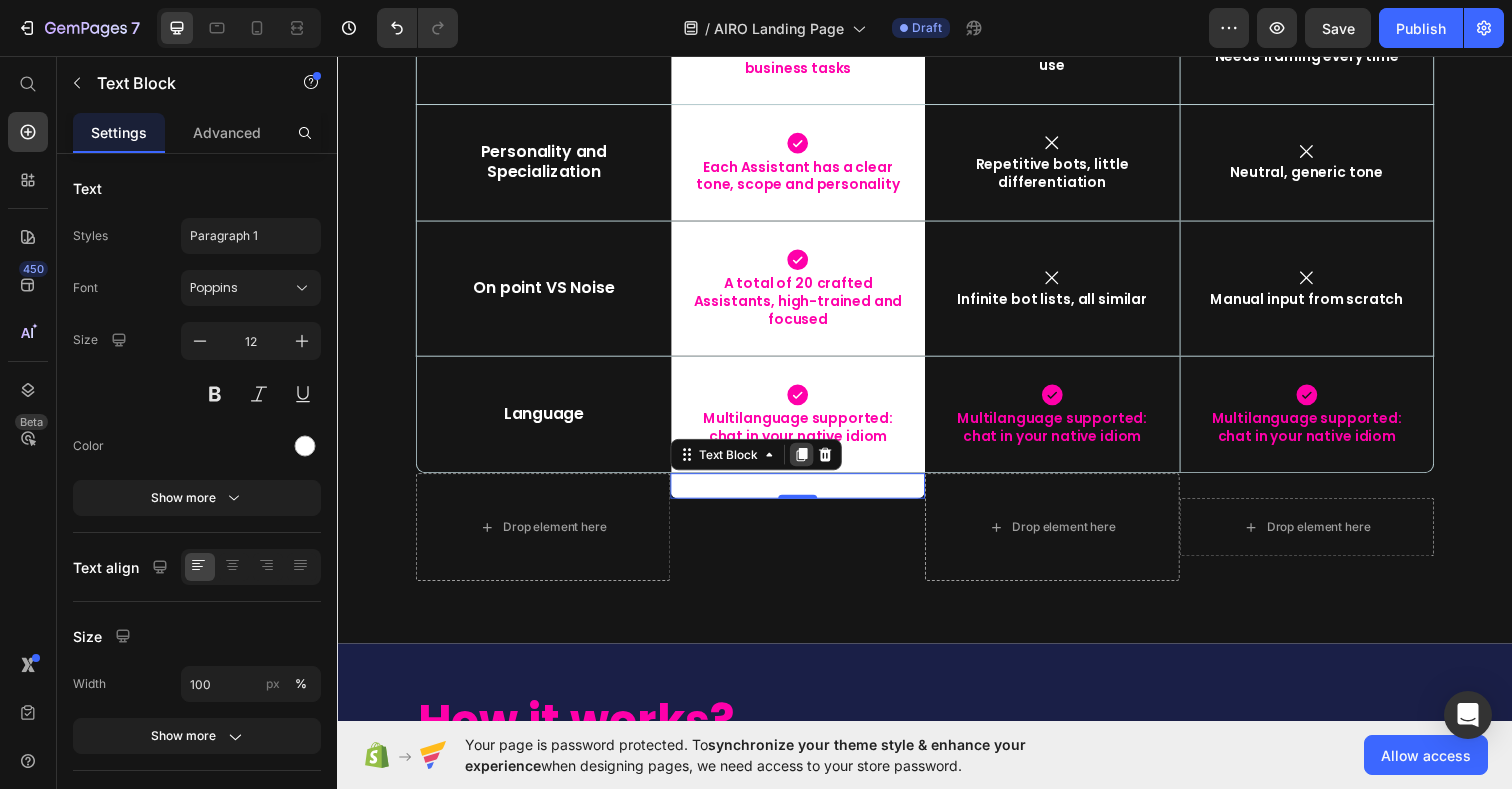 click 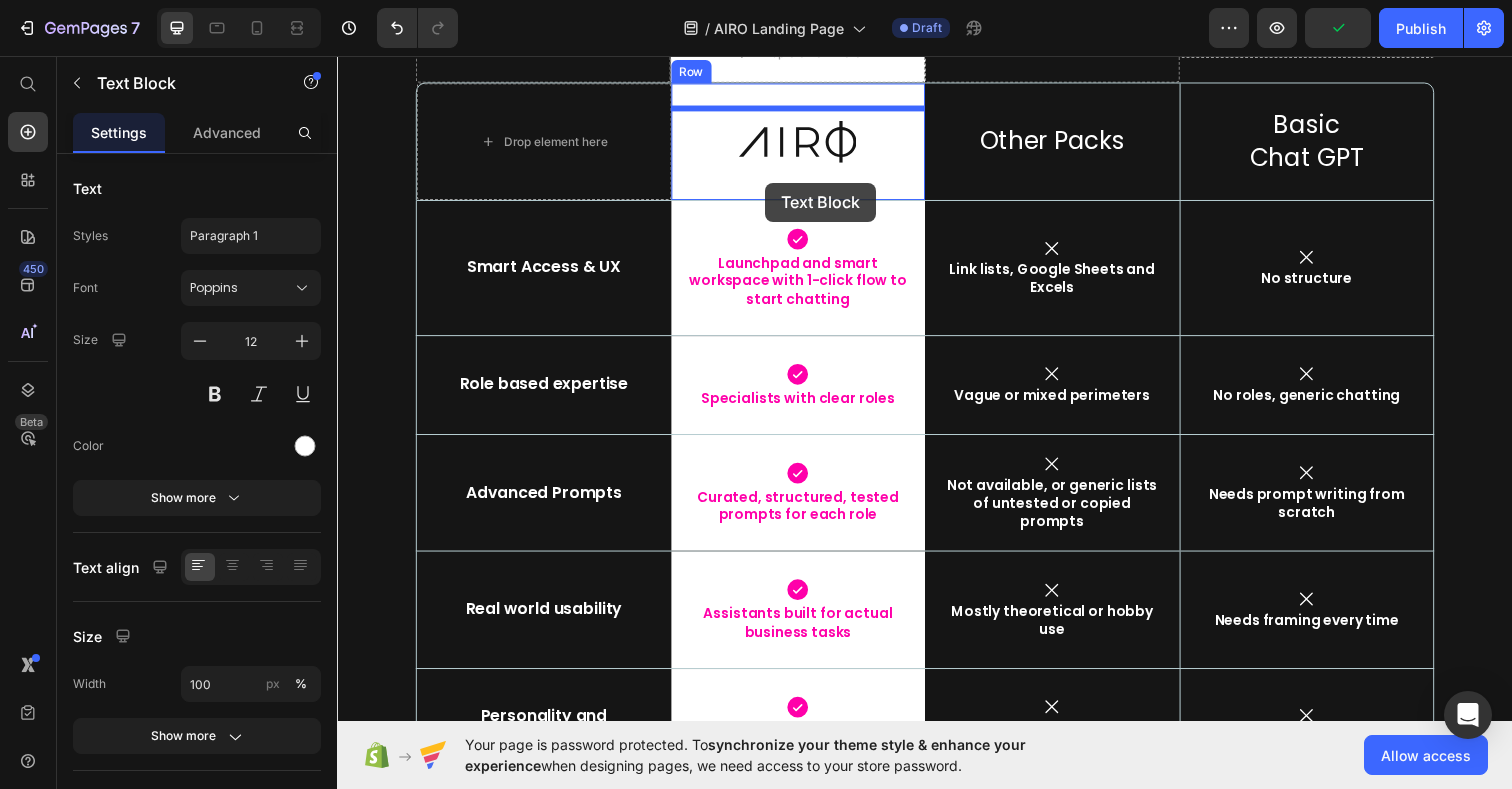 scroll, scrollTop: 8947, scrollLeft: 0, axis: vertical 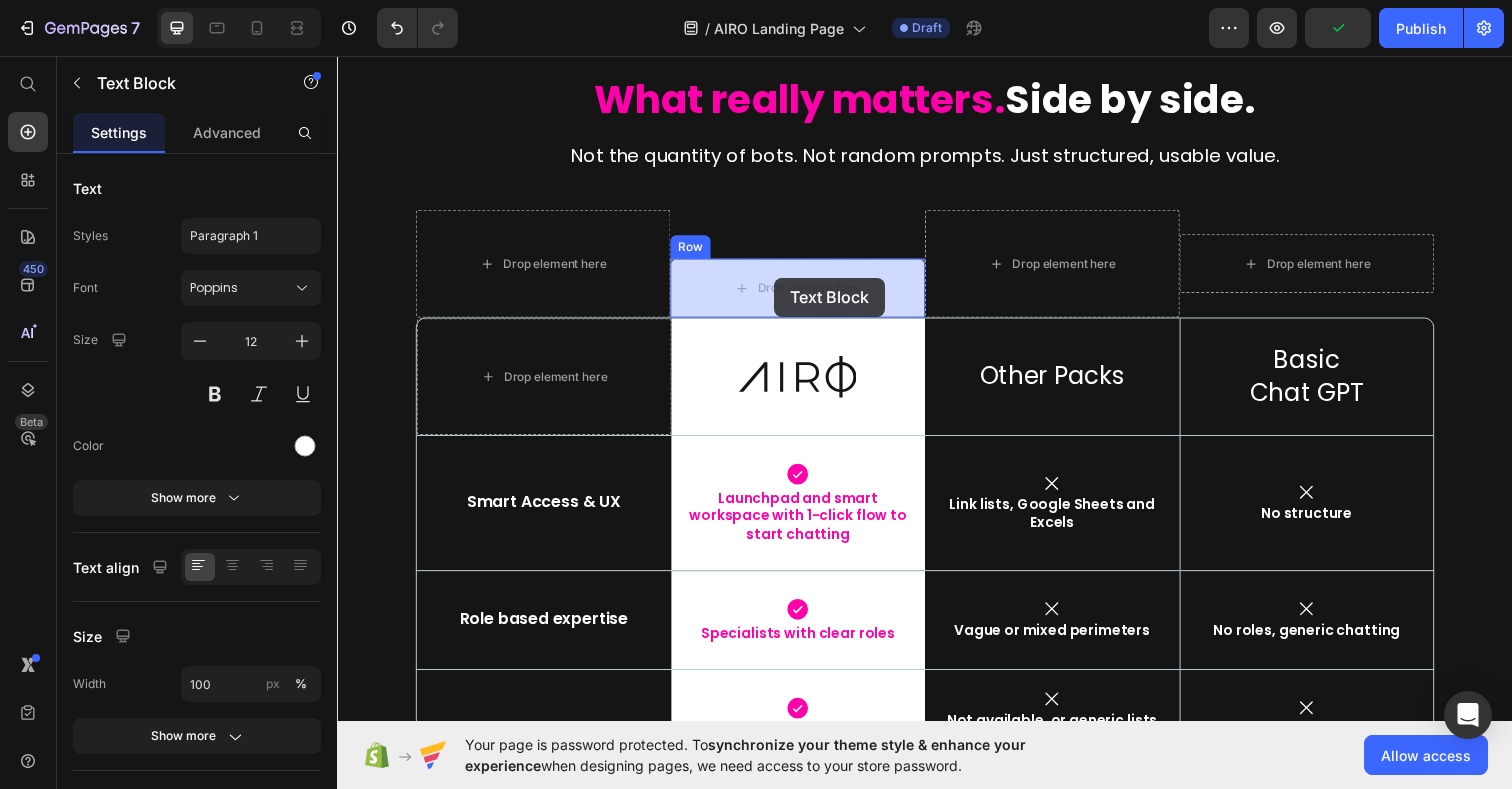 drag, startPoint x: 710, startPoint y: 476, endPoint x: 784, endPoint y: 283, distance: 206.70027 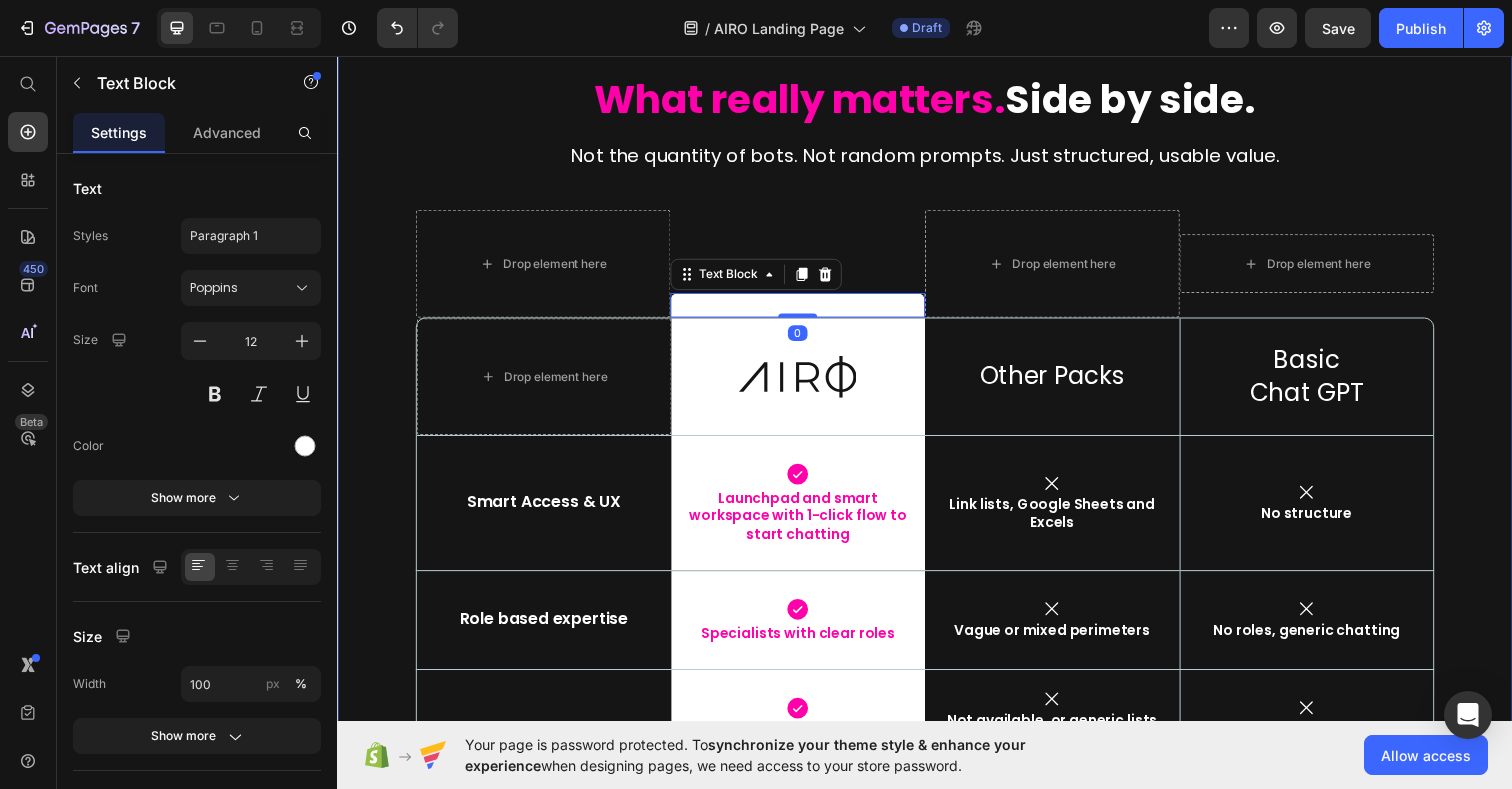 click on "What really matters.  Side by side. Heading Not the quantity of bots. Not random prompts. Just structured, usable value. Text Block Row
Drop element here - Text Block   0 Row
Drop element here
Drop element here Hero Banner Row Row
Drop element here Image Row Other Packs Text Block Basic Chat GPT Text Block Hero Banner Row Row Smart Access & UX Text Block
Icon Launchpad and smart workspace with 1-click flow to start chatting Text Block Row
Icon Link lists, Google Sheets and Excels Text Block
Icon No structure Text Block Hero Banner Row Row Role based expertise Text Block
Icon Specialists with clear roles Text Block Row
Icon Vague or mixed perimeters Text Block
Icon No roles, generic chatting Text Block Hero Banner Row Row Advanced Prompts Text Block
Icon Curated, structured, tested prompts for each role Text Block Row Icon Icon -" at bounding box center [937, 748] 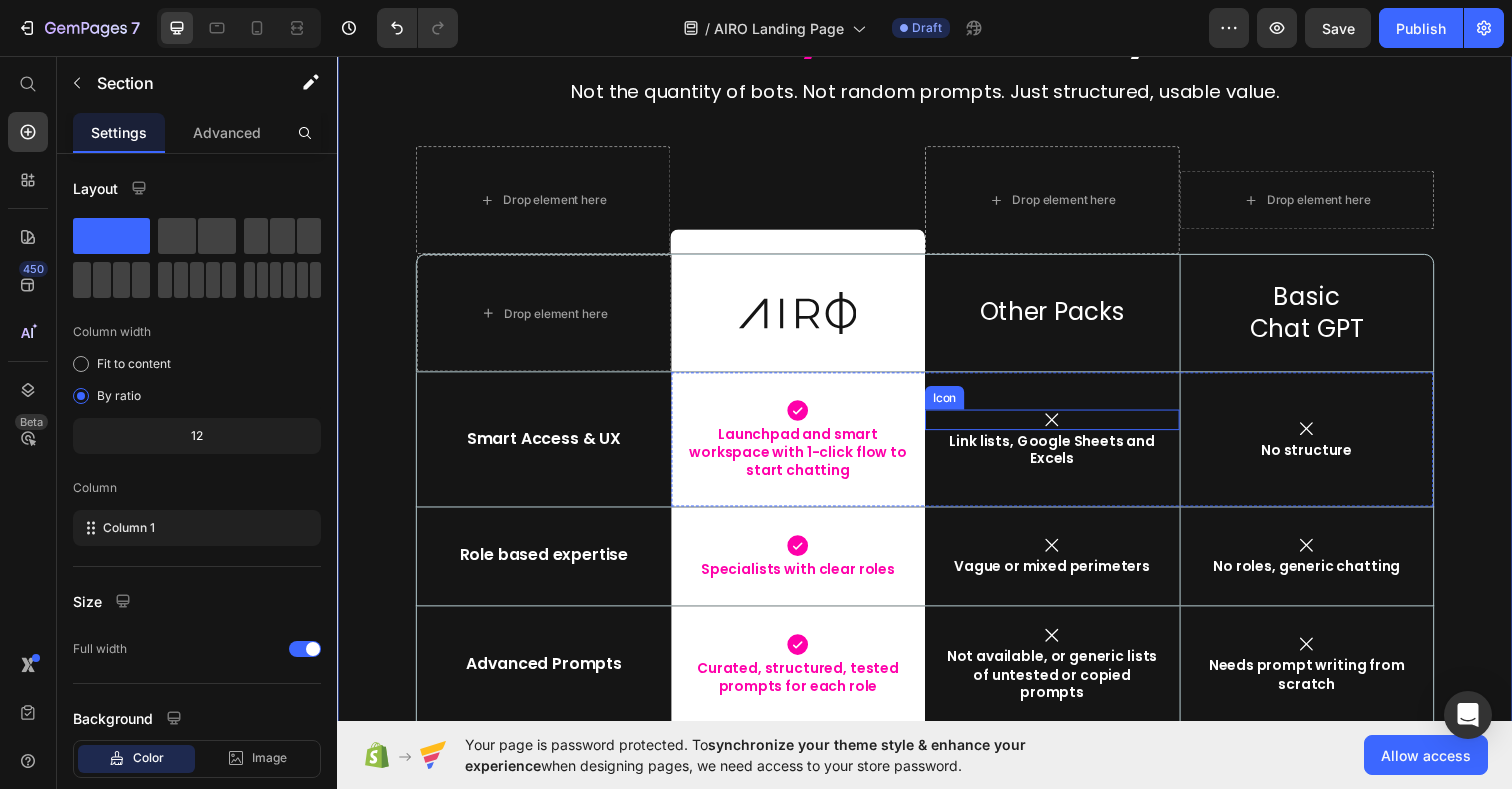 scroll, scrollTop: 9004, scrollLeft: 0, axis: vertical 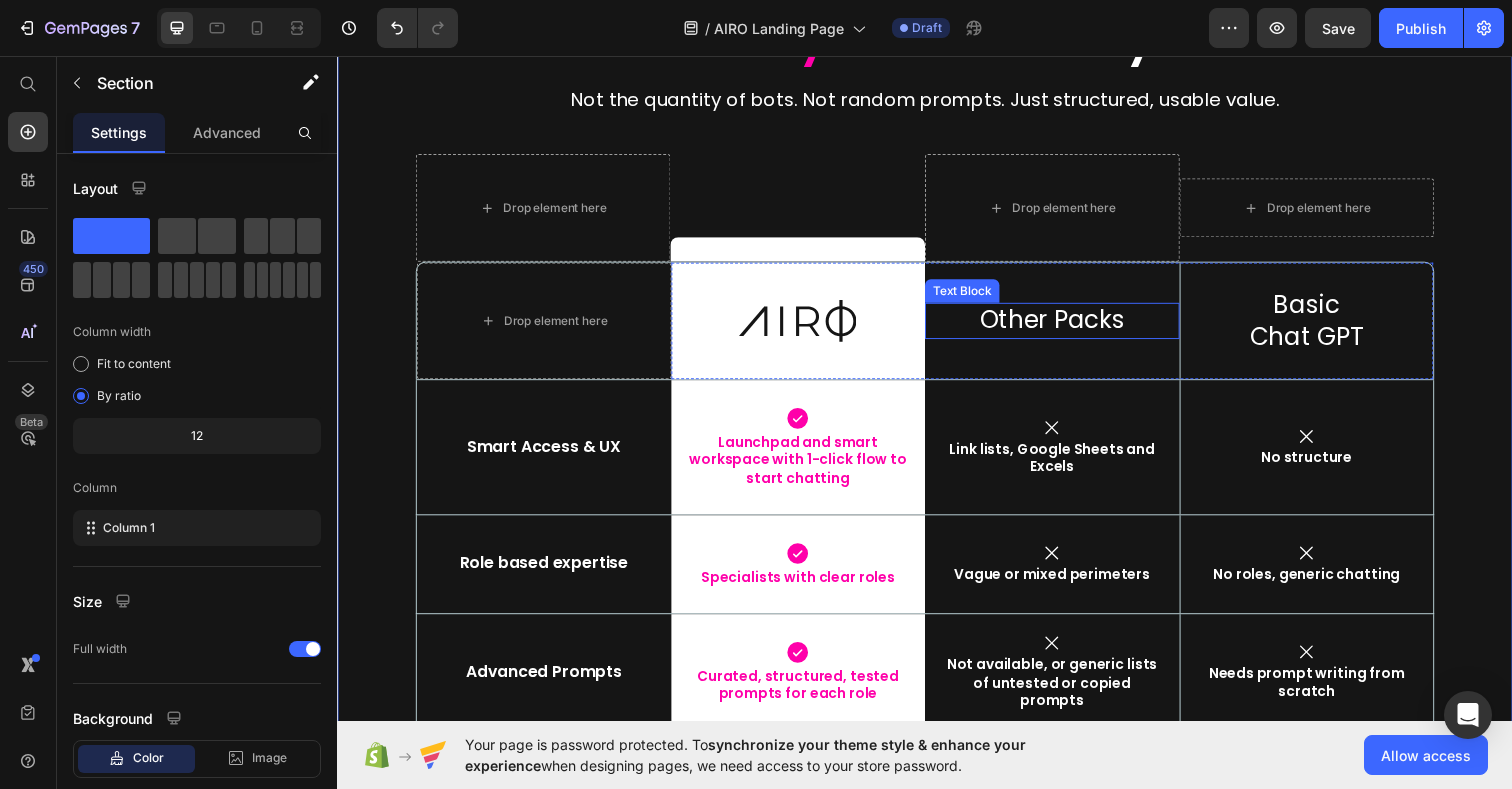 click on "Other Packs" at bounding box center (1067, 326) 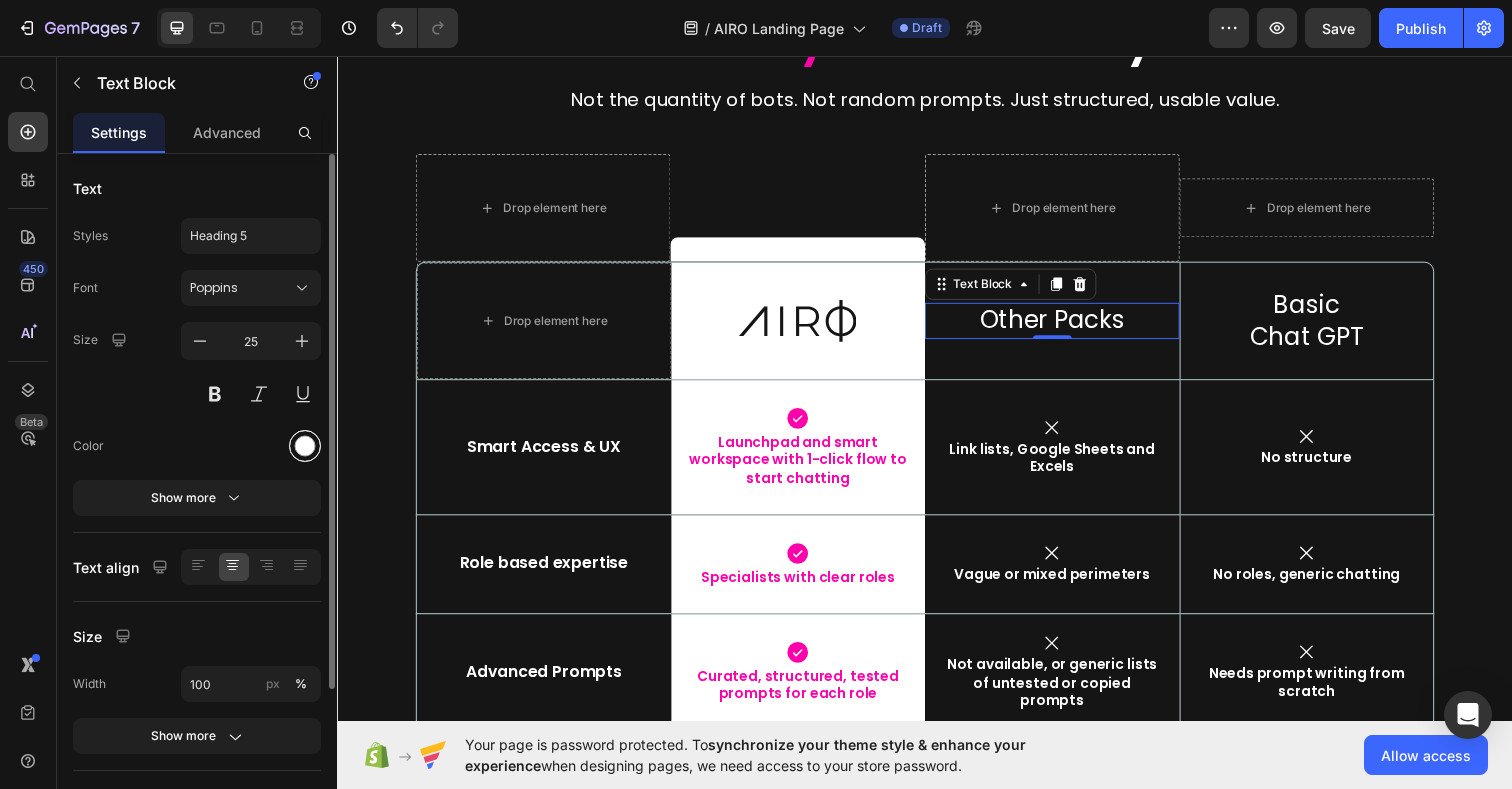 click at bounding box center (305, 446) 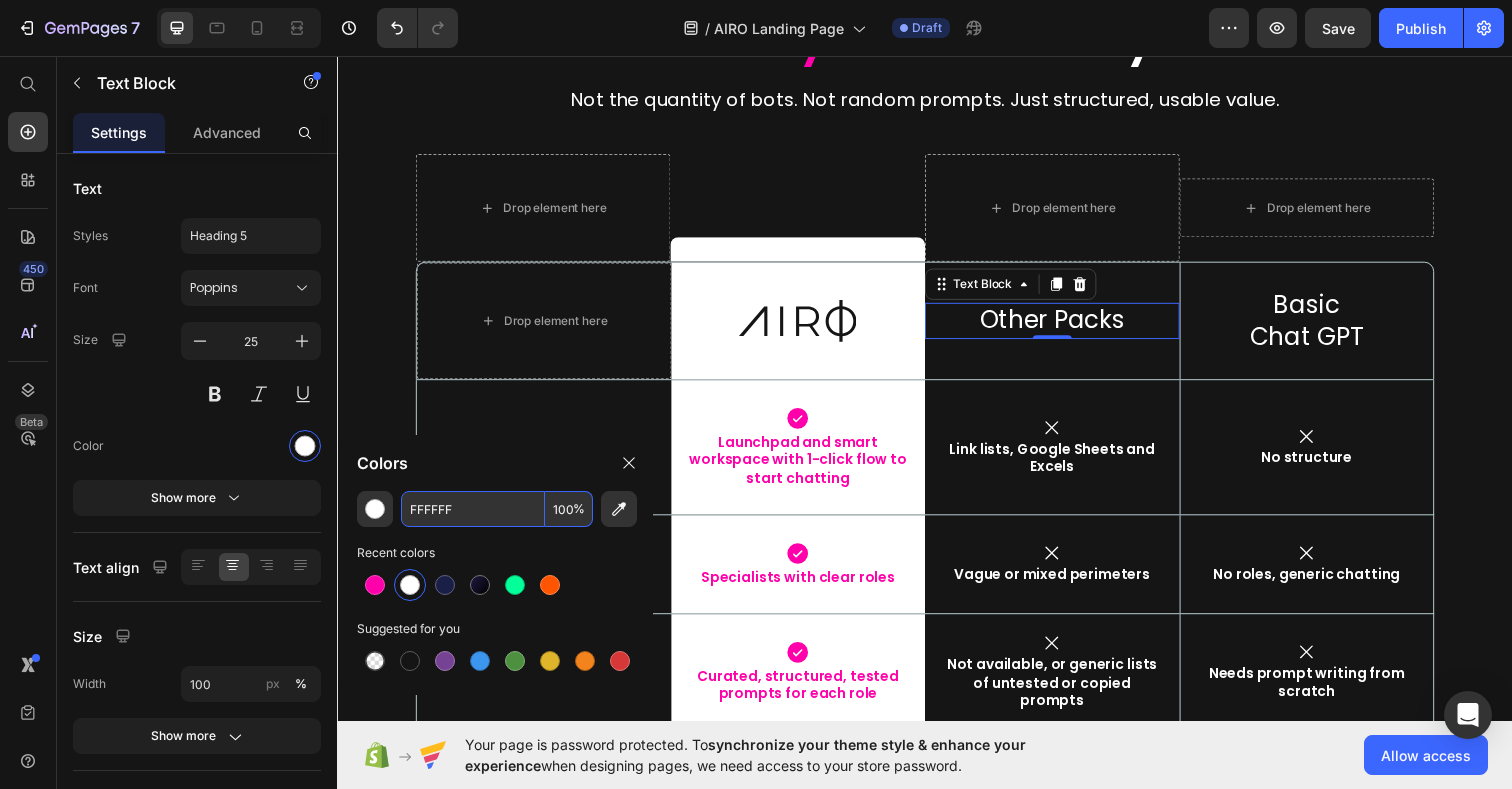 click on "100" at bounding box center [569, 509] 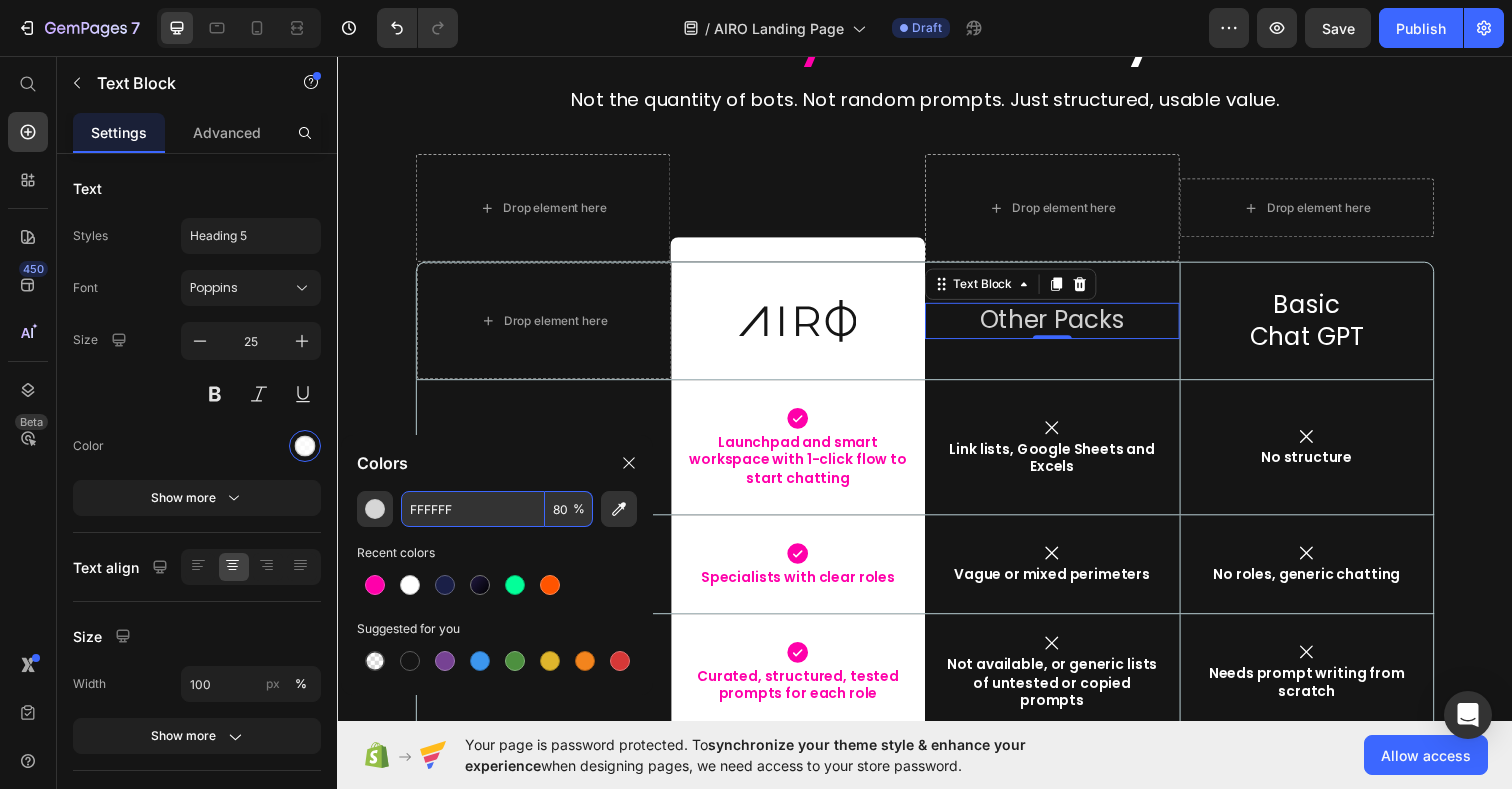 drag, startPoint x: 568, startPoint y: 511, endPoint x: 510, endPoint y: 507, distance: 58.137768 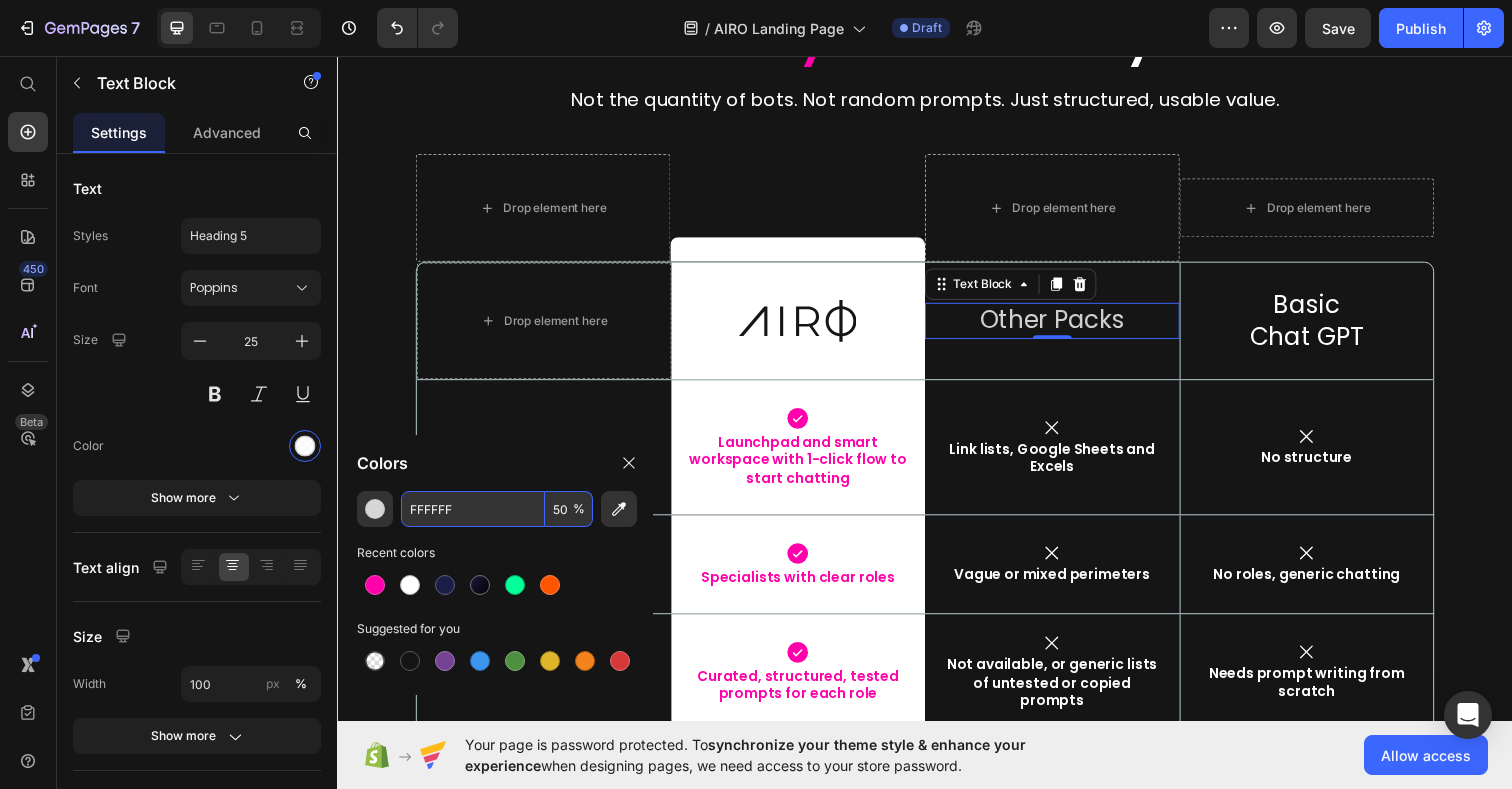 type on "50" 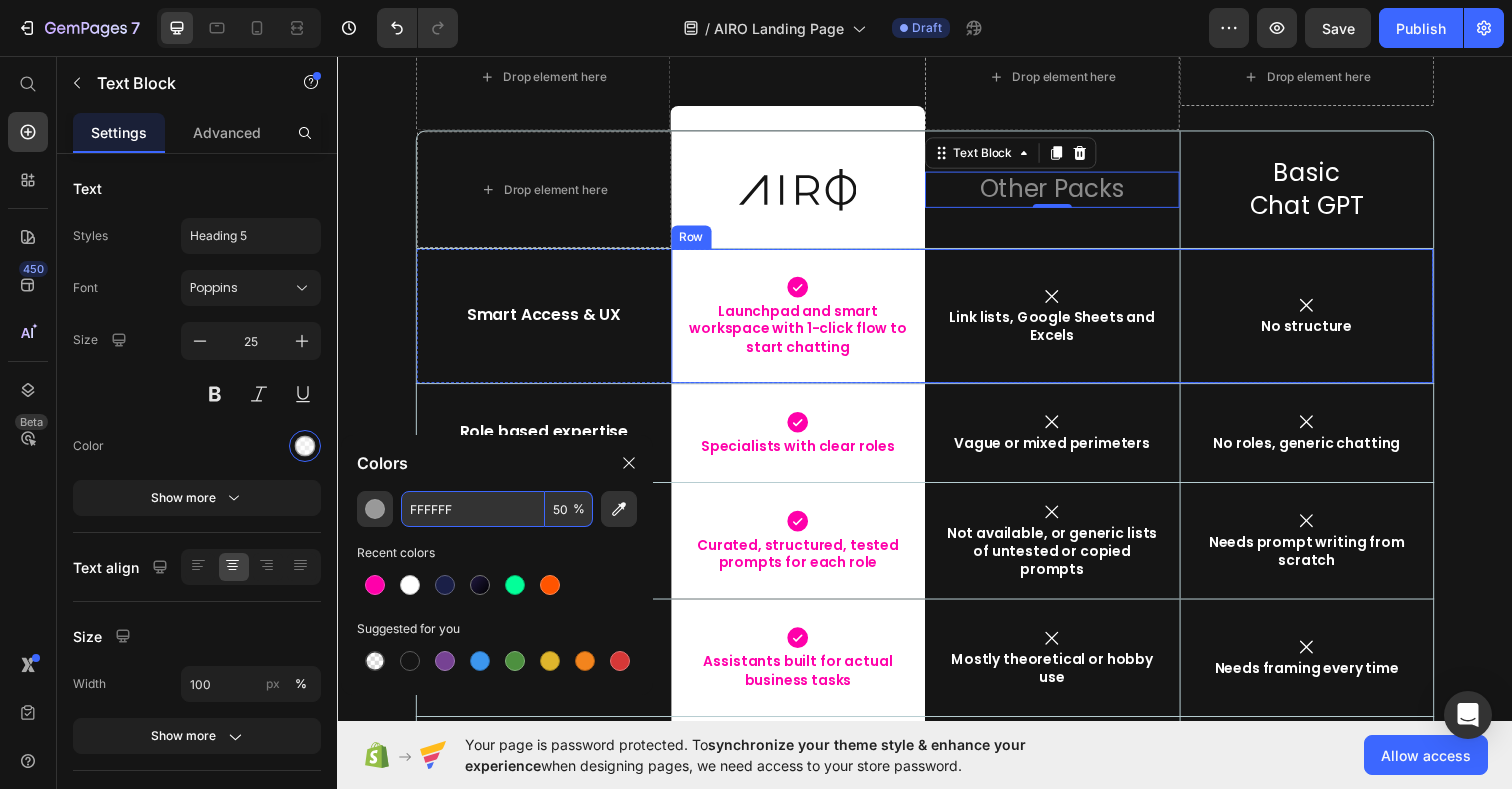 scroll, scrollTop: 9154, scrollLeft: 0, axis: vertical 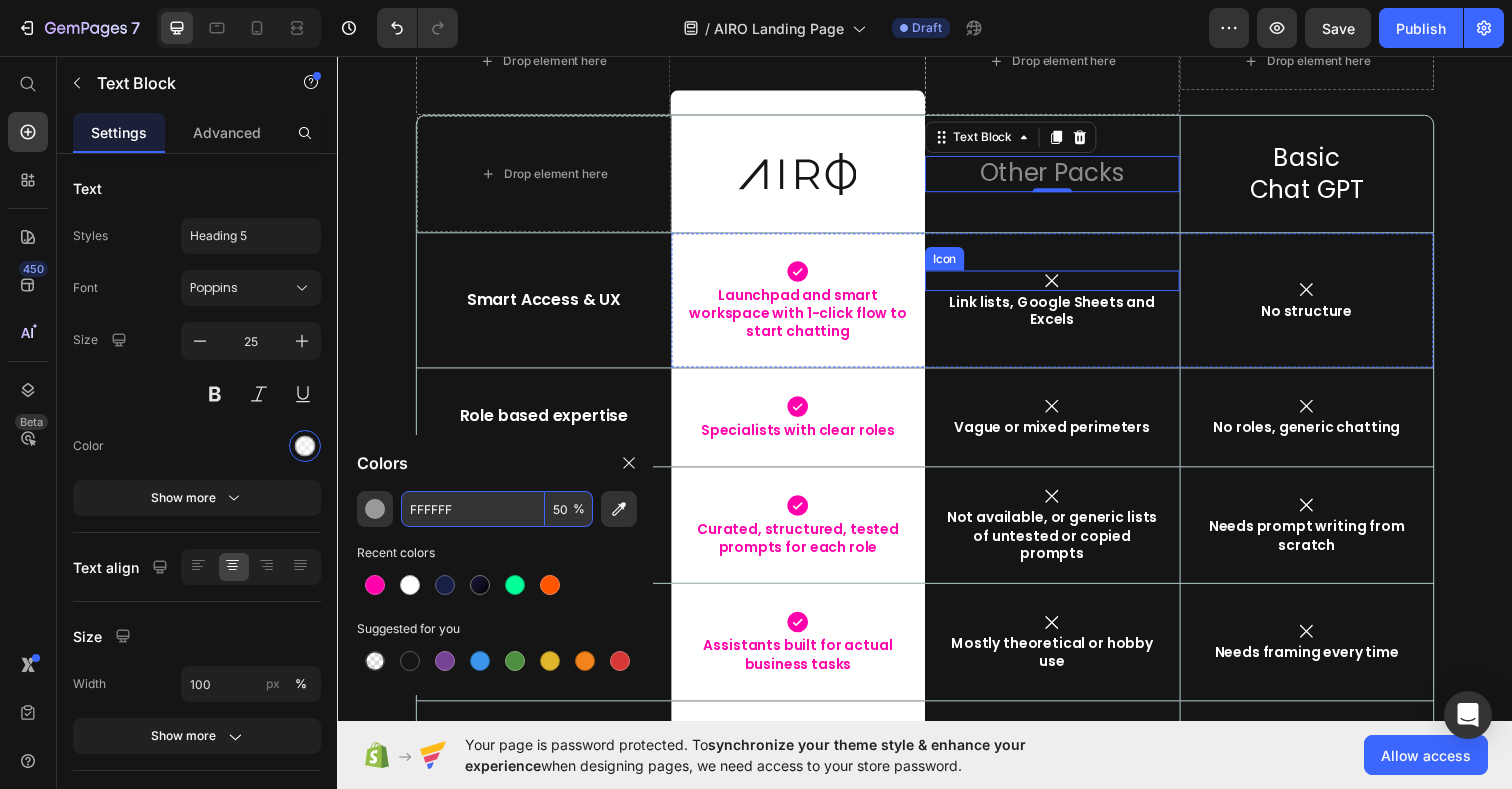 click on "Icon" at bounding box center (1067, 285) 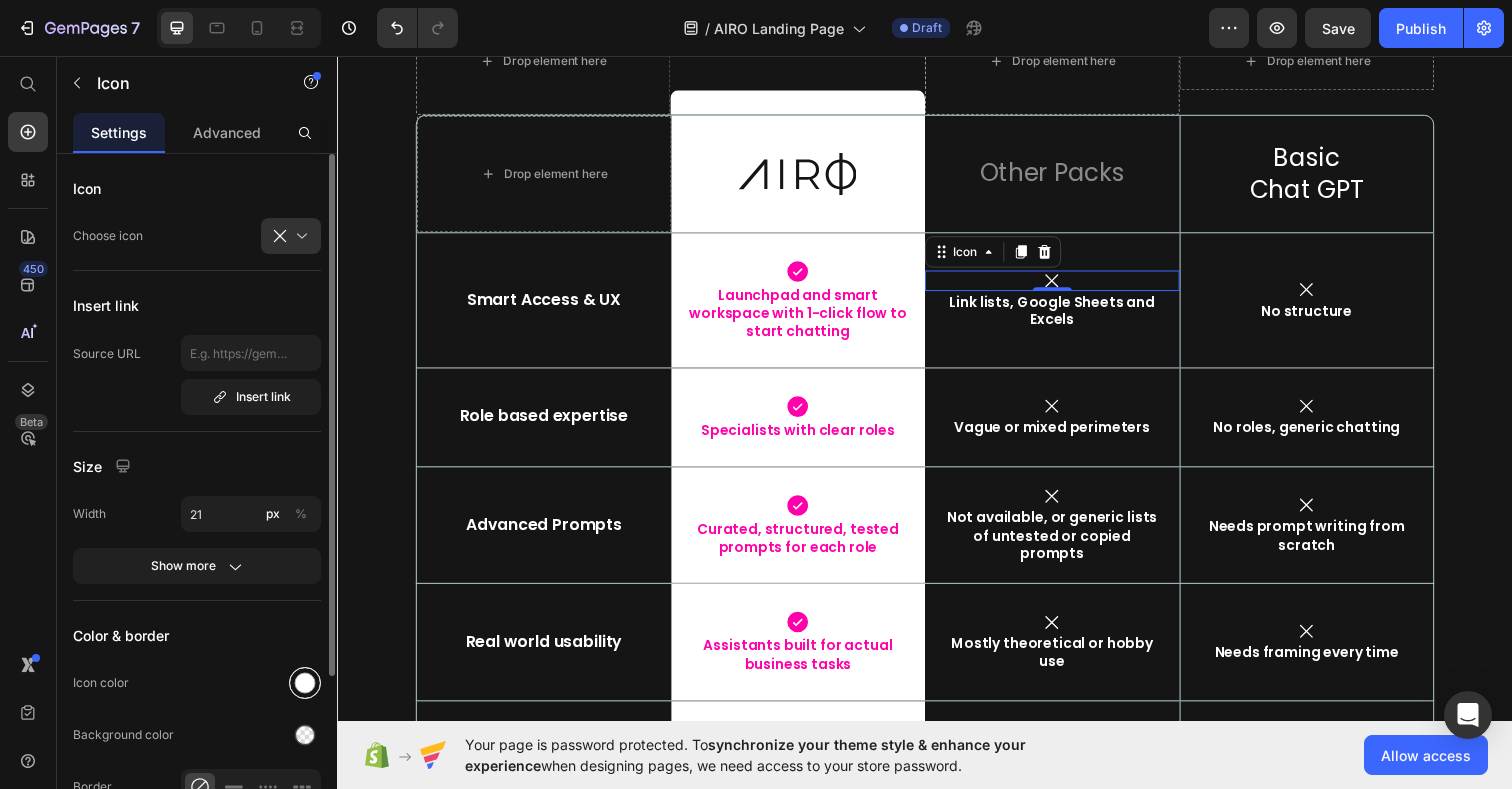 click at bounding box center (305, 683) 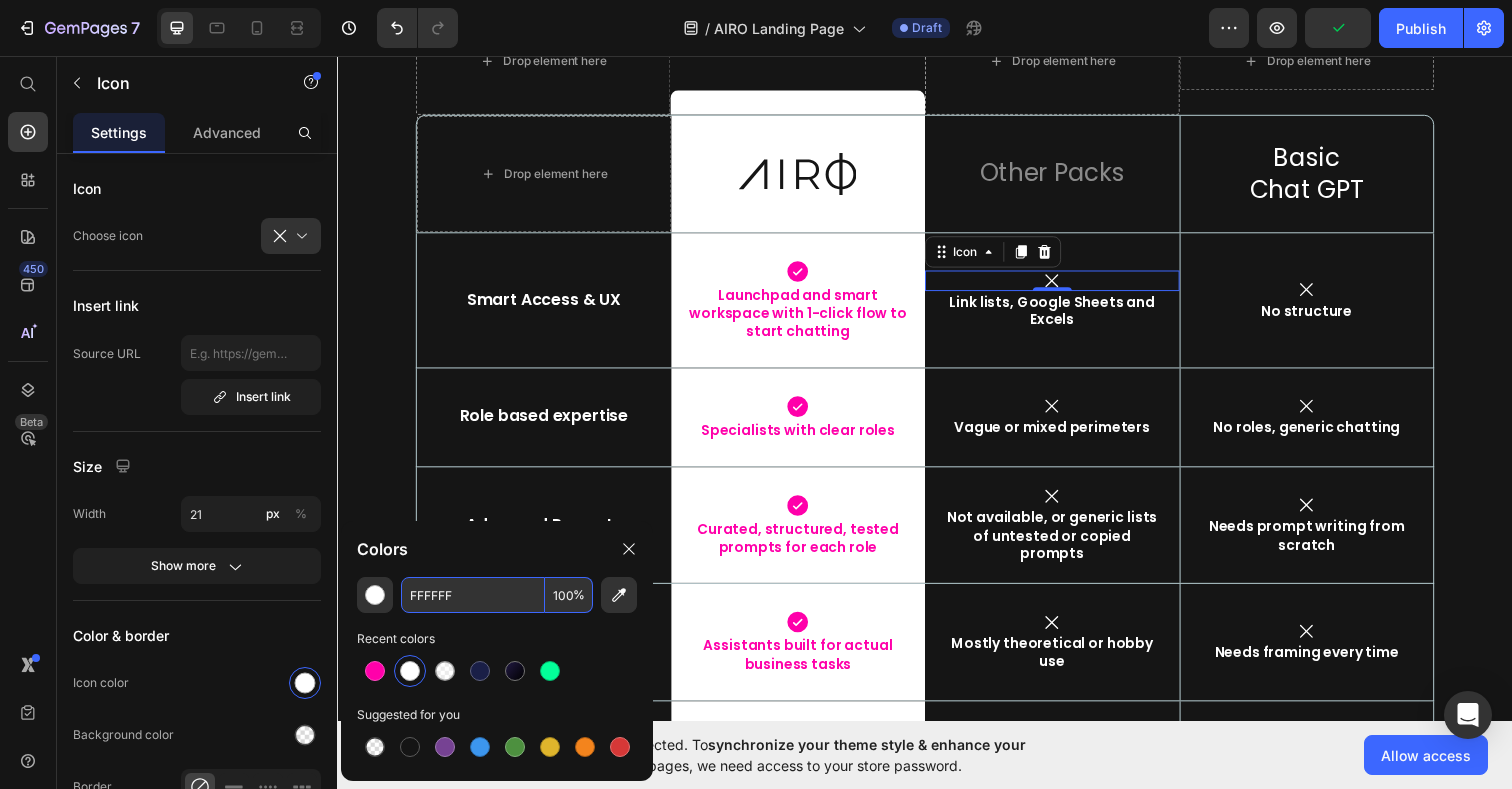 click on "100" at bounding box center (569, 595) 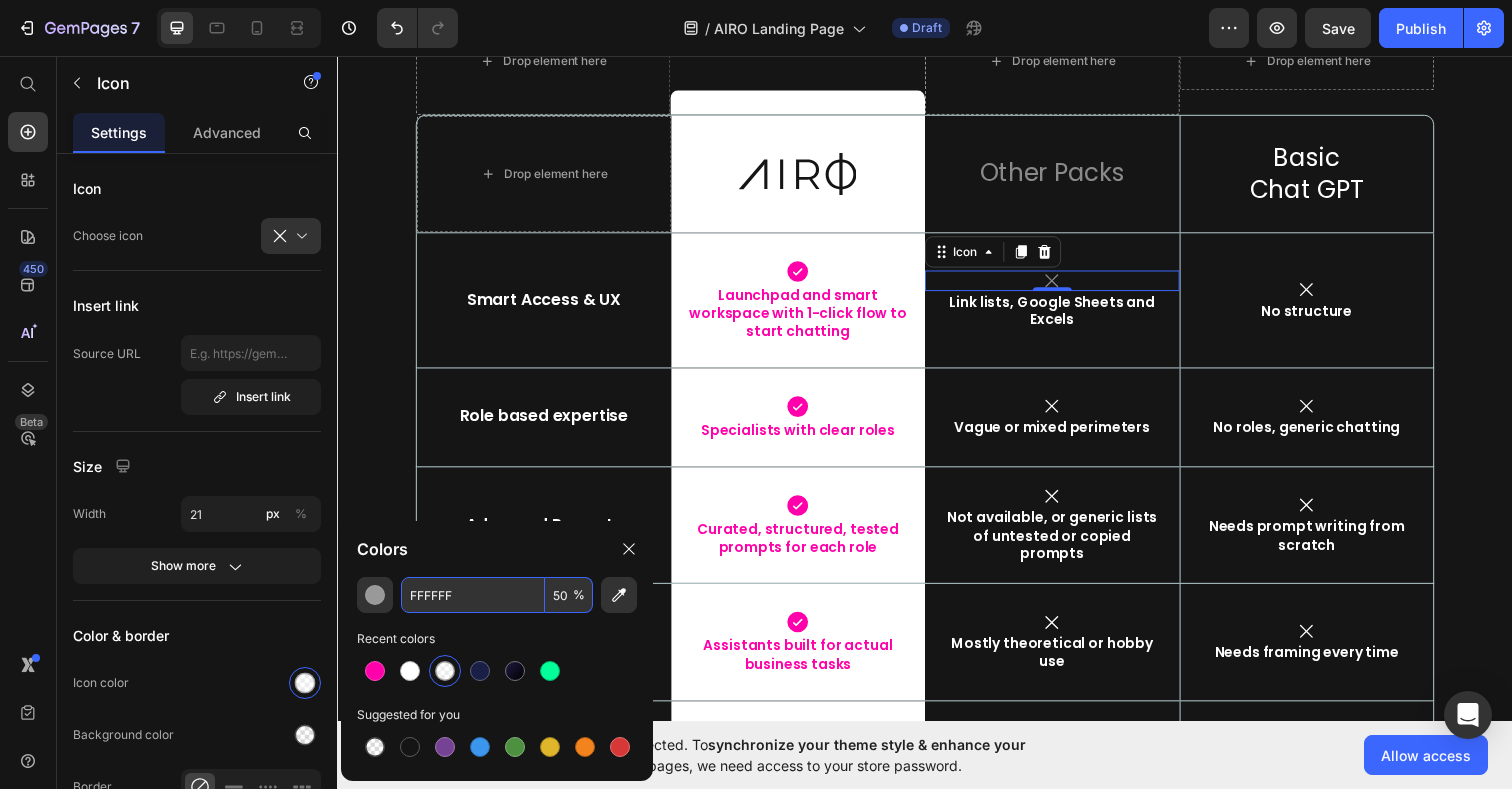 type on "50" 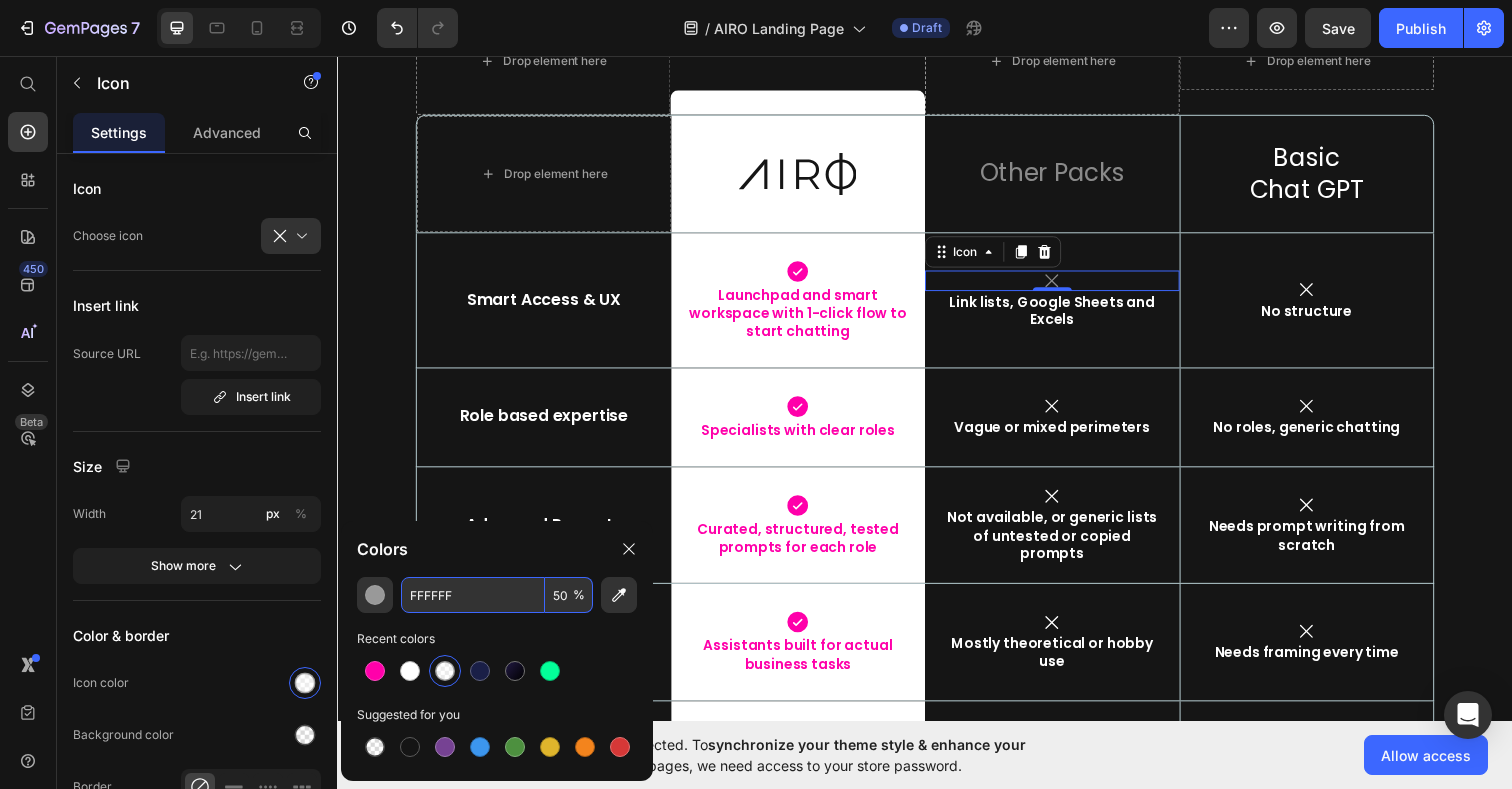 click on "0" at bounding box center (1067, 312) 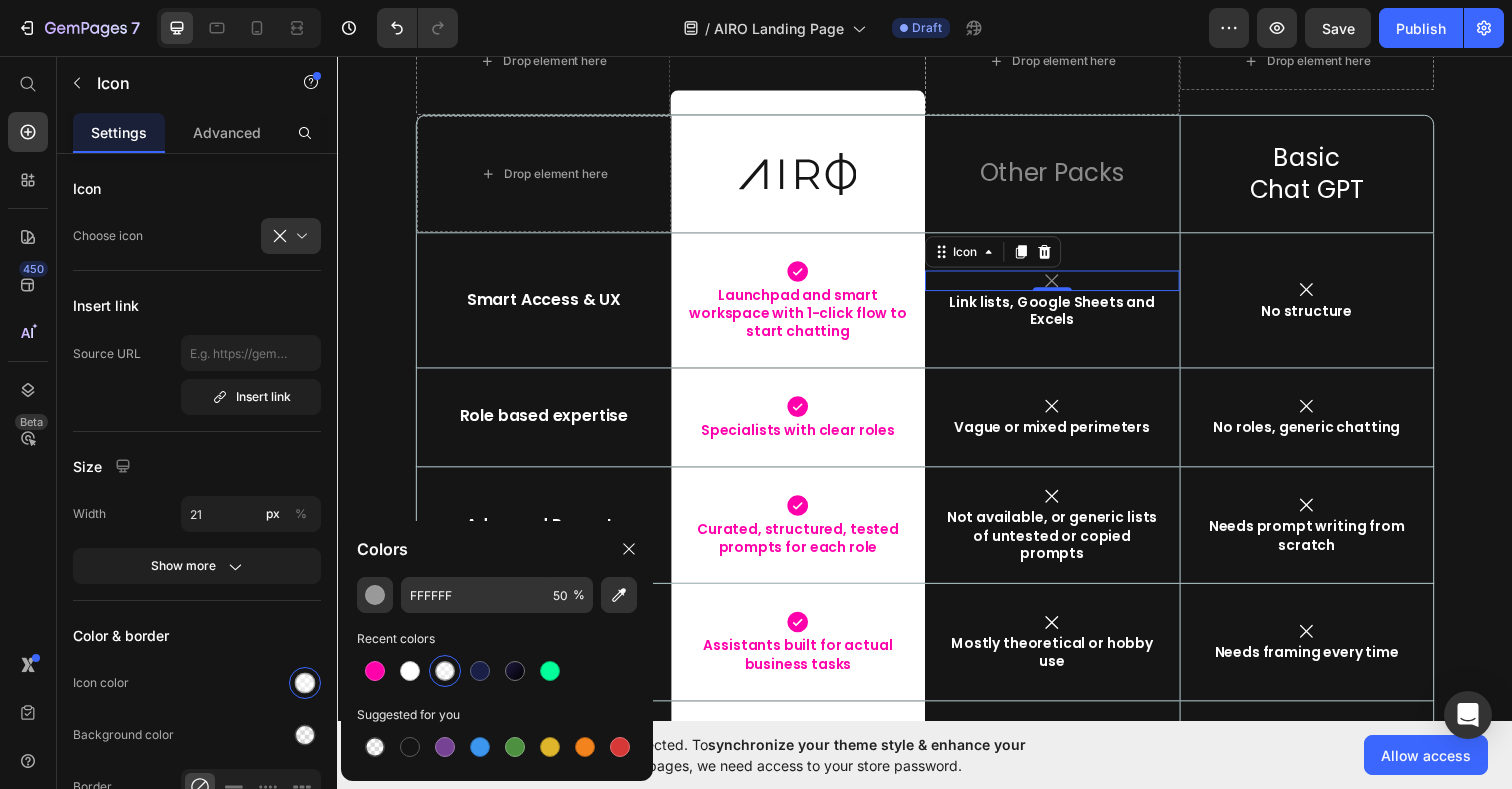 click on "0" at bounding box center [1067, 312] 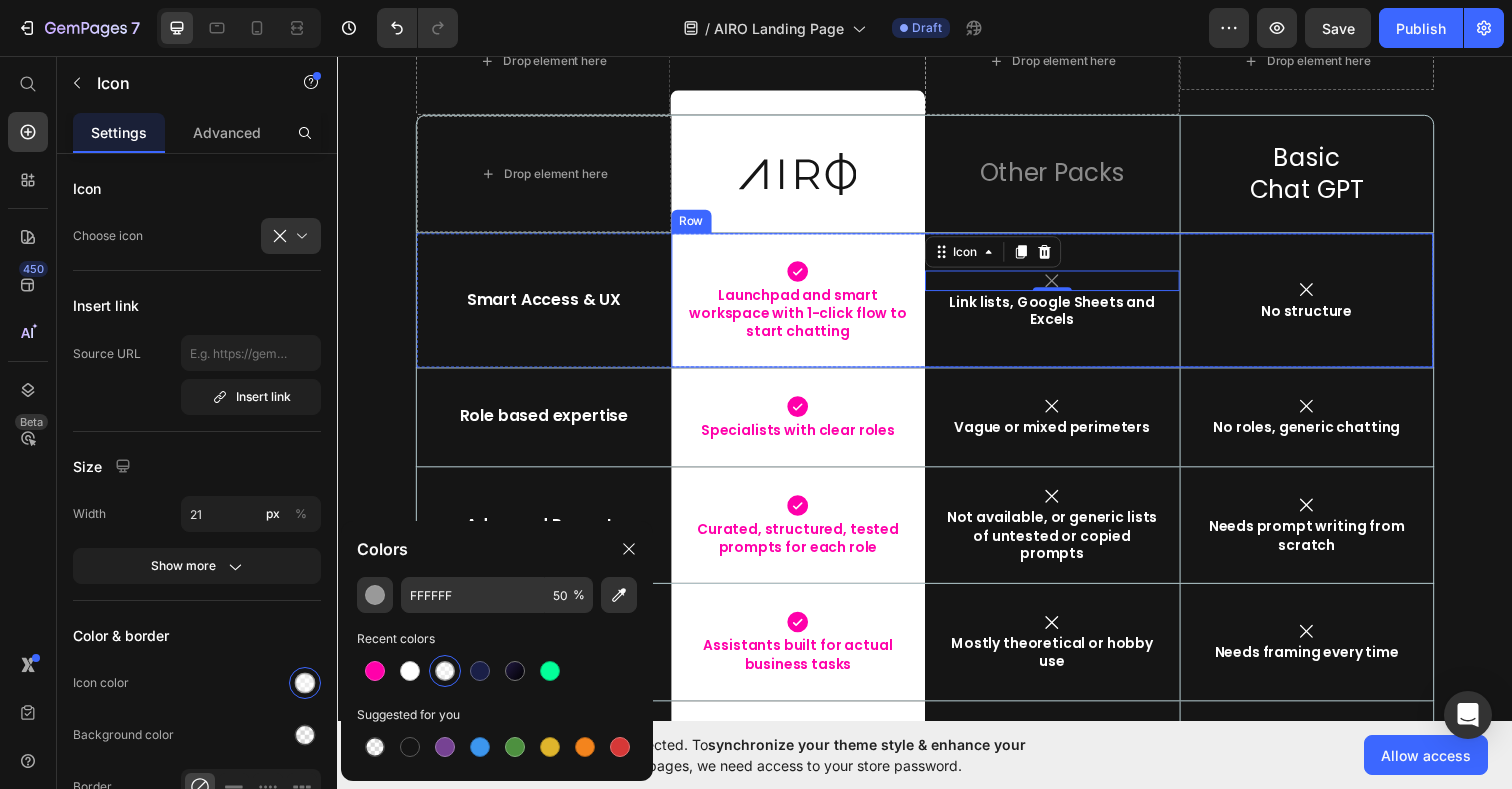 click on "Icon   0 Link lists, Google Sheets and Excels Text Block" at bounding box center (1067, 305) 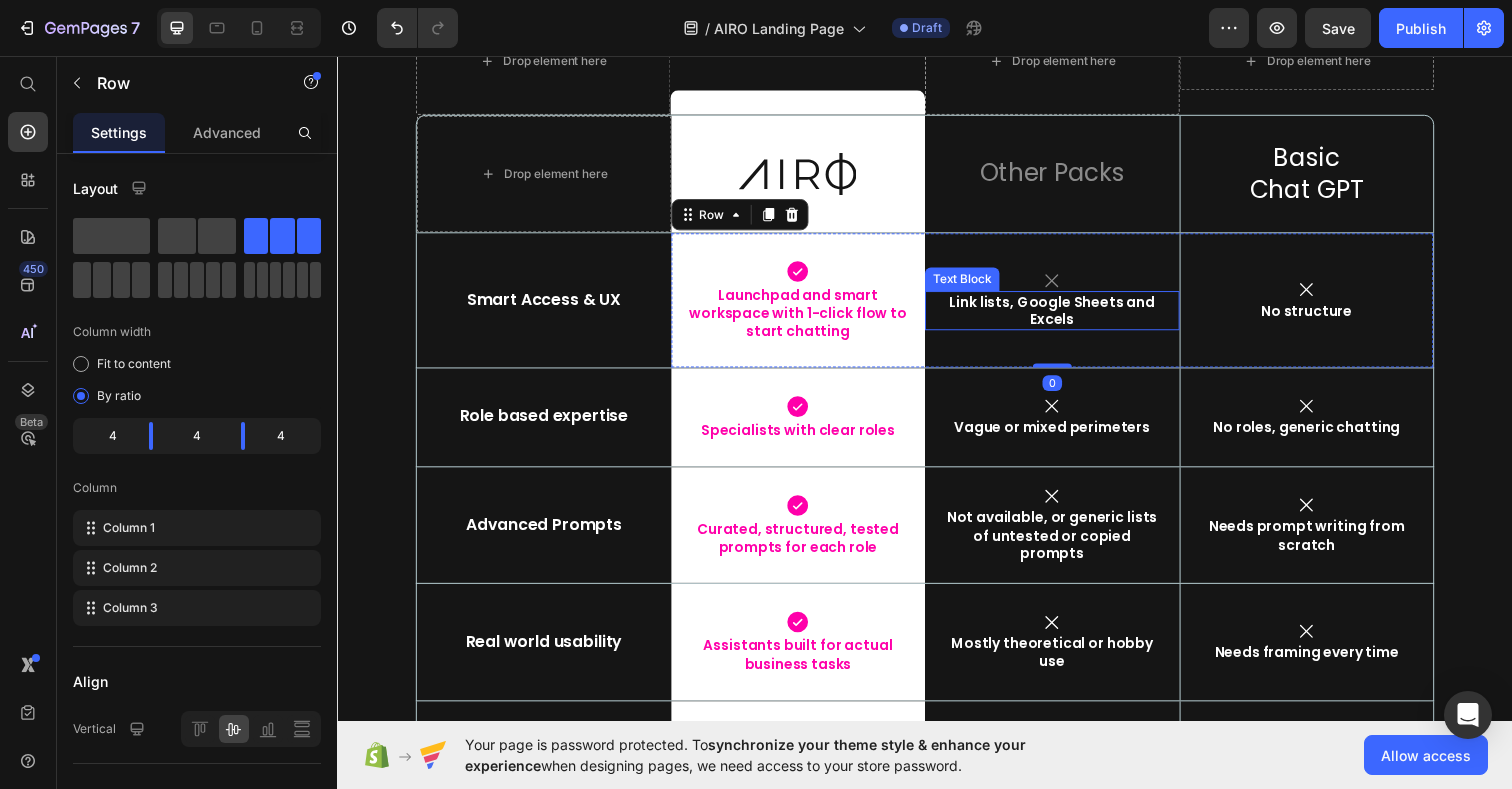 click on "Link lists, Google Sheets and Excels" at bounding box center (1067, 316) 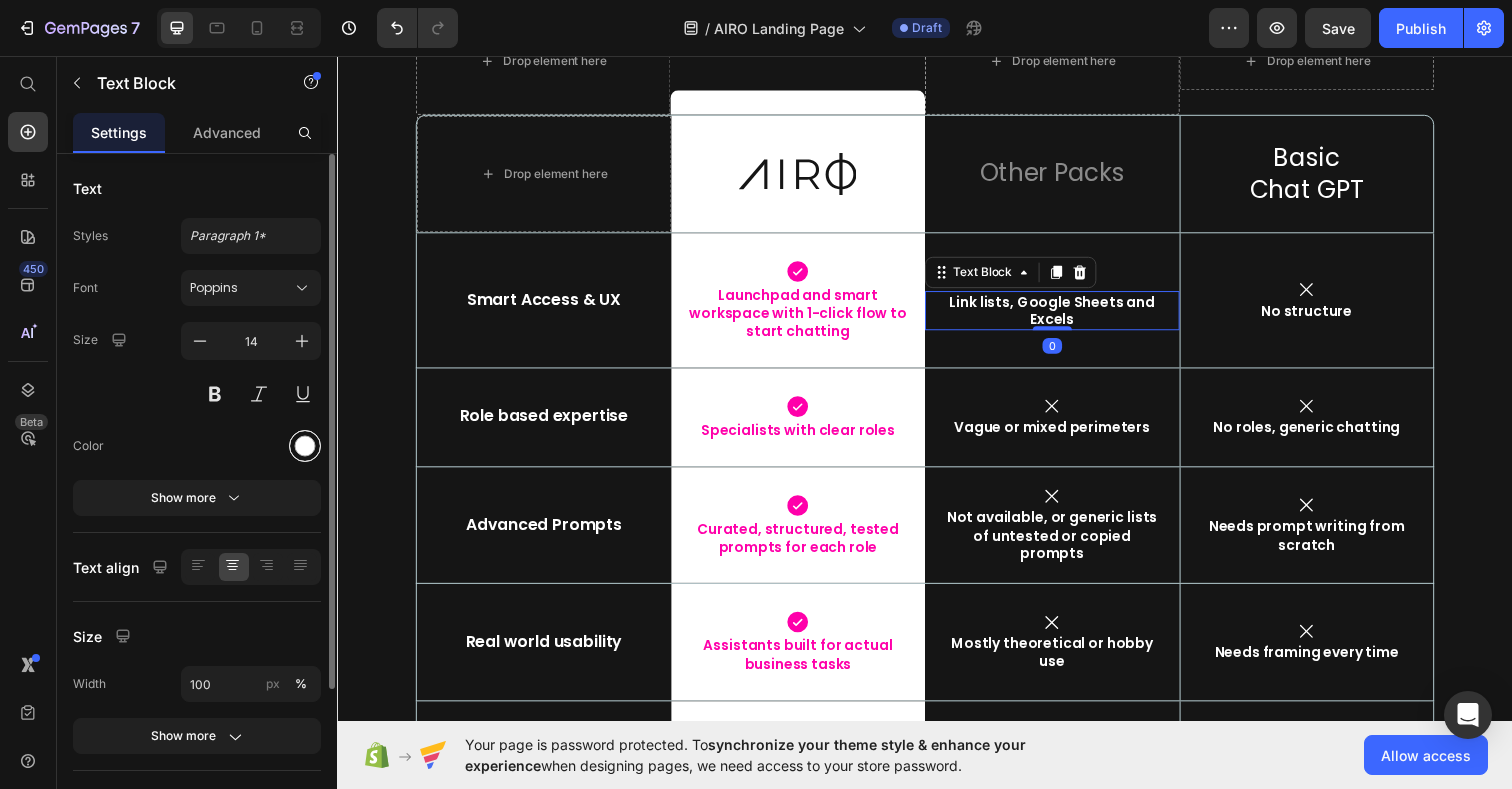 click at bounding box center (305, 446) 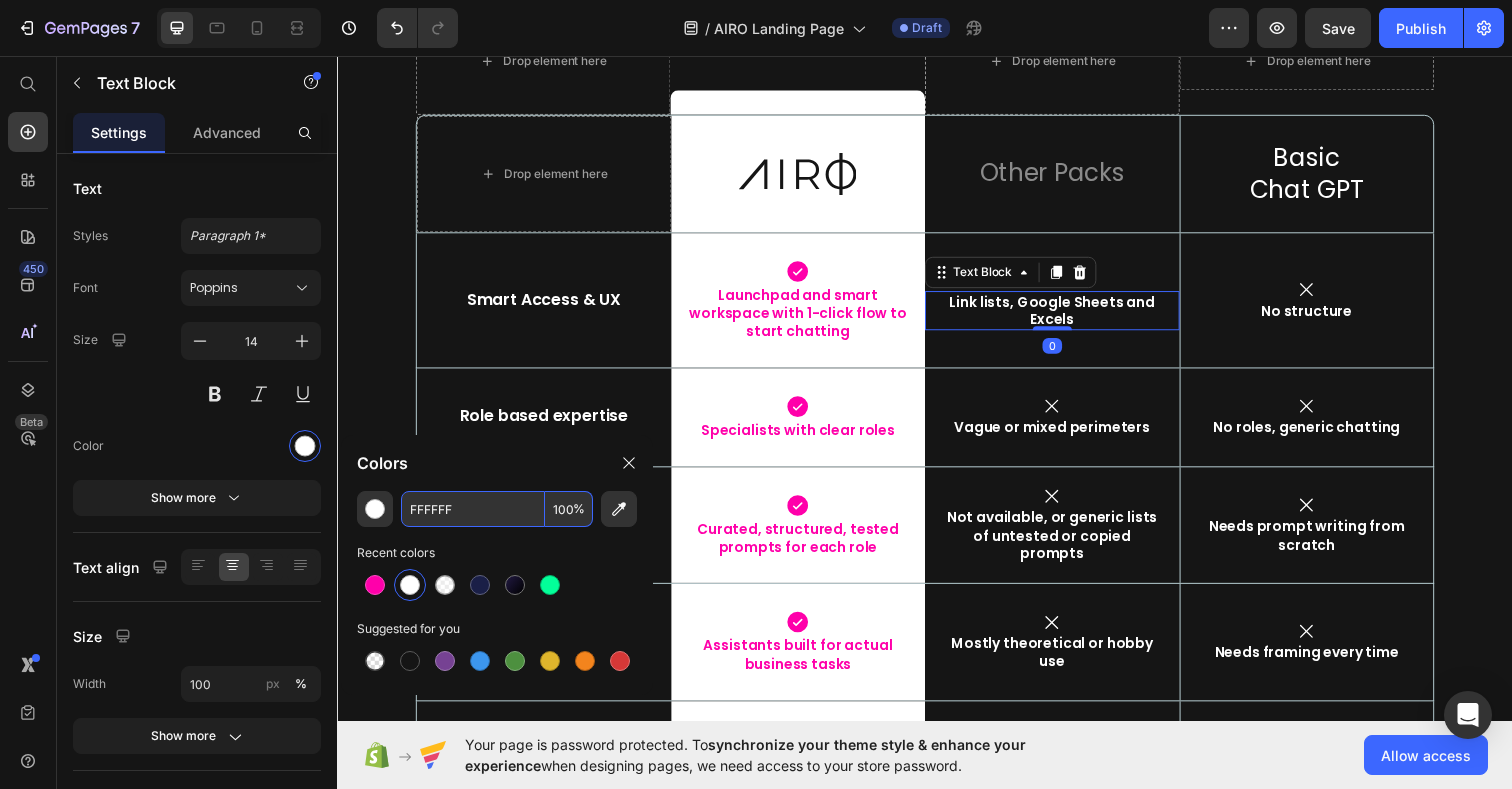 click on "FFFFFF" at bounding box center (473, 509) 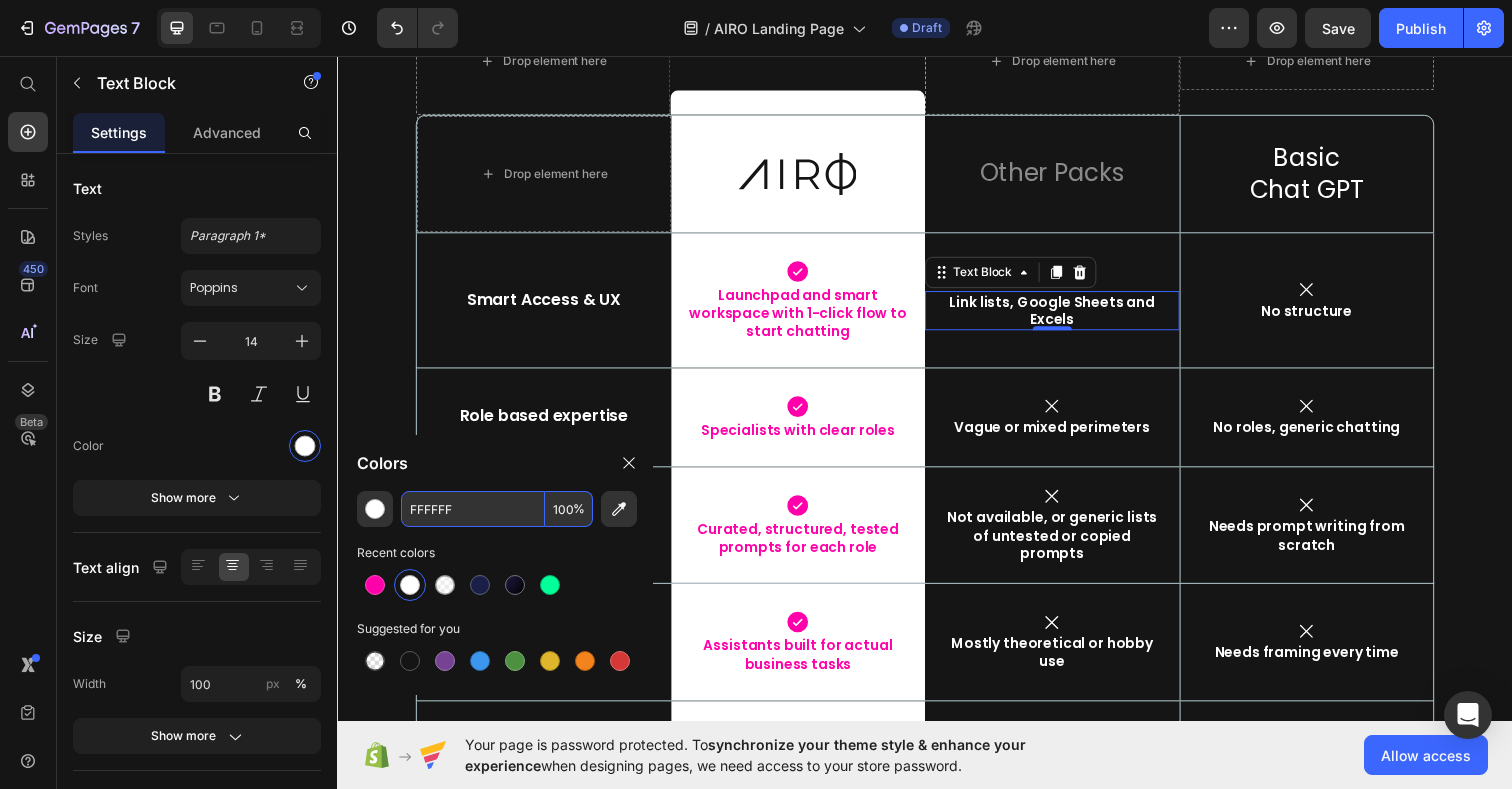 click on "100" at bounding box center (569, 509) 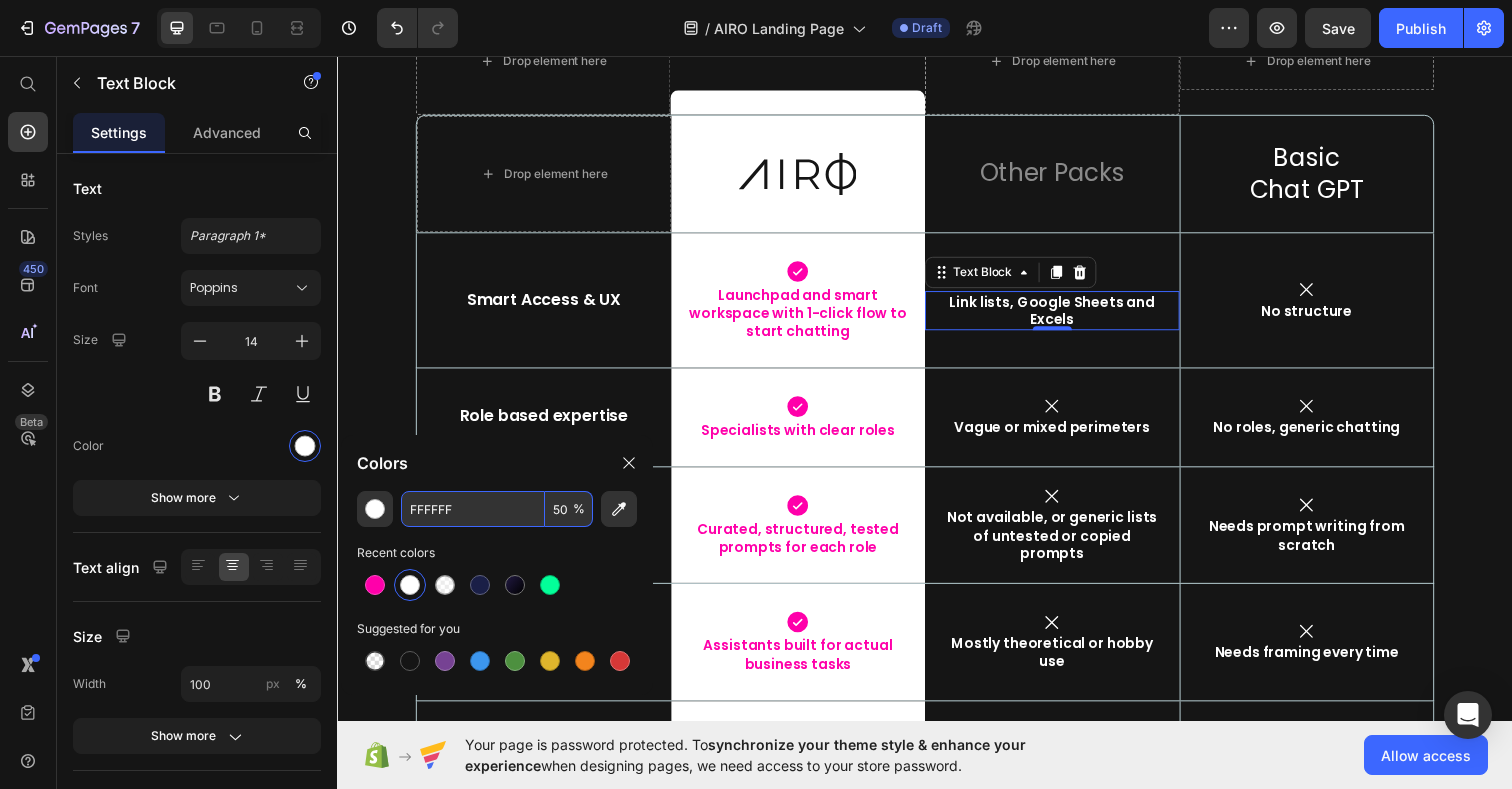 type on "50" 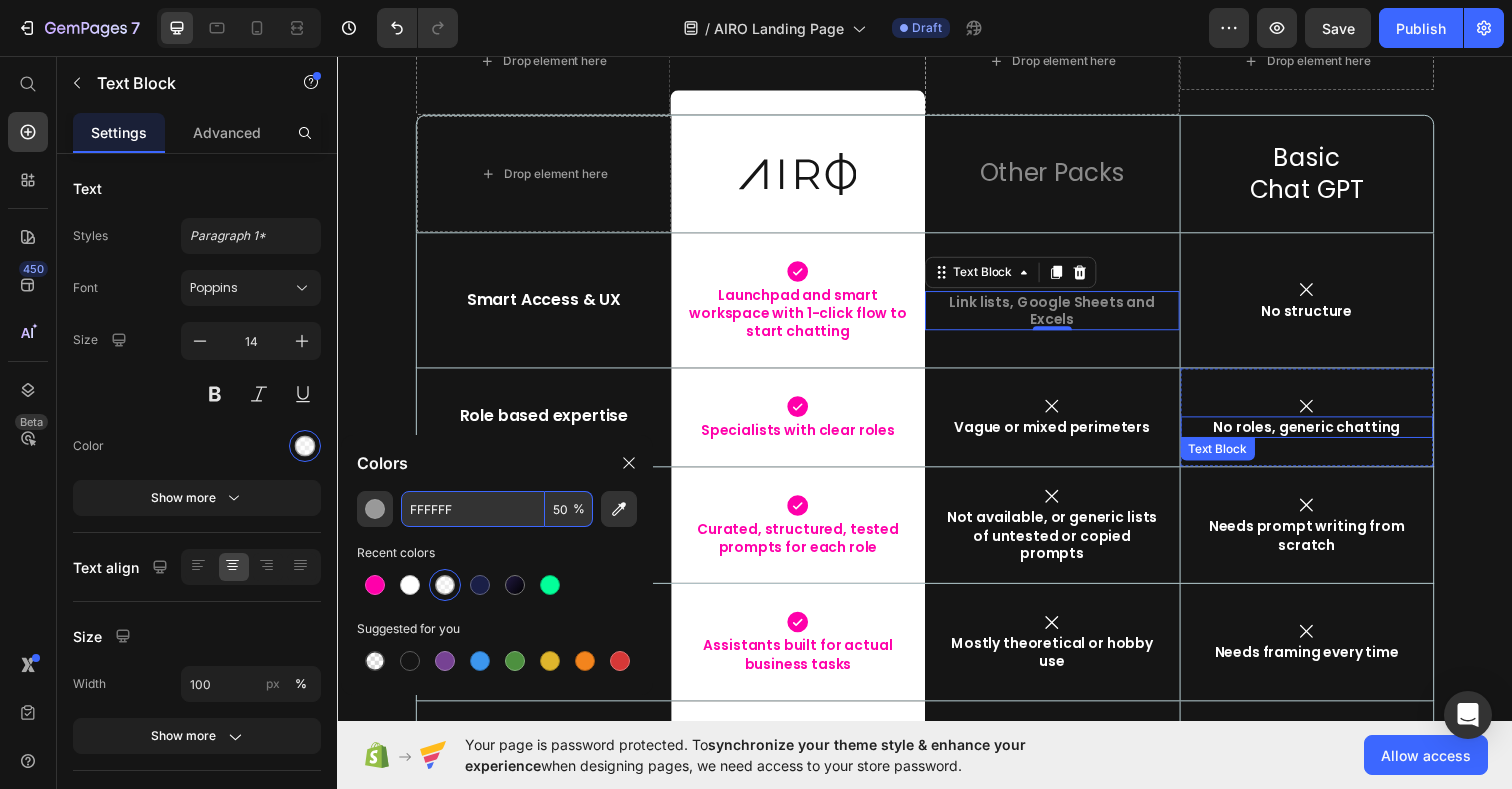 click on "Text Block" at bounding box center (1236, 457) 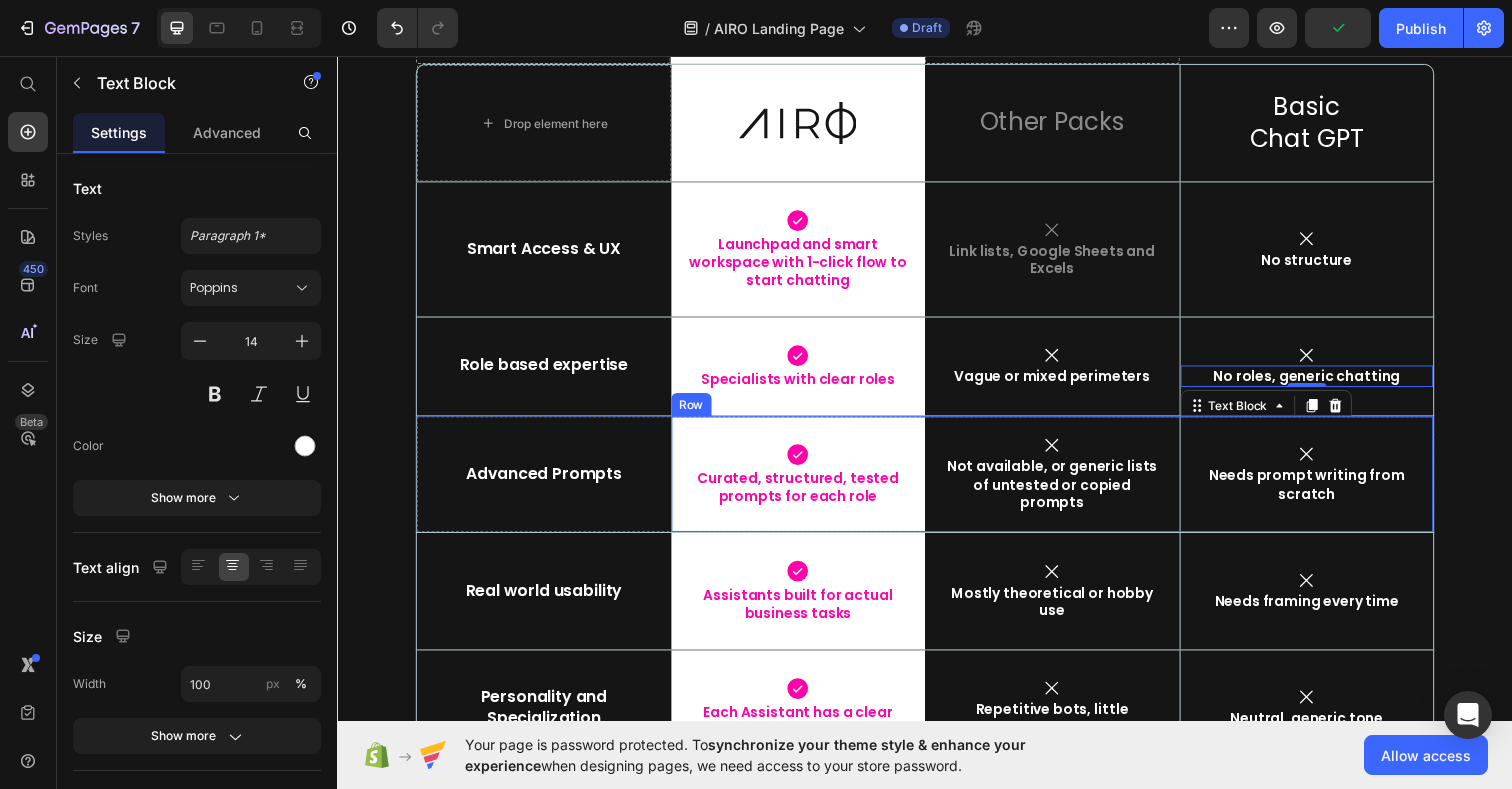 scroll, scrollTop: 9149, scrollLeft: 0, axis: vertical 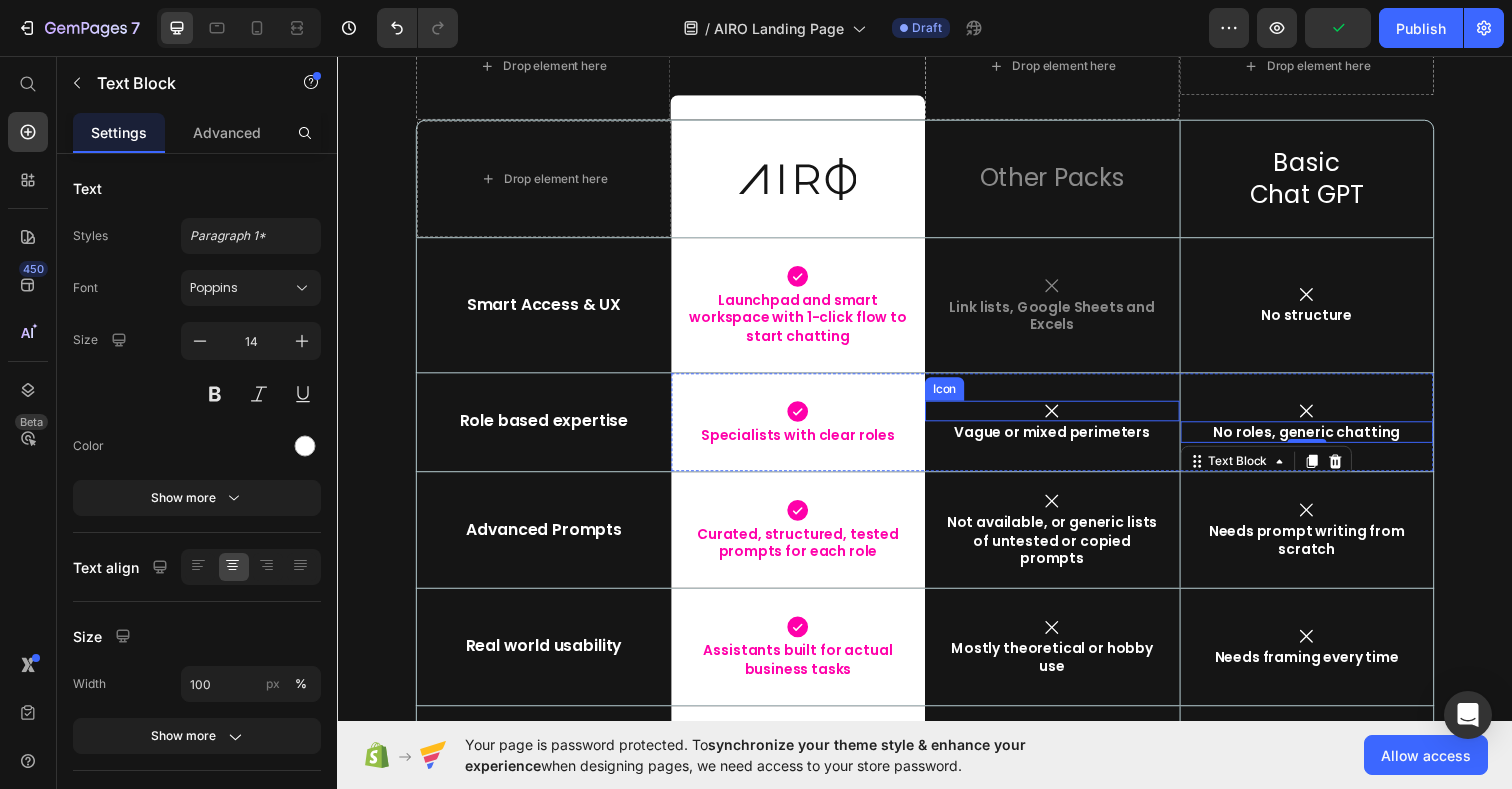 click 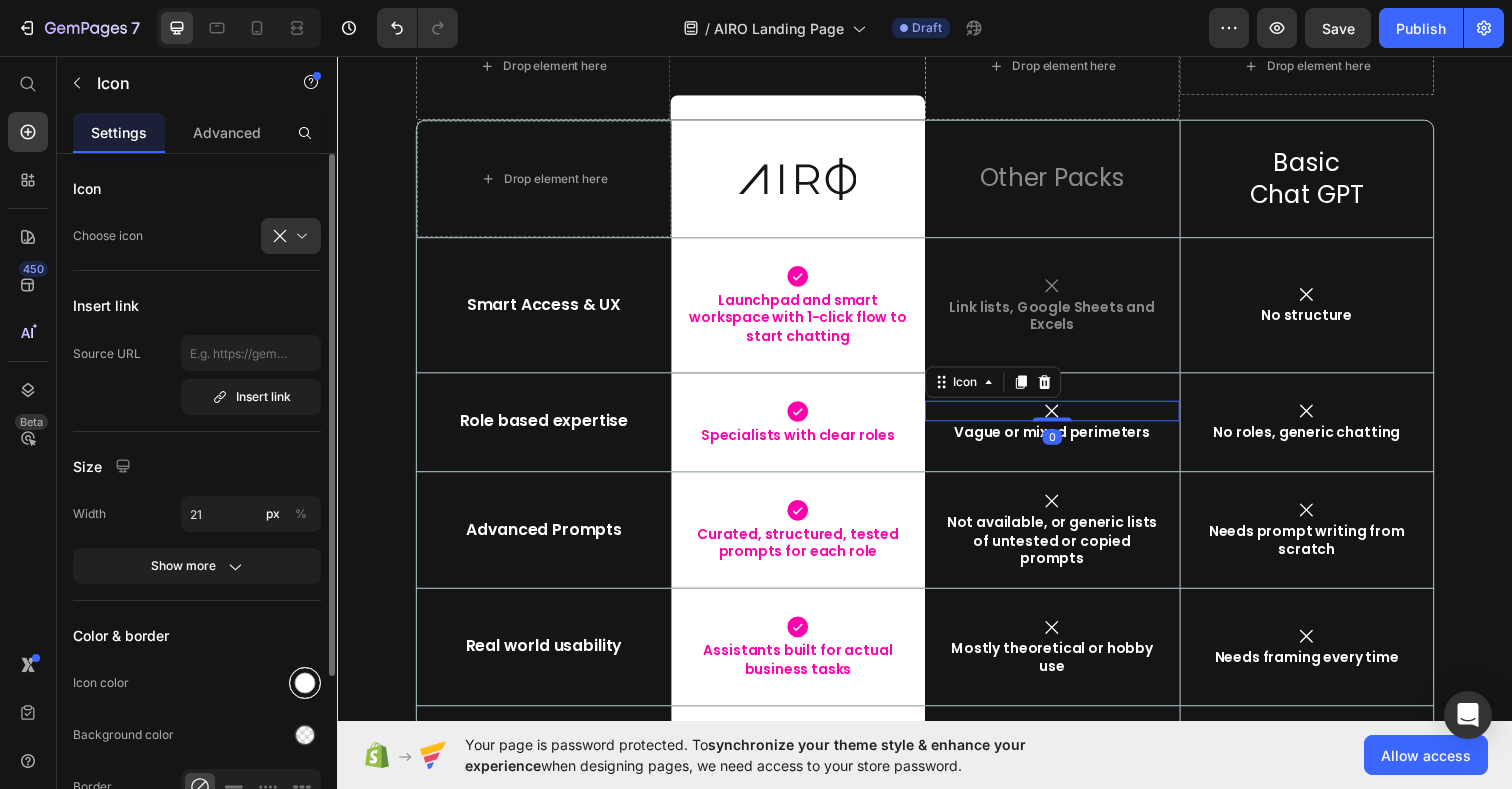 click at bounding box center [305, 683] 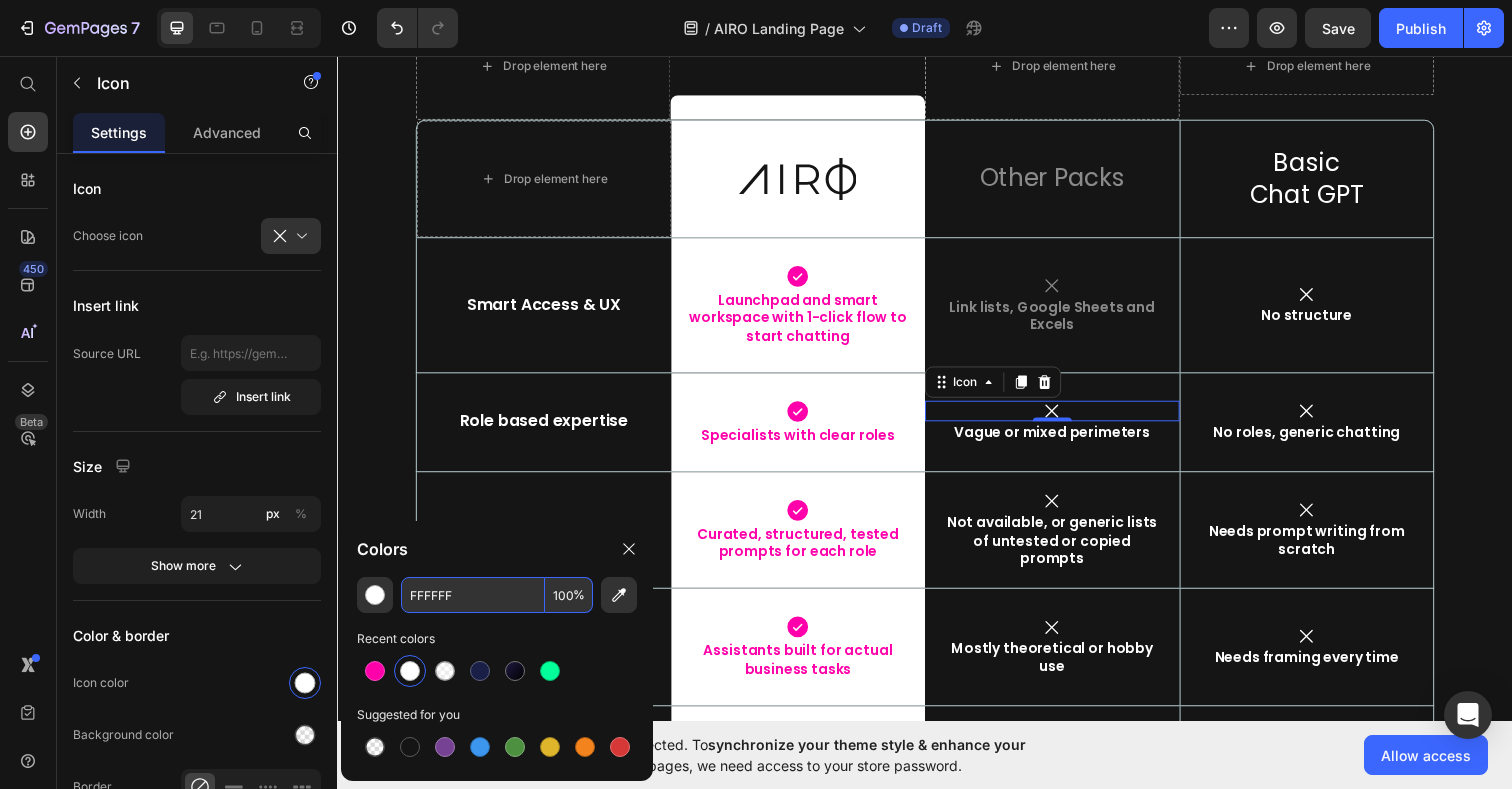 click on "100" at bounding box center [569, 595] 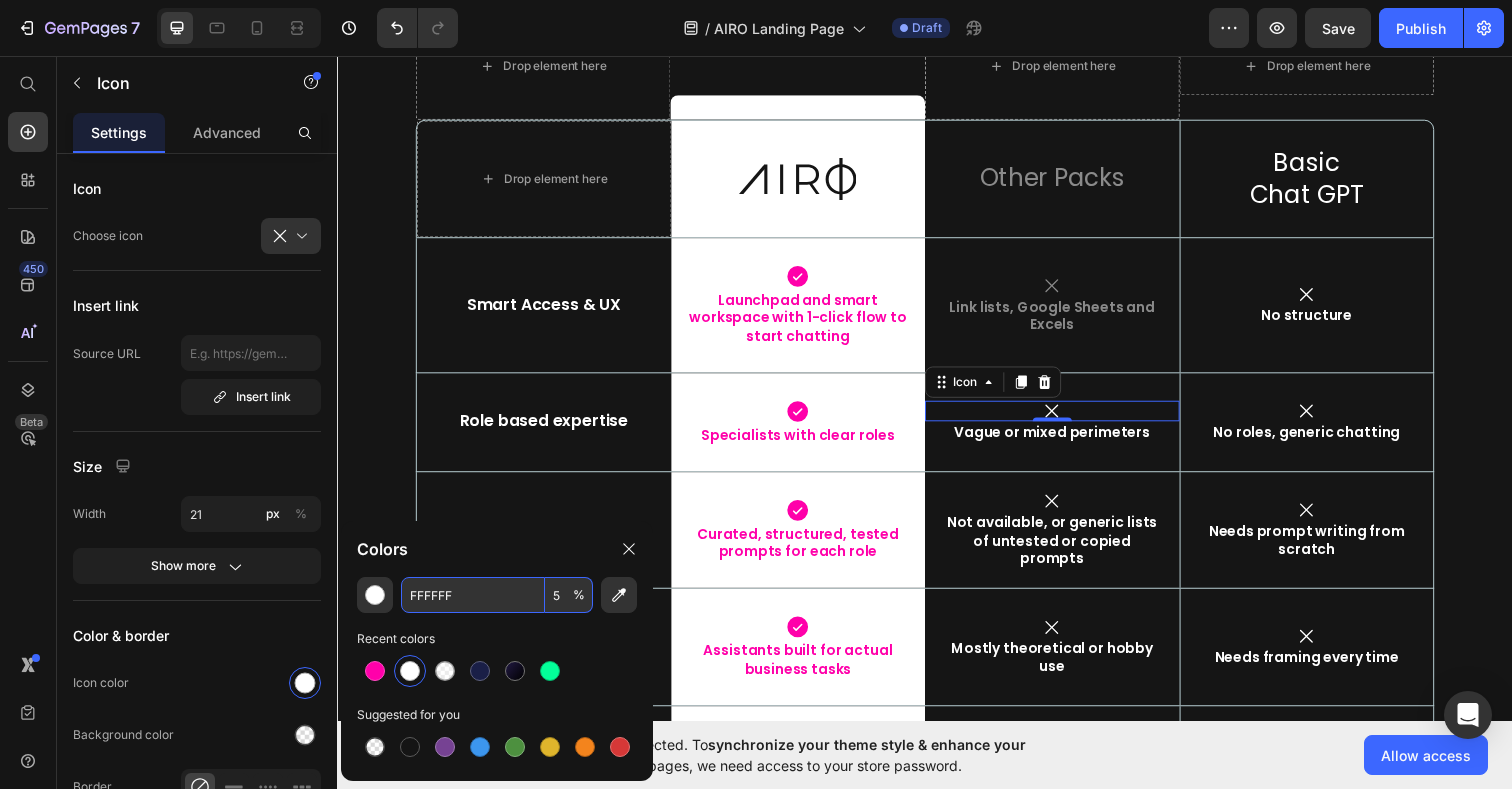 type on "50" 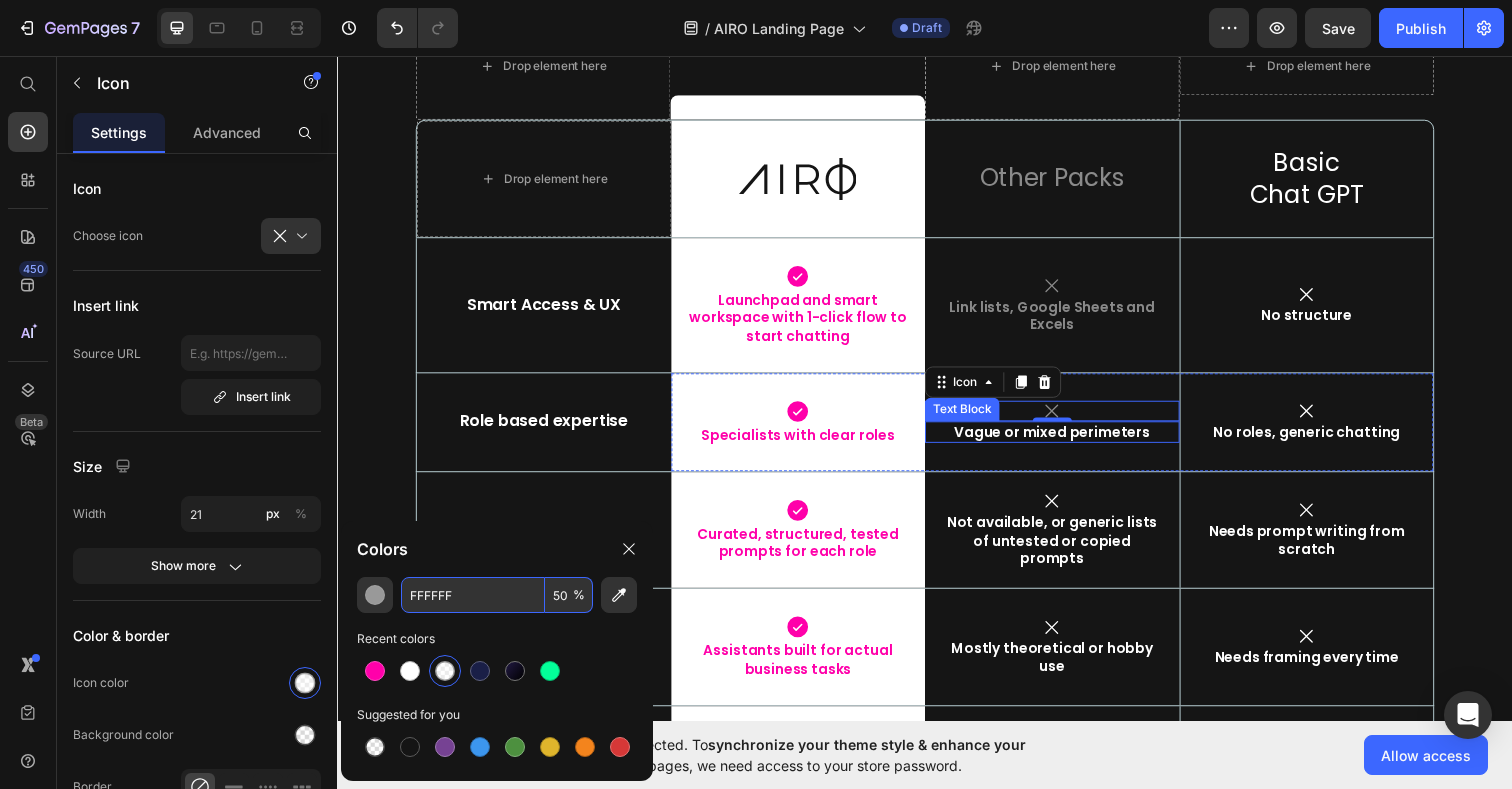 click on "Vague or mixed perimeters" at bounding box center (1067, 440) 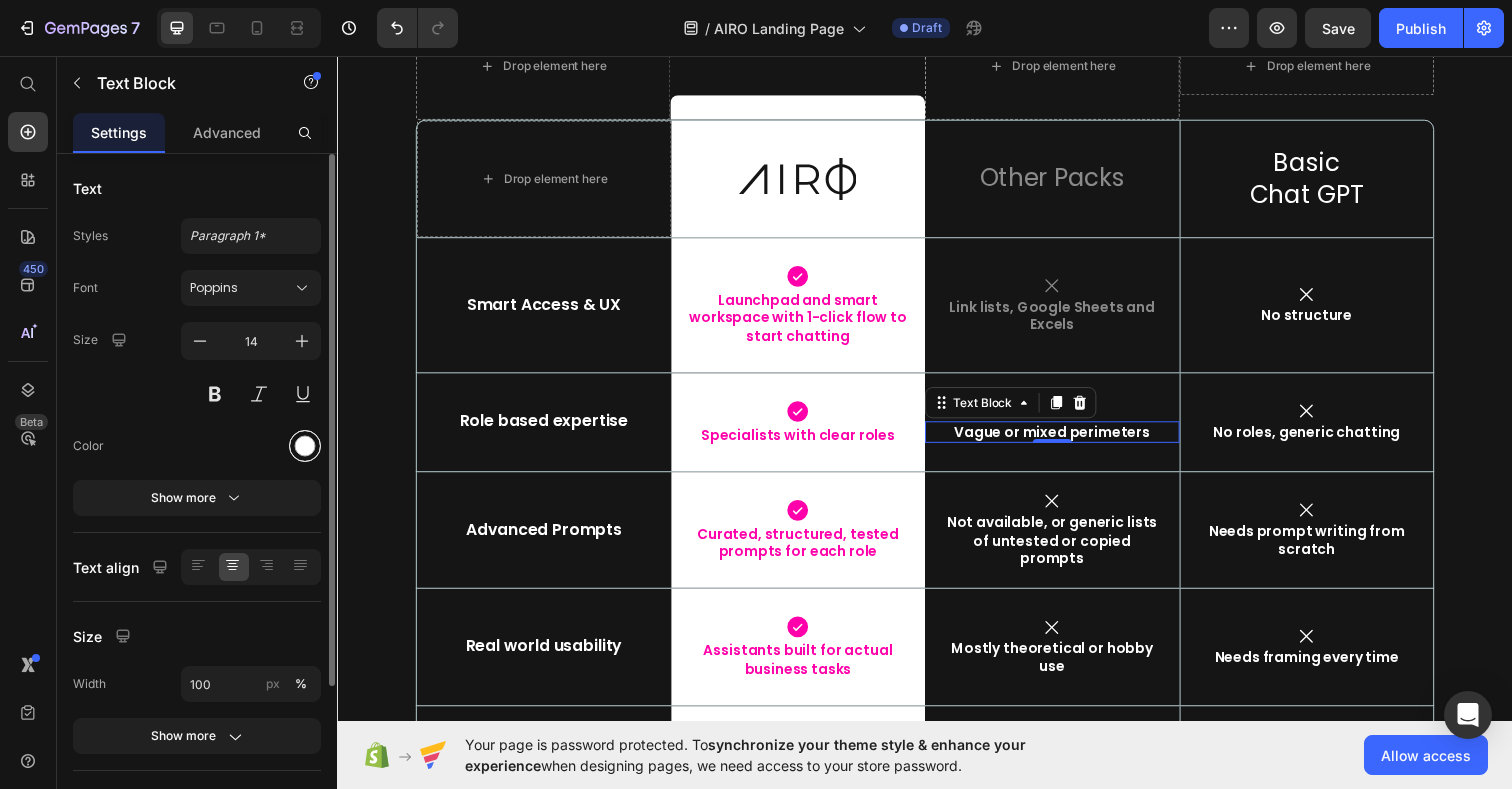 click at bounding box center [305, 446] 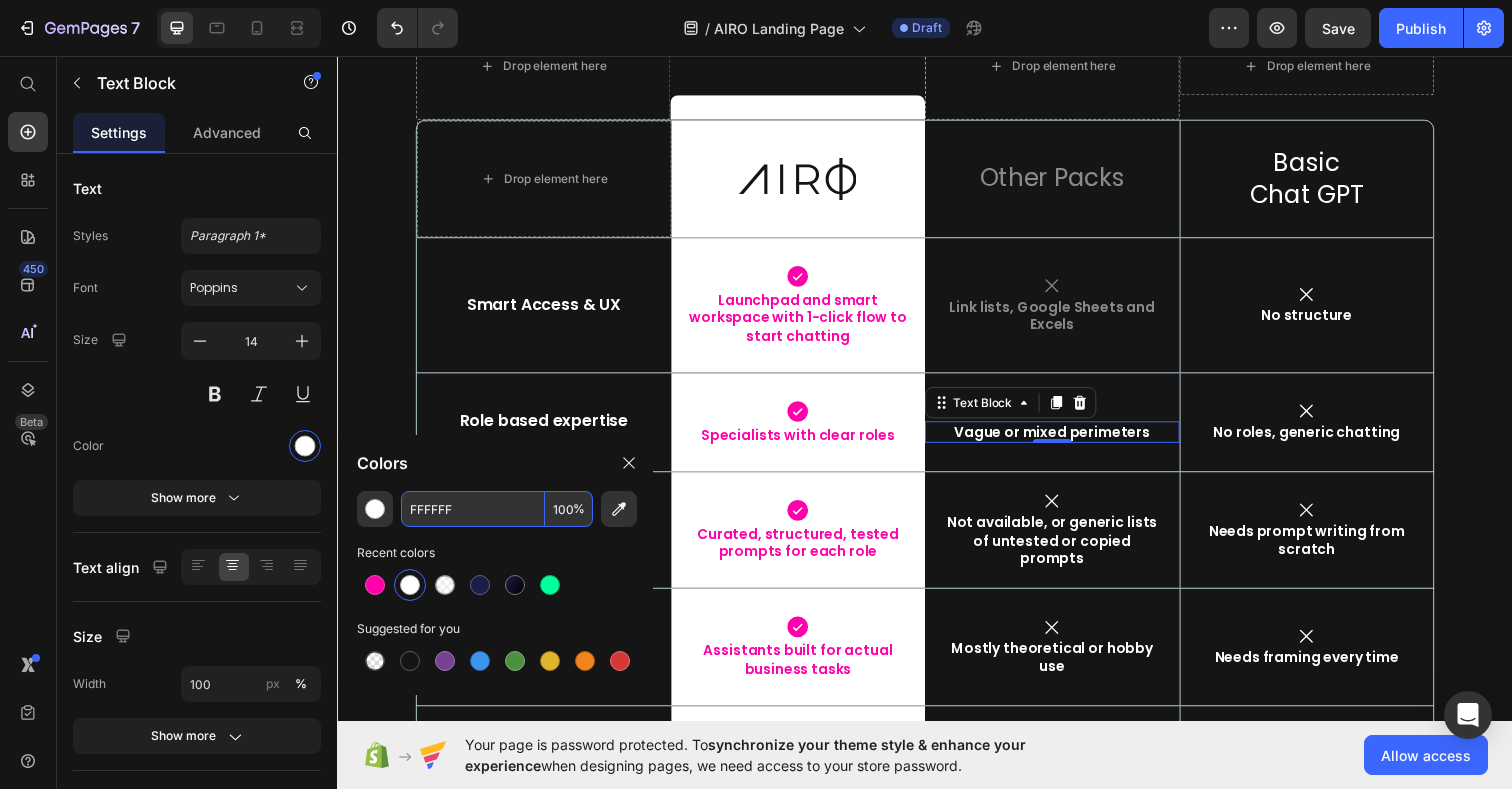click on "100" at bounding box center (569, 509) 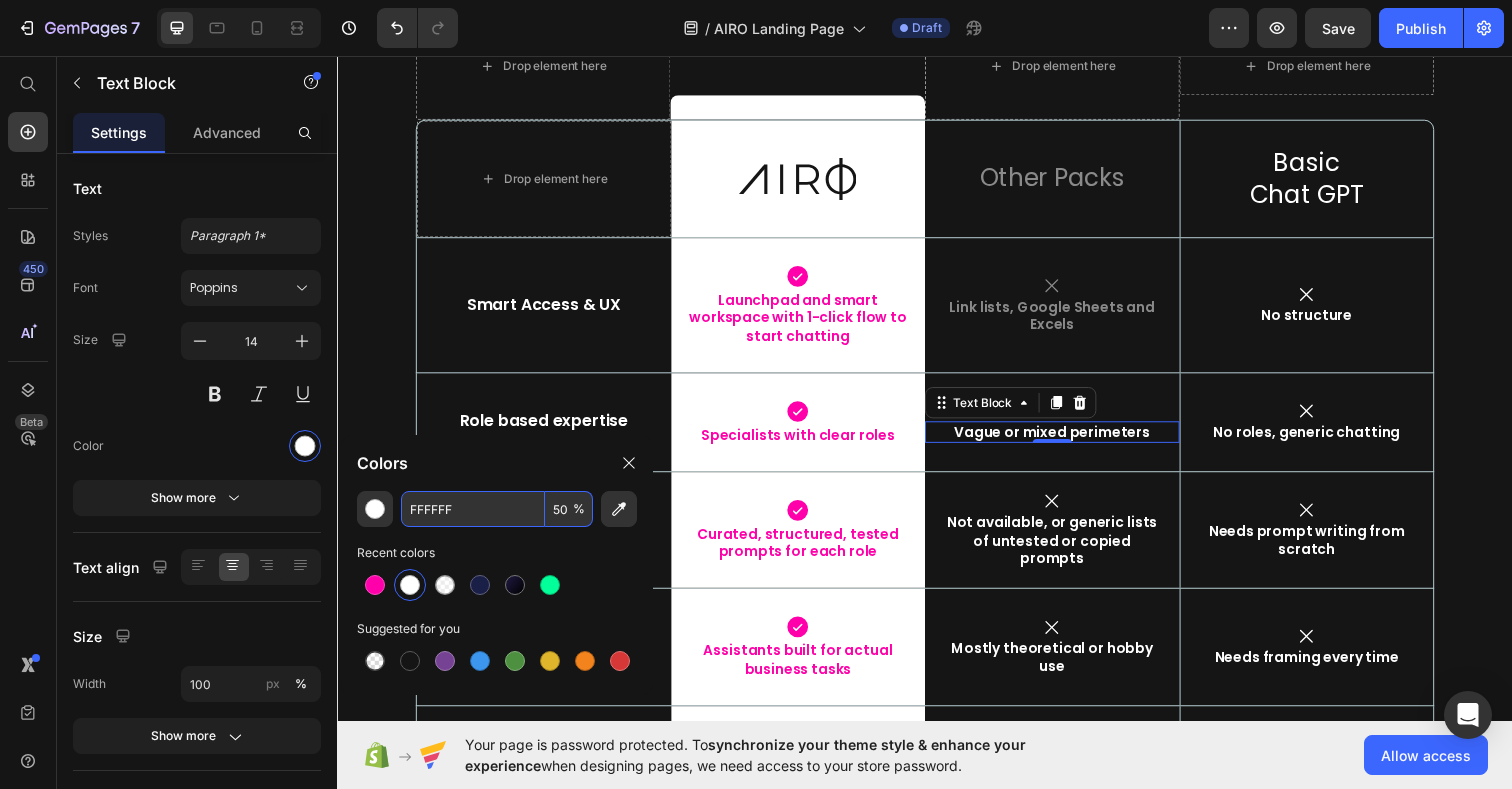 type on "50" 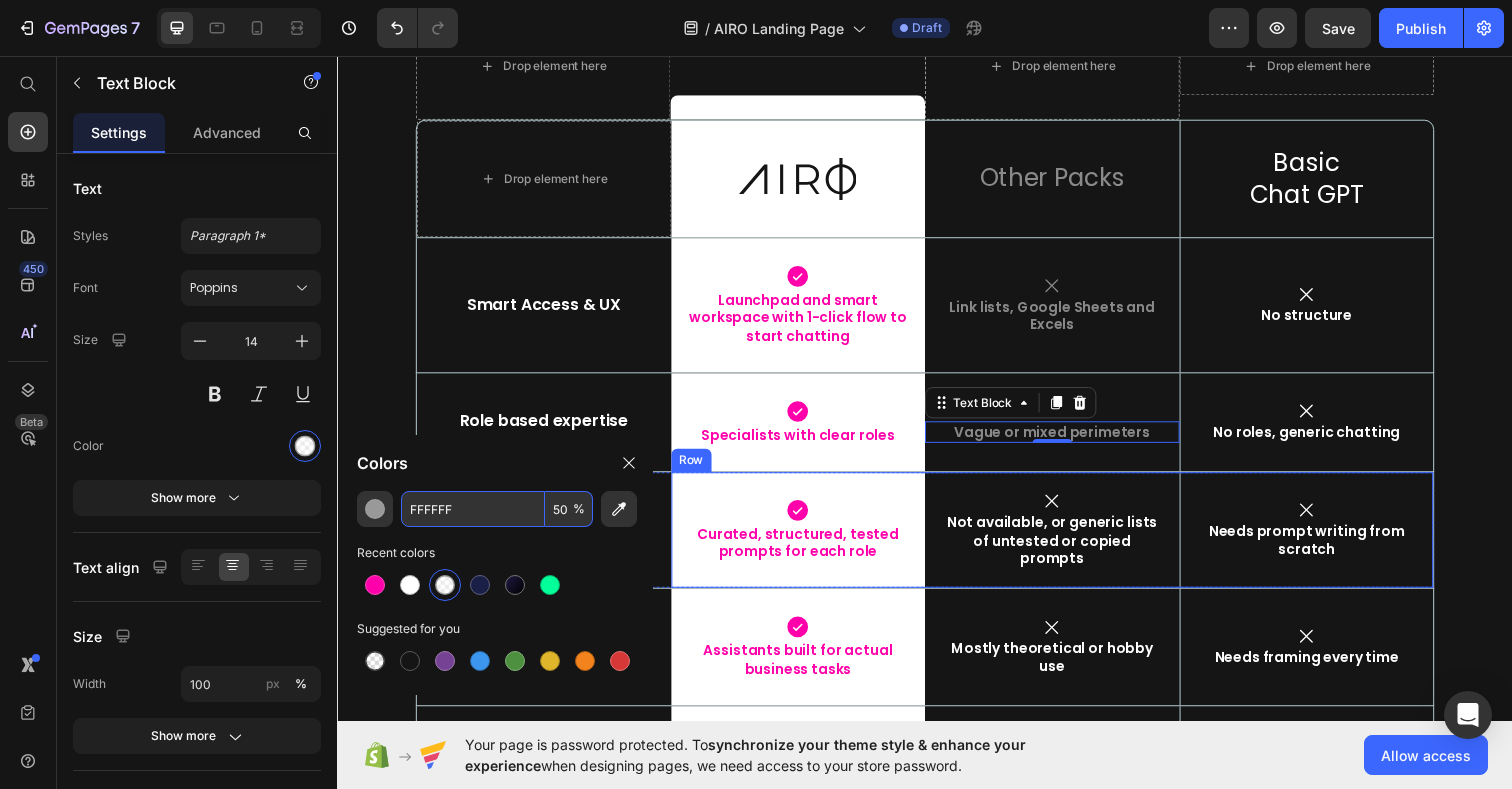 click on "Not available, or generic lists of untested or copied prompts" at bounding box center (1067, 550) 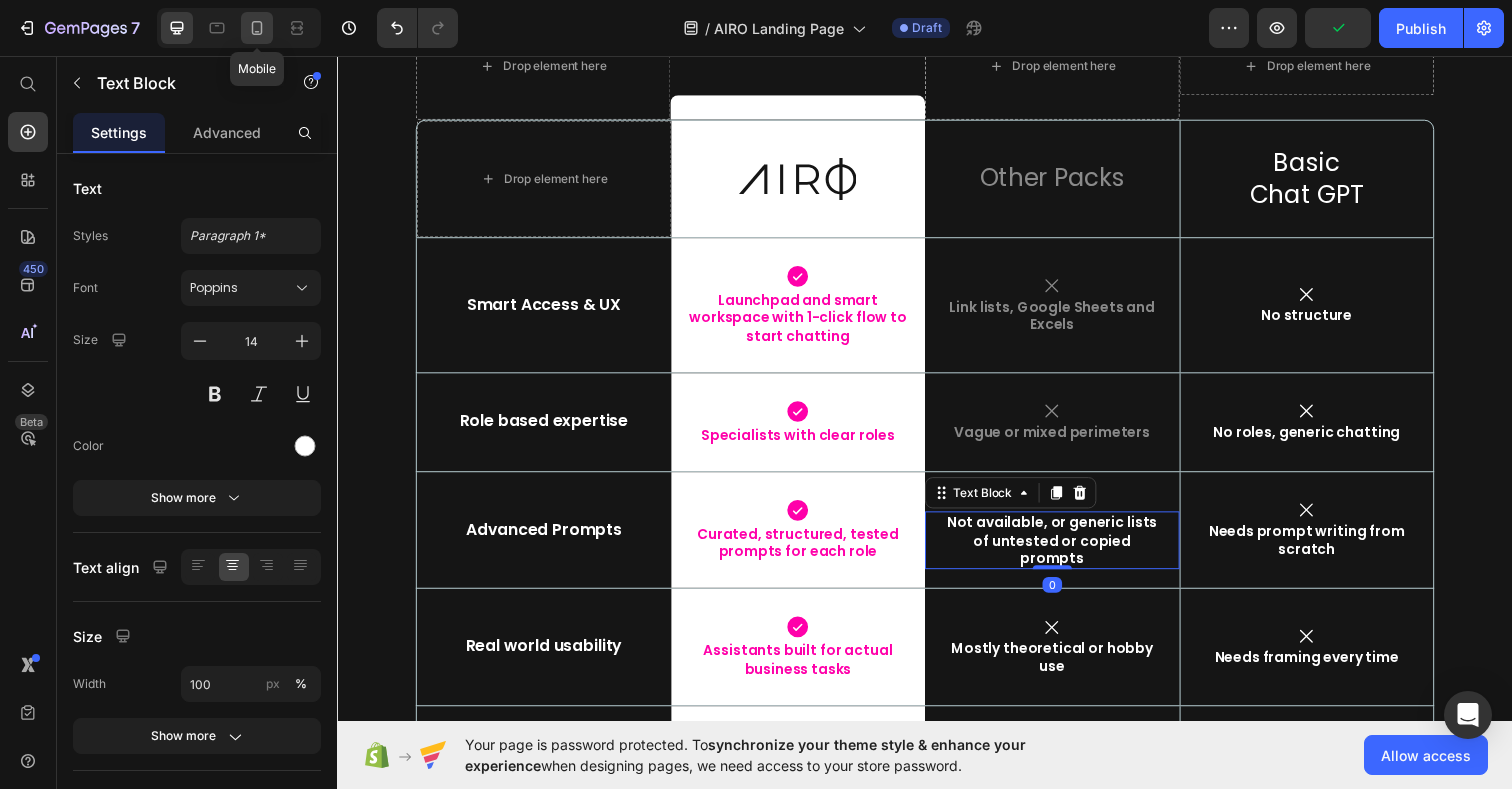 click 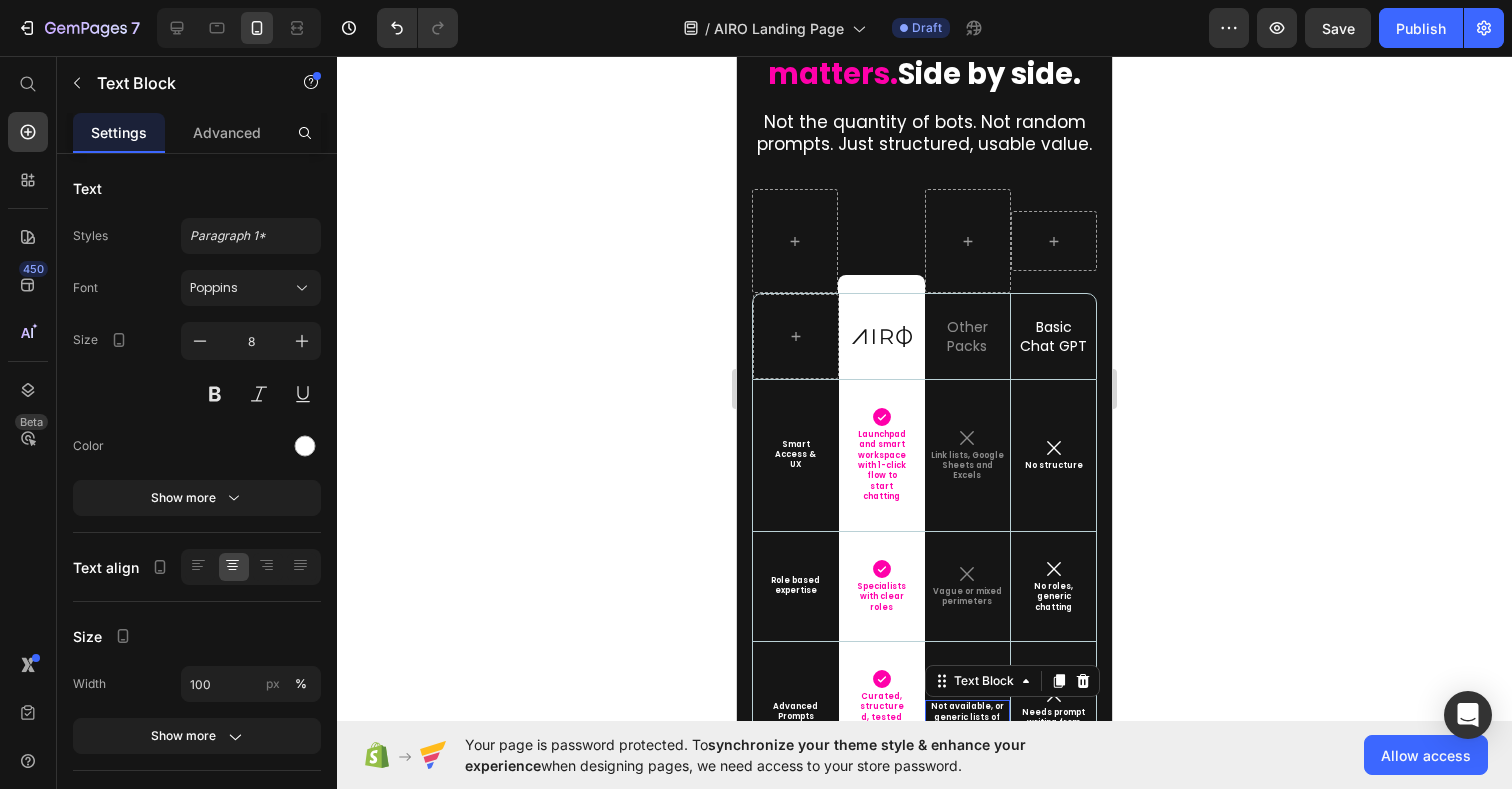 scroll, scrollTop: 8398, scrollLeft: 0, axis: vertical 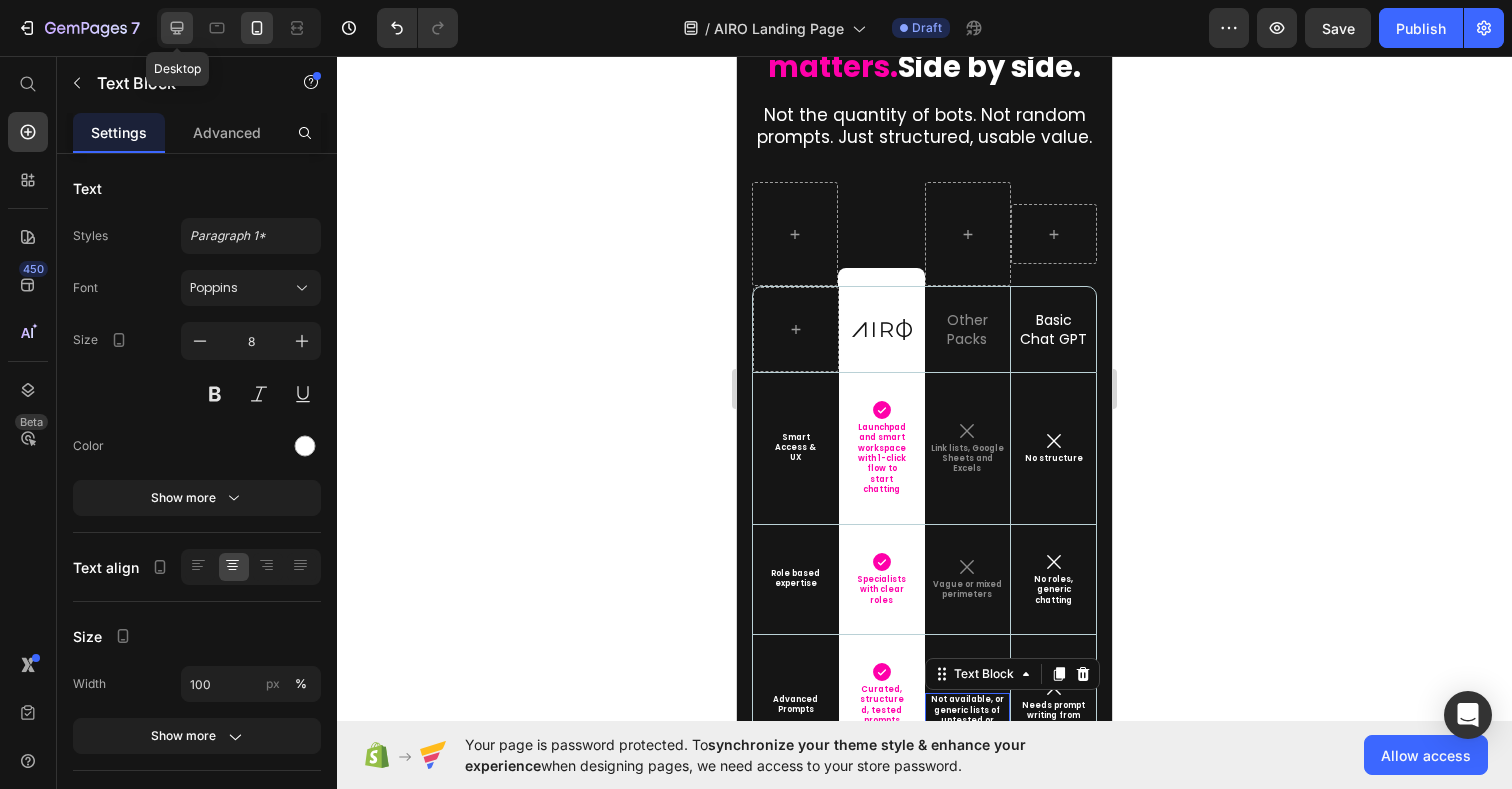 click 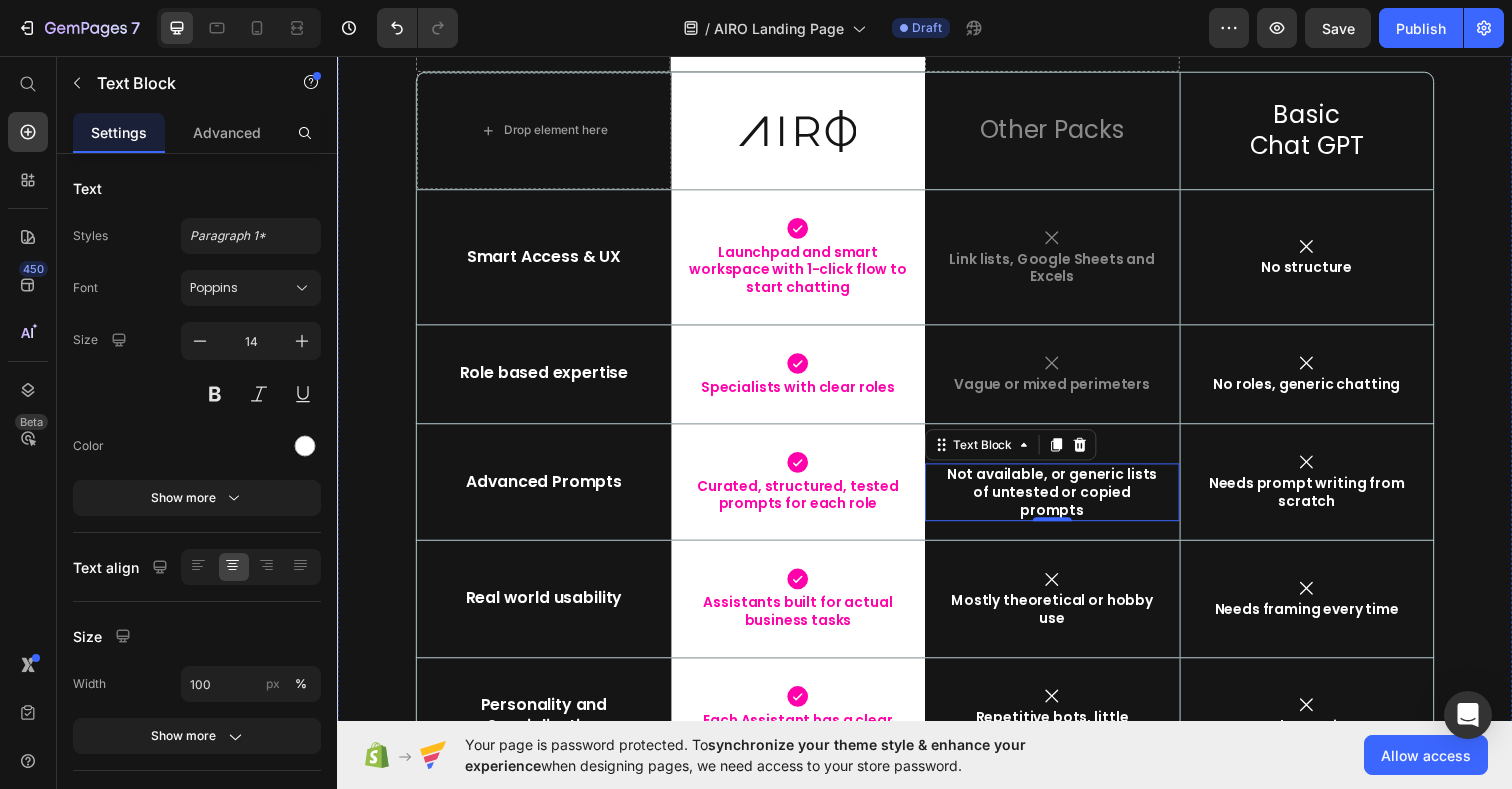 scroll, scrollTop: 9169, scrollLeft: 0, axis: vertical 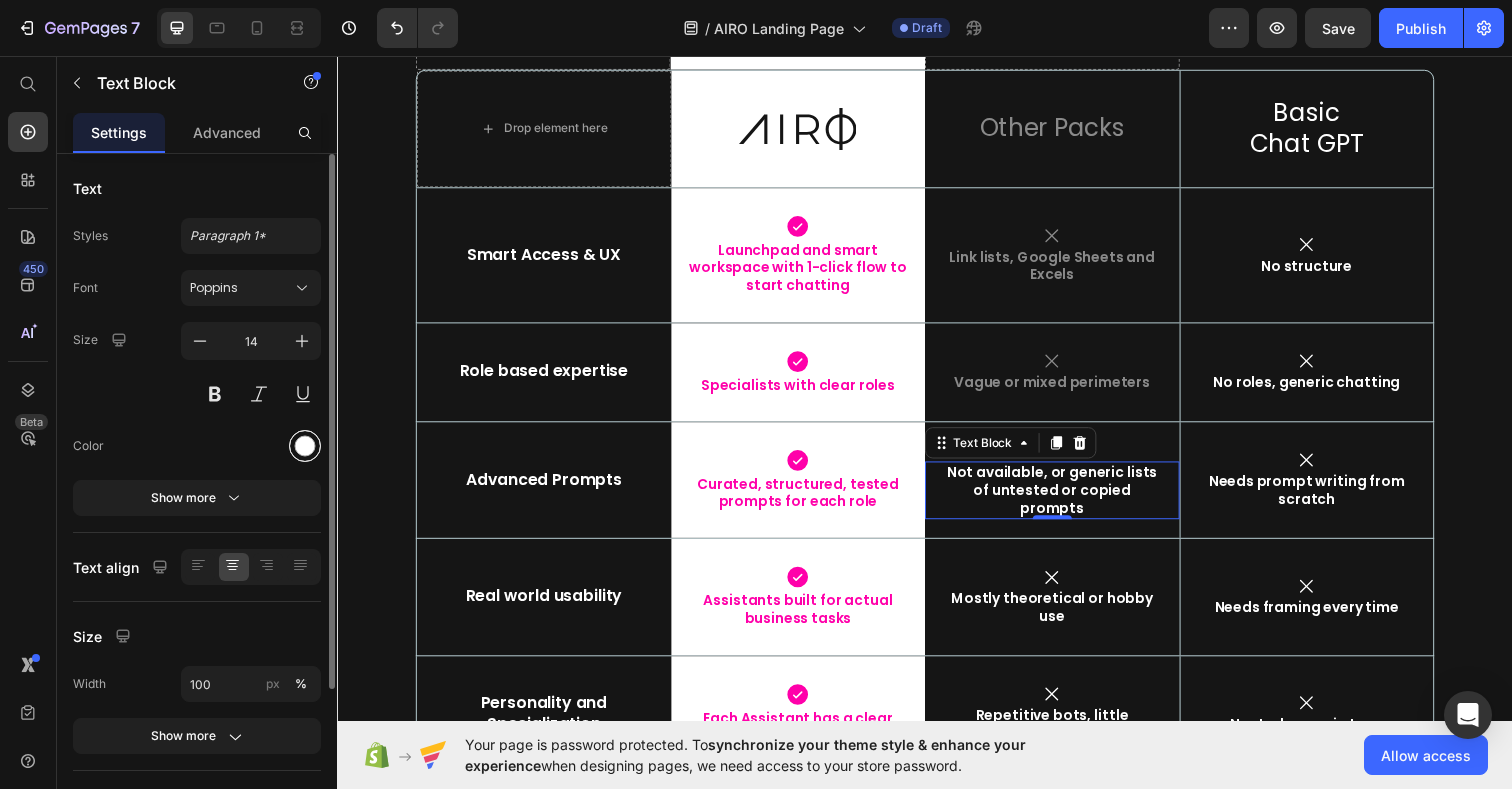 click at bounding box center [305, 446] 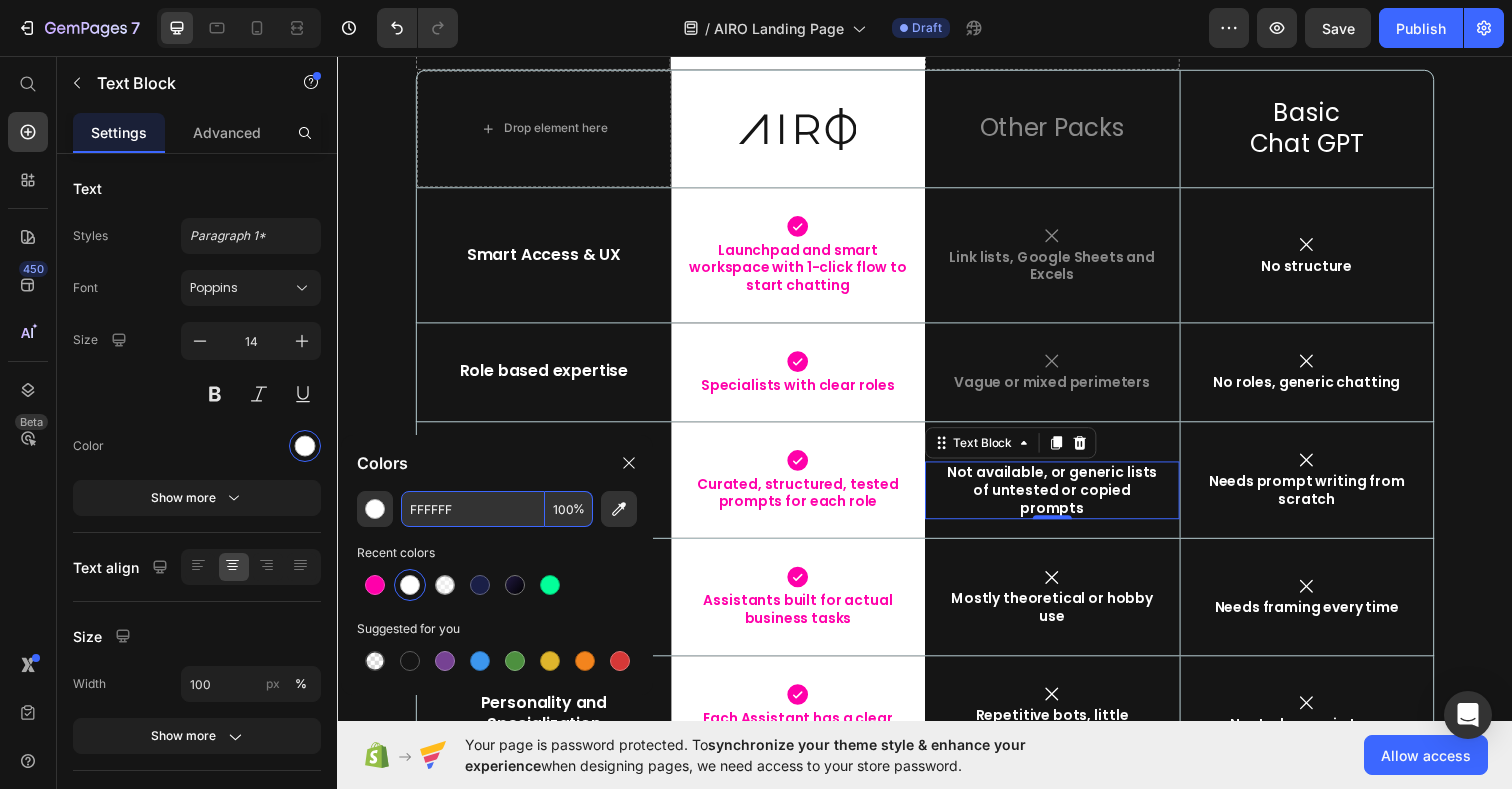 click on "100" at bounding box center [569, 509] 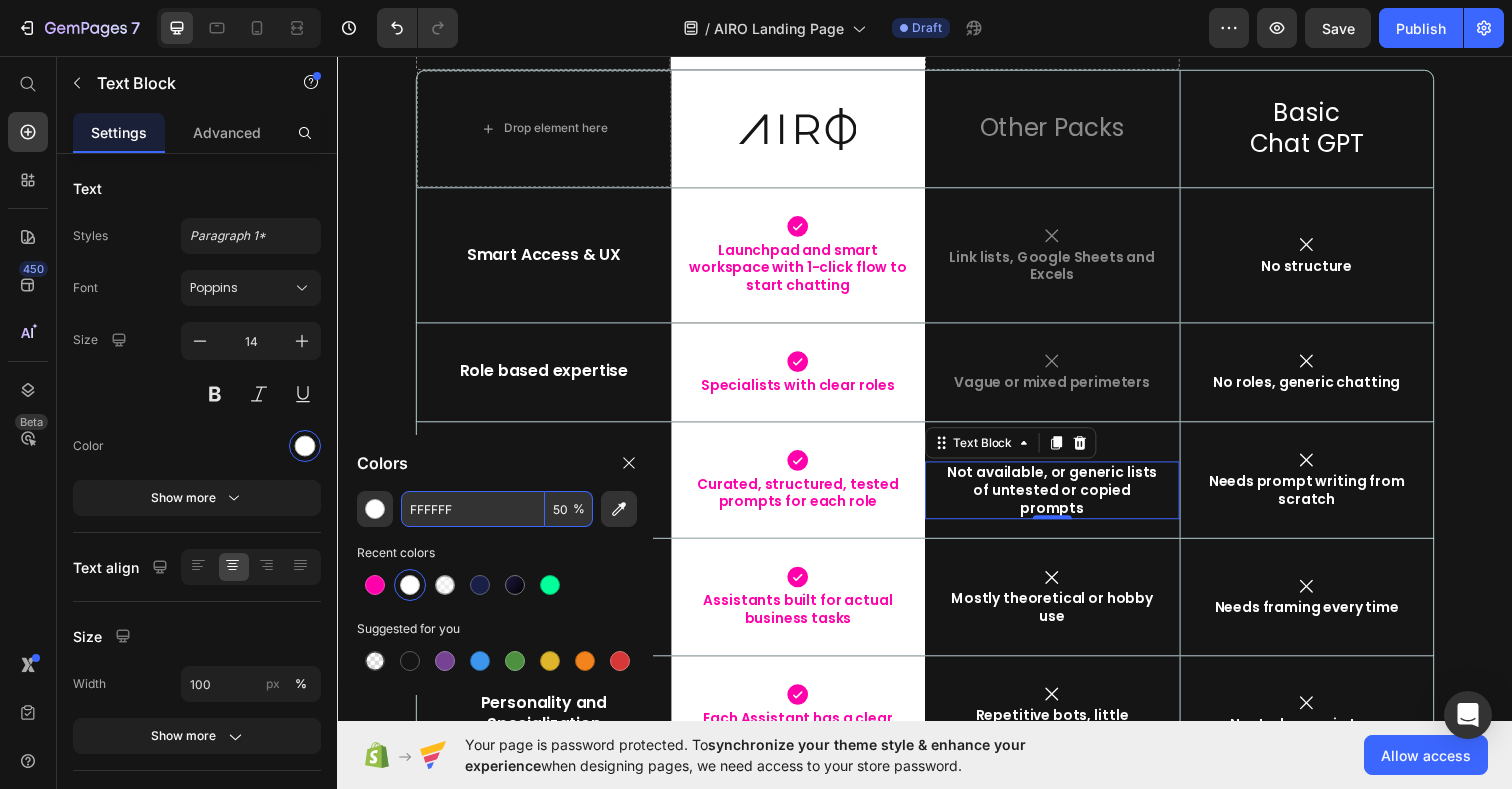 type on "50" 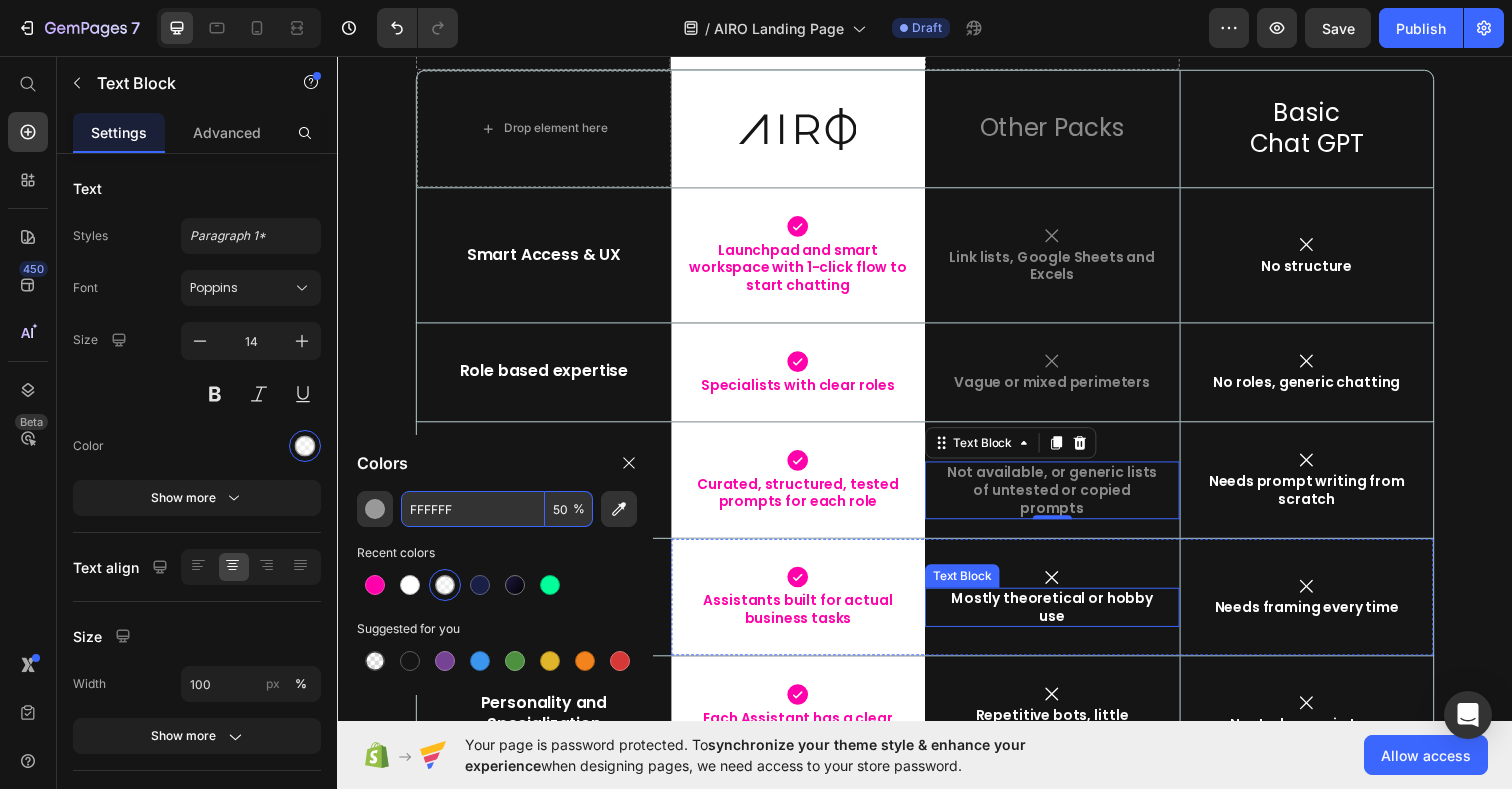 click on "Mostly theoretical or hobby use" at bounding box center (1067, 619) 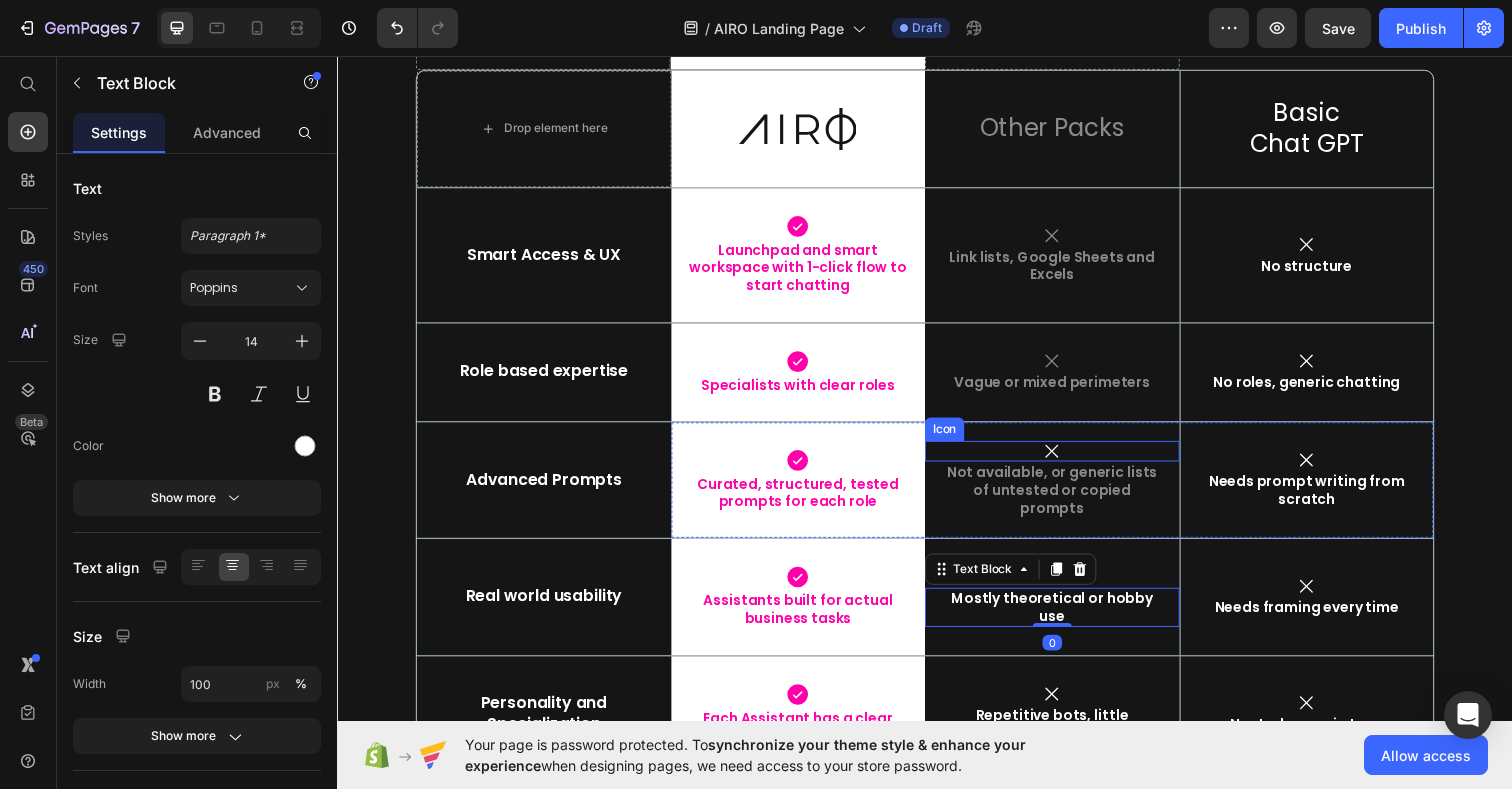 click 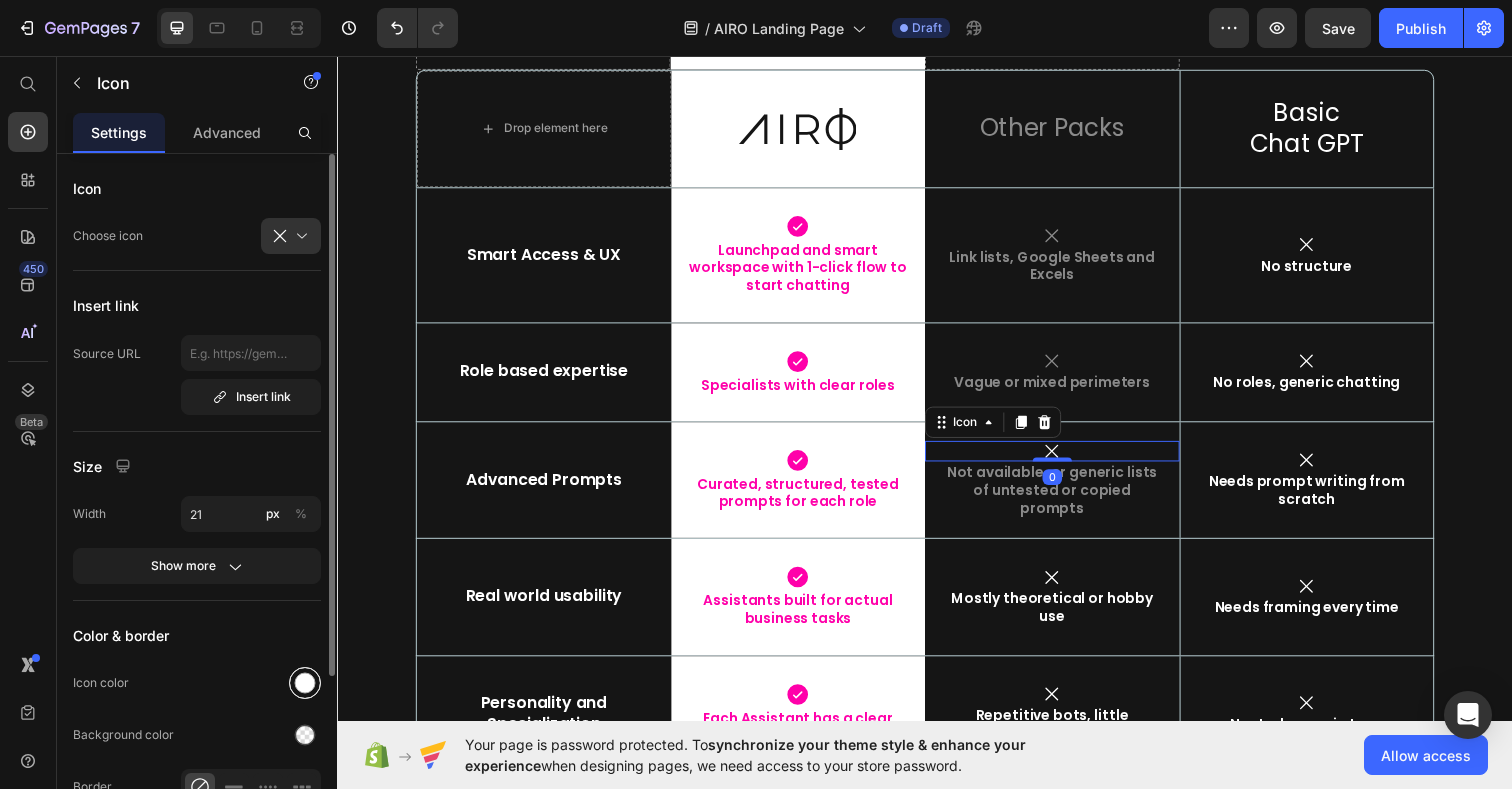 click at bounding box center [305, 683] 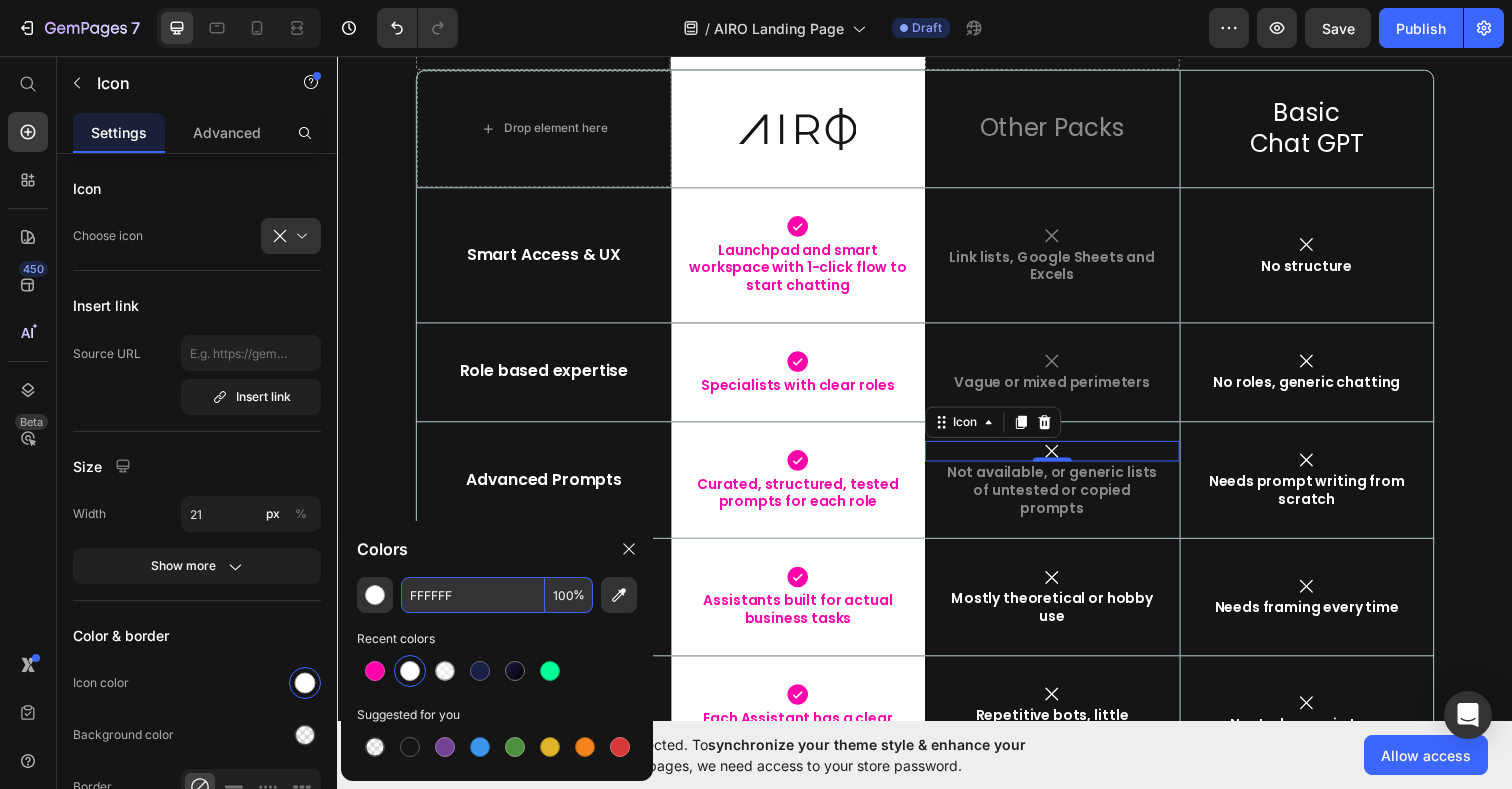 click on "100" at bounding box center [569, 595] 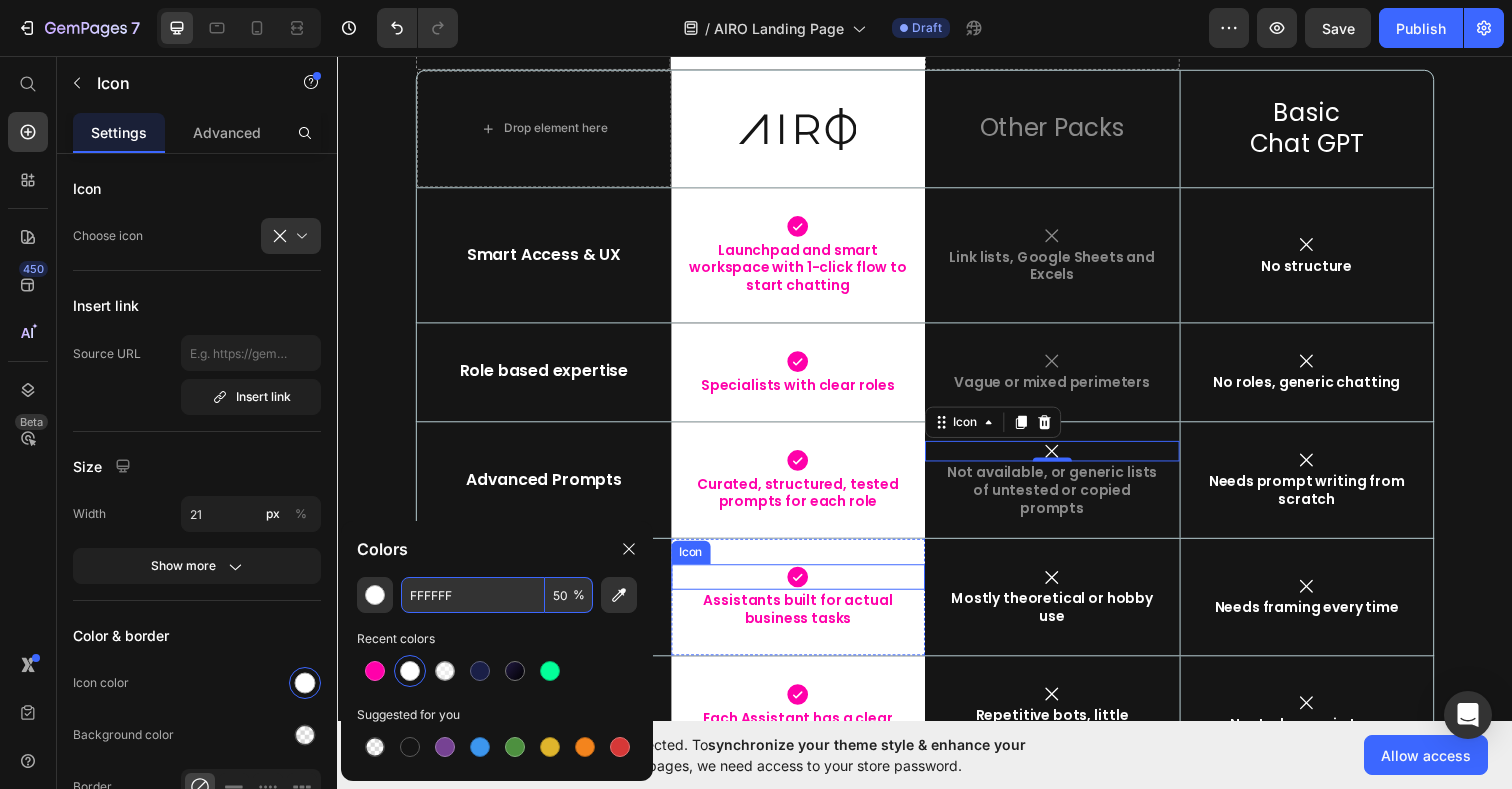 type on "50" 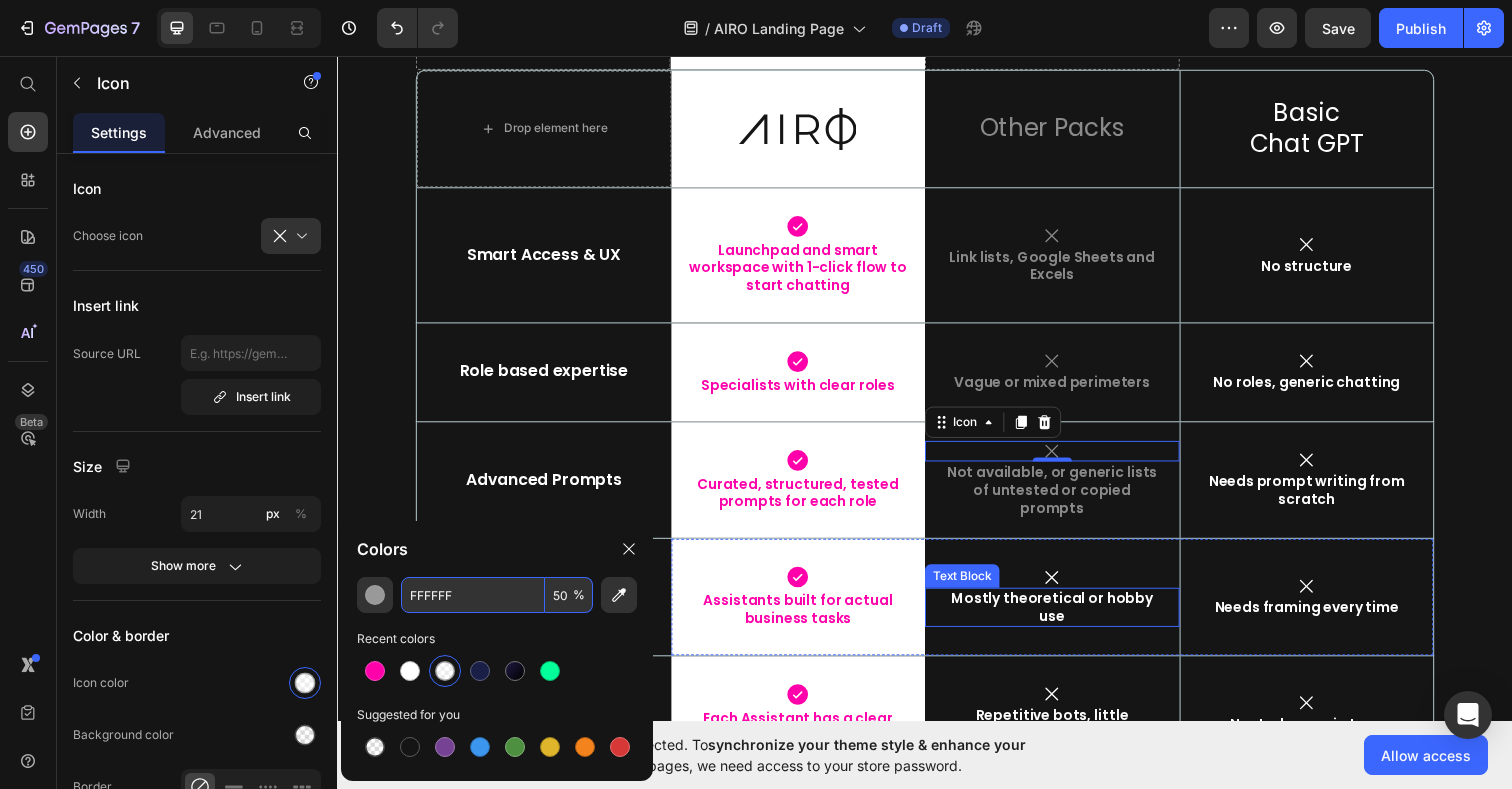 click on "Mostly theoretical or hobby use" at bounding box center [1067, 619] 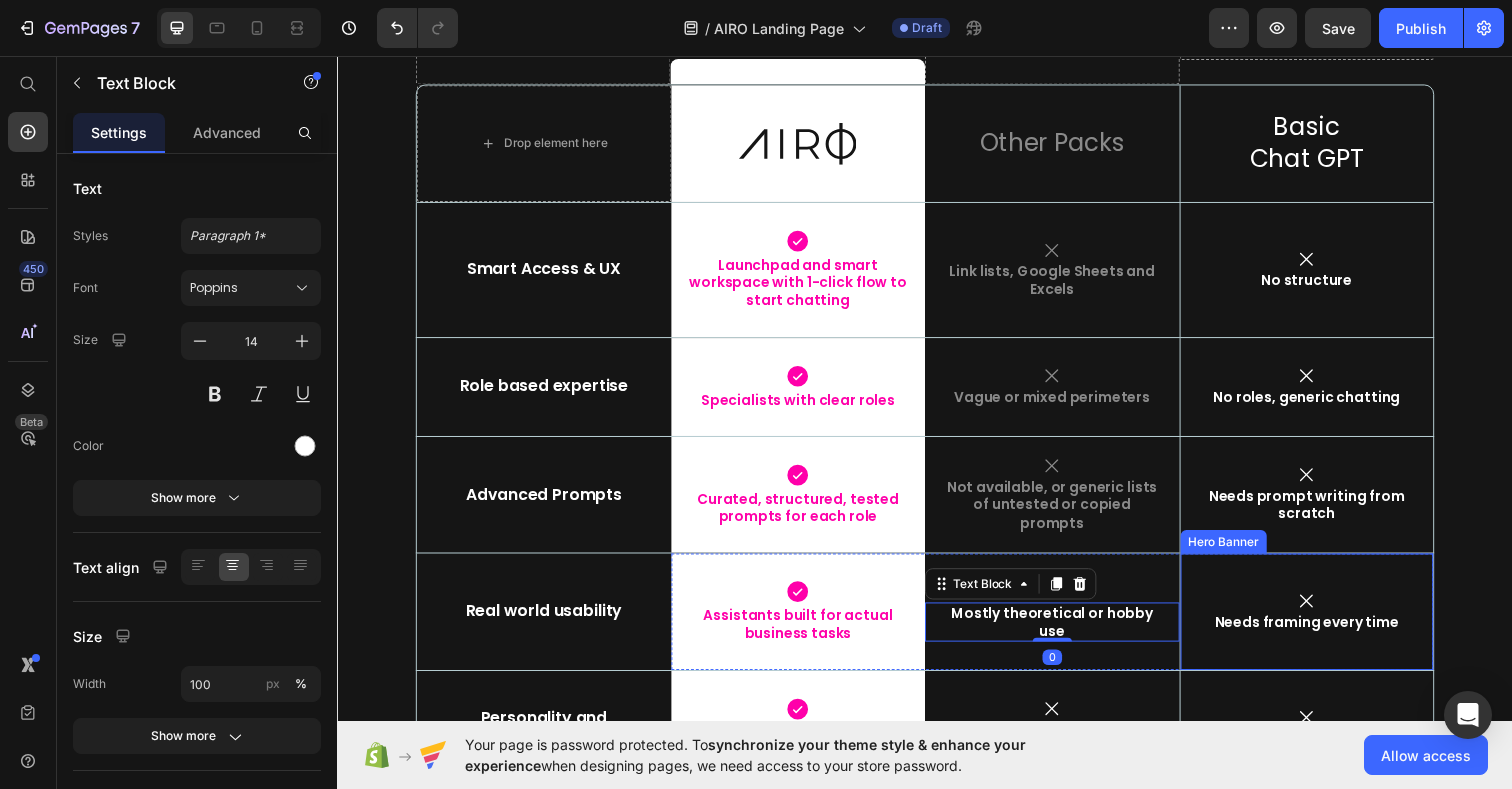 scroll, scrollTop: 9146, scrollLeft: 0, axis: vertical 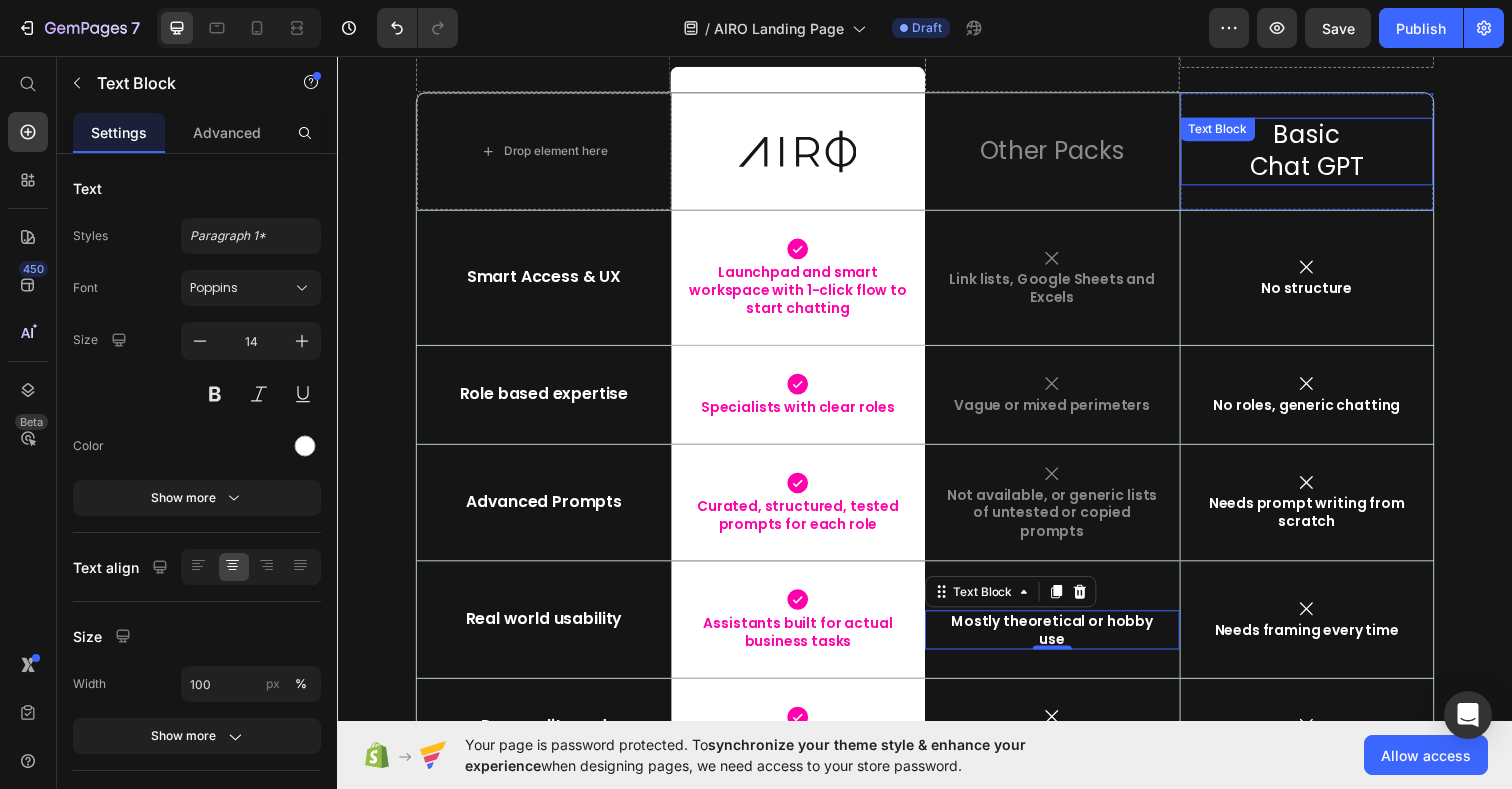 click on "Basic Chat GPT" at bounding box center (1327, 153) 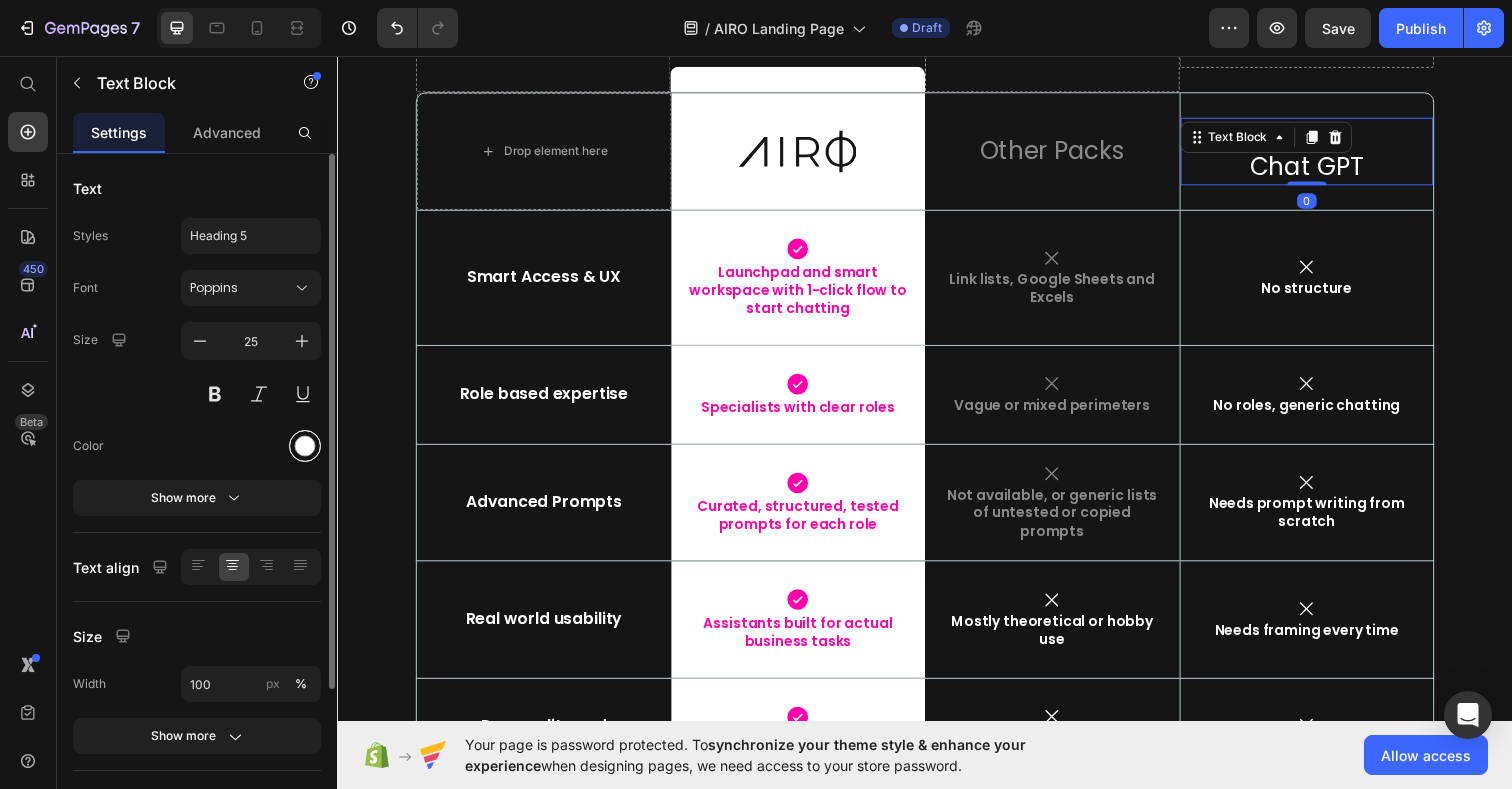 click at bounding box center (305, 446) 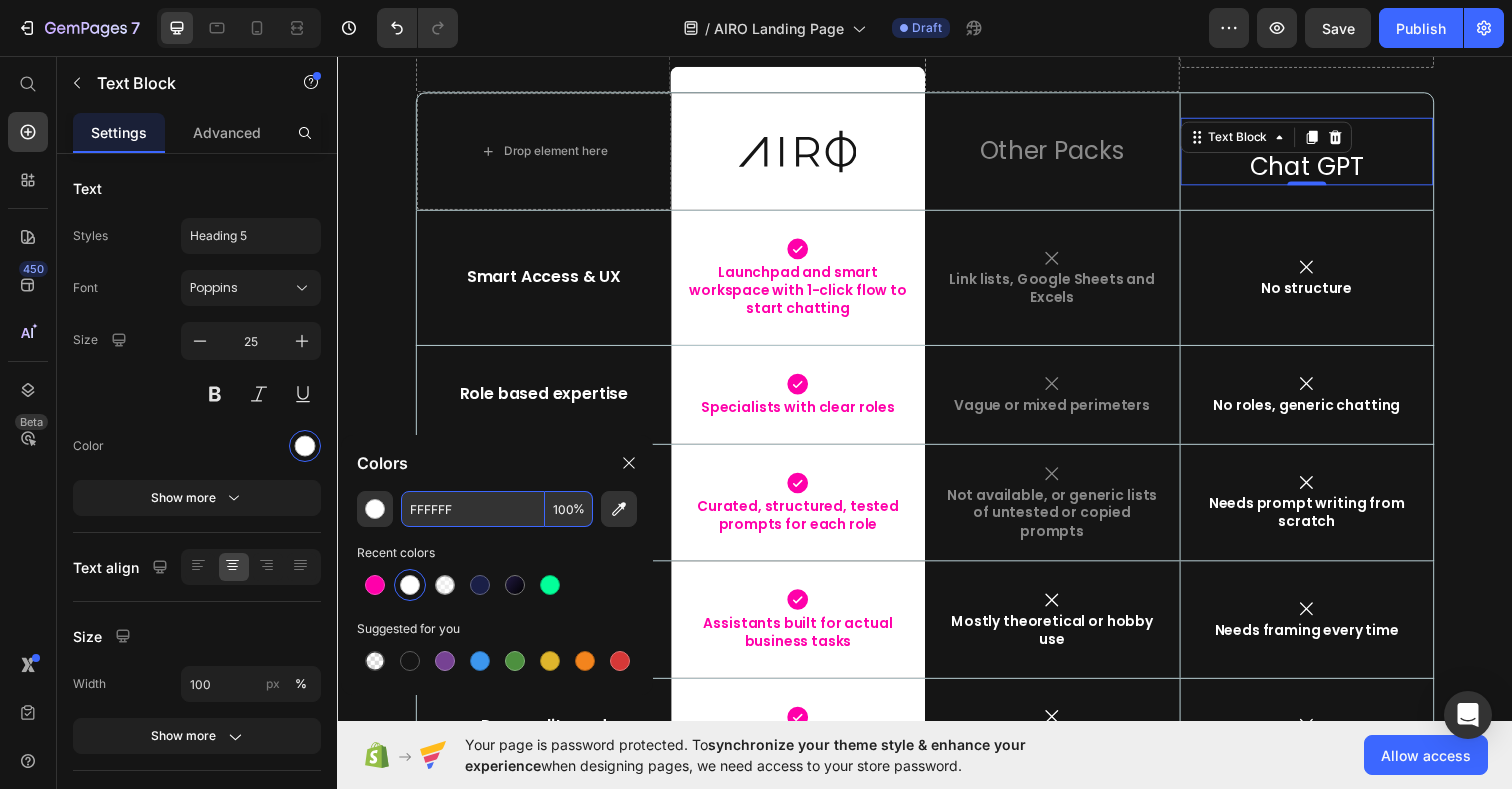 click on "100" at bounding box center [569, 509] 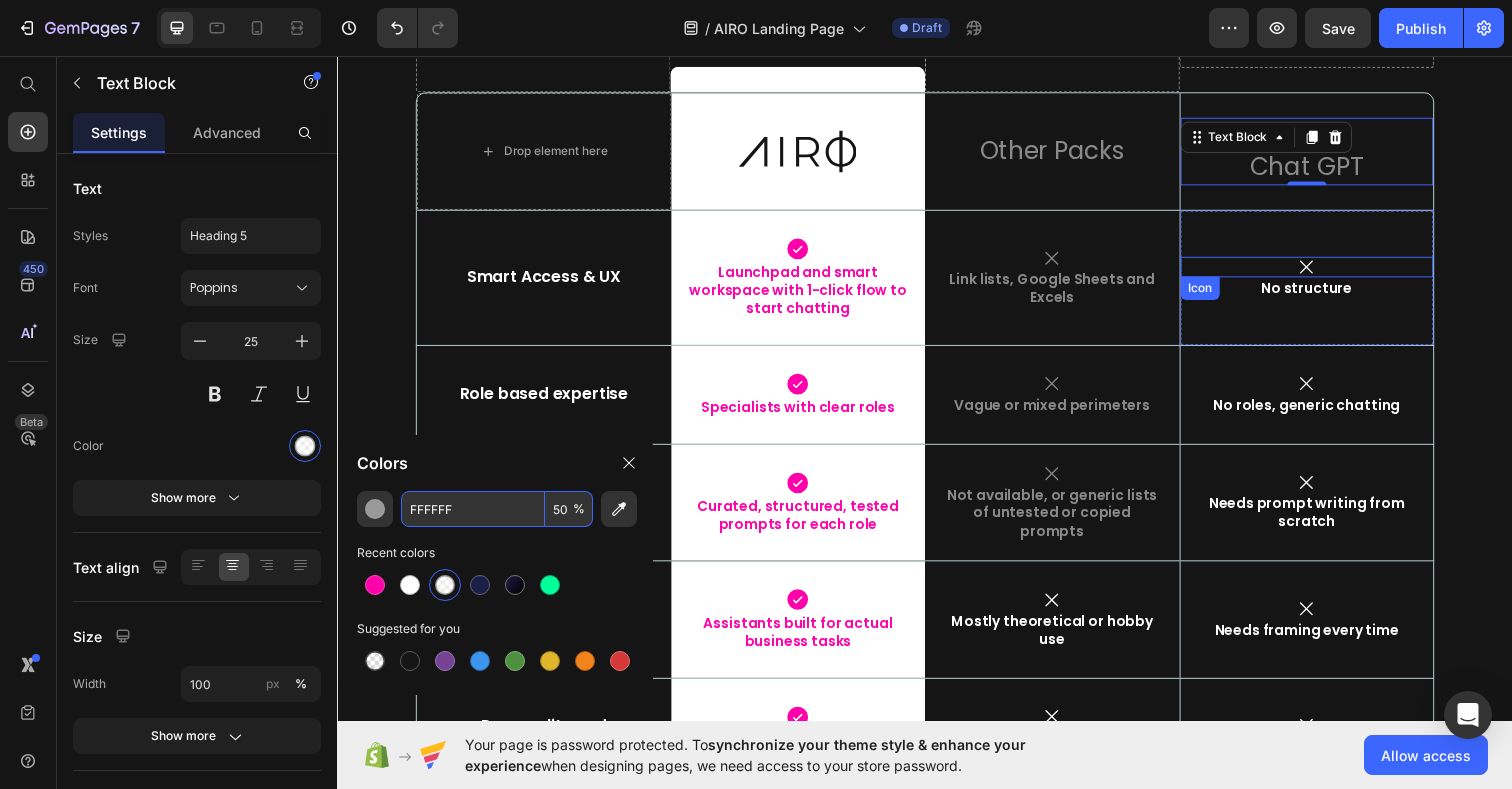 click 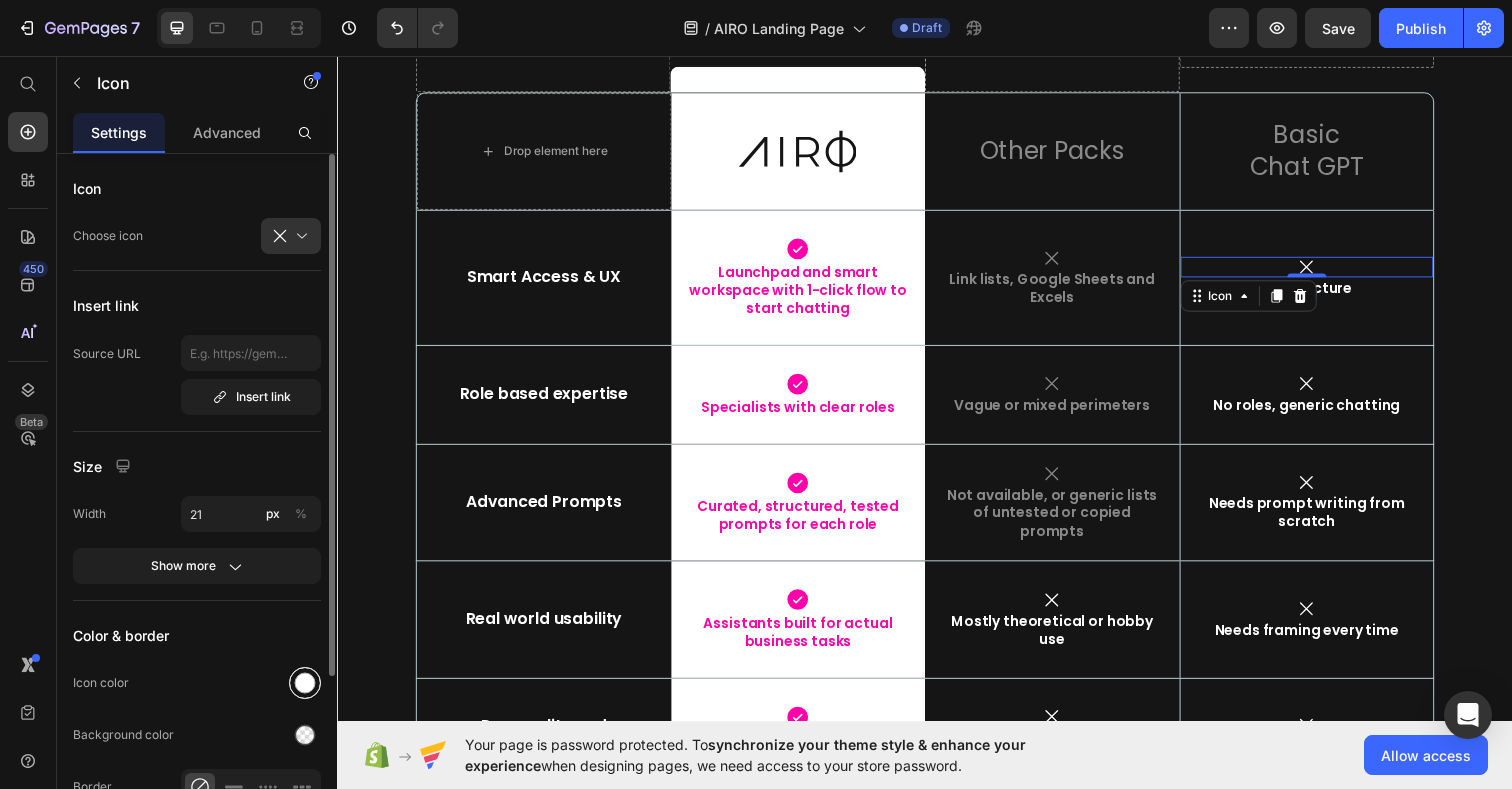click at bounding box center [305, 683] 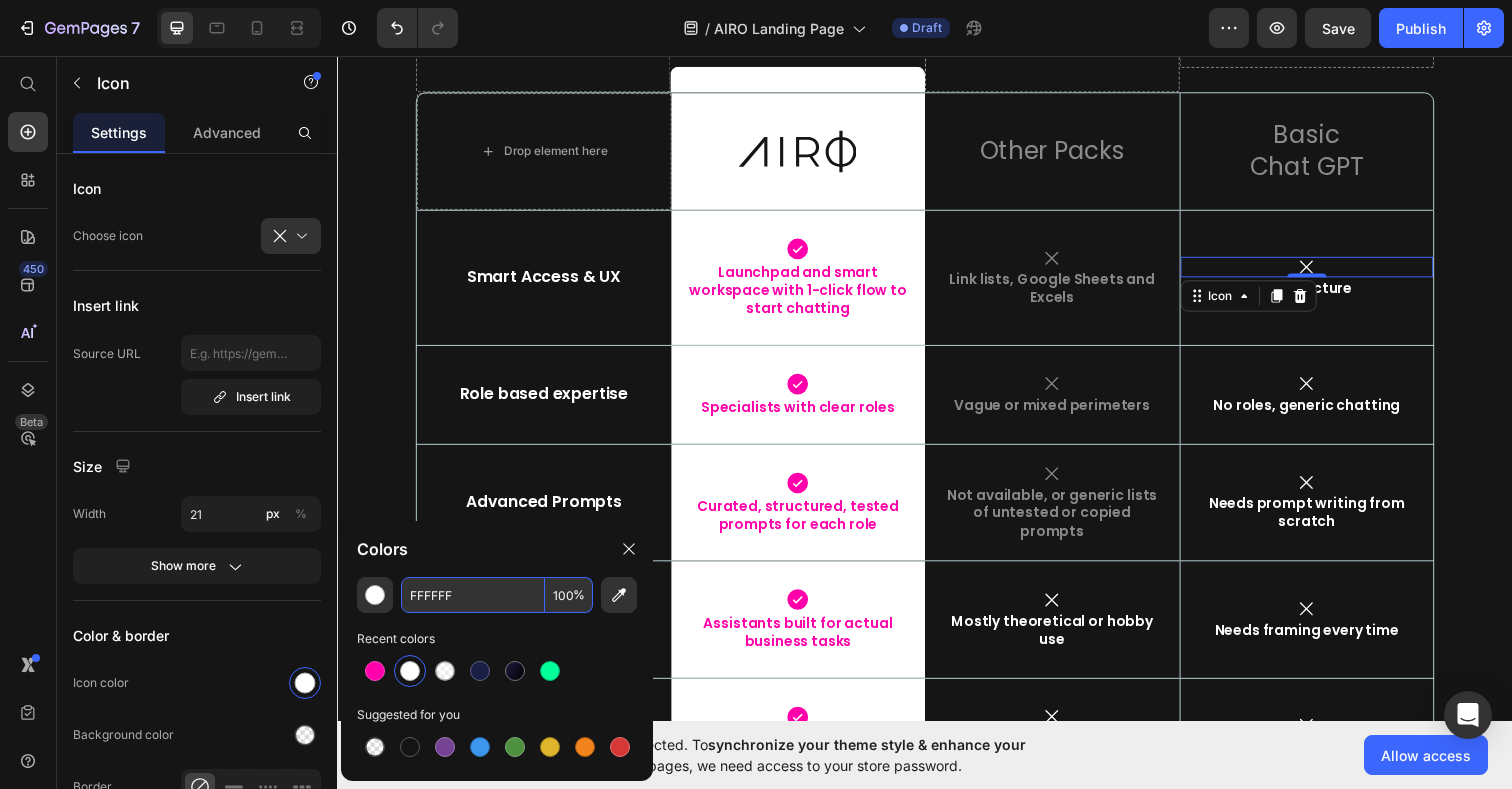 click on "100" at bounding box center [569, 595] 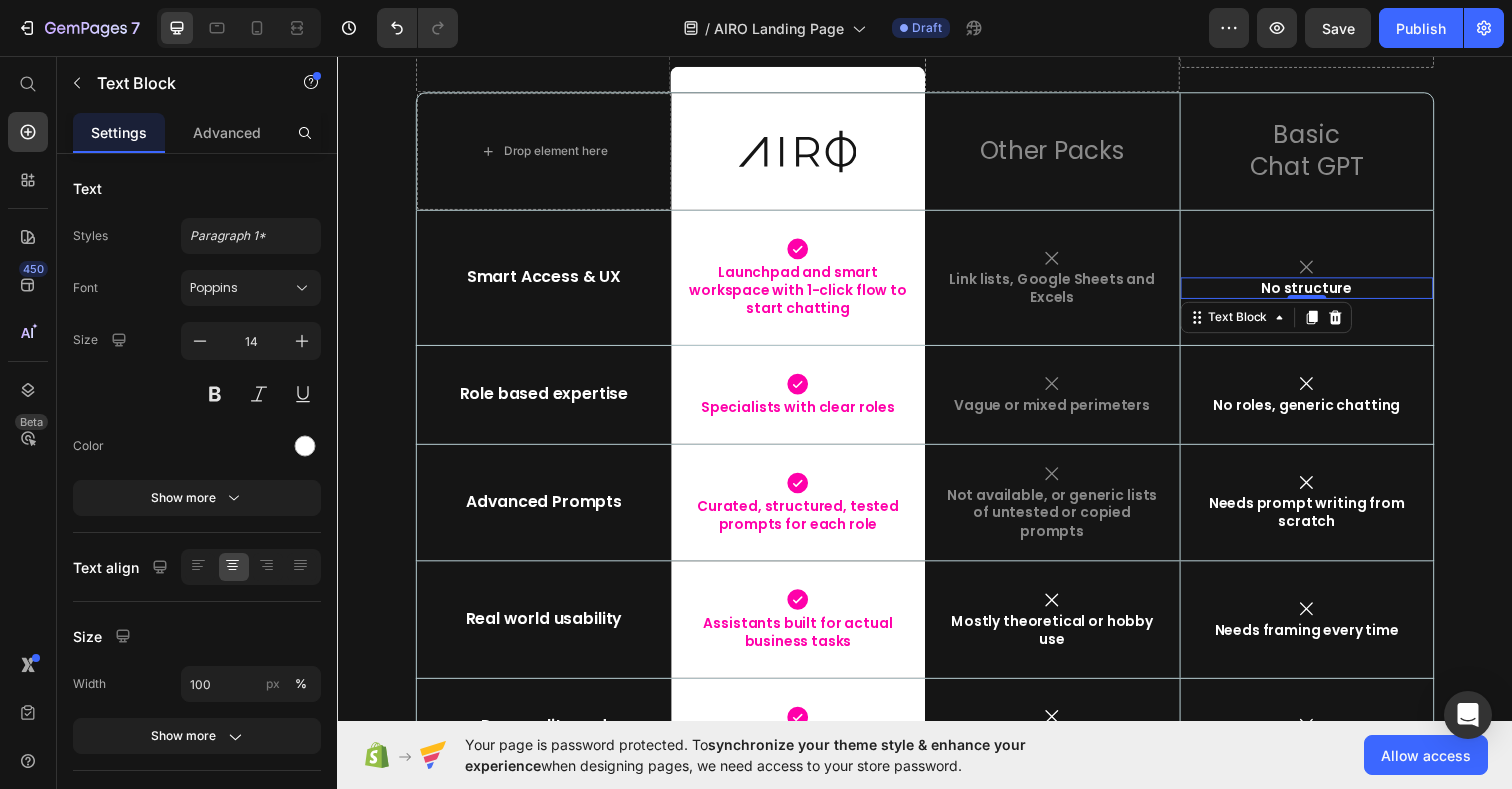 click on "No structure" at bounding box center [1327, 293] 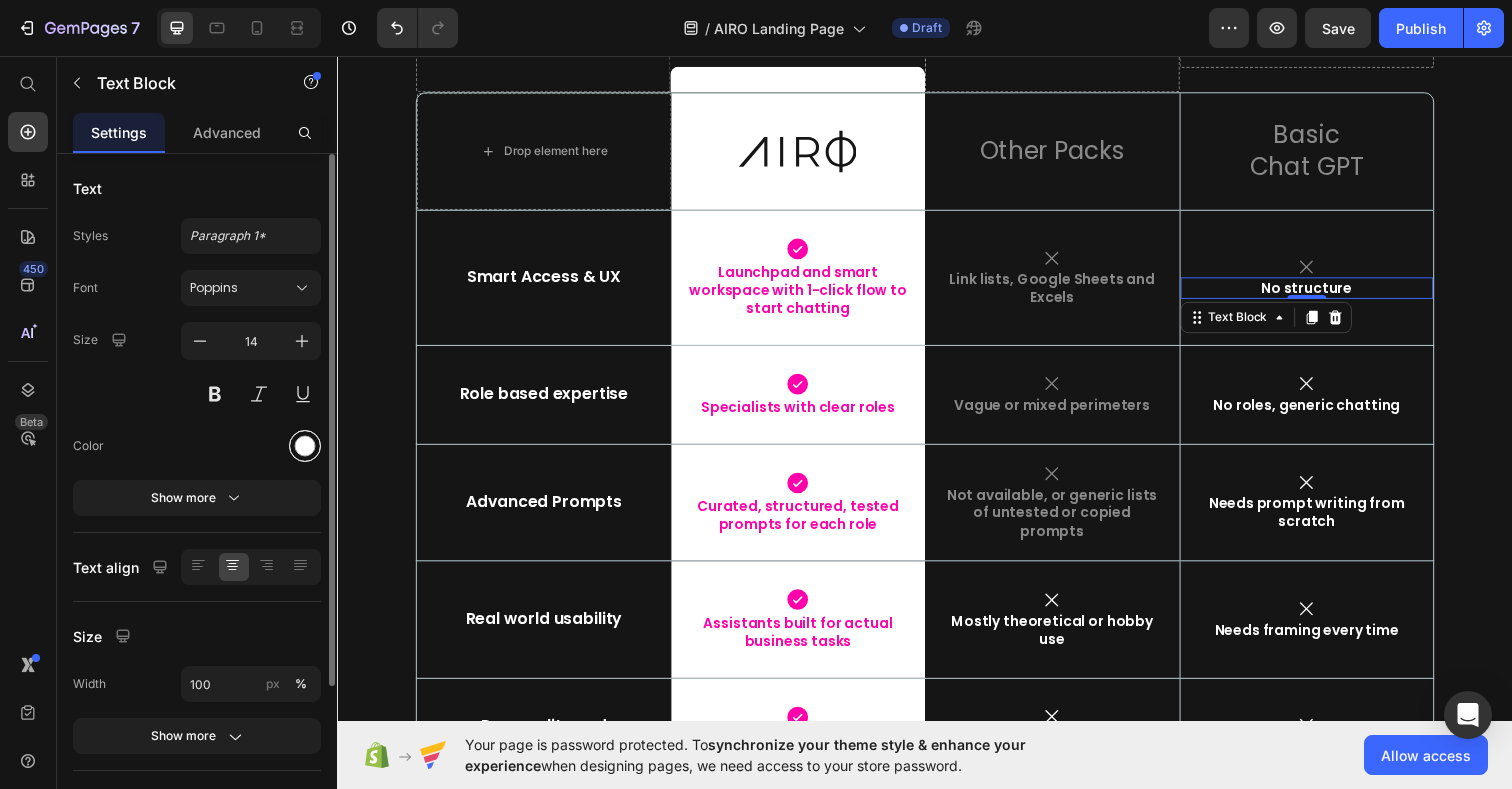 click at bounding box center (305, 446) 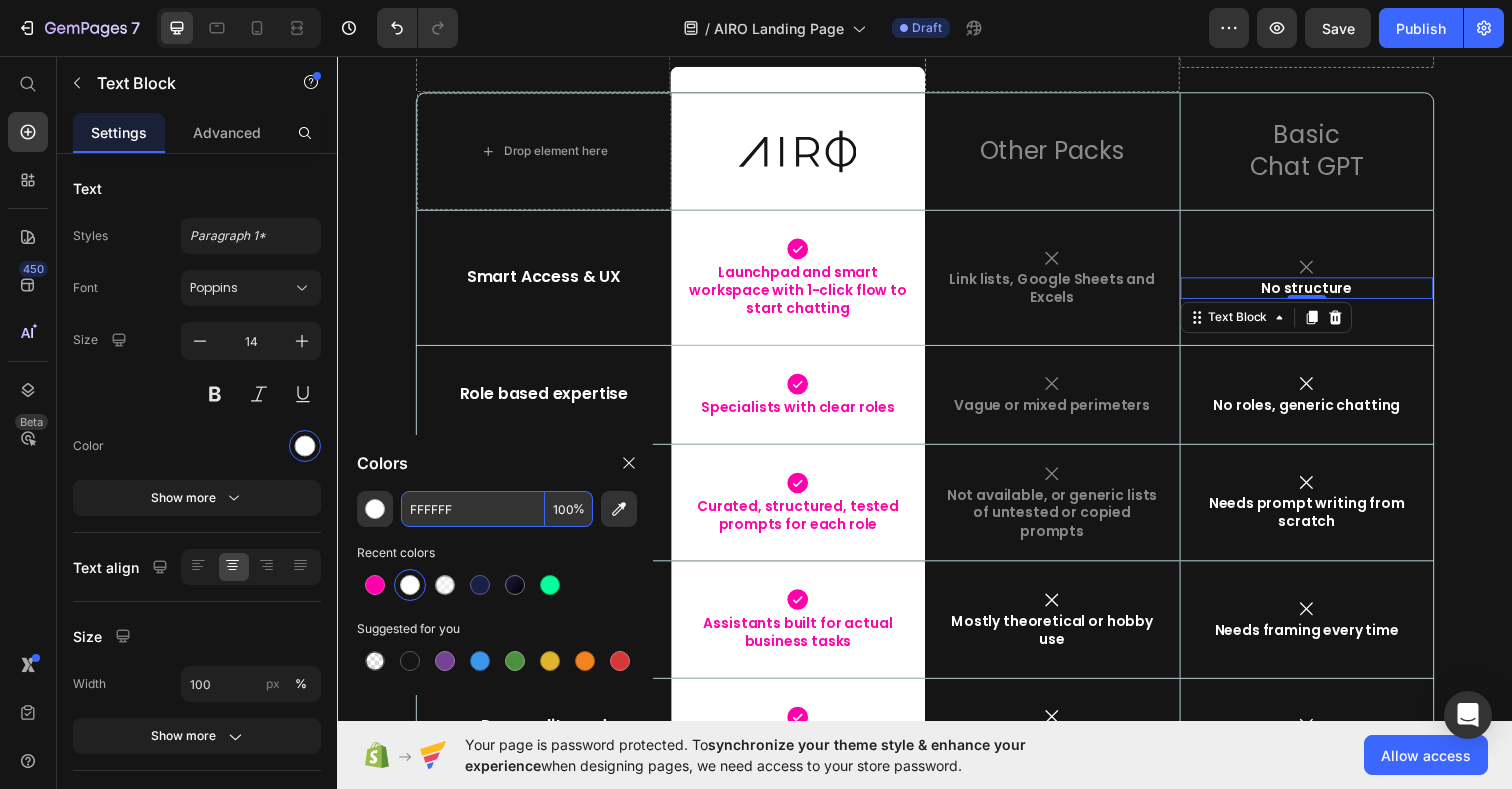 click on "100" at bounding box center [569, 509] 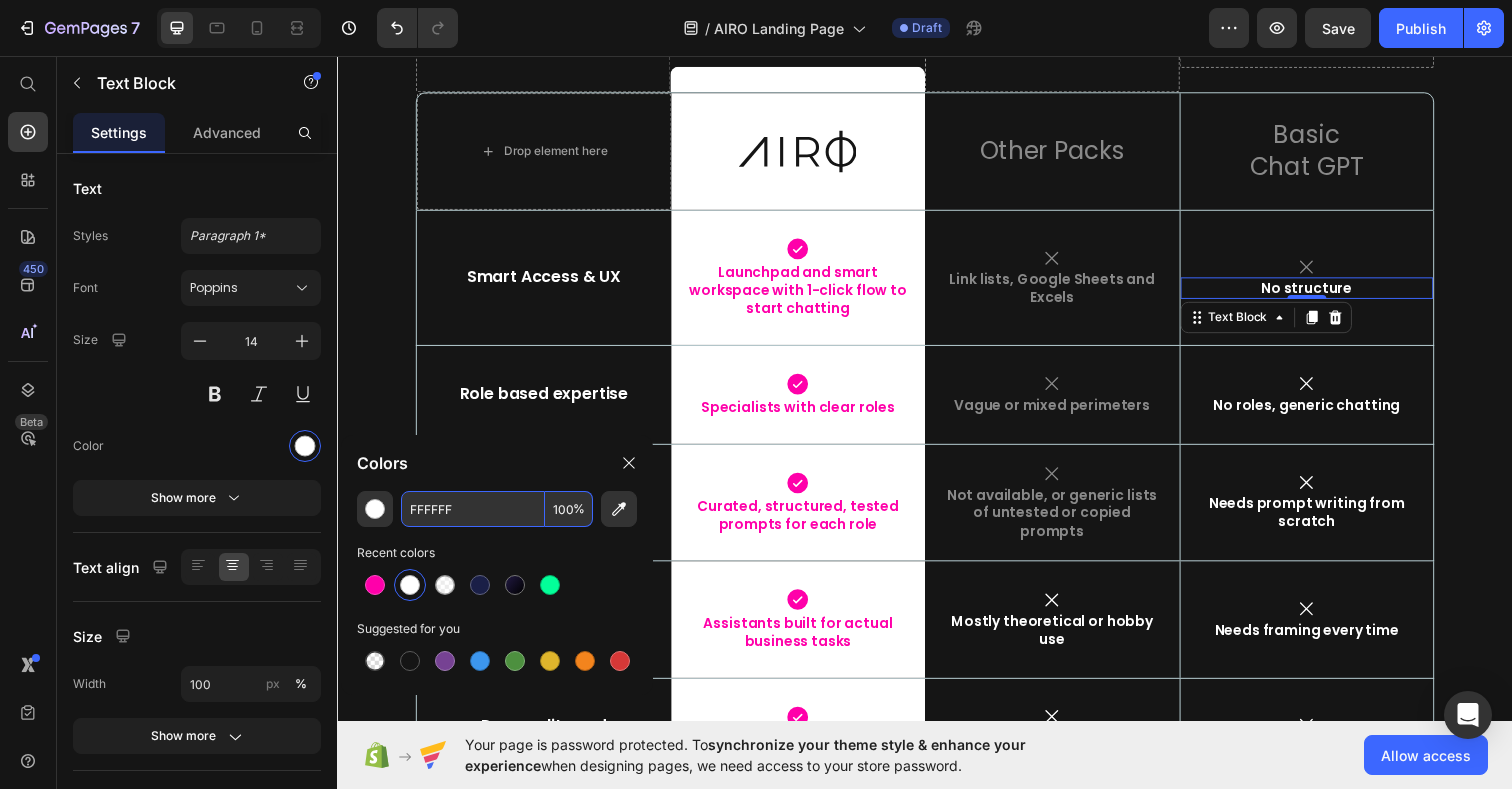 paste on "5" 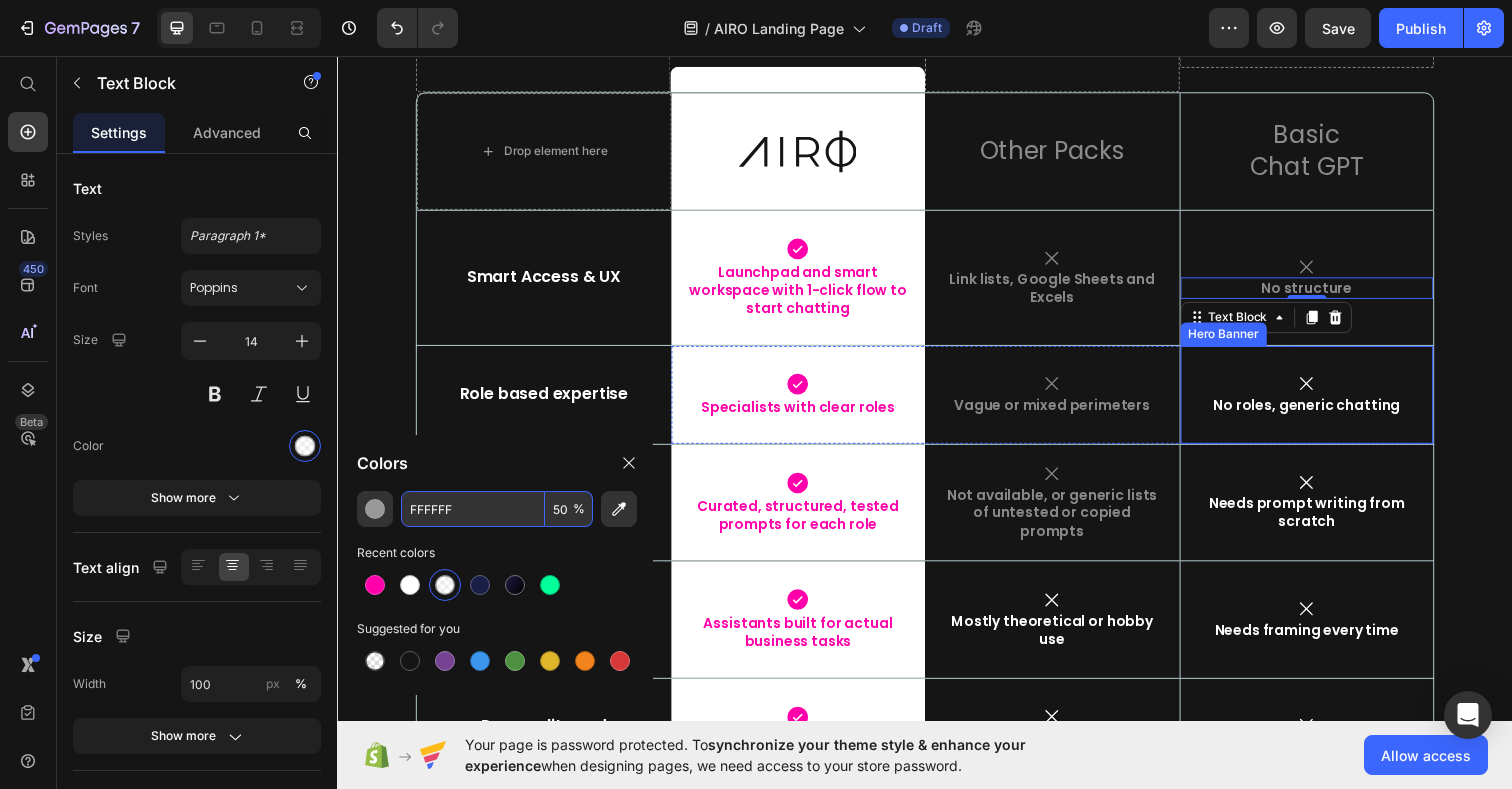 click on "Icon No roles, generic chatting Text Block" at bounding box center [1327, 401] 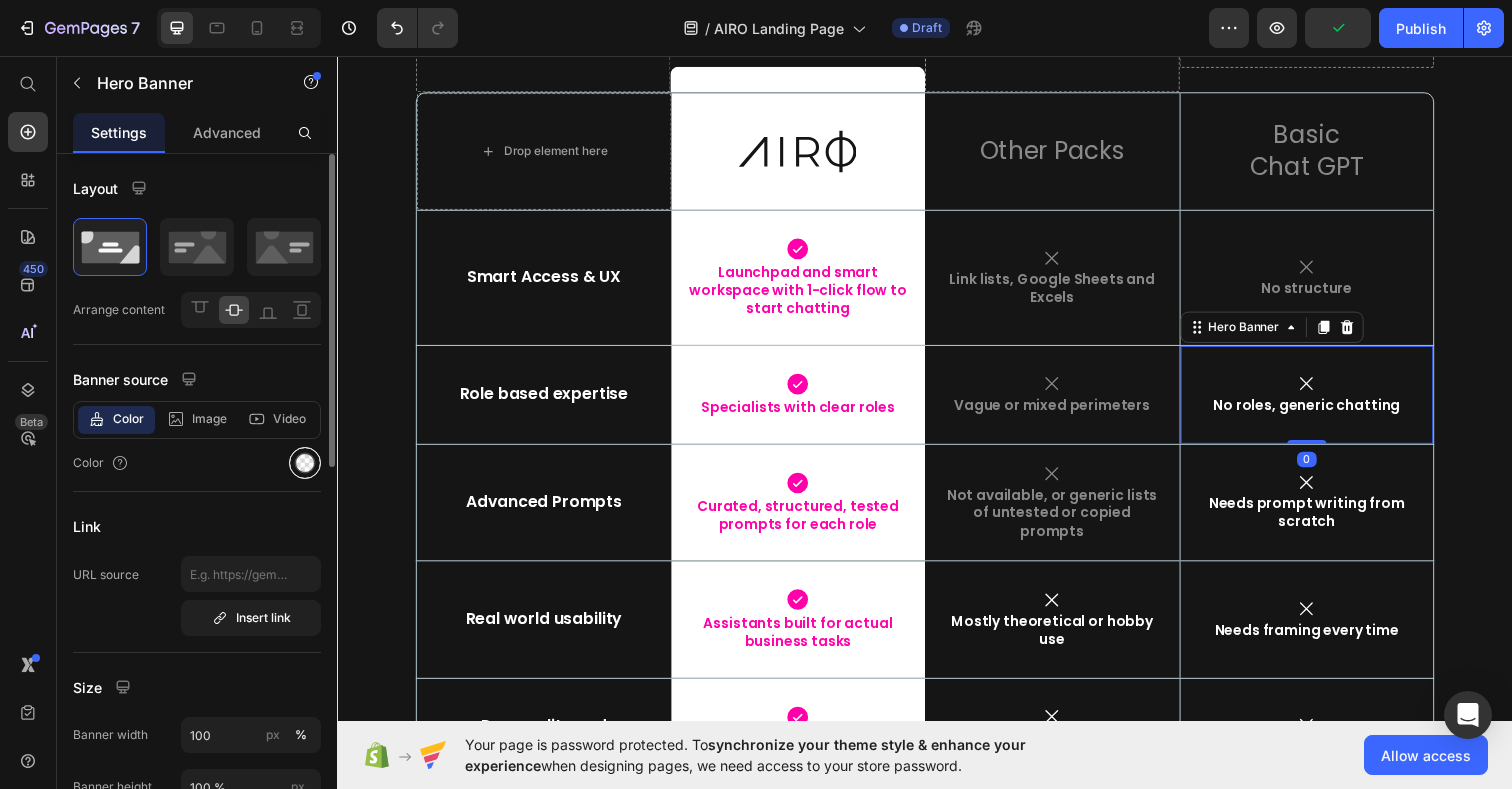 click at bounding box center (305, 463) 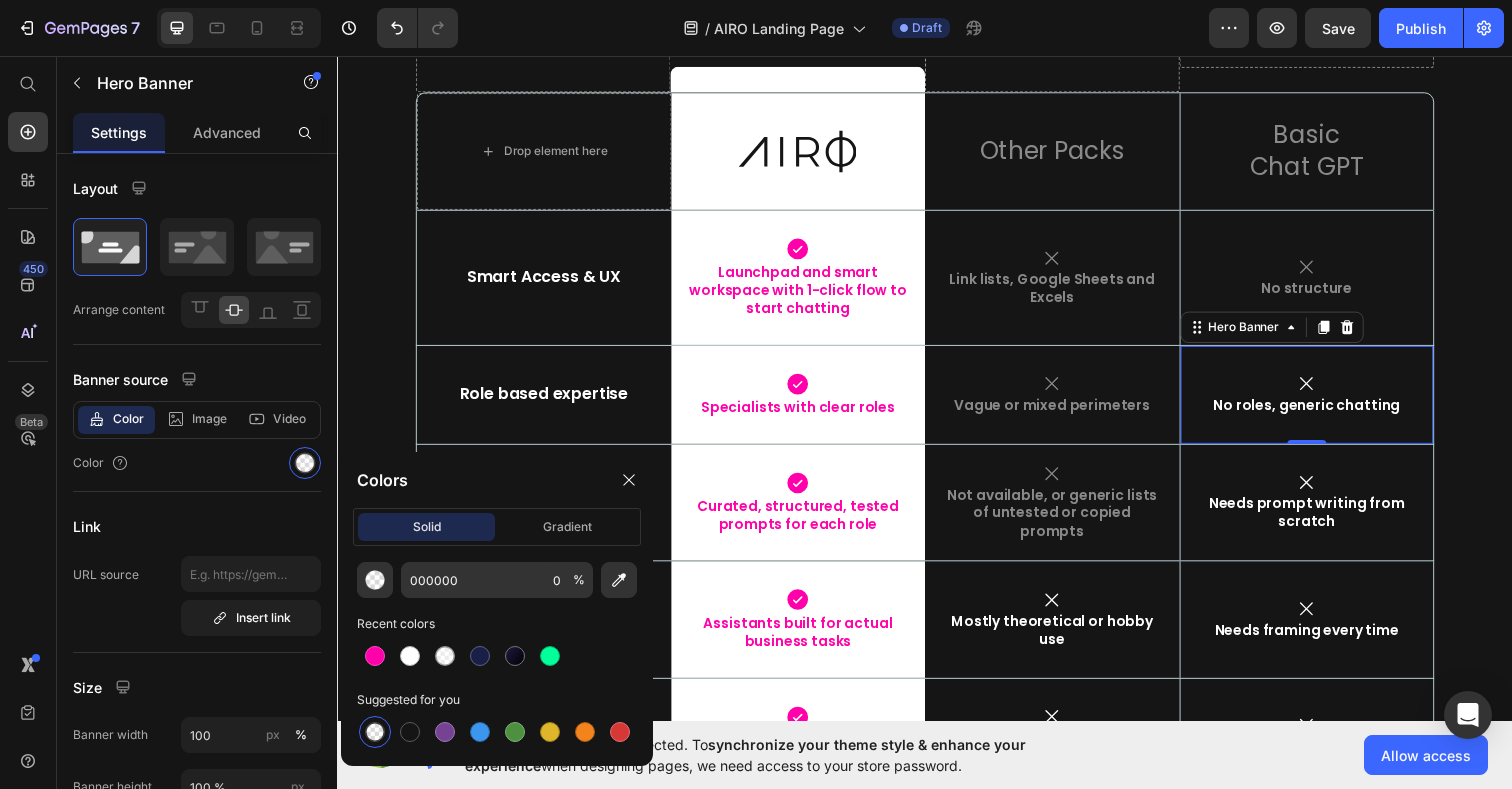 click on "Icon No roles, generic chatting Text Block" at bounding box center [1327, 401] 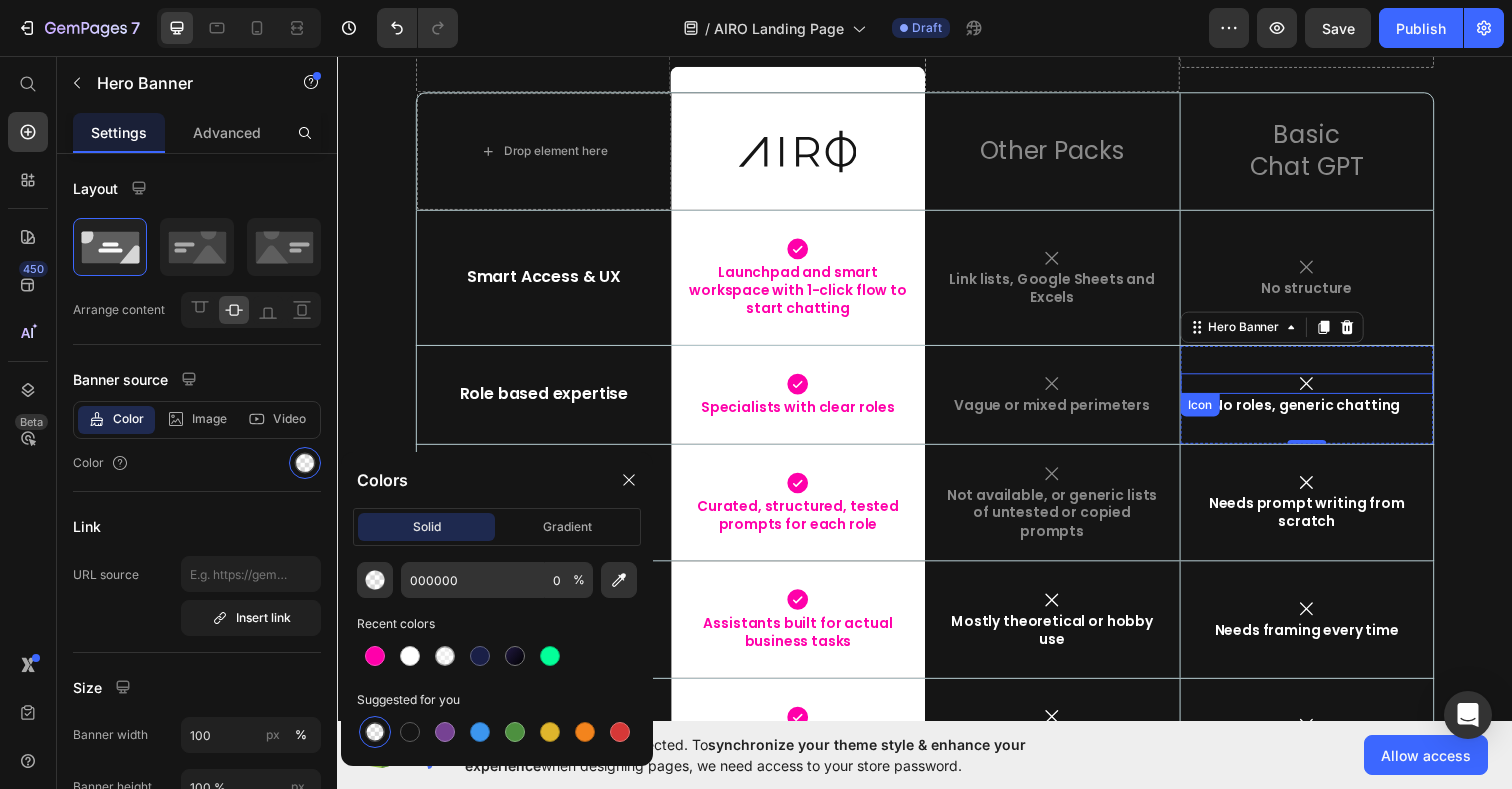 click 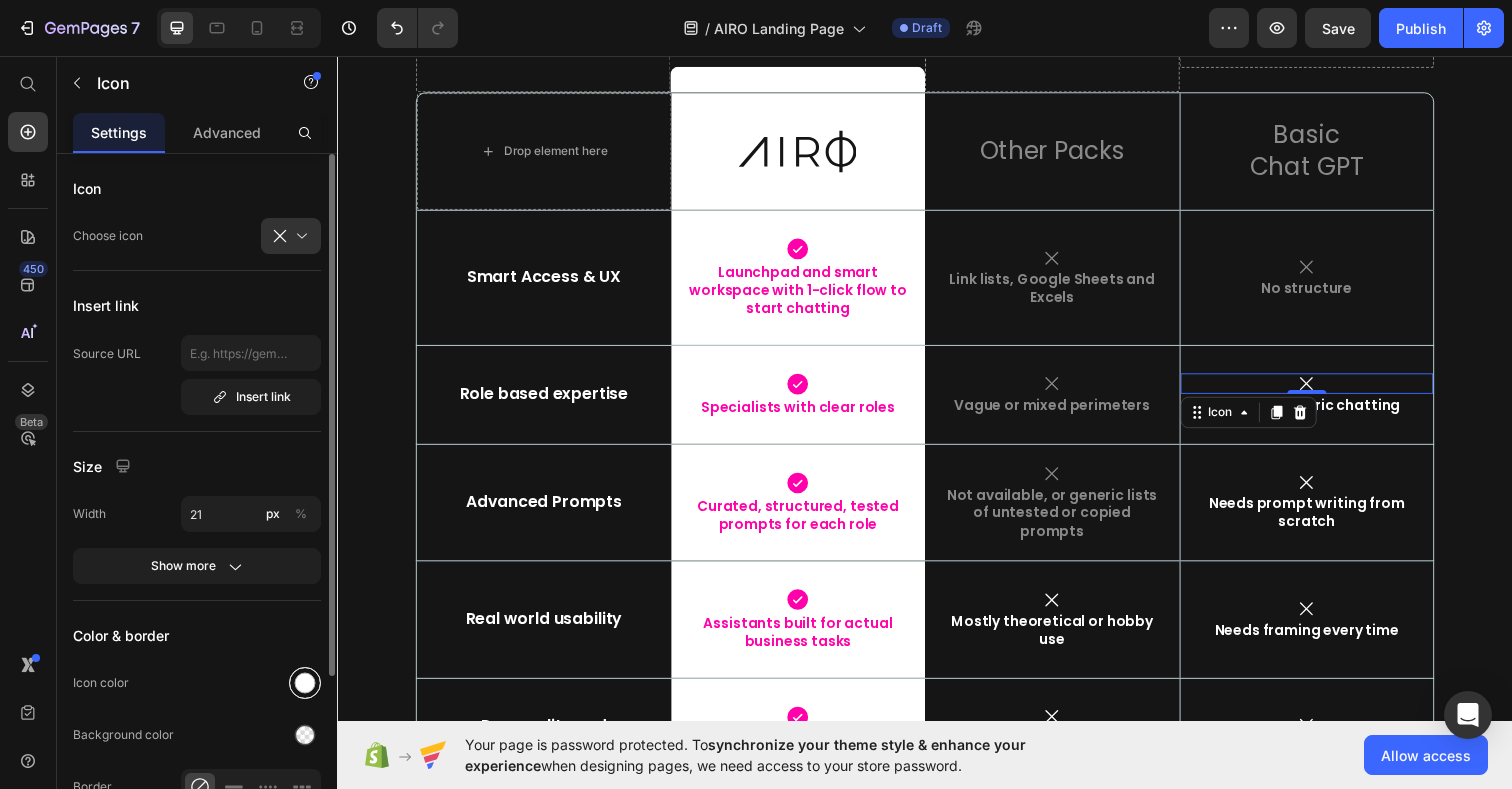 click at bounding box center [305, 683] 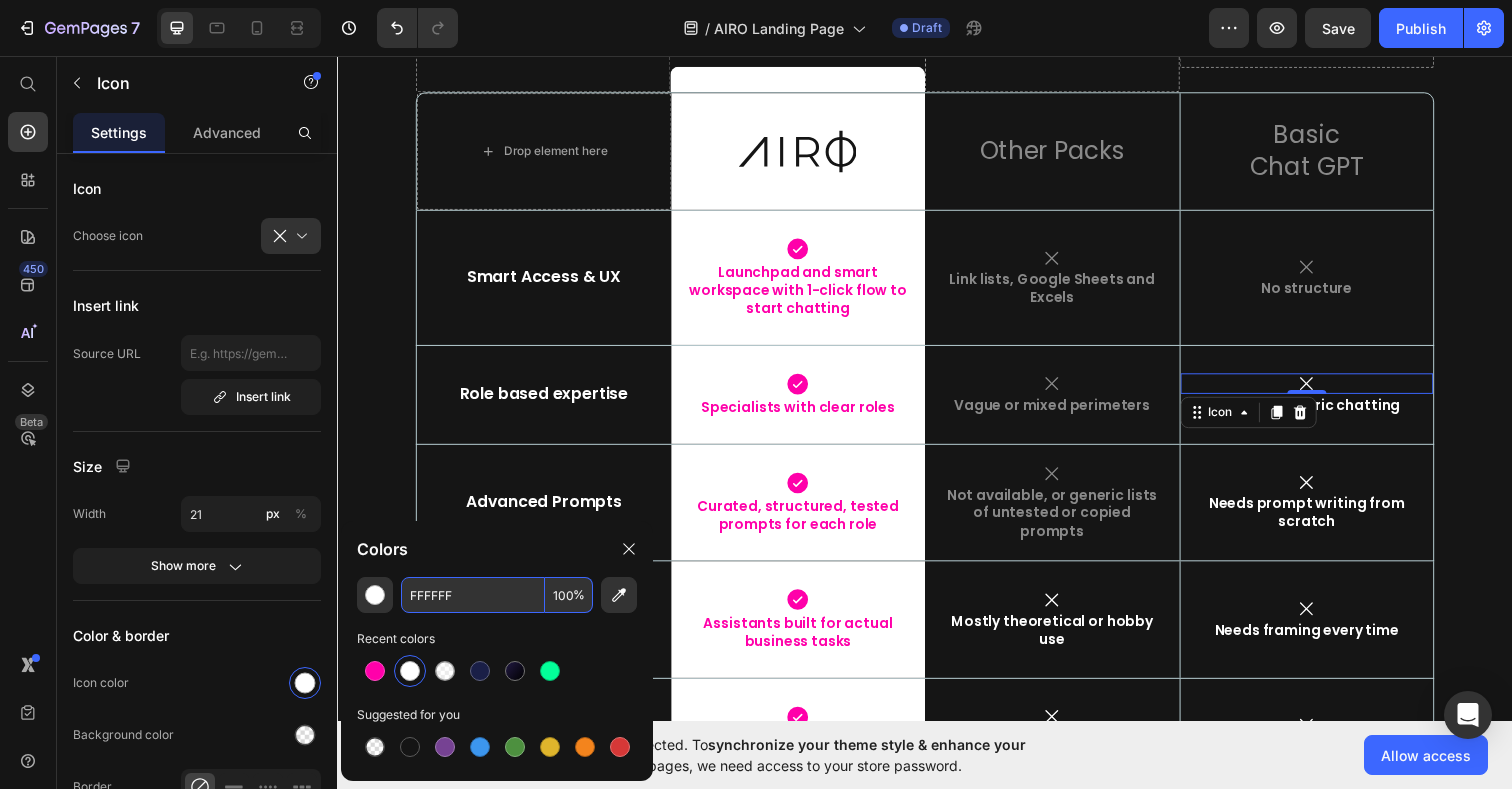 click on "100" at bounding box center [569, 595] 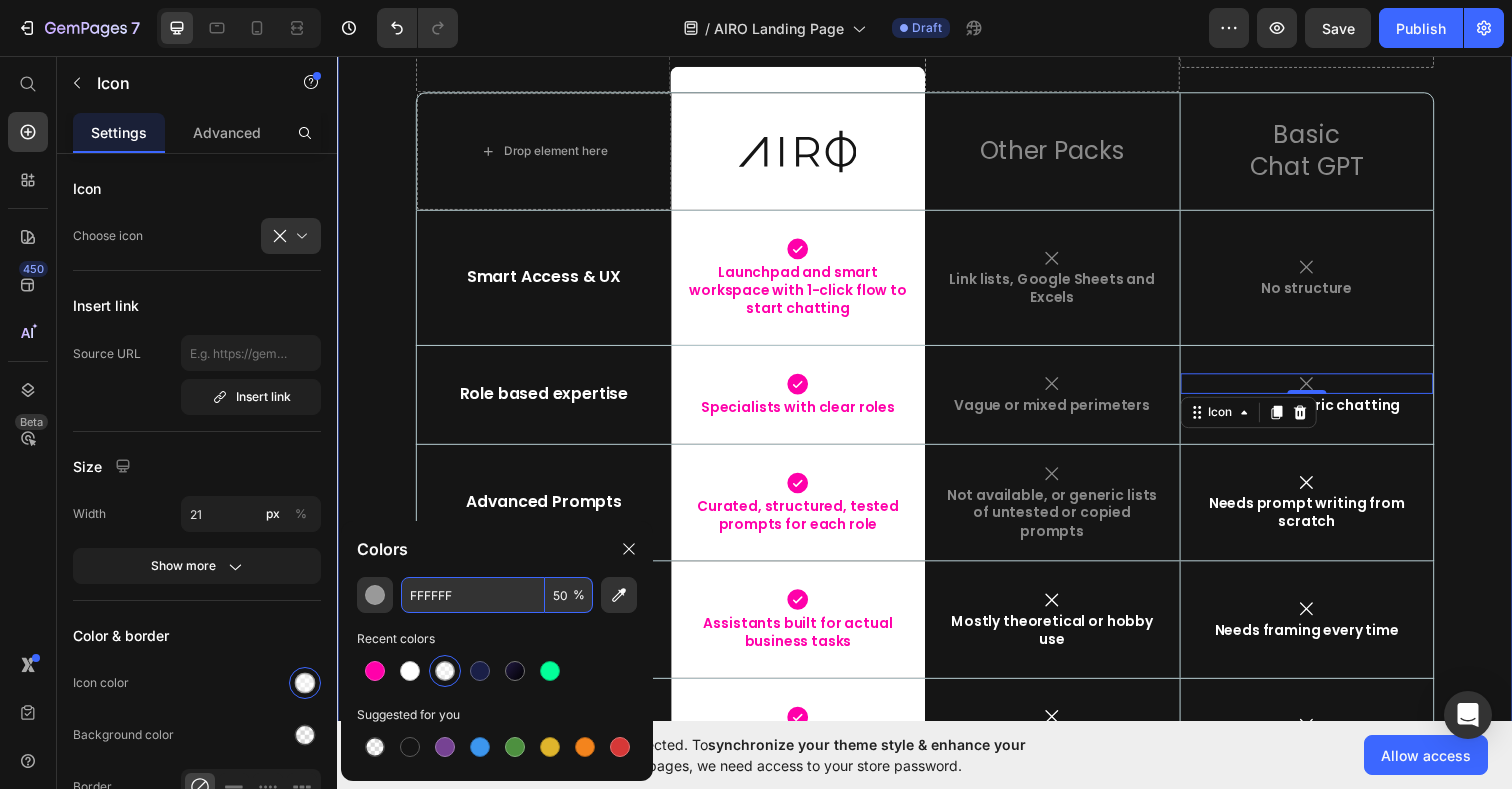 click on "Icon Needs prompt writing from scratch Text Block" at bounding box center [1327, 511] 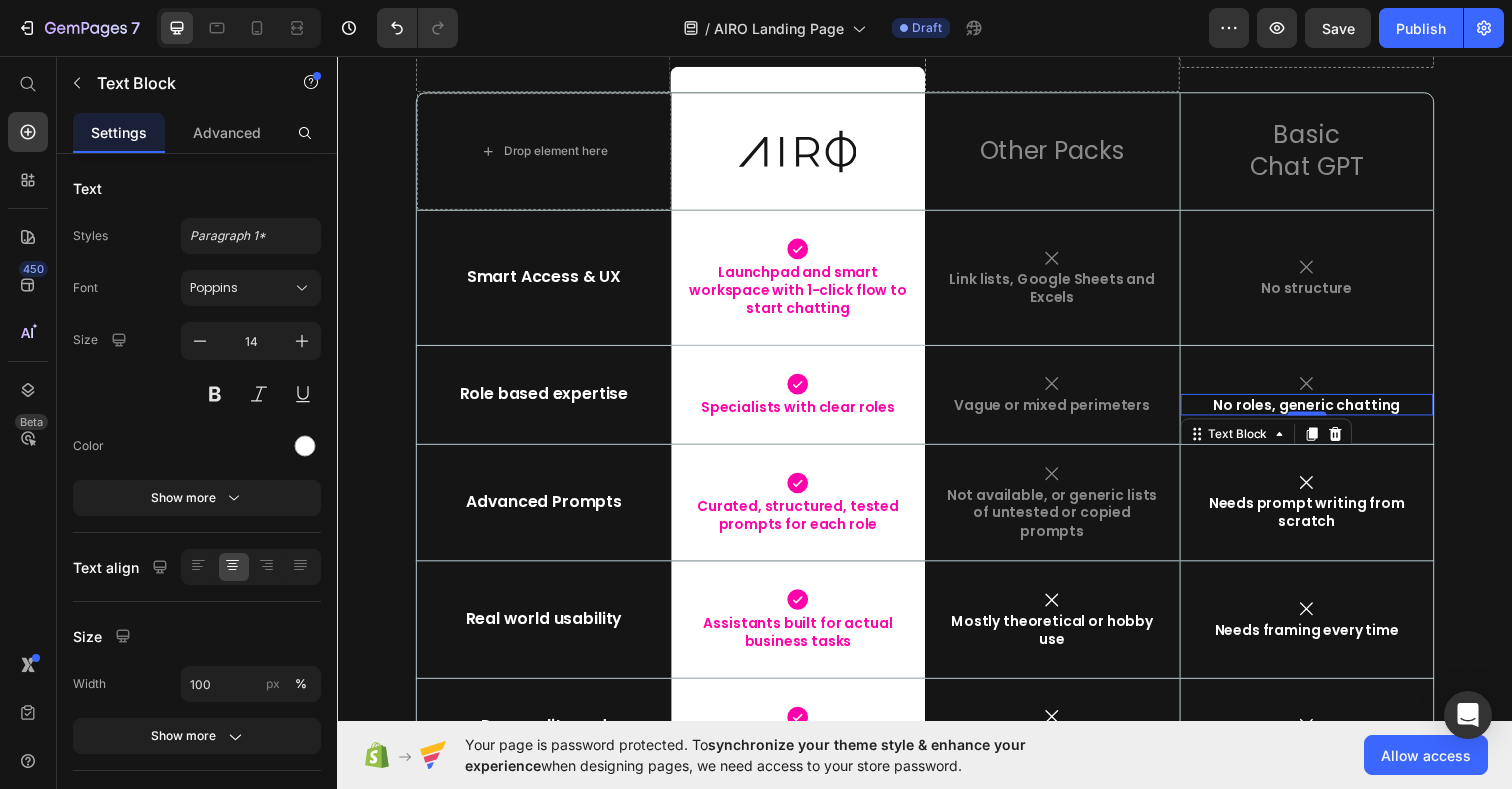 click on "No roles, generic chatting" at bounding box center (1327, 412) 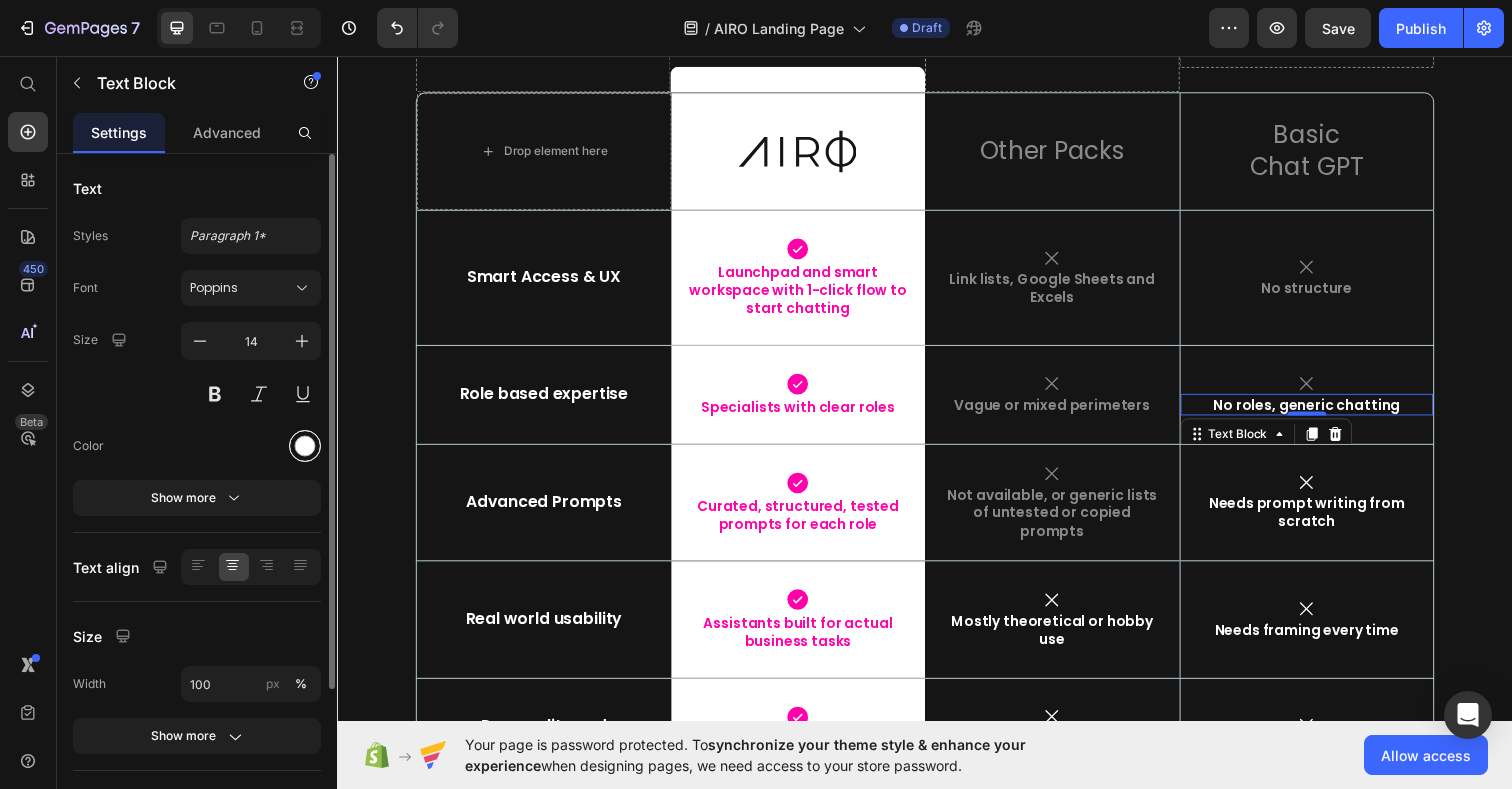click at bounding box center [305, 446] 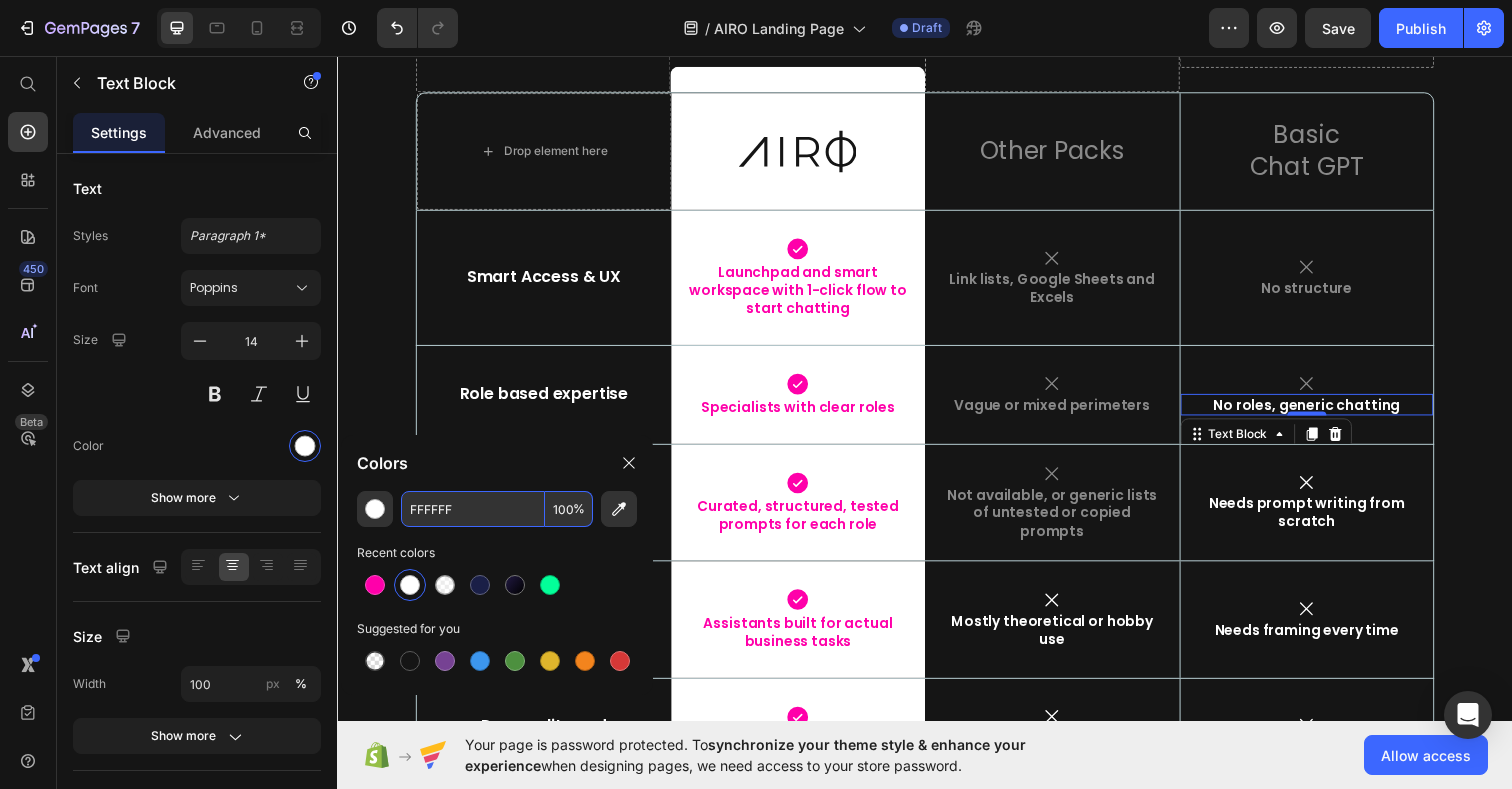 click on "FFFFFF" at bounding box center (473, 509) 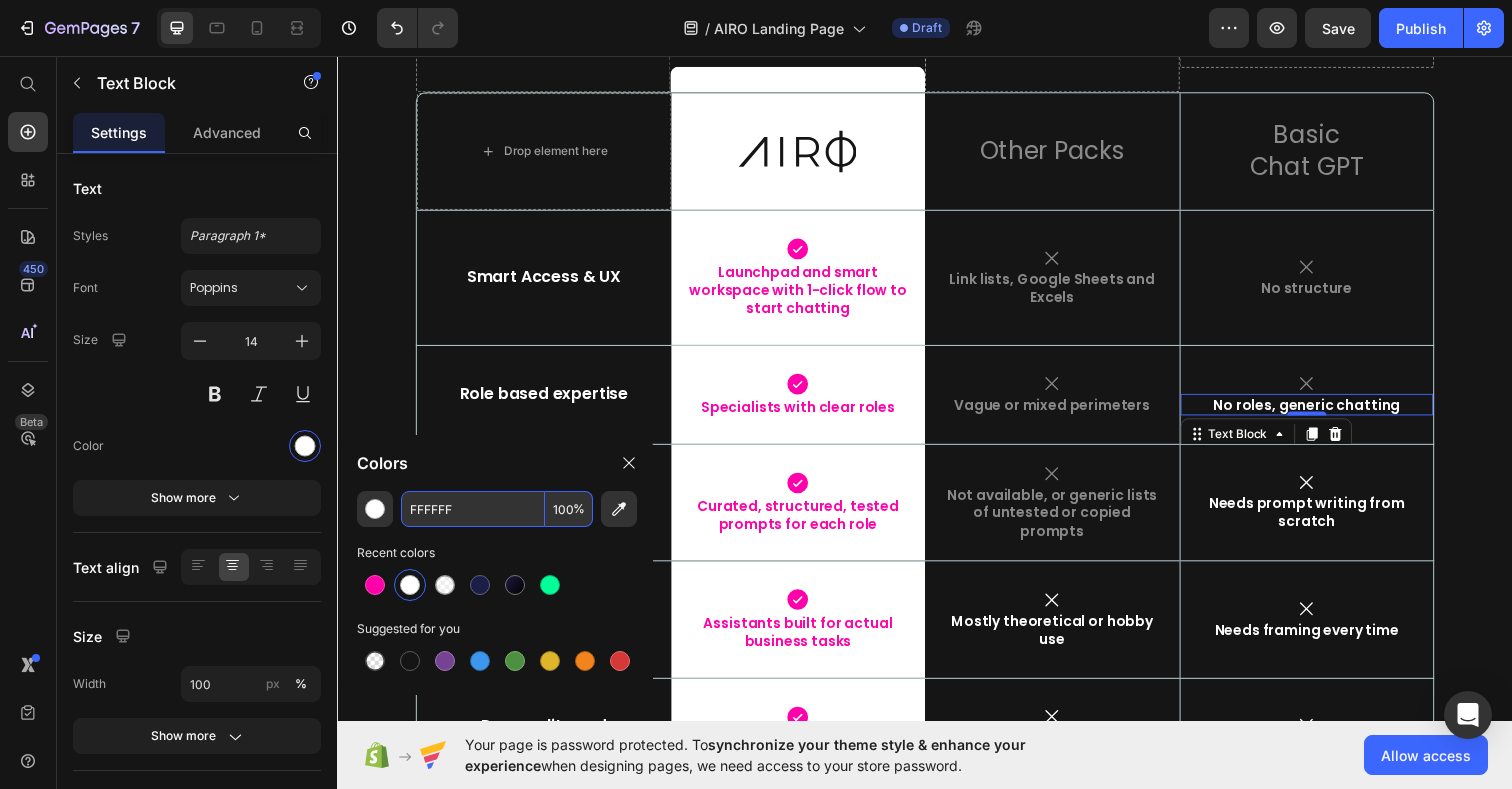 click on "100" at bounding box center (569, 509) 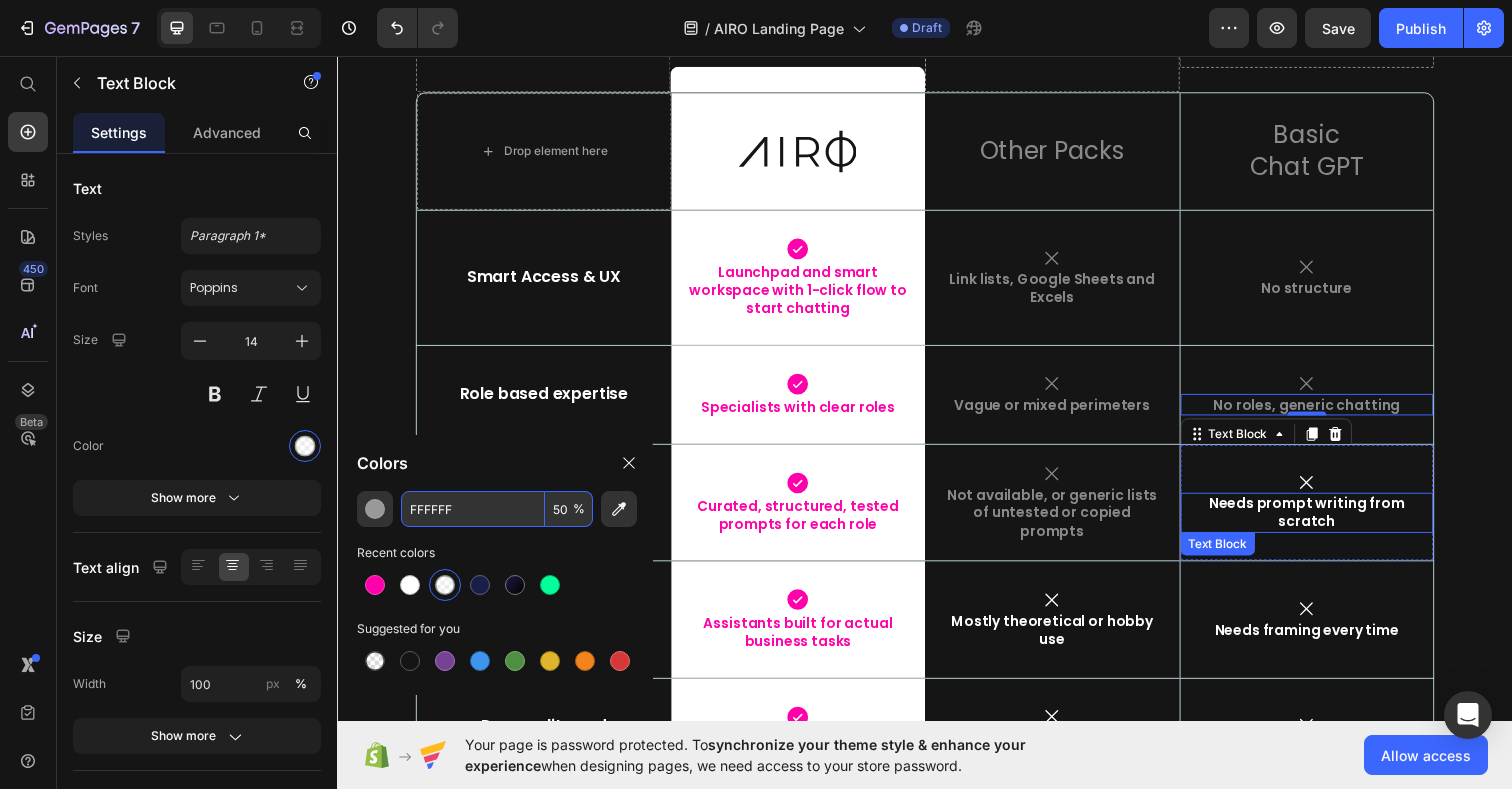 click on "Needs prompt writing from scratch" at bounding box center (1327, 522) 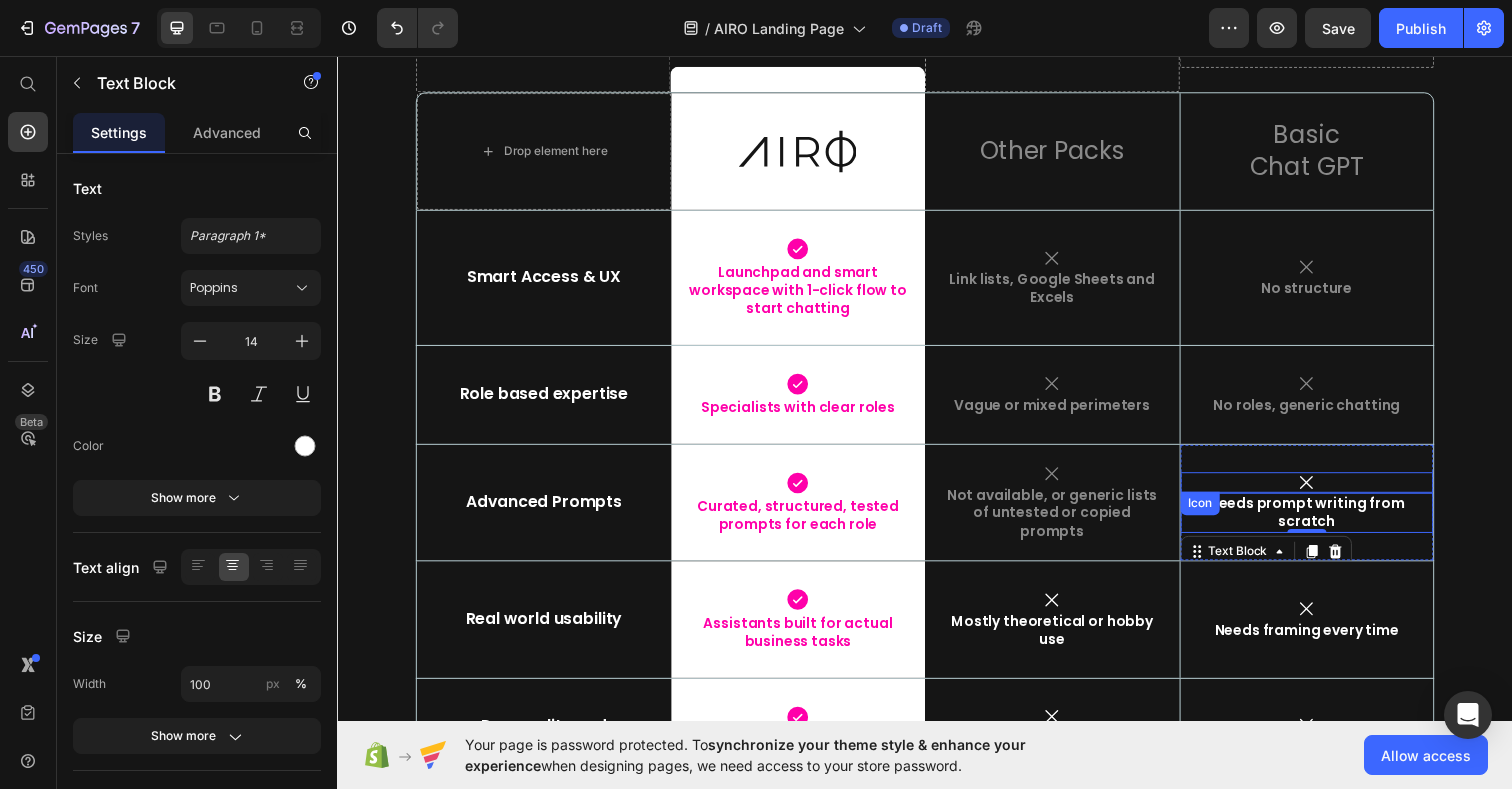 click 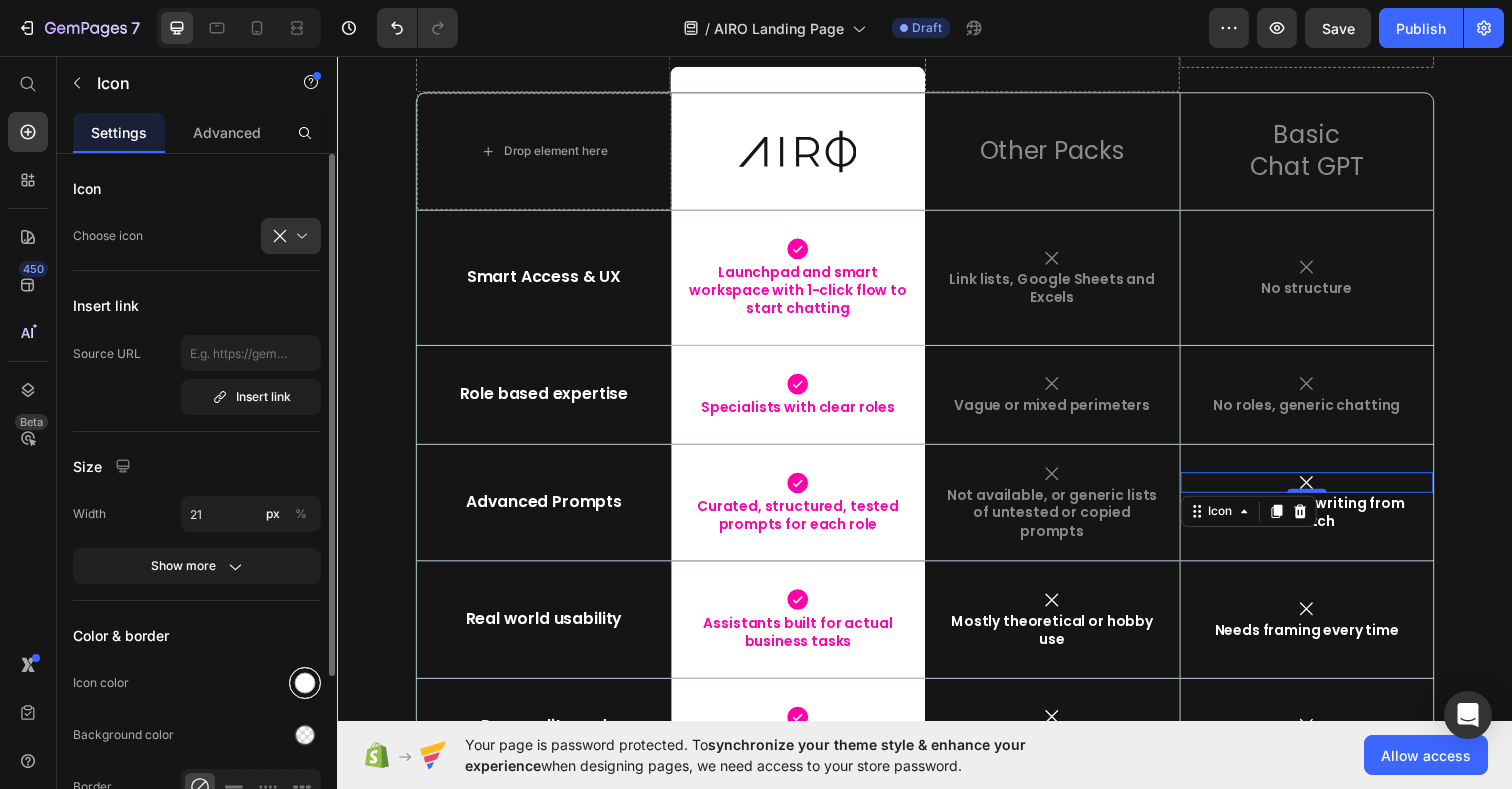 click at bounding box center (305, 683) 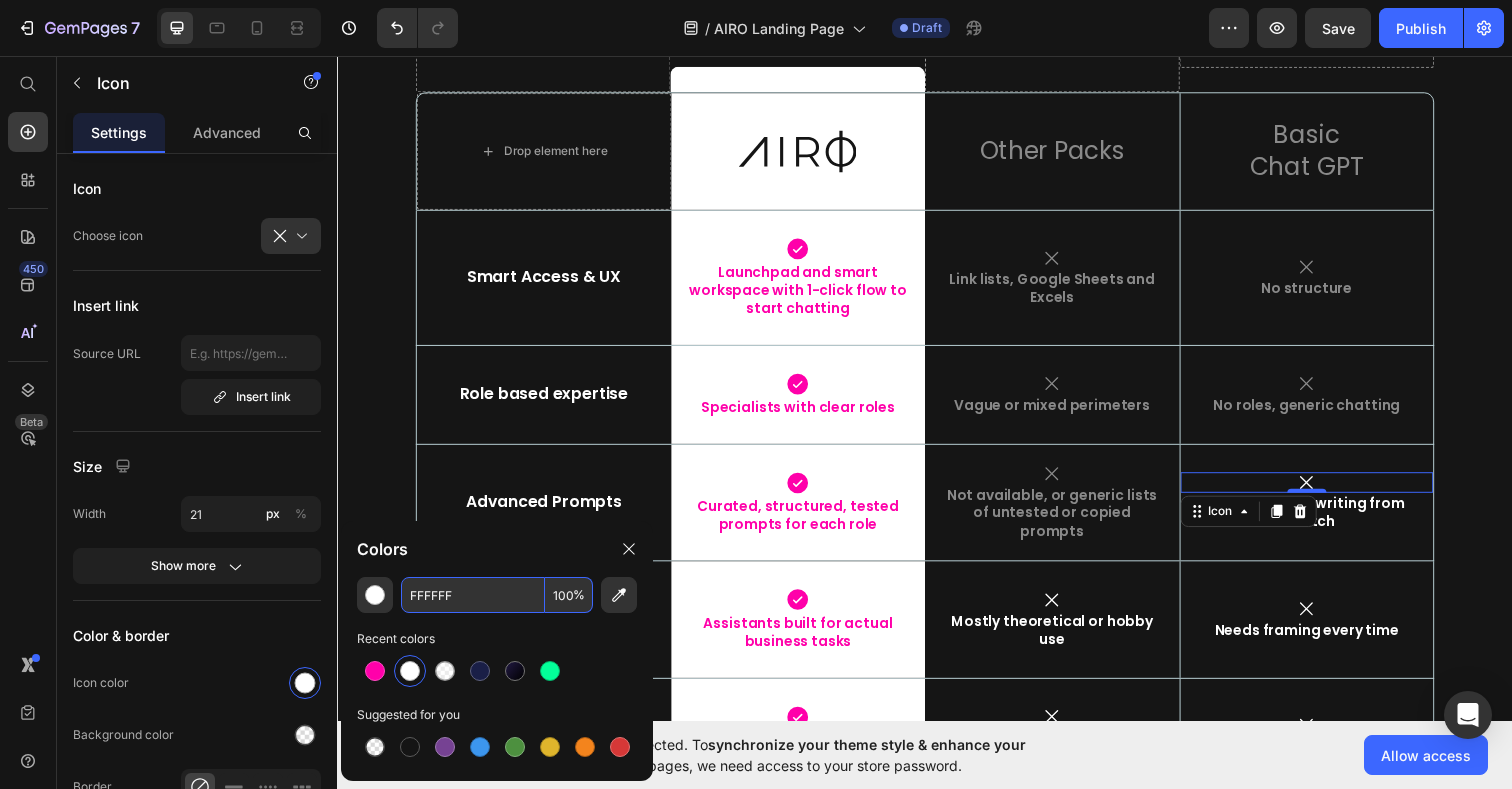 click on "100" at bounding box center (569, 595) 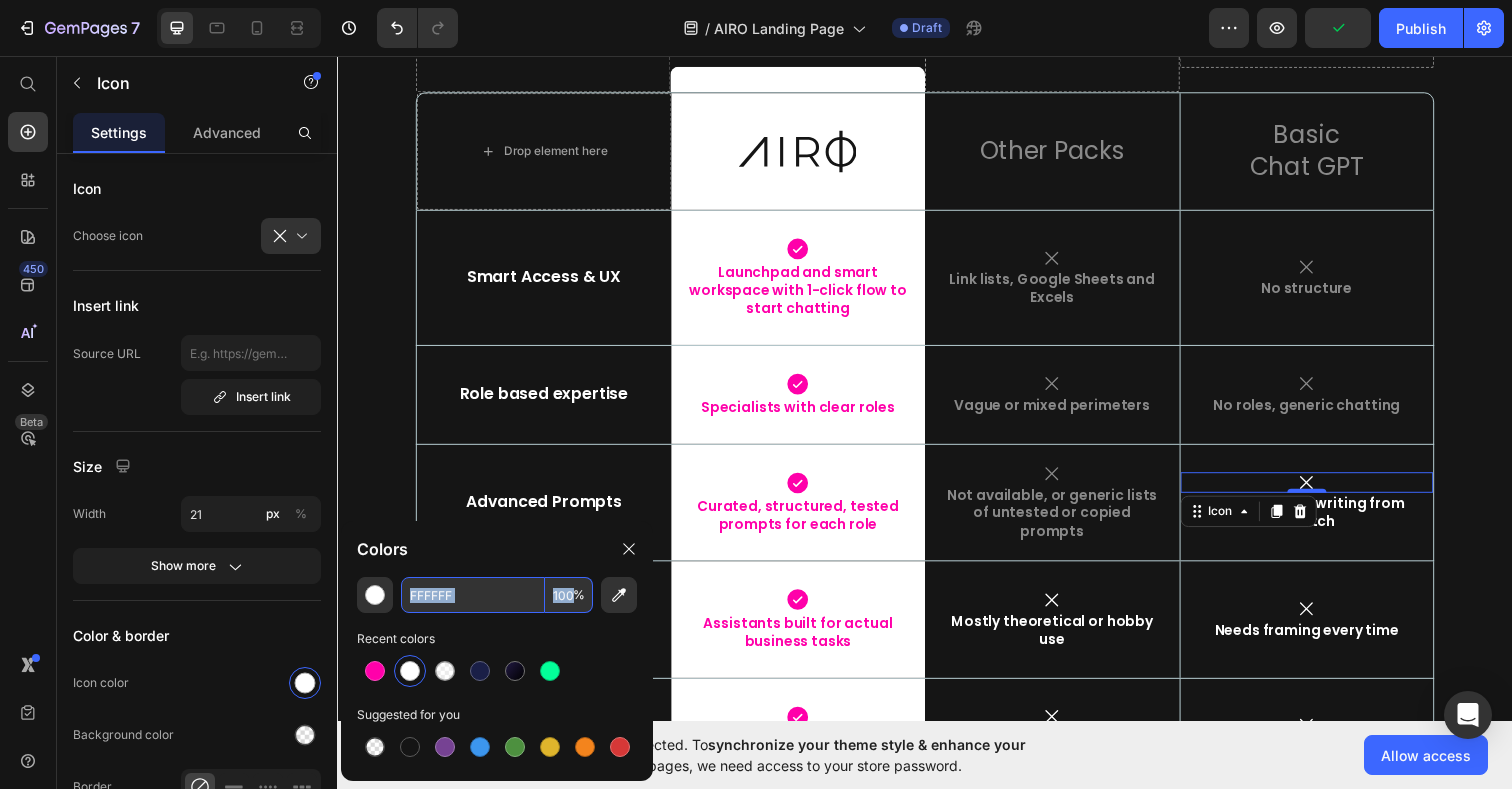 drag, startPoint x: 575, startPoint y: 598, endPoint x: 529, endPoint y: 599, distance: 46.010868 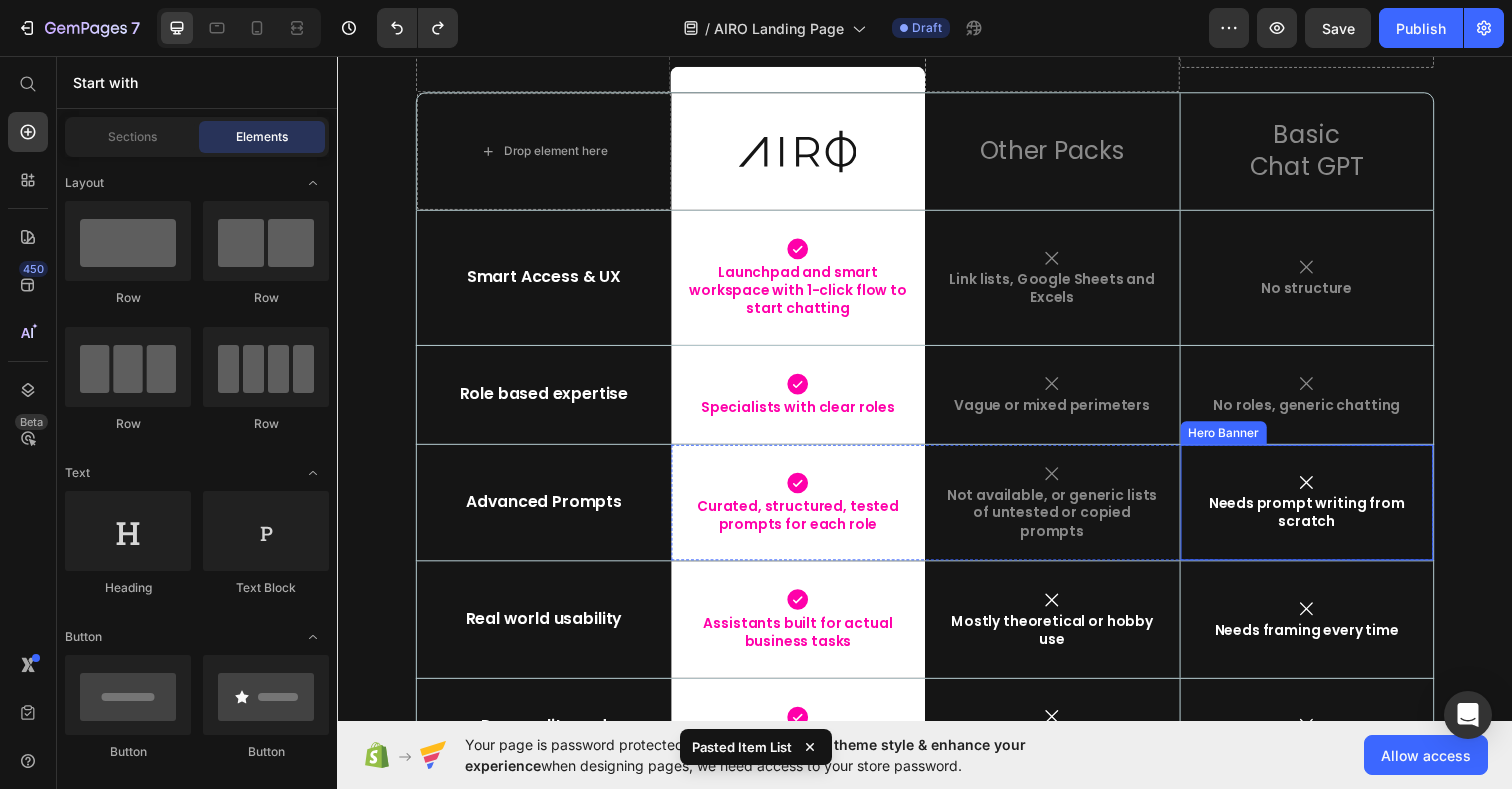 click on "Icon Needs prompt writing from scratch Text Block" at bounding box center [1327, 511] 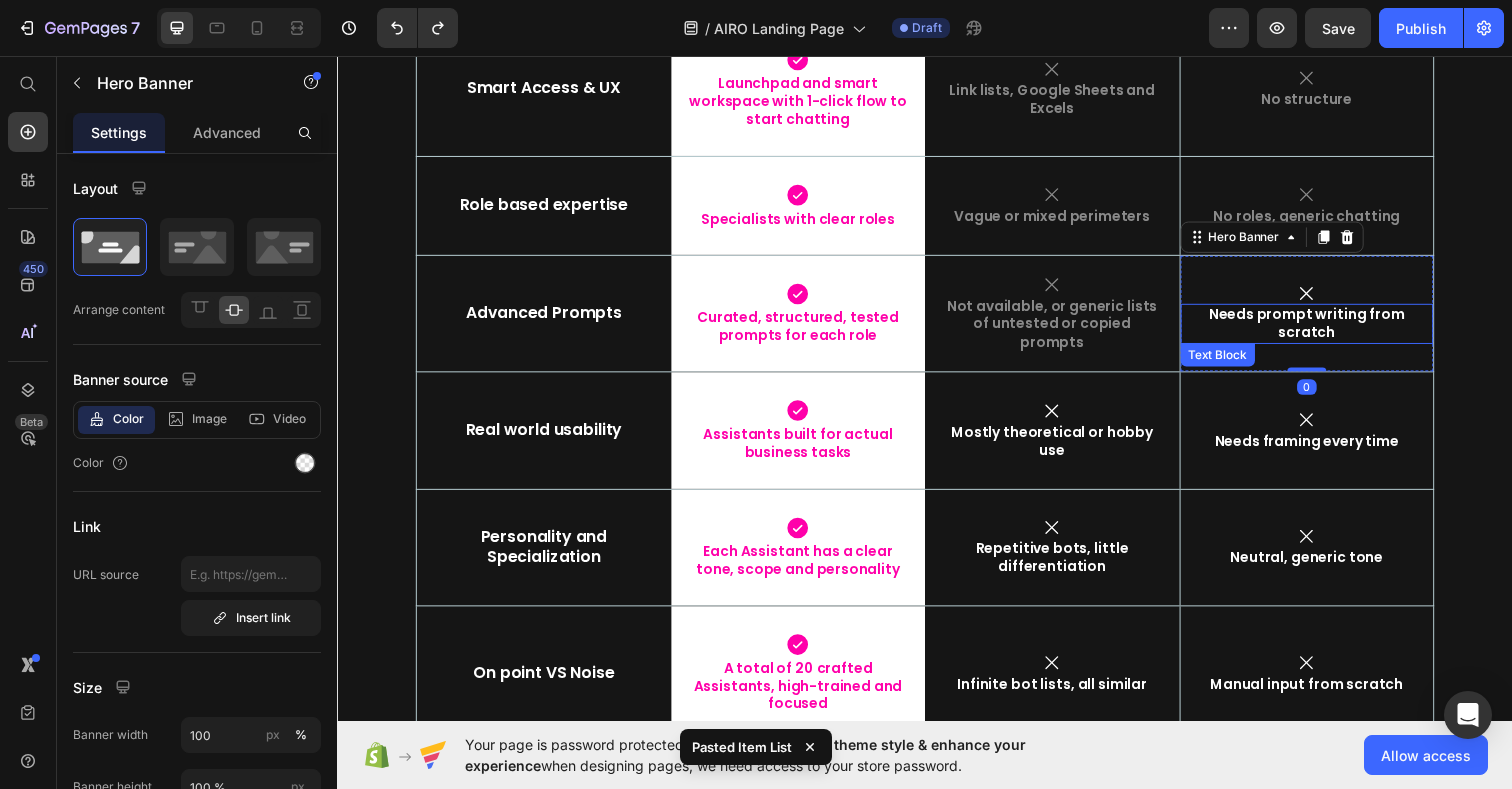 scroll, scrollTop: 9370, scrollLeft: 0, axis: vertical 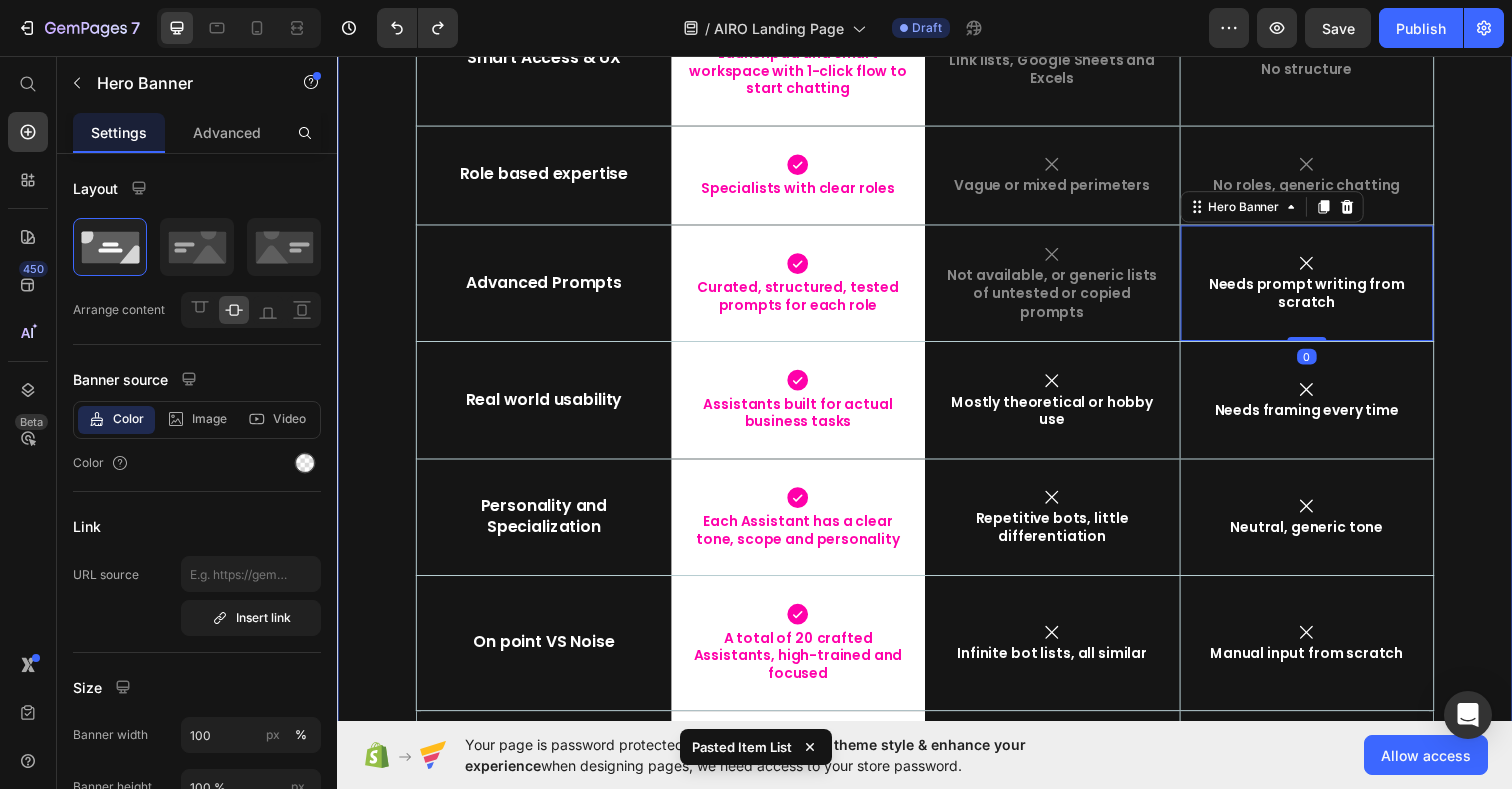 click on "What really matters.  Side by side. Heading Not the quantity of bots. Not random prompts. Just structured, usable value. Text Block Row
Drop element here - Text Block Row
Drop element here
Drop element here Hero Banner Row Row
Drop element here Image Row Other Packs Text Block Basic Chat GPT Text Block Hero Banner Row Row Smart Access & UX Text Block
Icon Launchpad and smart workspace with 1-click flow to start chatting Text Block Row
Icon Link lists, Google Sheets and Excels Text Block
Icon No structure Text Block Hero Banner Row Row Role based expertise Text Block
Icon Specialists with clear roles Text Block Row
Icon Vague or mixed perimeters Text Block
Icon No roles, generic chatting Text Block Hero Banner Row Row Advanced Prompts Text Block
Icon Curated, structured, tested prompts for each role Text Block Row" at bounding box center [937, 294] 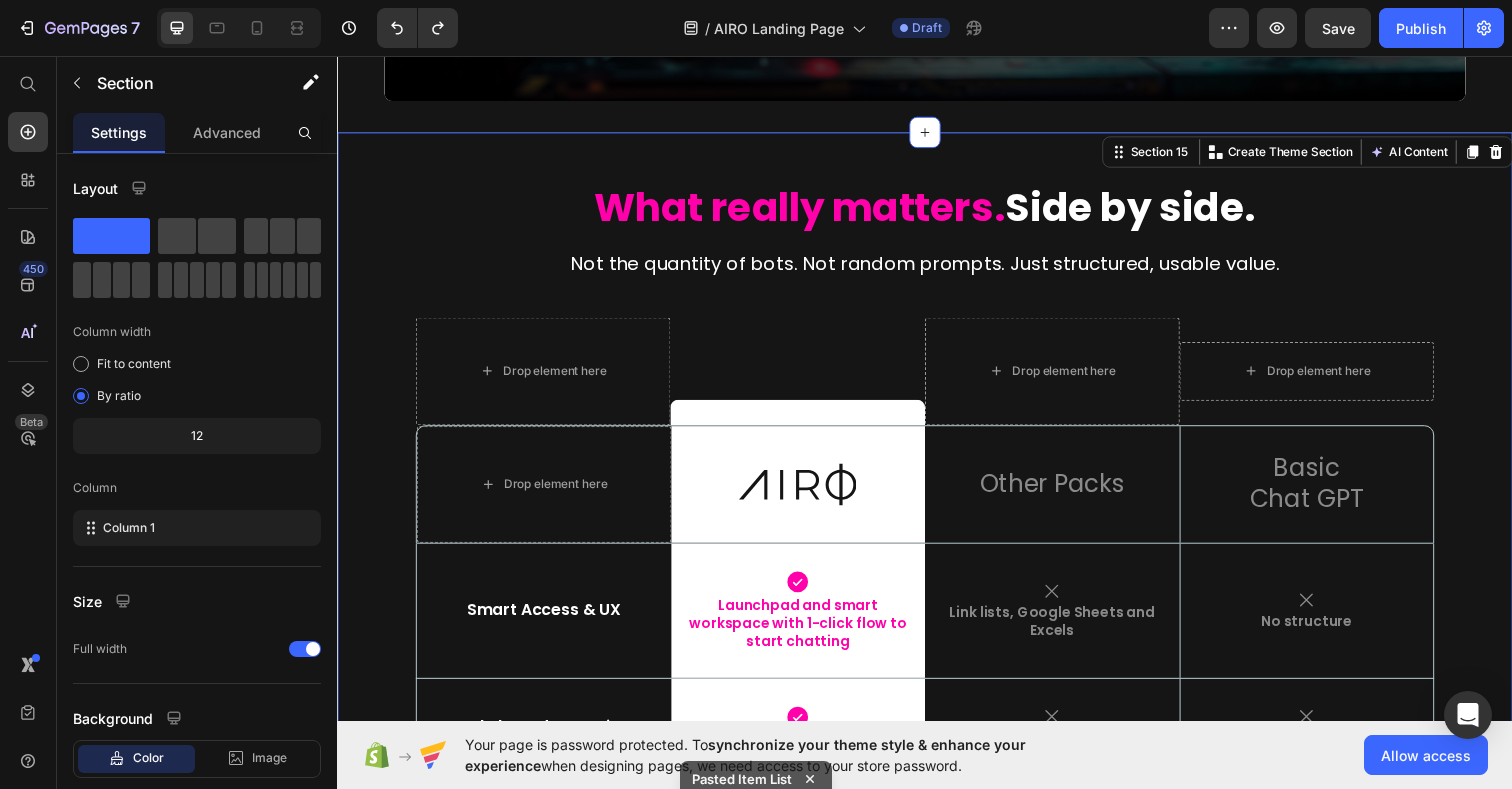 scroll, scrollTop: 8784, scrollLeft: 0, axis: vertical 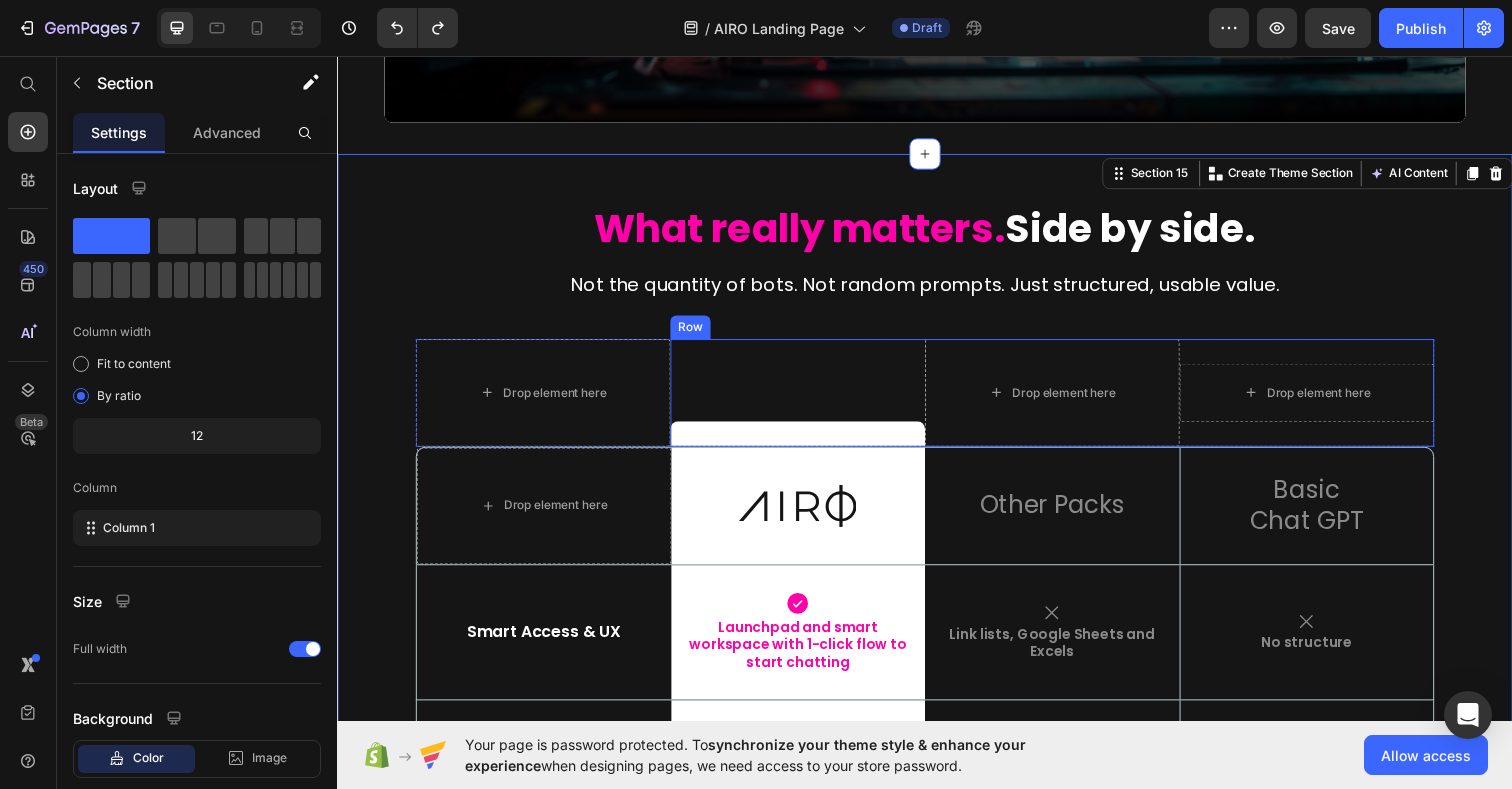 click on "- Text Block Row" at bounding box center [807, 400] 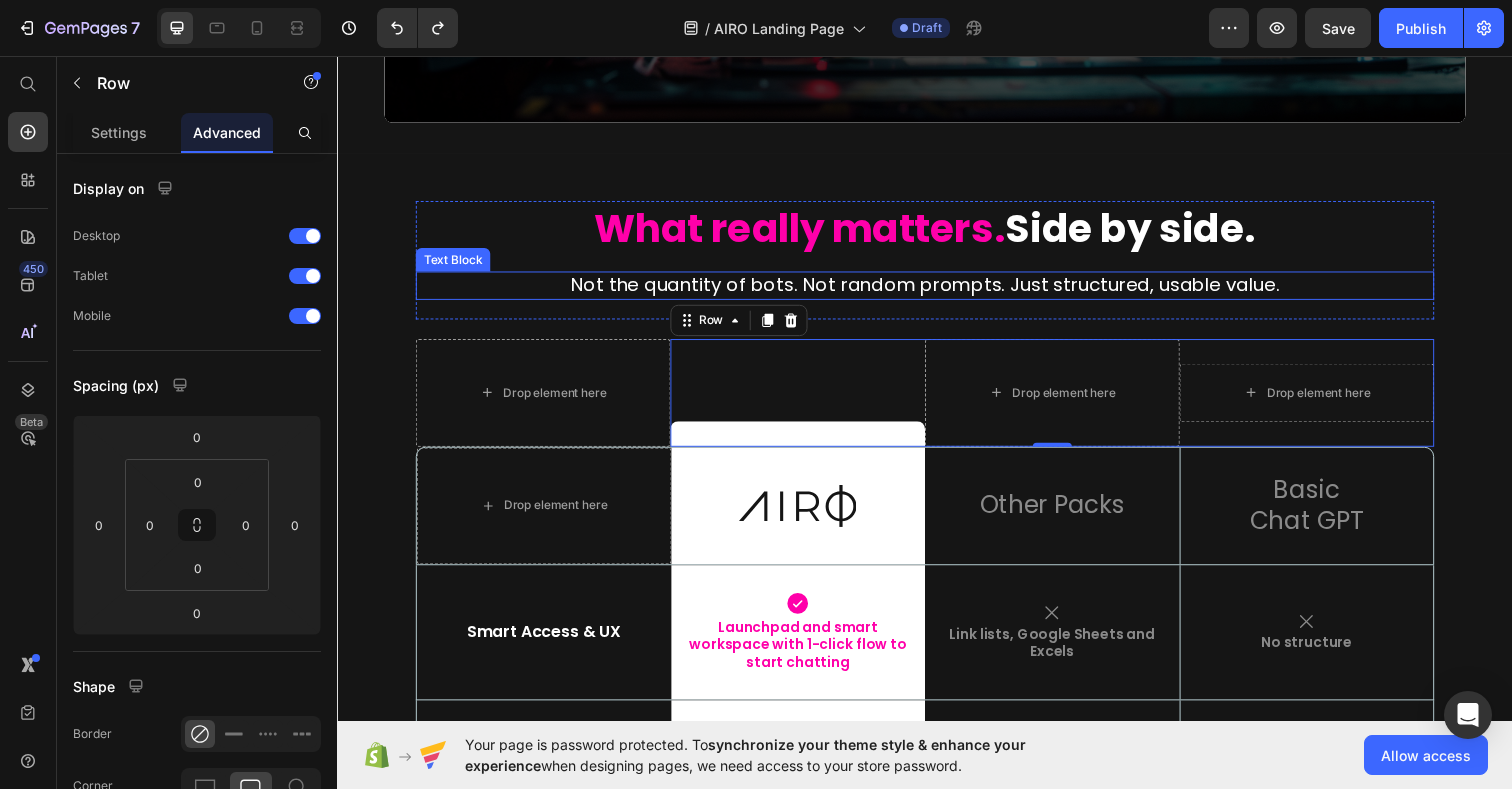 click on "Not the quantity of bots. Not random prompts. Just structured, usable value." at bounding box center (937, 290) 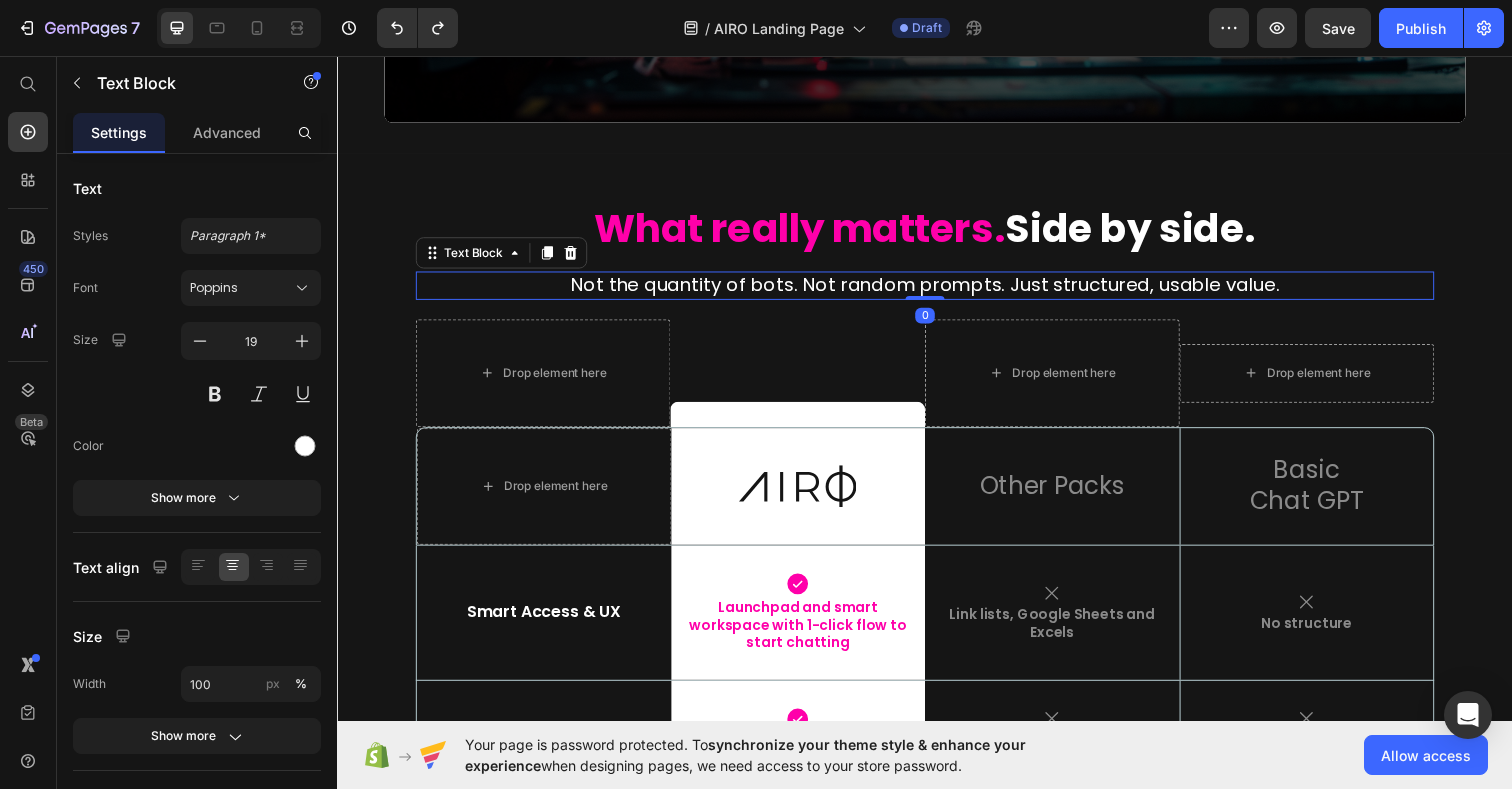 drag, startPoint x: 938, startPoint y: 323, endPoint x: 938, endPoint y: 280, distance: 43 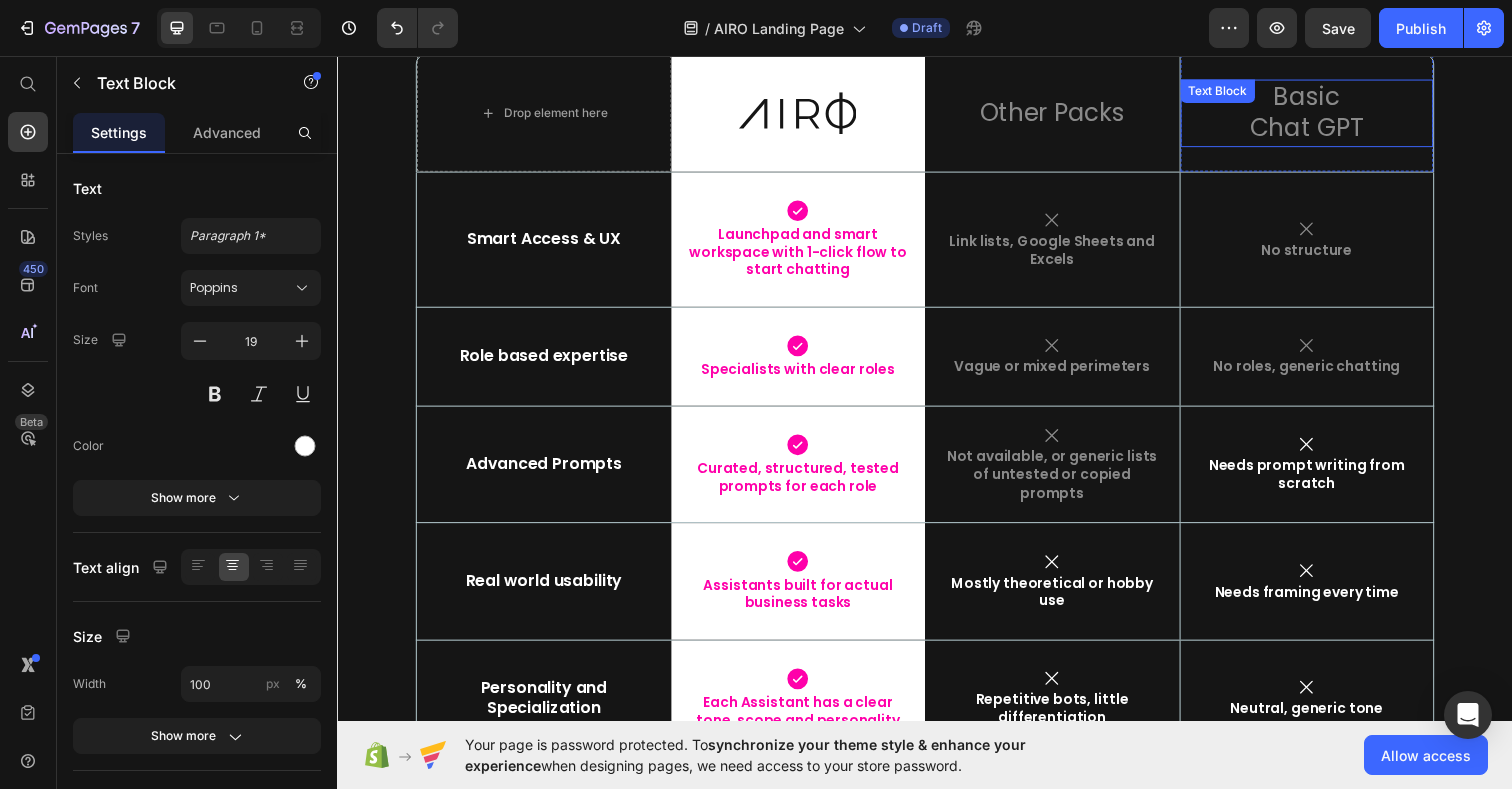 scroll, scrollTop: 9198, scrollLeft: 0, axis: vertical 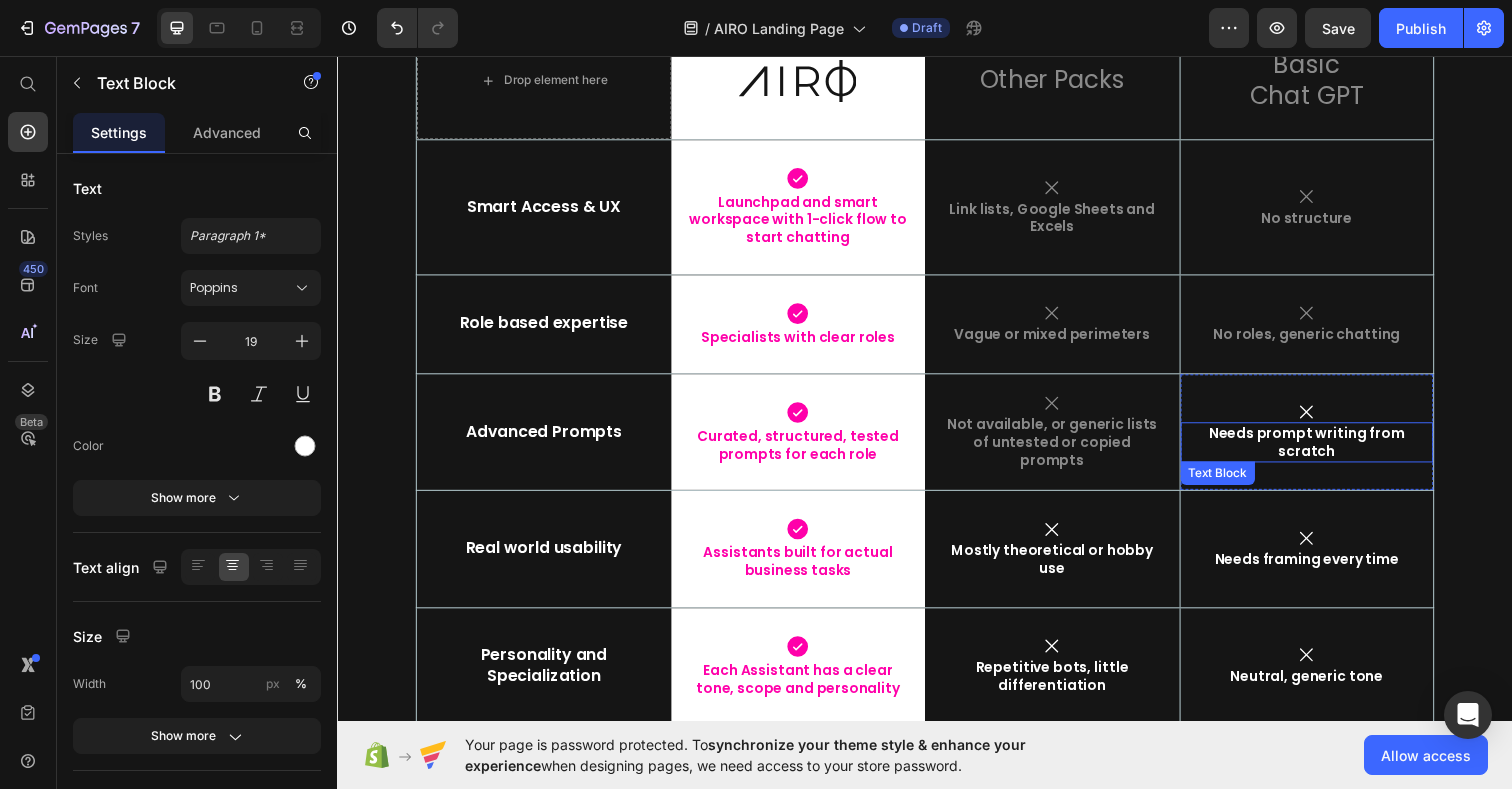 click on "Needs prompt writing from scratch" at bounding box center (1327, 450) 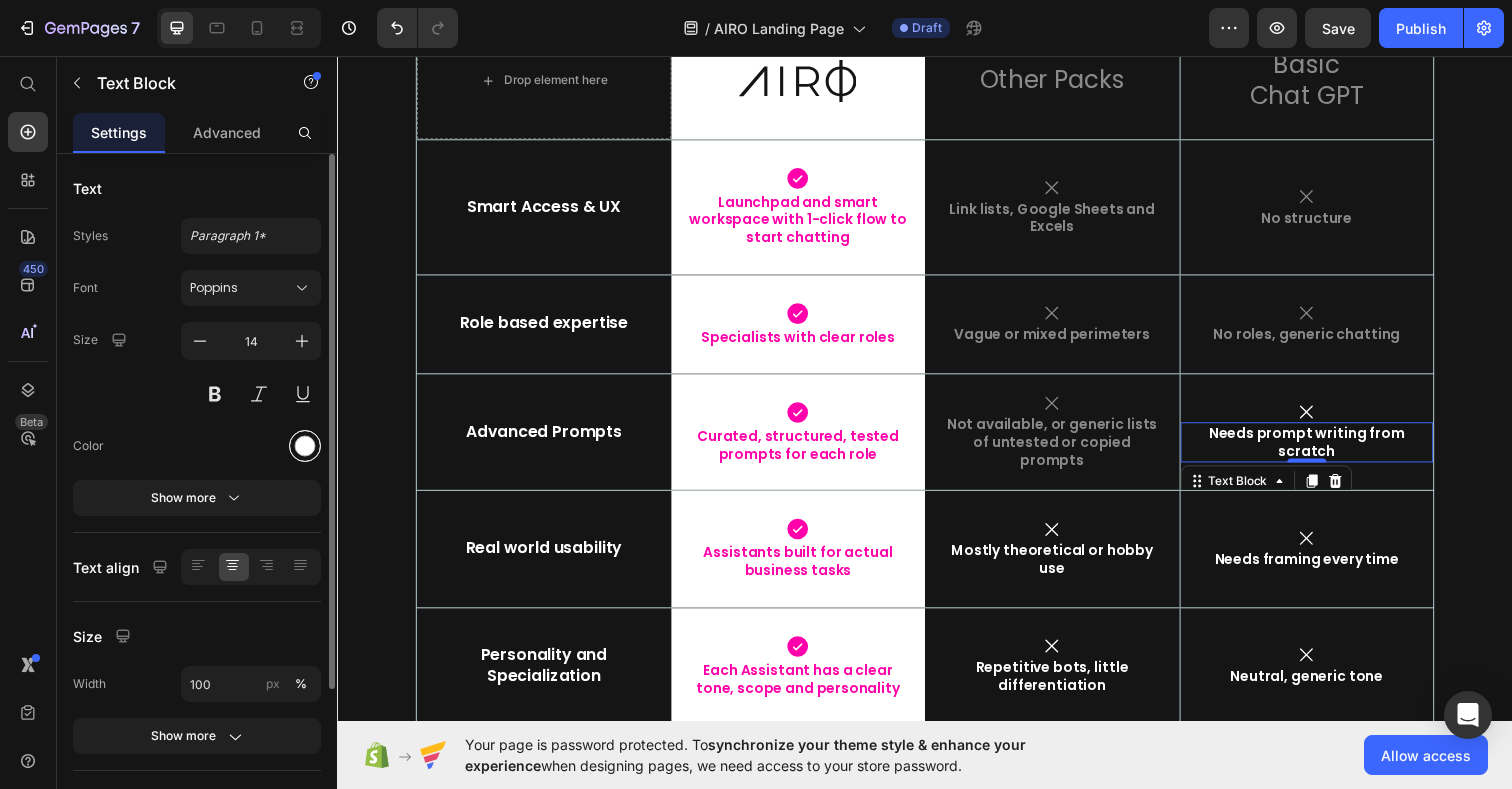 click at bounding box center (305, 446) 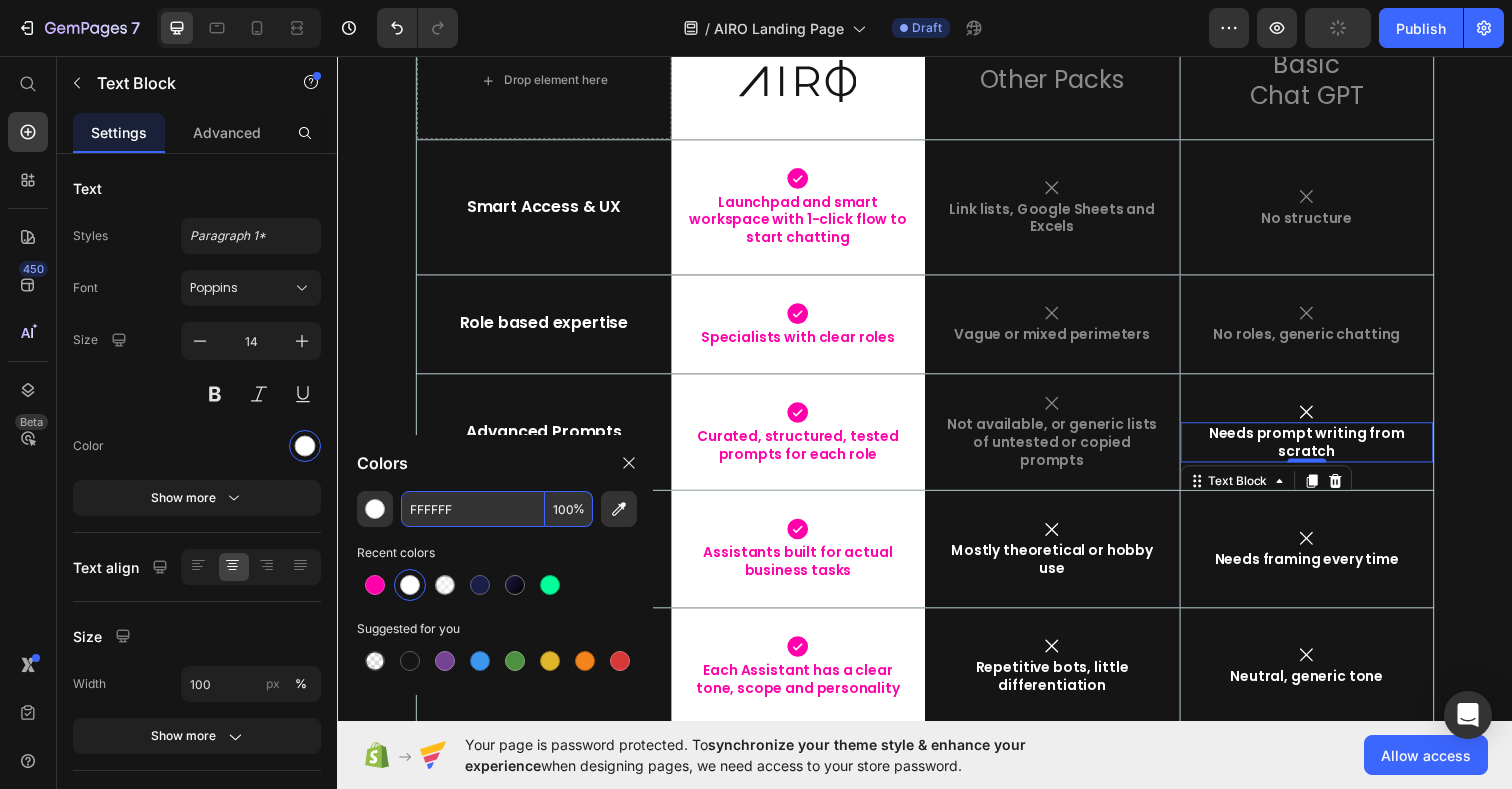 click on "100" at bounding box center (569, 509) 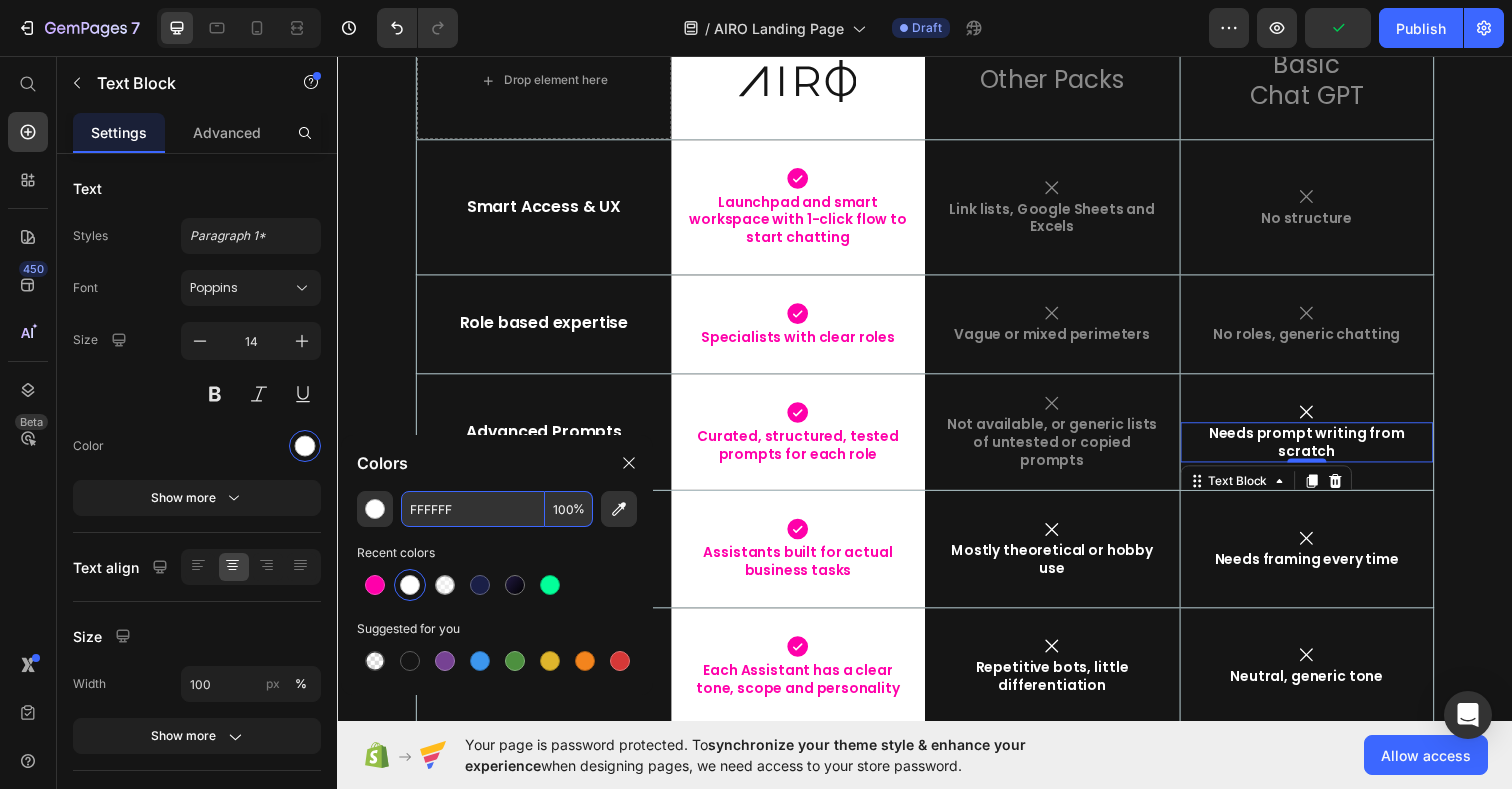 paste on "5" 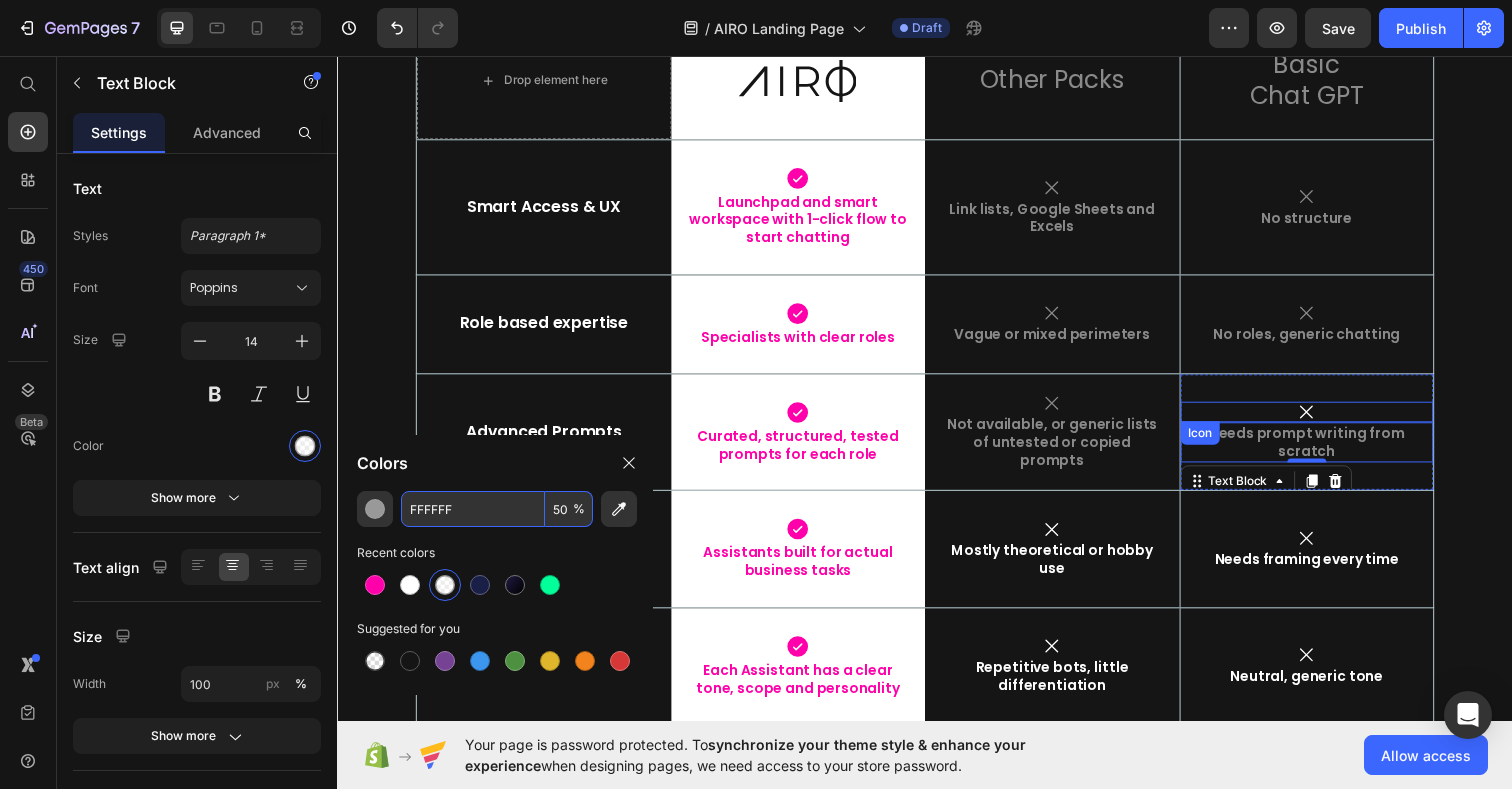 click 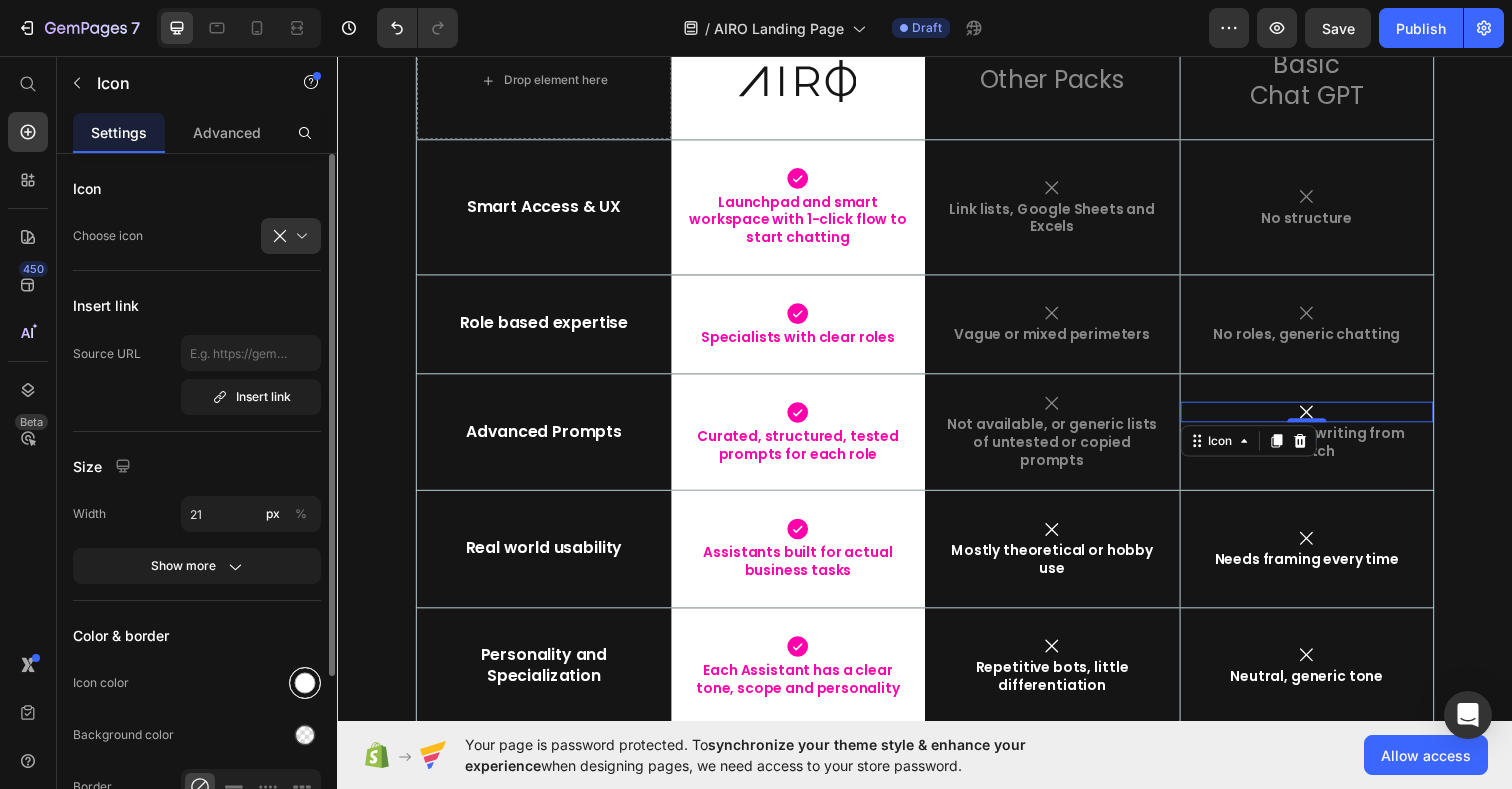 click at bounding box center (305, 683) 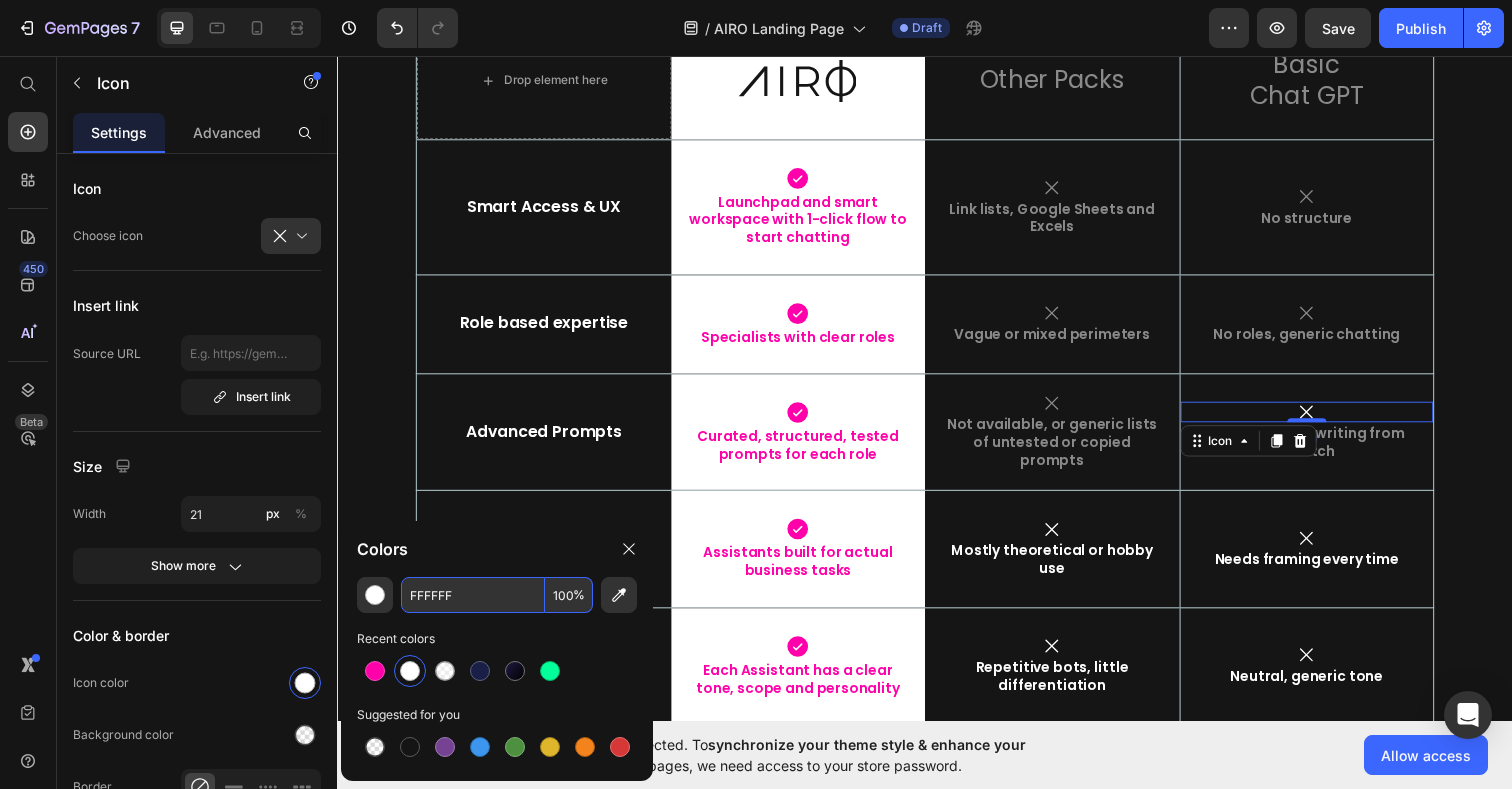 click on "100" at bounding box center (569, 595) 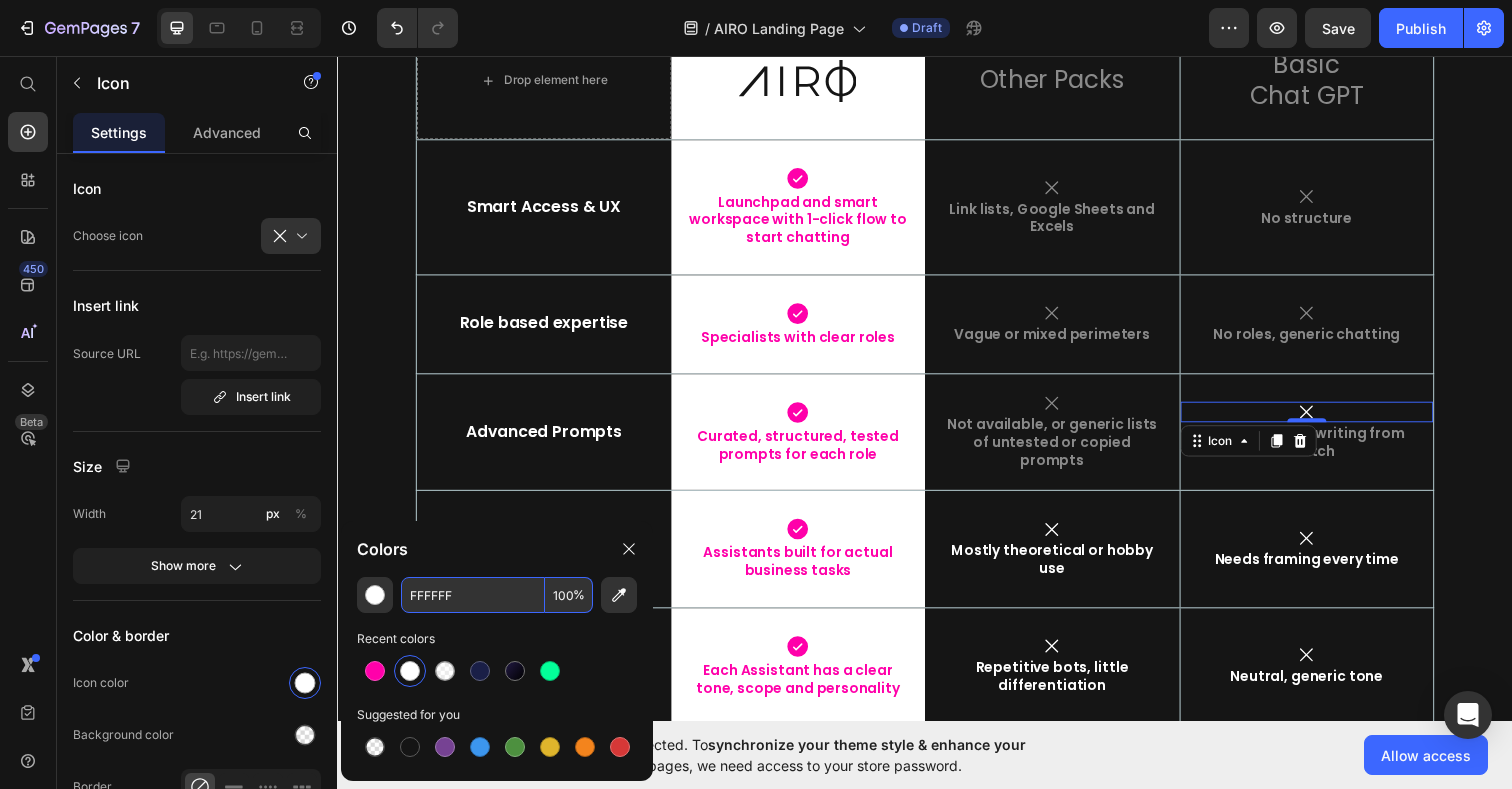 paste on "5" 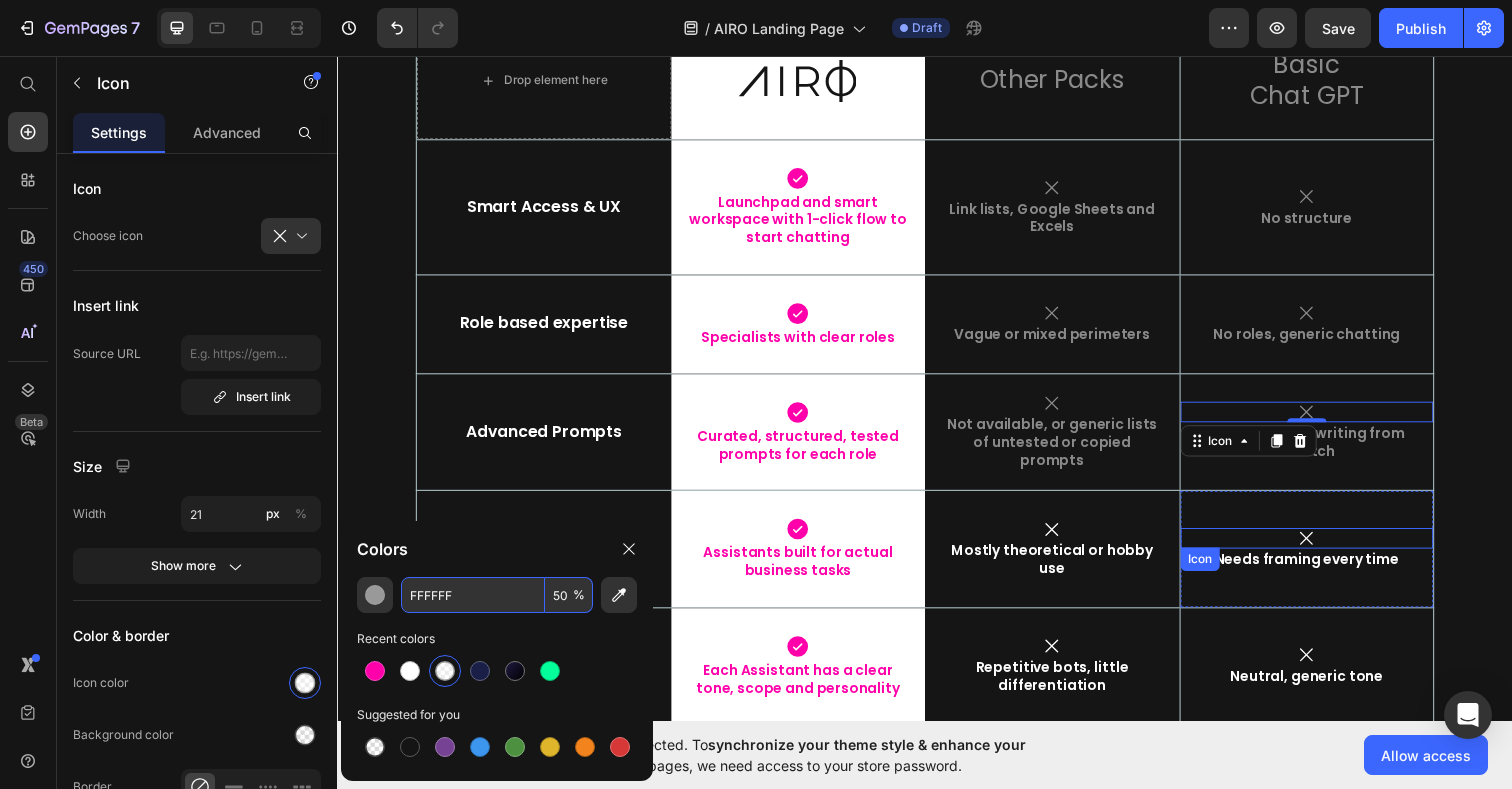 click on "Icon" at bounding box center (1327, 548) 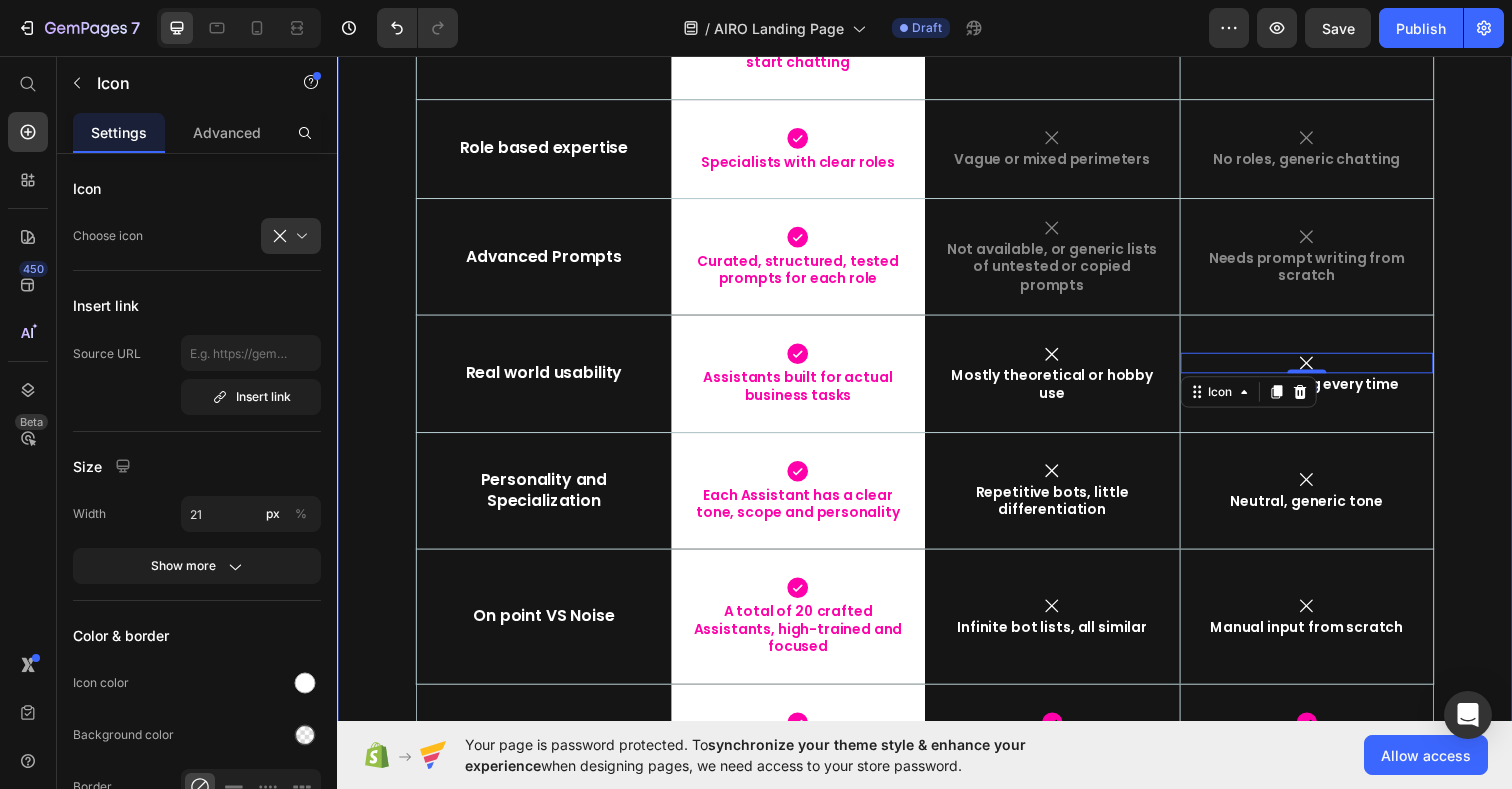 scroll, scrollTop: 9411, scrollLeft: 0, axis: vertical 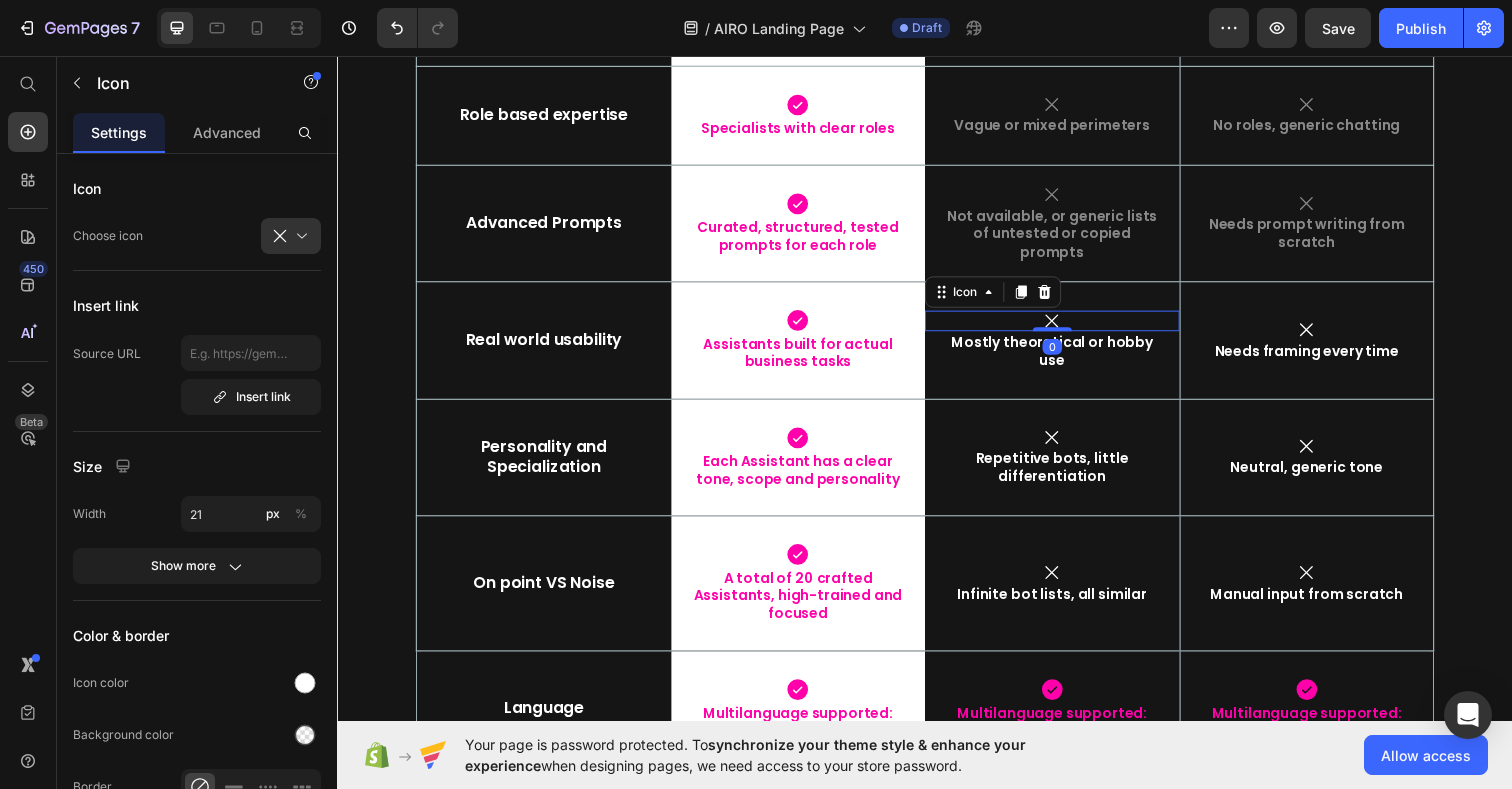 click 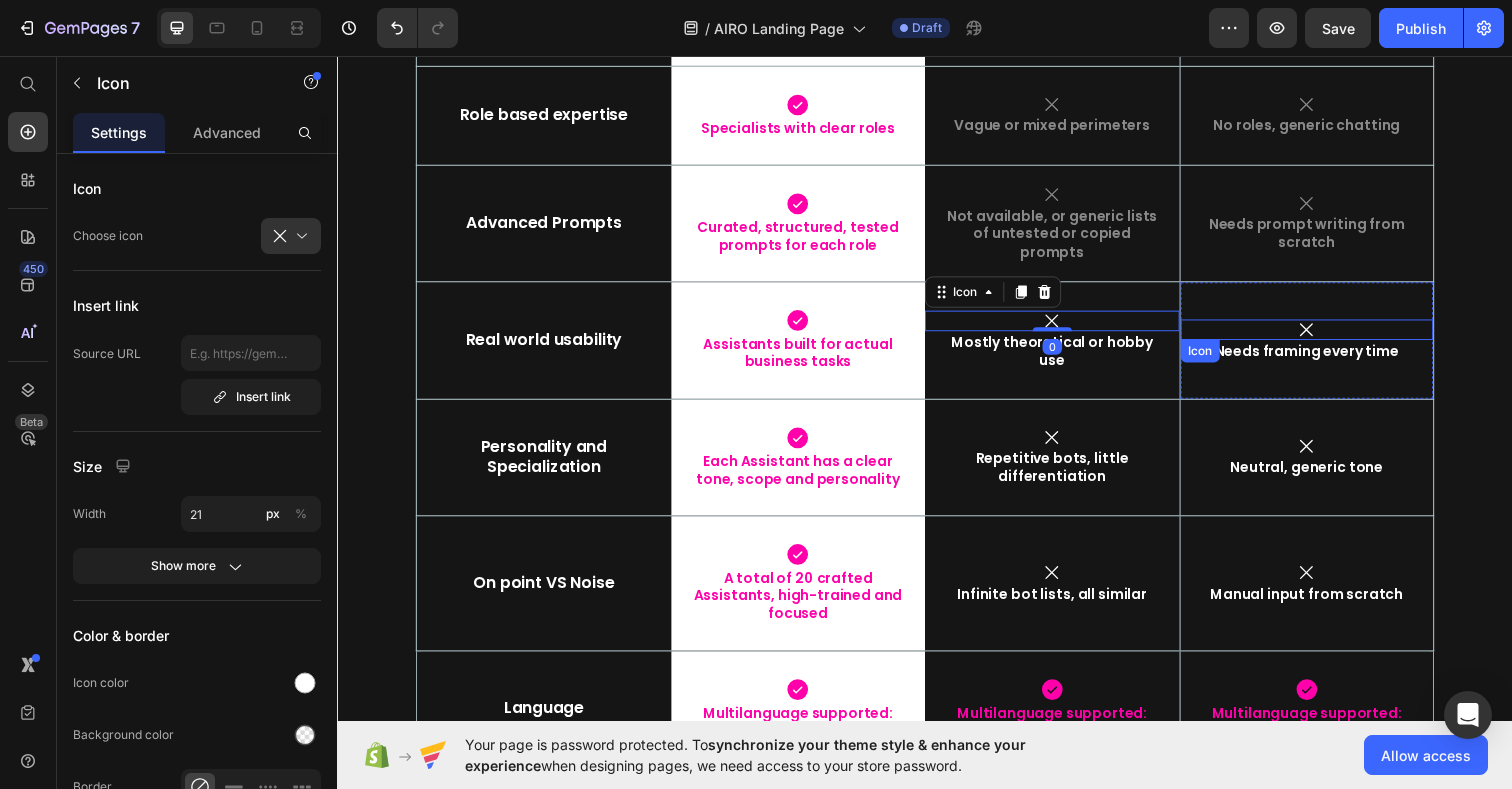 click 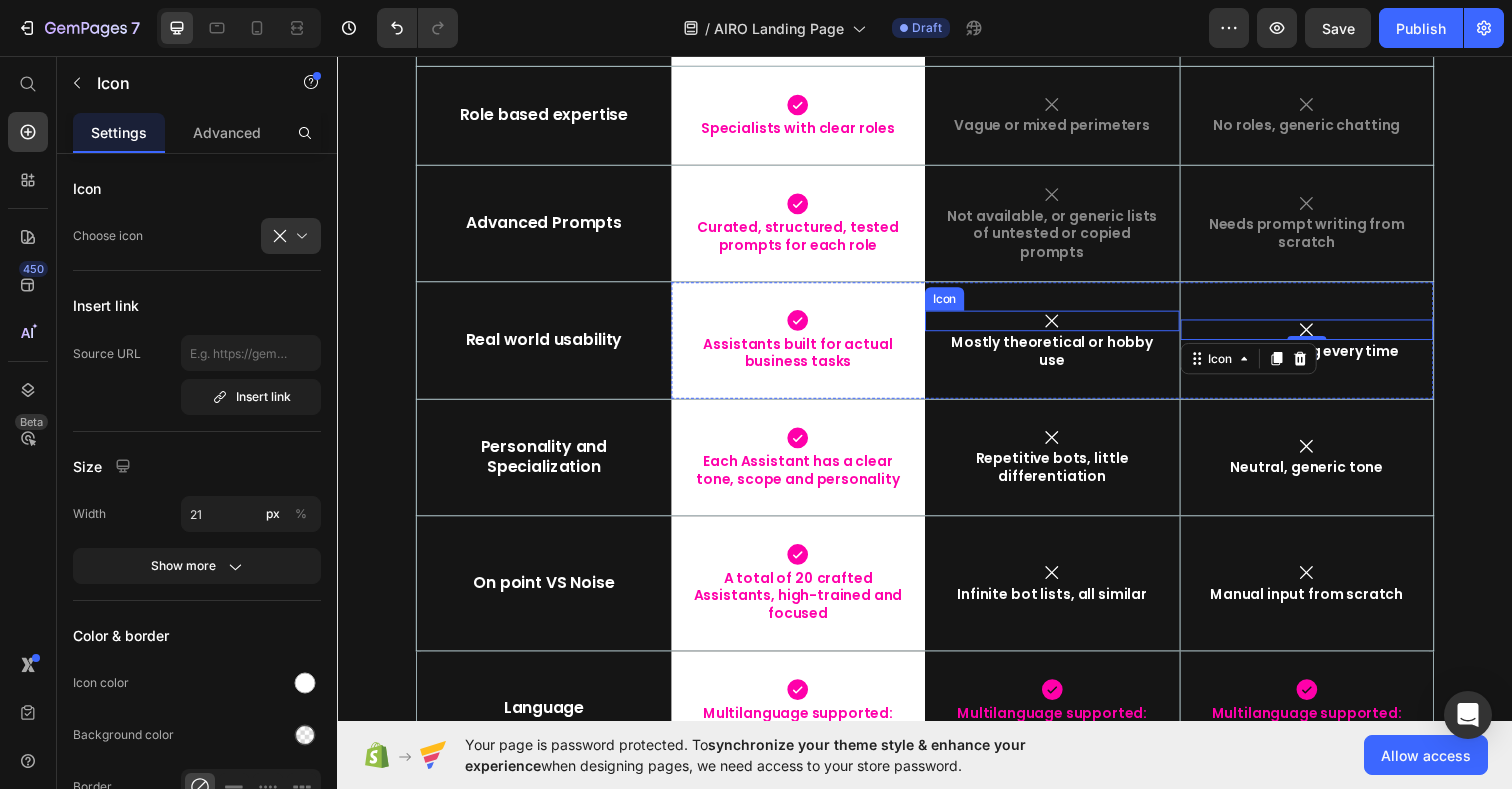 click 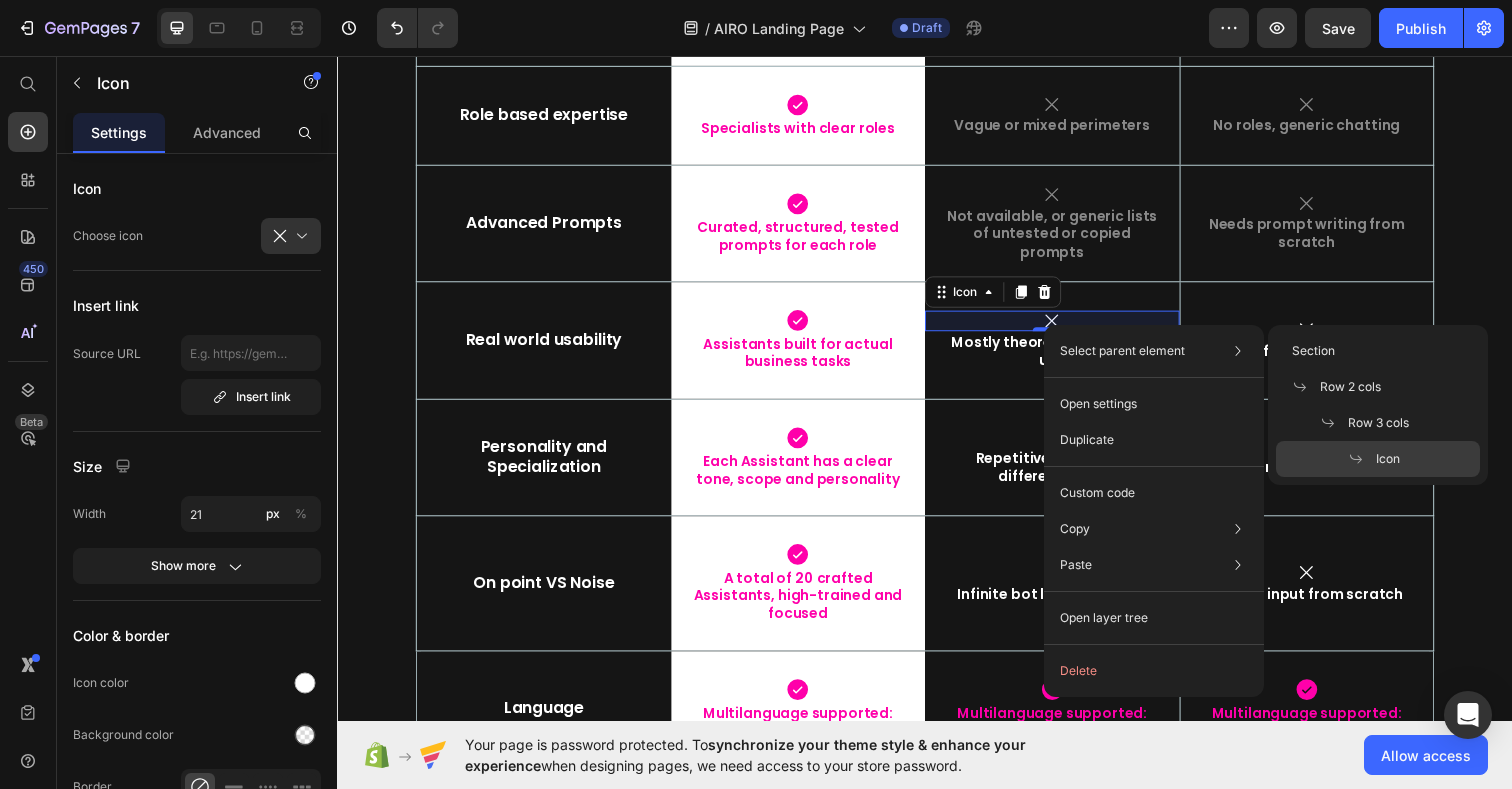 click on "Icon" at bounding box center [1388, 459] 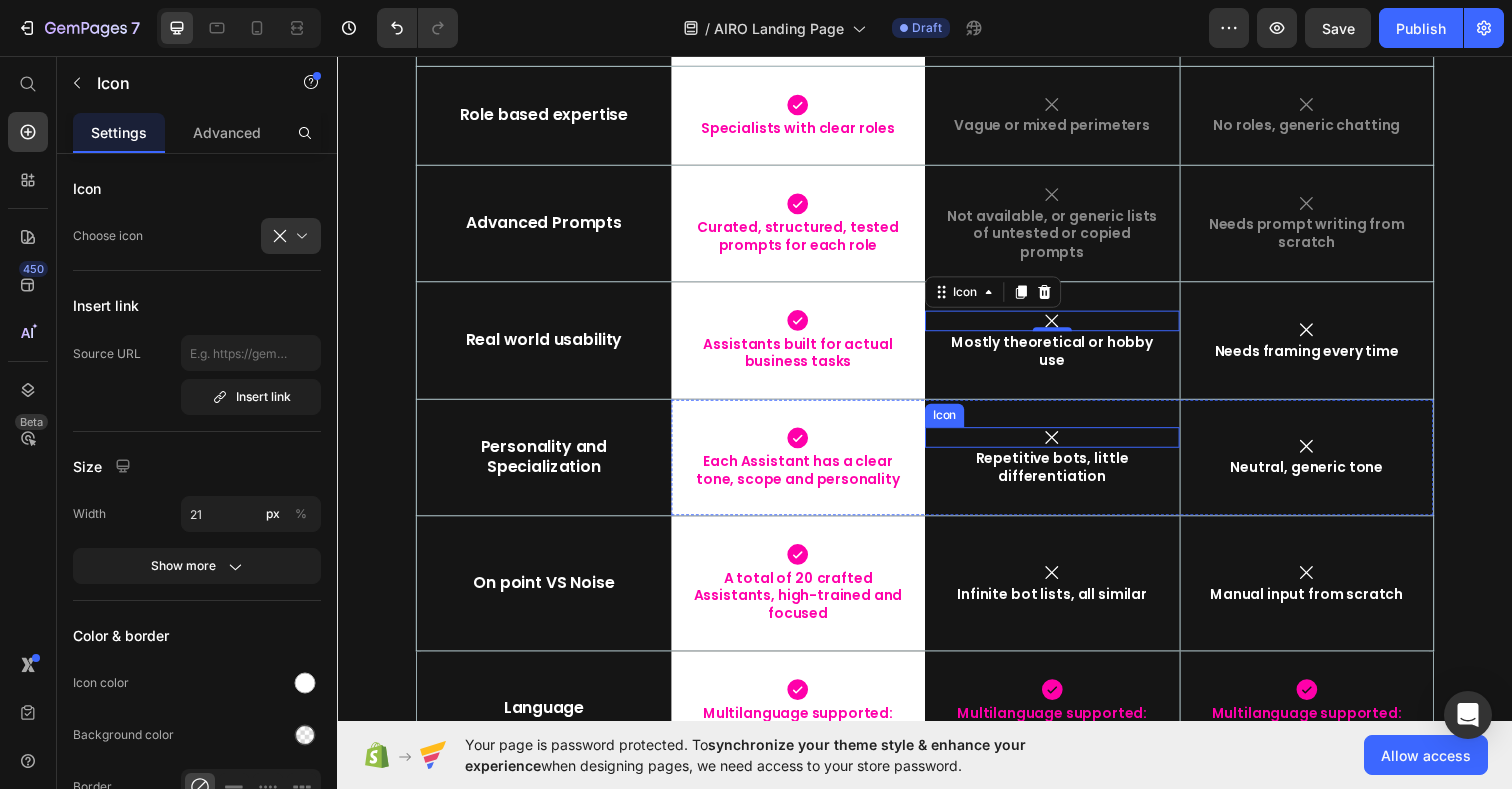 click 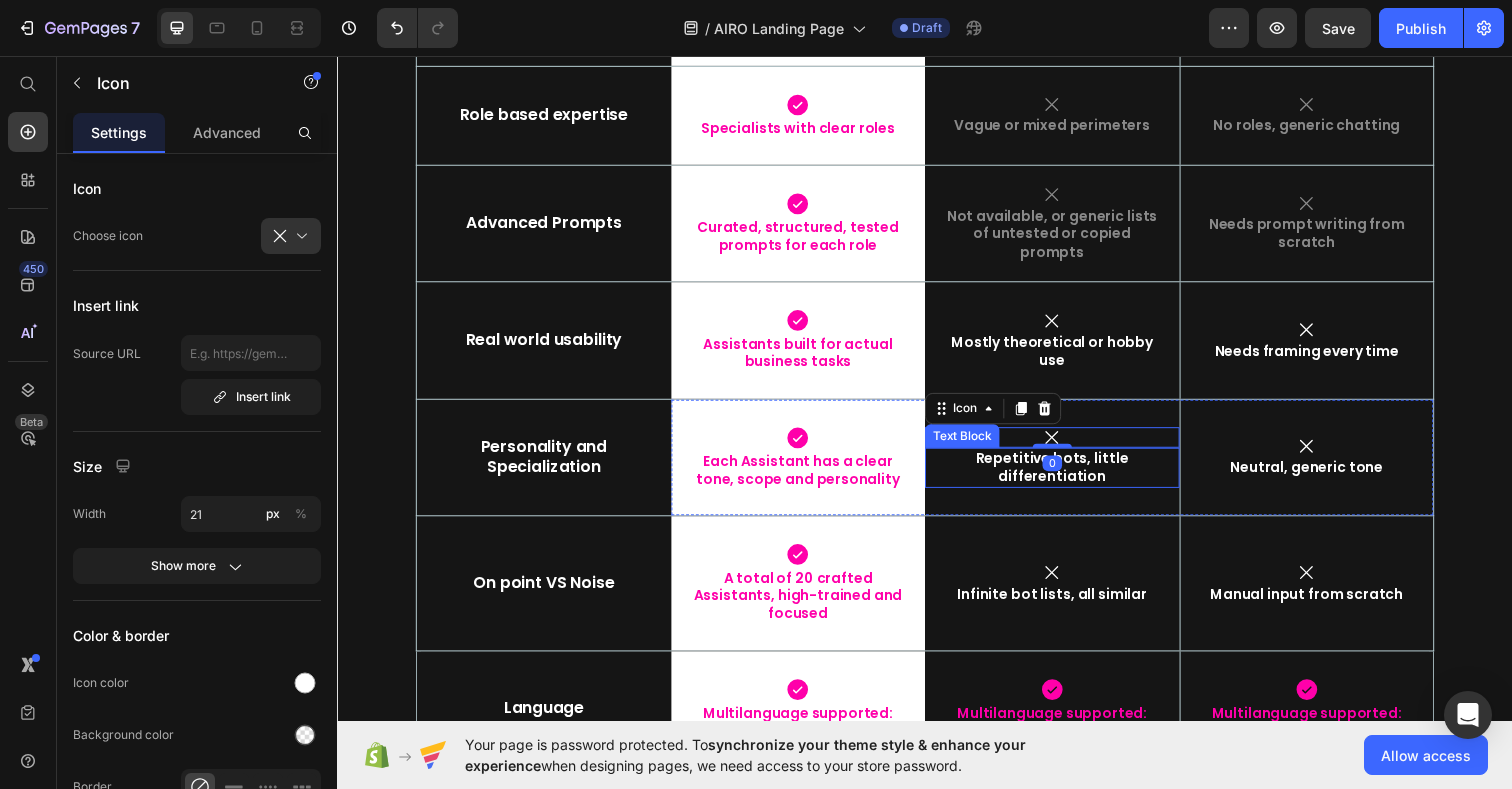 click on "Repetitive bots, little differentiation" at bounding box center (1067, 476) 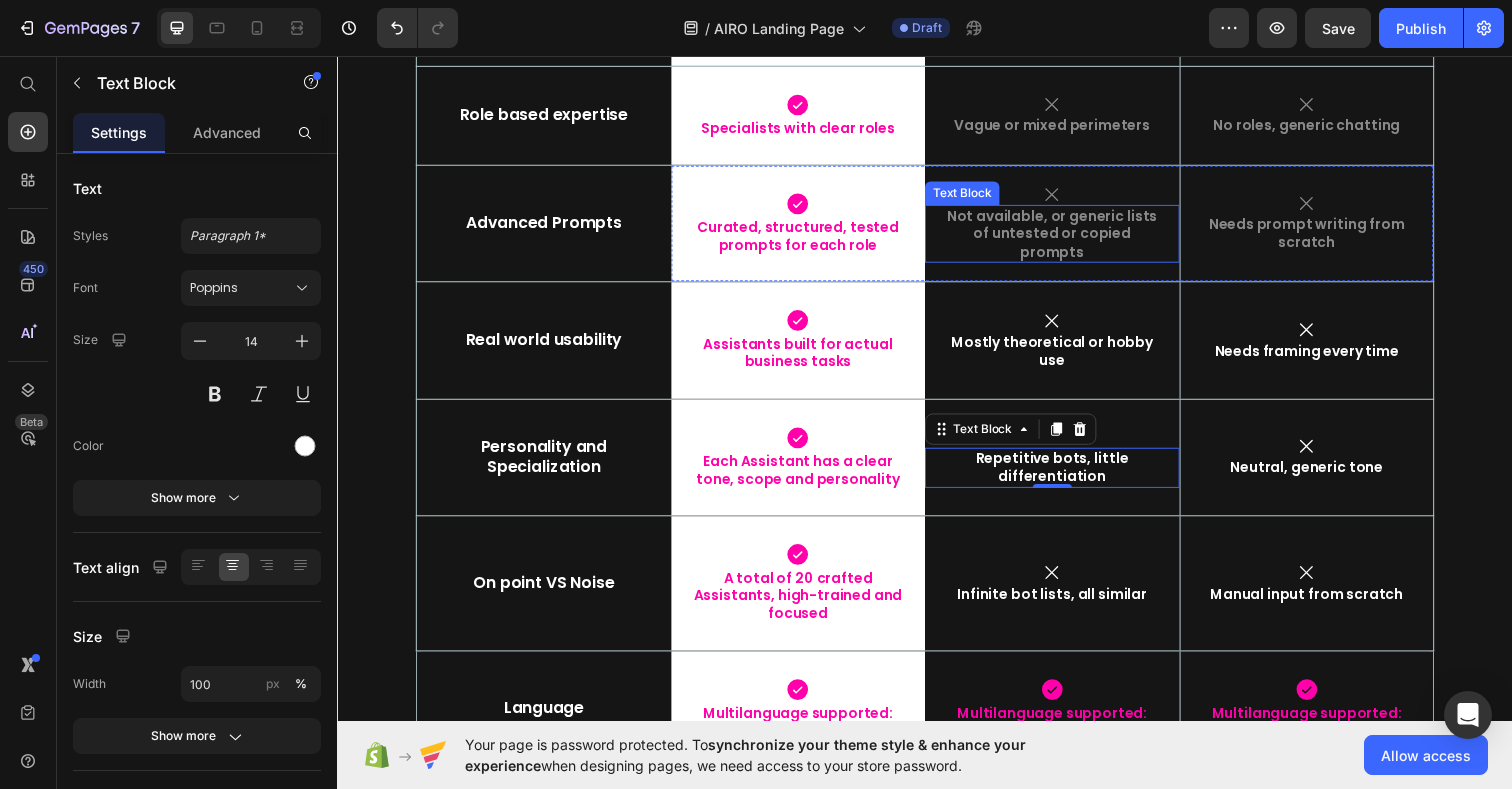 click on "Not available, or generic lists of untested or copied prompts" at bounding box center (1067, 237) 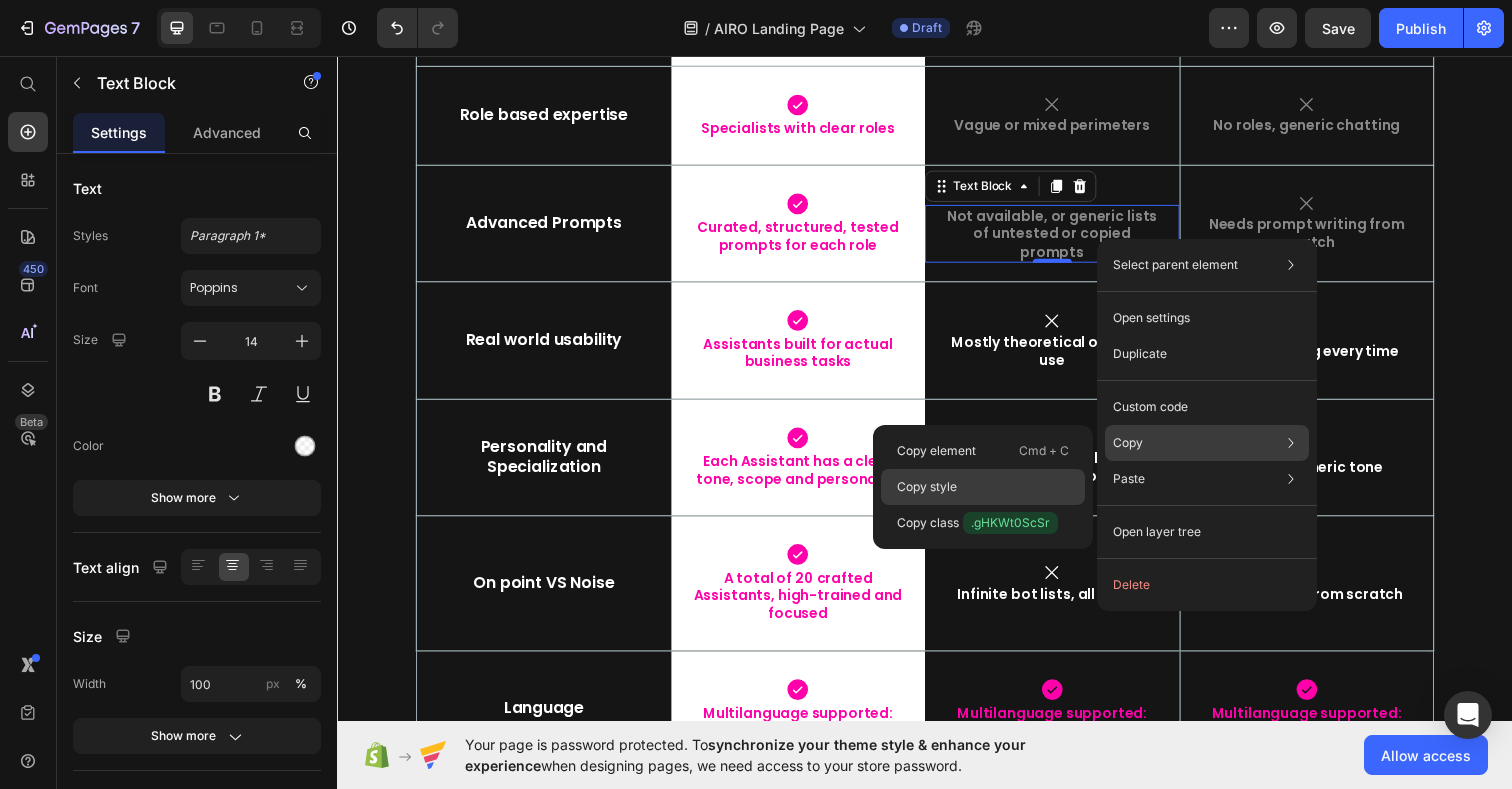 click on "Copy style" 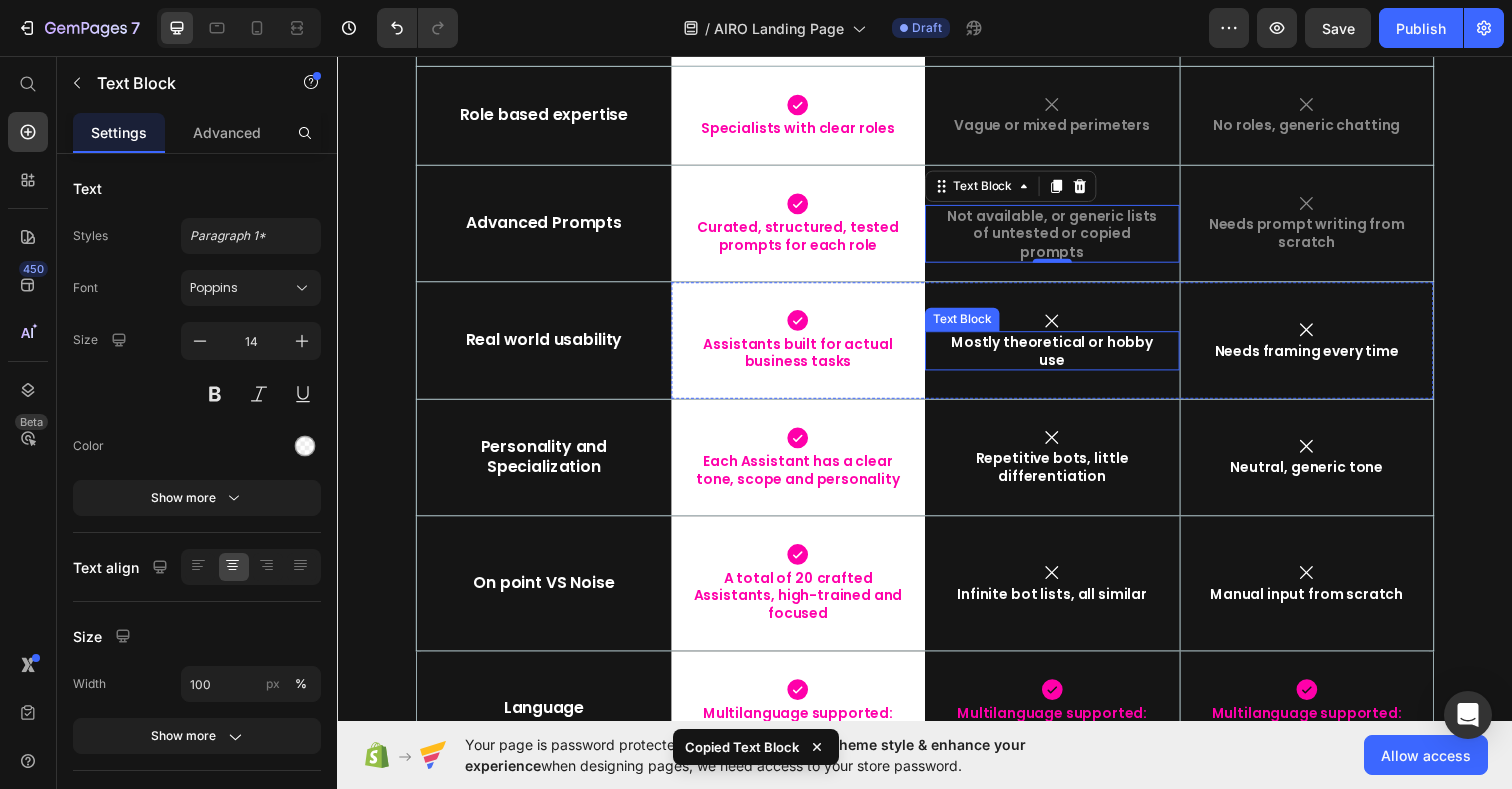 click on "Mostly theoretical or hobby use" at bounding box center [1067, 357] 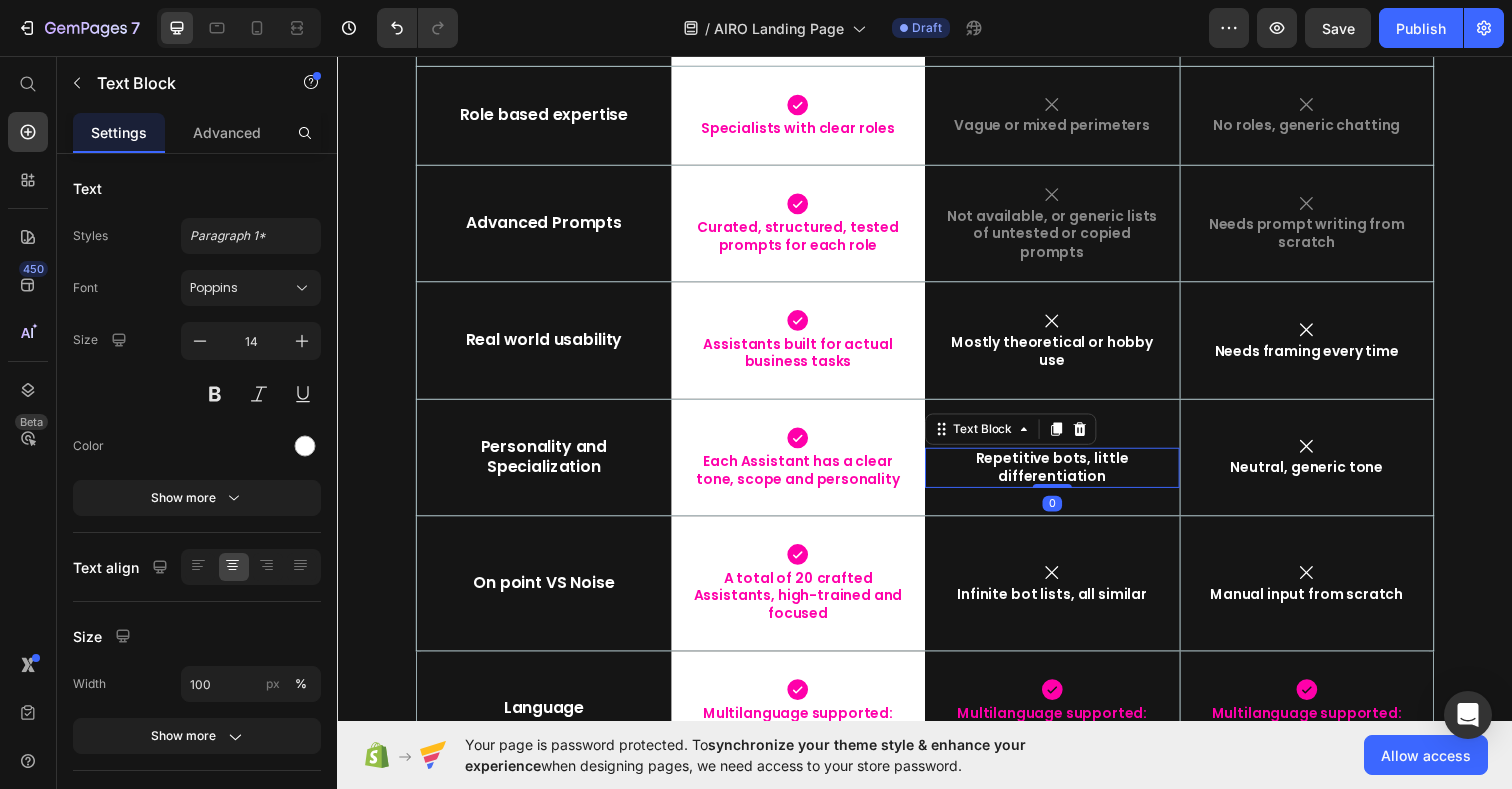 click on "Repetitive bots, little differentiation" at bounding box center (1067, 476) 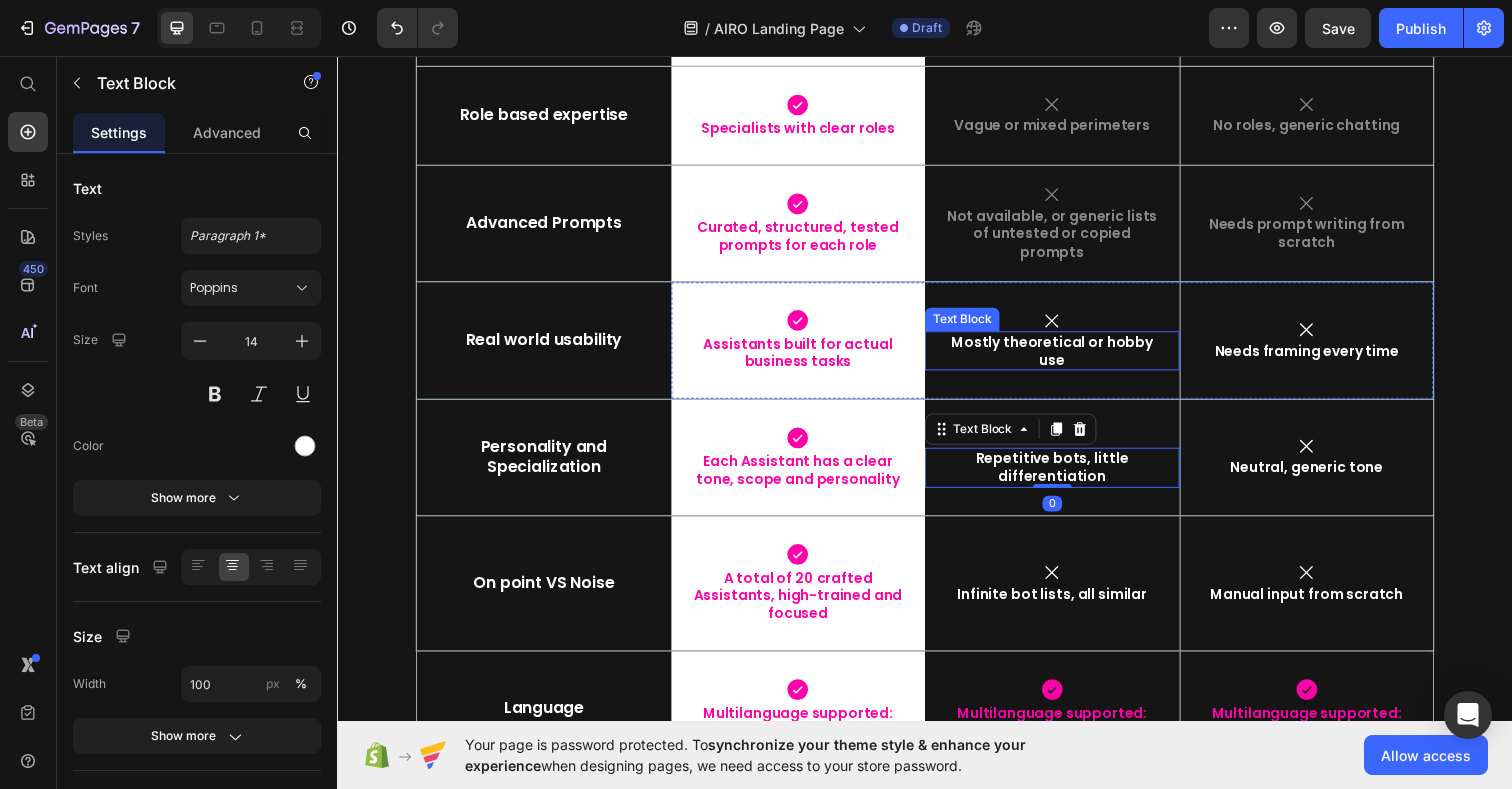 click on "Mostly theoretical or hobby use" at bounding box center [1067, 357] 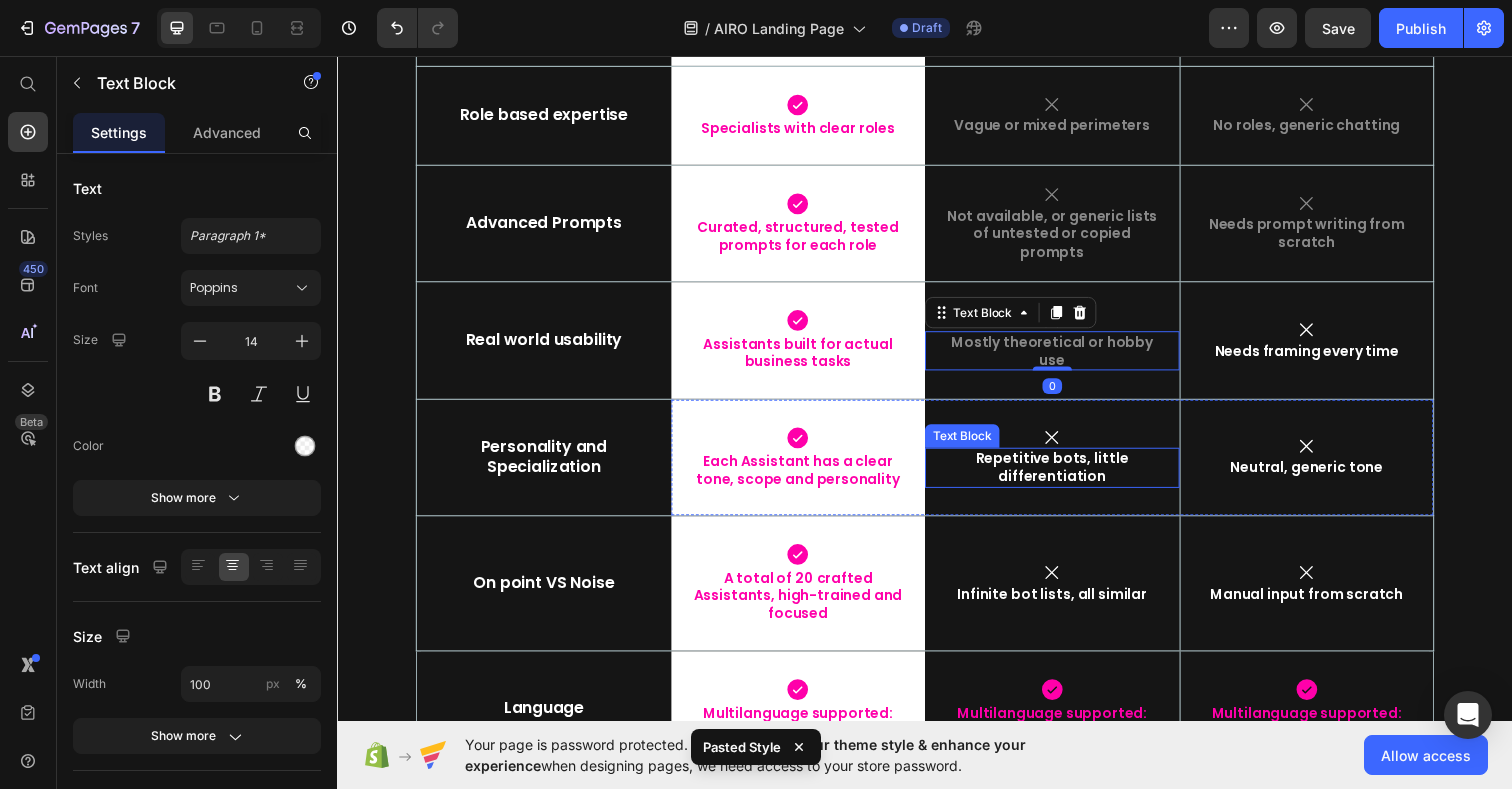 click on "Repetitive bots, little differentiation" at bounding box center (1067, 476) 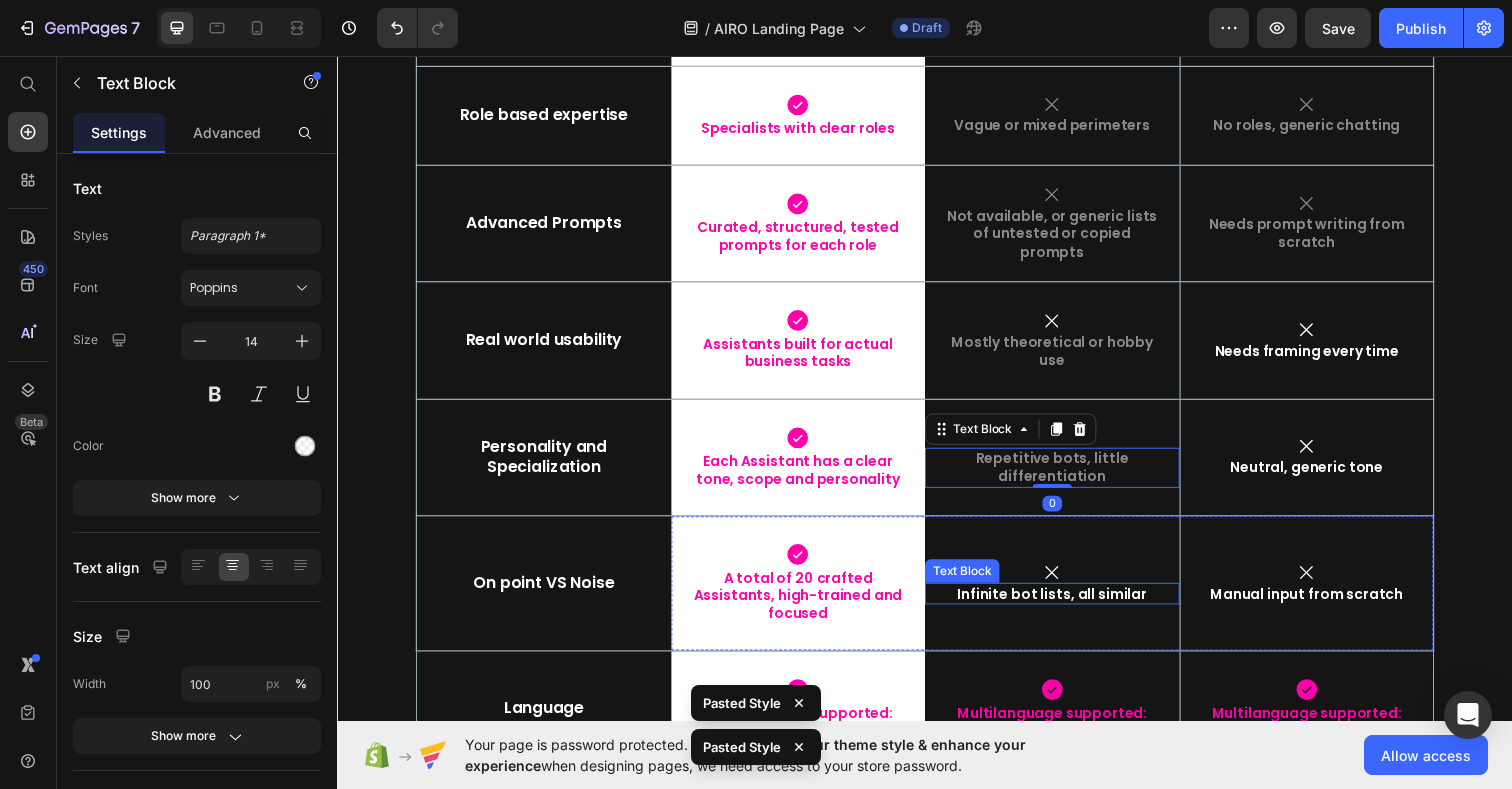click on "Infinite bot lists, all similar" at bounding box center [1067, 605] 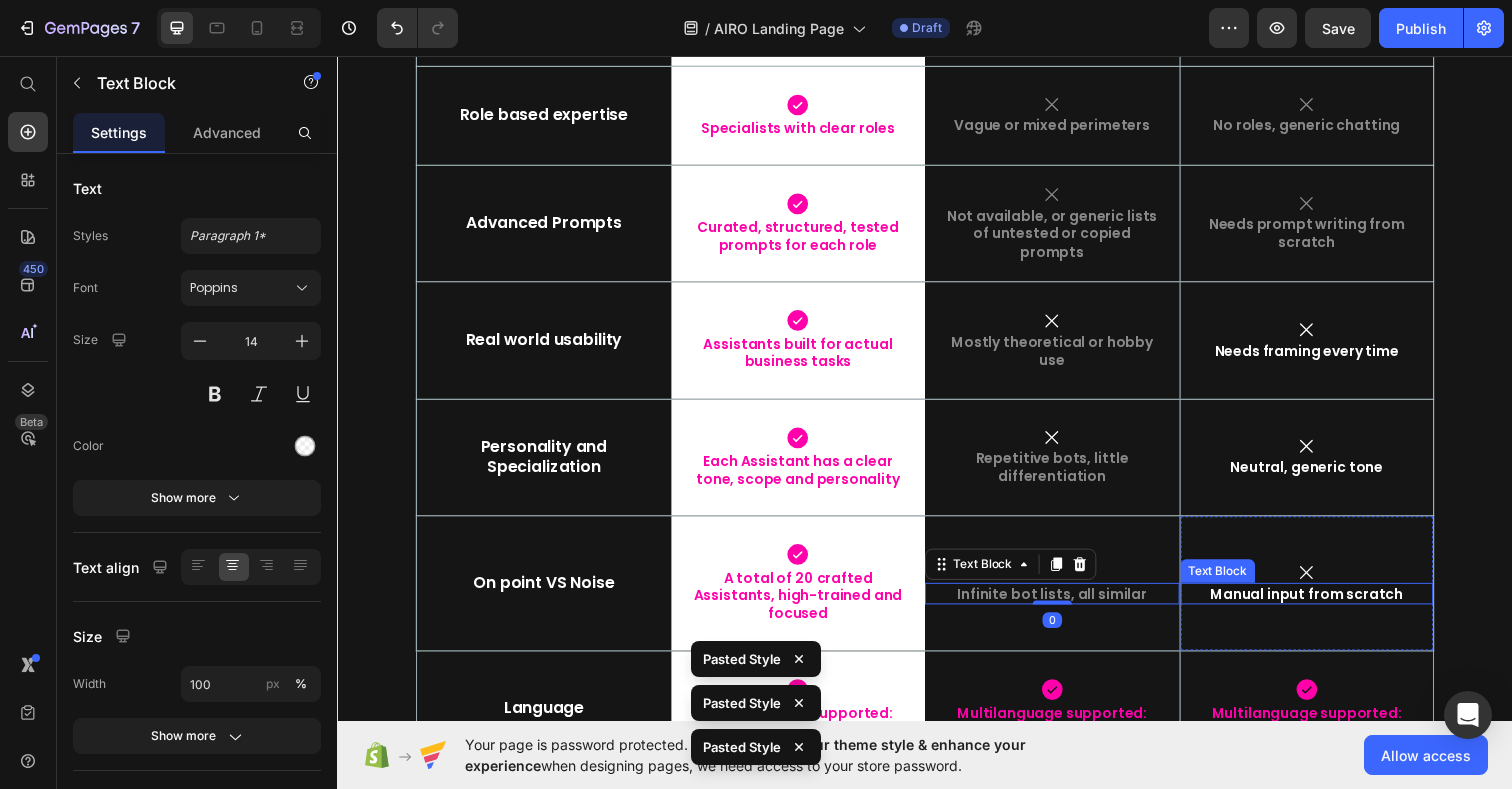 click on "Manual input from scratch" at bounding box center (1327, 605) 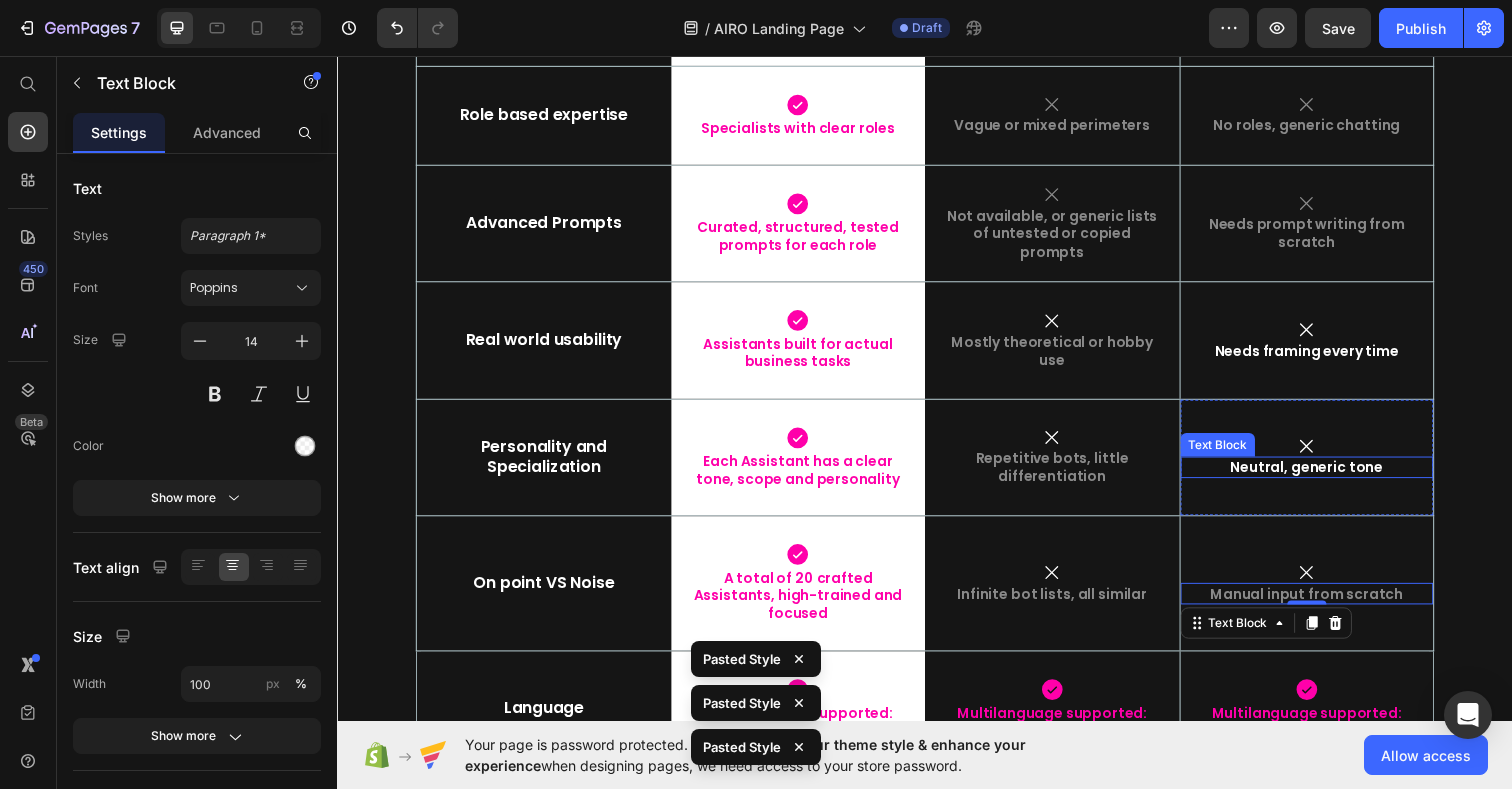 click on "Neutral, generic tone" at bounding box center [1327, 476] 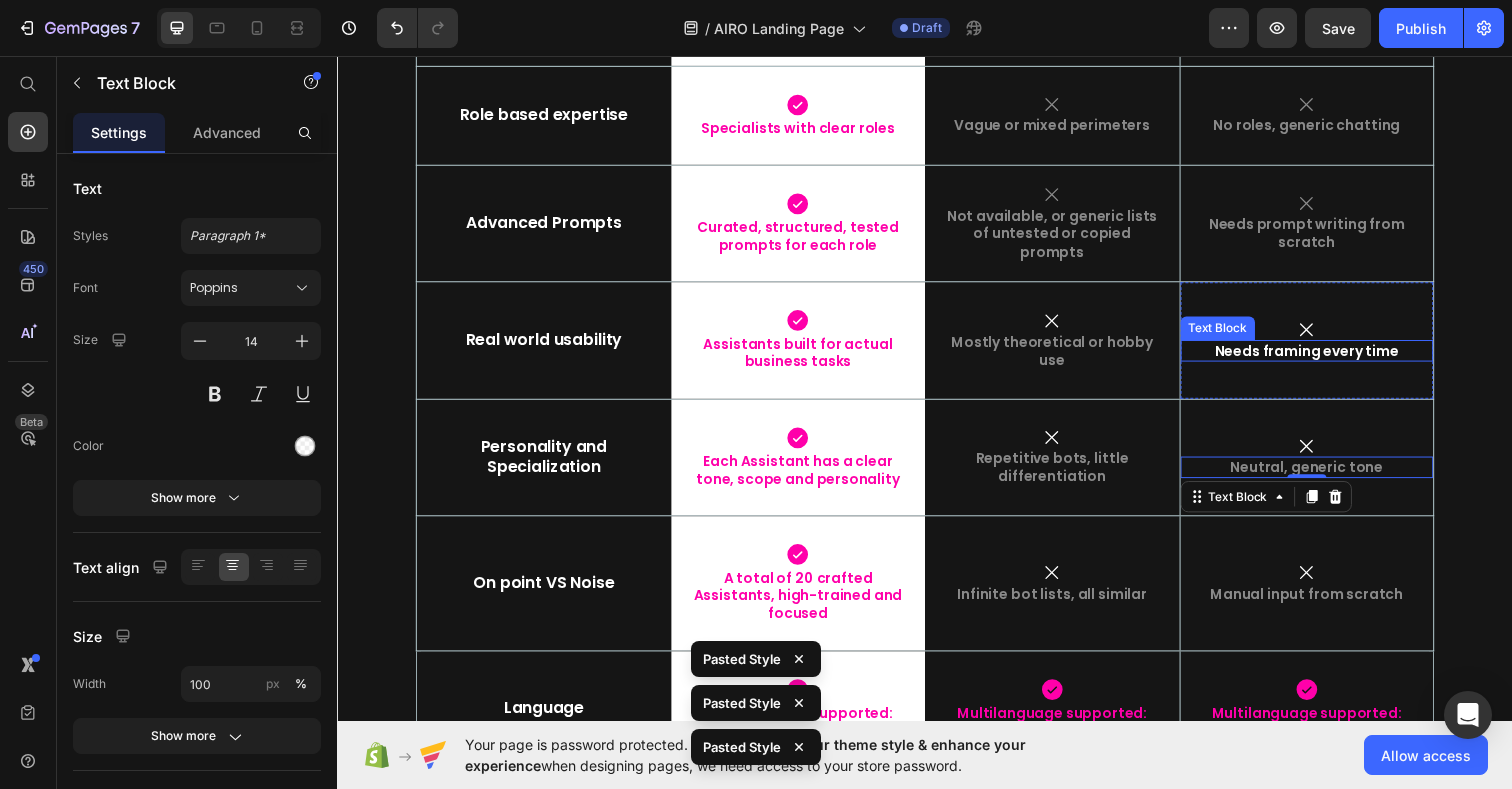 click on "Needs framing every time" at bounding box center [1327, 357] 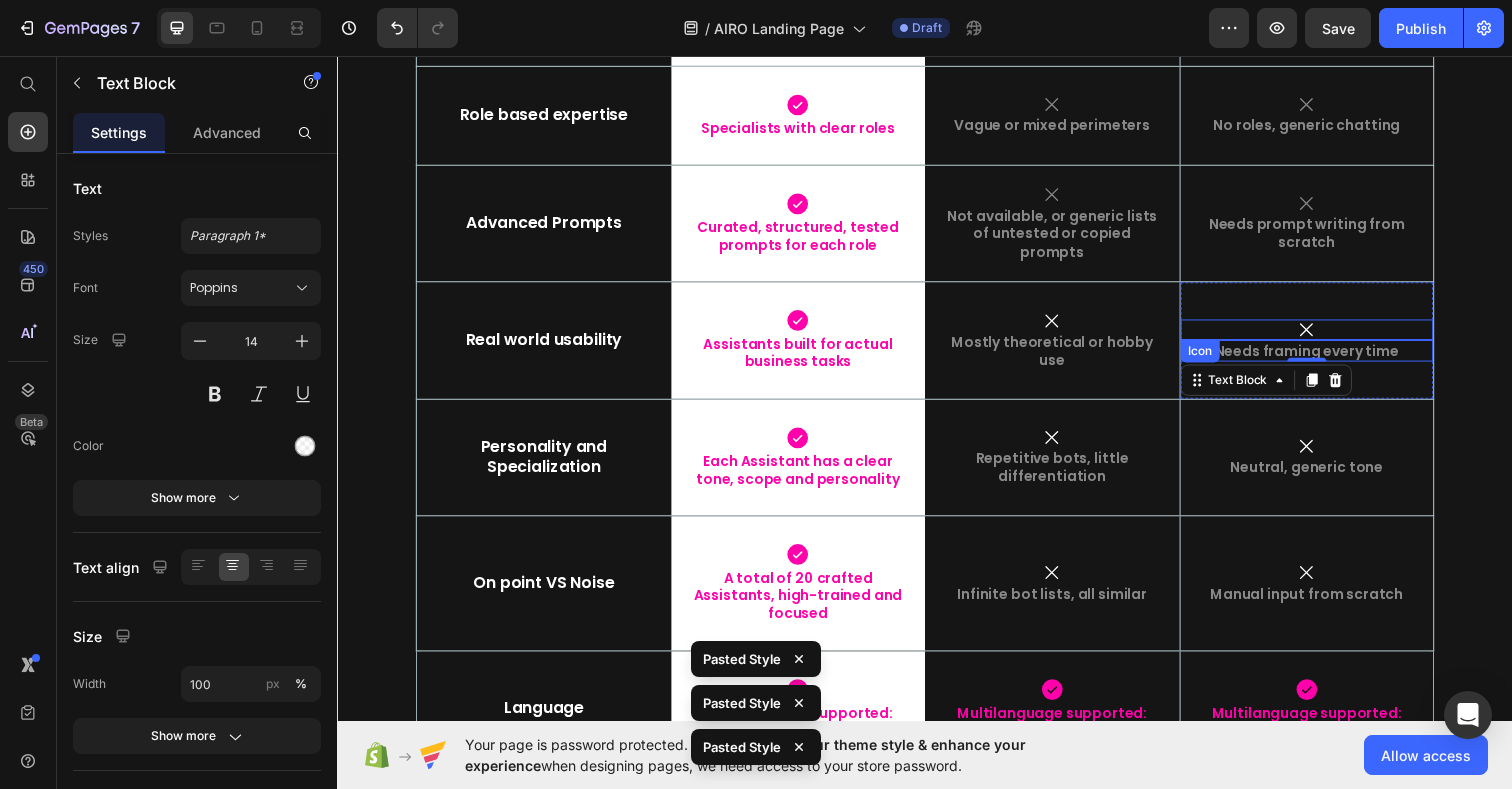 click 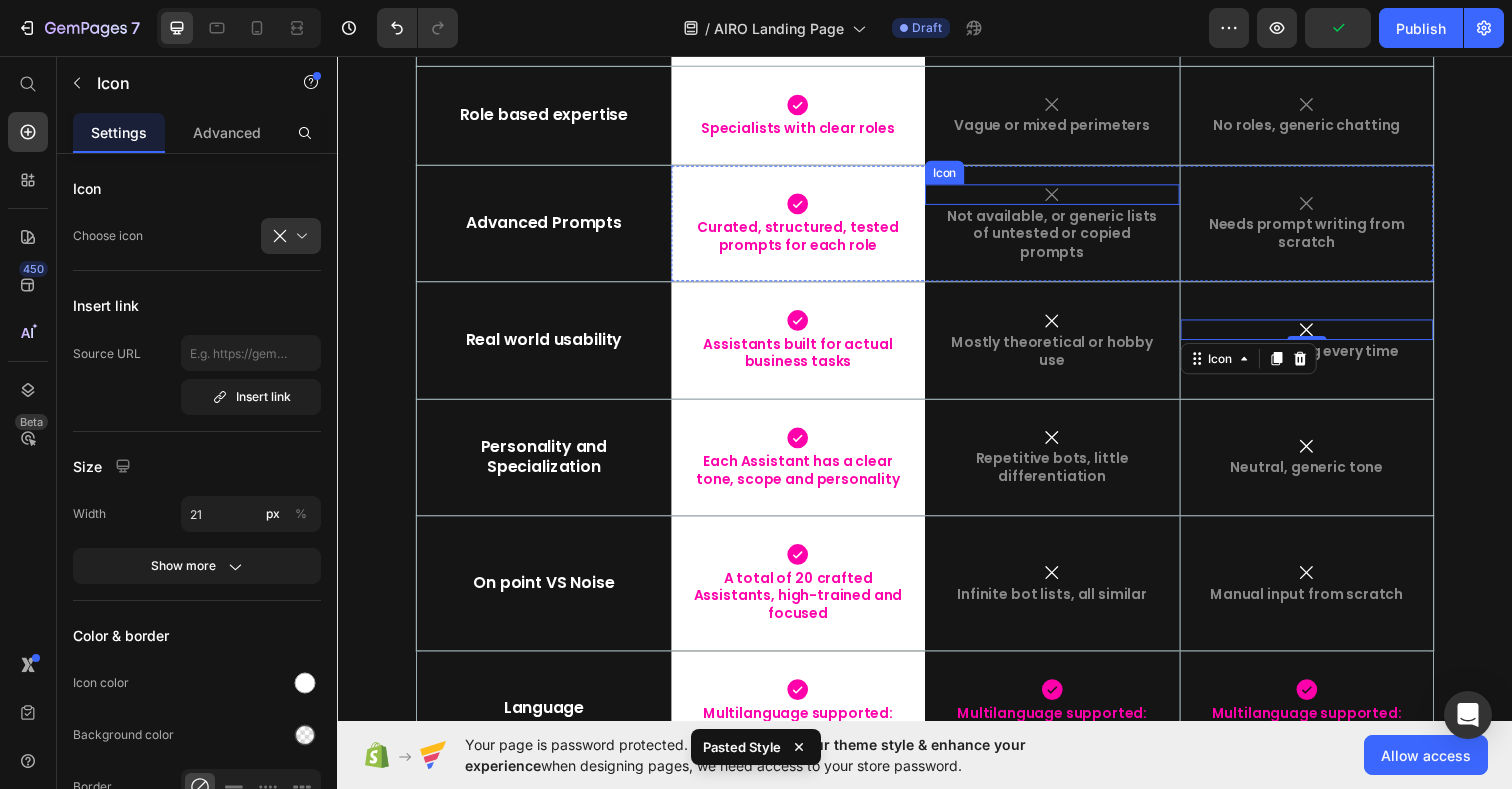click 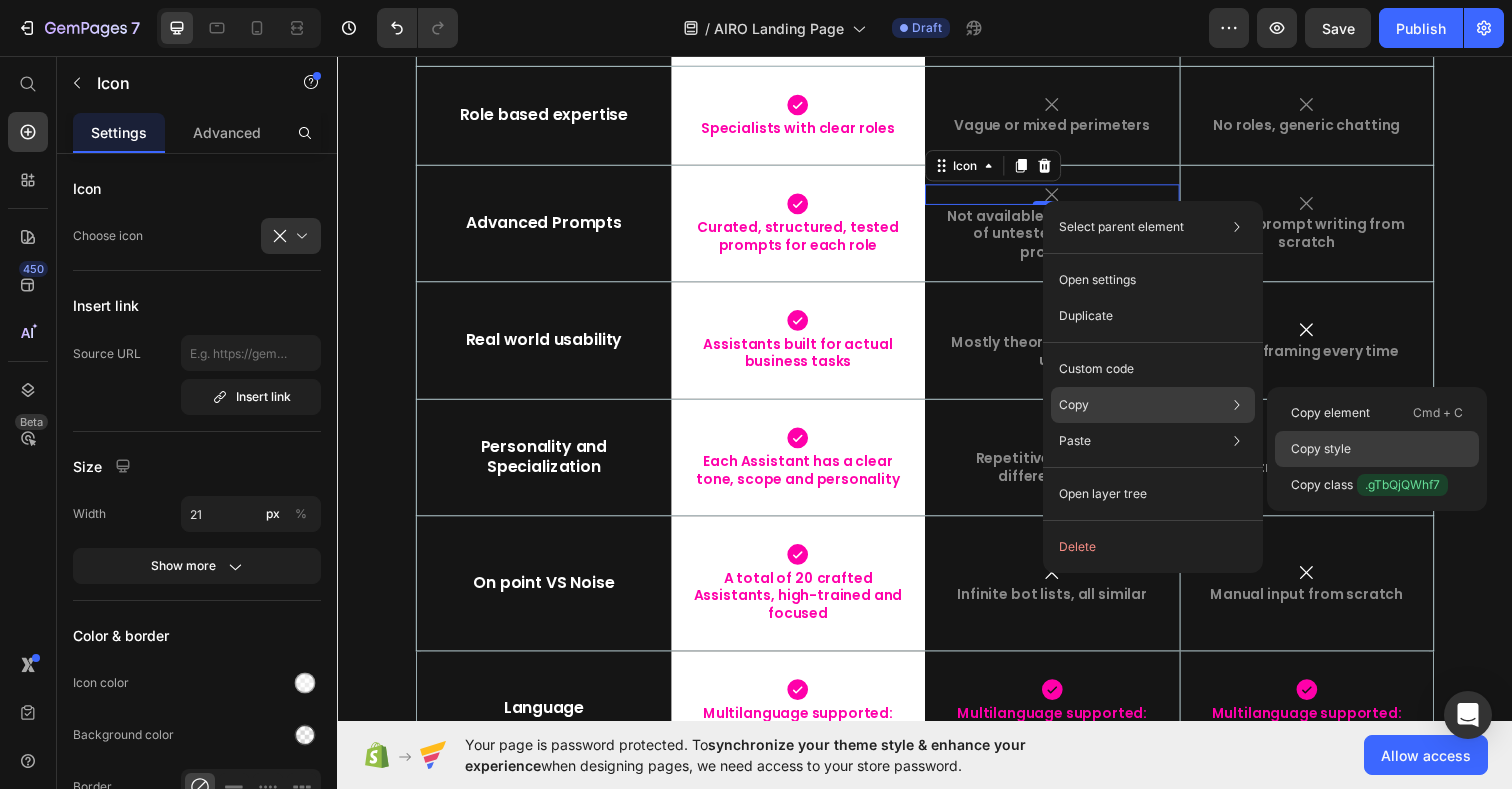 click on "Copy style" at bounding box center [1321, 449] 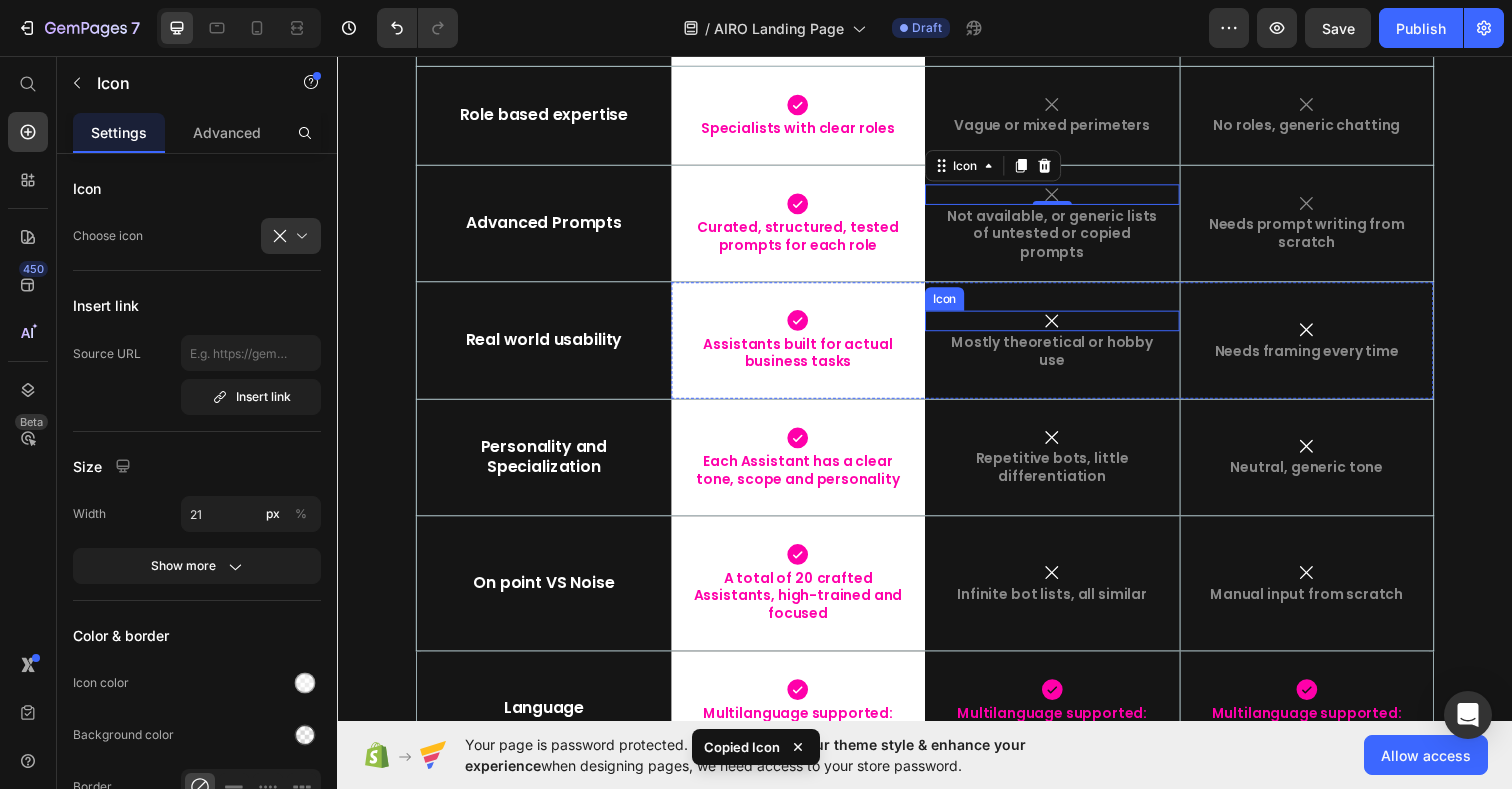 click on "Icon" at bounding box center (1067, 326) 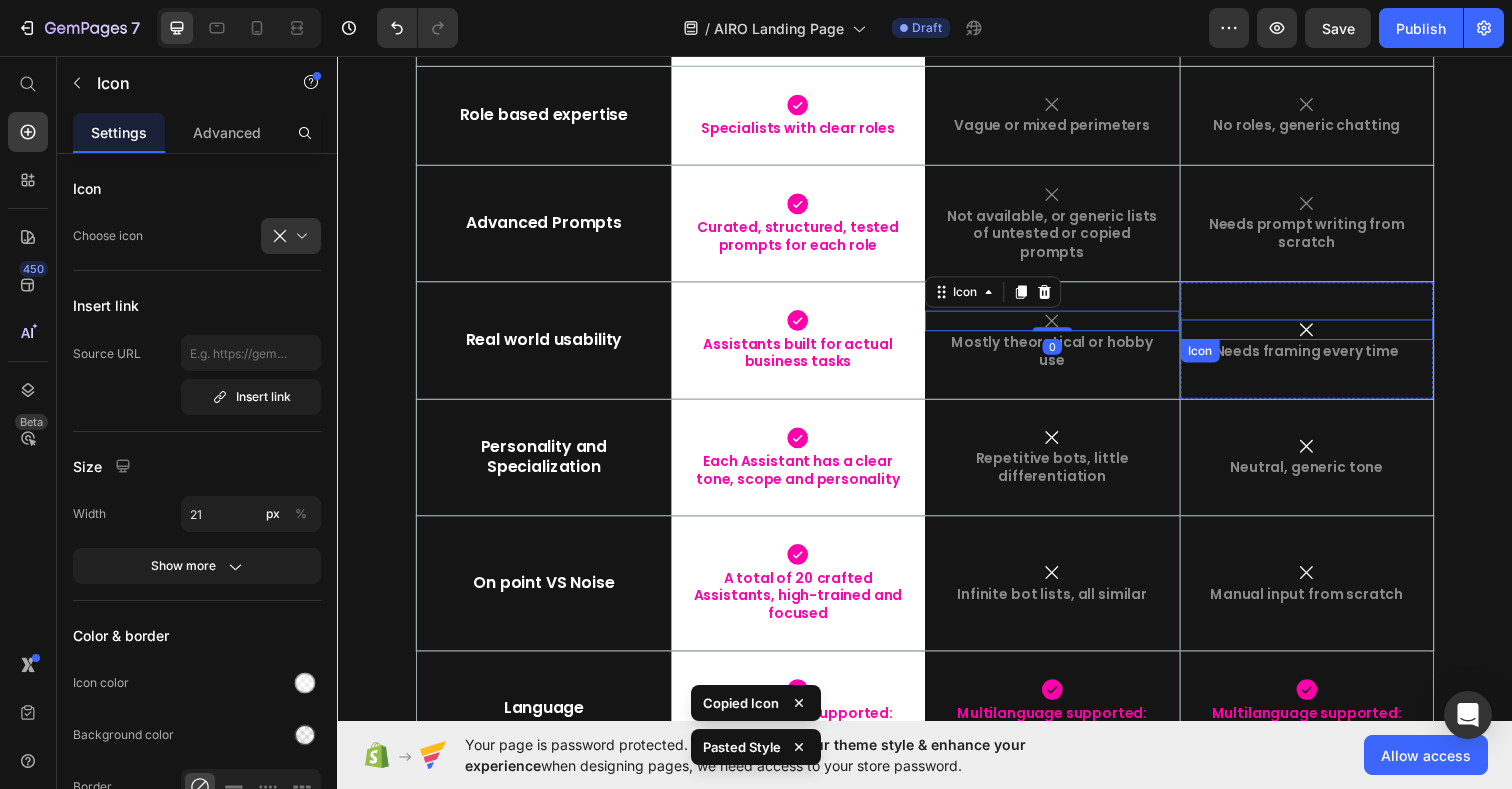 click 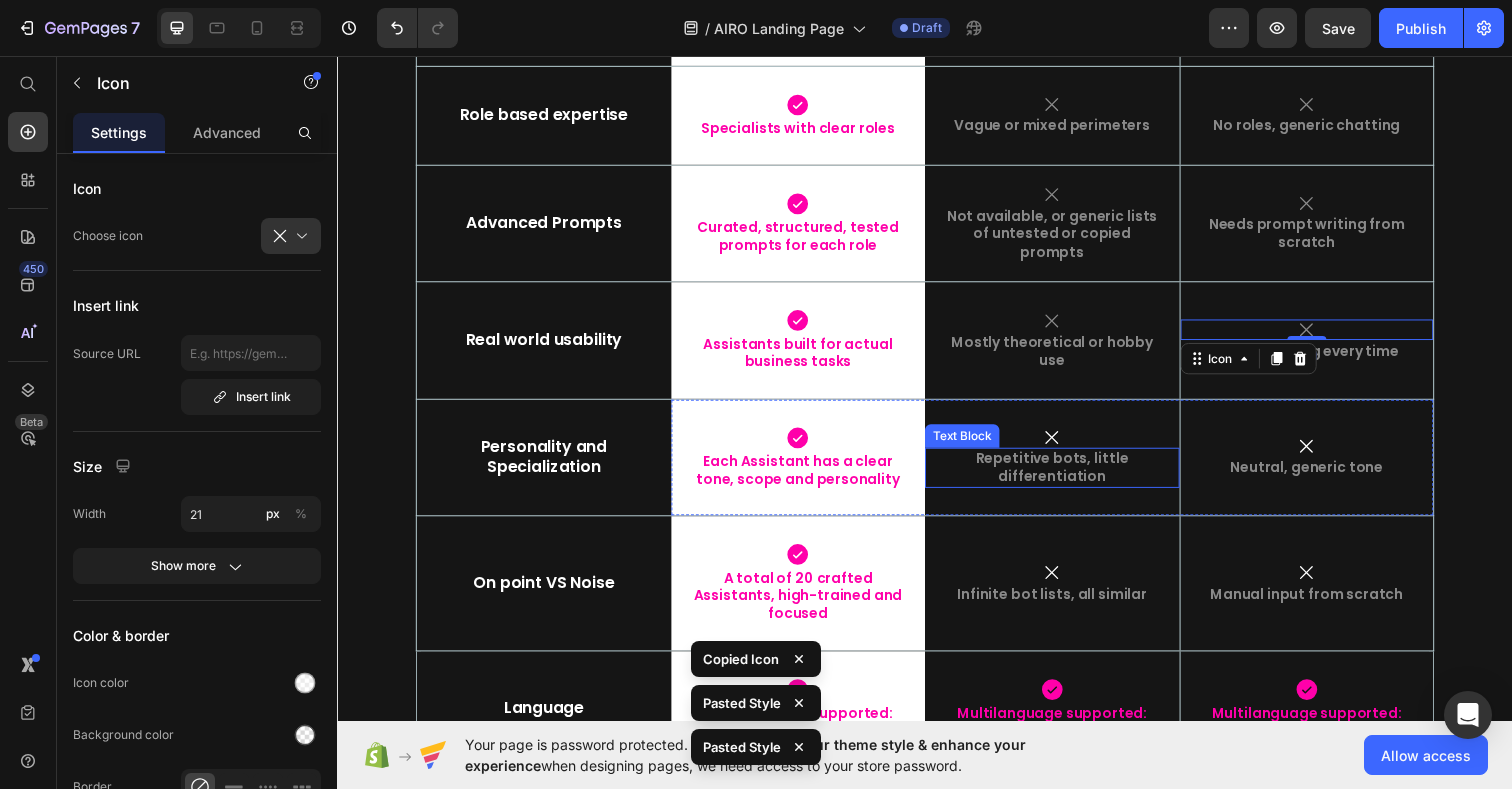 click 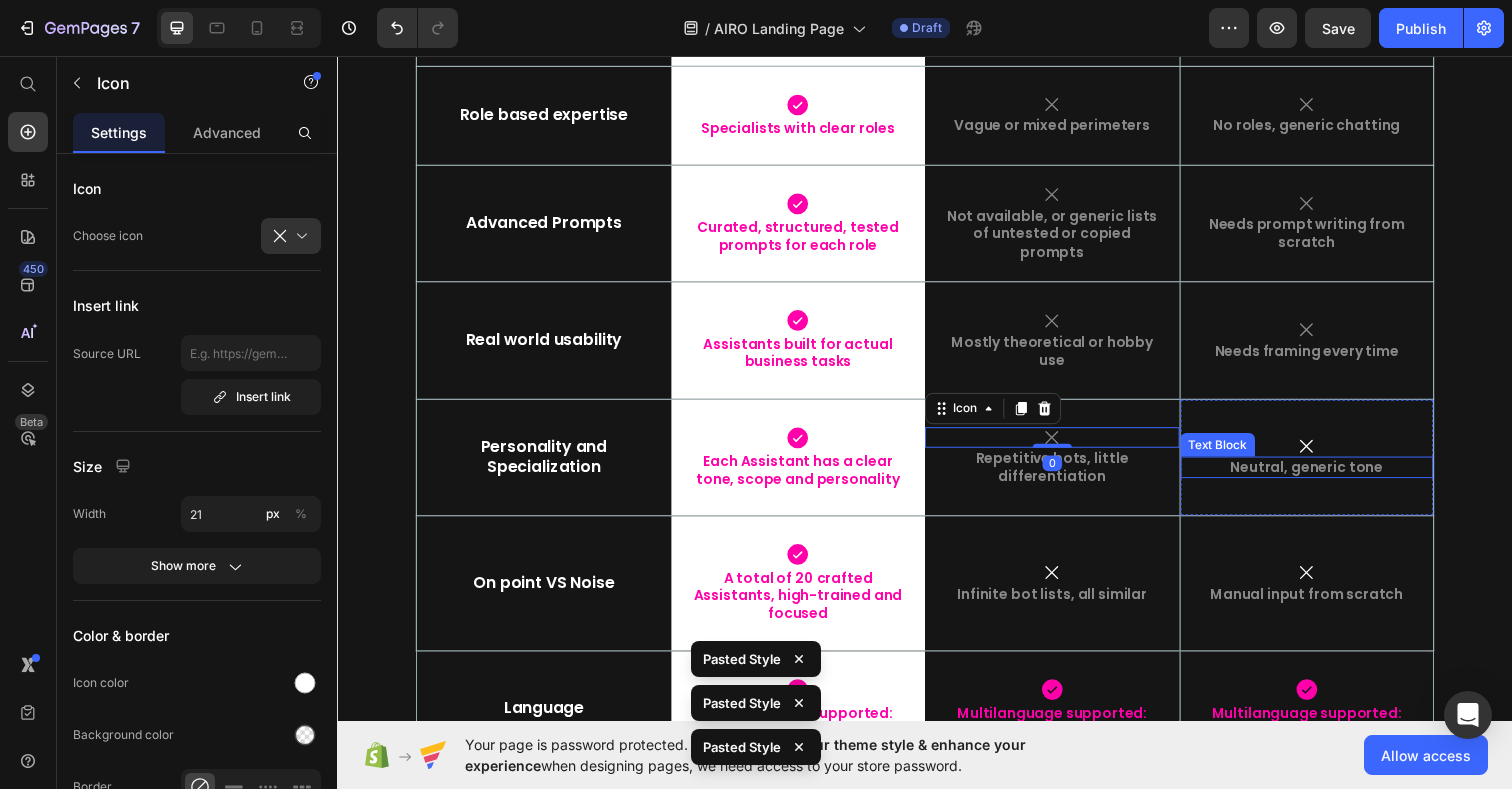 click 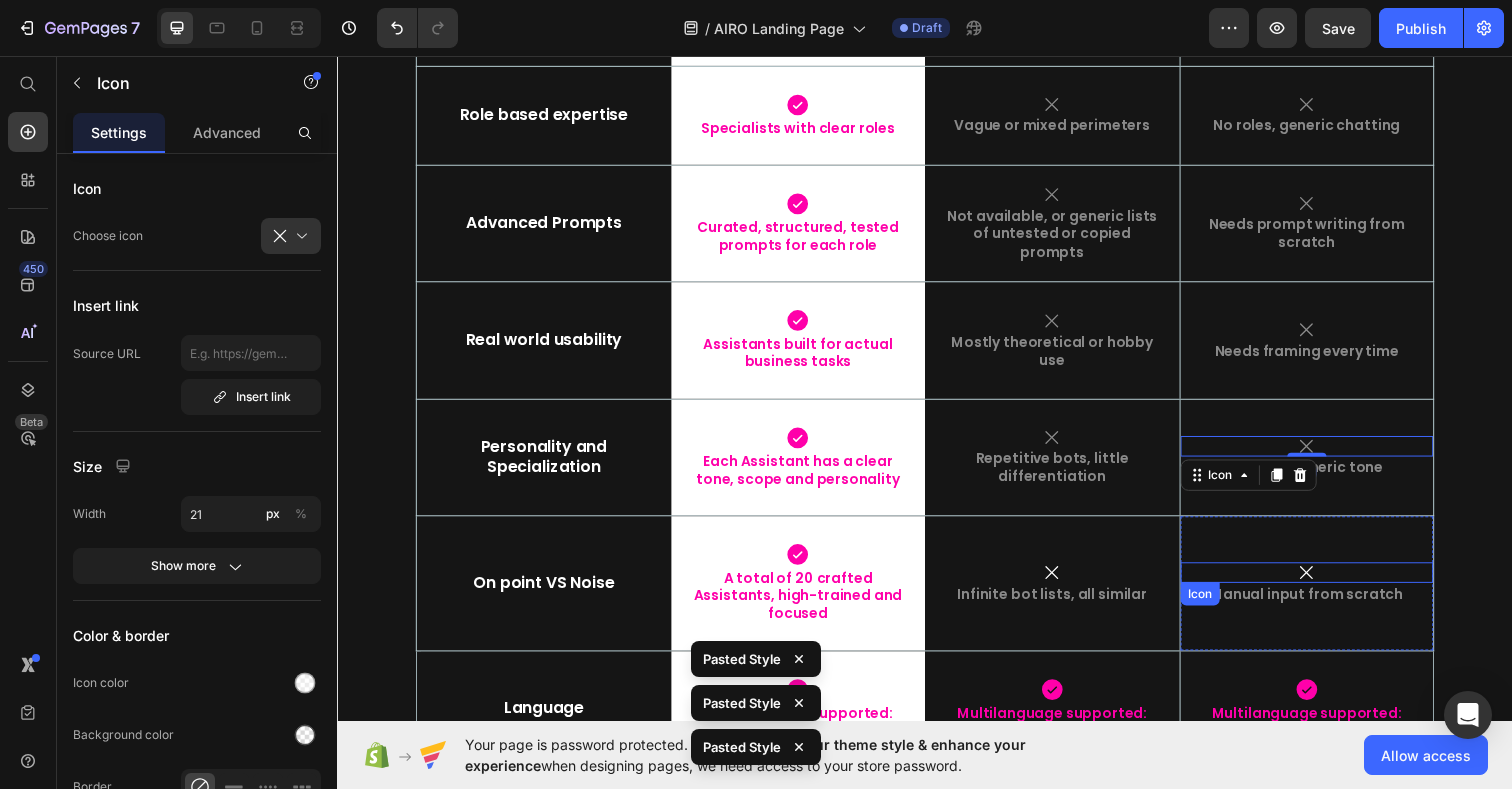 click 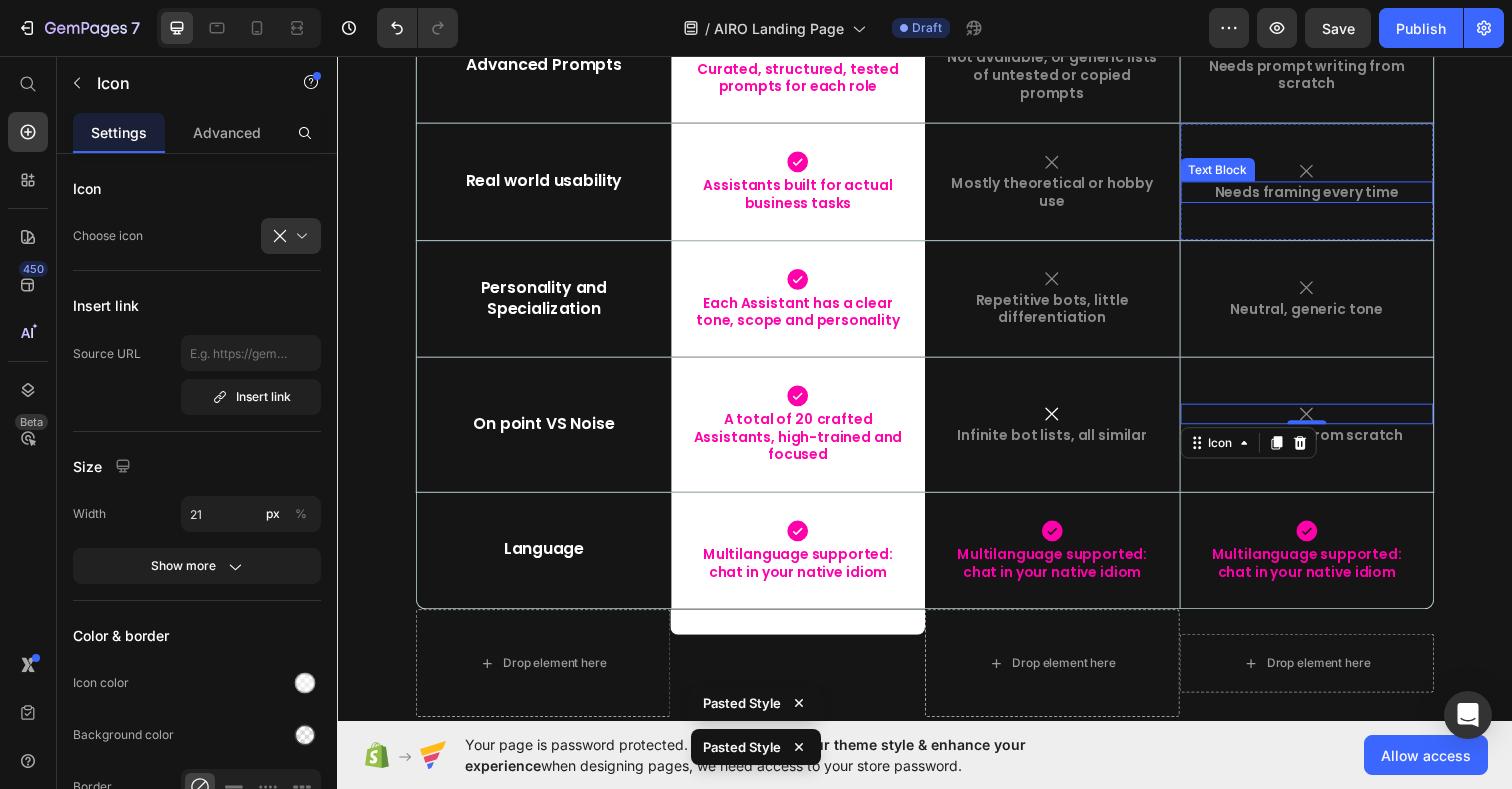 scroll, scrollTop: 9578, scrollLeft: 0, axis: vertical 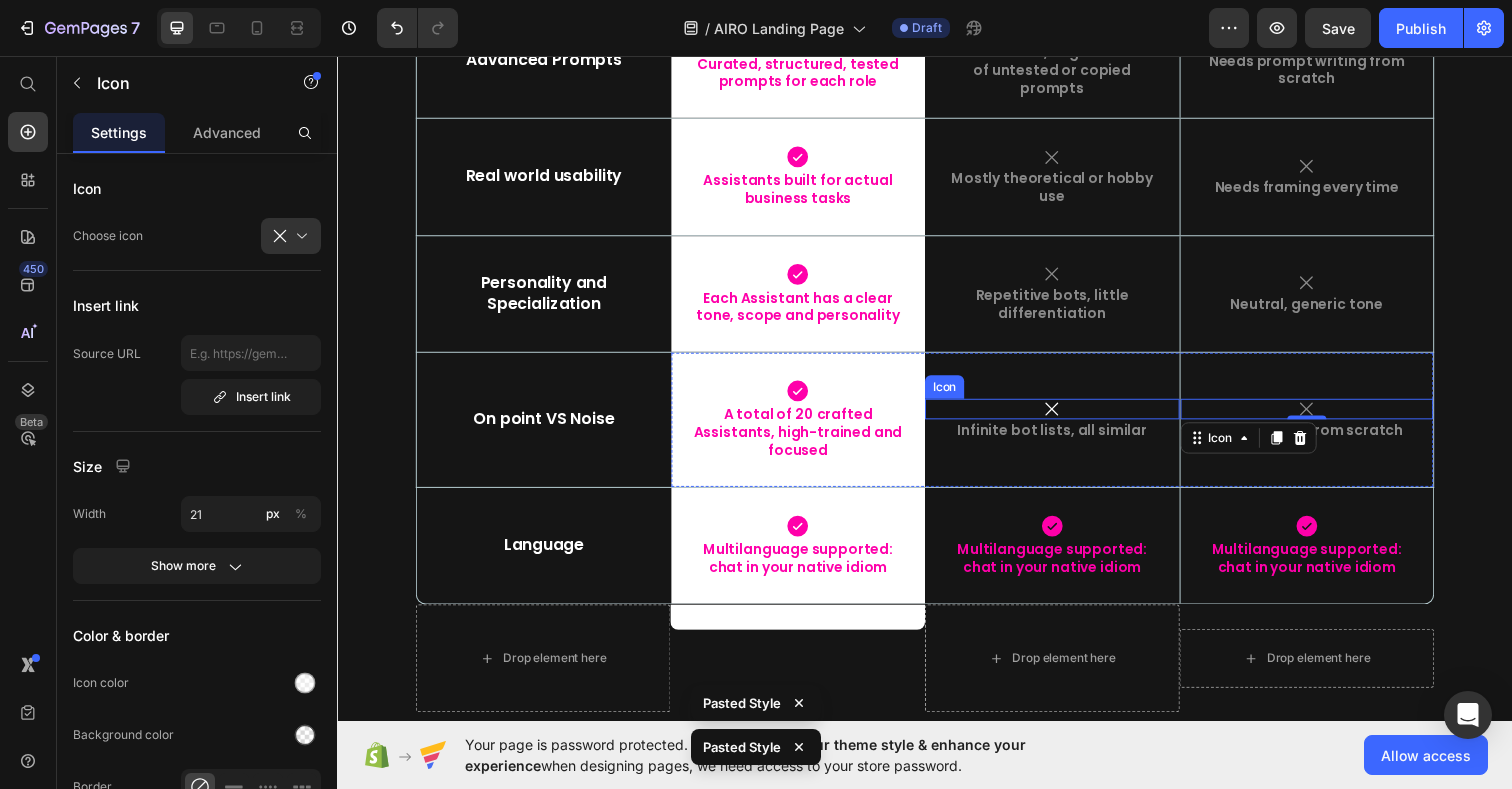 click 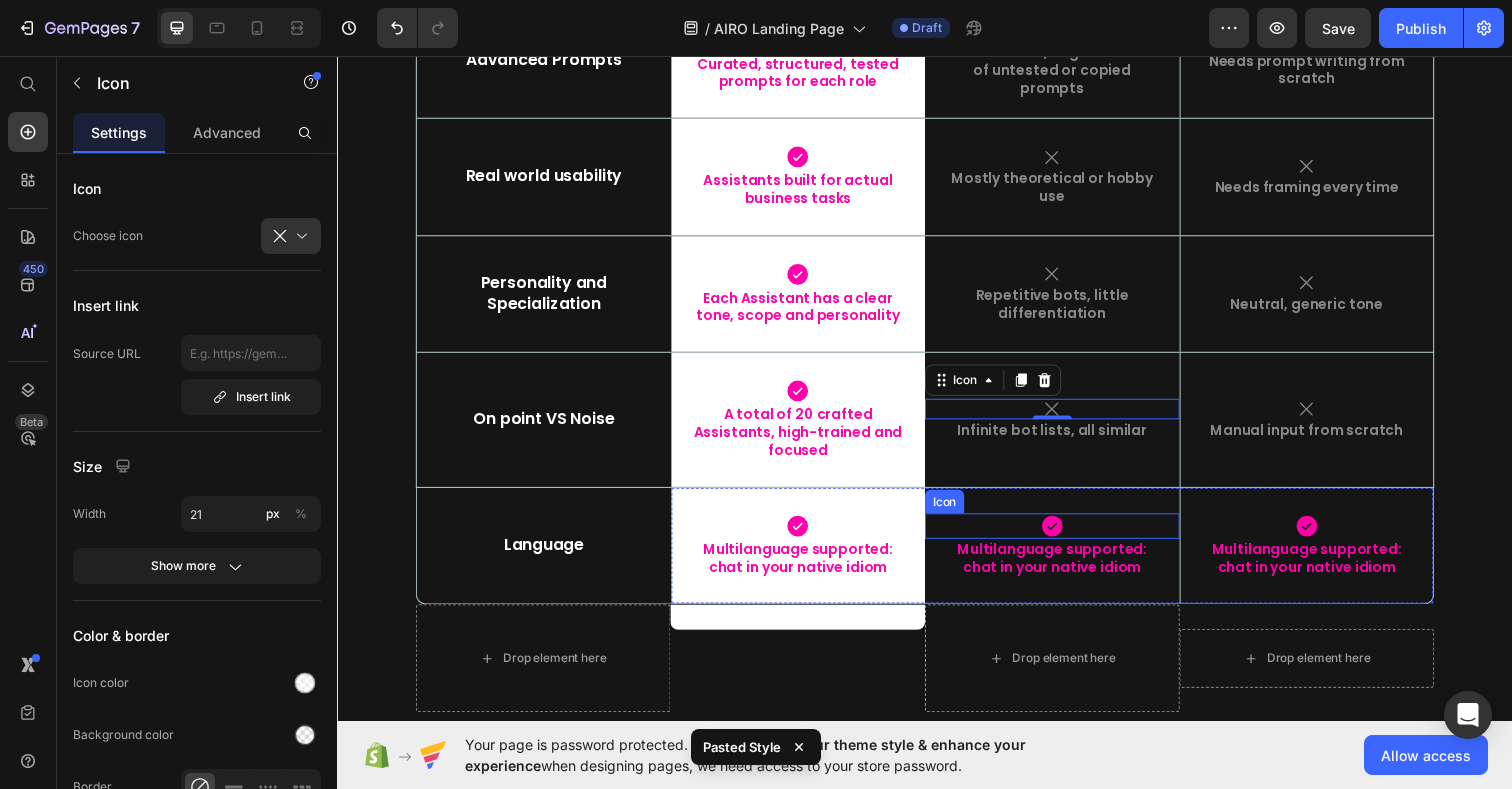 click 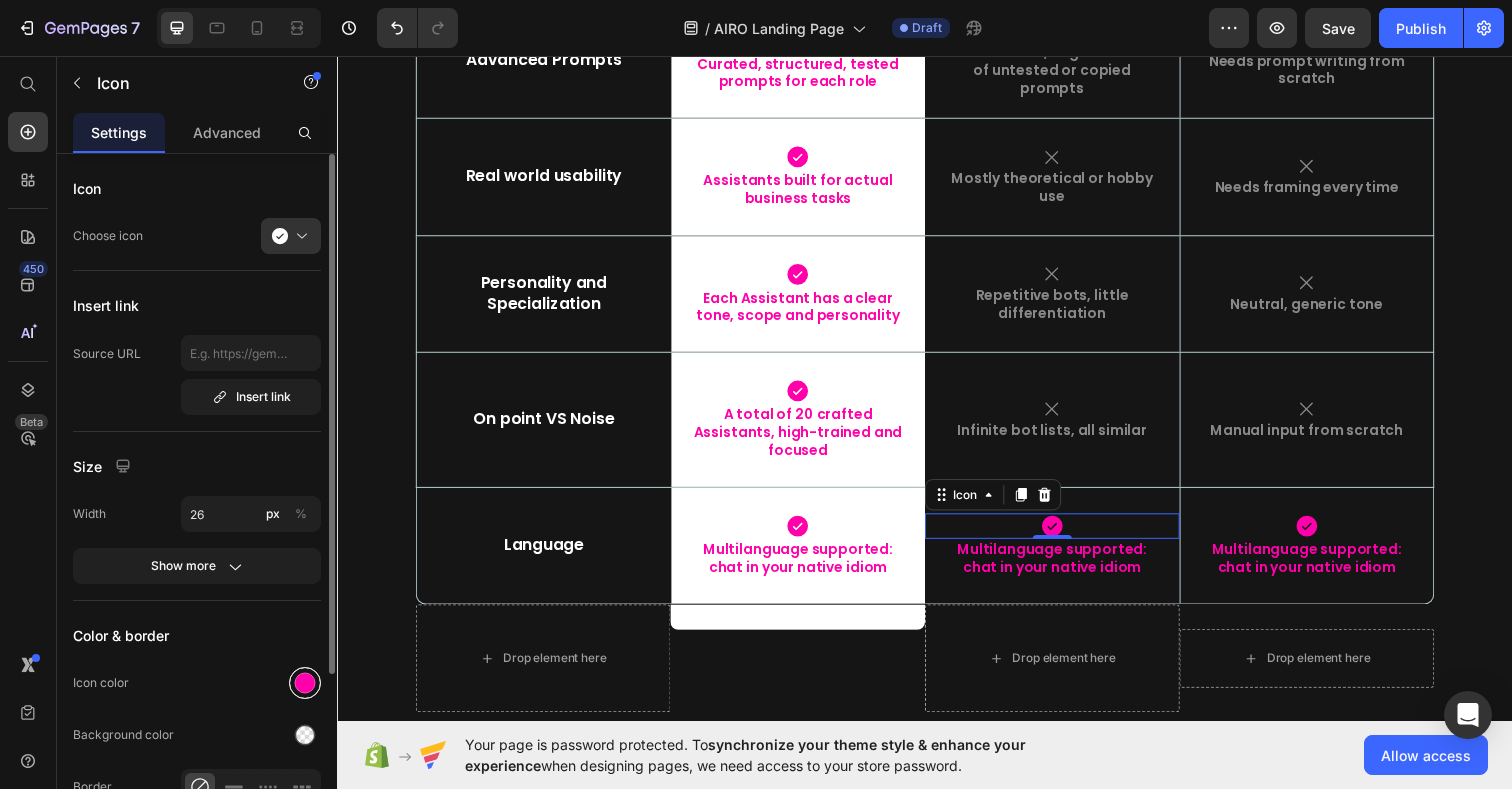 click at bounding box center (305, 683) 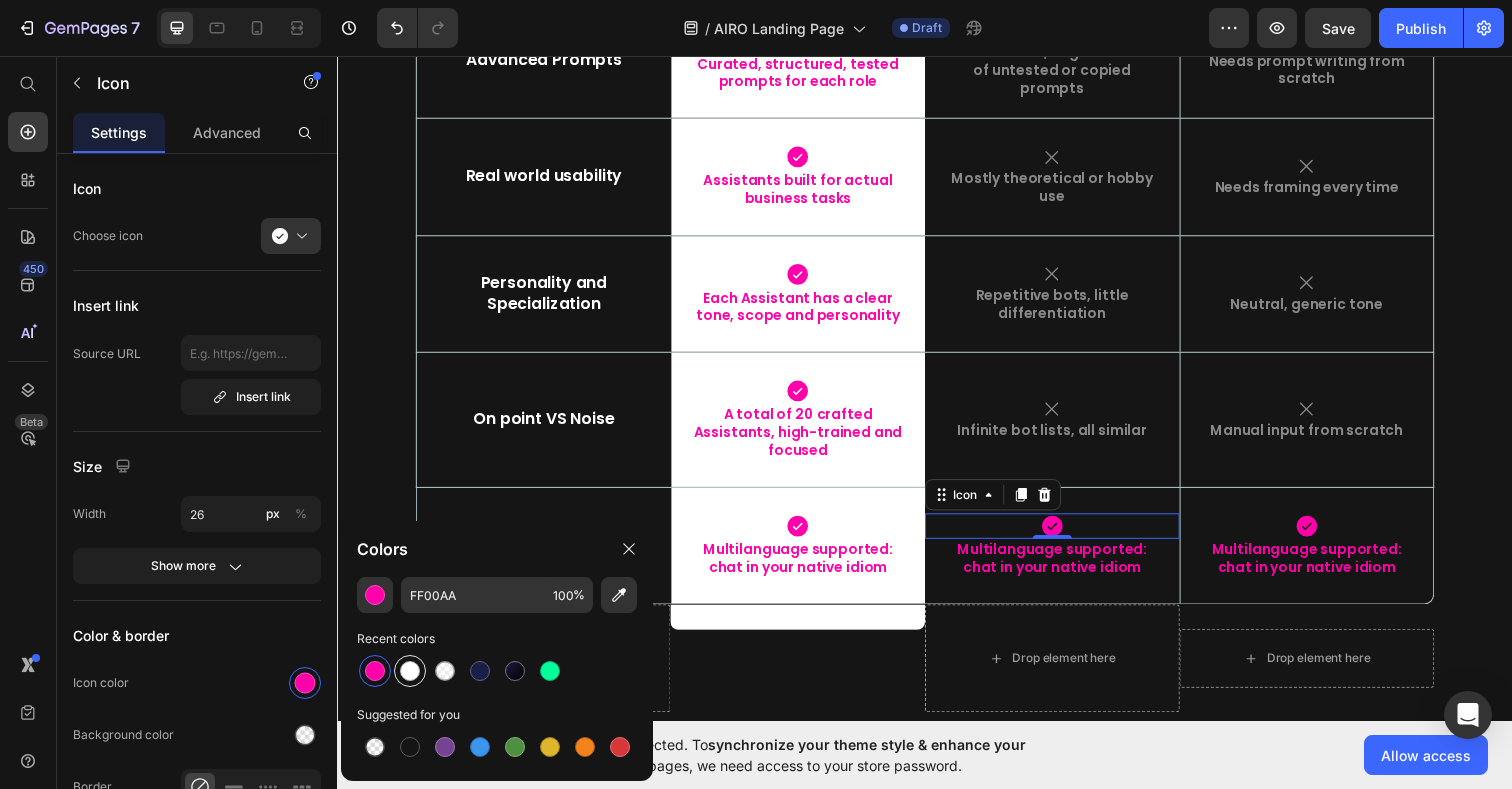 click at bounding box center (410, 671) 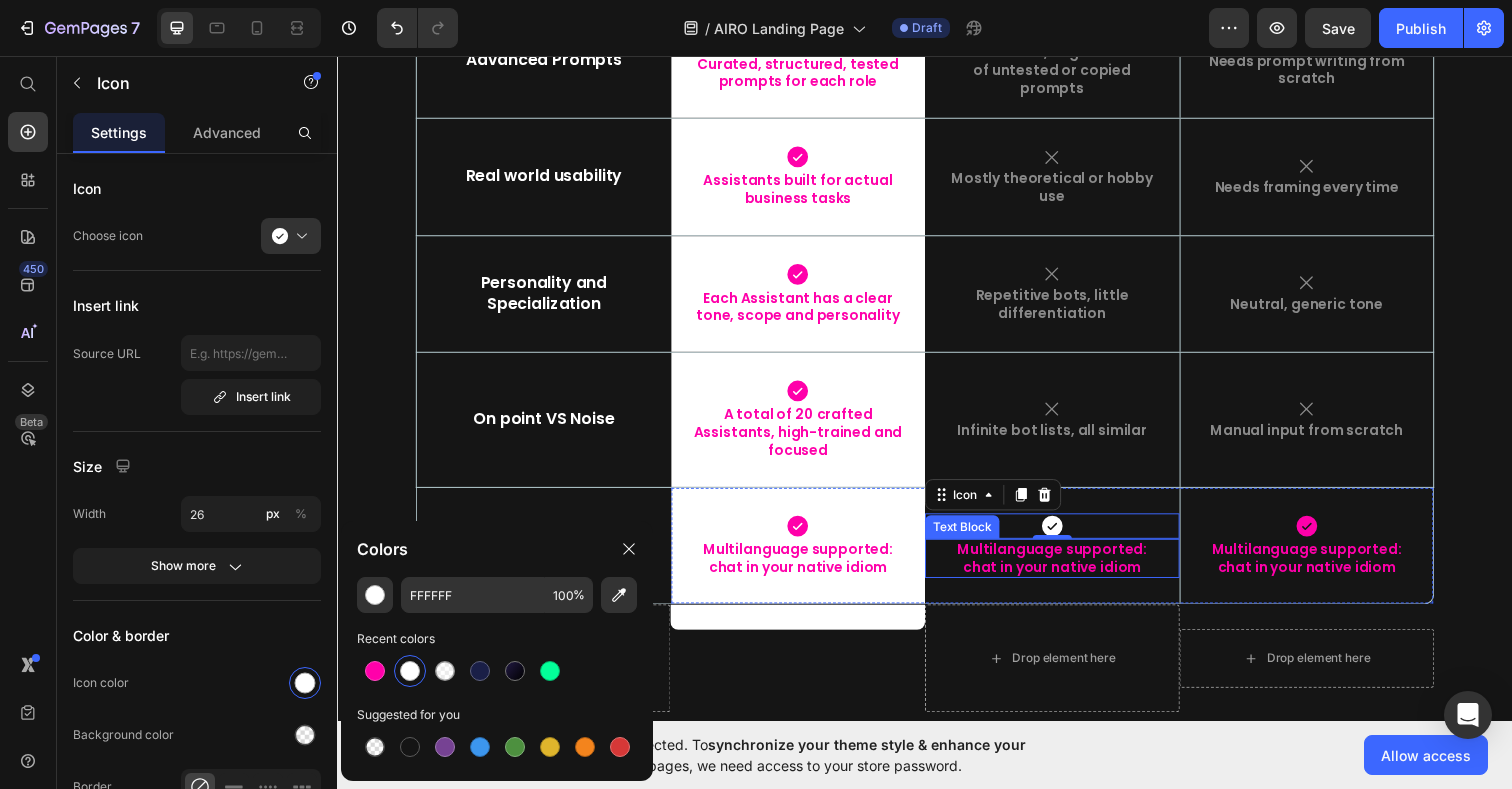 click on "Multilanguage supported: chat in your native idiom" at bounding box center (1067, 569) 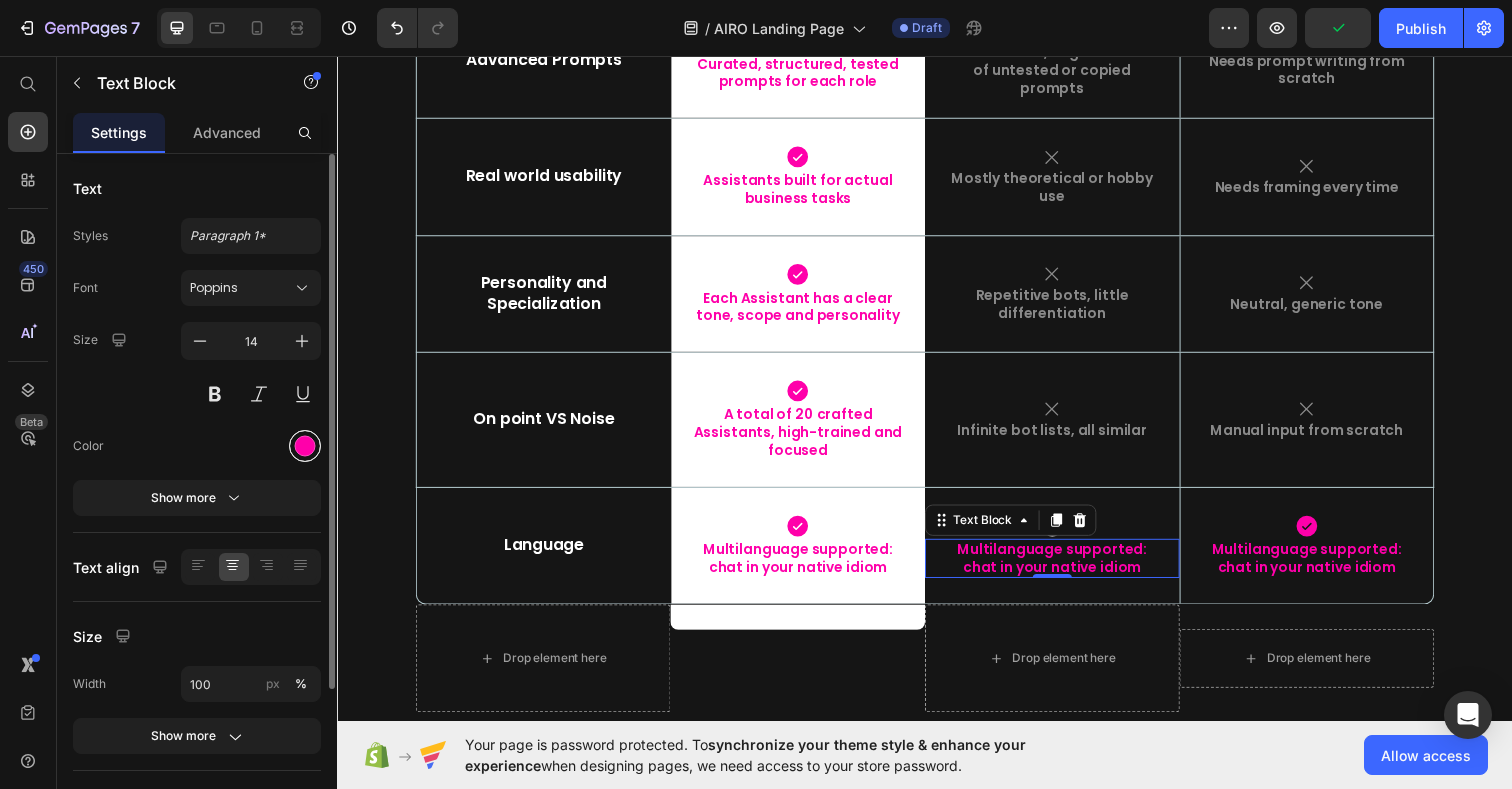 click at bounding box center [305, 446] 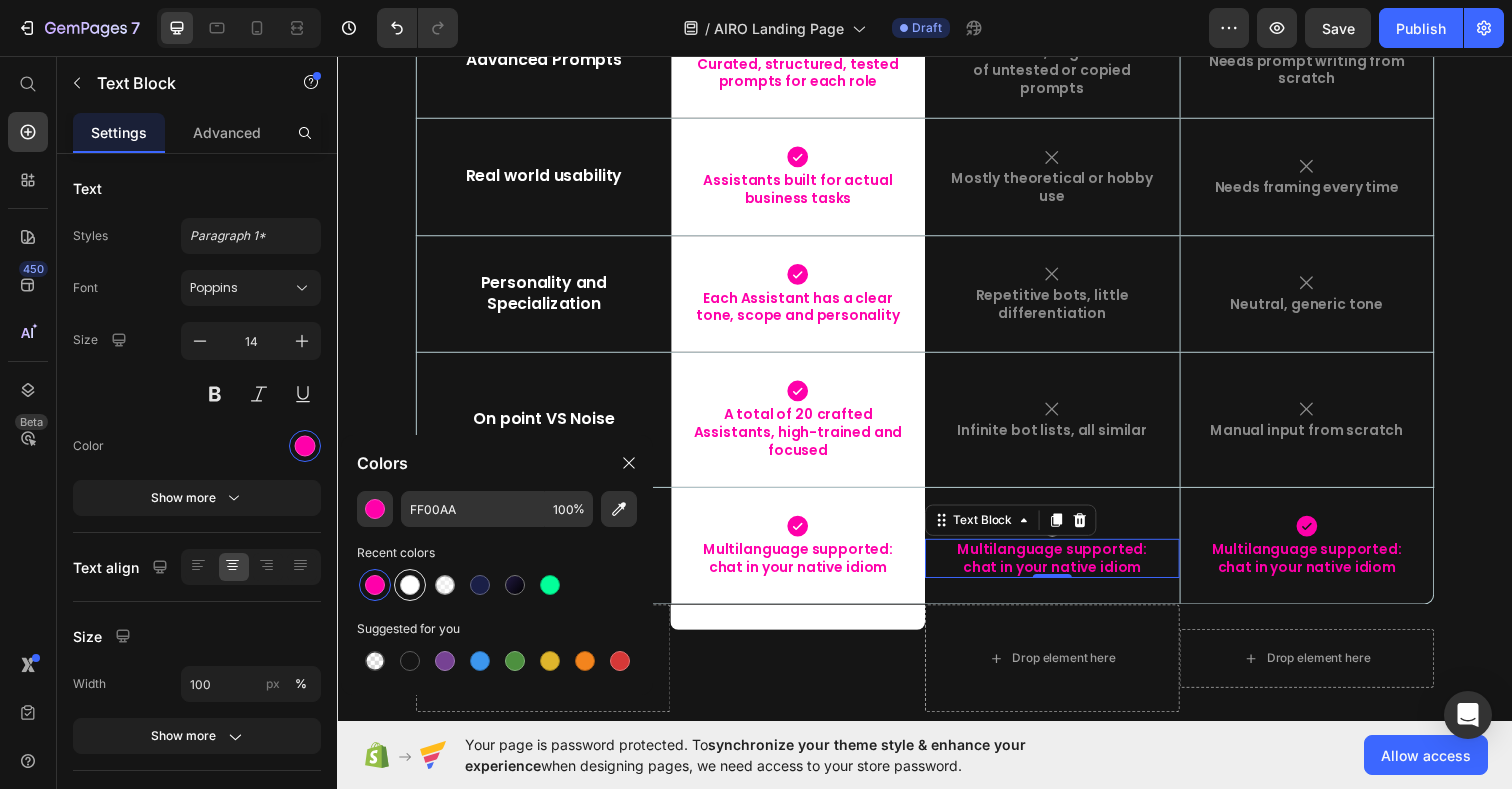 click at bounding box center [410, 585] 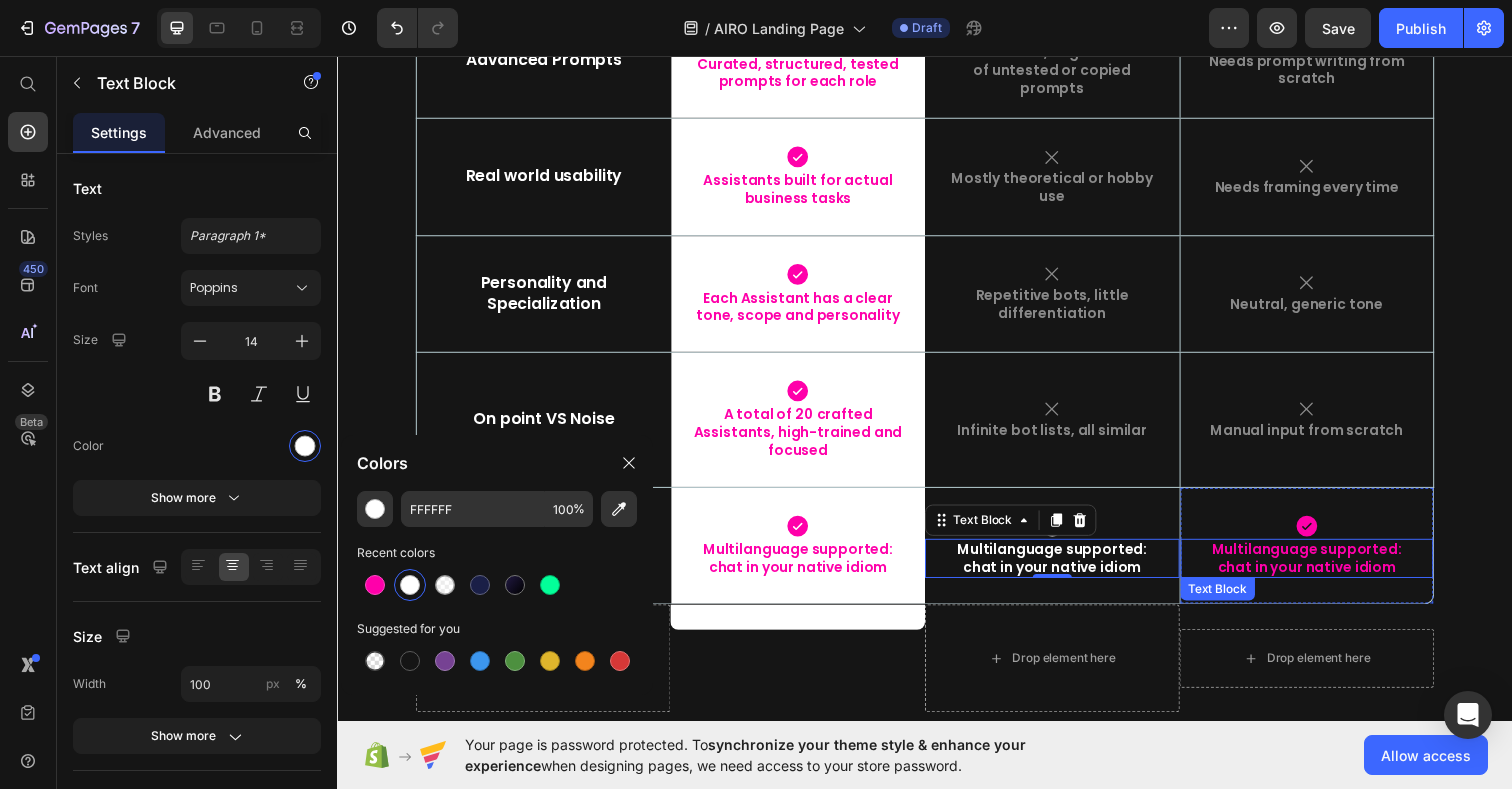 click on "Multilanguage supported: chat in your native idiom" at bounding box center (1327, 569) 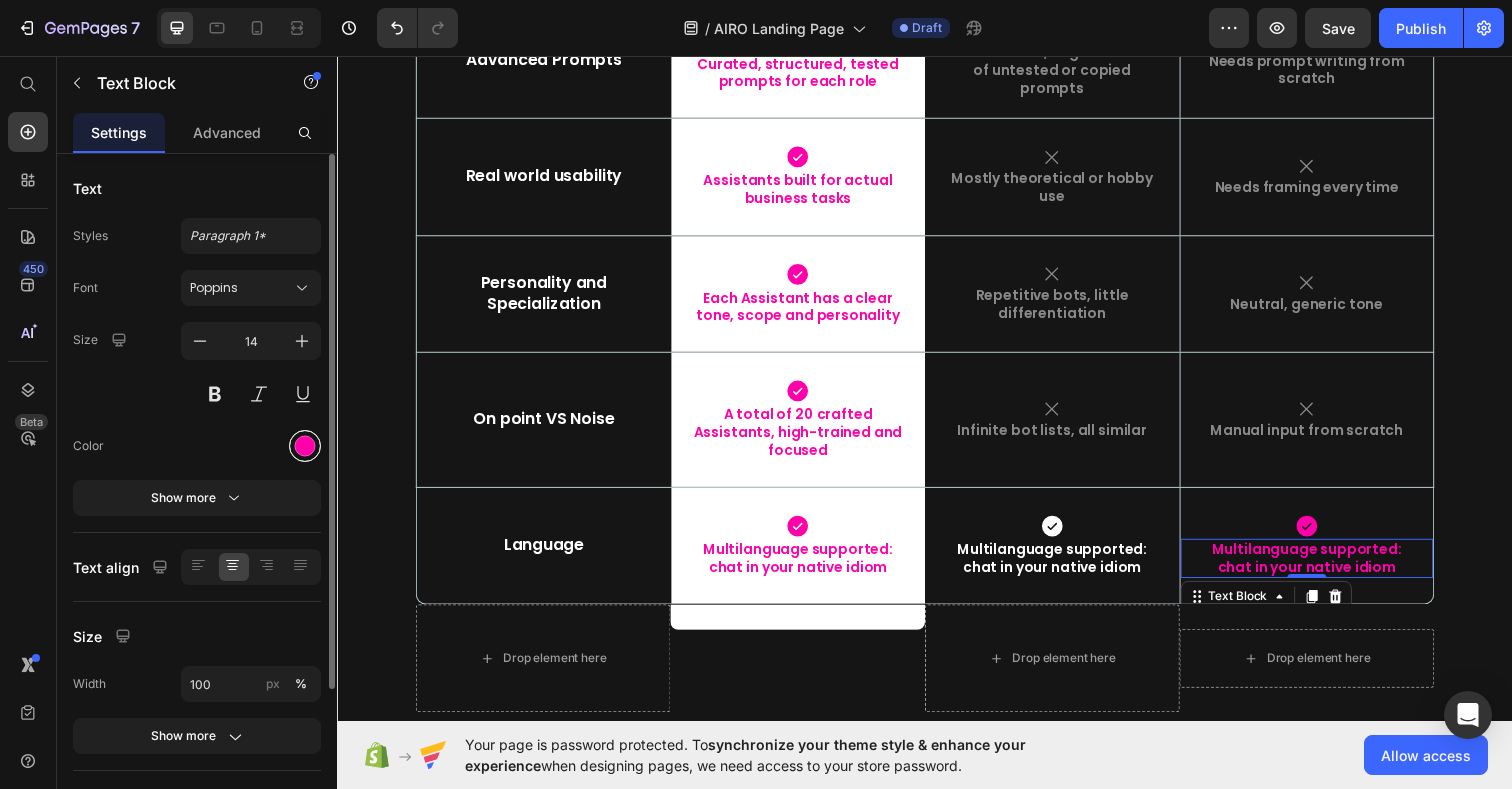 click at bounding box center (305, 446) 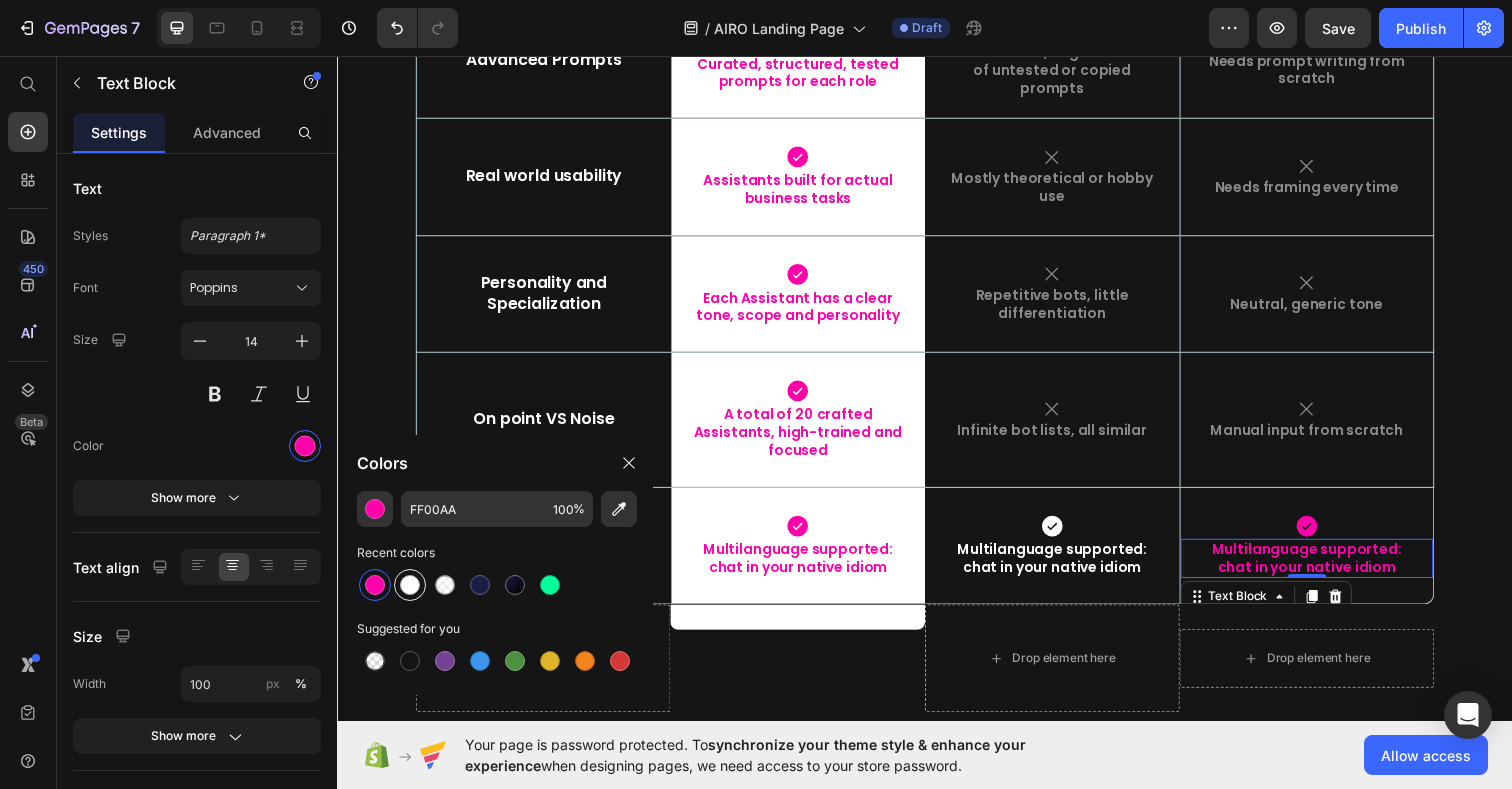 click at bounding box center (410, 585) 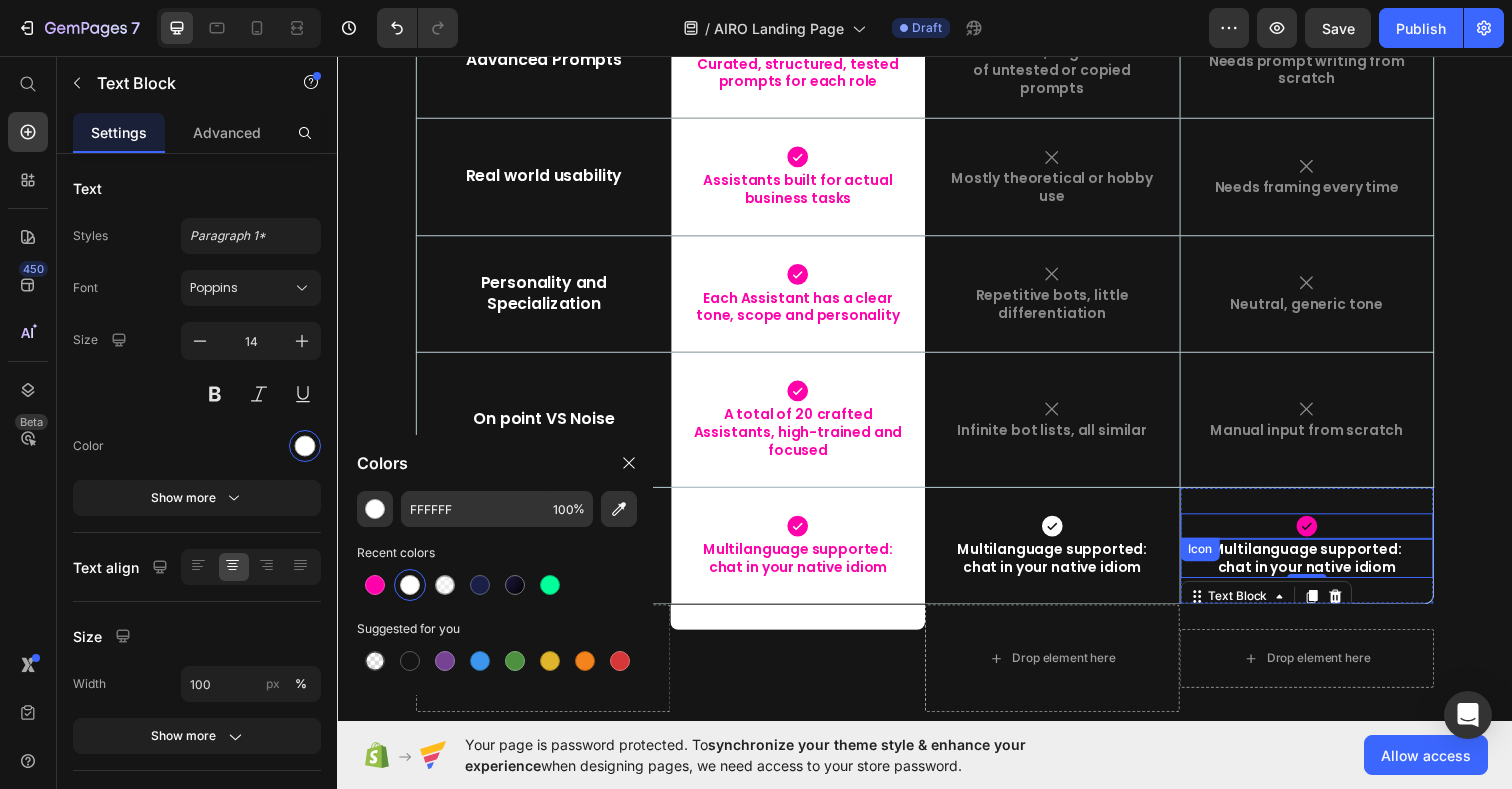 click 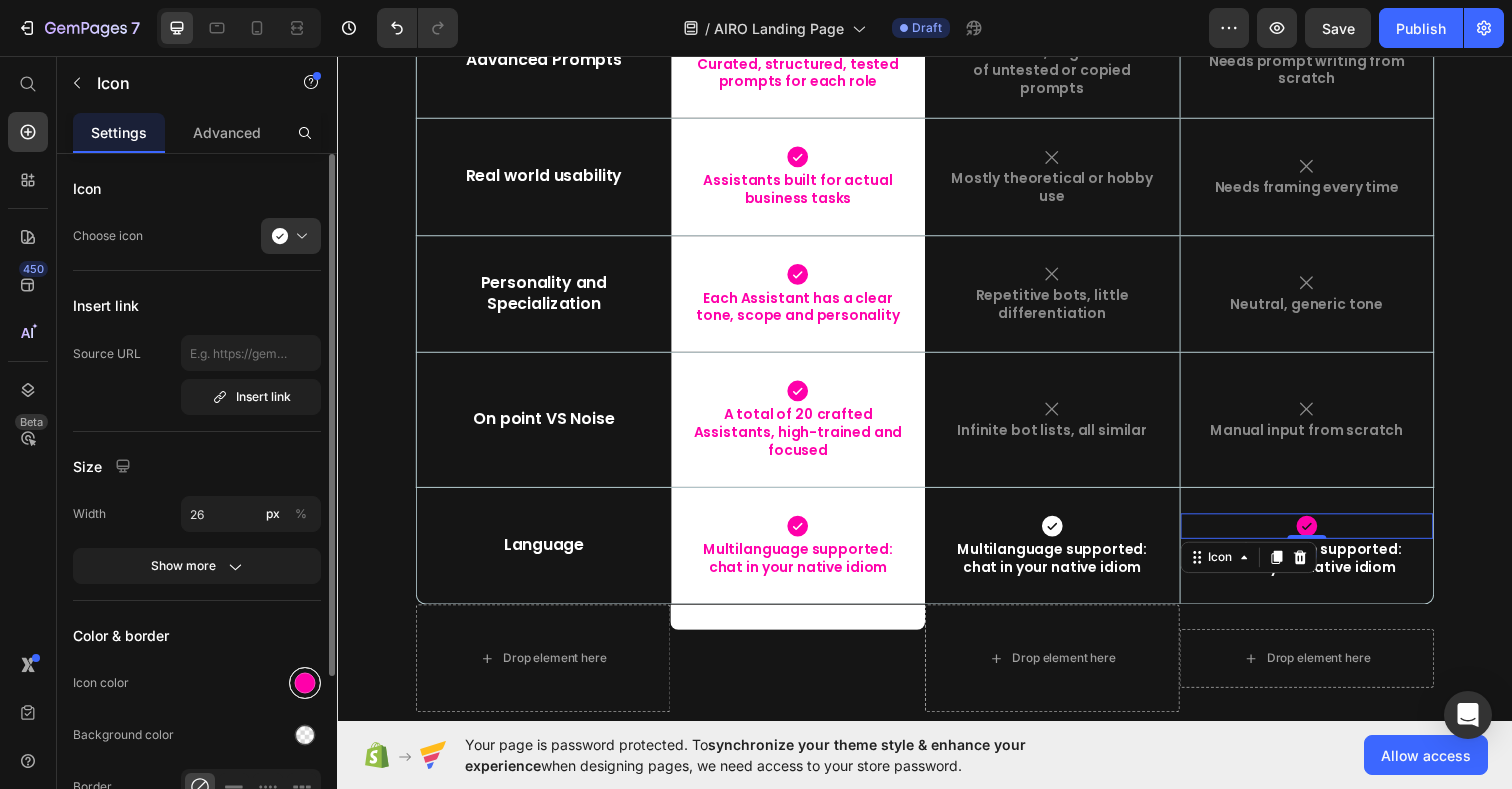 click at bounding box center [305, 683] 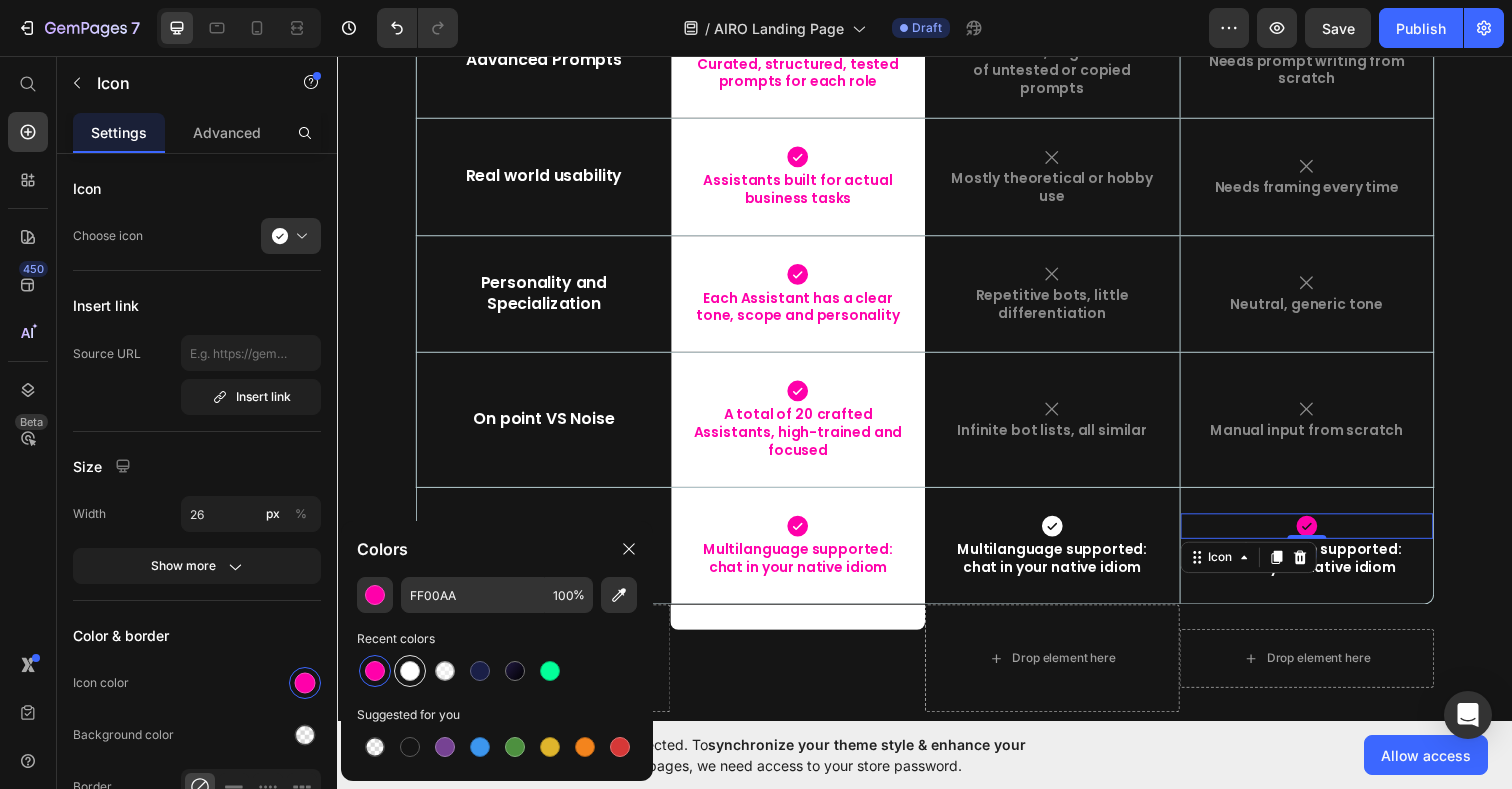 click at bounding box center (410, 671) 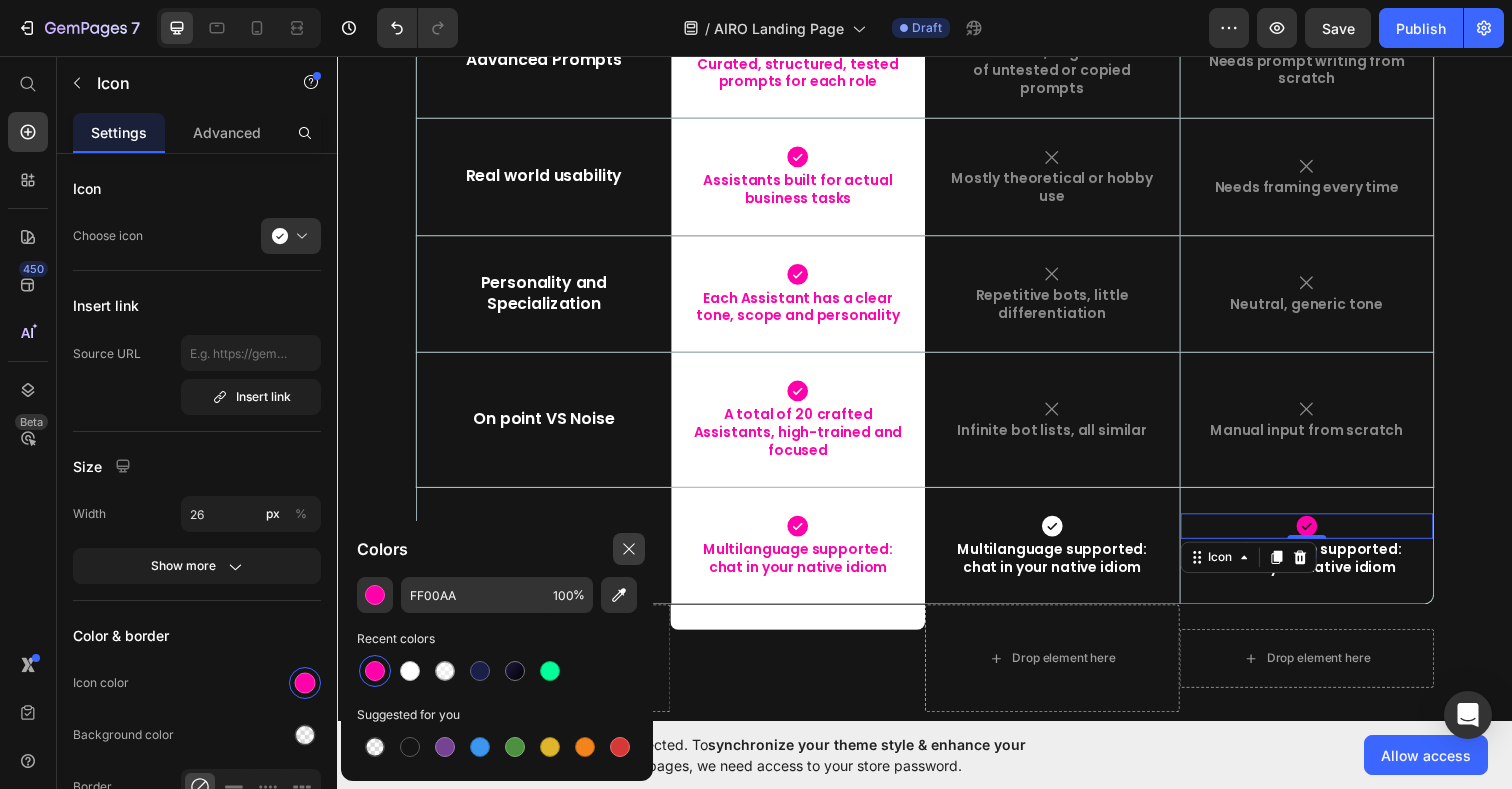 type on "FFFFFF" 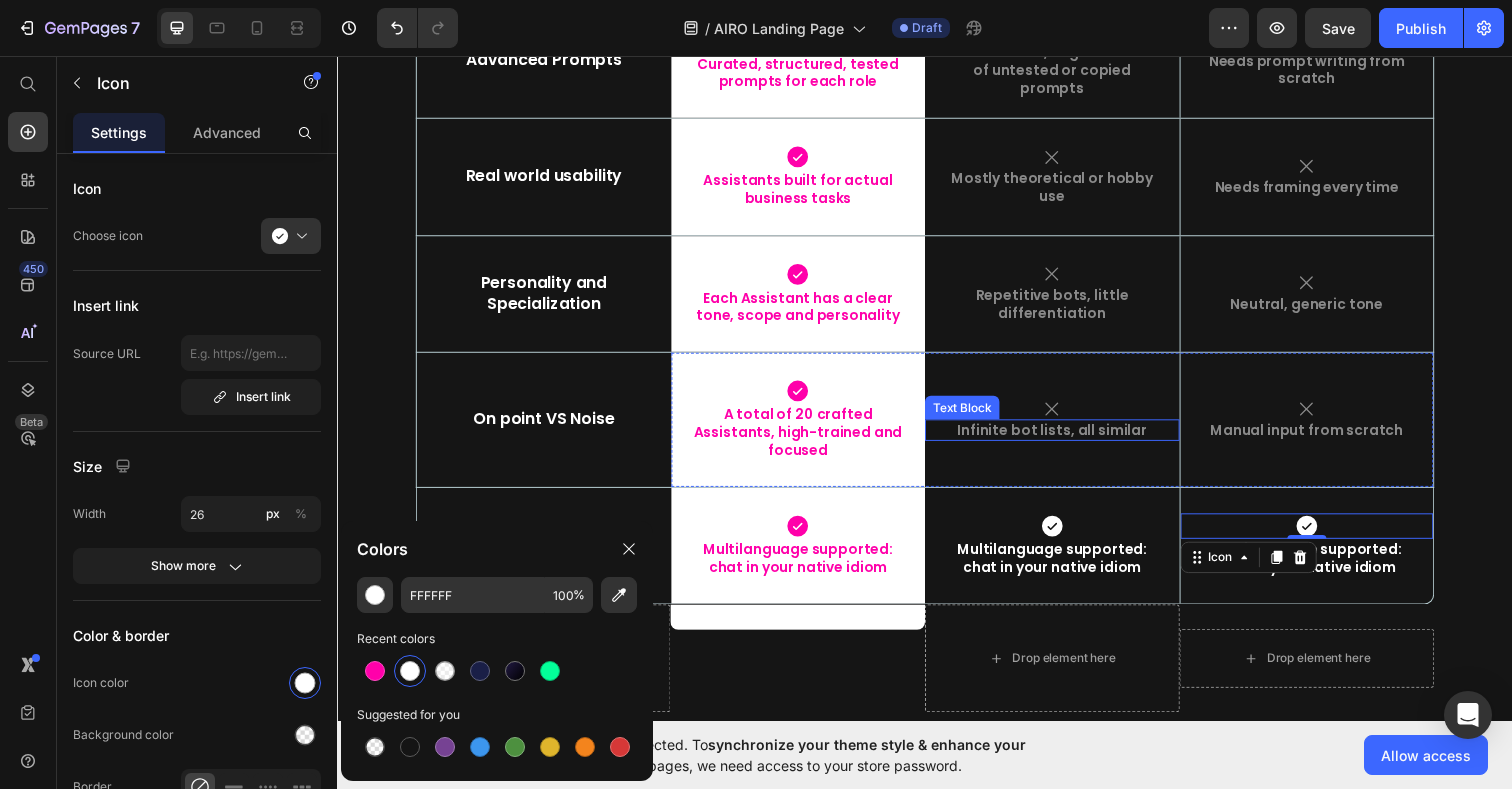 click on "Infinite bot lists, all similar" at bounding box center (1067, 438) 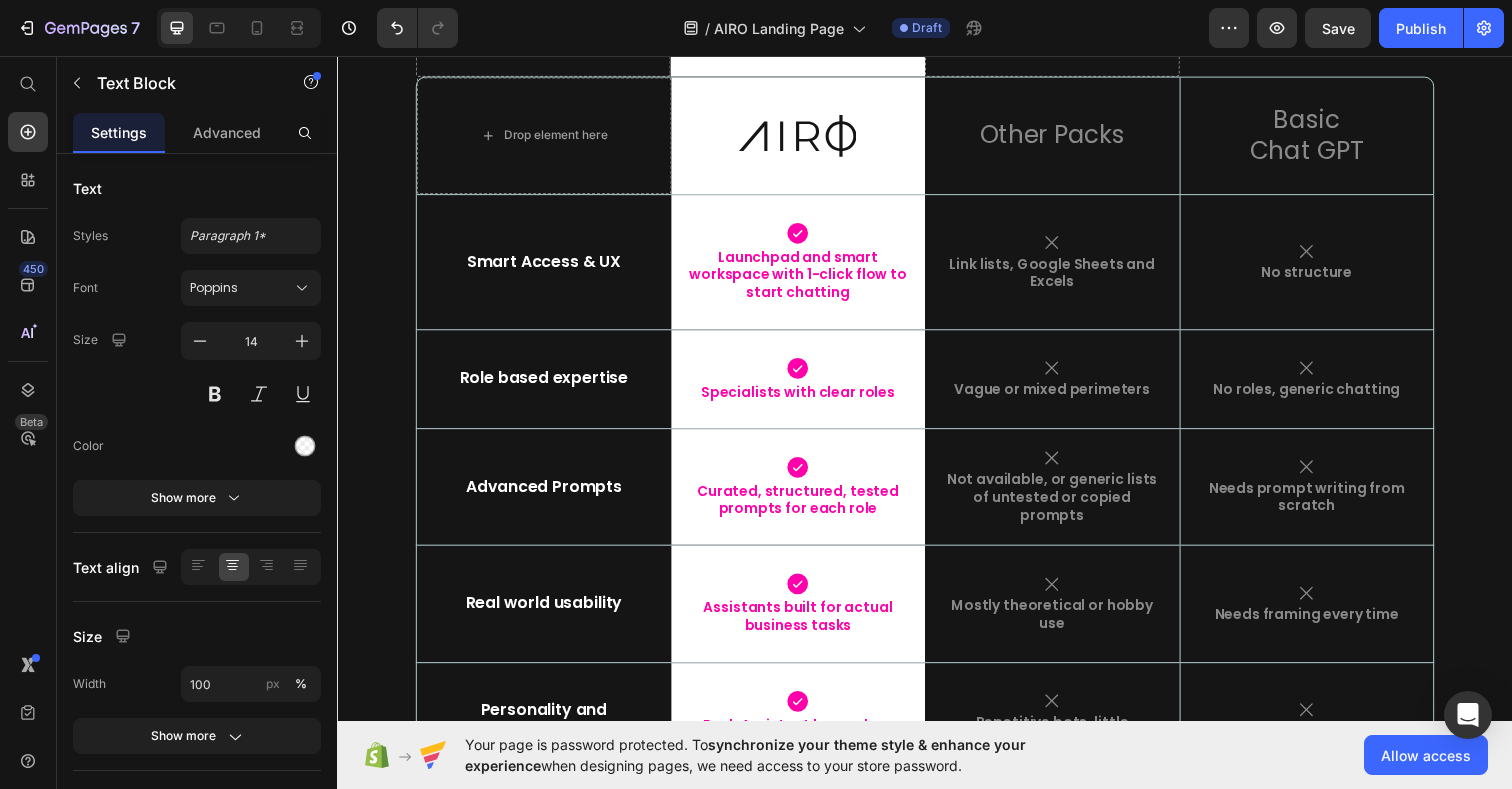 scroll, scrollTop: 9176, scrollLeft: 0, axis: vertical 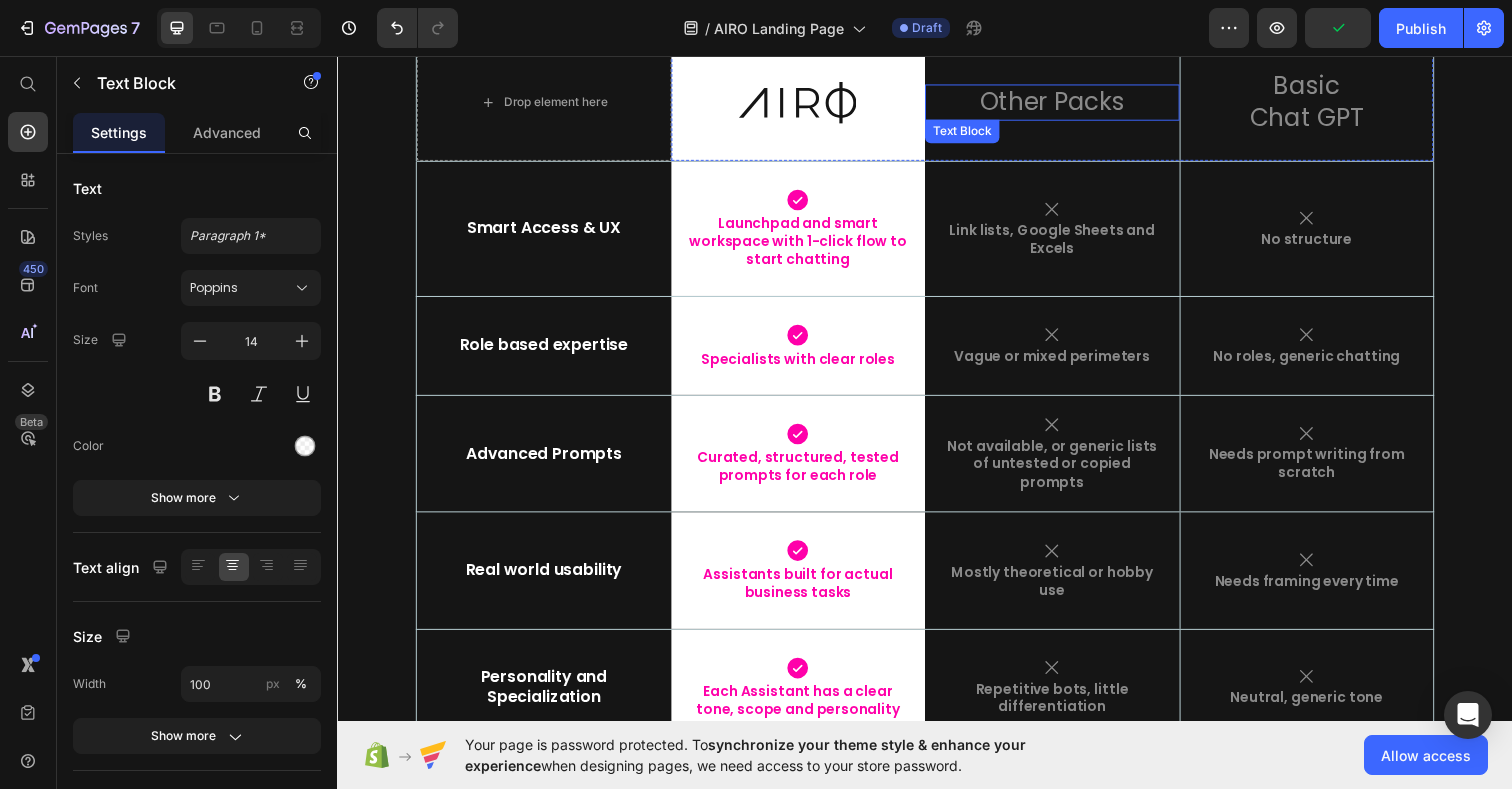 click on "Other Packs" at bounding box center [1067, 103] 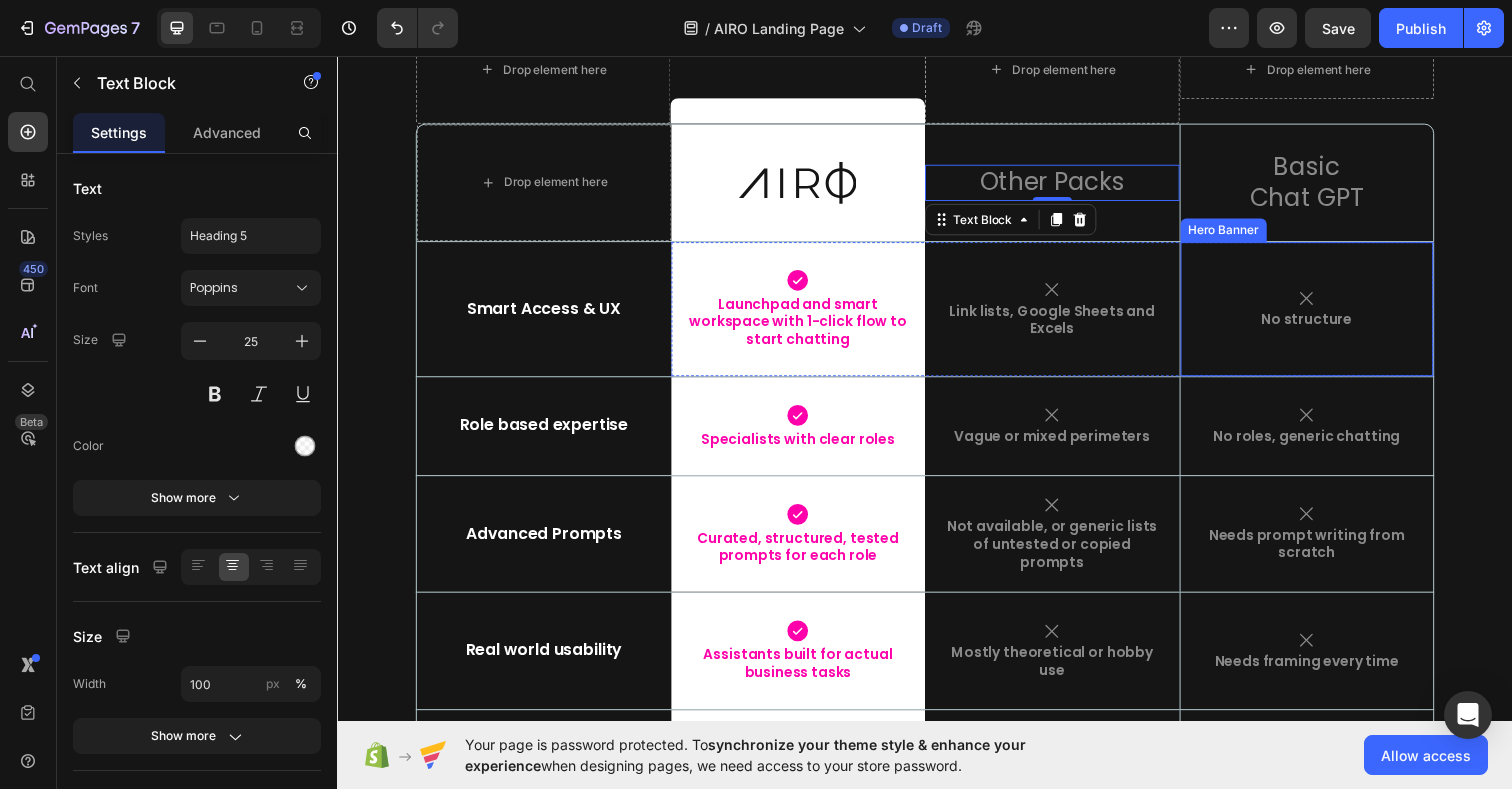 scroll, scrollTop: 9095, scrollLeft: 0, axis: vertical 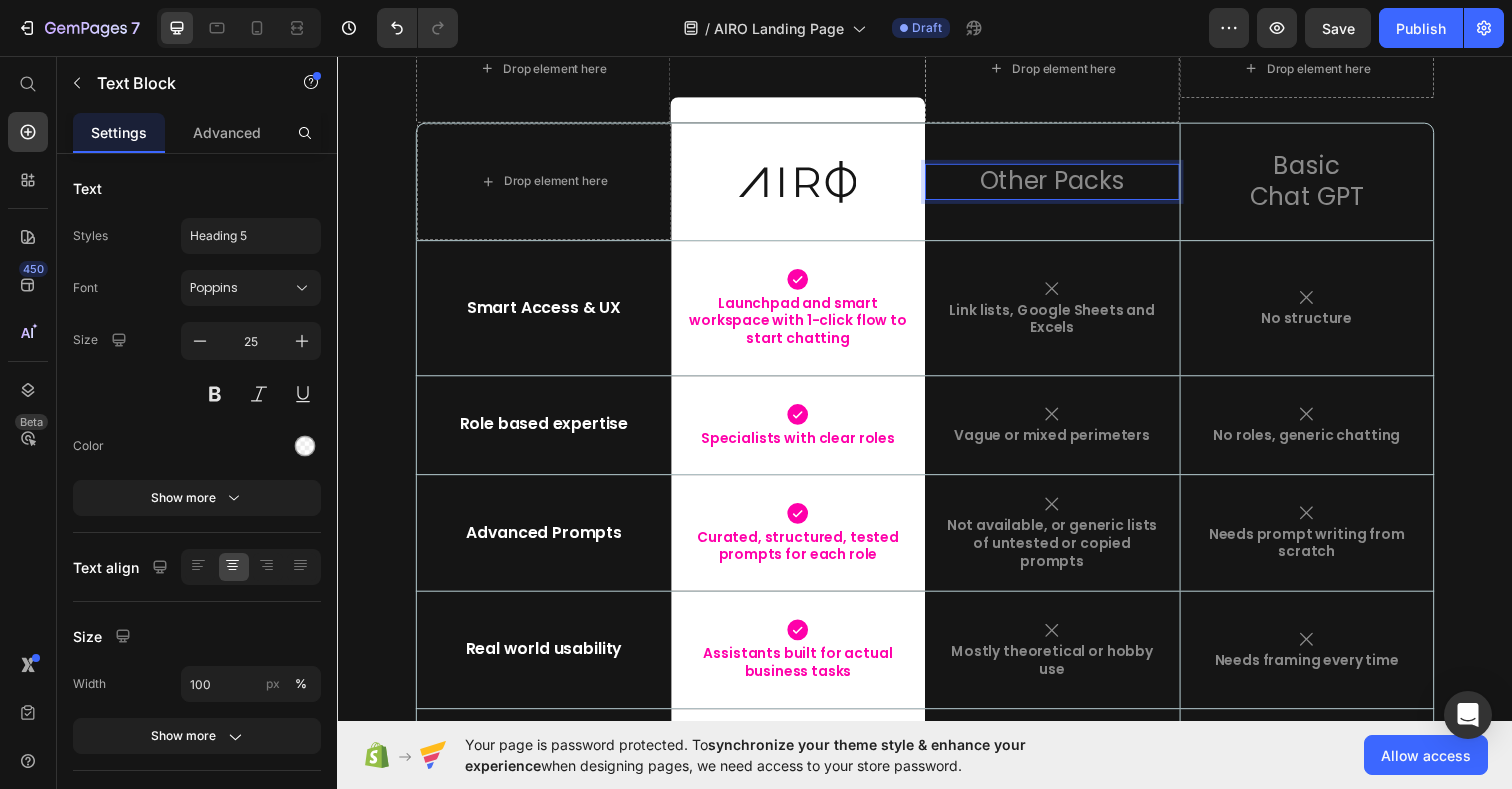 click on "Other Packs" at bounding box center (1067, 184) 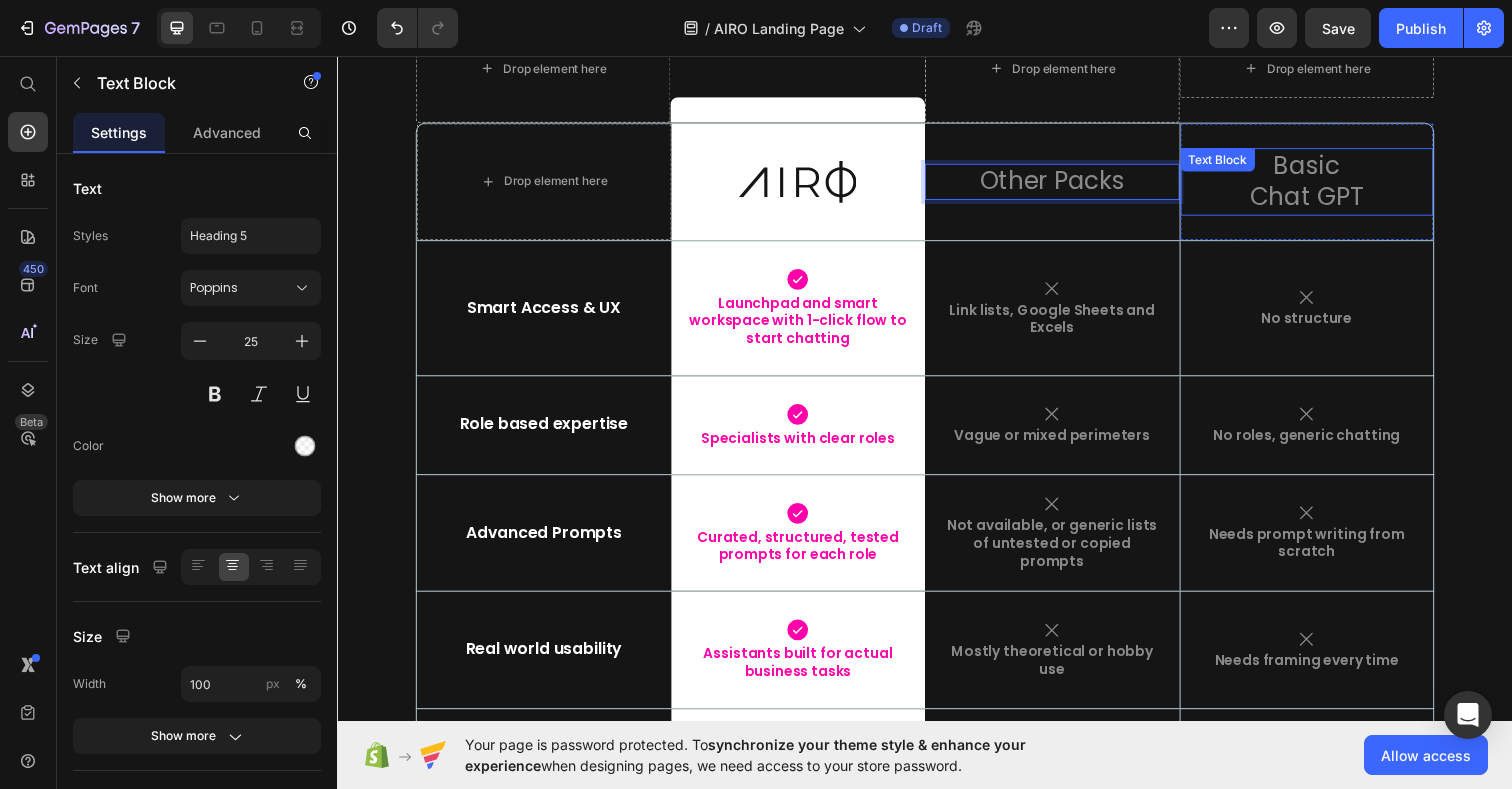 click on "Icon No structure Text Block" at bounding box center (1327, 313) 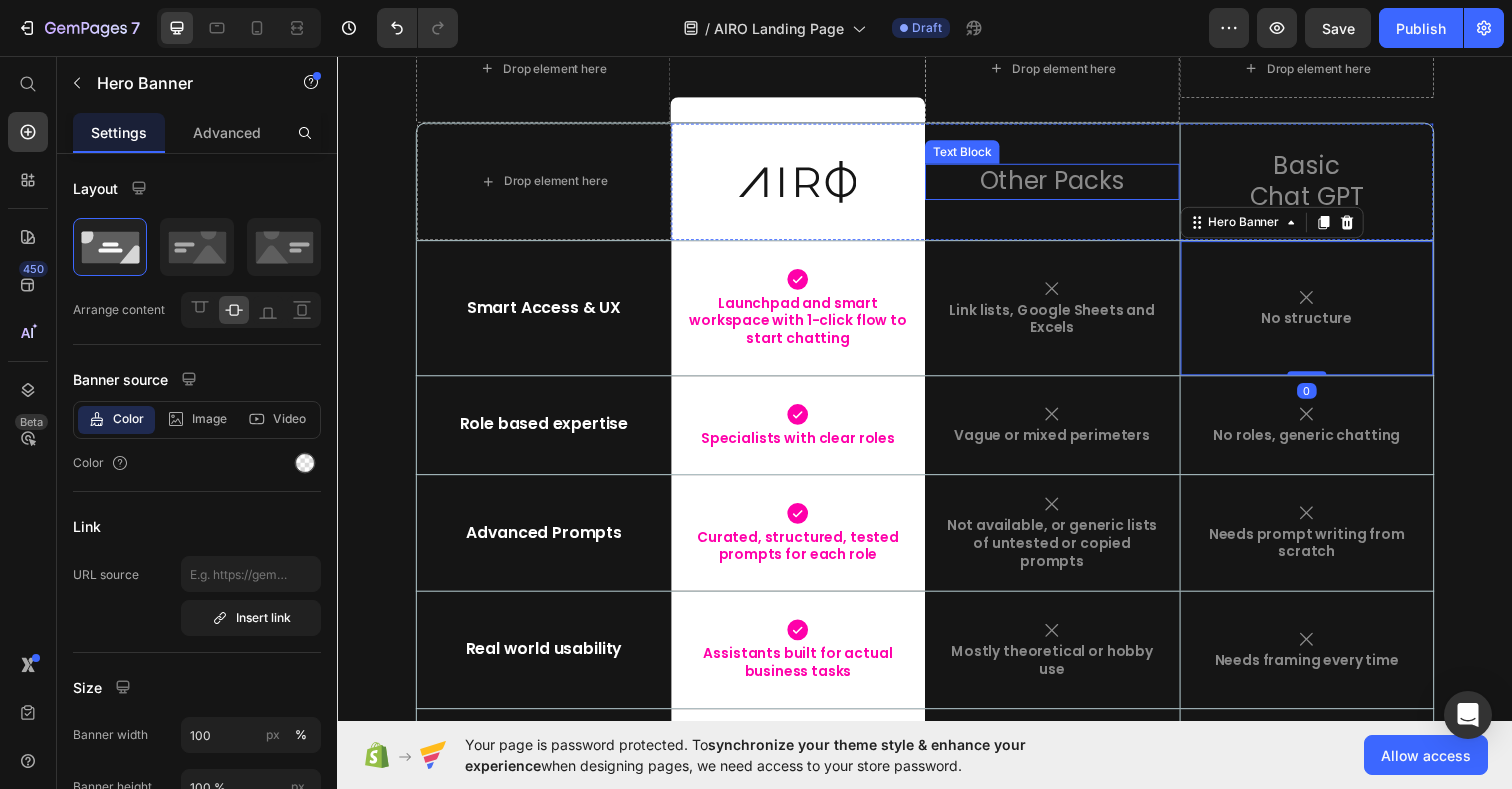 click on "Other Packs" at bounding box center [1067, 184] 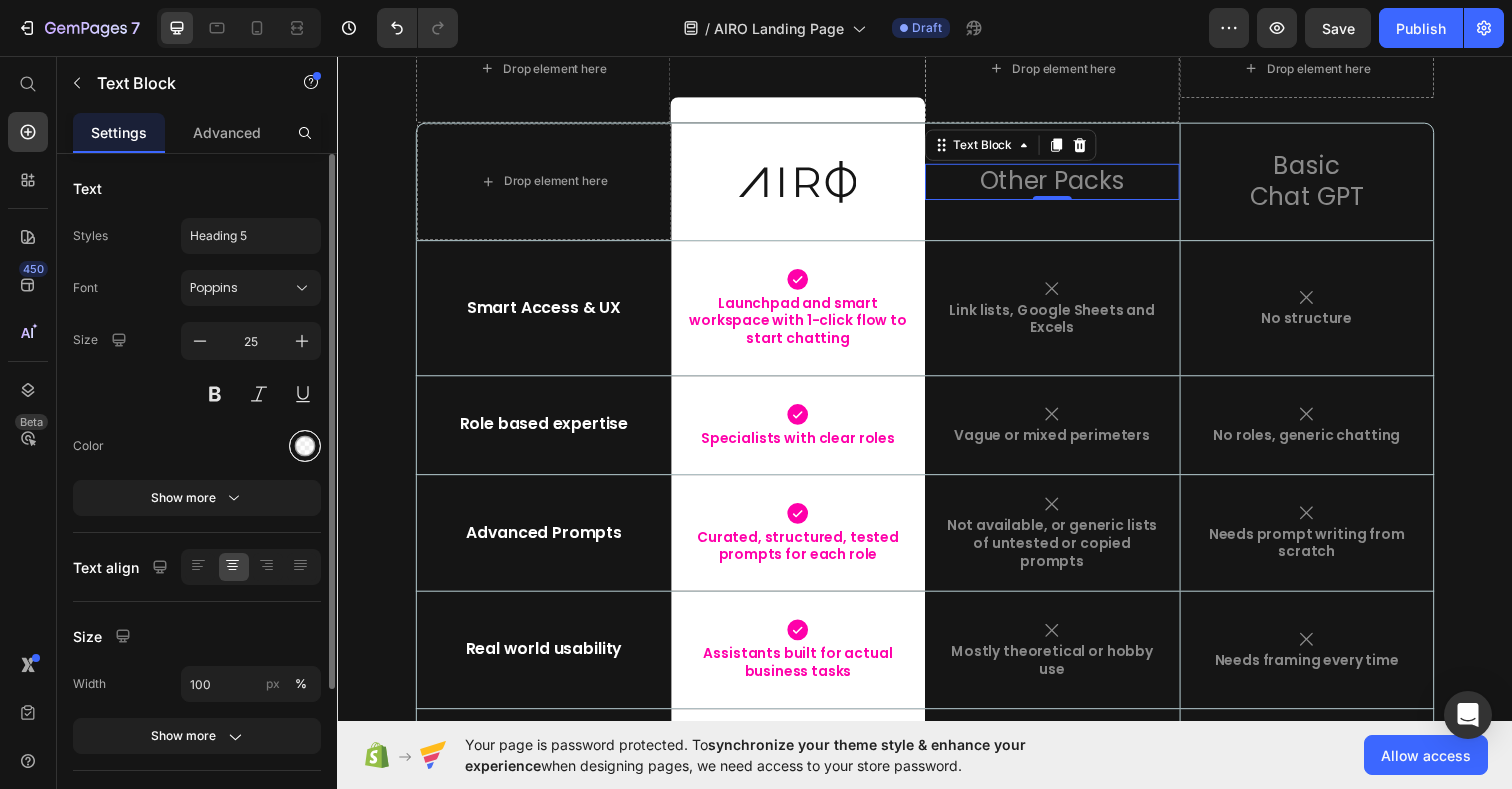 click at bounding box center [305, 446] 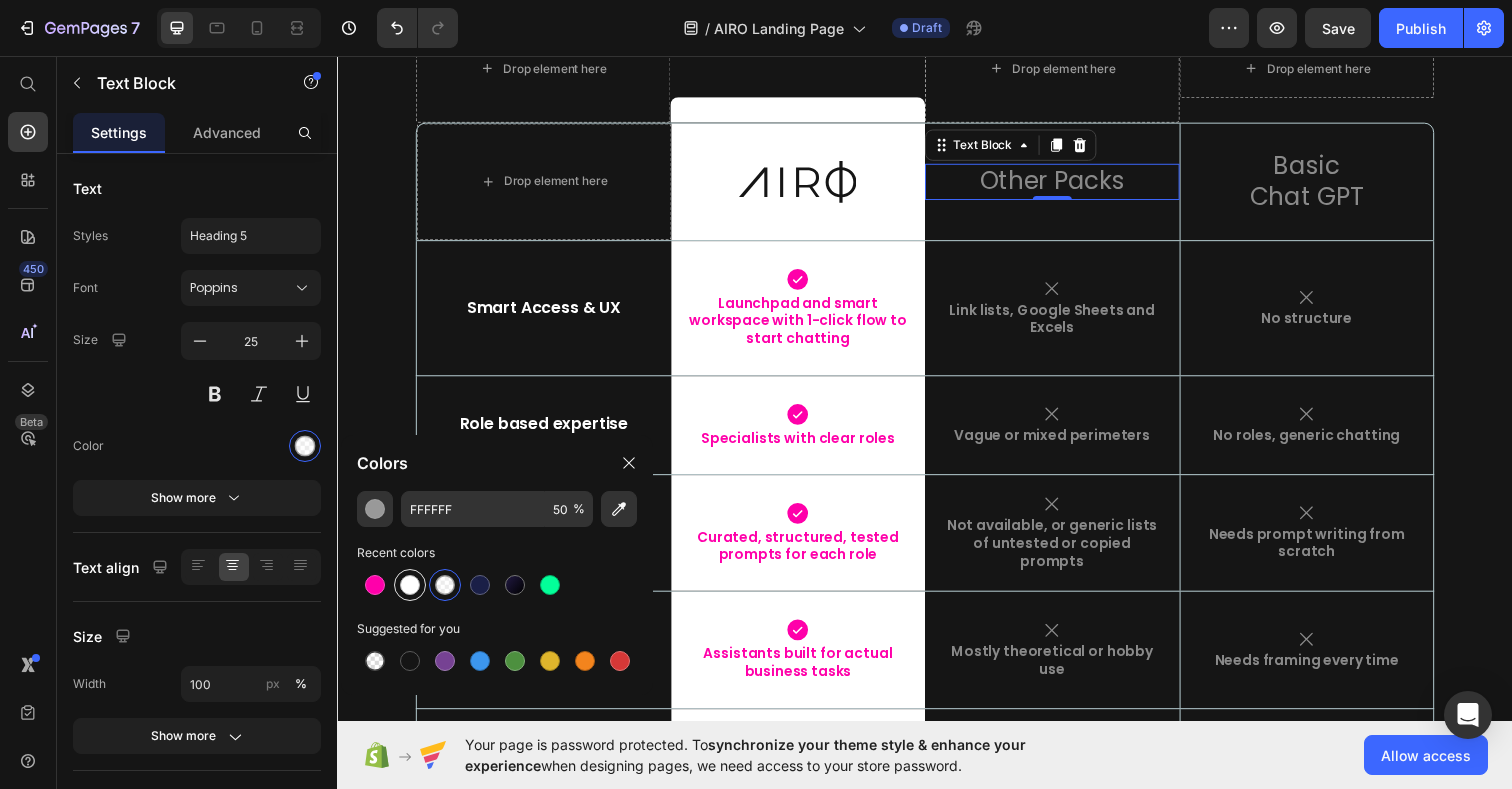 click at bounding box center [410, 585] 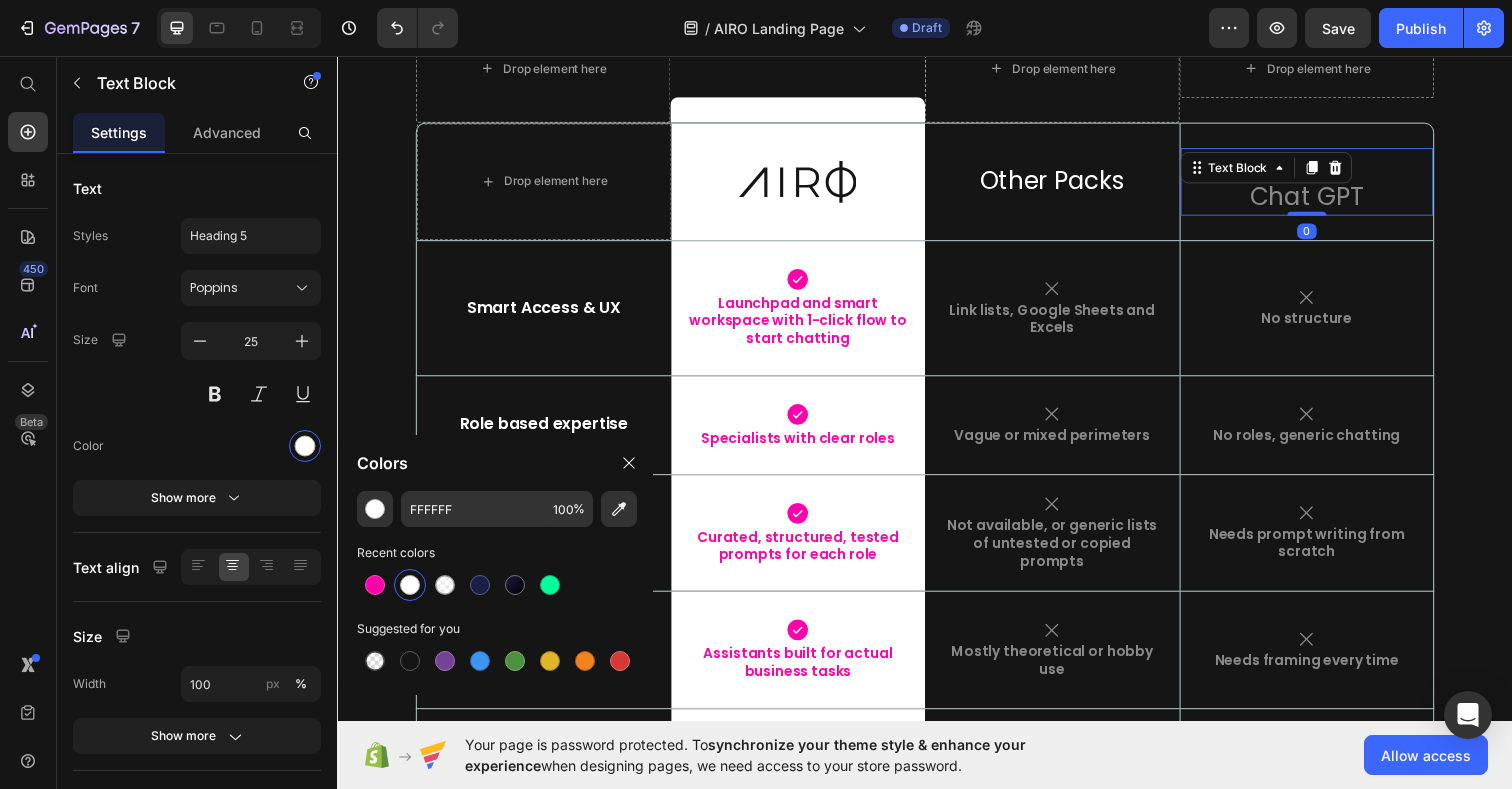 click on "Basic Chat GPT Text Block   0" at bounding box center (1327, 184) 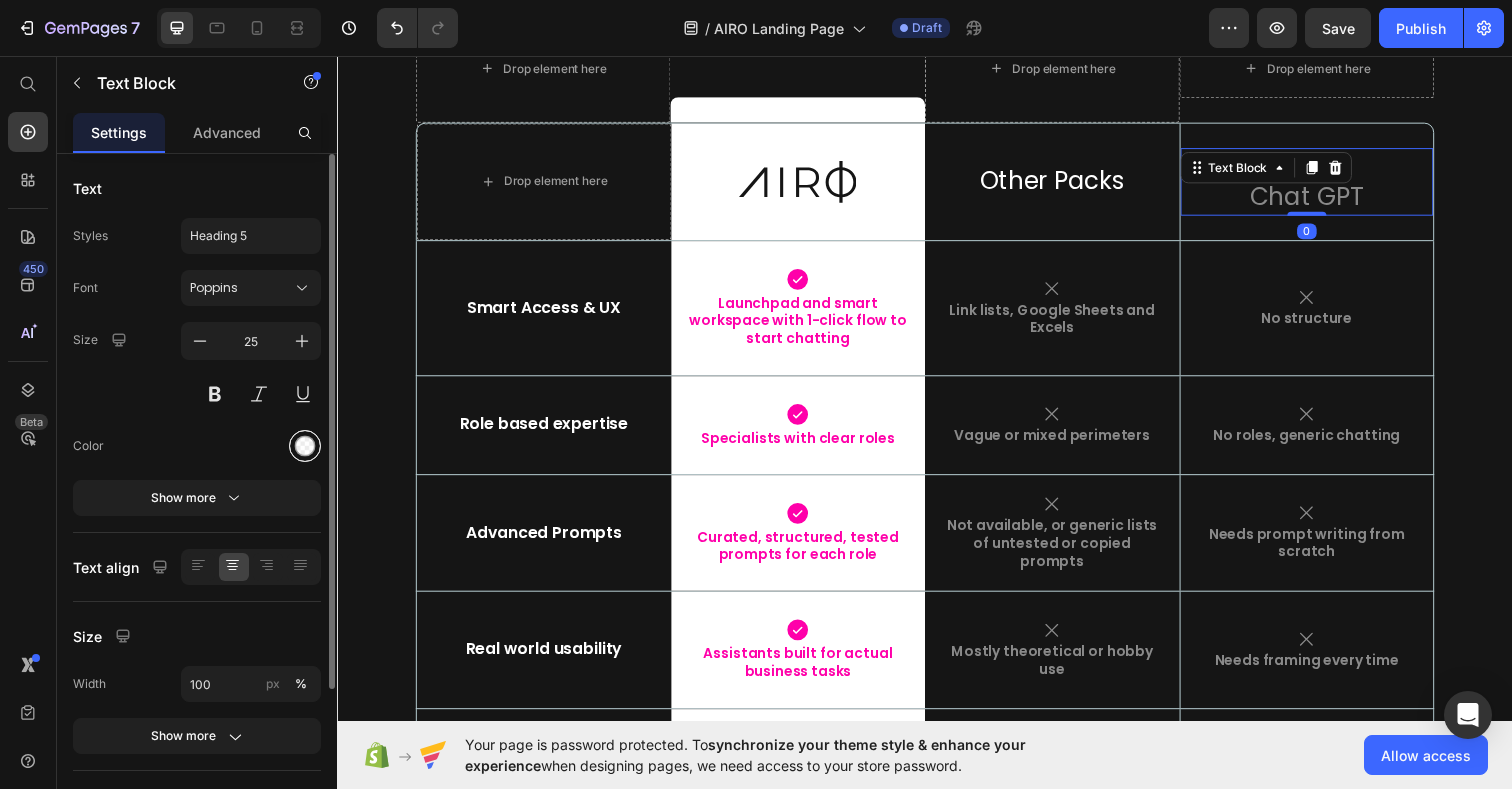 click at bounding box center [305, 446] 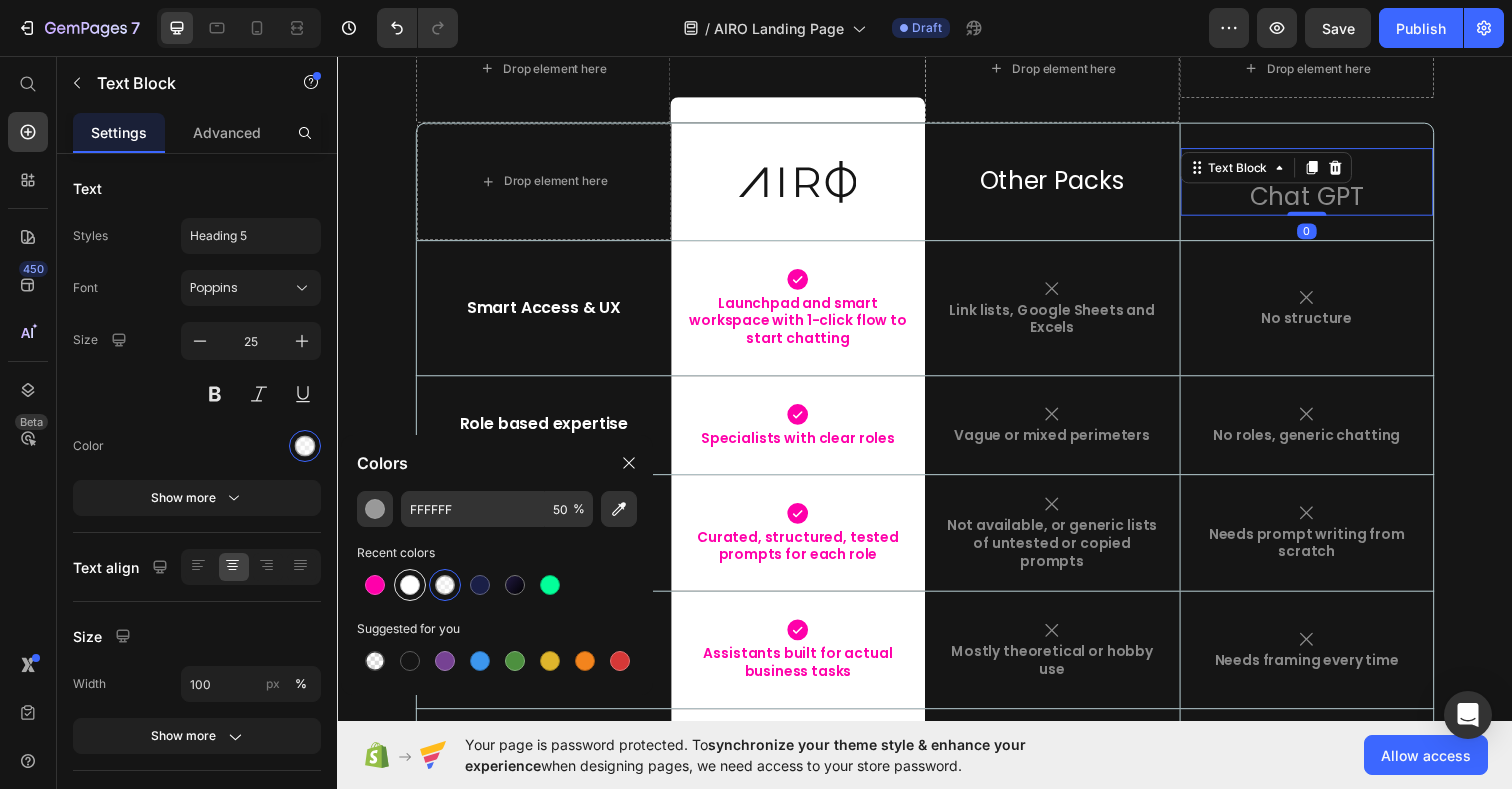 click at bounding box center [410, 585] 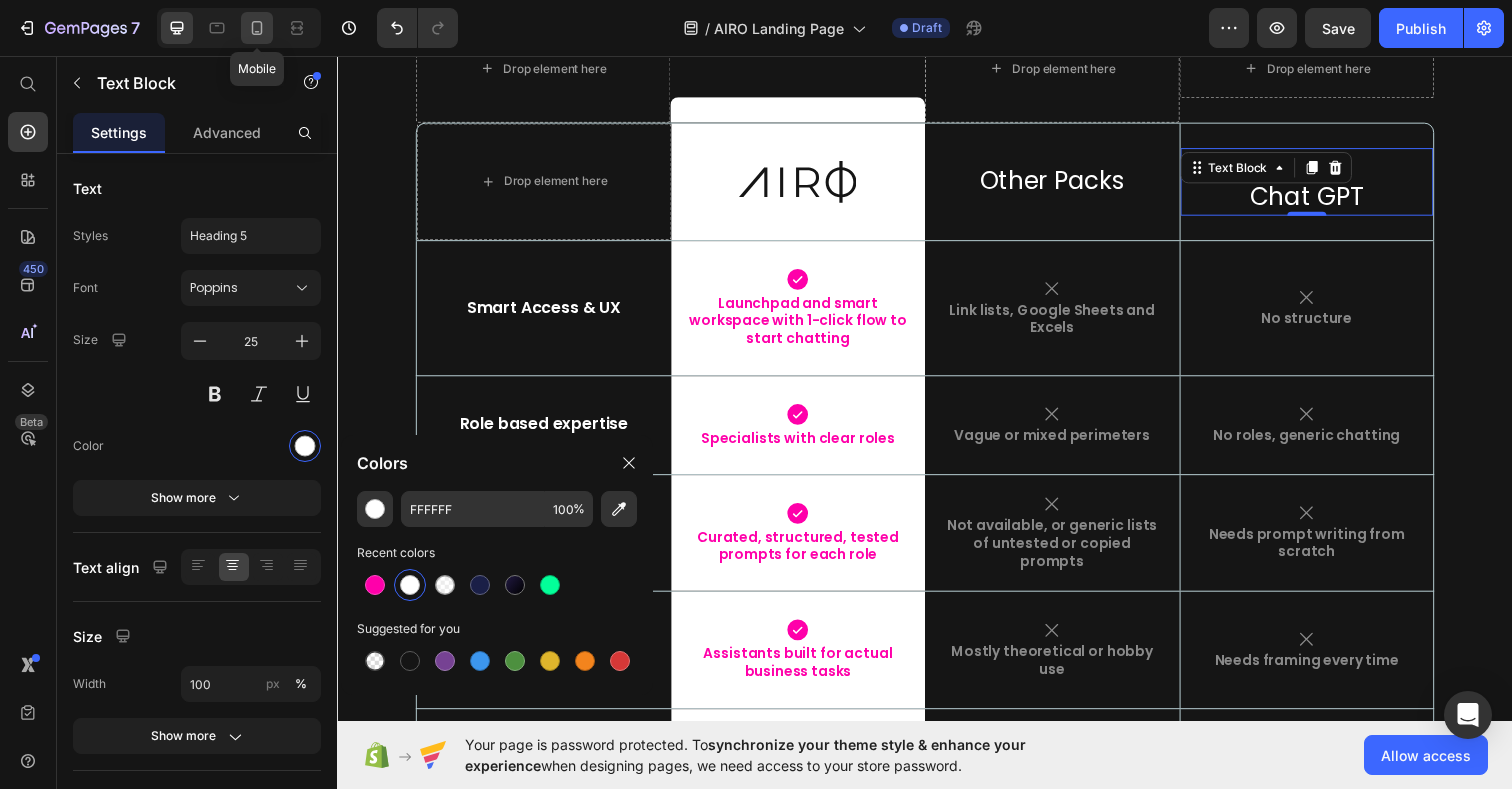 click 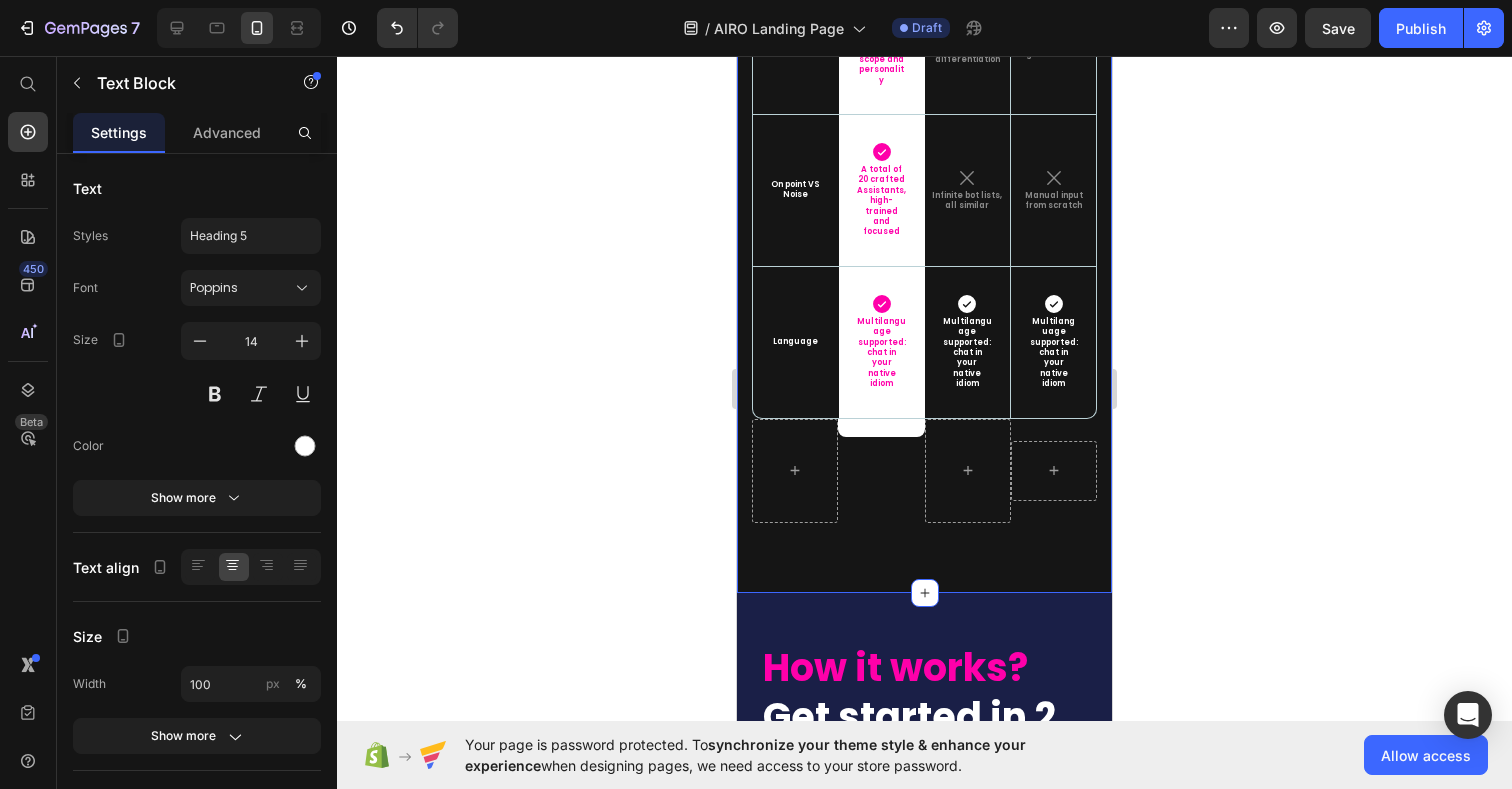 scroll, scrollTop: 9283, scrollLeft: 0, axis: vertical 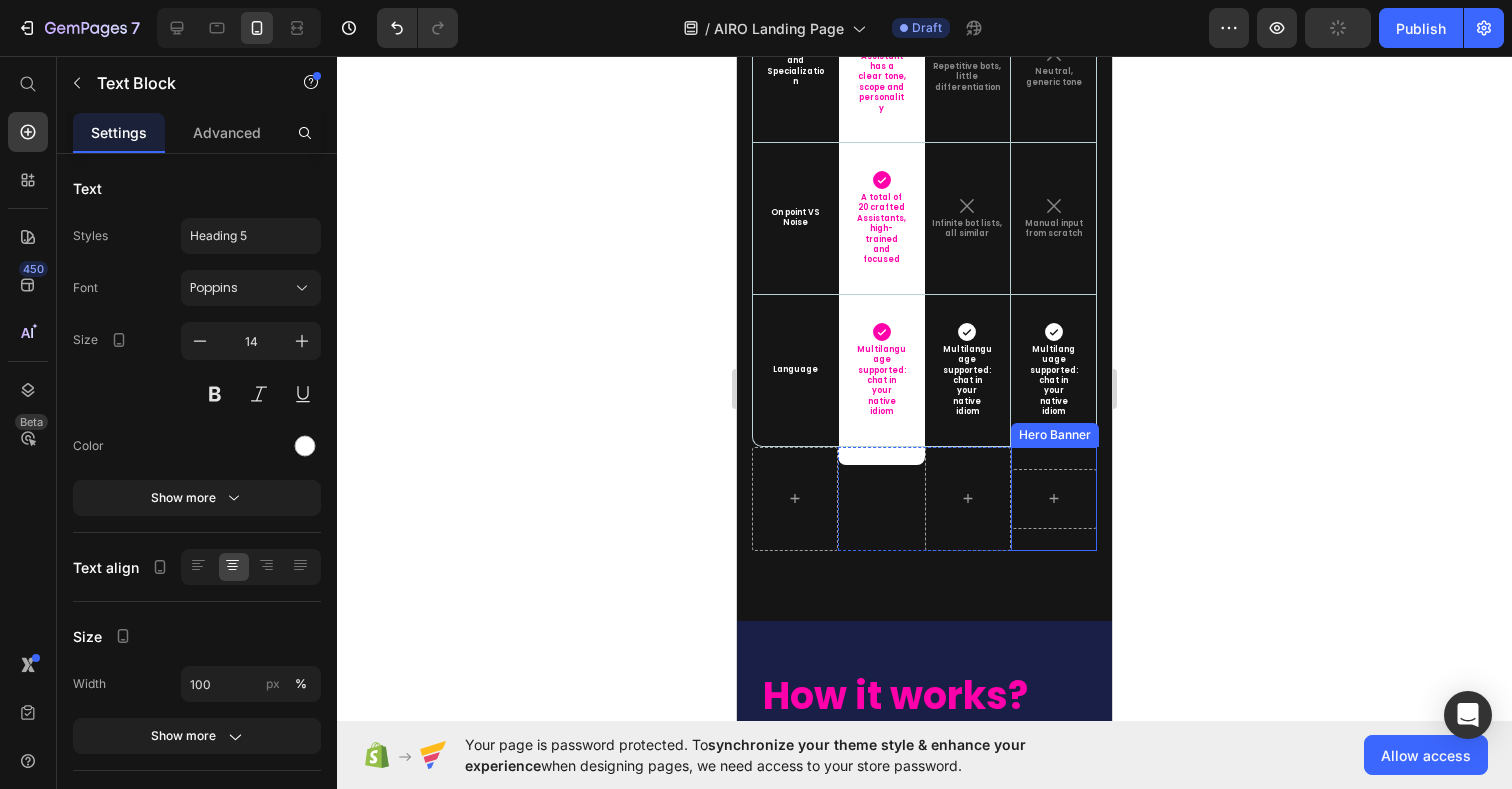 click at bounding box center [1054, 499] 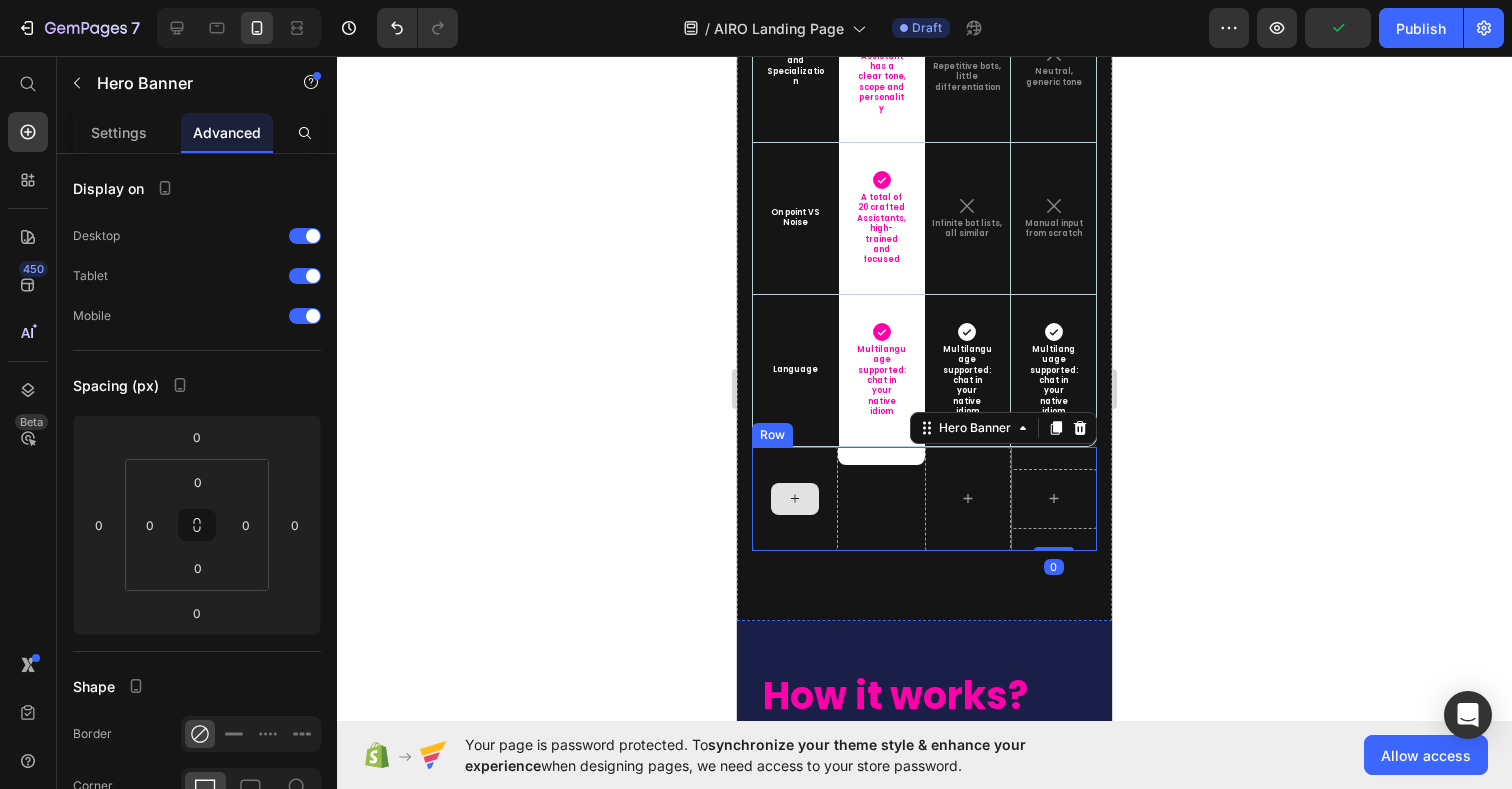 click at bounding box center [795, 499] 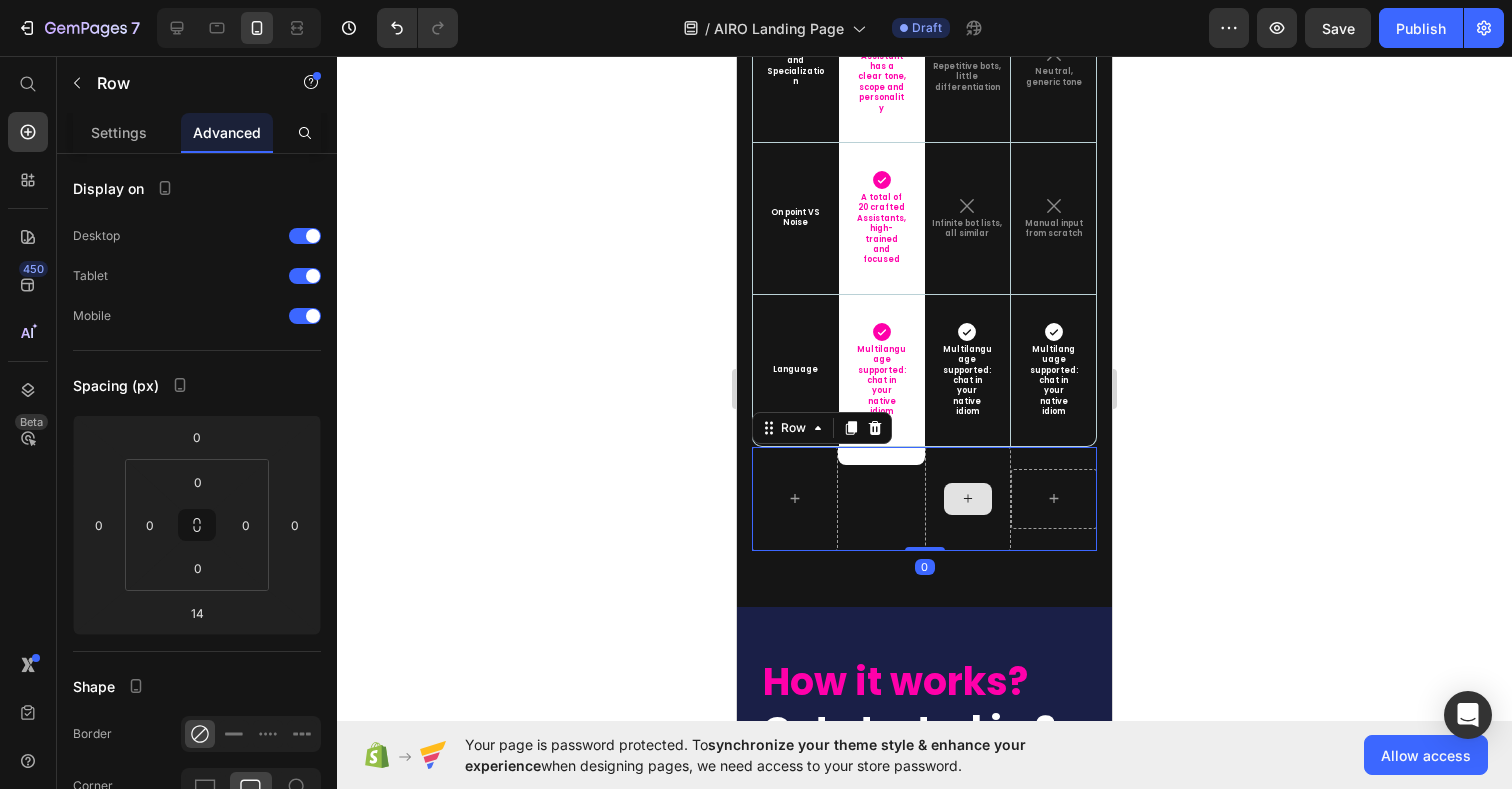 drag, startPoint x: 941, startPoint y: 510, endPoint x: 941, endPoint y: 470, distance: 40 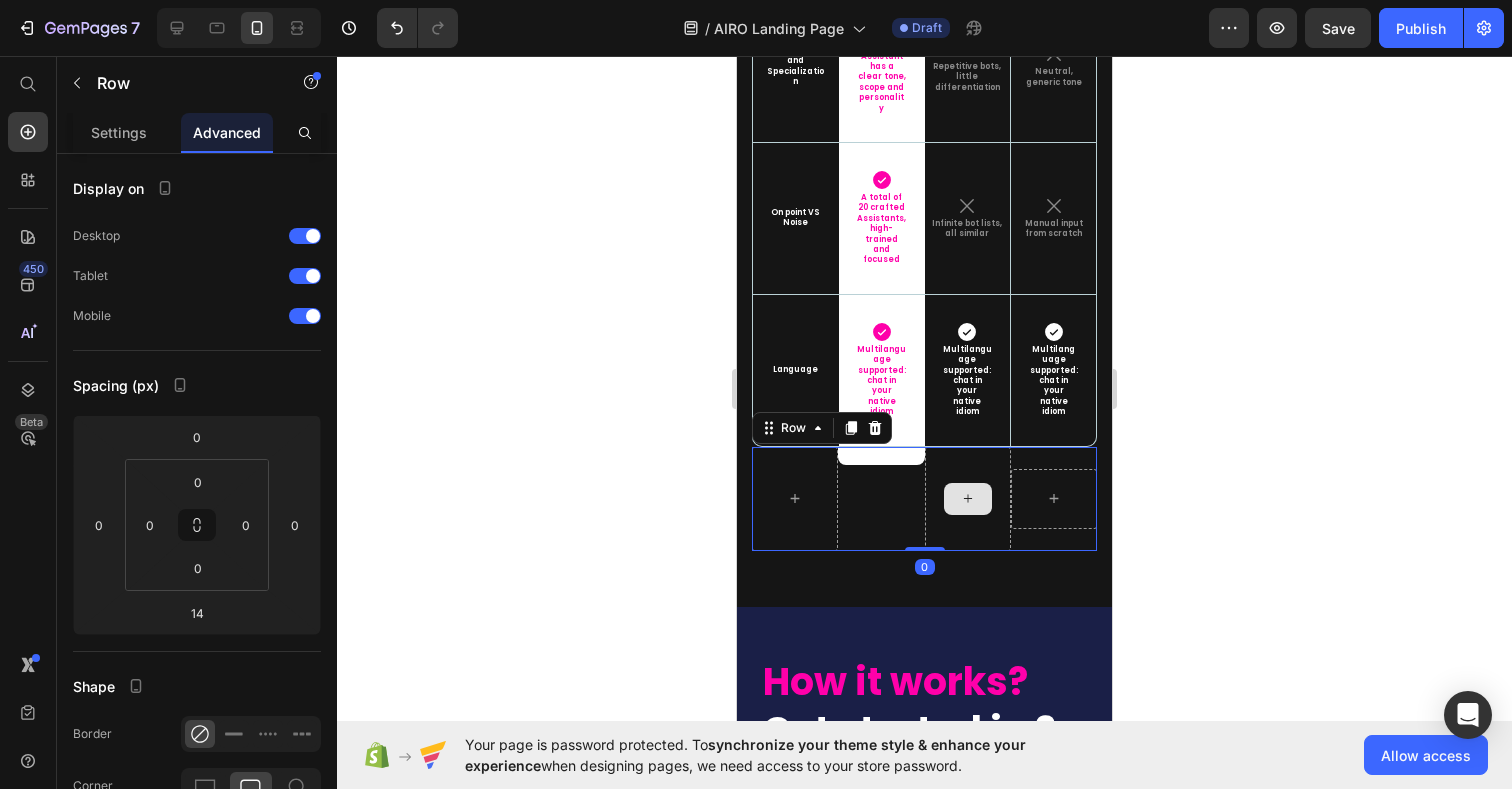 click on "- Text Block Row
Hero Banner Row Row   0" at bounding box center (924, 499) 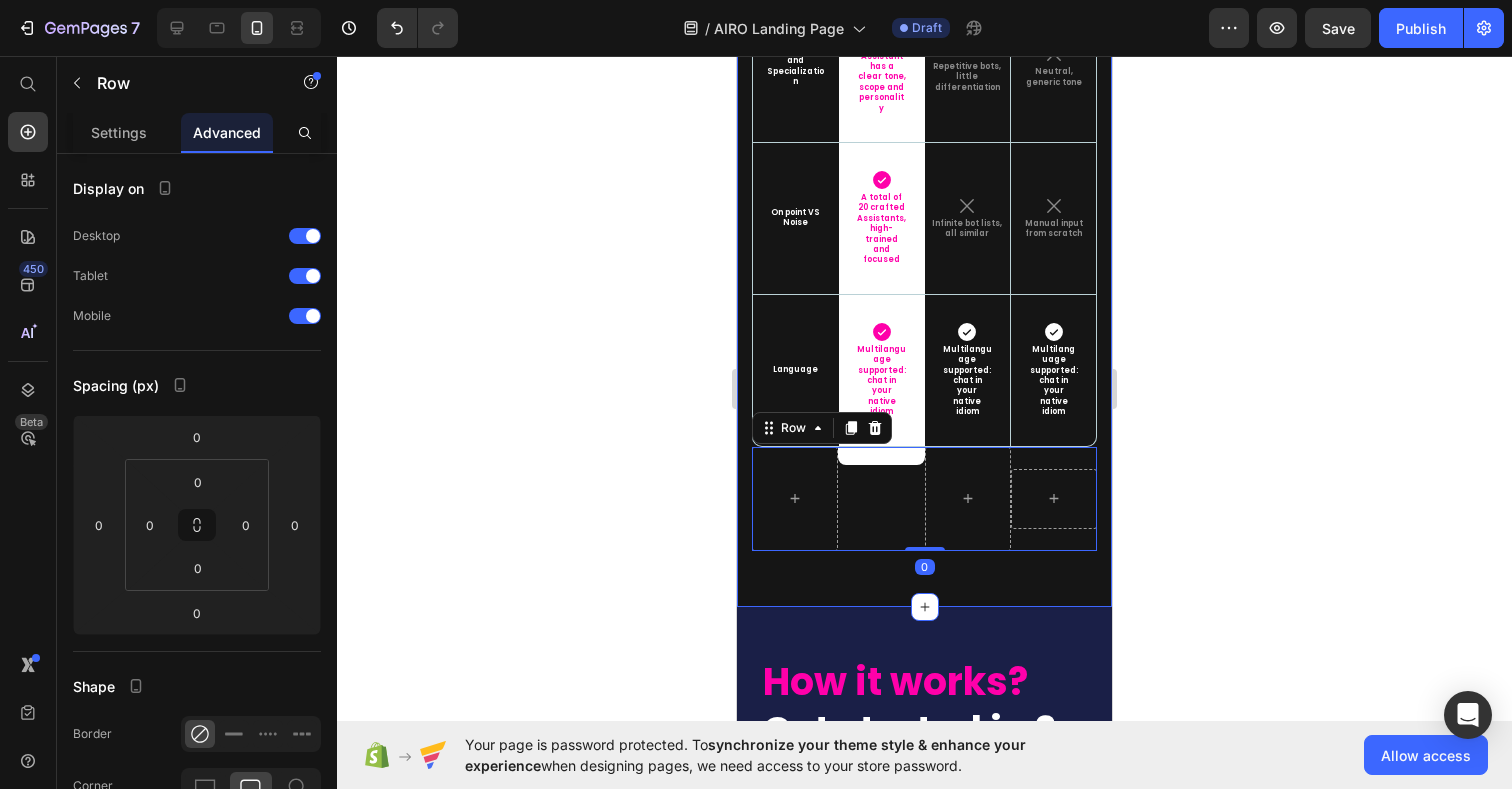 click on "What really matters.  Side by side. Heading Not the quantity of bots. Not random prompts. Just structured, usable value. Text Block Row
- Text Block Row
Hero Banner Row Row
Image Row Other Packs Text Block Basic Chat GPT Text Block Hero Banner Row Row Smart Access & UX Text Block
Icon Launchpad and smart workspace with 1-click flow to start chatting Text Block Row
Icon Link lists, Google Sheets and Excels Text Block
Icon No structure Text Block Hero Banner Row Row Role based expertise Text Block
Icon Specialists with clear roles Text Block Row
Icon Vague or mixed perimeters Text Block
Icon No roles, generic chatting Text Block Hero Banner Row Row Advanced Prompts Text Block
Icon Curated, structured, tested prompts for each role Text Block Row
Icon Not available, or generic lists of untested or copied prompts Icon" at bounding box center (924, -166) 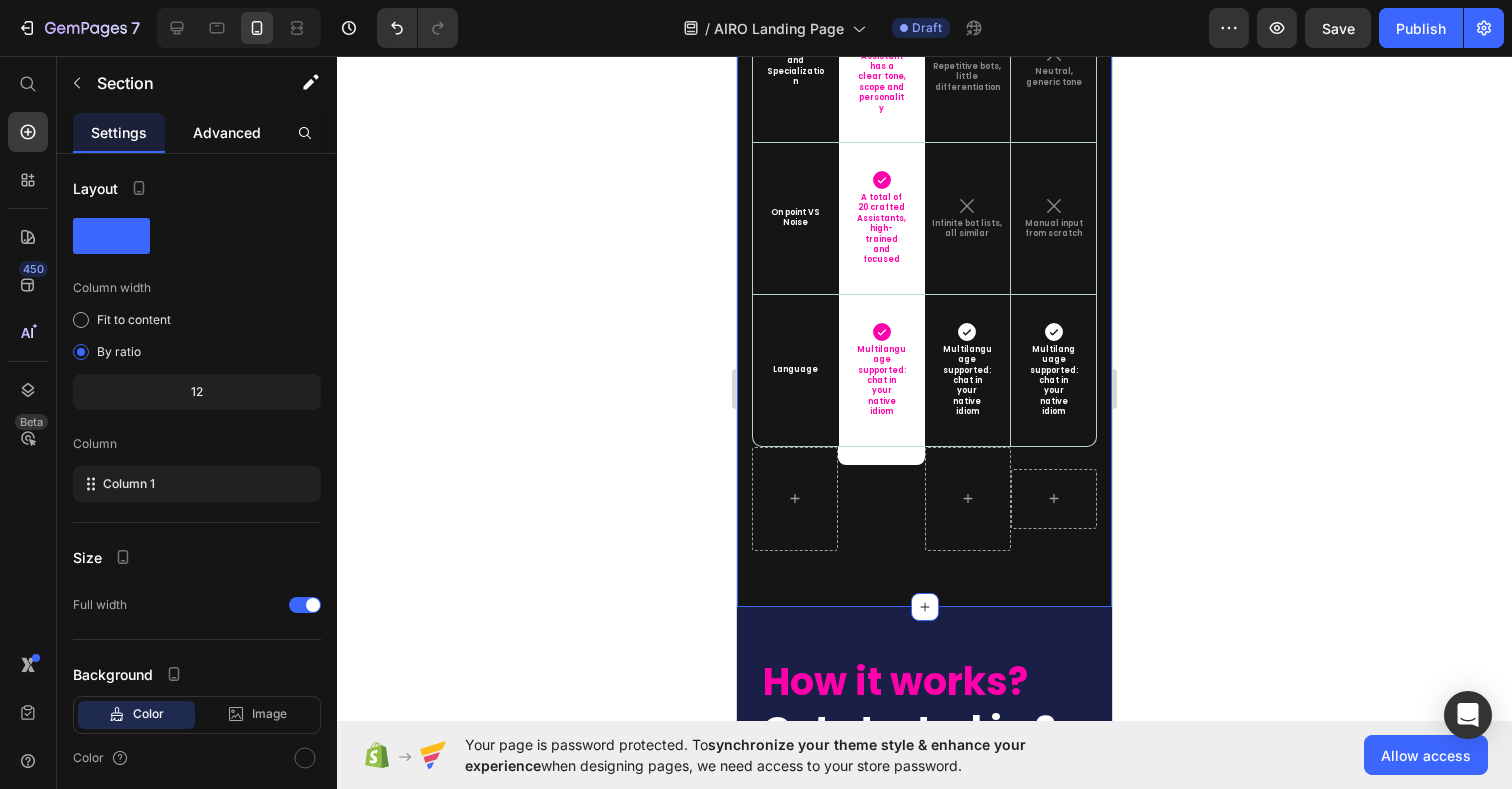click on "Advanced" at bounding box center (227, 132) 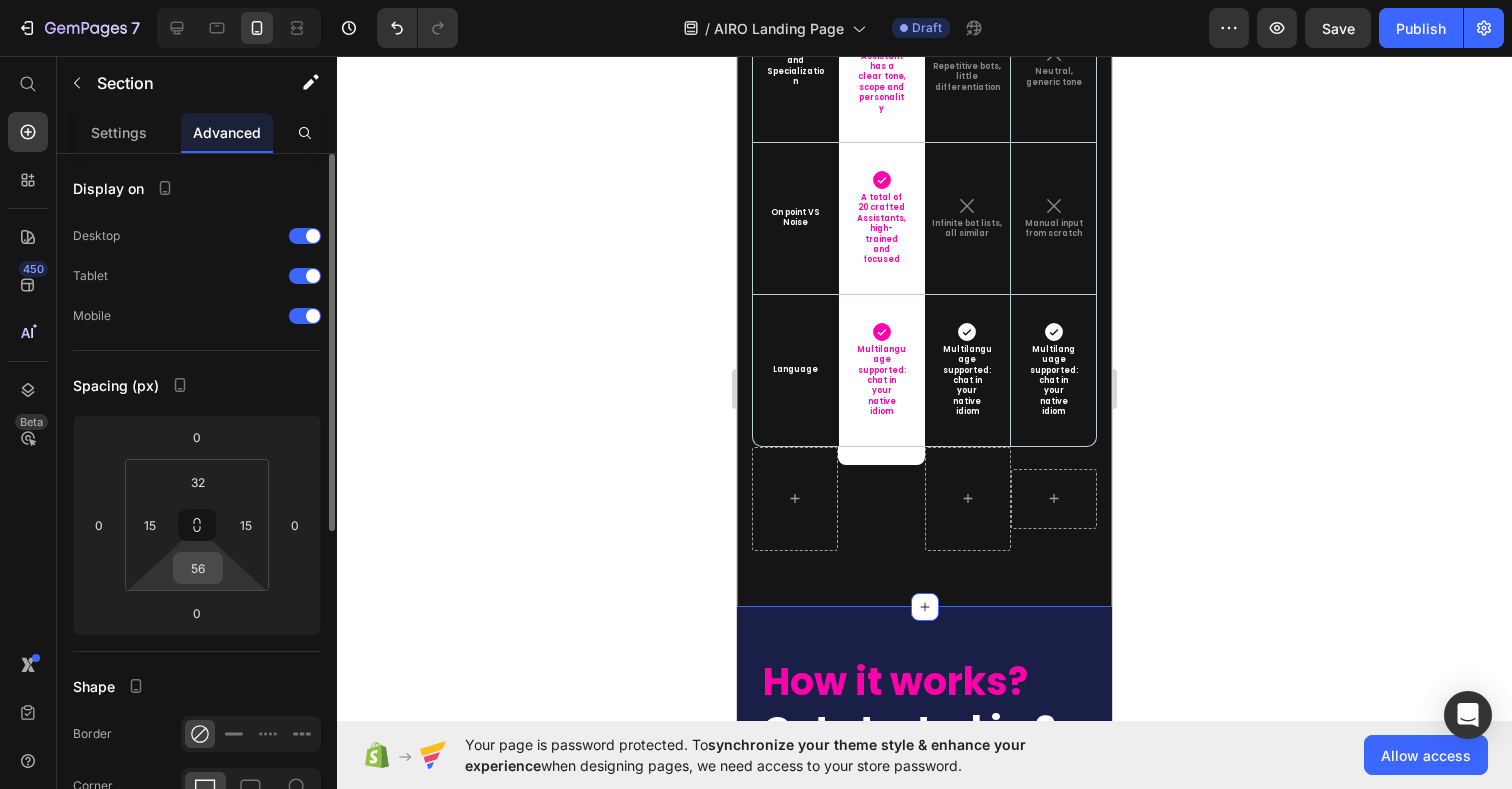 click on "56" at bounding box center [198, 568] 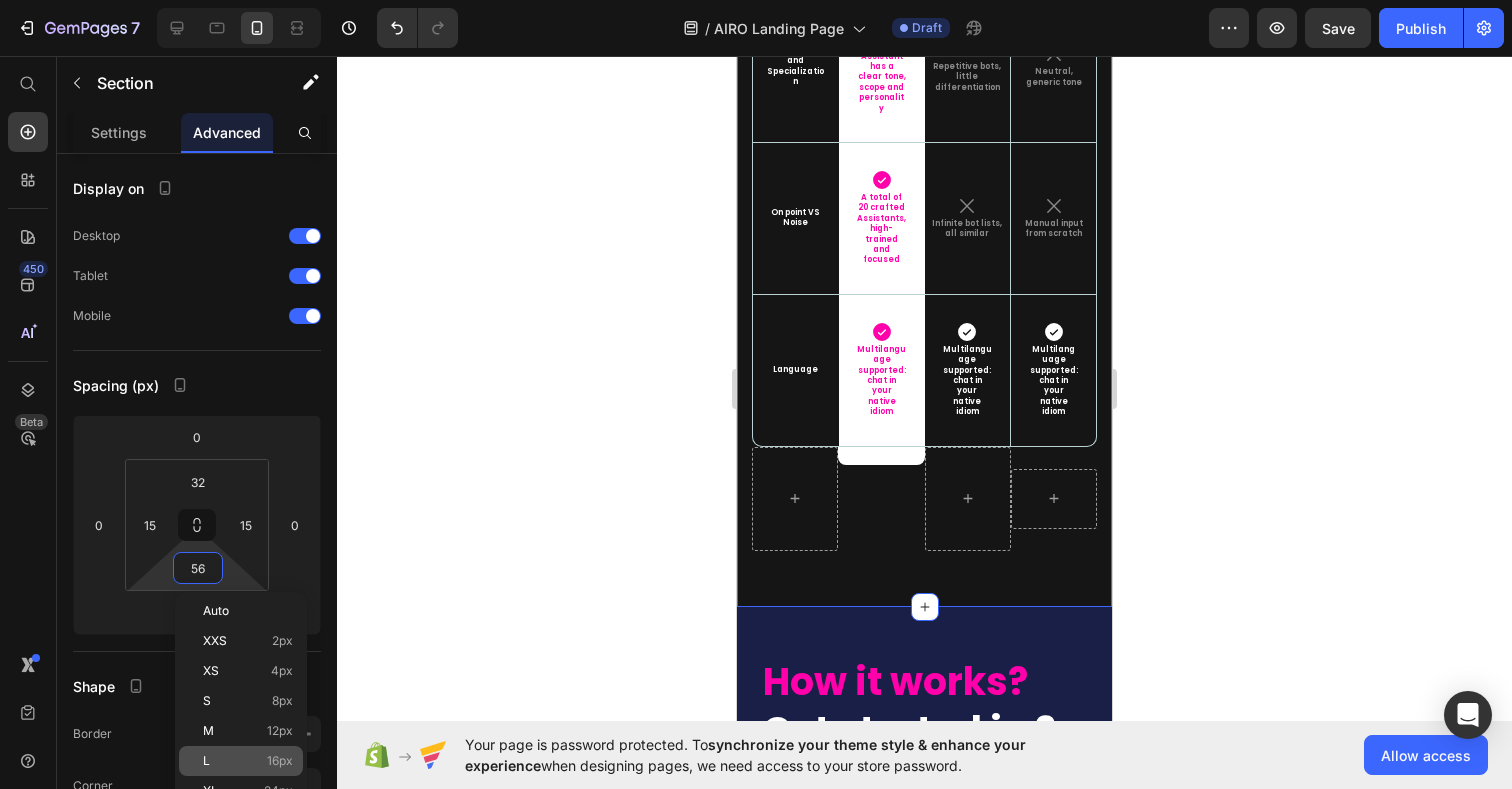 click on "L 16px" 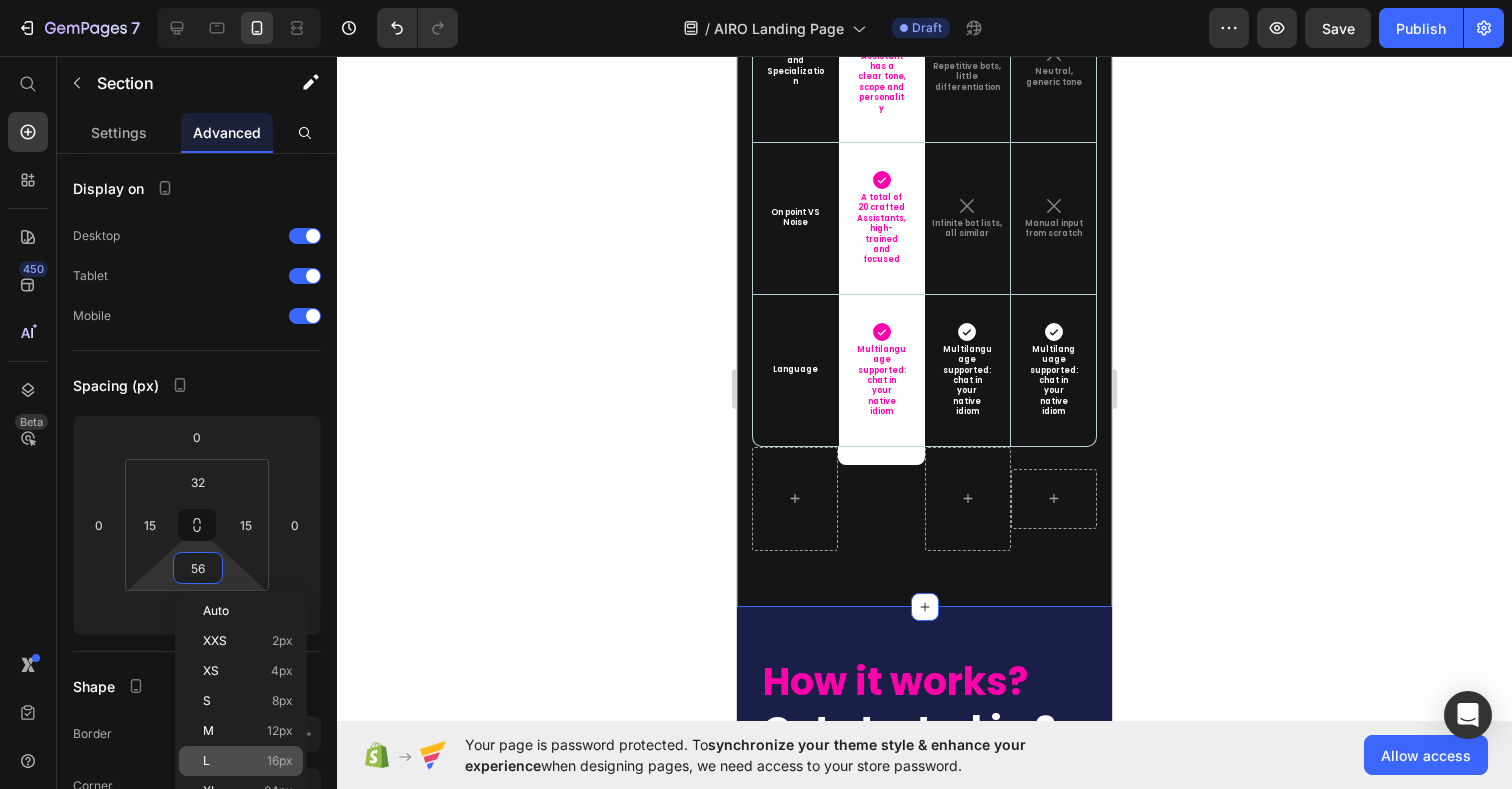 type on "16" 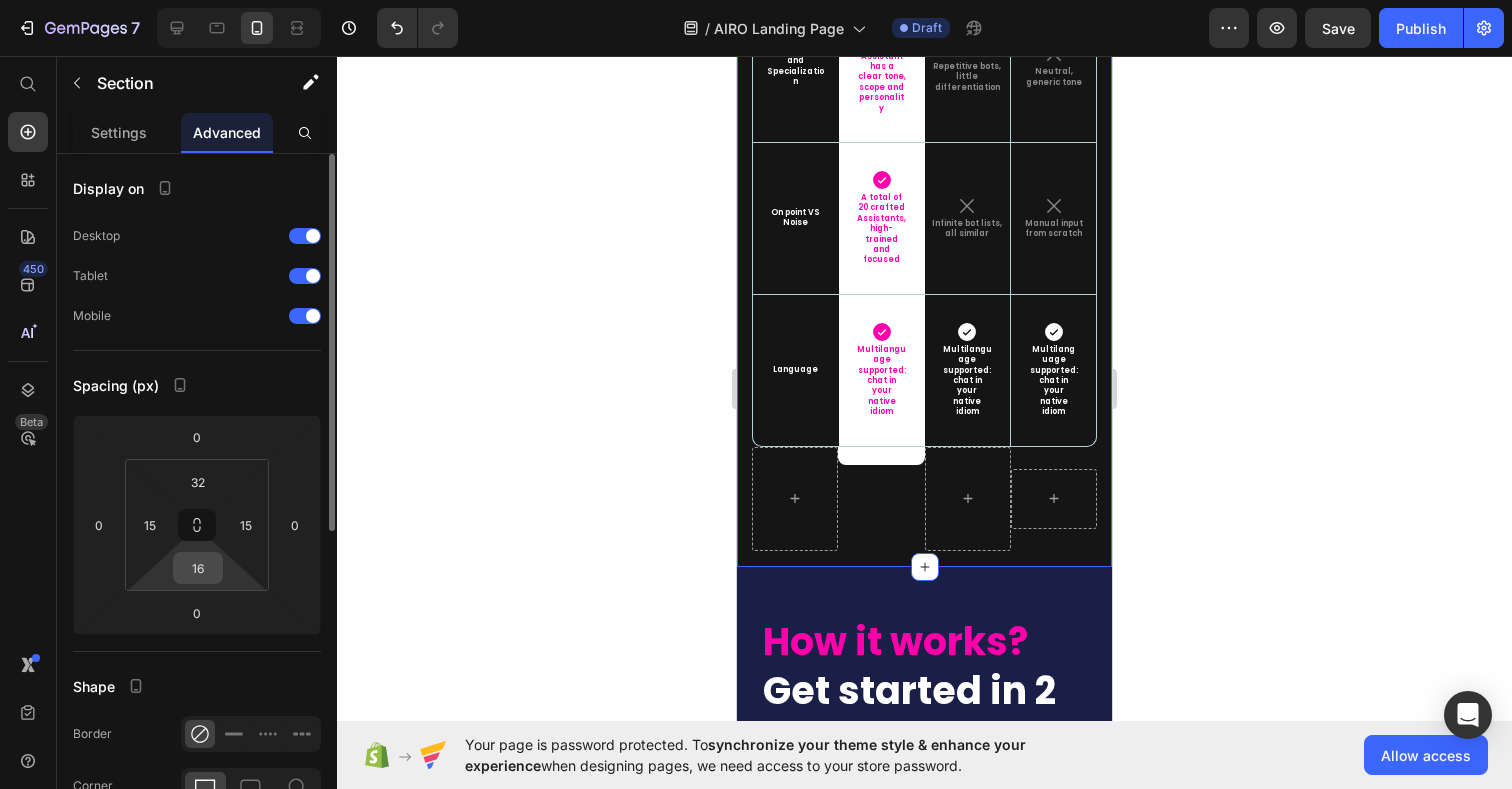 click on "16" at bounding box center (198, 568) 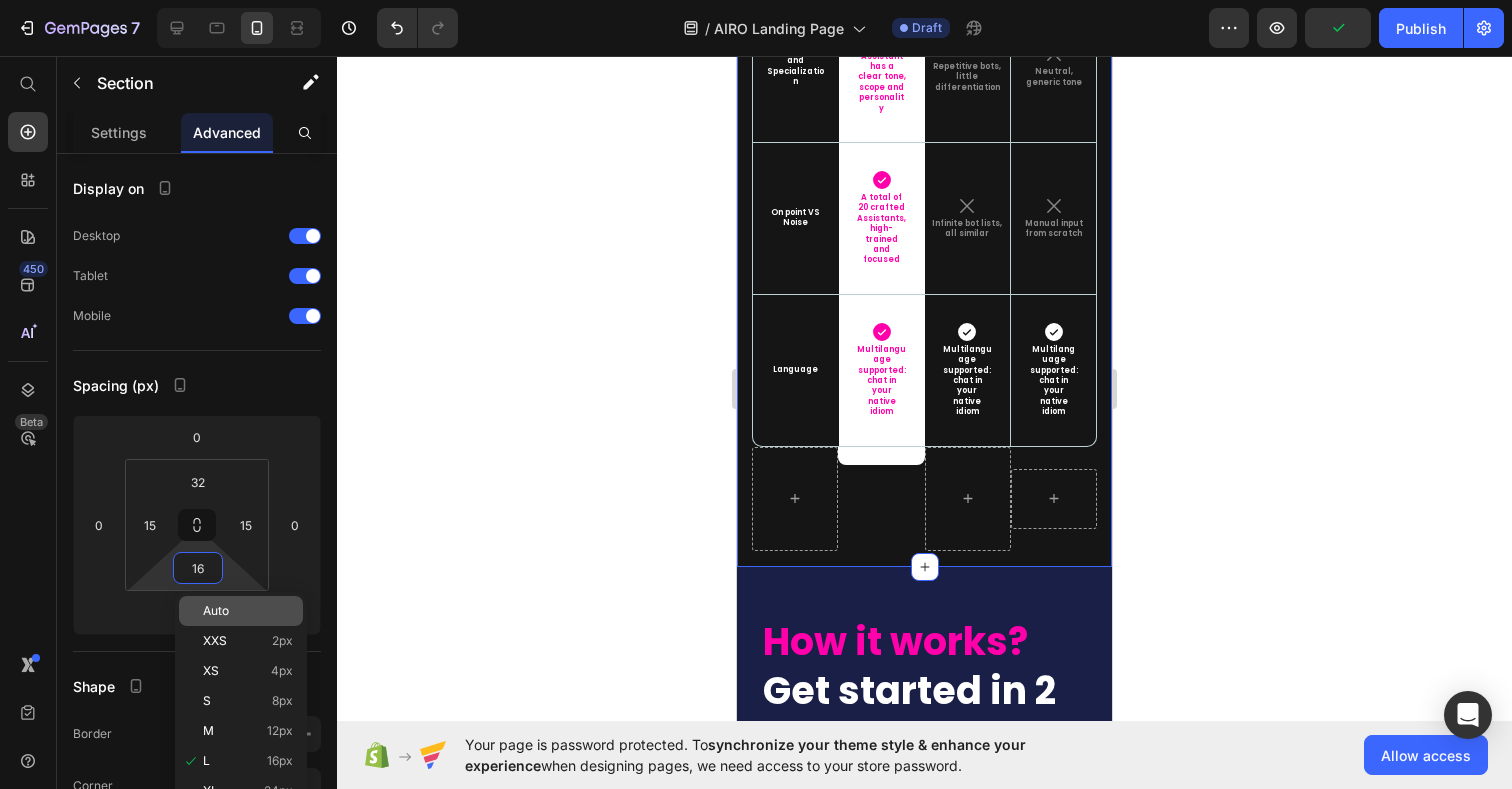 click on "Auto" at bounding box center [216, 611] 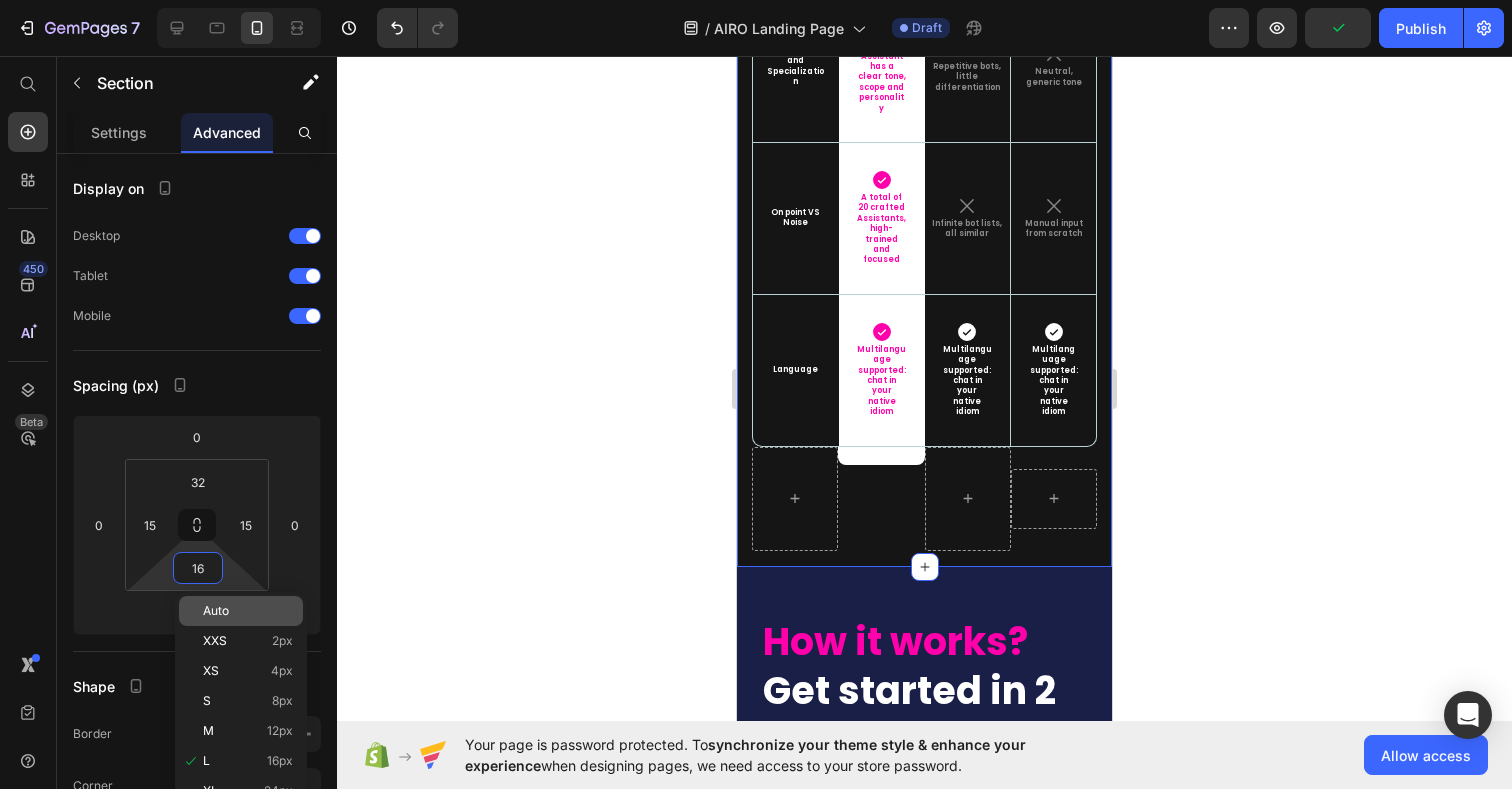 type 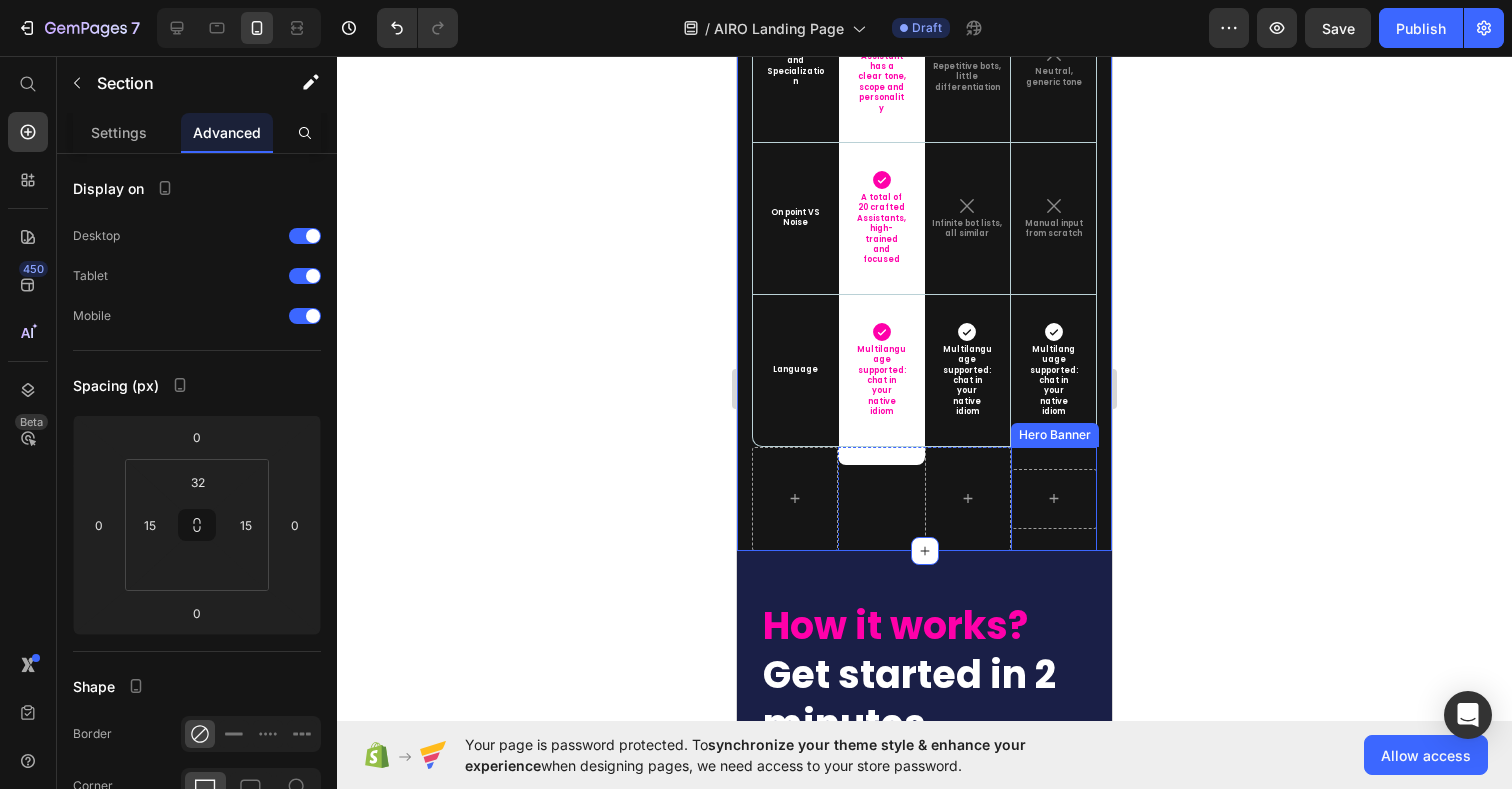 click at bounding box center (1054, 499) 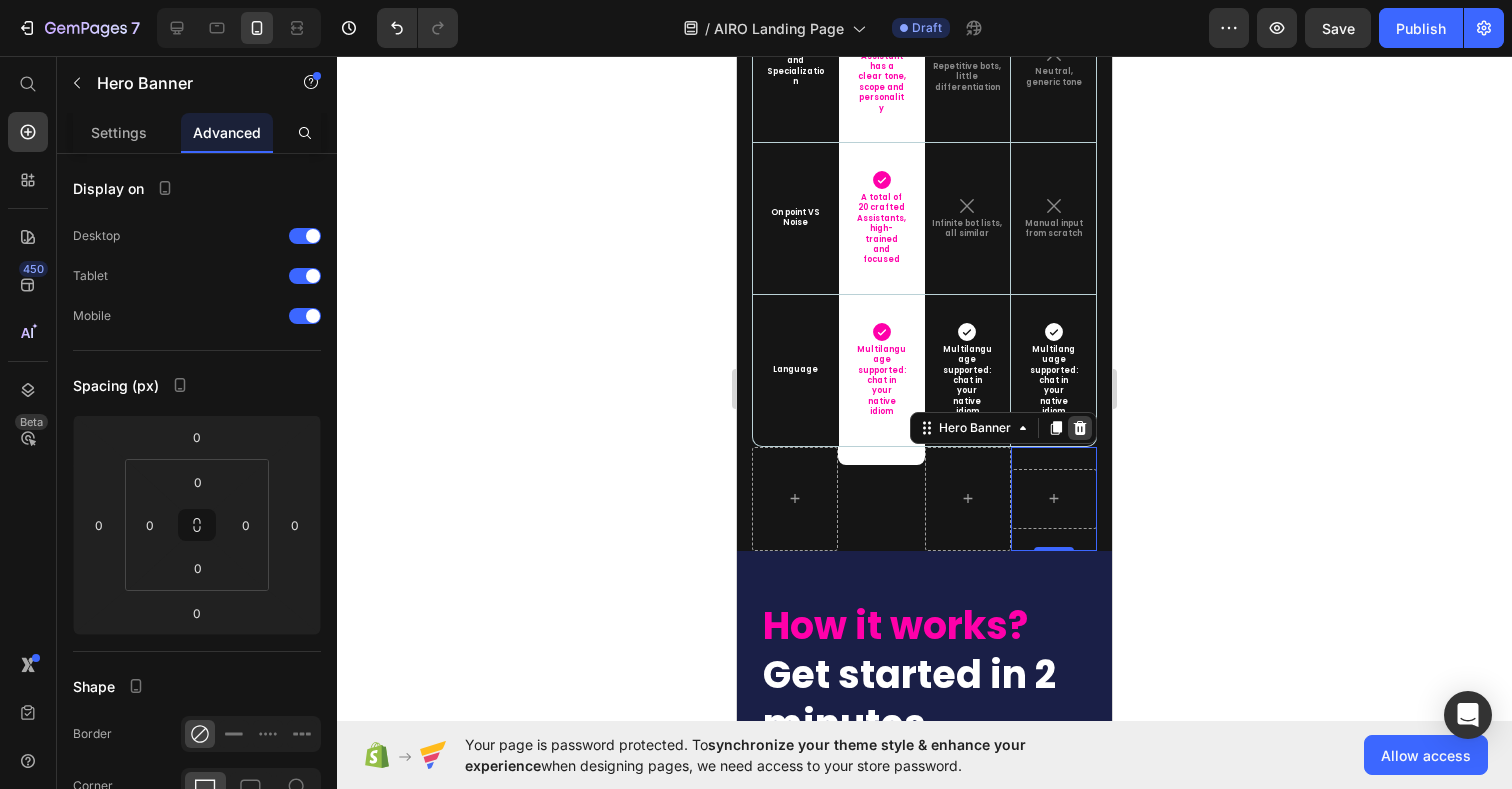click 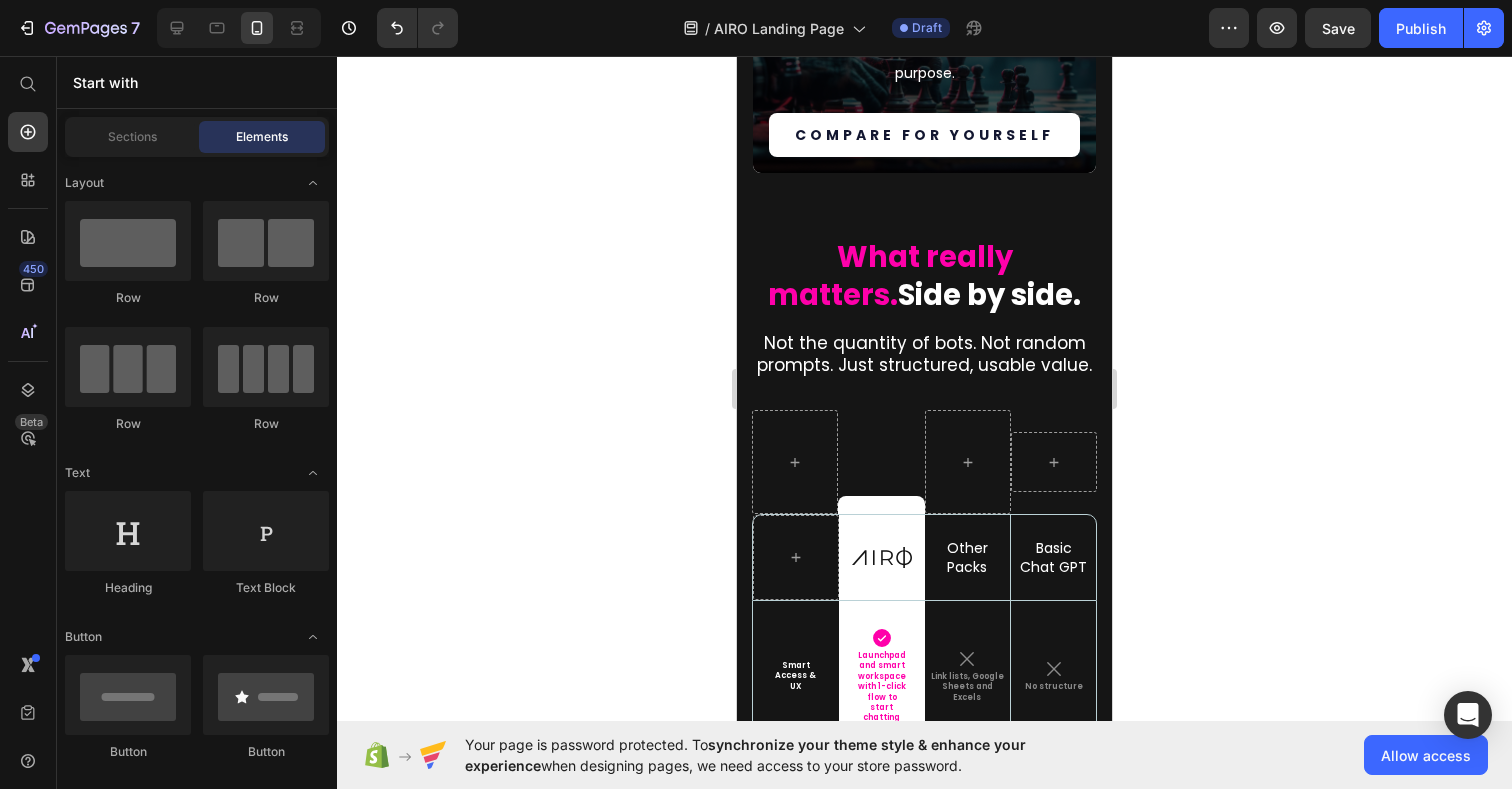 scroll, scrollTop: 8836, scrollLeft: 0, axis: vertical 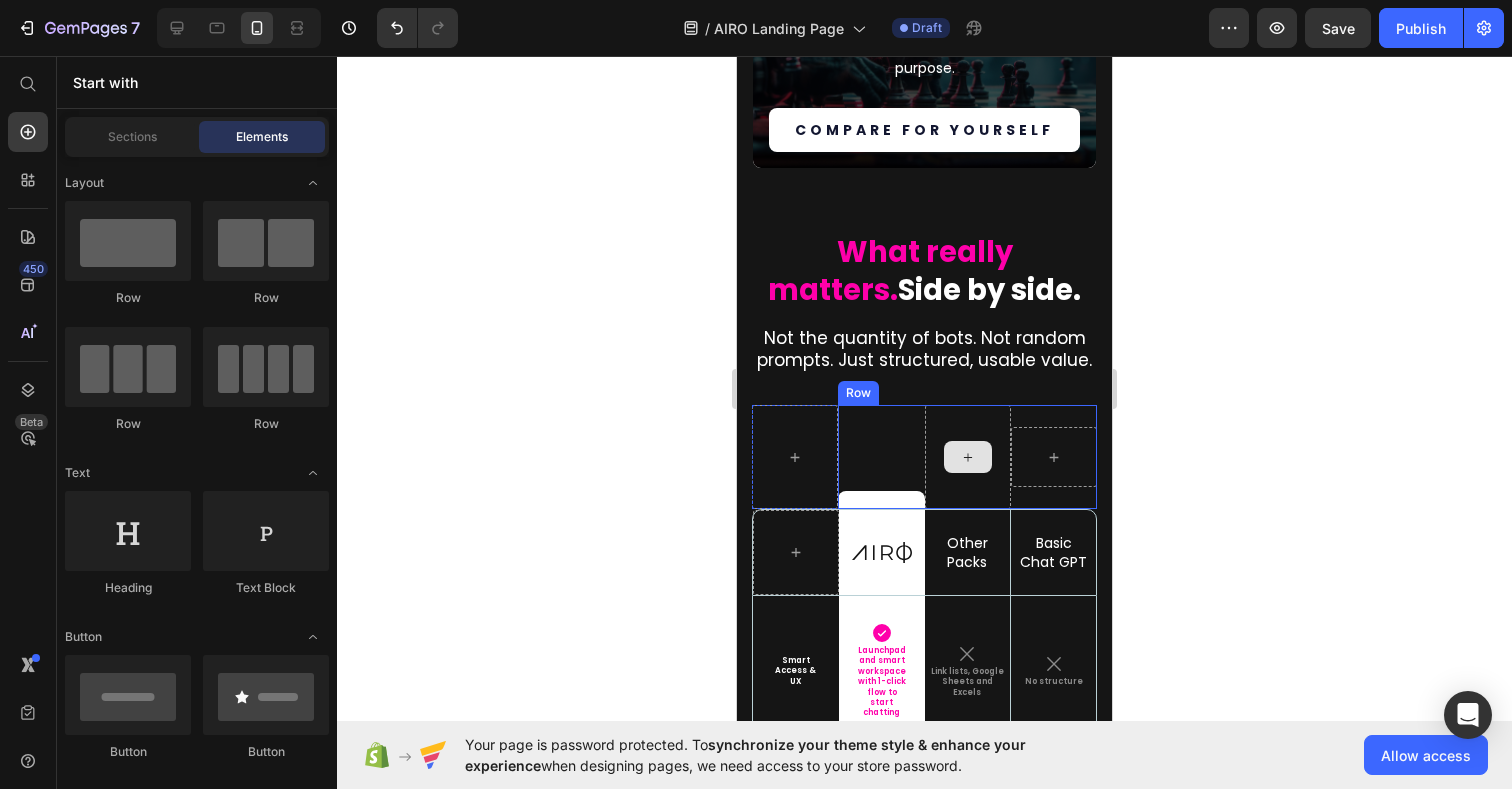 click at bounding box center (968, 457) 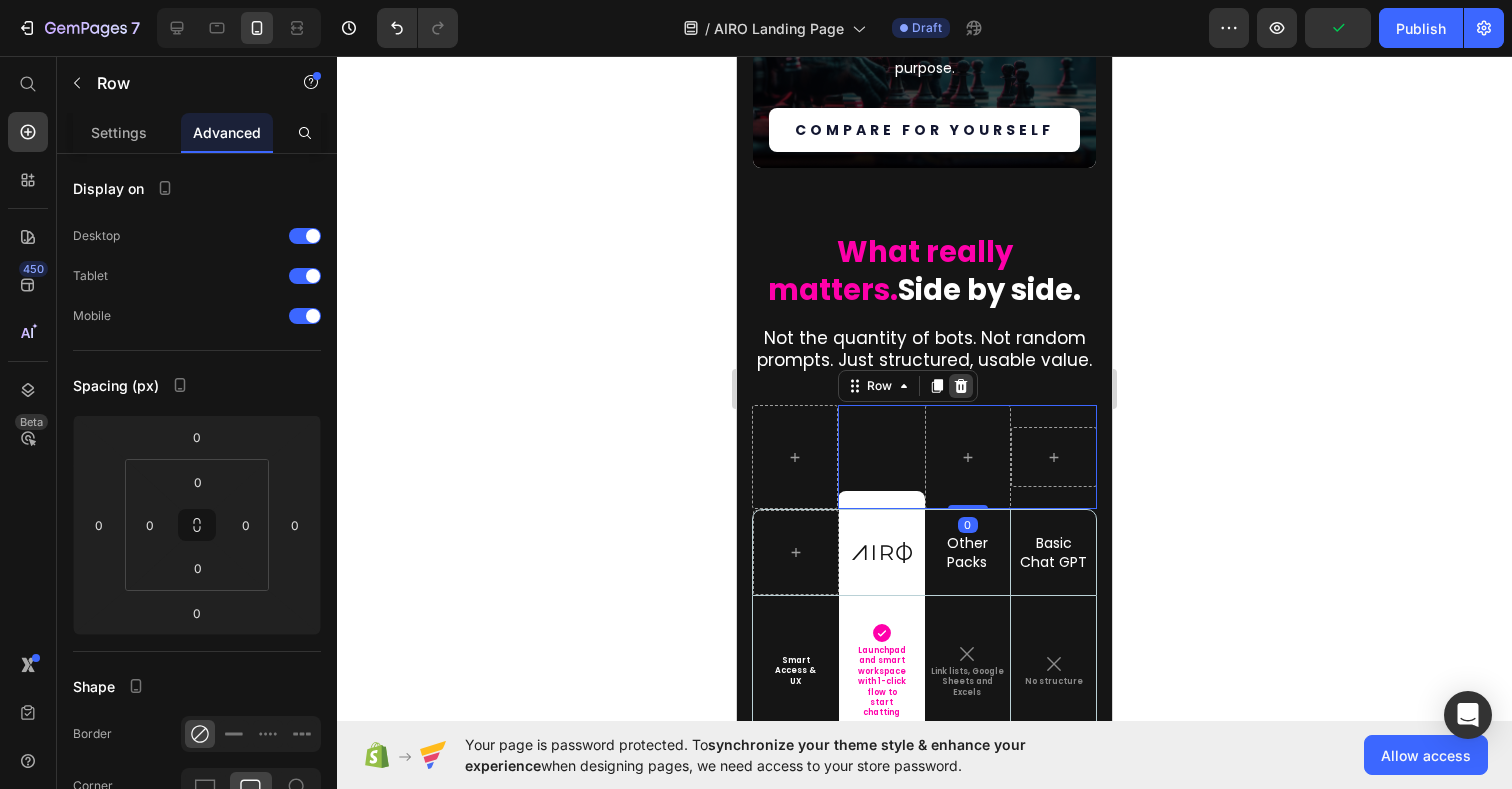 click 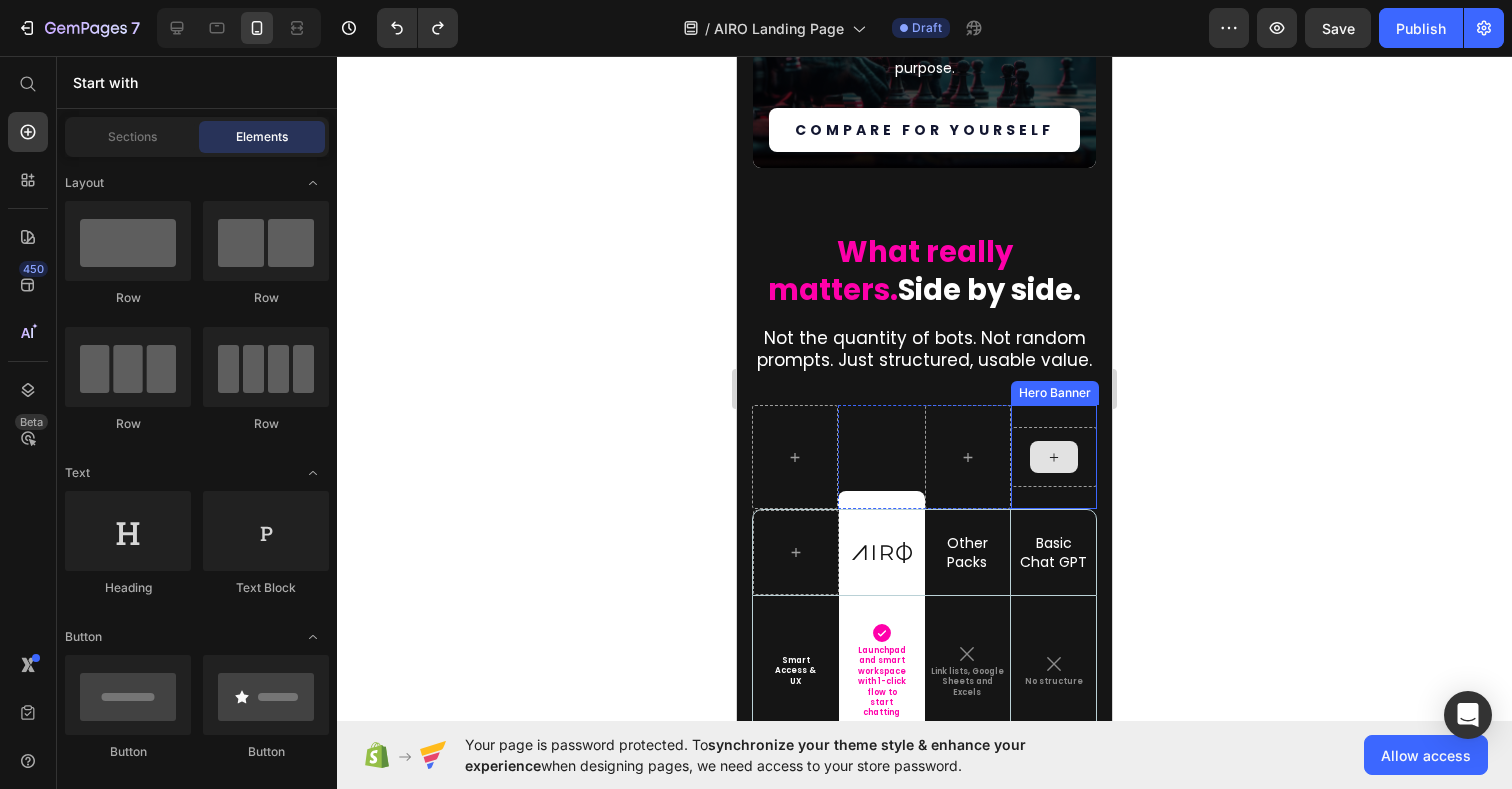 click at bounding box center (1054, 457) 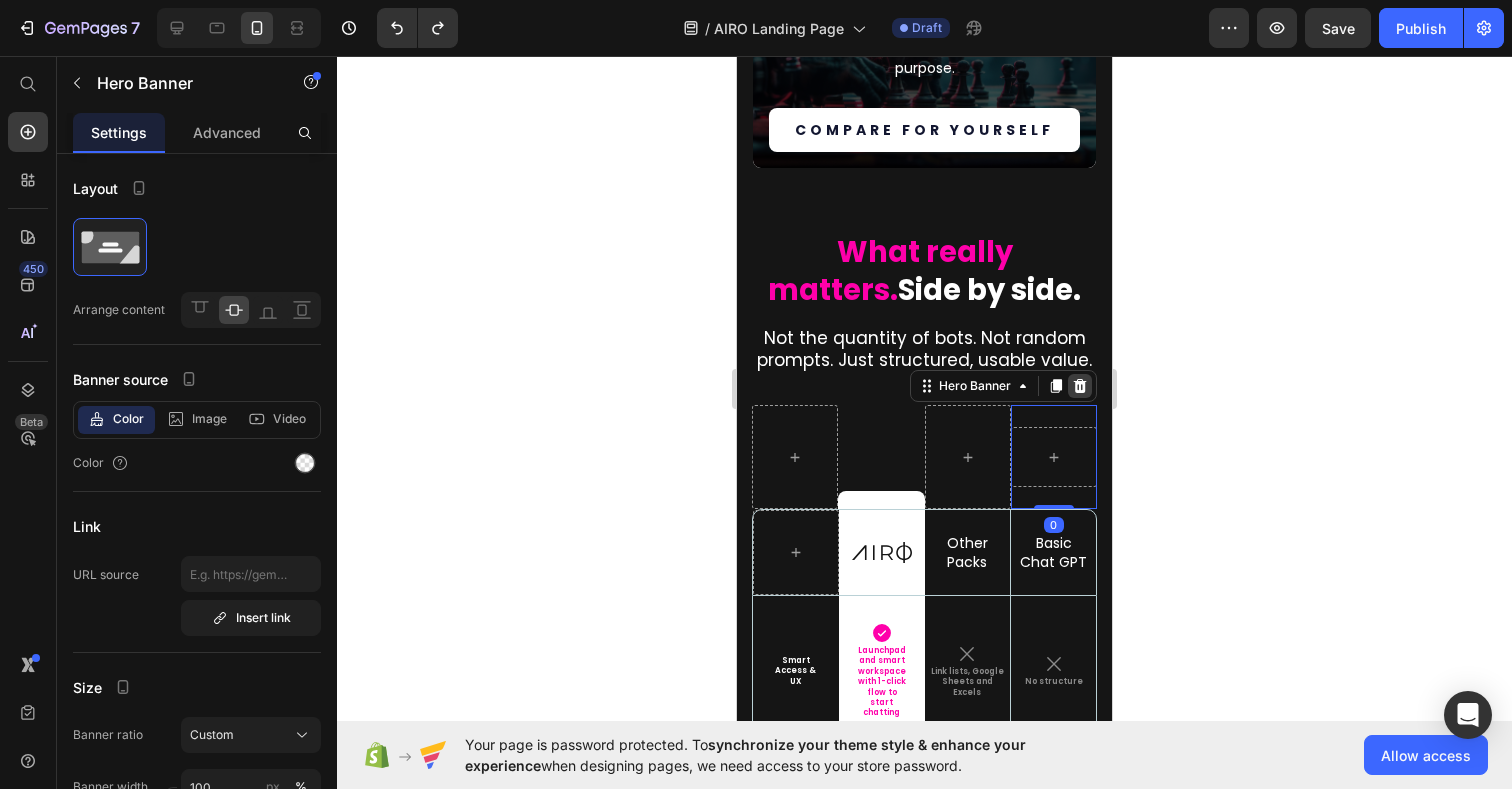 click 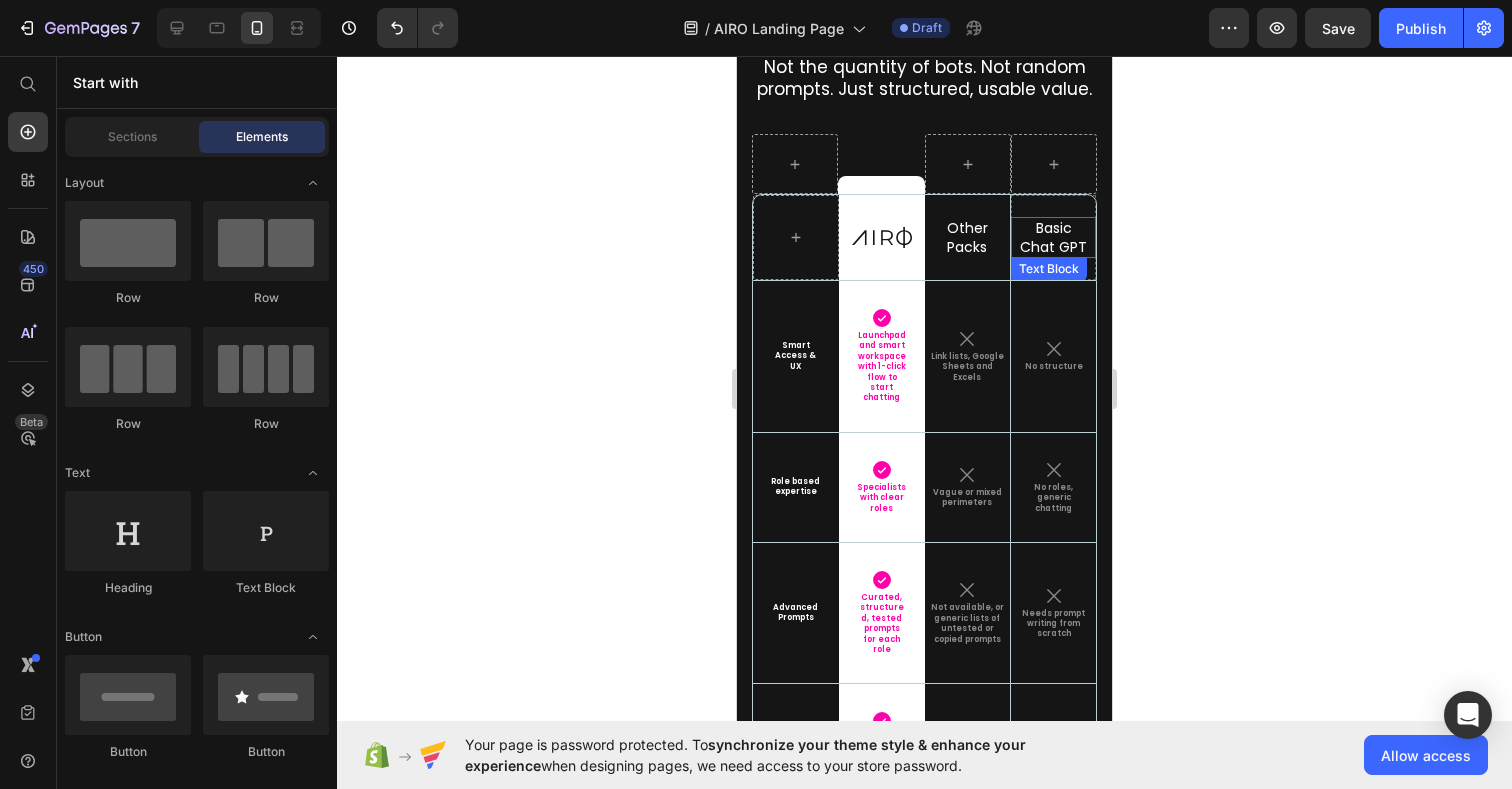 scroll, scrollTop: 9108, scrollLeft: 0, axis: vertical 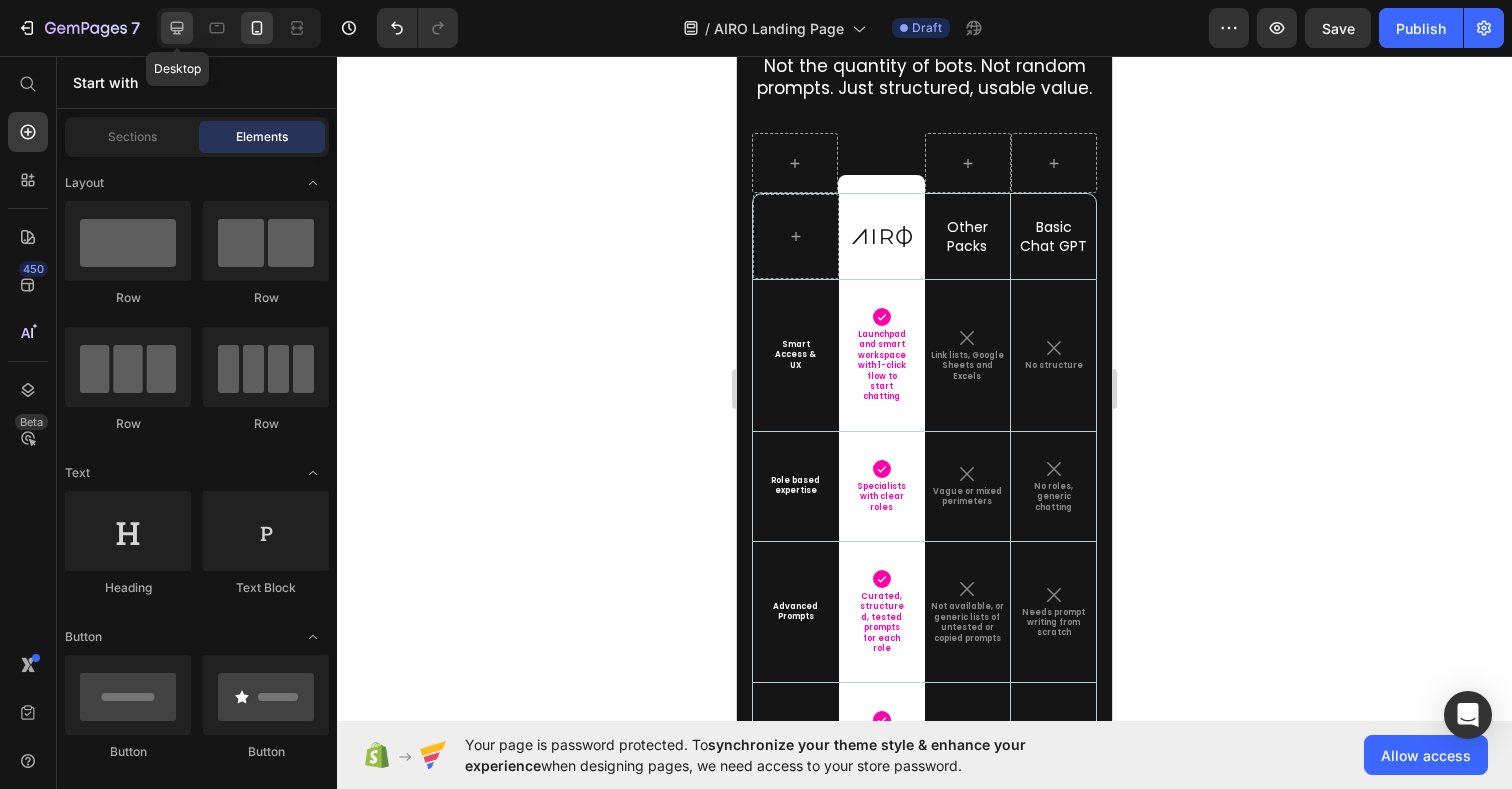 click 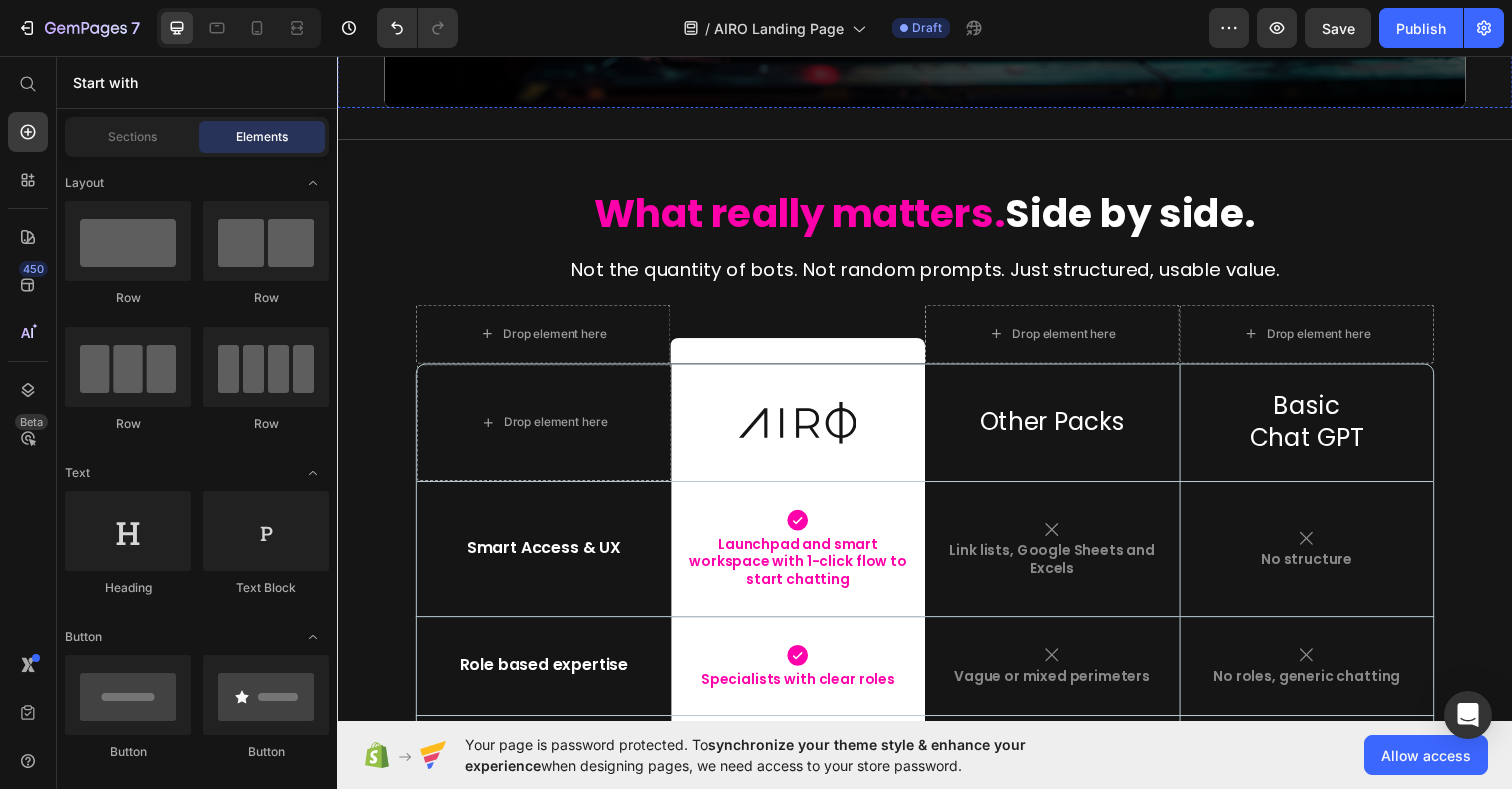 scroll, scrollTop: 8798, scrollLeft: 0, axis: vertical 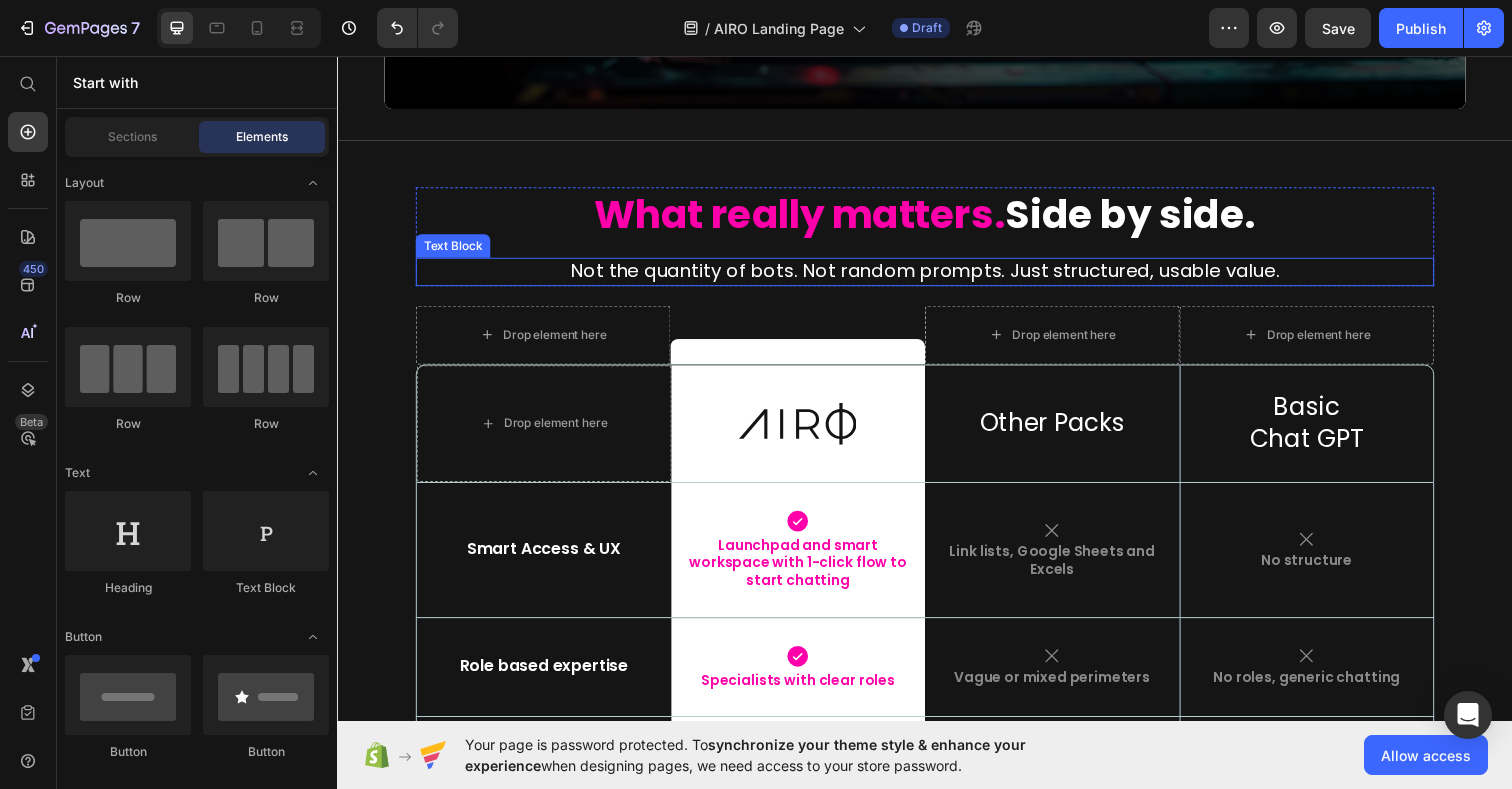 click on "Not the quantity of bots. Not random prompts. Just structured, usable value." at bounding box center (937, 276) 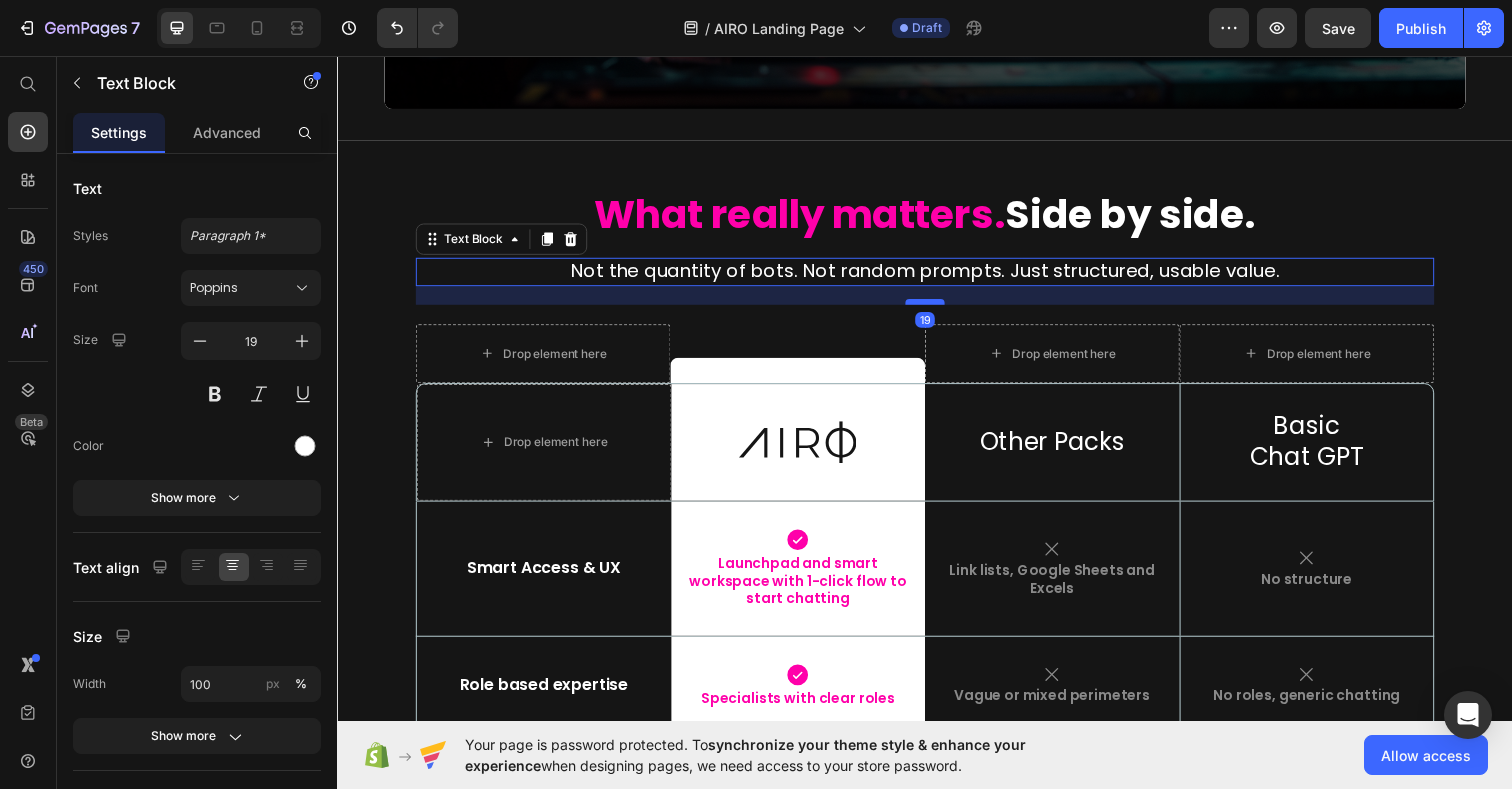 drag, startPoint x: 939, startPoint y: 287, endPoint x: 939, endPoint y: 306, distance: 19 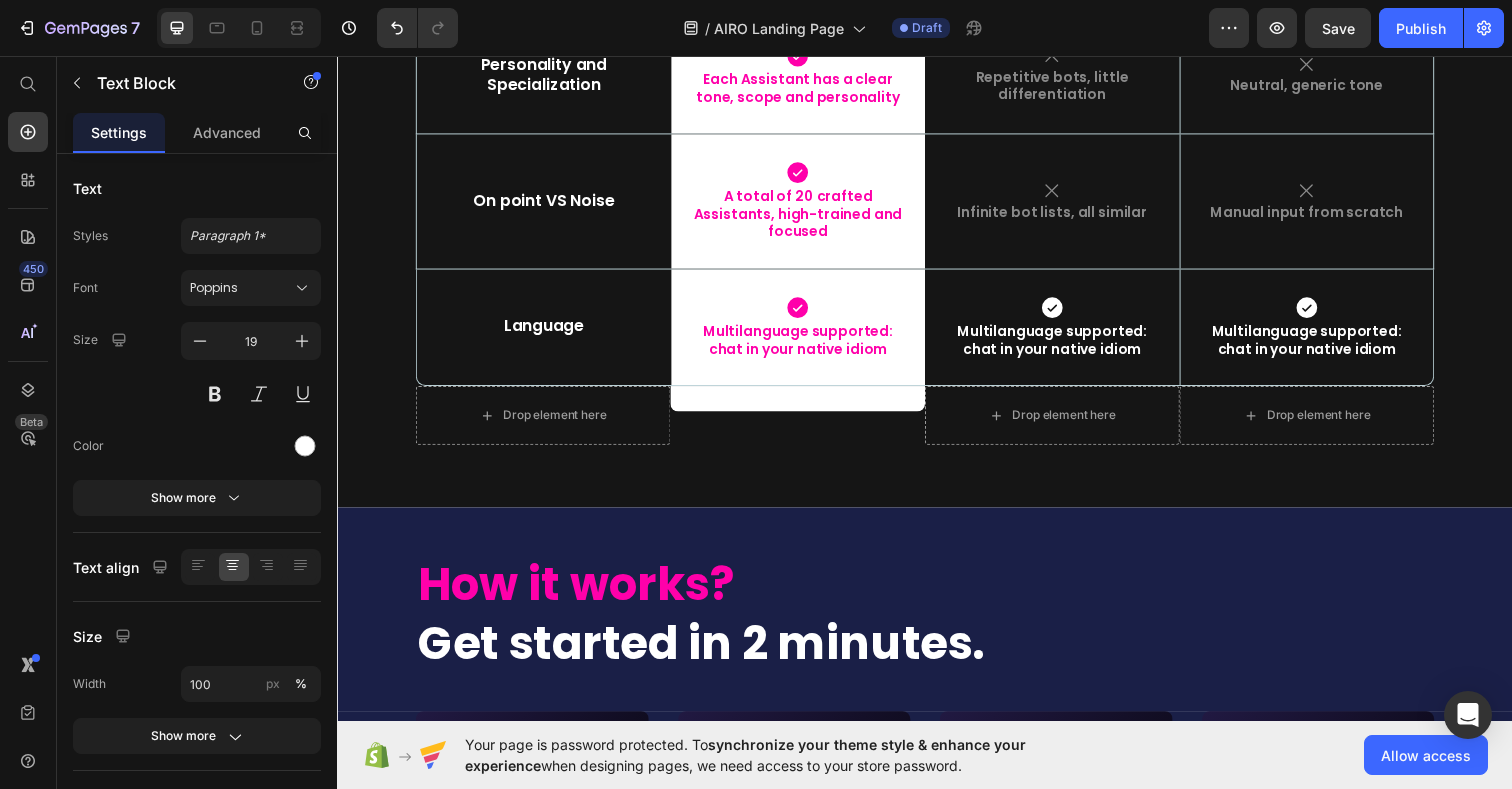 scroll, scrollTop: 9873, scrollLeft: 0, axis: vertical 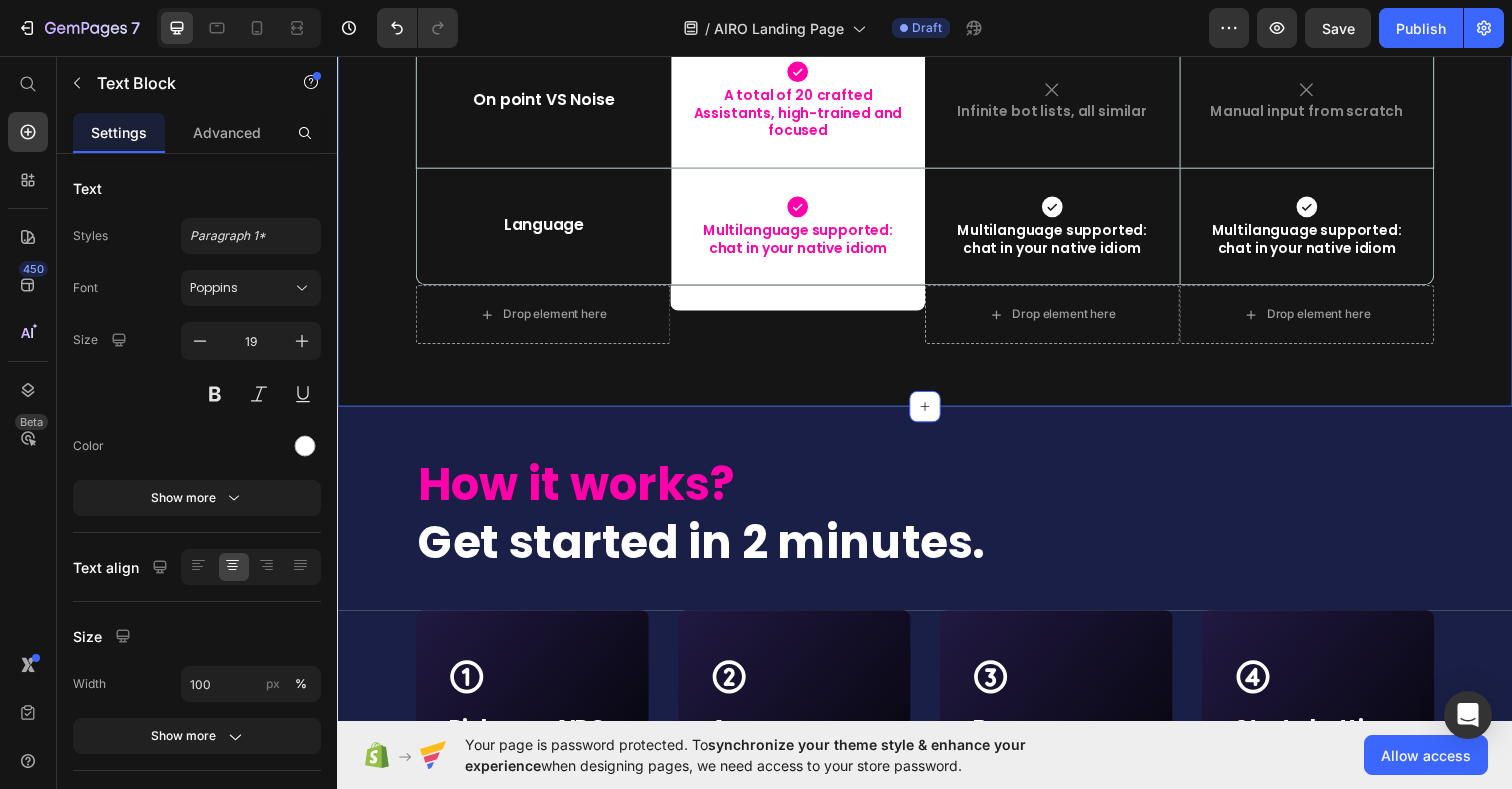 click on "What really matters.  Side by side. Heading Not the quantity of bots. Not random prompts. Just structured, usable value. Text Block   19 Row
Drop element here - Text Block Row
Drop element here
Drop element here Row Row
Drop element here Image Row Other Packs Text Block Basic Chat GPT Text Block Hero Banner Row Row Smart Access & UX Text Block
Icon Launchpad and smart workspace with 1-click flow to start chatting Text Block Row
Icon Link lists, Google Sheets and Excels Text Block
Icon No structure Text Block Hero Banner Row Row Role based expertise Text Block
Icon Specialists with clear roles Text Block Row
Icon Vague or mixed perimeters Text Block
Icon No roles, generic chatting Text Block Hero Banner Row Row Advanced Prompts Text Block
Icon Curated, structured, tested prompts for each role Text Block Row
Icon -" at bounding box center [937, -260] 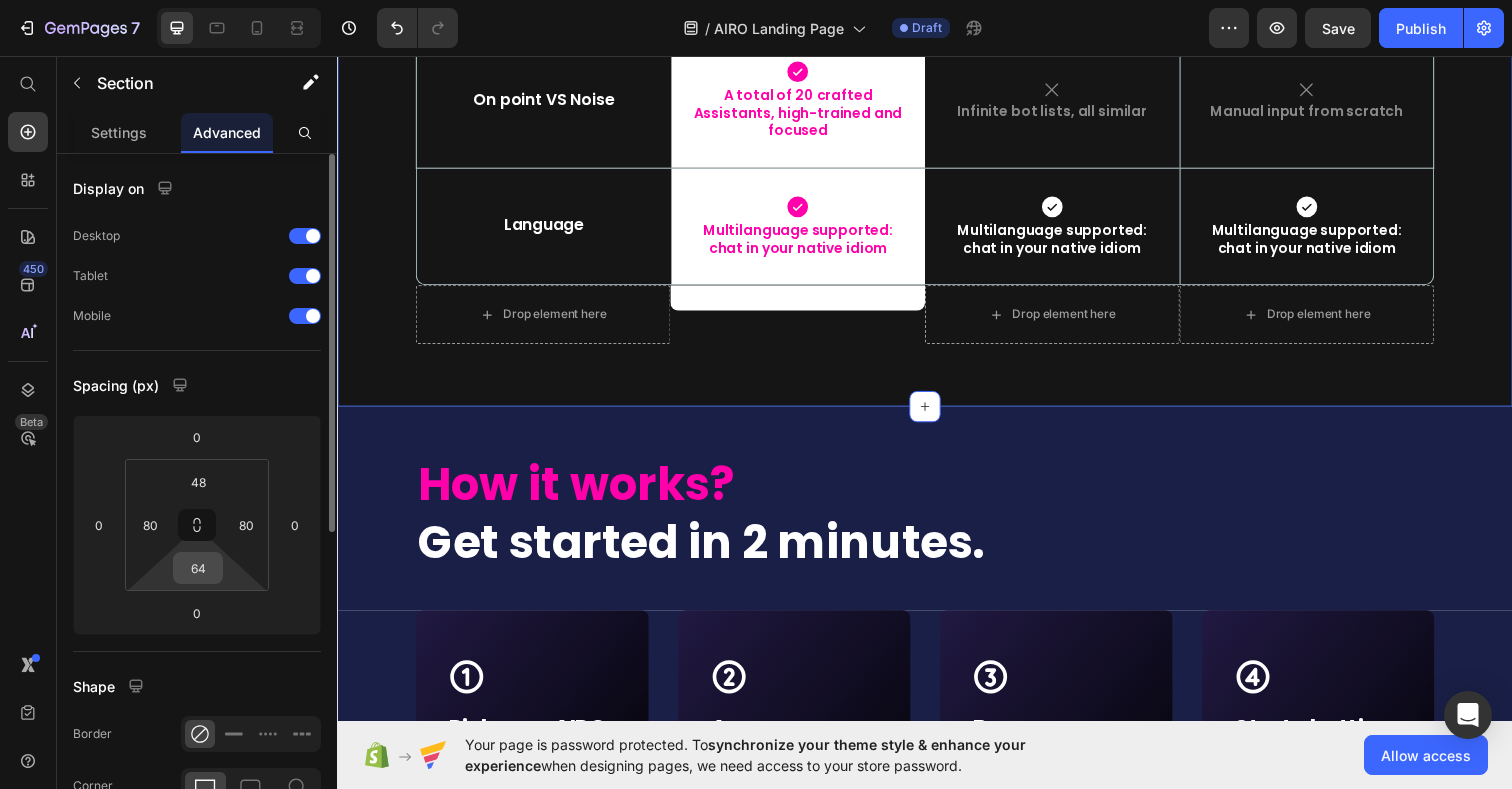 click on "64" at bounding box center (198, 568) 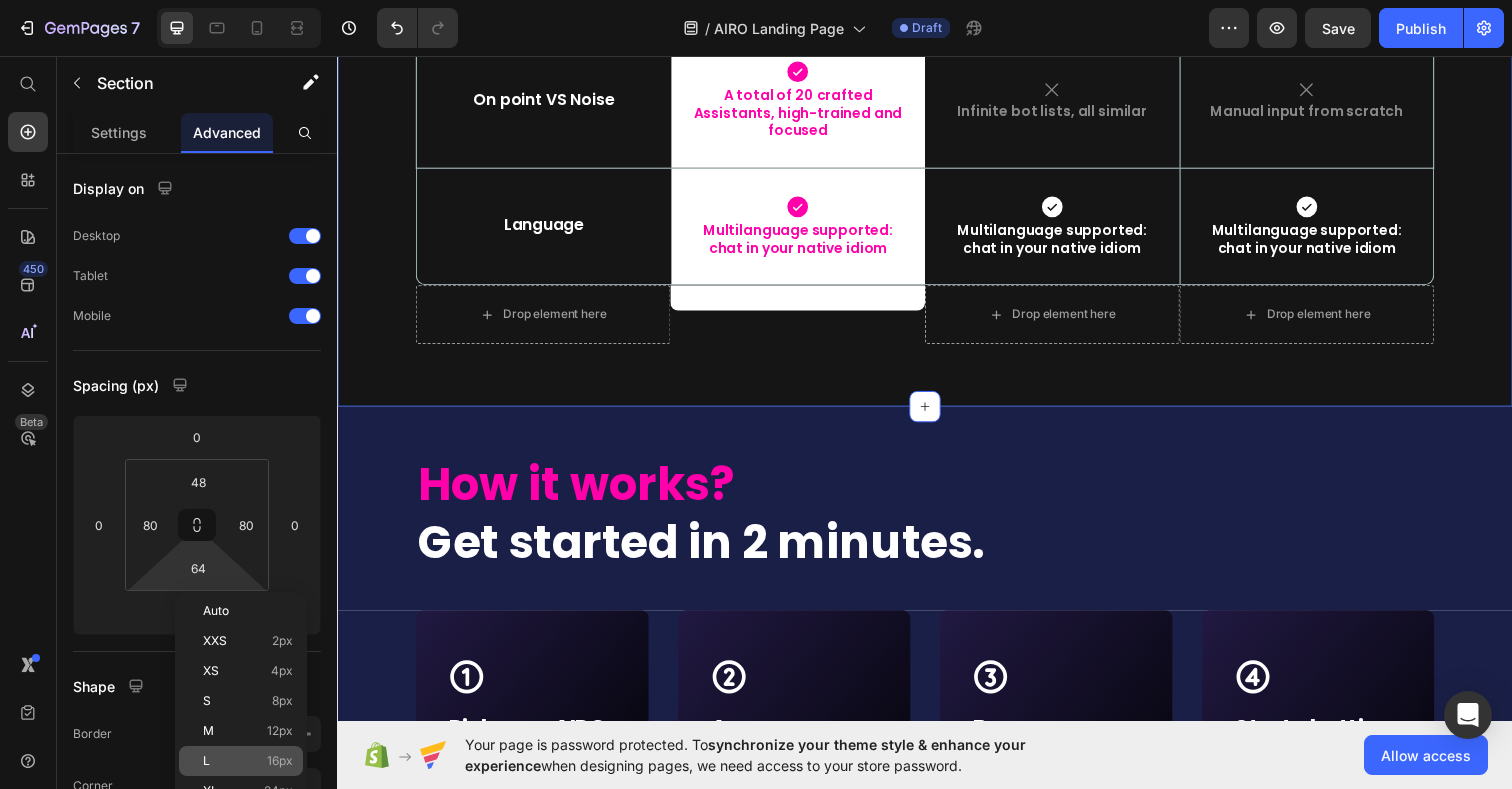 click on "L 16px" at bounding box center (248, 761) 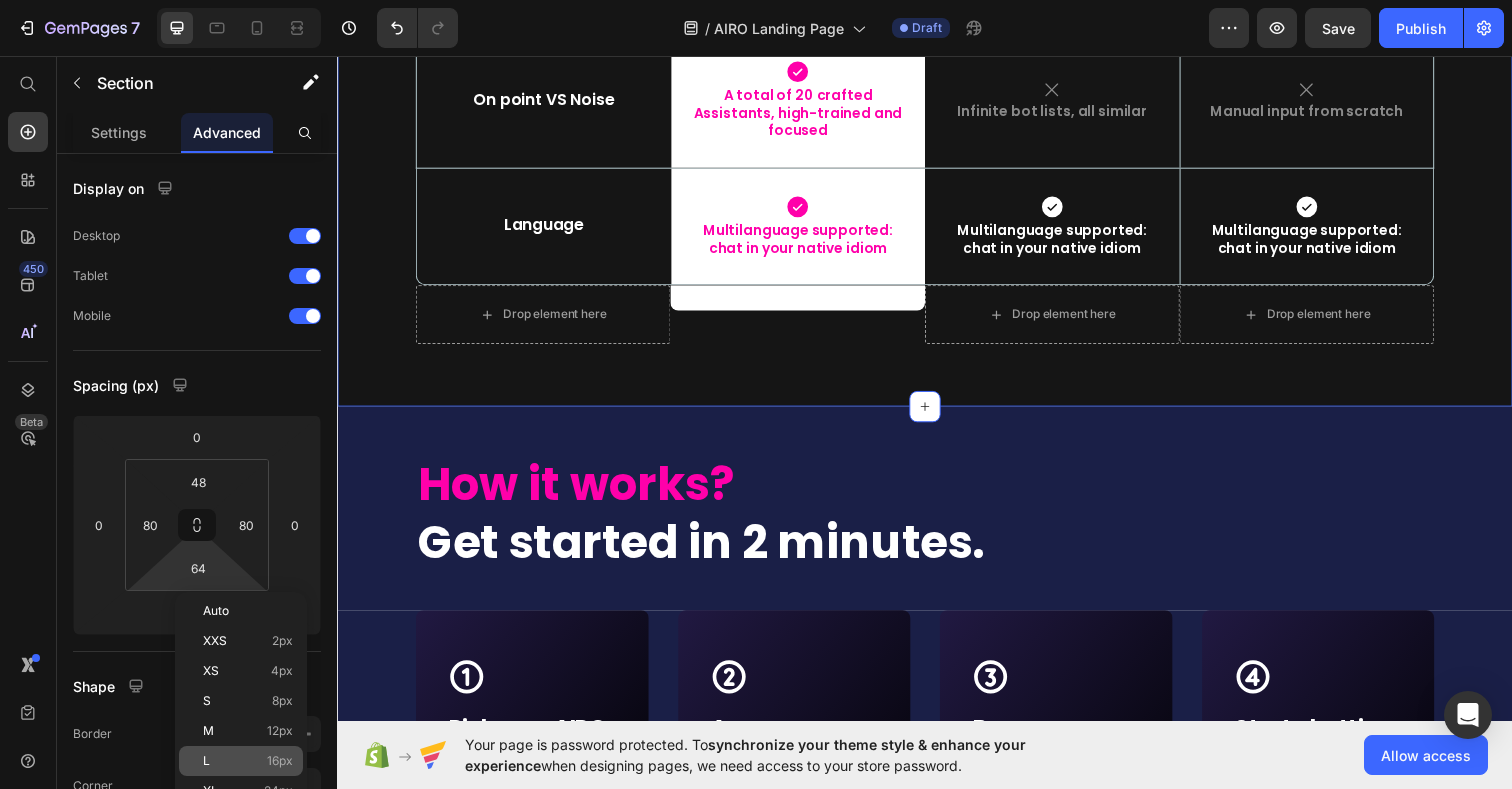 type on "16" 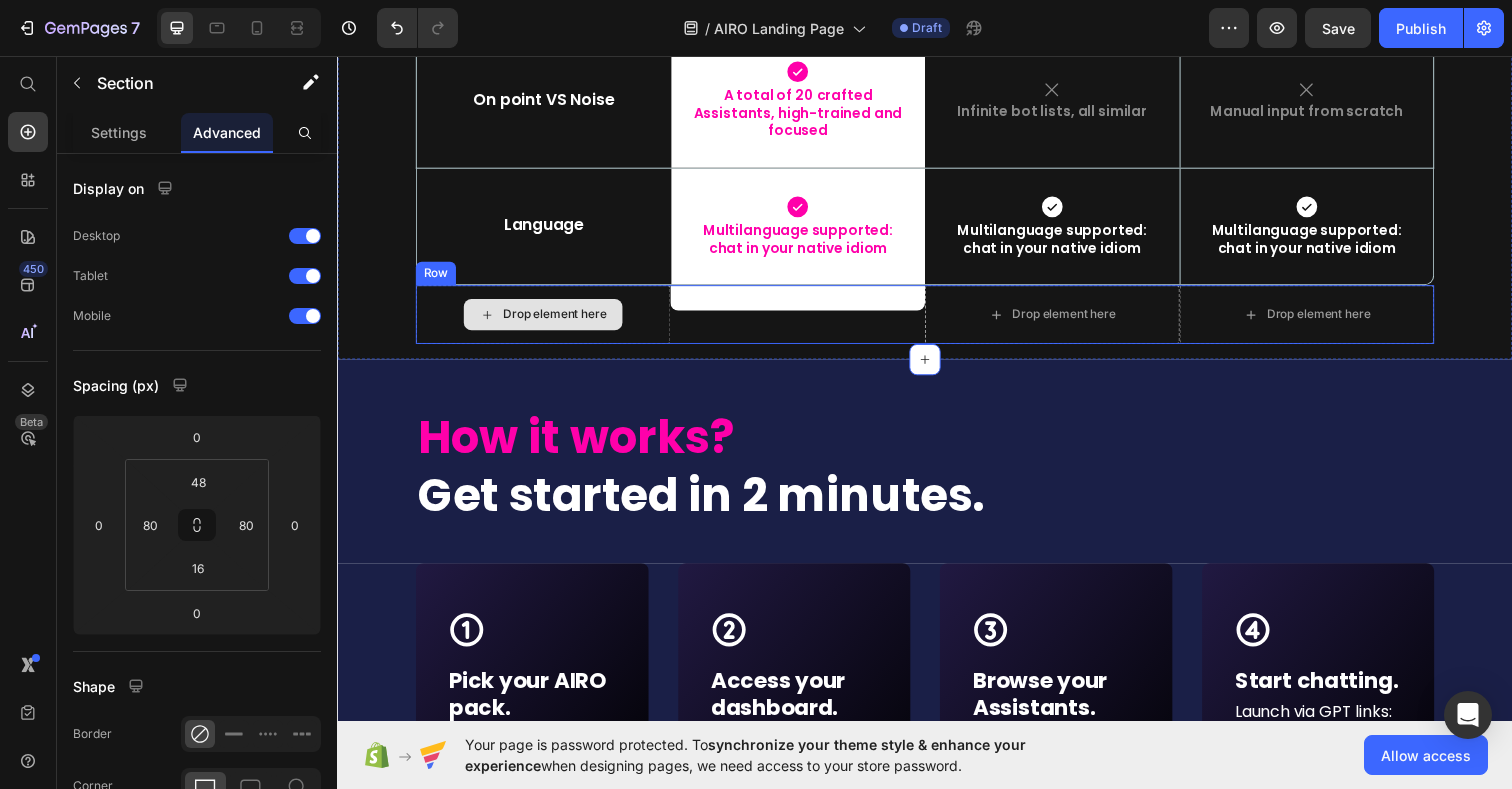 click on "Drop element here" at bounding box center [547, 320] 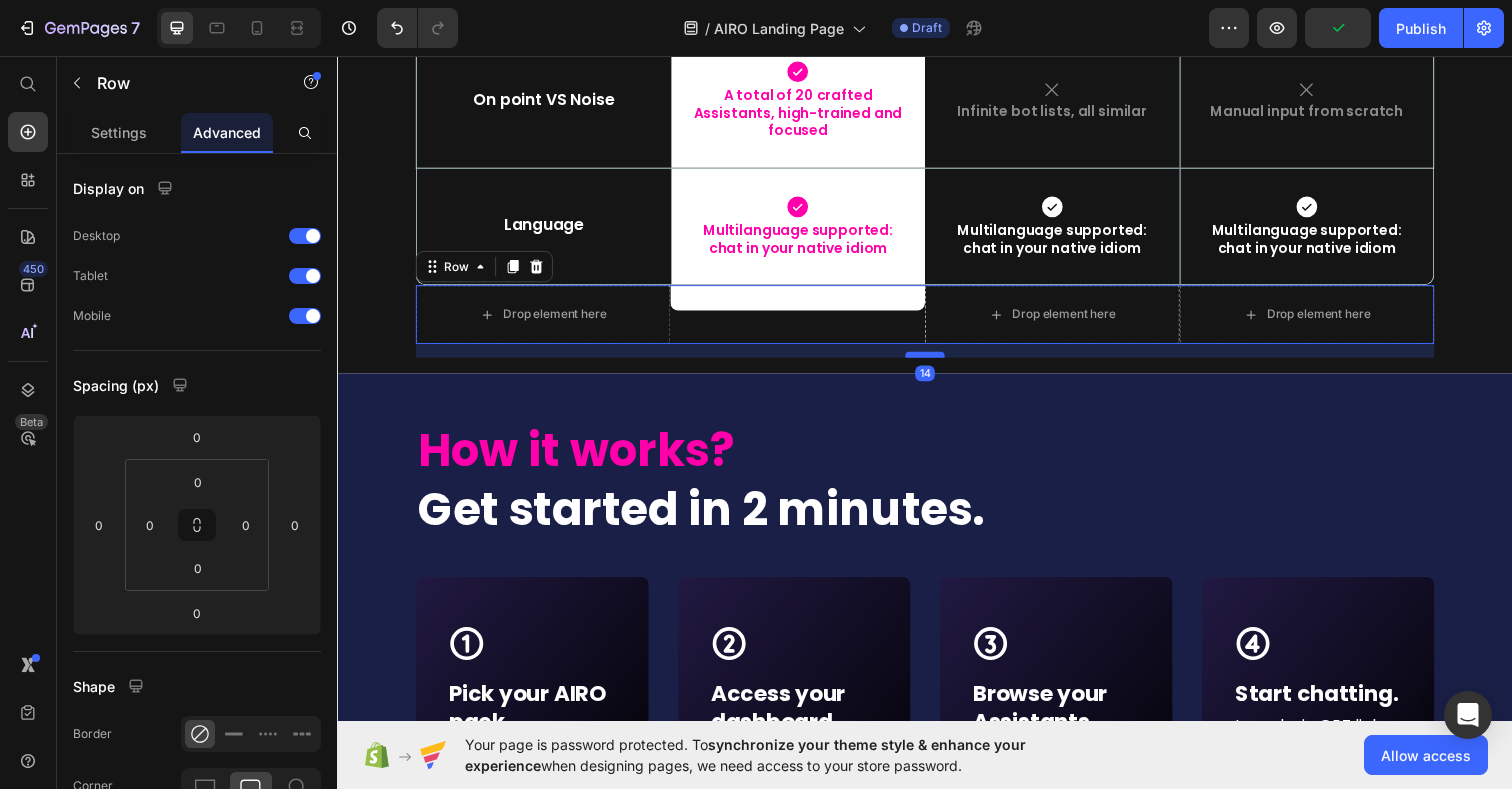 drag, startPoint x: 943, startPoint y: 328, endPoint x: 943, endPoint y: 342, distance: 14 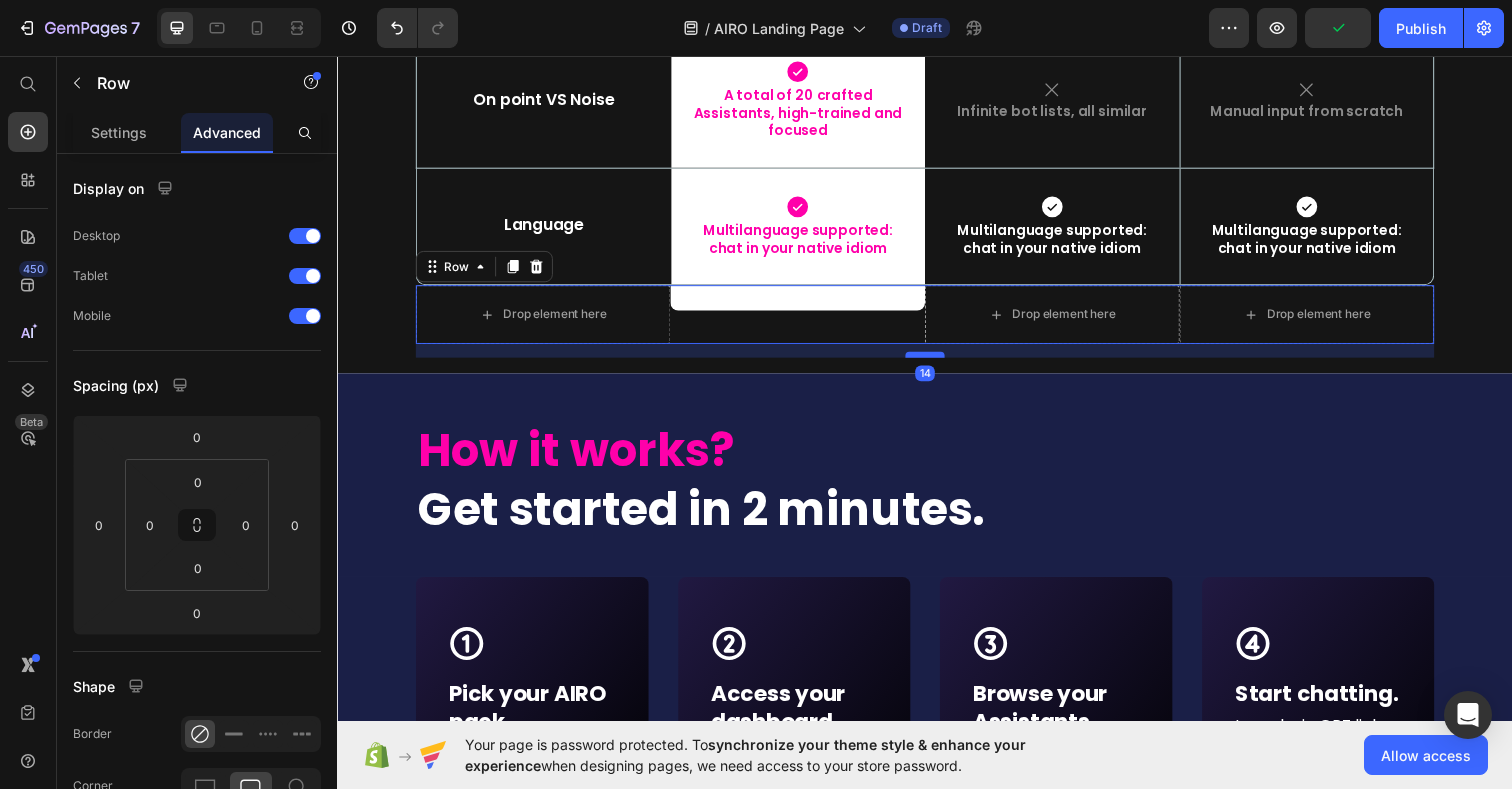 click at bounding box center (937, 361) 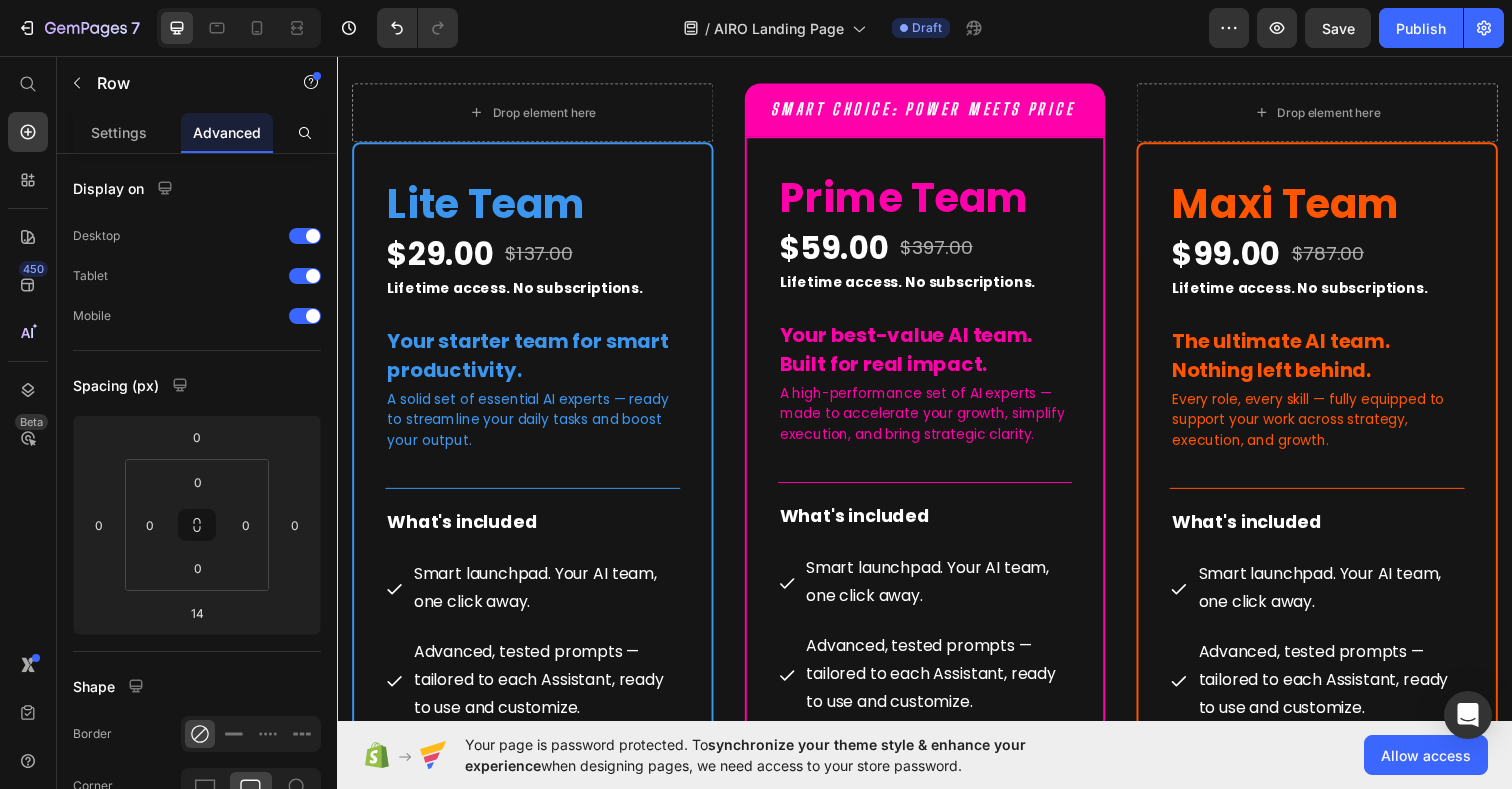 scroll, scrollTop: 11209, scrollLeft: 0, axis: vertical 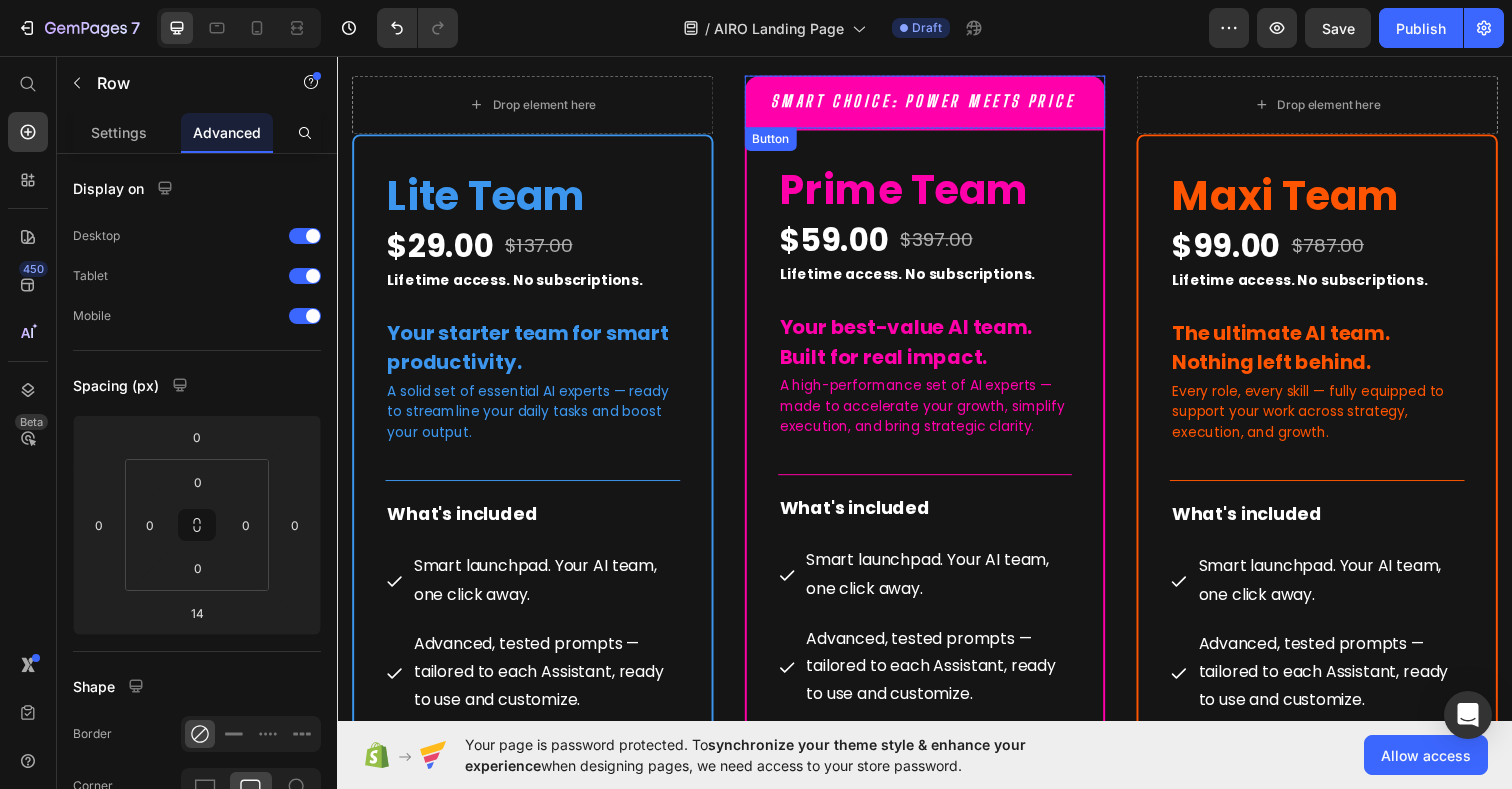 click on "SMART CHOICE: POWER MEETS PRICE" at bounding box center (937, 103) 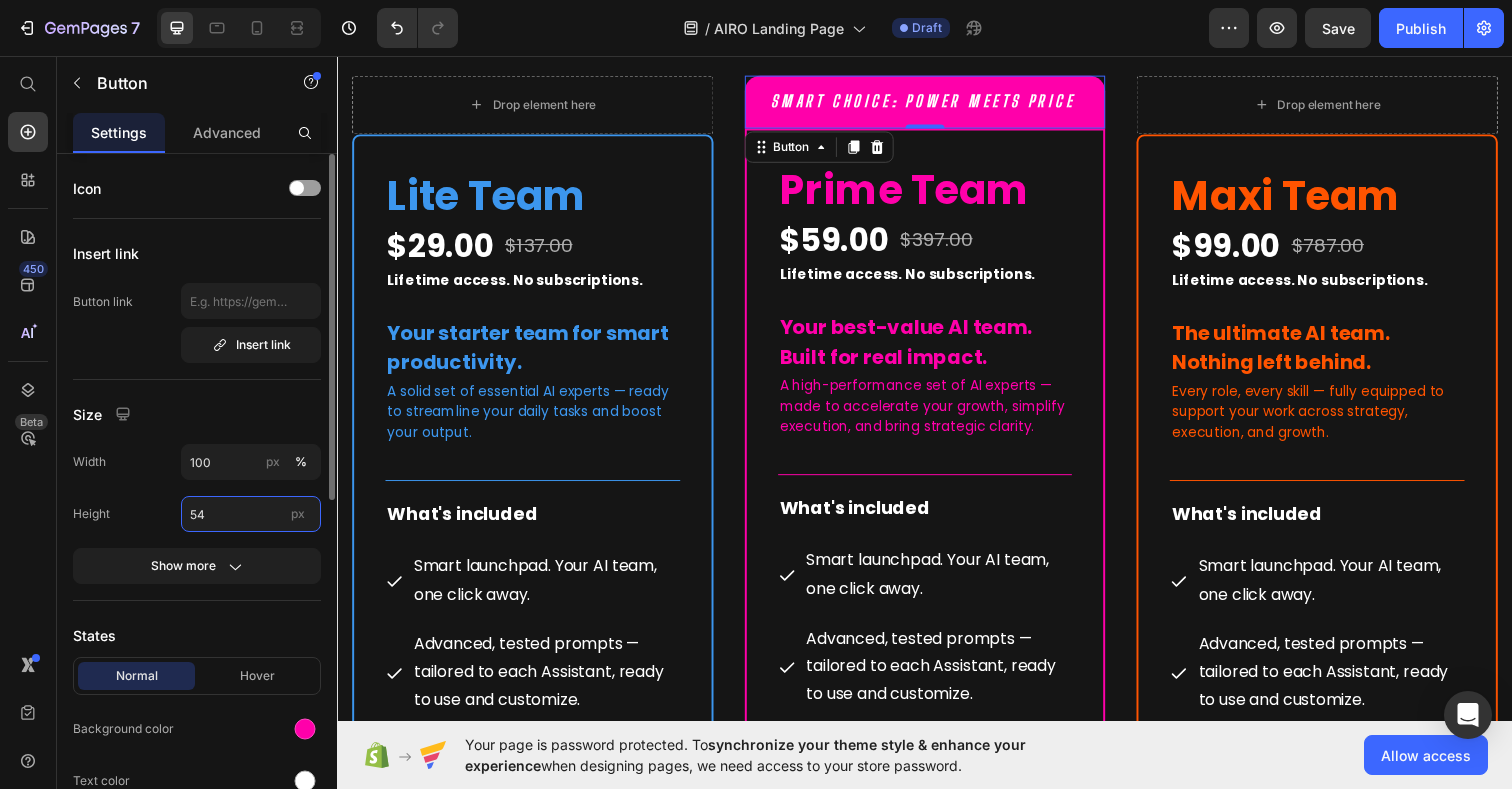 click on "54" at bounding box center [251, 514] 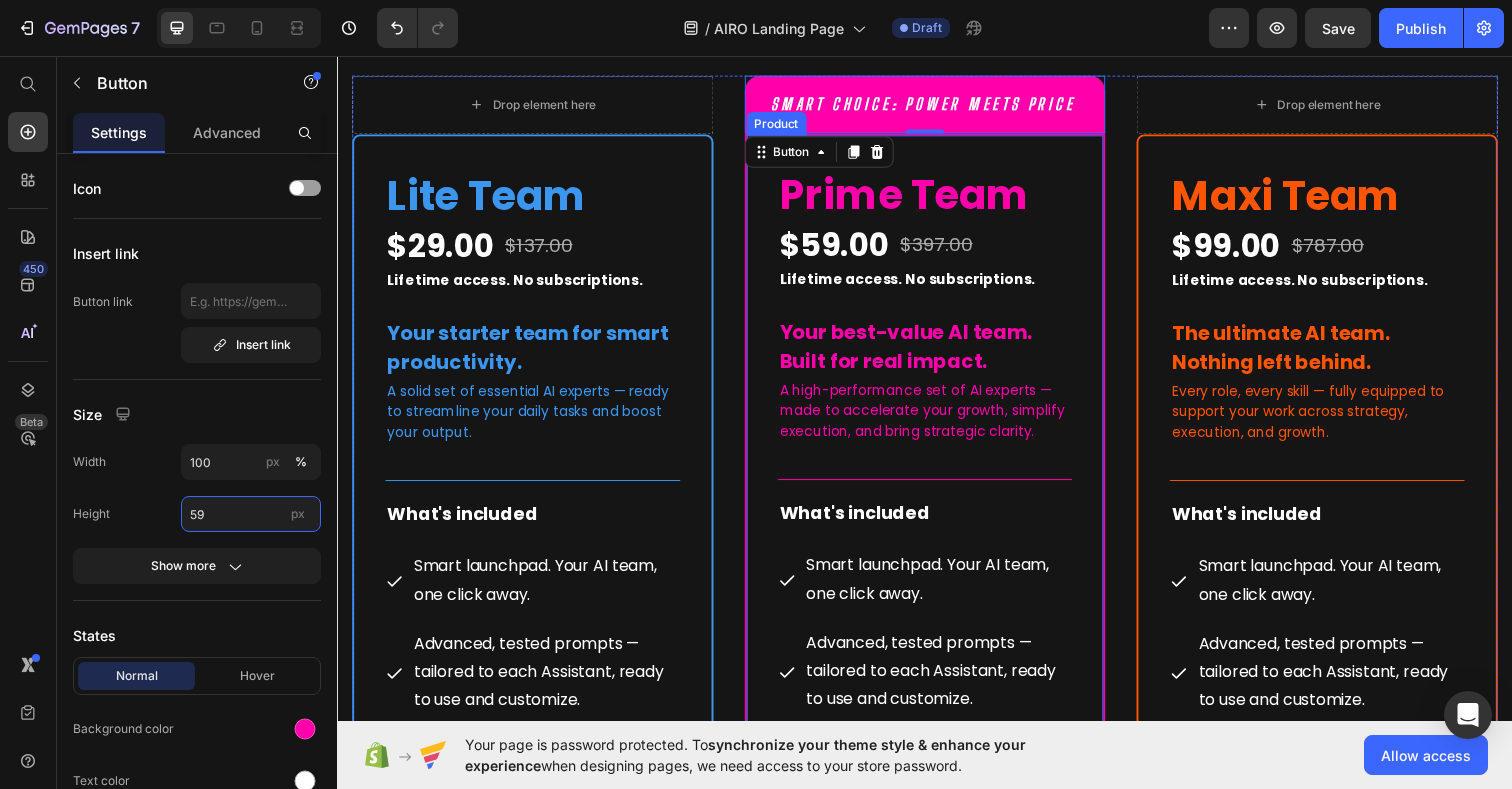 type on "60" 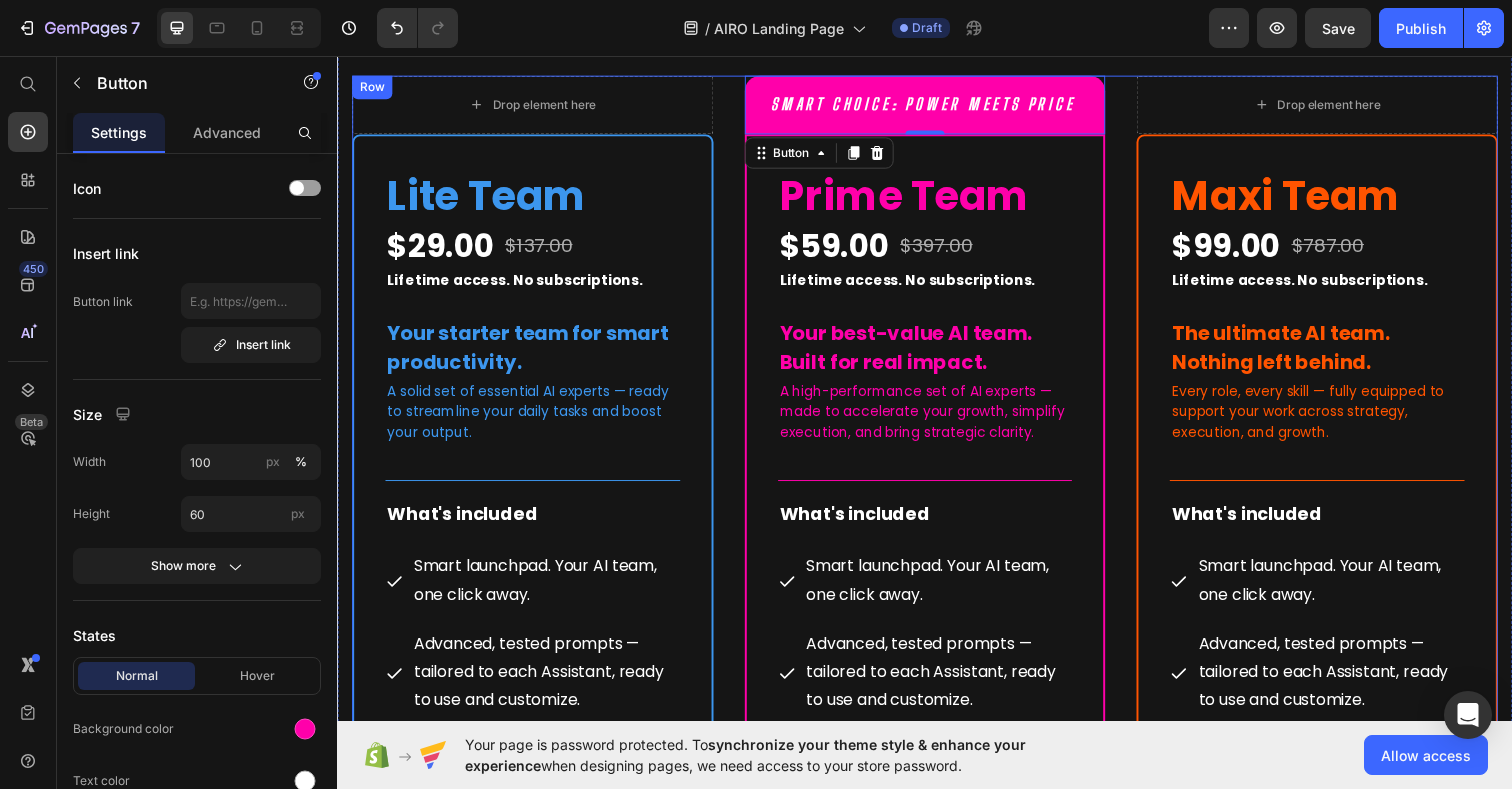 click on "Drop element here Row Lite Team Heading $29.00 (P) Price $137.00 (P) Price Row Lifetime access. No subscriptions. Text Block Your starter team for smart productivity. Text Block A solid set of essential AI experts — ready to streamline your daily tasks and boost your output. Text Block                Title Line What's included Text Block
Smart launchpad. Your AI team, one click away.
Advanced, tested prompts — tailored to each Assistant, ready to use and customize.
Powered by ChatGPT — works with Free or Plus.
Multilingual support. No barriers. Item List                Title Line All members of our  Lite Team Text Block
Mike - Social Media Strategist
Ava - Content Scheduler
Noah - Email Ally
Zaya - Website Optimizer
Ben - Conversion Specialist Item List (P) Images & Gallery $29.00   $137   — Save $108 Text block UNLOCK NOW OUR LITE TEAM Image" at bounding box center [937, 983] 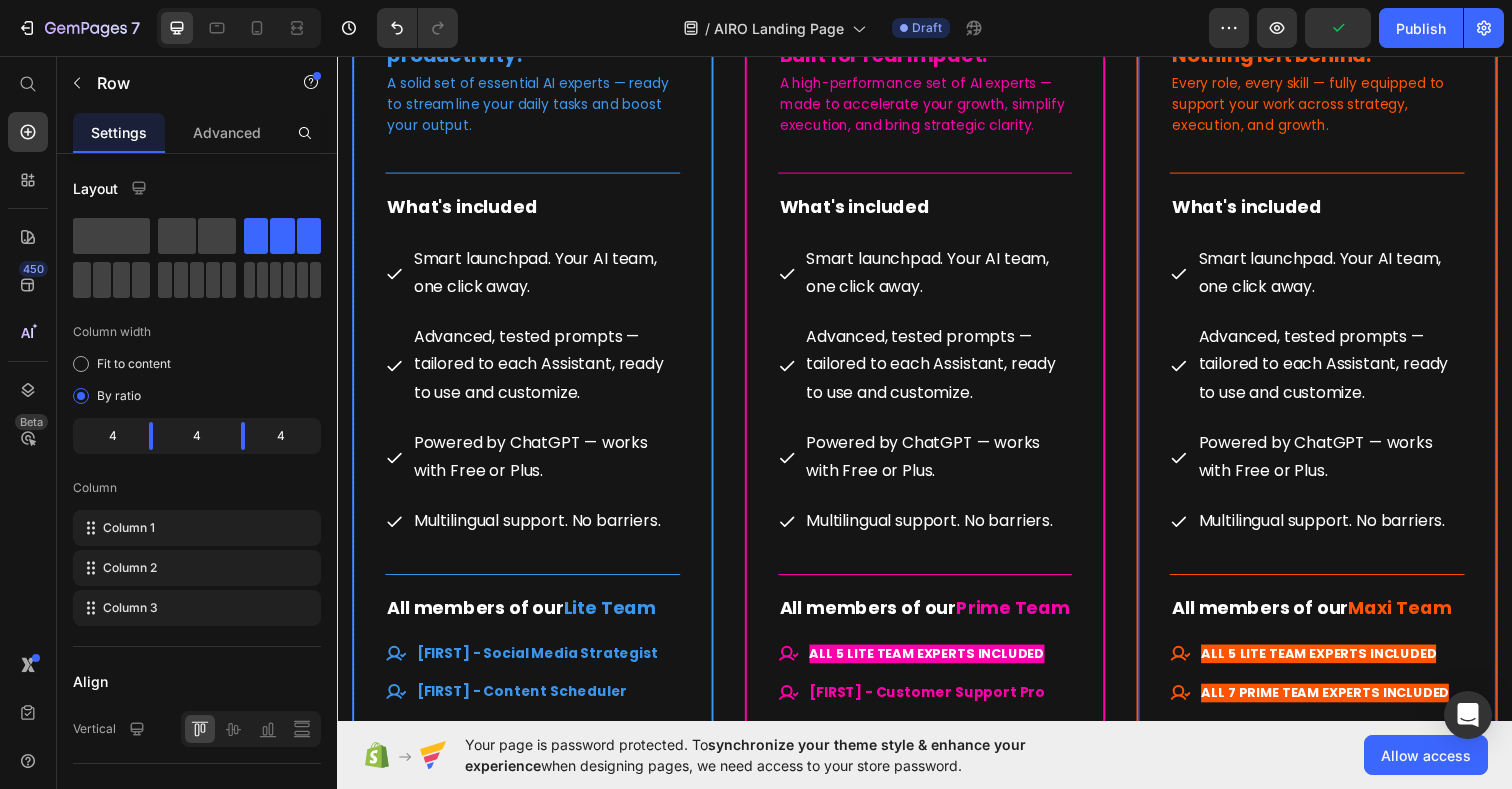 scroll, scrollTop: 11549, scrollLeft: 0, axis: vertical 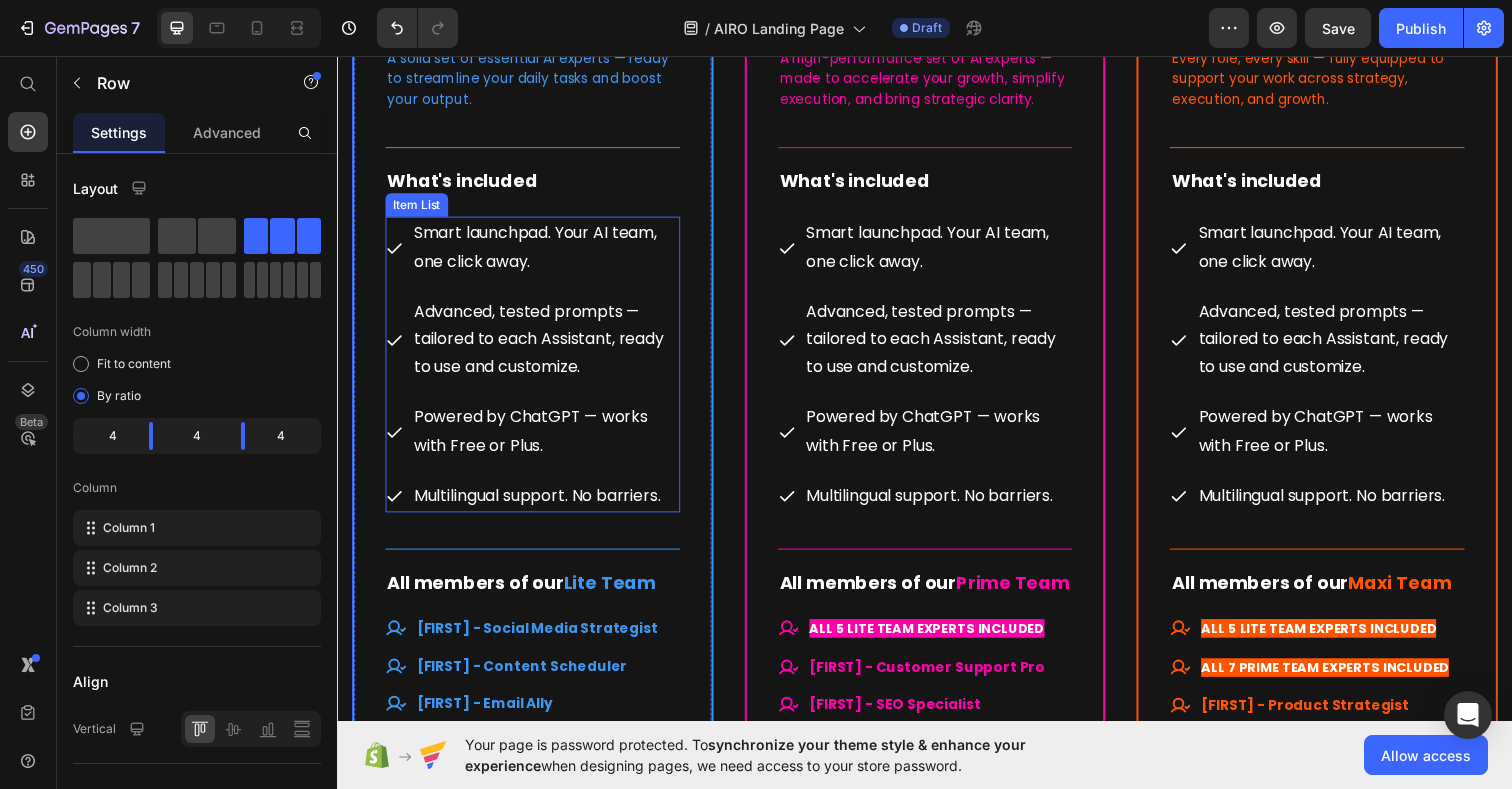 click on "Multilingual support. No barriers." at bounding box center (549, 505) 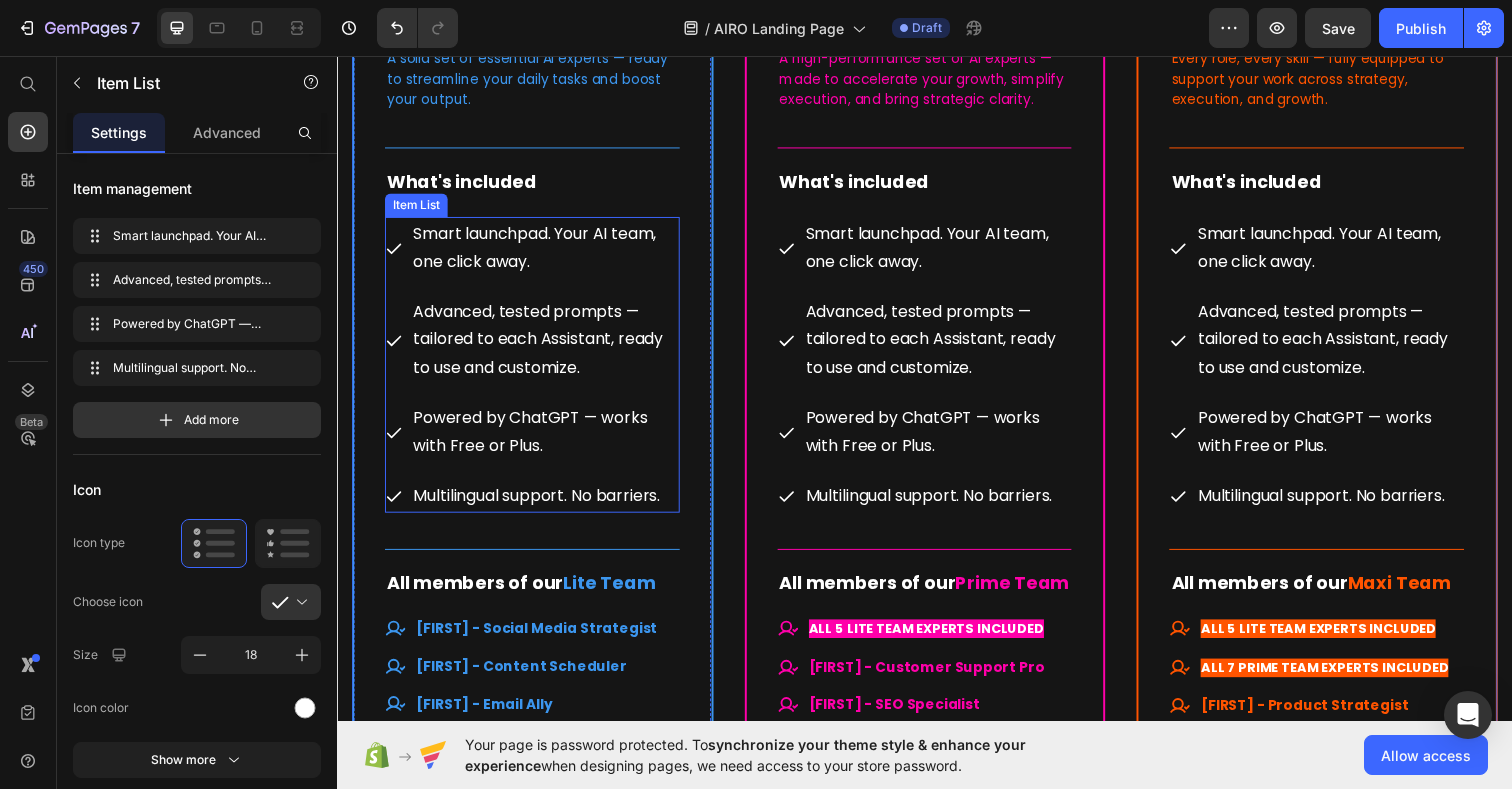 click on "Multilingual support. No barriers." at bounding box center (549, 505) 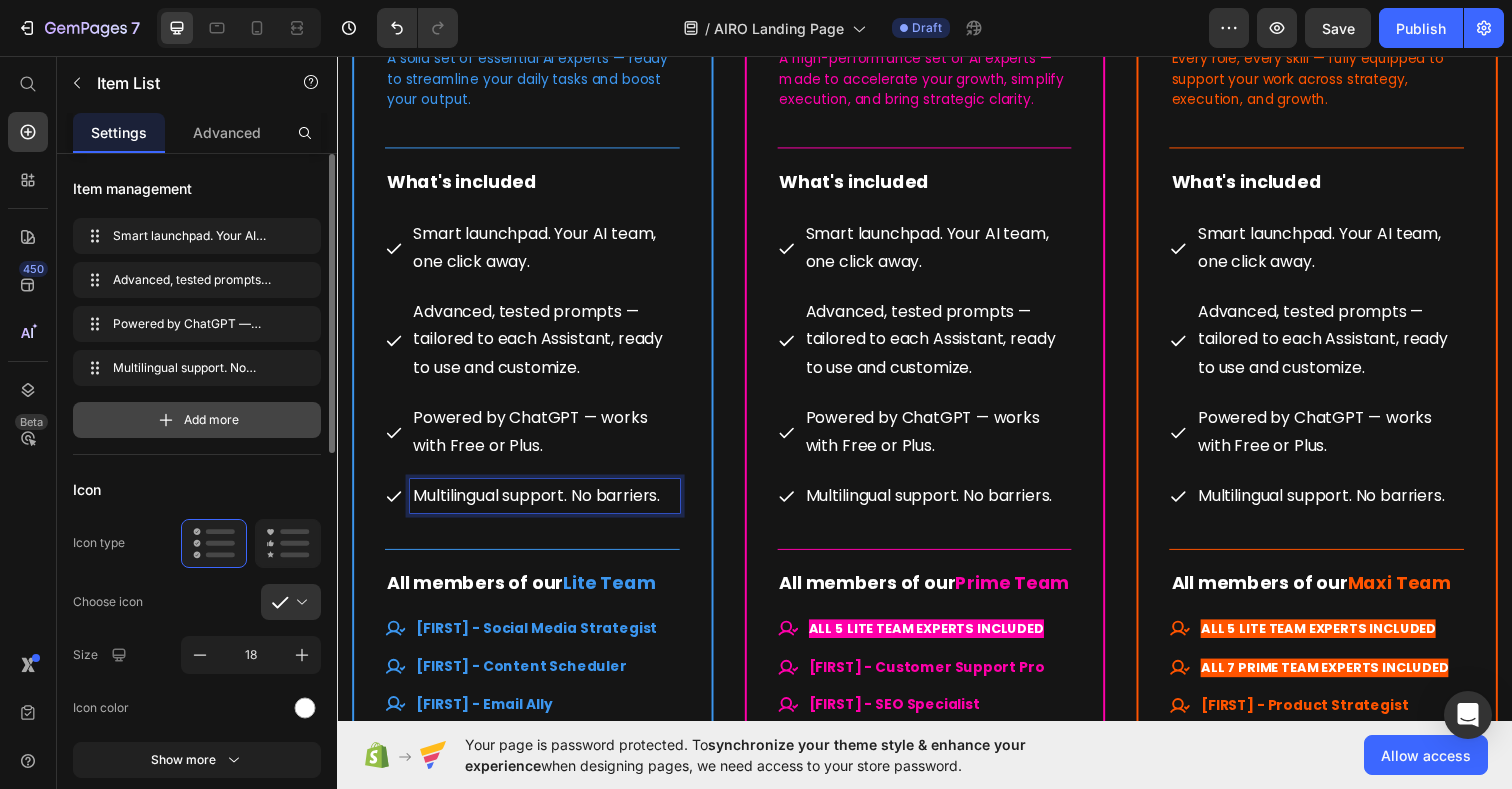 click on "Add more" at bounding box center (197, 420) 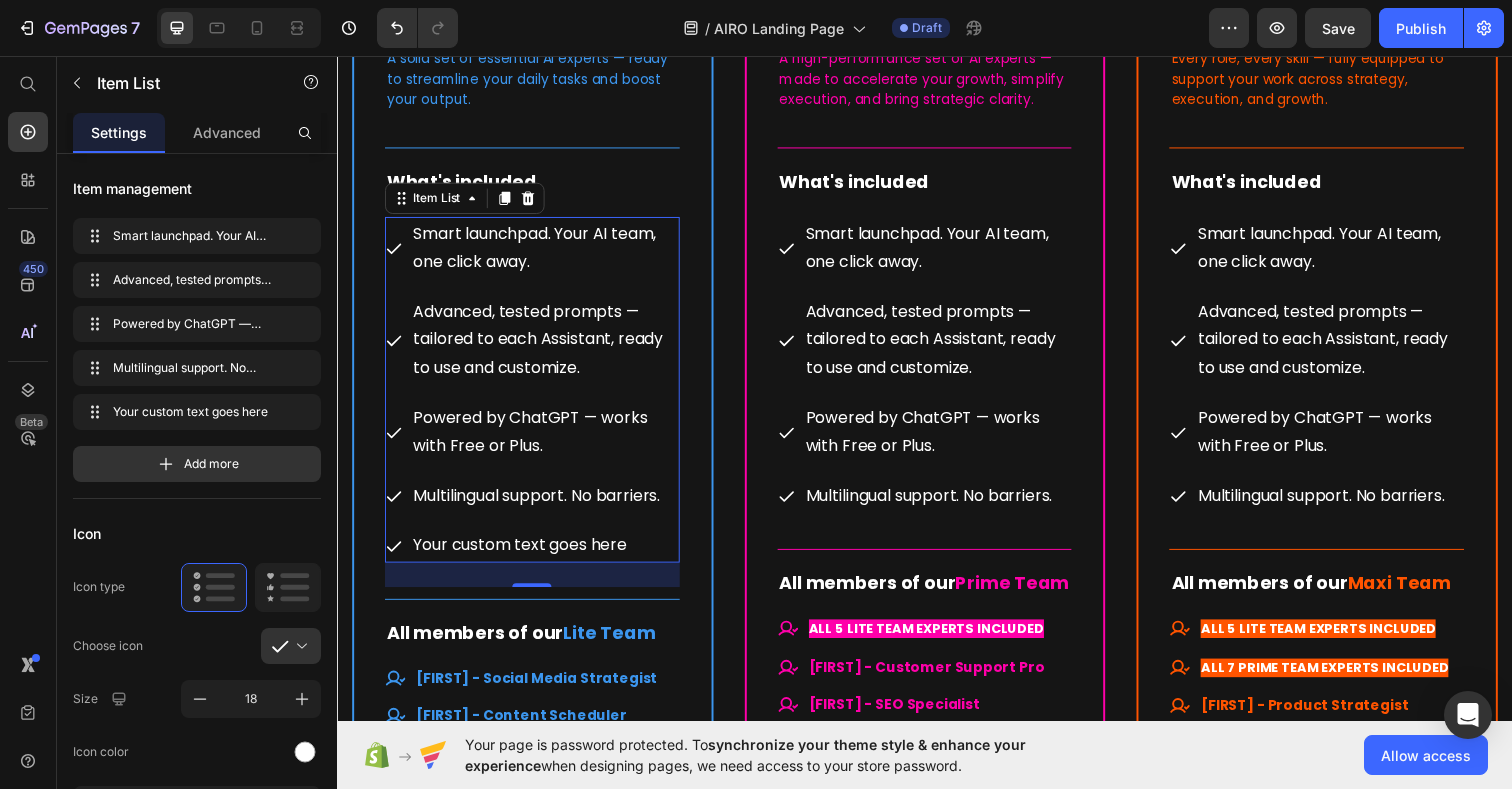 click on "Your custom text goes here" at bounding box center (549, 555) 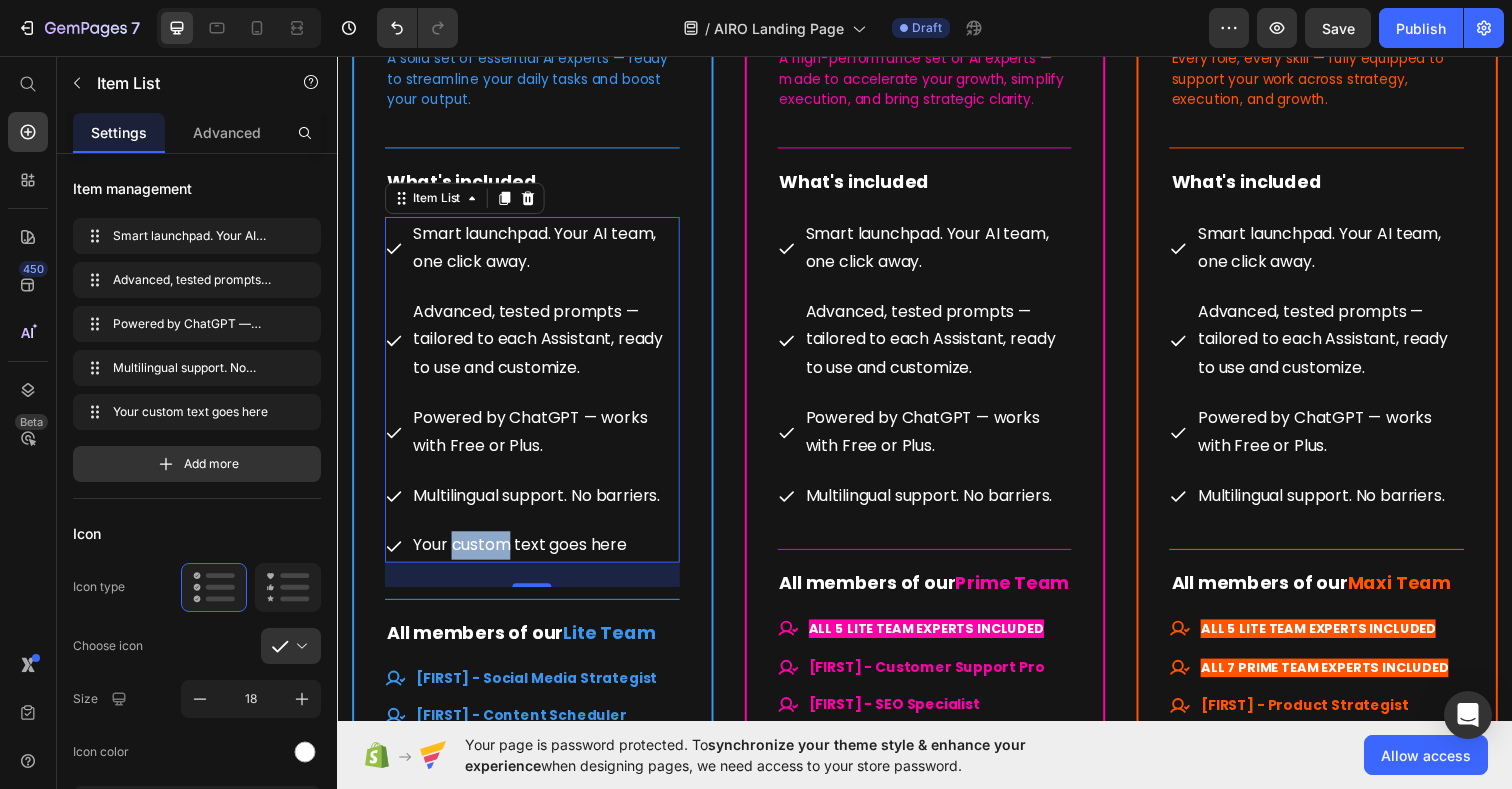 click on "Your custom text goes here" at bounding box center (549, 555) 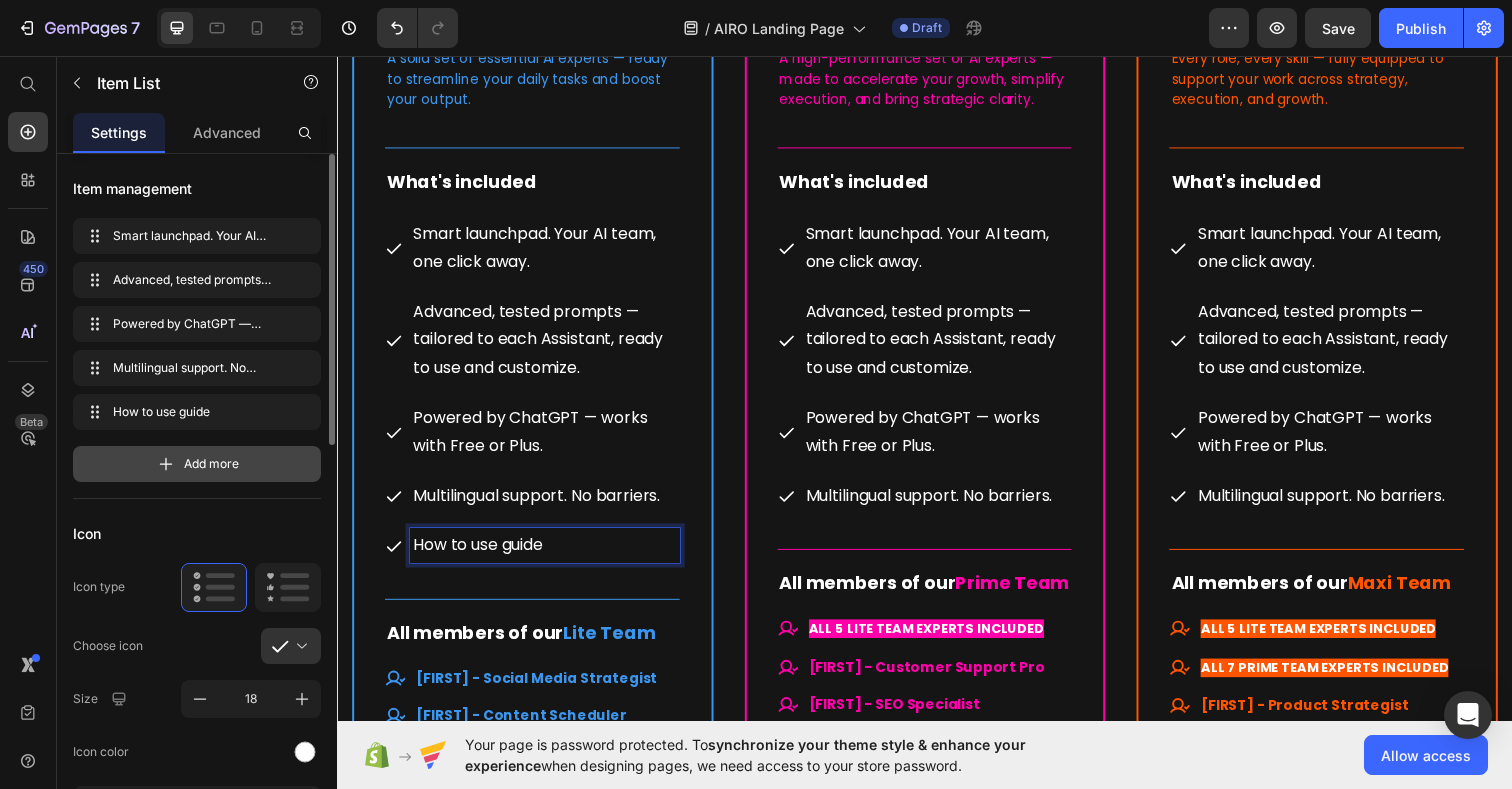 click on "Add more" at bounding box center (211, 464) 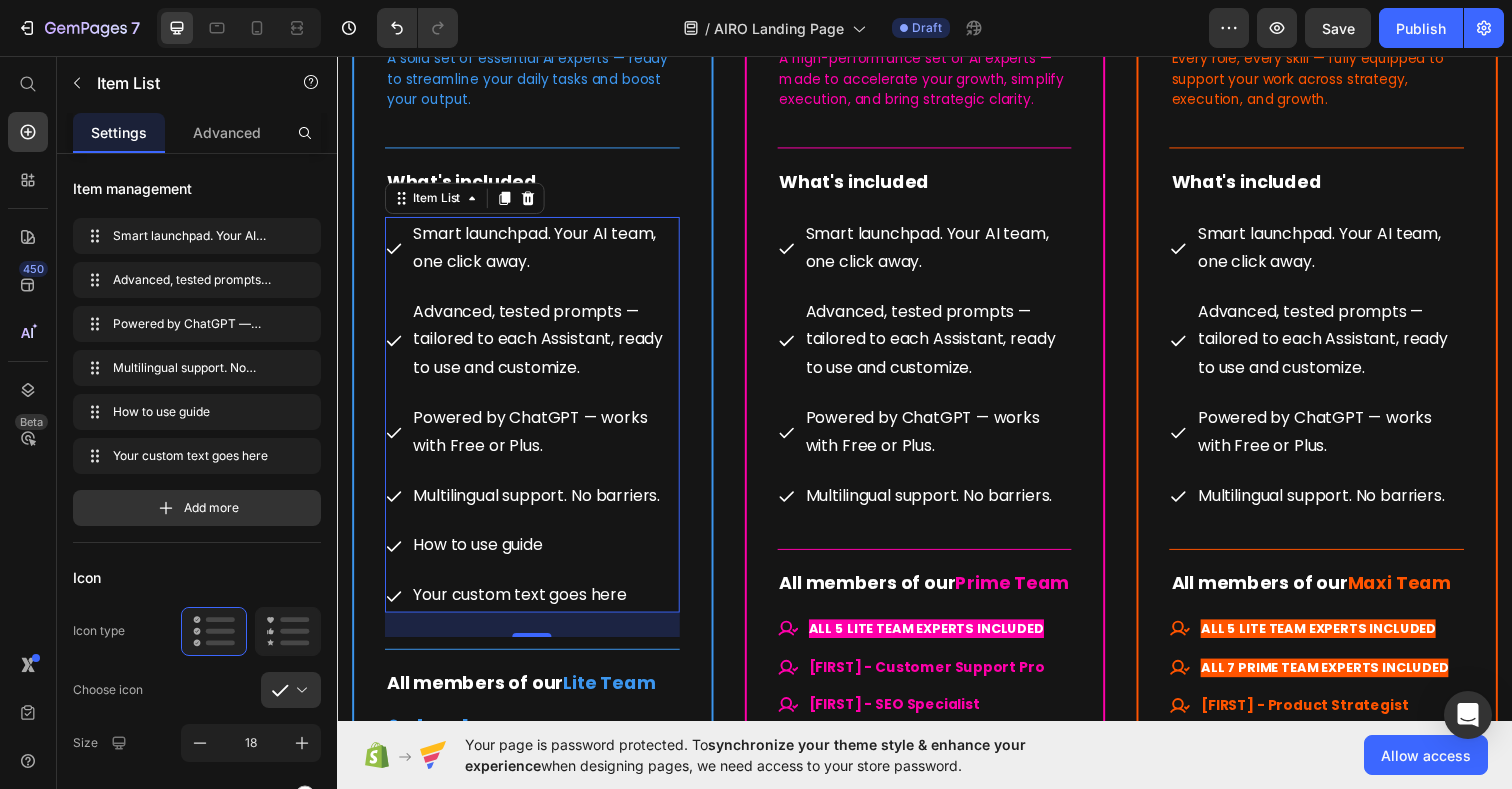 click on "Your custom text goes here" at bounding box center [549, 606] 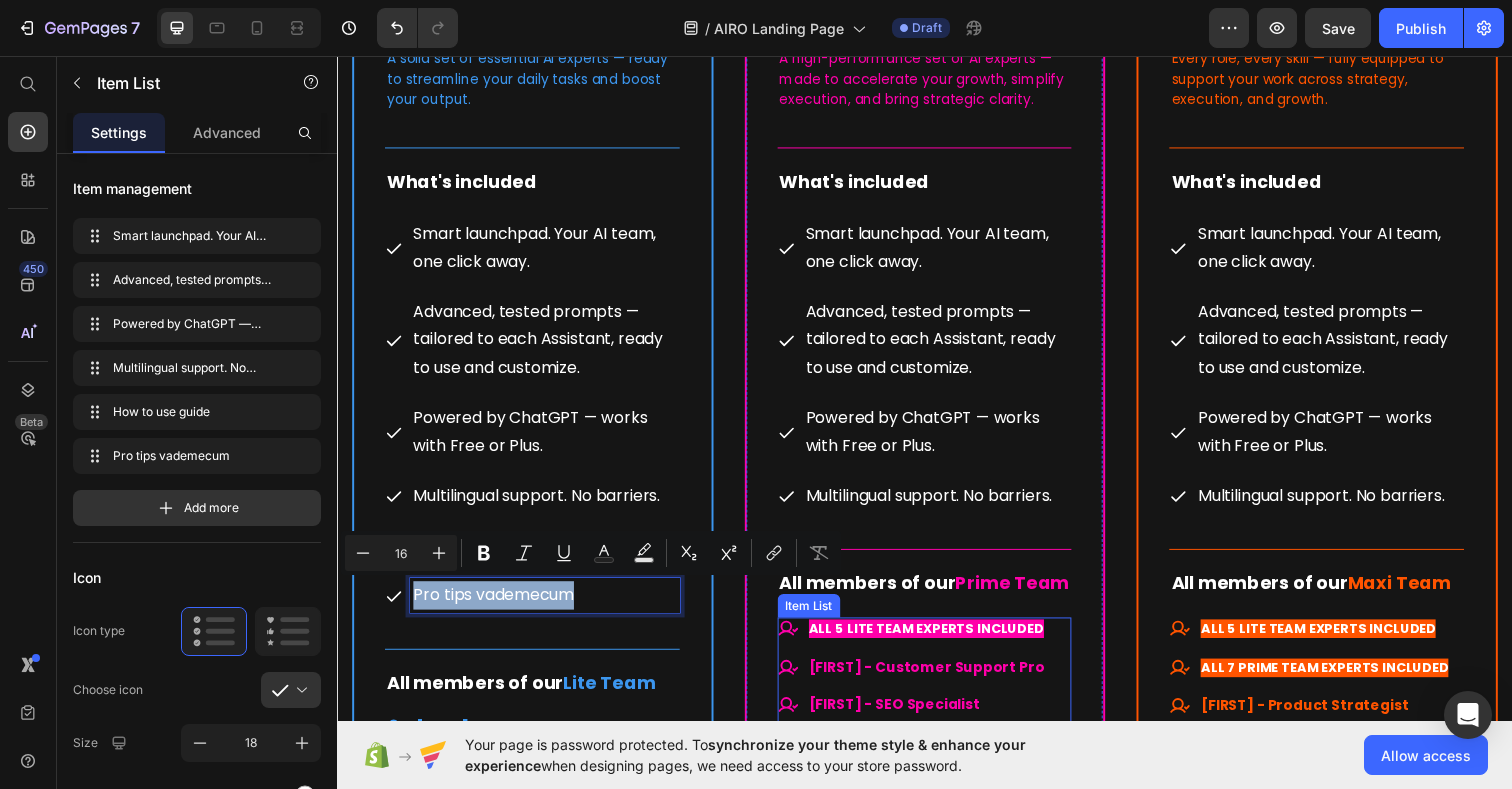 copy on "Pro tips vademecum" 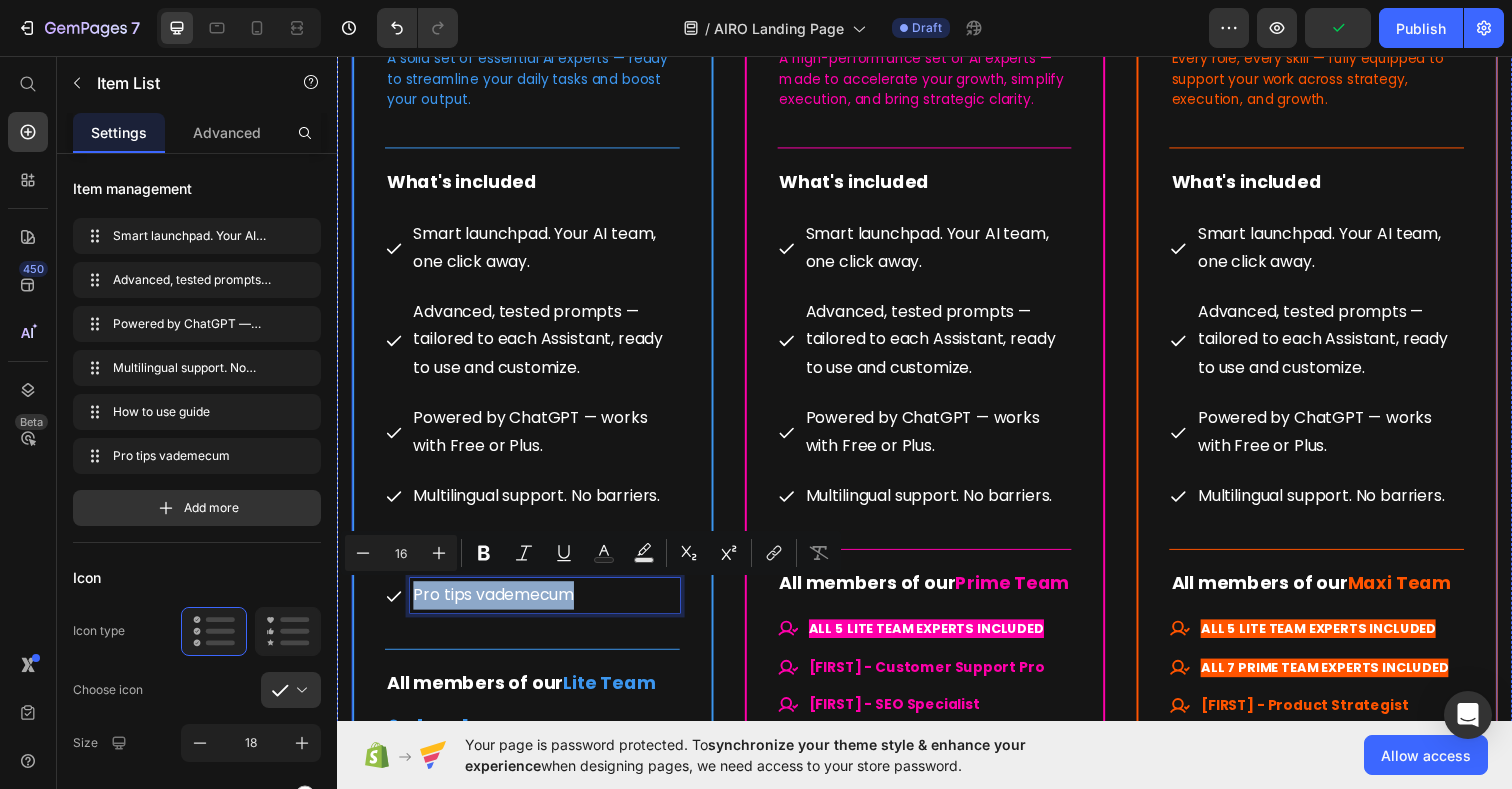 click on "Drop element here Row Lite Team Heading $29.00 (P) Price $137.00 (P) Price Row Lifetime access. No subscriptions. Text Block Your starter team for smart productivity. Text Block A solid set of essential AI experts — ready to streamline your daily tasks and boost your output. Text Block                Title Line What's included Text Block
Smart launchpad. Your AI team, one click away.
Advanced, tested prompts — tailored to each Assistant, ready to use and customize.
Powered by ChatGPT — works with Free or Plus.
Multilingual support. No barriers.
How to use guide
Pro tips vademecum Item List   25                Title Line All members of our  Lite Team Text Block
Mike - Social Media Strategist
Ava - Content Scheduler
Noah - Email Ally
Zaya - Website Optimizer
Ben - Conversion Specialist Item List $29.00   $137   Row" at bounding box center (937, 643) 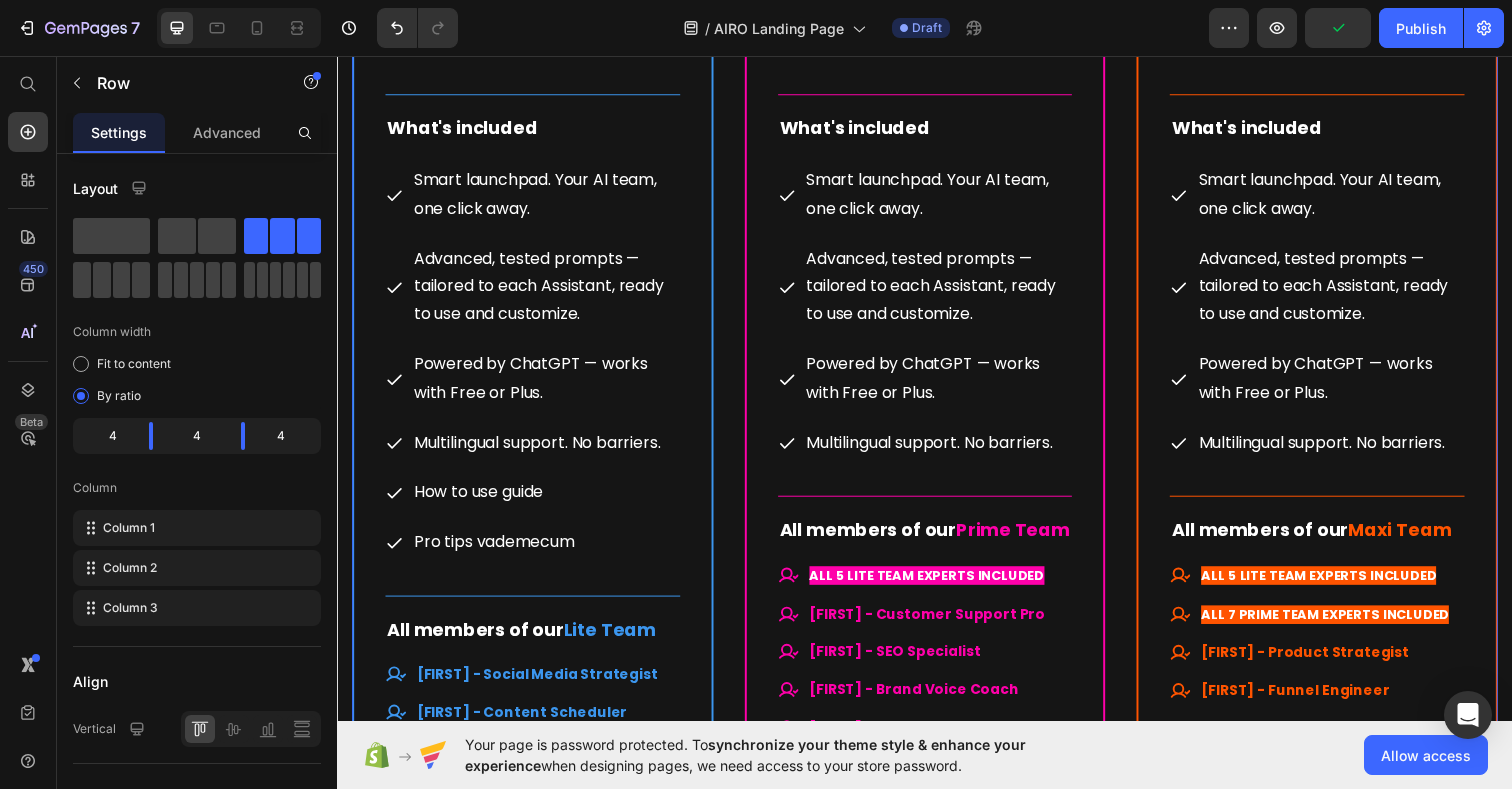 scroll, scrollTop: 11608, scrollLeft: 0, axis: vertical 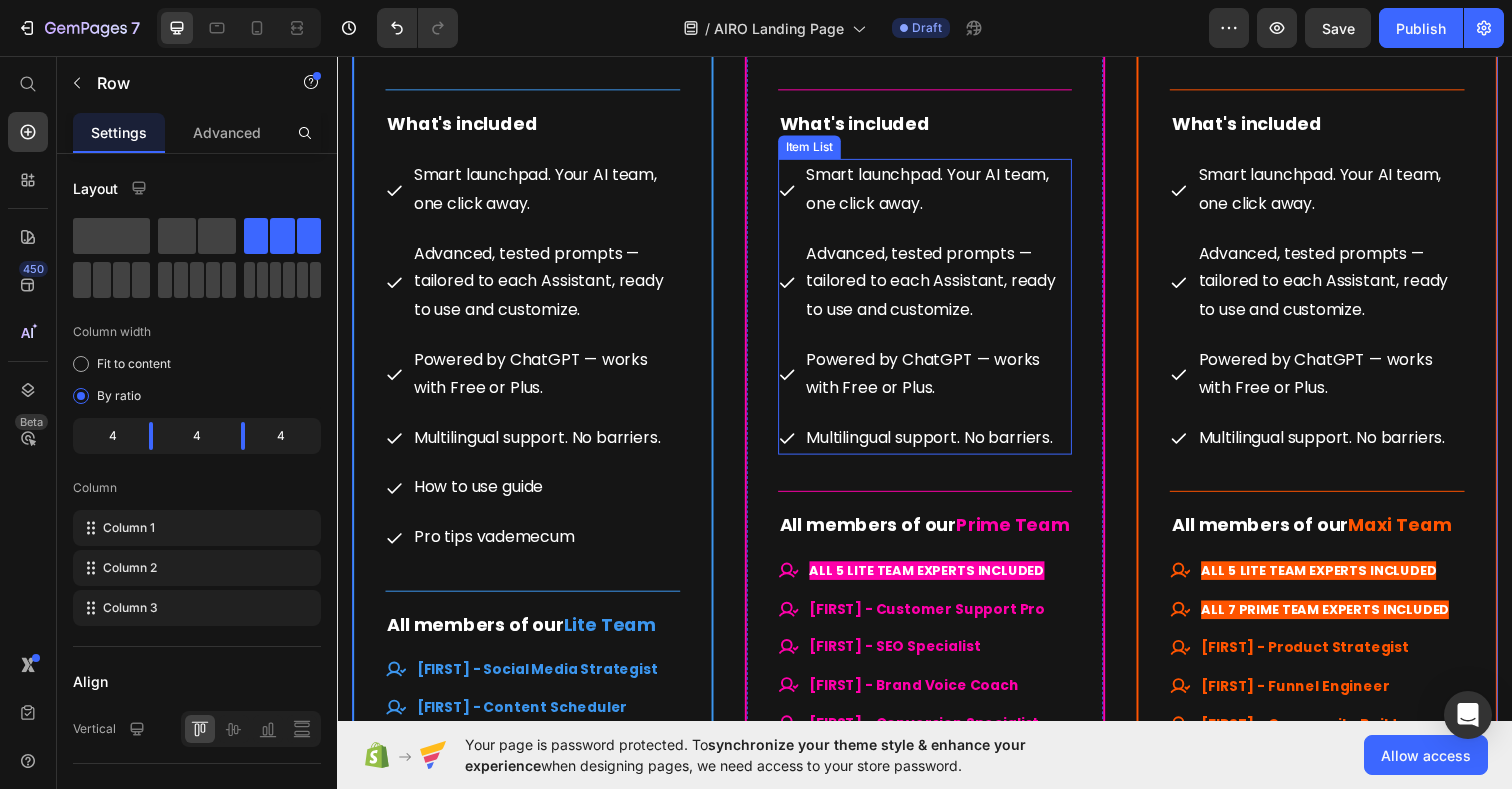 click on "Multilingual support. No barriers." at bounding box center (950, 446) 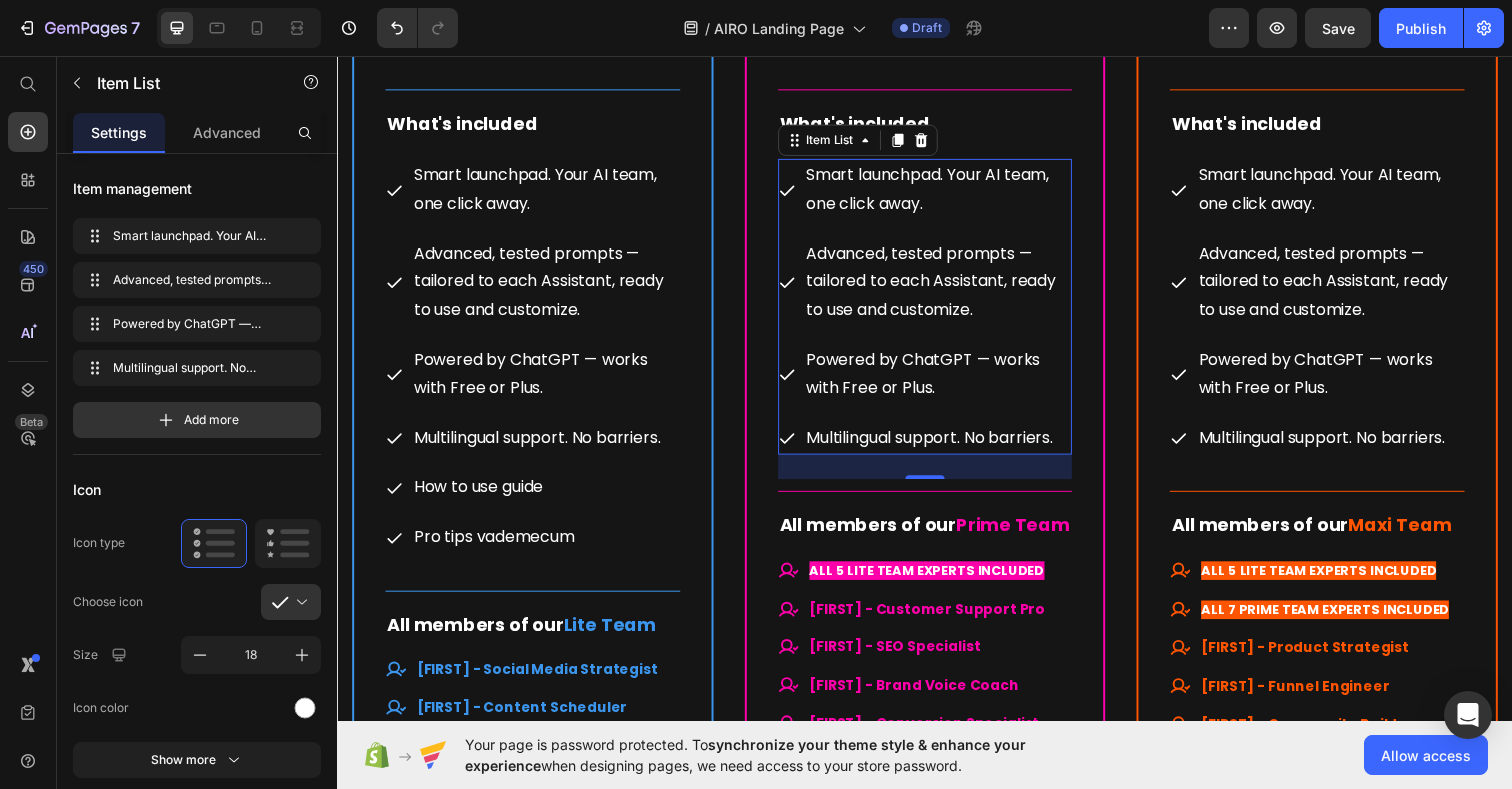 click on "Multilingual support. No barriers." at bounding box center (950, 446) 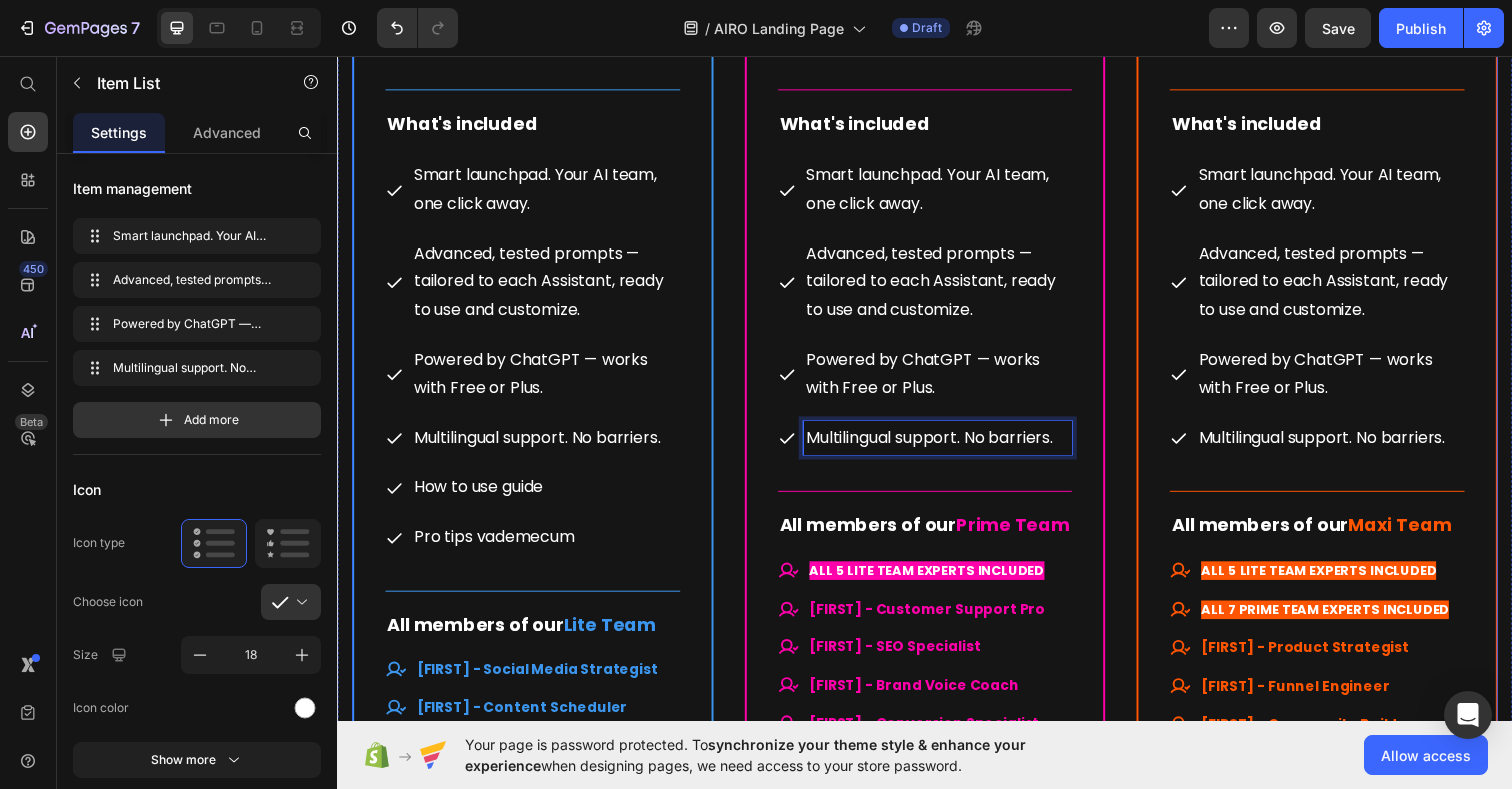 click on "Drop element here Row Lite Team Heading $29.00 (P) Price $137.00 (P) Price Row Lifetime access. No subscriptions. Text Block Your starter team for smart productivity. Text Block A solid set of essential AI experts — ready to streamline your daily tasks and boost your output. Text Block                Title Line What's included Text Block
Smart launchpad. Your AI team, one click away.
Advanced, tested prompts — tailored to each Assistant, ready to use and customize.
Powered by ChatGPT — works with Free or Plus.
Multilingual support. No barriers.
How to use guide
Pro tips vademecum Item List                Title Line All members of our  Lite Team Text Block
Mike - Social Media Strategist
Ava - Content Scheduler
Noah - Email Ally
Zaya - Website Optimizer
Ben - Conversion Specialist Item List (P) Images & Gallery" at bounding box center [937, 584] 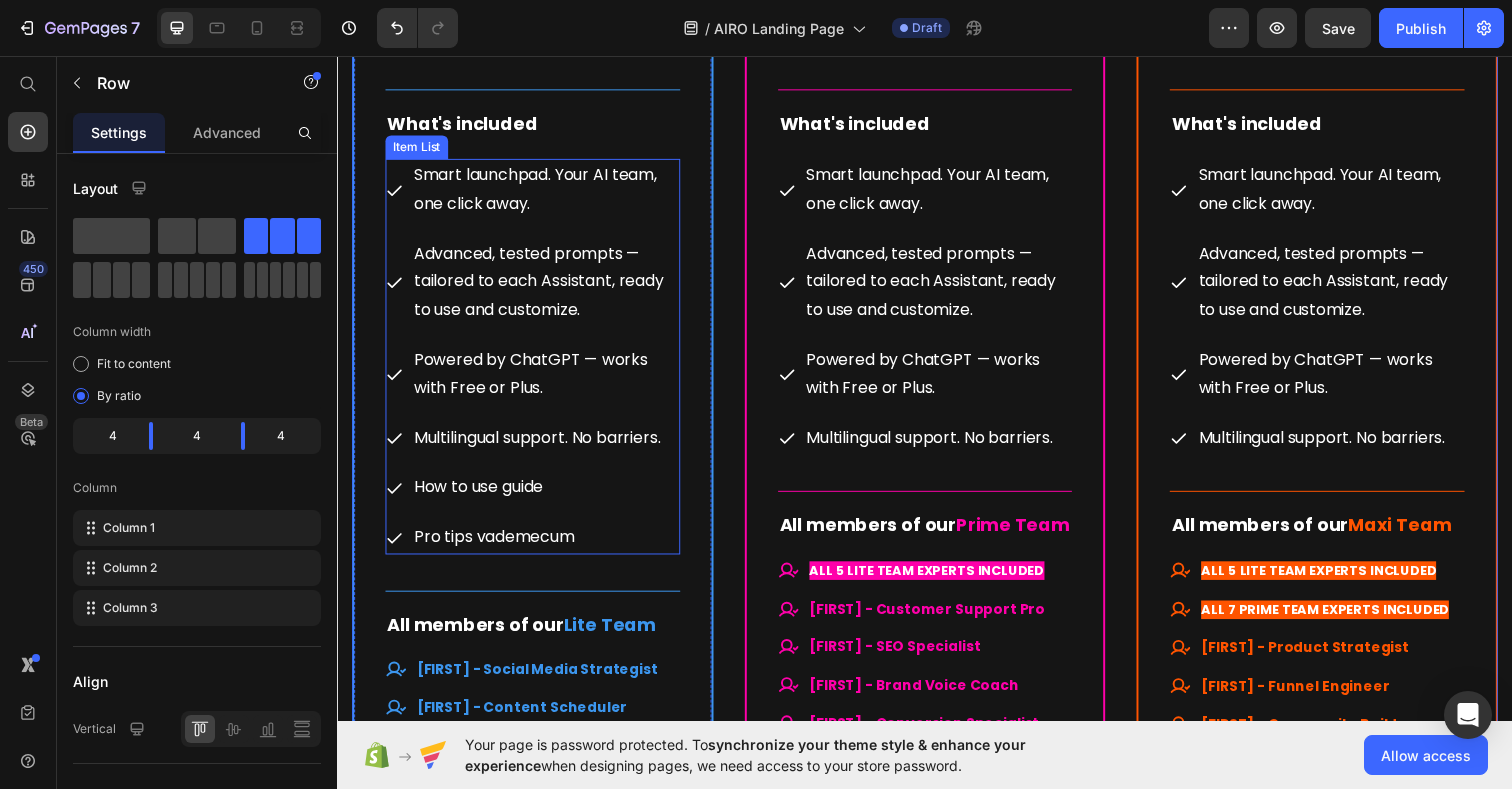 click on "Smart launchpad. Your AI team, one click away." at bounding box center (536, 193) 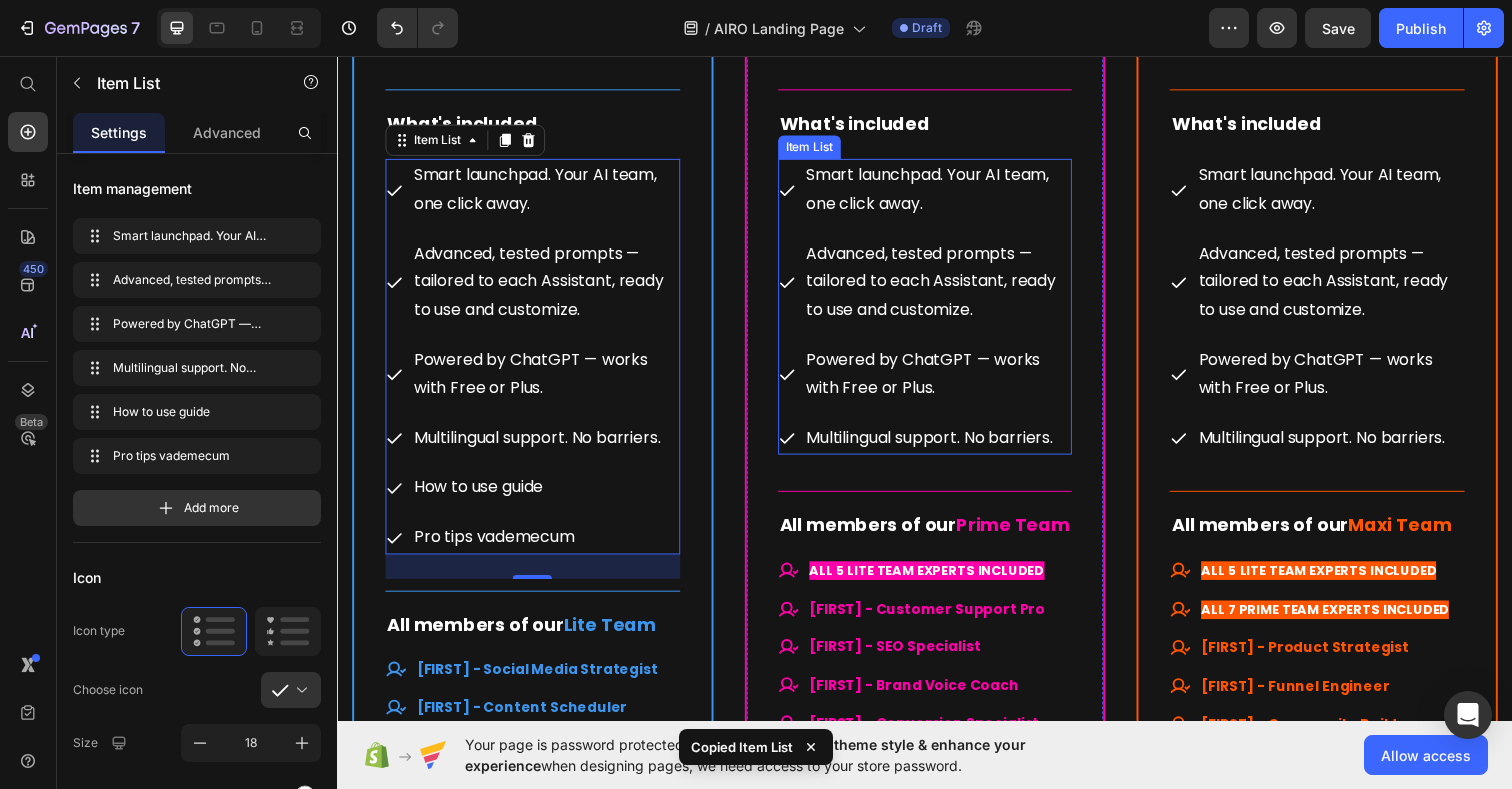 click on "Smart launchpad. Your AI team, one click away." at bounding box center (937, 193) 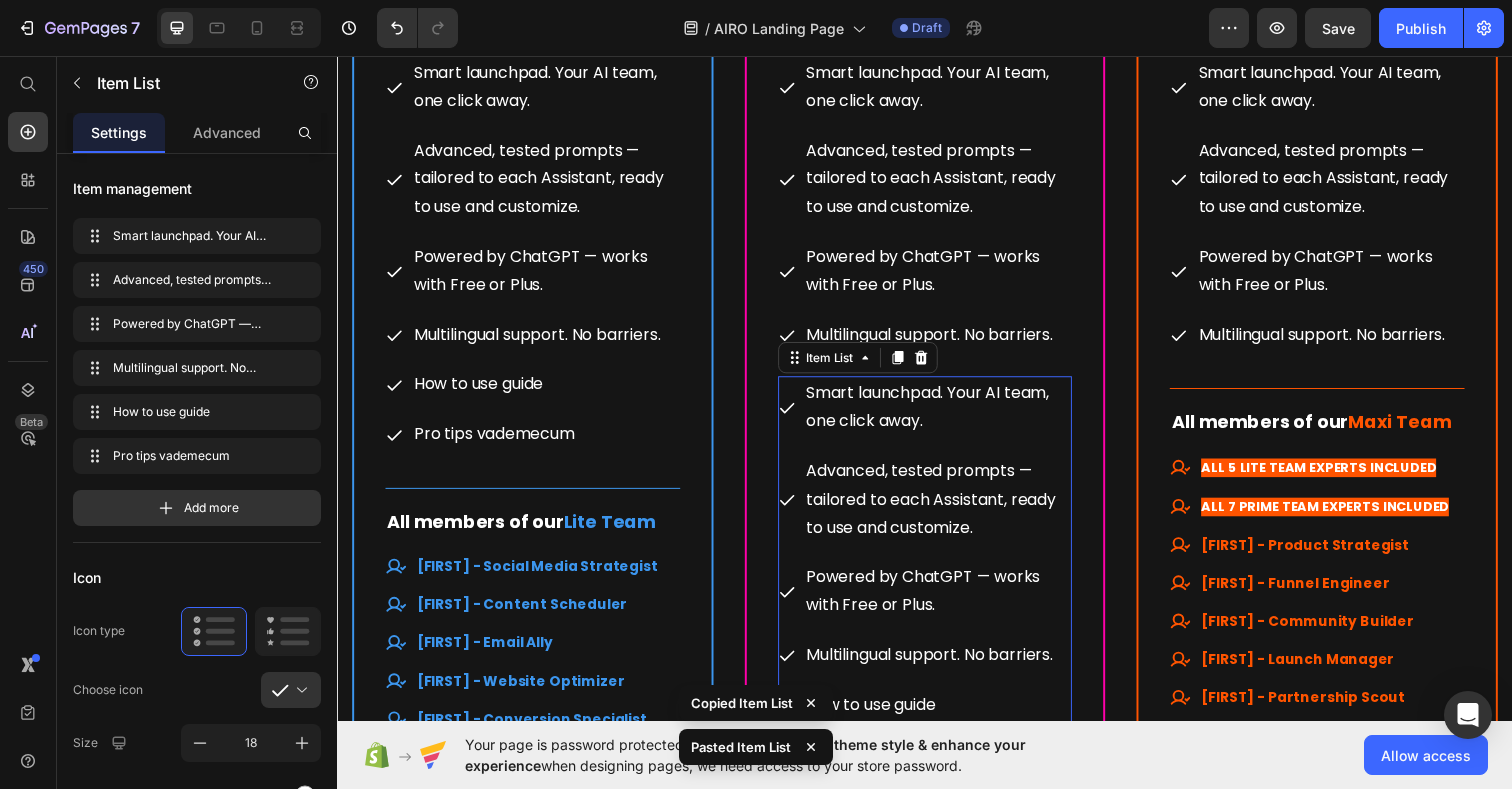 scroll, scrollTop: 11584, scrollLeft: 0, axis: vertical 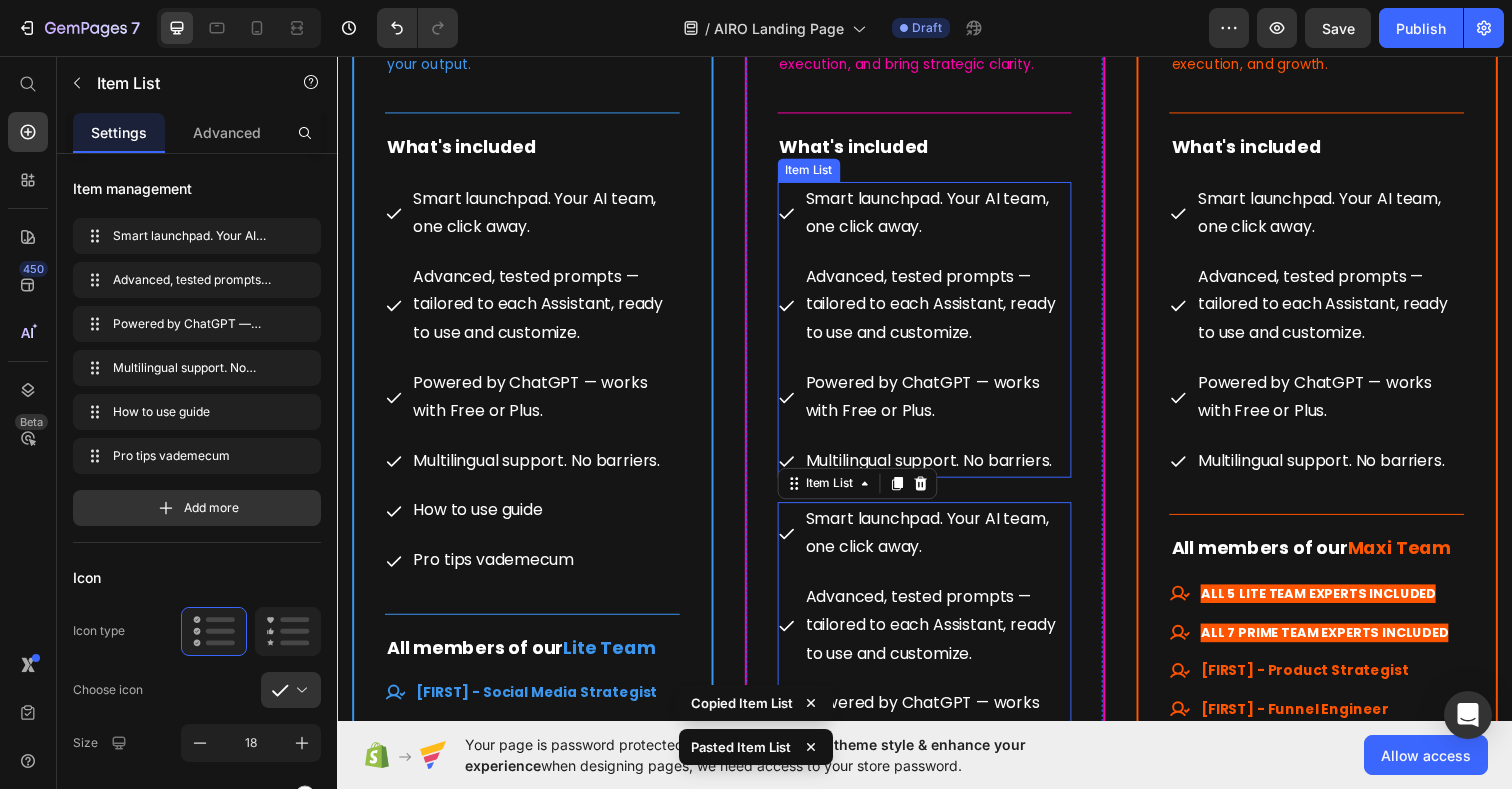 click on "Smart launchpad. Your AI team, one click away." at bounding box center [937, 217] 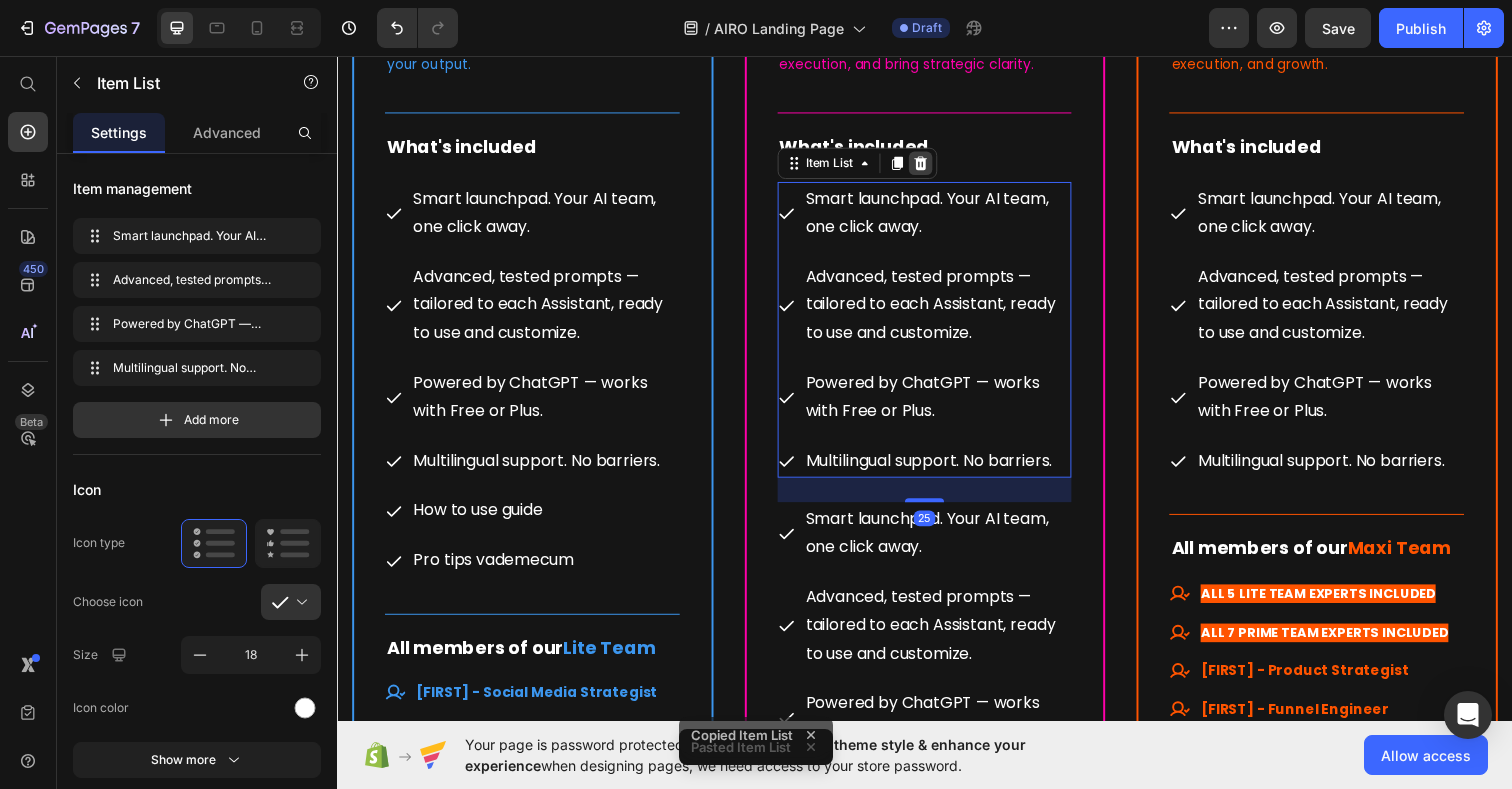 click 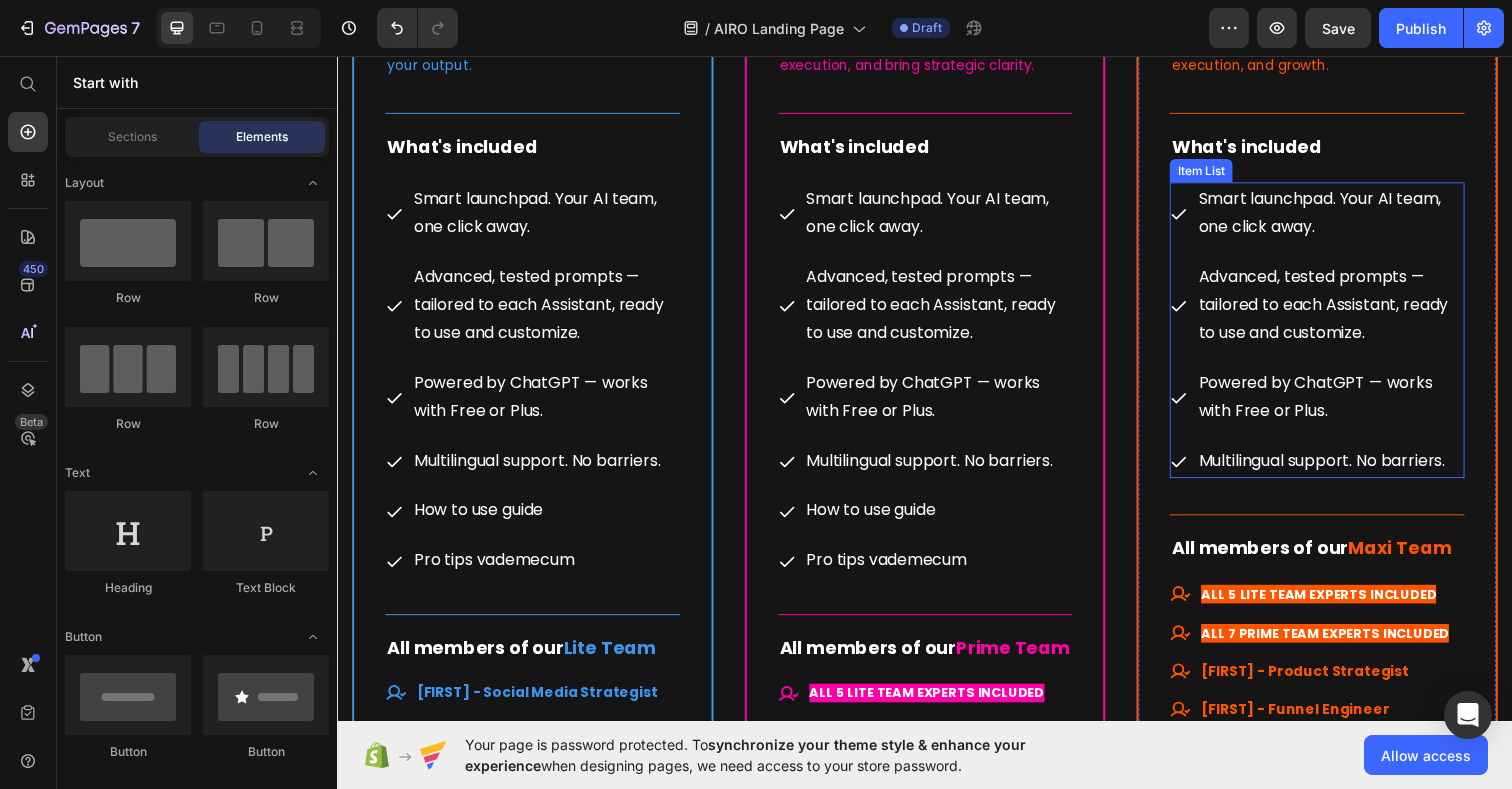 click on "Smart launchpad. Your AI team, one click away." at bounding box center [1337, 217] 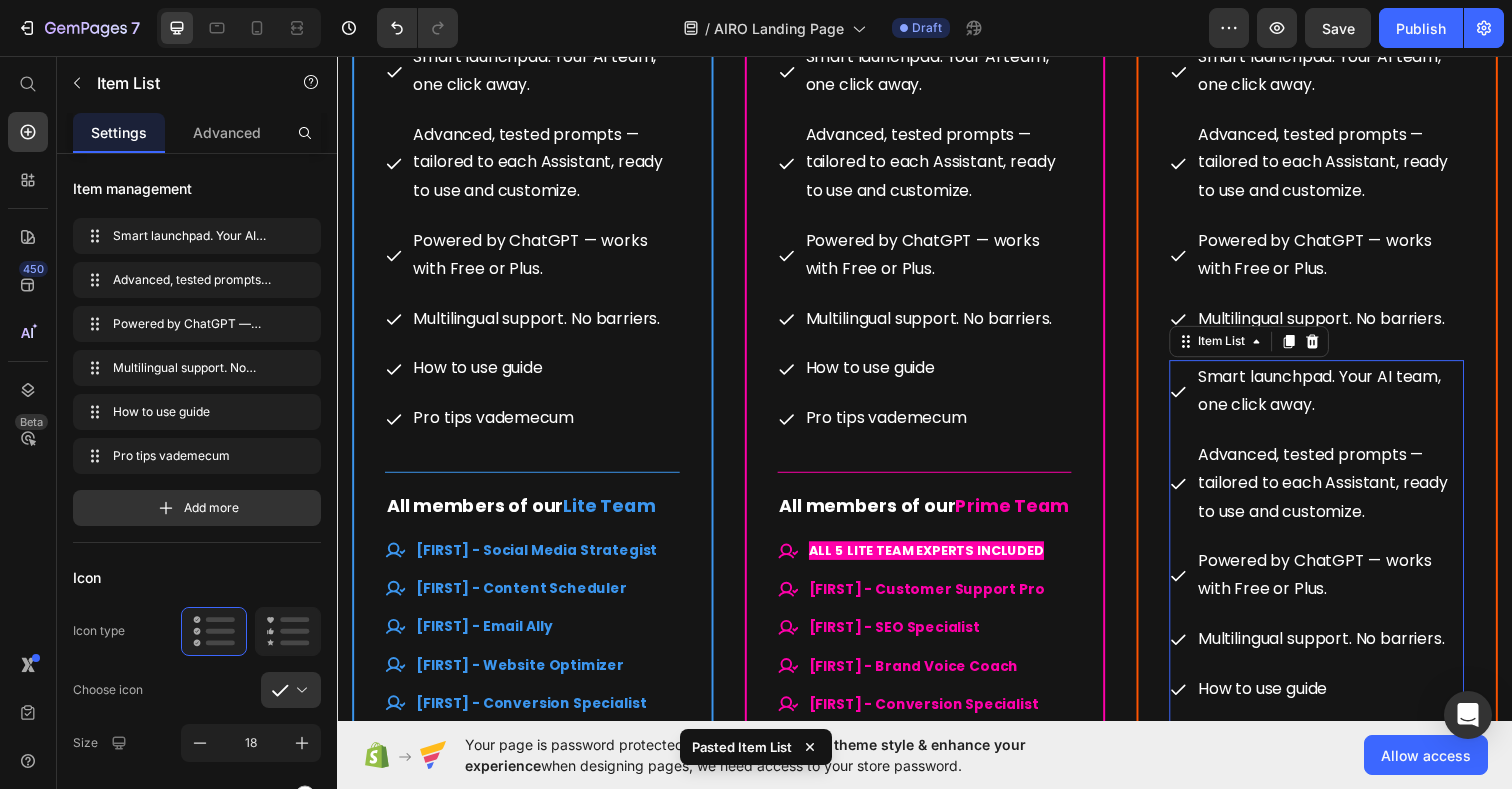 scroll, scrollTop: 11594, scrollLeft: 0, axis: vertical 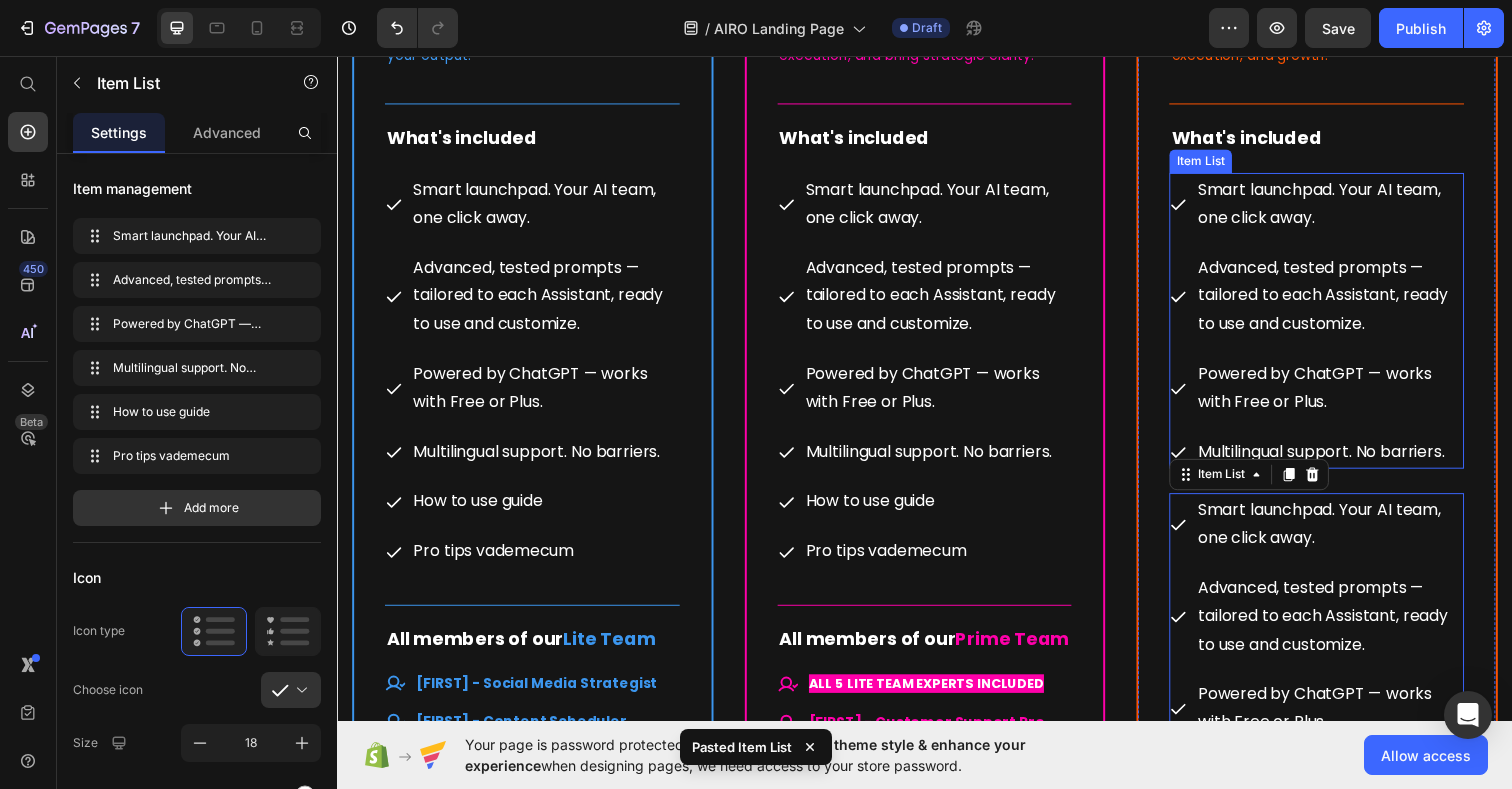 click on "Smart launchpad. Your AI team, one click away." at bounding box center (1350, 207) 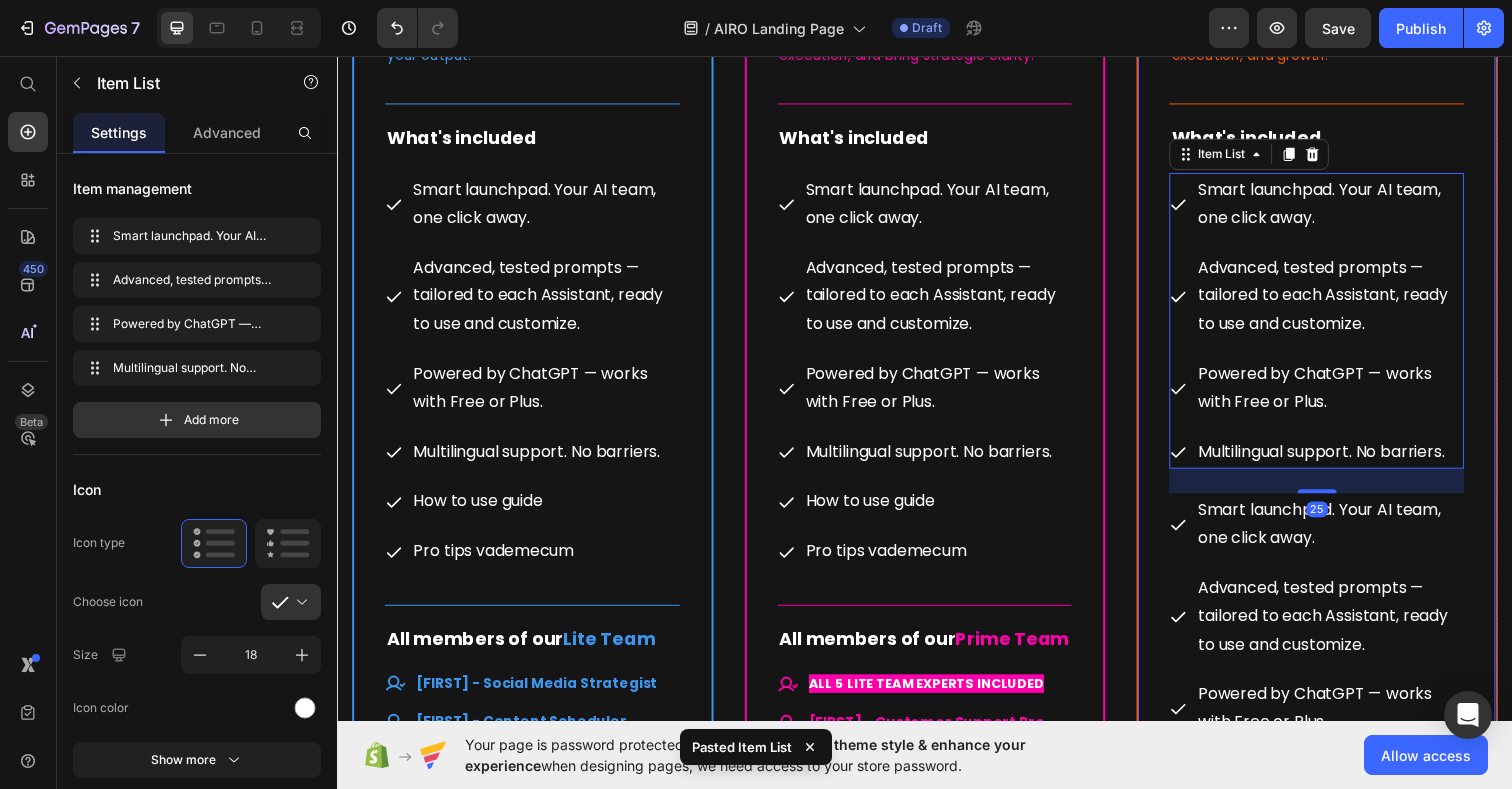 click on "Maxi Team Heading $99.00 (P) Price $787.00 (P) Price Row Lifetime access. No subscriptions. Text Block The ultimate AI team. Nothing left behind. Text Block Every role, every skill — fully equipped to support your work across strategy, execution, and growth. Text Block                Title Line What's included Text Block
Smart launchpad. Your AI team, one click away.
Advanced, tested prompts — tailored to each Assistant, ready to use and customize.
Powered by ChatGPT — works with Free or Plus.
Multilingual support. No barriers. Item List   25
Smart launchpad. Your AI team, one click away.
Advanced, tested prompts — tailored to each Assistant, ready to use and customize.
Powered by ChatGPT — works with Free or Plus.
Multilingual support. No barriers.
How to use guide
Pro tips vademecum Item List                Title Line All members of our" at bounding box center (1337, 843) 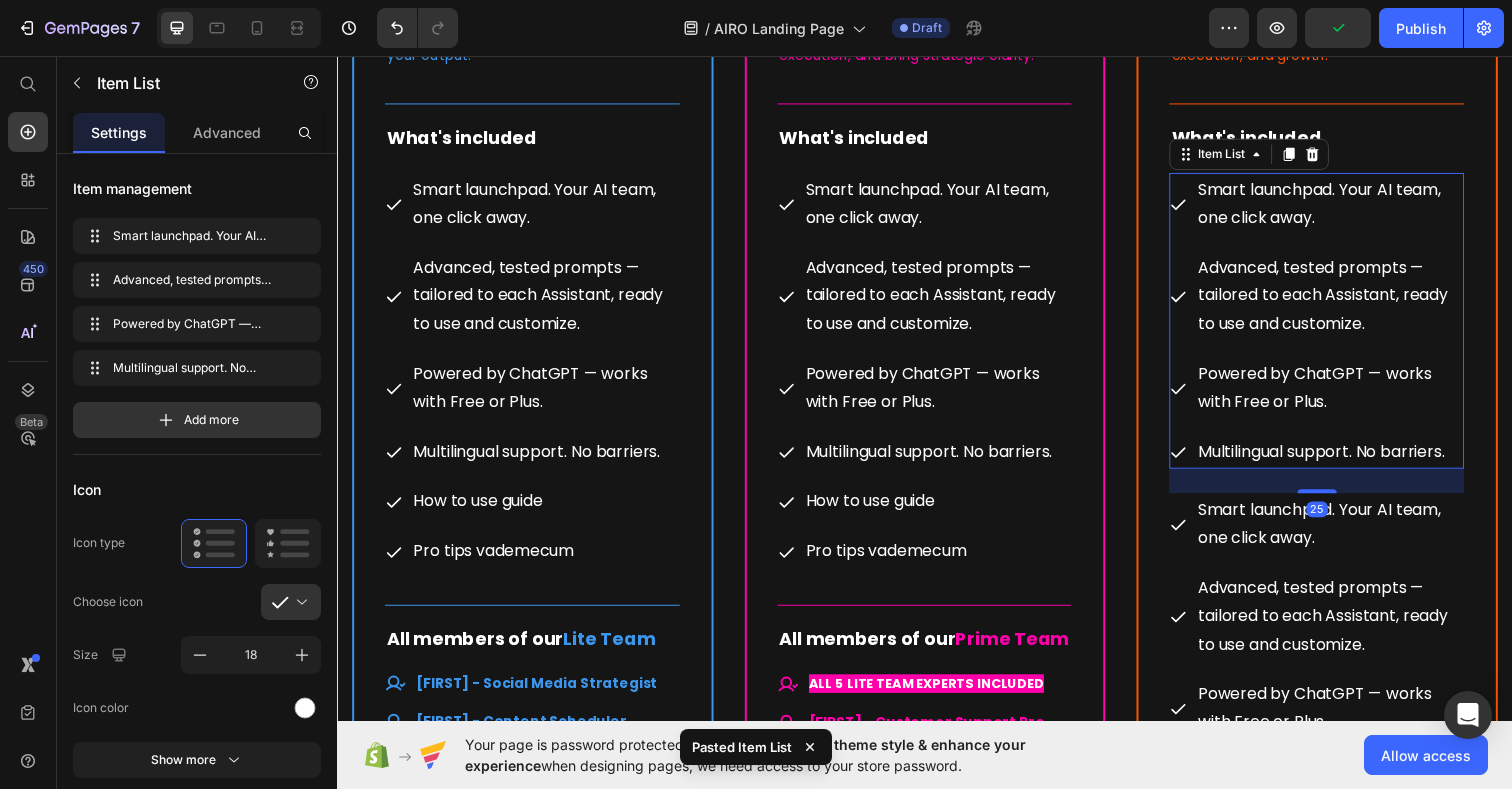 click on "Smart launchpad. Your AI team, one click away." at bounding box center (1350, 207) 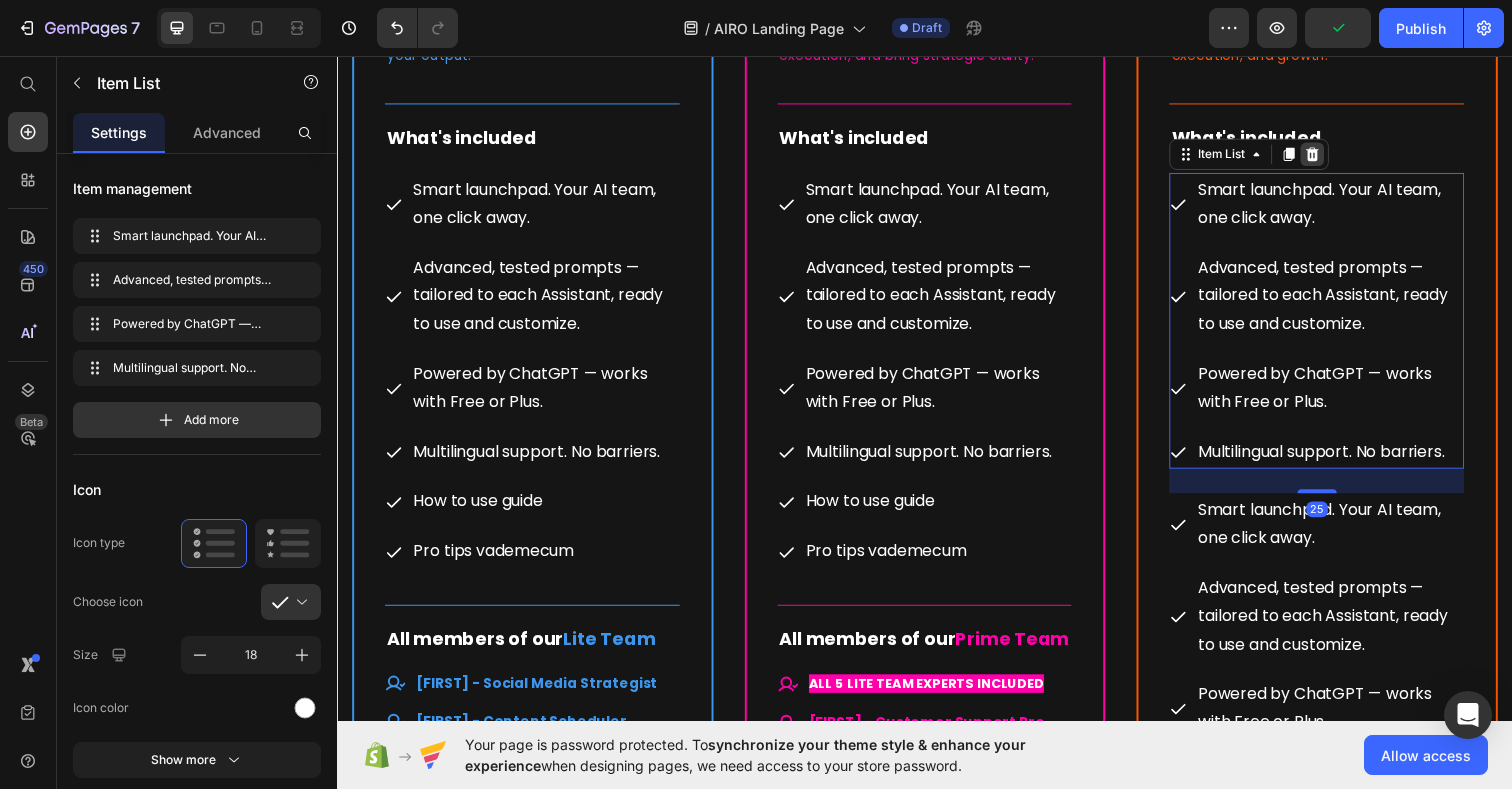 click 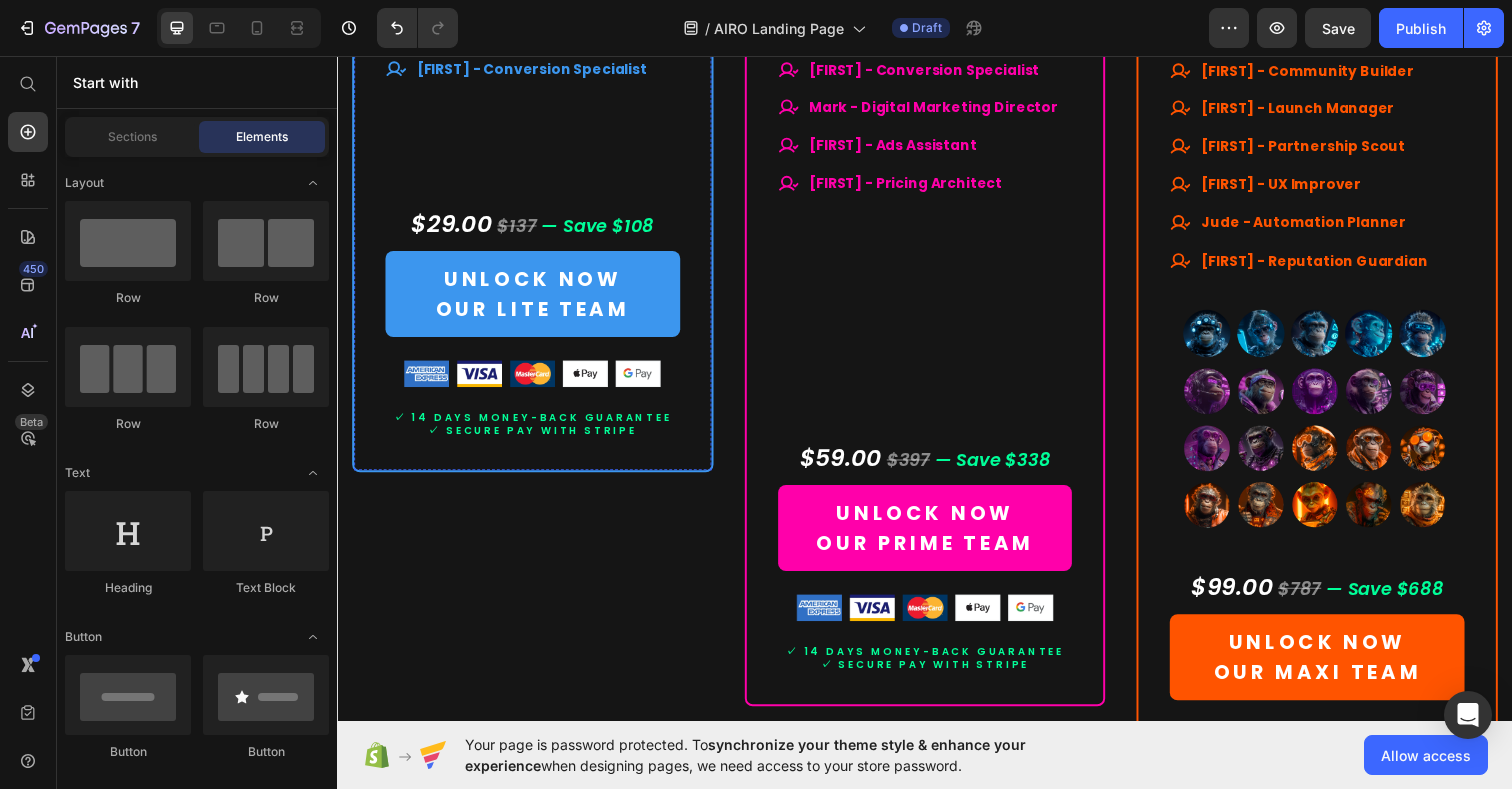 scroll, scrollTop: 12437, scrollLeft: 0, axis: vertical 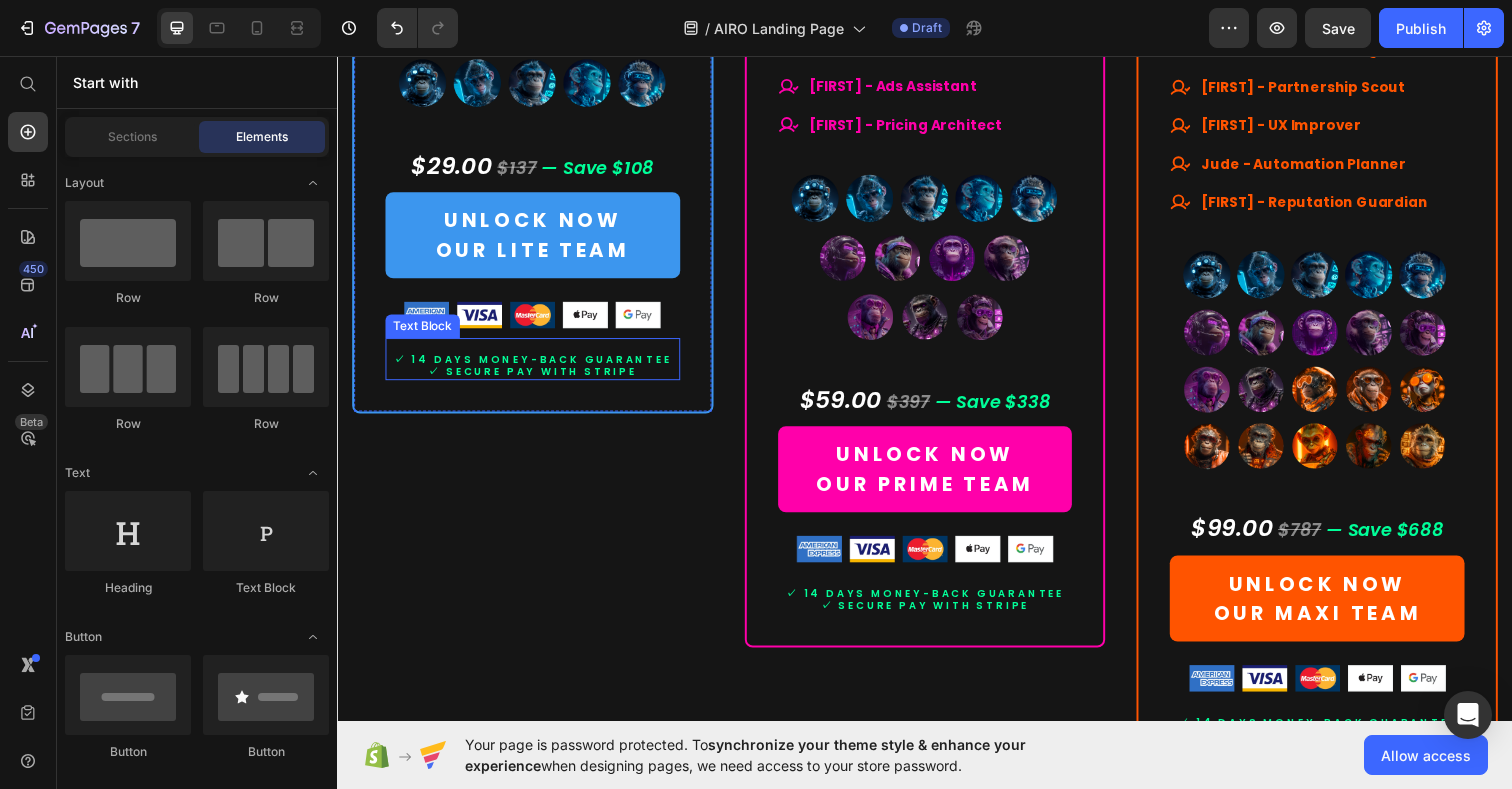 click on "✓ 14 days moneY-BACK GUARANTEE ✓ SECURE PAY WITH STRIPE" at bounding box center (536, 365) 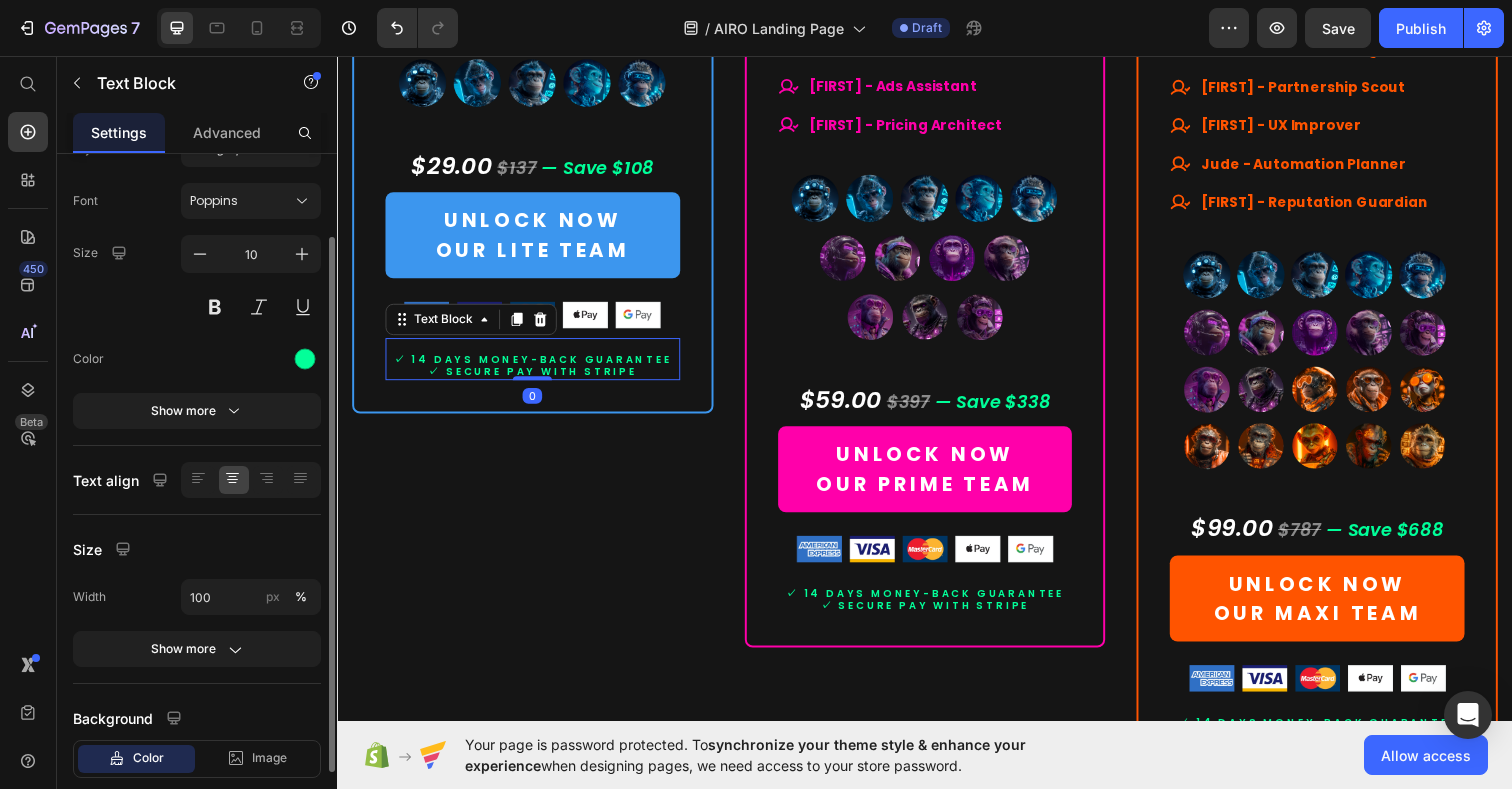 scroll, scrollTop: 96, scrollLeft: 0, axis: vertical 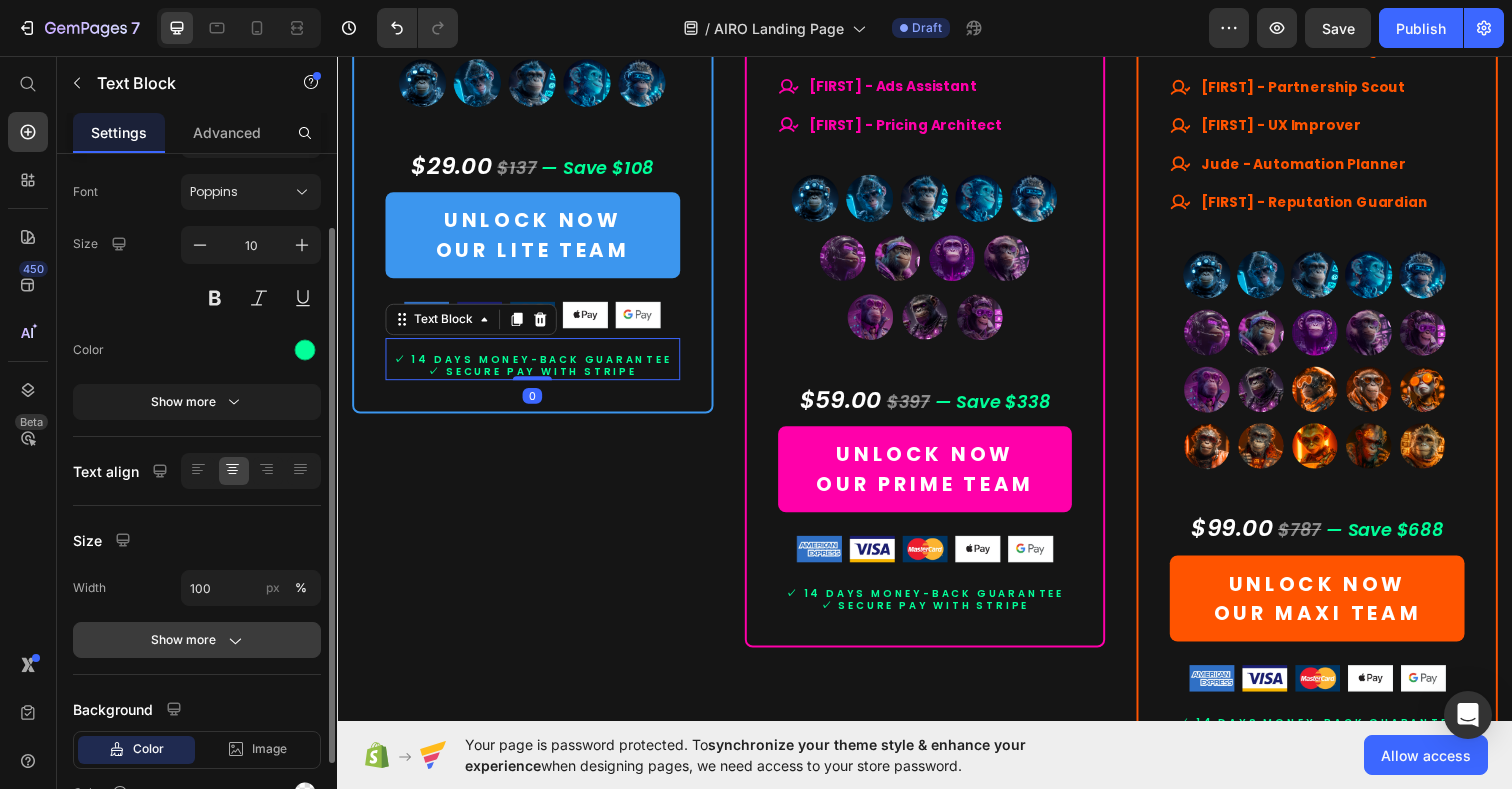 click on "Show more" at bounding box center (197, 640) 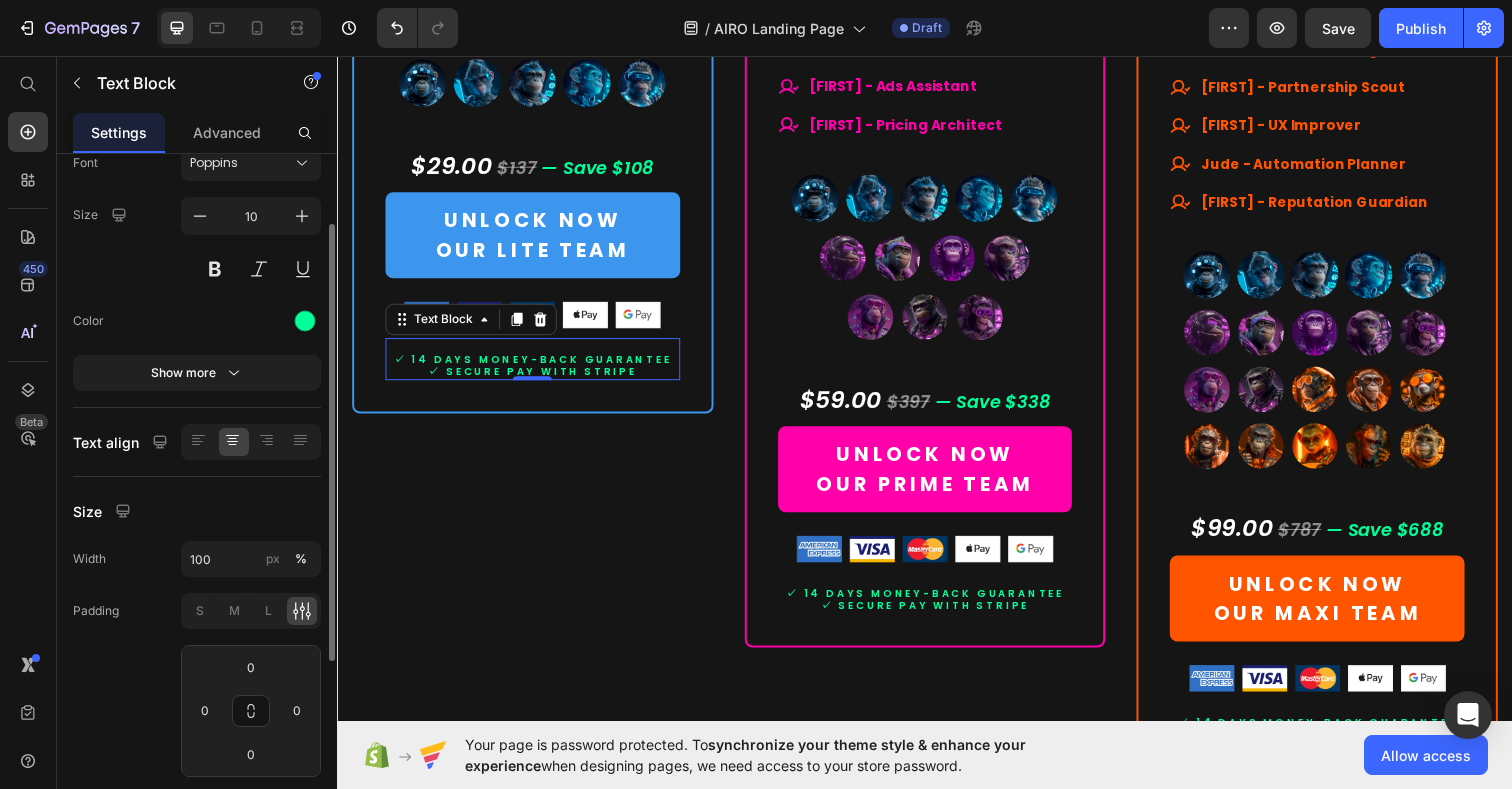 scroll, scrollTop: 115, scrollLeft: 0, axis: vertical 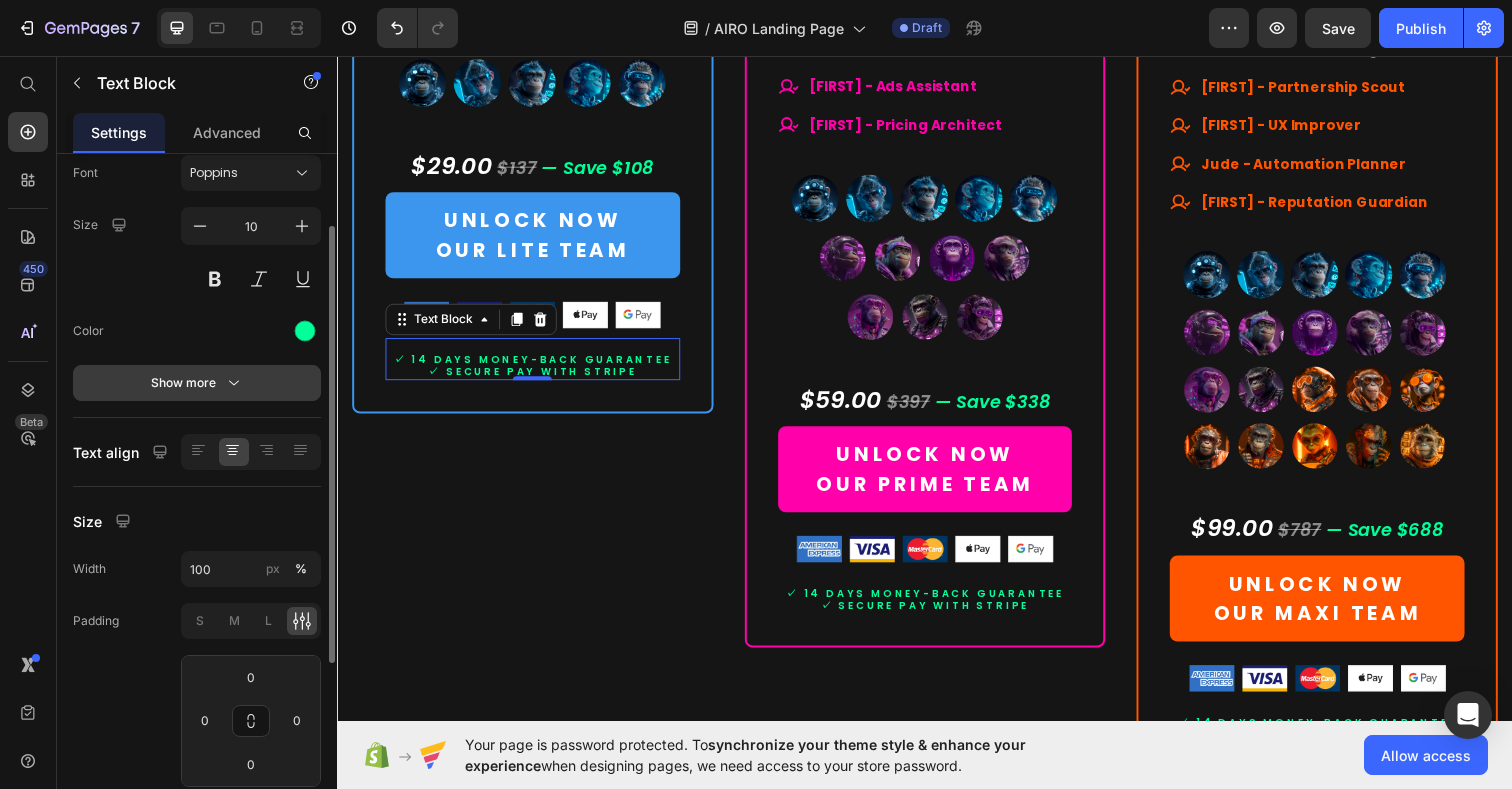 click on "Show more" at bounding box center (197, 383) 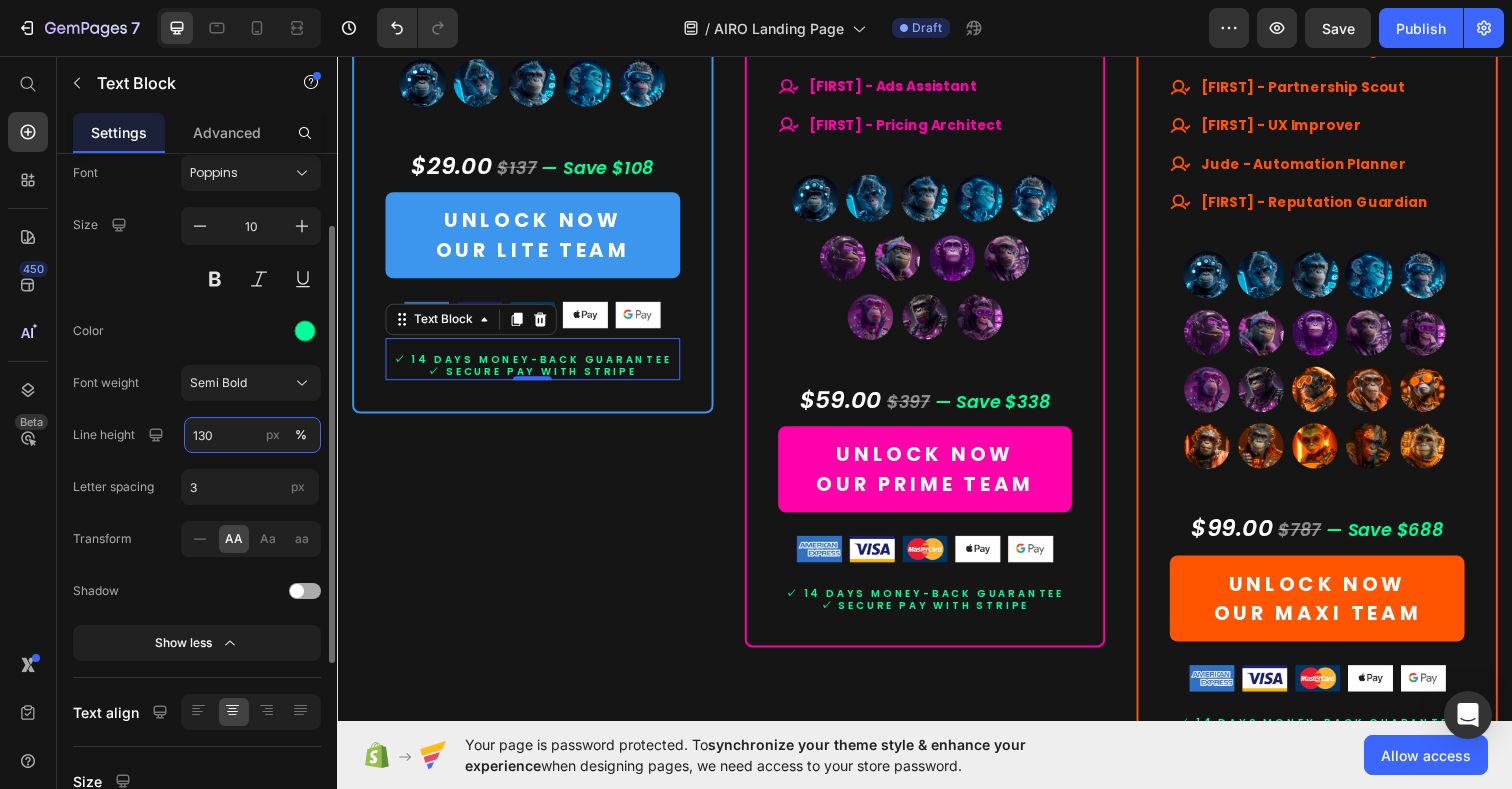 click on "130" at bounding box center (252, 435) 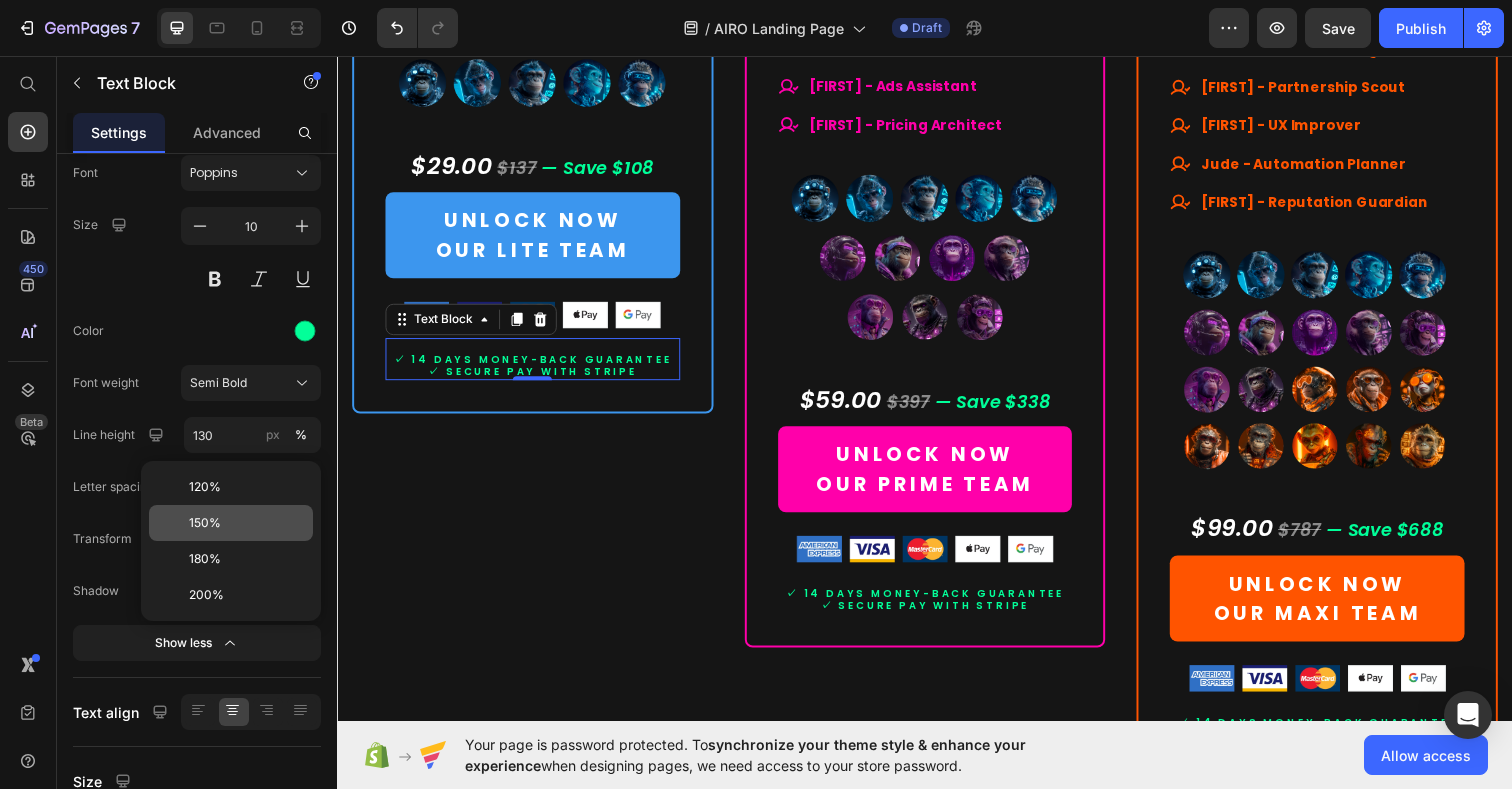 click on "150%" 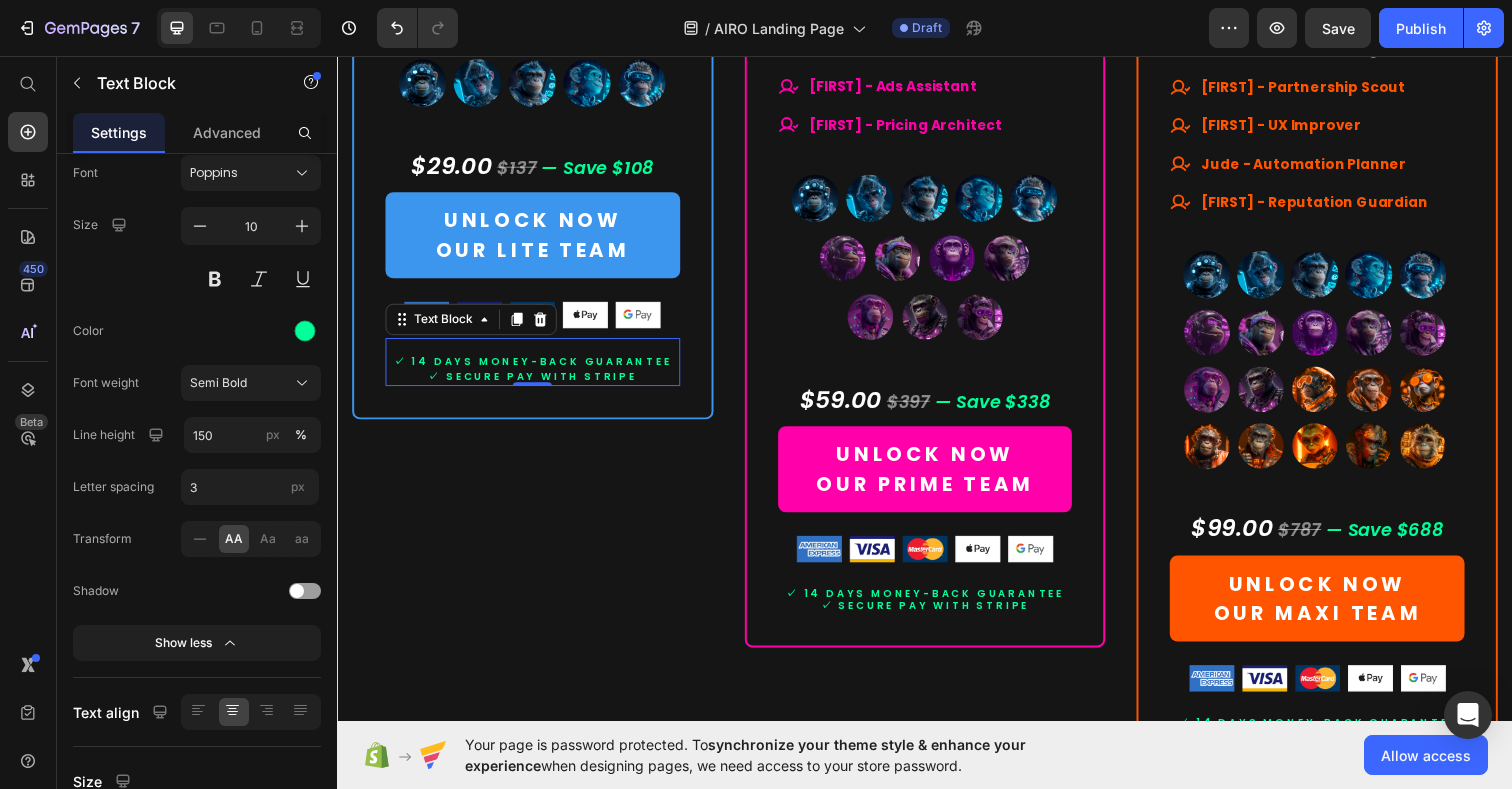 click on "⁠⁠⁠⁠⁠⁠⁠ ✓ 14 days moneY-BACK GUARANTEE ✓ SECURE PAY WITH STRIPE" at bounding box center [536, 368] 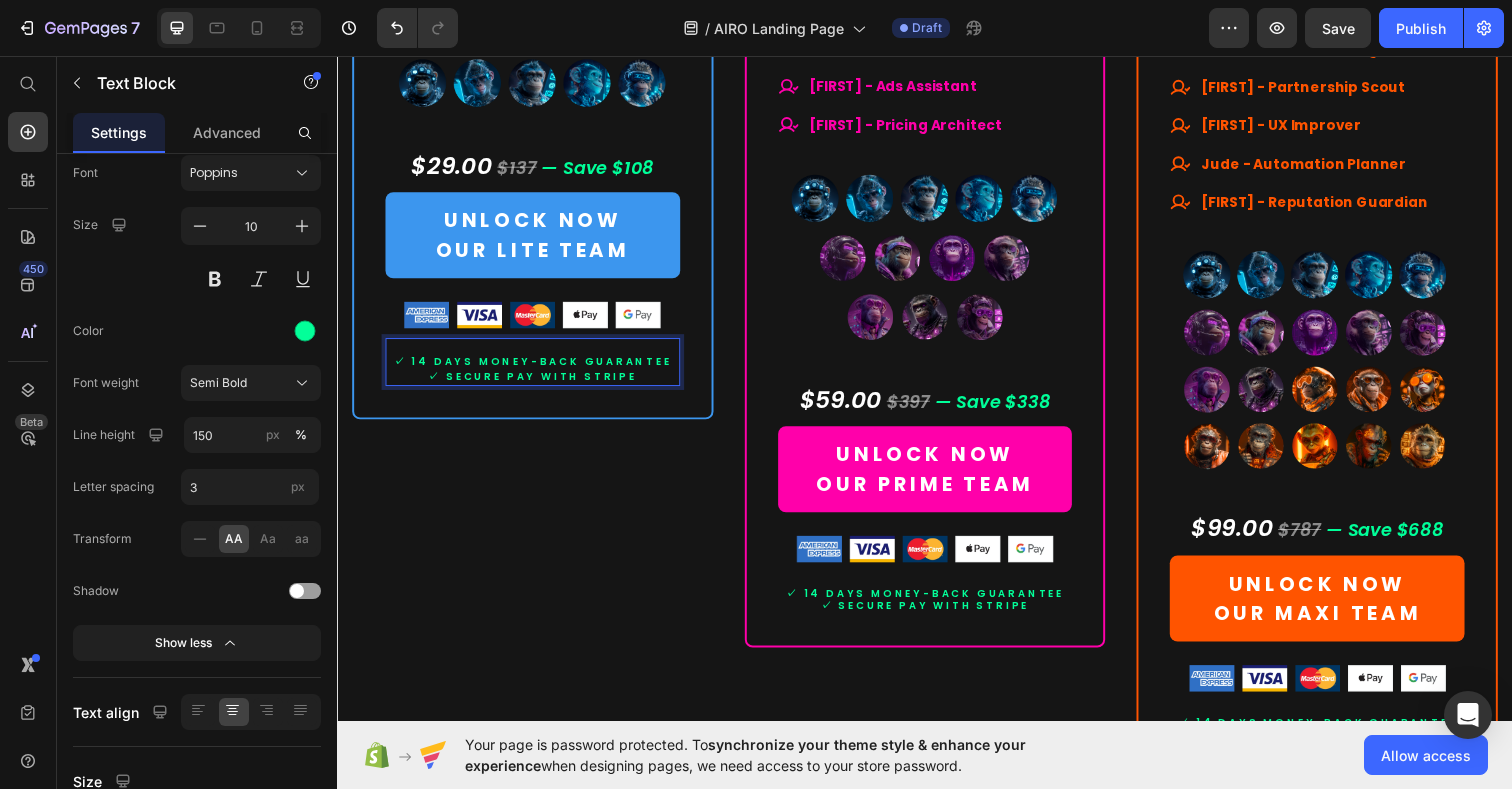 click on "⁠⁠⁠⁠⁠⁠⁠ ✓ 14 days moneY-BACK GUARANTEE ✓ SECURE PAY WITH STRIPE" at bounding box center (536, 368) 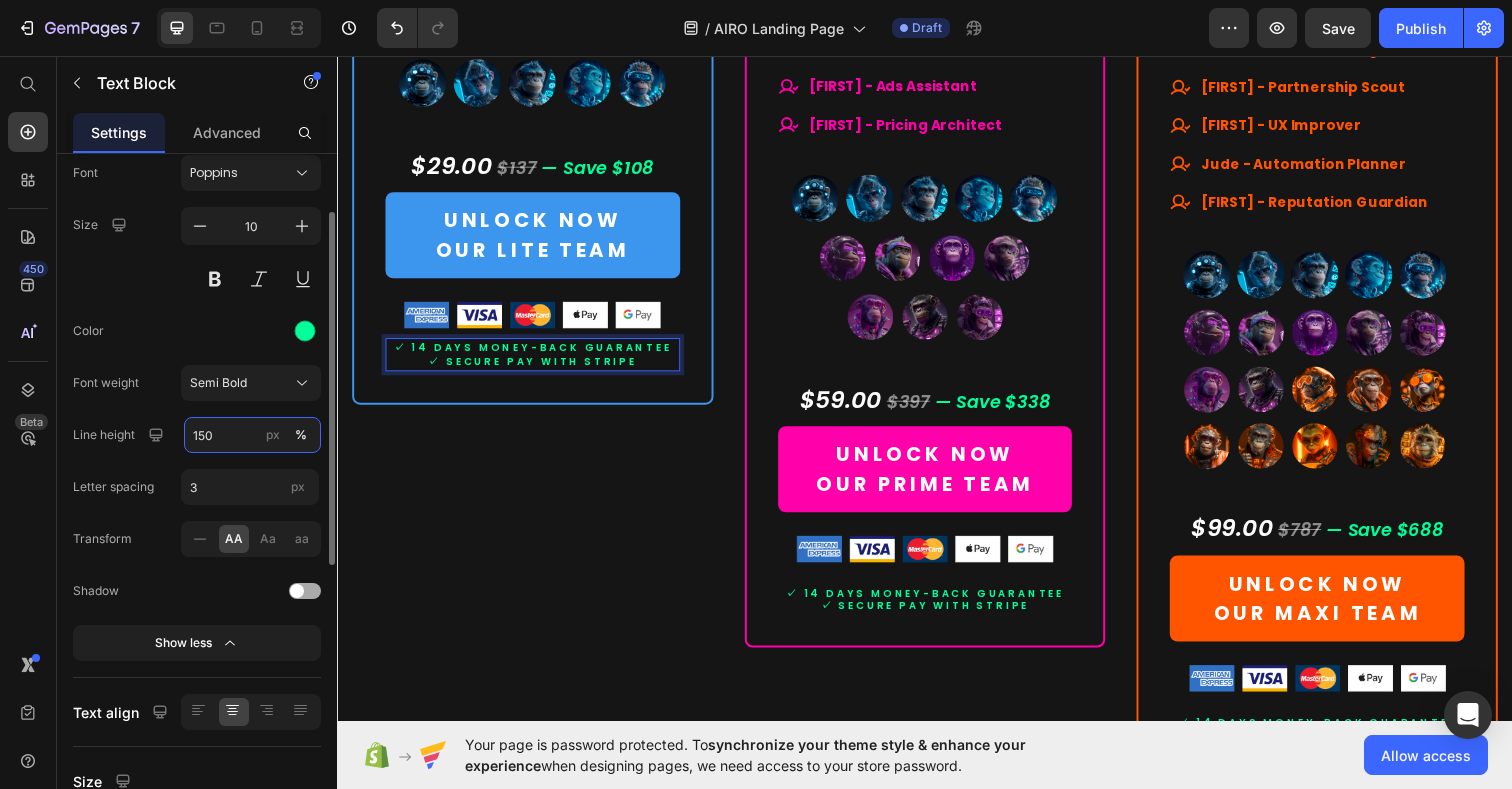 click on "150" at bounding box center [252, 435] 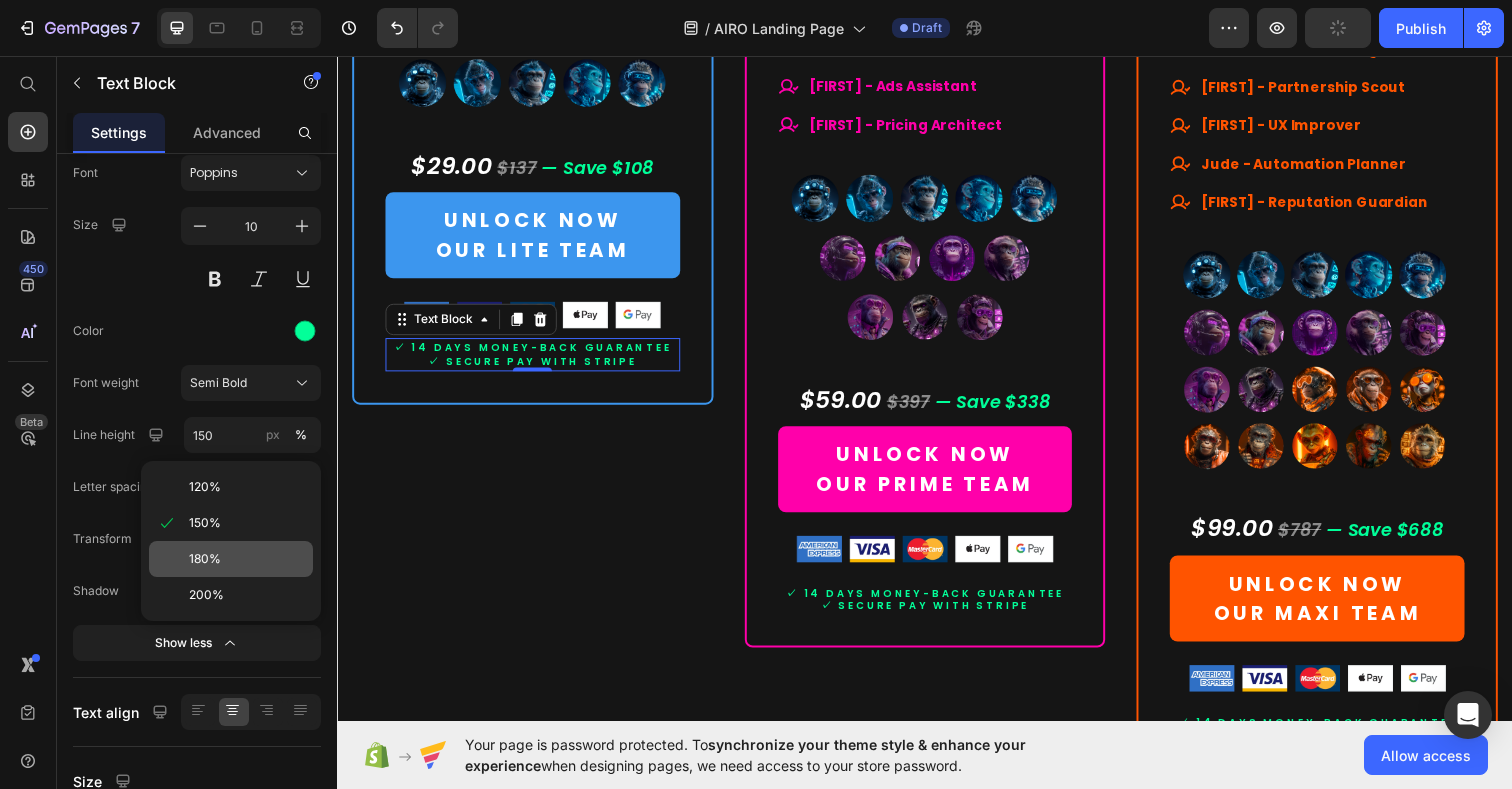 click on "180%" 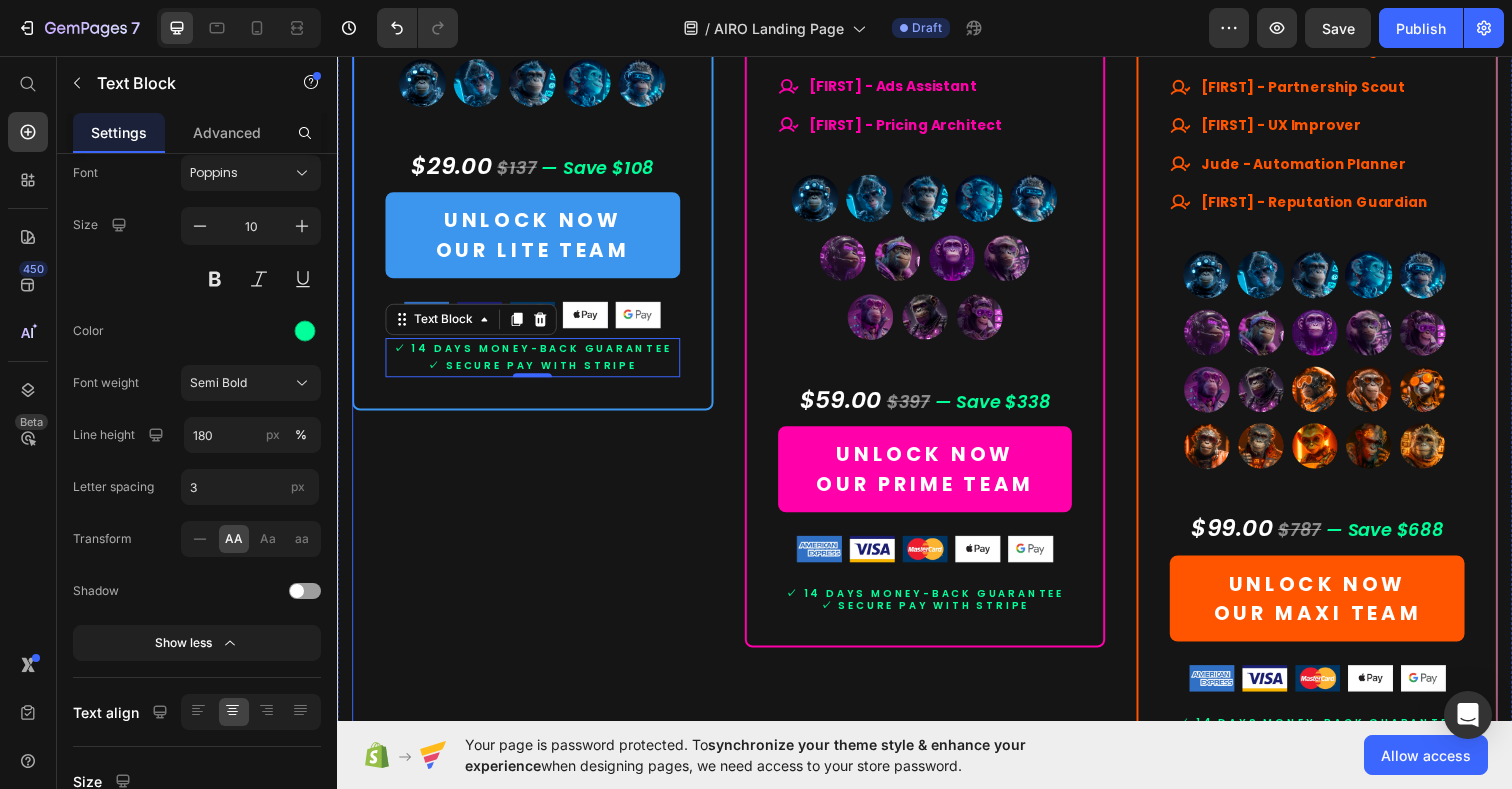 click on "Drop element here Row Lite Team Heading $29.00 (P) Price $137.00 (P) Price Row Lifetime access. No subscriptions. Text Block Your starter team for smart productivity. Text Block A solid set of essential AI experts — ready to streamline your daily tasks and boost your output. Text Block                Title Line What's included Text Block
Smart launchpad. Your AI team, one click away.
Advanced, tested prompts — tailored to each Assistant, ready to use and customize.
Powered by ChatGPT — works with Free or Plus.
Multilingual support. No barriers.
How to use guide
Pro tips vademecum Item List                Title Line All members of our  Lite Team Text Block
Mike - Social Media Strategist
Ava - Content Scheduler
Noah - Email Ally
Zaya - Website Optimizer
Ben - Conversion Specialist Item List (P) Images & Gallery" at bounding box center (536, -180) 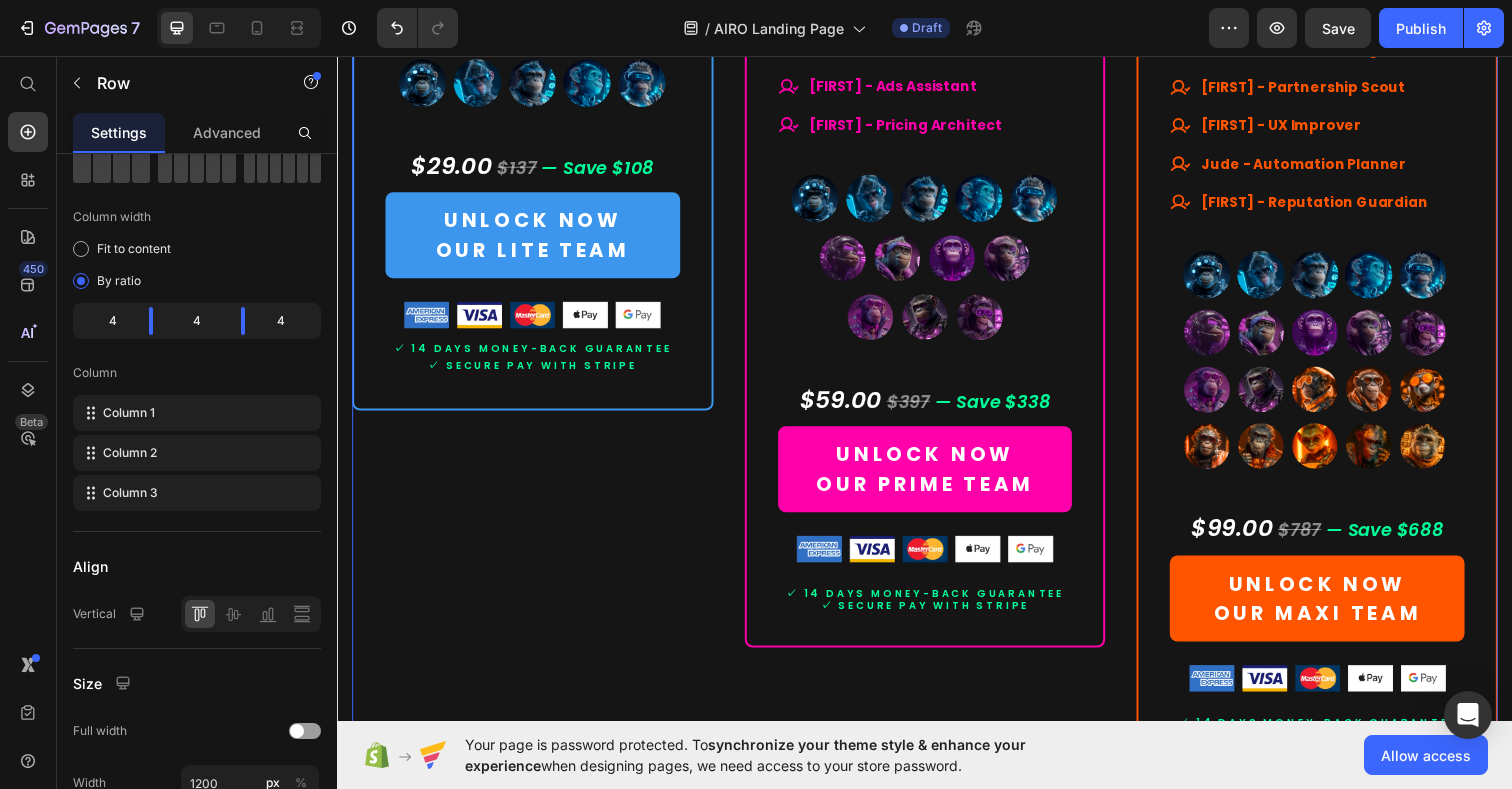 scroll, scrollTop: 0, scrollLeft: 0, axis: both 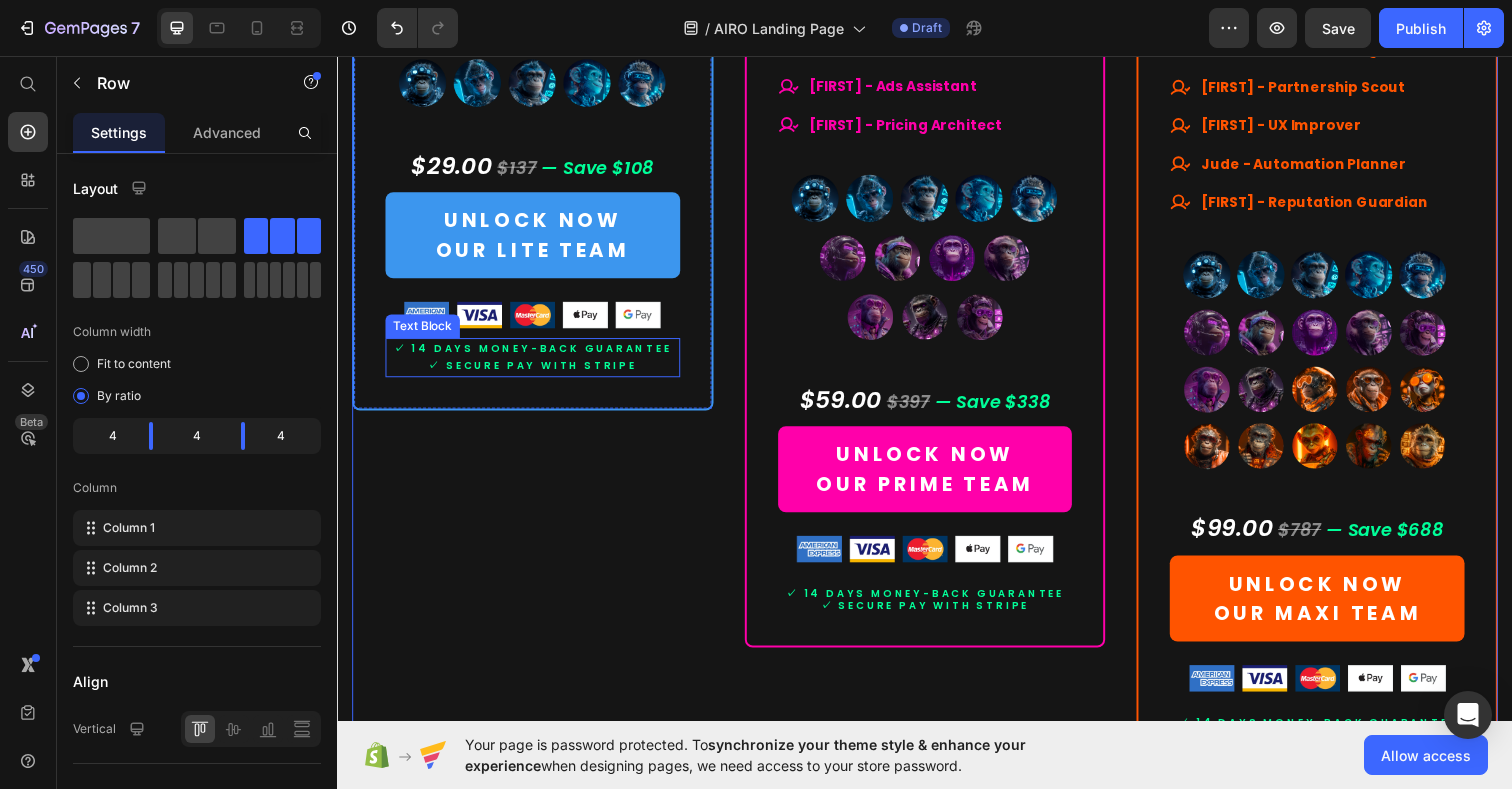 click on "✓ 14 days moneY-BACK GUARANTEE ✓ SECURE PAY WITH STRIPE" at bounding box center [536, 364] 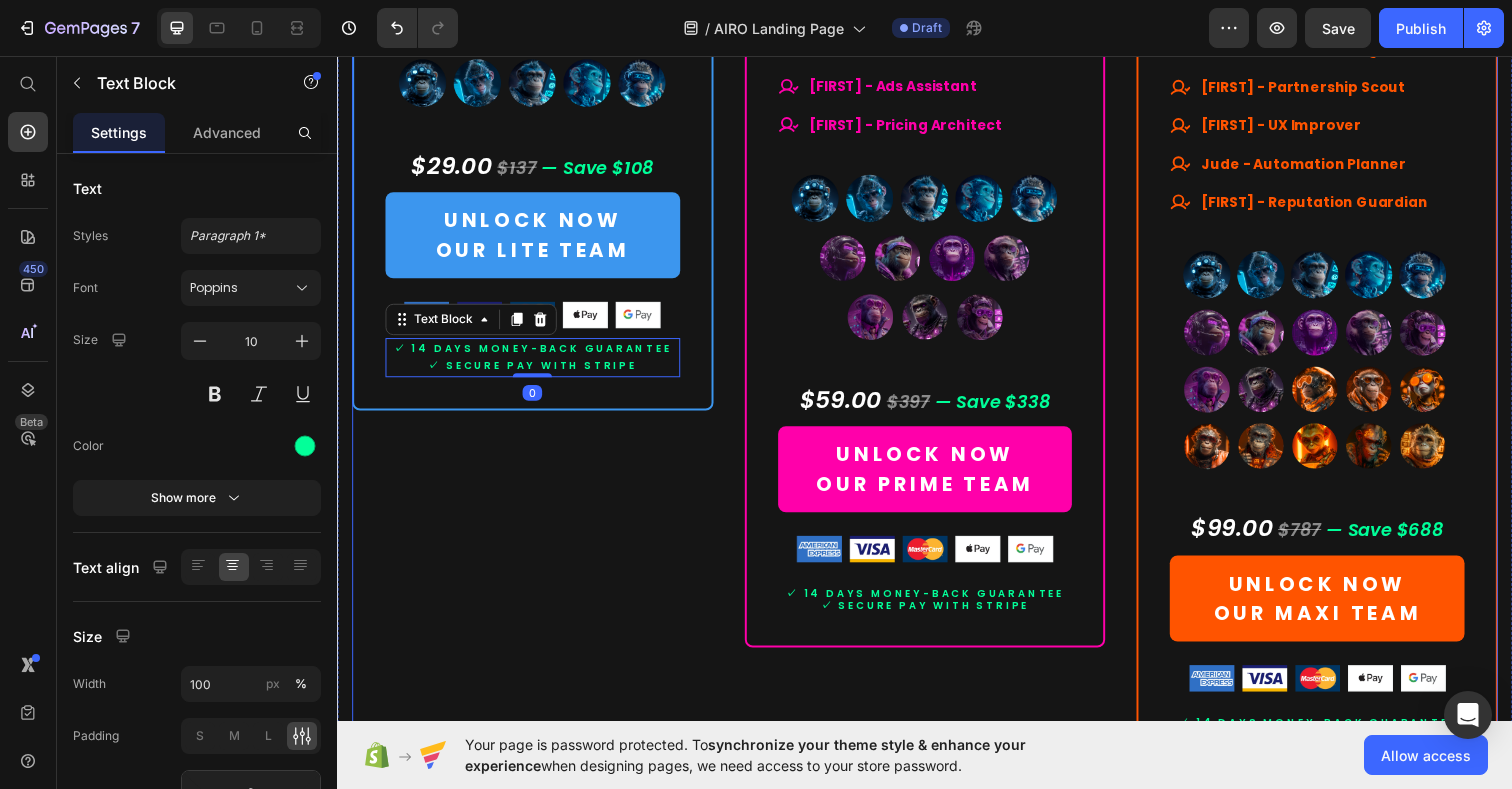 click on "Drop element here Row Lite Team Heading $29.00 (P) Price $137.00 (P) Price Row Lifetime access. No subscriptions. Text Block Your starter team for smart productivity. Text Block A solid set of essential AI experts — ready to streamline your daily tasks and boost your output. Text Block                Title Line What's included Text Block
Smart launchpad. Your AI team, one click away.
Advanced, tested prompts — tailored to each Assistant, ready to use and customize.
Powered by ChatGPT — works with Free or Plus.
Multilingual support. No barriers.
How to use guide
Pro tips vademecum Item List                Title Line All members of our  Lite Team Text Block
Mike - Social Media Strategist
Ava - Content Scheduler
Noah - Email Ally
Zaya - Website Optimizer
Ben - Conversion Specialist Item List (P) Images & Gallery" at bounding box center (536, -180) 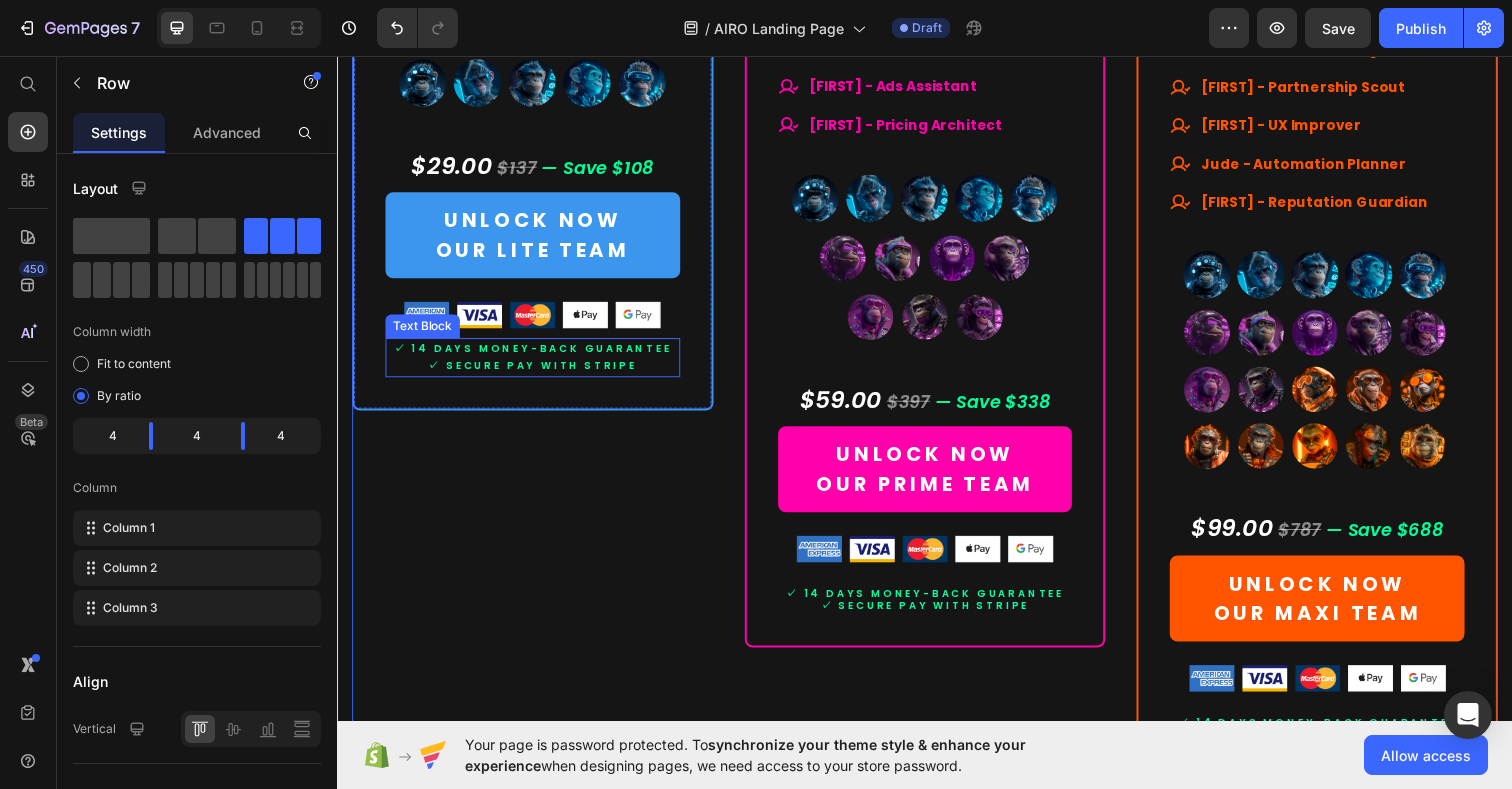 click on "✓ 14 days moneY-BACK GUARANTEE ✓ SECURE PAY WITH STRIPE" at bounding box center (536, 364) 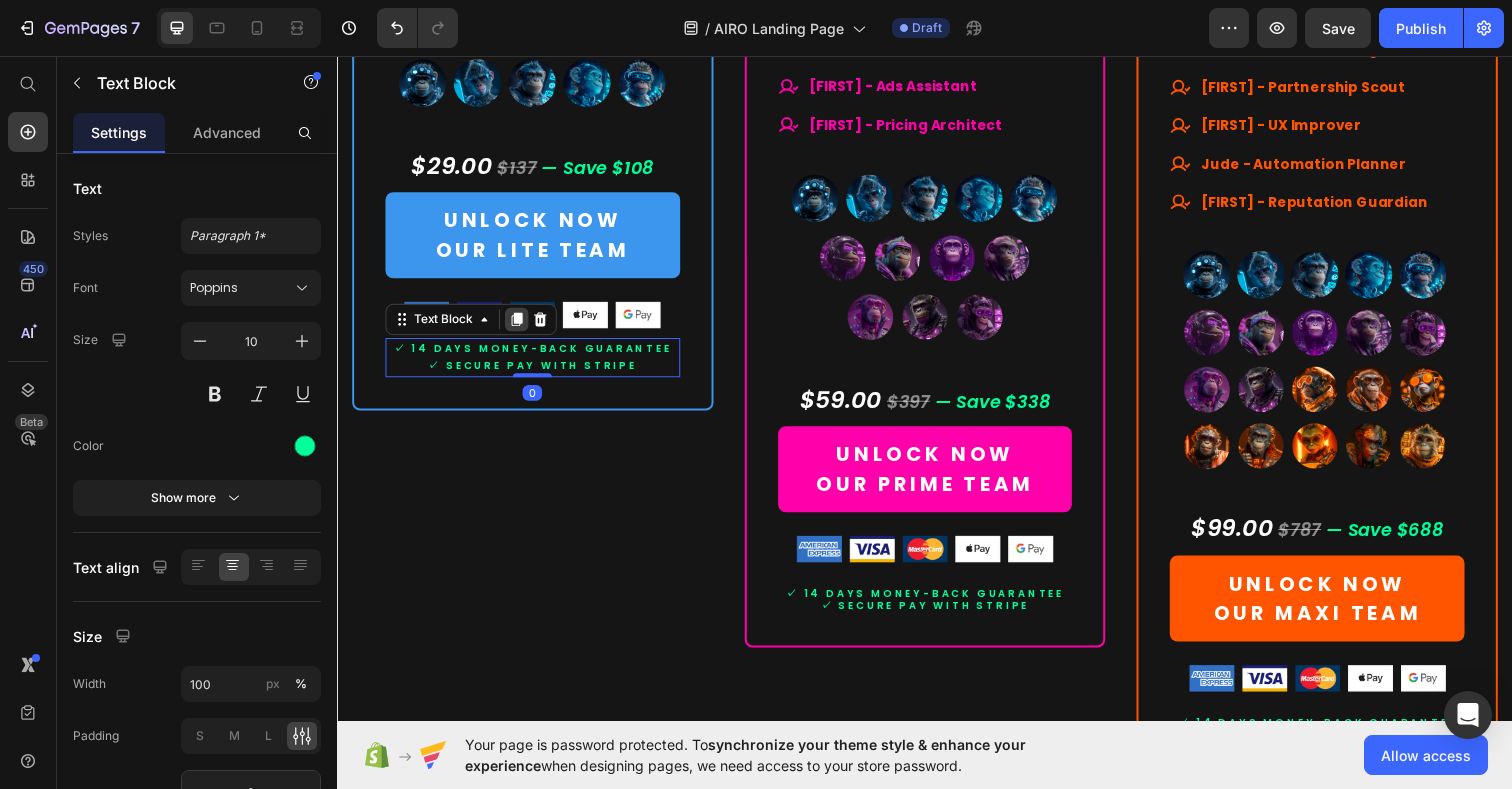 click 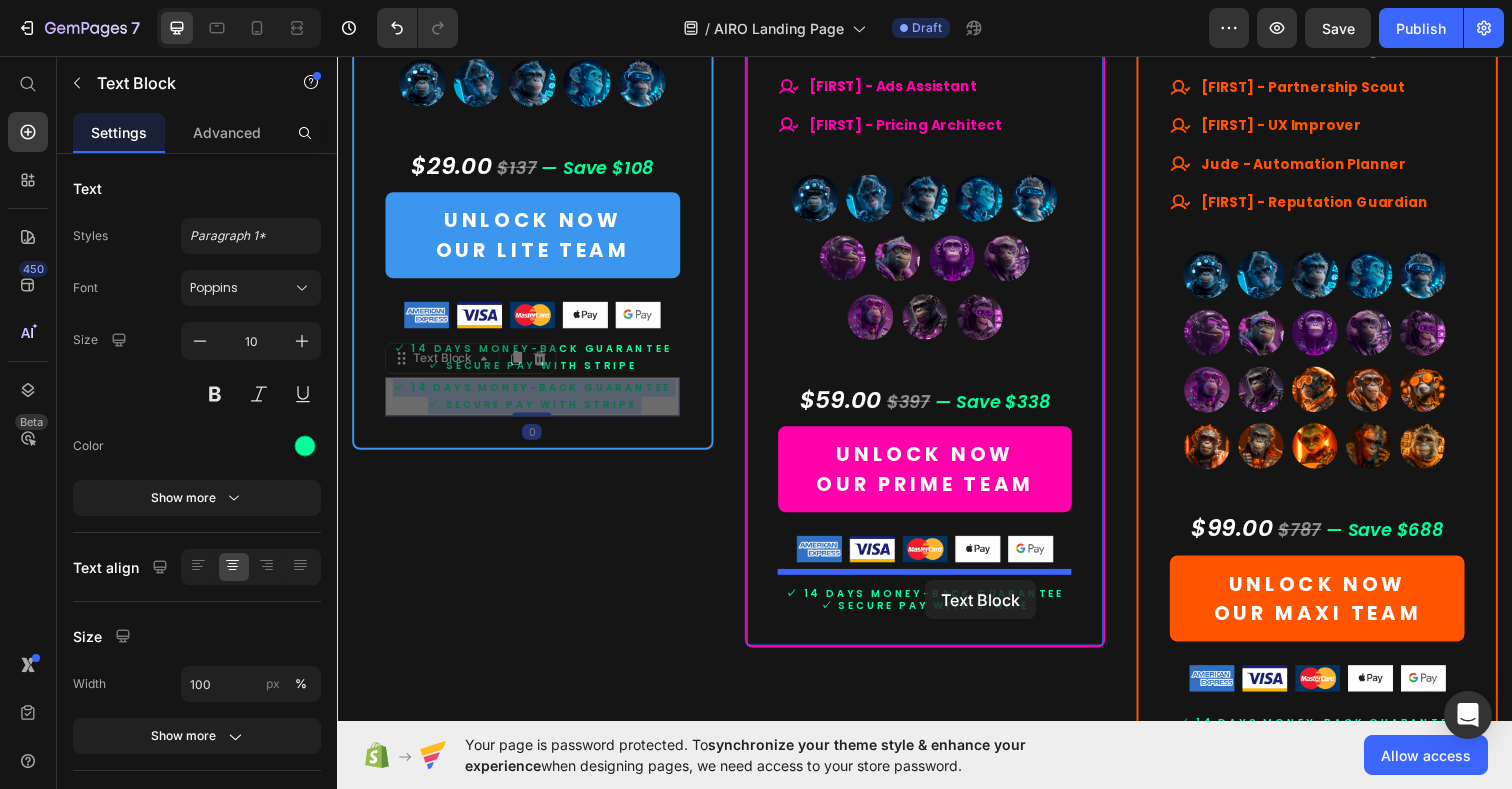 drag, startPoint x: 529, startPoint y: 396, endPoint x: 936, endPoint y: 590, distance: 450.87137 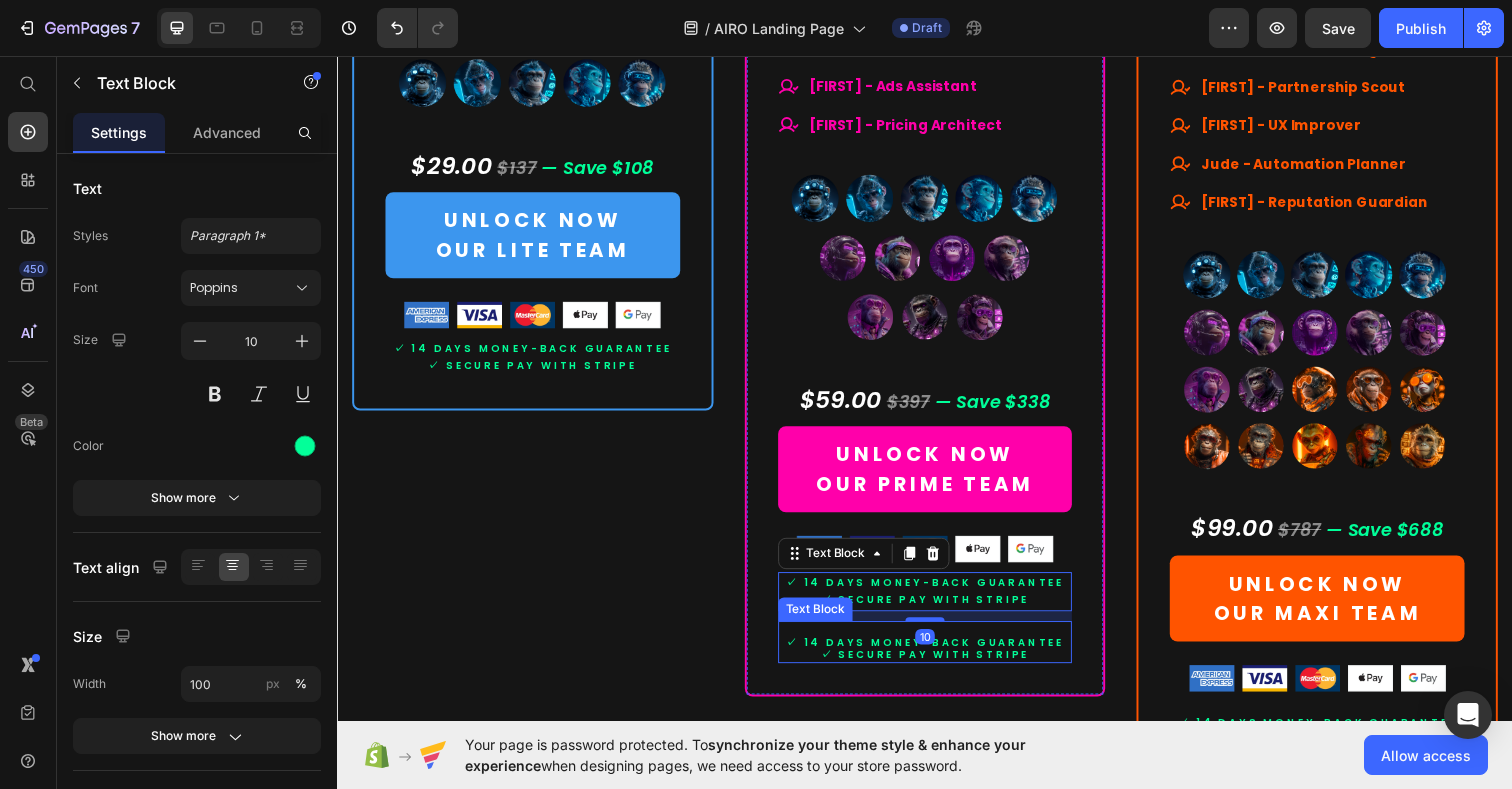 click on "✓ 14 days moneY-BACK GUARANTEE ✓ SECURE PAY WITH STRIPE" at bounding box center (937, 654) 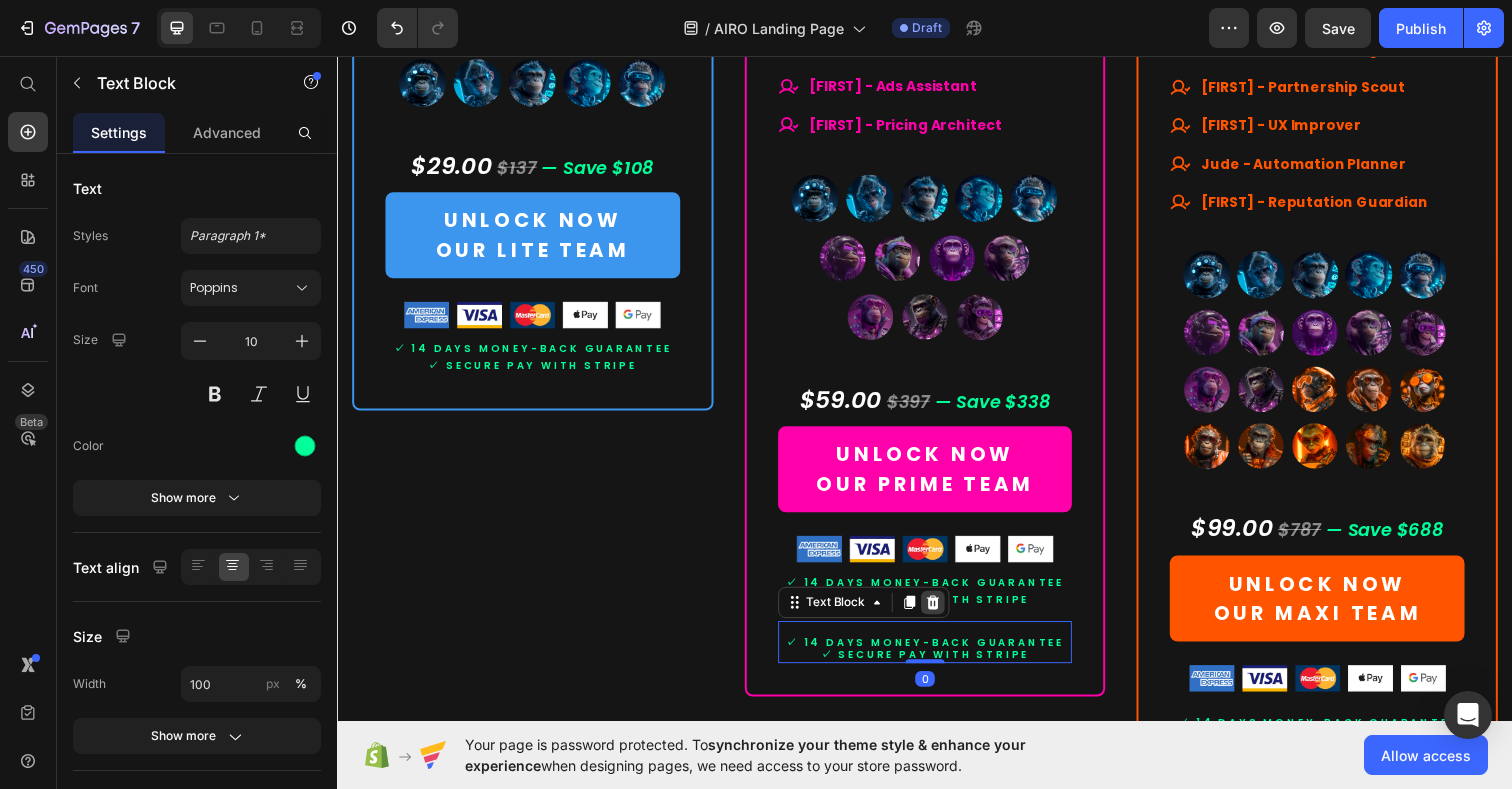 click 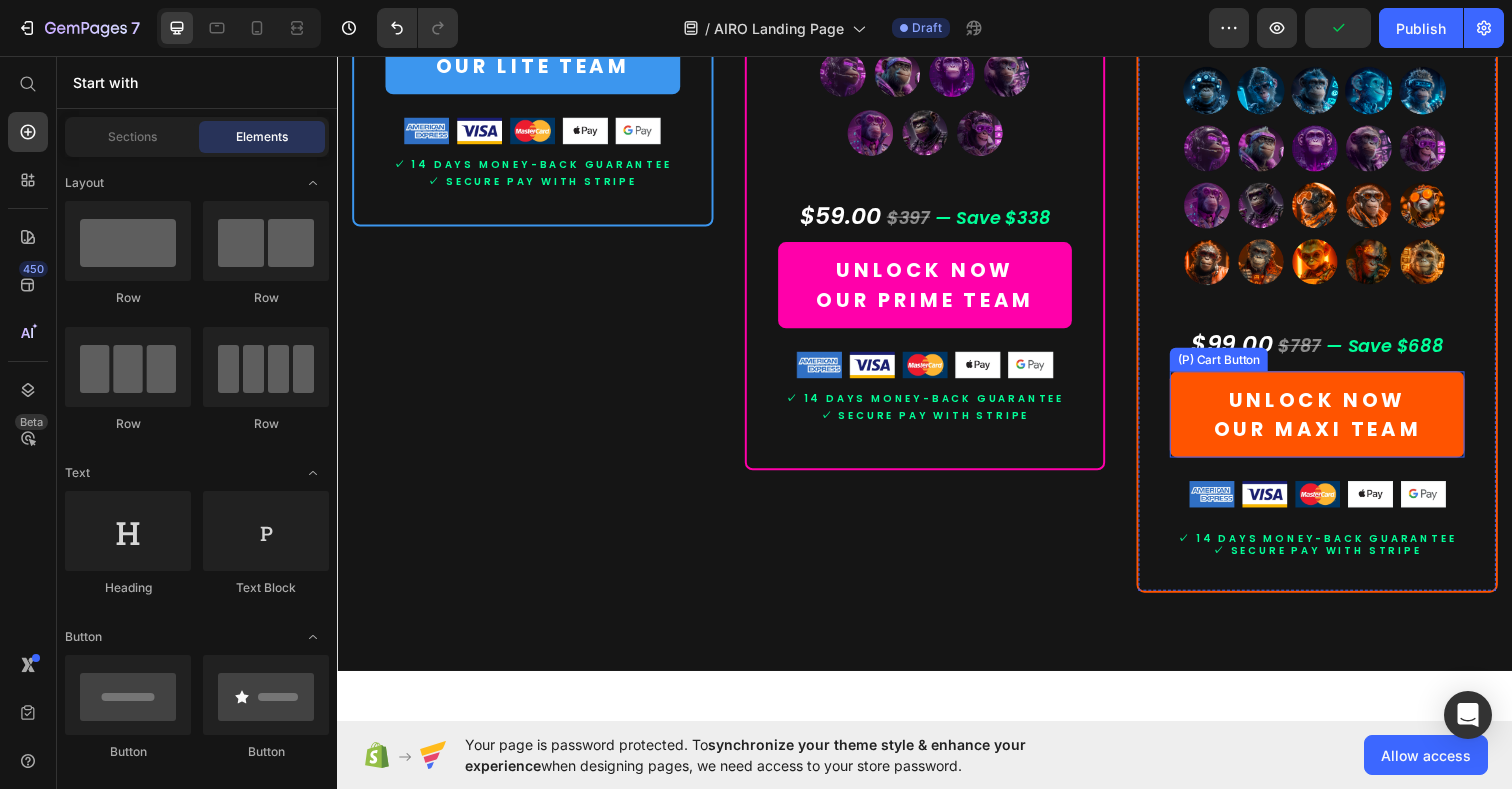 scroll, scrollTop: 12630, scrollLeft: 0, axis: vertical 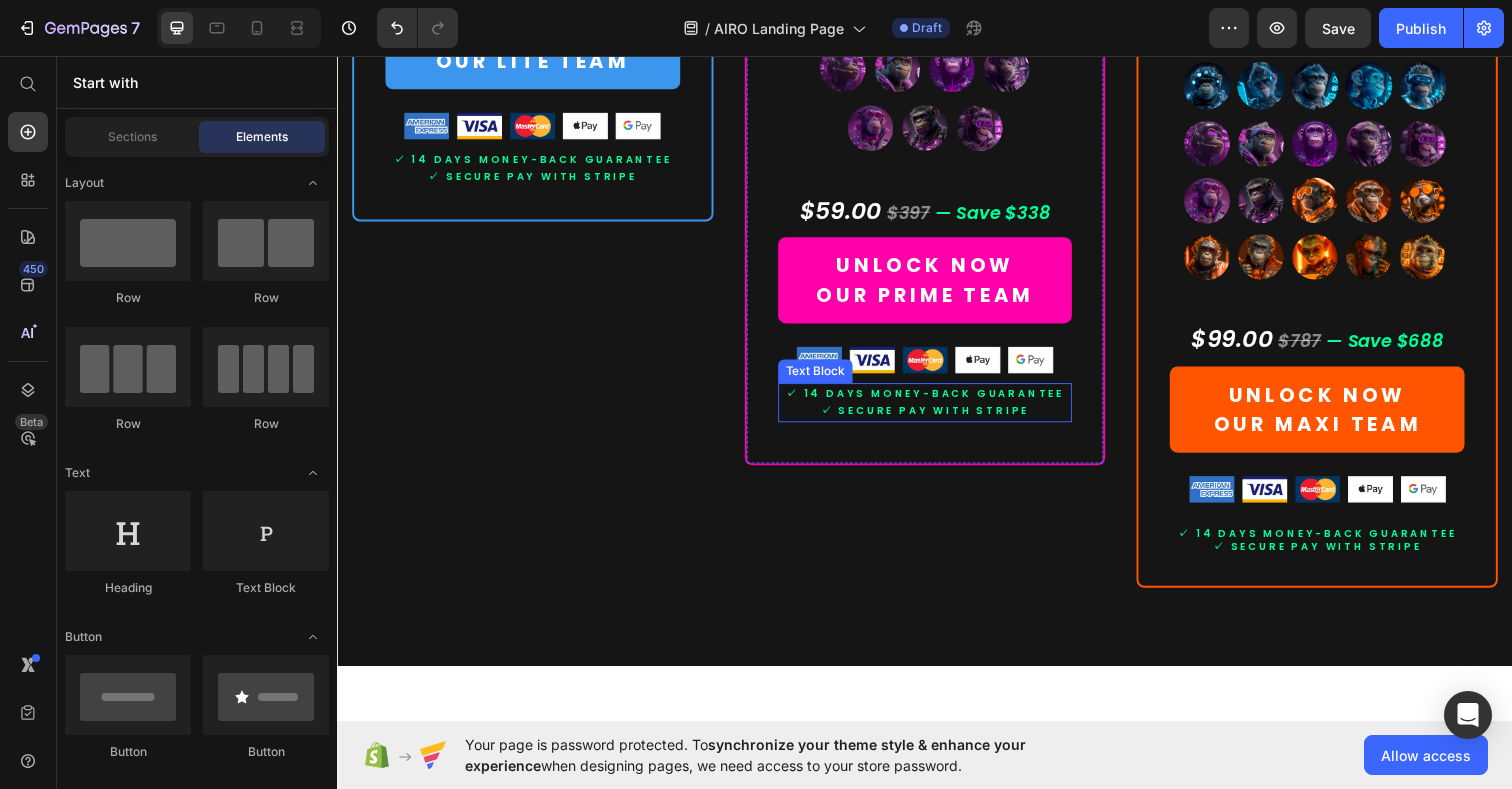 click on "✓ 14 days moneY-BACK GUARANTEE ✓ SECURE PAY WITH STRIPE" at bounding box center (937, 410) 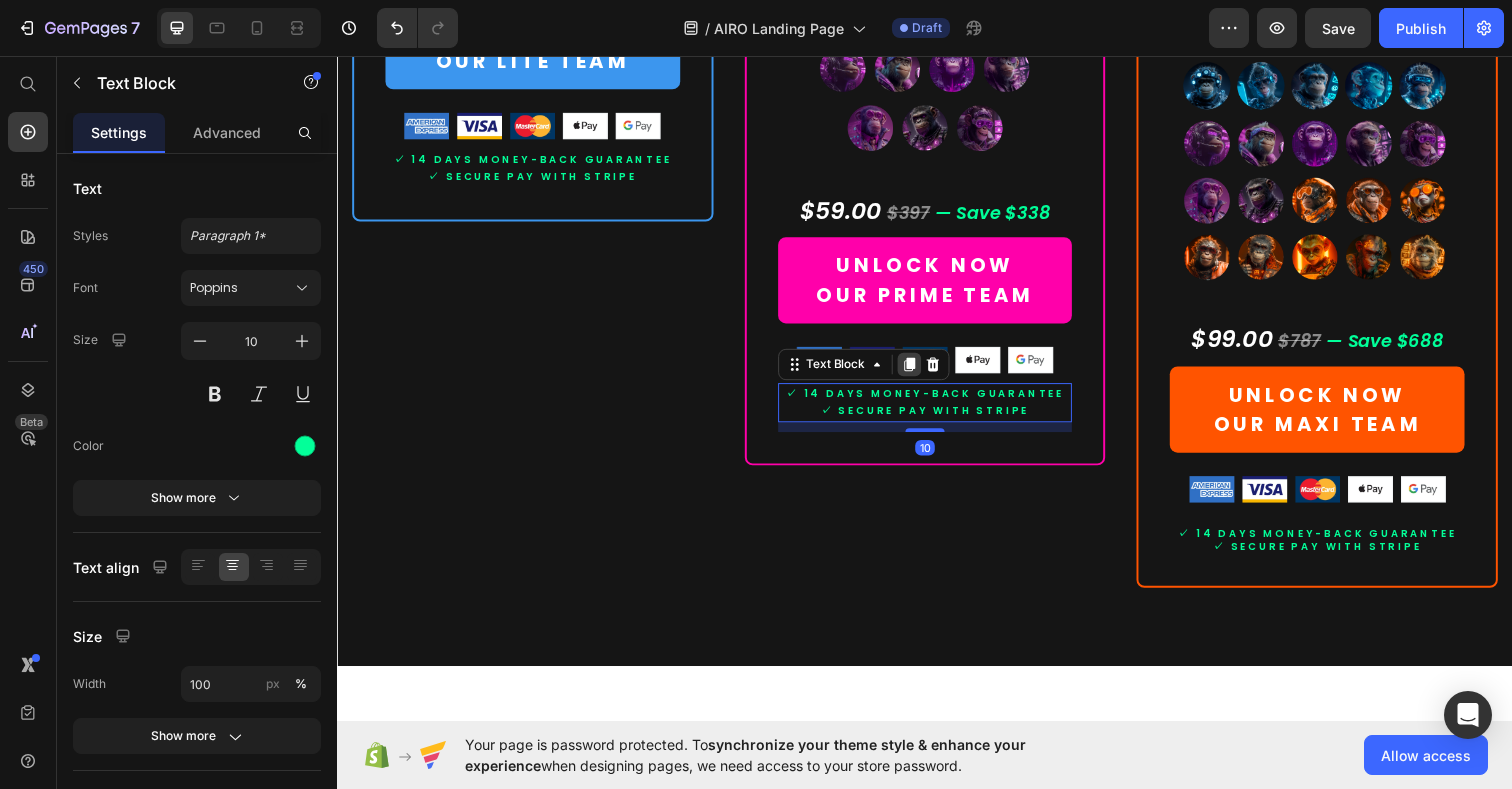 click 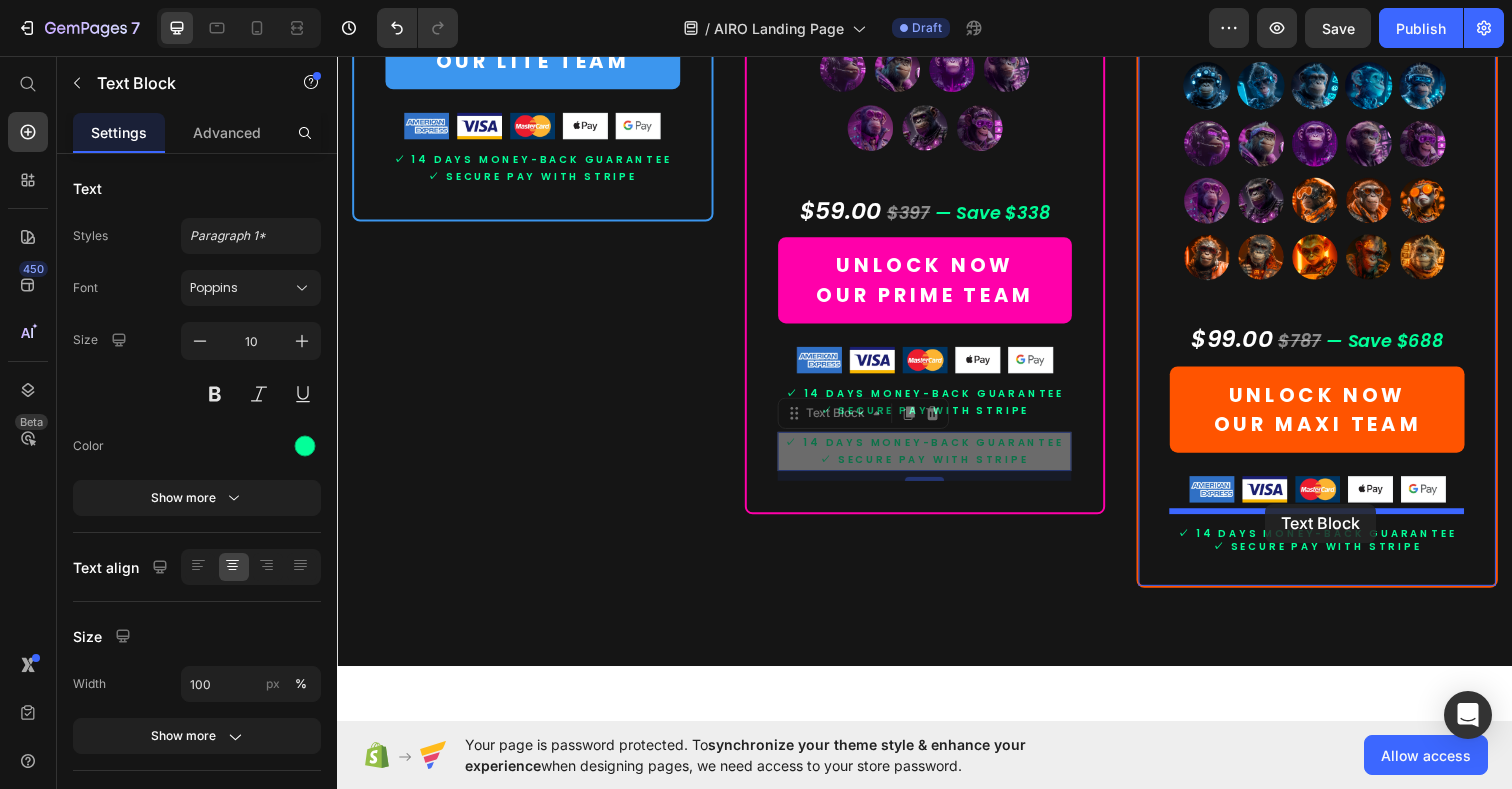 drag, startPoint x: 846, startPoint y: 425, endPoint x: 1285, endPoint y: 513, distance: 447.7332 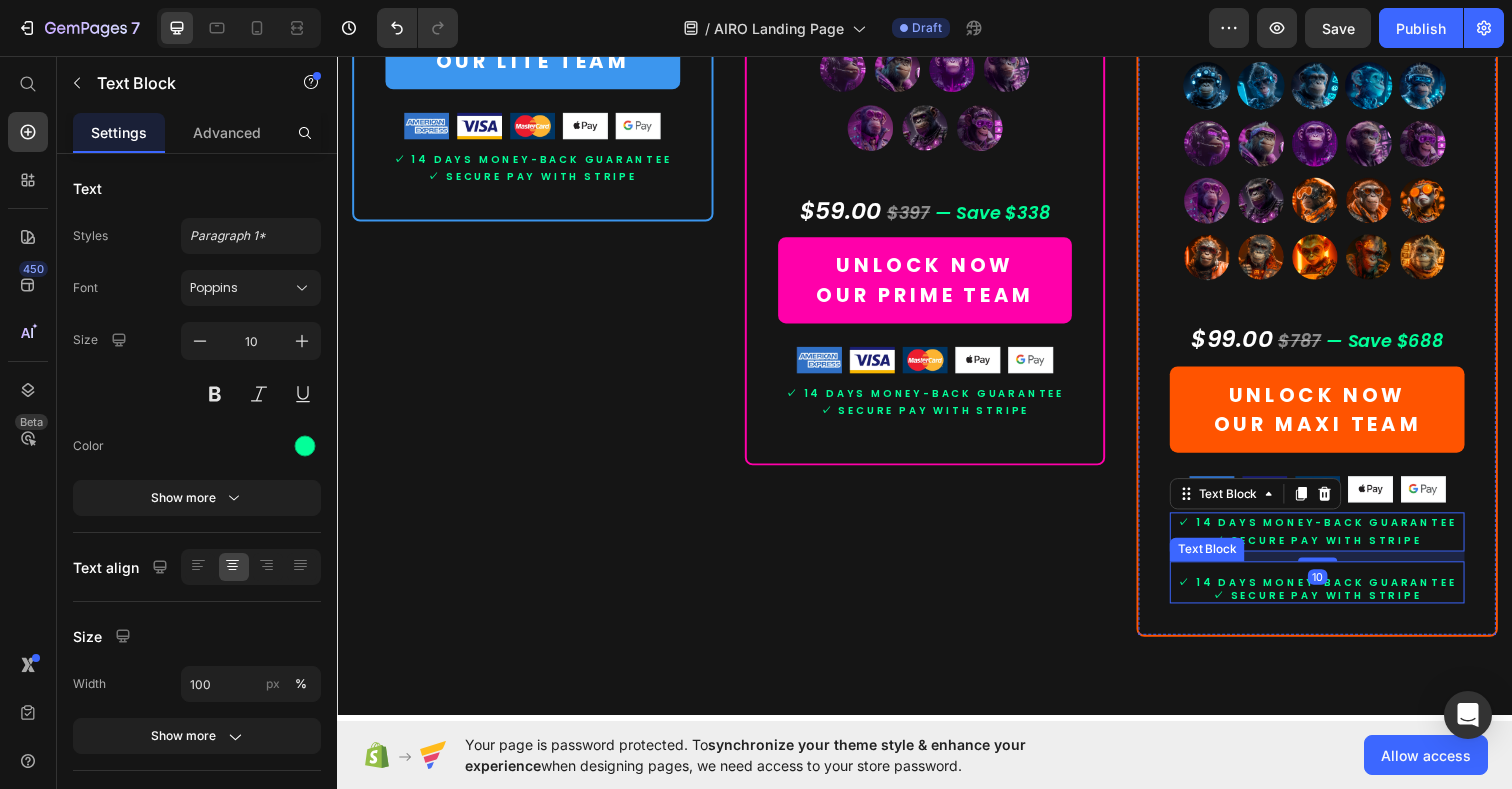 click on "✓ 14 days moneY-BACK GUARANTEE ✓ SECURE PAY WITH STRIPE" at bounding box center (1337, 593) 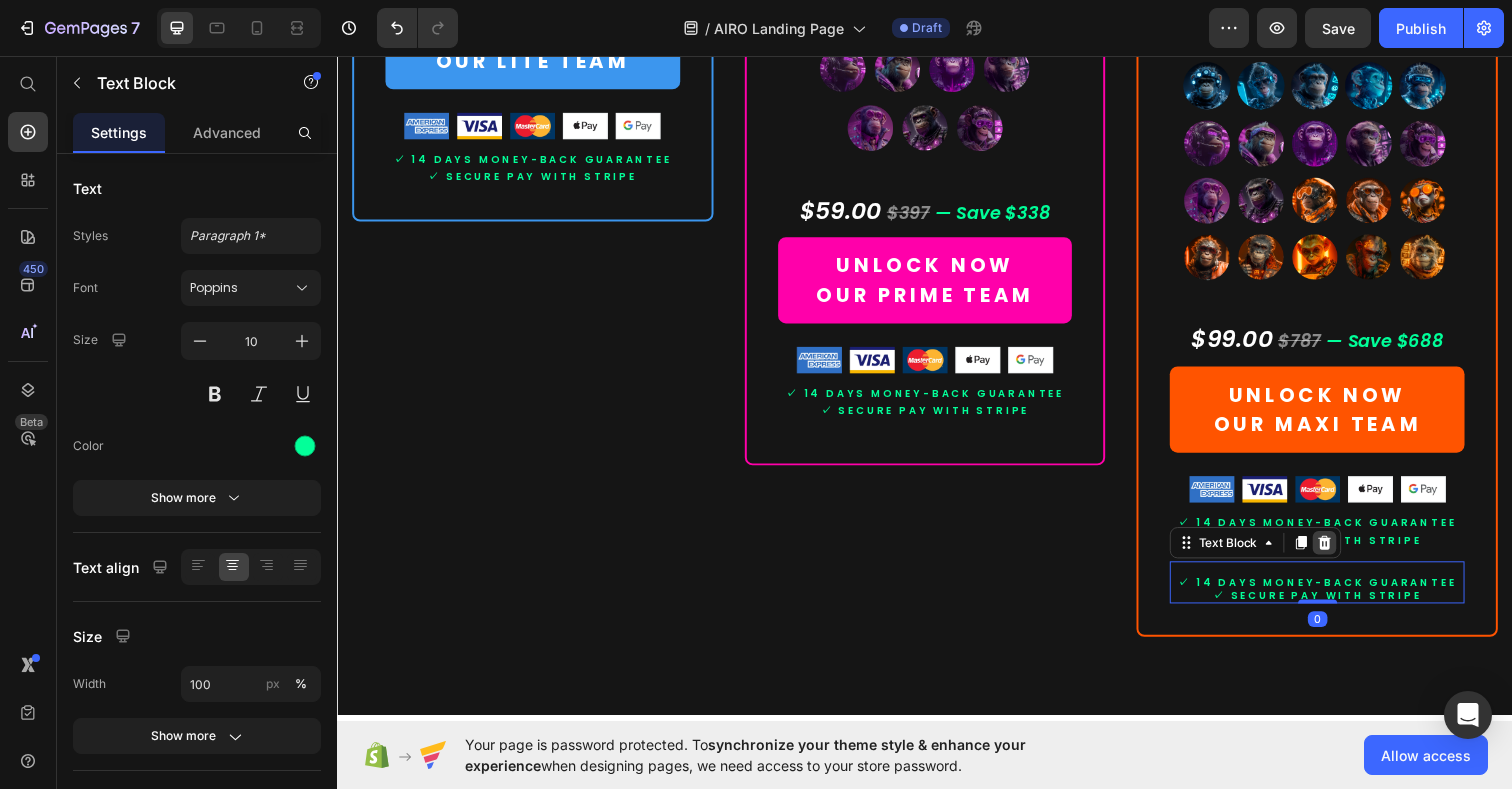 click 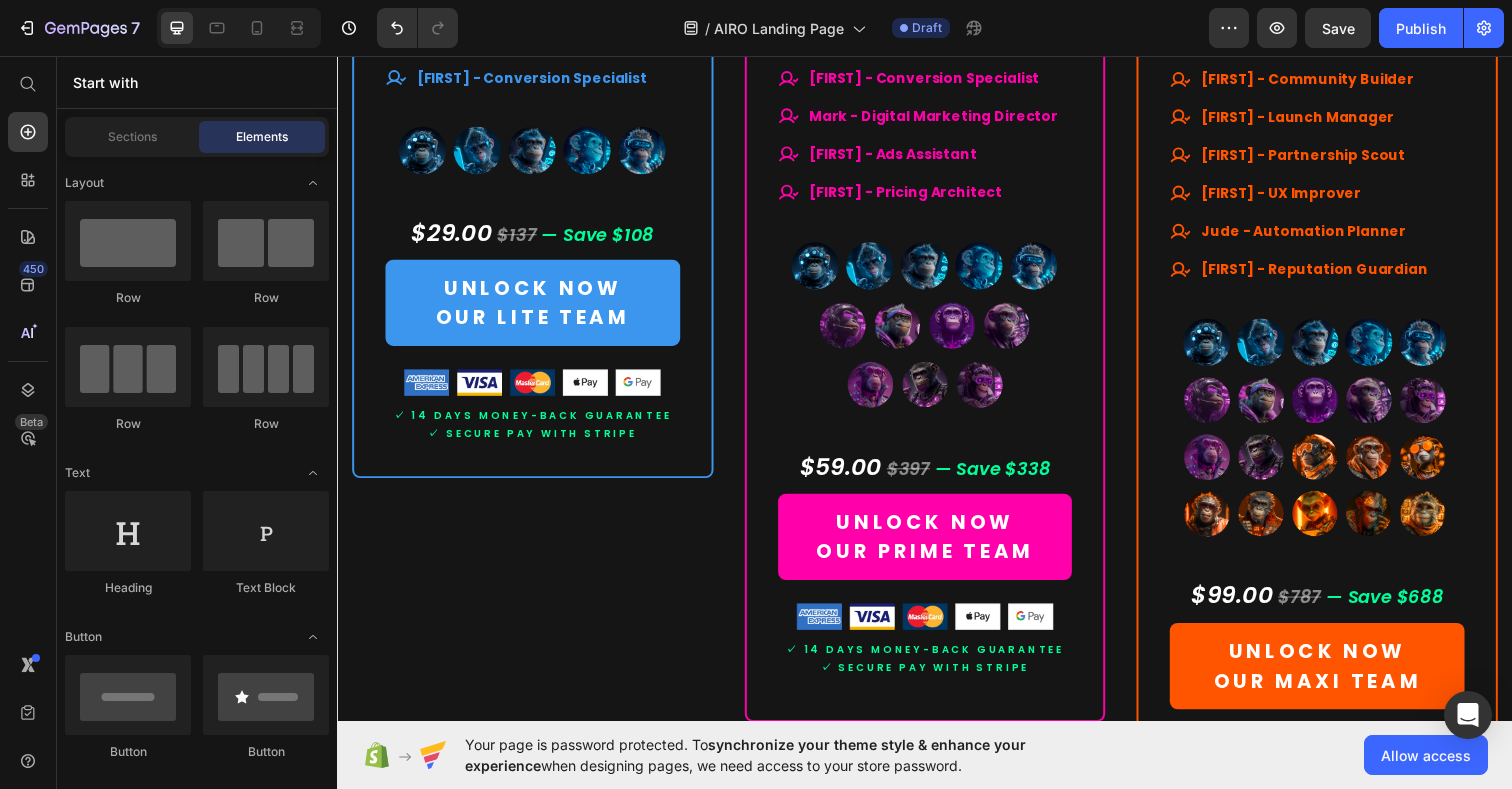 scroll, scrollTop: 12364, scrollLeft: 0, axis: vertical 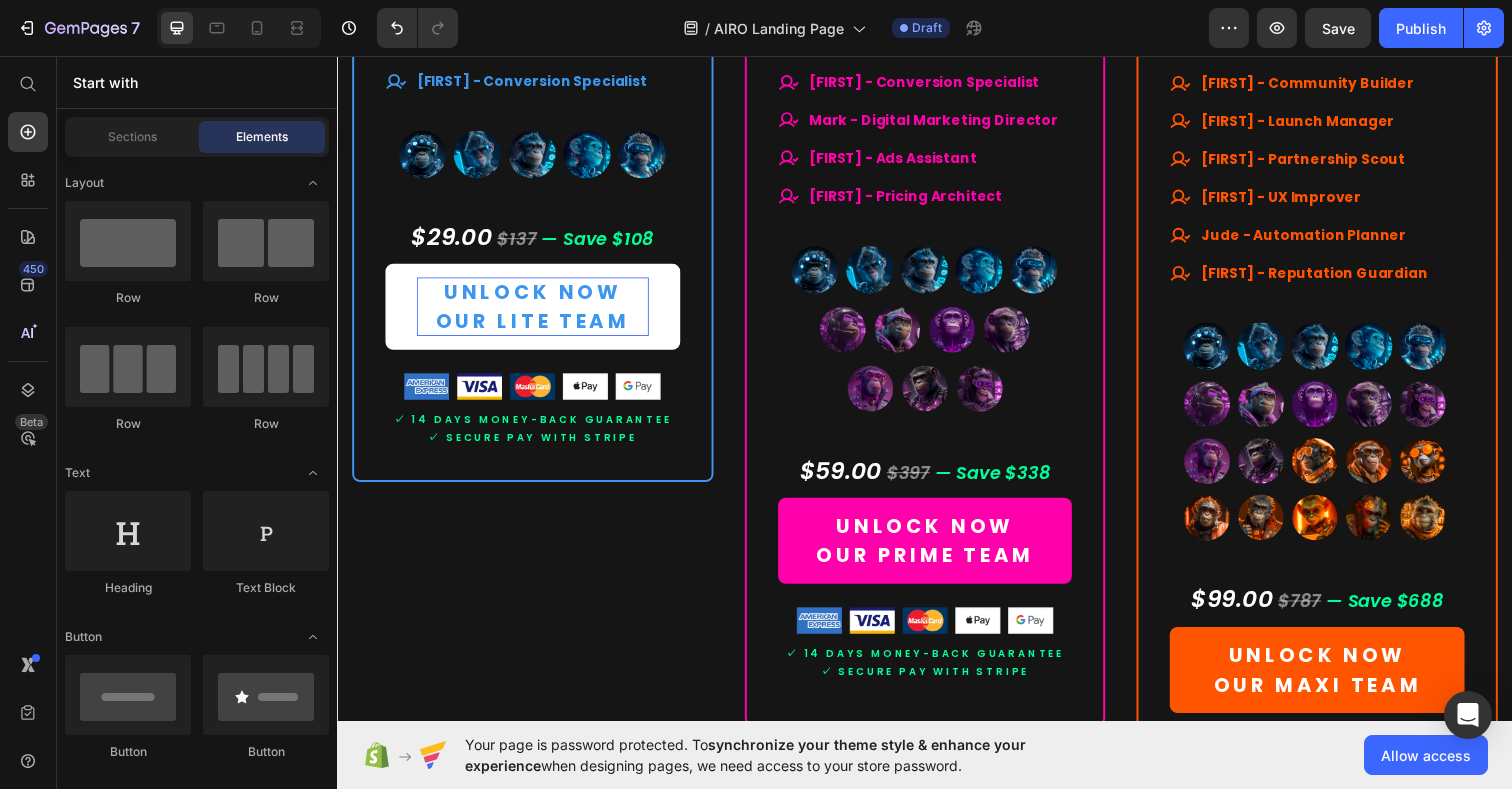 click on "UNLOCK NOW OUR LITE TEAM" at bounding box center (536, 312) 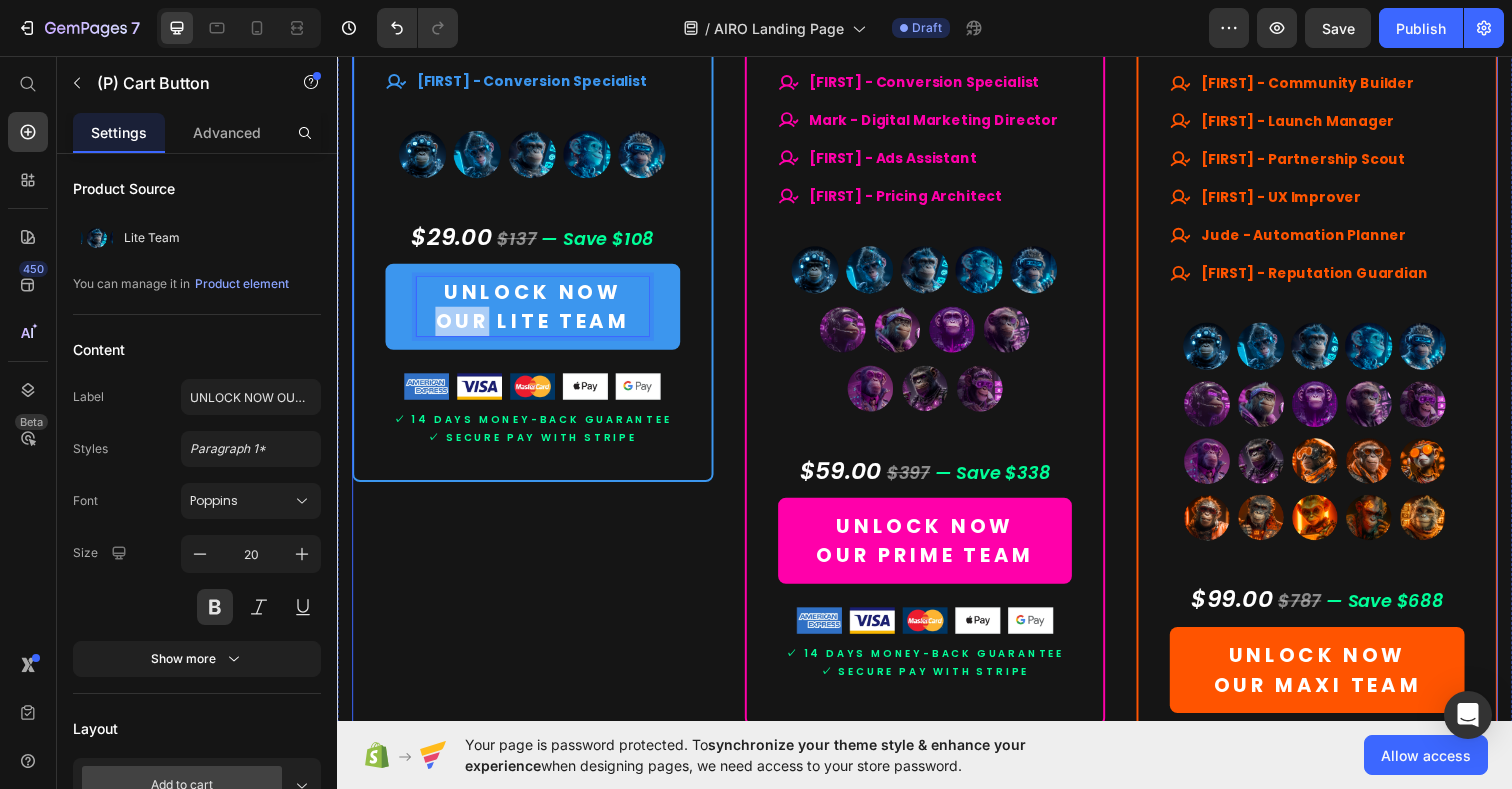 click on "Drop element here Row Lite Team Heading $29.00 (P) Price $137.00 (P) Price Row Lifetime access. No subscriptions. Text Block Your starter team for smart productivity. Text Block A solid set of essential AI experts — ready to streamline your daily tasks and boost your output. Text Block                Title Line What's included Text Block
Smart launchpad. Your AI team, one click away.
Advanced, tested prompts — tailored to each Assistant, ready to use and customize.
Powered by ChatGPT — works with Free or Plus.
Multilingual support. No barriers.
How to use guide
Pro tips vademecum Item List                Title Line All members of our  Lite Team Text Block
Mike - Social Media Strategist
Ava - Content Scheduler
Noah - Email Ally
Zaya - Website Optimizer
Ben - Conversion Specialist Item List (P) Images & Gallery" at bounding box center [536, -104] 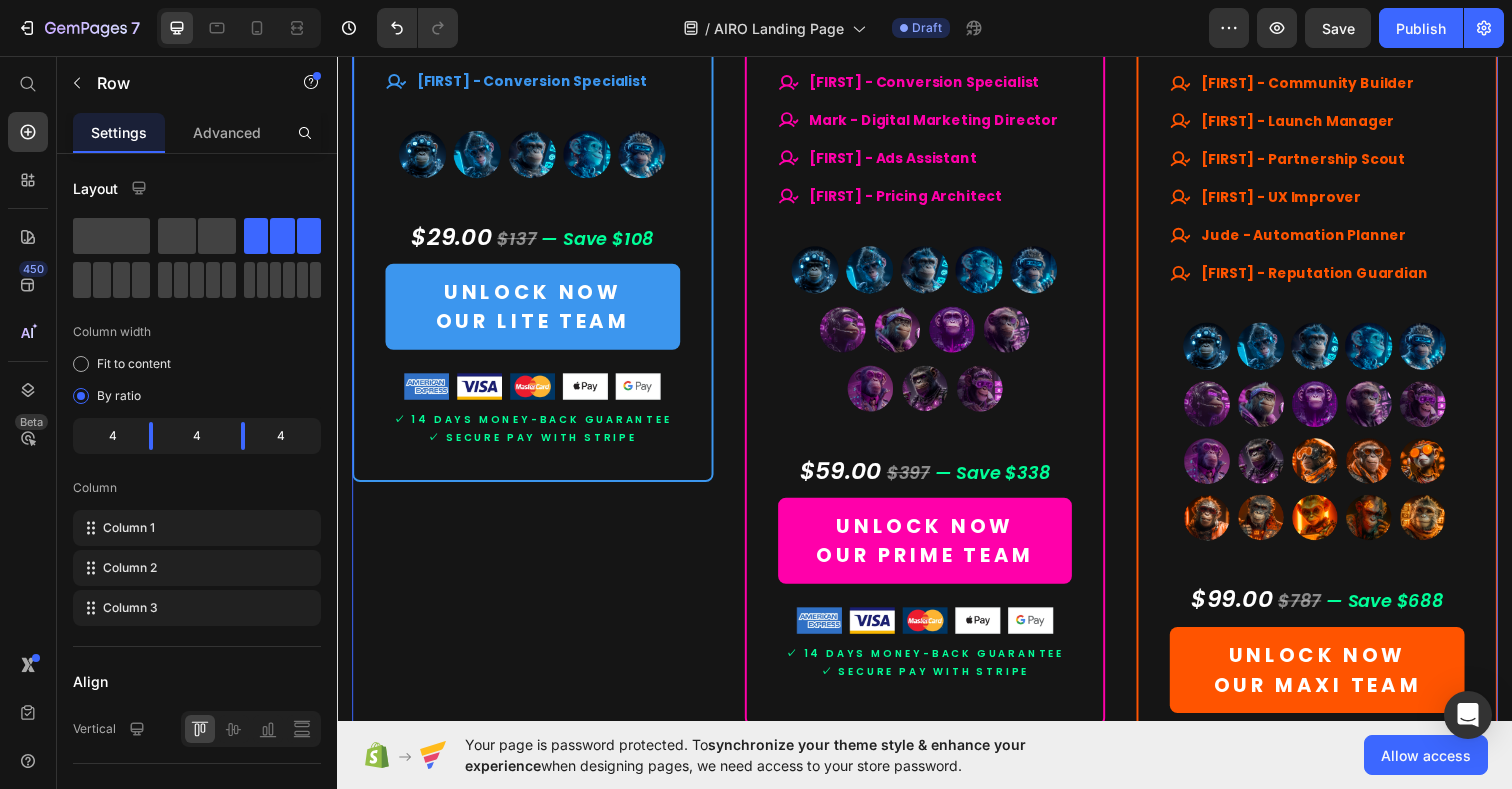 click on "Drop element here Row Lite Team Heading $29.00 (P) Price $137.00 (P) Price Row Lifetime access. No subscriptions. Text Block Your starter team for smart productivity. Text Block A solid set of essential AI experts — ready to streamline your daily tasks and boost your output. Text Block                Title Line What's included Text Block
Smart launchpad. Your AI team, one click away.
Advanced, tested prompts — tailored to each Assistant, ready to use and customize.
Powered by ChatGPT — works with Free or Plus.
Multilingual support. No barriers.
How to use guide
Pro tips vademecum Item List                Title Line All members of our  Lite Team Text Block
Mike - Social Media Strategist
Ava - Content Scheduler
Noah - Email Ally
Zaya - Website Optimizer
Ben - Conversion Specialist Item List (P) Images & Gallery" at bounding box center [536, -104] 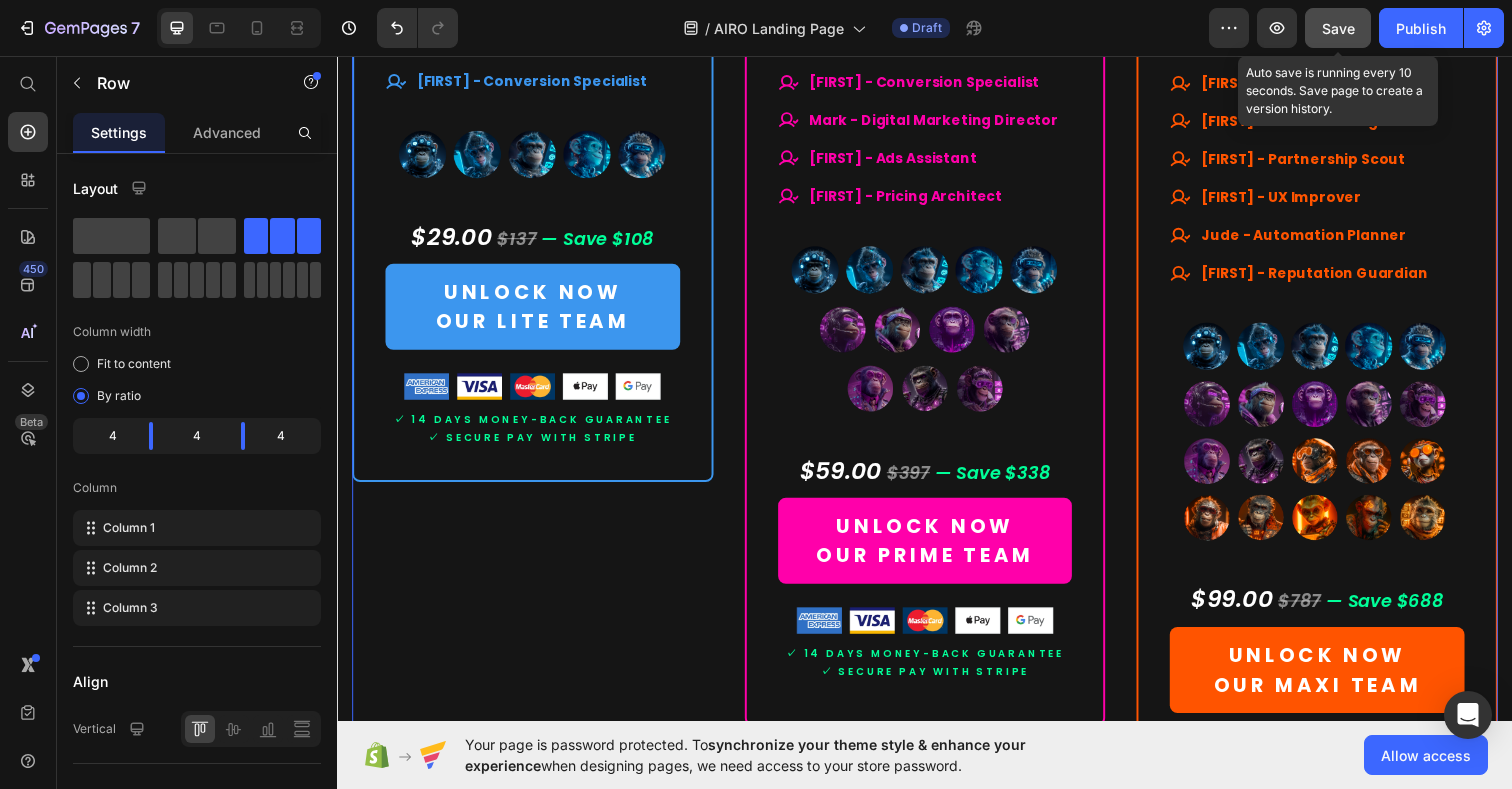 click on "Save" 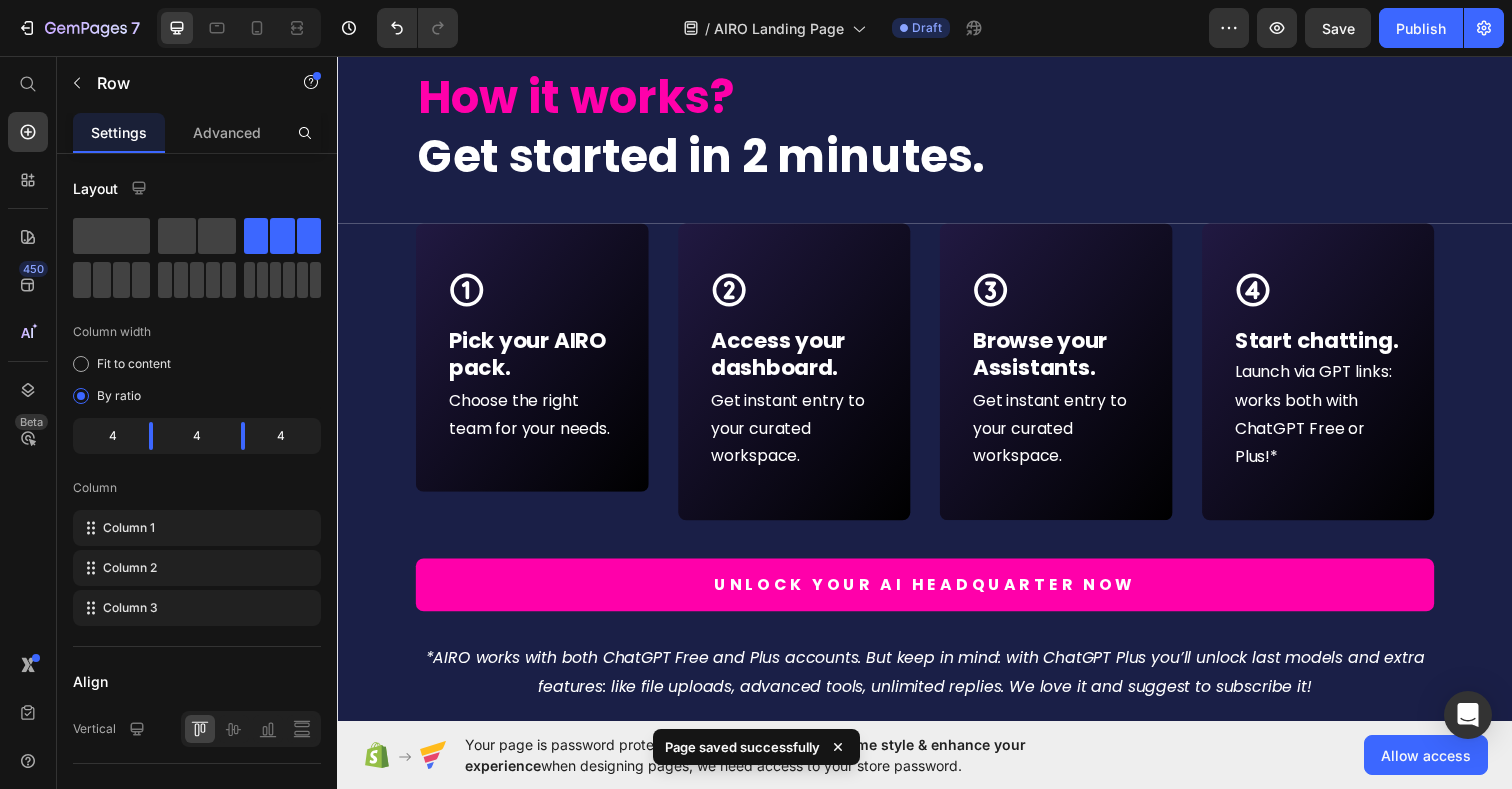 scroll, scrollTop: 10232, scrollLeft: 0, axis: vertical 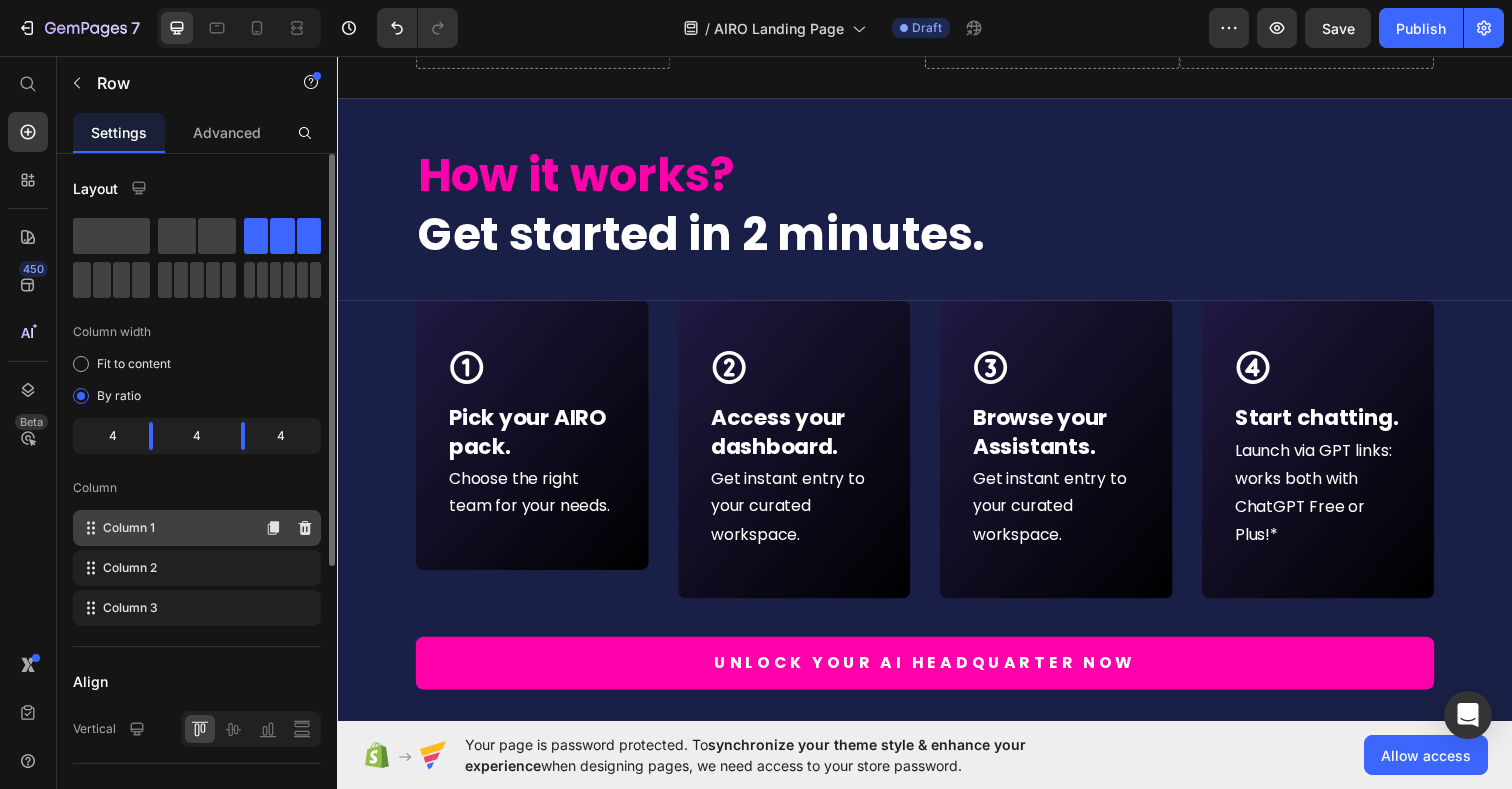 type 